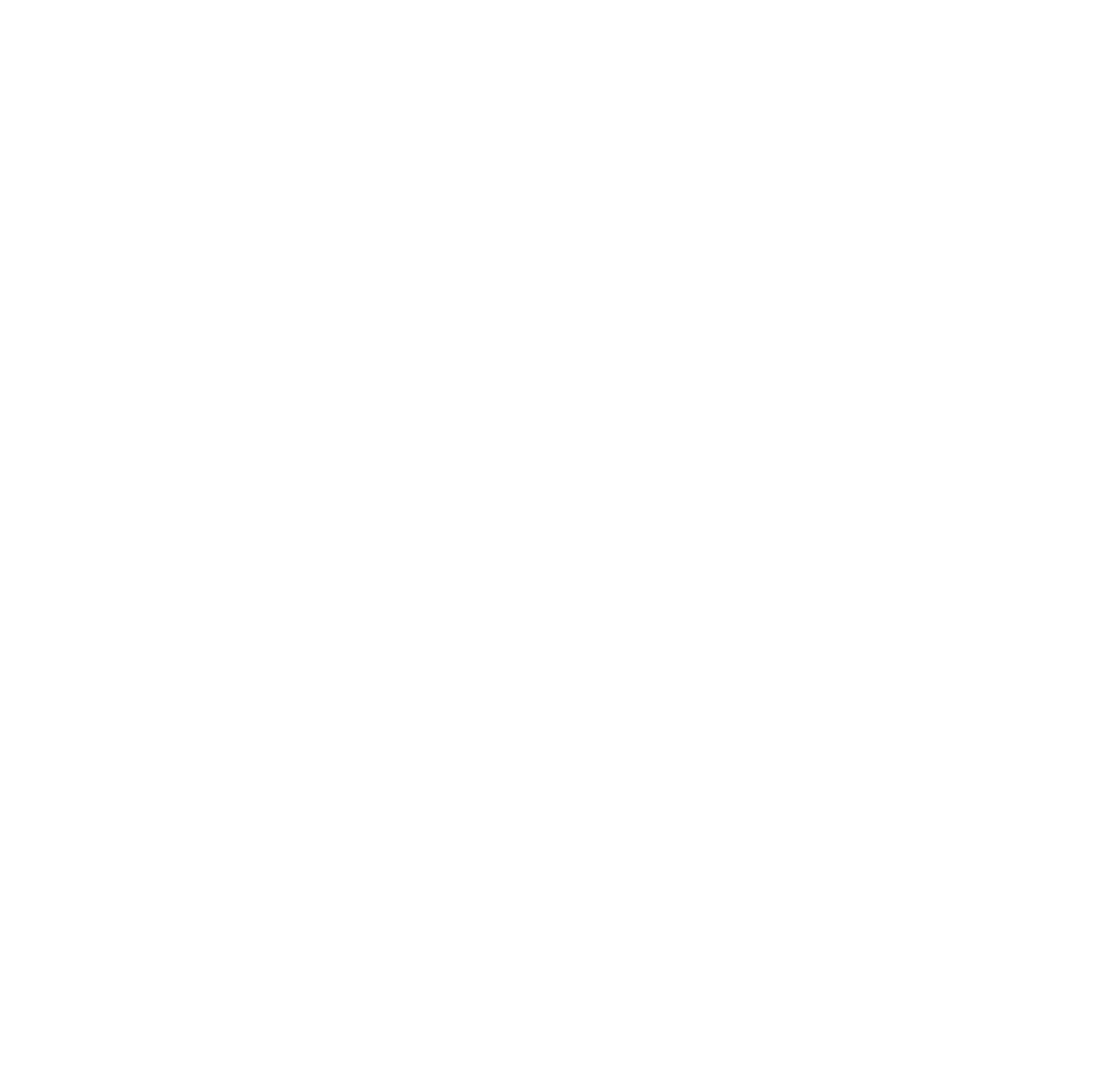 scroll, scrollTop: 0, scrollLeft: 0, axis: both 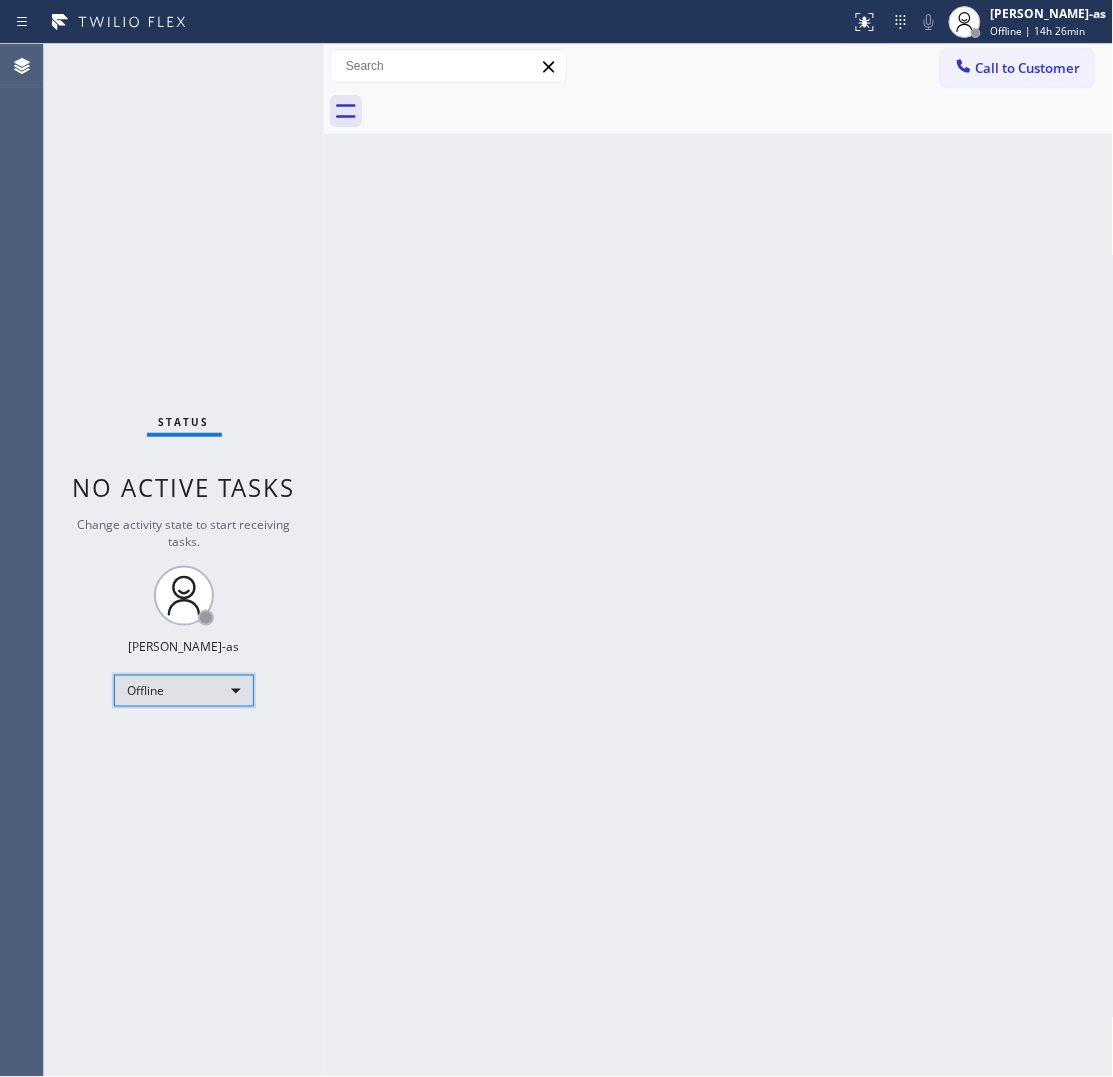 click on "Offline" at bounding box center (184, 691) 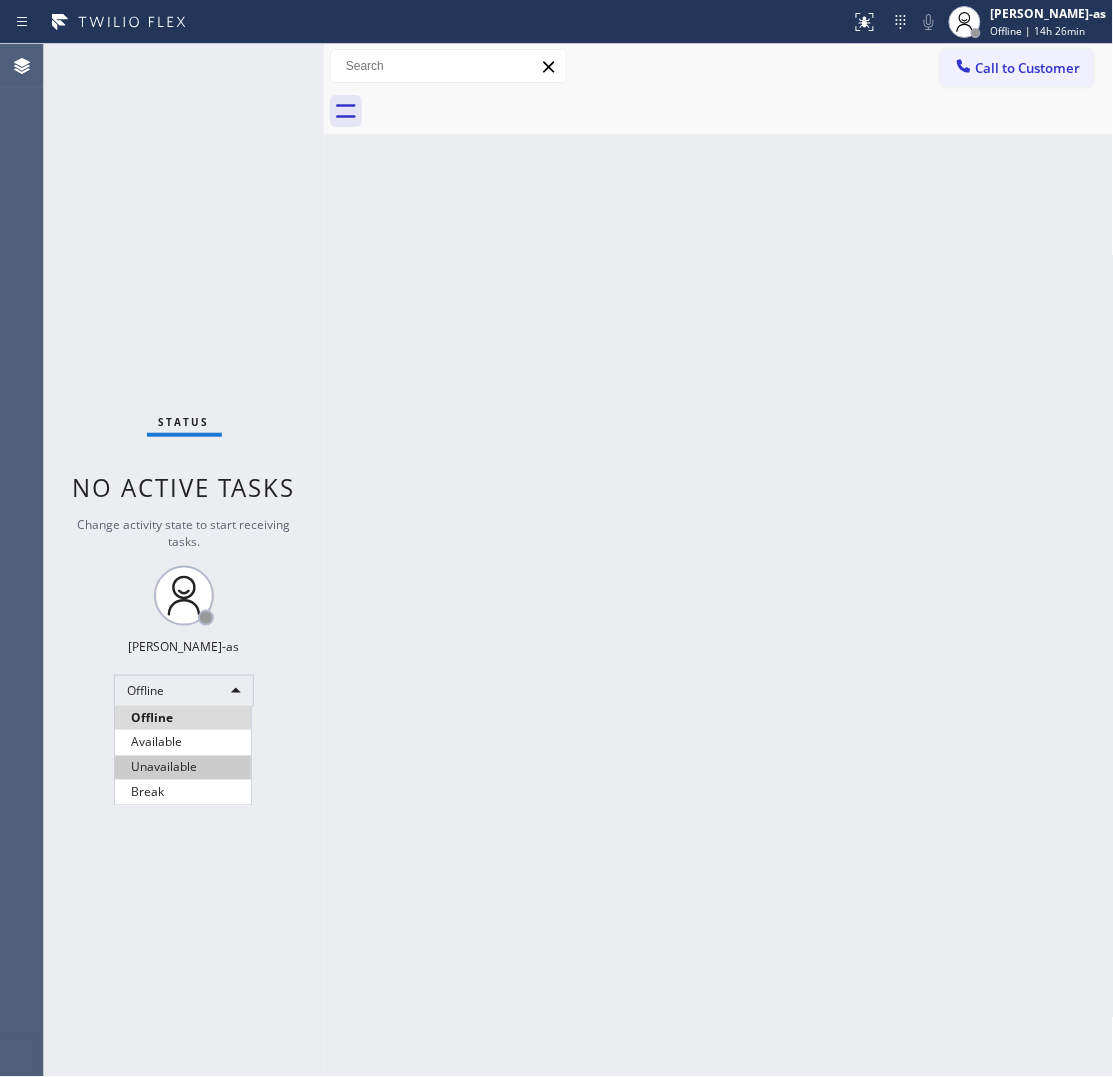 click on "Unavailable" at bounding box center (183, 768) 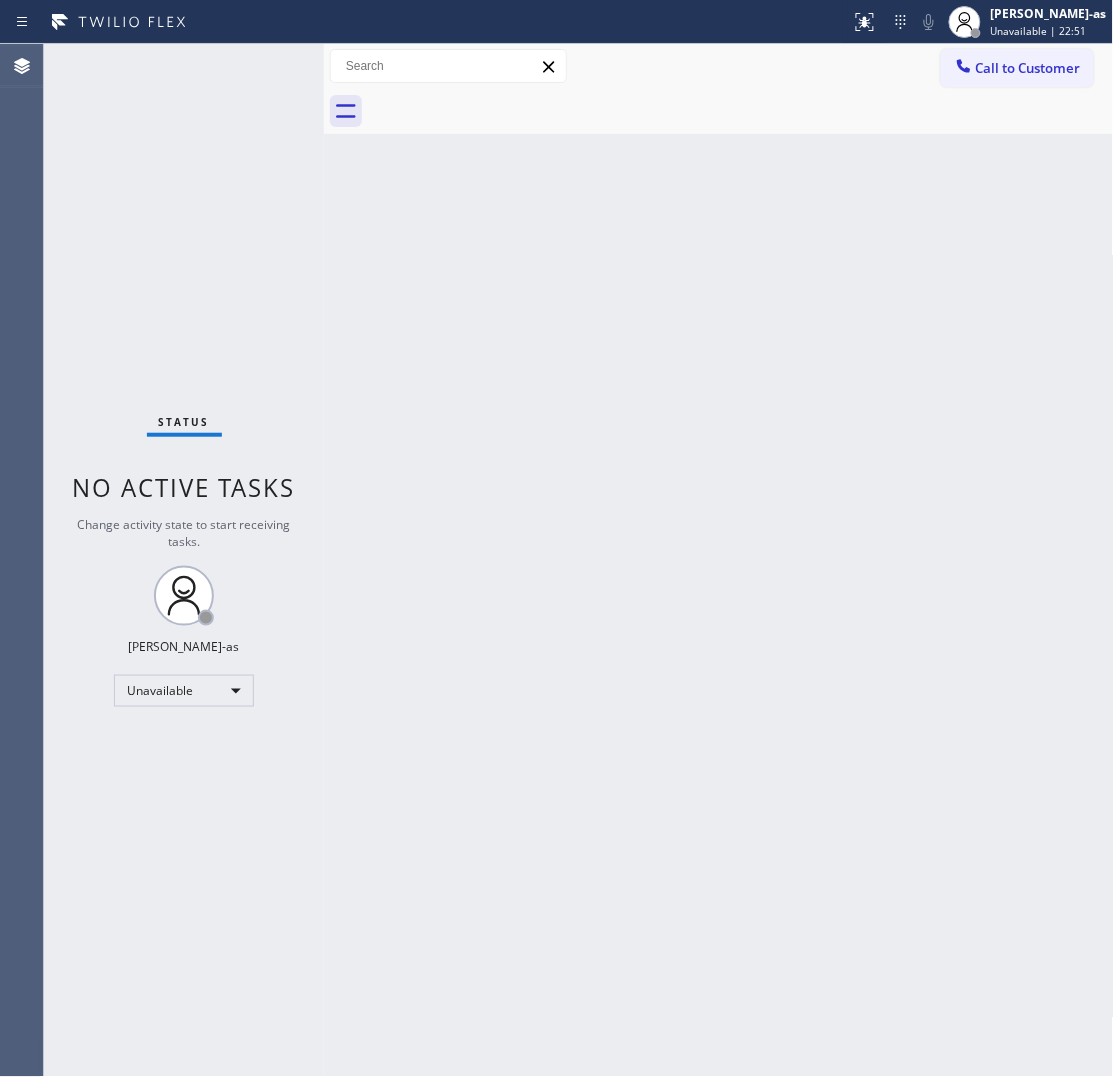 click on "Back to Dashboard Change Sender ID Customers Technicians Select a contact Outbound call Technician Search Technician Your caller id phone number Your caller id phone number Call Technician info Name   Phone none Address none Change Sender ID HVAC [PHONE_NUMBER] 5 Star Appliance [PHONE_NUMBER] Appliance Repair [PHONE_NUMBER] Plumbing [PHONE_NUMBER] Air Duct Cleaning [PHONE_NUMBER]  Electricians [PHONE_NUMBER] Cancel Change Check personal SMS Reset Change No tabs Call to Customer Outbound call Location Search location Your caller id phone number Customer number Call Outbound call Technician Search Technician Your caller id phone number Your caller id phone number Call" at bounding box center (719, 560) 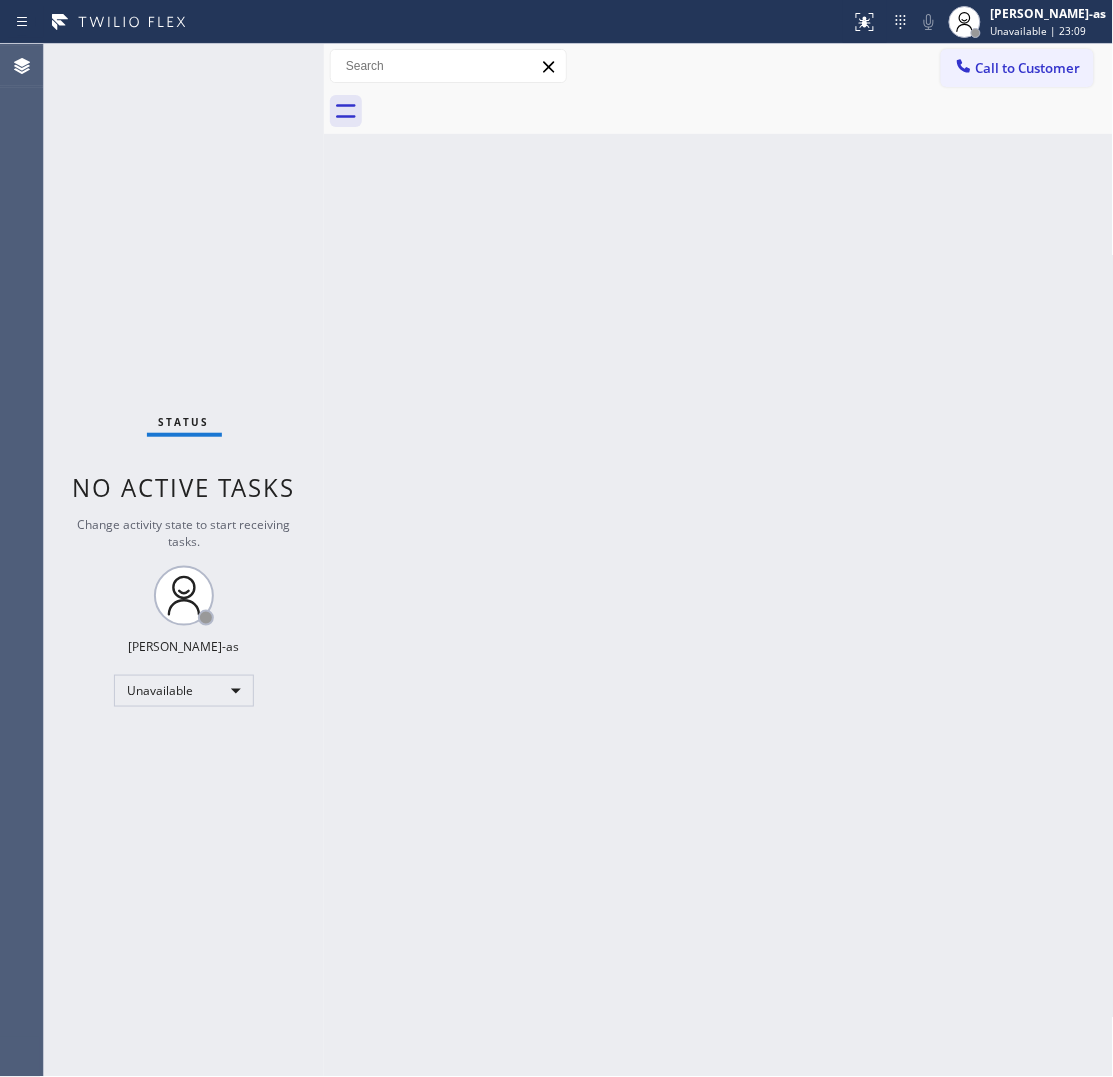click on "Back to Dashboard Change Sender ID Customers Technicians Select a contact Outbound call Technician Search Technician Your caller id phone number Your caller id phone number Call Technician info Name   Phone none Address none Change Sender ID HVAC [PHONE_NUMBER] 5 Star Appliance [PHONE_NUMBER] Appliance Repair [PHONE_NUMBER] Plumbing [PHONE_NUMBER] Air Duct Cleaning [PHONE_NUMBER]  Electricians [PHONE_NUMBER] Cancel Change Check personal SMS Reset Change No tabs Call to Customer Outbound call Location Search location Your caller id phone number Customer number Call Outbound call Technician Search Technician Your caller id phone number Your caller id phone number Call" at bounding box center (719, 560) 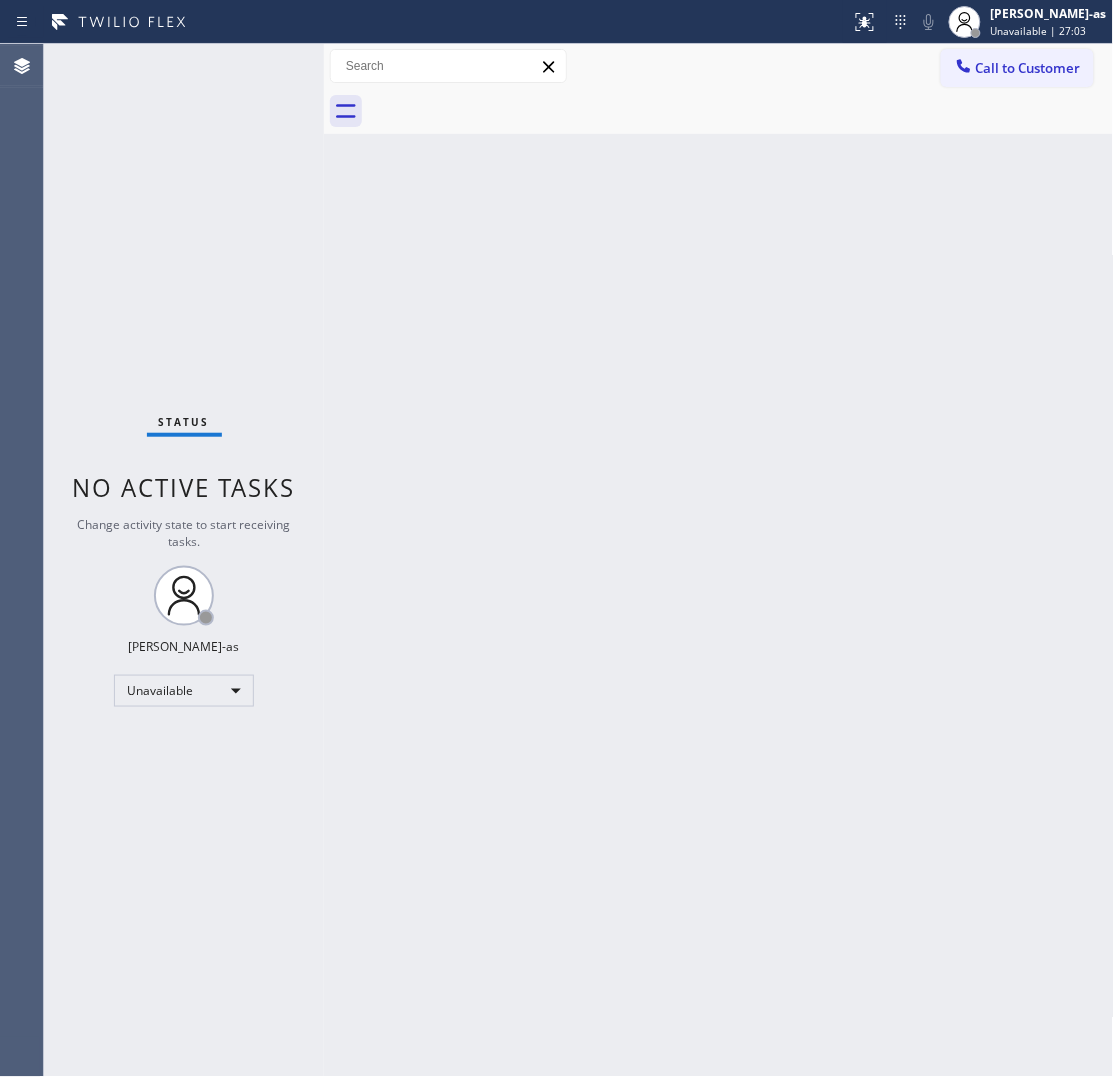 click on "Status   No active tasks     Change activity state to start receiving tasks.   [PERSON_NAME]-as Unavailable" at bounding box center (184, 560) 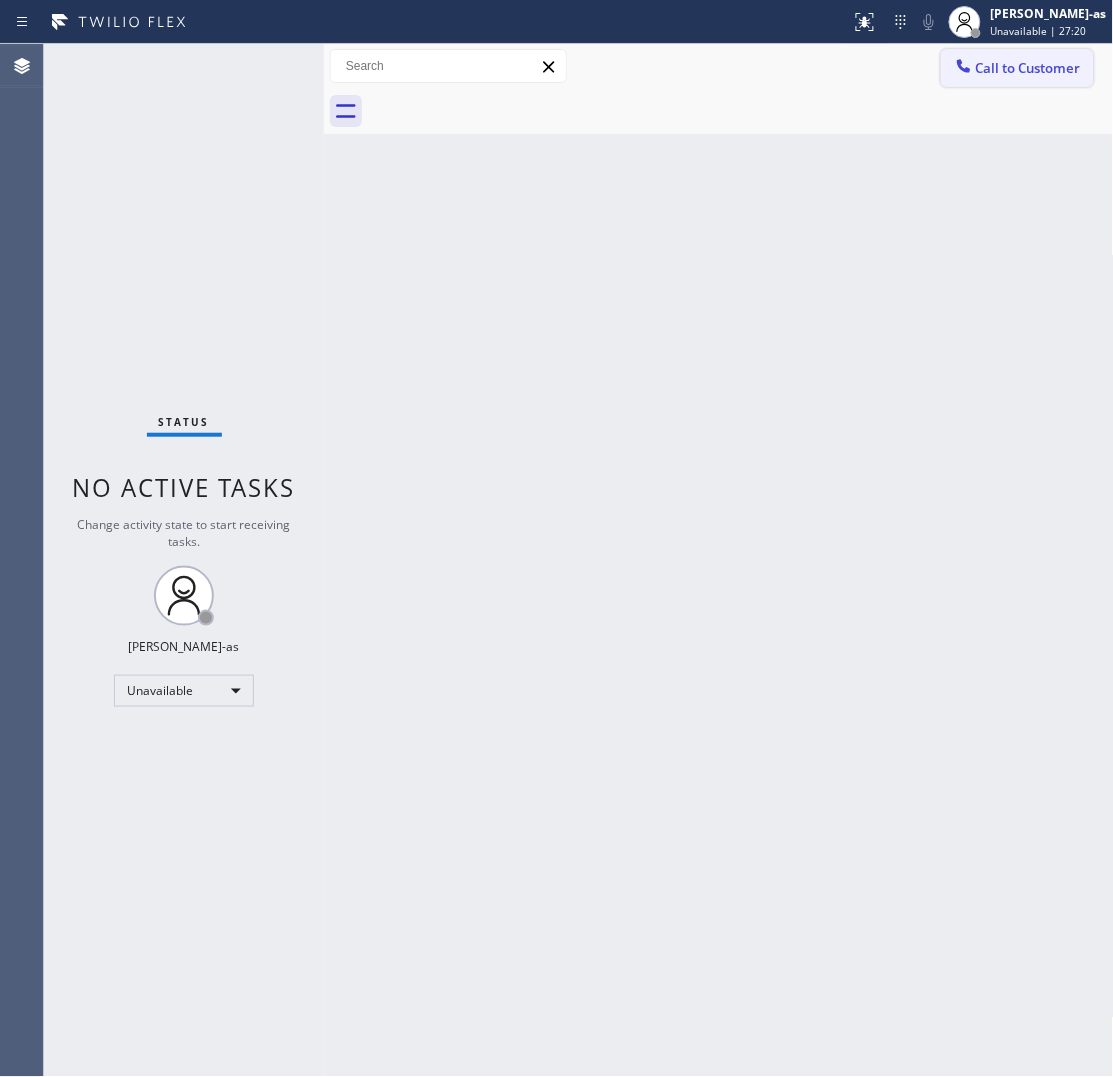 click on "Call to Customer" at bounding box center (1028, 68) 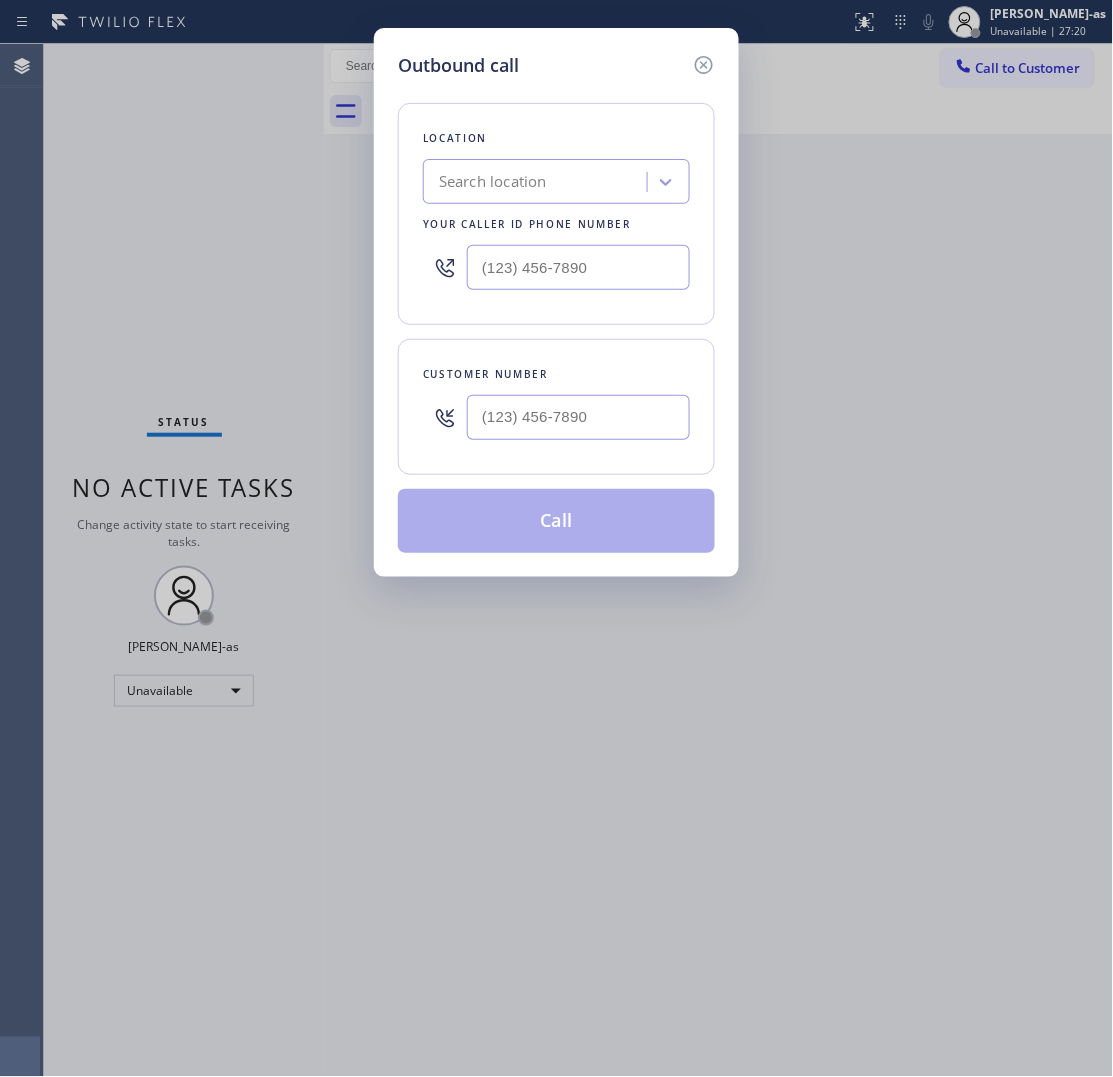 click at bounding box center (578, 417) 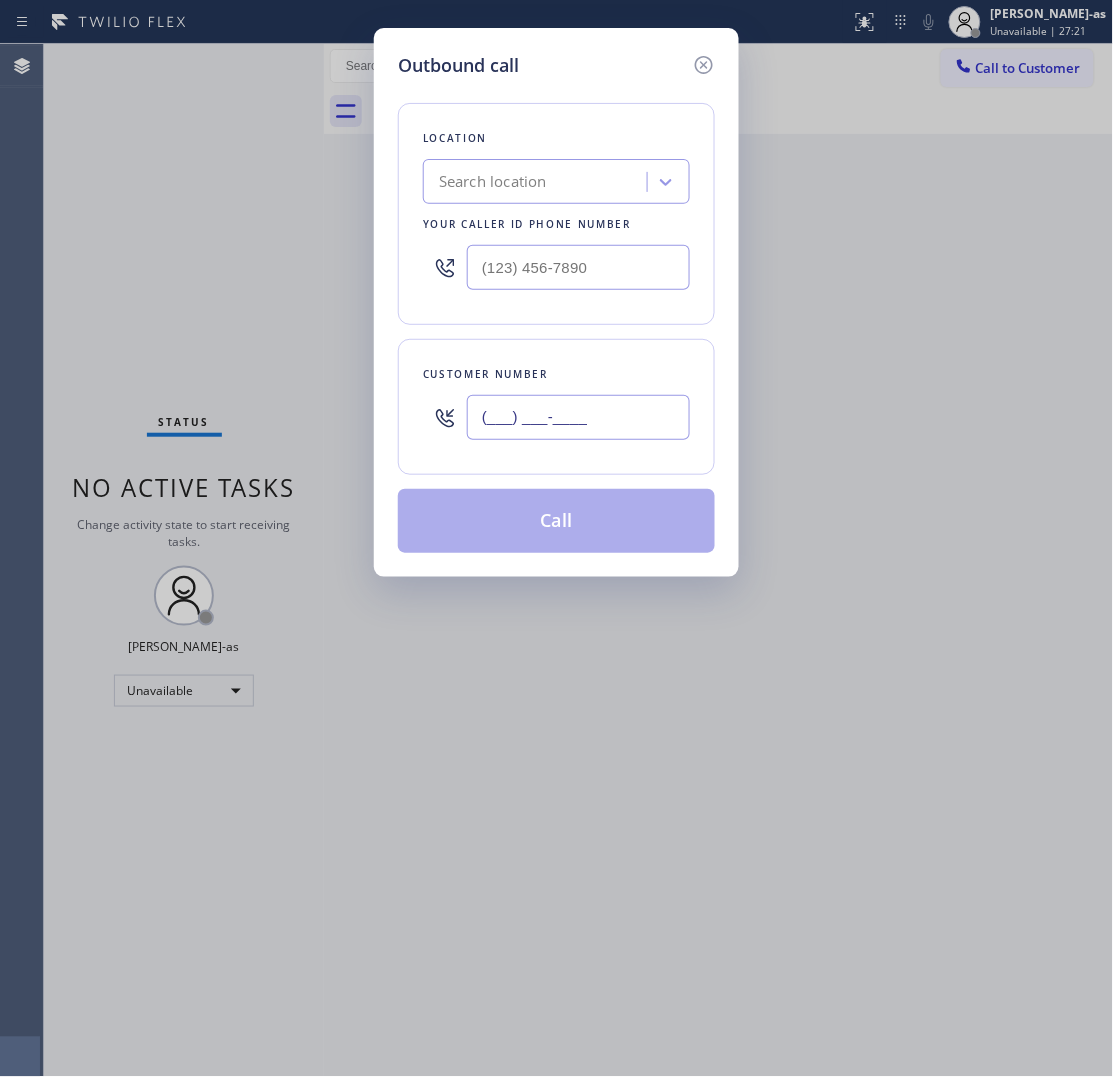 click on "(___) ___-____" at bounding box center (578, 417) 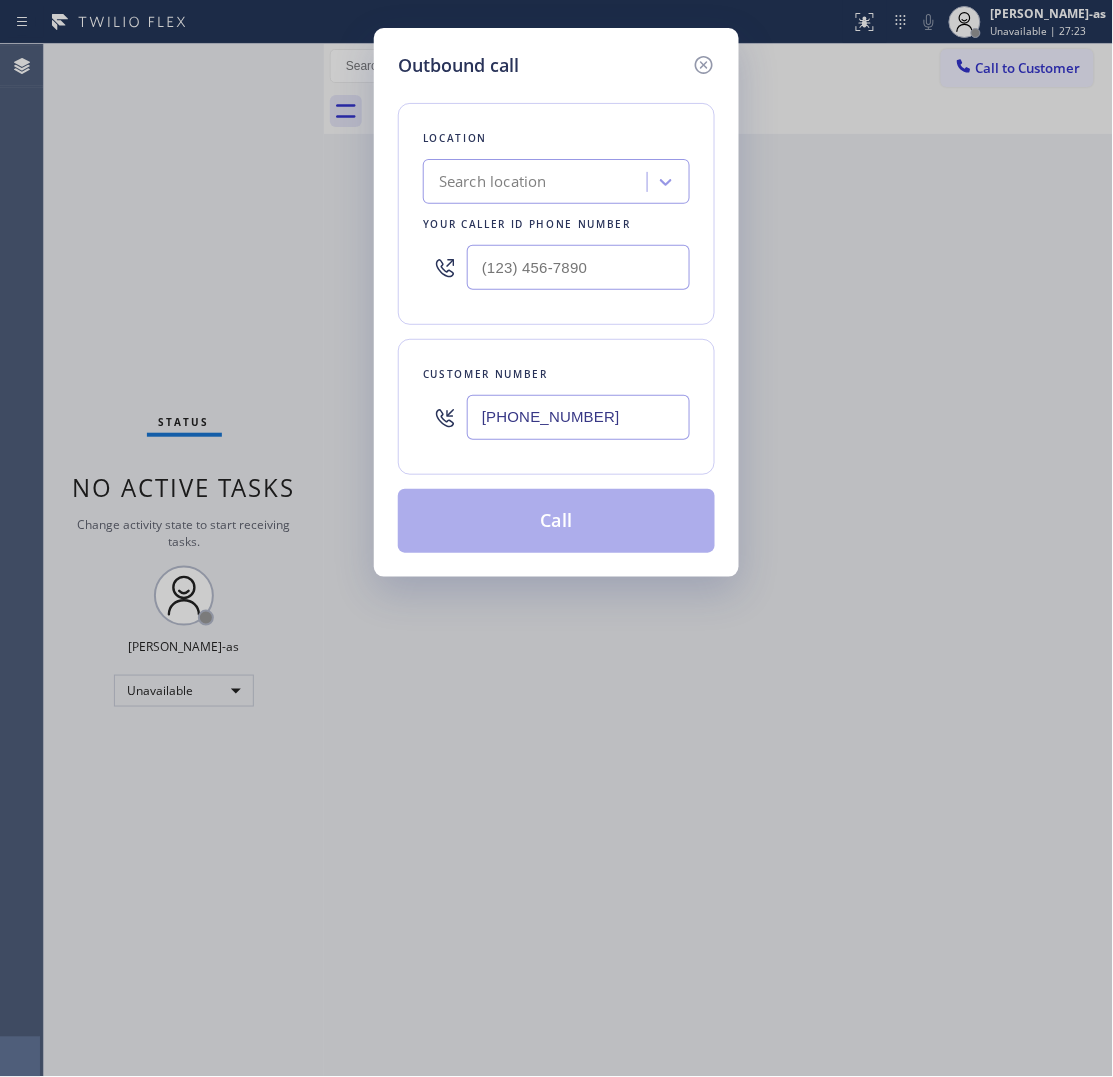 type on "[PHONE_NUMBER]" 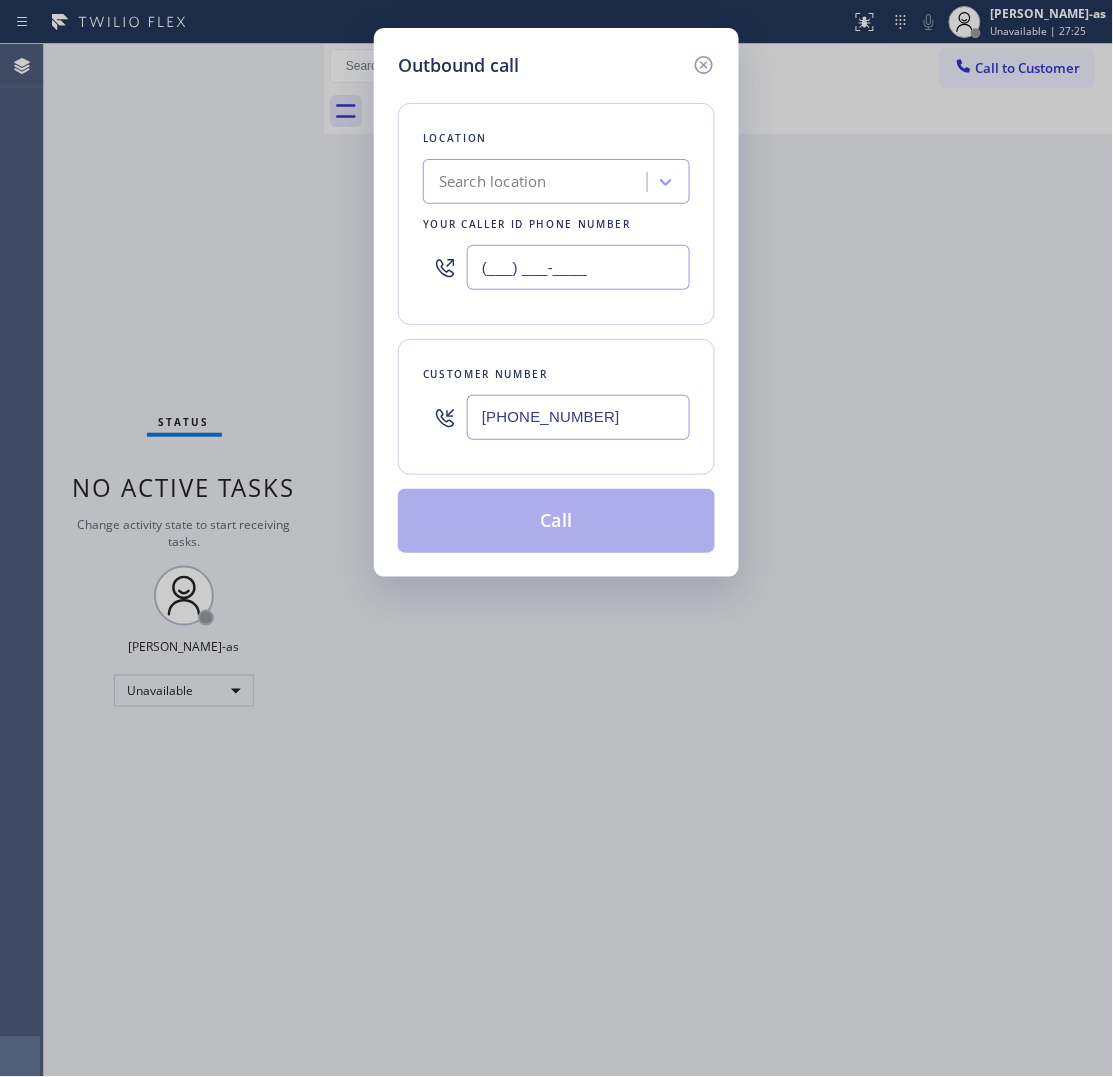 click on "(___) ___-____" at bounding box center (578, 267) 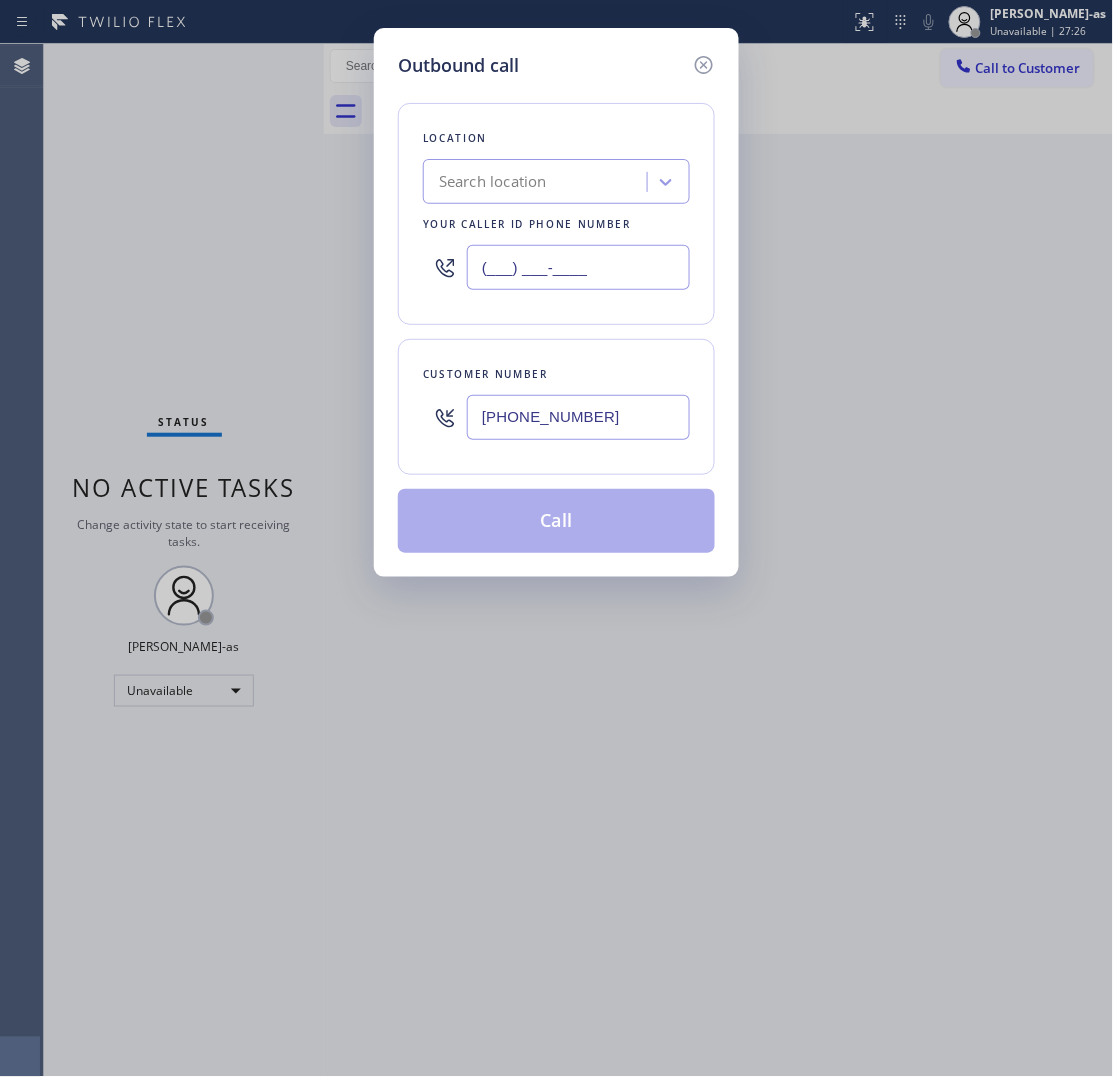 click on "(___) ___-____" at bounding box center (578, 267) 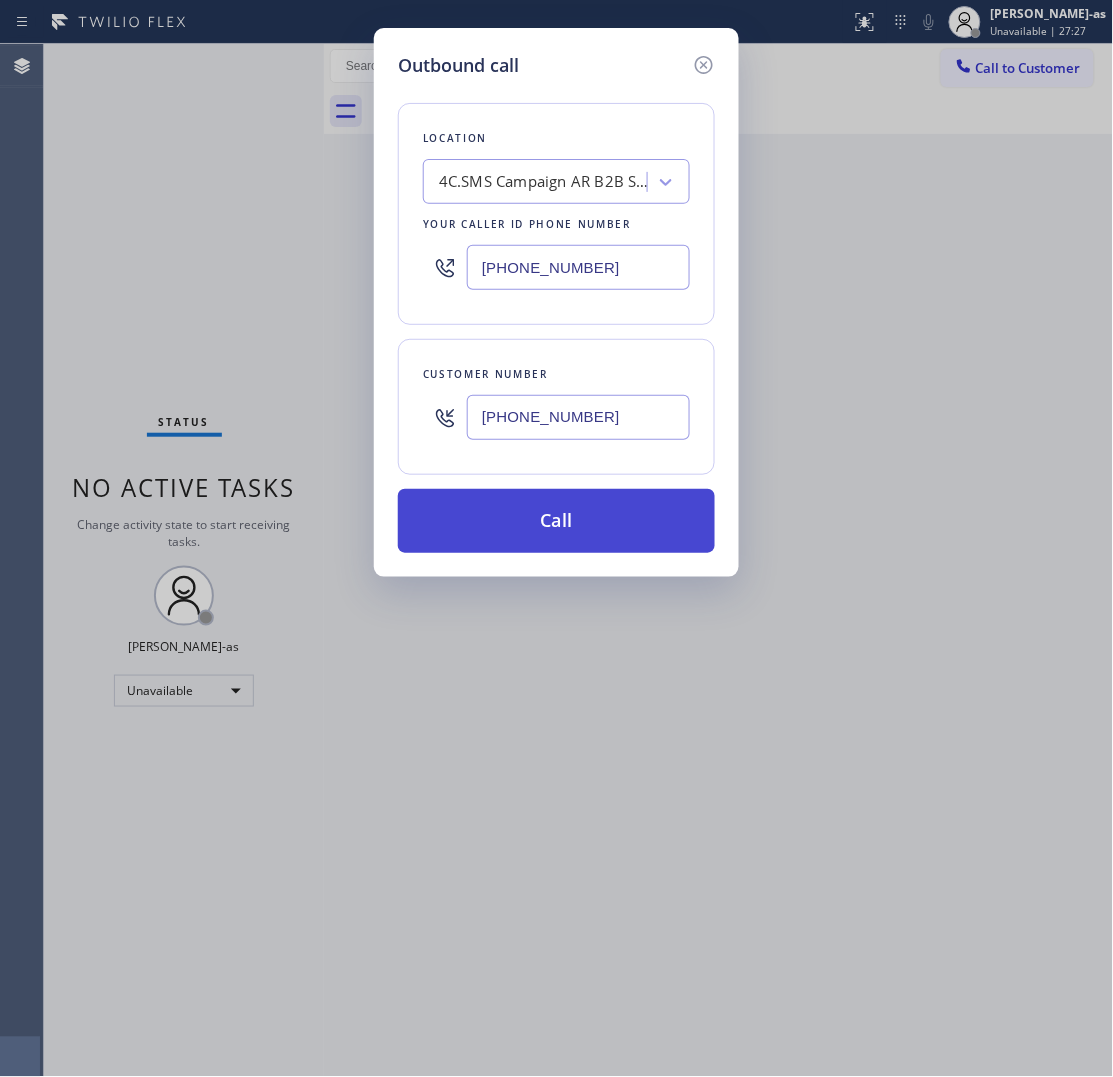 type on "[PHONE_NUMBER]" 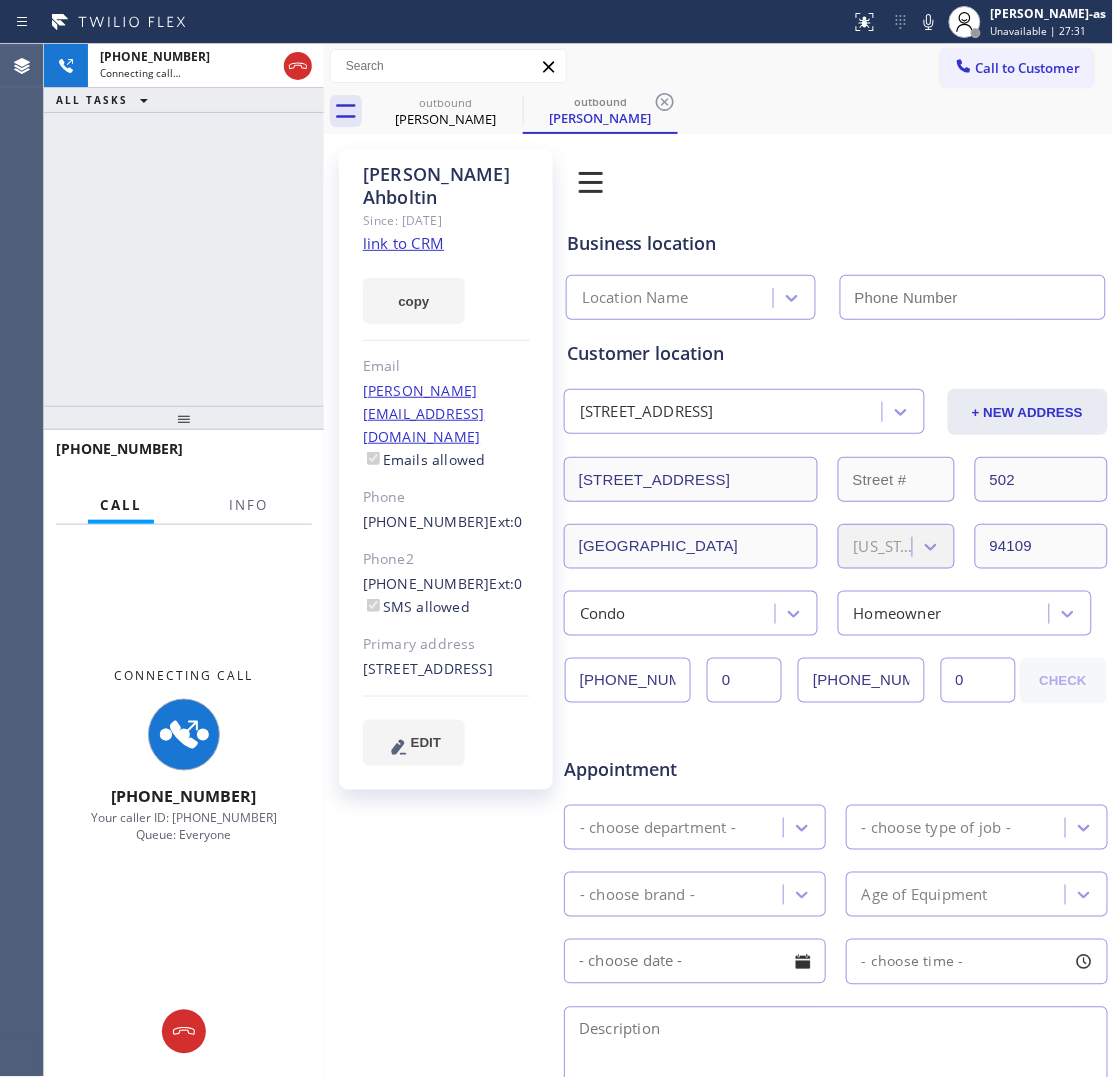 click on "link to CRM" 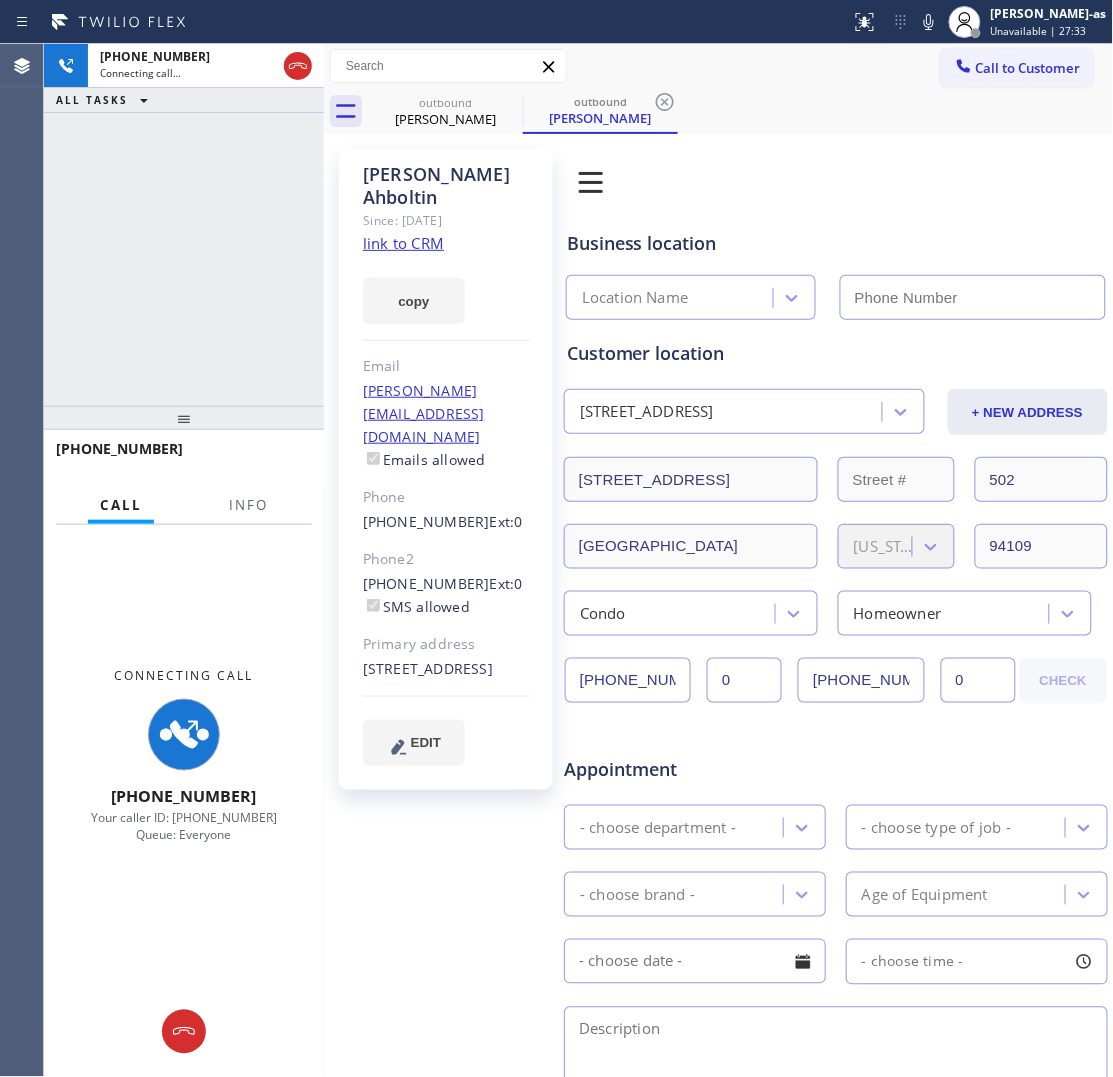 type on "[PHONE_NUMBER]" 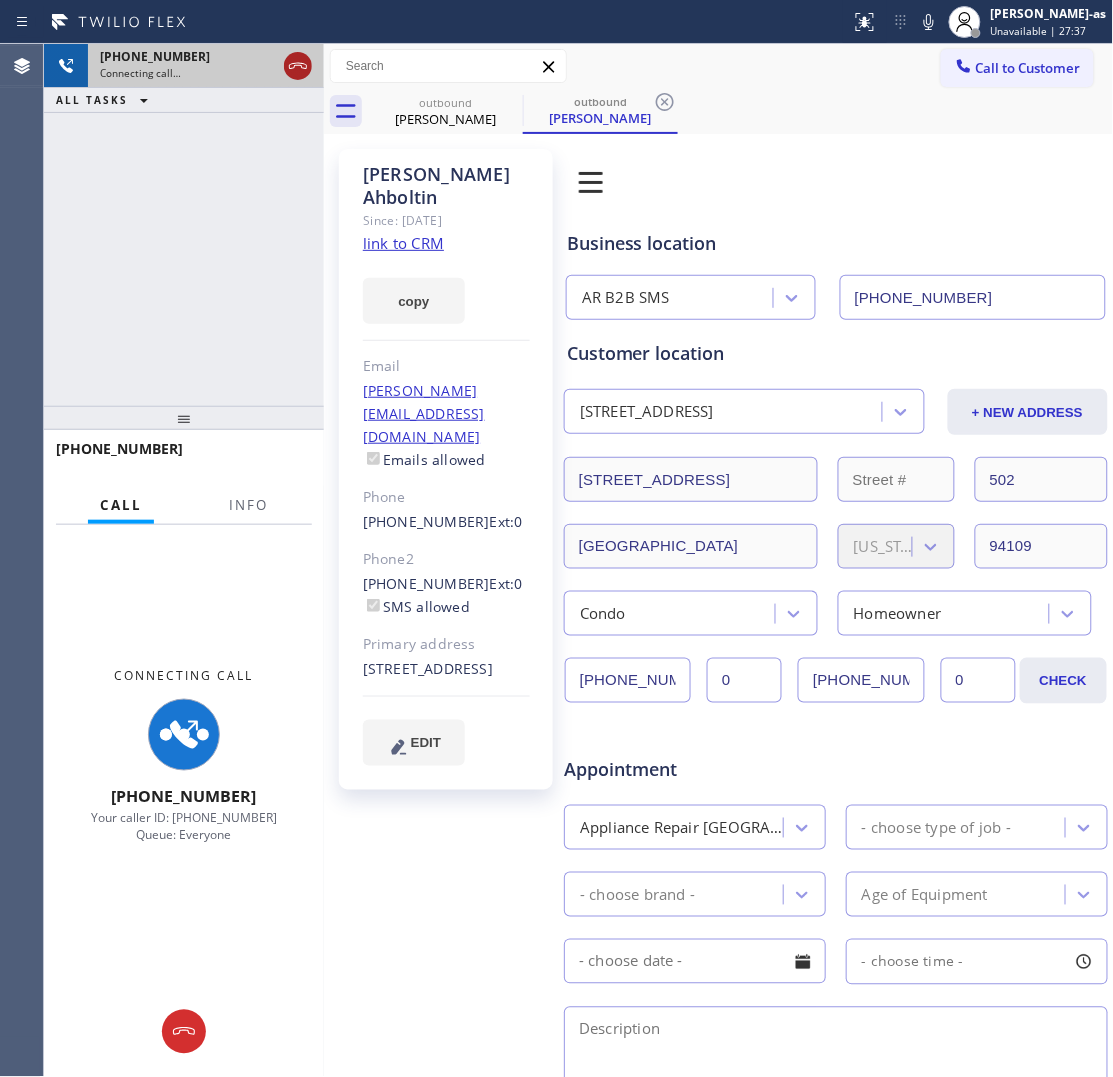 click 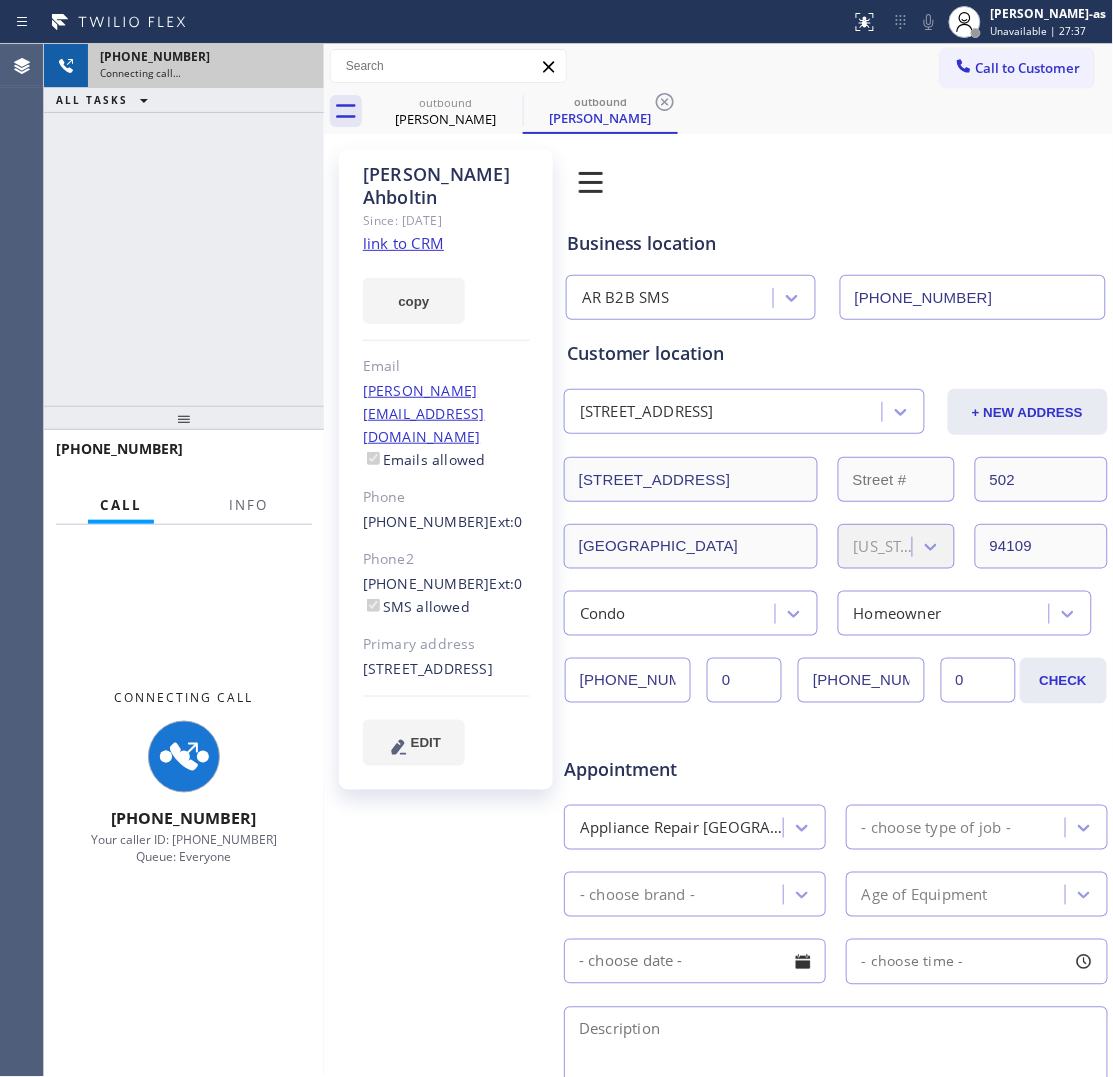 drag, startPoint x: 436, startPoint y: 113, endPoint x: 512, endPoint y: 83, distance: 81.706795 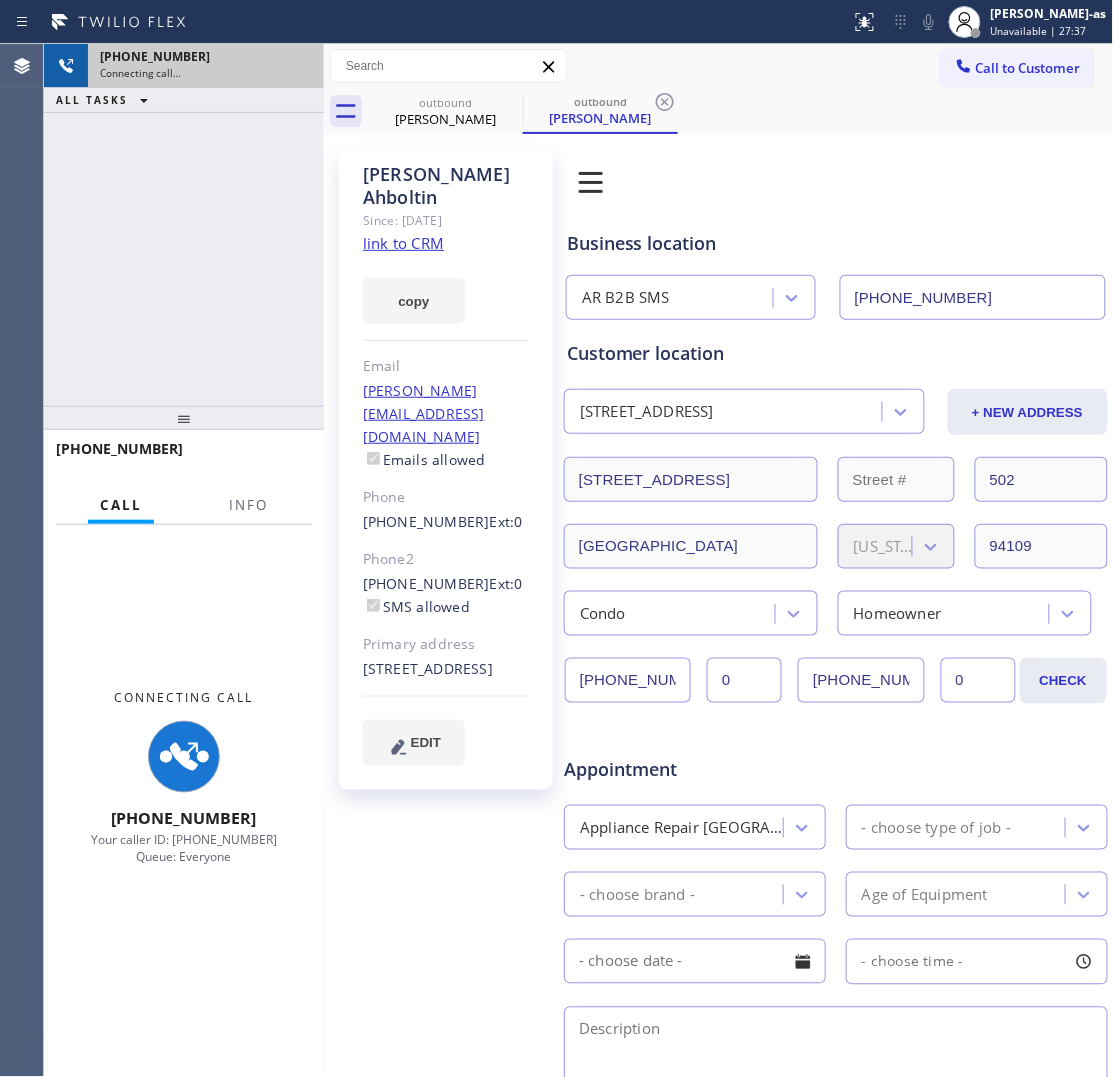 click on "[PERSON_NAME]" at bounding box center [445, 119] 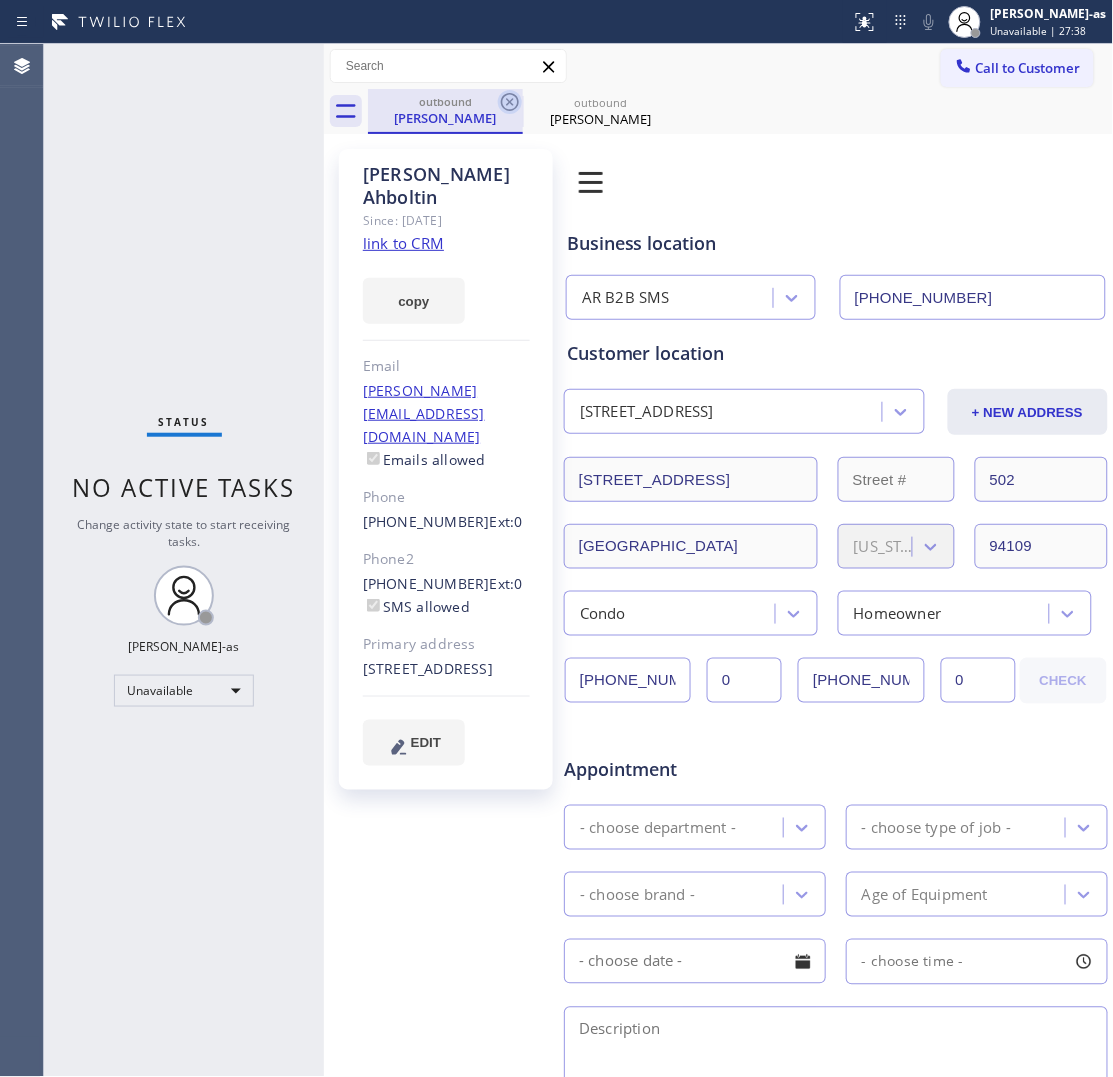 click 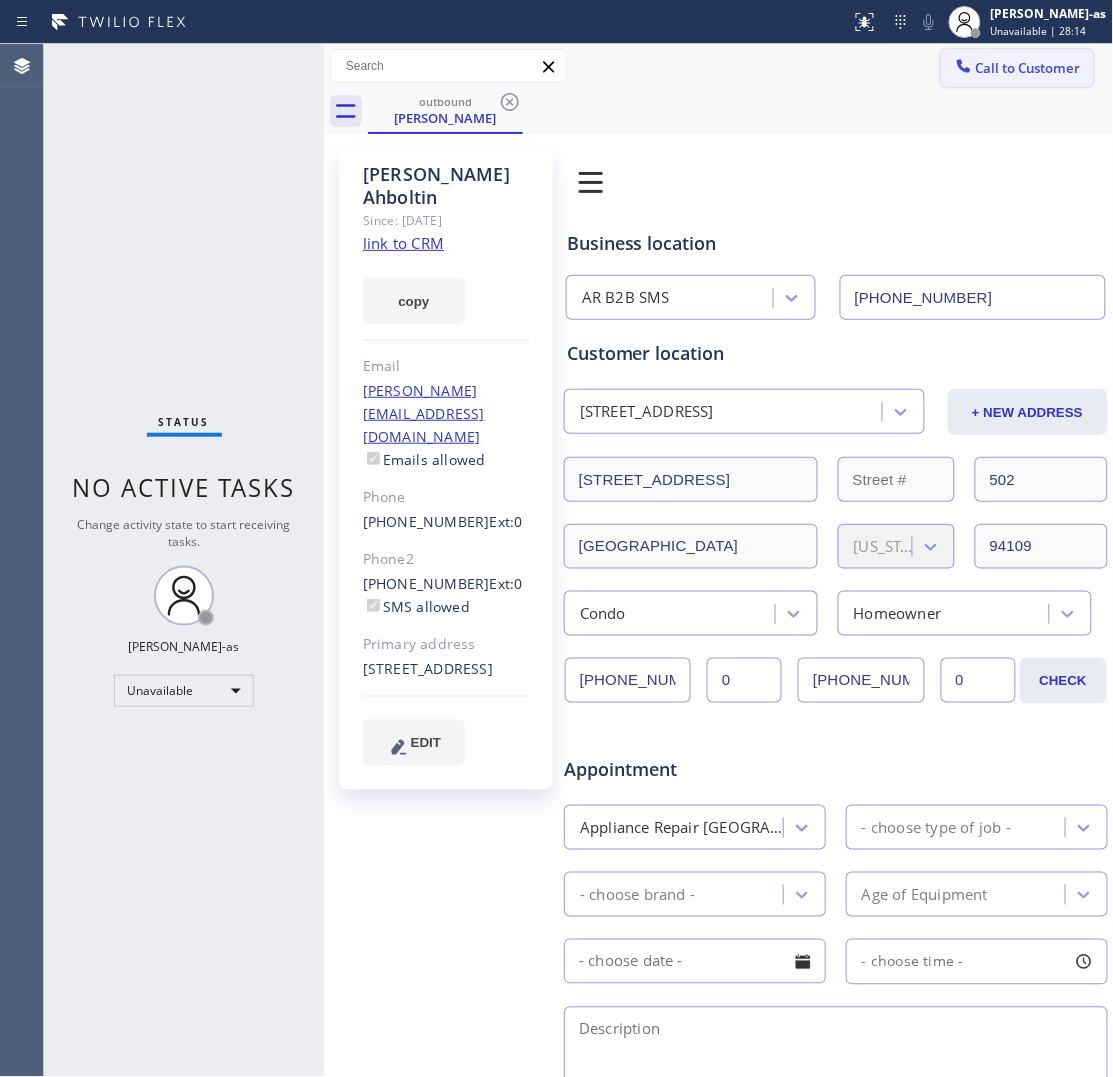 click on "Call to Customer" at bounding box center (1028, 68) 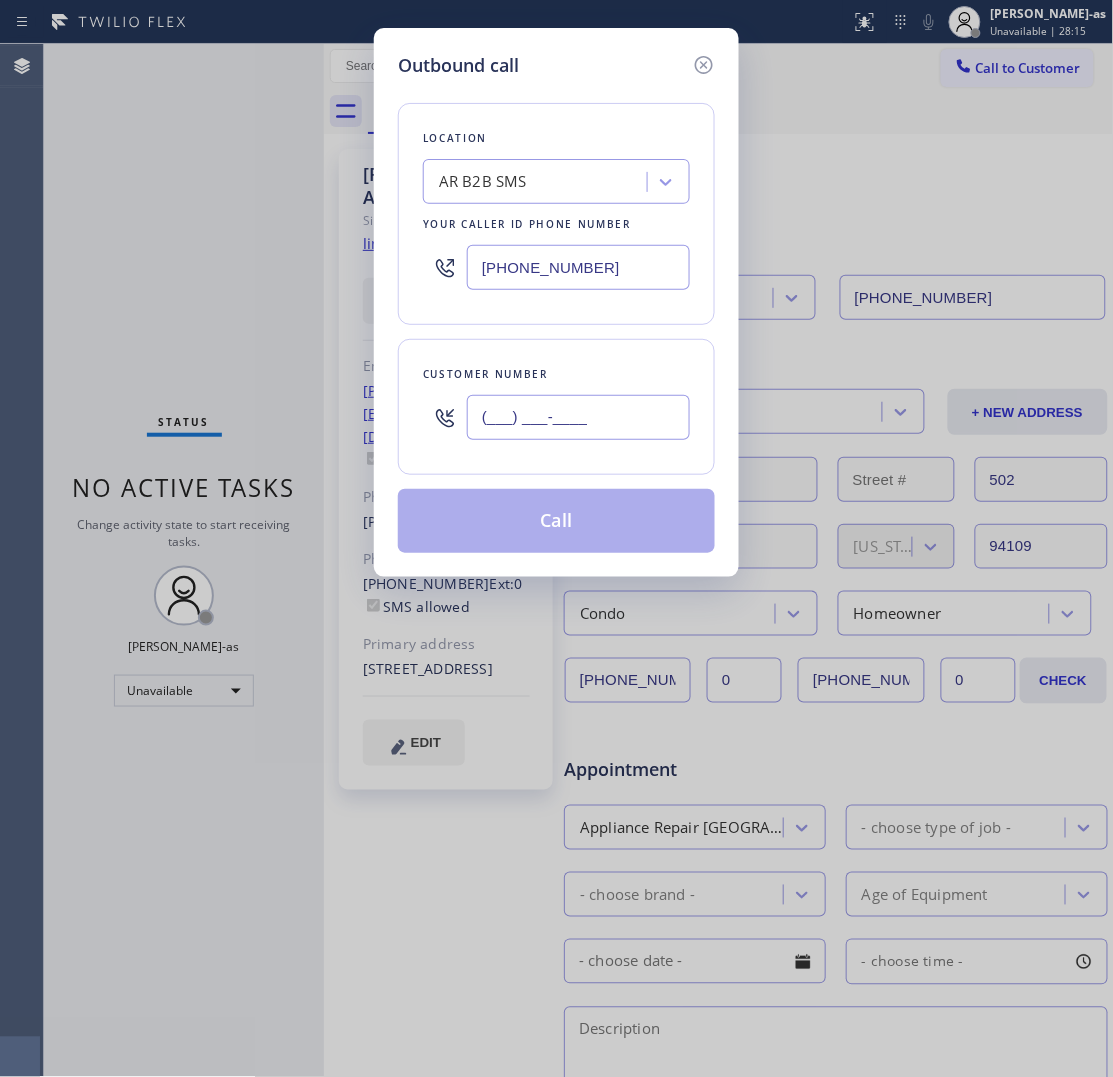 click on "(___) ___-____" at bounding box center [578, 417] 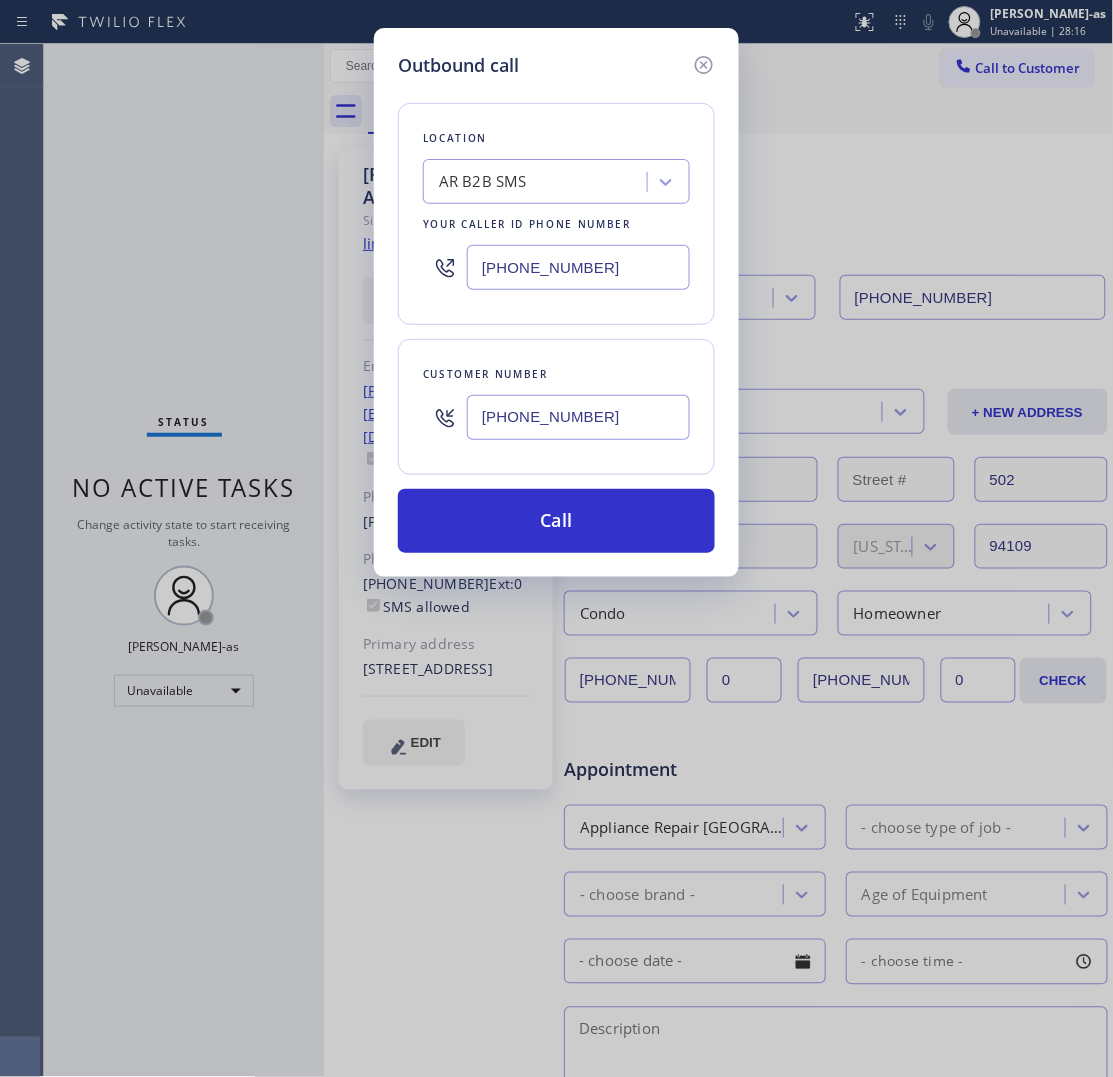 type on "[PHONE_NUMBER]" 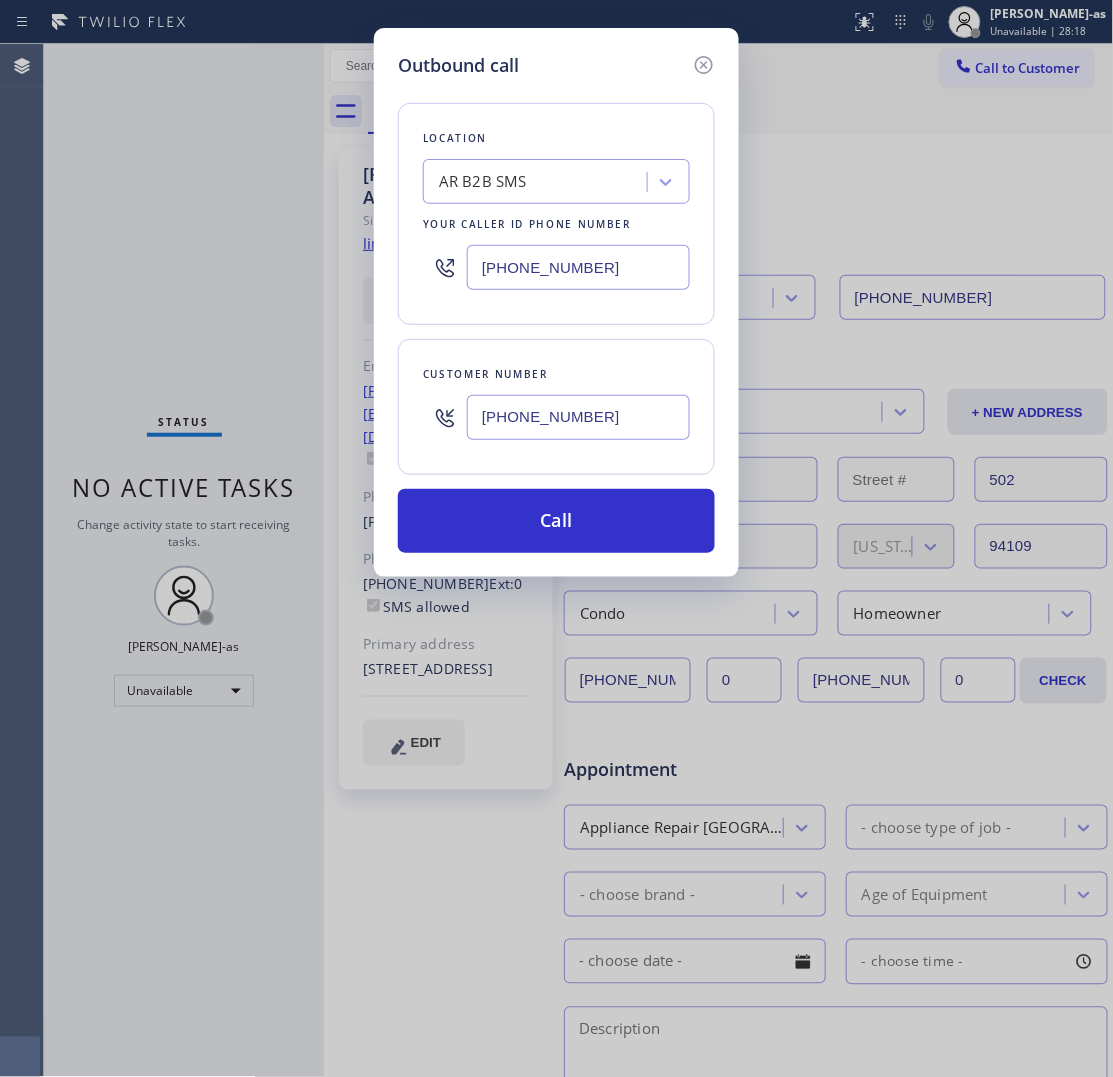 click on "AR B2B SMS" at bounding box center [538, 182] 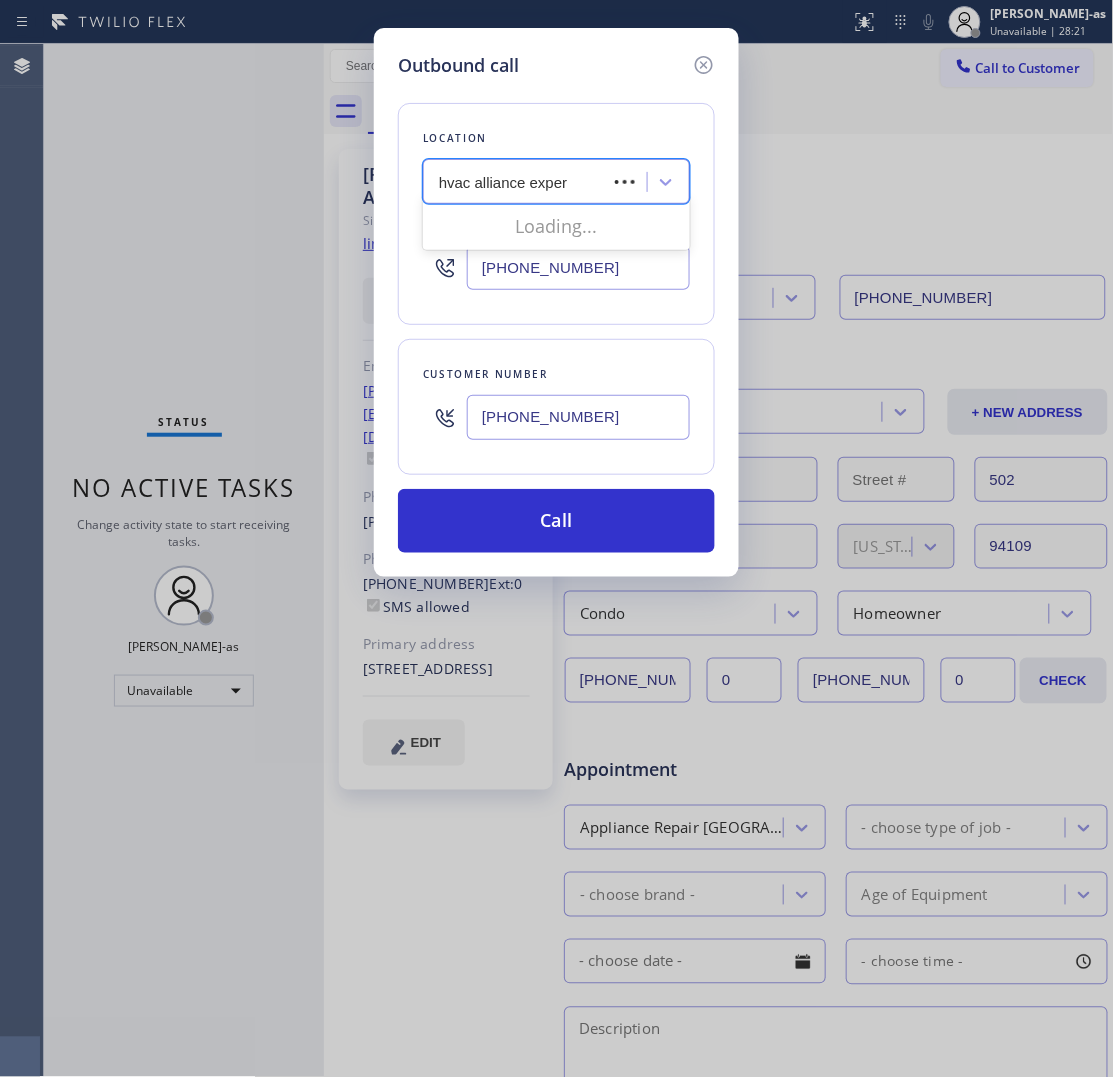 type on "hvac alliance expert" 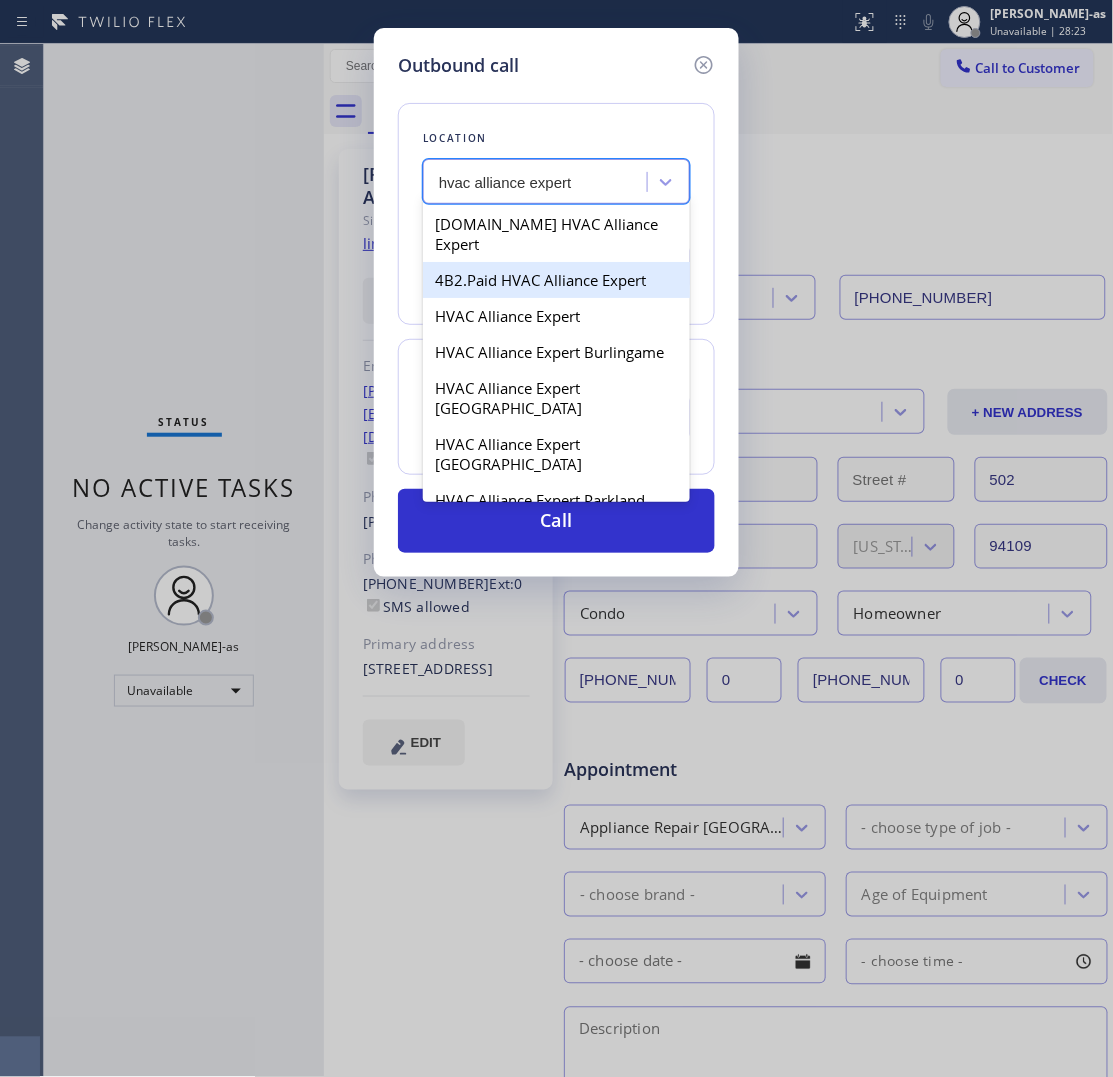 click on "4B2.Paid HVAC Alliance Expert" at bounding box center (556, 280) 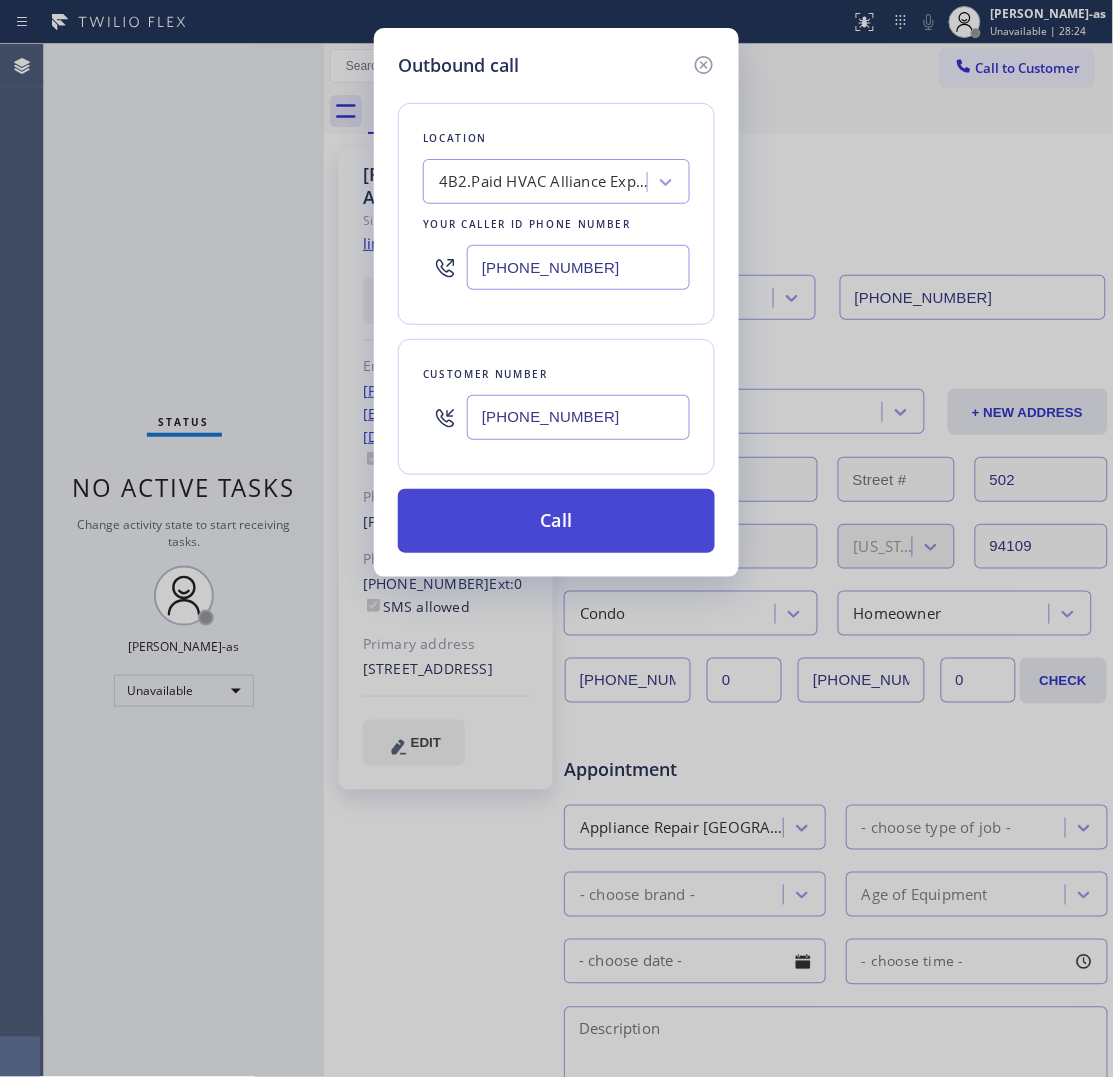 click on "Call" at bounding box center (556, 521) 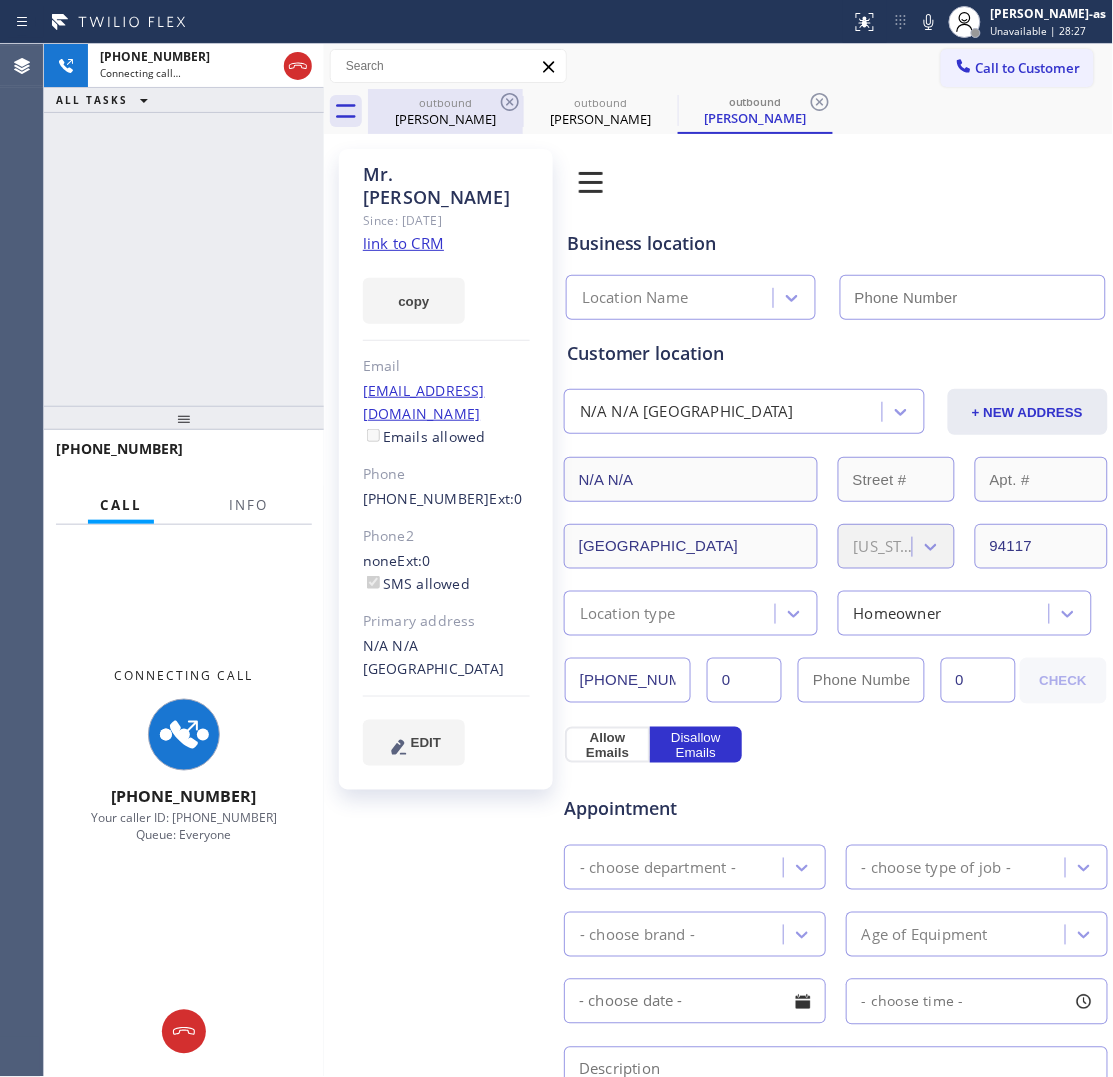 drag, startPoint x: 435, startPoint y: 143, endPoint x: 446, endPoint y: 118, distance: 27.313 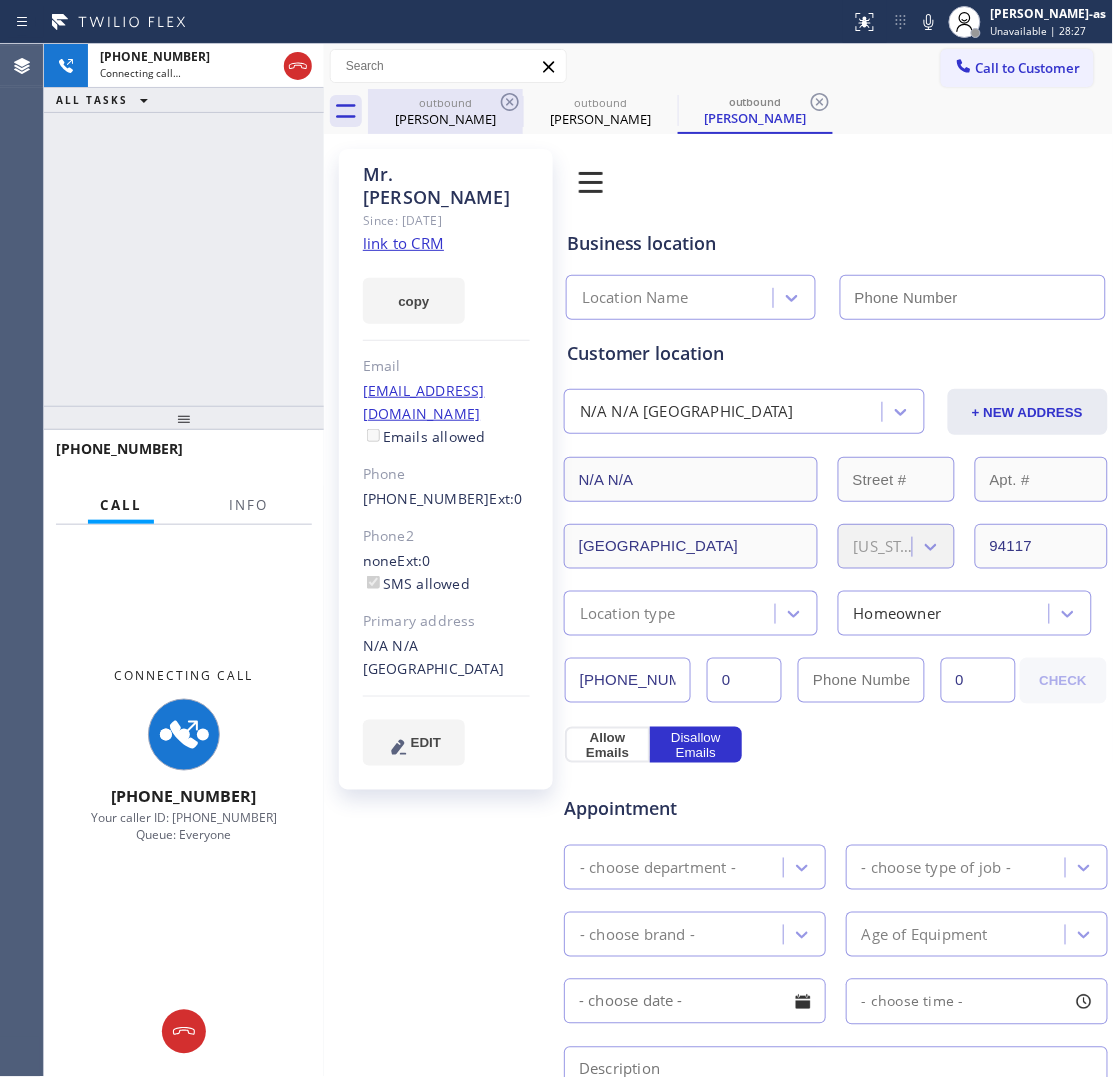 click on "[PERSON_NAME] Since: [DATE] link to CRM copy Email [EMAIL_ADDRESS][DOMAIN_NAME]  Emails allowed Phone [PHONE_NUMBER]  Ext:  0 Phone2 none  Ext:  0  SMS allowed Primary address  N/[GEOGRAPHIC_DATA] CA EDIT Outbound call Location Search location Your caller id phone number Customer number Call Benefits" at bounding box center [446, 821] 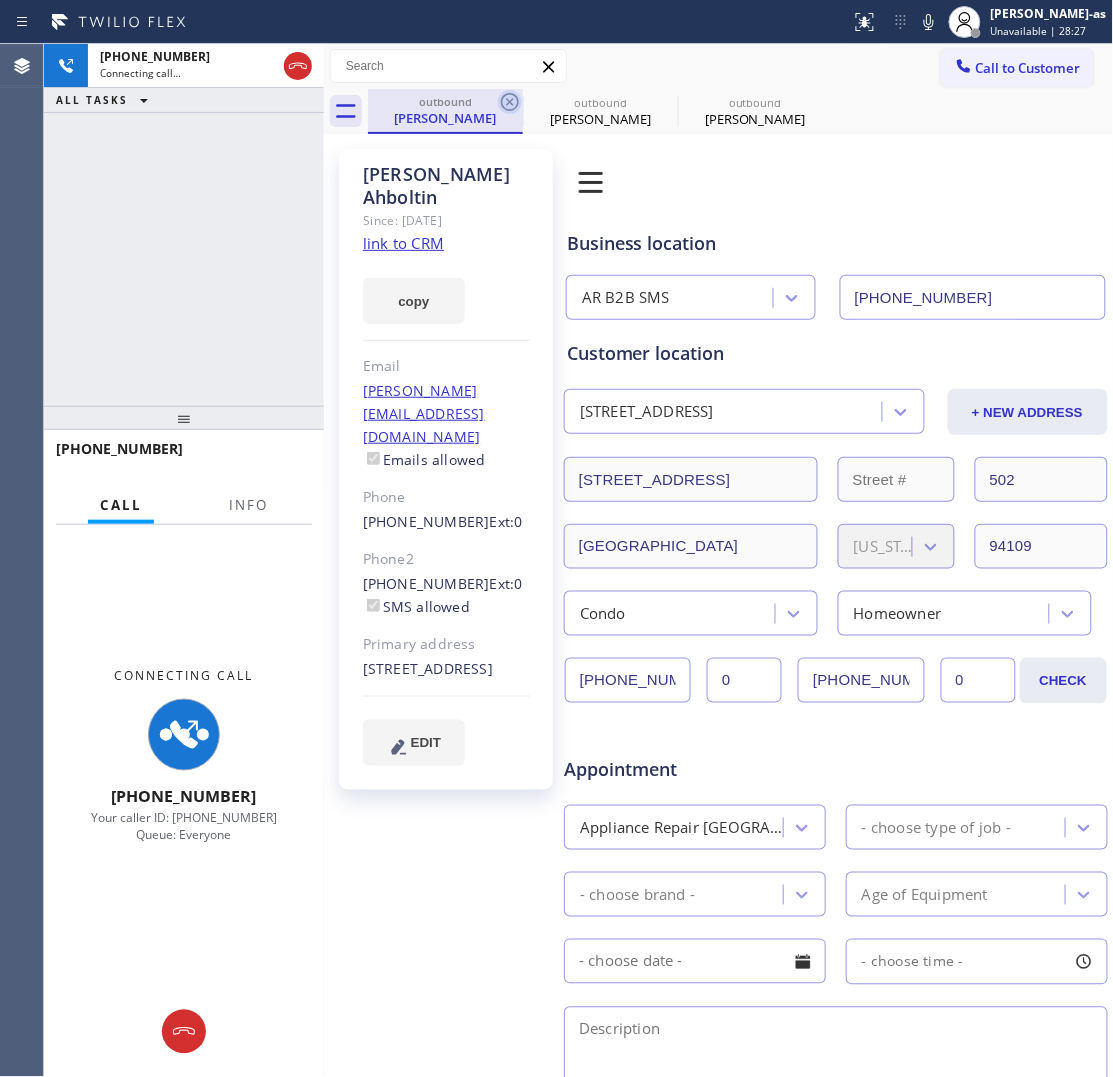click 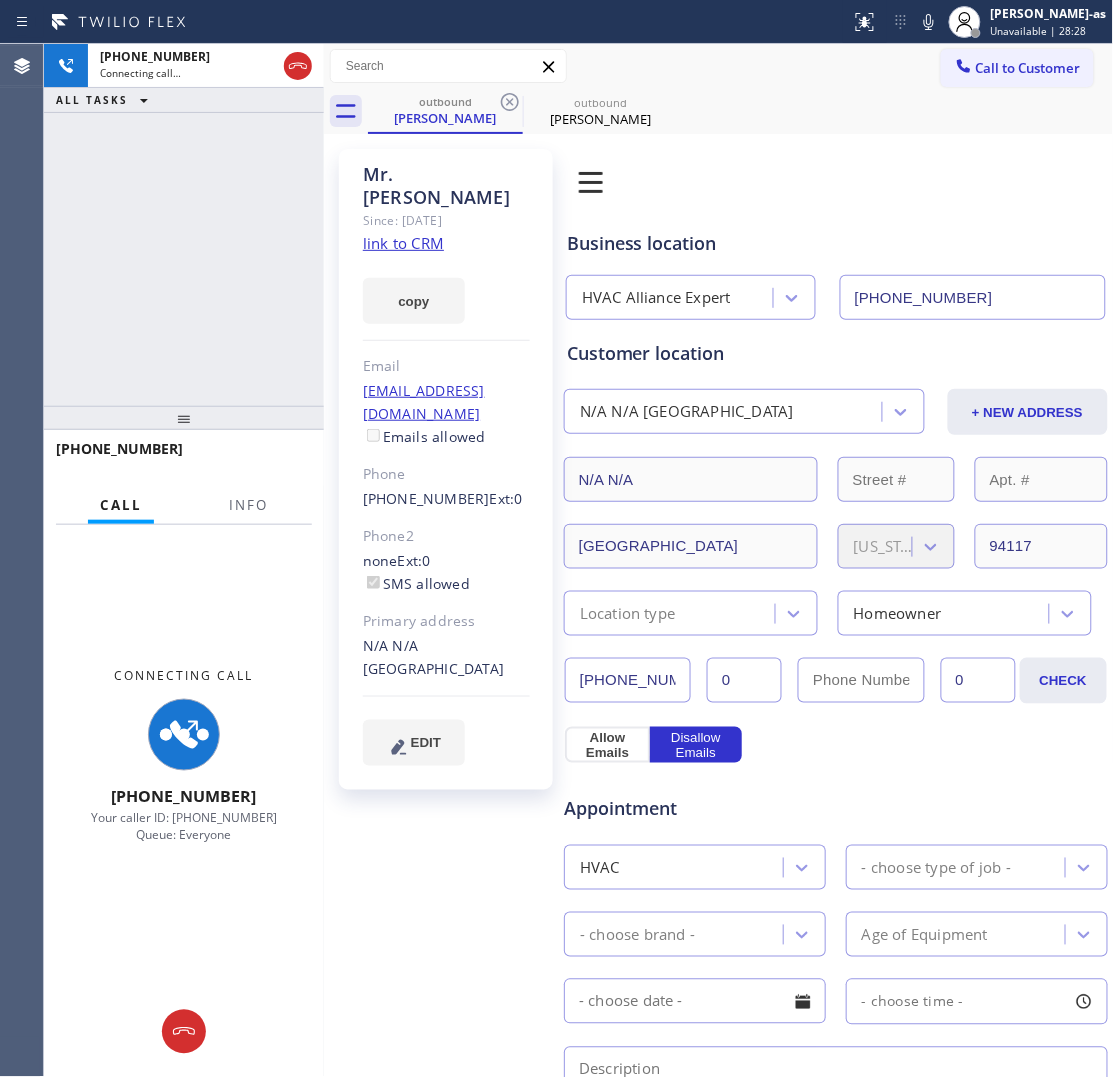 type on "[PHONE_NUMBER]" 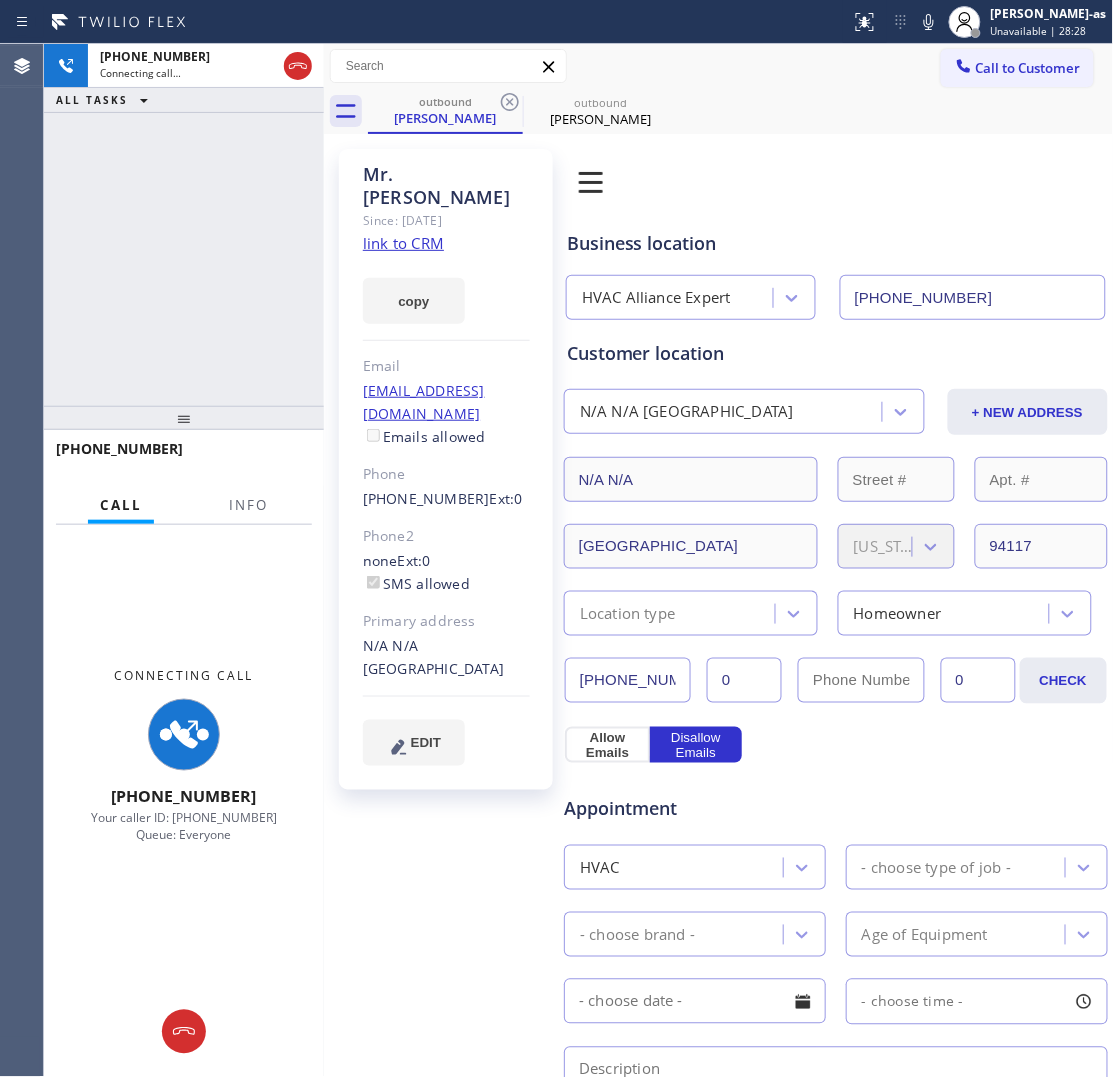 click 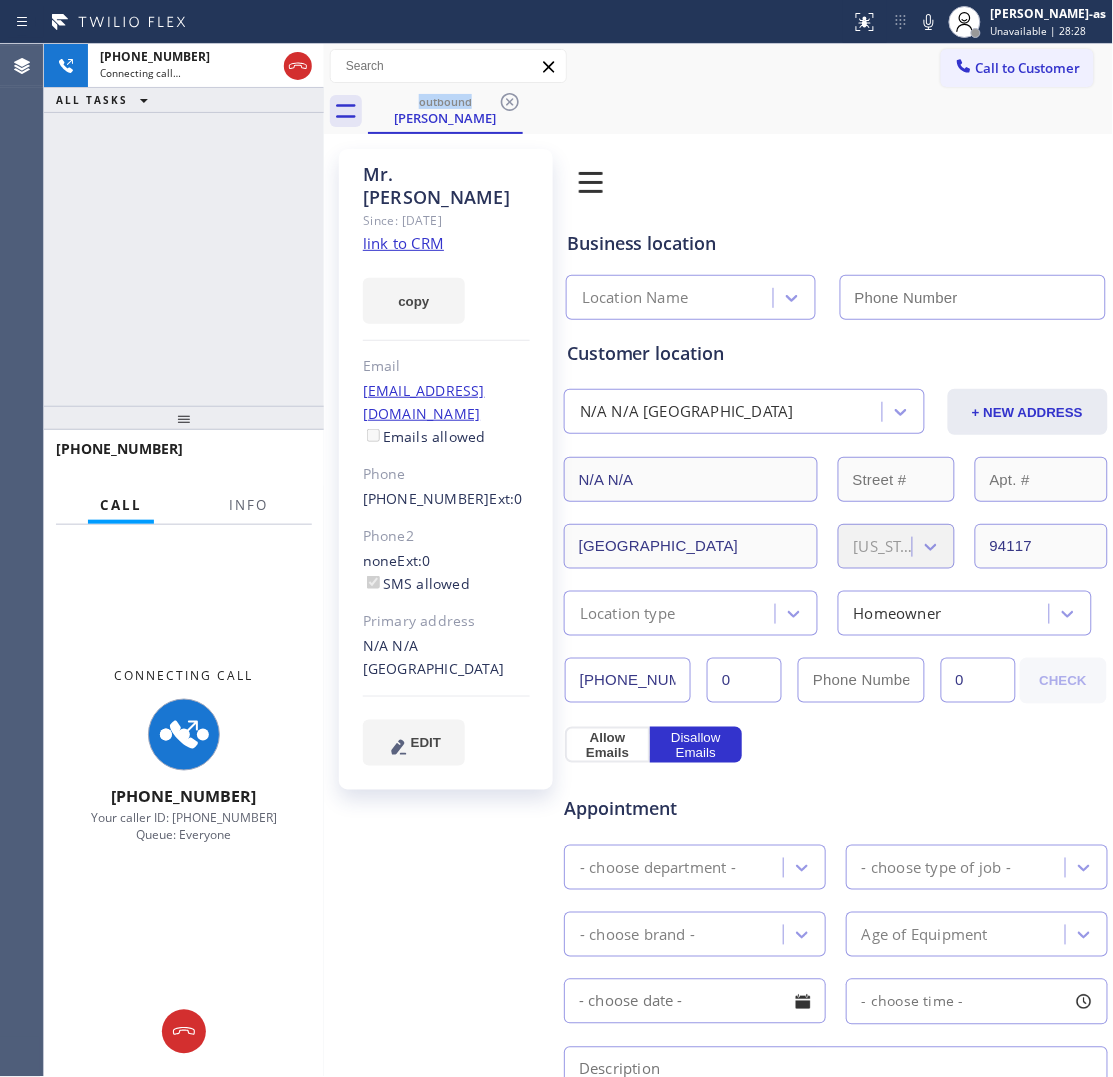 type on "[PHONE_NUMBER]" 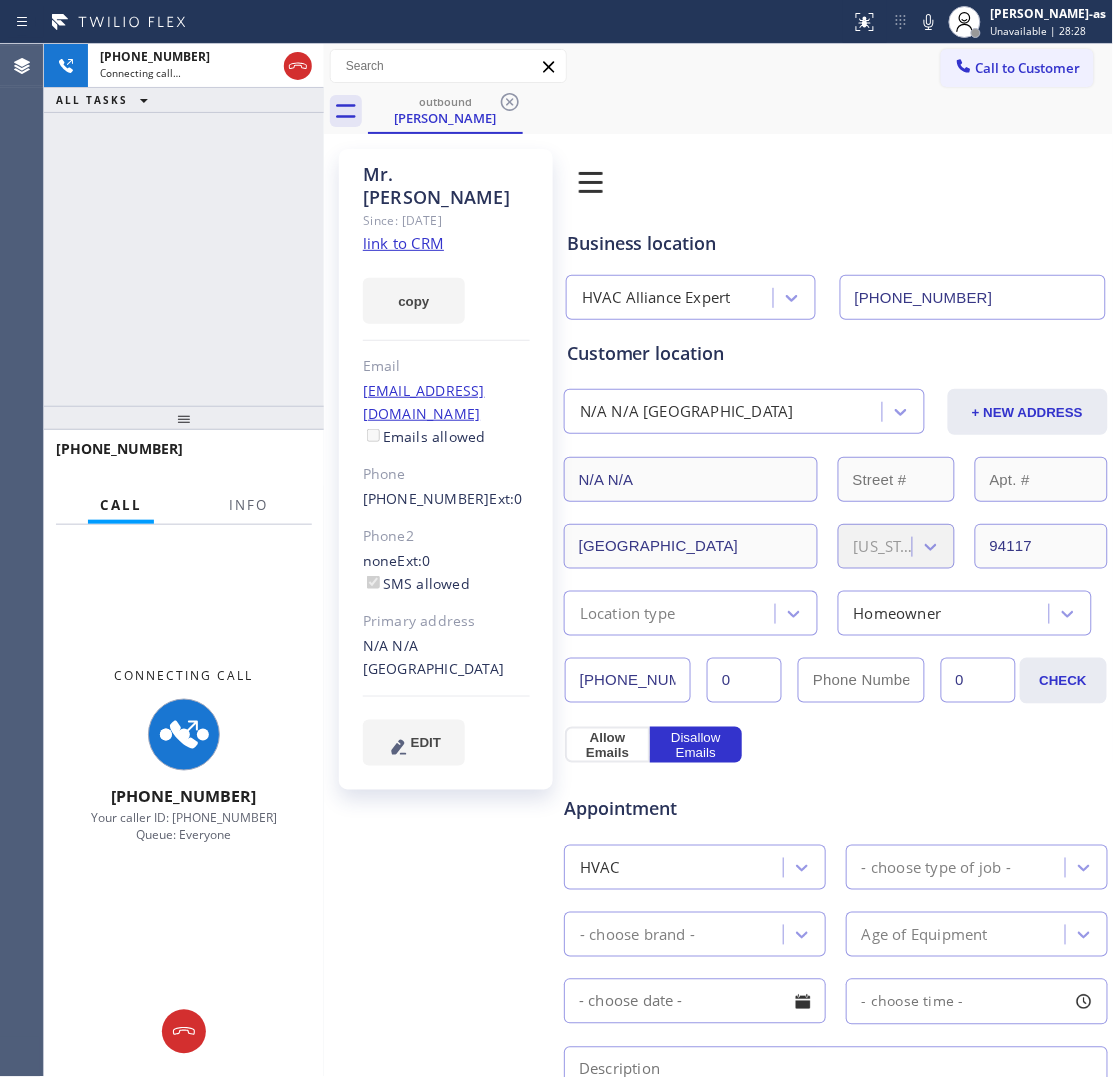 click on "[PHONE_NUMBER] Connecting call… ALL TASKS ALL TASKS ACTIVE TASKS TASKS IN WRAP UP" at bounding box center [184, 225] 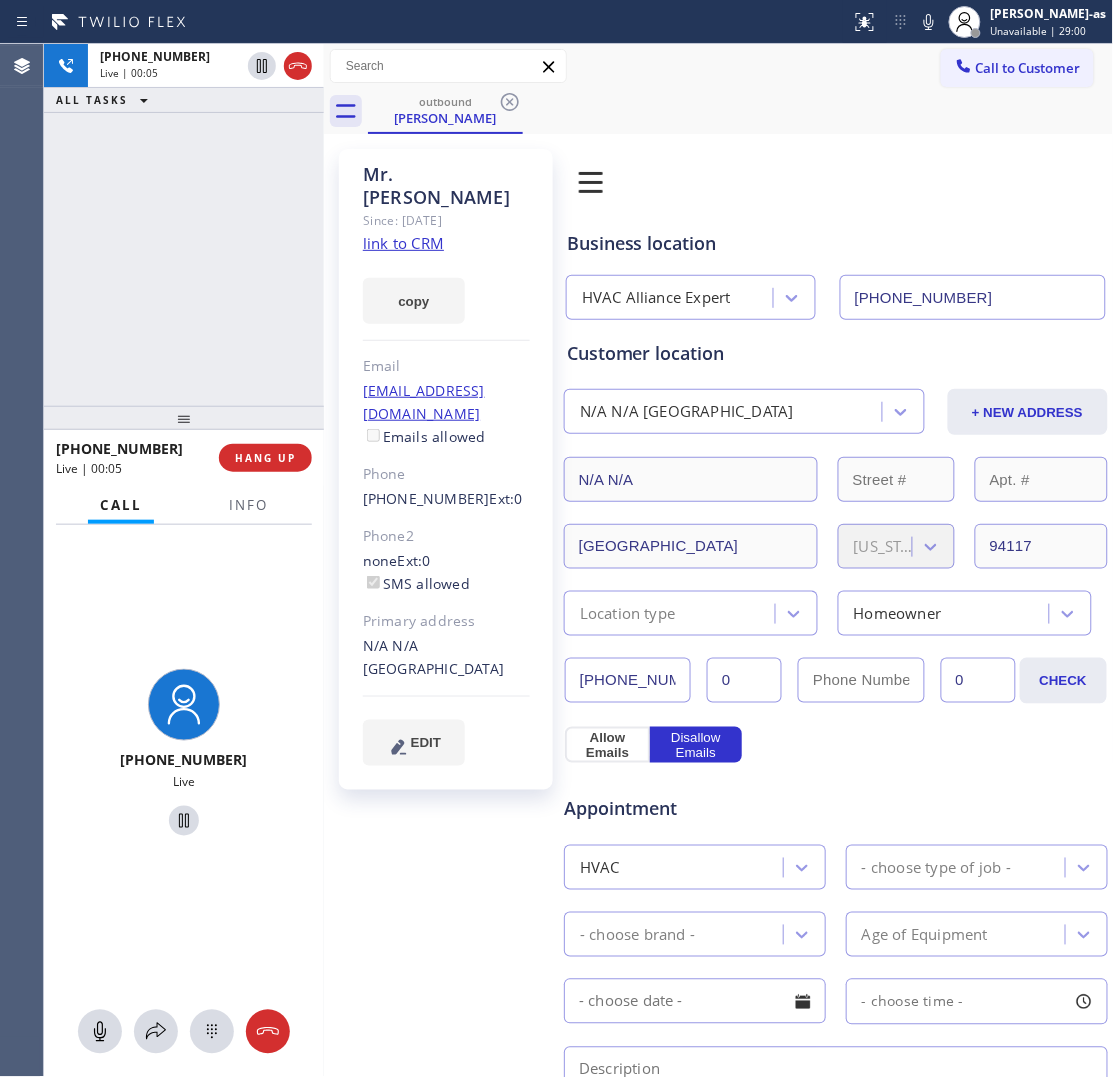 drag, startPoint x: 210, startPoint y: 181, endPoint x: 245, endPoint y: 158, distance: 41.880783 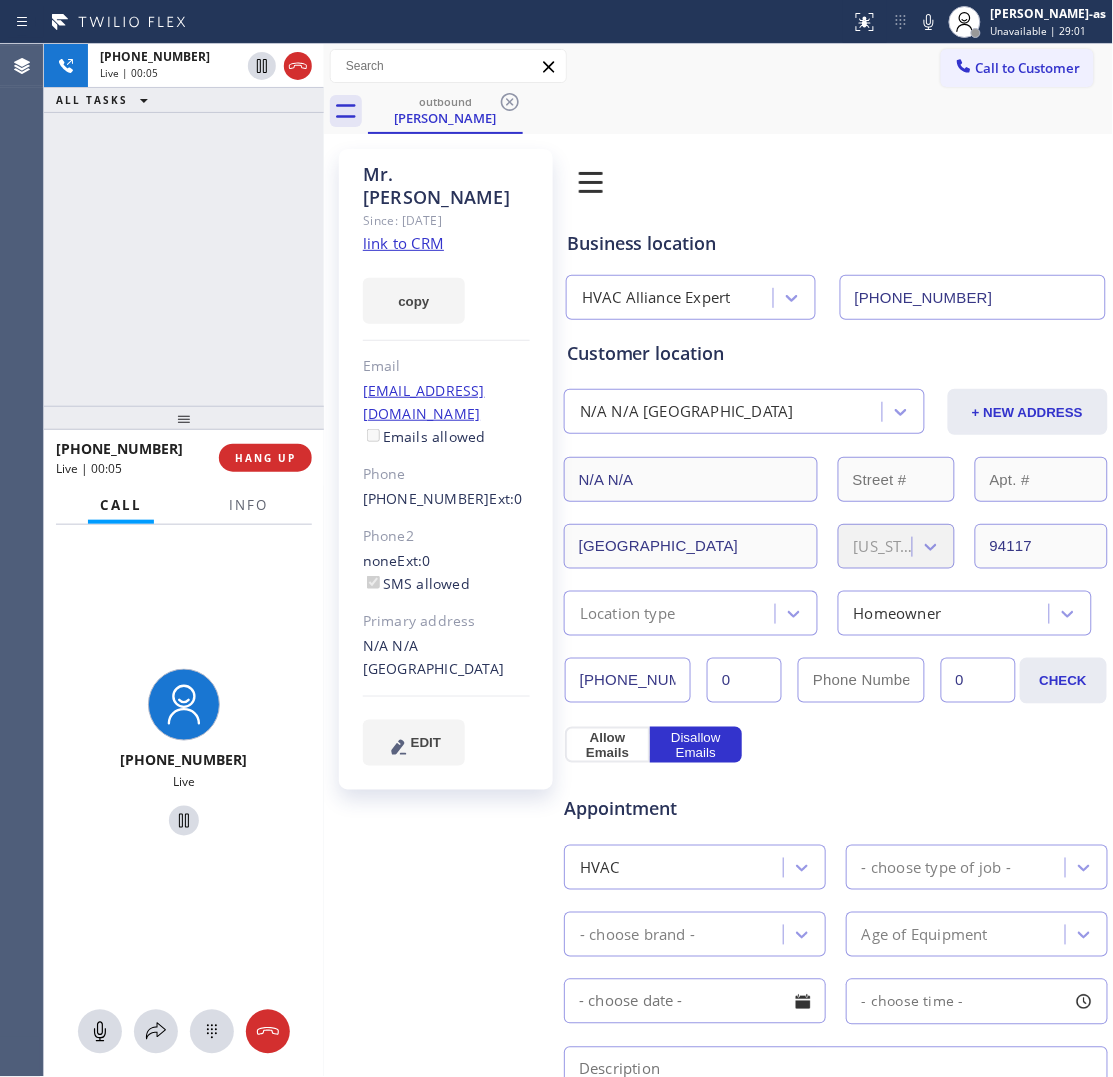 click 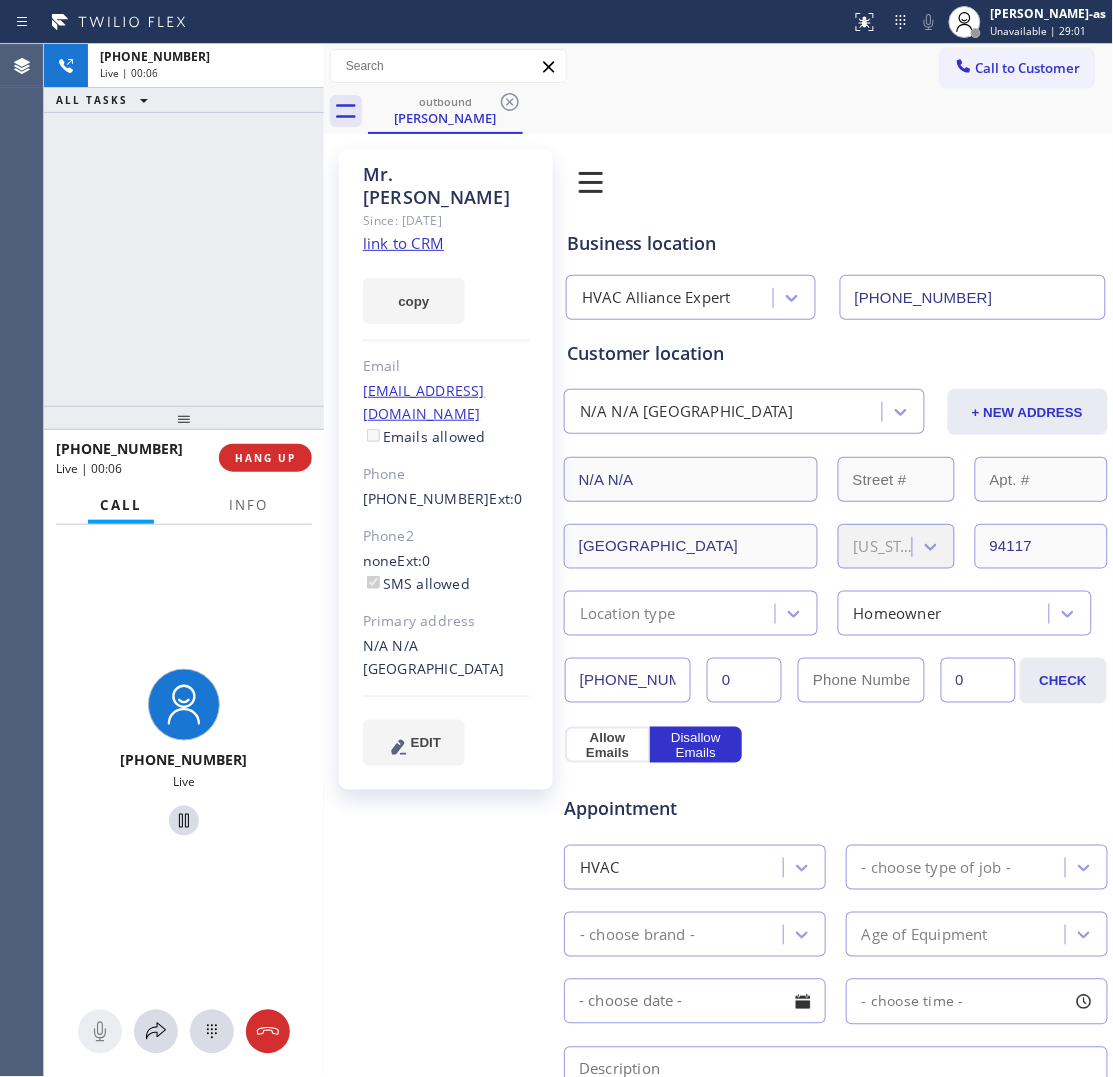 drag, startPoint x: 275, startPoint y: 330, endPoint x: 277, endPoint y: 340, distance: 10.198039 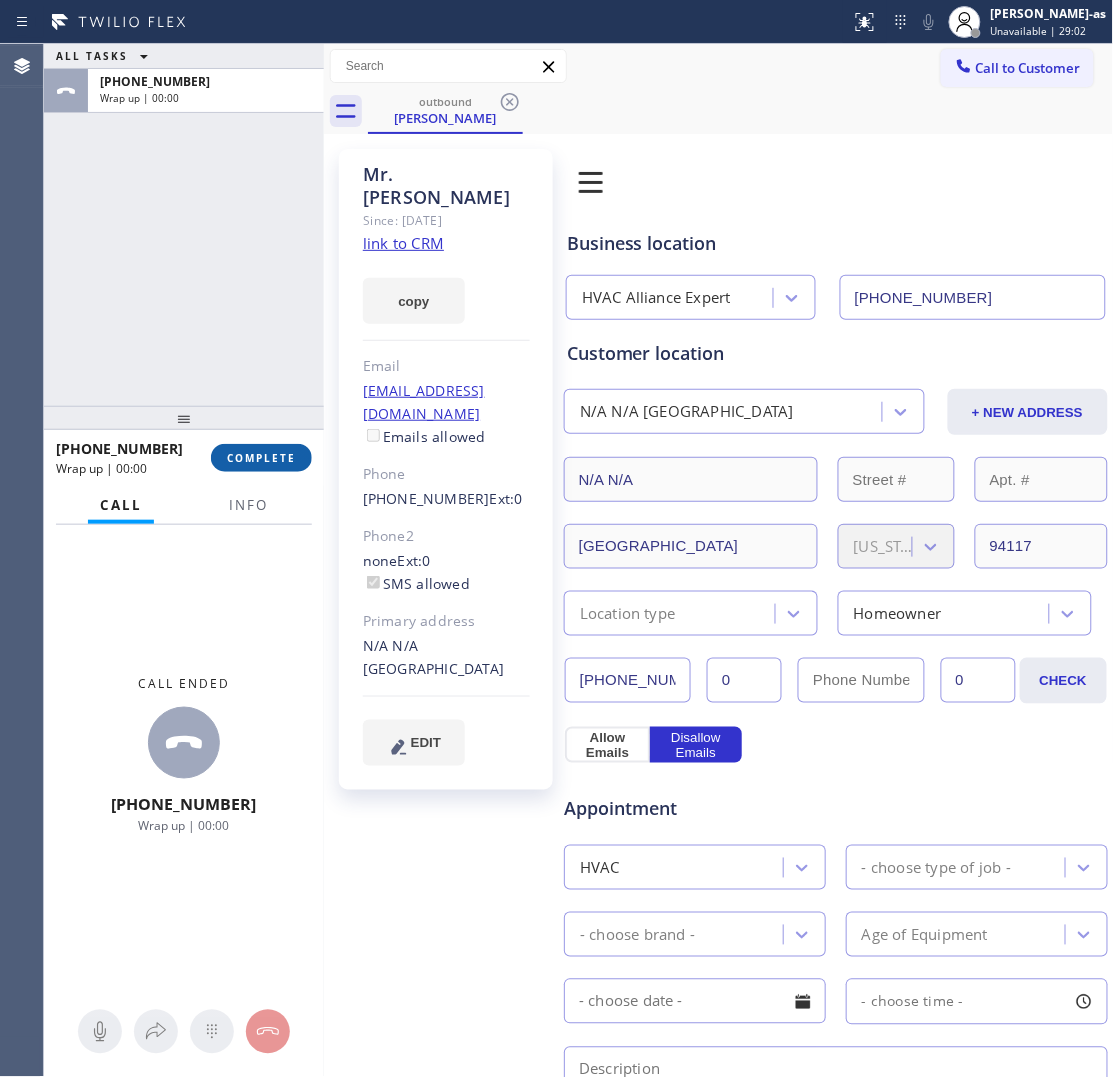 click on "COMPLETE" at bounding box center (261, 458) 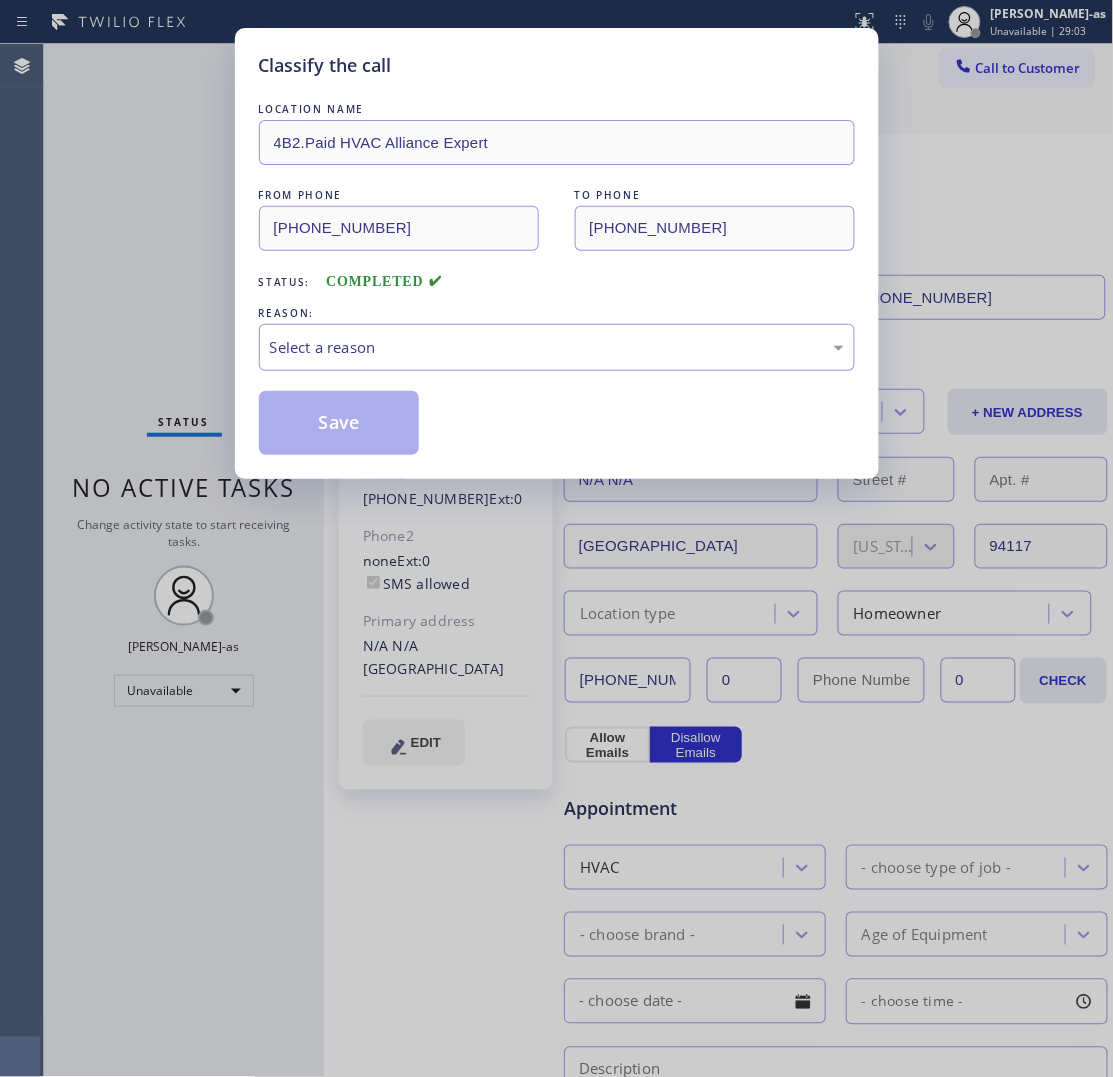 click on "Classify the call LOCATION NAME 4B2.Paid HVAC Alliance Expert FROM PHONE [PHONE_NUMBER] TO PHONE [PHONE_NUMBER] Status: COMPLETED REASON: Select a reason Save" at bounding box center (557, 253) 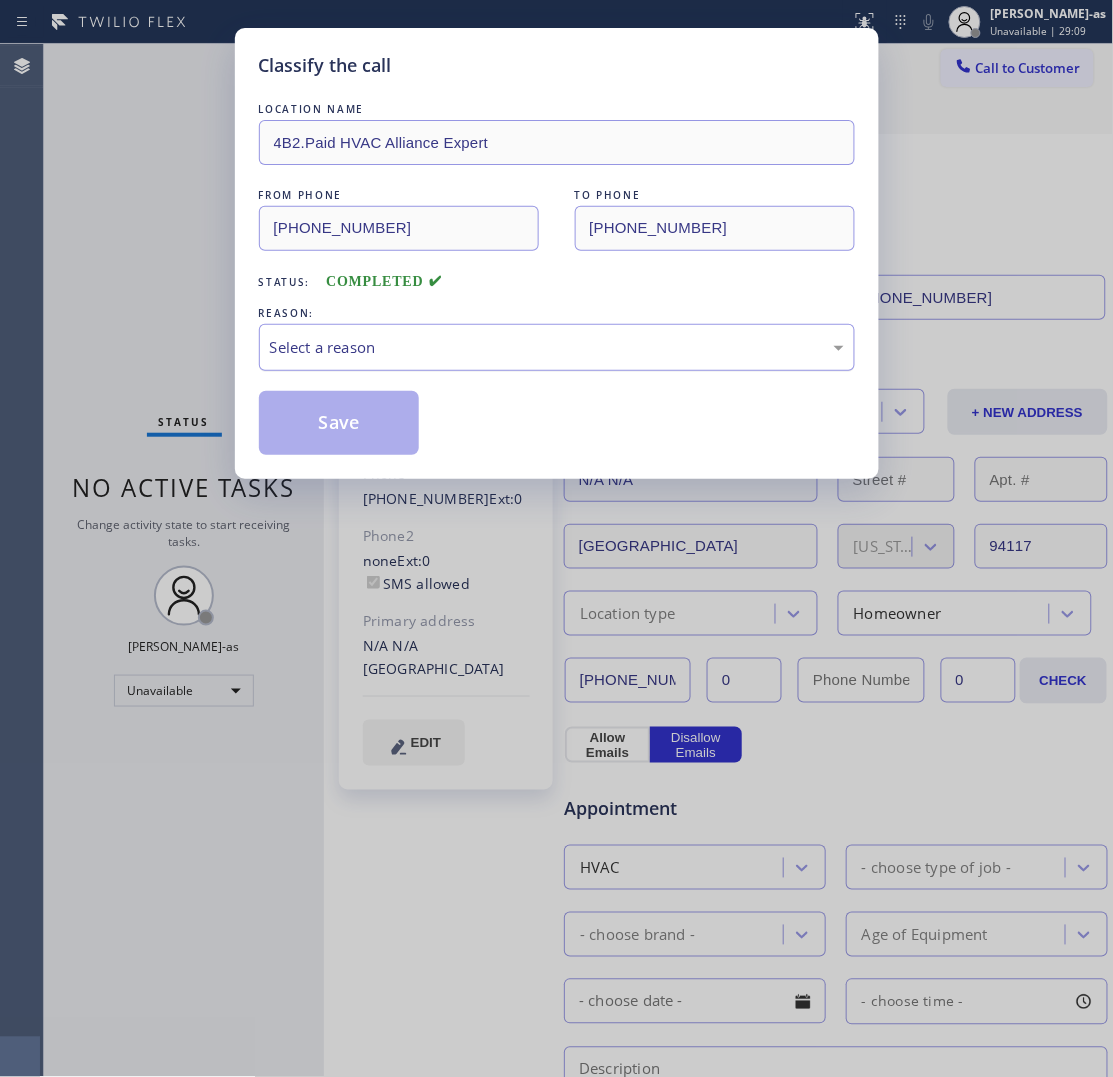 click on "Select a reason" at bounding box center [557, 347] 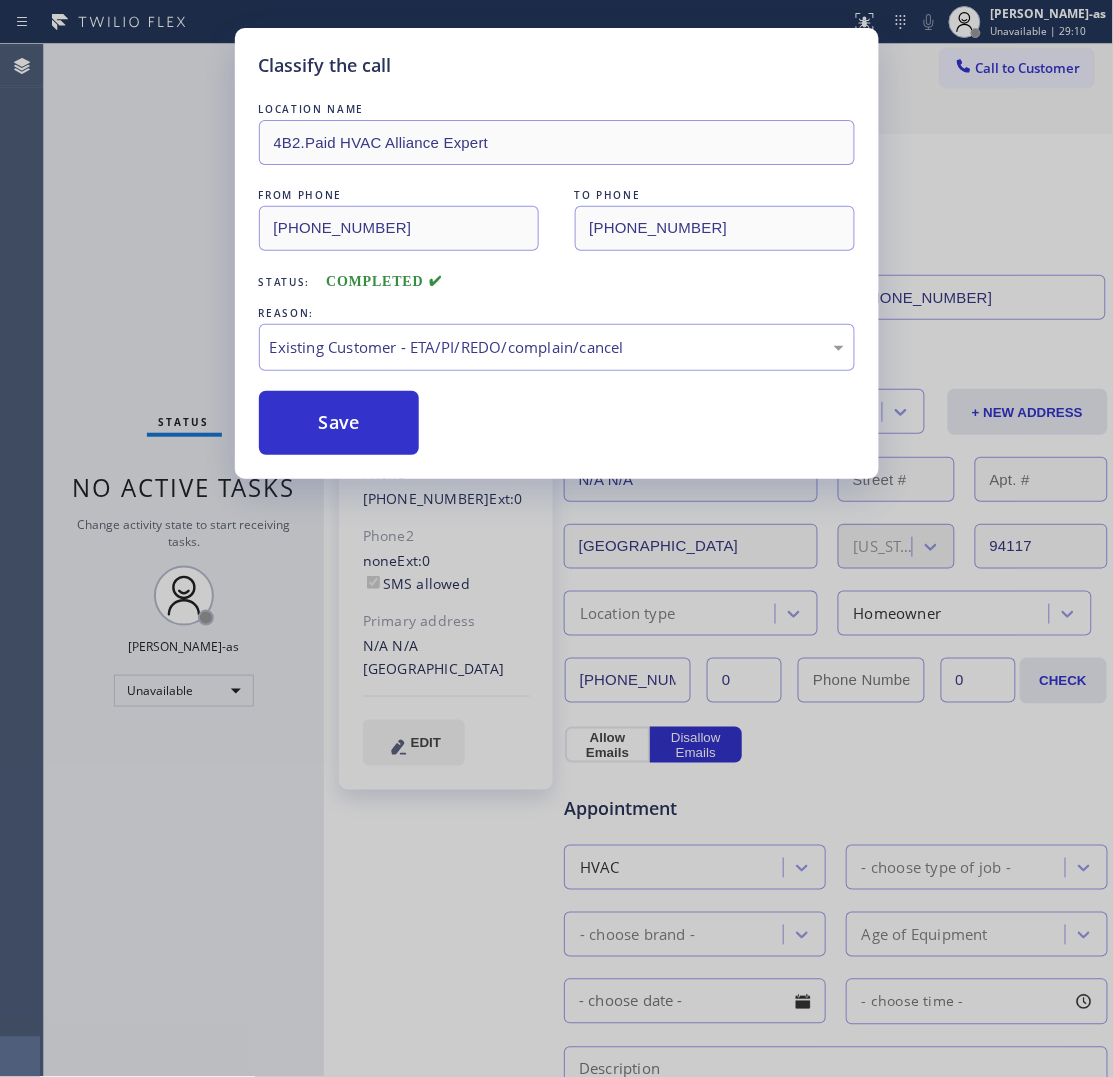 drag, startPoint x: 511, startPoint y: 466, endPoint x: 421, endPoint y: 445, distance: 92.417534 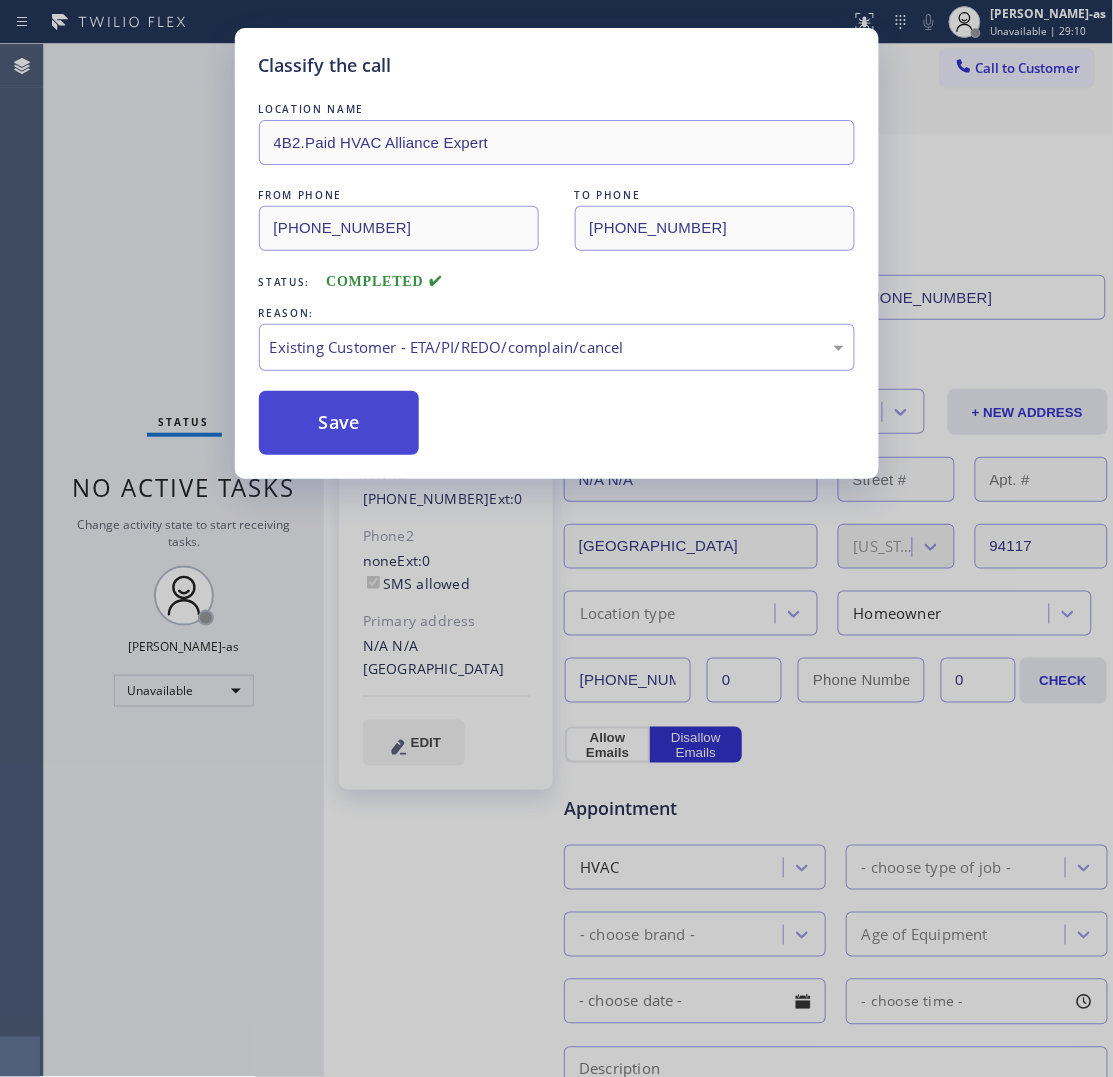 click on "Save" at bounding box center (339, 423) 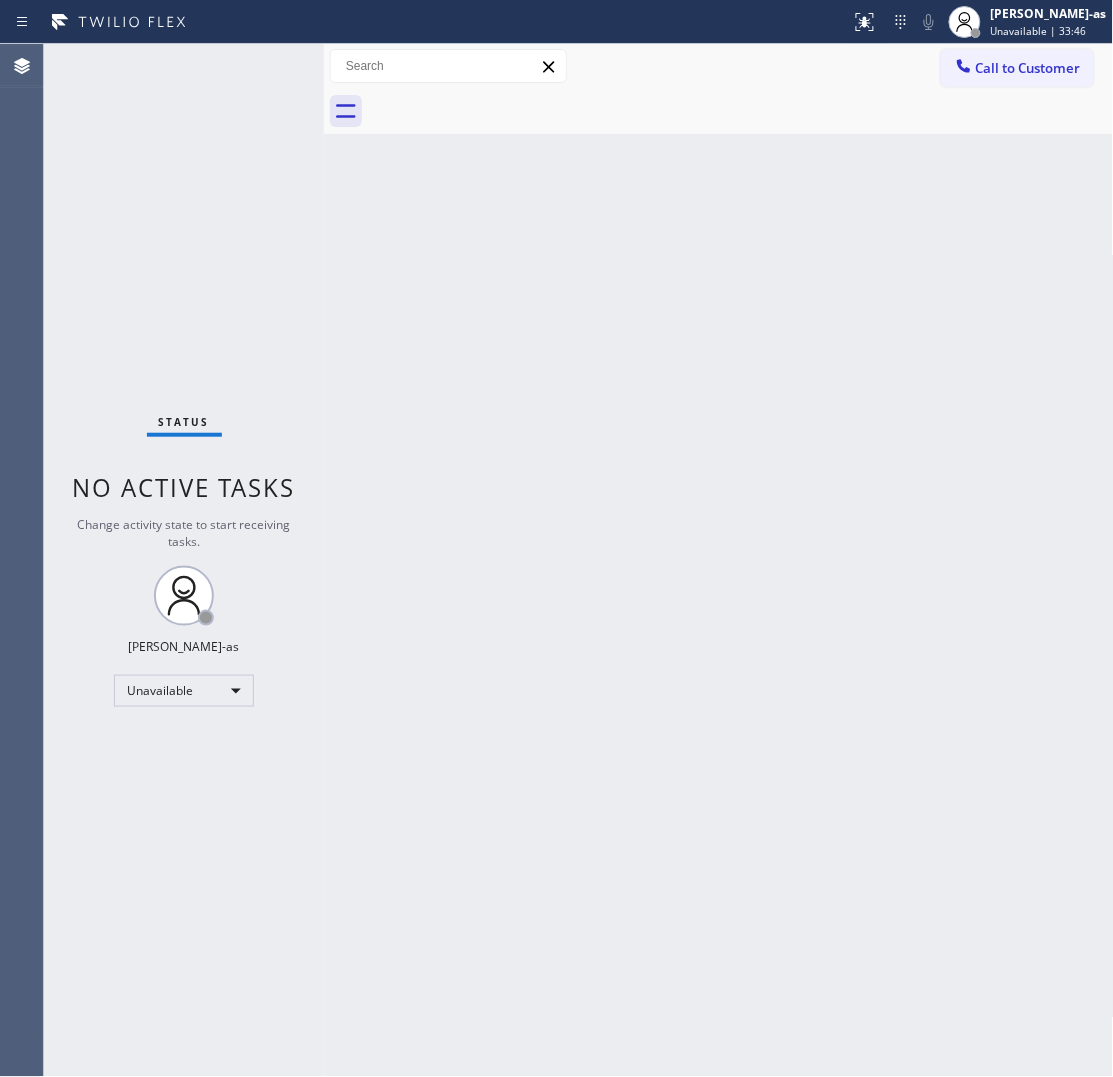 click on "Call to Customer Outbound call Location HVAC Alliance Expert Your caller id phone number [PHONE_NUMBER] Customer number Call Outbound call Technician Search Technician Your caller id phone number Your caller id phone number Call" at bounding box center (719, 66) 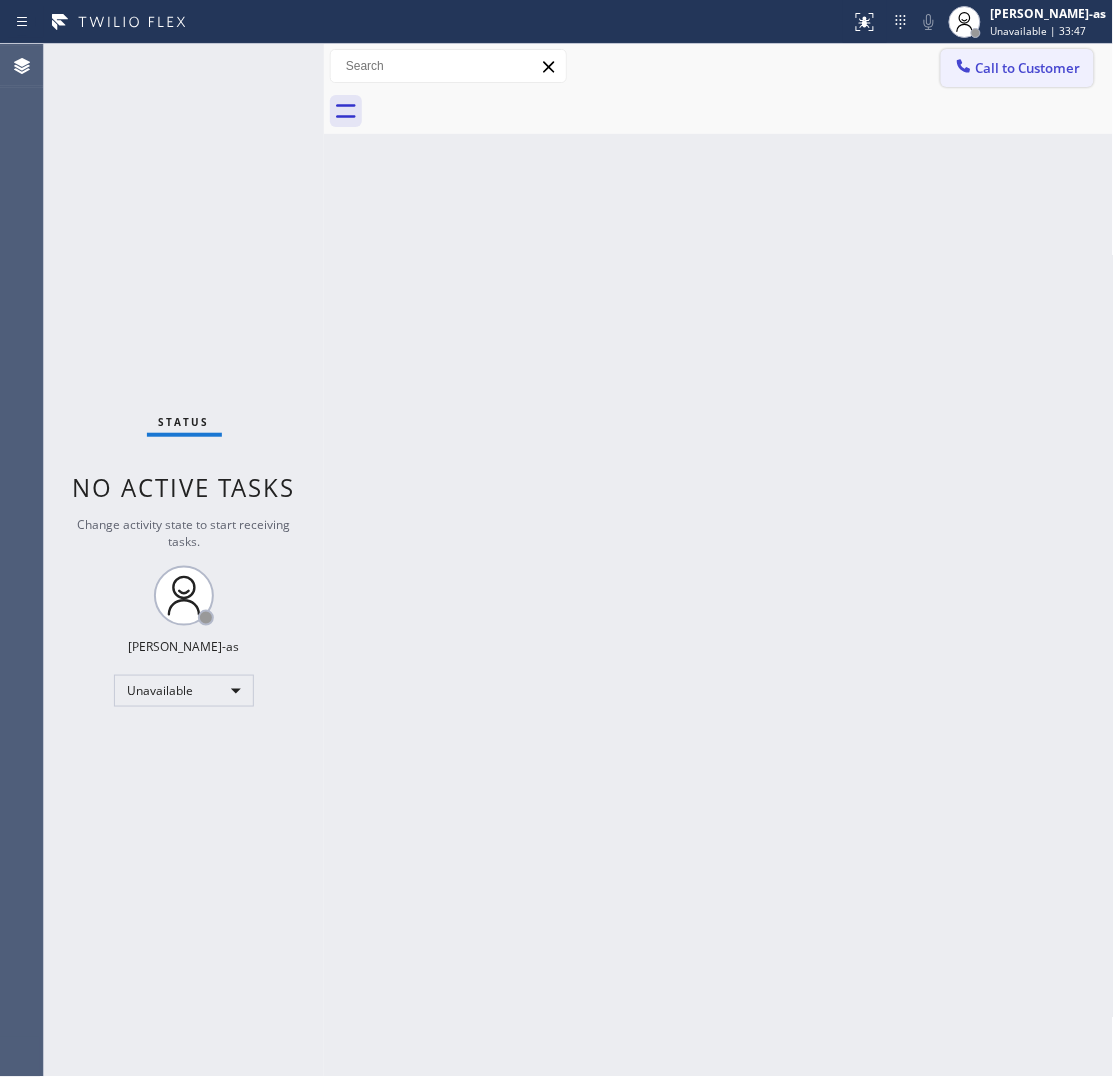 click on "Call to Customer" at bounding box center (1028, 68) 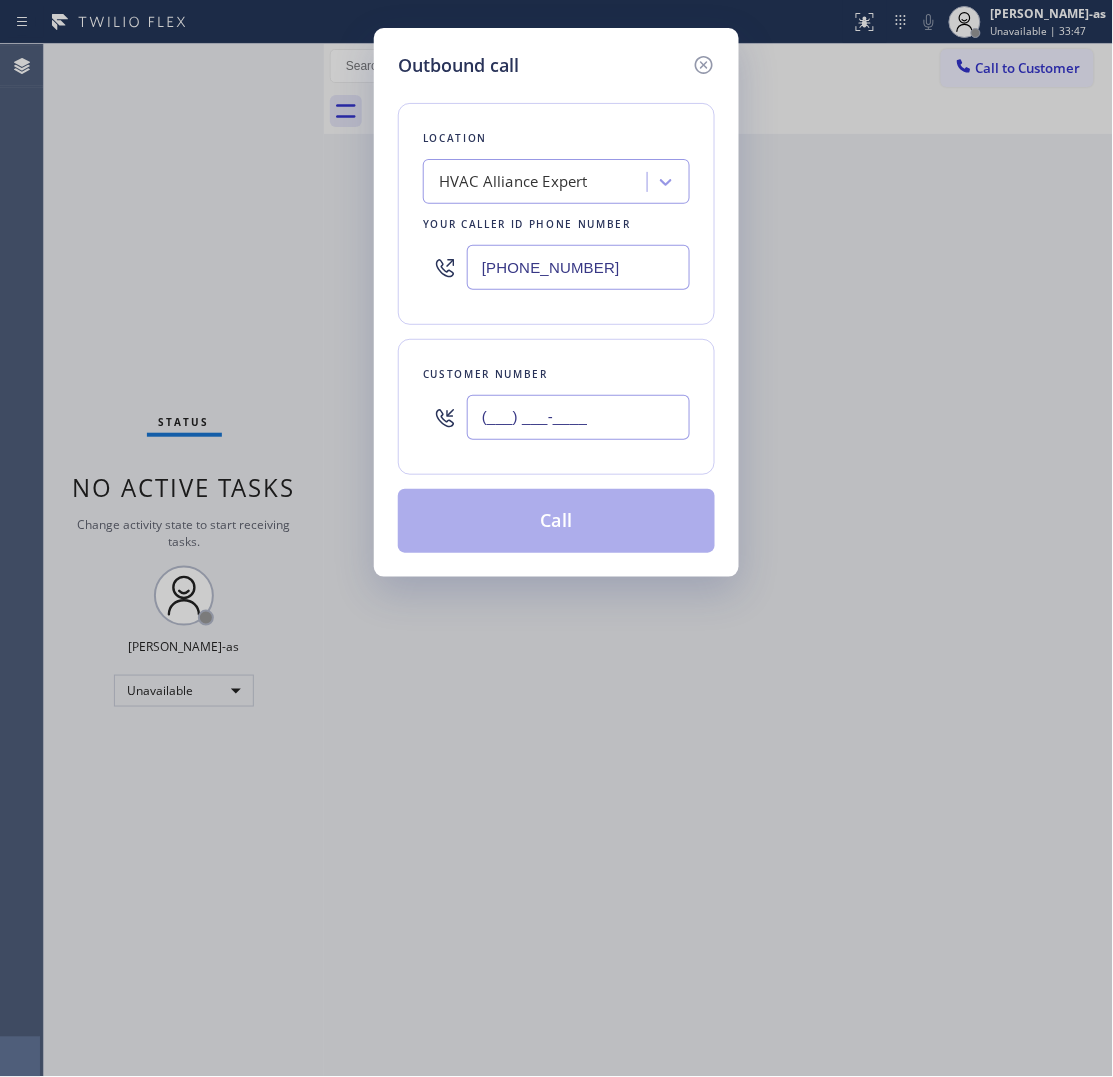 click on "(___) ___-____" at bounding box center [578, 417] 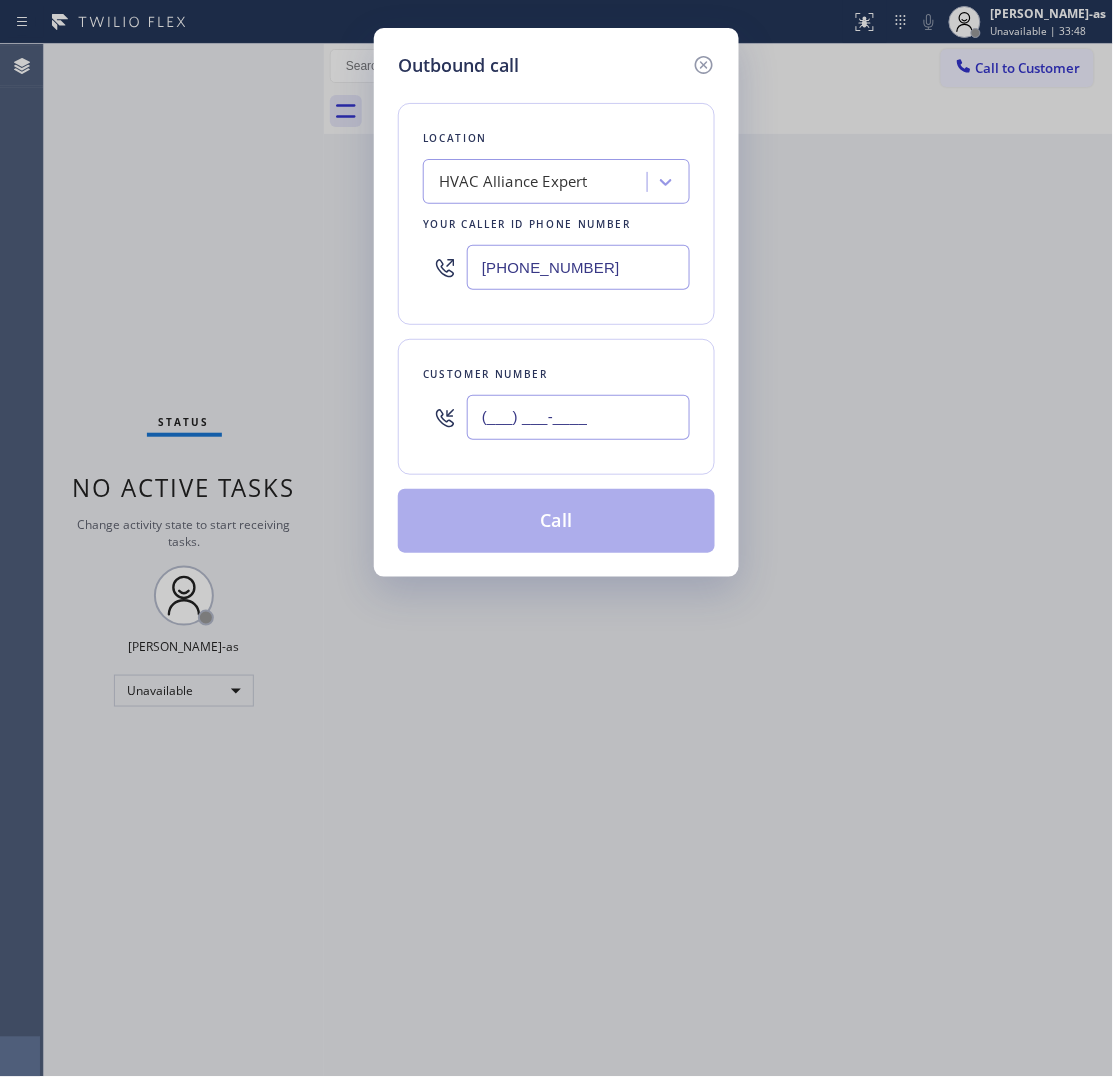 paste on "805) 864-4209" 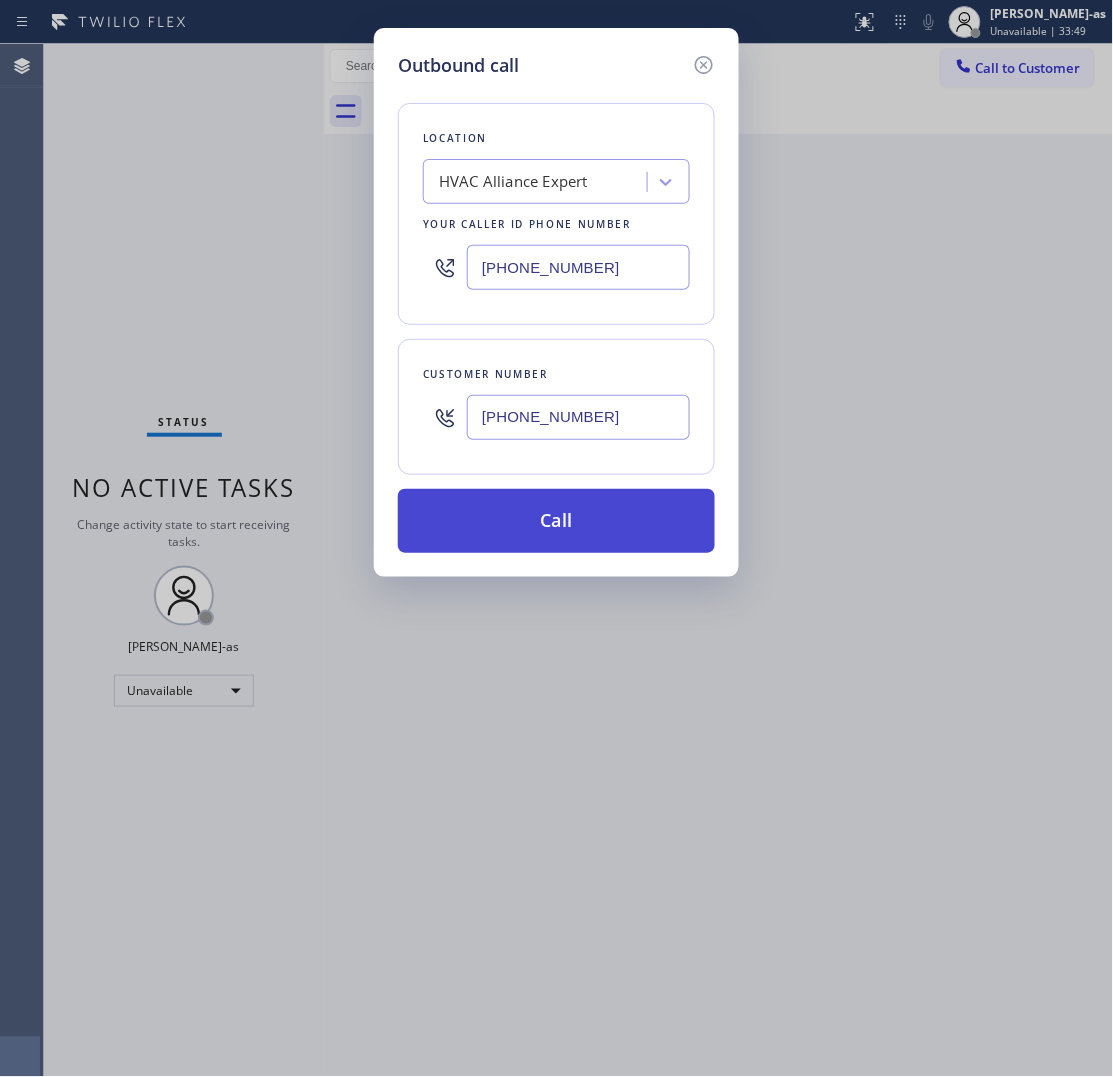 type on "[PHONE_NUMBER]" 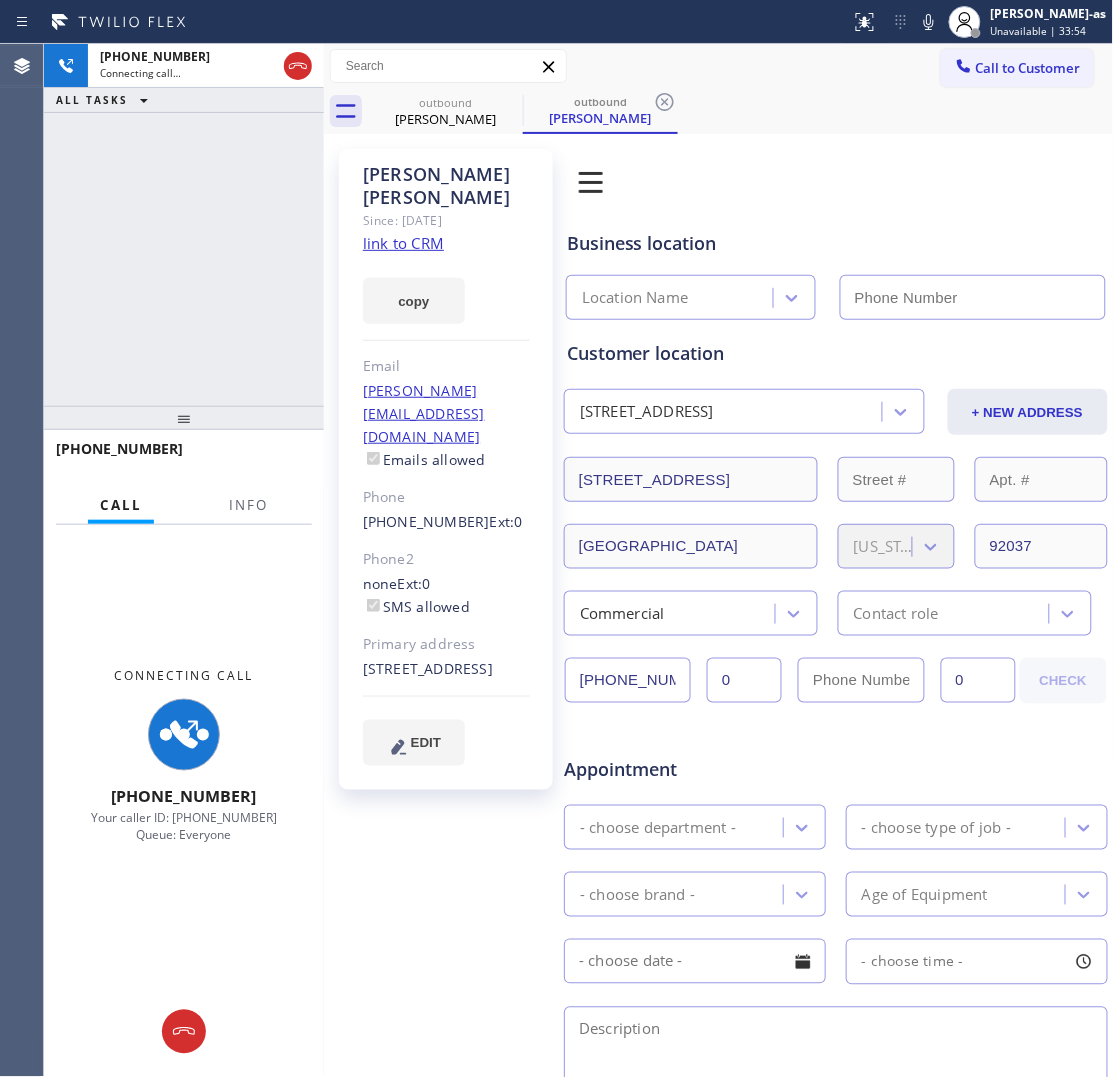 type on "[PHONE_NUMBER]" 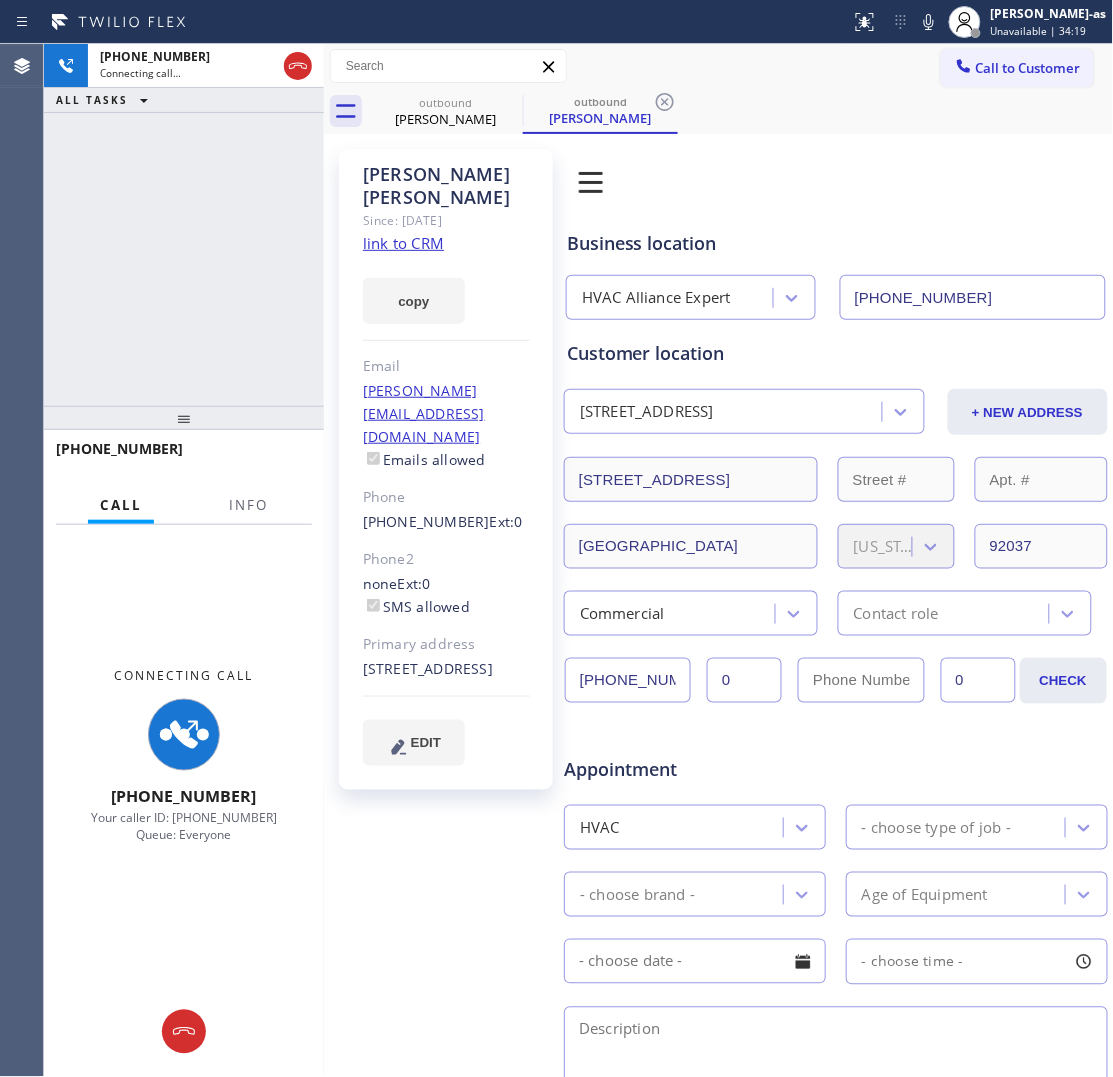 click on "[PHONE_NUMBER] Connecting call… ALL TASKS ALL TASKS ACTIVE TASKS TASKS IN WRAP UP" at bounding box center (184, 225) 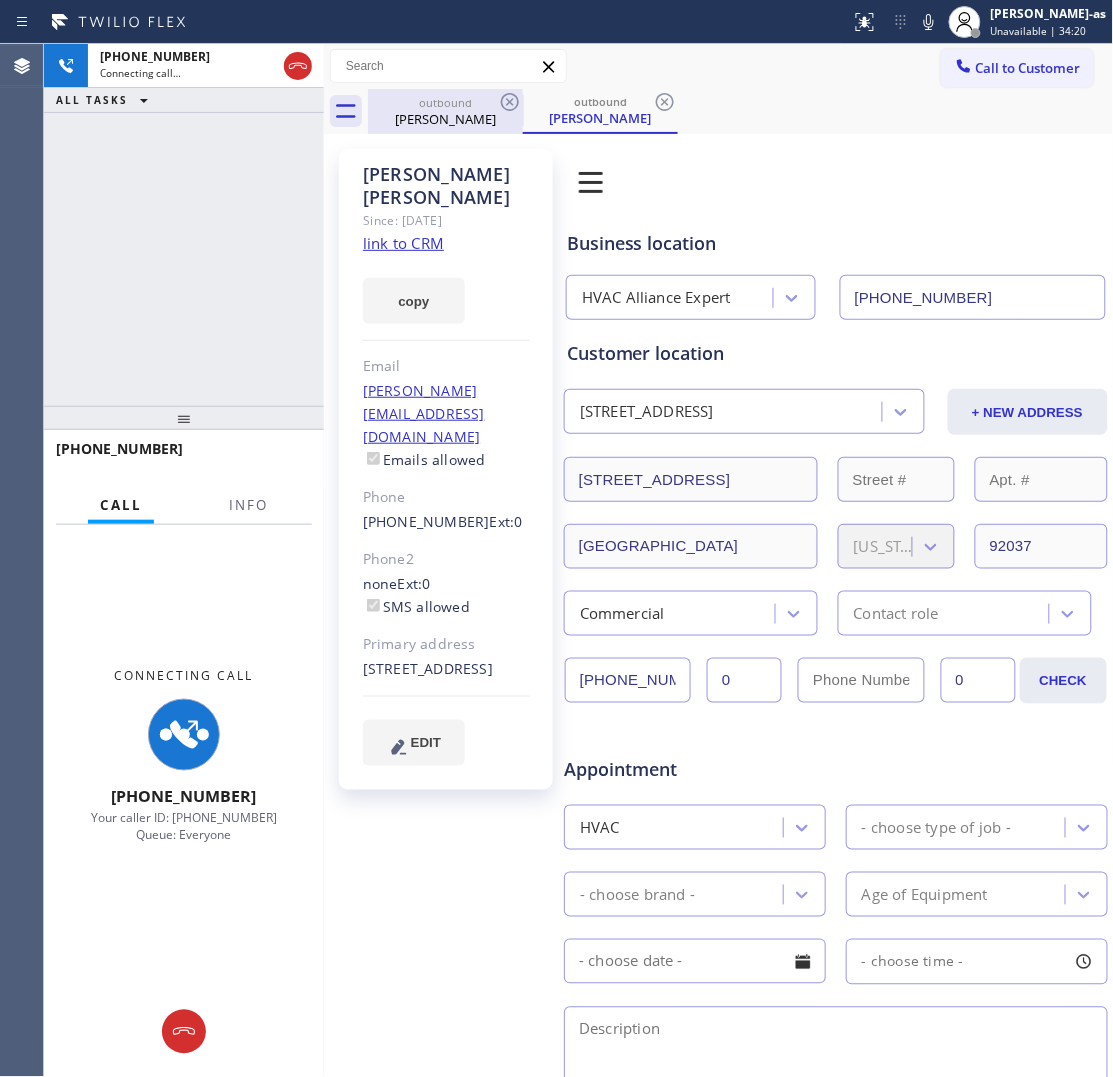drag, startPoint x: 288, startPoint y: 65, endPoint x: 406, endPoint y: 112, distance: 127.01575 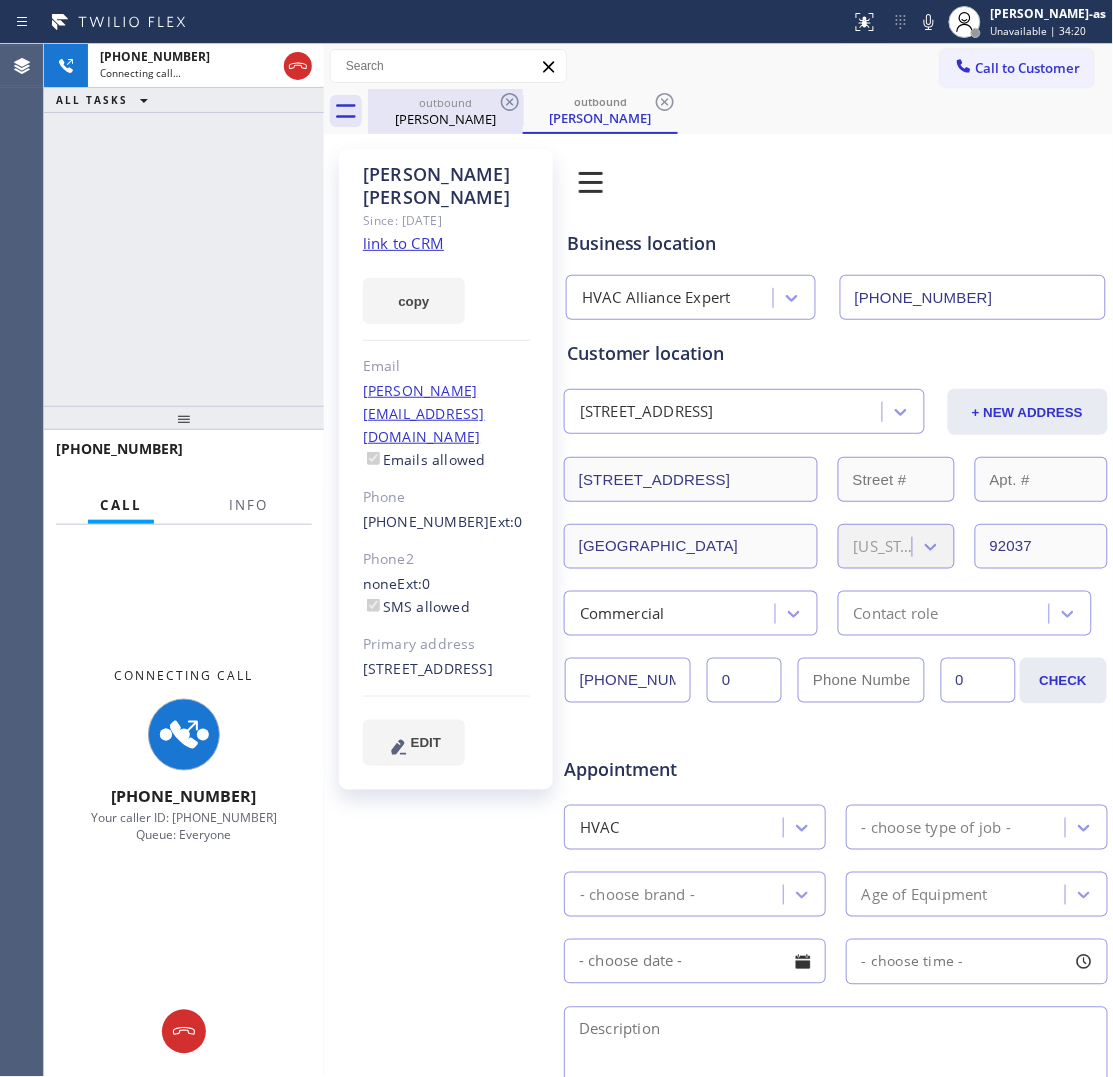 click 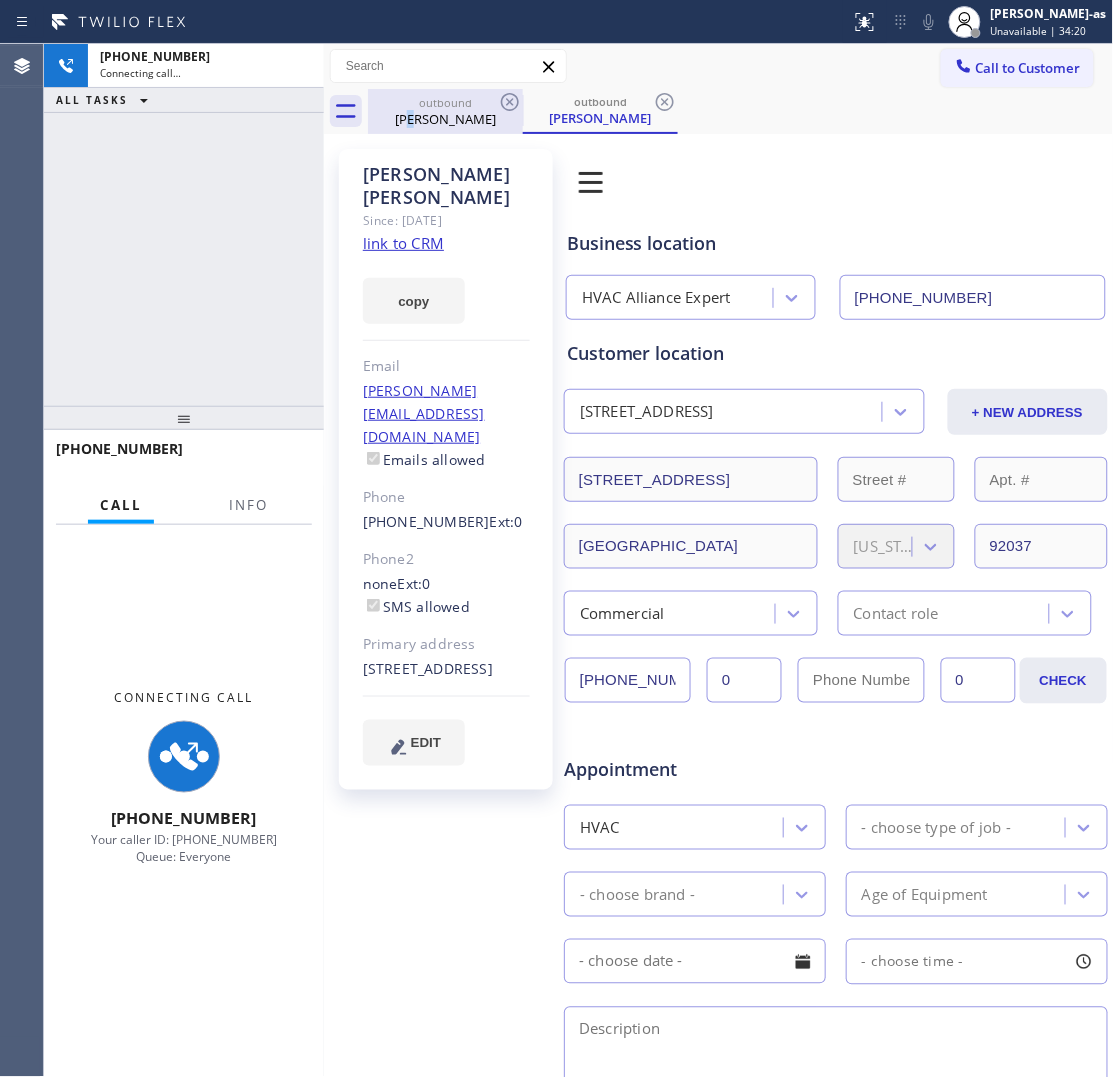 drag, startPoint x: 420, startPoint y: 112, endPoint x: 476, endPoint y: 100, distance: 57.271286 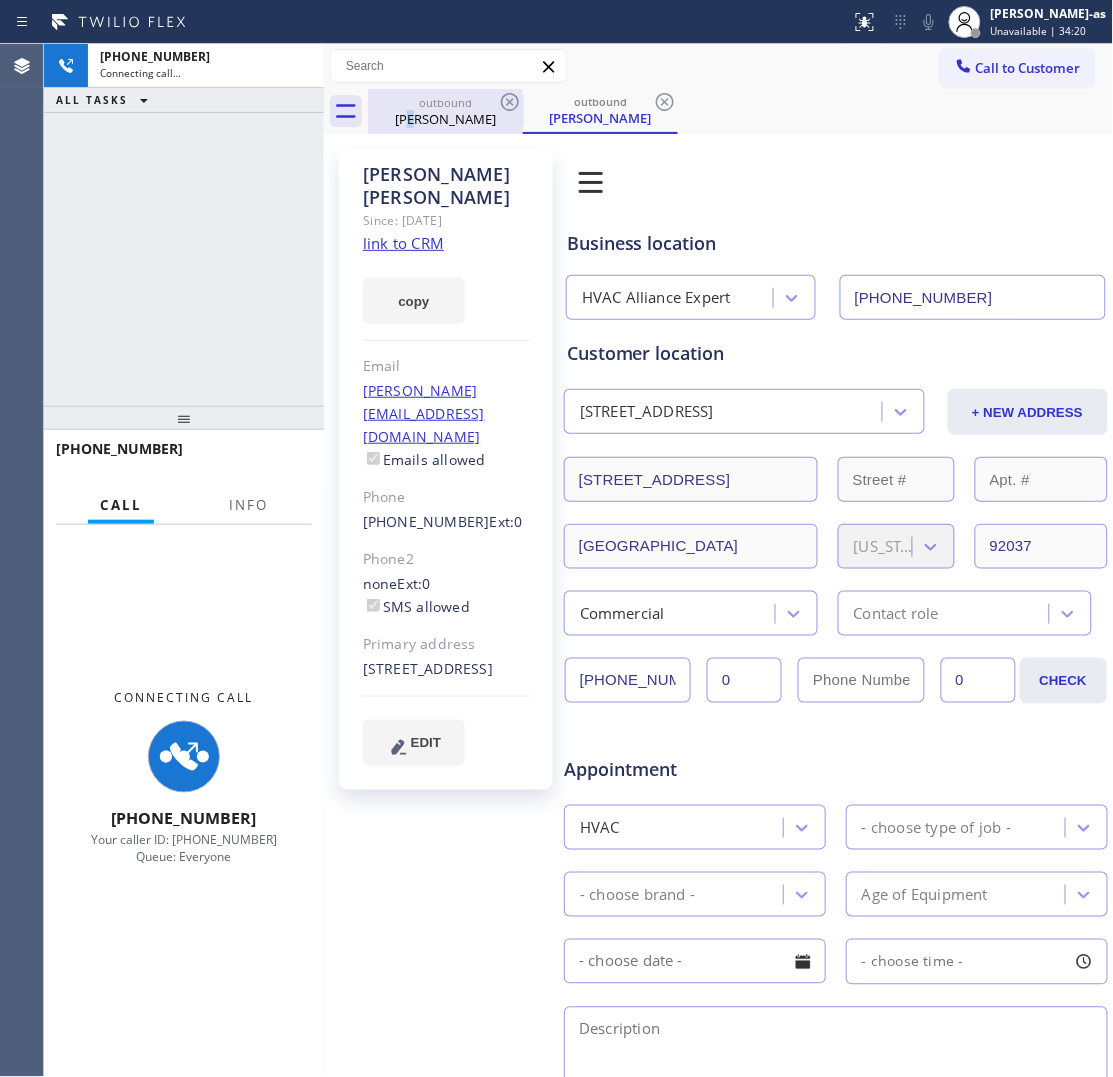 click on "[PERSON_NAME]" at bounding box center (445, 119) 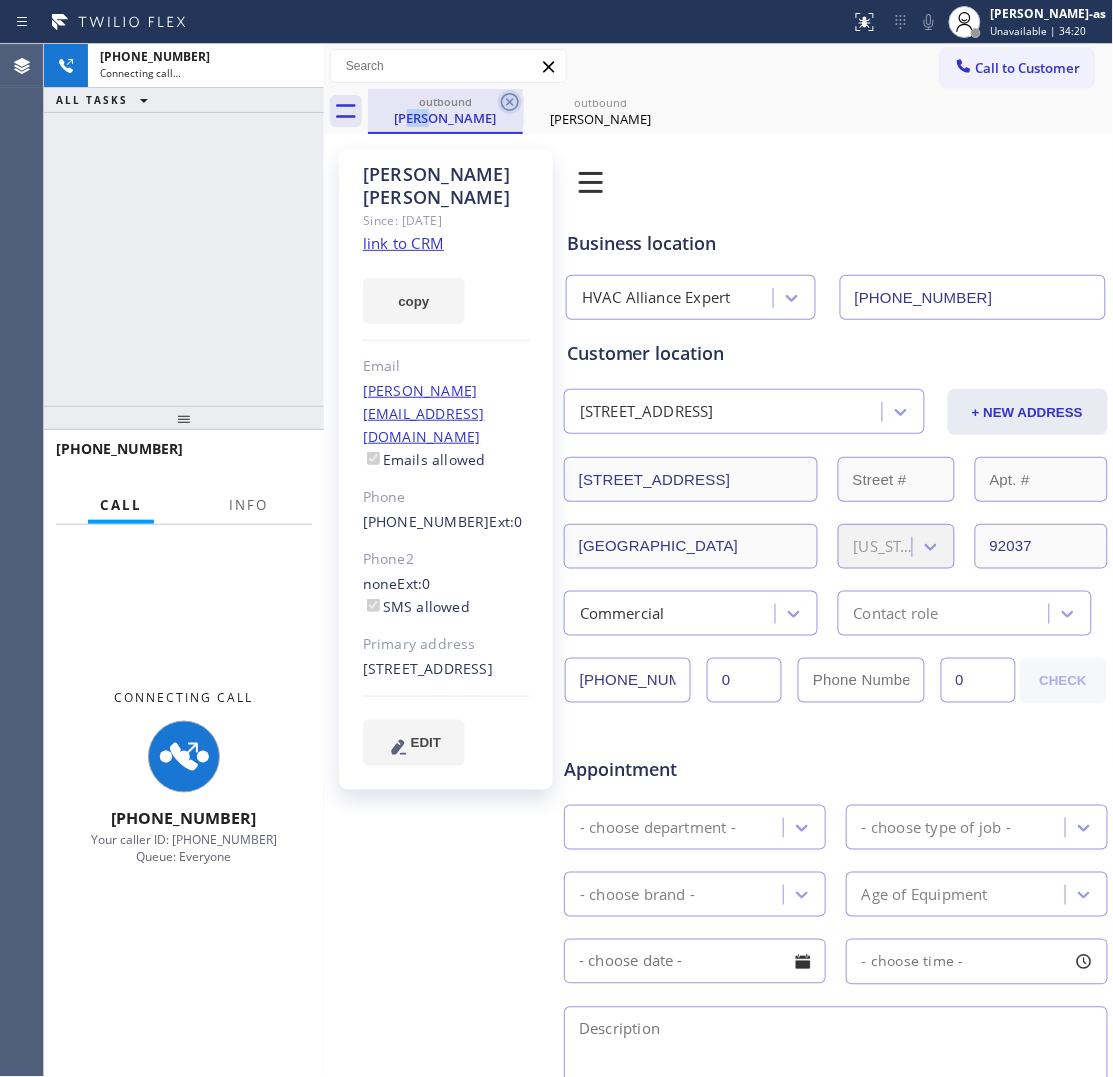 click 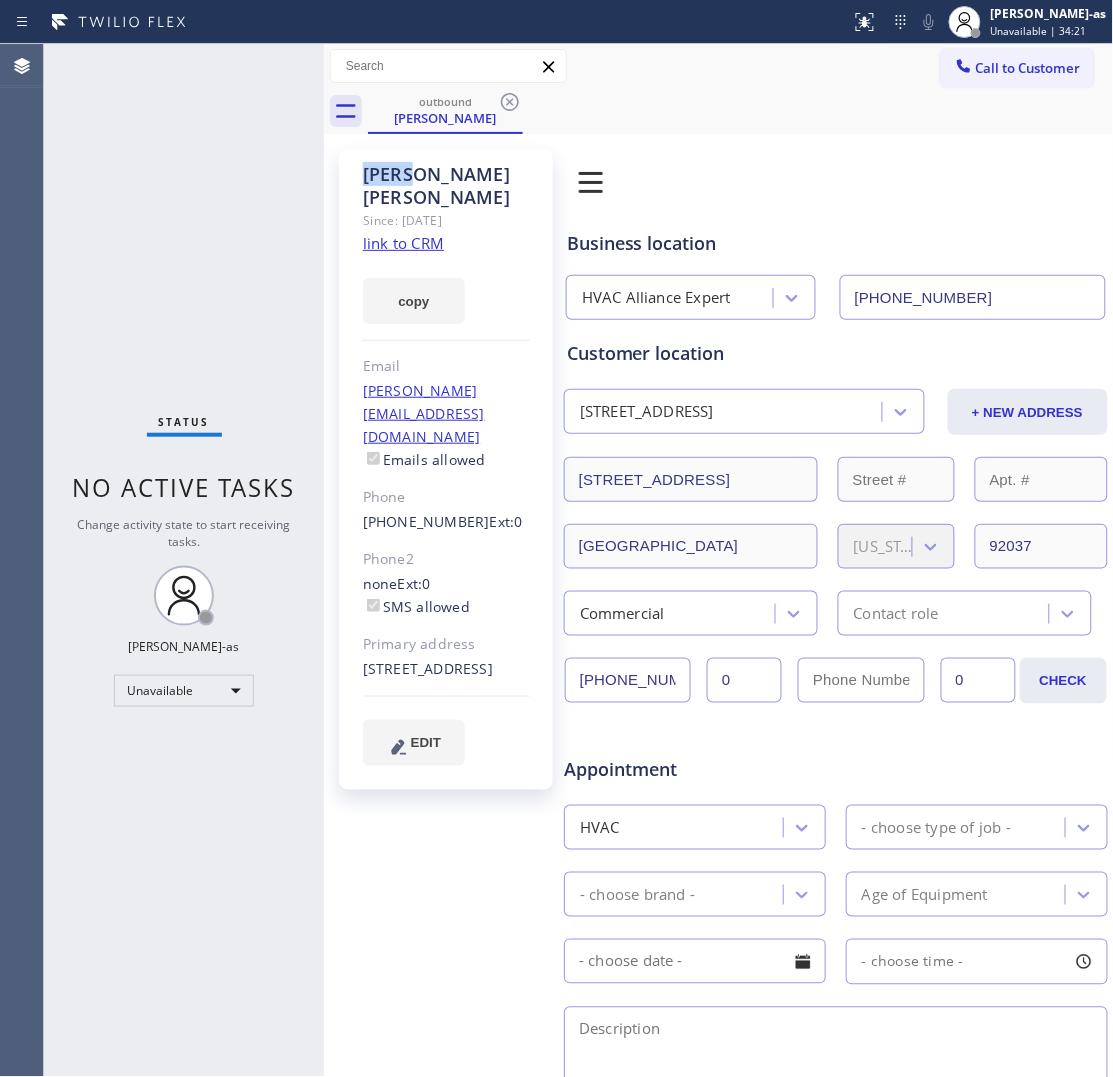 click 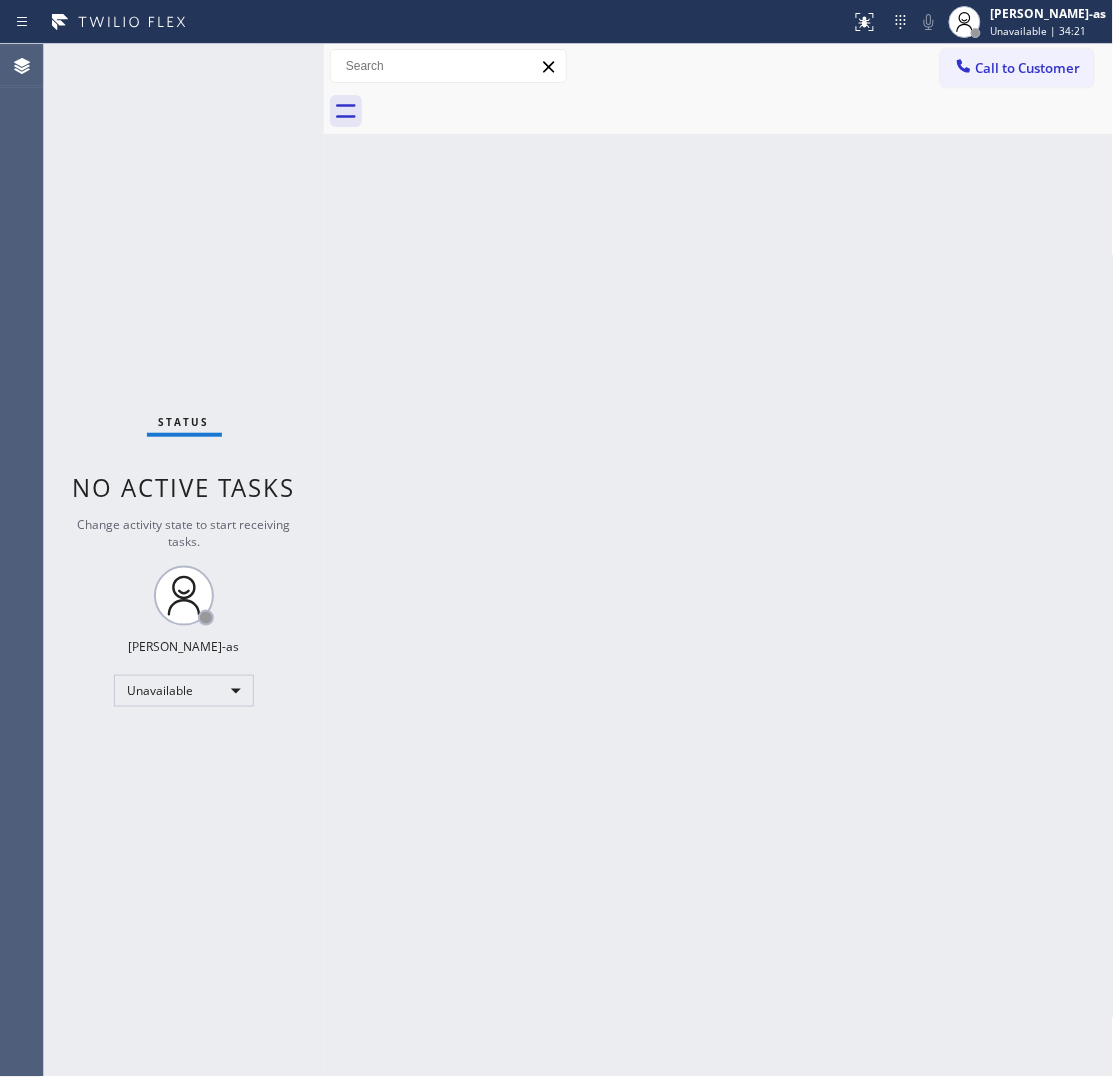 click at bounding box center (741, 111) 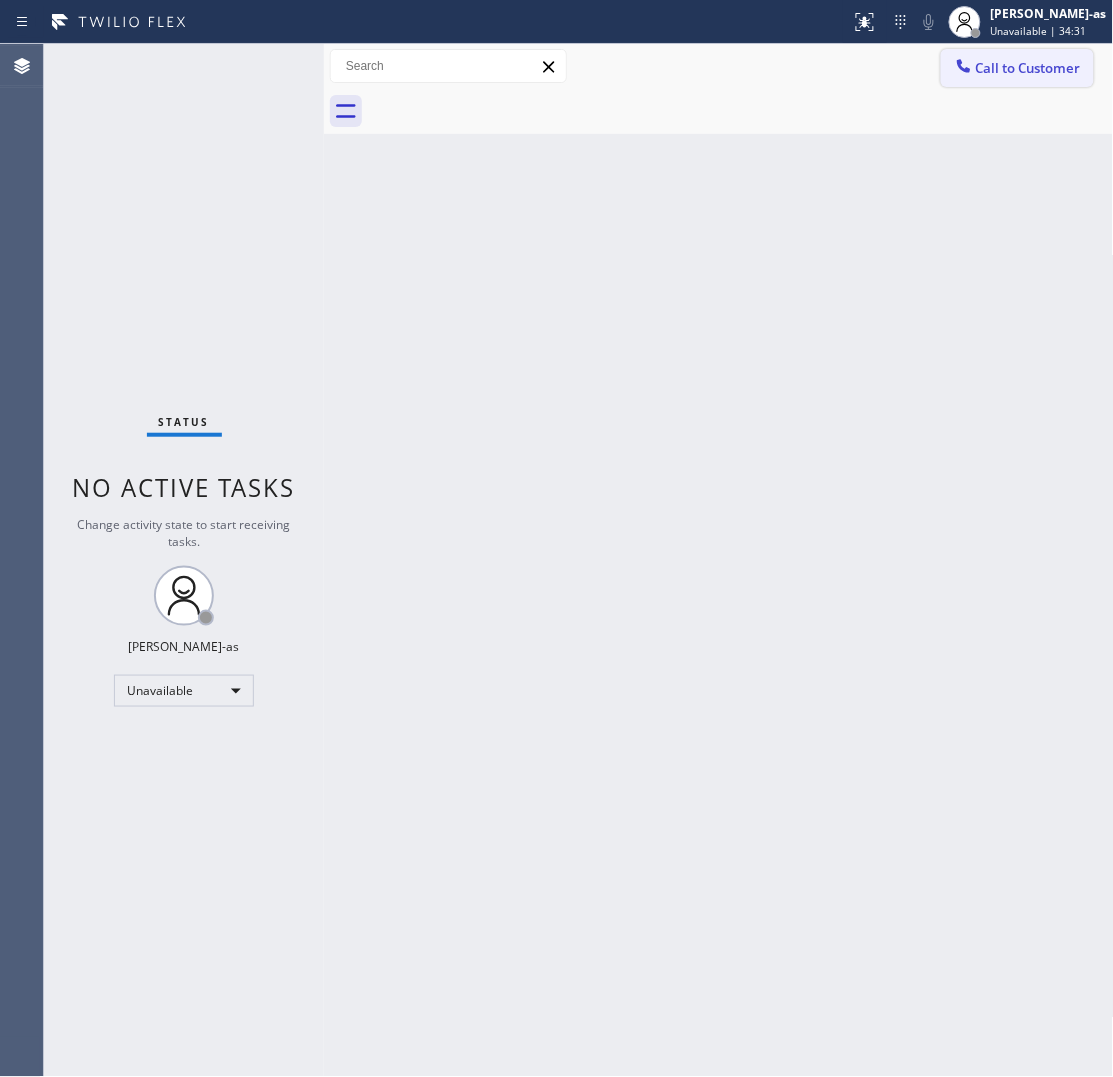 click on "Call to Customer" at bounding box center [1028, 68] 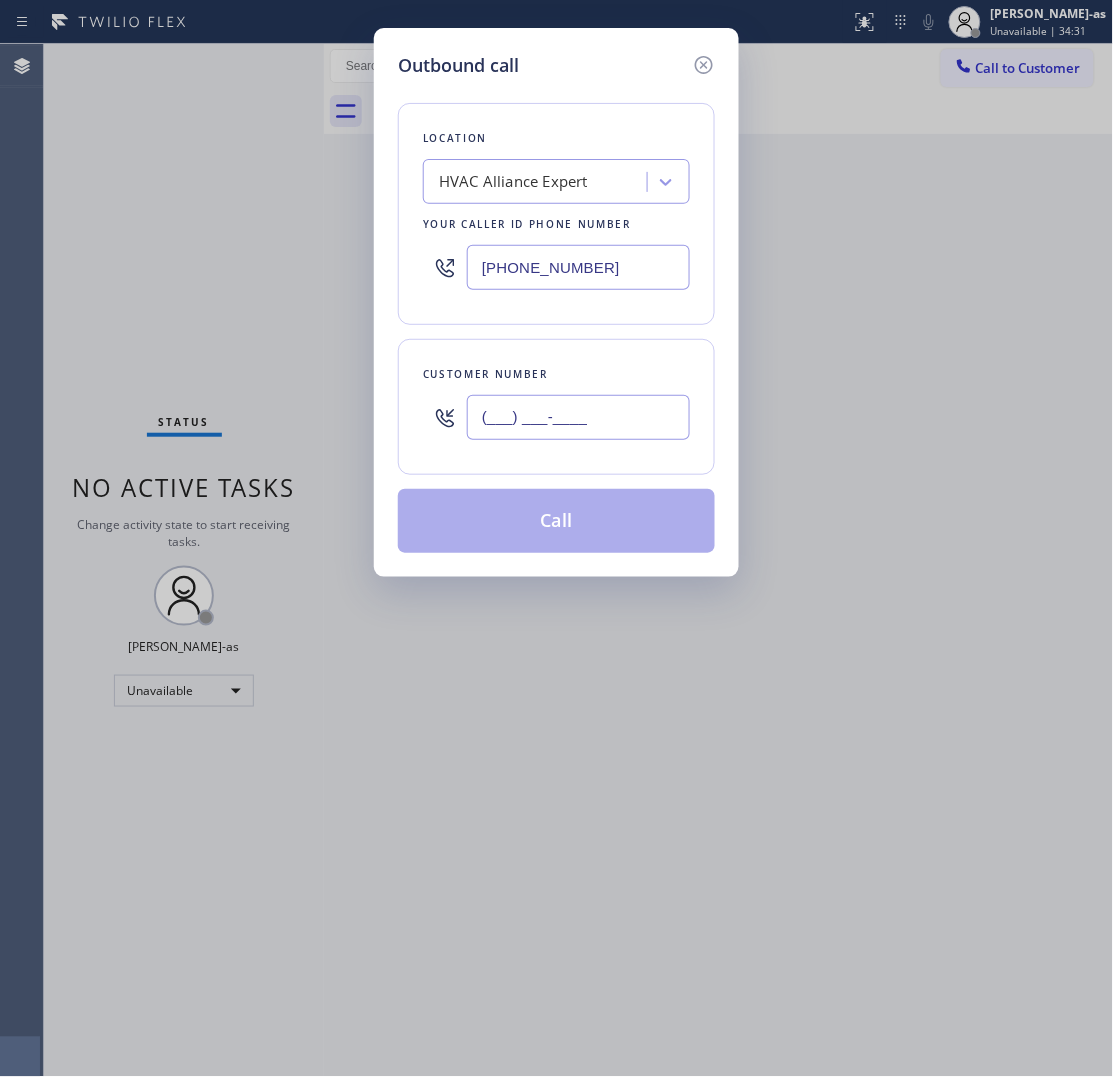 click on "(___) ___-____" at bounding box center [578, 417] 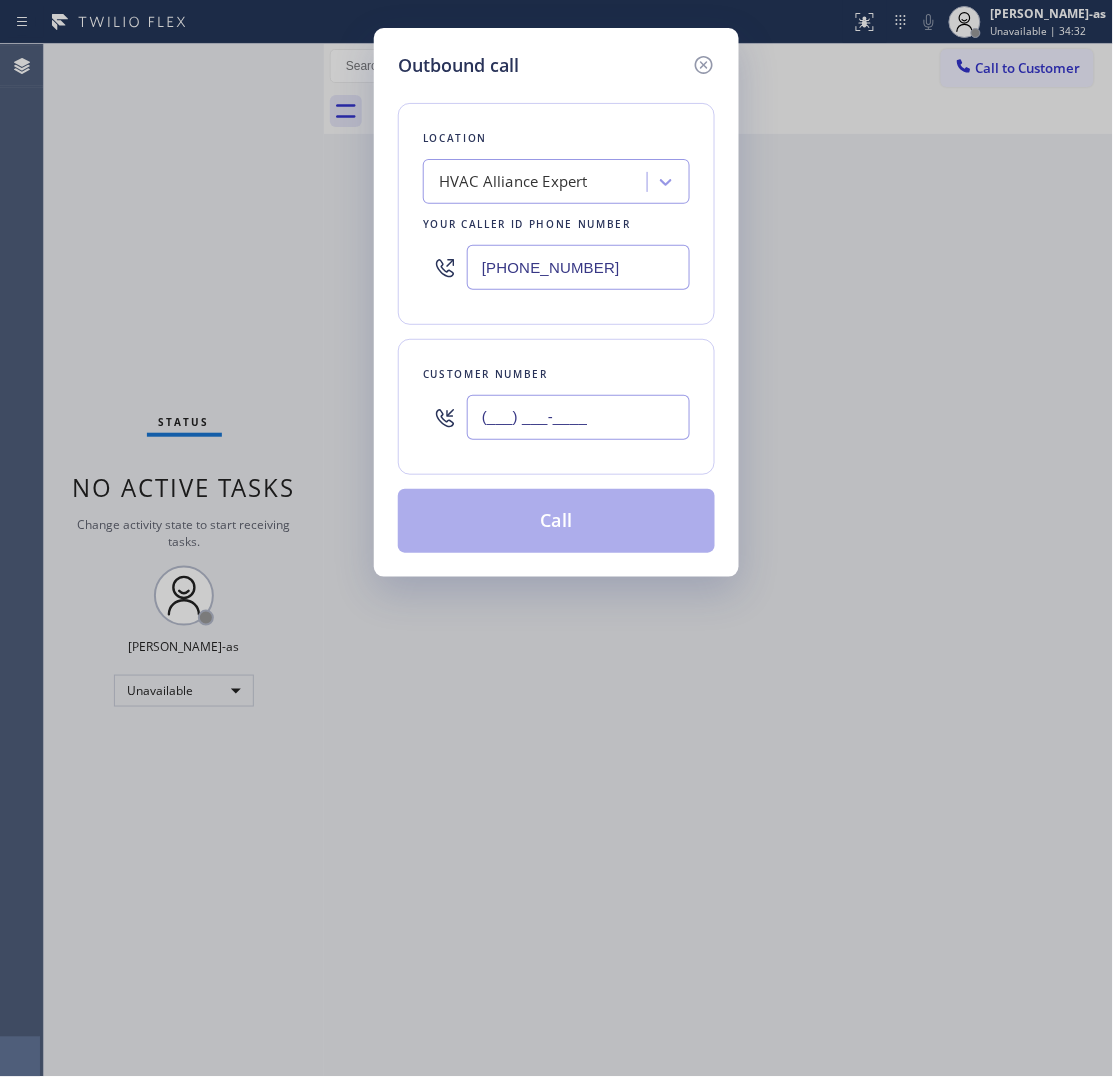 paste on "516) 789-6858" 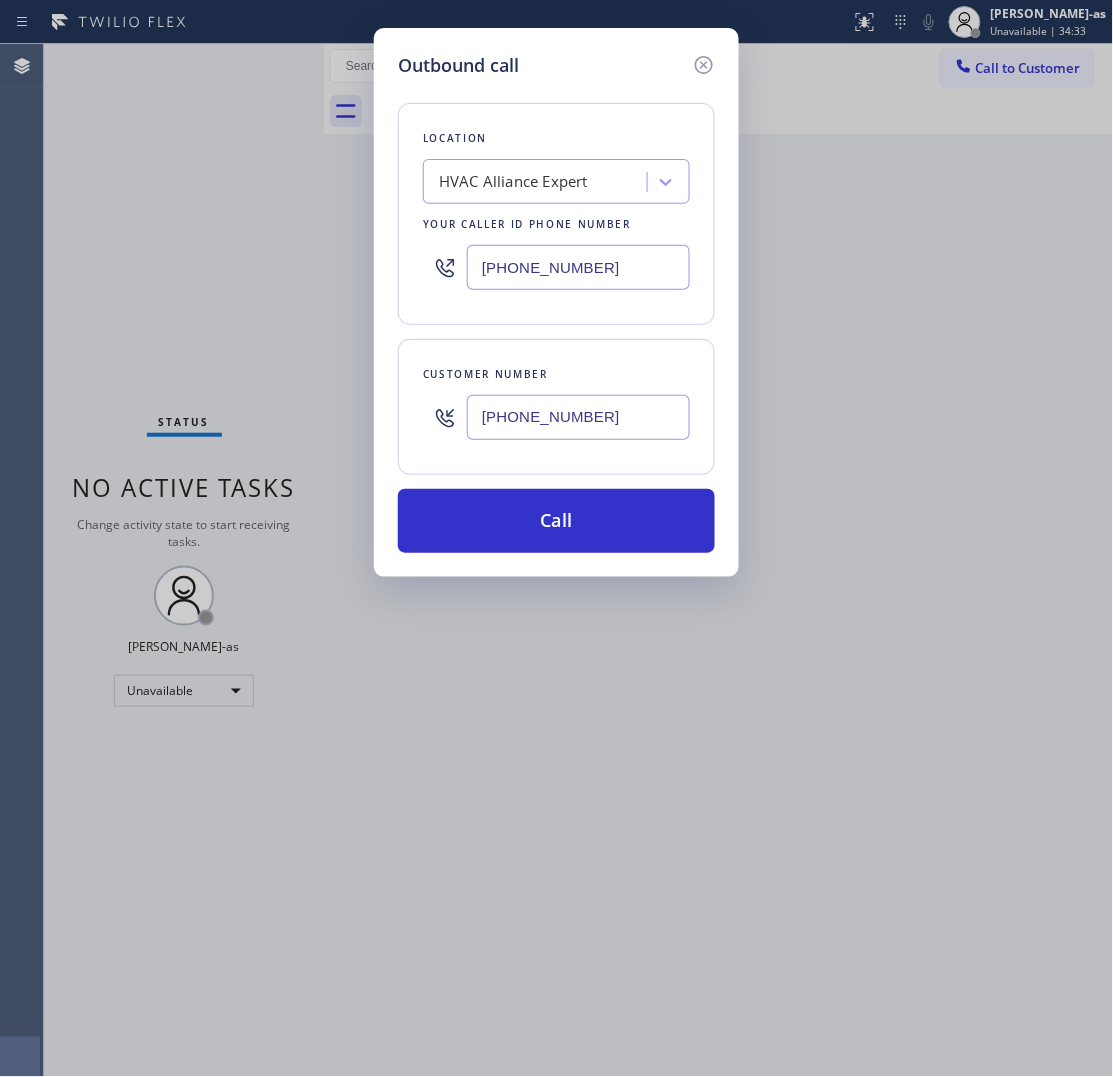 type on "[PHONE_NUMBER]" 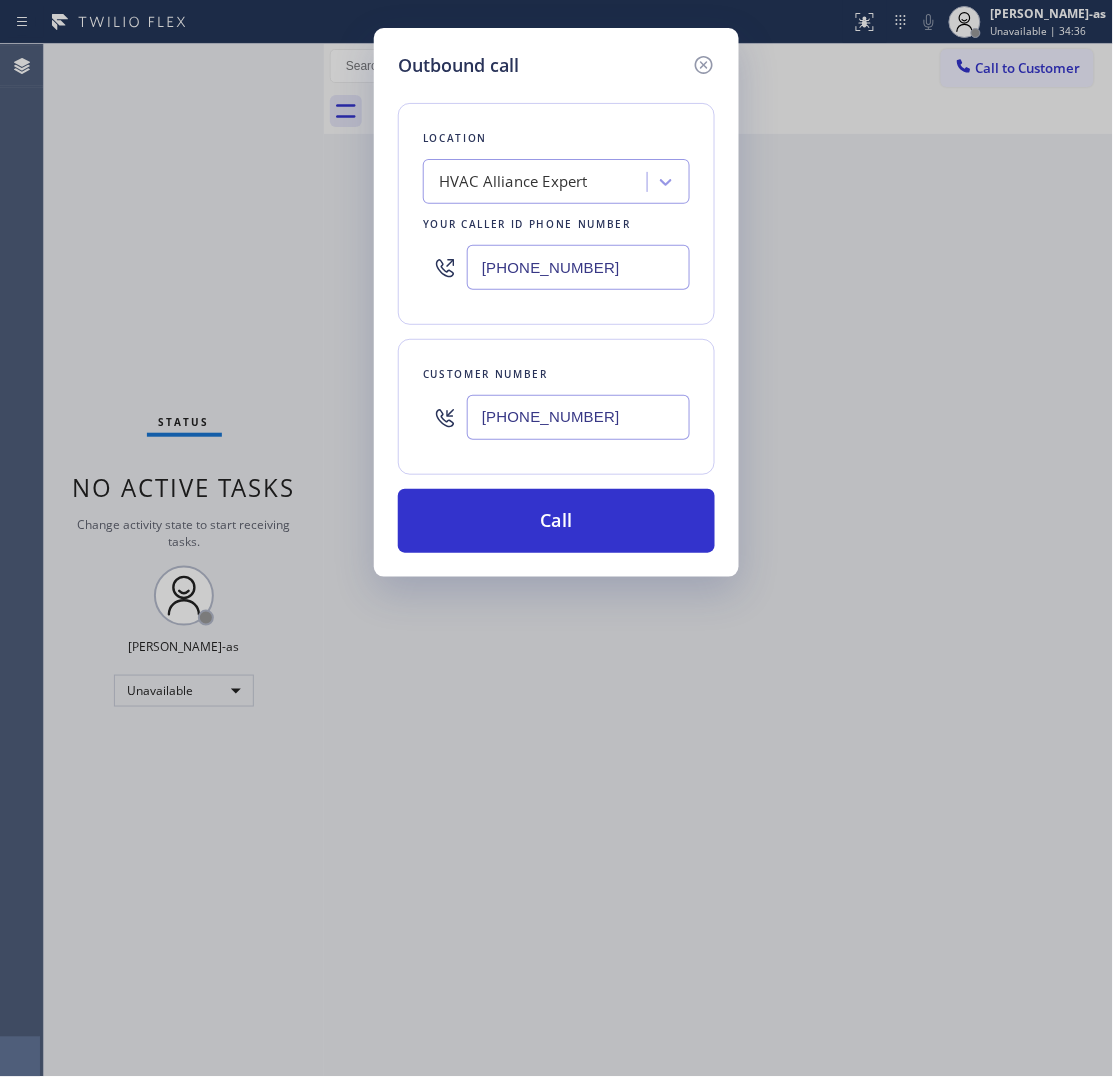 click on "[PHONE_NUMBER]" at bounding box center (578, 267) 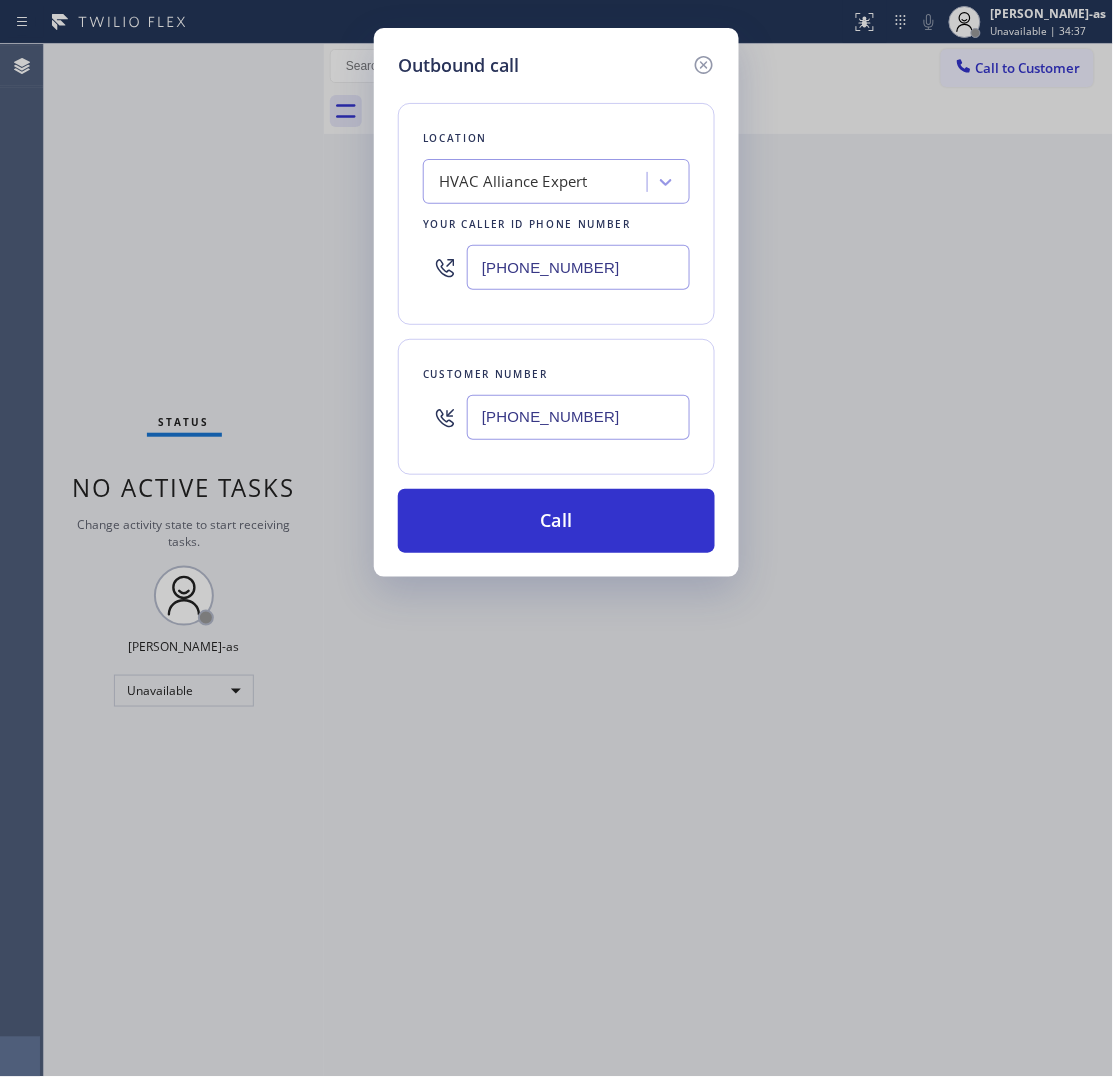 click on "[PHONE_NUMBER]" at bounding box center [578, 267] 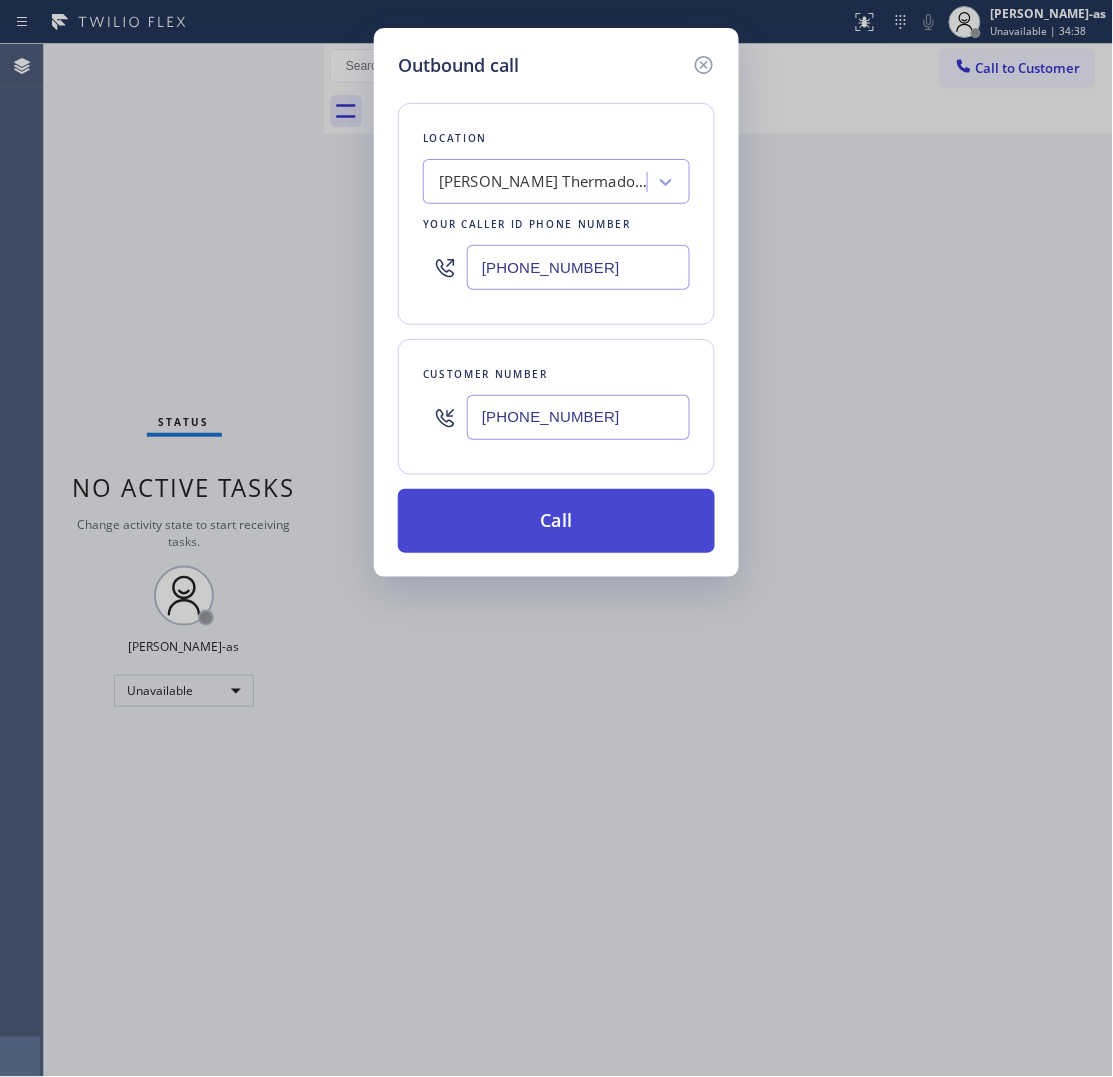 type on "[PHONE_NUMBER]" 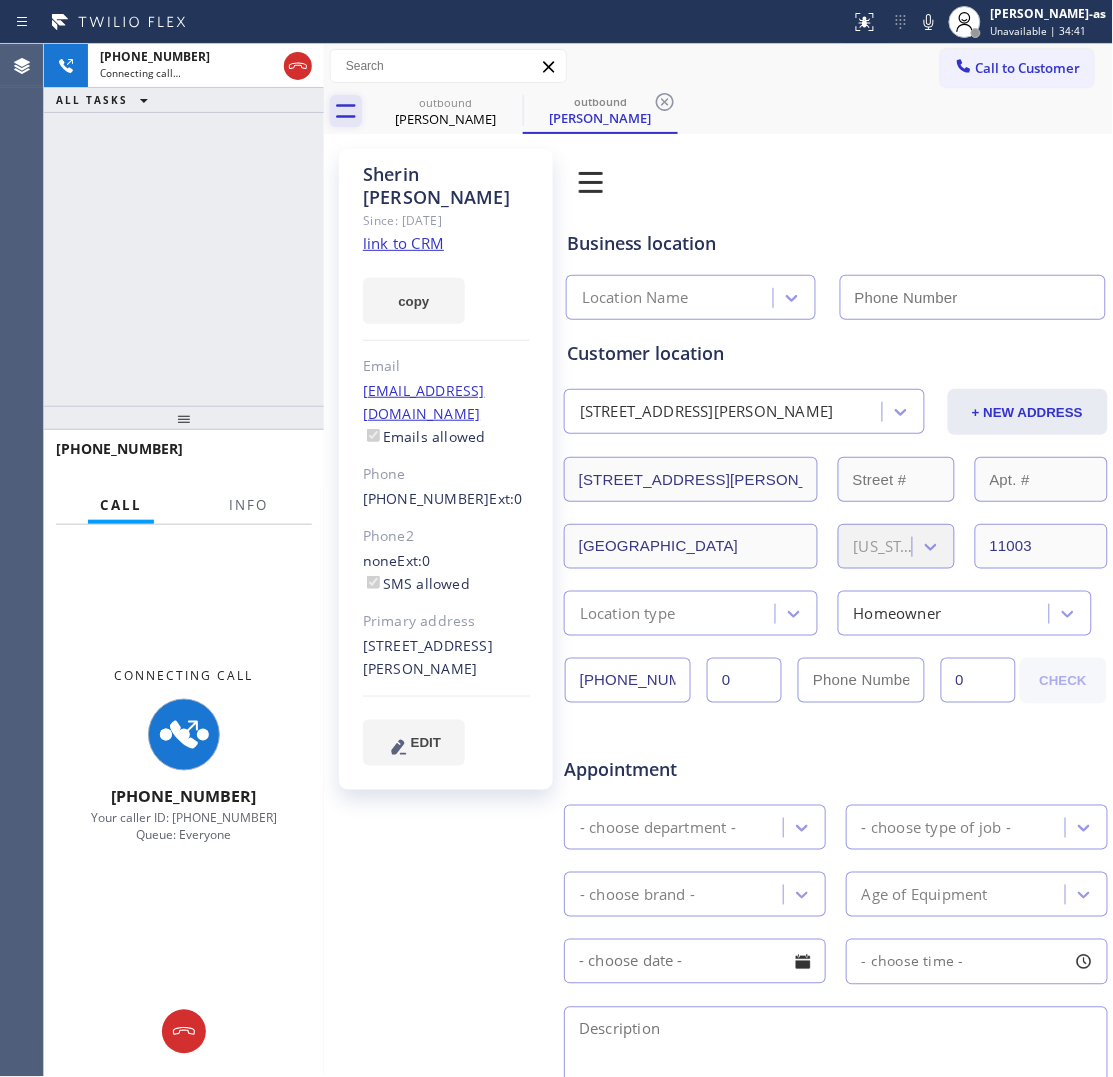drag, startPoint x: 307, startPoint y: 63, endPoint x: 347, endPoint y: 115, distance: 65.60488 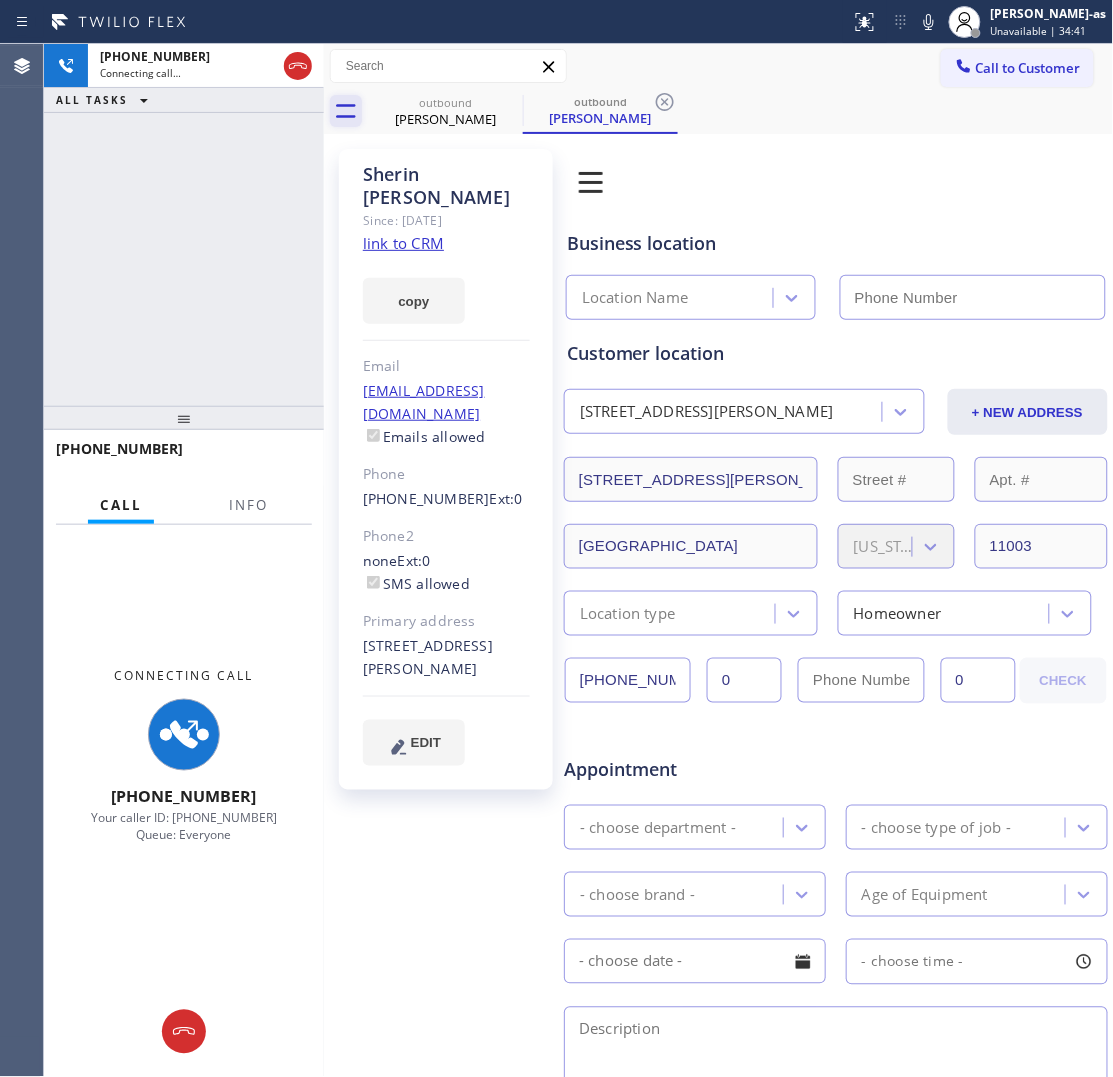 click 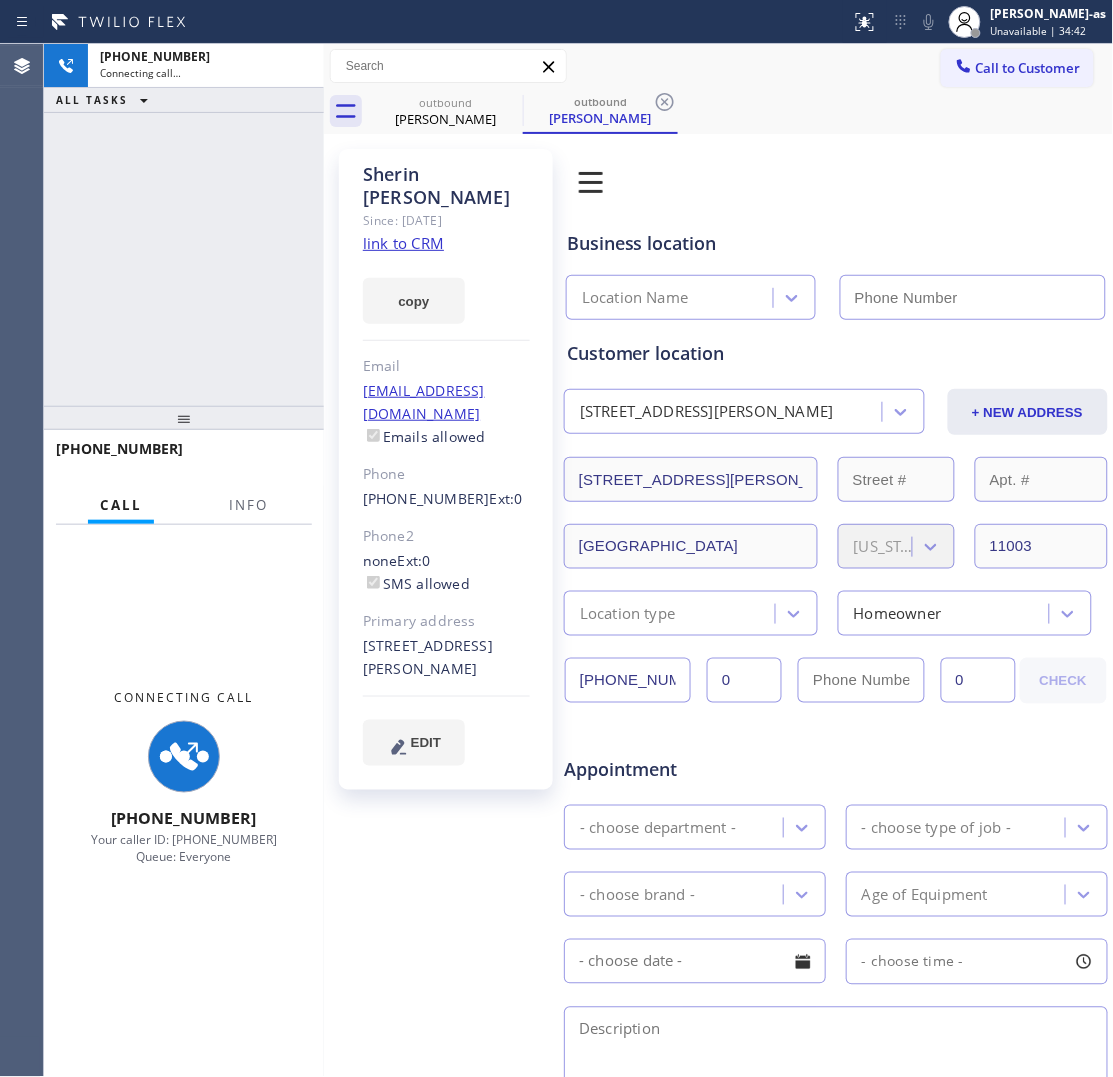 click on "link to CRM" 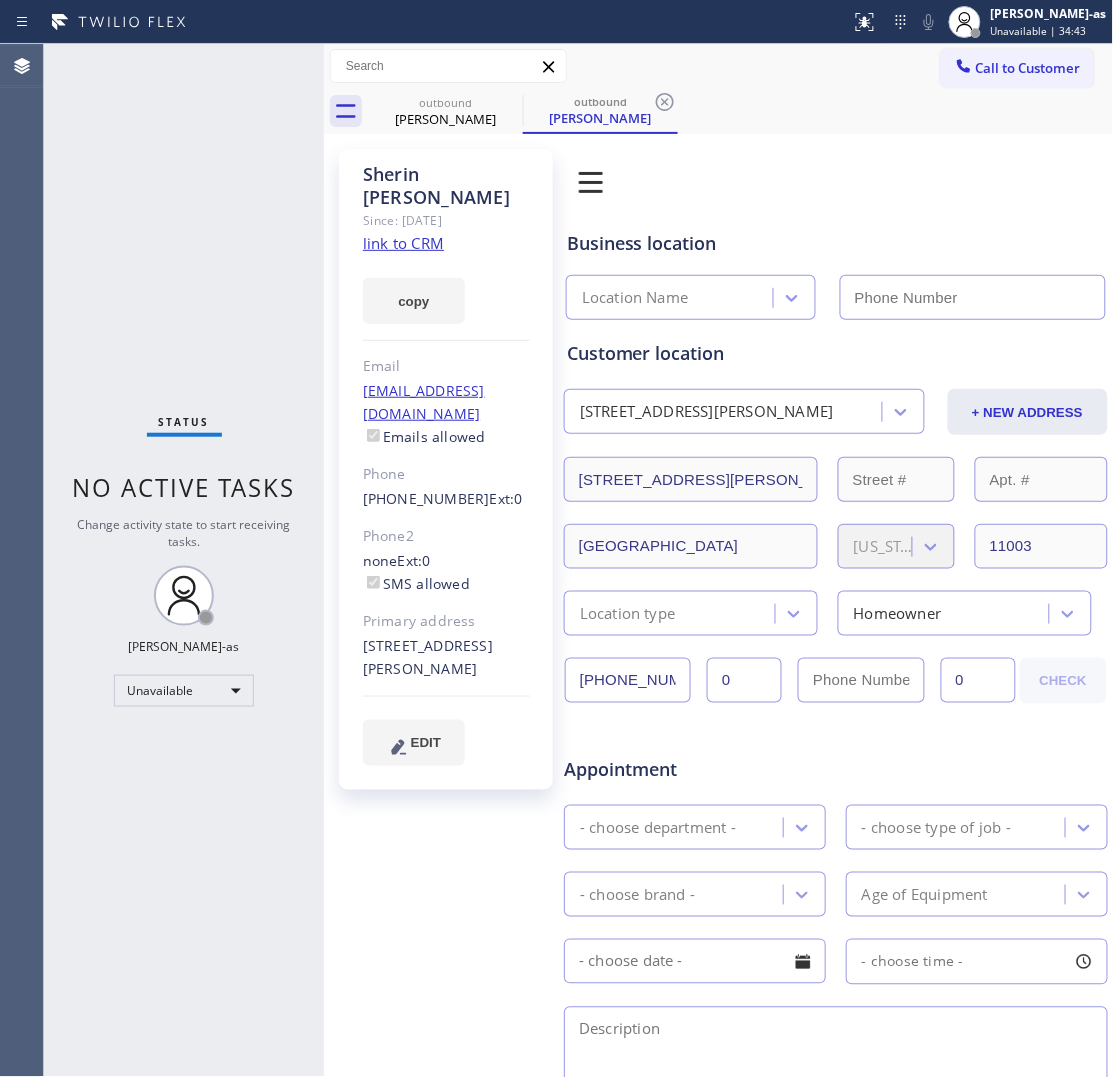 type on "[PHONE_NUMBER]" 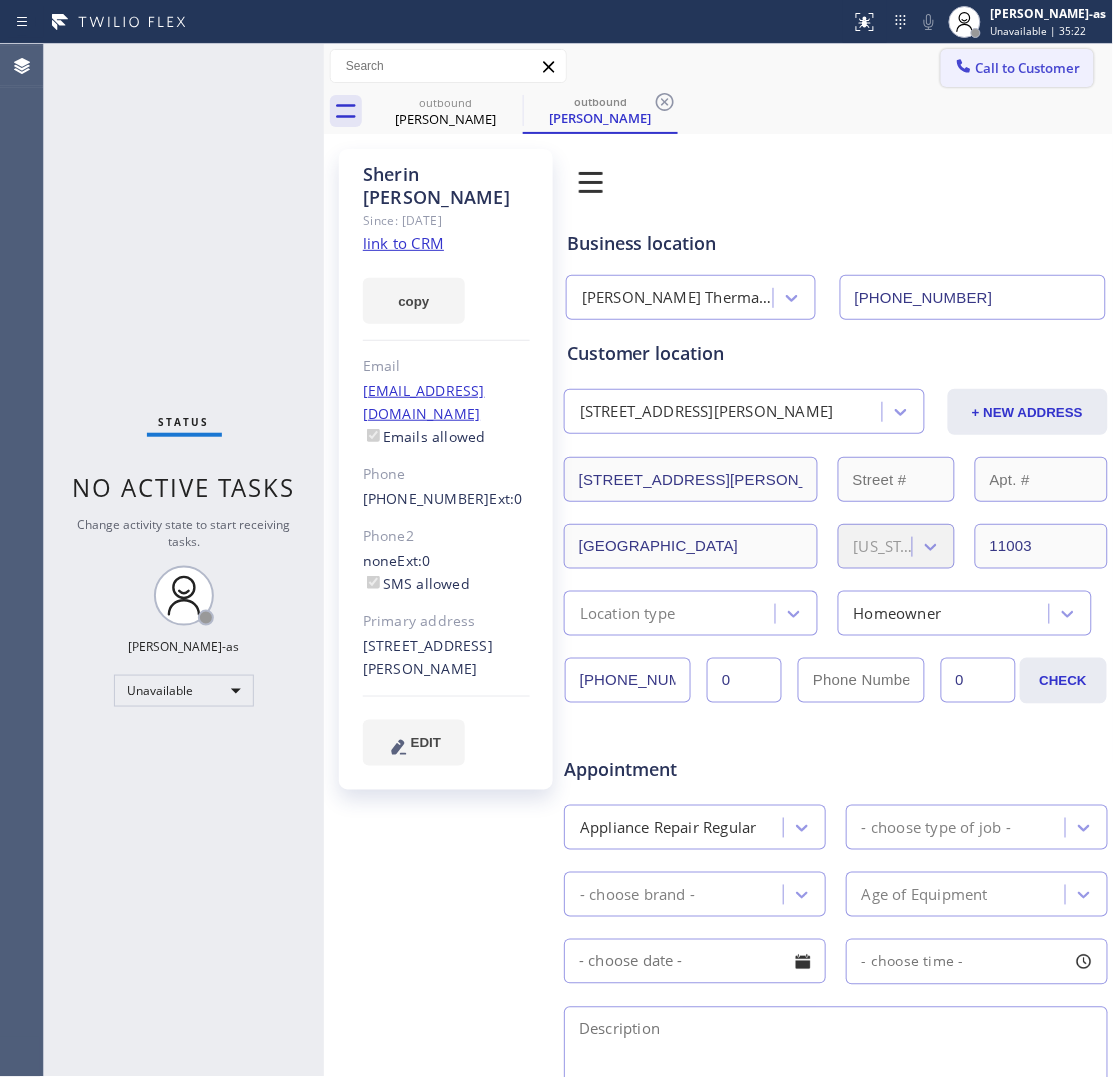 click on "Call to Customer" at bounding box center [1028, 68] 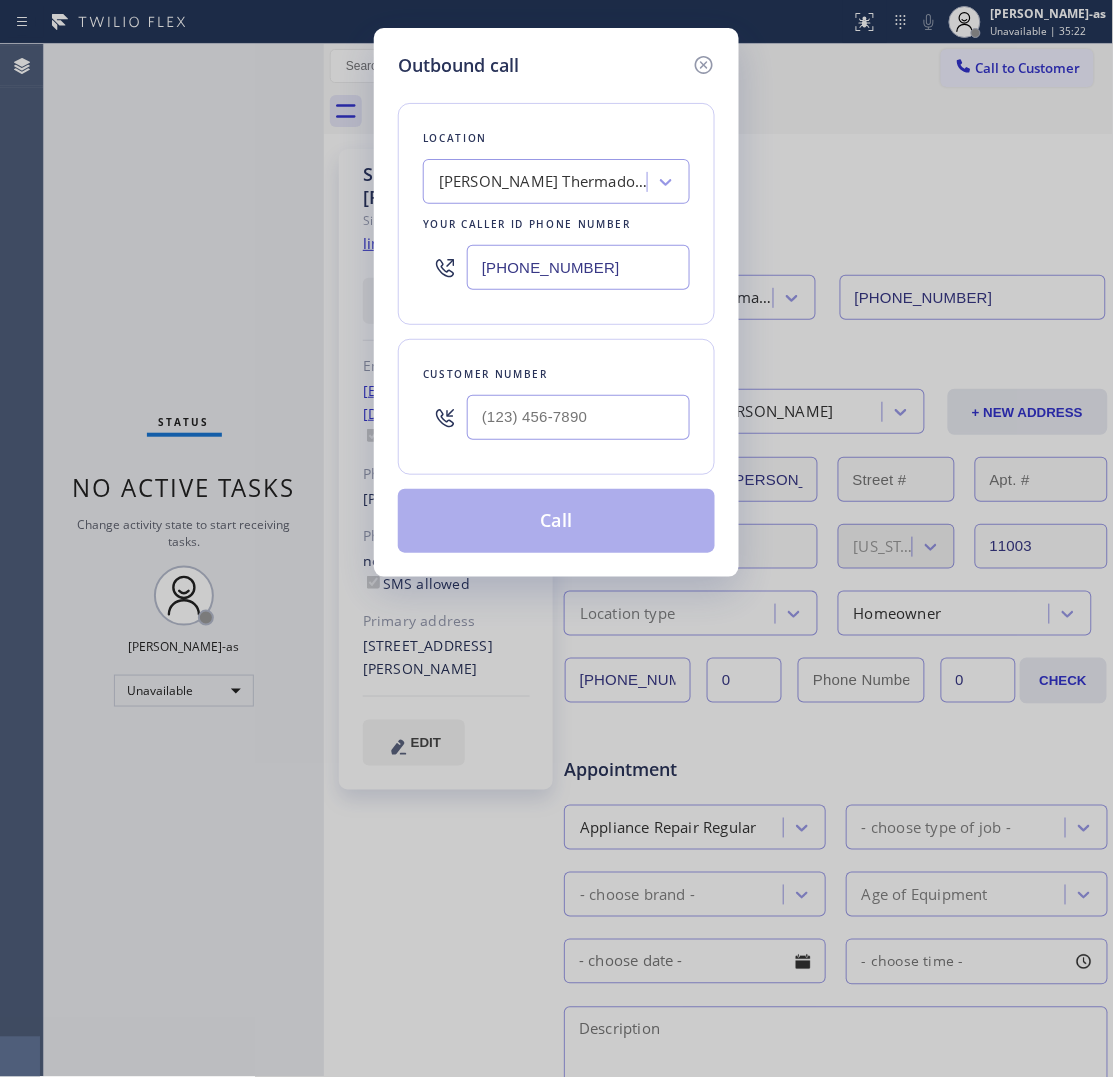 click at bounding box center (578, 417) 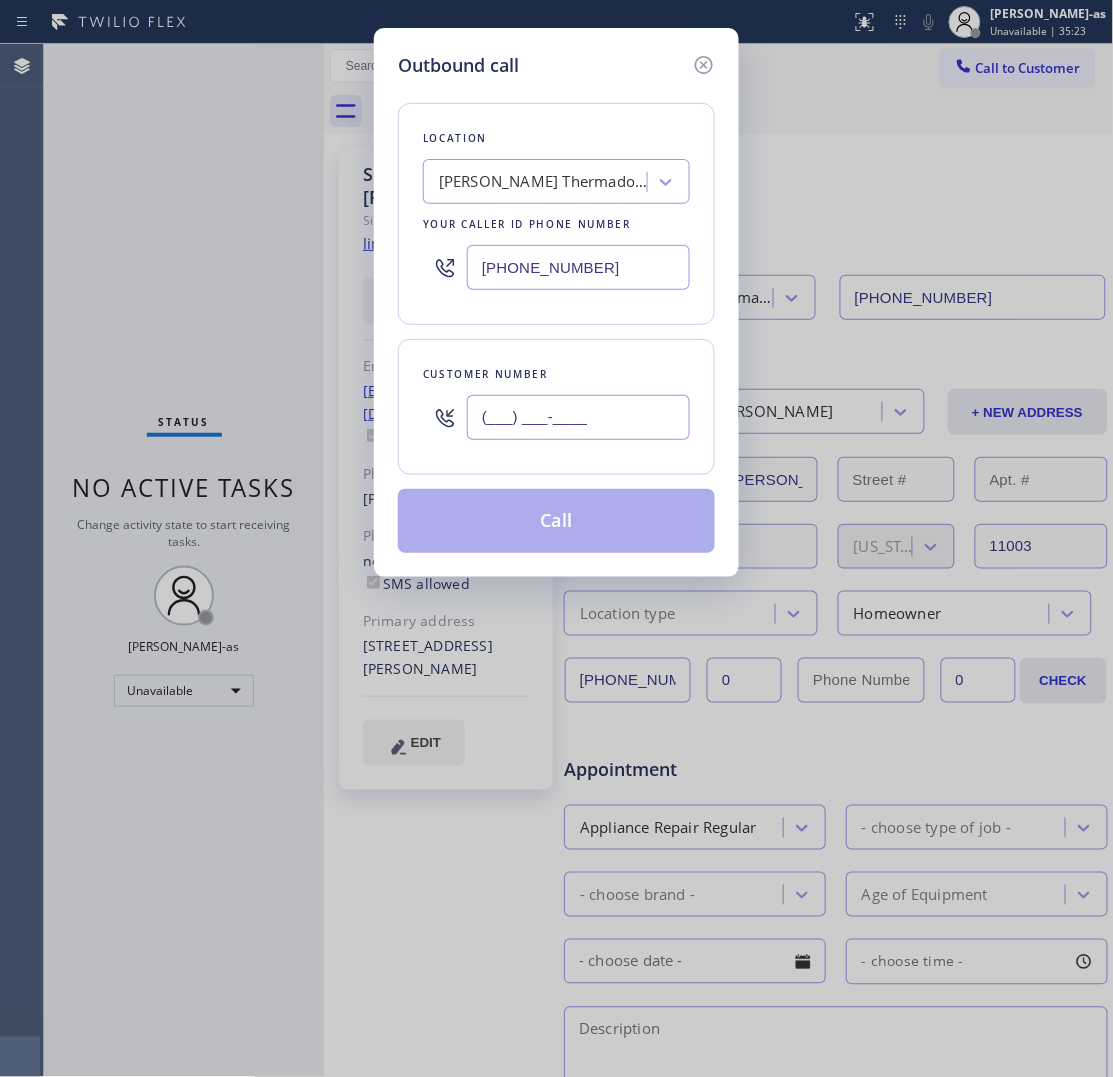 click on "(___) ___-____" at bounding box center (578, 417) 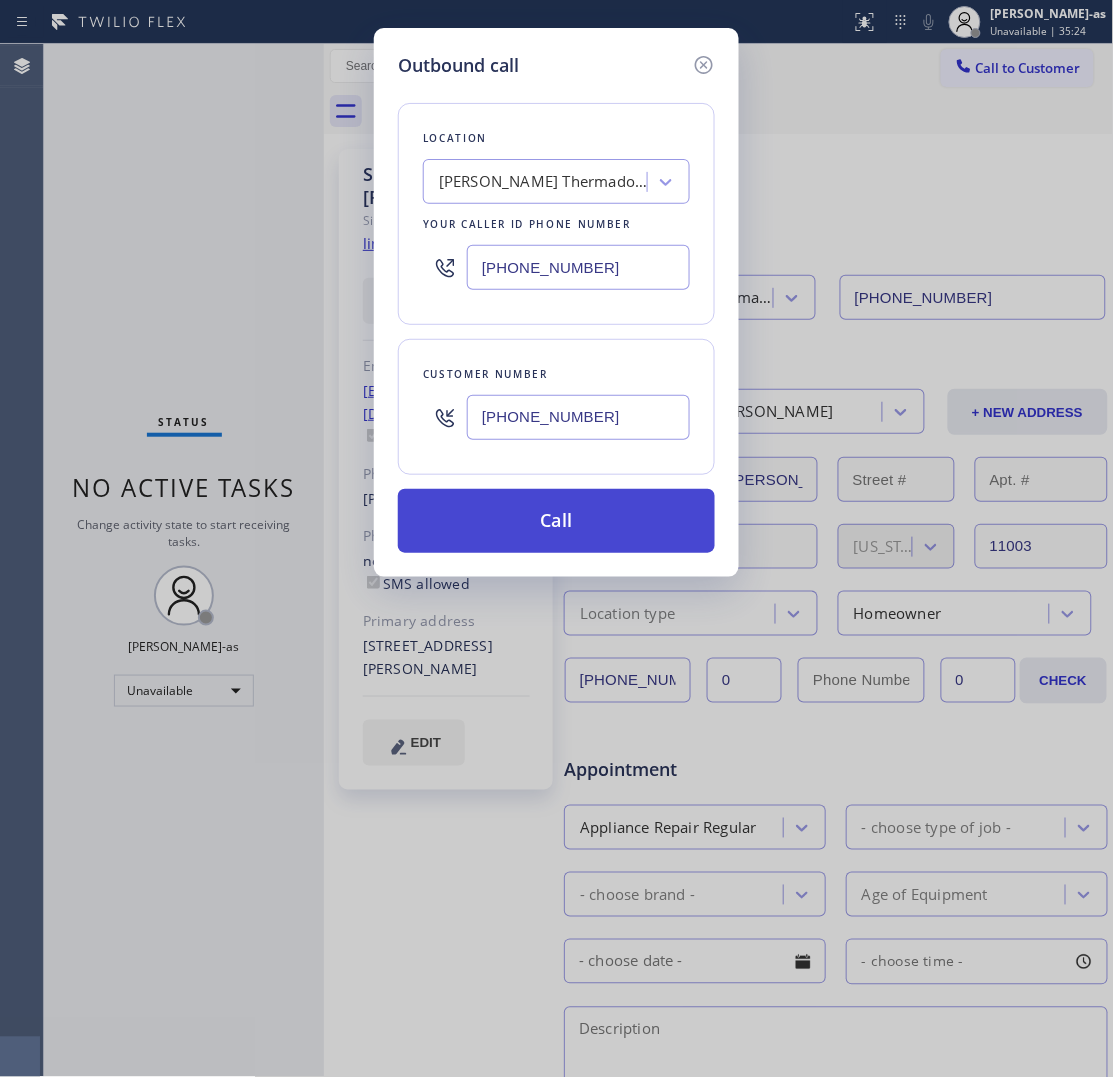 type on "[PHONE_NUMBER]" 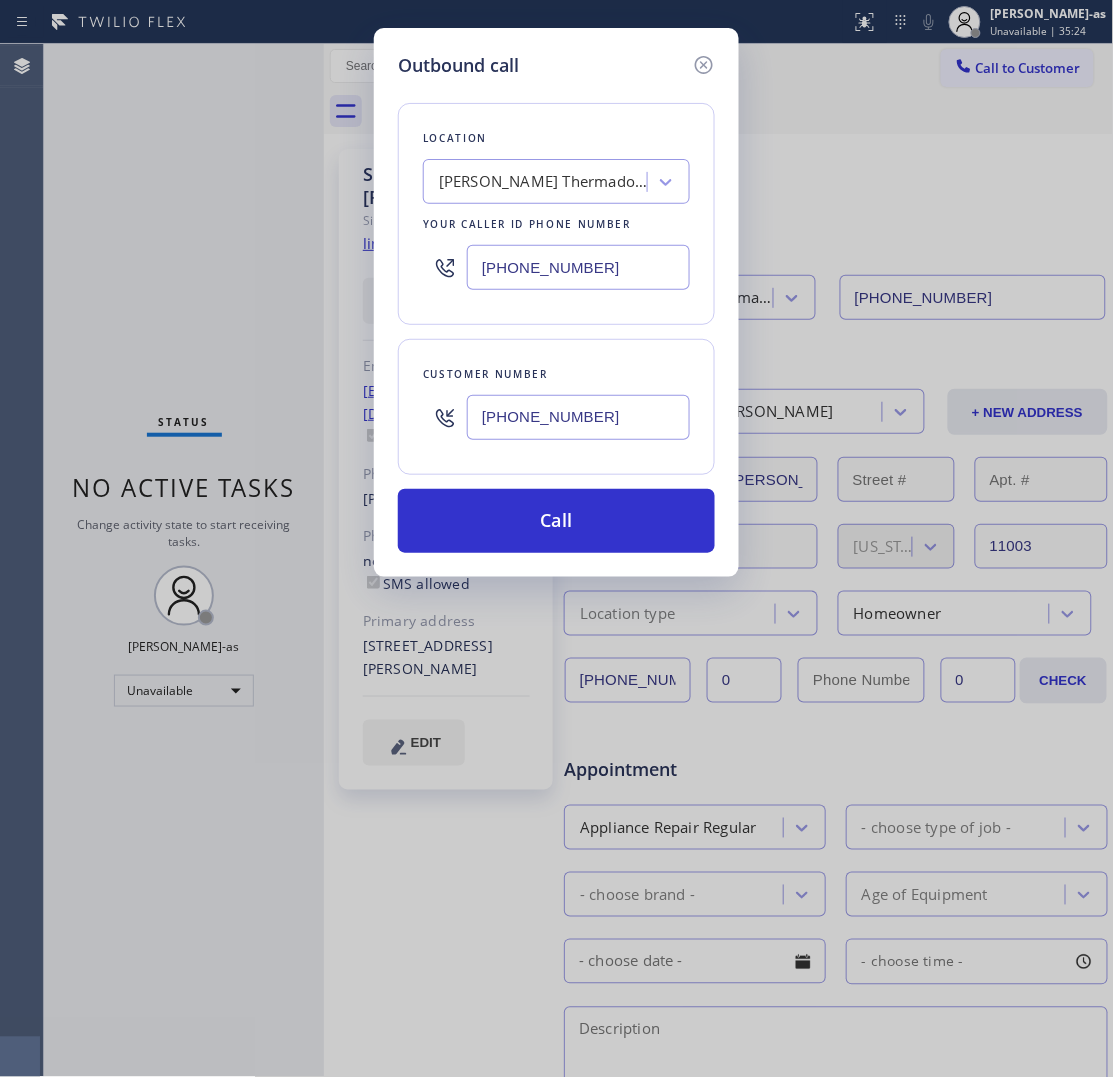 drag, startPoint x: 537, startPoint y: 520, endPoint x: 476, endPoint y: 325, distance: 204.31837 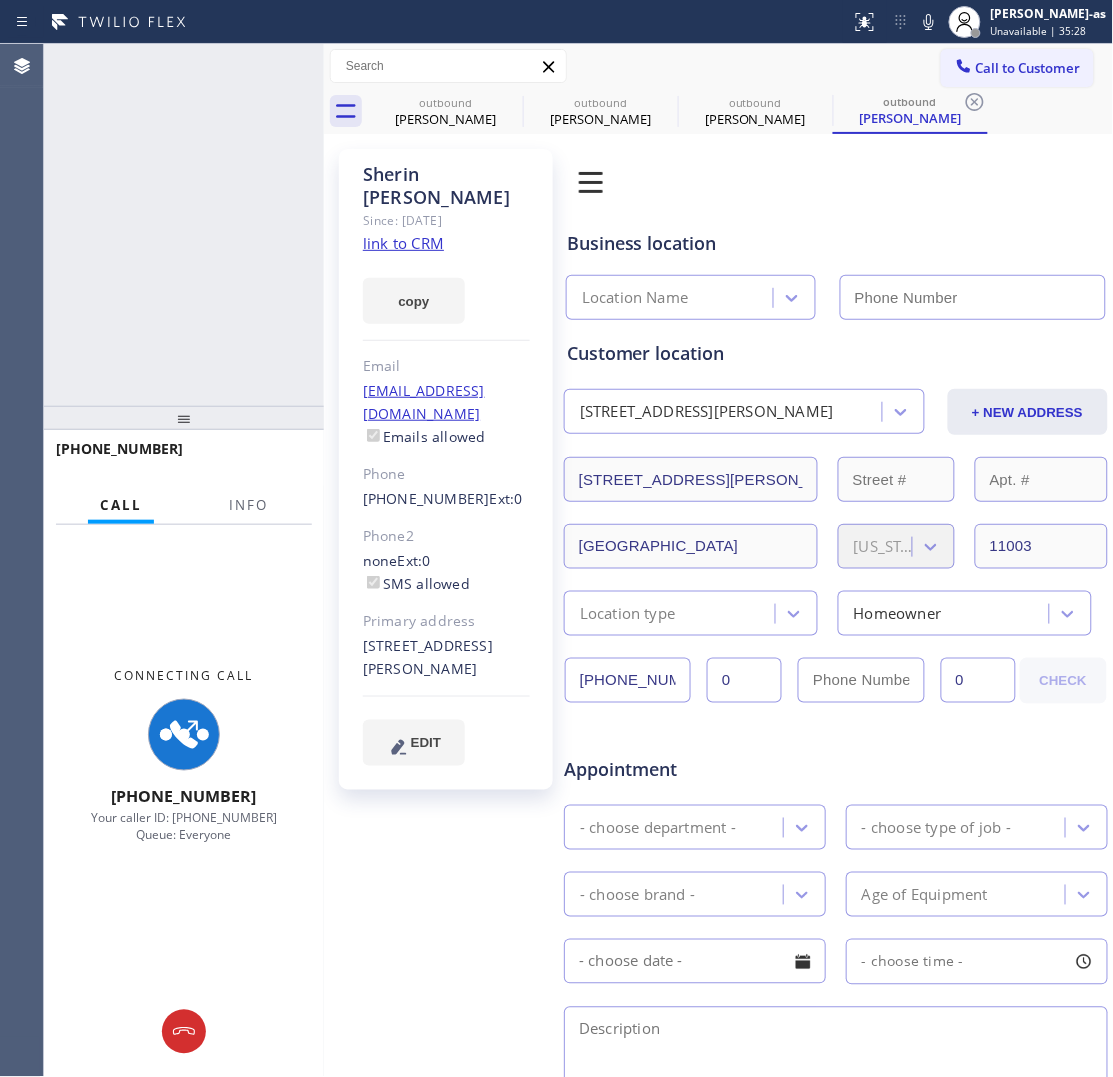 type on "[PHONE_NUMBER]" 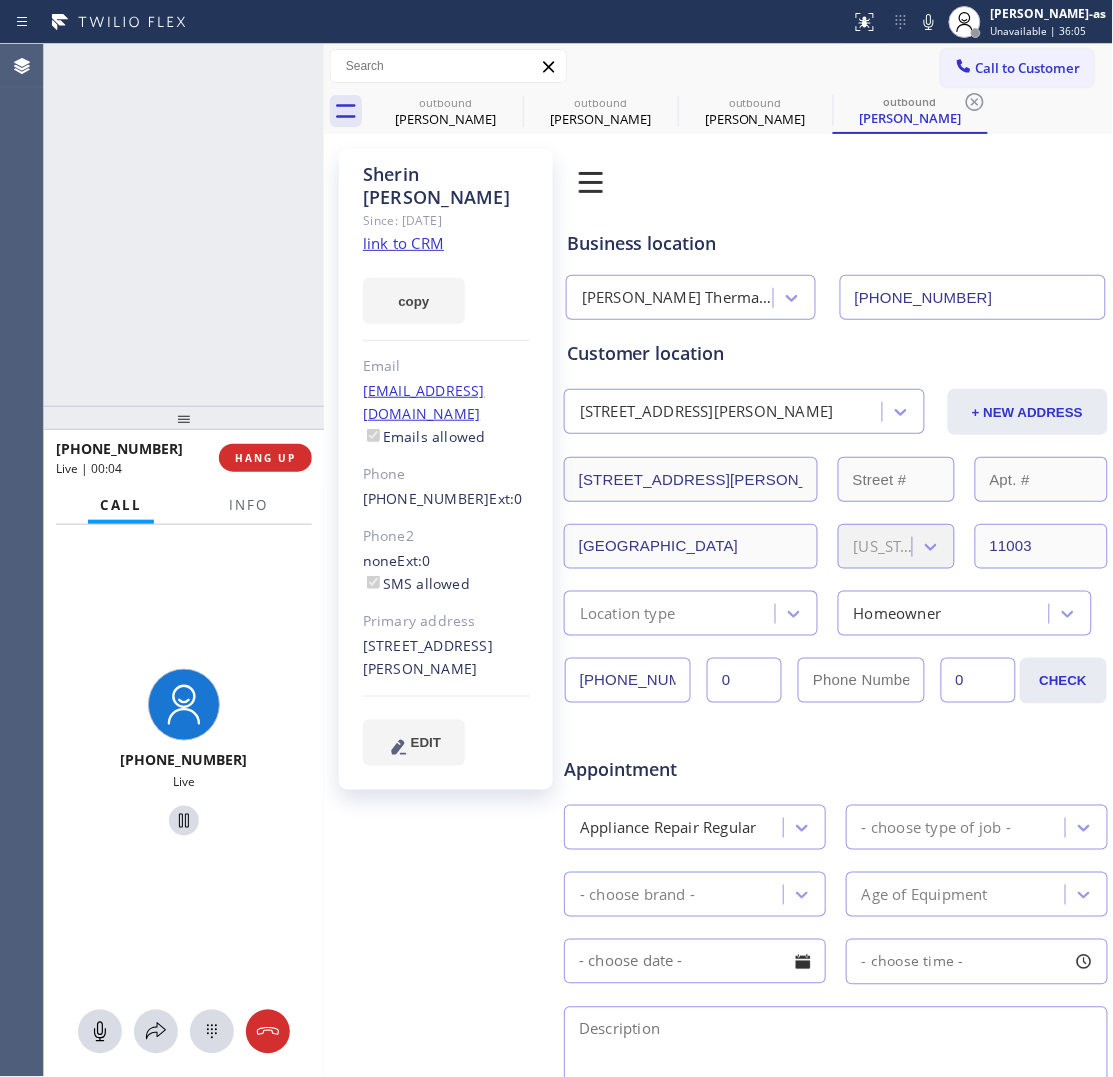 click on "[PHONE_NUMBER] Live | 00:04 ALL TASKS ALL TASKS ACTIVE TASKS TASKS IN WRAP UP" at bounding box center [184, 225] 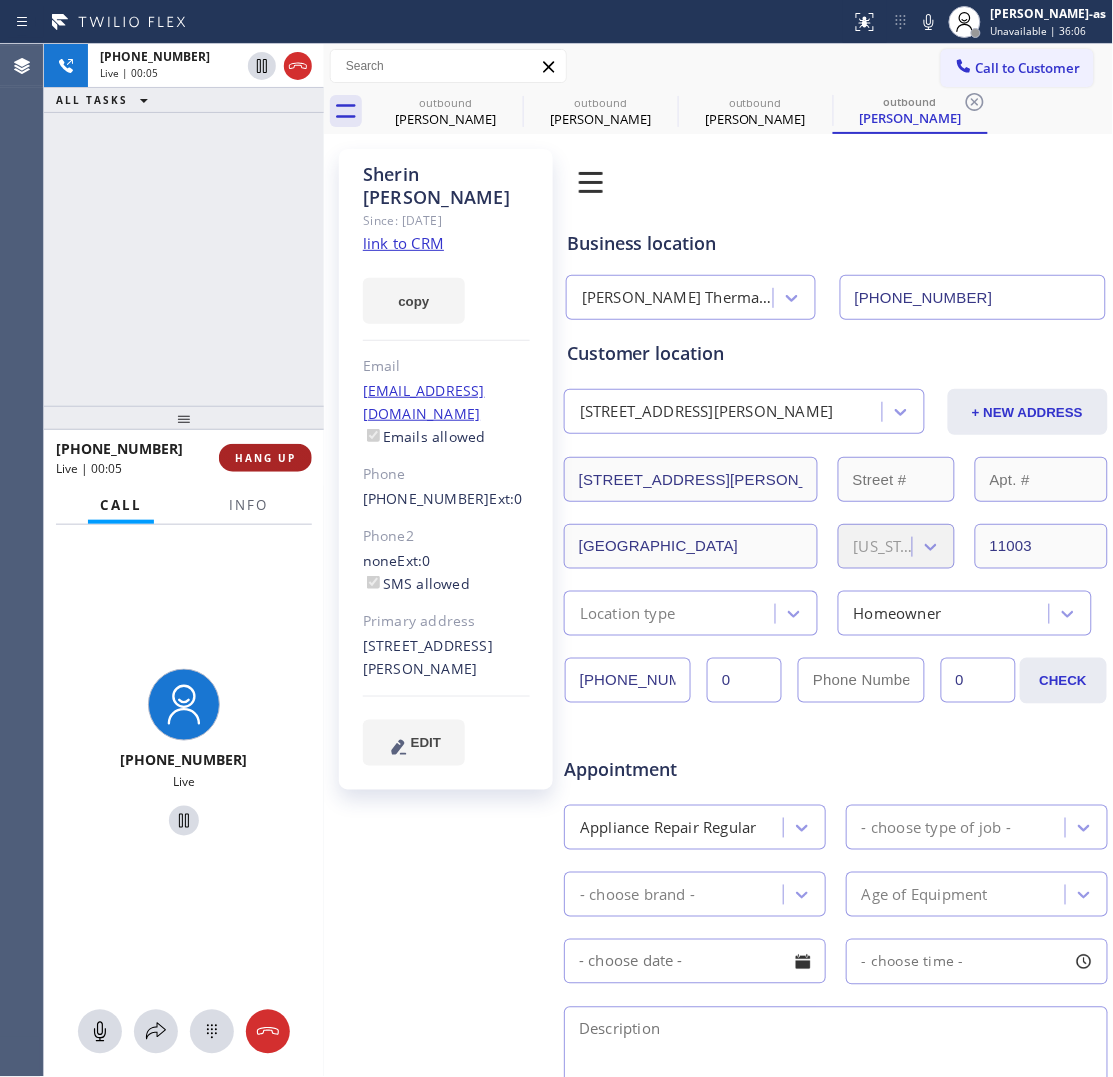 click on "HANG UP" at bounding box center (265, 458) 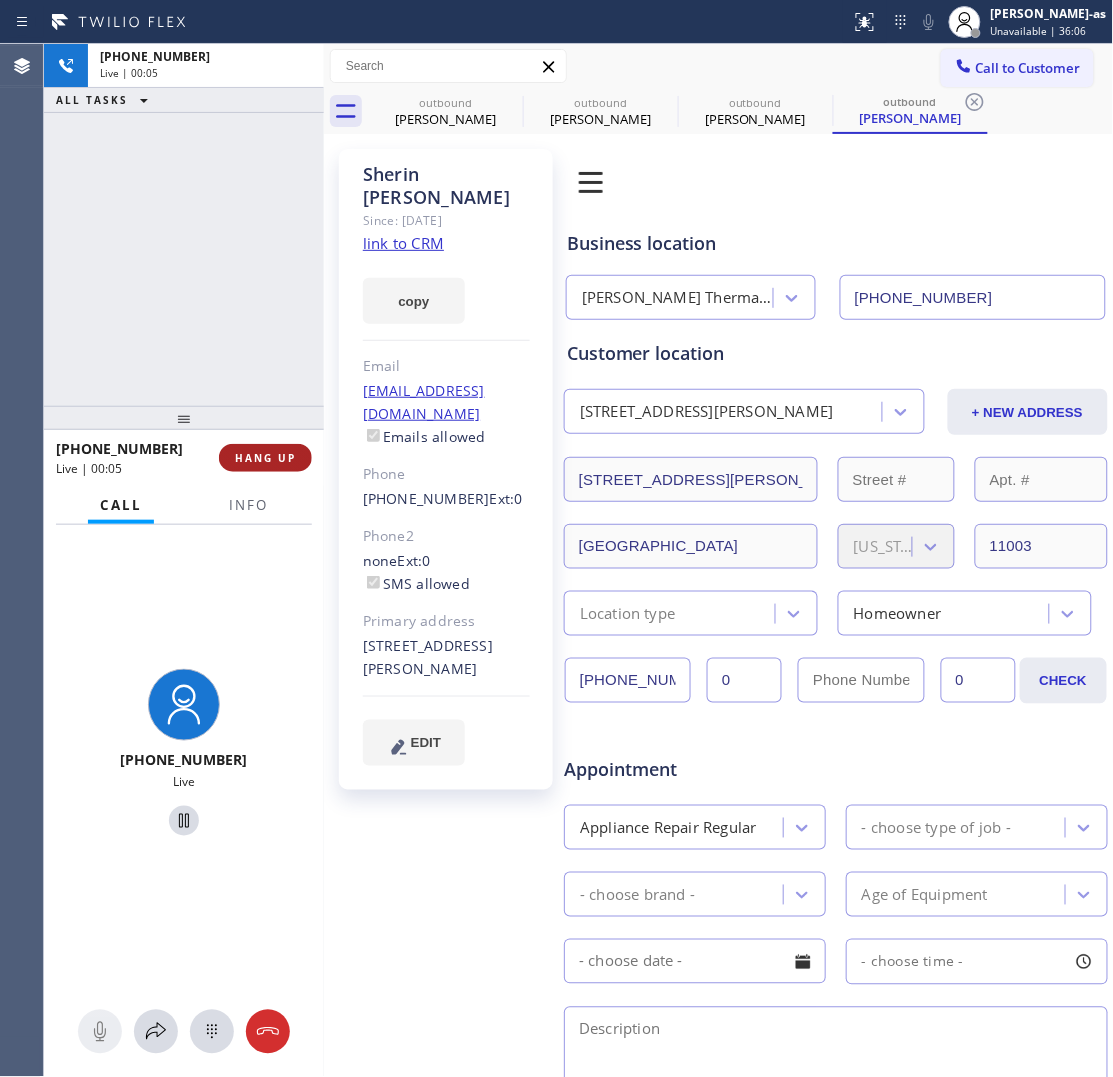 click on "HANG UP" at bounding box center (265, 458) 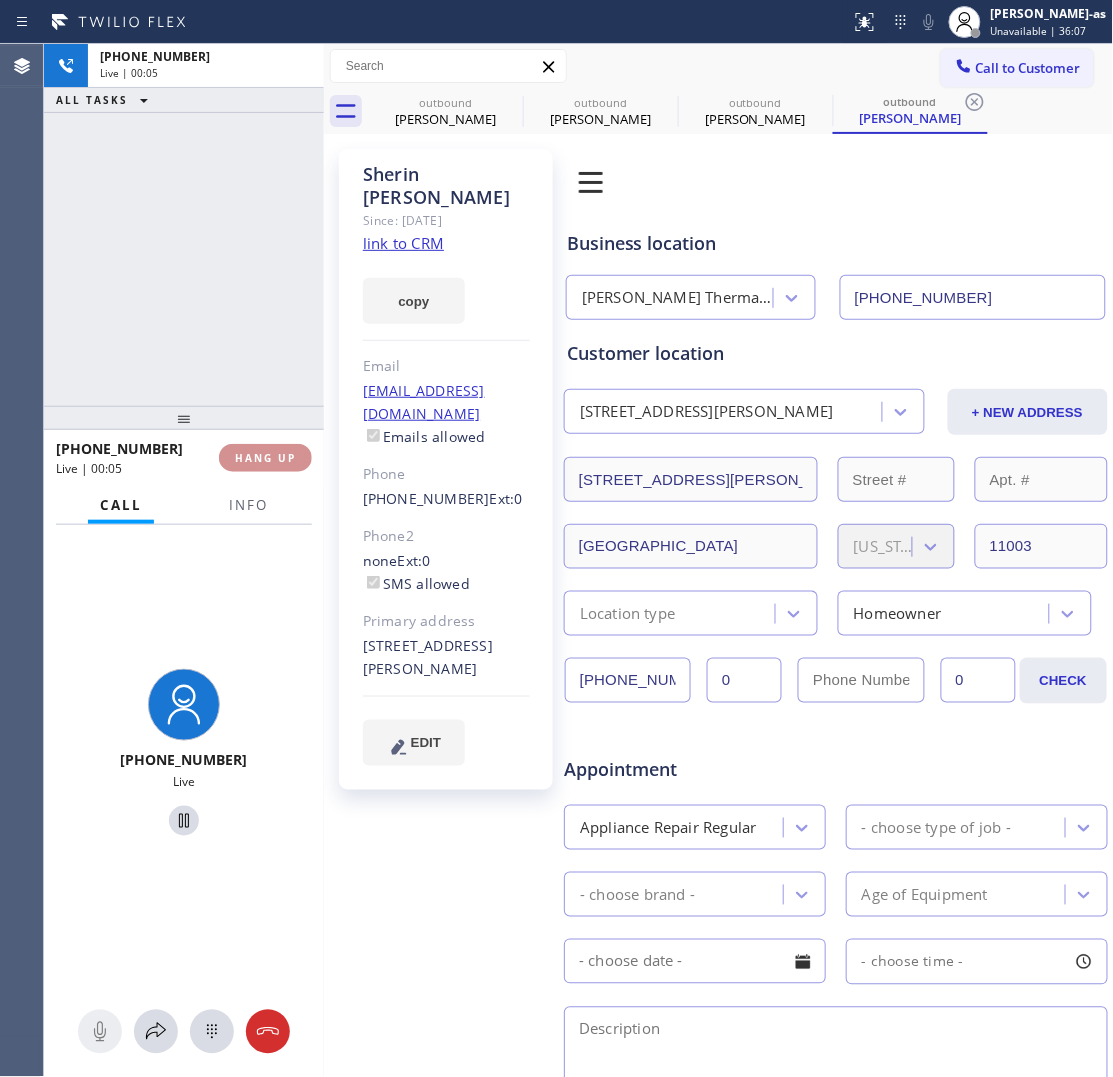 click on "HANG UP" at bounding box center [265, 458] 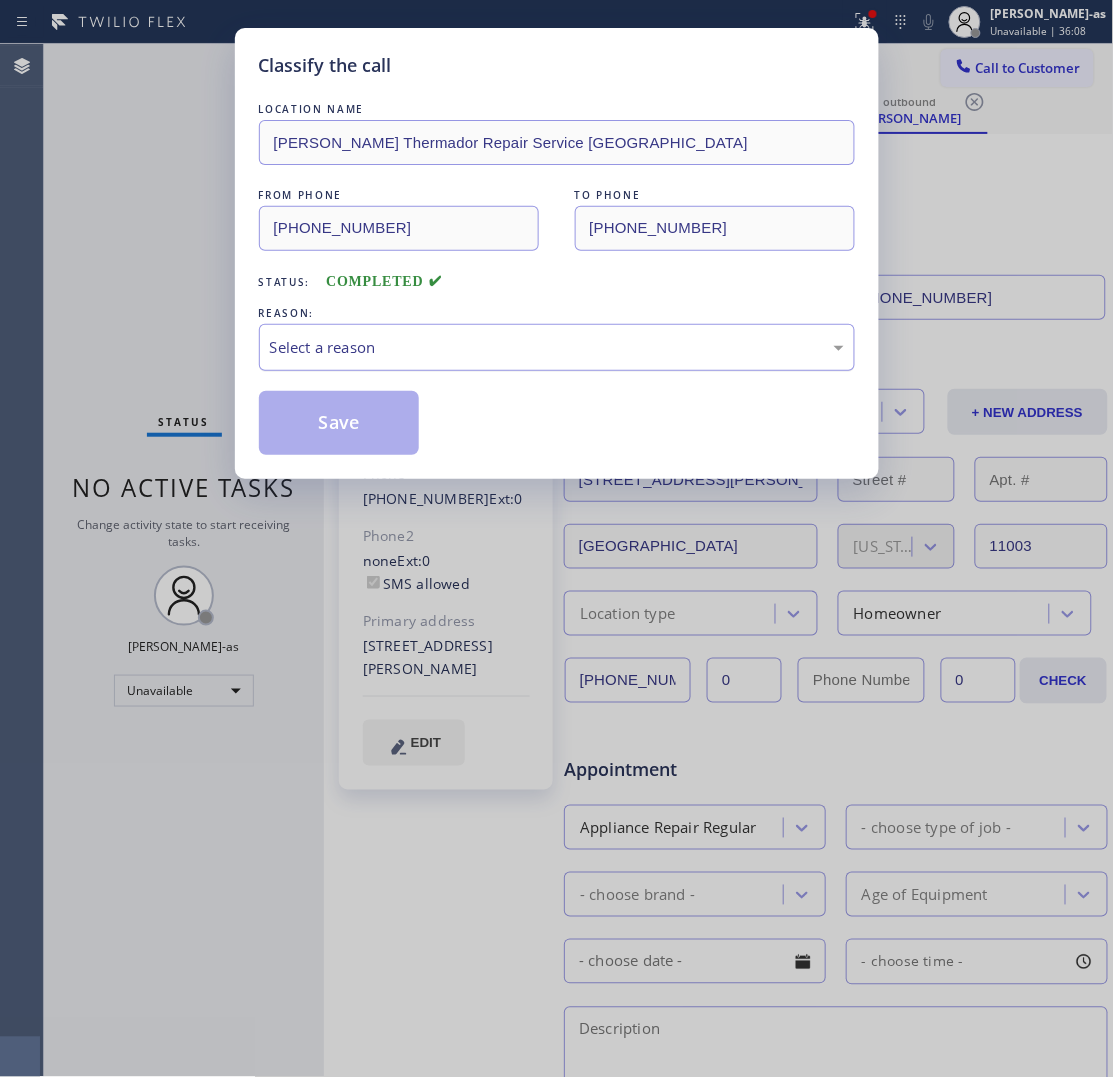 click on "Select a reason" at bounding box center [557, 347] 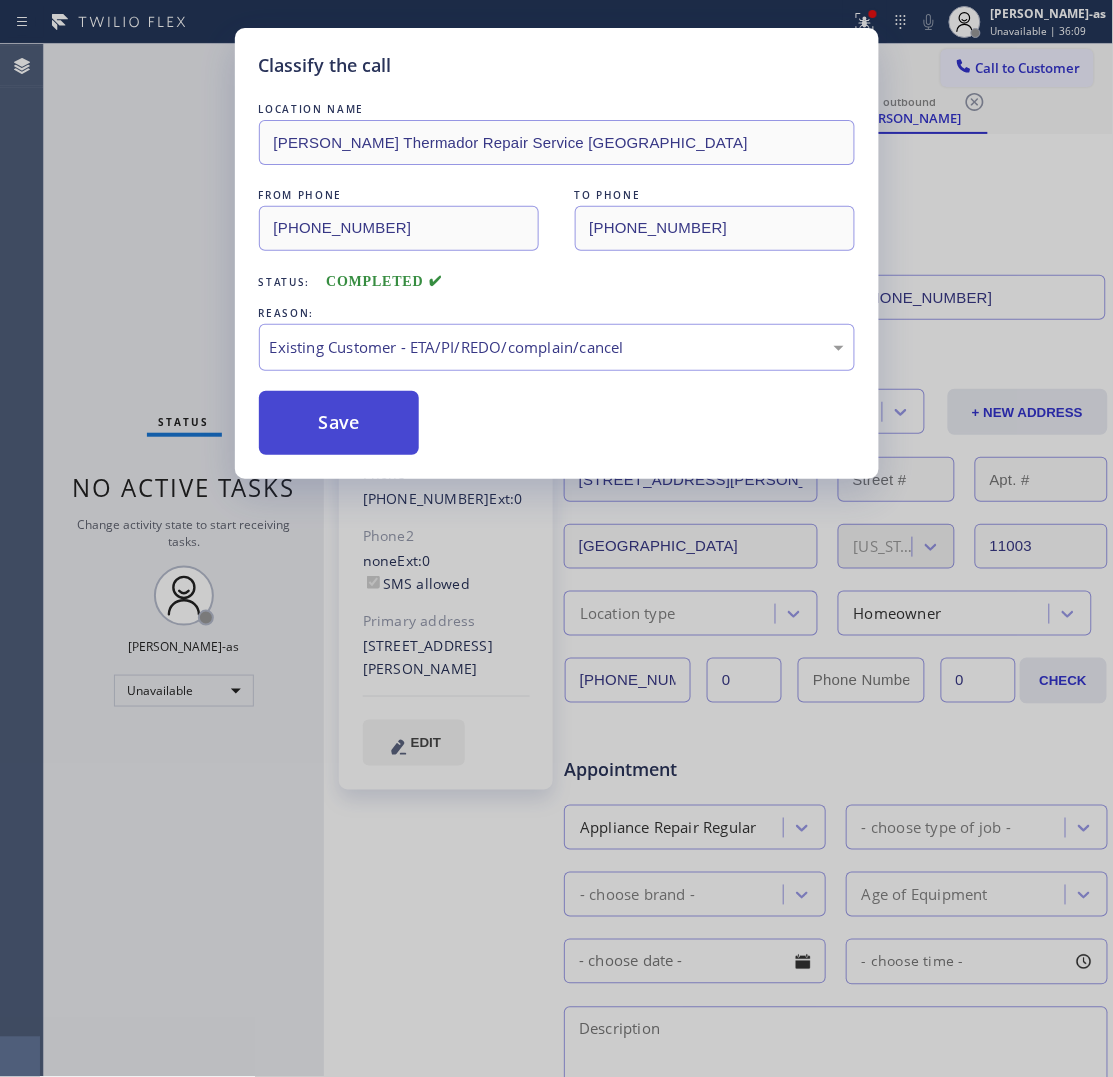 click on "Save" at bounding box center (339, 423) 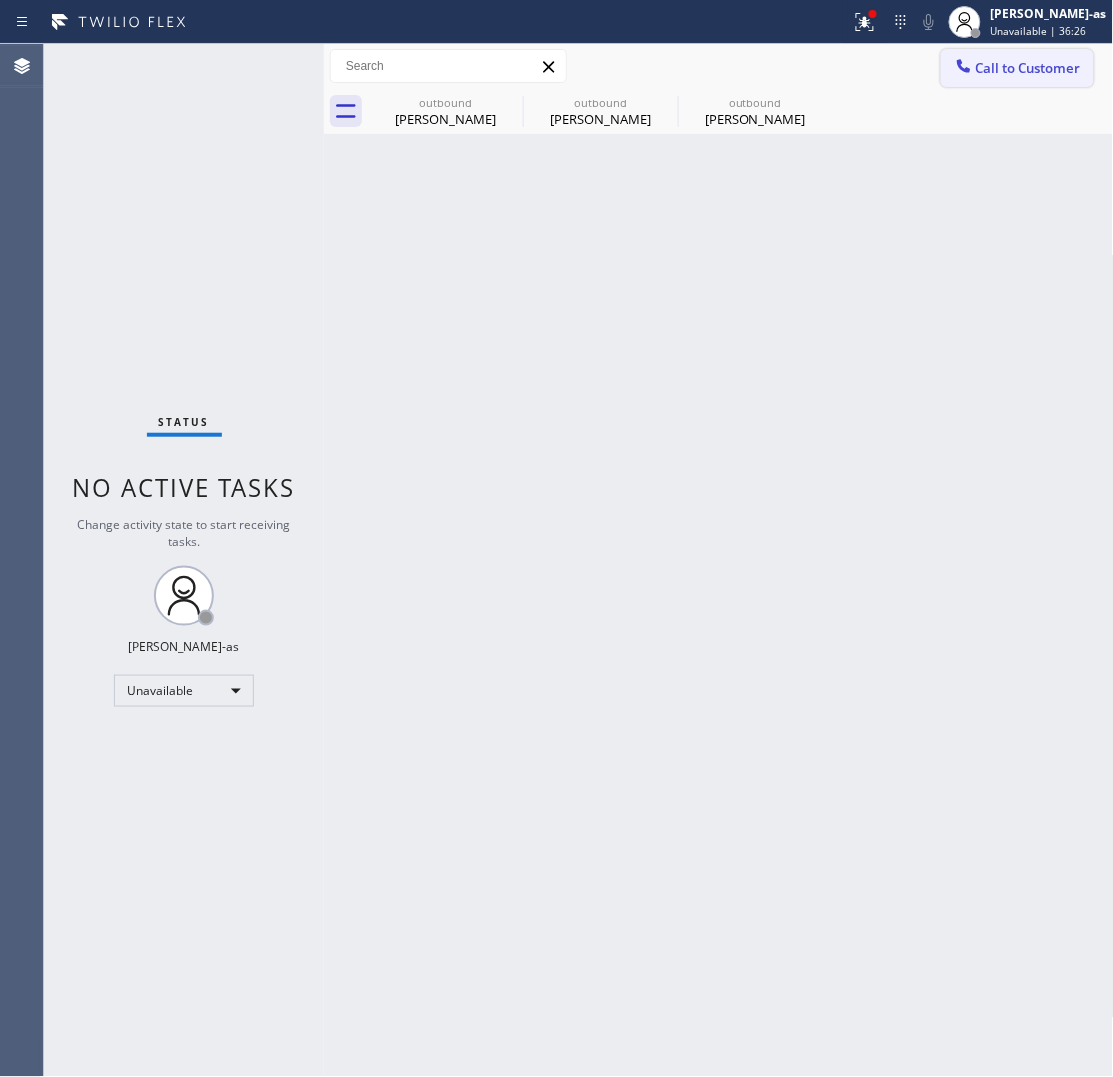 click on "Call to Customer" at bounding box center (1017, 68) 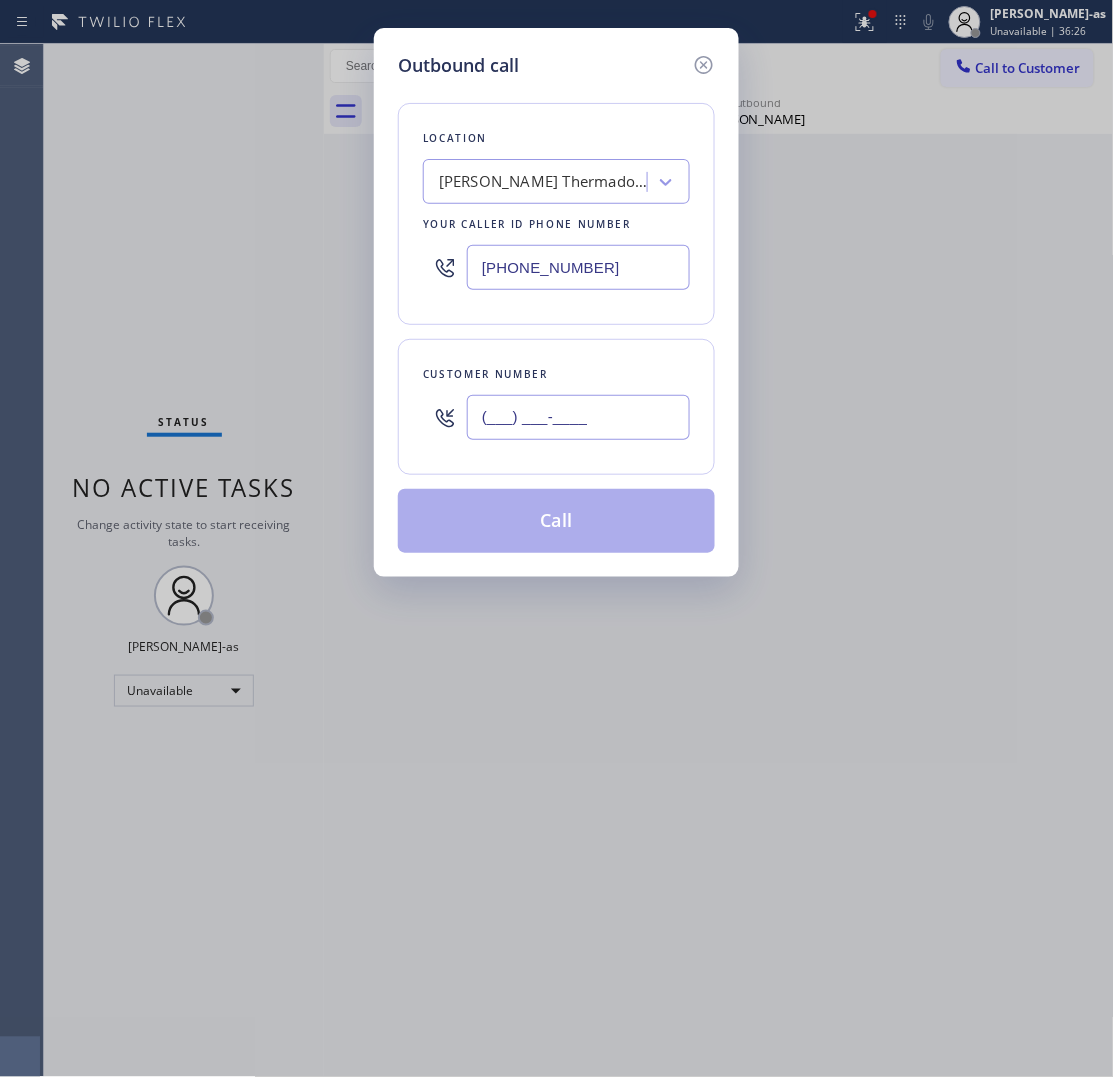 click on "(___) ___-____" at bounding box center (578, 417) 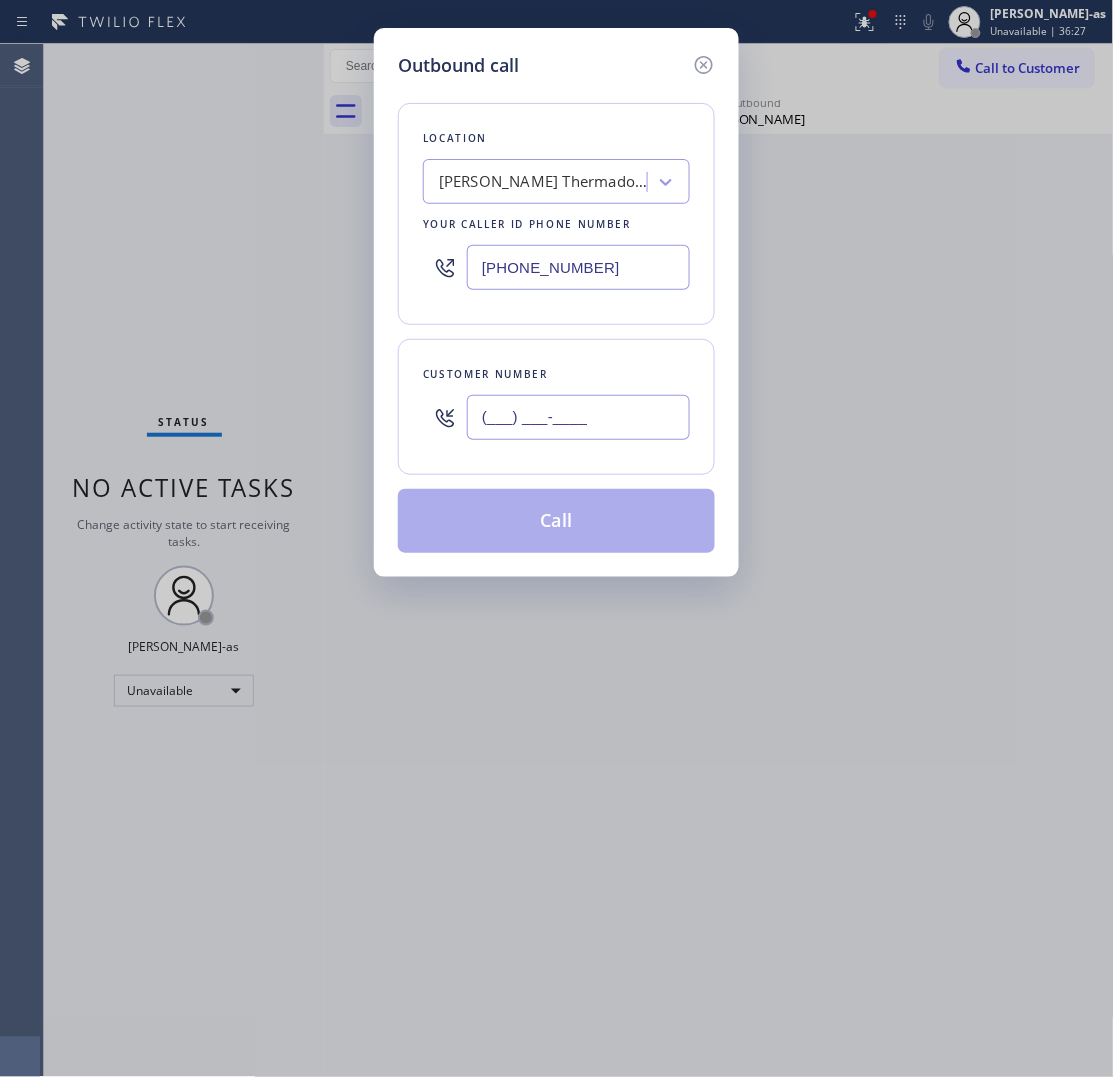 paste on "605) 530-8739" 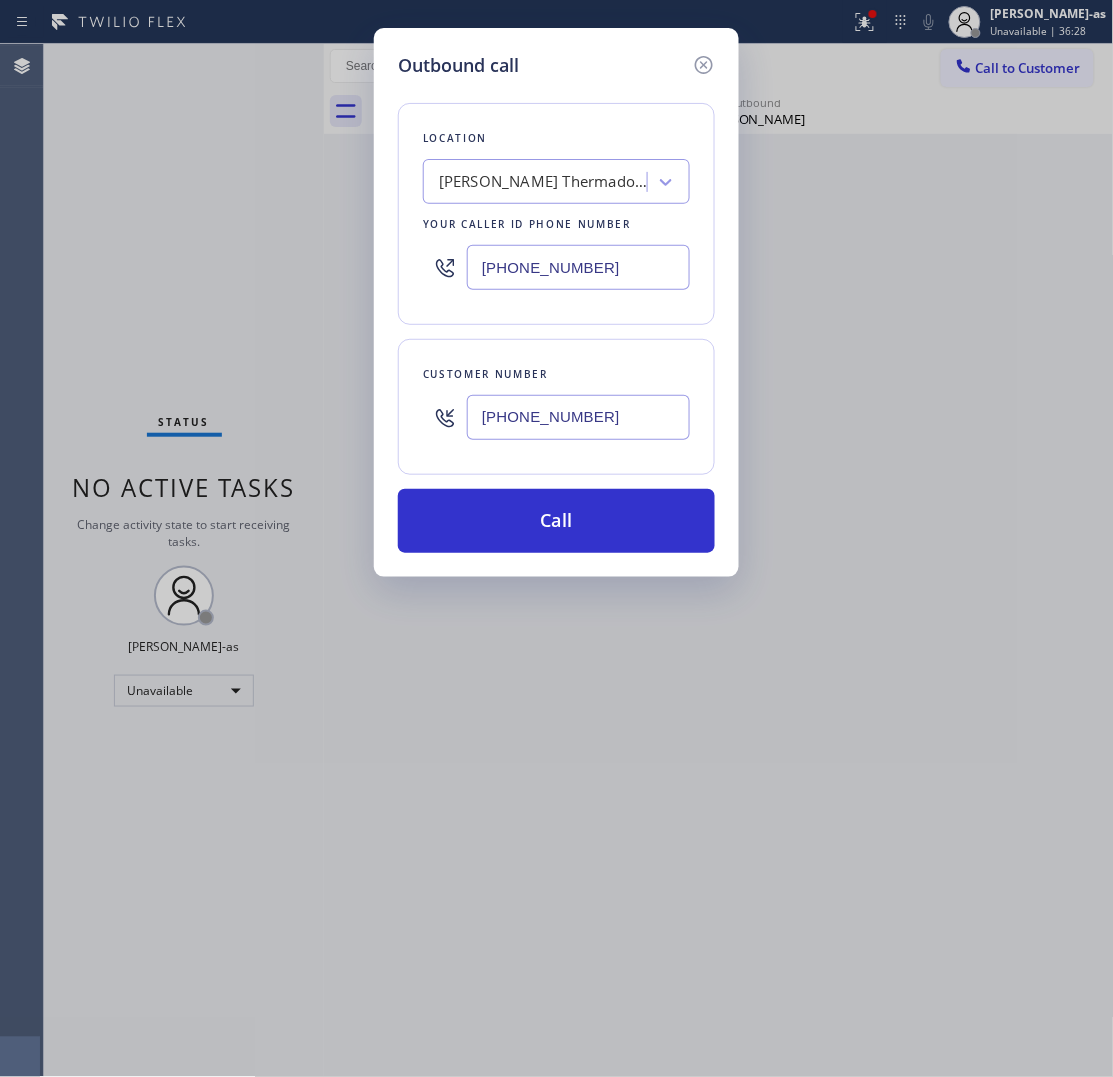 type on "[PHONE_NUMBER]" 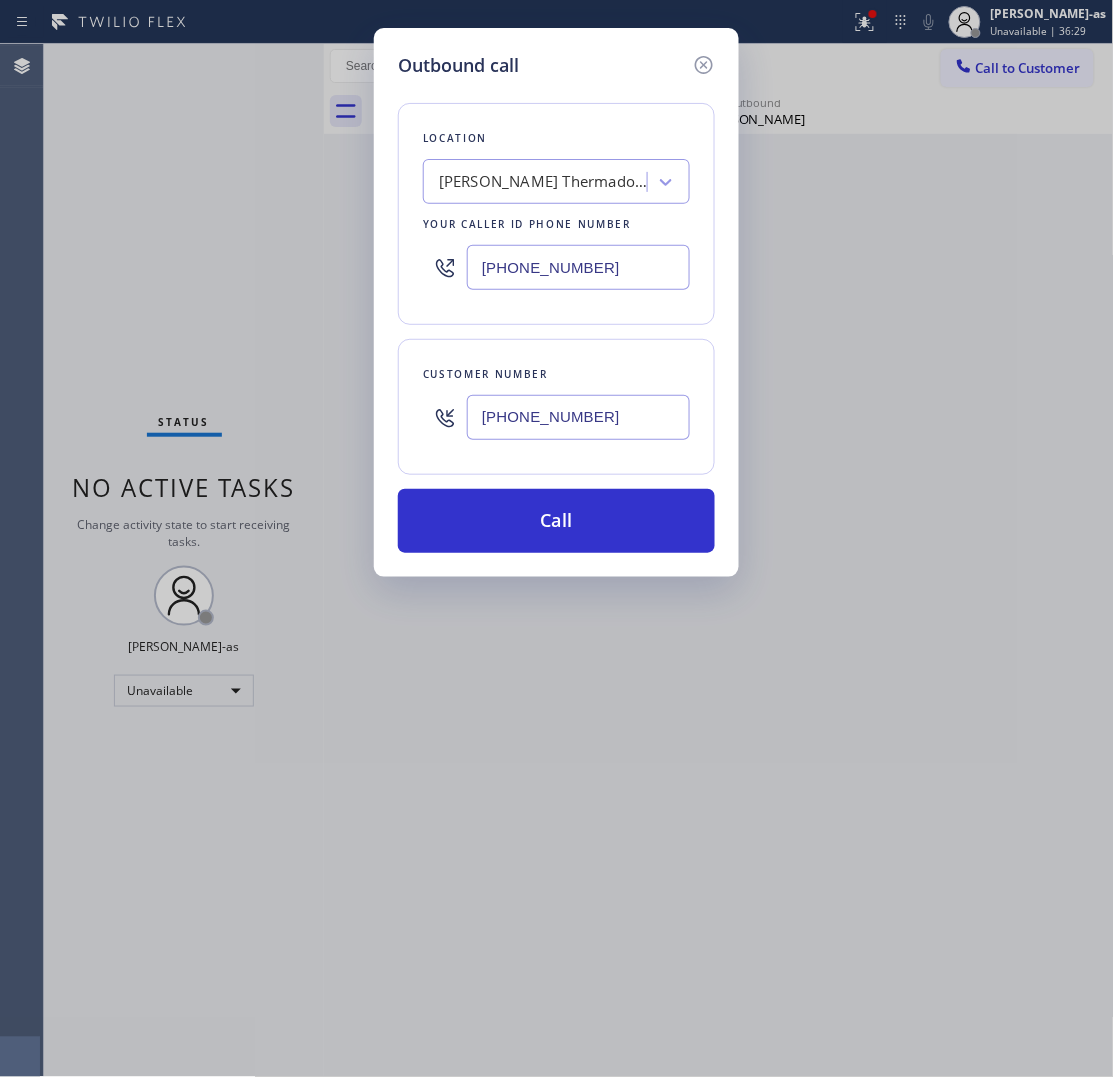 click on "[PHONE_NUMBER]" at bounding box center [578, 267] 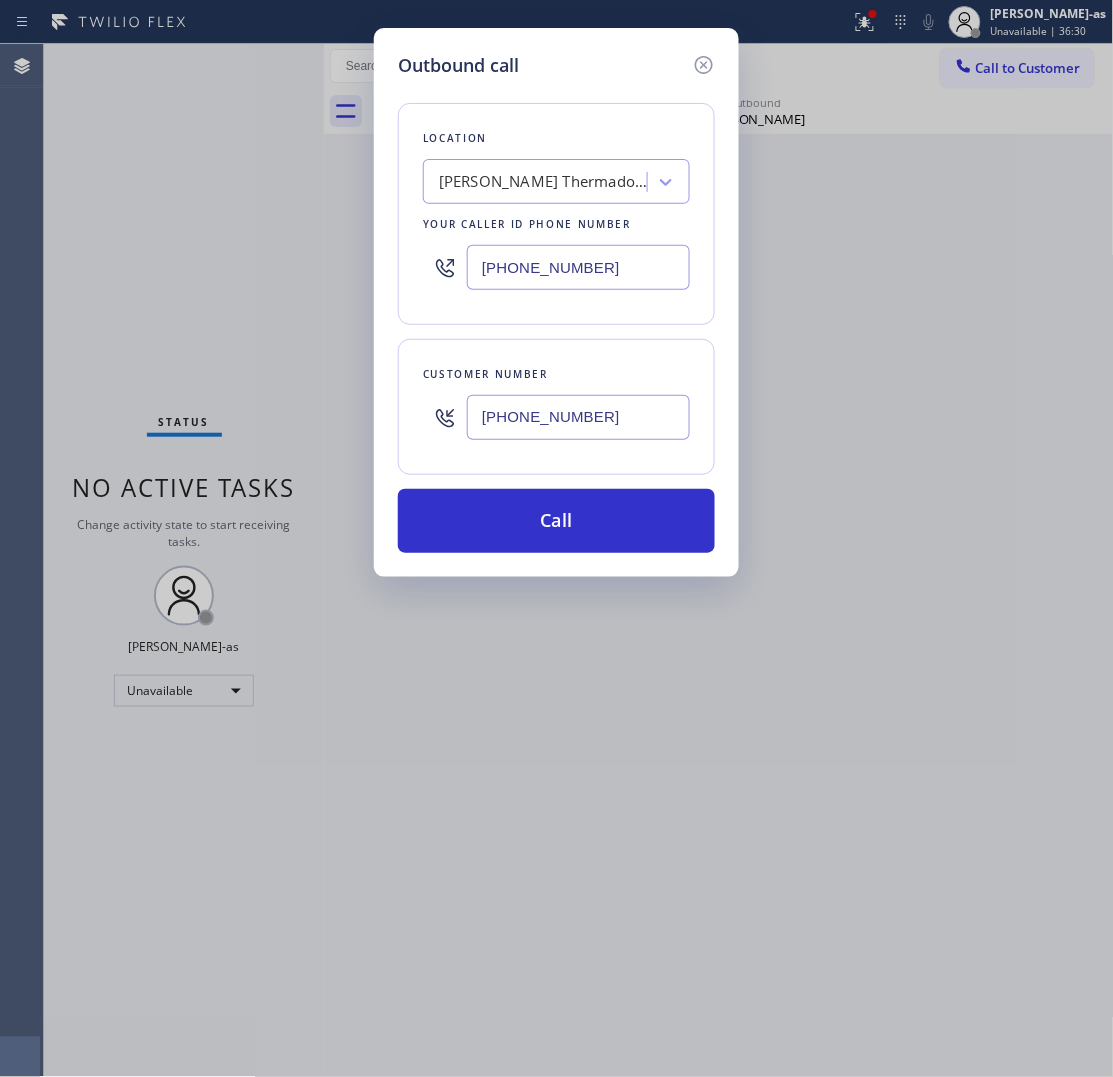 click on "[PHONE_NUMBER]" at bounding box center (578, 267) 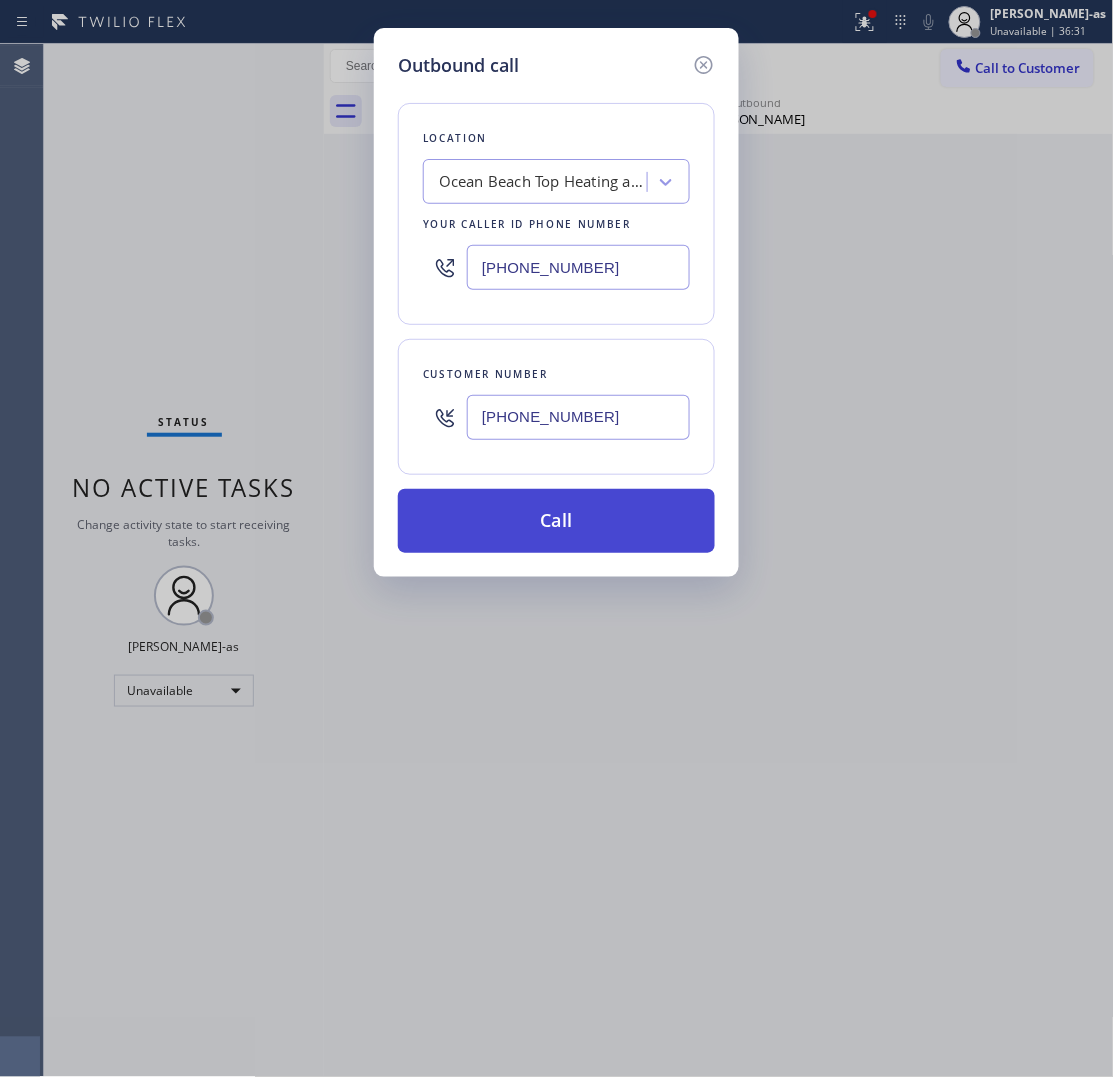 type on "[PHONE_NUMBER]" 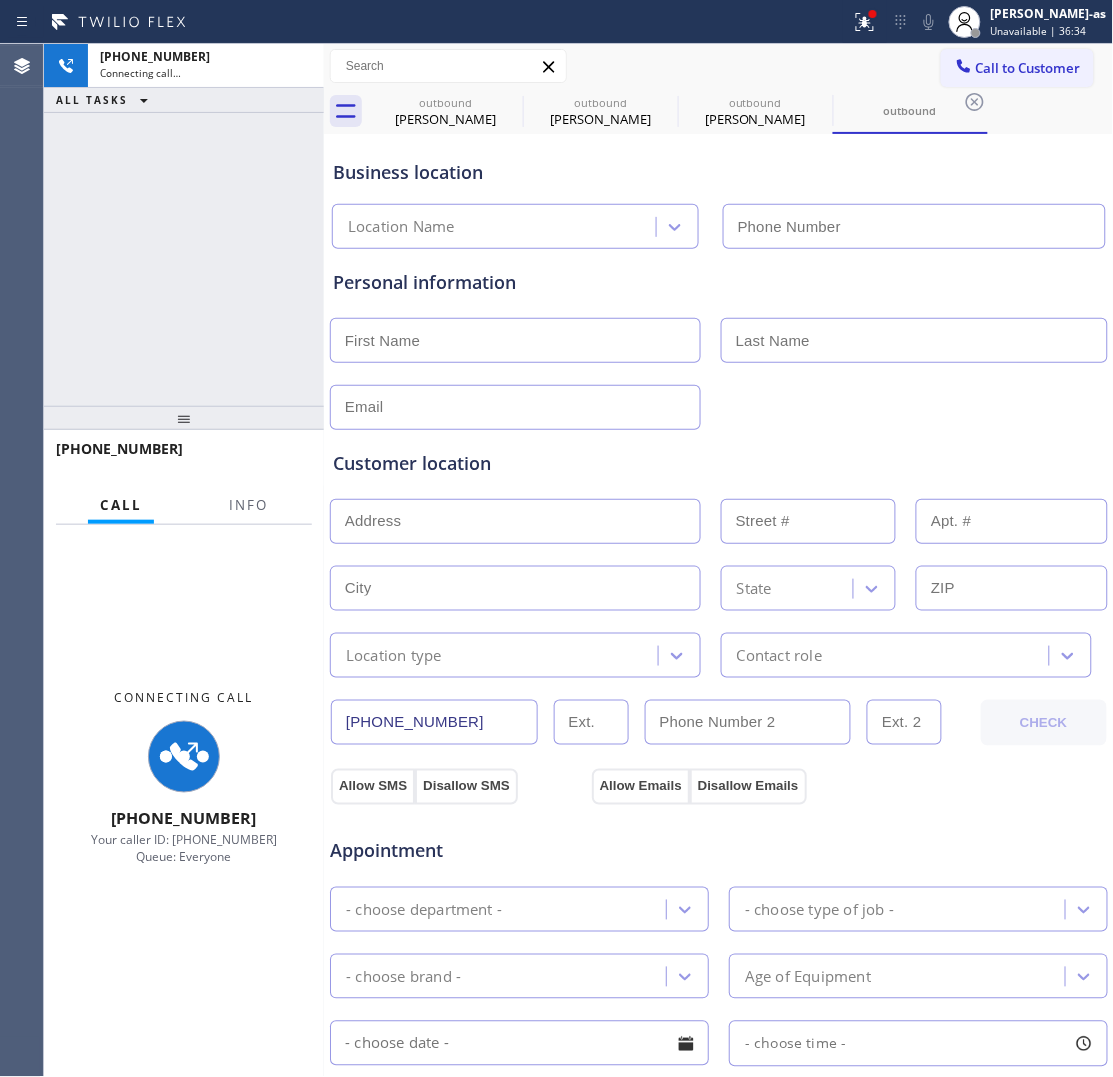 type on "[PHONE_NUMBER]" 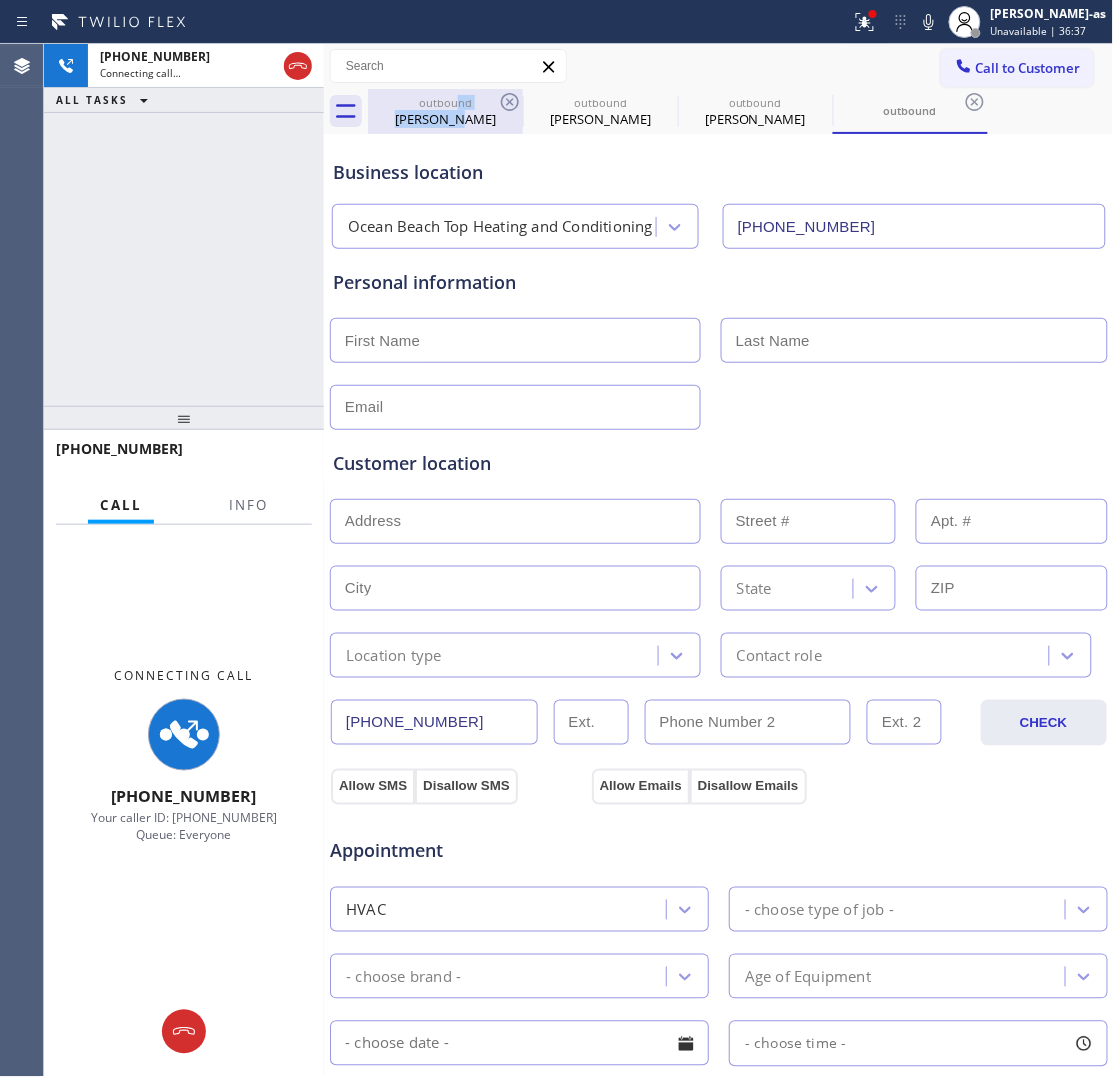 drag, startPoint x: 458, startPoint y: 108, endPoint x: 493, endPoint y: 103, distance: 35.35534 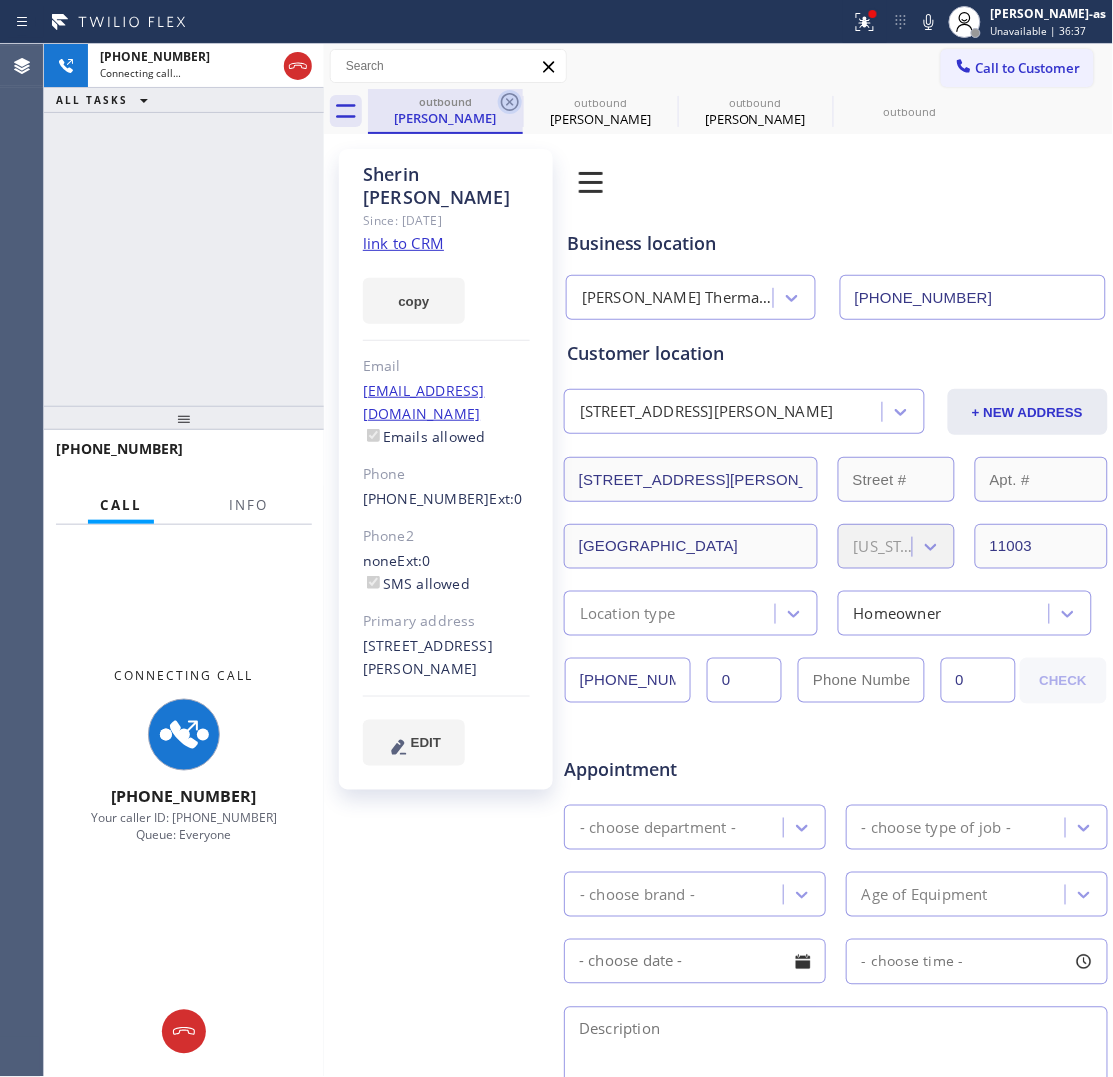 click 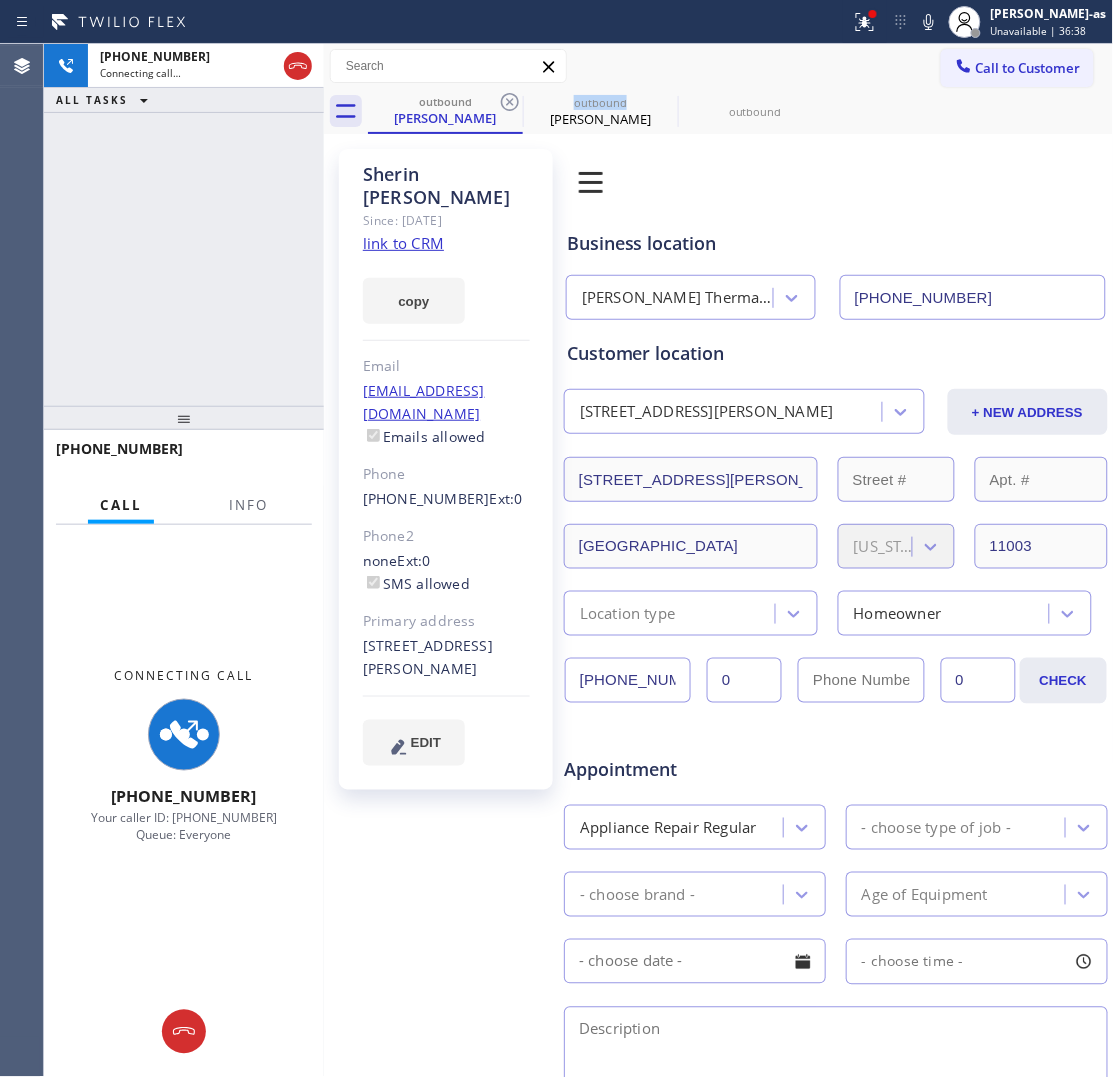click 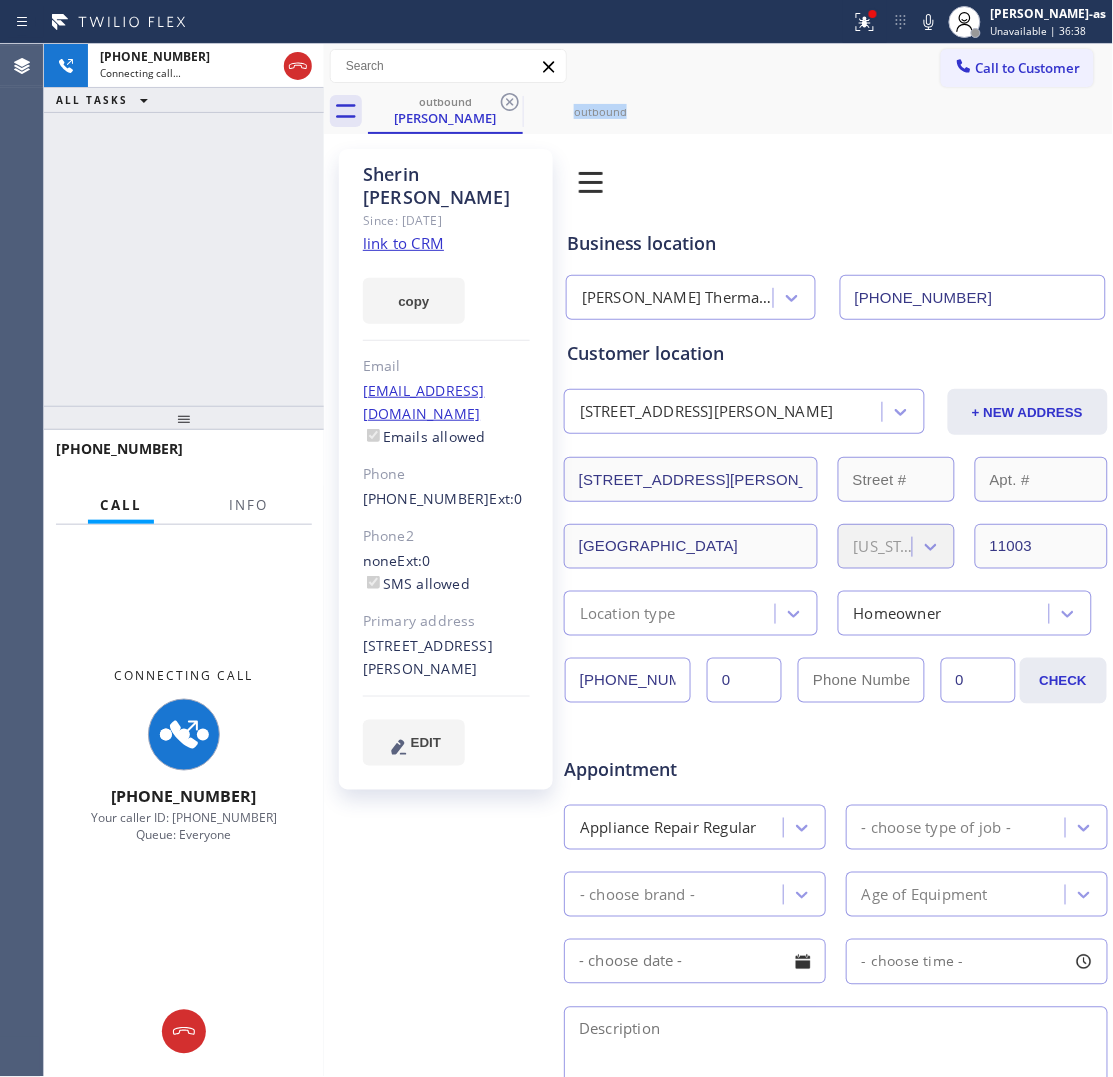 click 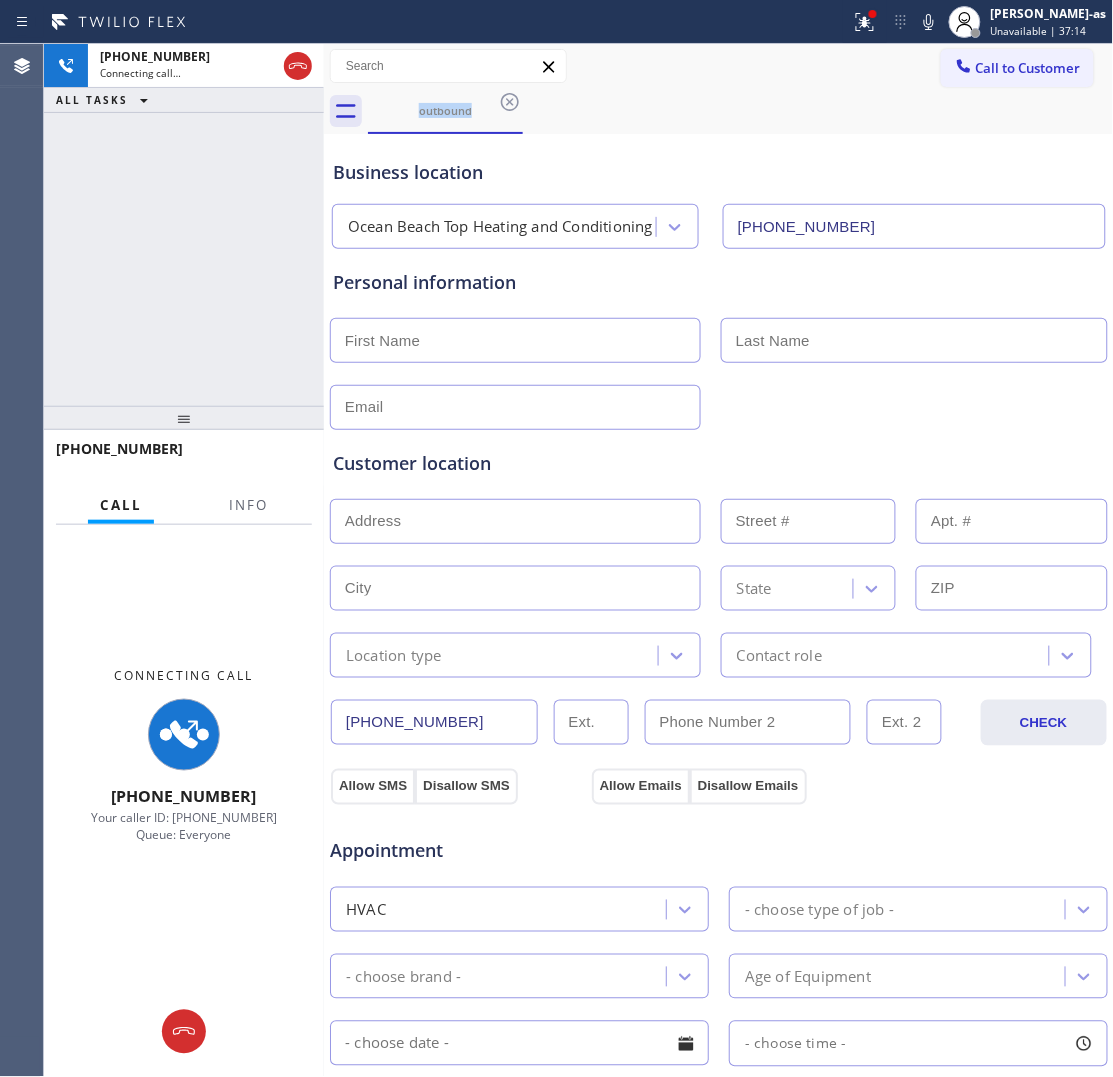 click on "[PHONE_NUMBER] Connecting call… ALL TASKS ALL TASKS ACTIVE TASKS TASKS IN WRAP UP" at bounding box center (184, 225) 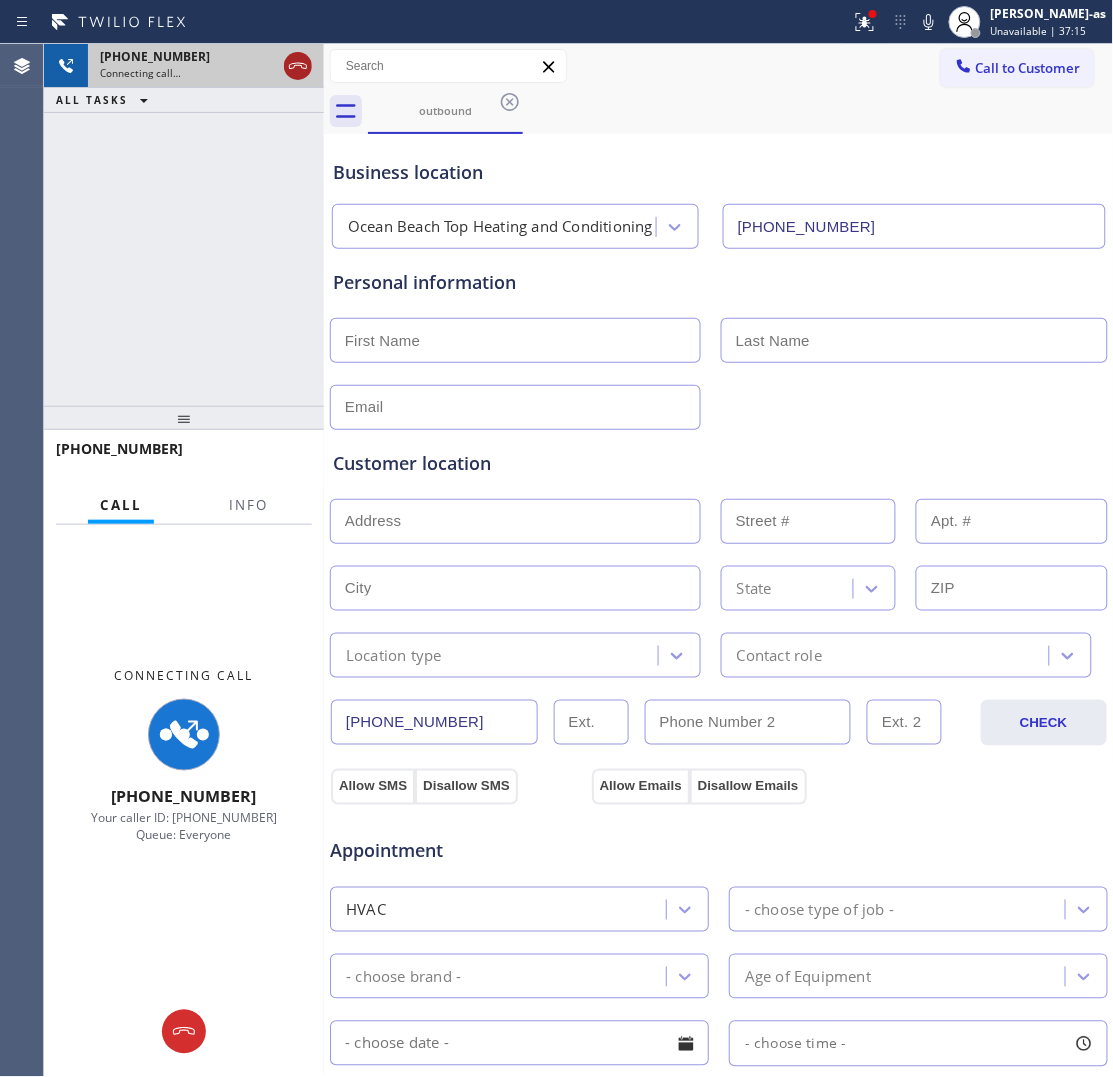 click 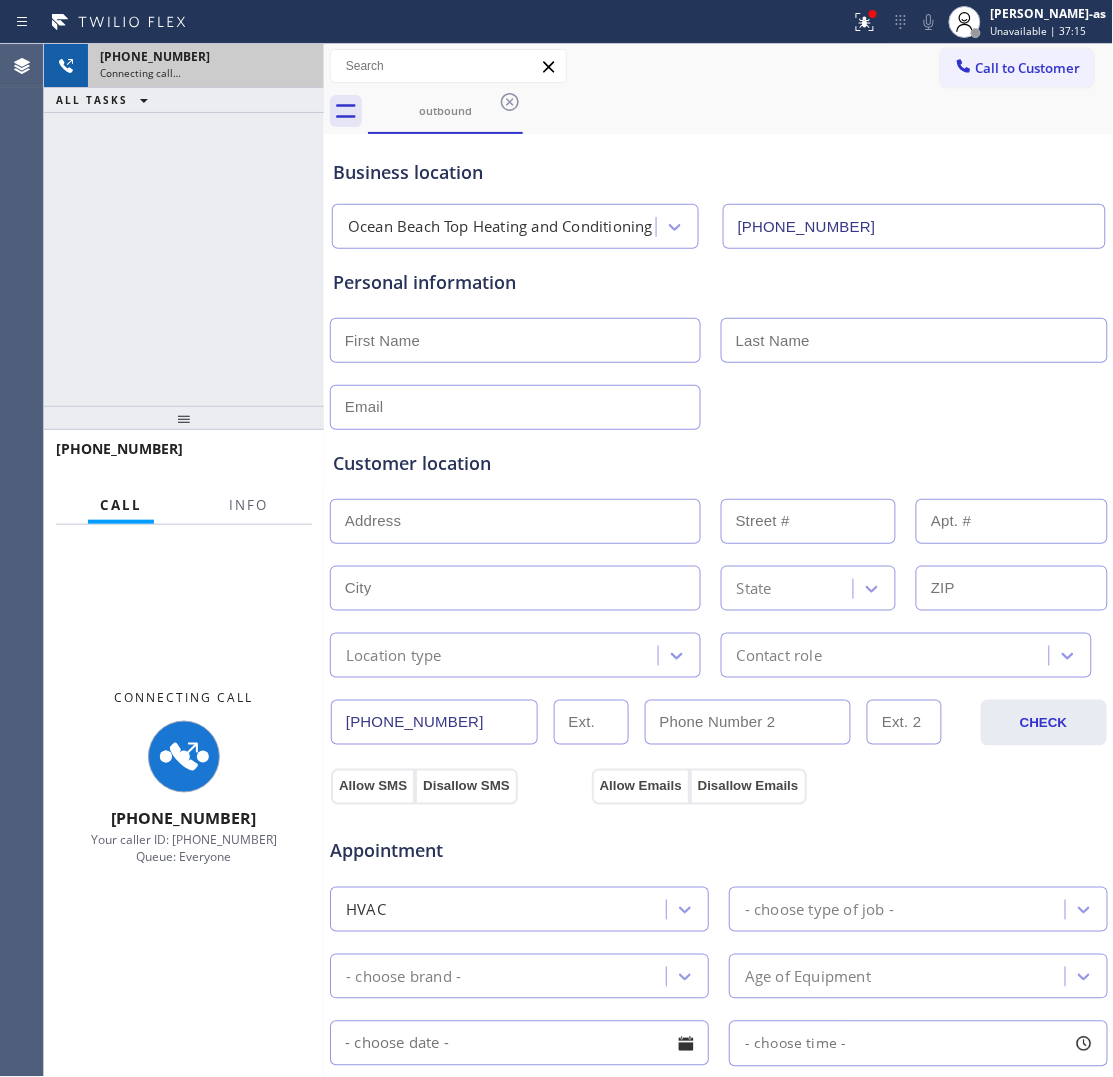 drag, startPoint x: 207, startPoint y: 261, endPoint x: 286, endPoint y: 236, distance: 82.86133 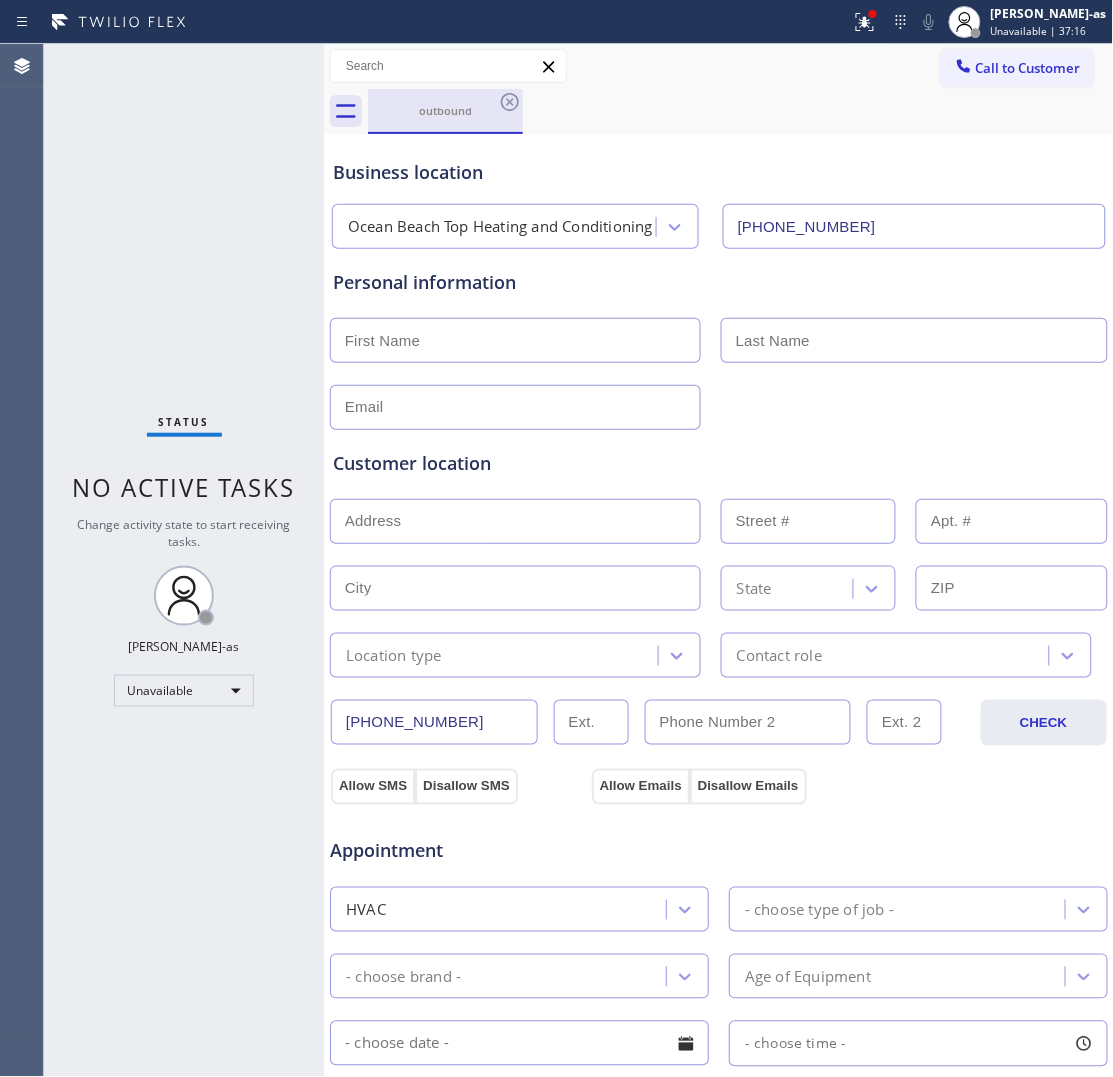 click on "outbound" at bounding box center (445, 110) 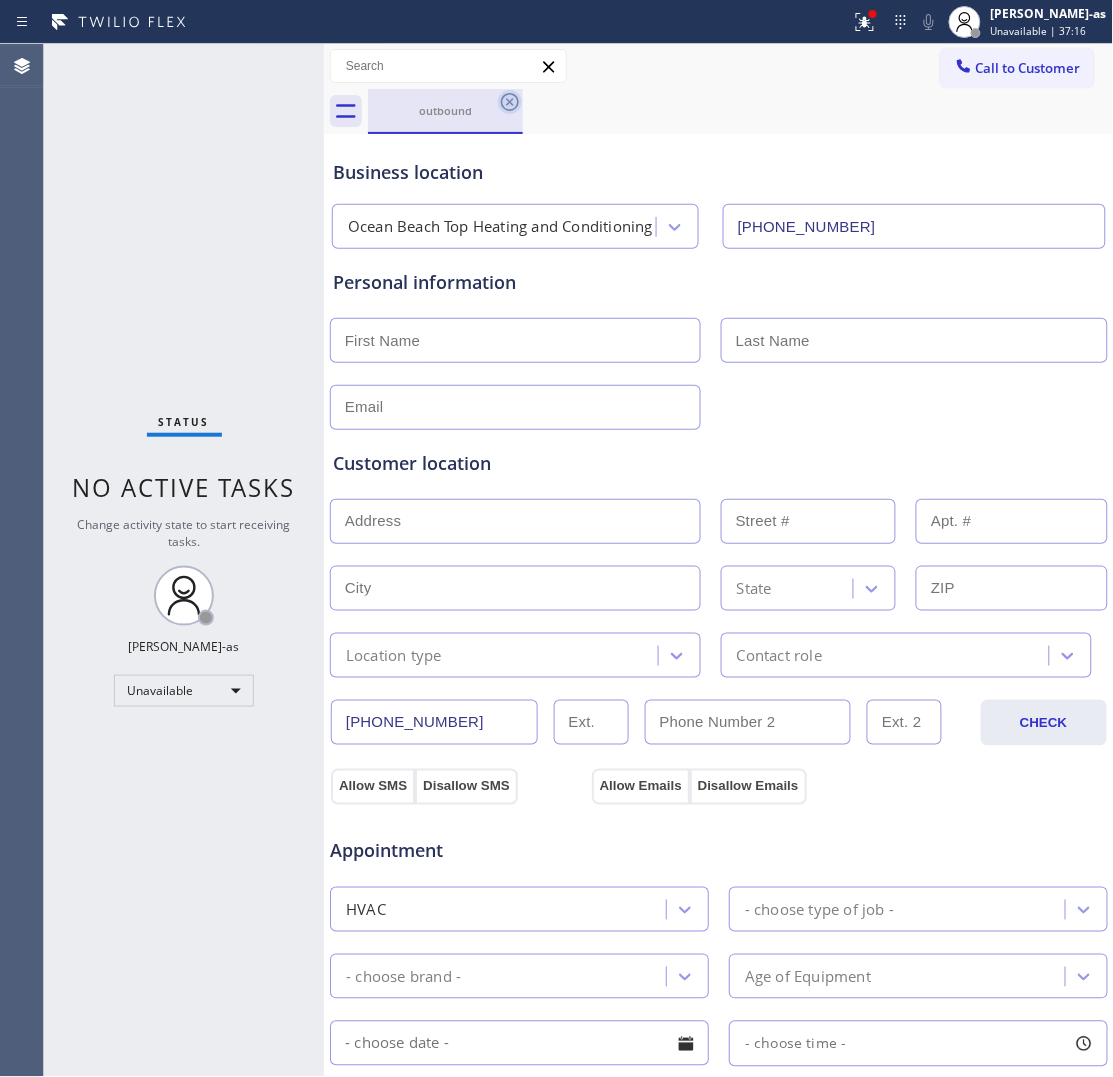 click 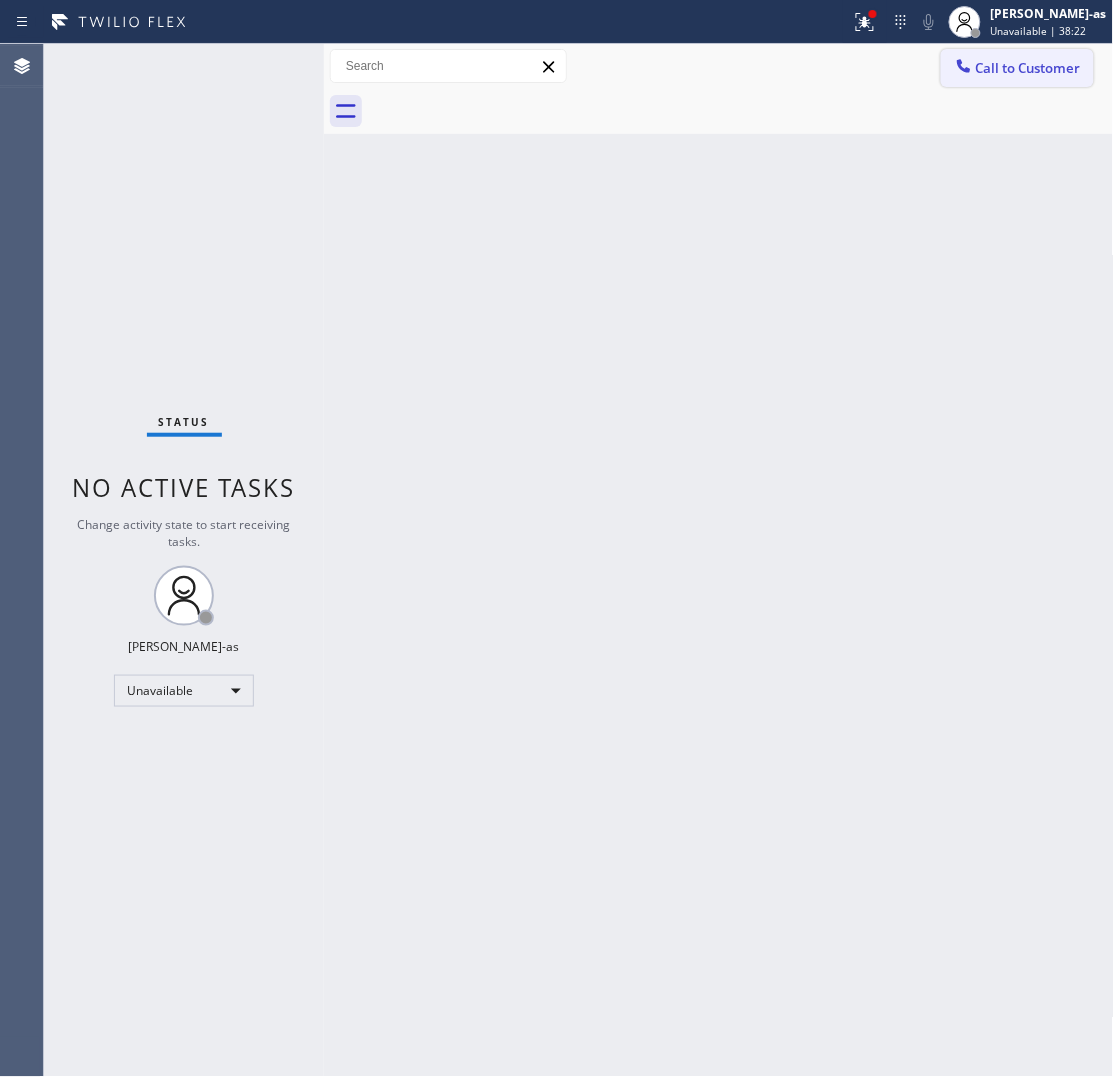click on "Call to Customer" at bounding box center (1028, 68) 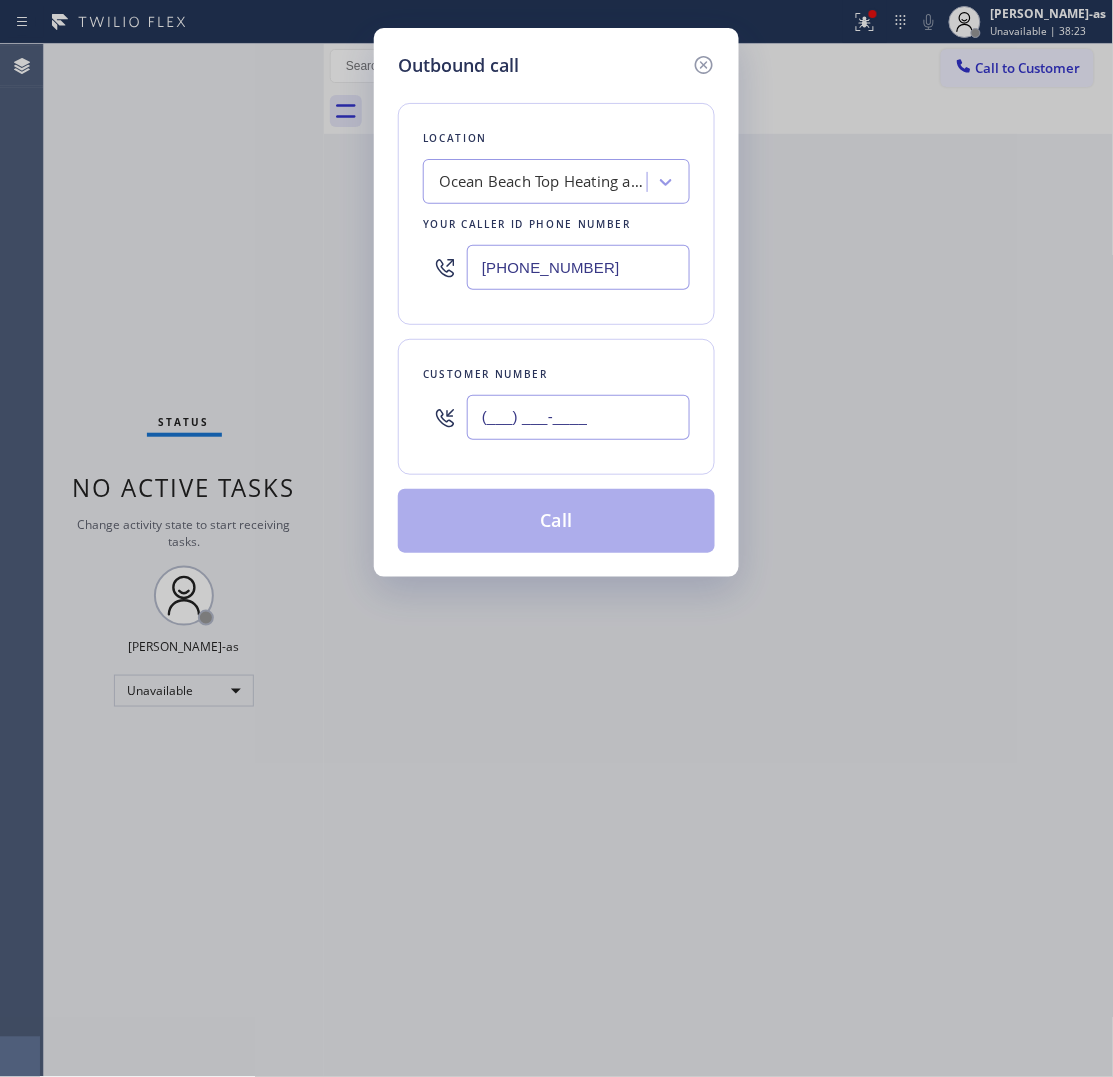 click on "(___) ___-____" at bounding box center (578, 417) 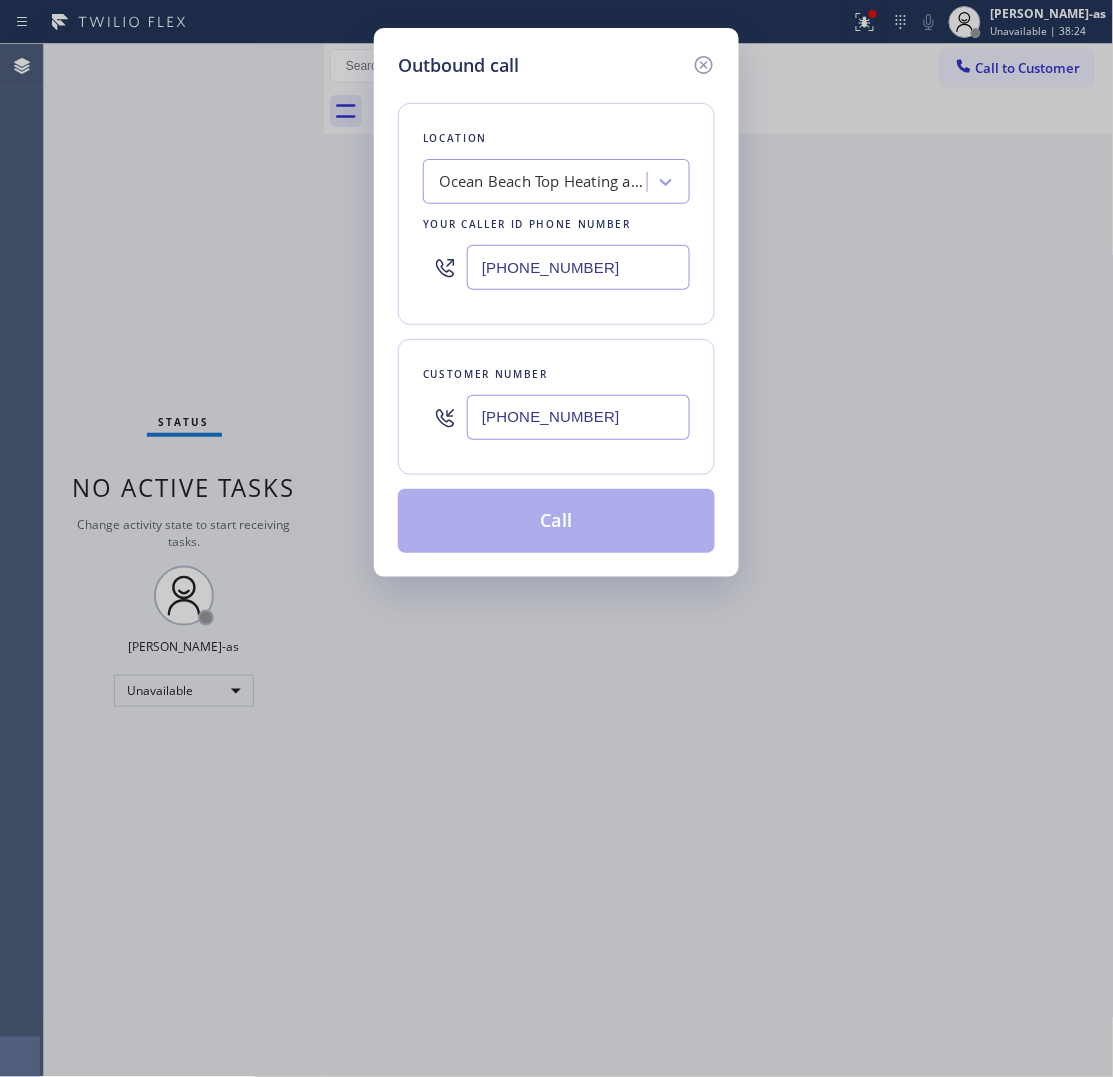 type on "[PHONE_NUMBER]" 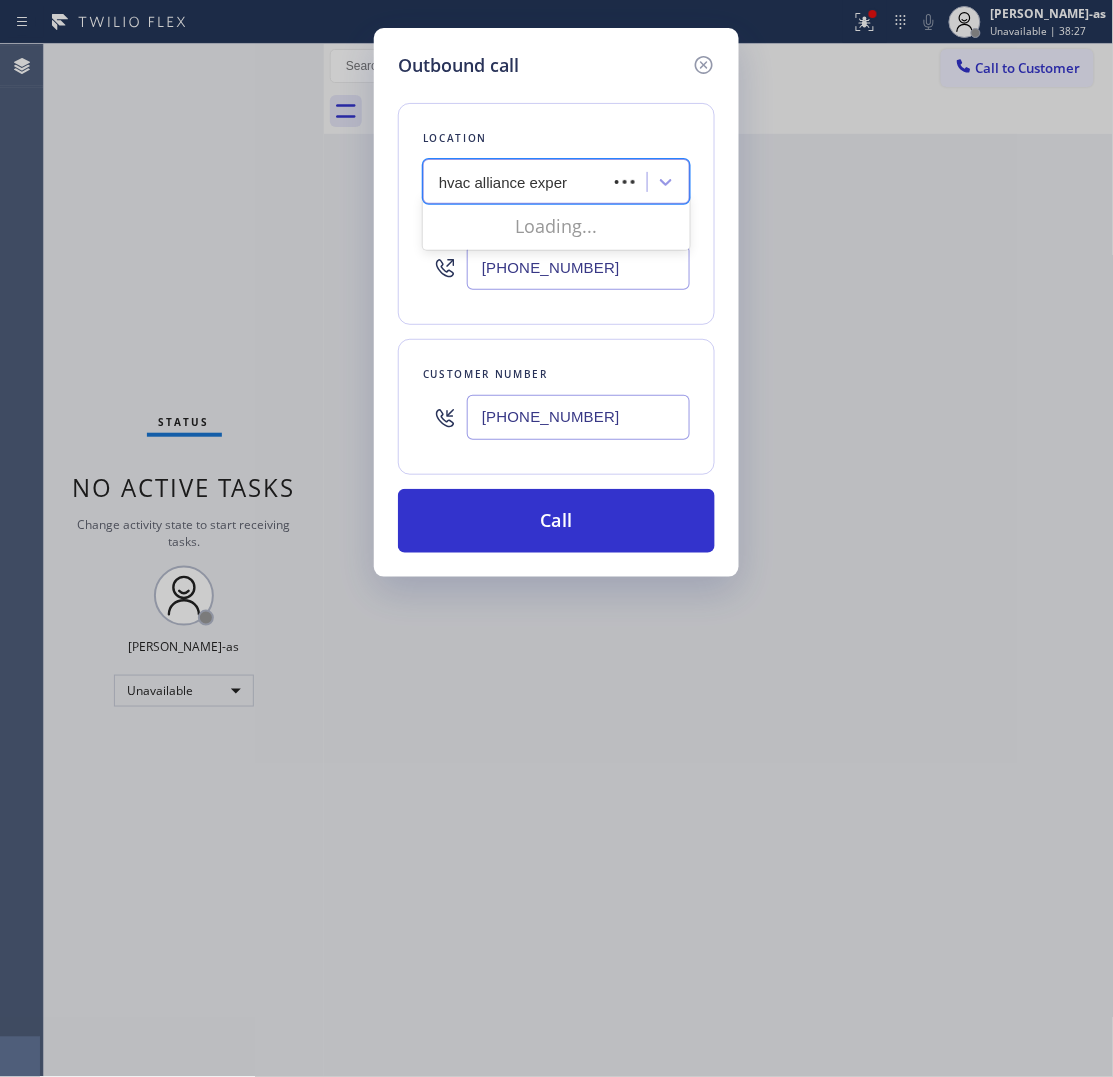 type on "hvac alliance expert" 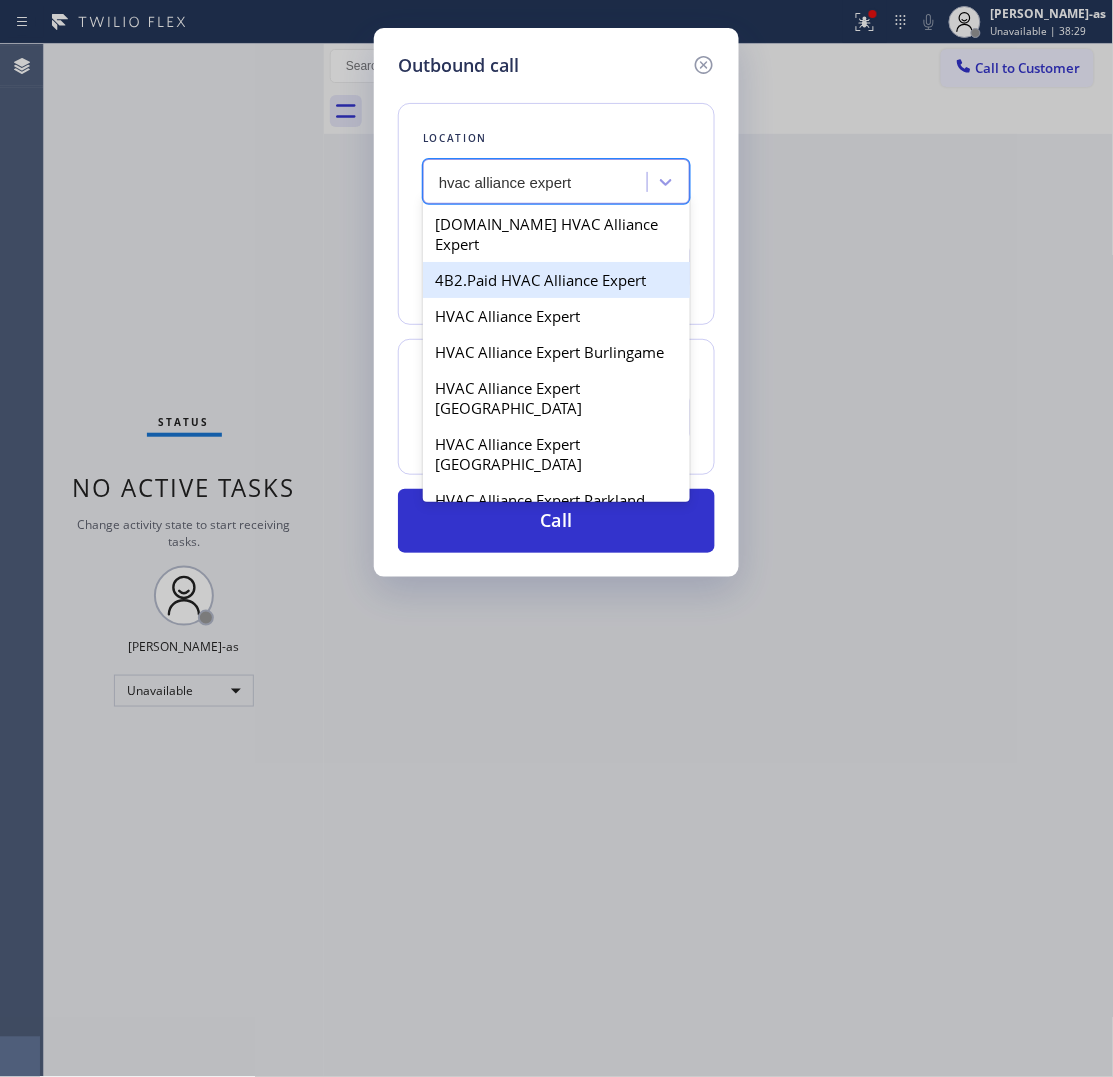 click on "4B2.Paid HVAC Alliance Expert" at bounding box center [556, 280] 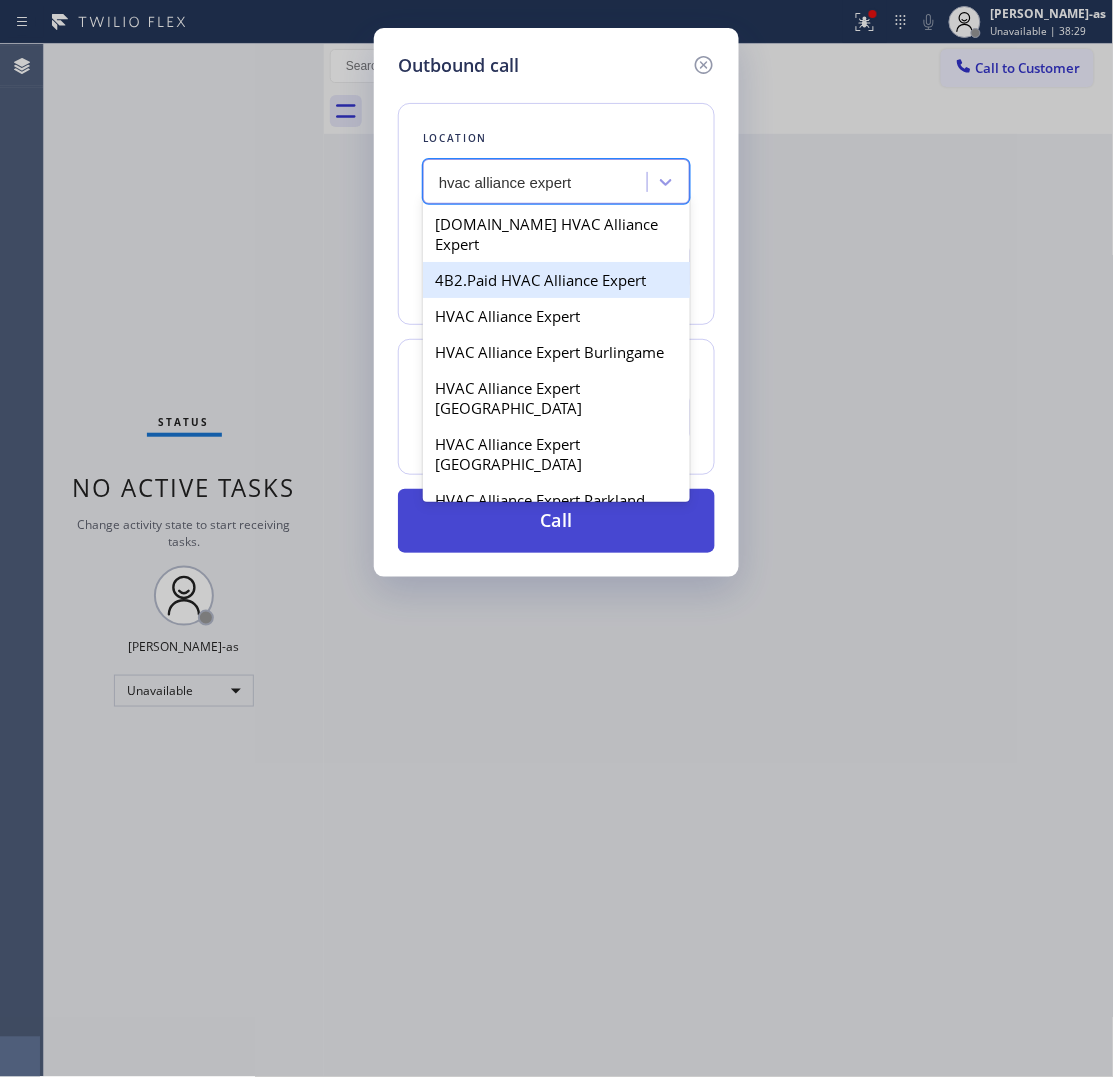 type 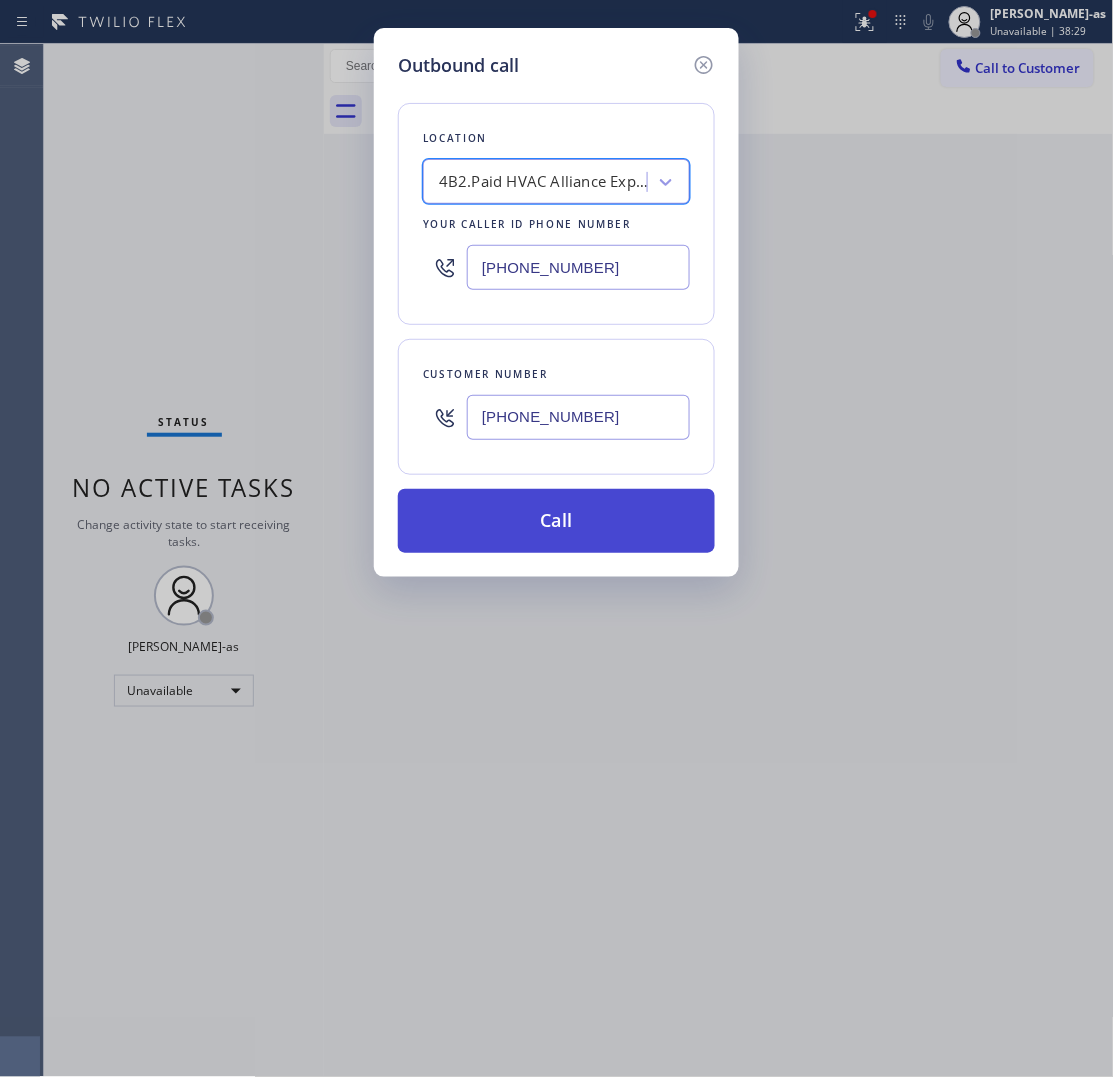 click on "Call" at bounding box center (556, 521) 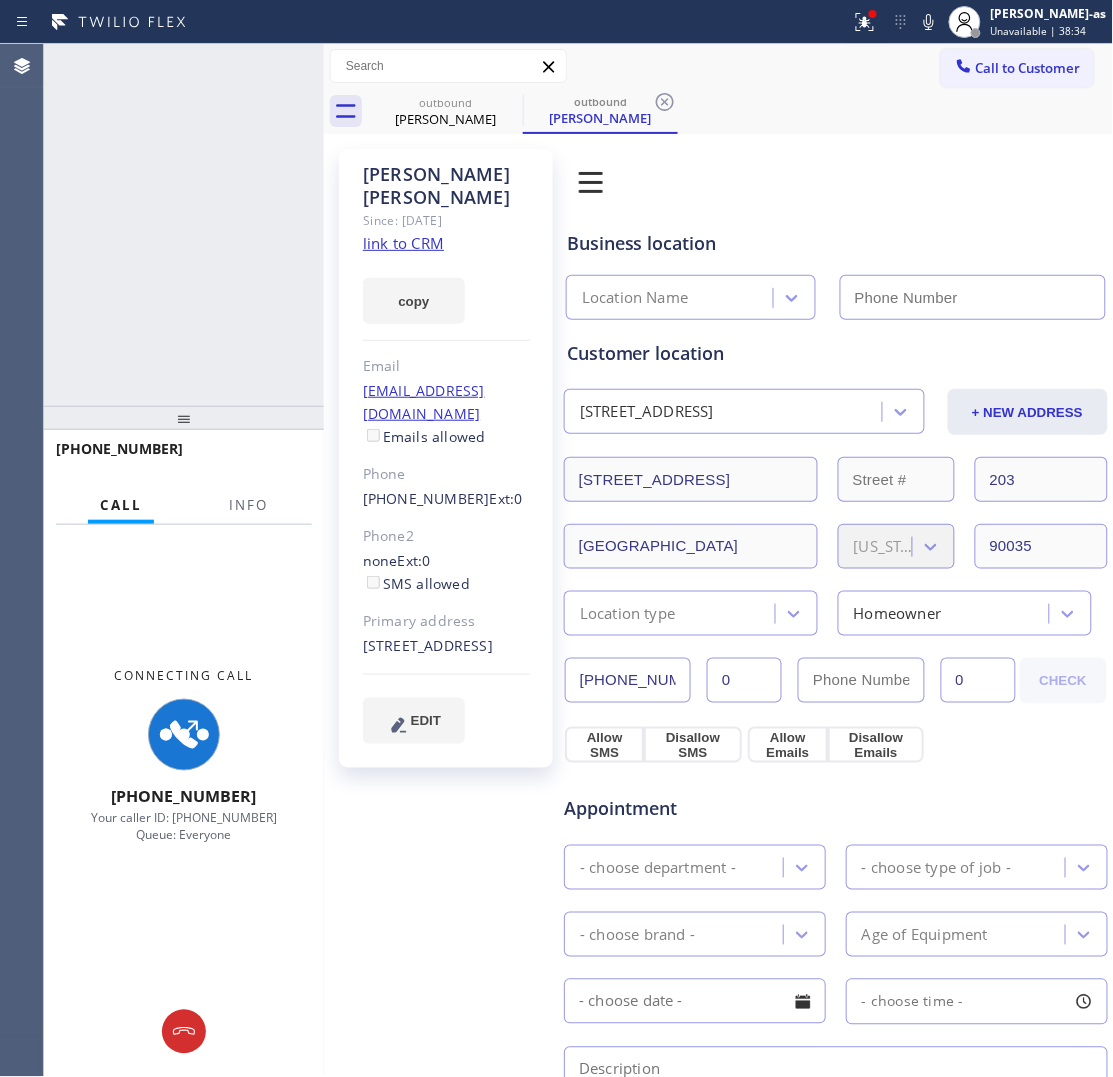 type on "[PHONE_NUMBER]" 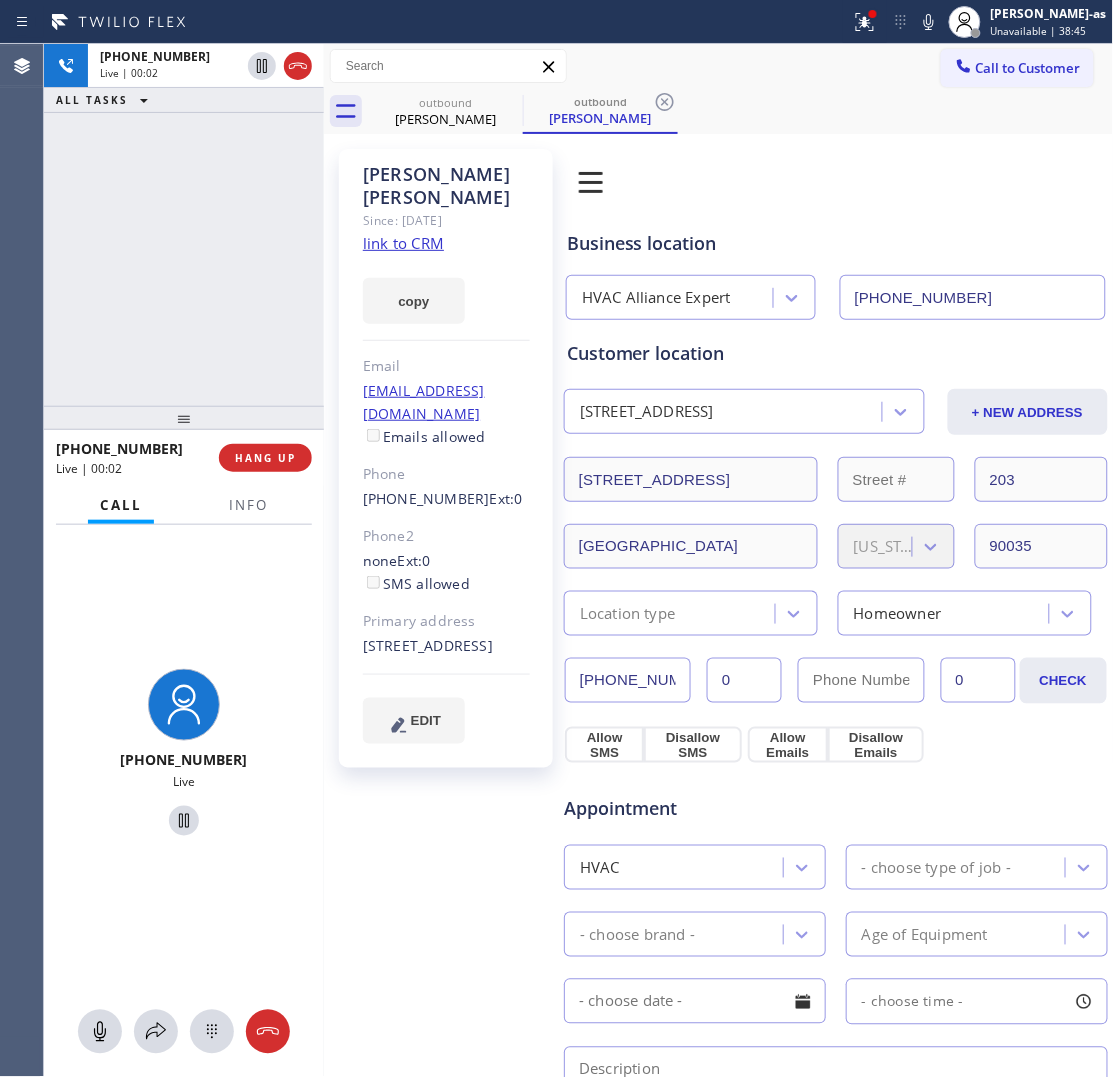 click on "[PHONE_NUMBER] Live | 00:02 ALL TASKS ALL TASKS ACTIVE TASKS TASKS IN WRAP UP" at bounding box center [184, 225] 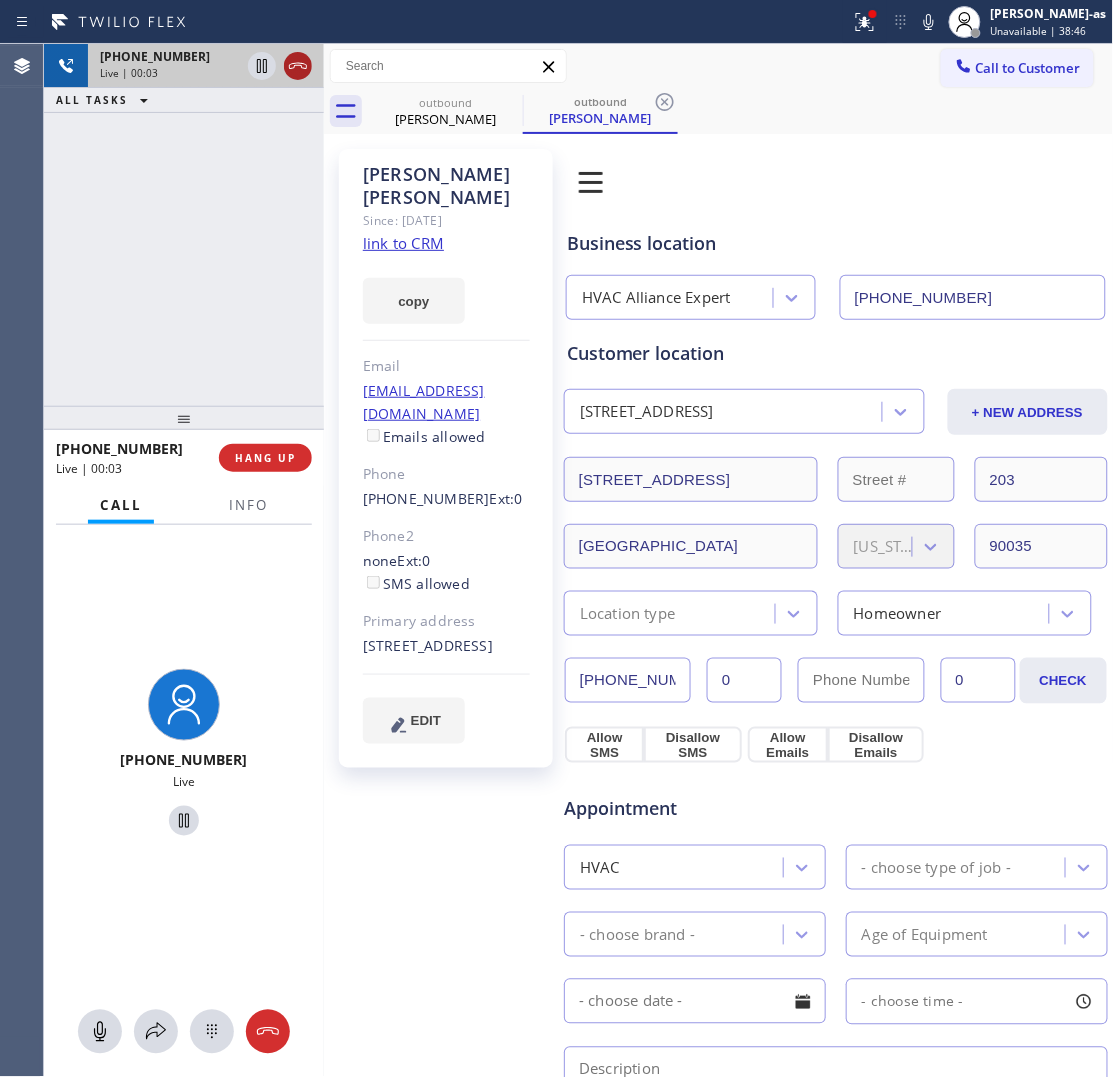 drag, startPoint x: 296, startPoint y: 45, endPoint x: 297, endPoint y: 62, distance: 17.029387 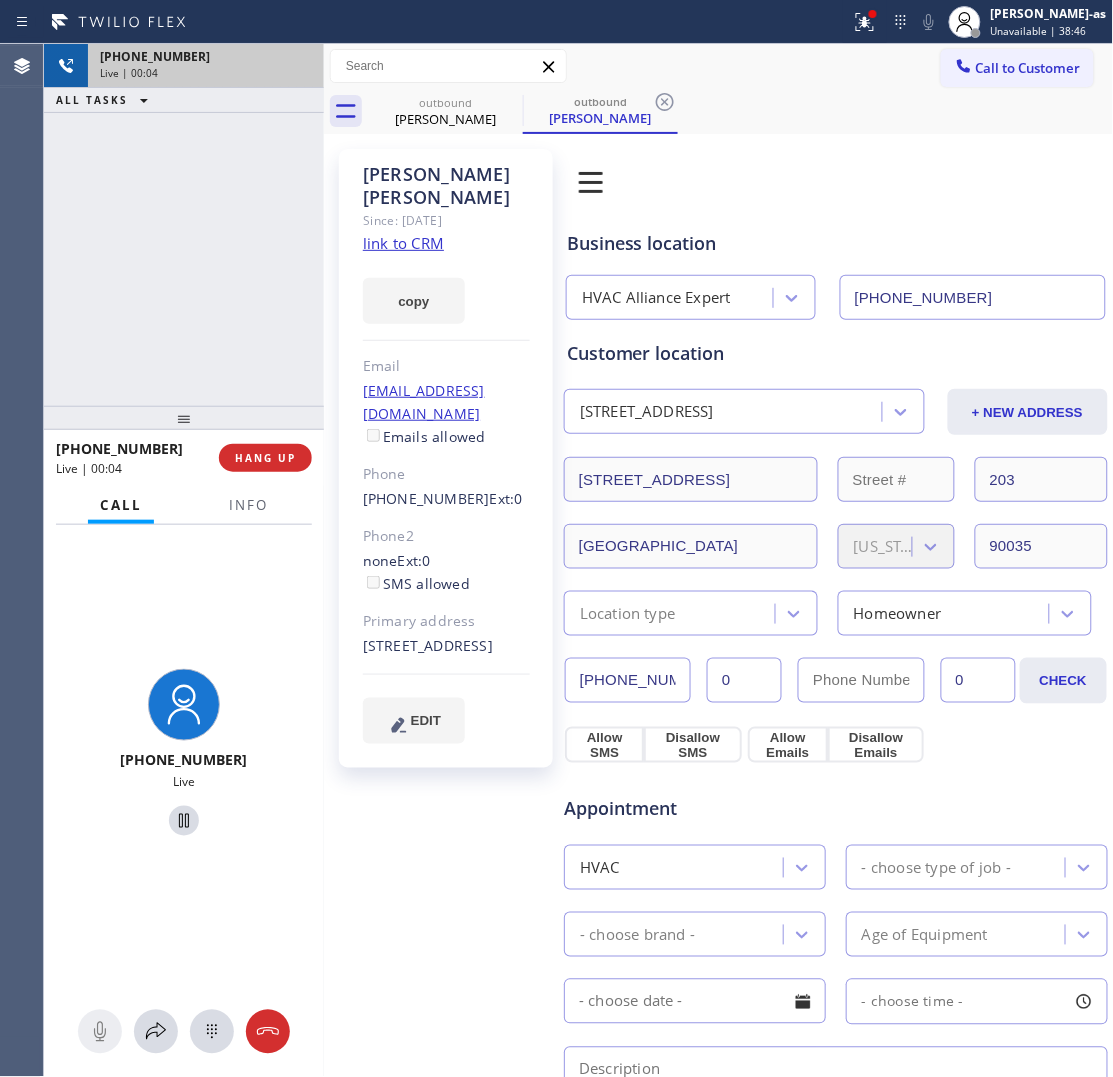 drag, startPoint x: 181, startPoint y: 336, endPoint x: 203, endPoint y: 403, distance: 70.5195 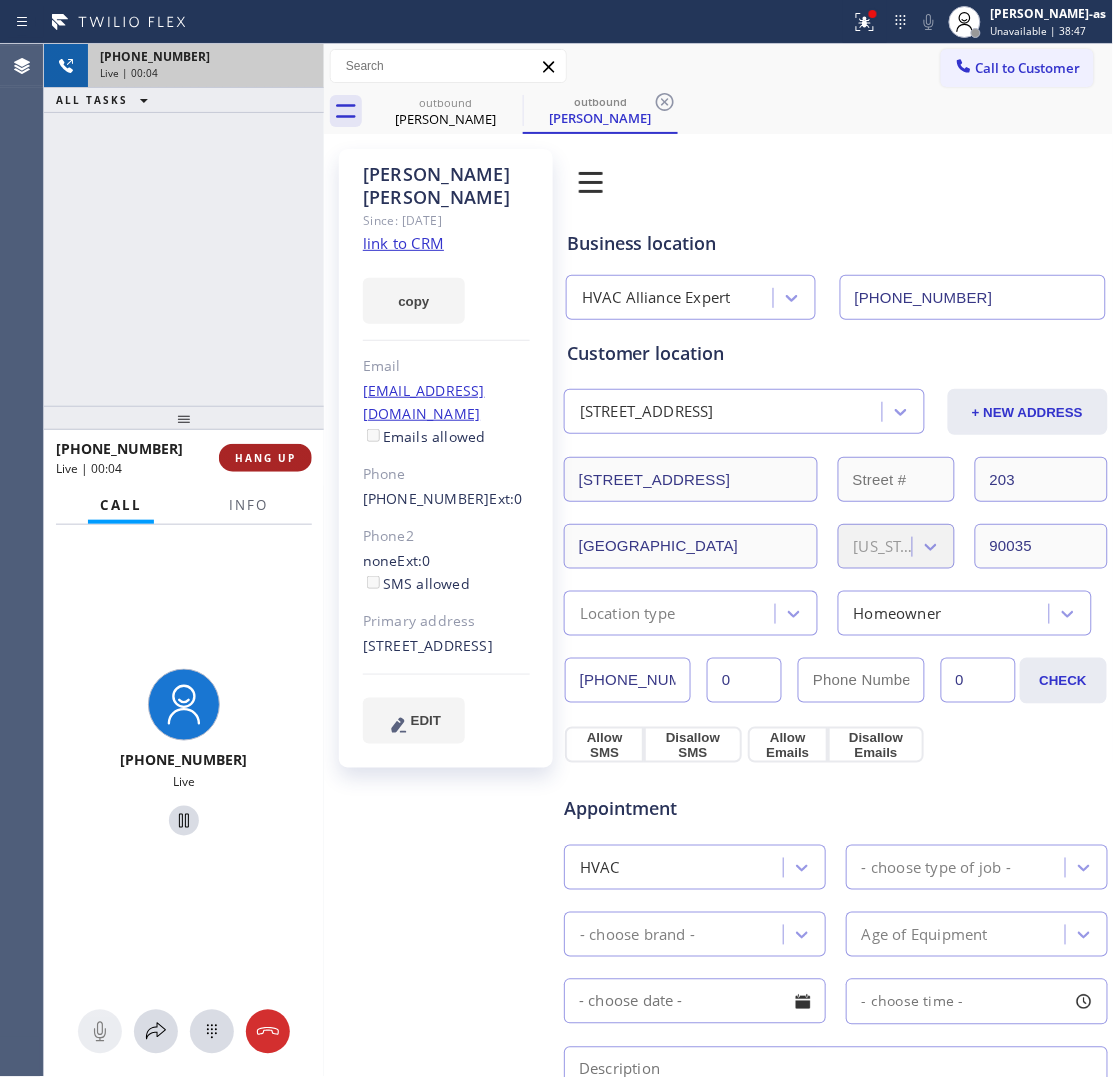 click on "HANG UP" at bounding box center [265, 458] 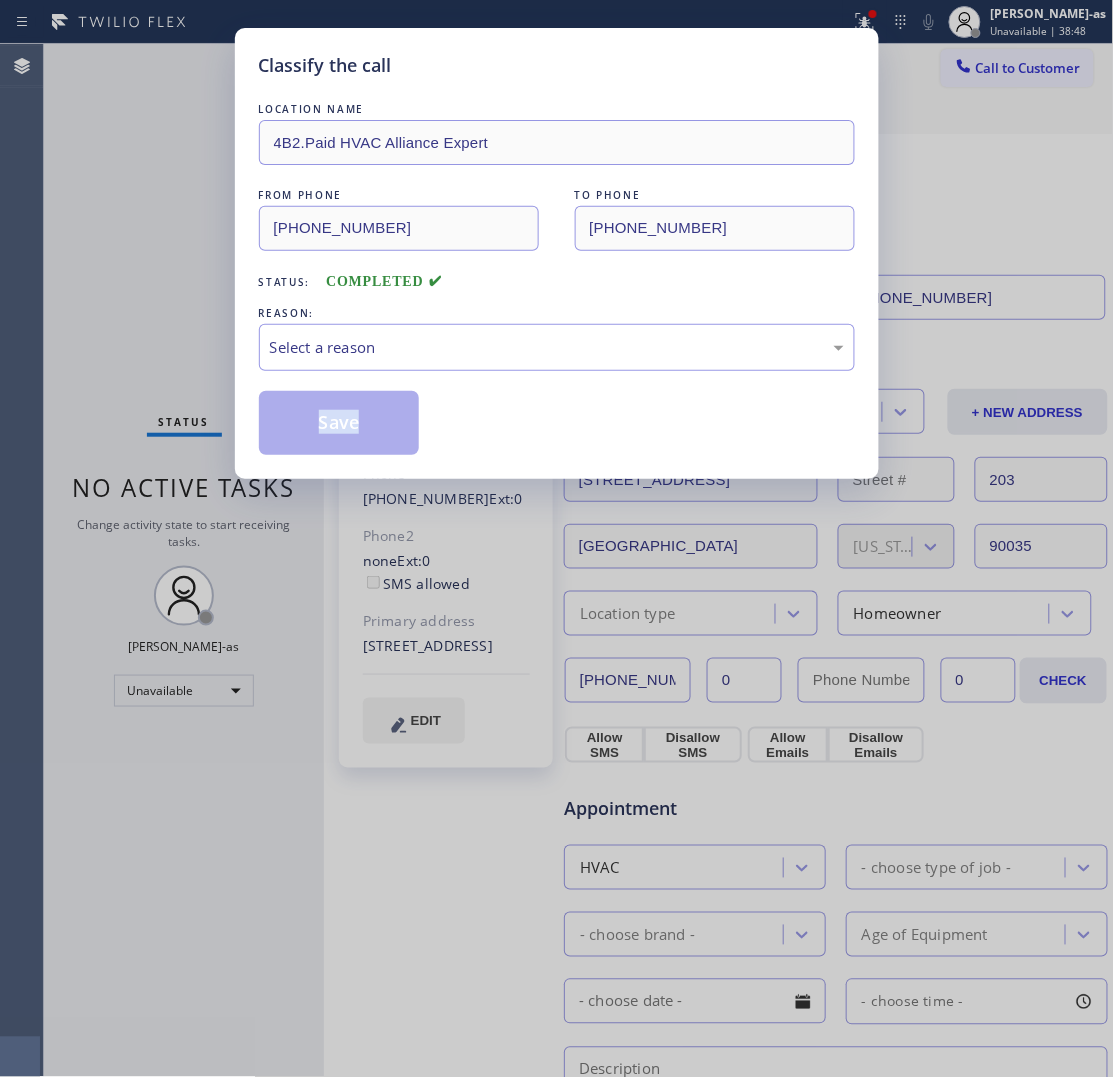 click on "Classify the call LOCATION NAME 4B2.Paid HVAC Alliance Expert FROM PHONE [PHONE_NUMBER] TO PHONE [PHONE_NUMBER] Status: COMPLETED REASON: Select a reason Save" at bounding box center [557, 253] 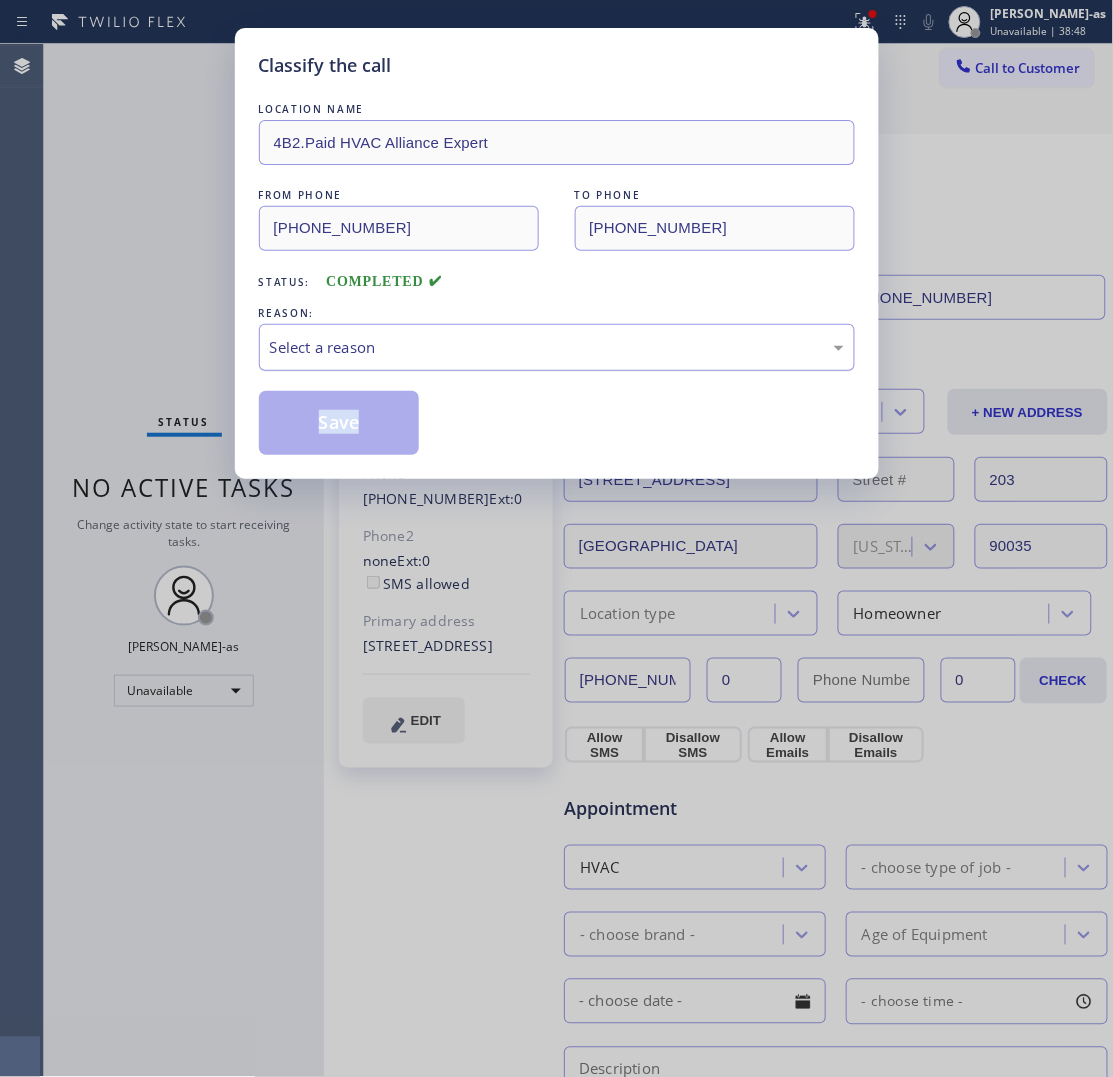 click on "Select a reason" at bounding box center [557, 347] 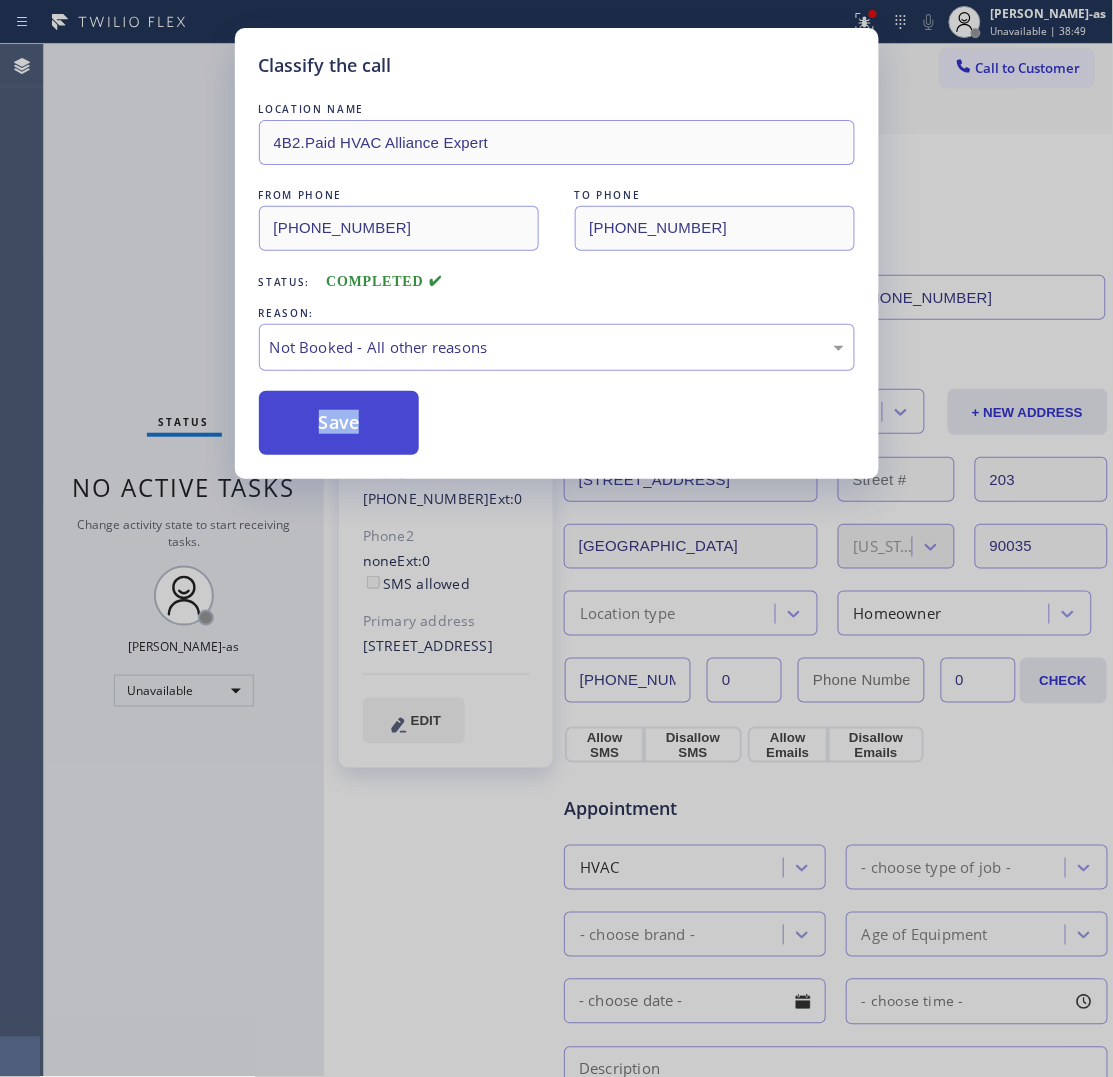 click on "Save" at bounding box center (339, 423) 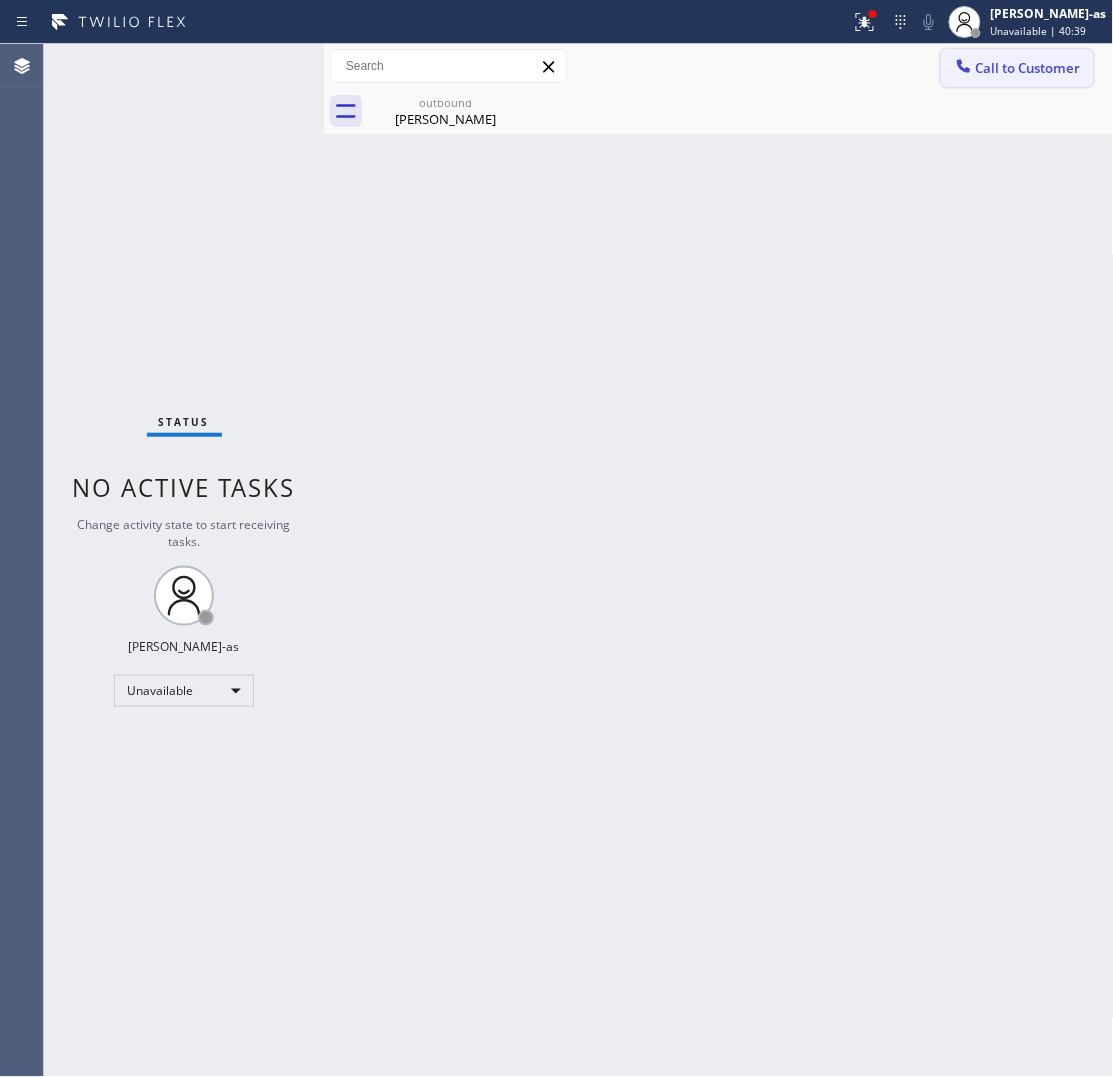 click on "Call to Customer" at bounding box center (1028, 68) 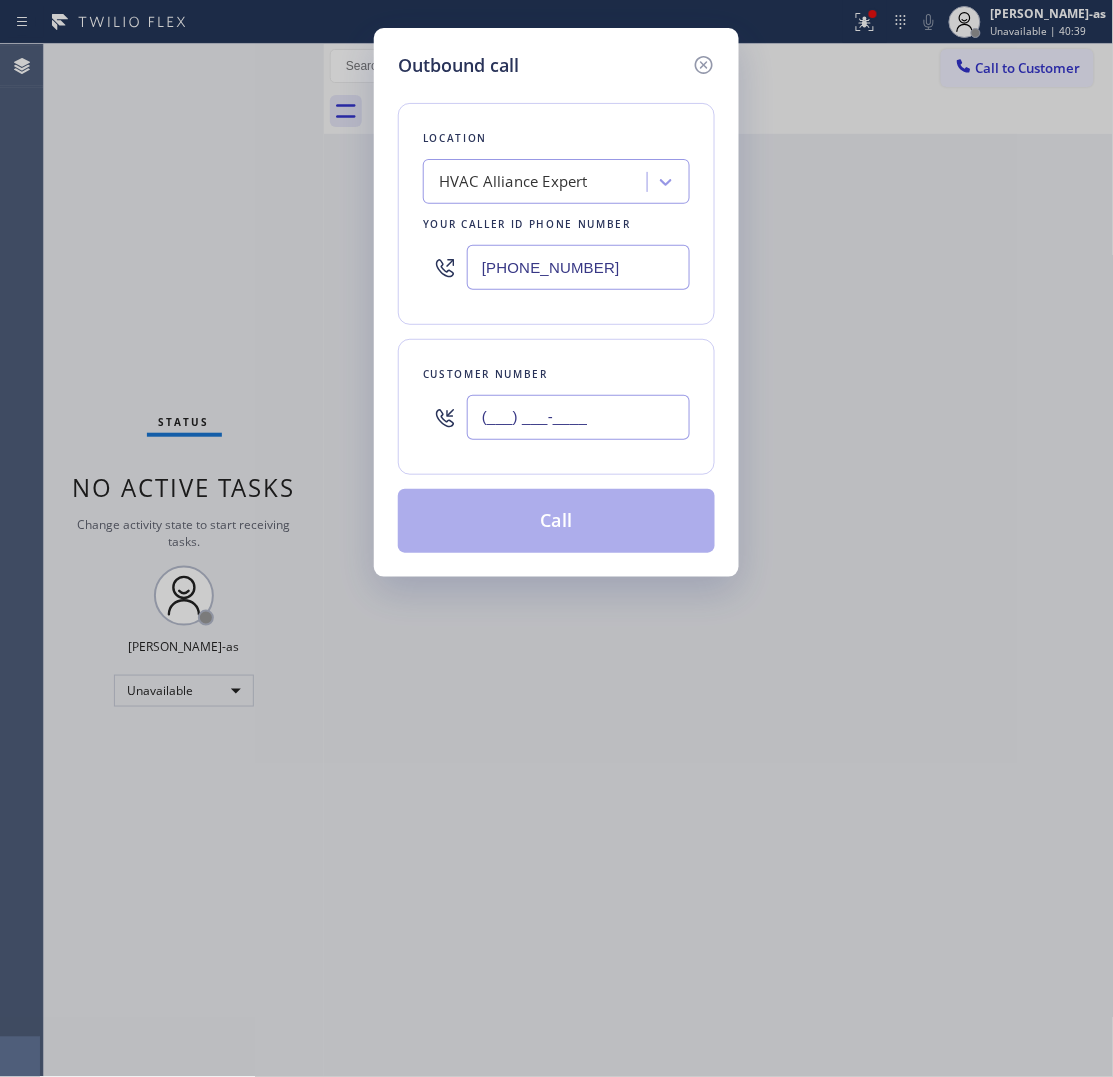 click on "(___) ___-____" at bounding box center [578, 417] 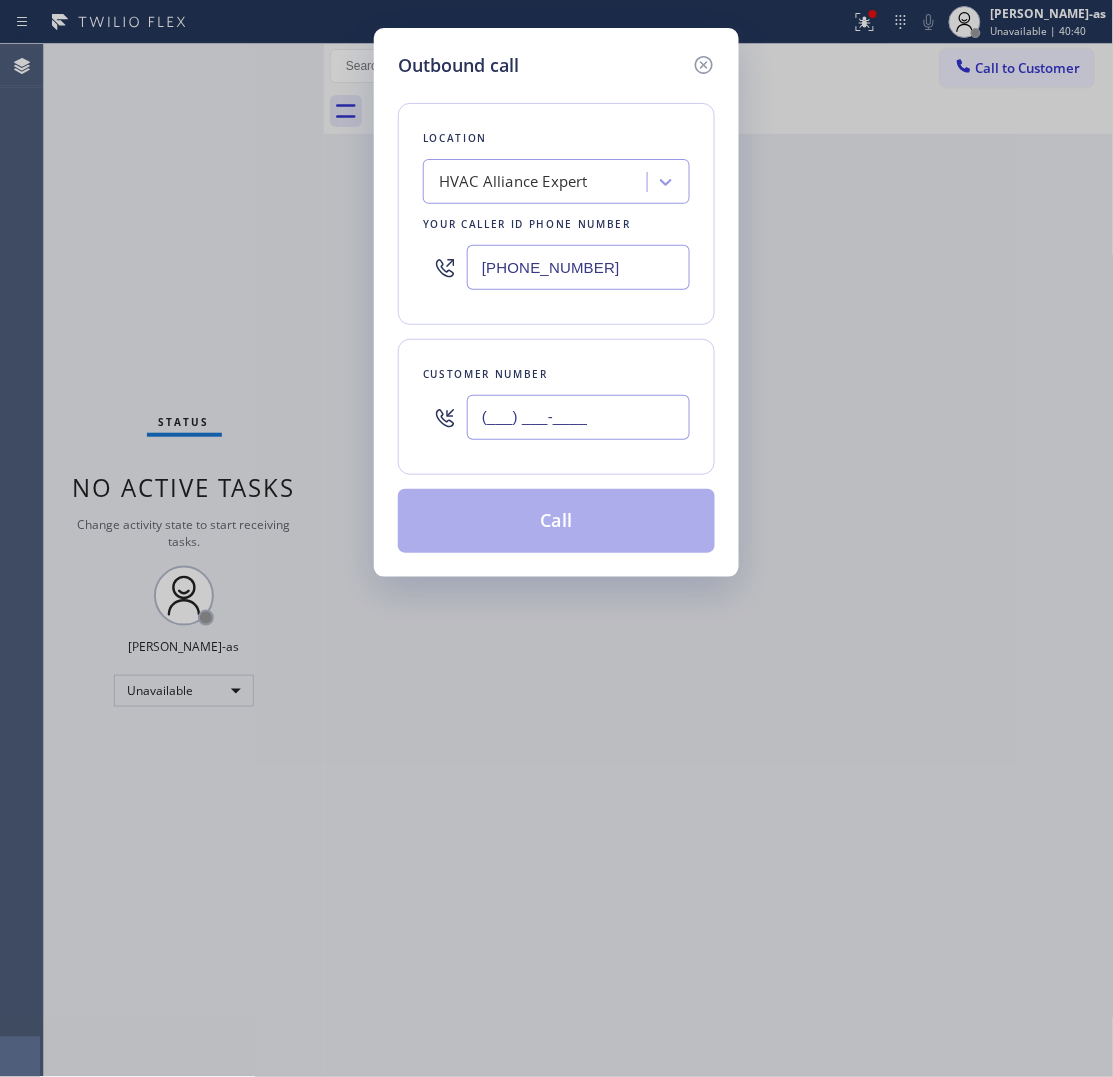 paste on "626) 899-3445" 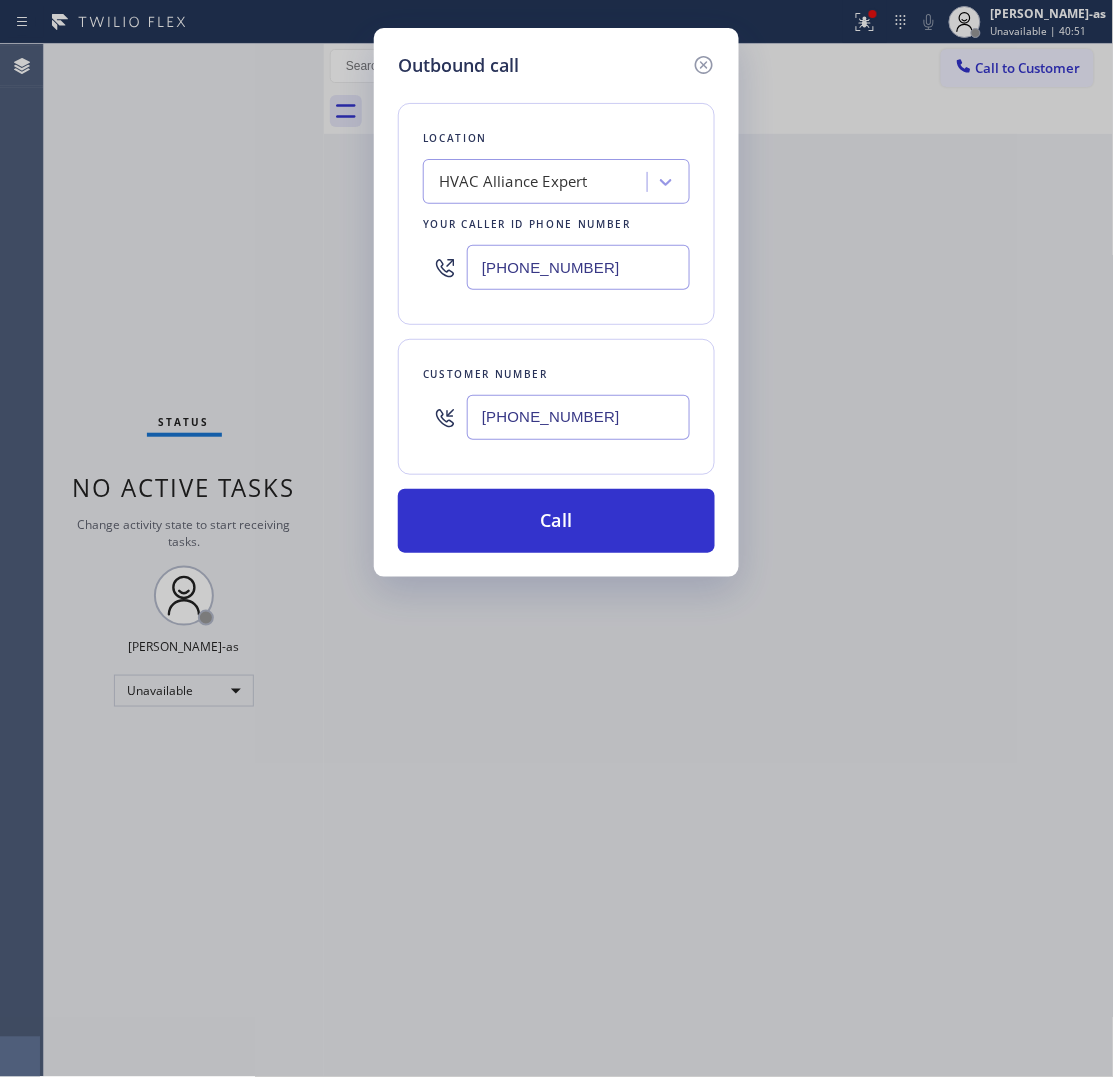 type on "[PHONE_NUMBER]" 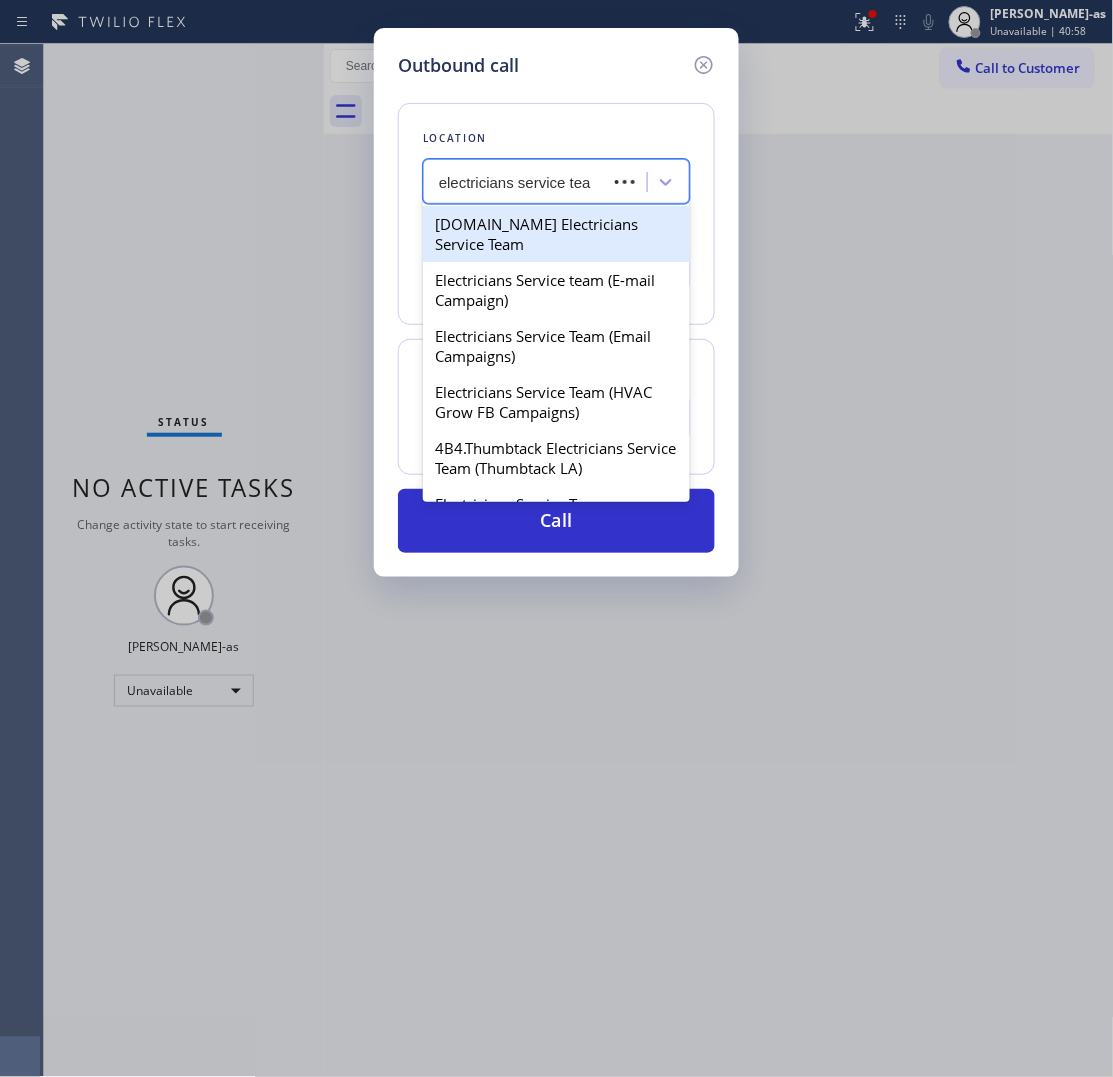 type on "electricians service team" 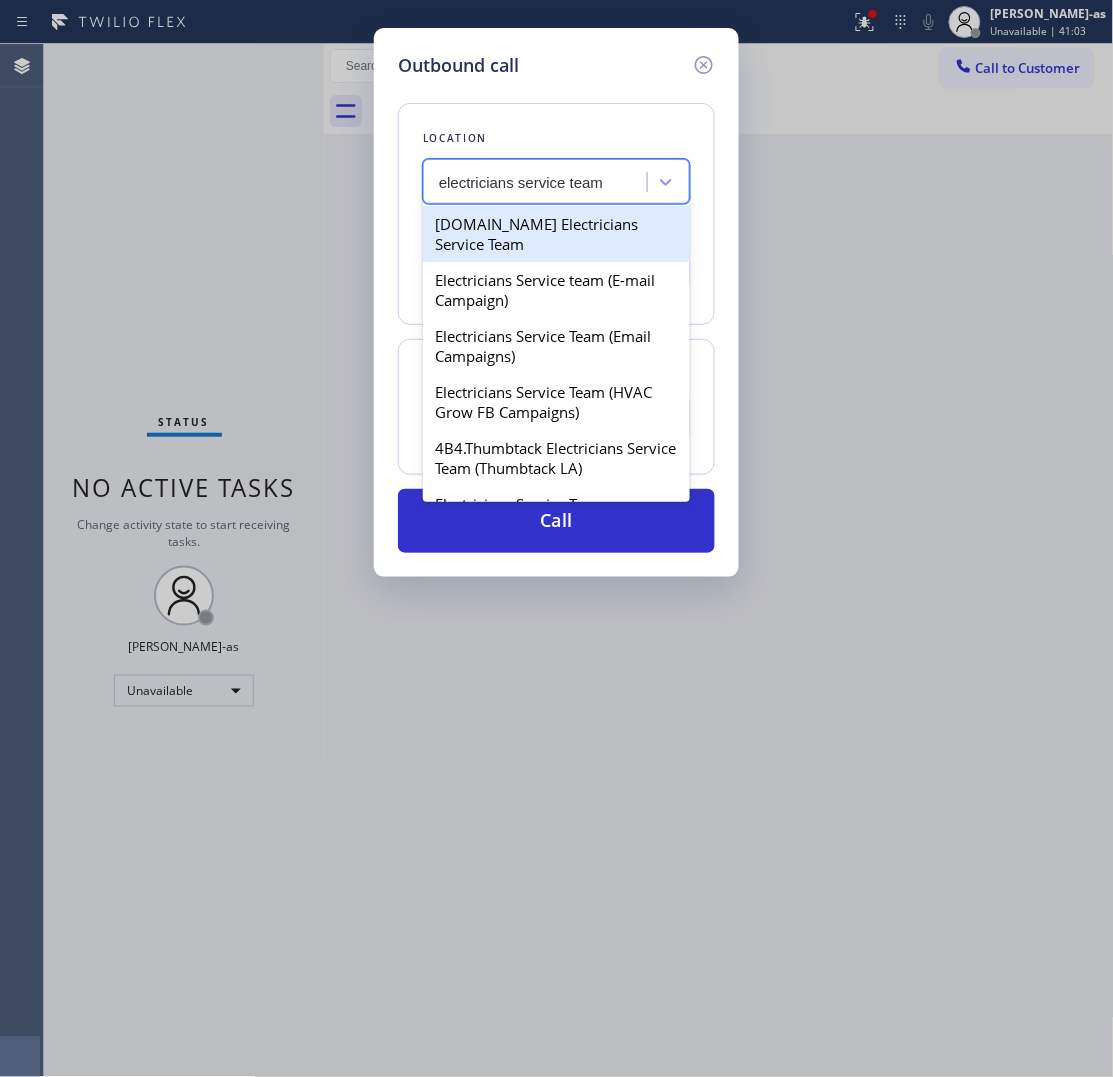 click on "[DOMAIN_NAME] Electricians Service Team" at bounding box center (556, 234) 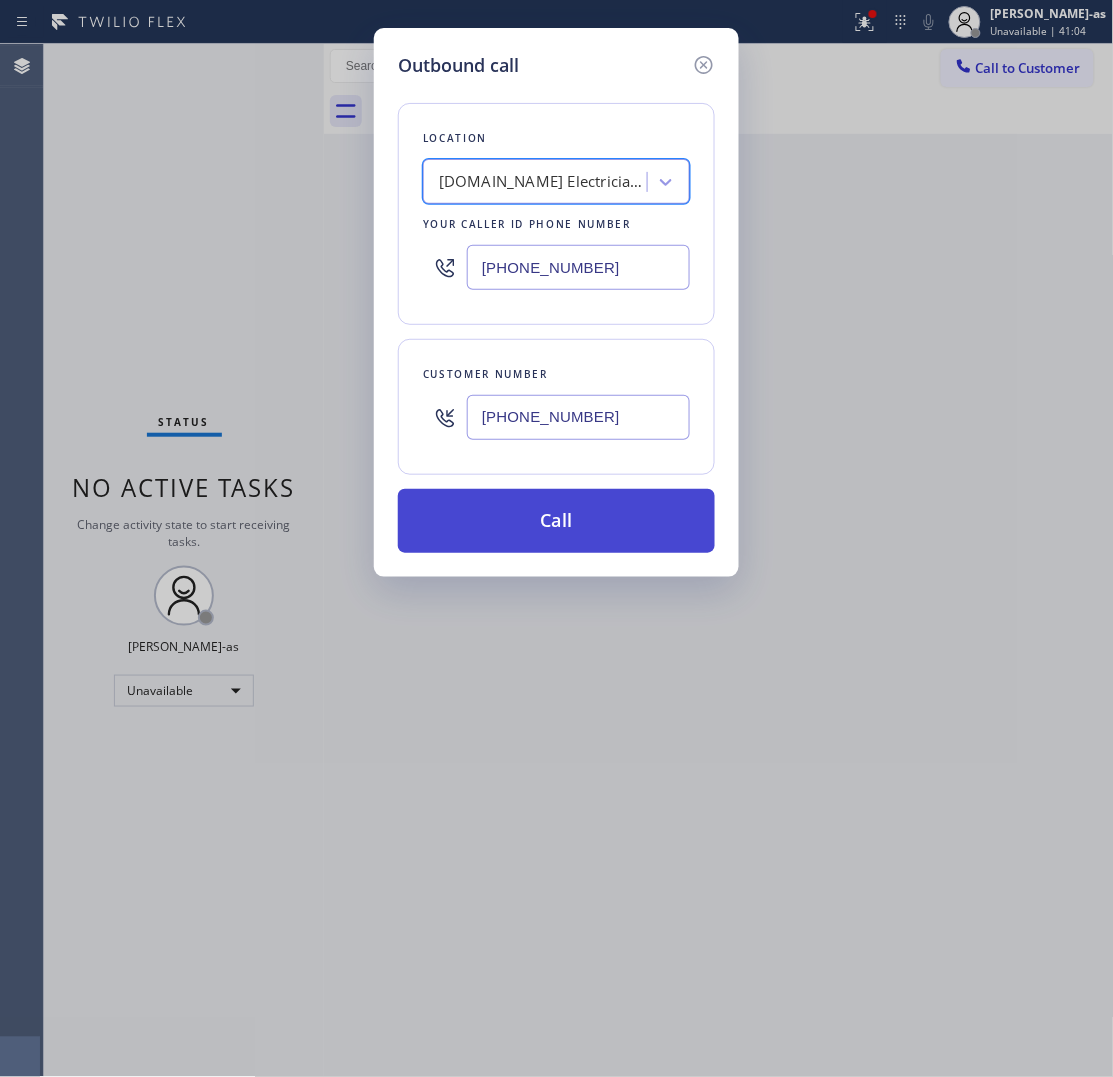 click on "Call" at bounding box center (556, 521) 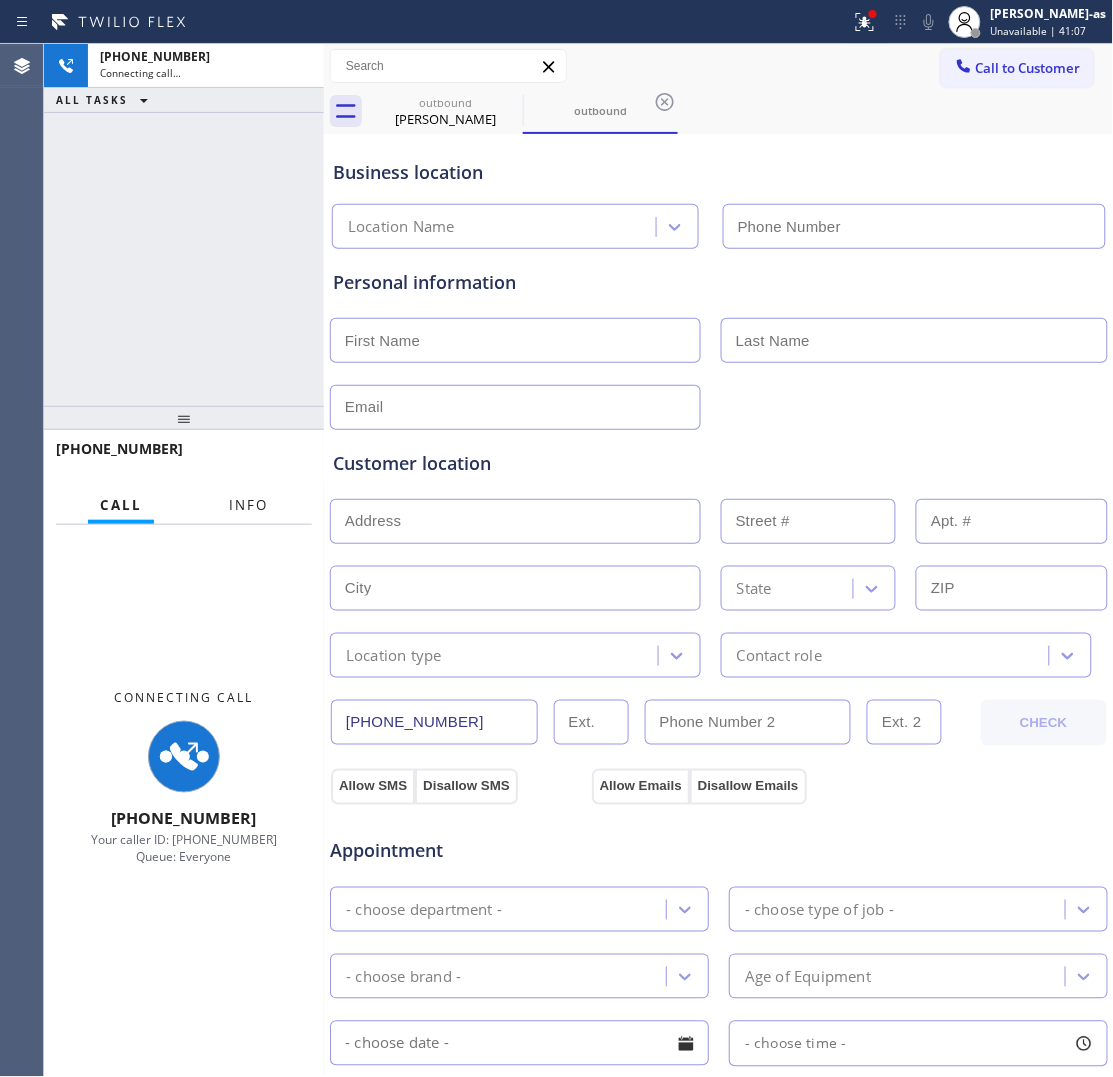 type on "[PHONE_NUMBER]" 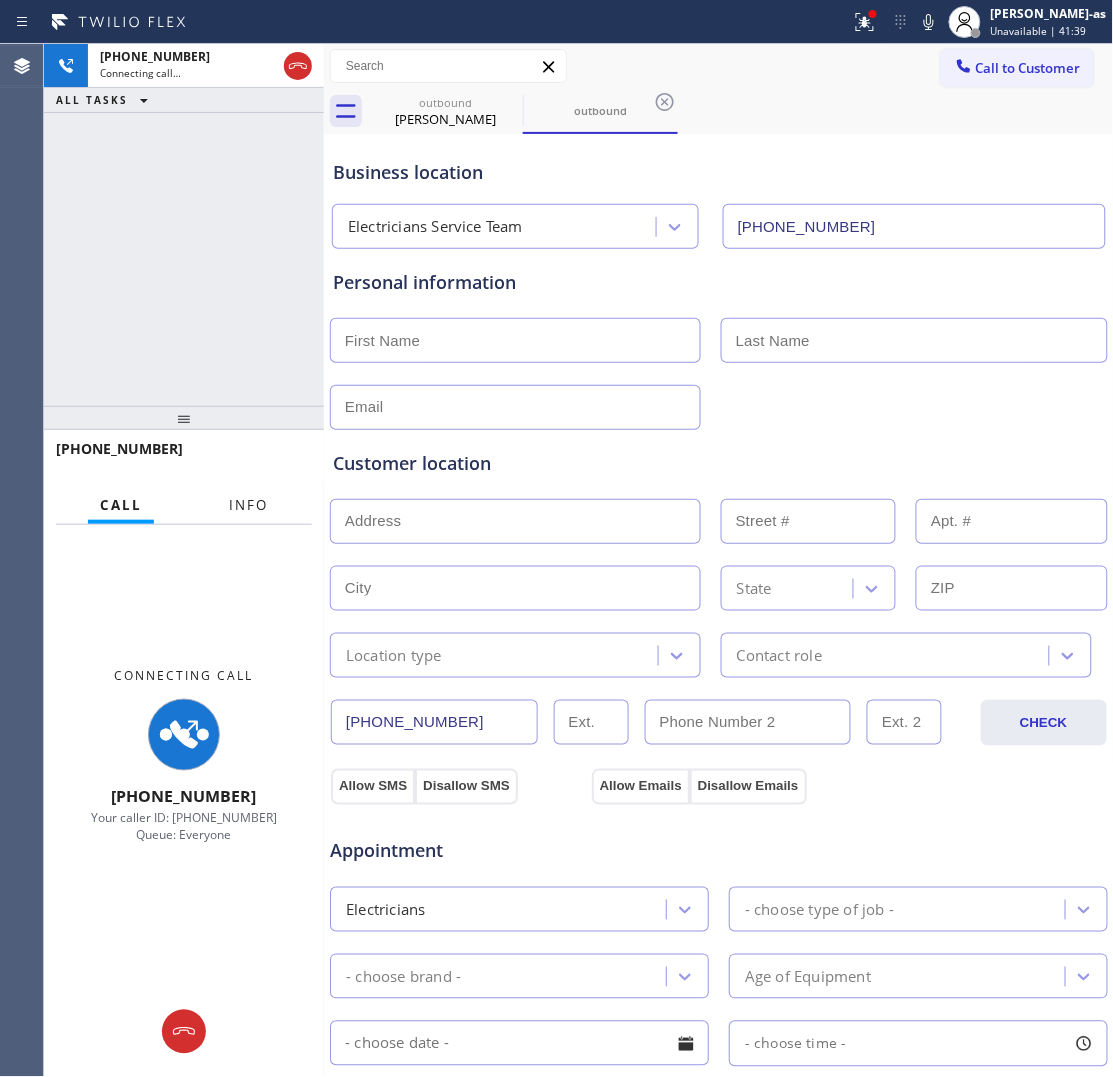 click on "Info" at bounding box center [248, 505] 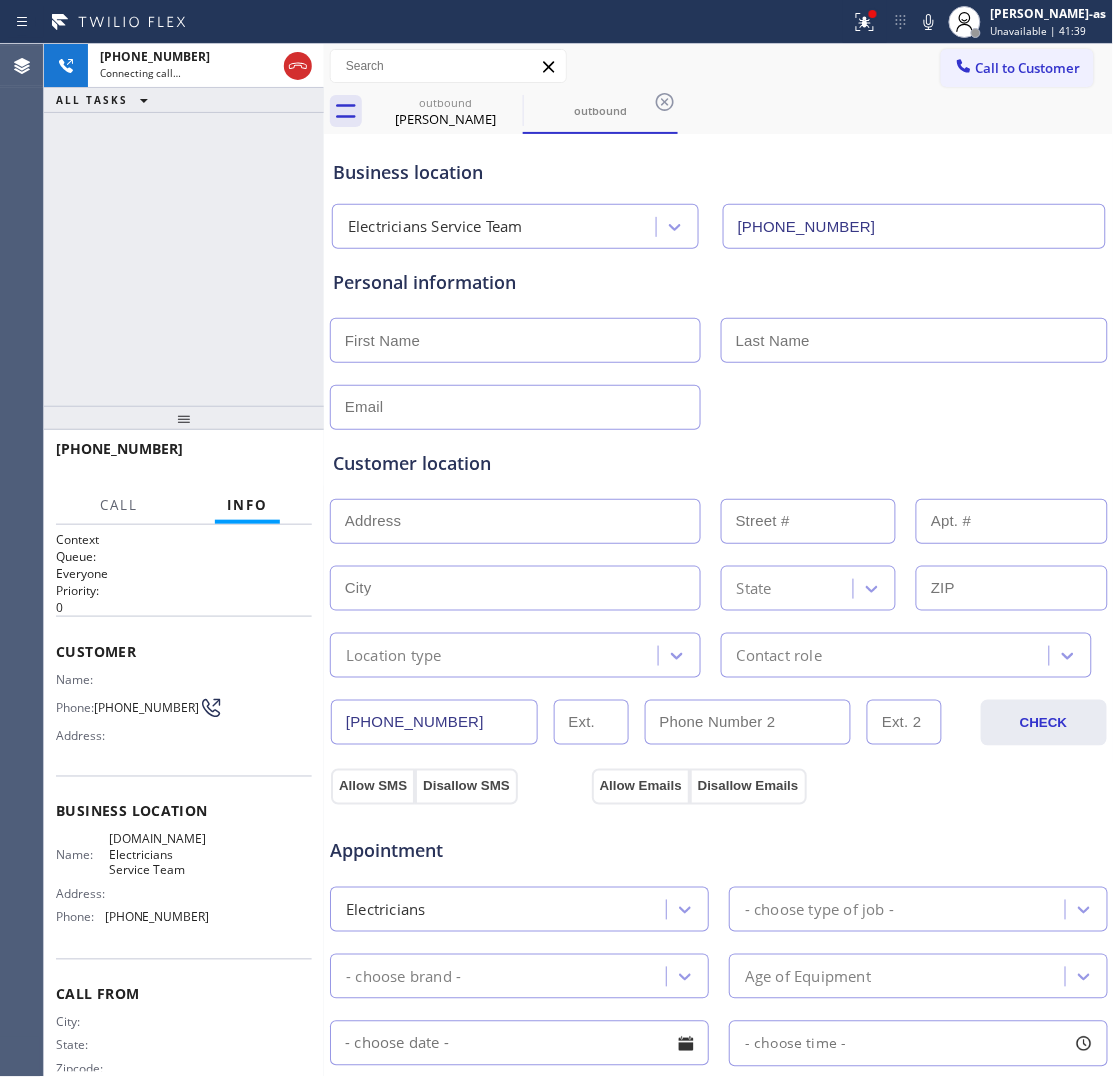 drag, startPoint x: 217, startPoint y: 243, endPoint x: 323, endPoint y: 162, distance: 133.4054 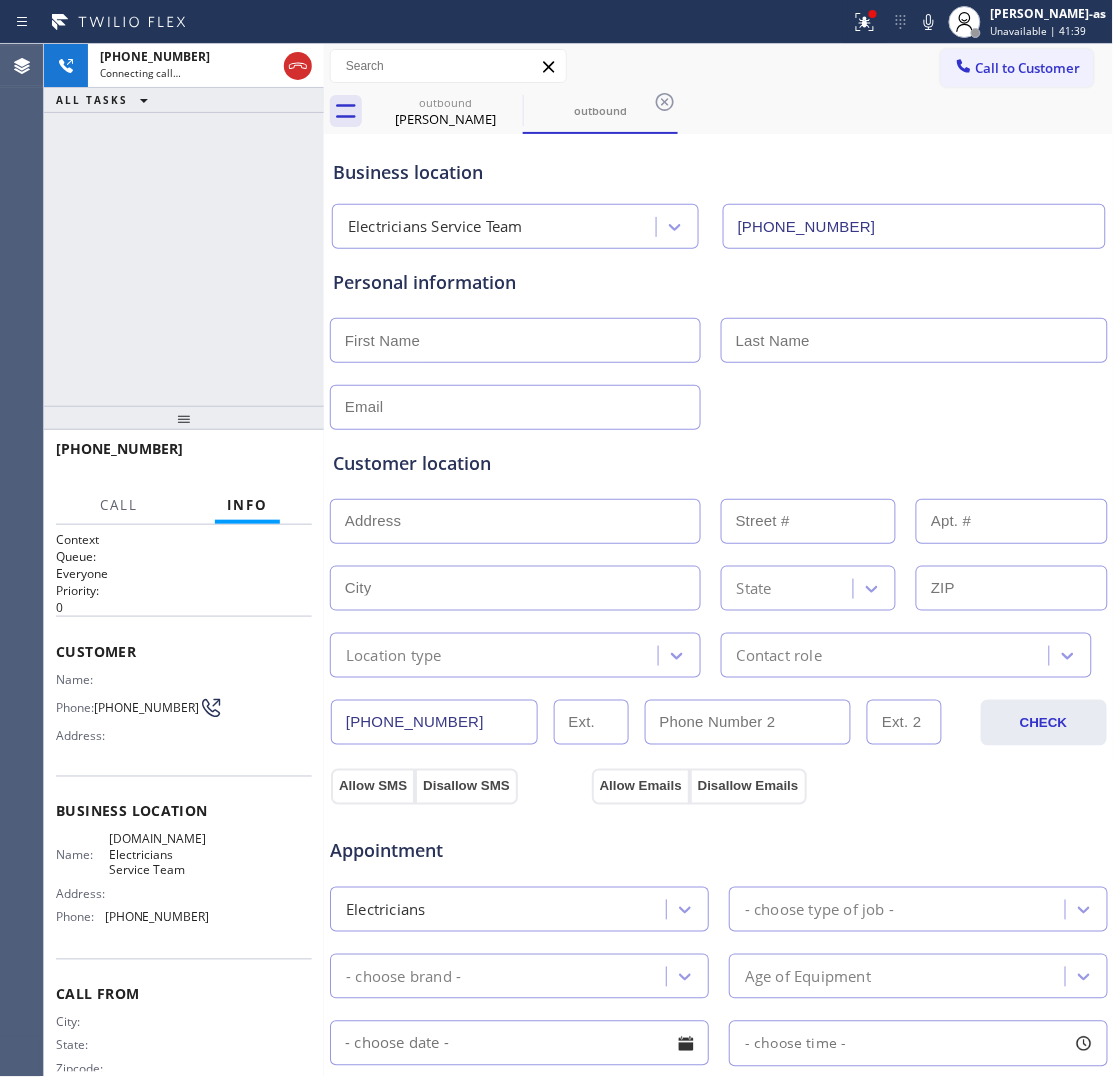 click on "[PHONE_NUMBER] Connecting call… ALL TASKS ALL TASKS ACTIVE TASKS TASKS IN WRAP UP" at bounding box center (184, 225) 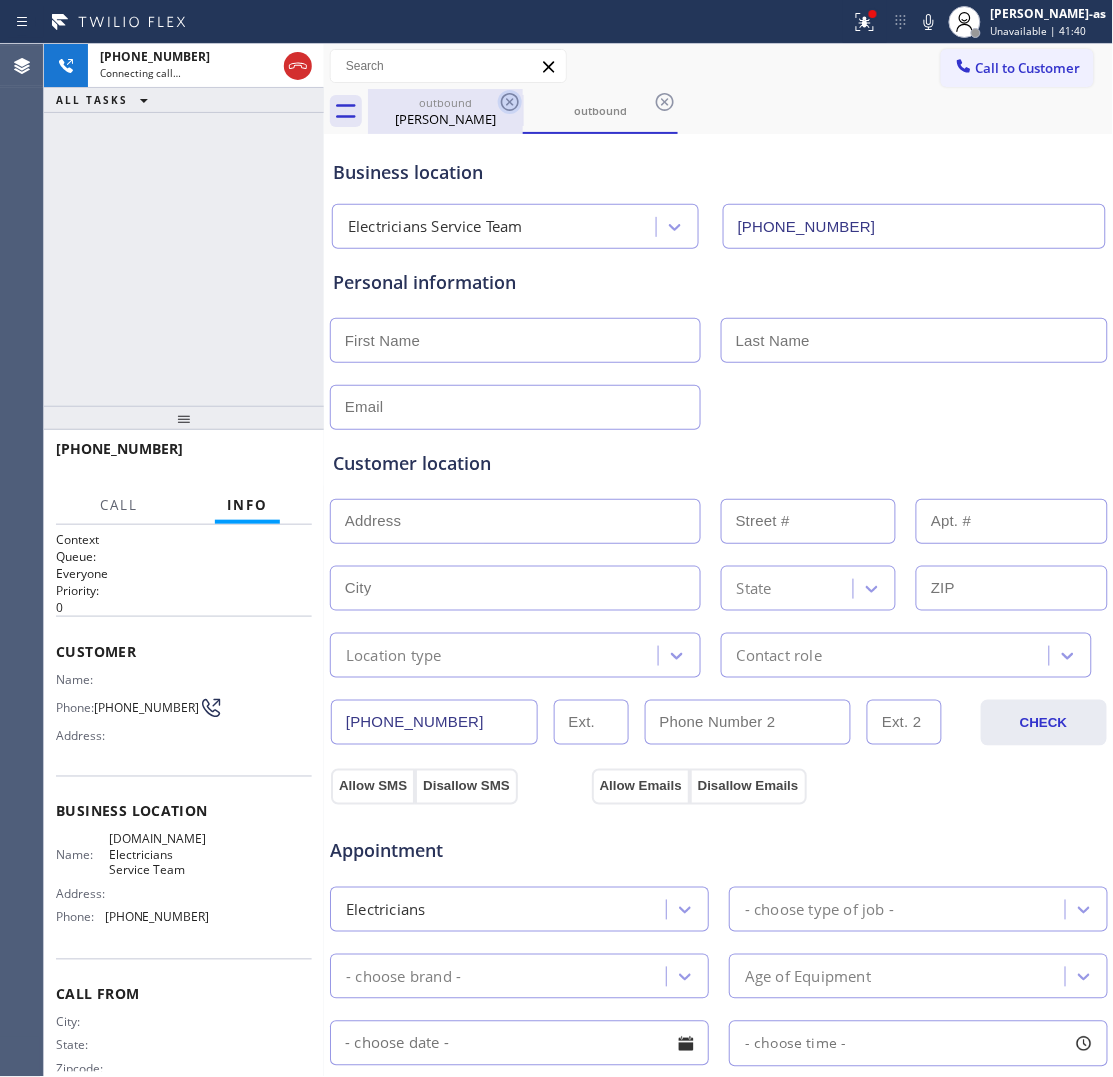 click on "[PERSON_NAME]" at bounding box center [445, 119] 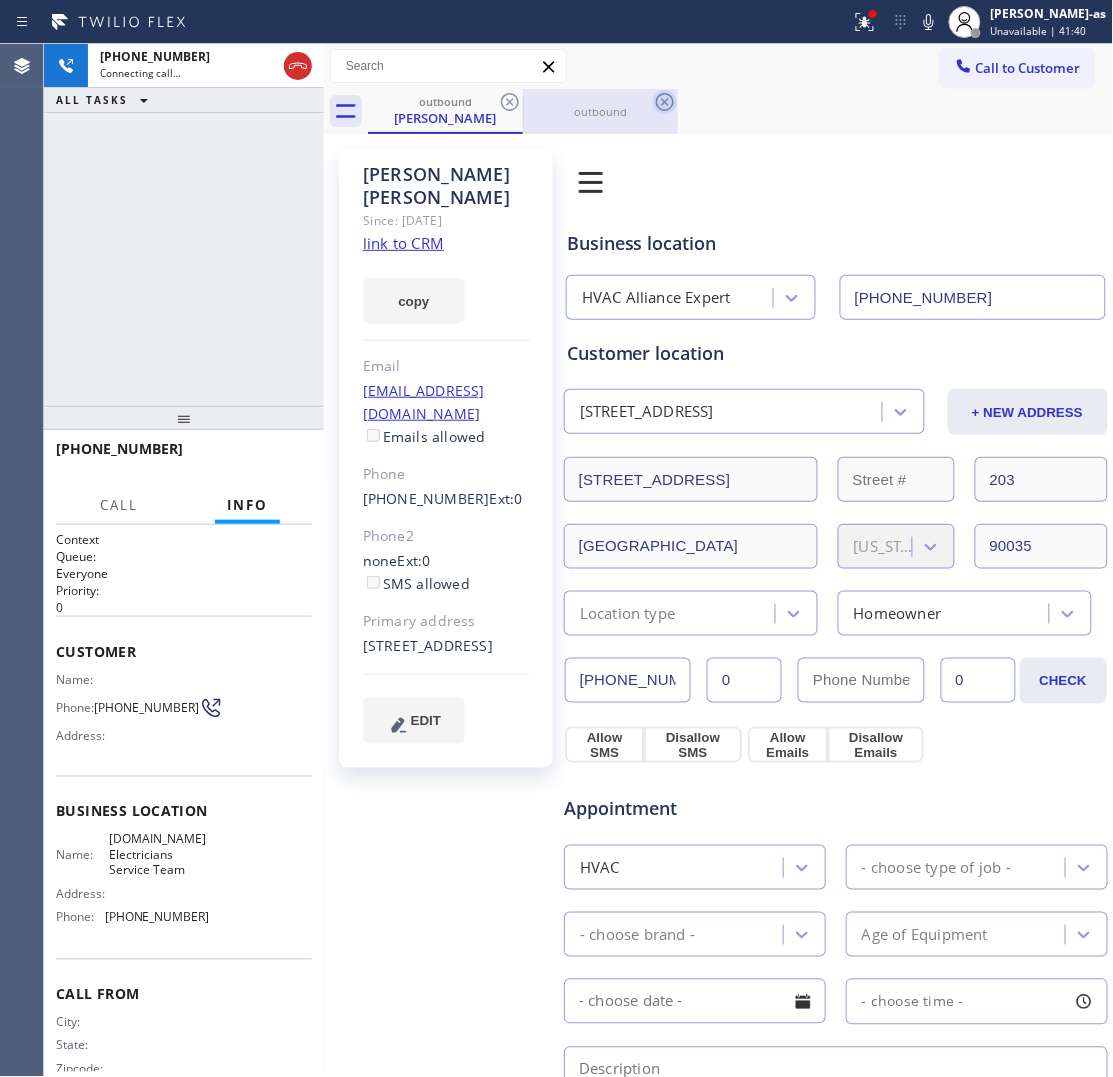 click 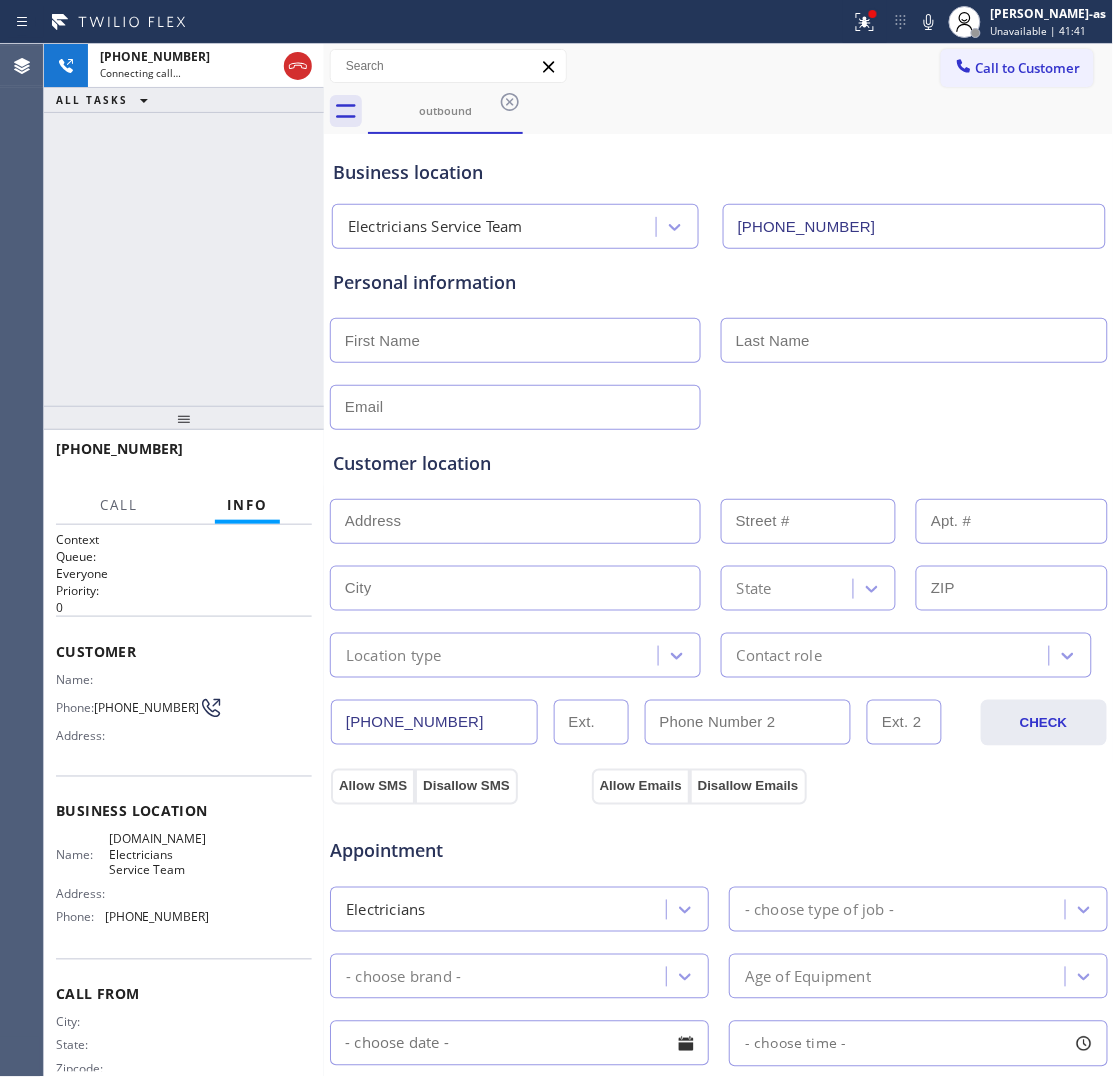 click on "[PHONE_NUMBER] Connecting call… ALL TASKS ALL TASKS ACTIVE TASKS TASKS IN WRAP UP" at bounding box center (184, 225) 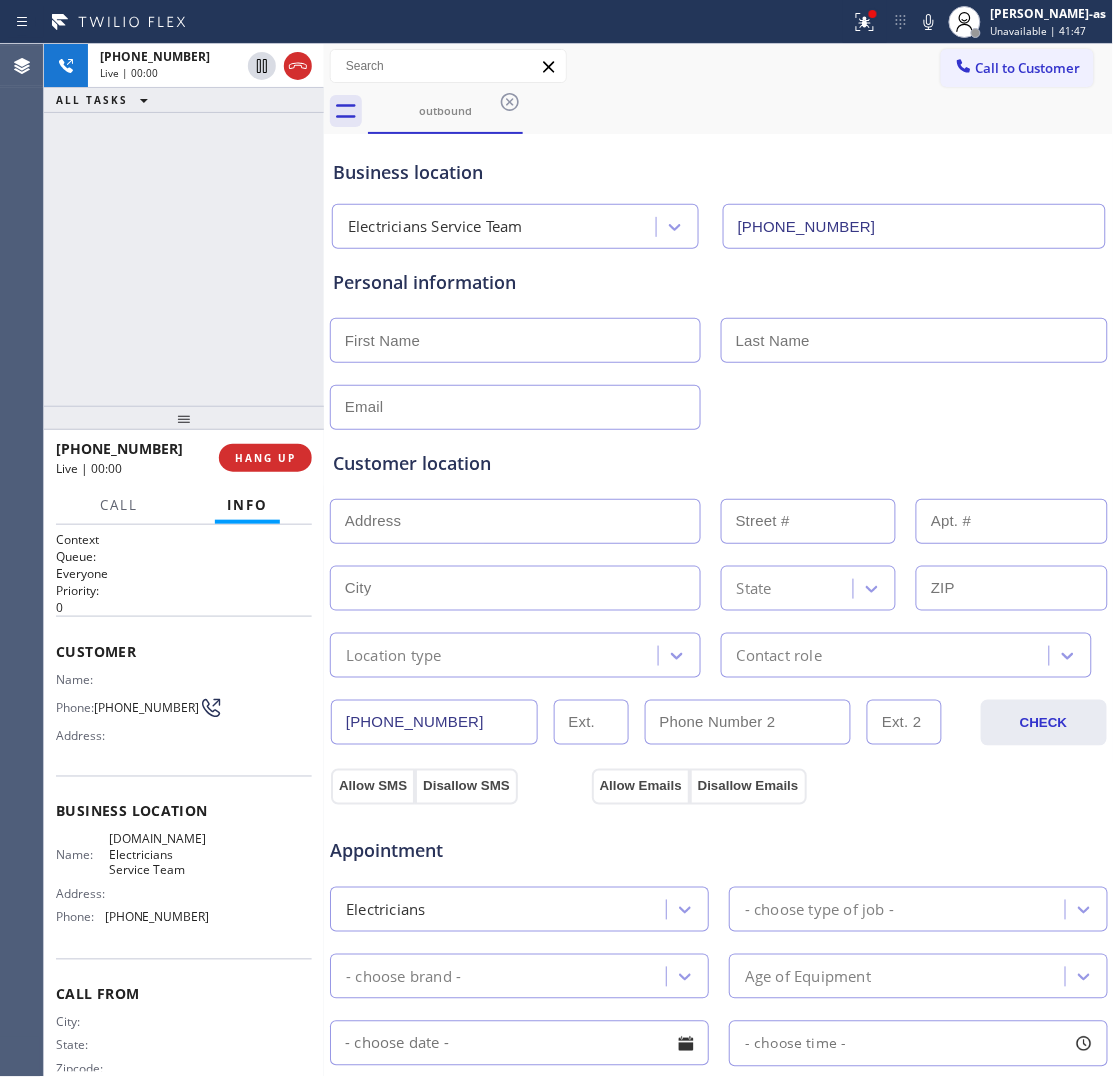 drag, startPoint x: 306, startPoint y: 65, endPoint x: 305, endPoint y: 95, distance: 30.016663 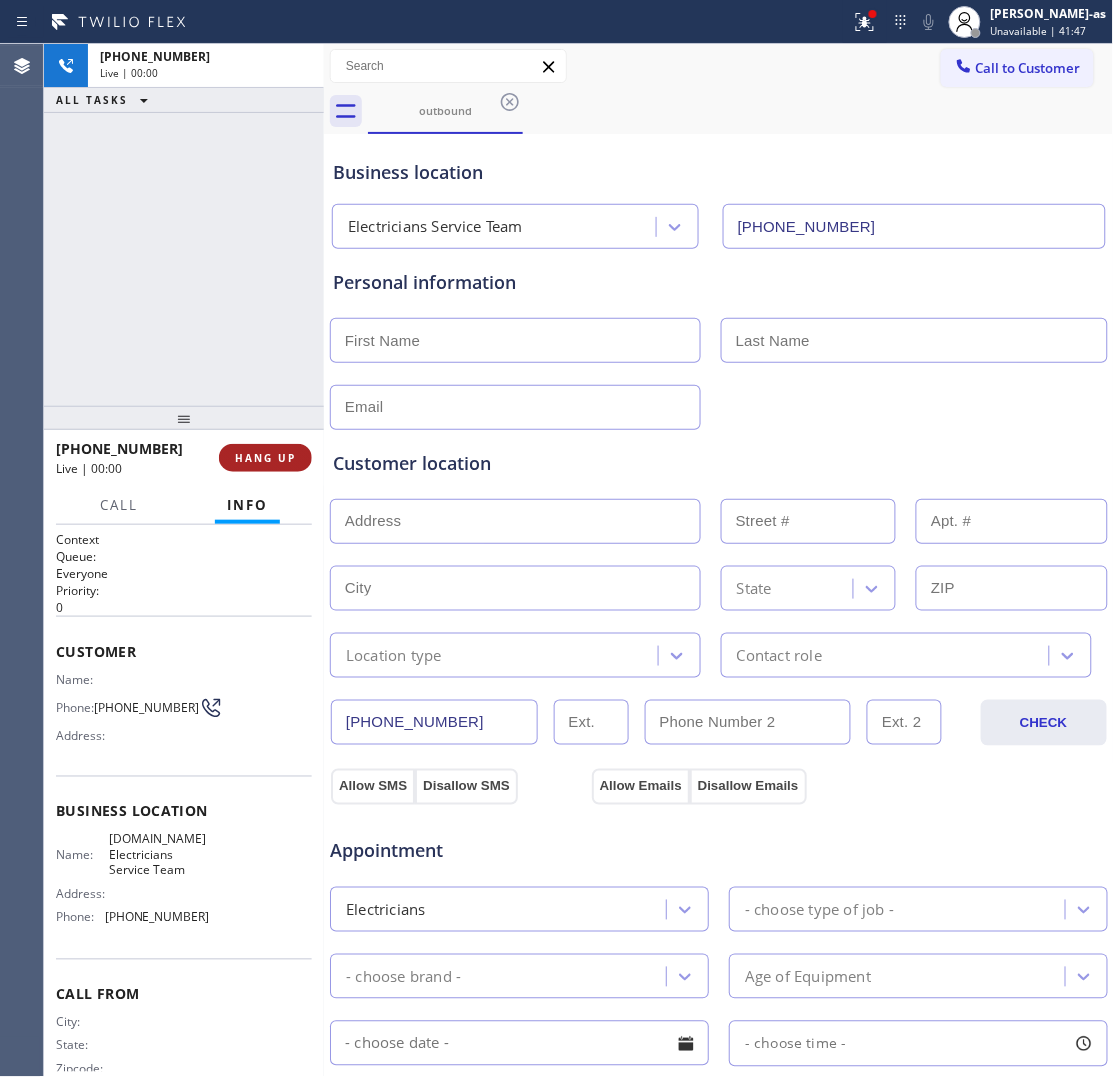drag, startPoint x: 278, startPoint y: 448, endPoint x: 277, endPoint y: 466, distance: 18.027756 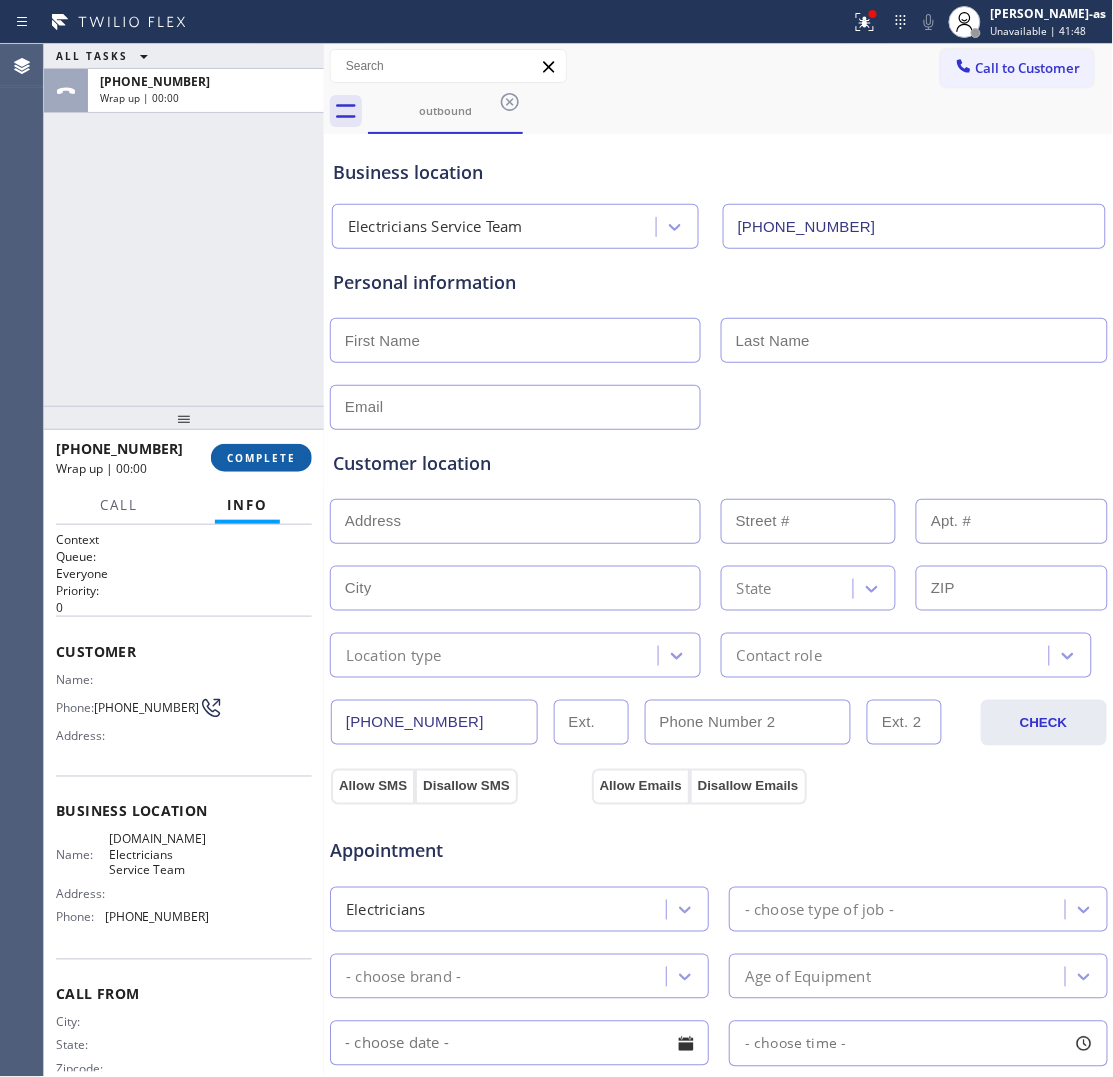click on "COMPLETE" at bounding box center [261, 458] 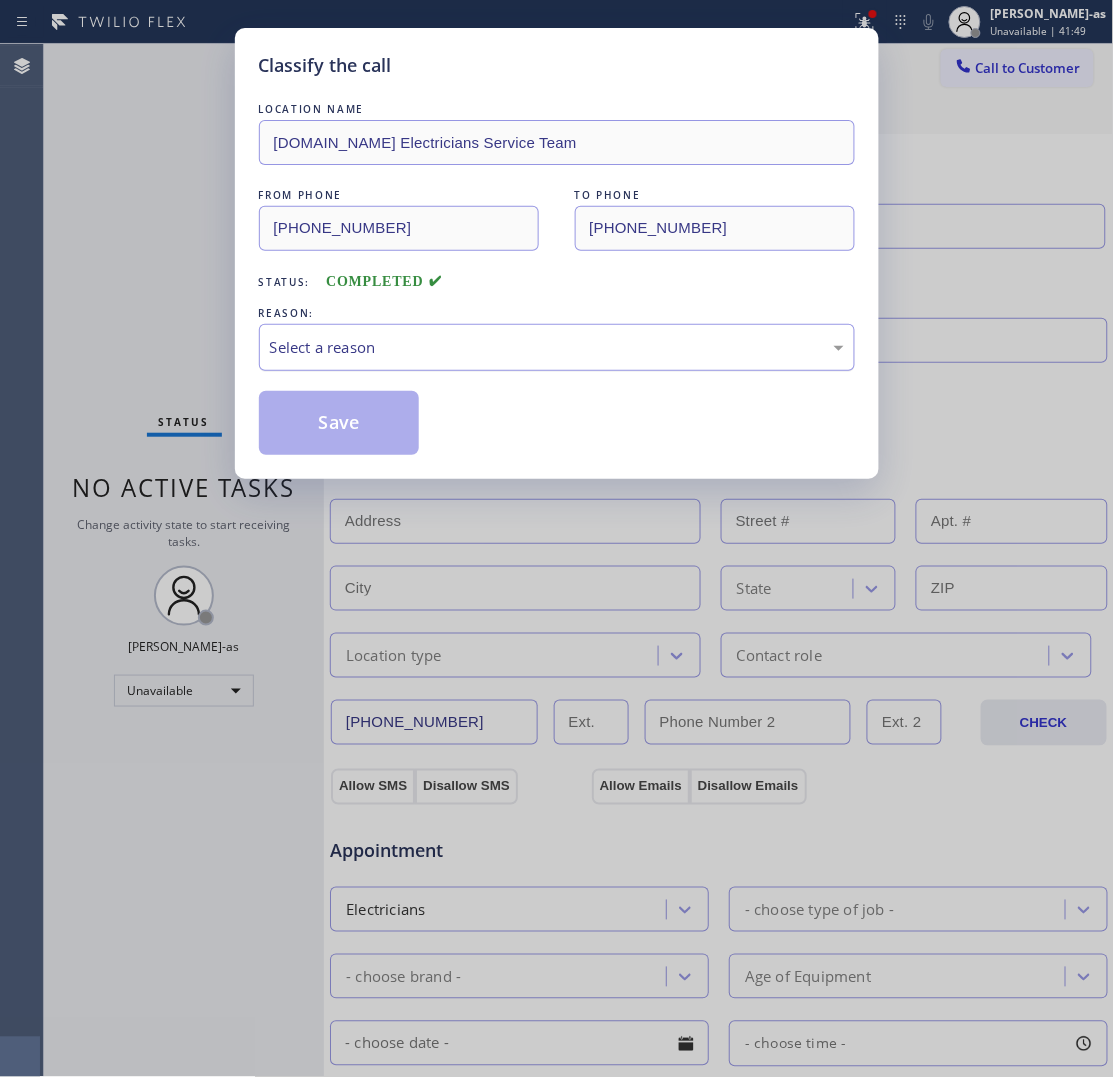 click on "Select a reason" at bounding box center [557, 347] 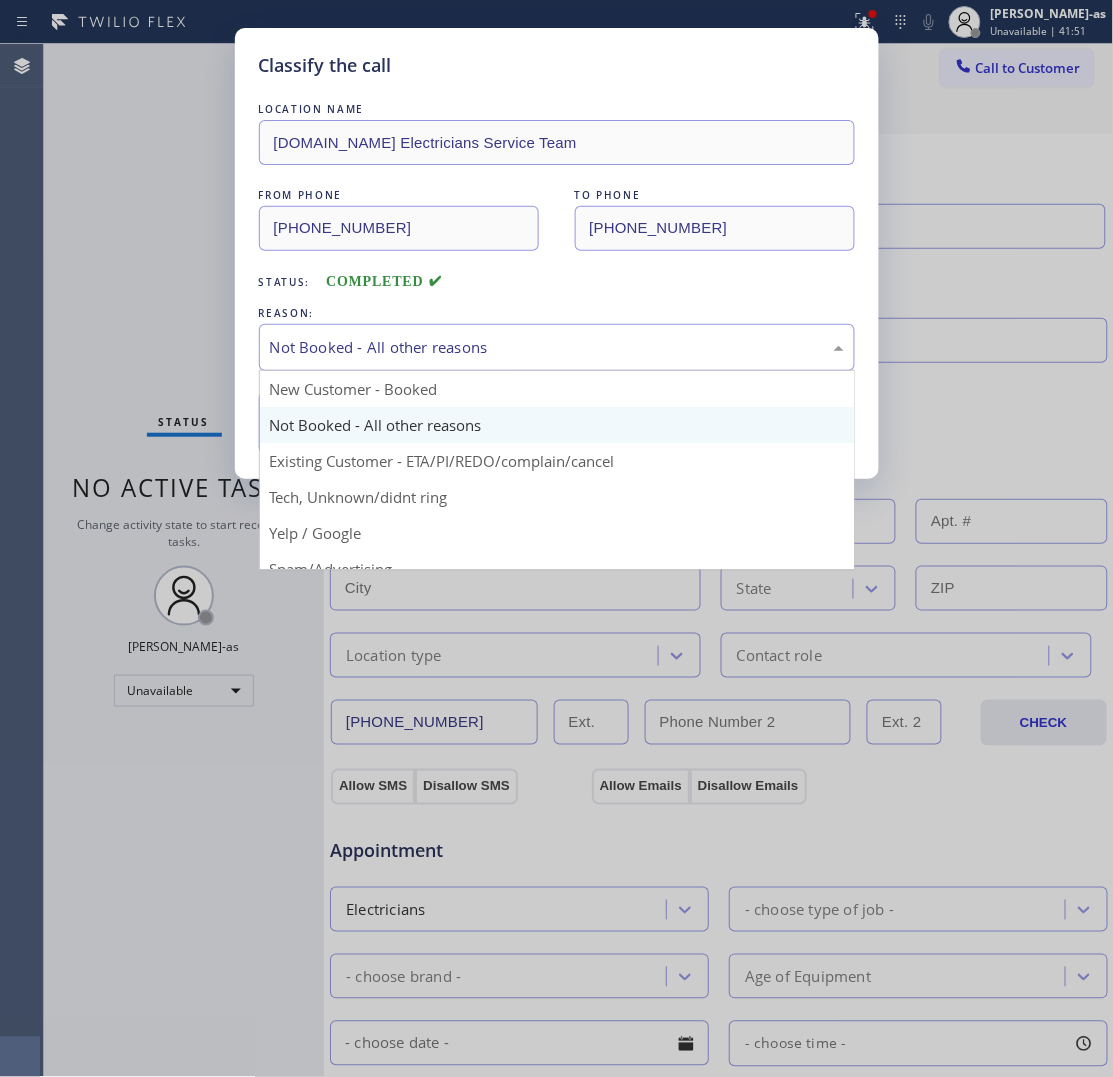 click on "Not Booked - All other reasons" at bounding box center (557, 347) 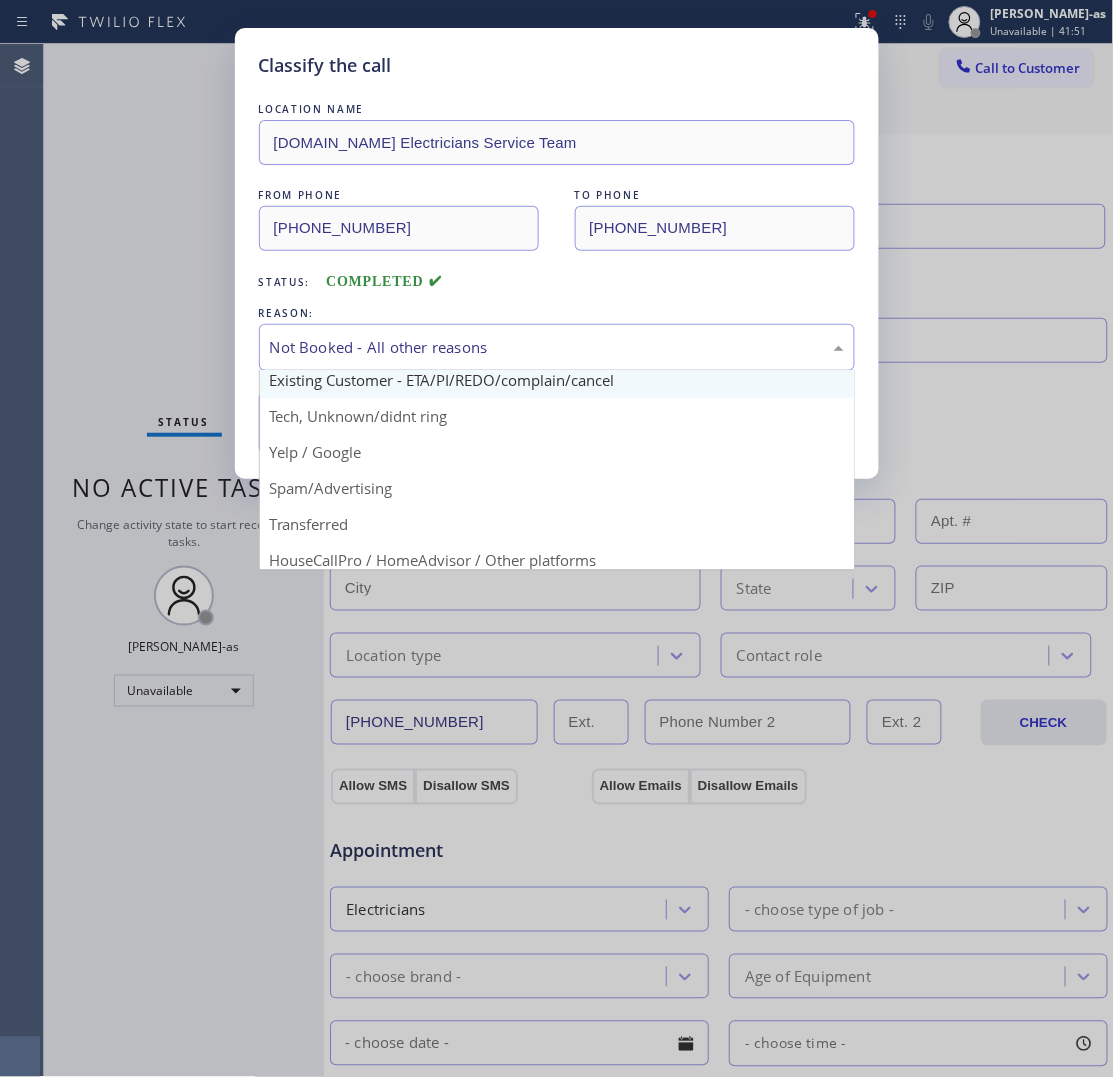 scroll, scrollTop: 125, scrollLeft: 0, axis: vertical 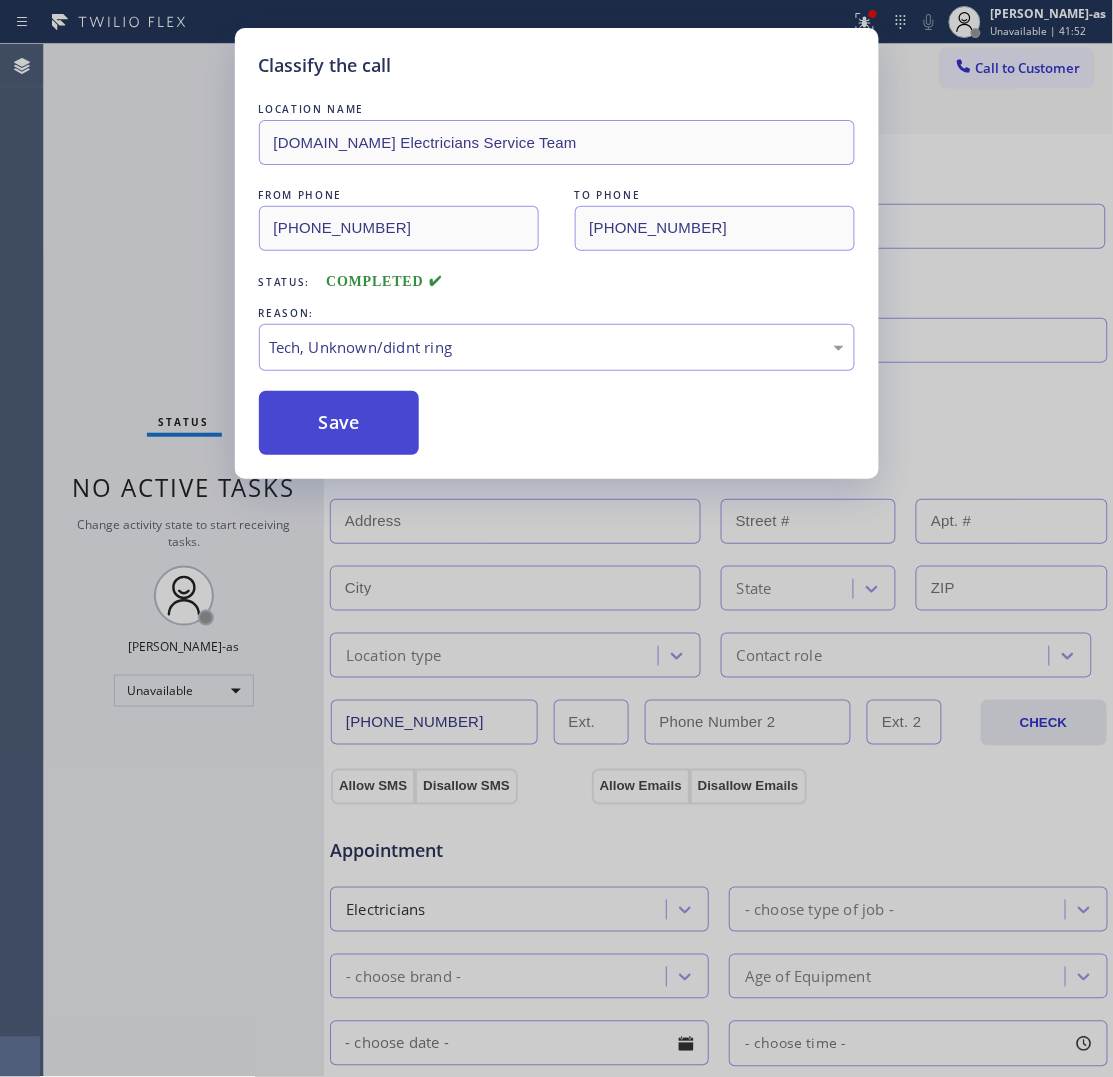click on "Save" at bounding box center [339, 423] 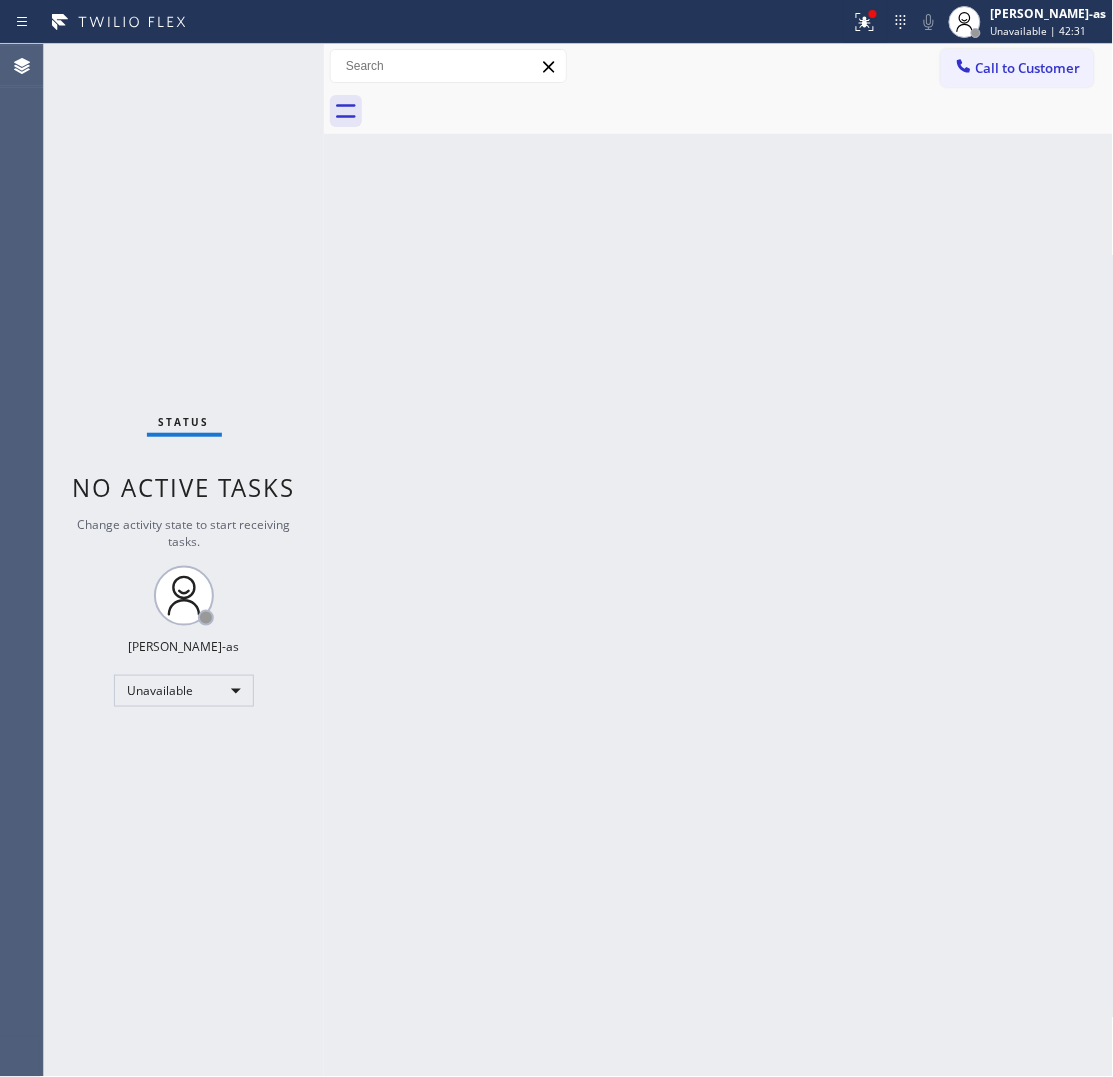 drag, startPoint x: 1045, startPoint y: 73, endPoint x: 1007, endPoint y: 92, distance: 42.48529 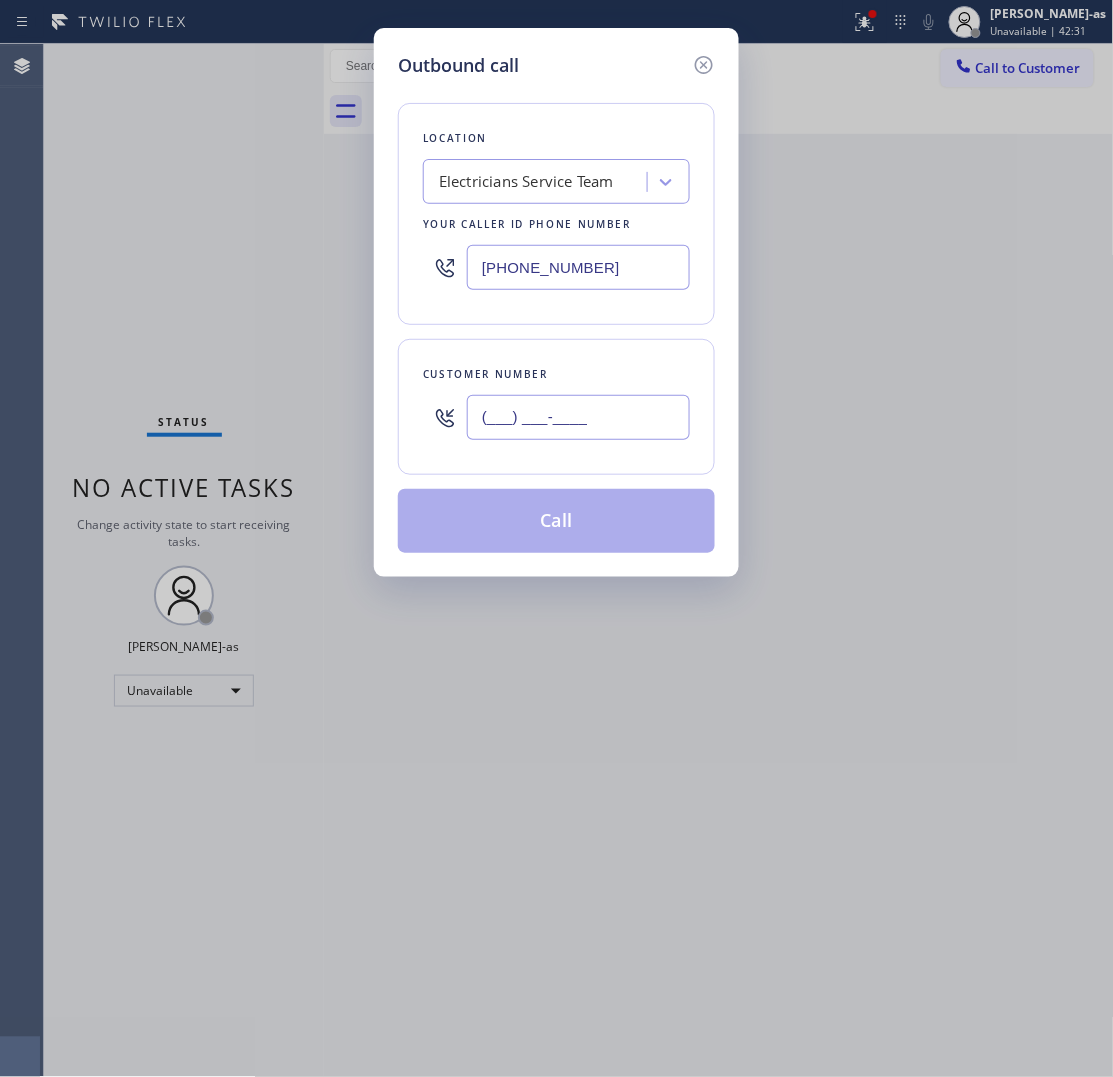 click on "(___) ___-____" at bounding box center [578, 417] 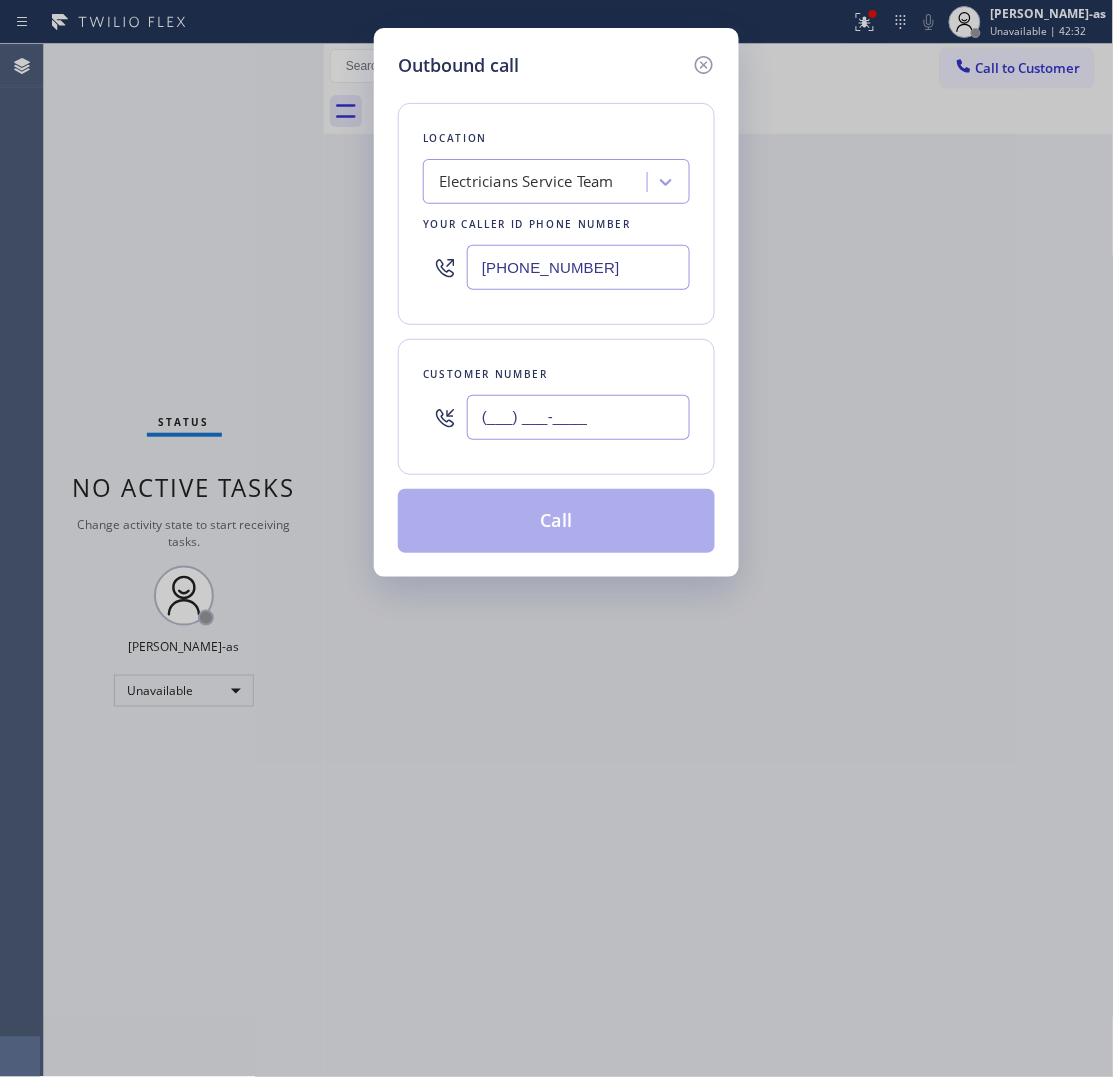 paste on "917) 822-3104" 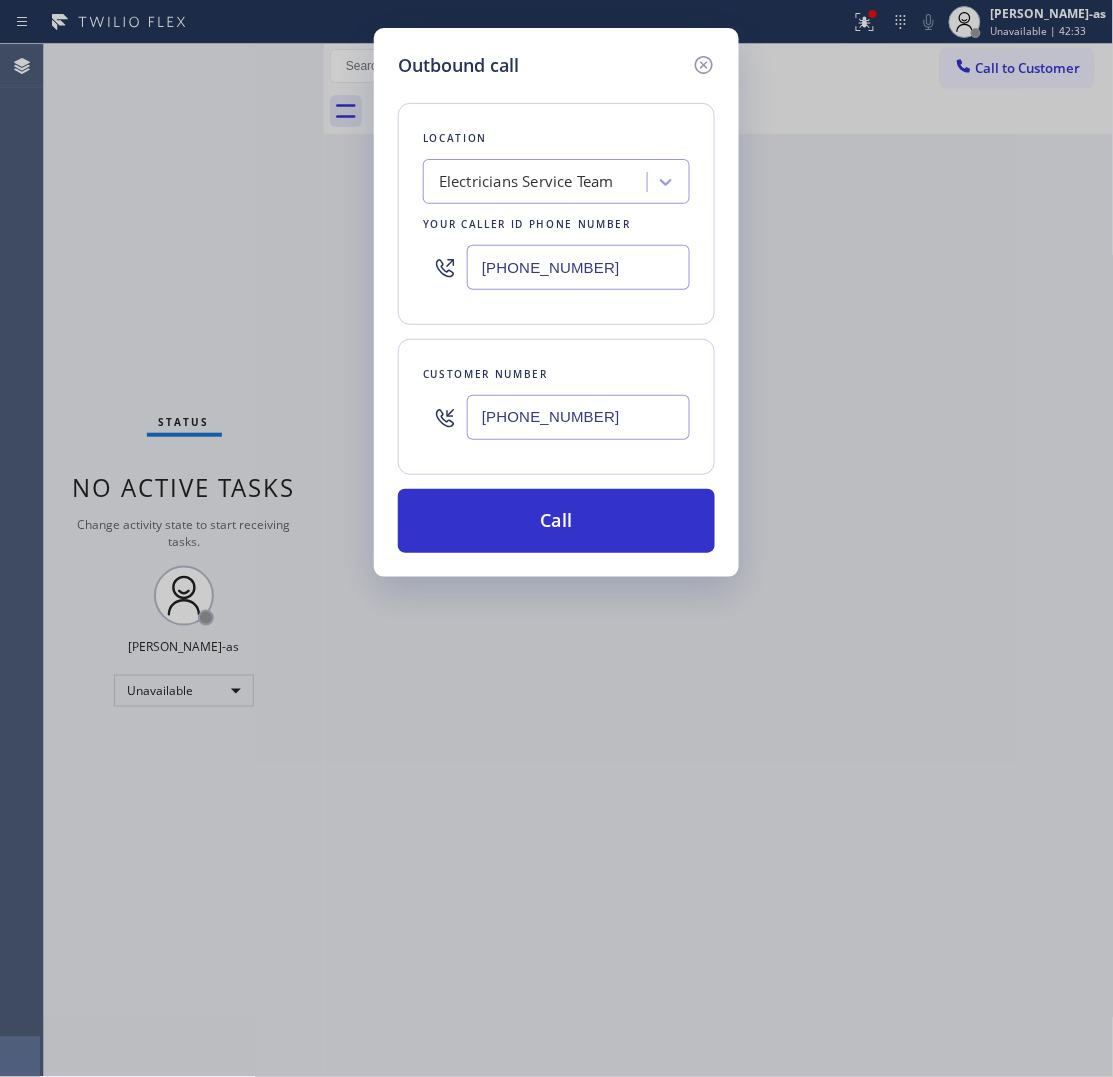 type on "[PHONE_NUMBER]" 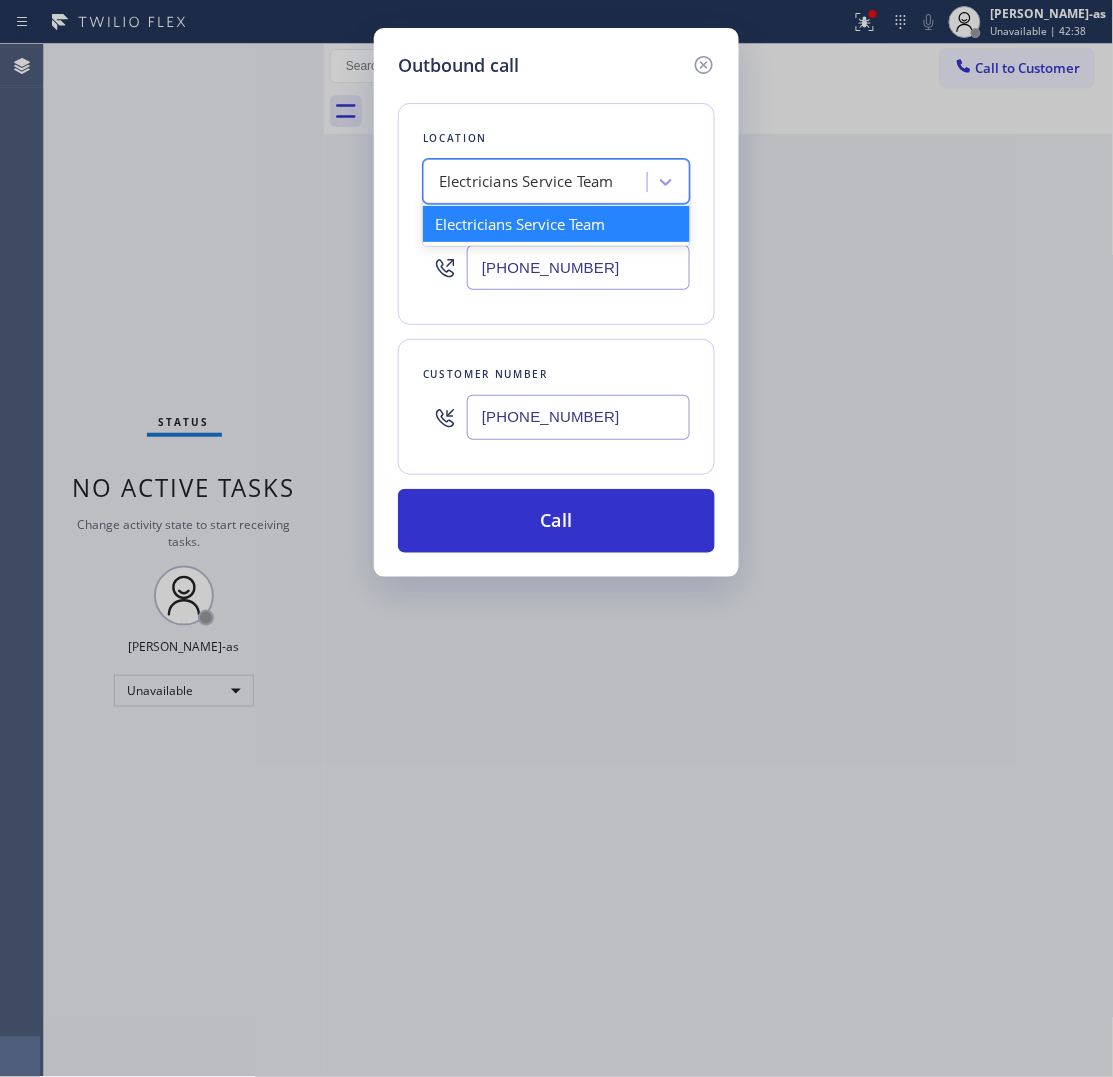 click on "Electricians Service Team" at bounding box center (526, 182) 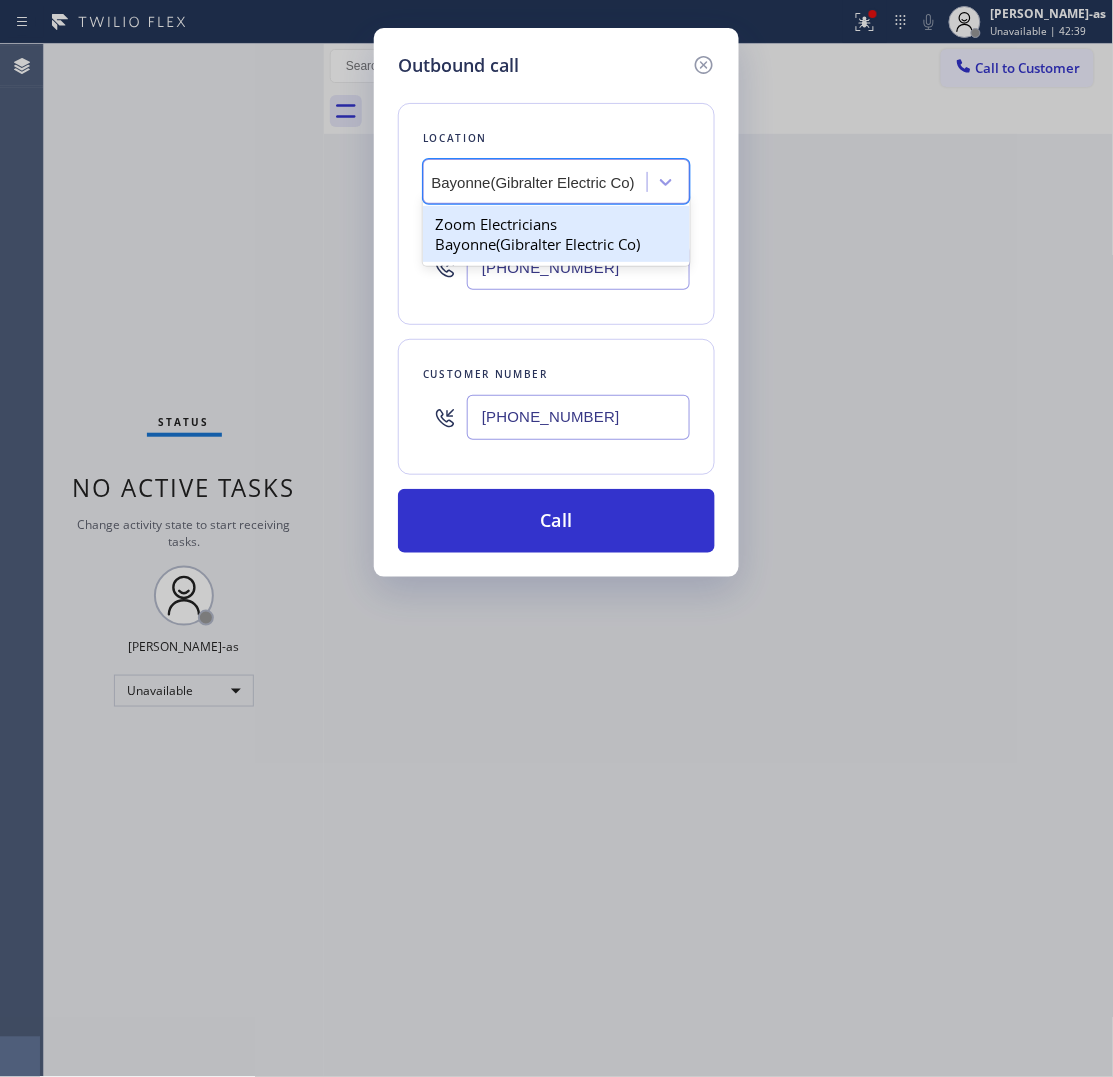 click on "Zoom Electricians Bayonne(Gibralter Electric Co)" at bounding box center [556, 234] 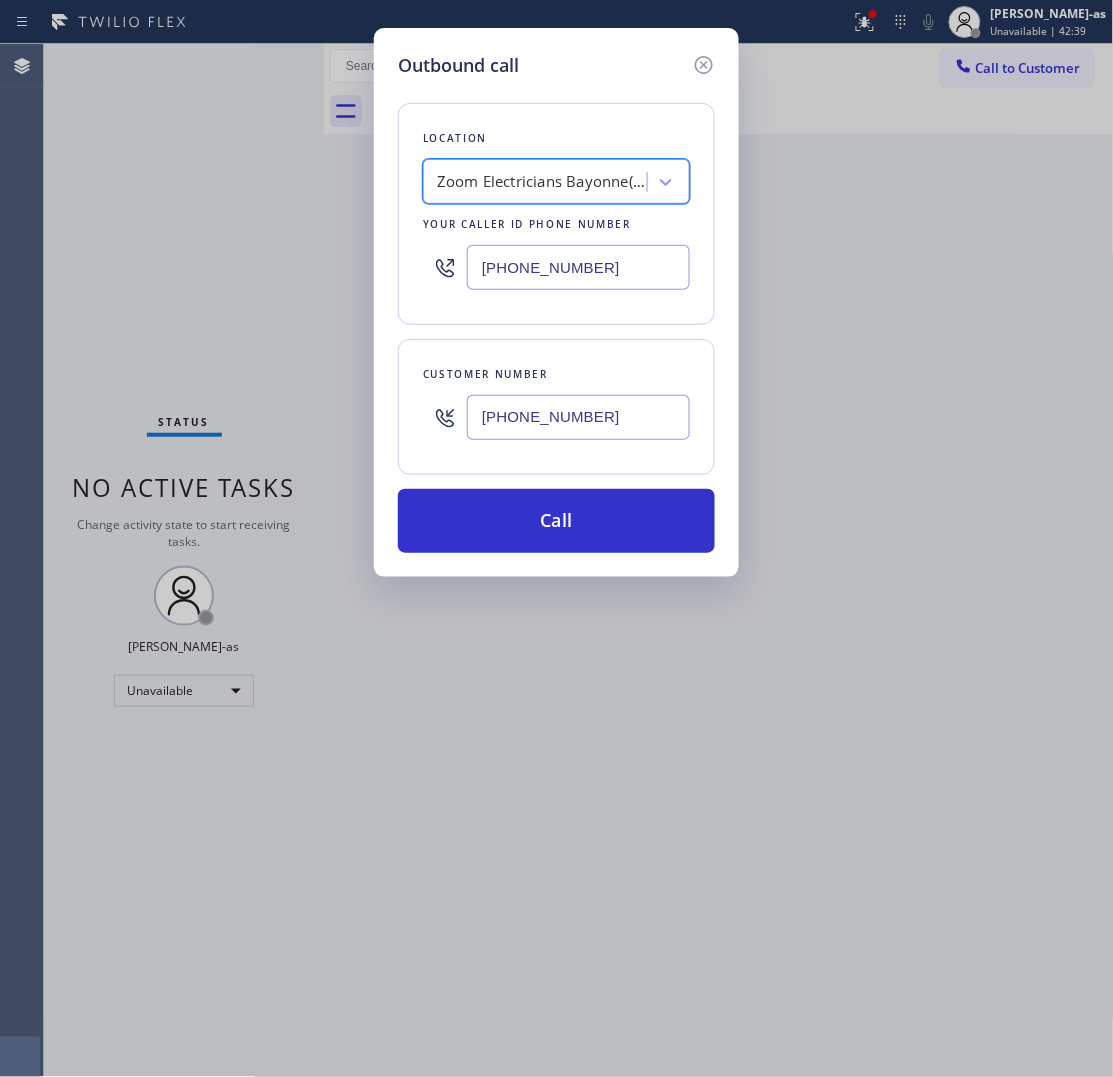 scroll, scrollTop: 0, scrollLeft: 1, axis: horizontal 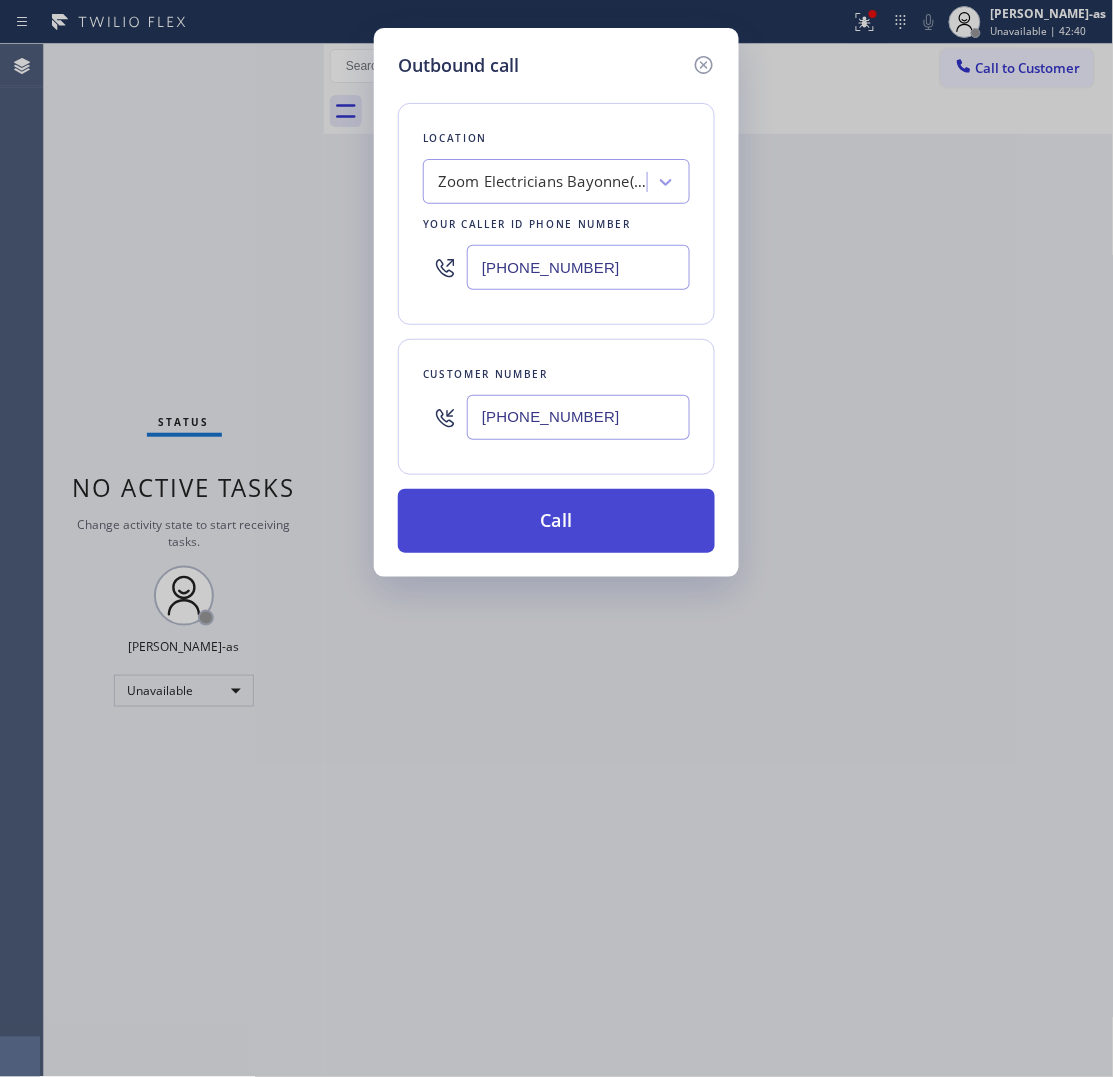 click on "Call" at bounding box center [556, 521] 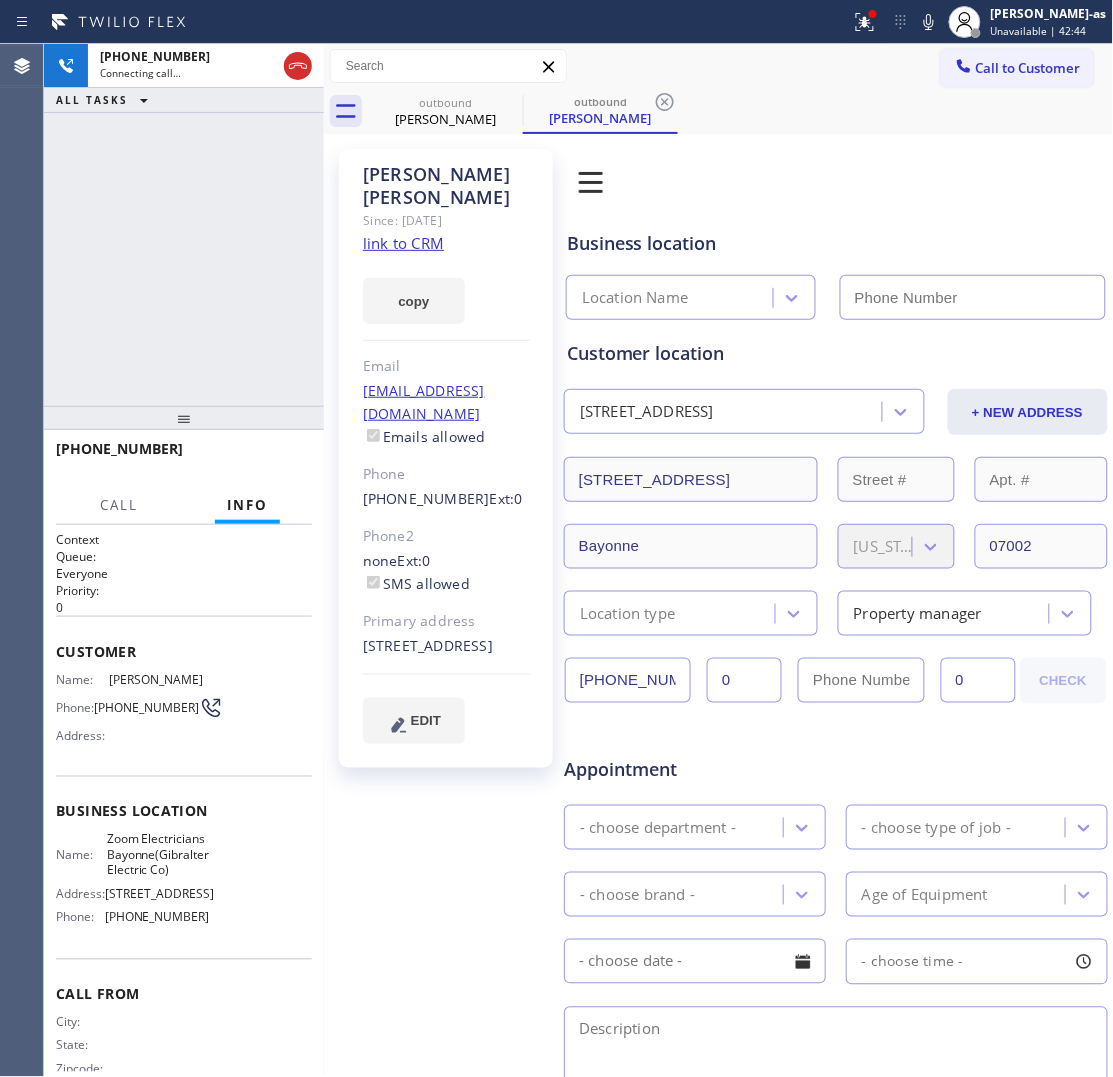 type on "[PHONE_NUMBER]" 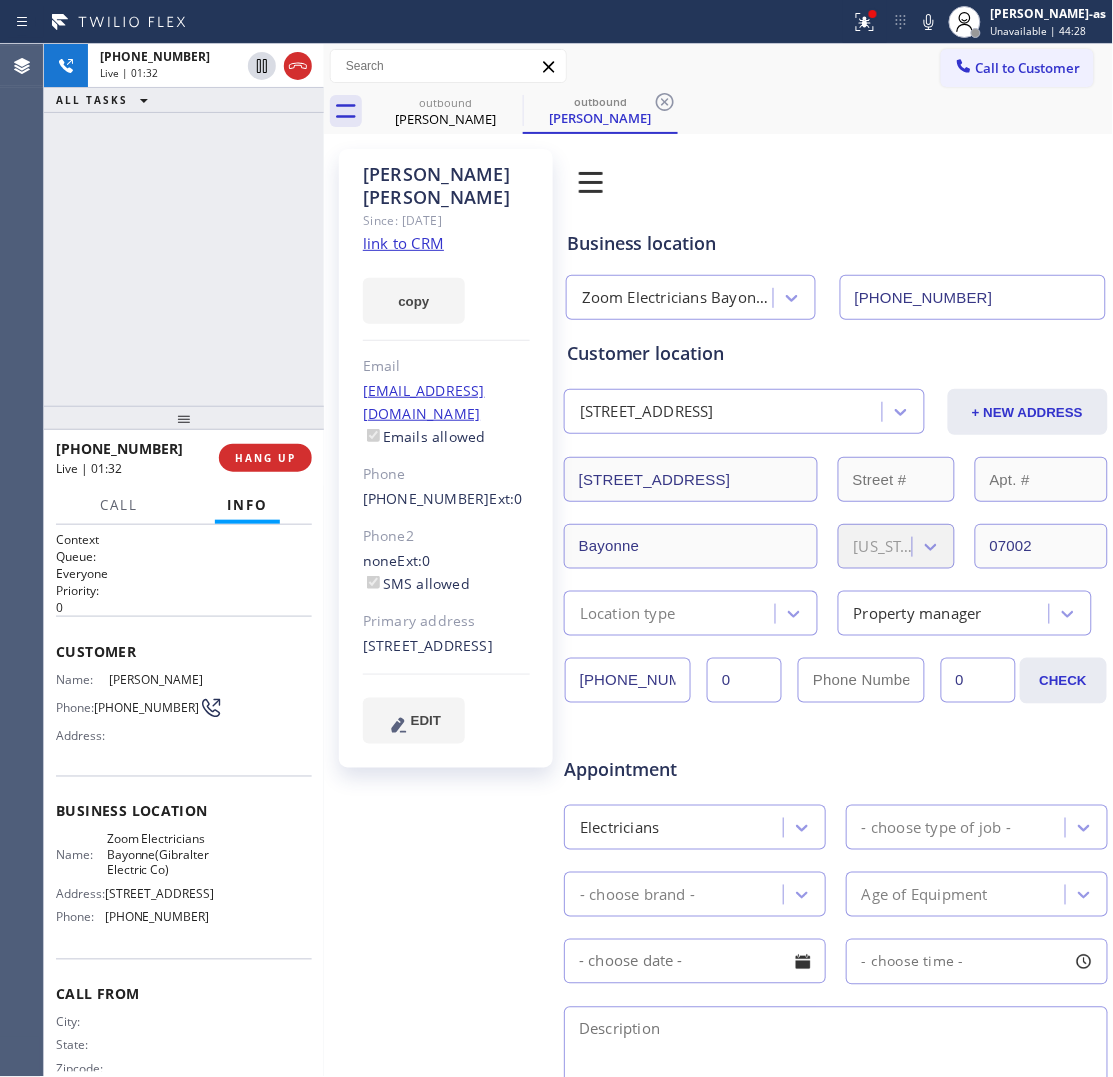 click on "outbound" at bounding box center [445, 102] 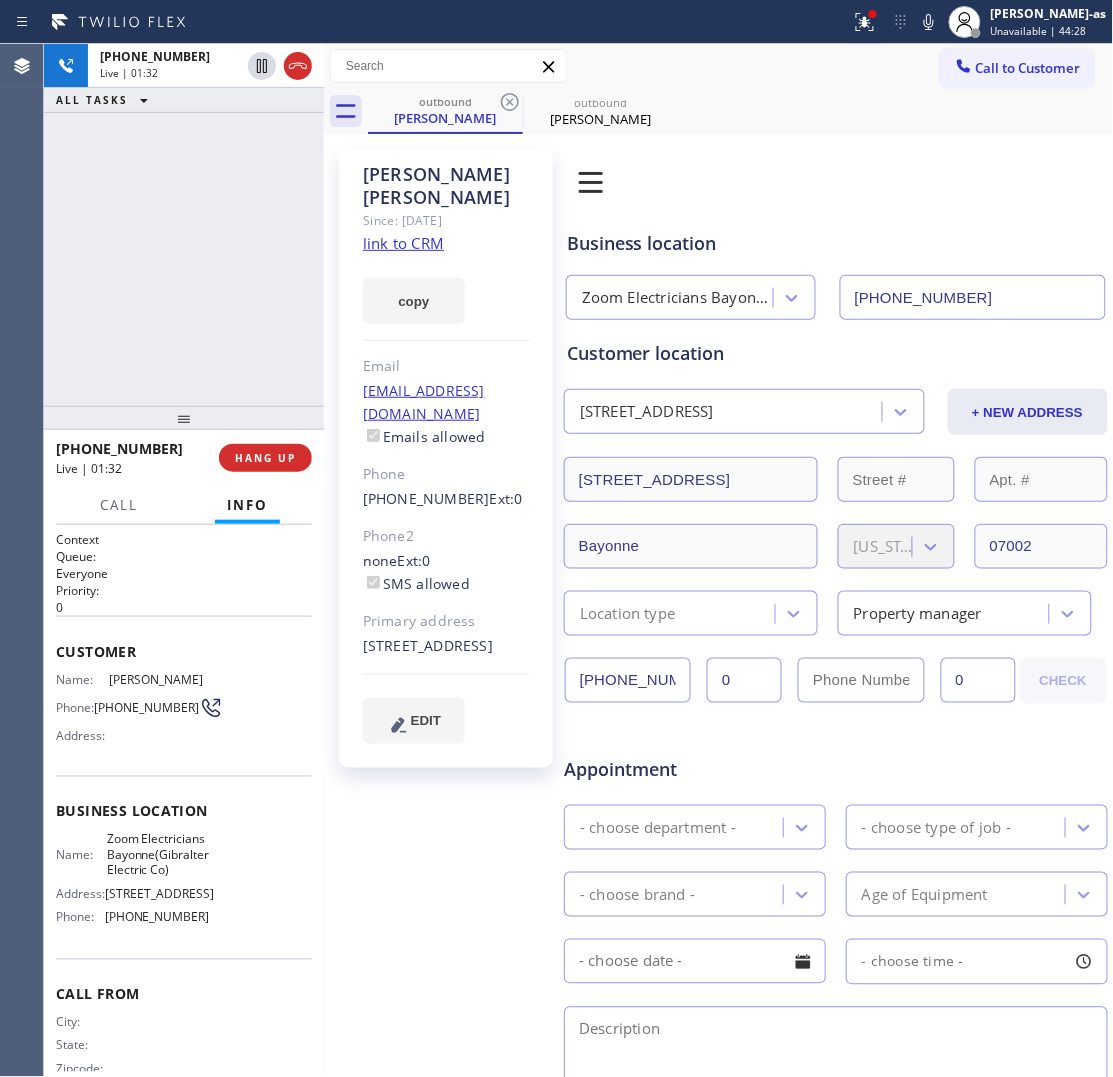 click on "[PHONE_NUMBER] Live | 01:32 ALL TASKS ALL TASKS ACTIVE TASKS TASKS IN WRAP UP" at bounding box center (184, 225) 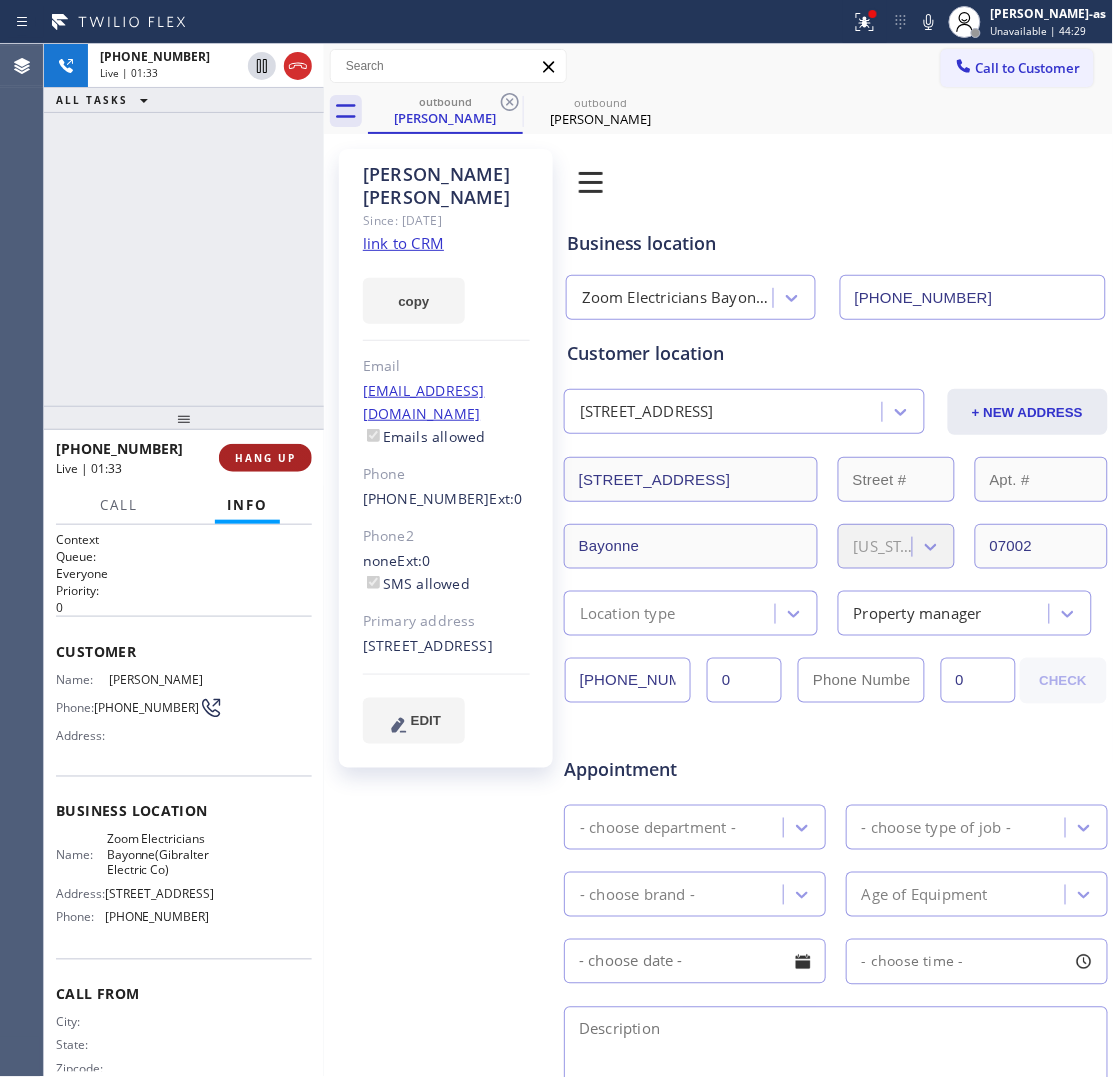 click on "HANG UP" at bounding box center (265, 458) 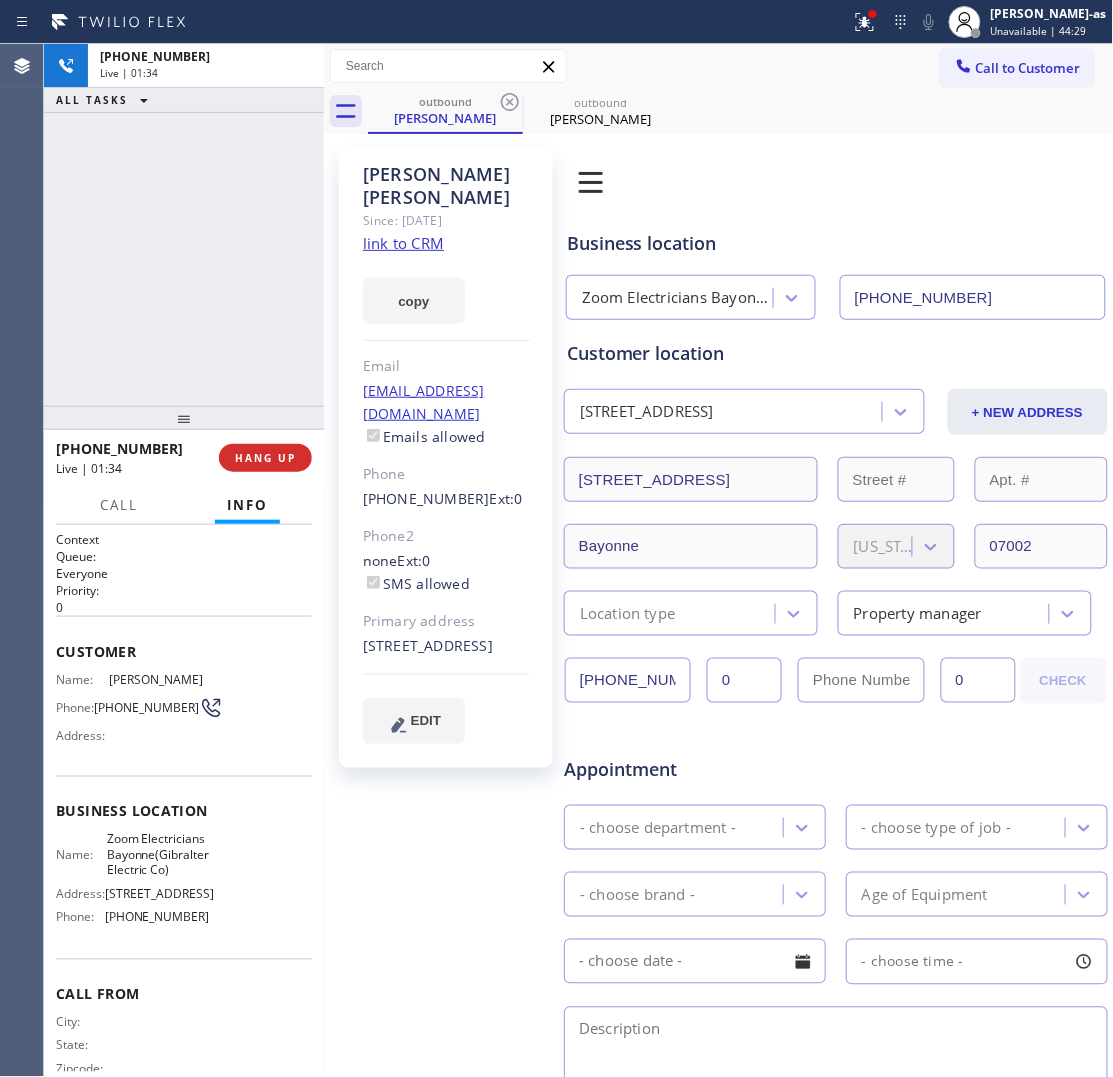 click on "[PHONE_NUMBER] Live | 01:34 ALL TASKS ALL TASKS ACTIVE TASKS TASKS IN WRAP UP" at bounding box center (184, 225) 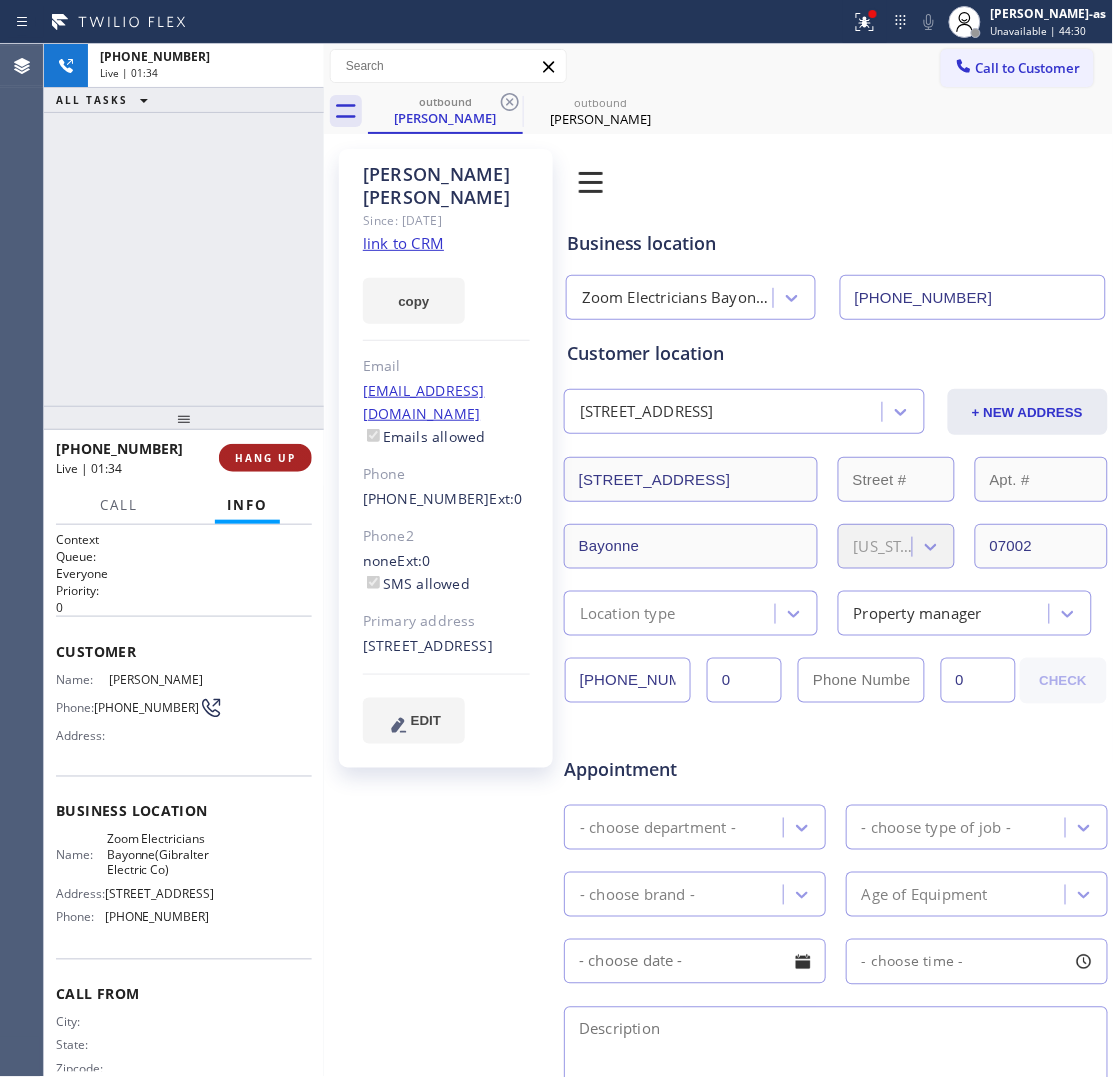 click on "HANG UP" at bounding box center (265, 458) 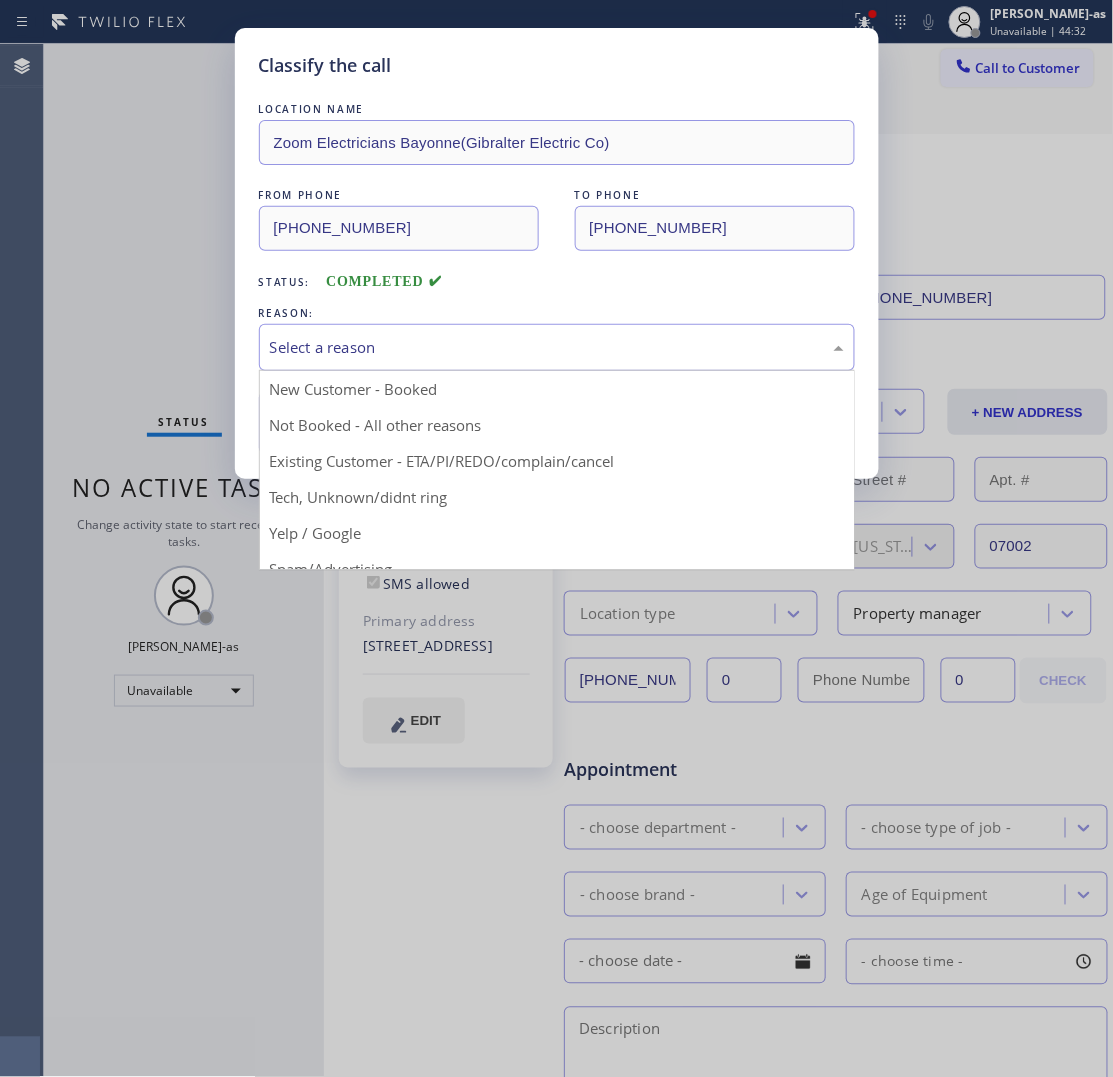 click on "Select a reason" at bounding box center [557, 347] 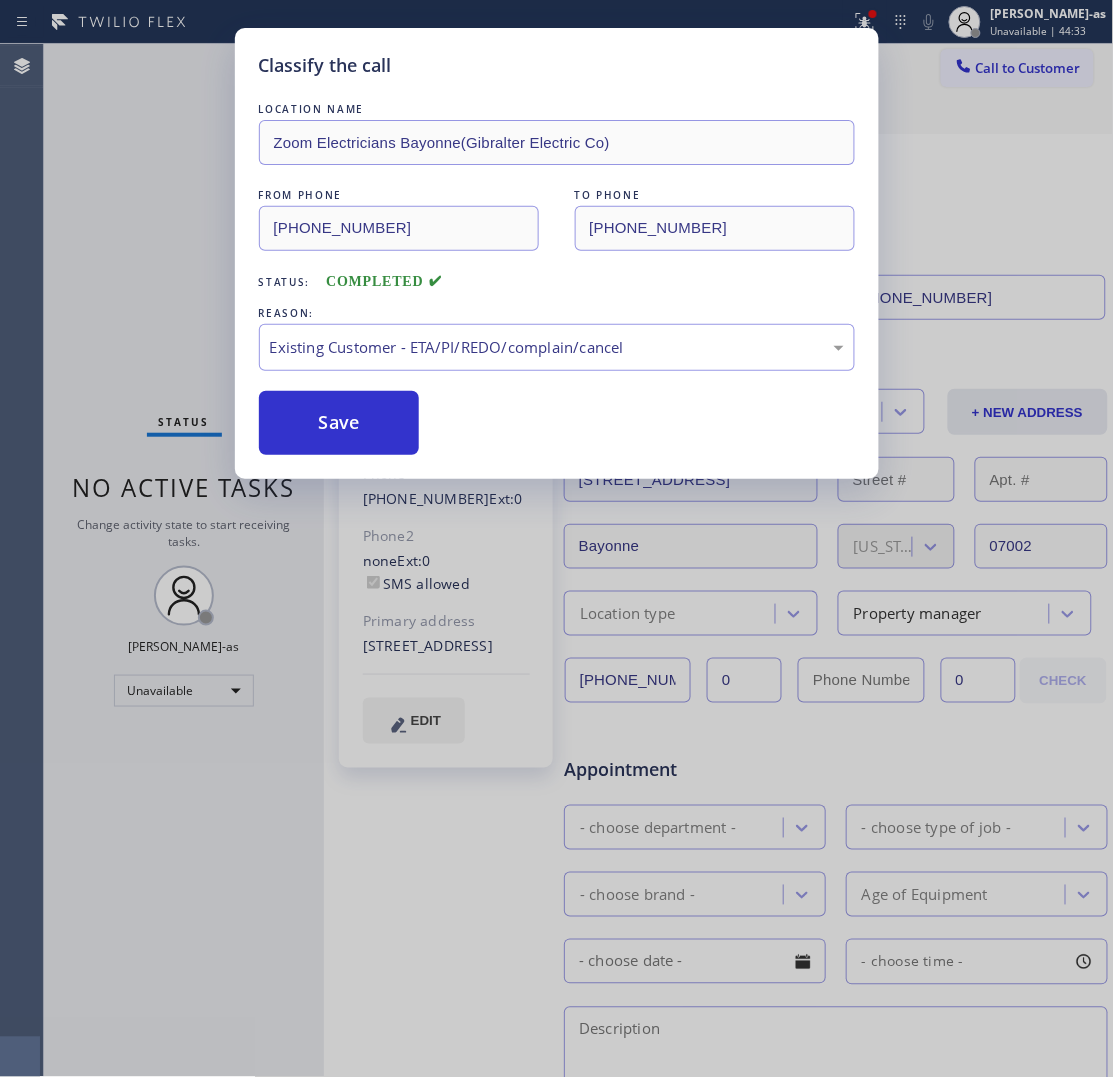 click on "LOCATION NAME Zoom Electricians Bayonne(Gibralter Electric Co) FROM PHONE [PHONE_NUMBER] TO PHONE [PHONE_NUMBER] Status: COMPLETED REASON: Existing Customer - ETA/PI/REDO/complain/cancel Save" at bounding box center (557, 277) 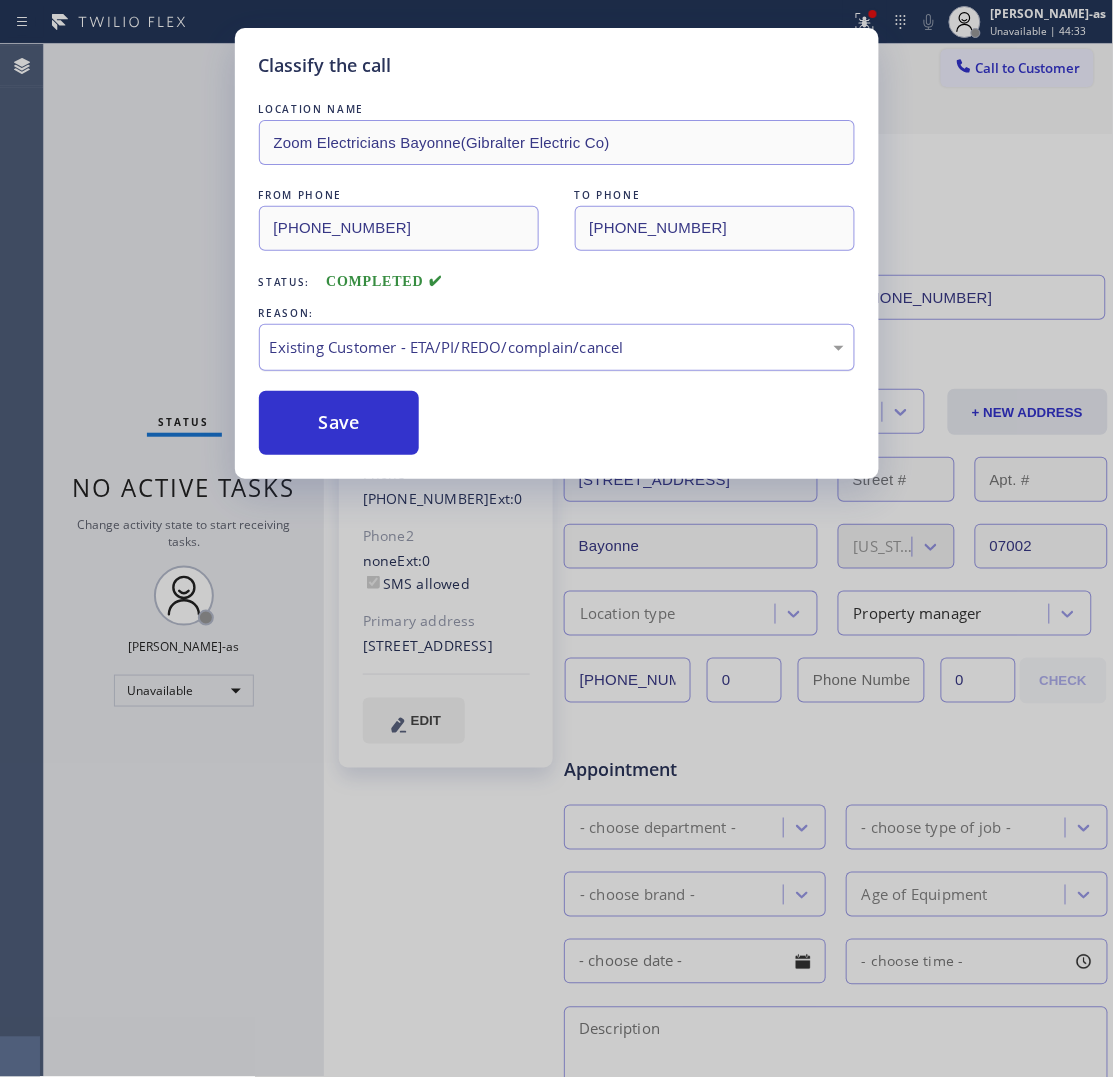click on "Existing Customer - ETA/PI/REDO/complain/cancel" at bounding box center [557, 347] 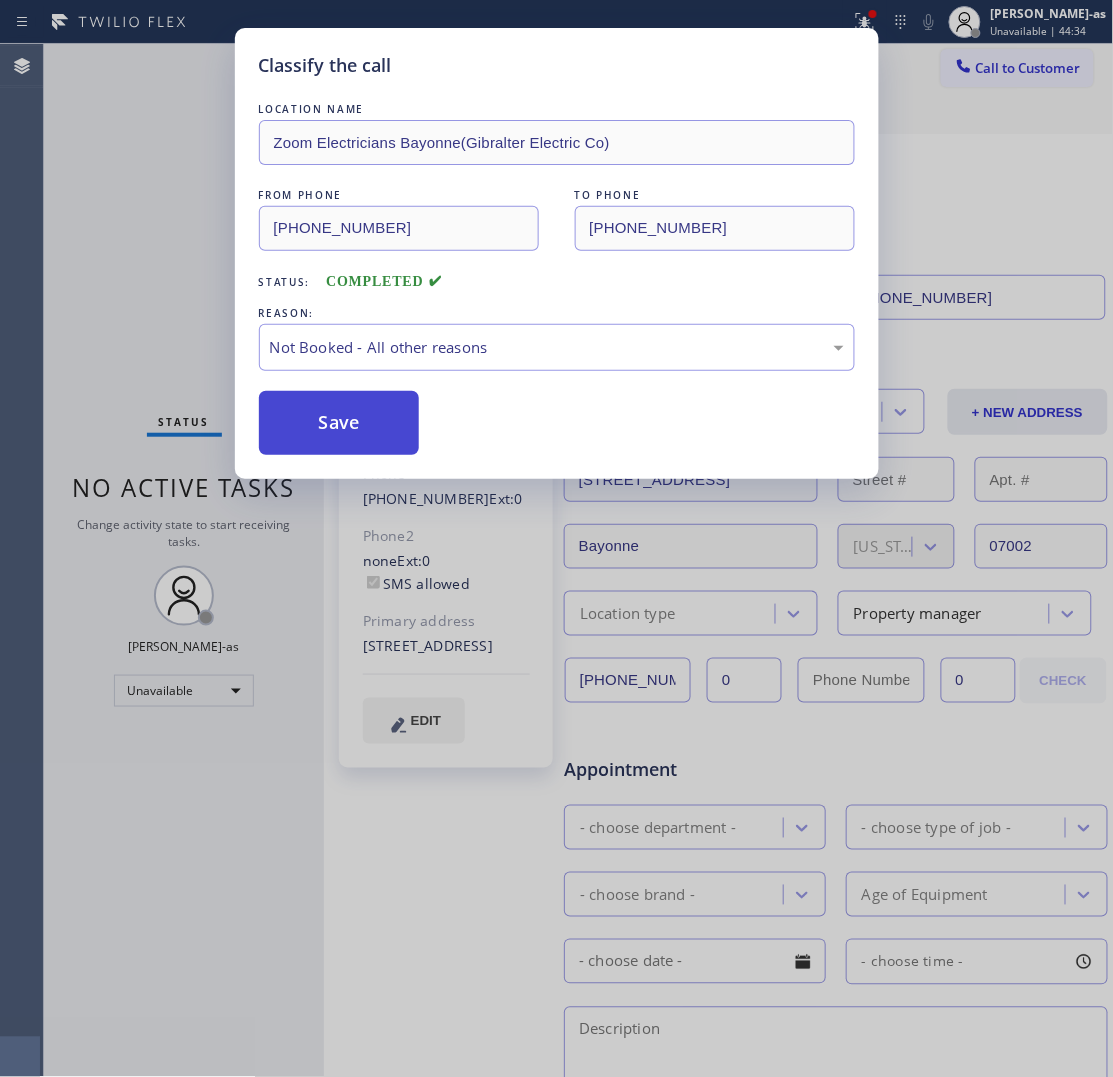 click on "Save" at bounding box center [339, 423] 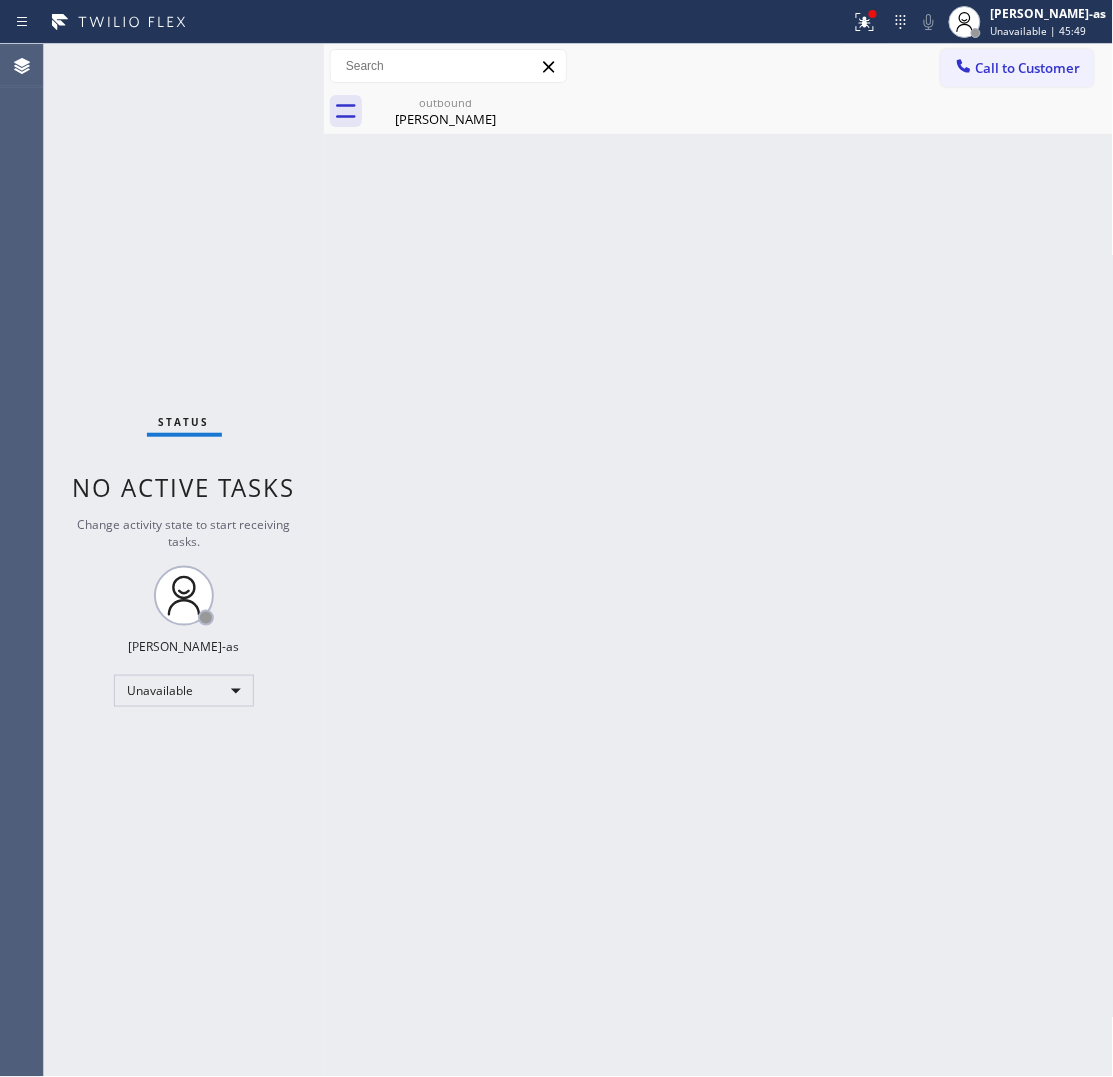 drag, startPoint x: 332, startPoint y: 203, endPoint x: 567, endPoint y: 155, distance: 239.85204 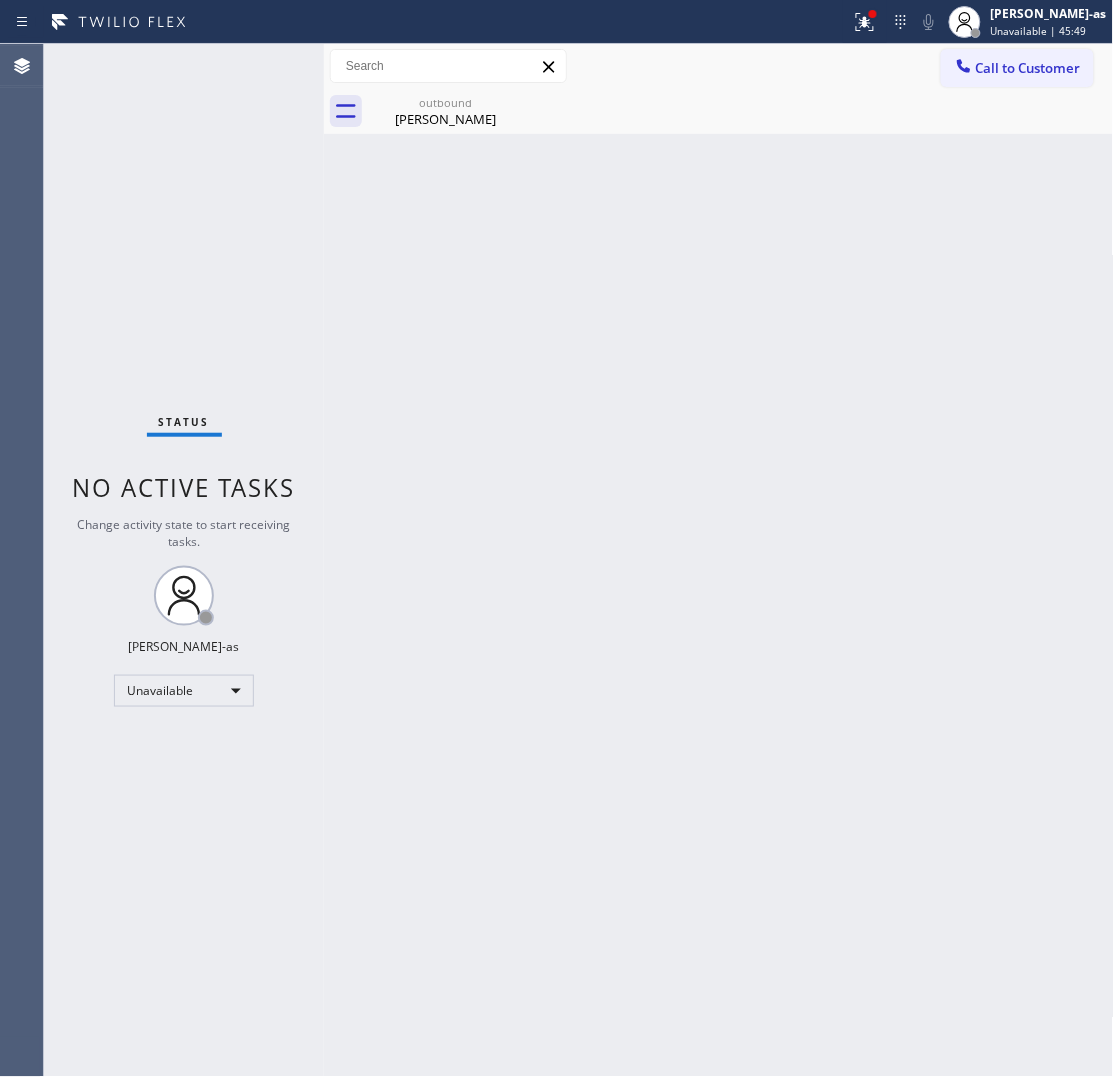 drag, startPoint x: 1036, startPoint y: 78, endPoint x: 960, endPoint y: 112, distance: 83.25864 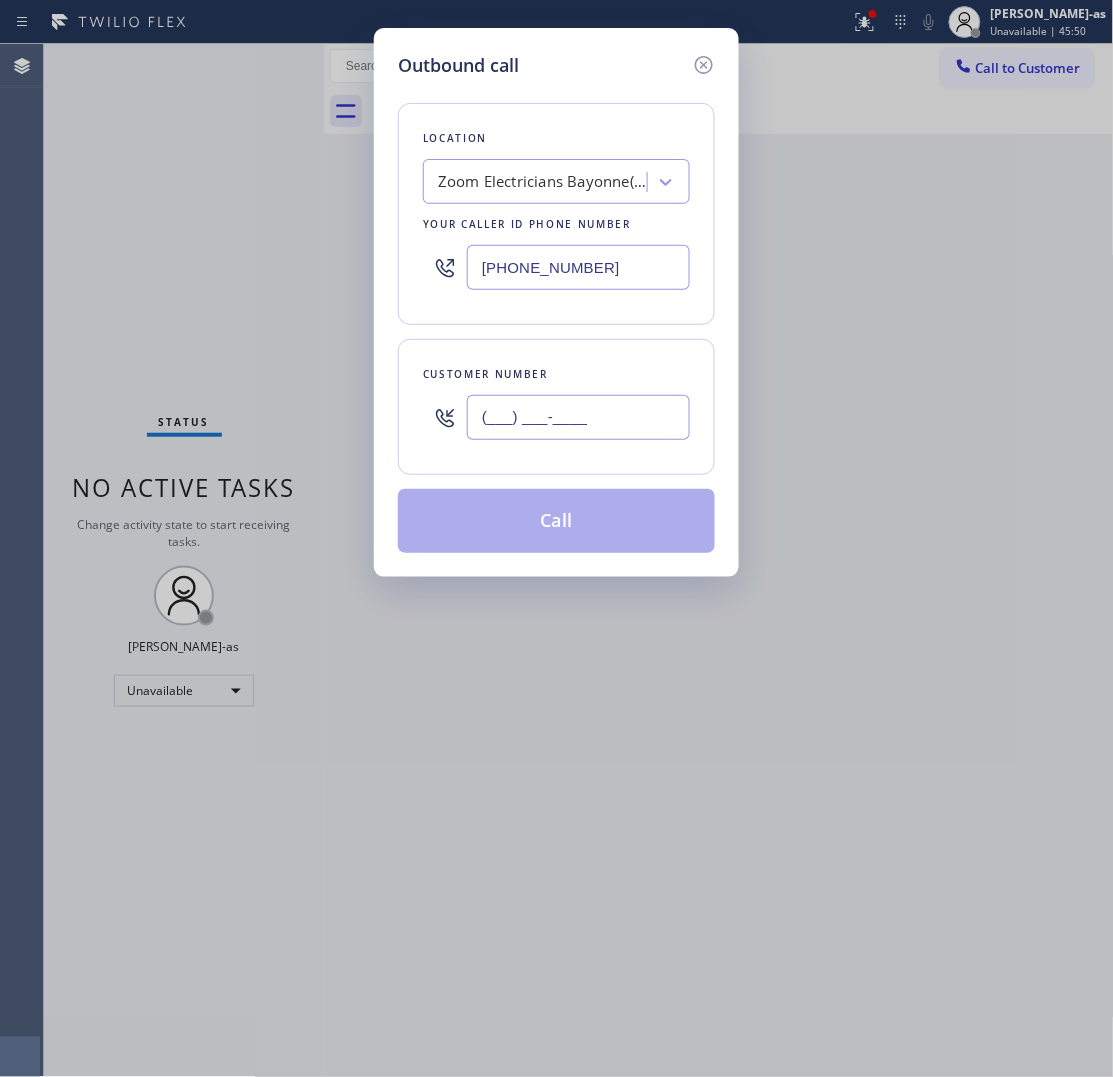 click on "(___) ___-____" at bounding box center [578, 417] 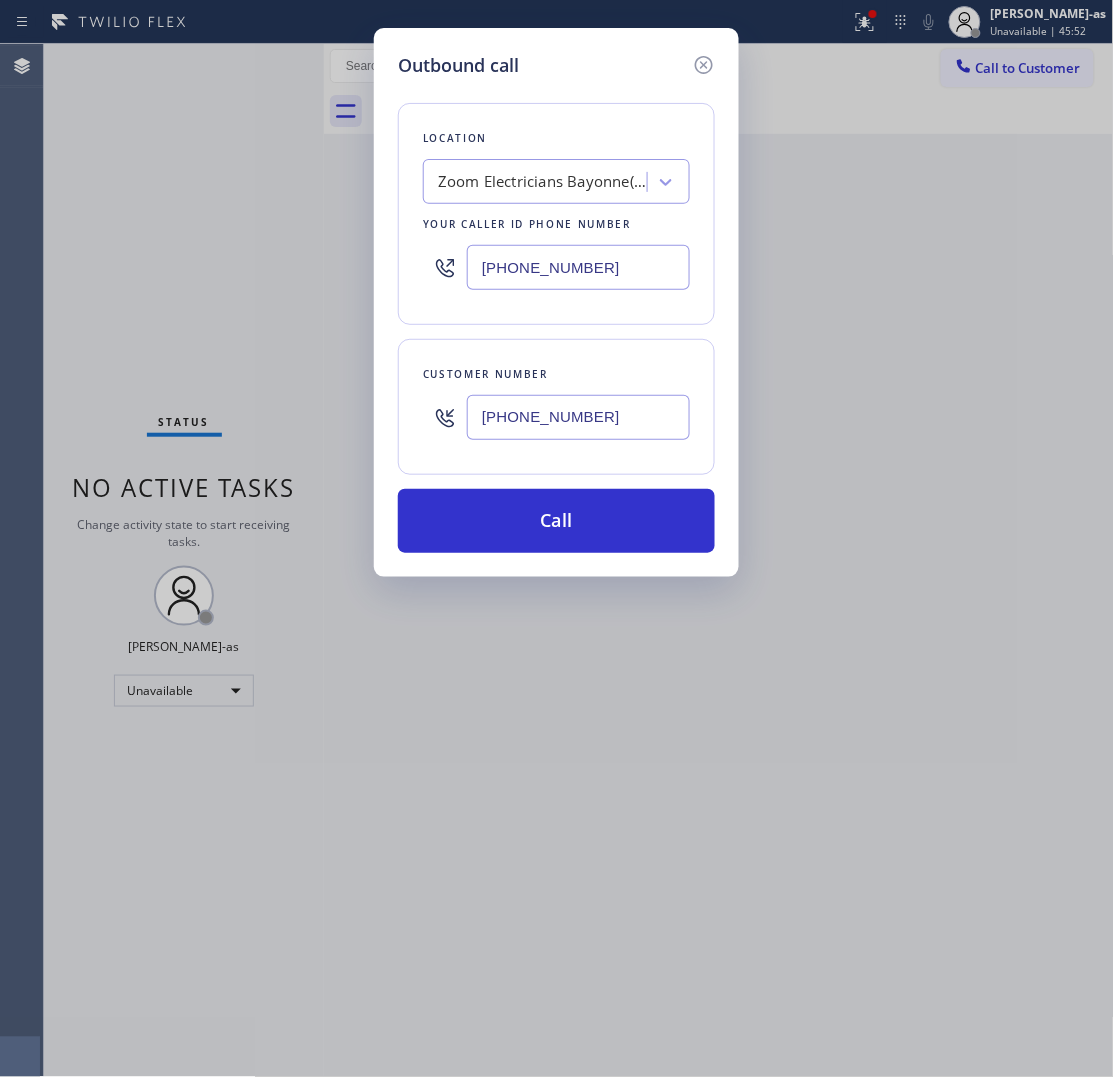 type on "[PHONE_NUMBER]" 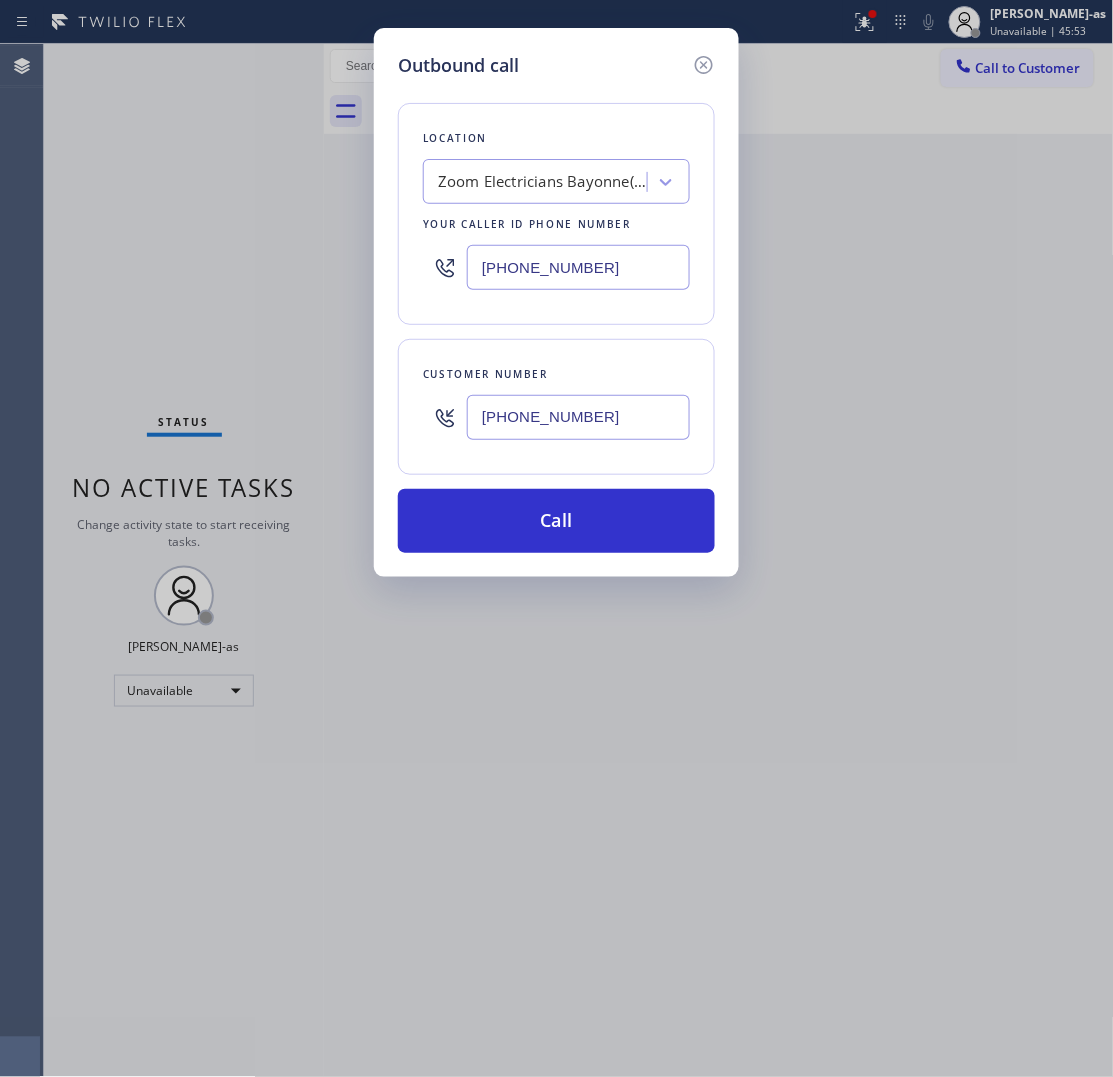 click on "[PHONE_NUMBER]" at bounding box center [578, 267] 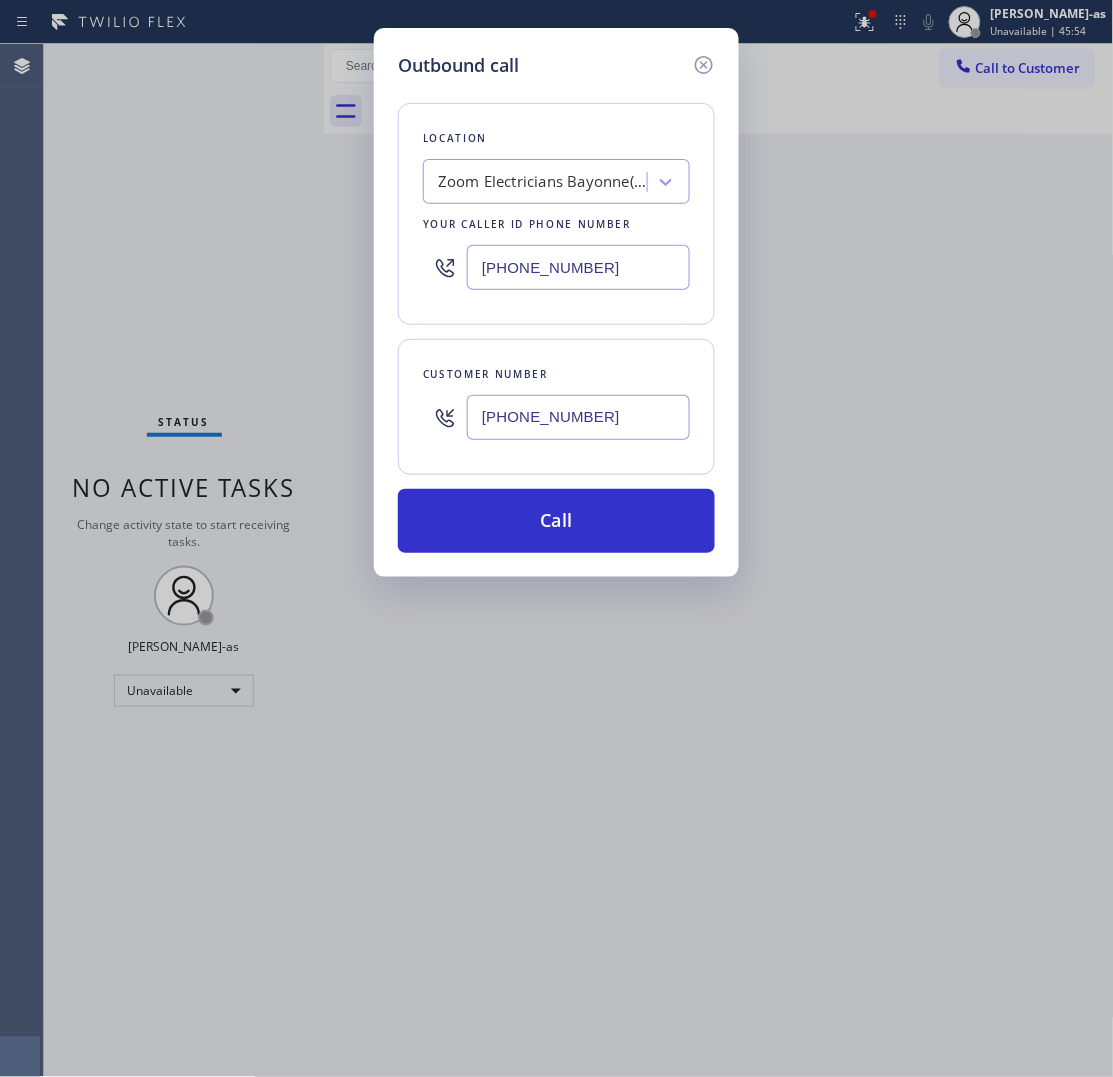 click on "[PHONE_NUMBER]" at bounding box center (578, 267) 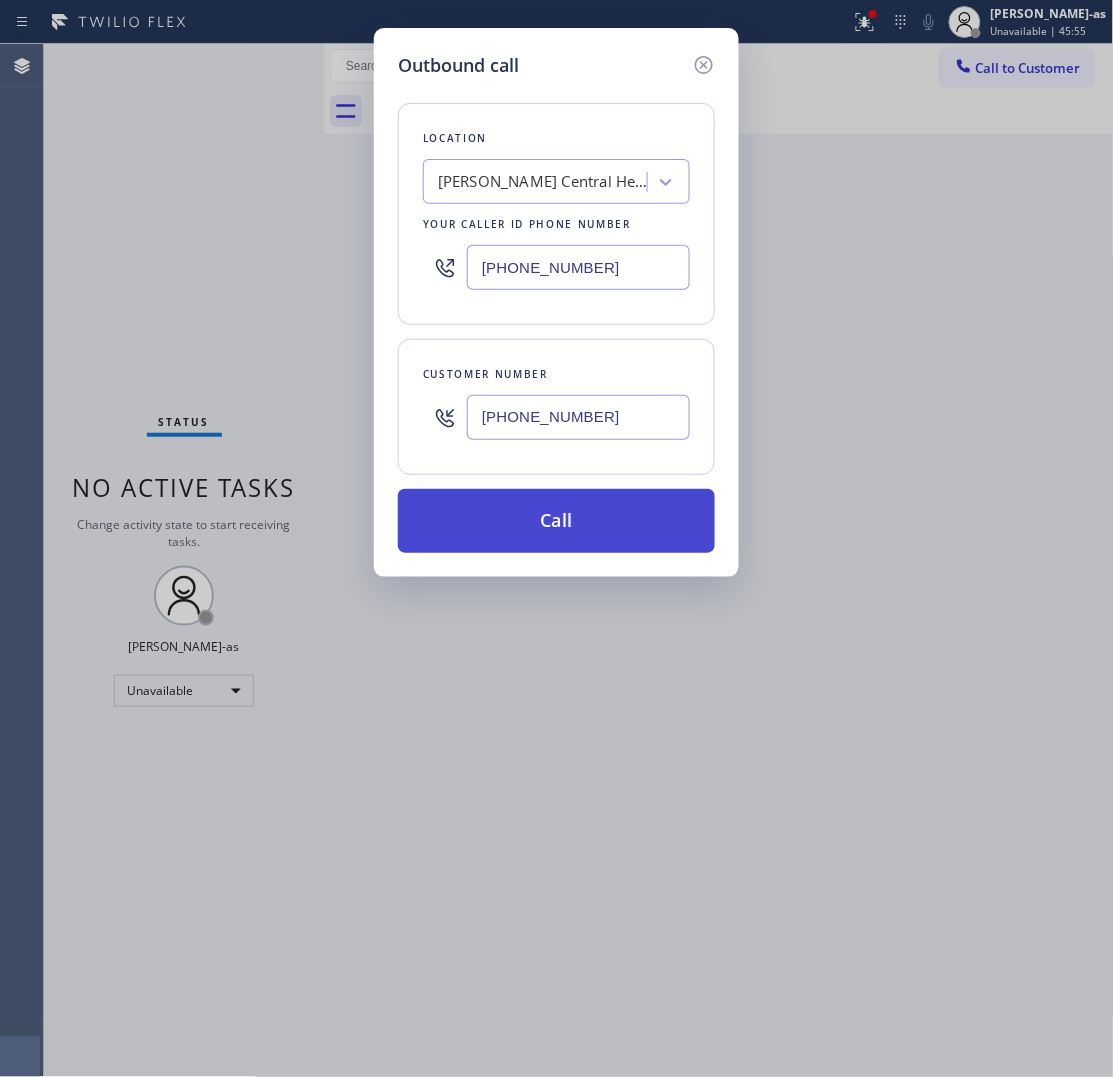 type on "[PHONE_NUMBER]" 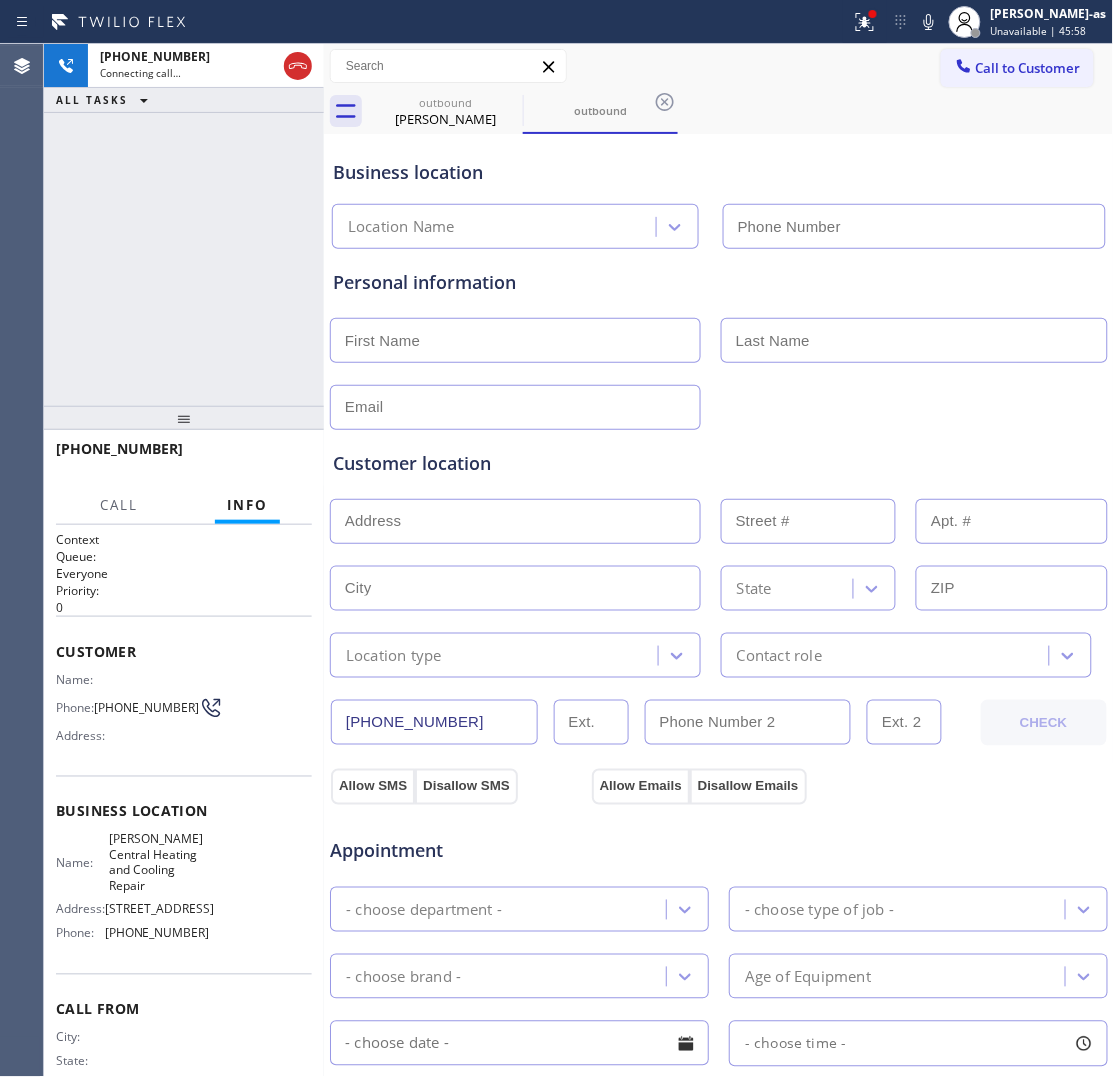 type on "[PHONE_NUMBER]" 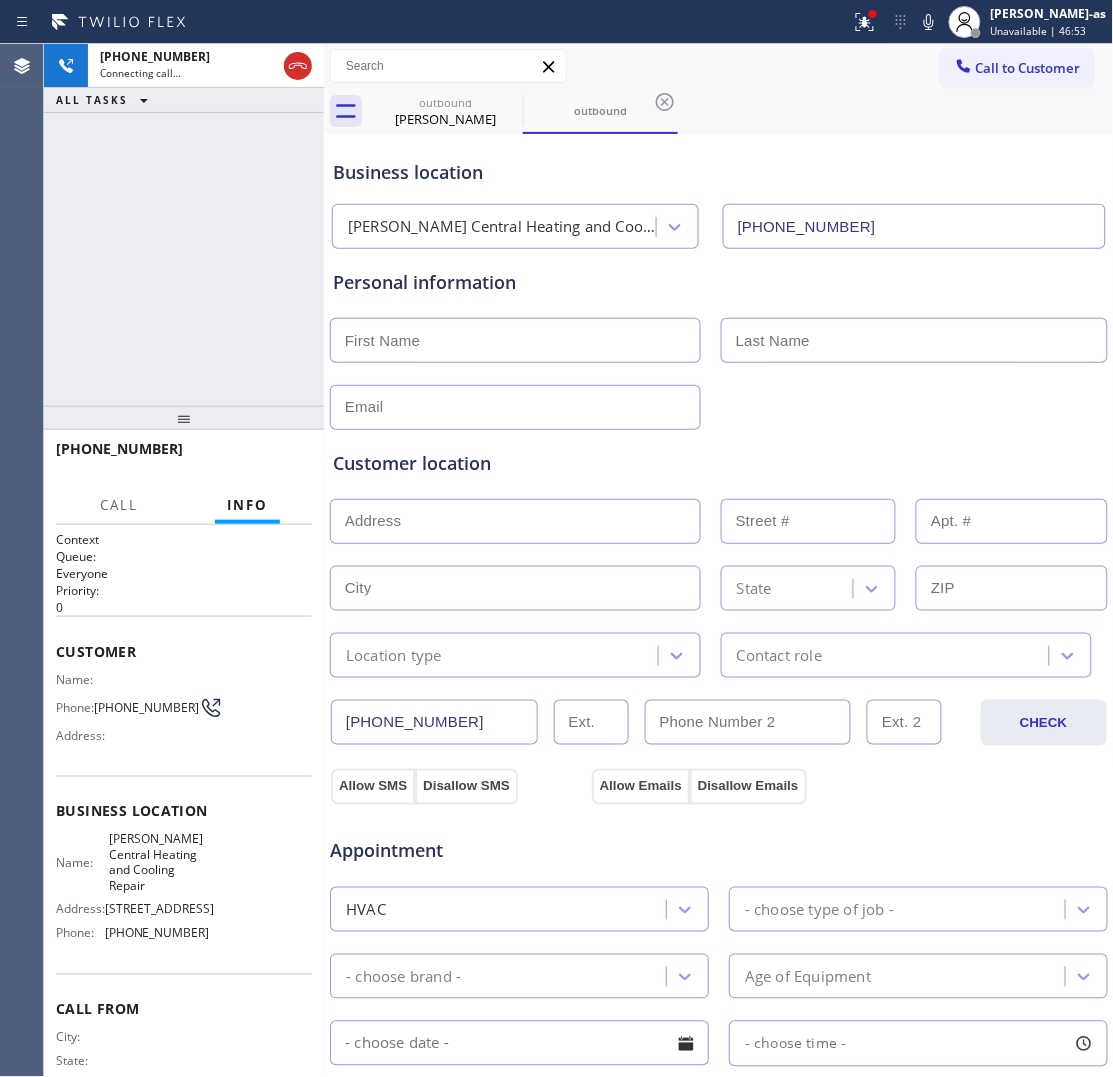 click on "[PHONE_NUMBER] Connecting call… ALL TASKS ALL TASKS ACTIVE TASKS TASKS IN WRAP UP" at bounding box center (184, 225) 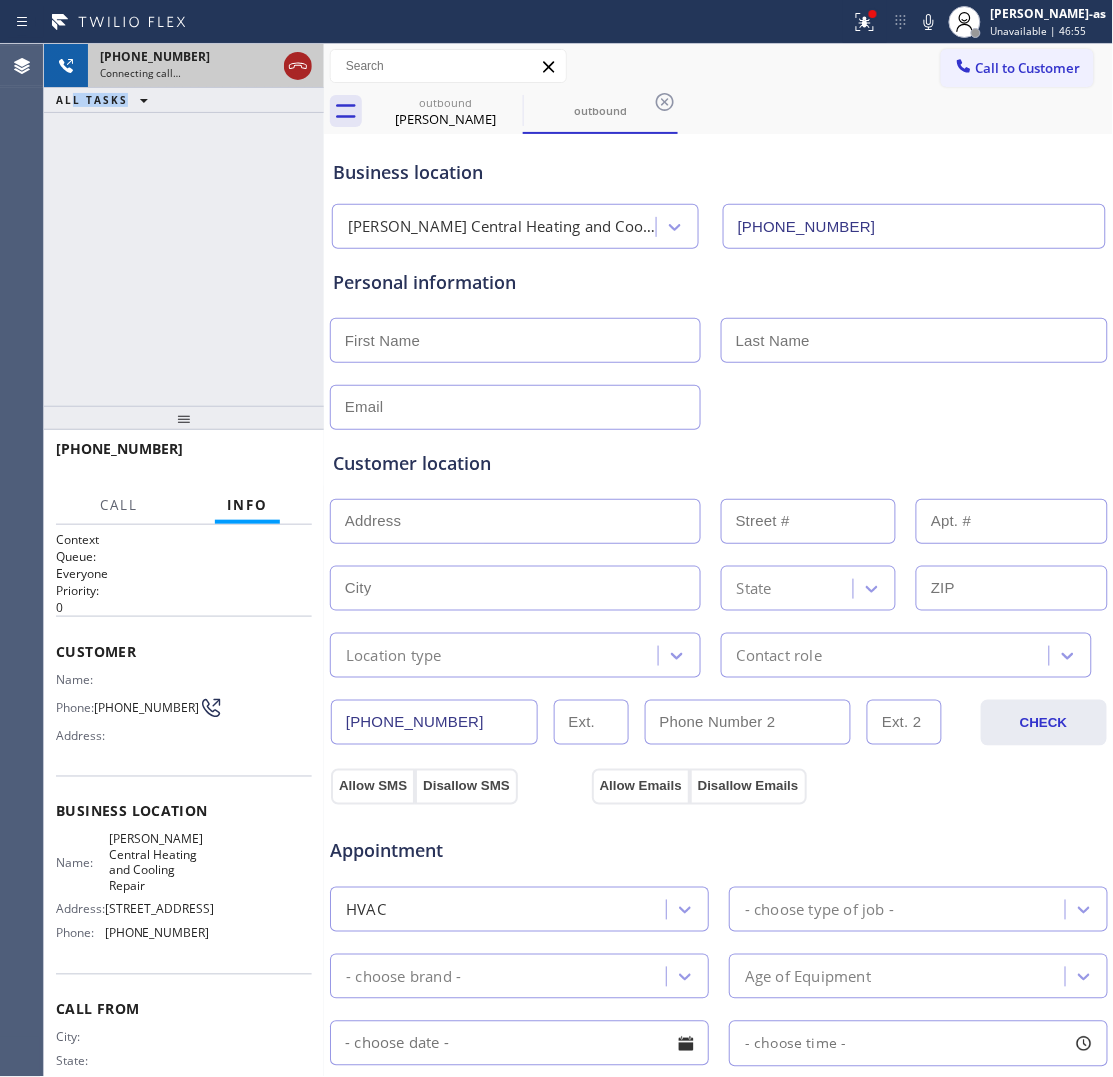 click 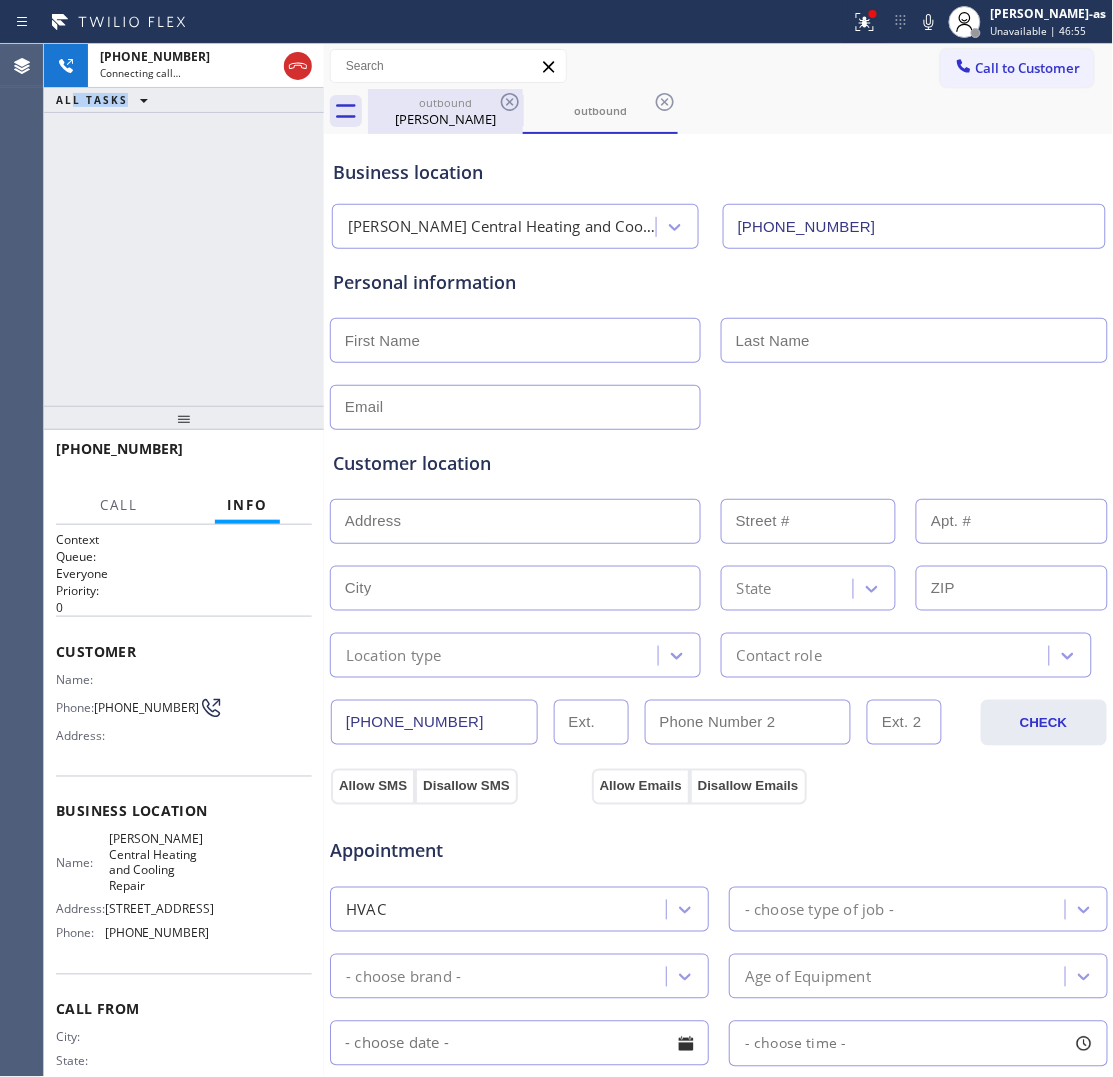 drag, startPoint x: 433, startPoint y: 117, endPoint x: 496, endPoint y: 101, distance: 65 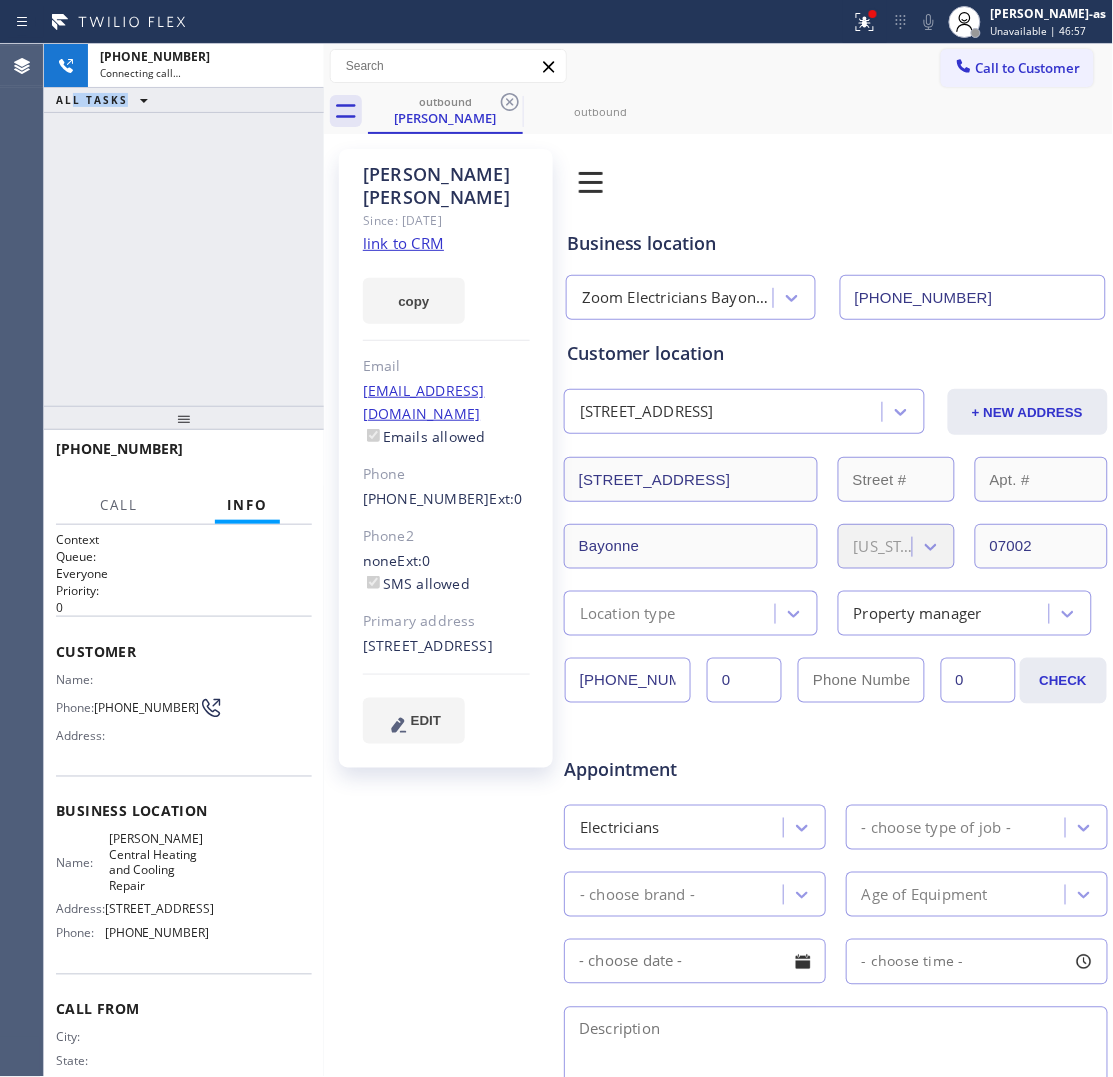click 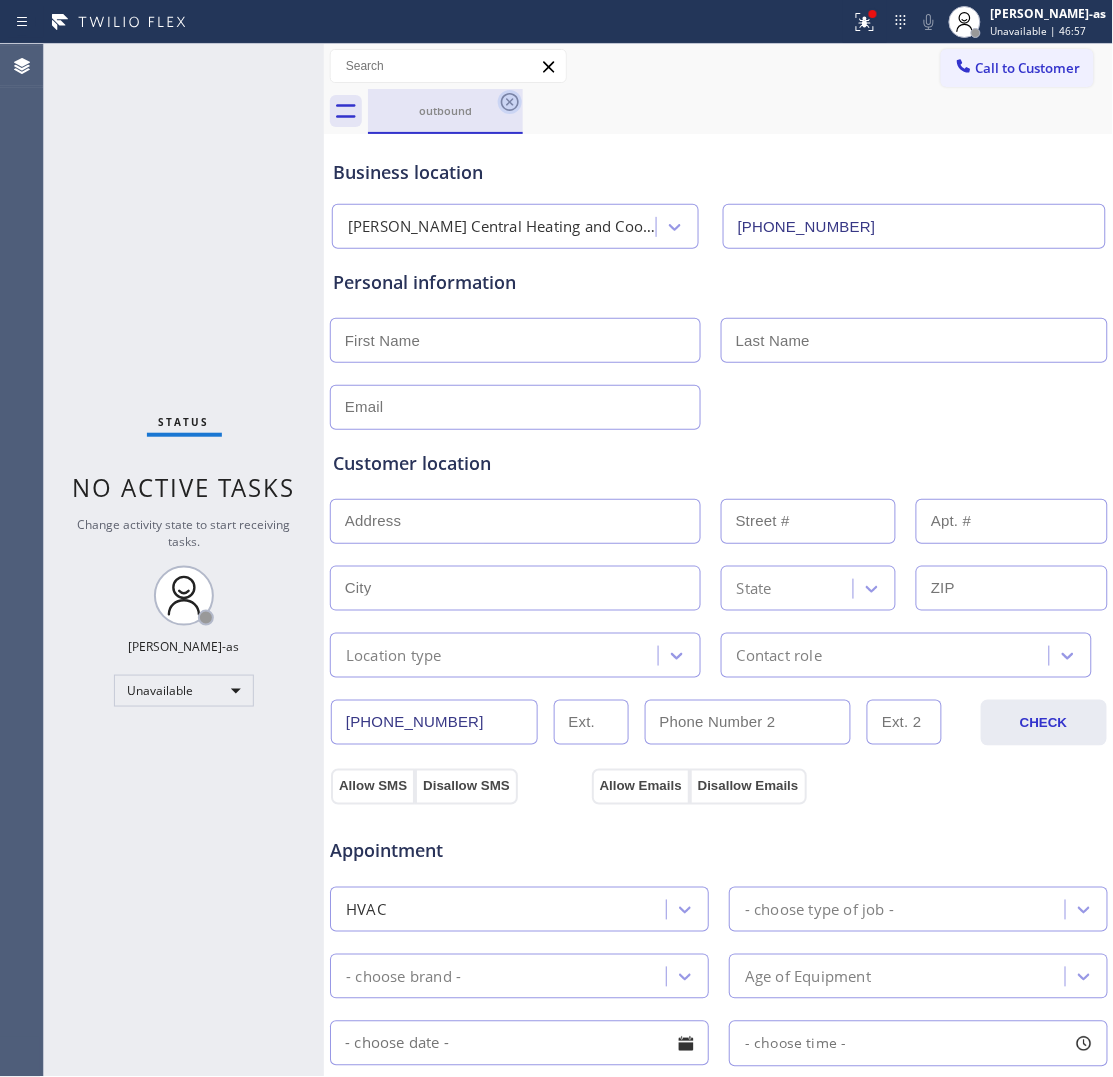 click 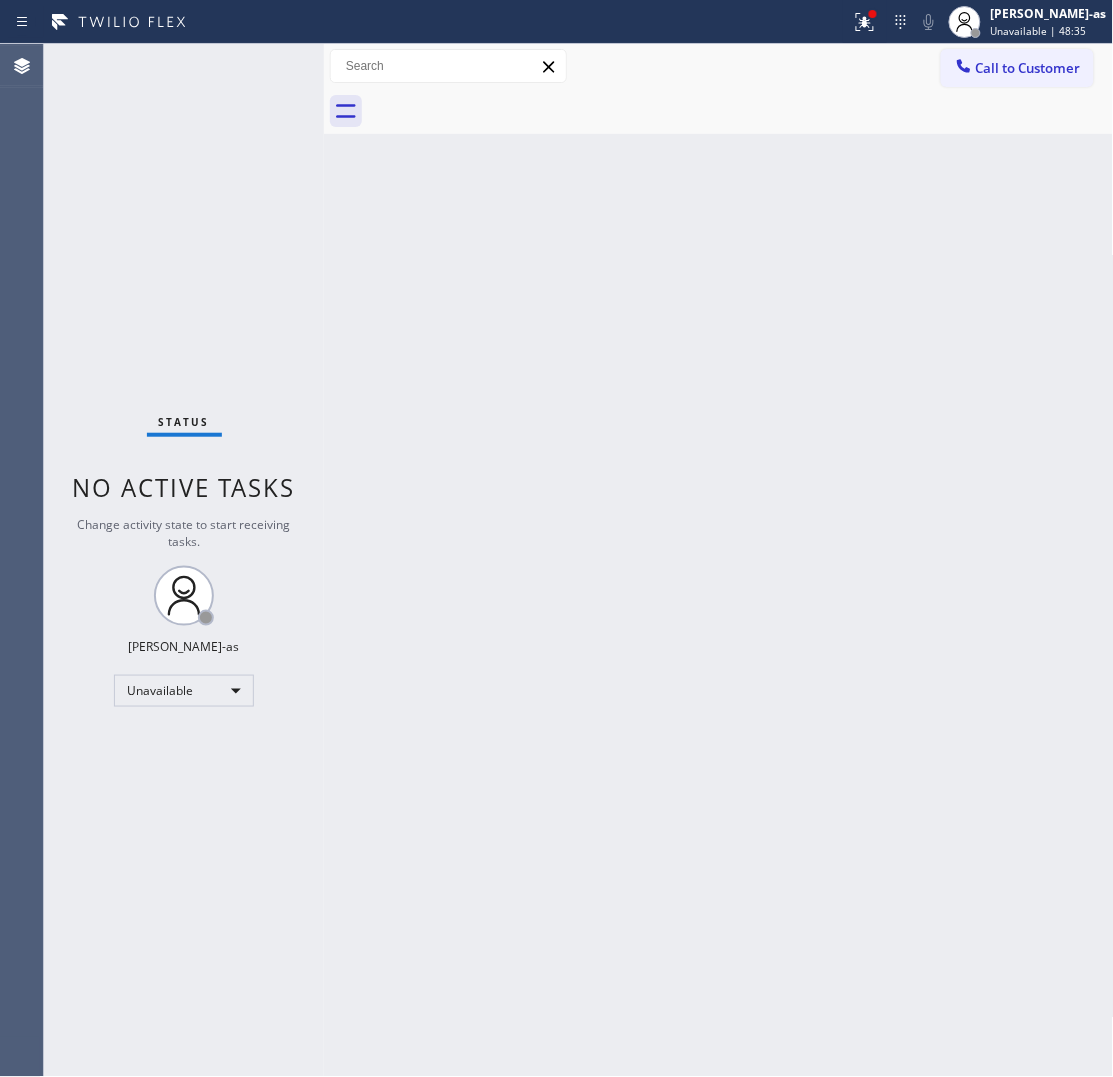 click on "Back to Dashboard Change Sender ID Customers Technicians Select a contact Outbound call Location Search location Your caller id phone number Customer number Call Customer info Name   Phone none Address none Change Sender ID HVAC [PHONE_NUMBER] 5 Star Appliance [PHONE_NUMBER] Appliance Repair [PHONE_NUMBER] Plumbing [PHONE_NUMBER] Air Duct Cleaning [PHONE_NUMBER]  Electricians [PHONE_NUMBER] Cancel Change Check personal SMS Reset Change No tabs Call to Customer Outbound call Location [PERSON_NAME] Central Heating and Cooling Repair Your caller id phone number [PHONE_NUMBER] Customer number Call Outbound call Technician Search Technician Your caller id phone number Your caller id phone number Call" at bounding box center (719, 560) 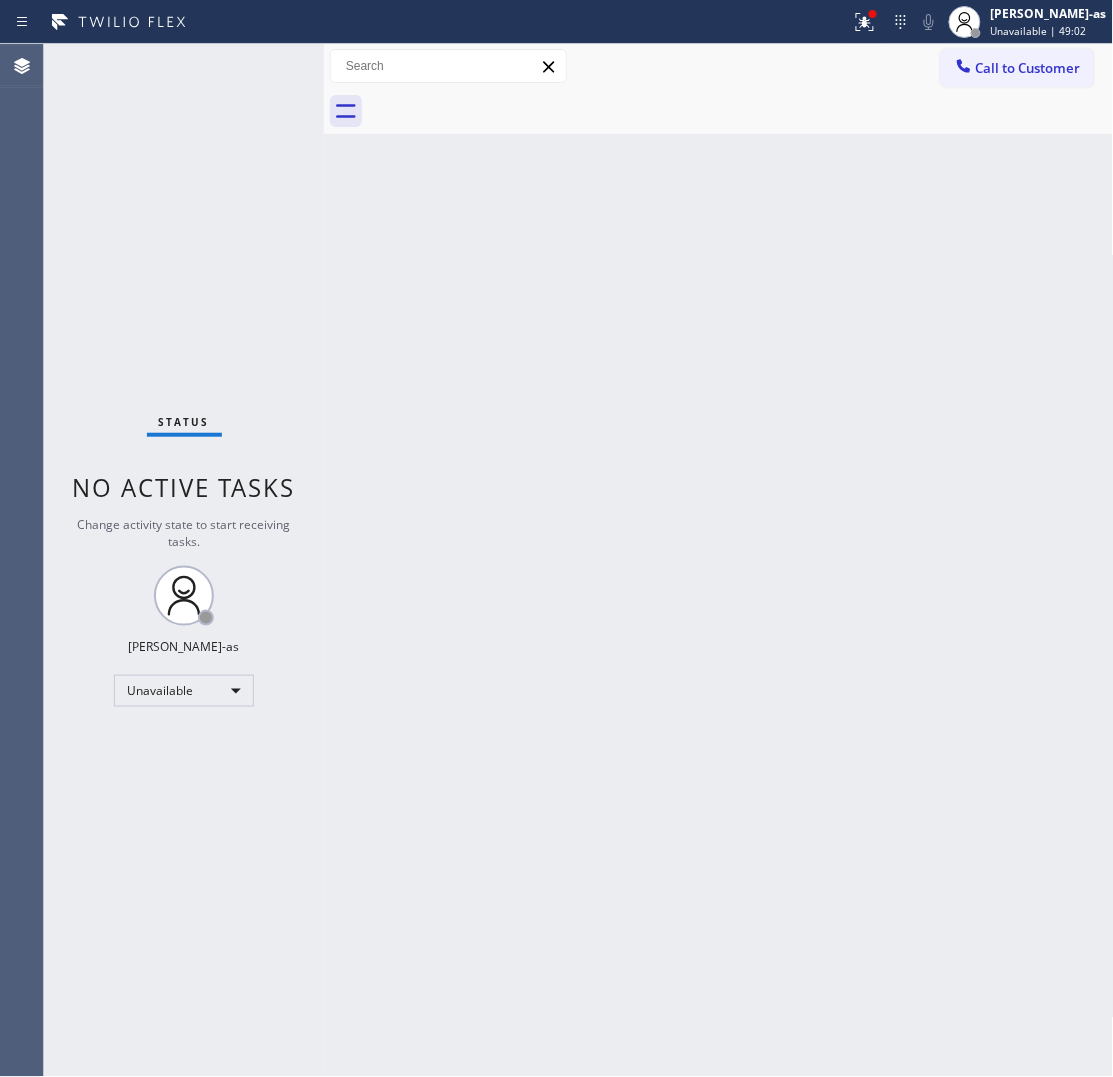 click on "Call to Customer" at bounding box center (1017, 68) 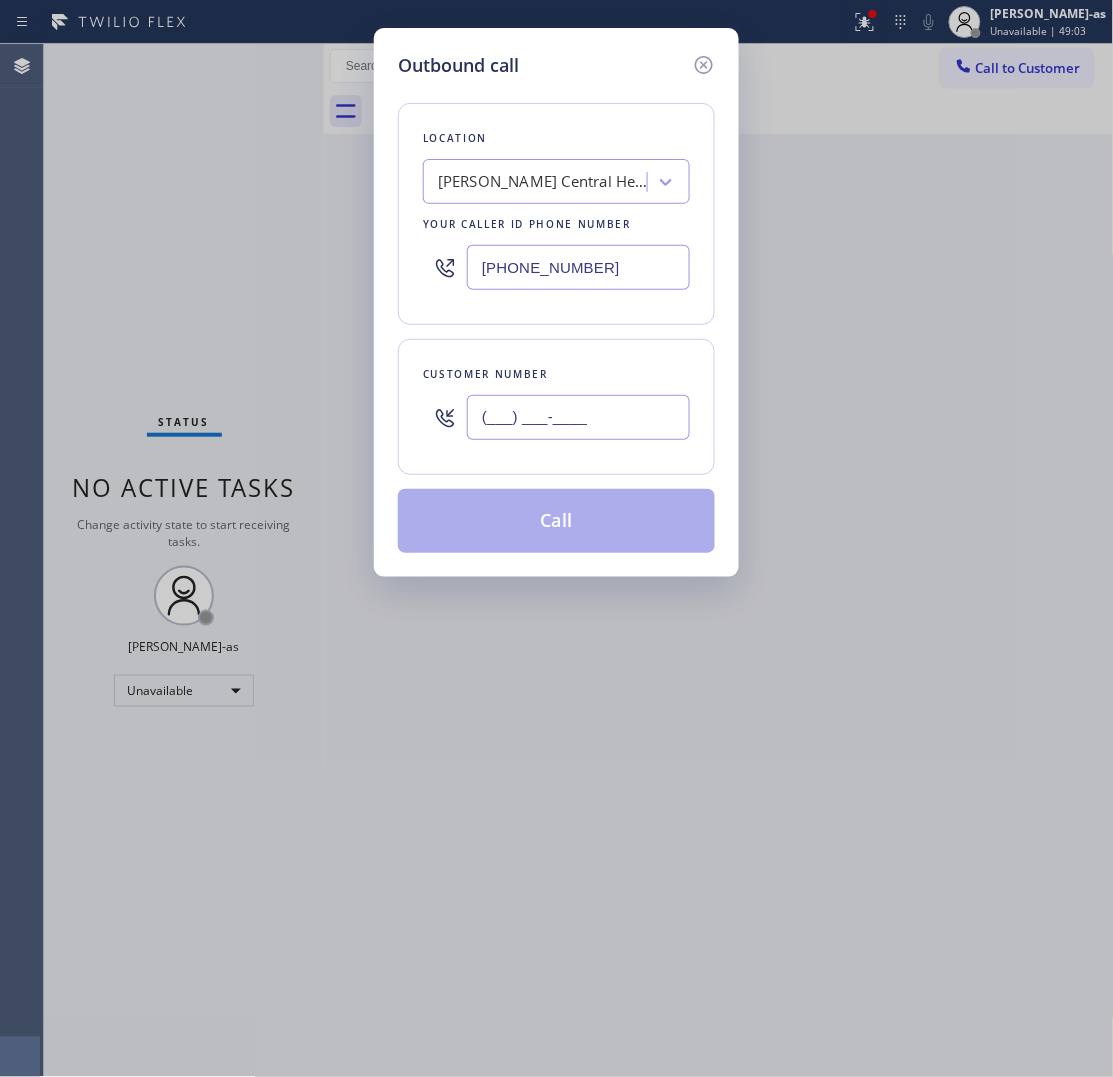 click on "(___) ___-____" at bounding box center (578, 417) 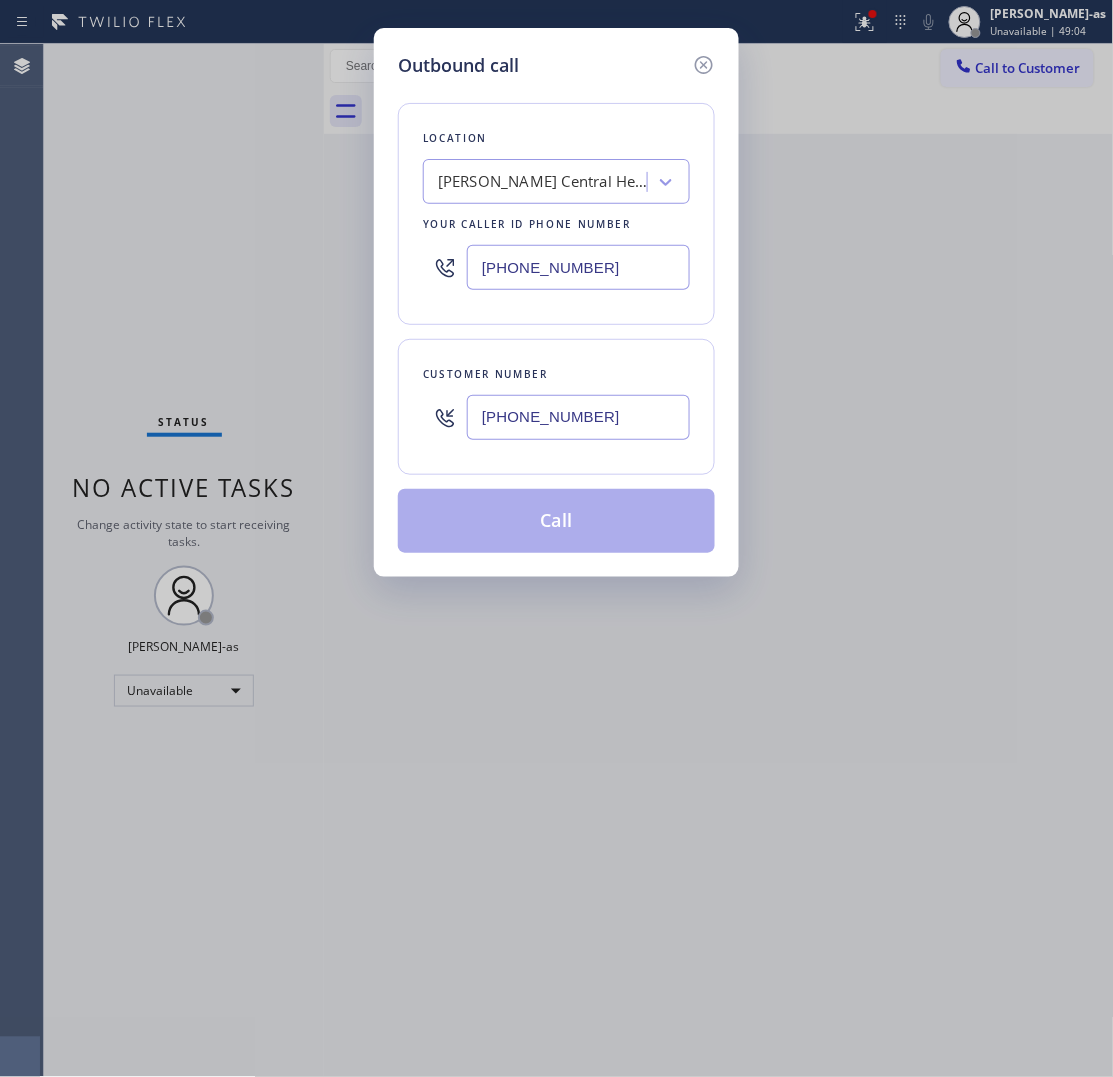 type on "[PHONE_NUMBER]" 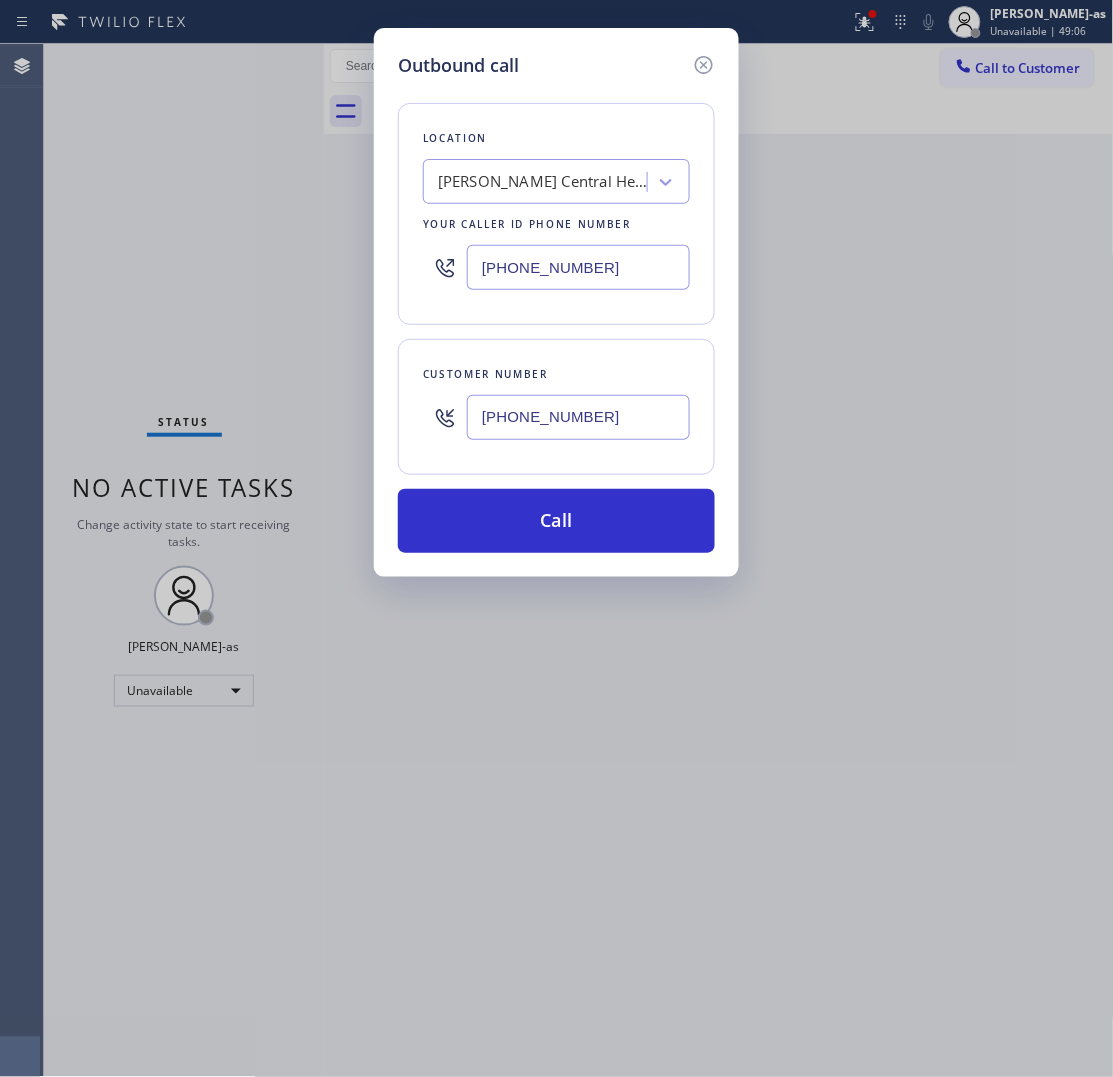 click on "[PHONE_NUMBER]" at bounding box center [578, 267] 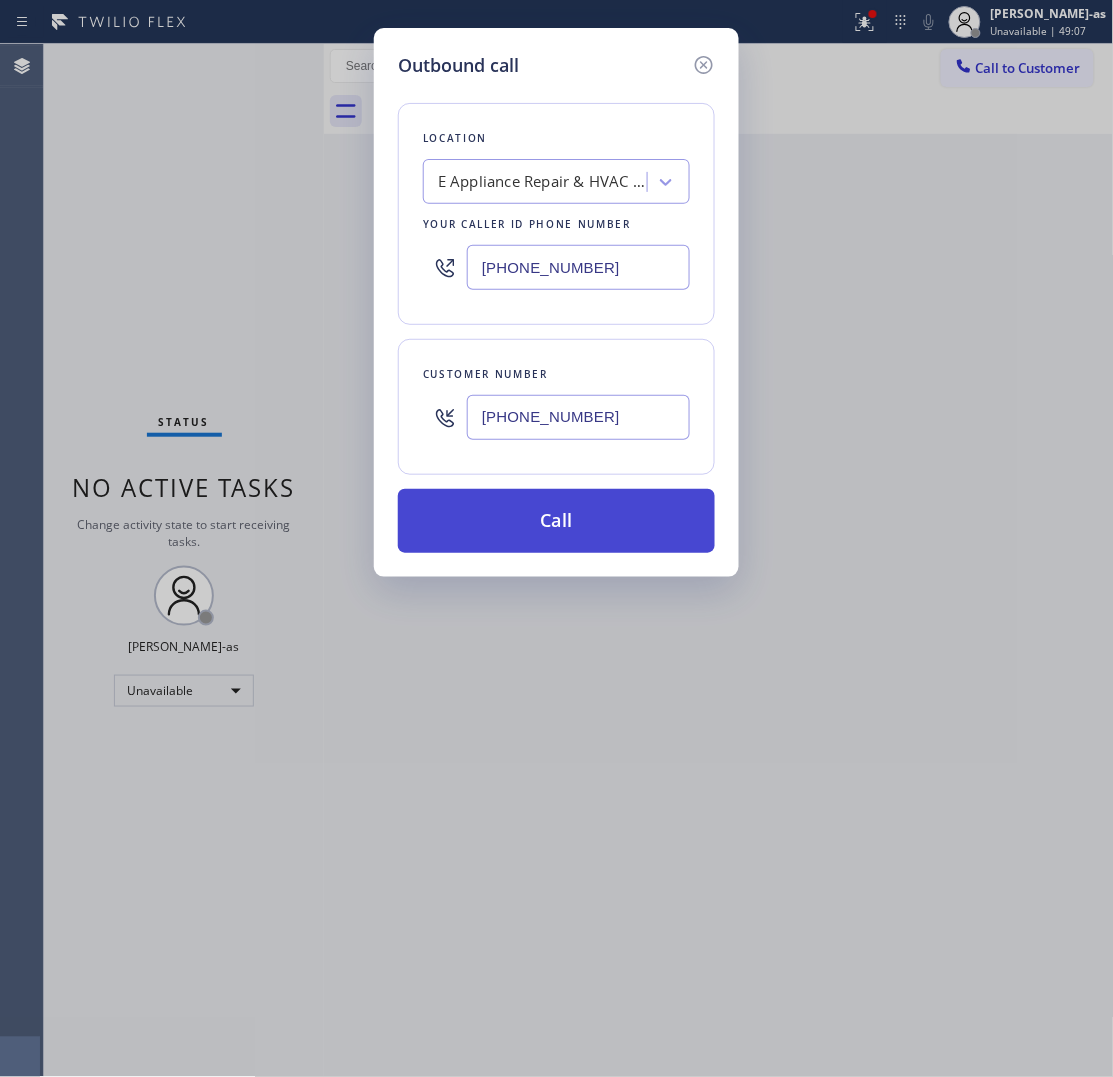 type on "[PHONE_NUMBER]" 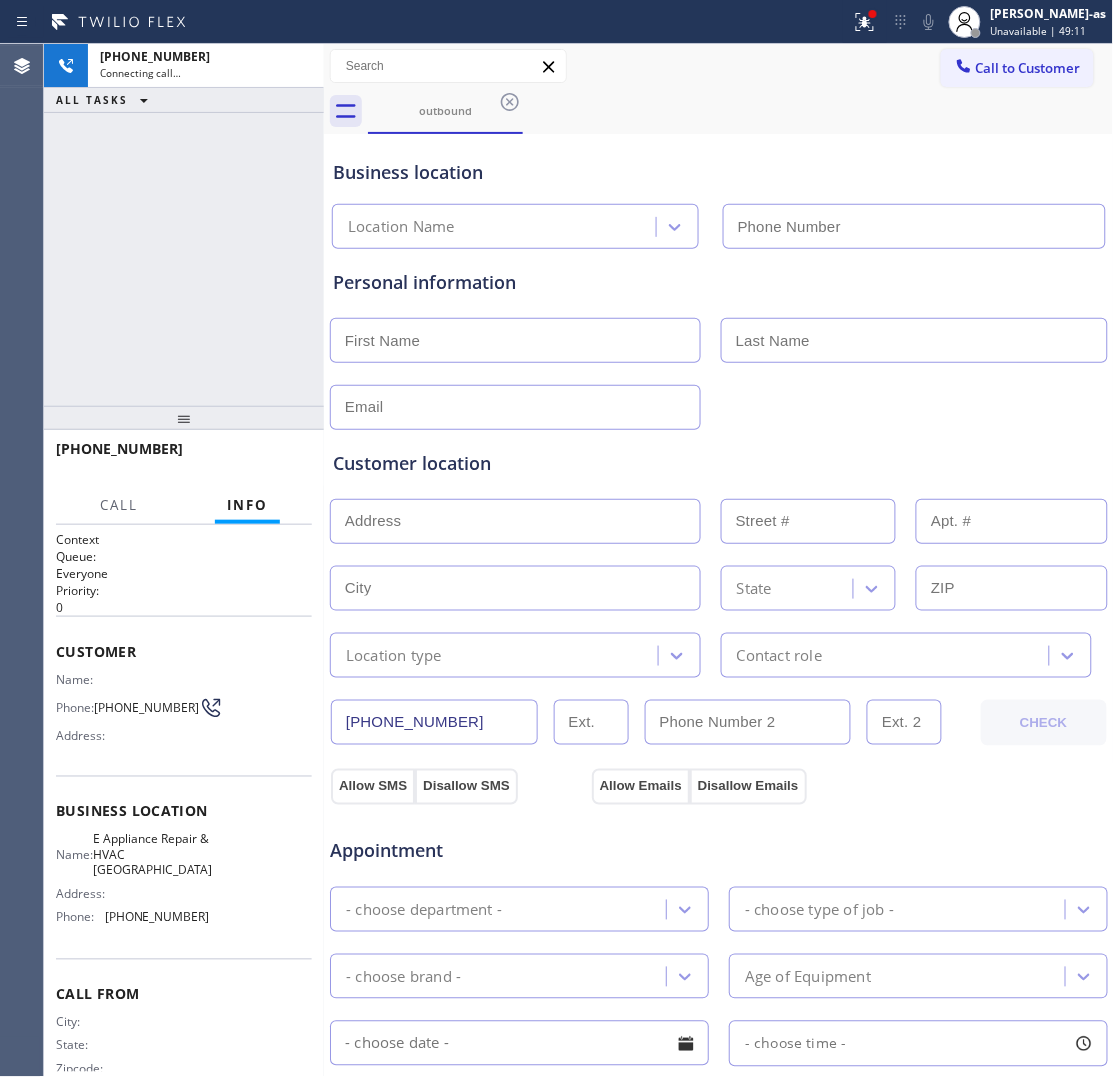 type on "[PHONE_NUMBER]" 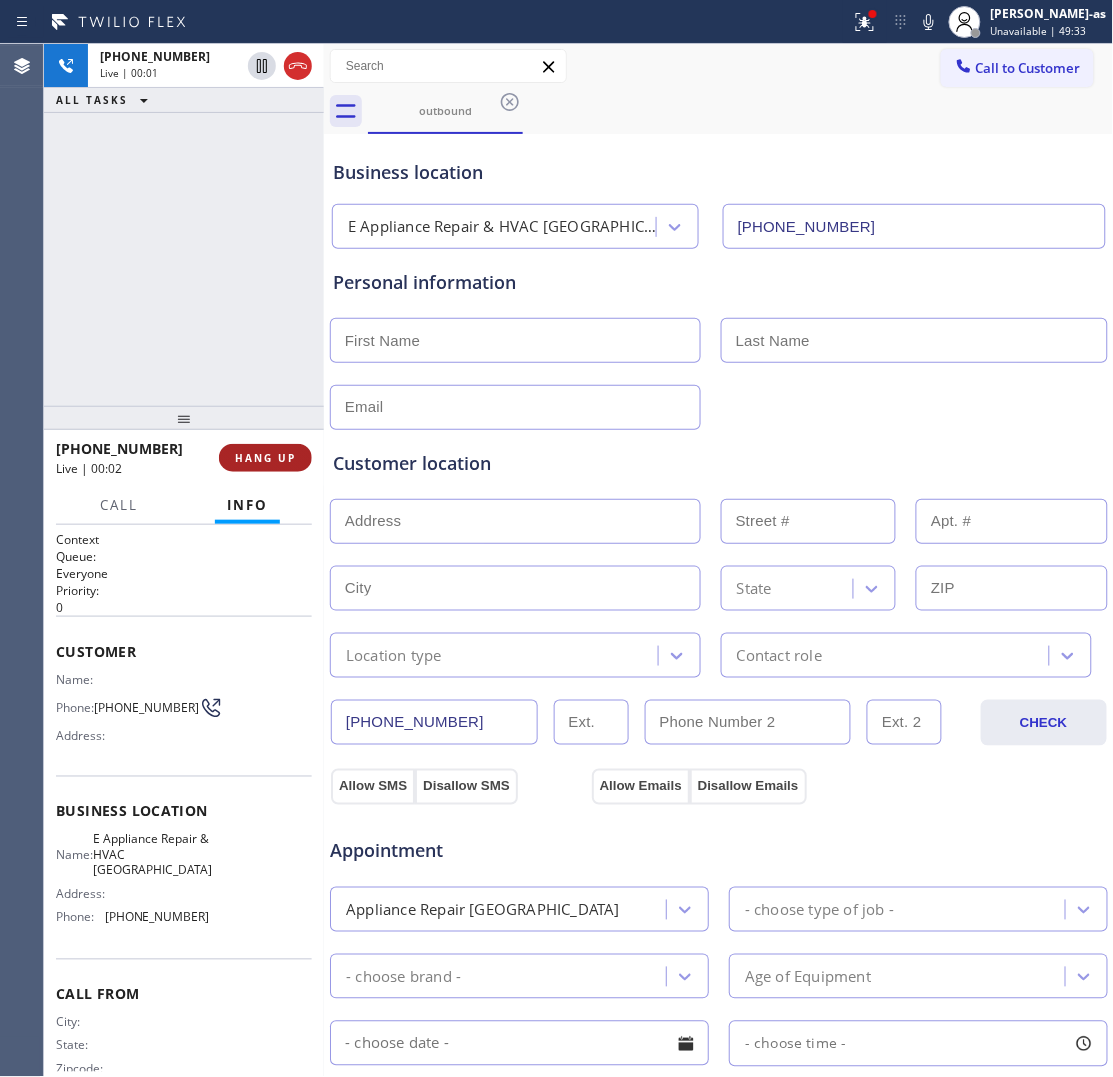 click on "HANG UP" at bounding box center [265, 458] 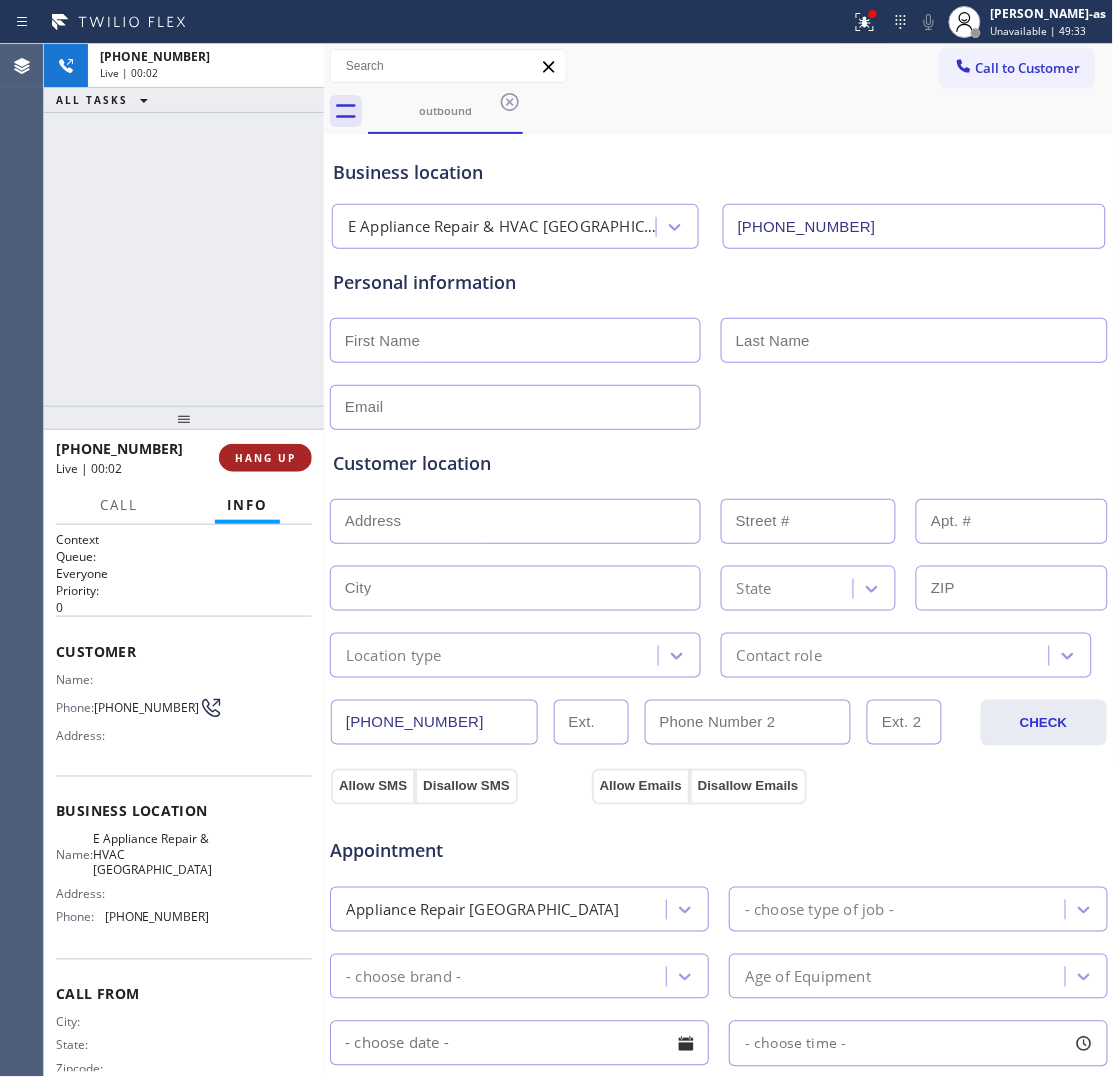 click on "HANG UP" at bounding box center [265, 458] 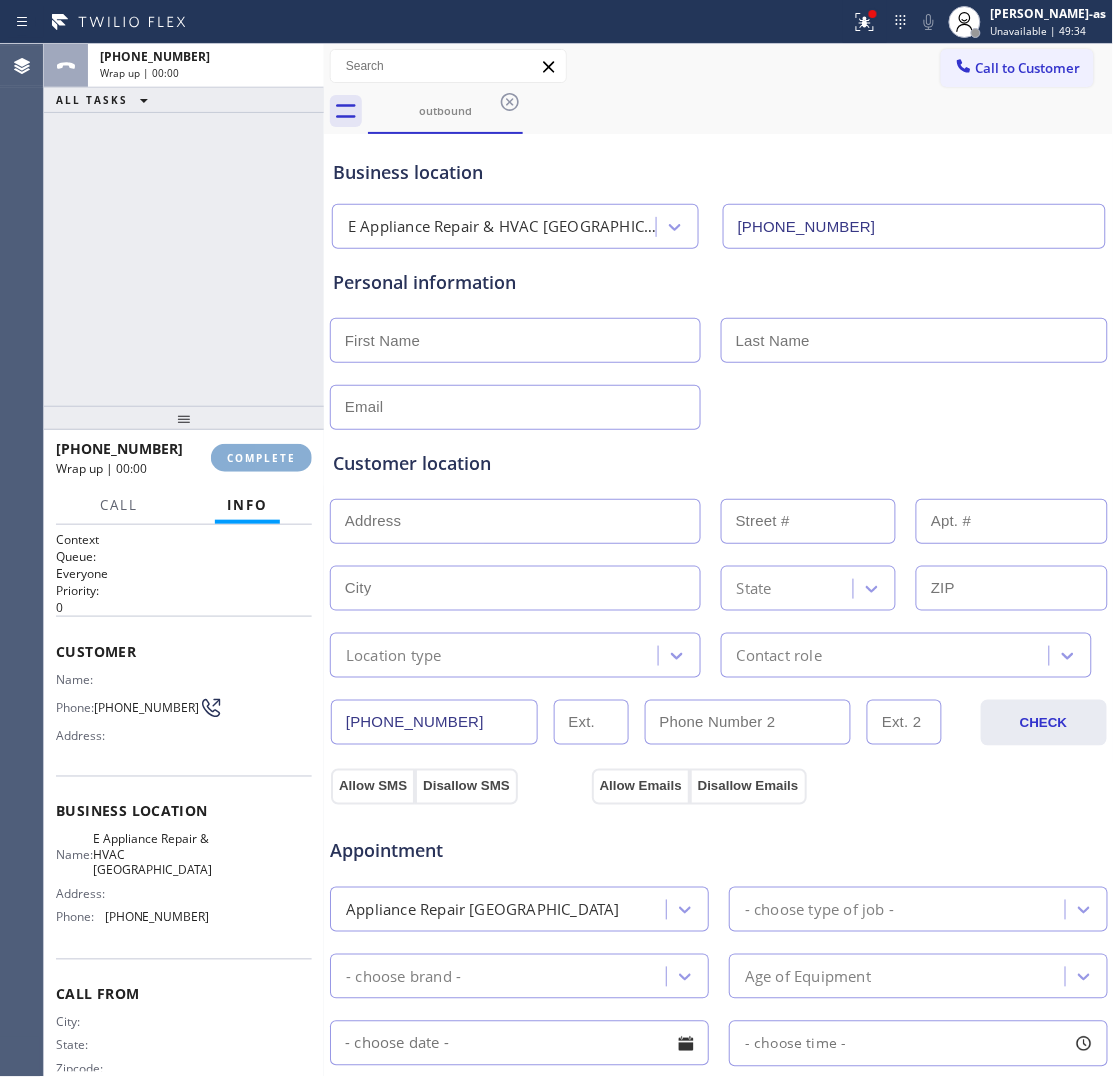 click on "COMPLETE" at bounding box center (261, 458) 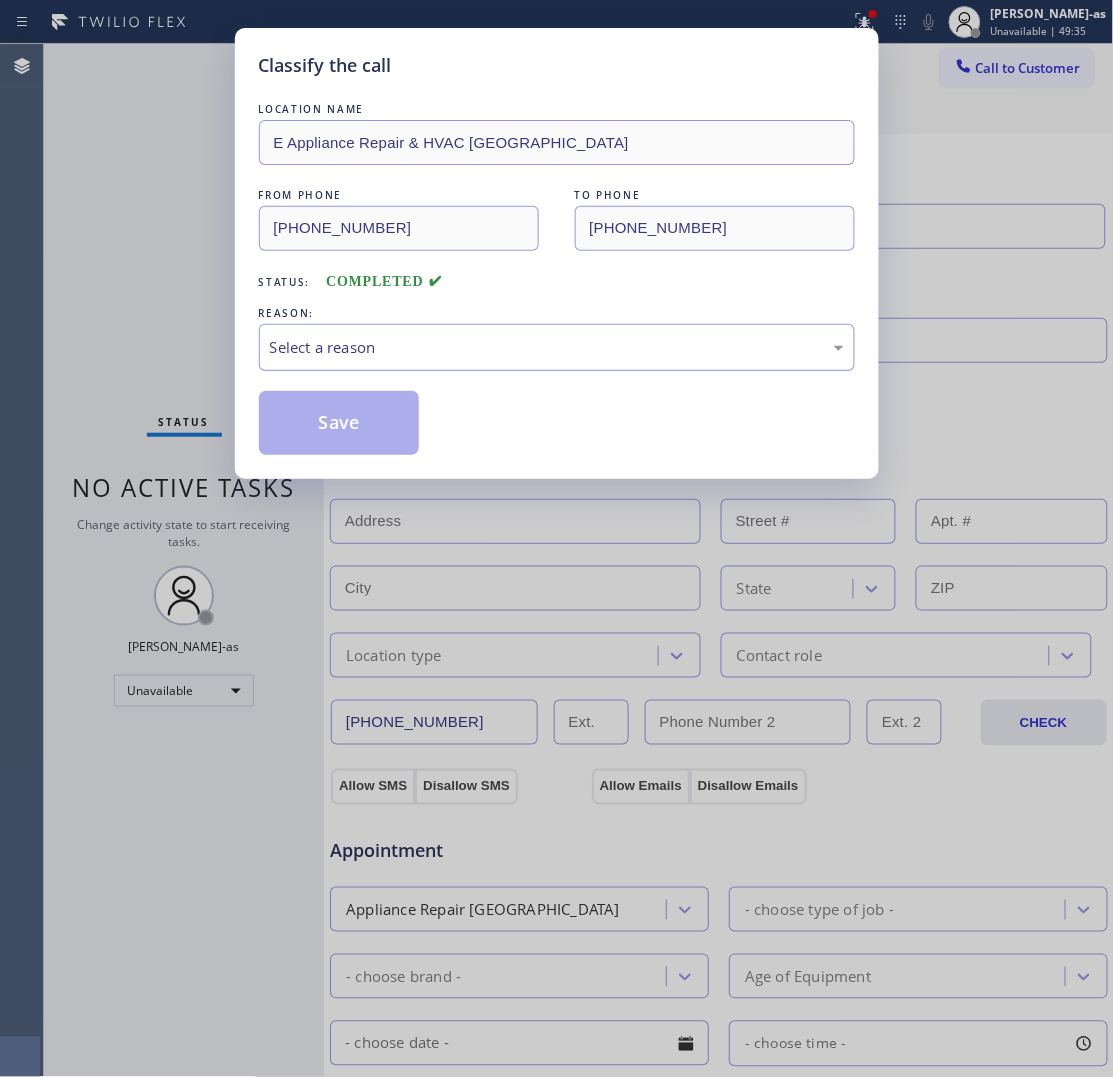 drag, startPoint x: 377, startPoint y: 351, endPoint x: 390, endPoint y: 368, distance: 21.400934 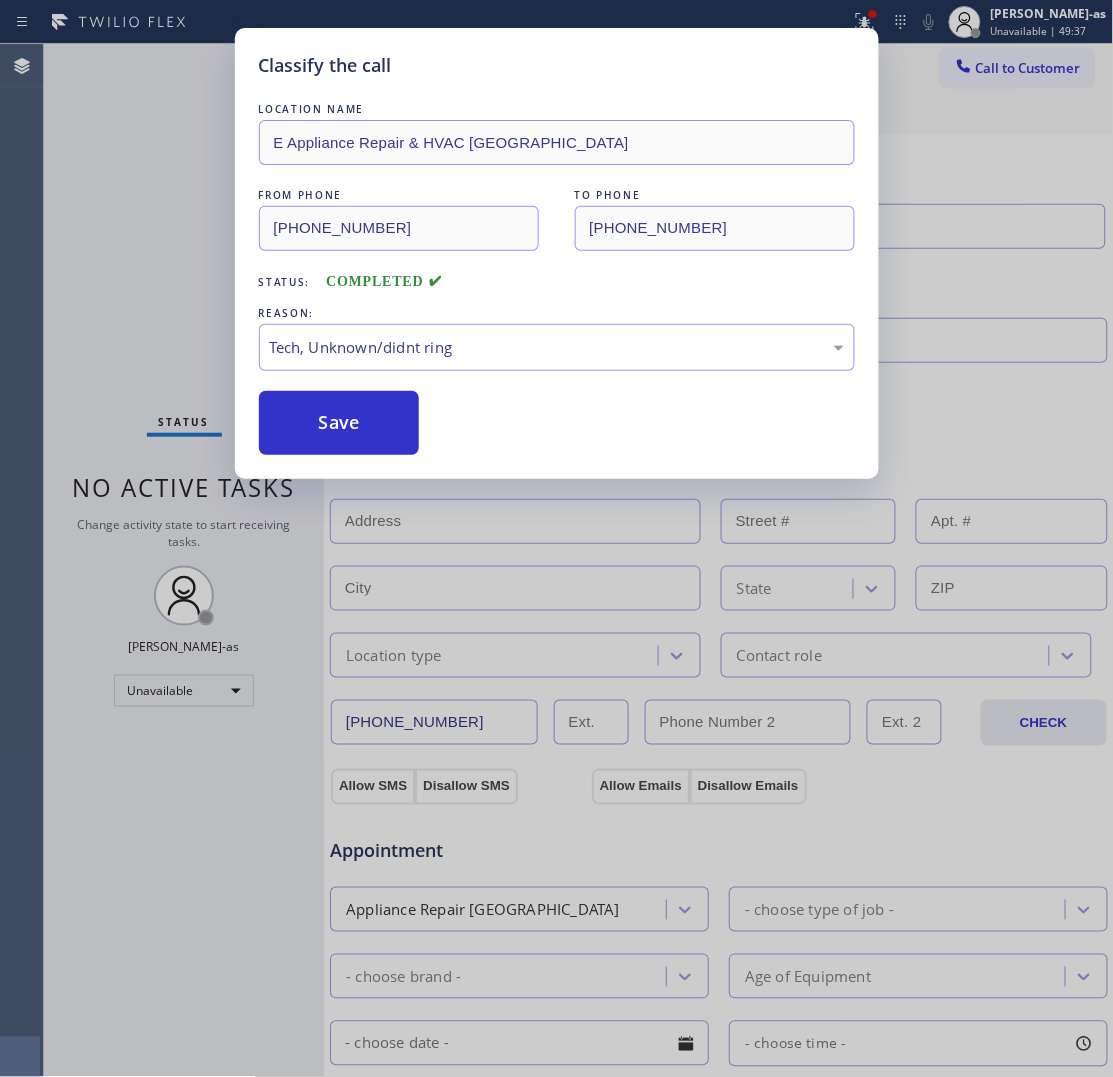 click on "LOCATION NAME E Appliance Repair & HVAC [GEOGRAPHIC_DATA] FROM PHONE [PHONE_NUMBER] TO PHONE [PHONE_NUMBER] Status: COMPLETED REASON: Tech, Unknown/didnt ring Save" at bounding box center (557, 277) 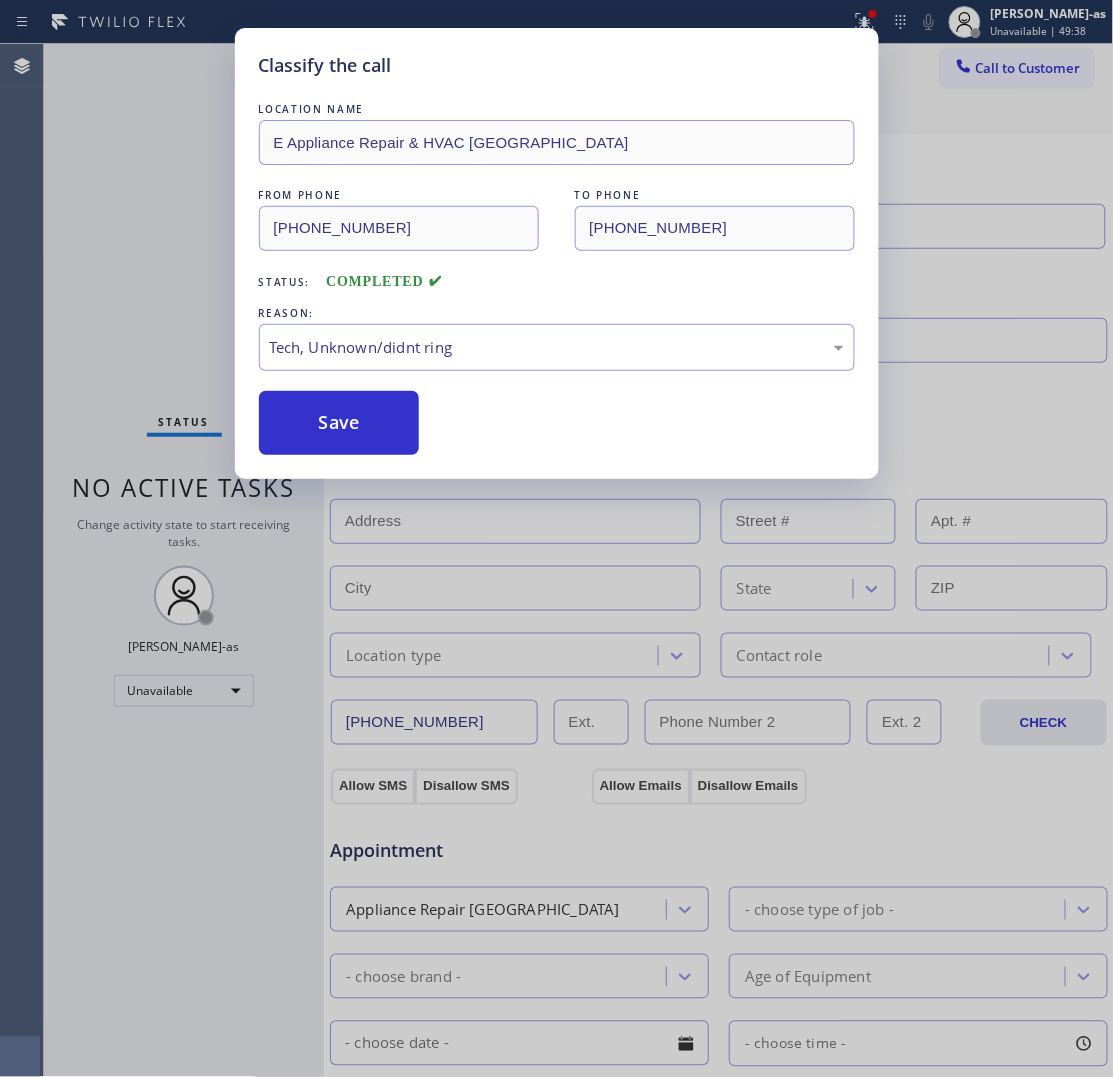 drag, startPoint x: 346, startPoint y: 392, endPoint x: 302, endPoint y: 385, distance: 44.553337 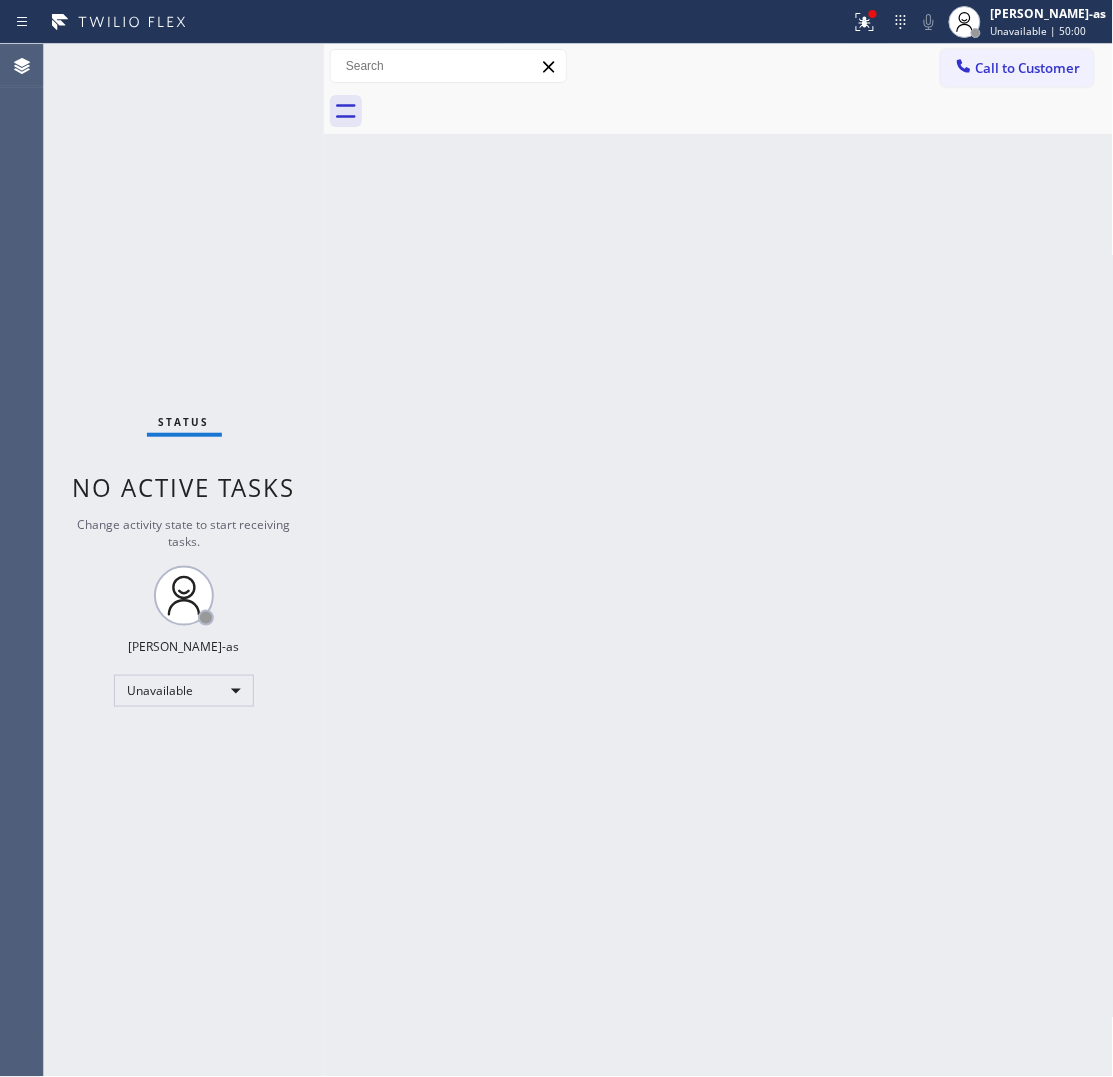 drag, startPoint x: 1053, startPoint y: 62, endPoint x: 980, endPoint y: 121, distance: 93.8616 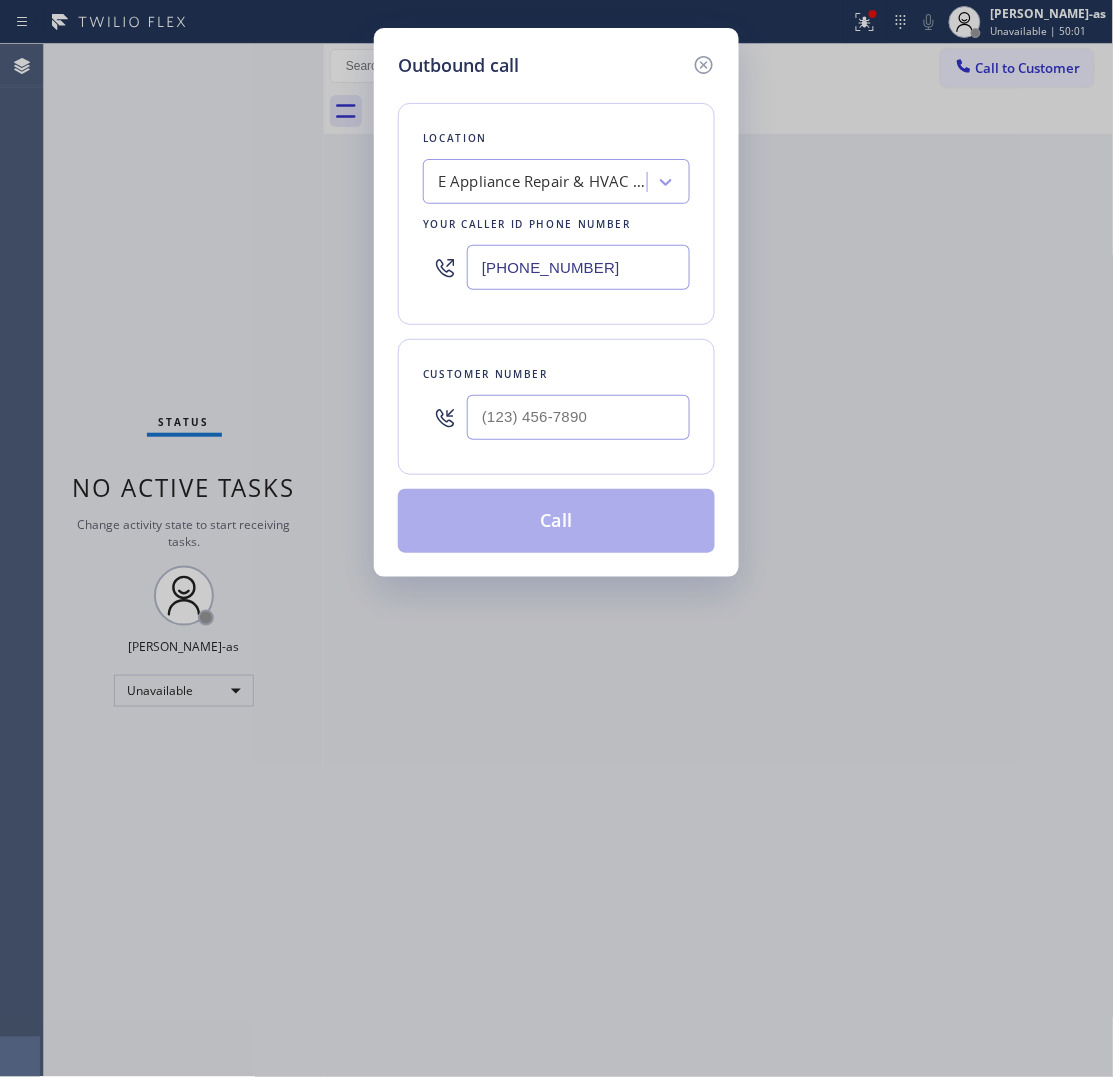 click at bounding box center [578, 417] 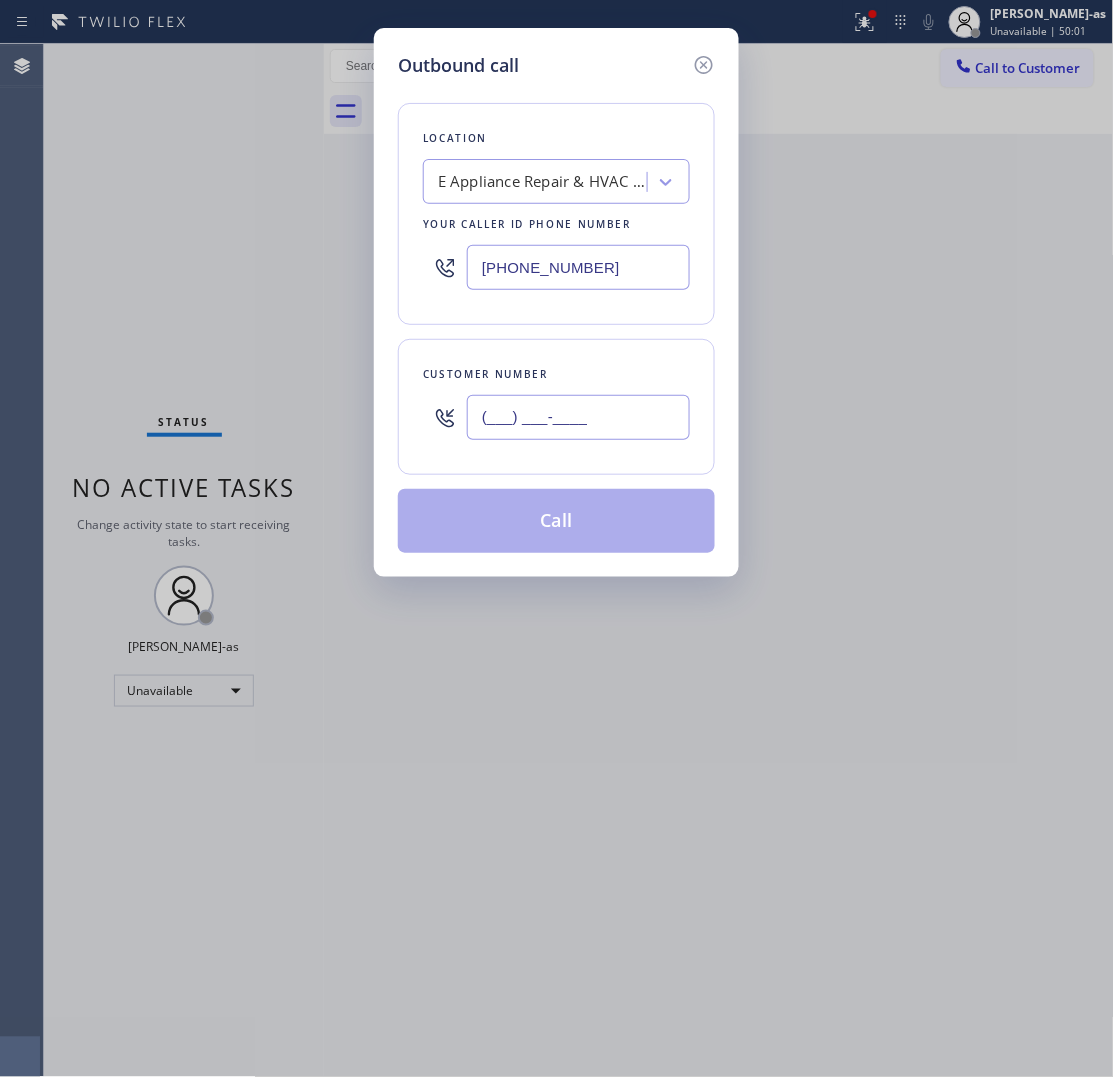 click on "(___) ___-____" at bounding box center [578, 417] 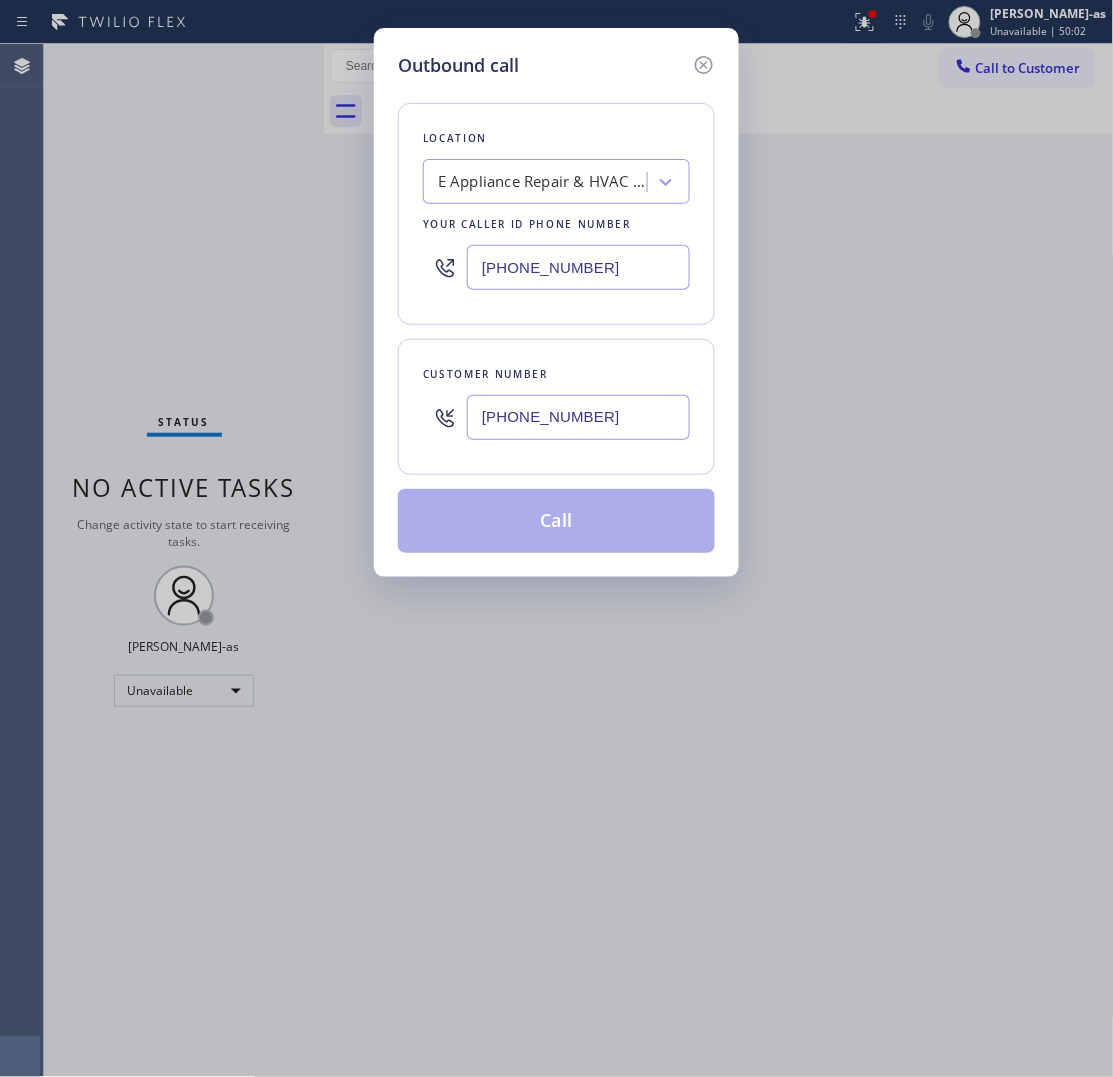 type on "[PHONE_NUMBER]" 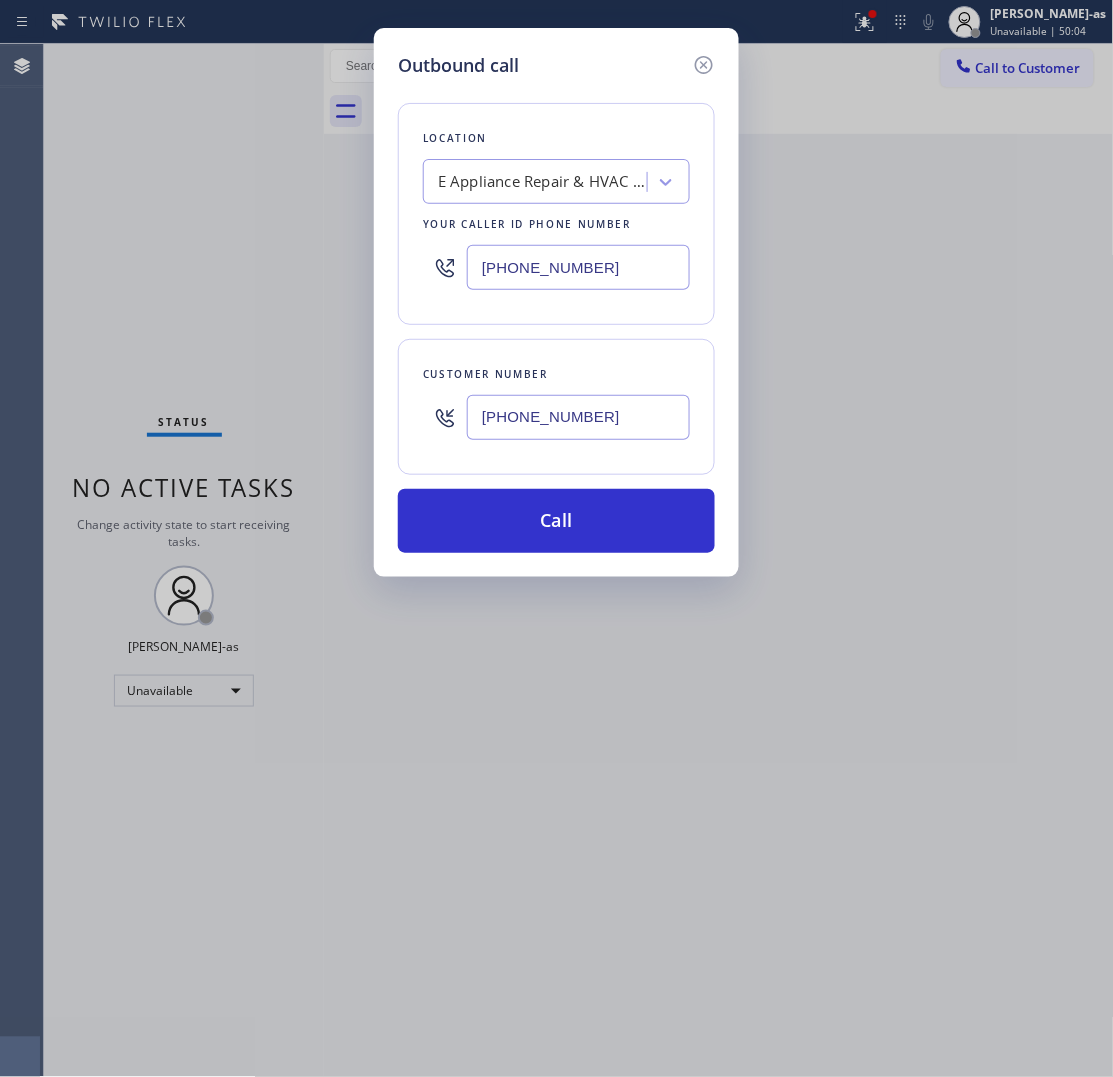 click on "[PHONE_NUMBER]" at bounding box center [578, 267] 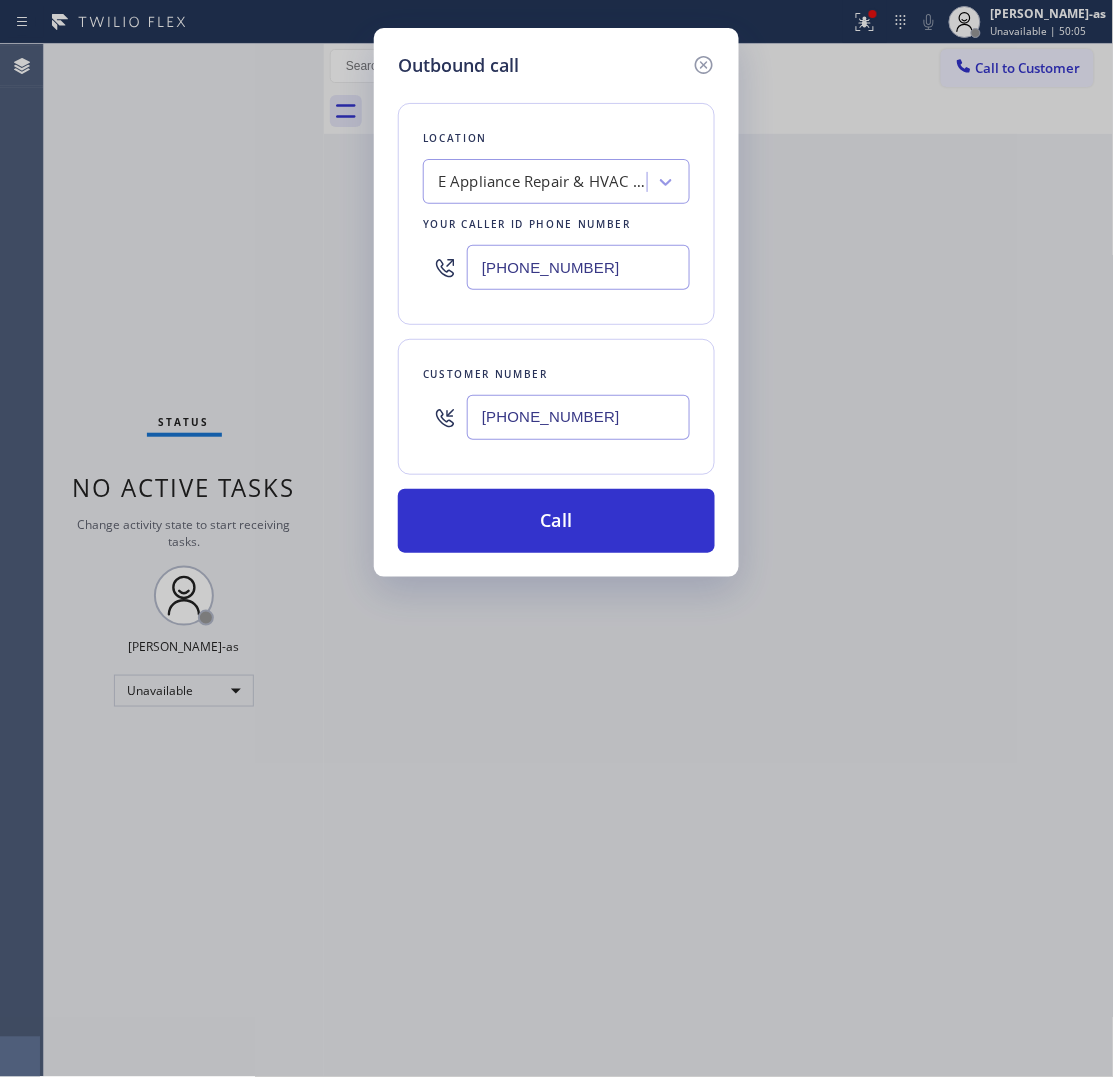 click on "[PHONE_NUMBER]" at bounding box center (578, 267) 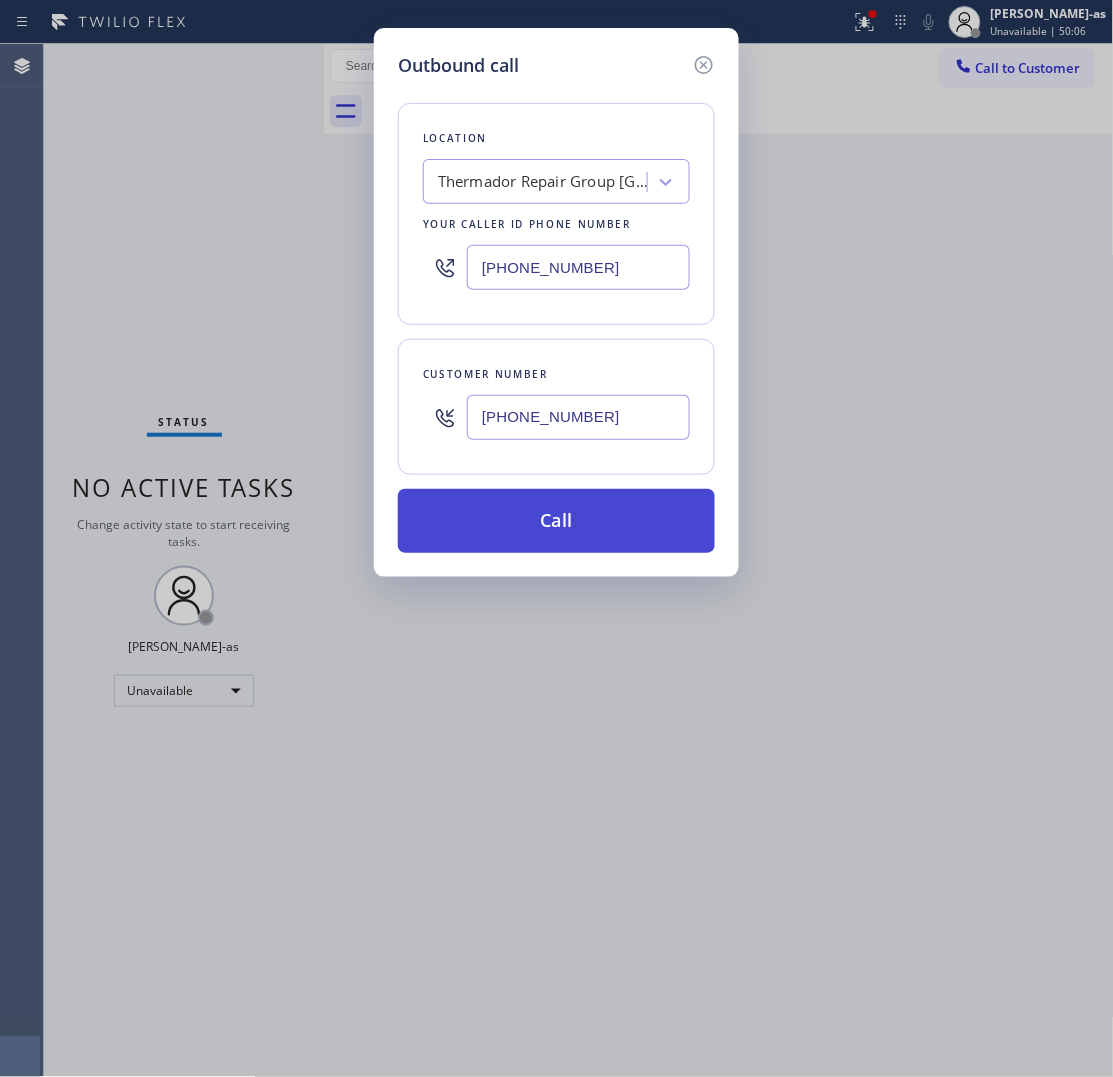 type on "[PHONE_NUMBER]" 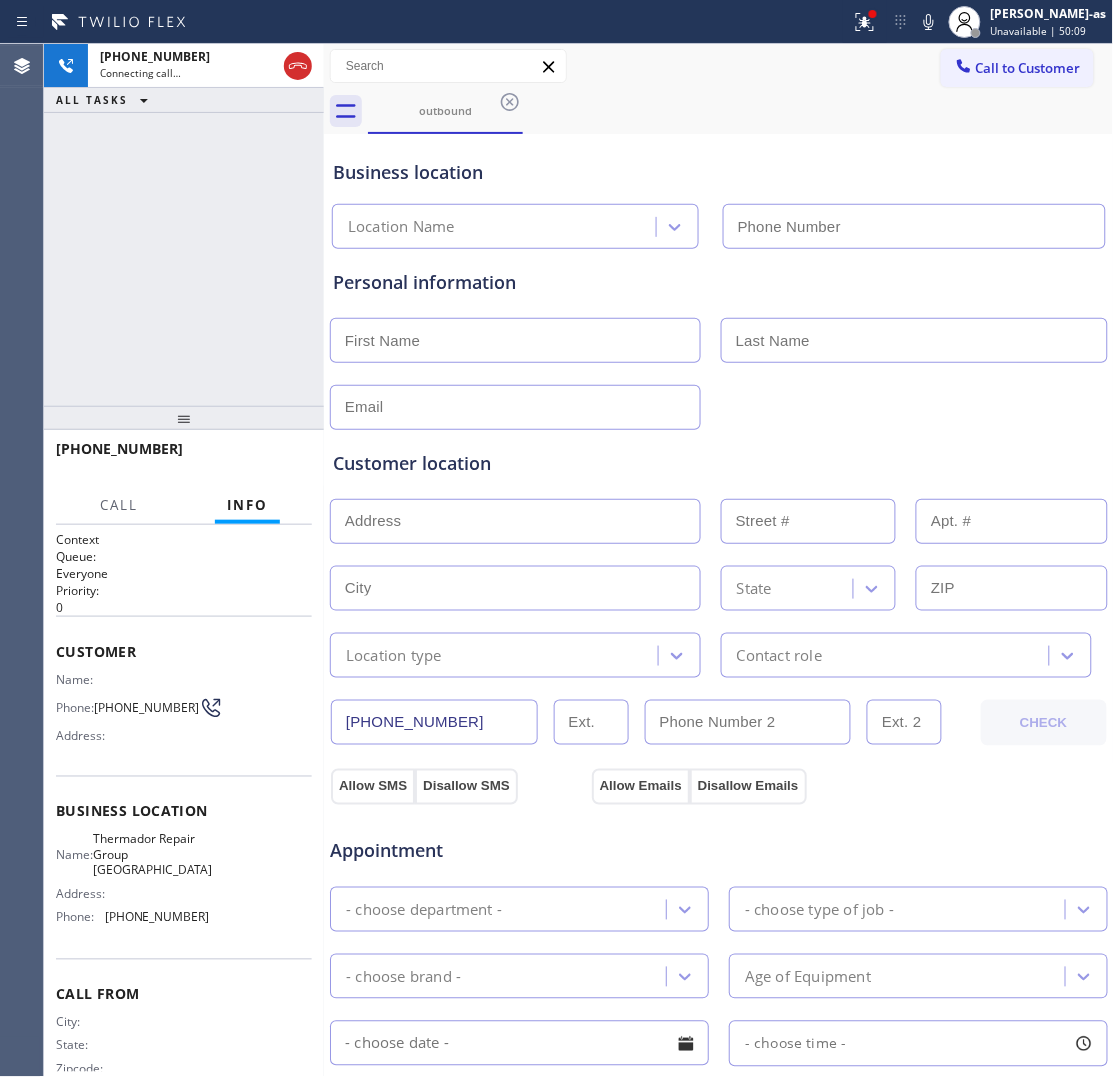 type on "[PHONE_NUMBER]" 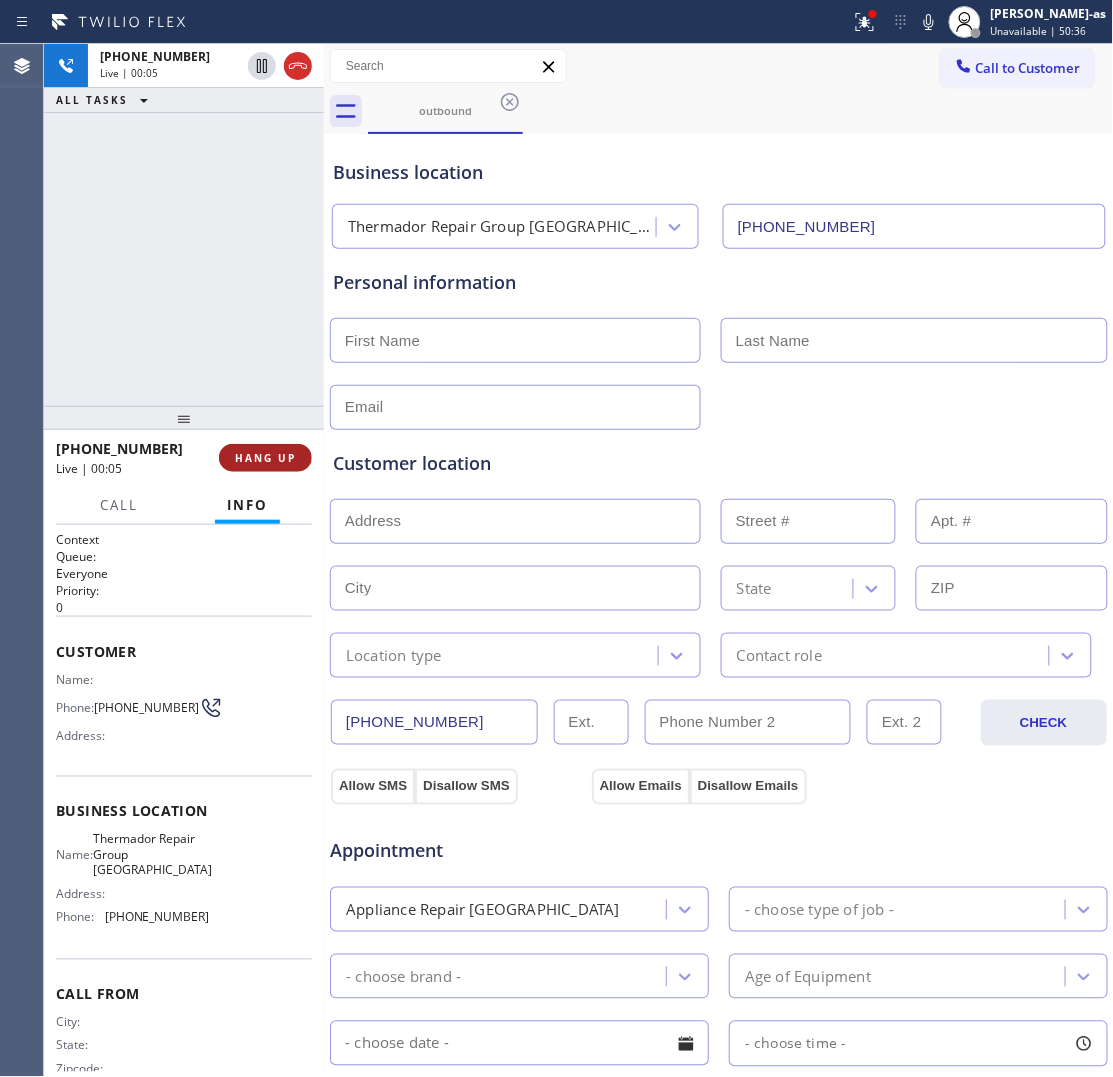click on "HANG UP" at bounding box center (265, 458) 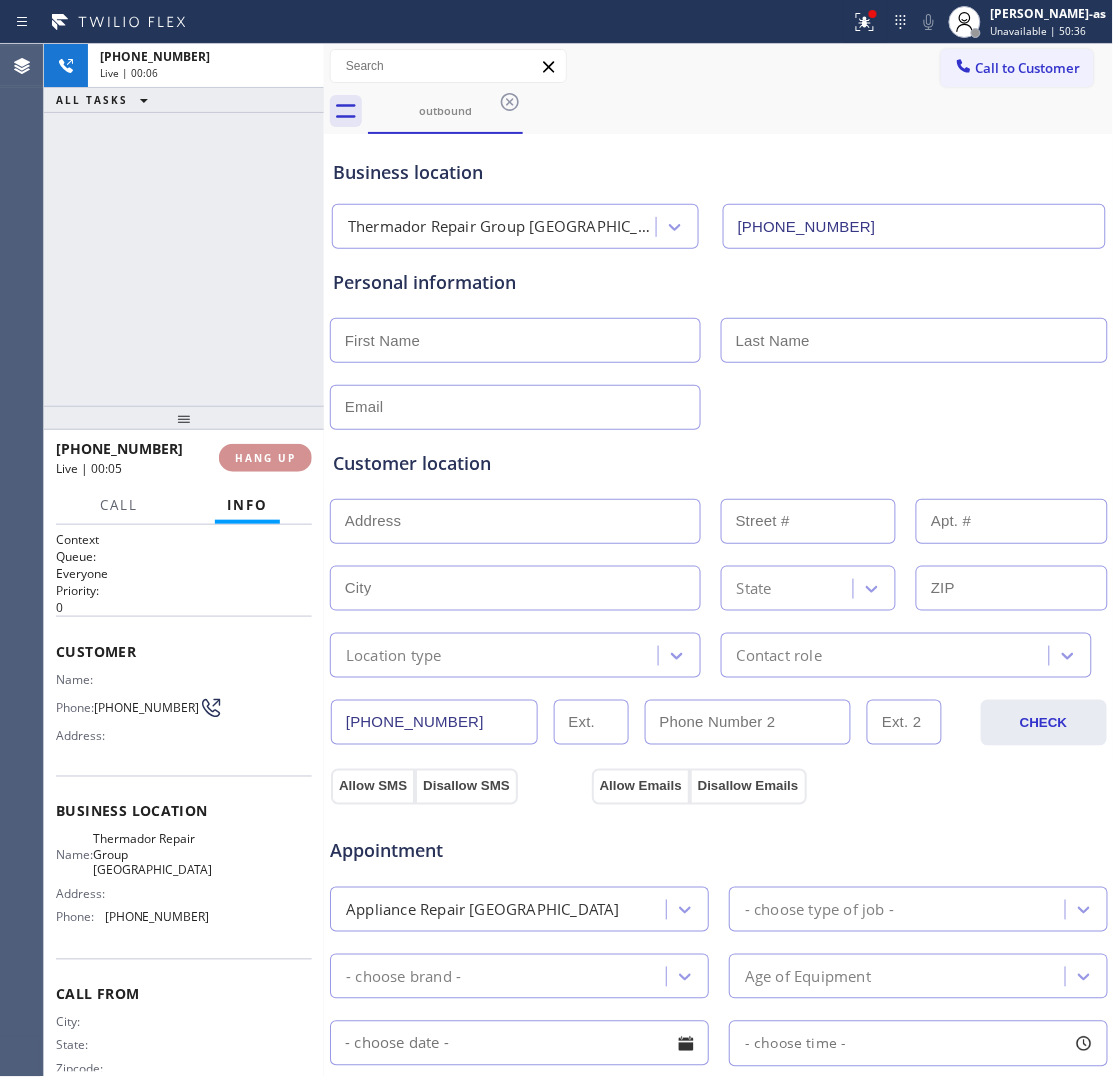 click on "HANG UP" at bounding box center [265, 458] 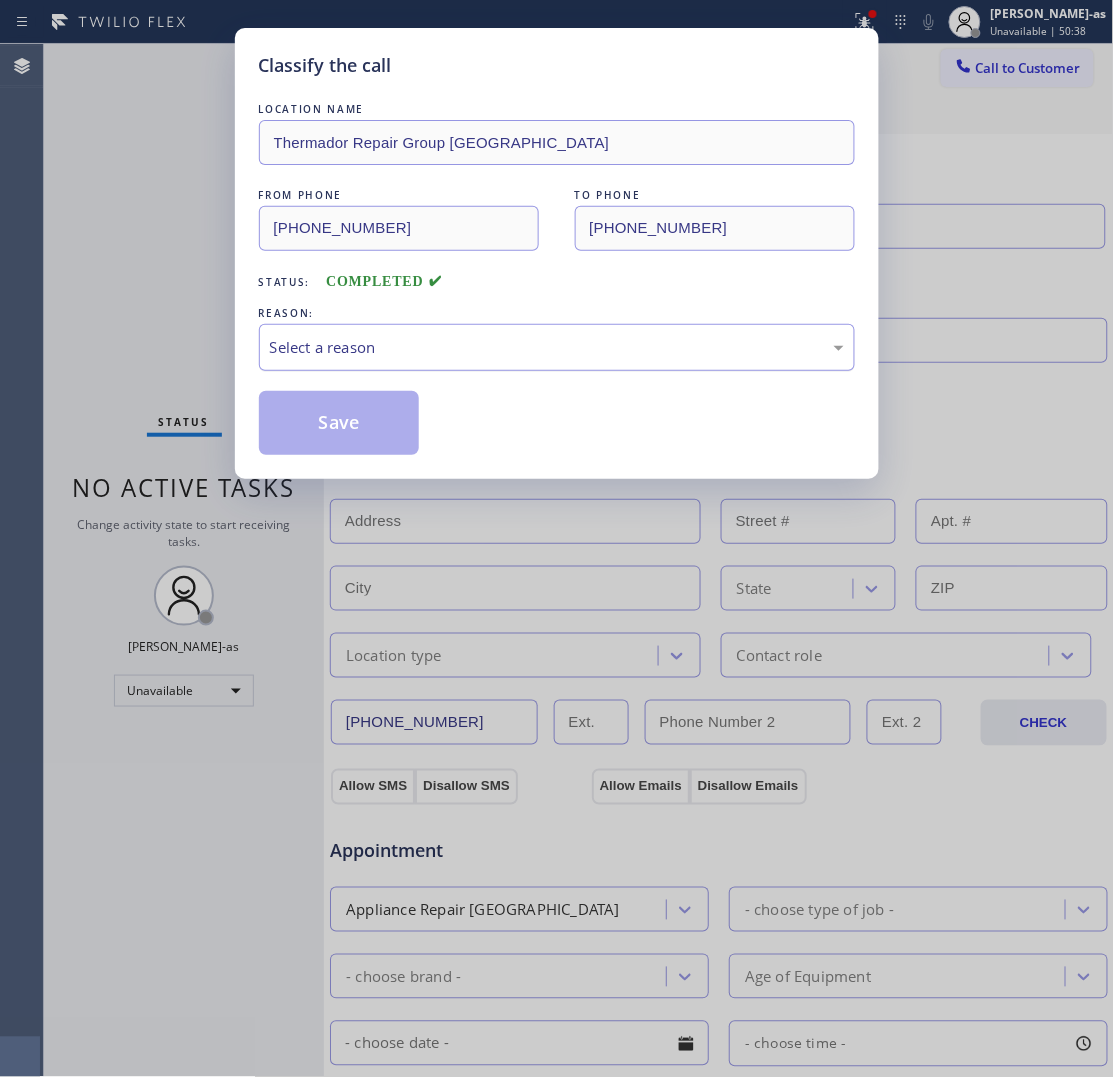 click on "Select a reason" at bounding box center (557, 347) 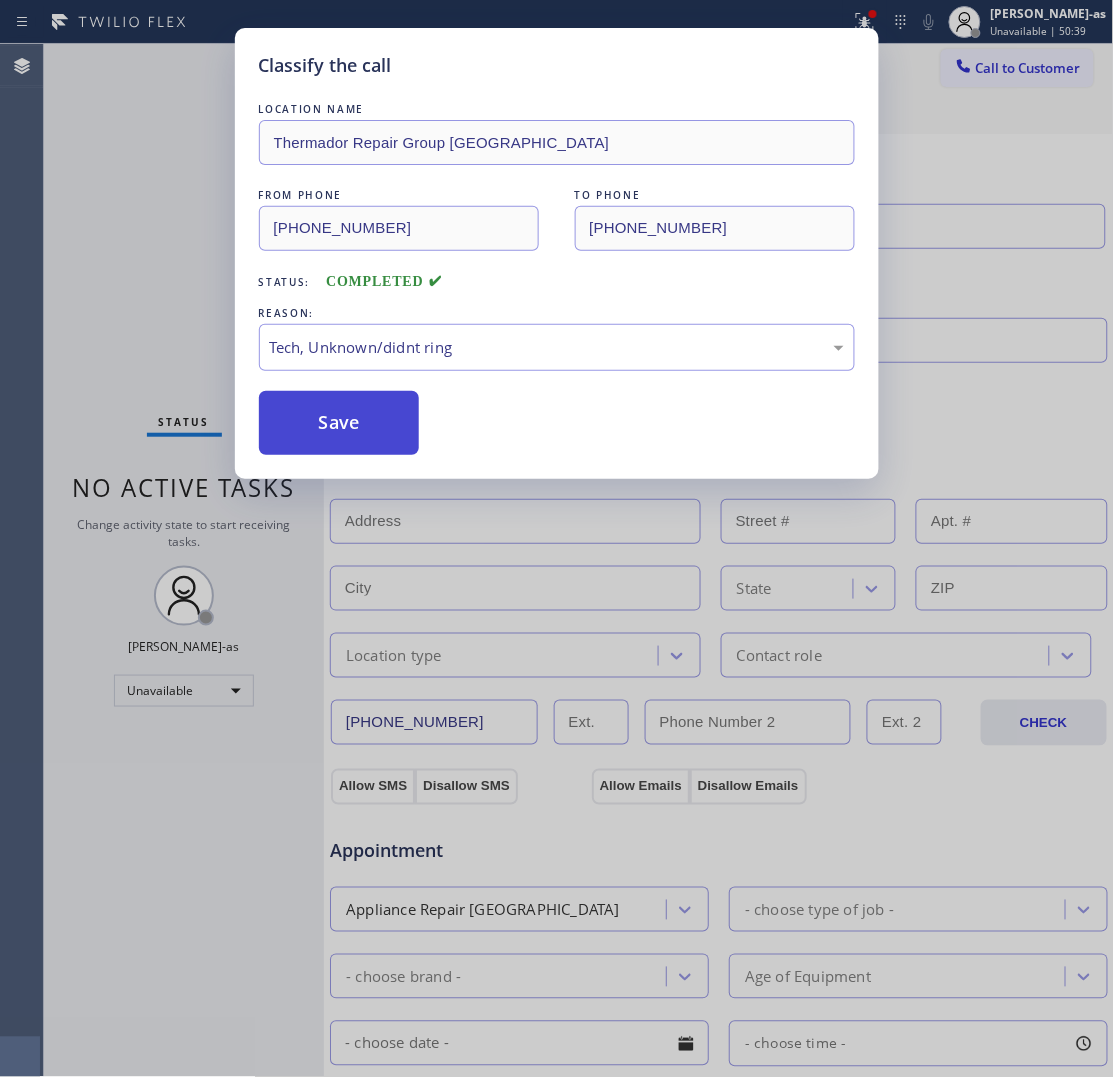 click on "Save" at bounding box center [339, 423] 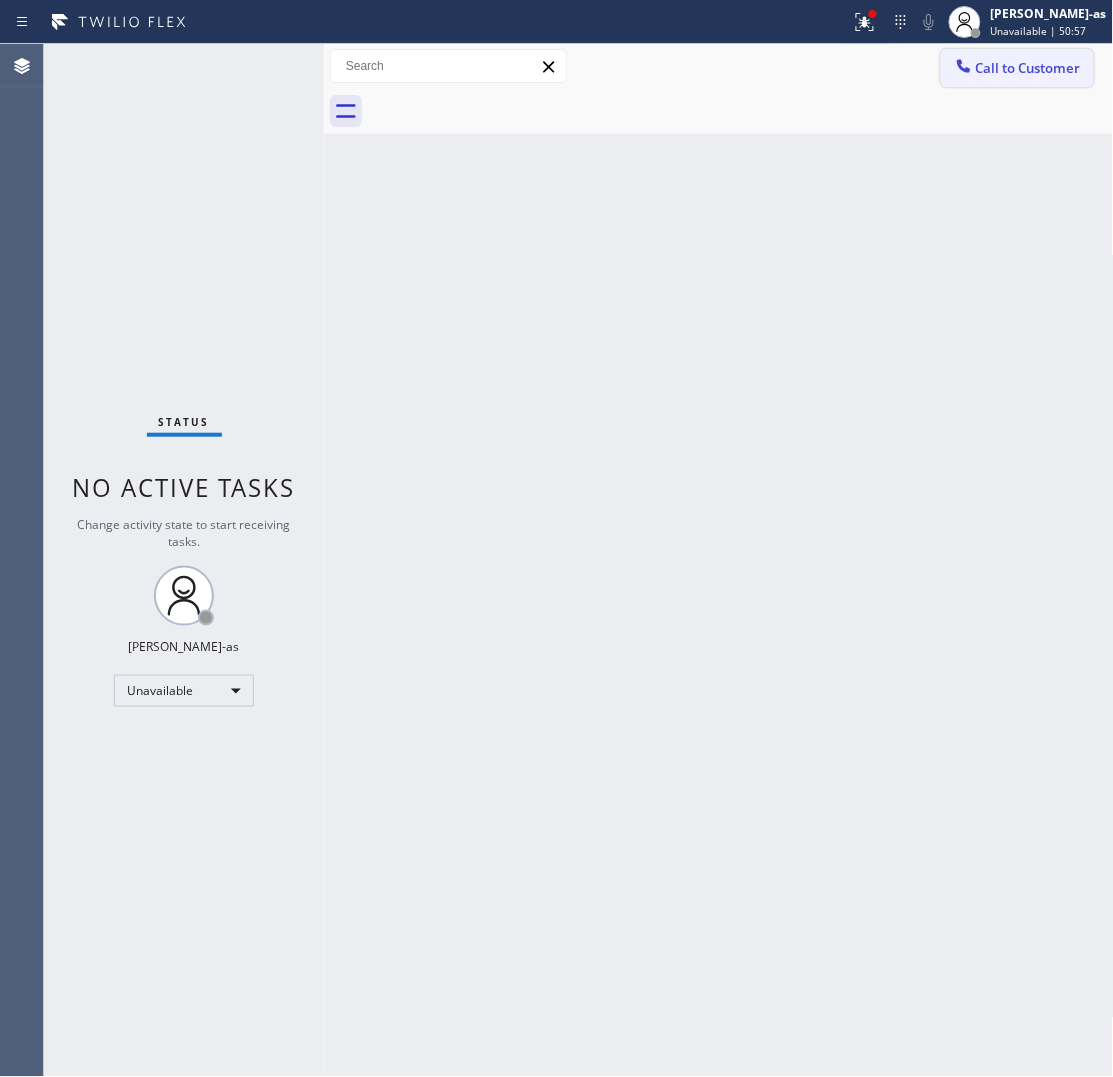 click on "Call to Customer" at bounding box center [1028, 68] 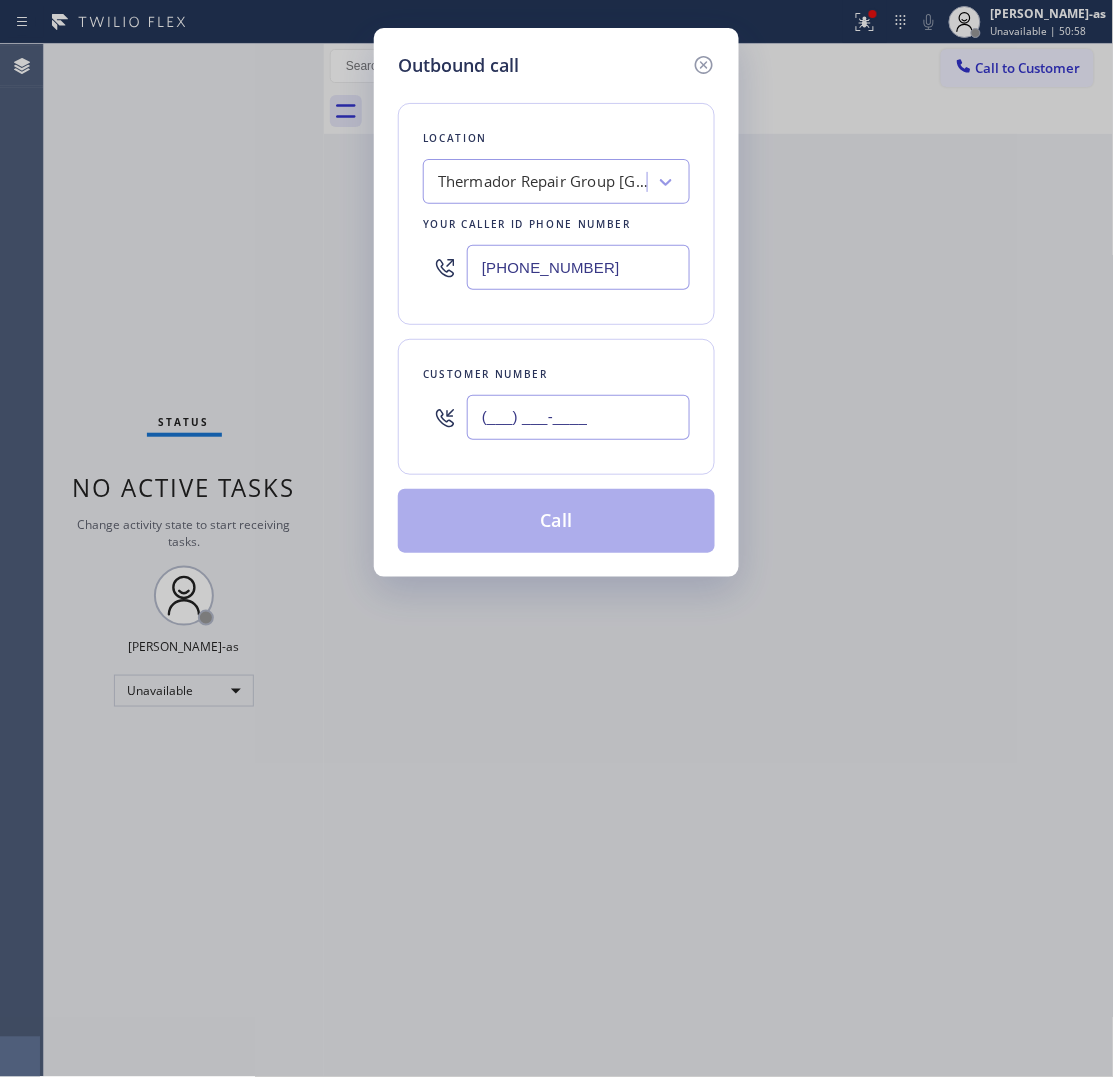 click on "(___) ___-____" at bounding box center [578, 417] 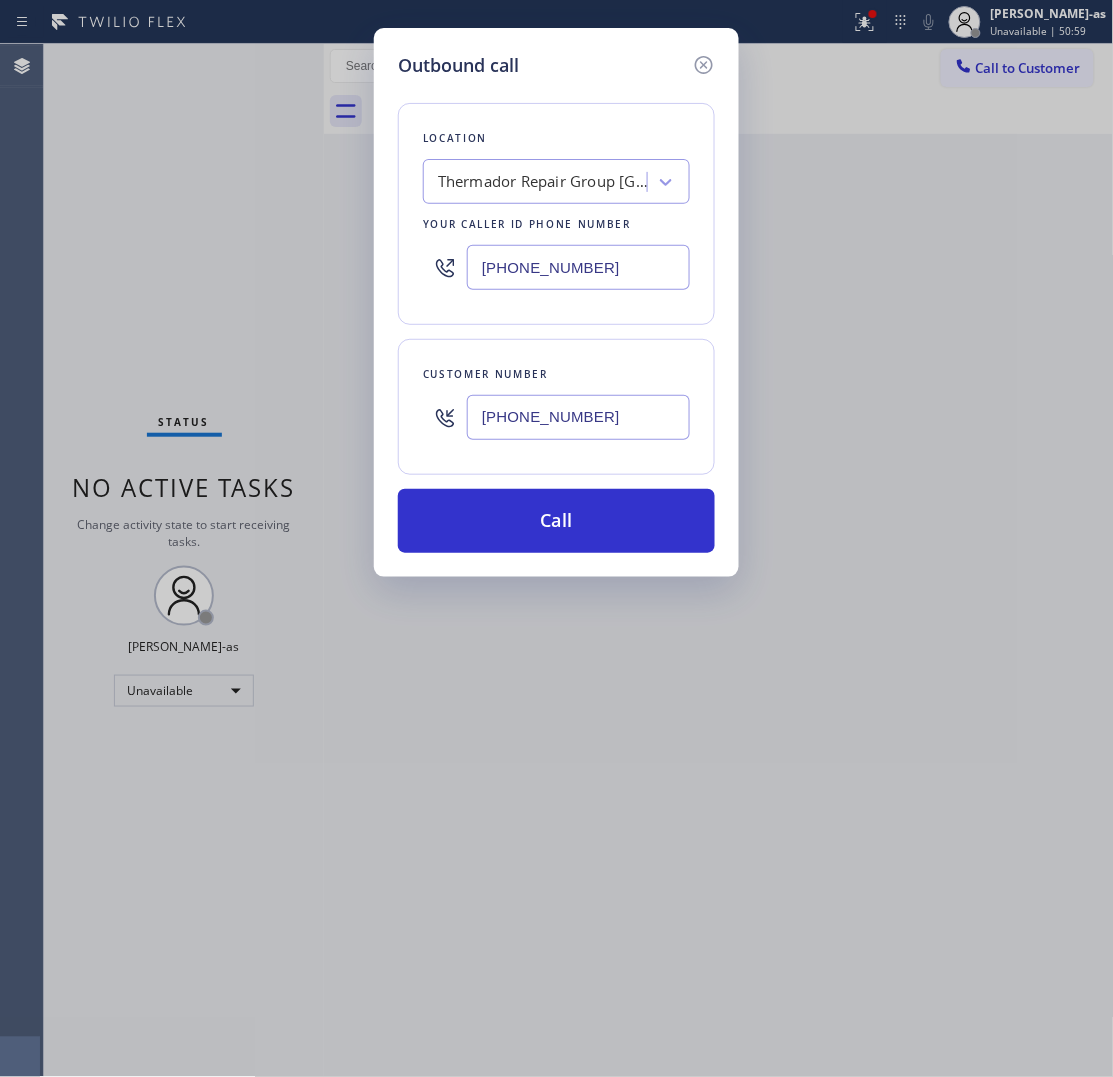 type on "[PHONE_NUMBER]" 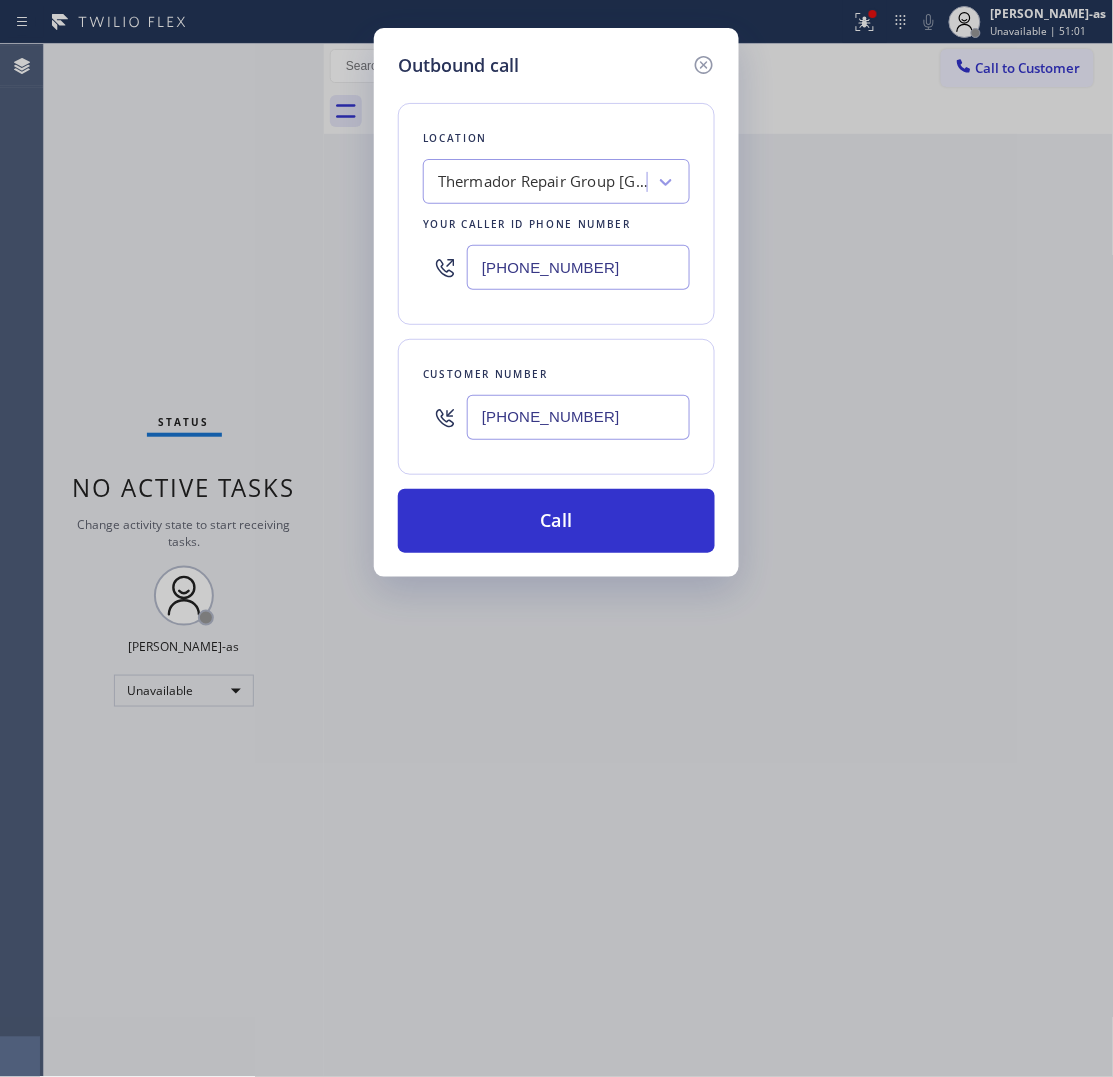 click on "[PHONE_NUMBER]" at bounding box center (578, 267) 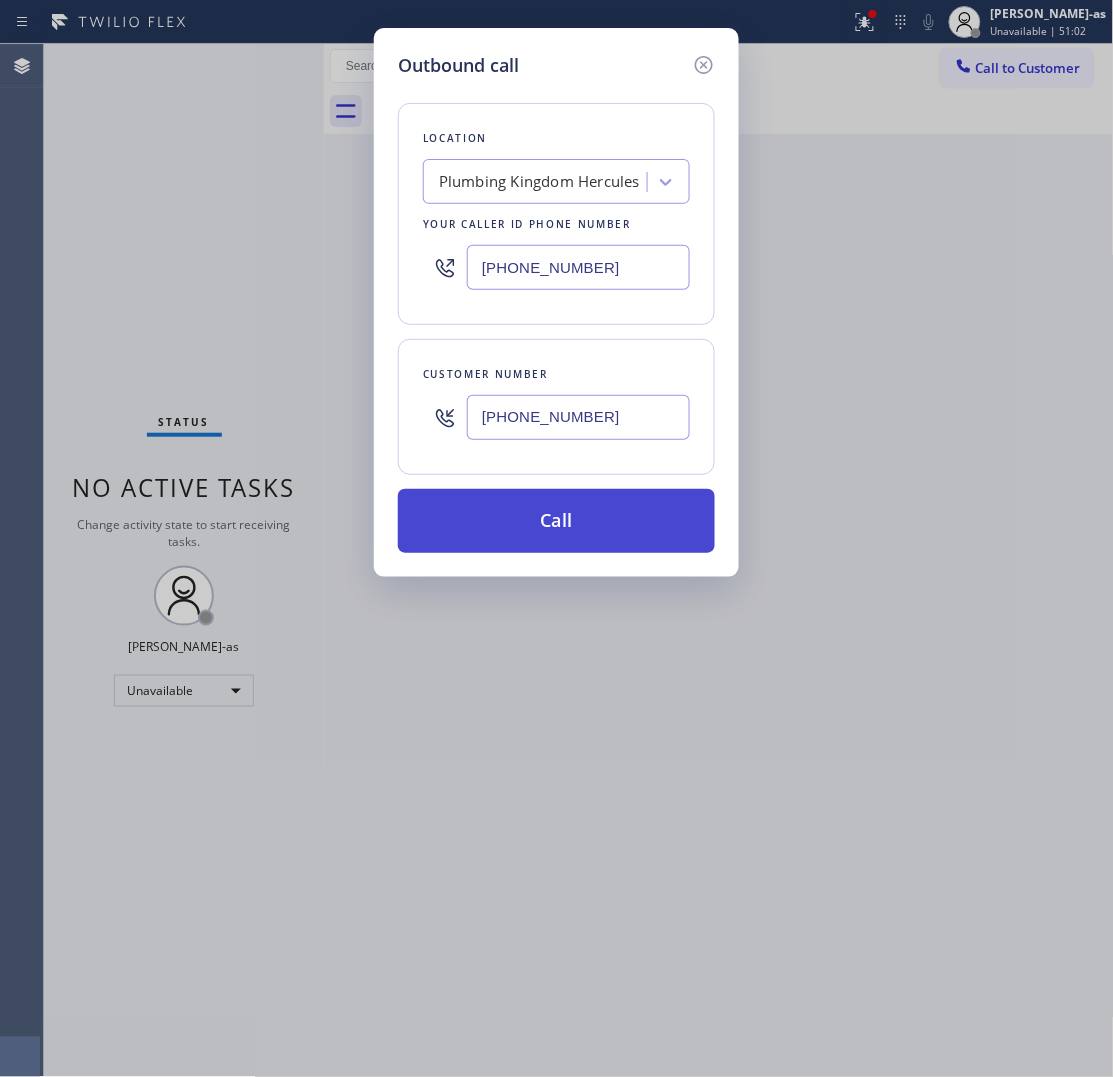 type on "[PHONE_NUMBER]" 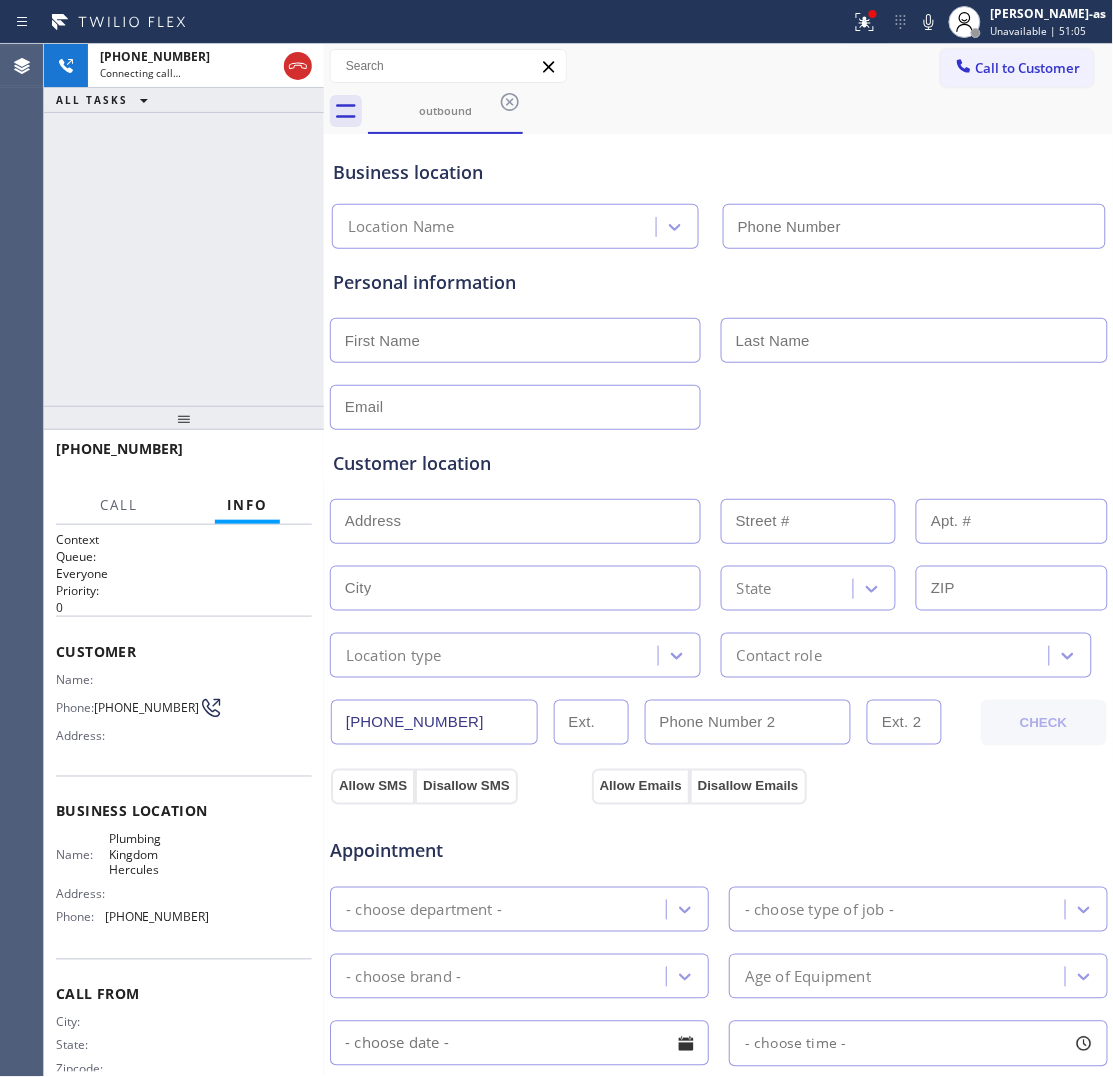 type on "[PHONE_NUMBER]" 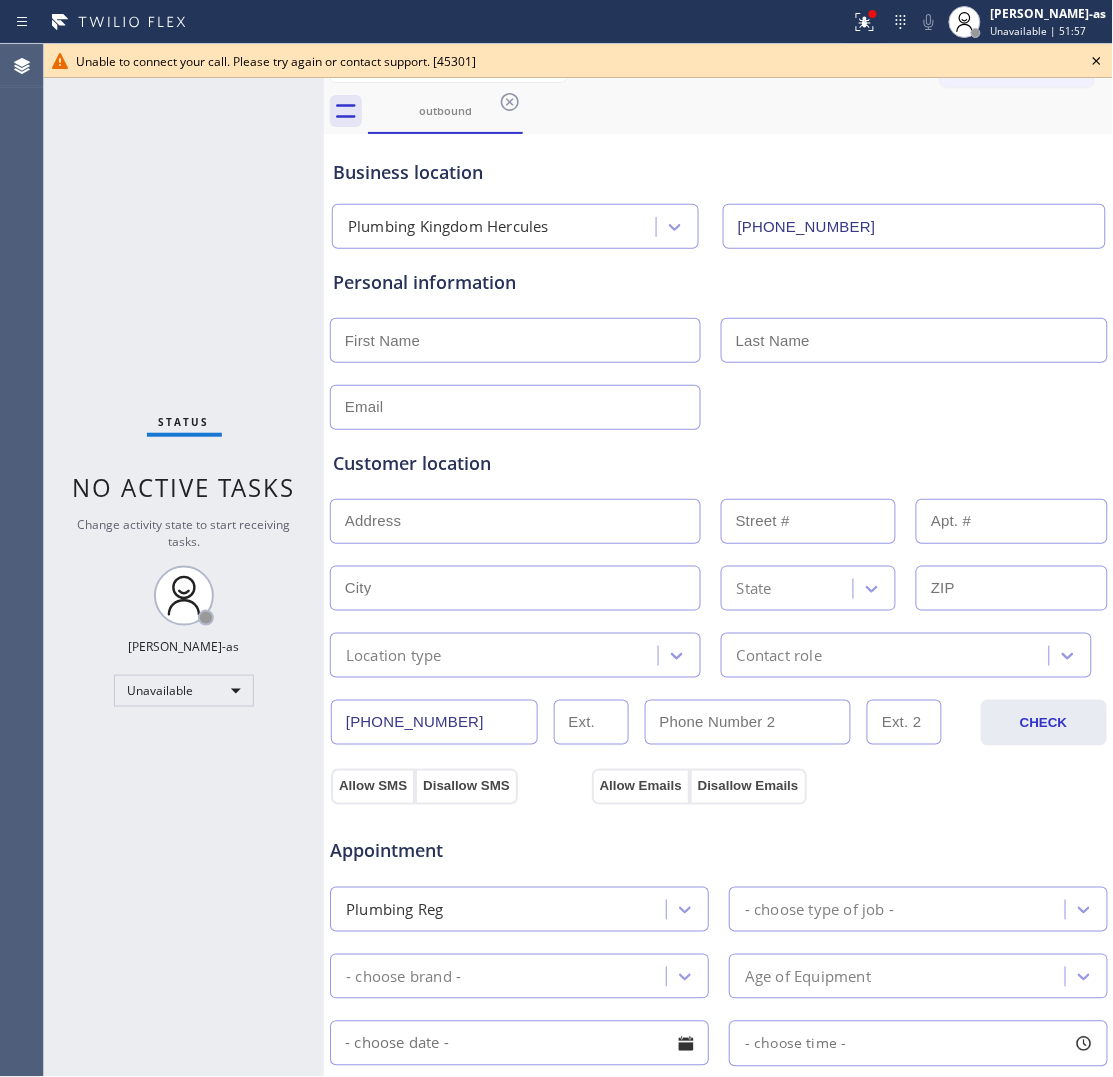 click 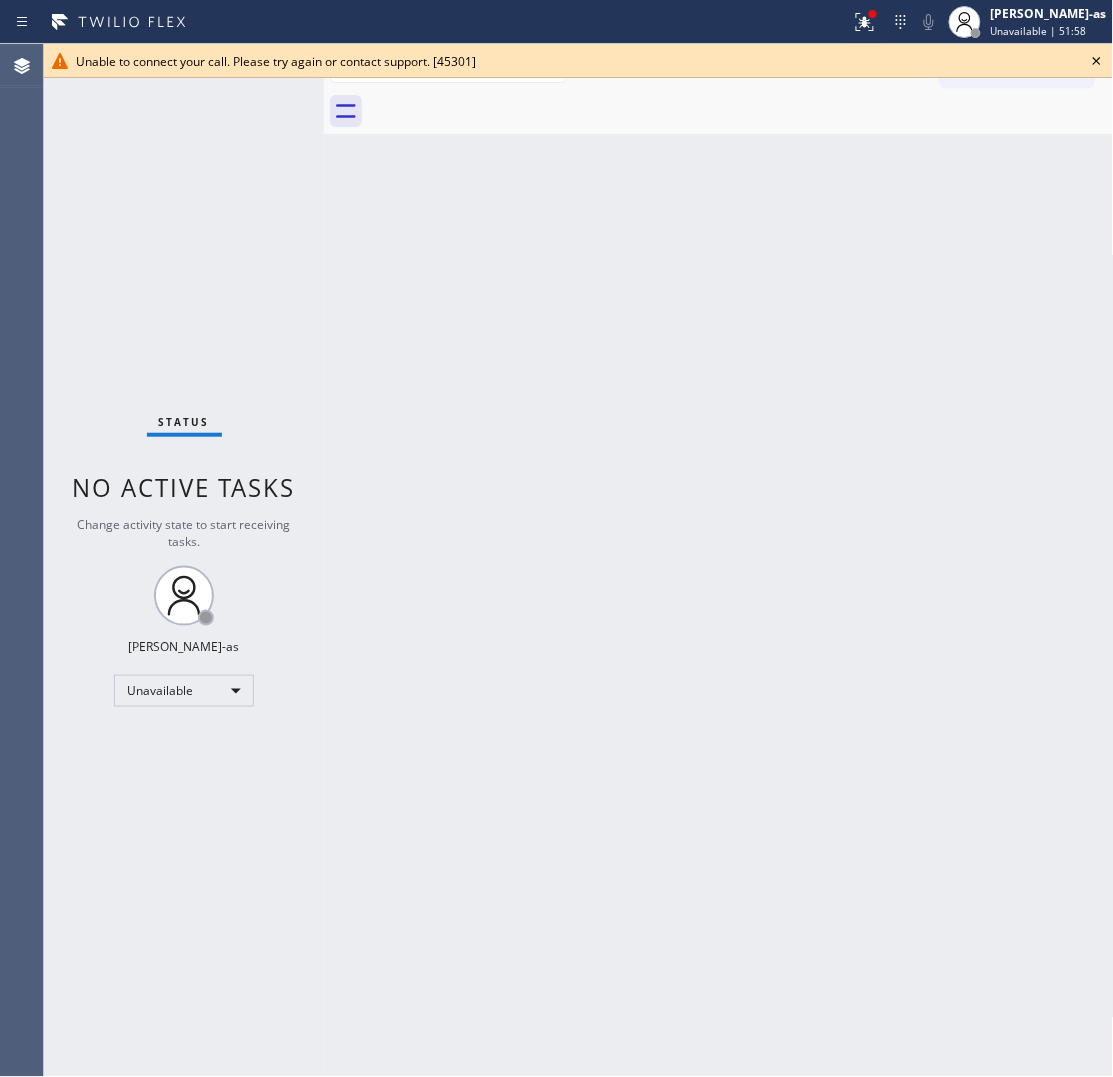 drag, startPoint x: 1097, startPoint y: 56, endPoint x: 1078, endPoint y: 90, distance: 38.948685 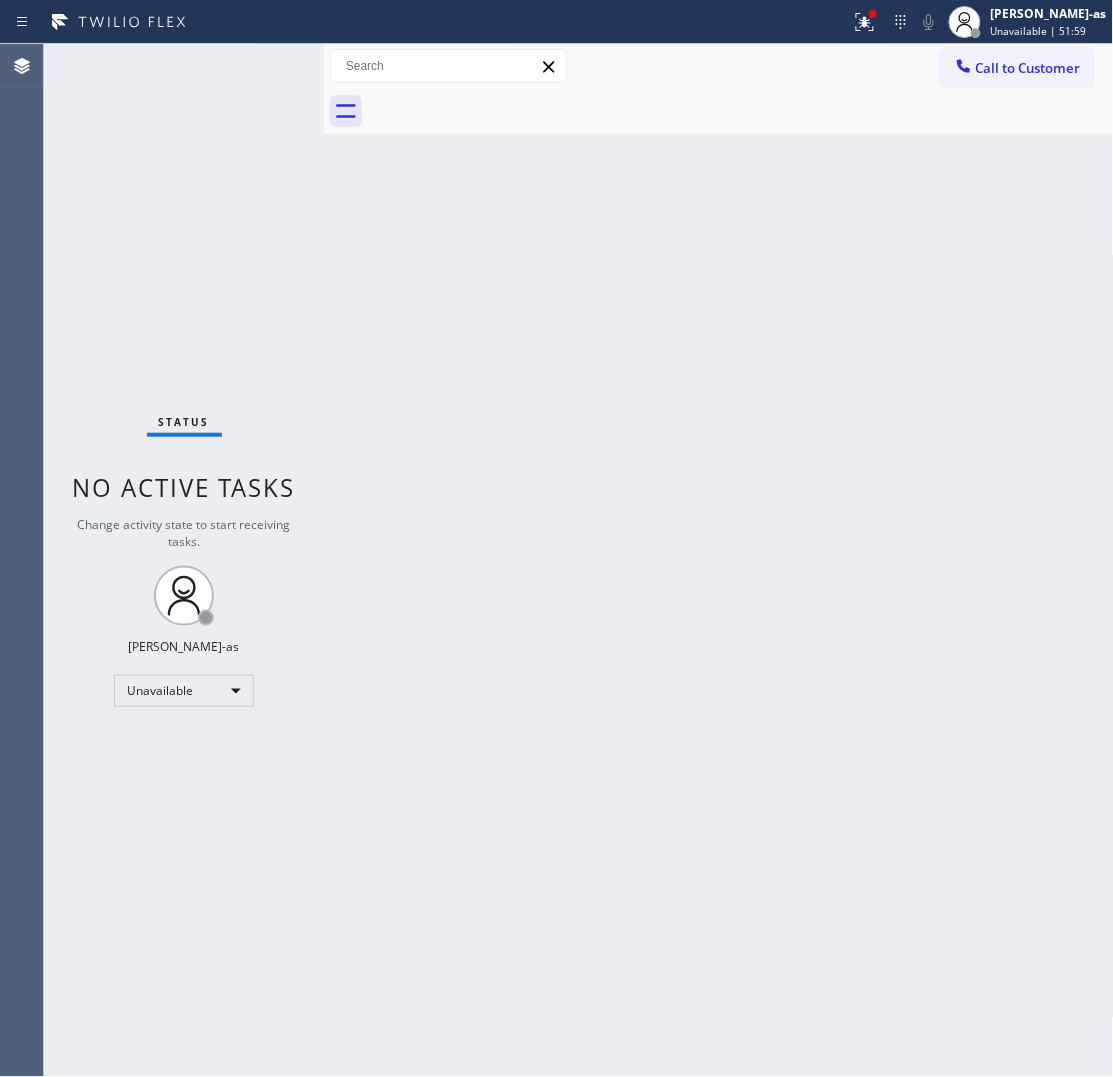 click on "Back to Dashboard Change Sender ID Customers Technicians Select a contact Outbound call Location Search location Your caller id phone number Customer number Call Customer info Name   Phone none Address none Change Sender ID HVAC [PHONE_NUMBER] 5 Star Appliance [PHONE_NUMBER] Appliance Repair [PHONE_NUMBER] Plumbing [PHONE_NUMBER] Air Duct Cleaning [PHONE_NUMBER]  Electricians [PHONE_NUMBER] Cancel Change Check personal SMS Reset Change No tabs Call to Customer Outbound call Location Plumbing Kingdom Hercules Your caller id phone number [PHONE_NUMBER] Customer number Call Outbound call Technician Search Technician Your caller id phone number Your caller id phone number Call" at bounding box center (719, 560) 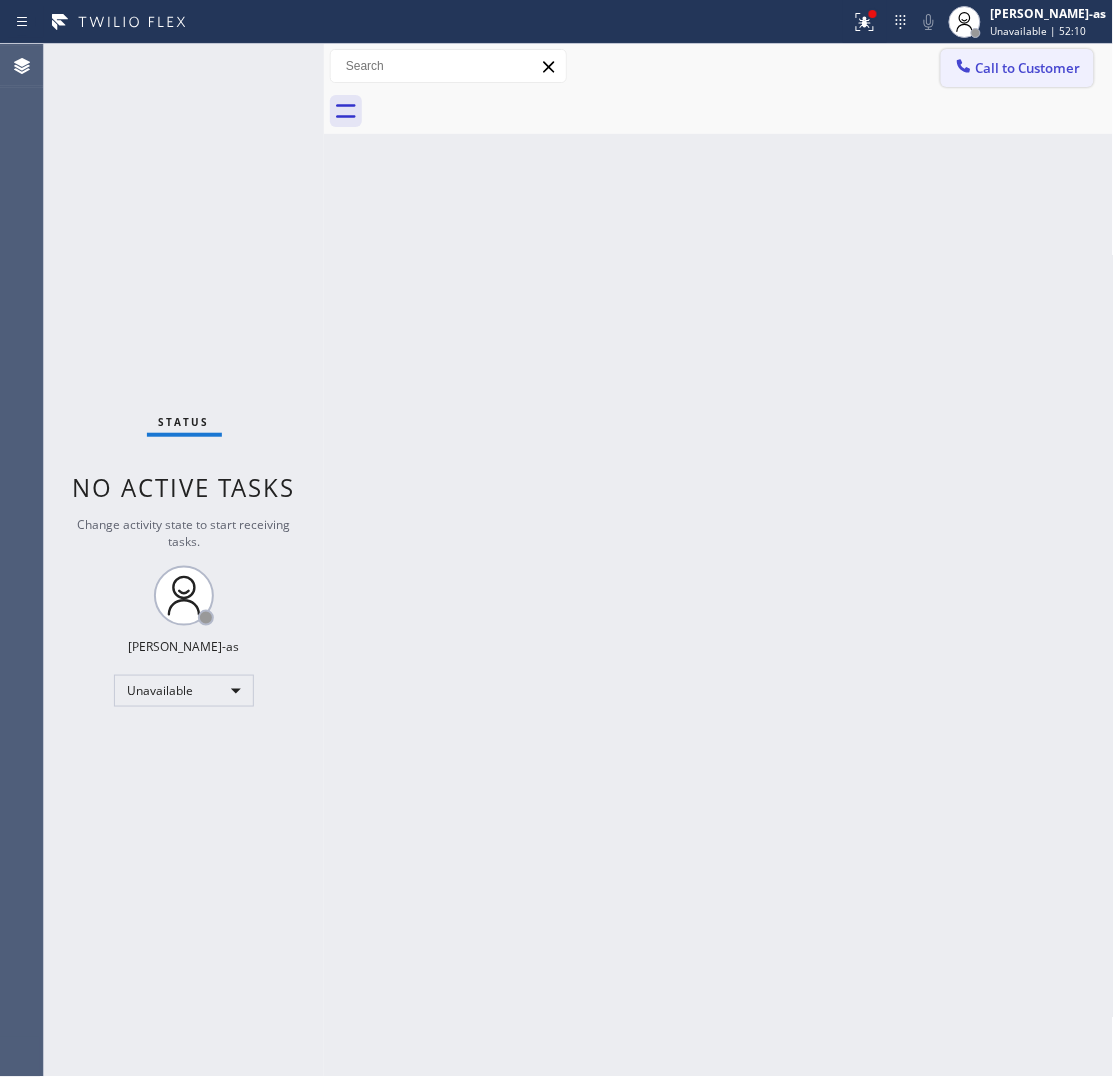 click on "Call to Customer" at bounding box center (1028, 68) 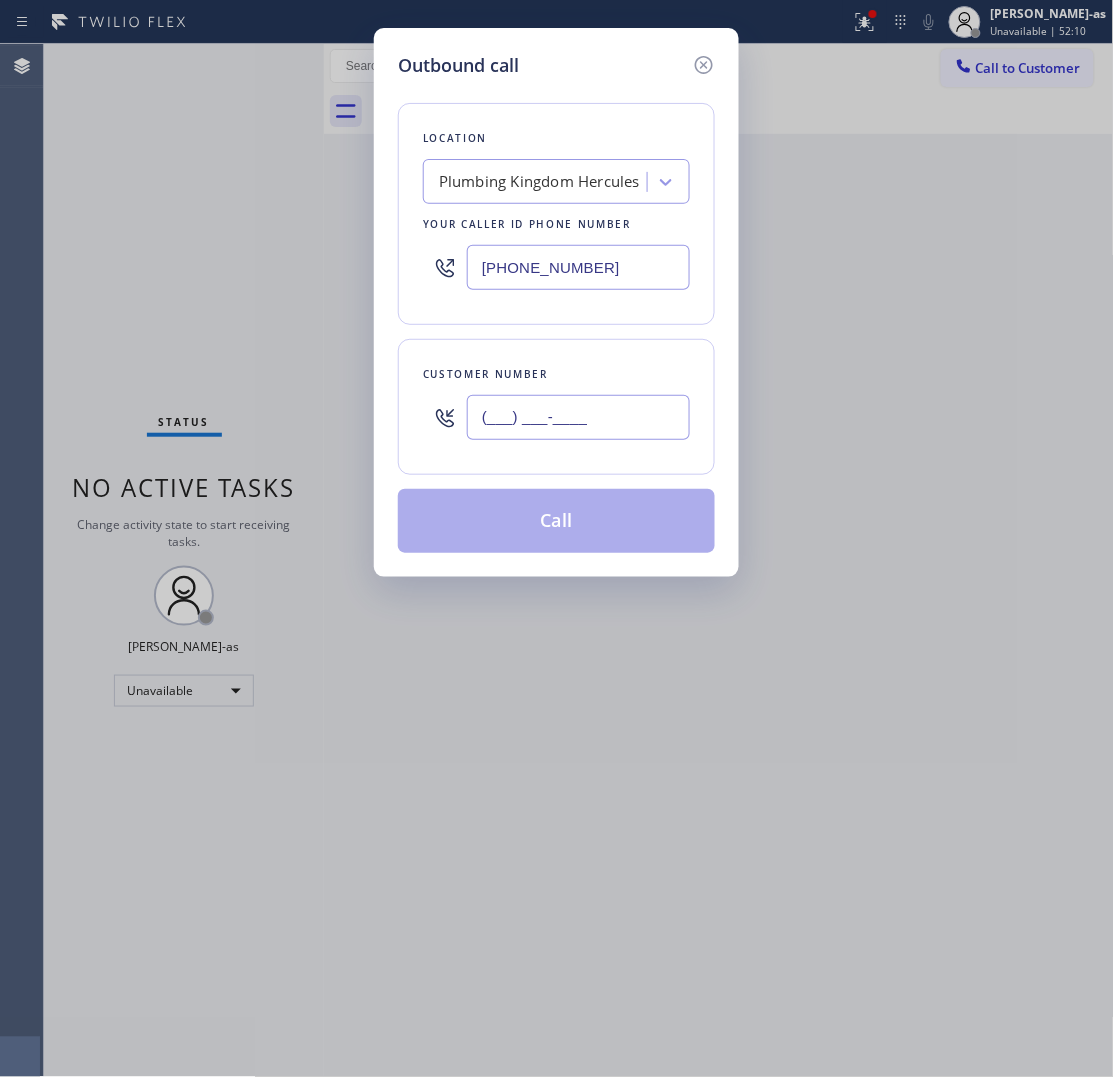 click on "(___) ___-____" at bounding box center (578, 417) 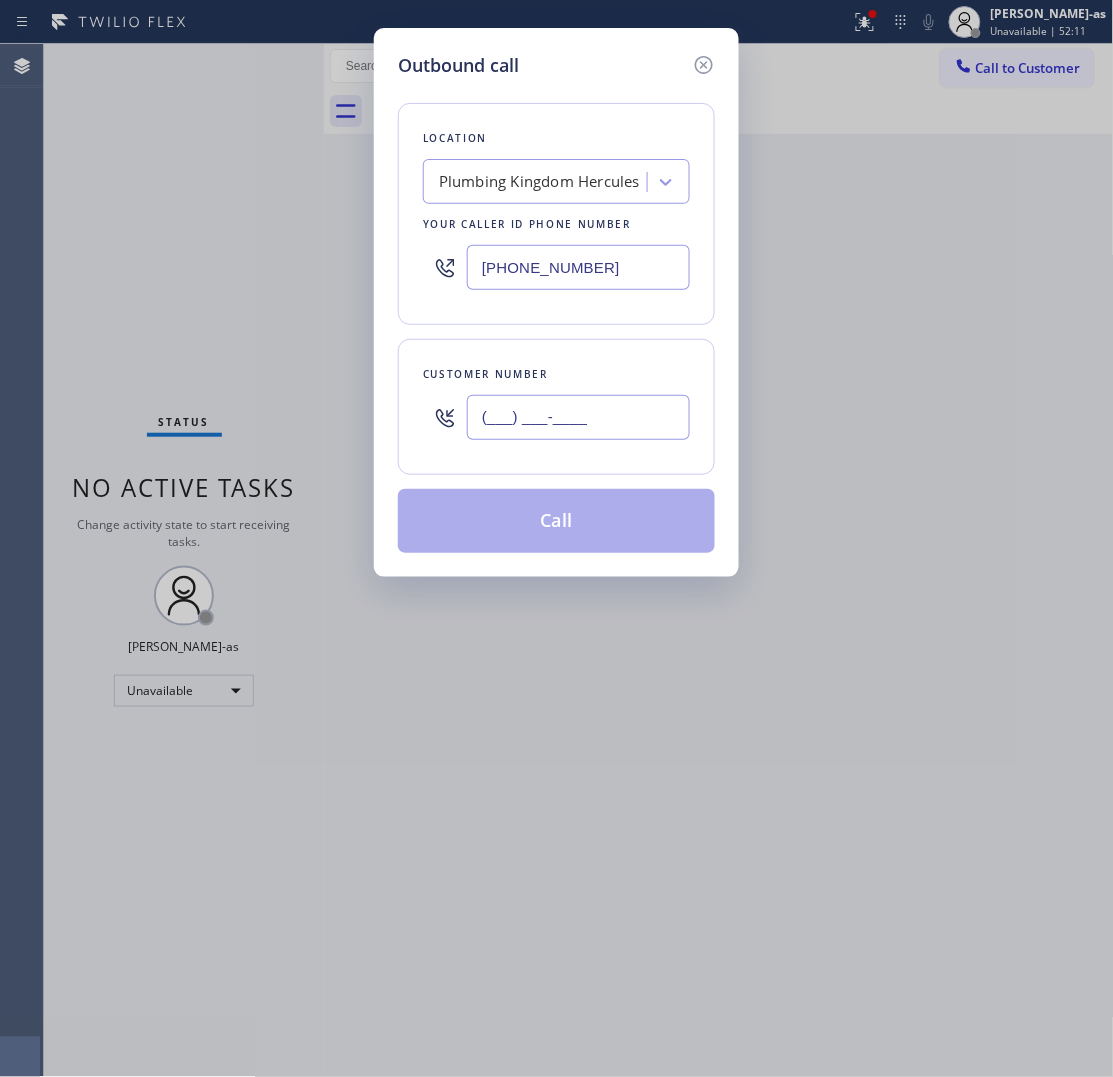 paste on "530) 840-4775" 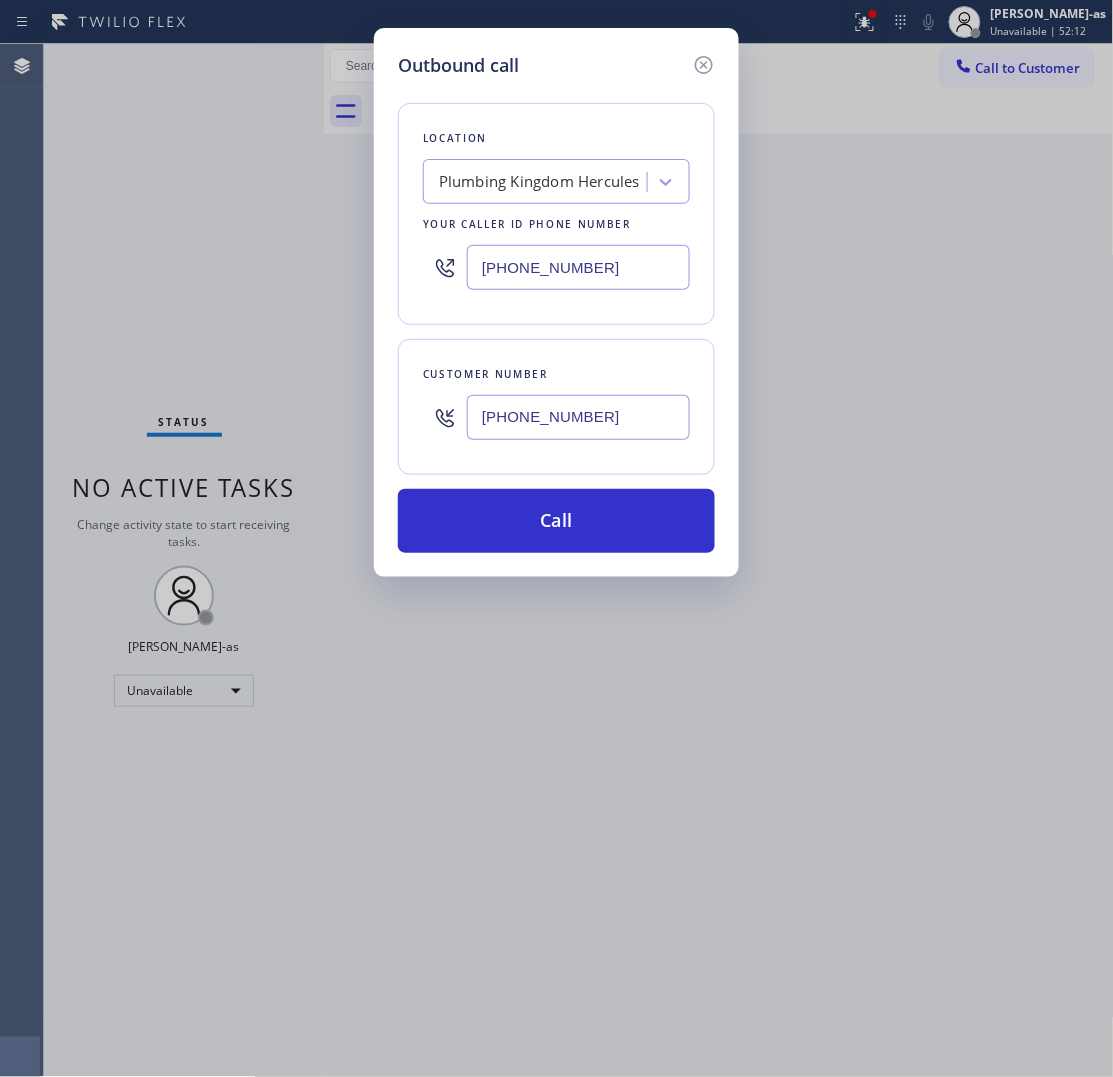 type on "[PHONE_NUMBER]" 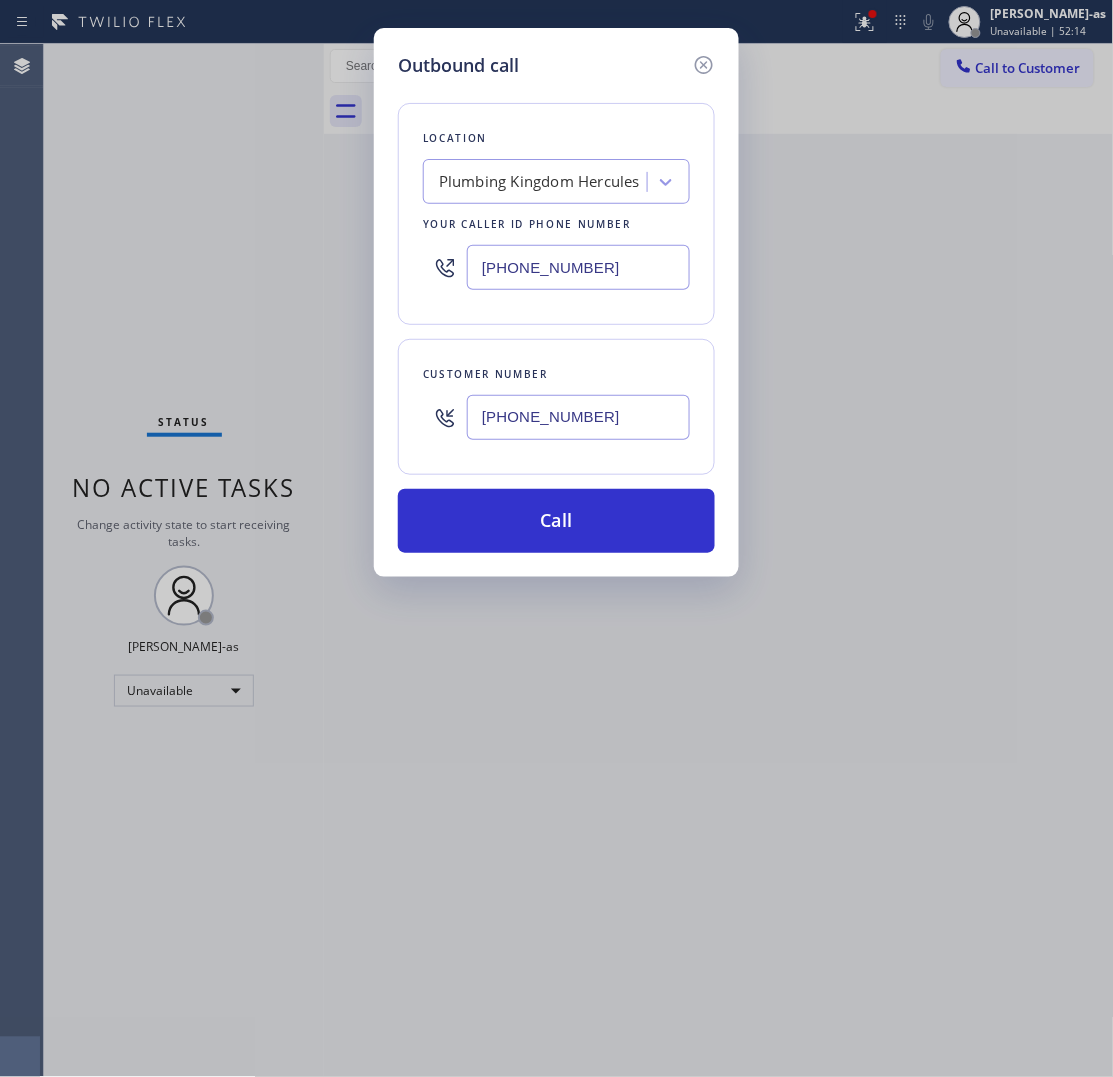 click on "[PHONE_NUMBER]" at bounding box center (578, 267) 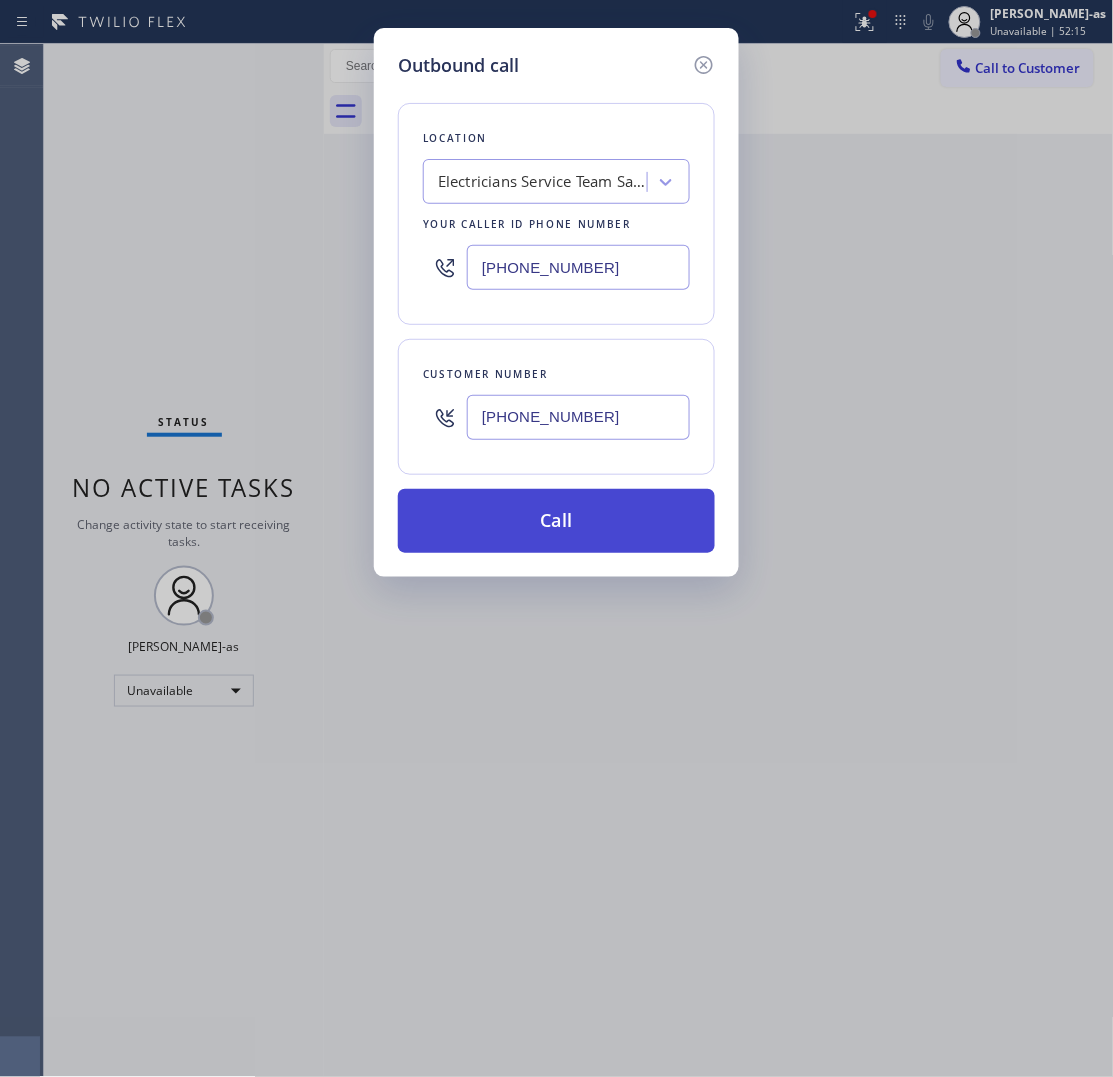 type on "[PHONE_NUMBER]" 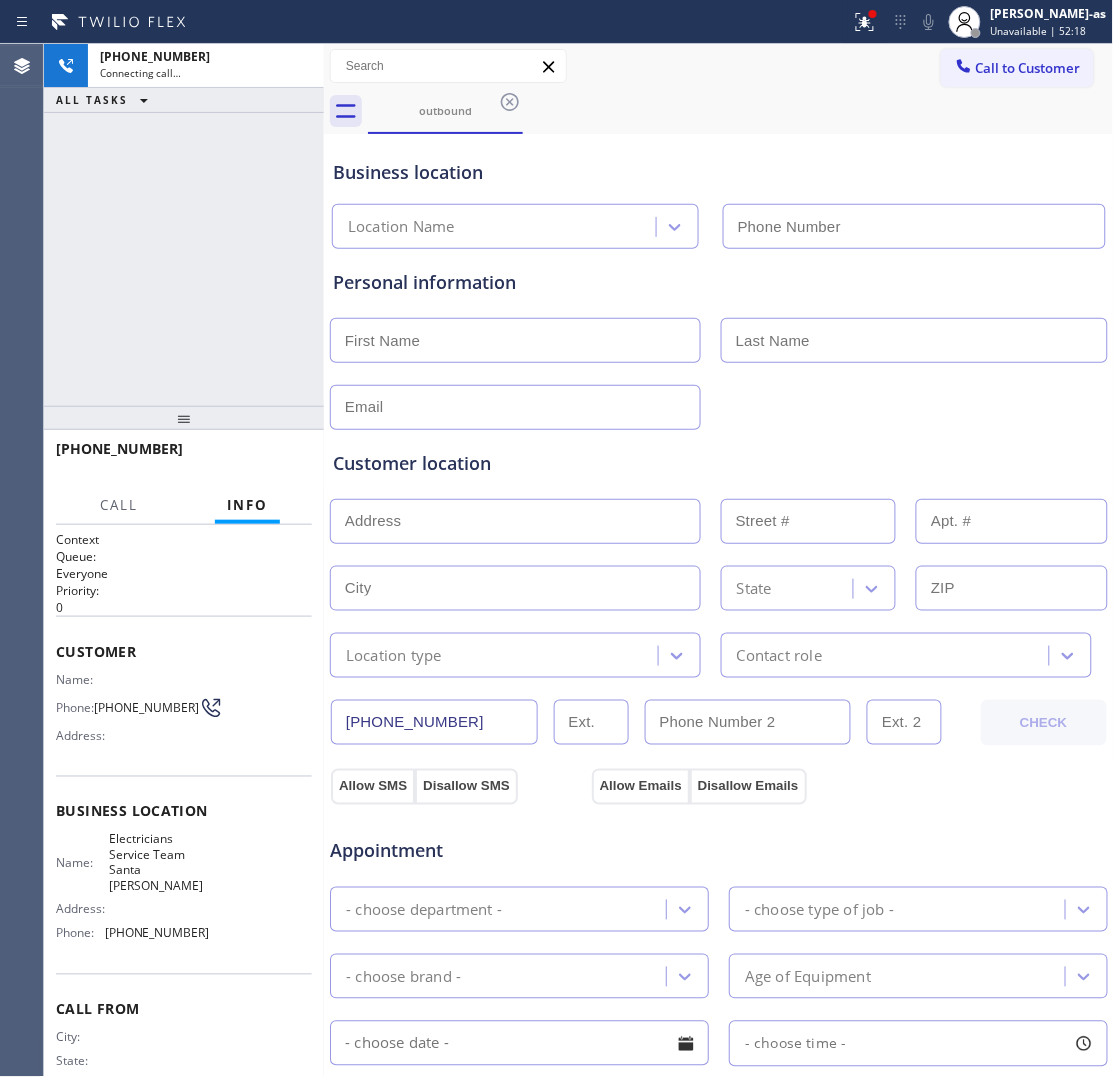 type on "[PHONE_NUMBER]" 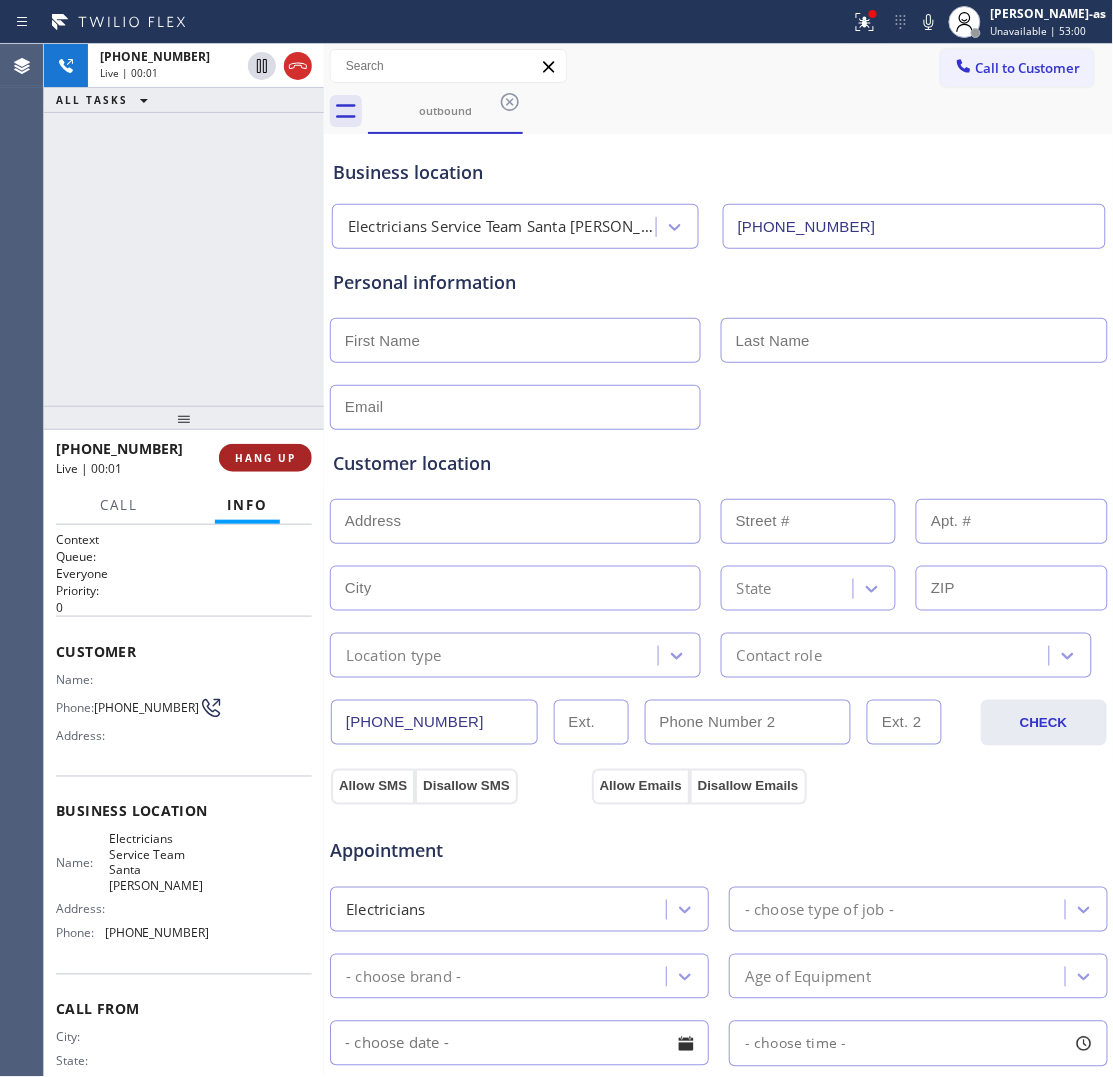 click on "HANG UP" at bounding box center [265, 458] 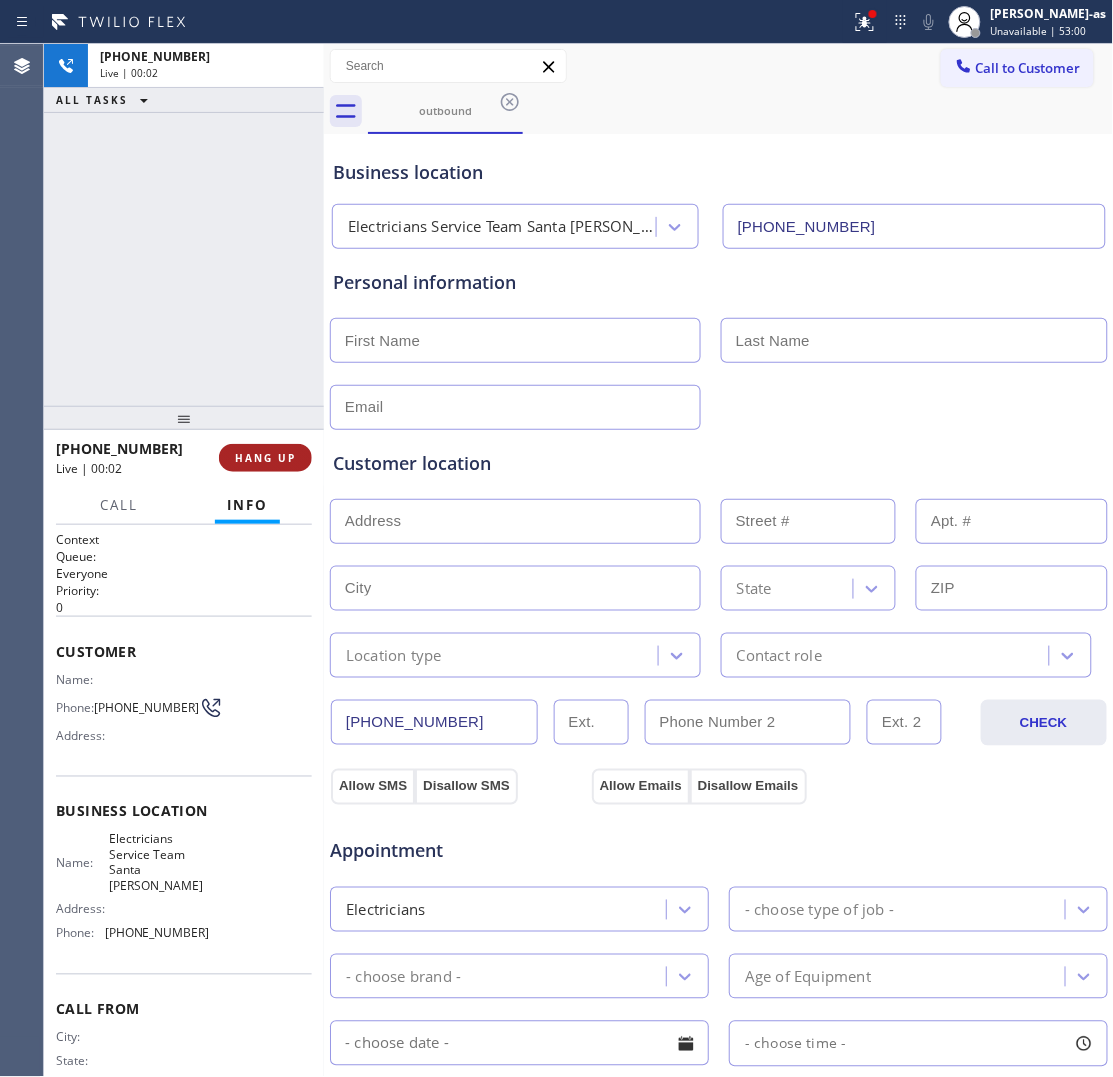 click on "HANG UP" at bounding box center [265, 458] 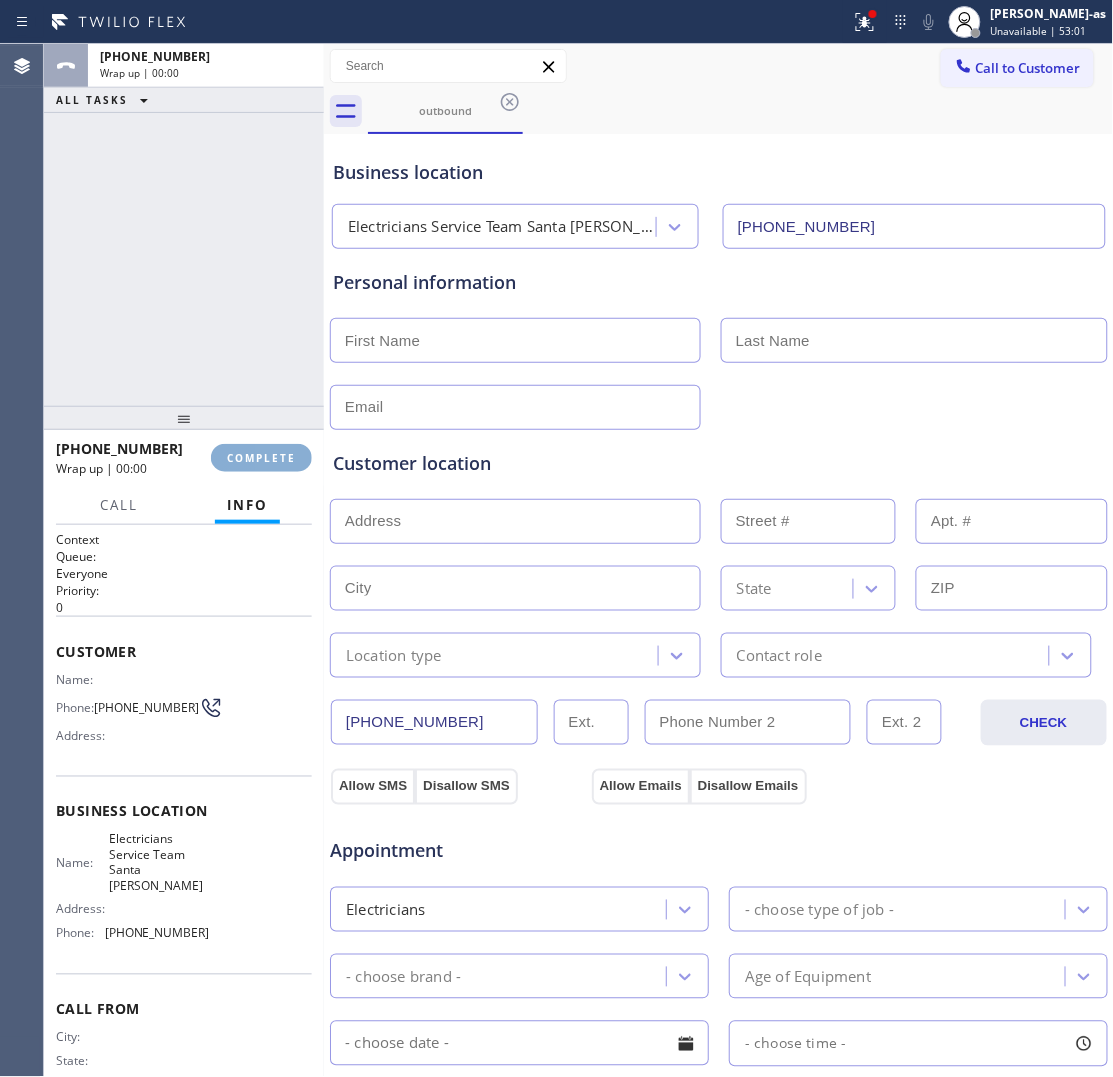 click on "COMPLETE" at bounding box center [261, 458] 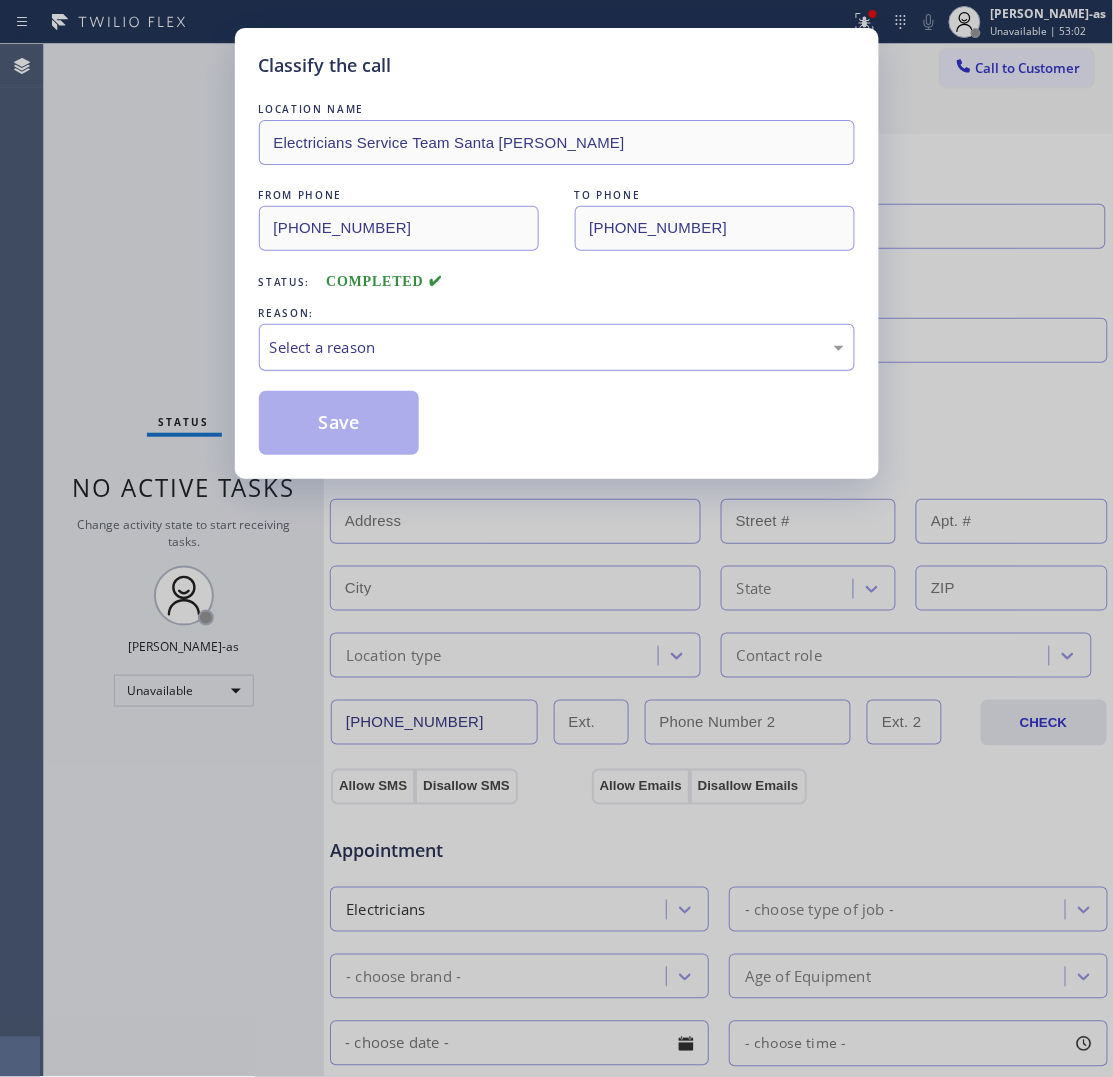 click on "Select a reason" at bounding box center (557, 347) 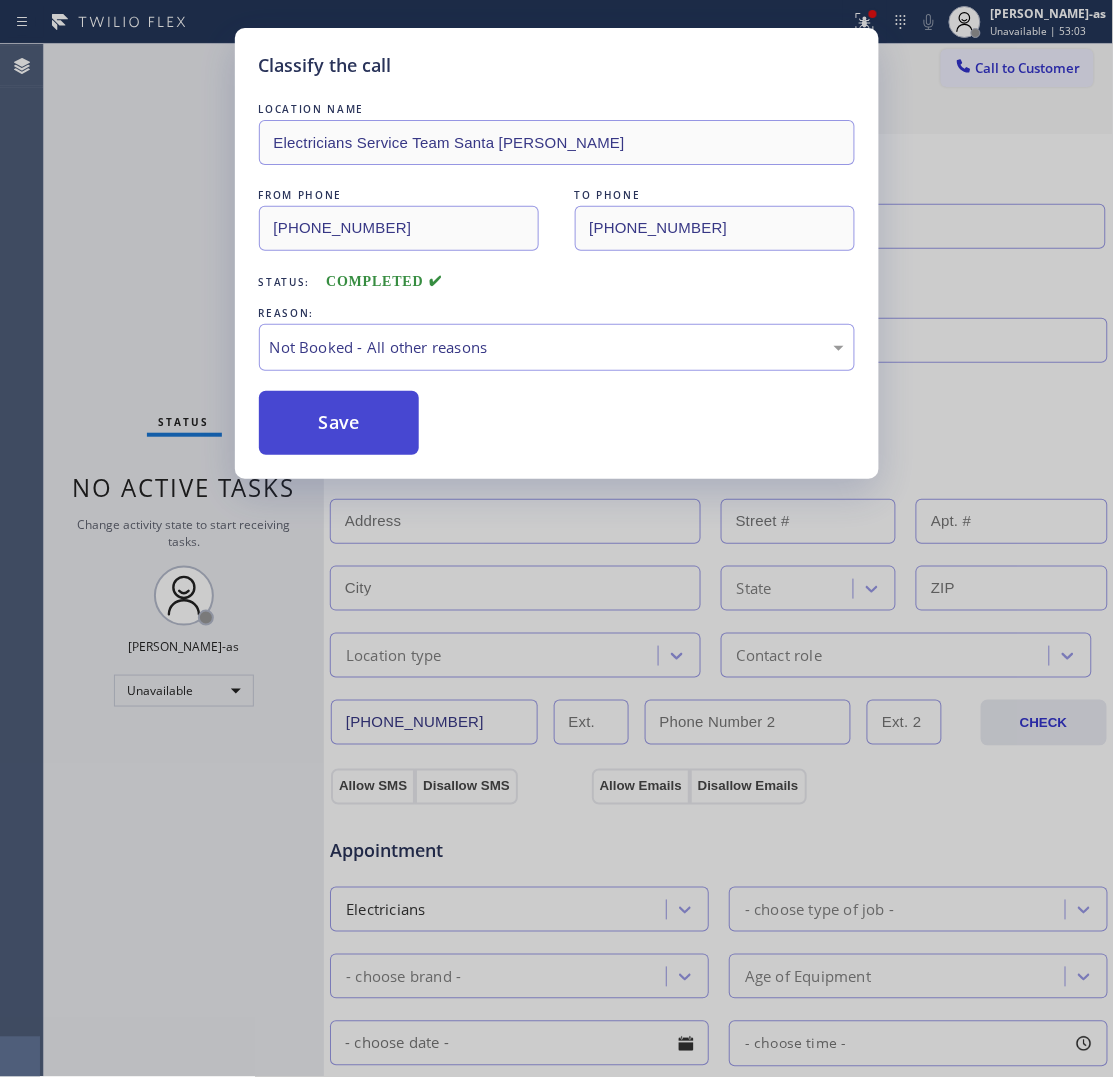 click on "Save" at bounding box center (339, 423) 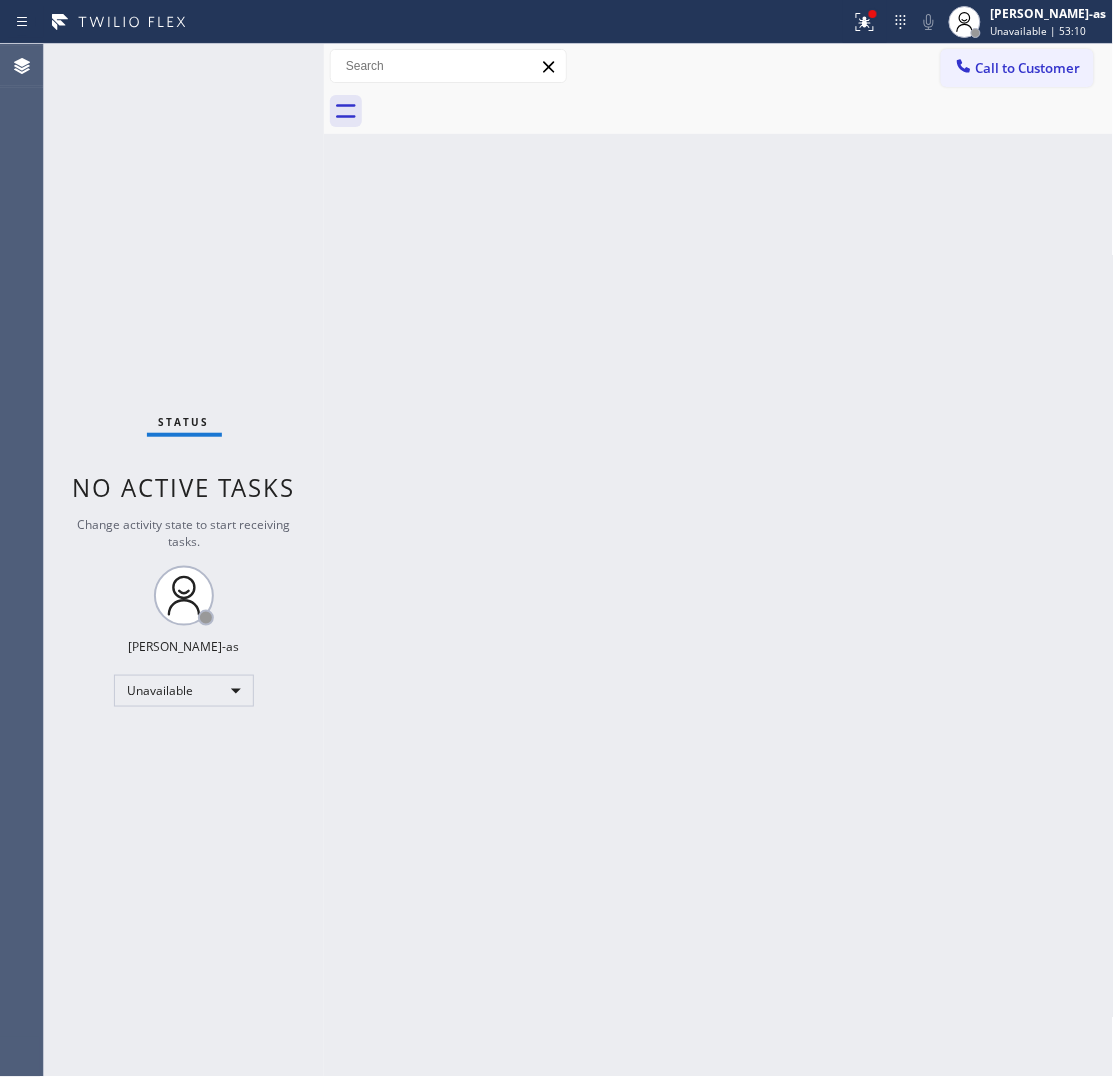 click on "Call to Customer" at bounding box center (1028, 68) 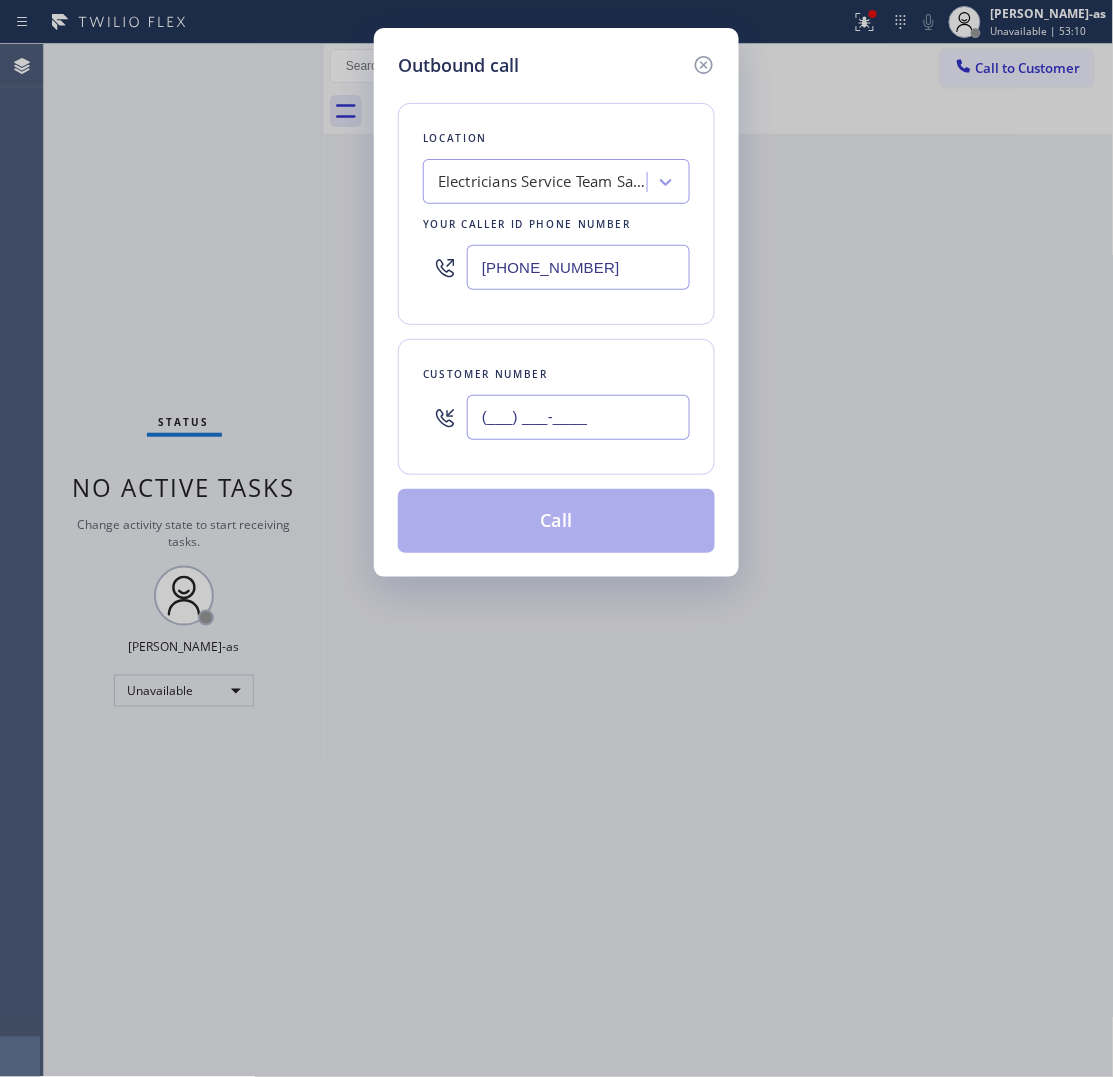 click on "(___) ___-____" at bounding box center [578, 417] 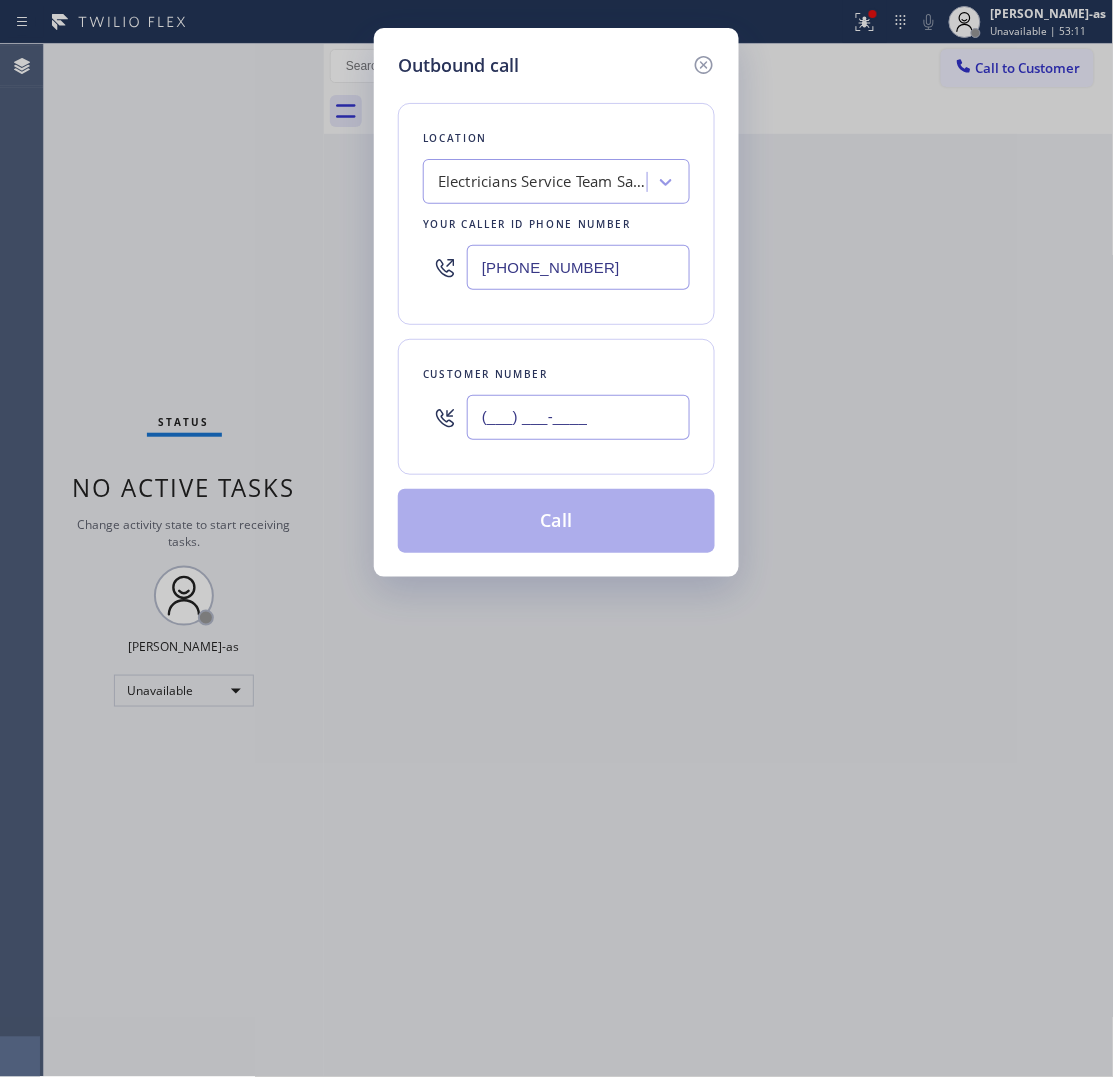 paste on "562) 572-8066" 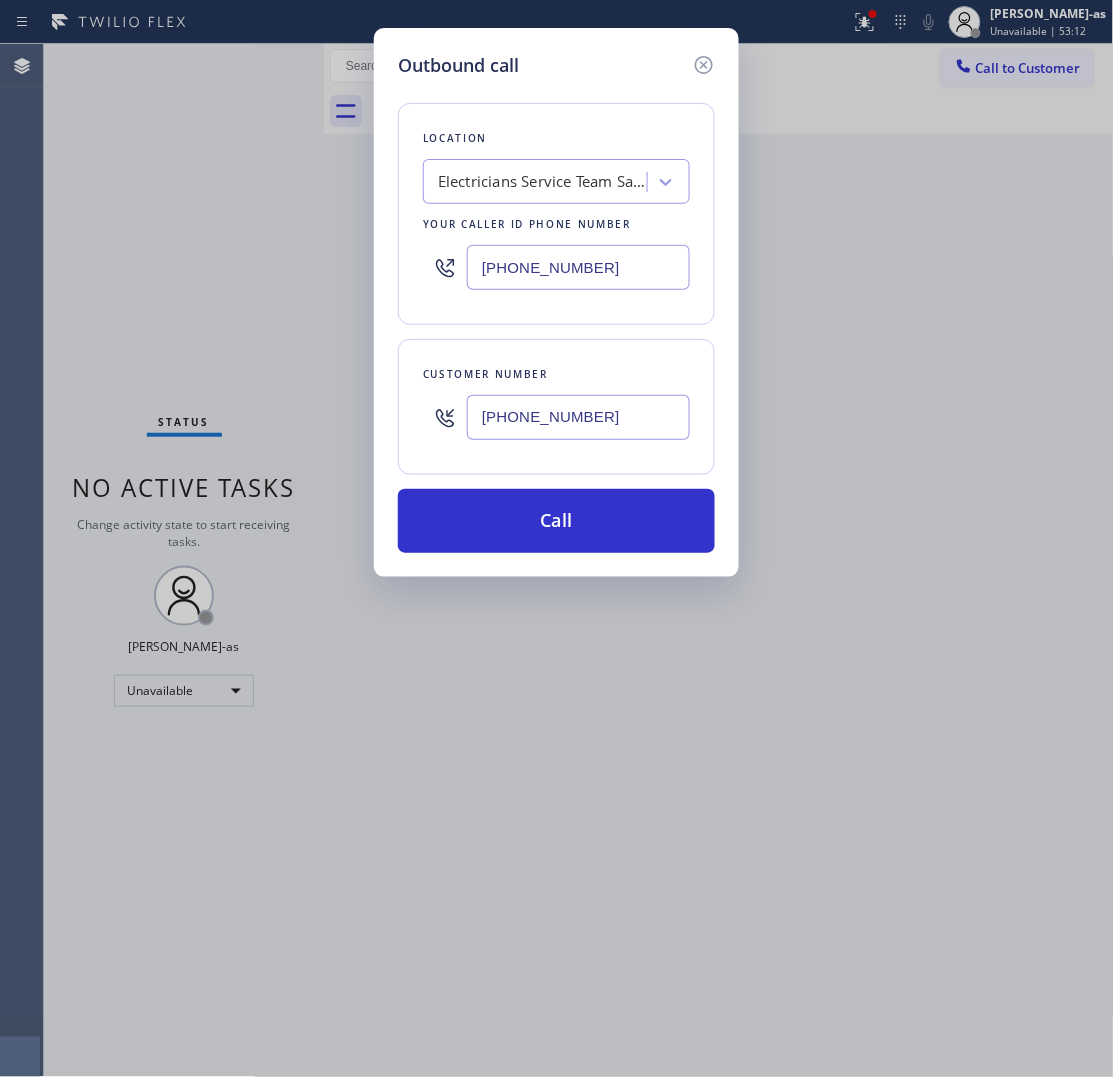 type on "[PHONE_NUMBER]" 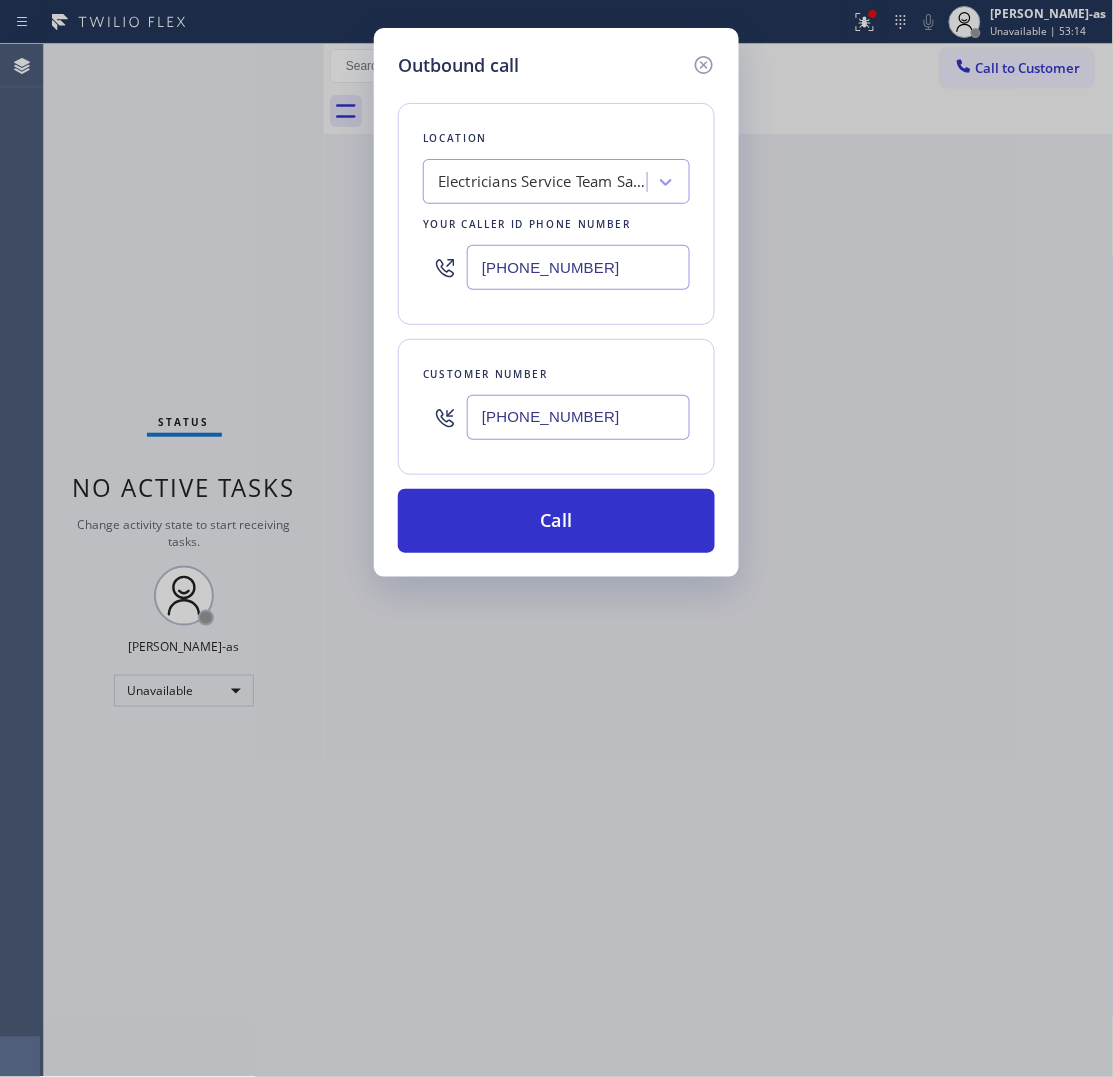 drag, startPoint x: 656, startPoint y: 291, endPoint x: 645, endPoint y: 287, distance: 11.7046995 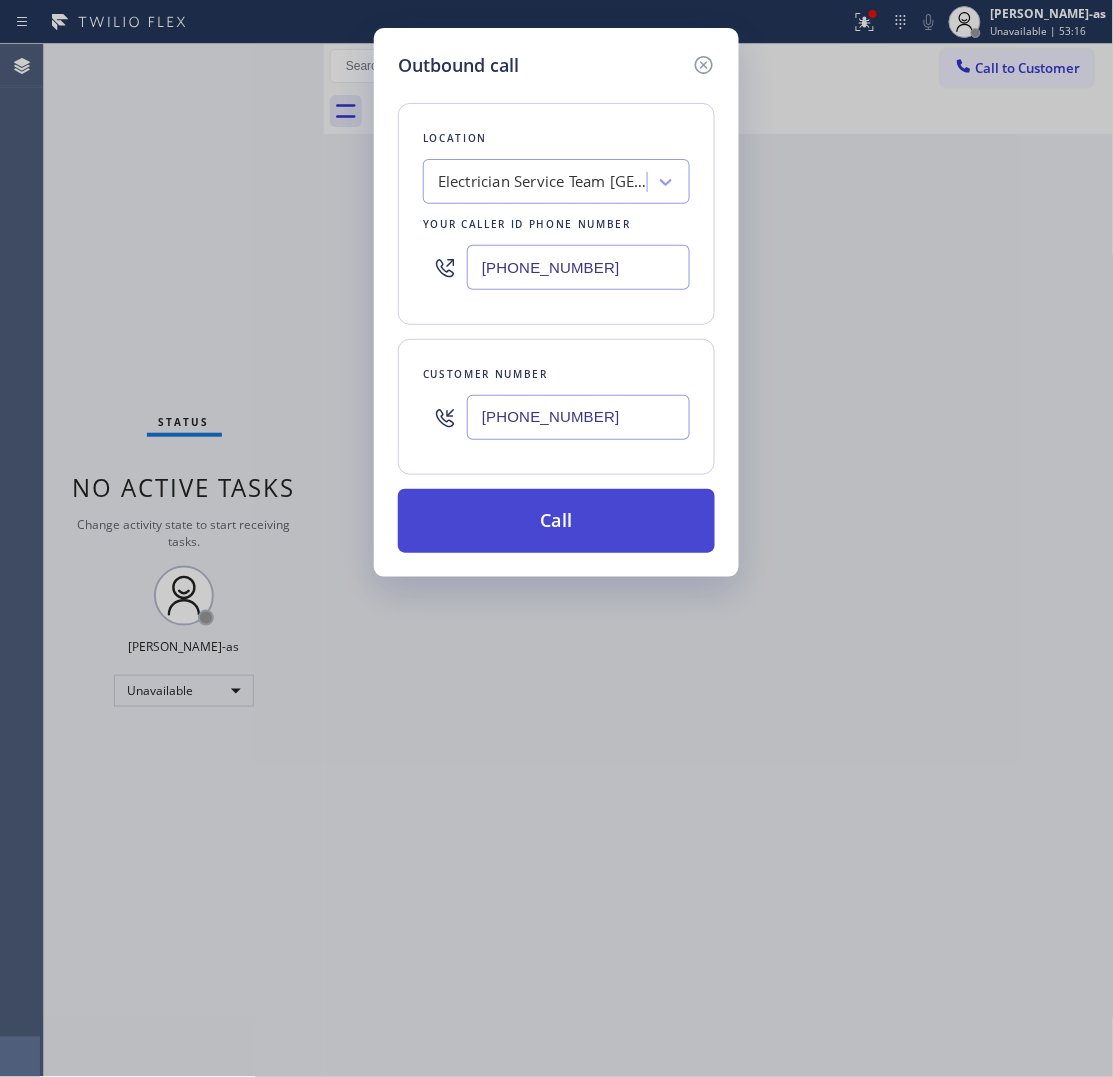 type on "[PHONE_NUMBER]" 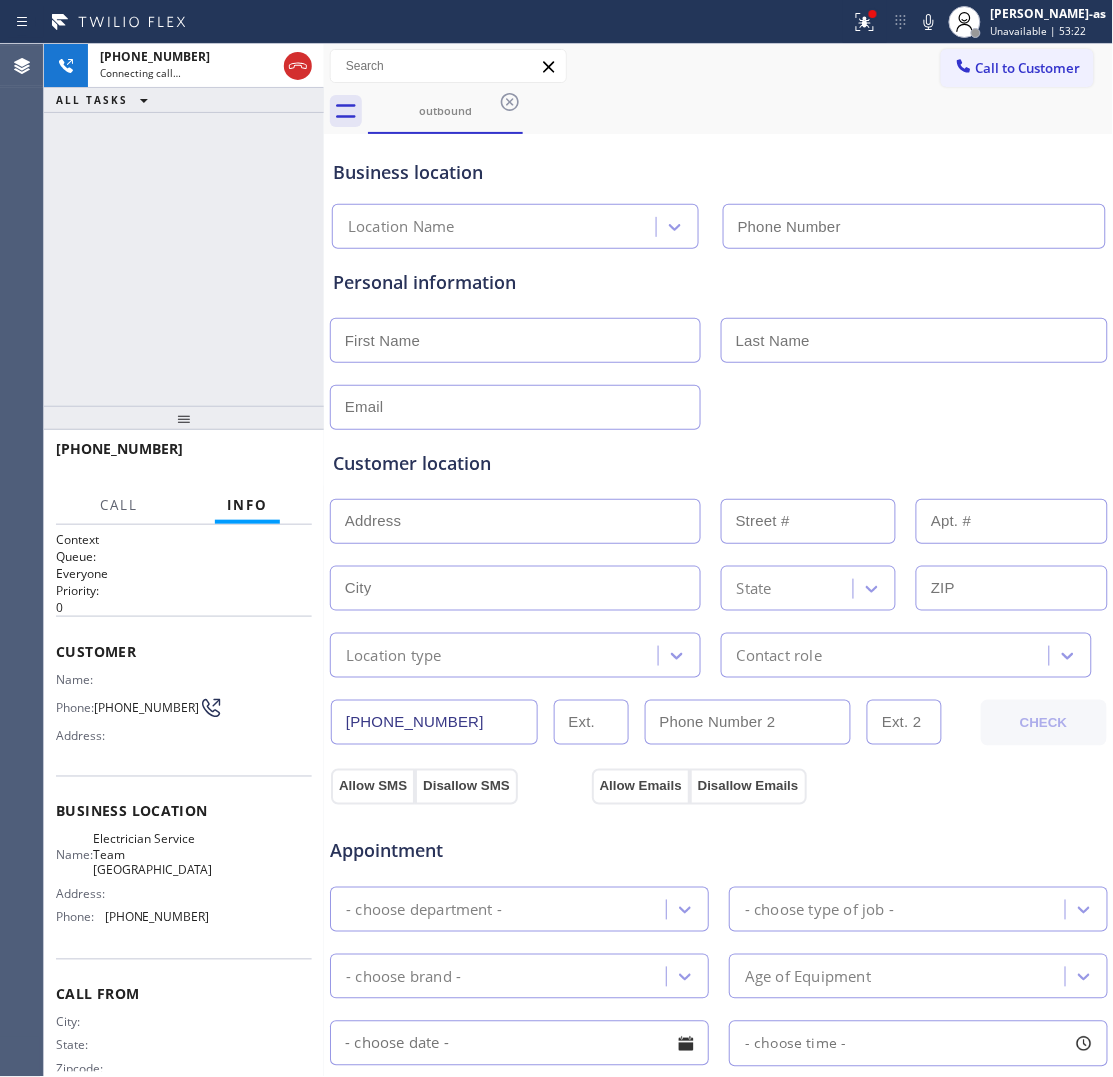 type on "[PHONE_NUMBER]" 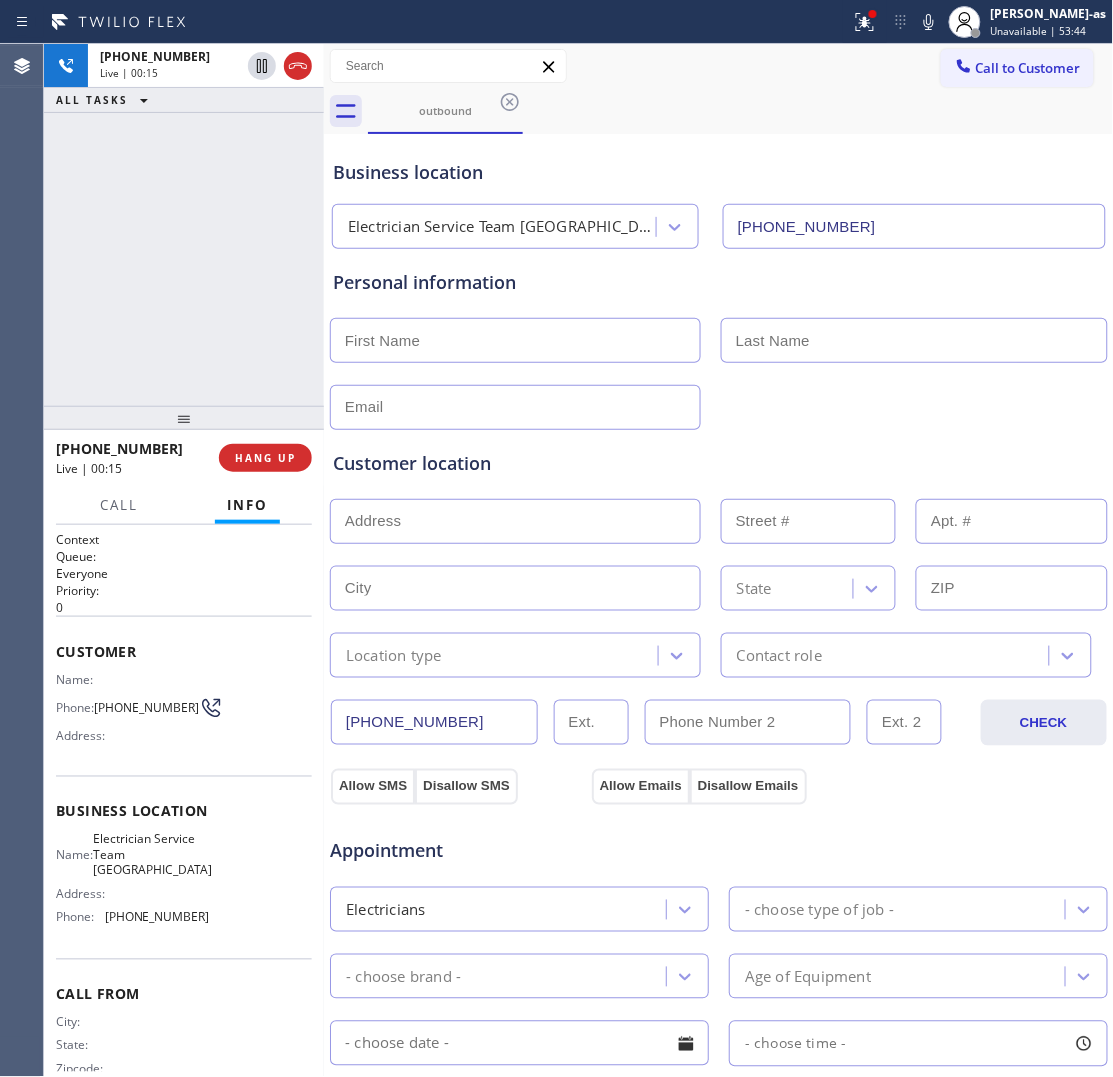 type on "(___) ___-____" 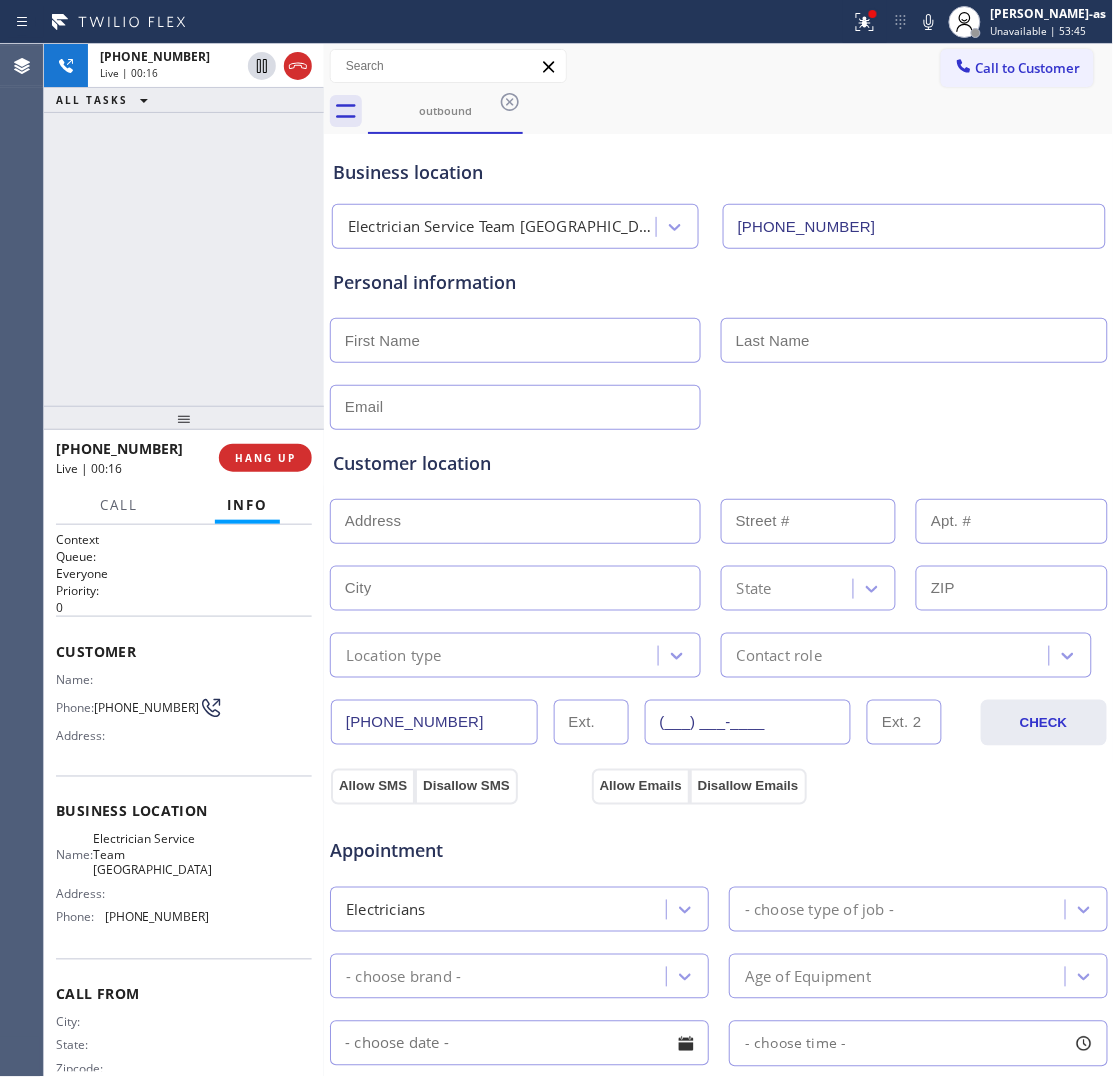 type 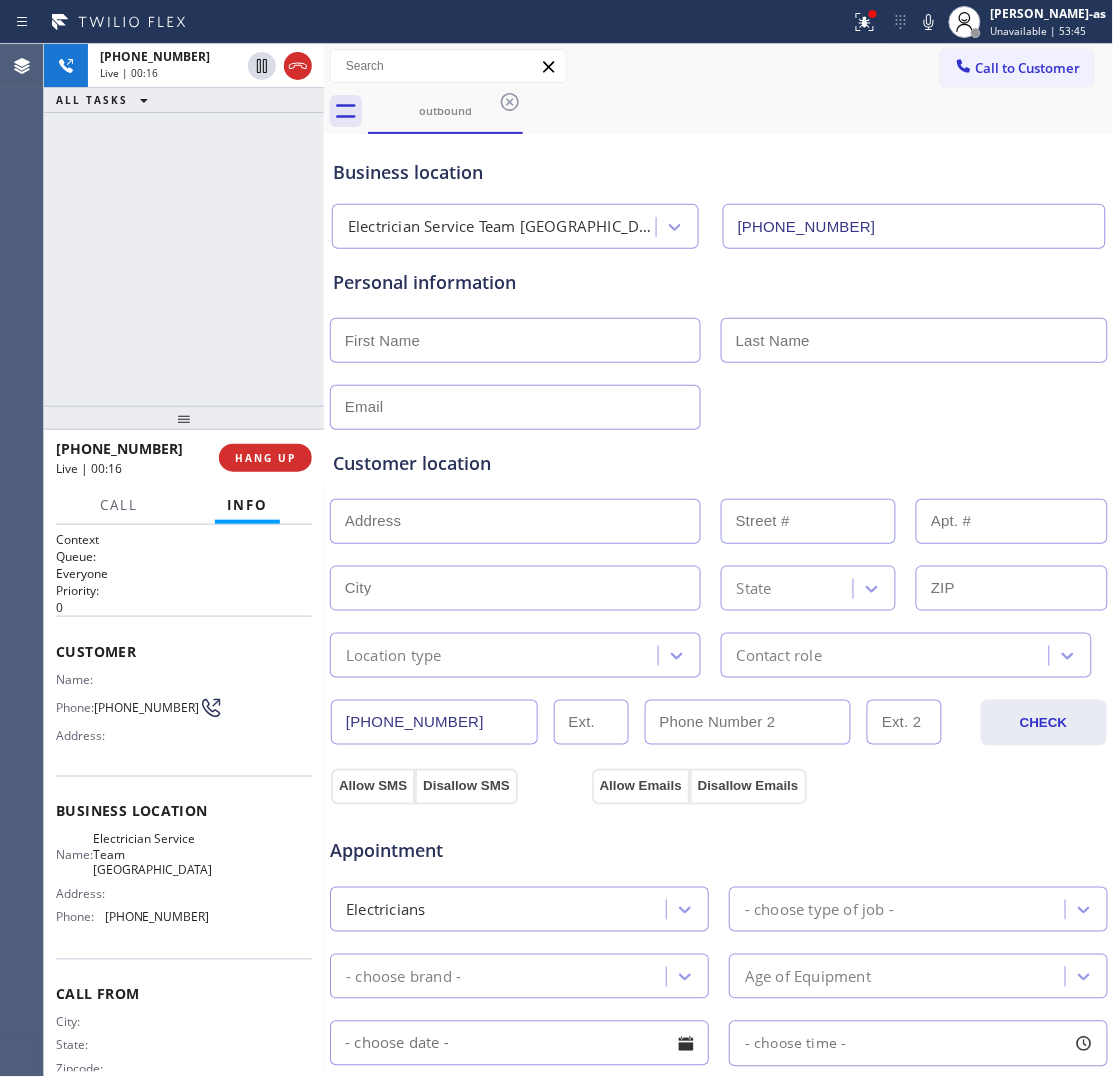 drag, startPoint x: 686, startPoint y: 690, endPoint x: 225, endPoint y: 322, distance: 589.86865 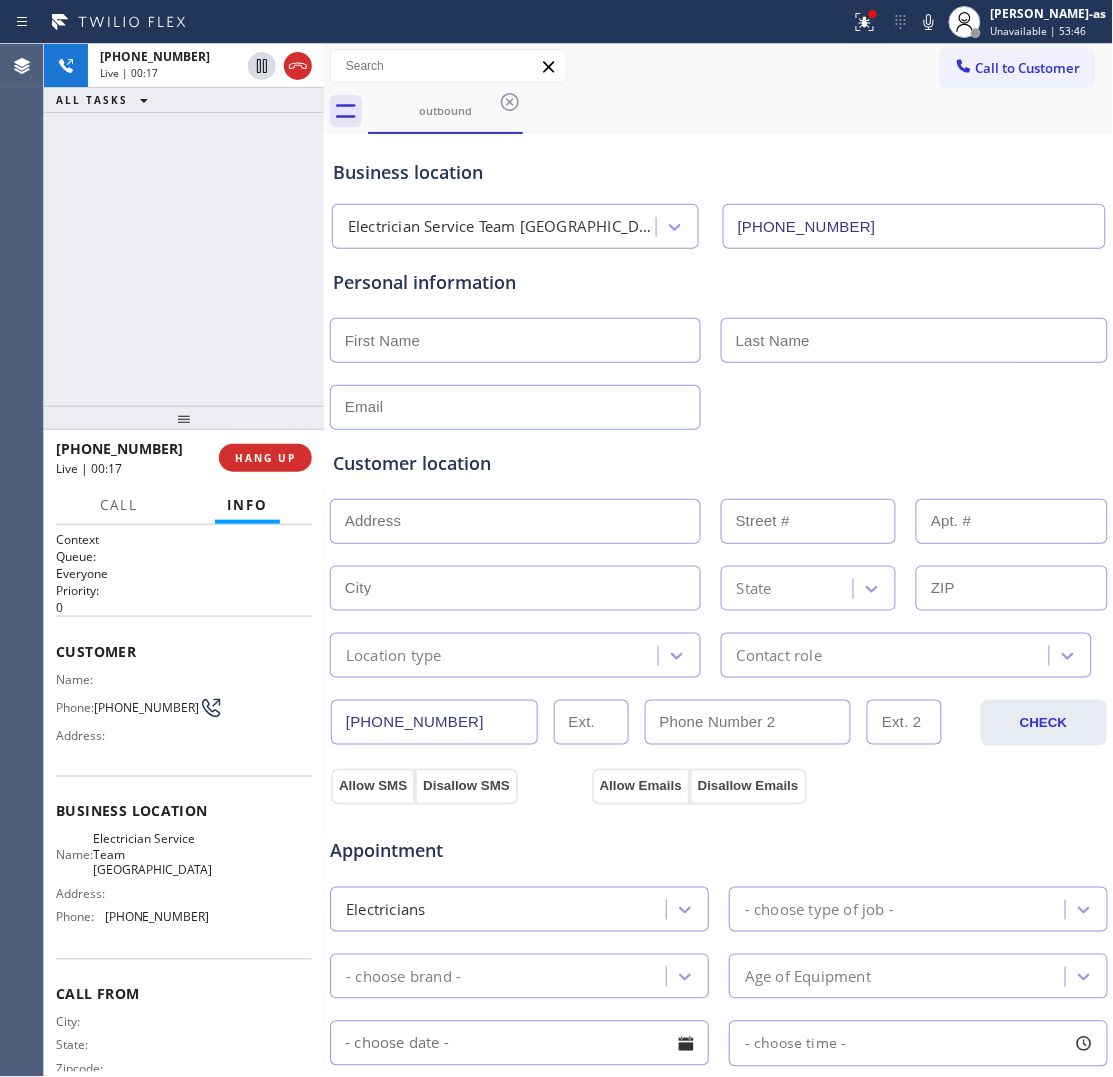 click at bounding box center [184, 418] 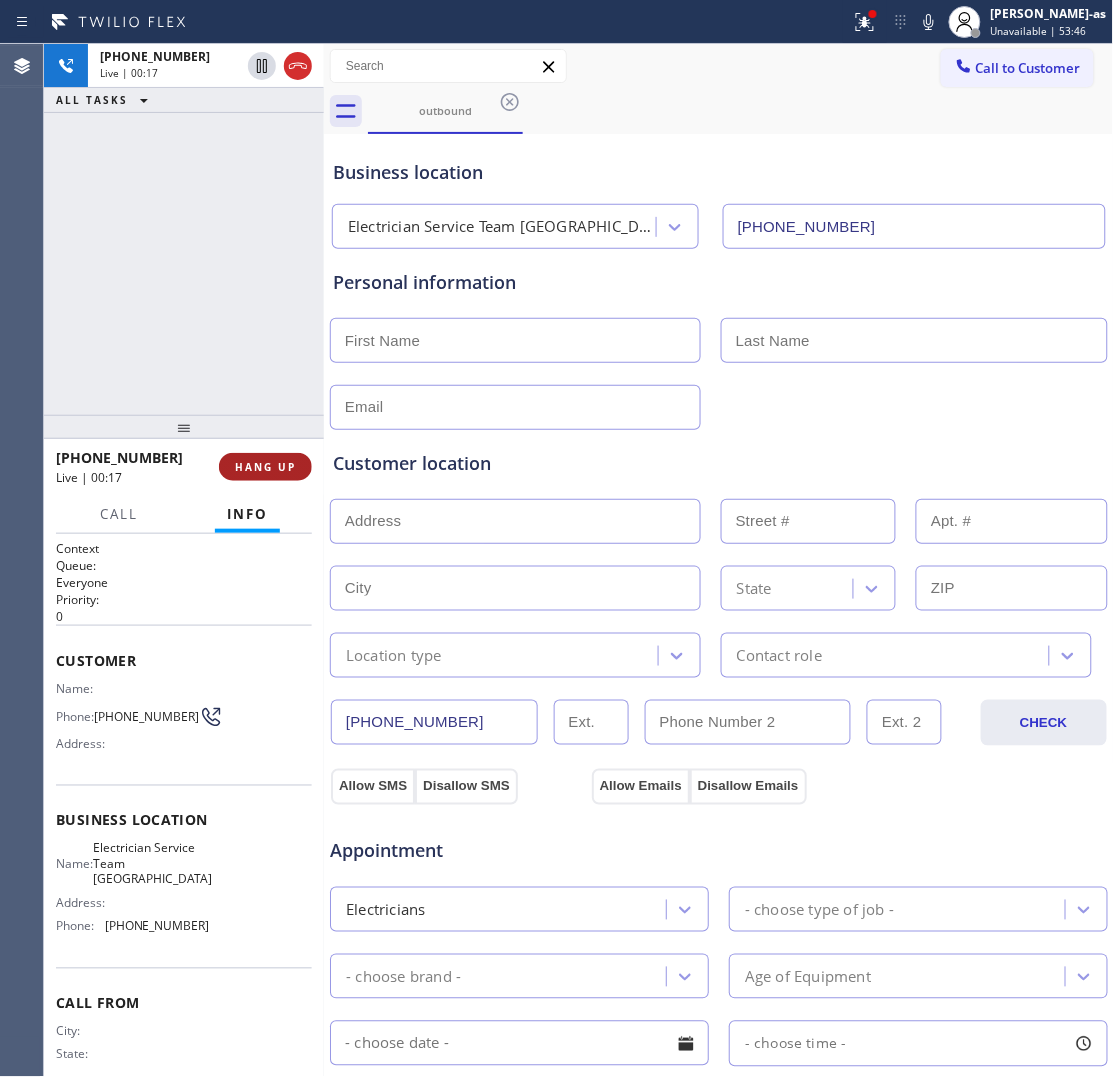 click on "HANG UP" at bounding box center [265, 467] 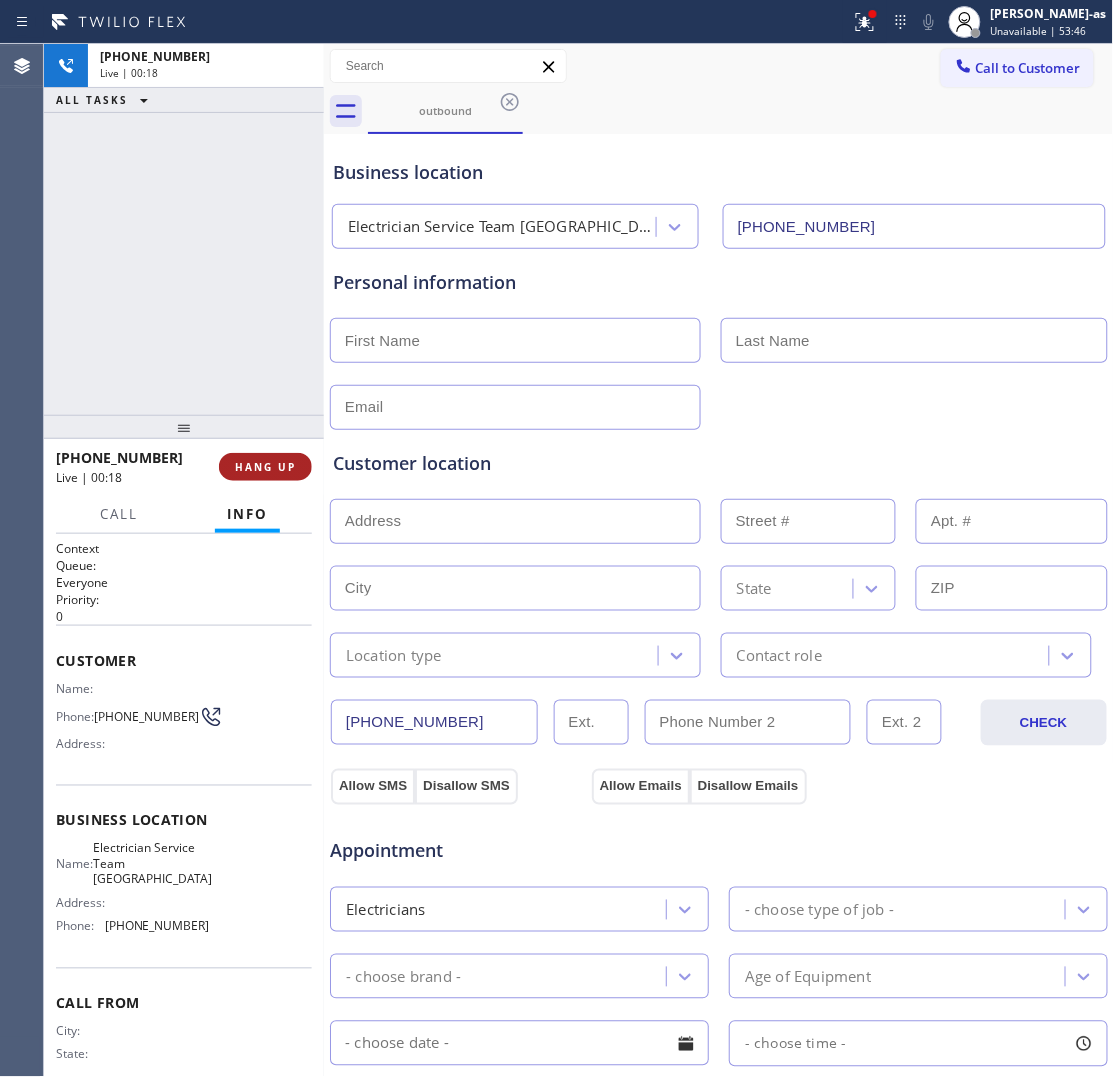 click on "HANG UP" at bounding box center [265, 467] 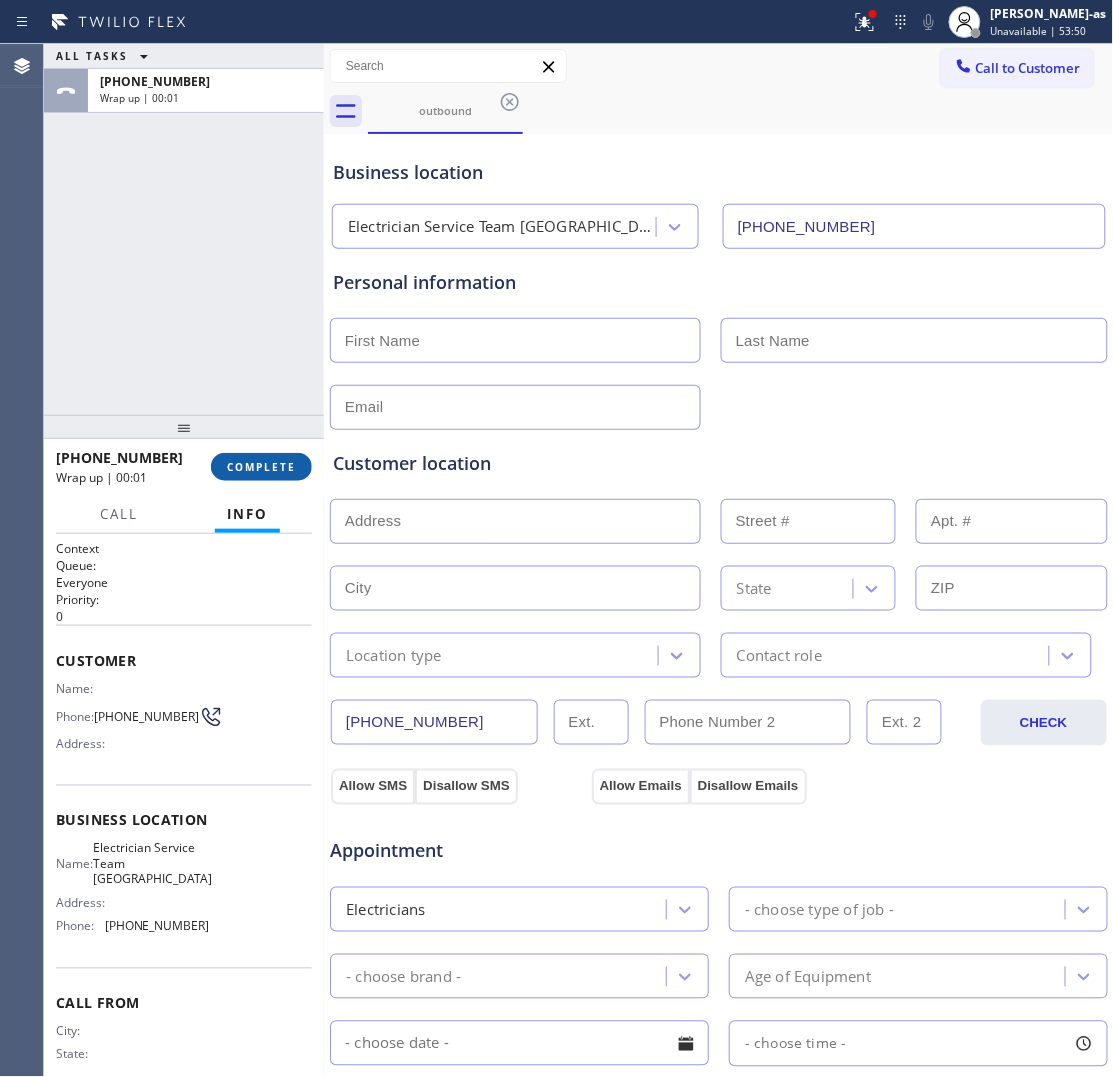 click on "COMPLETE" at bounding box center [261, 467] 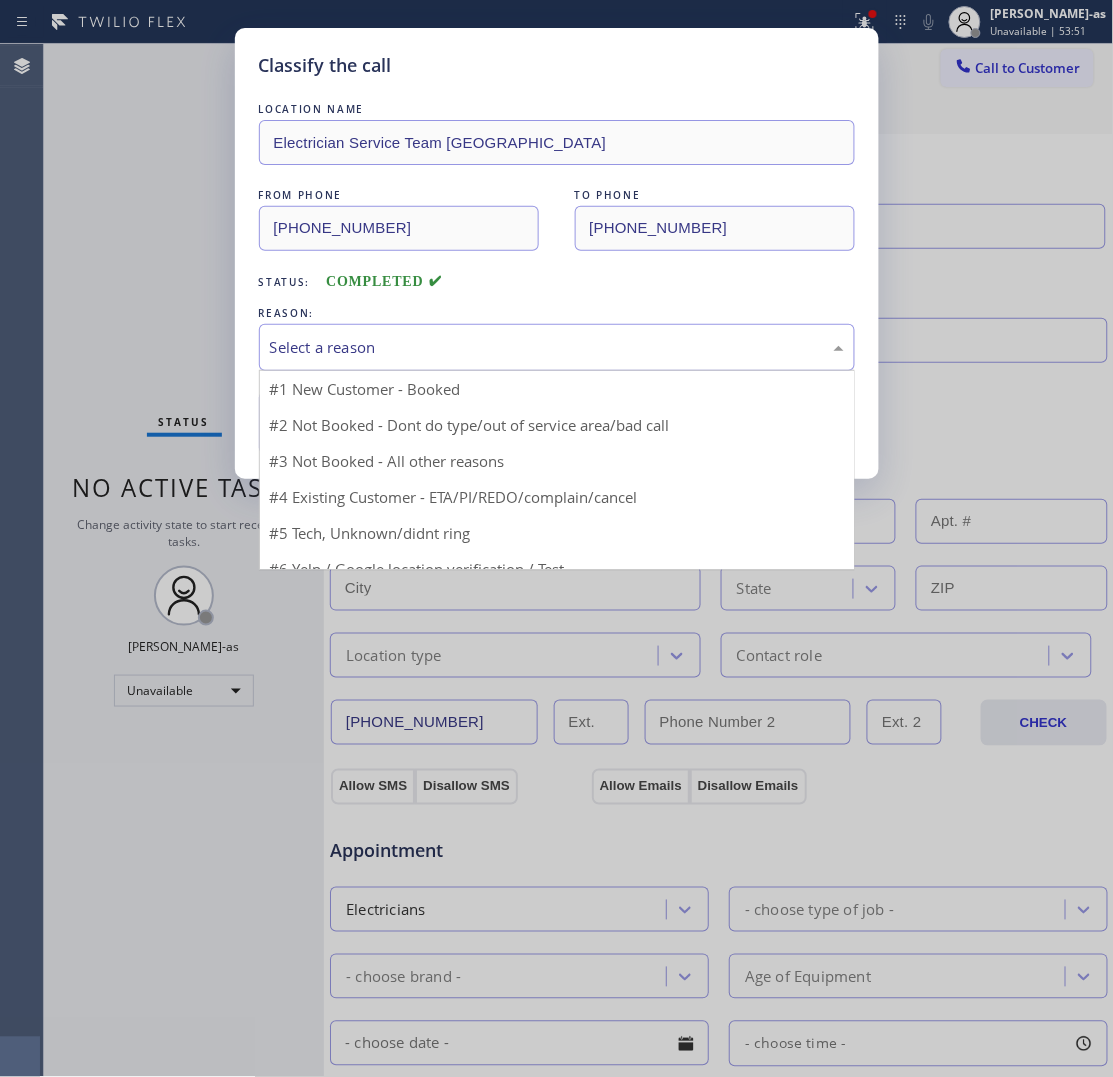 click on "Select a reason" at bounding box center (557, 347) 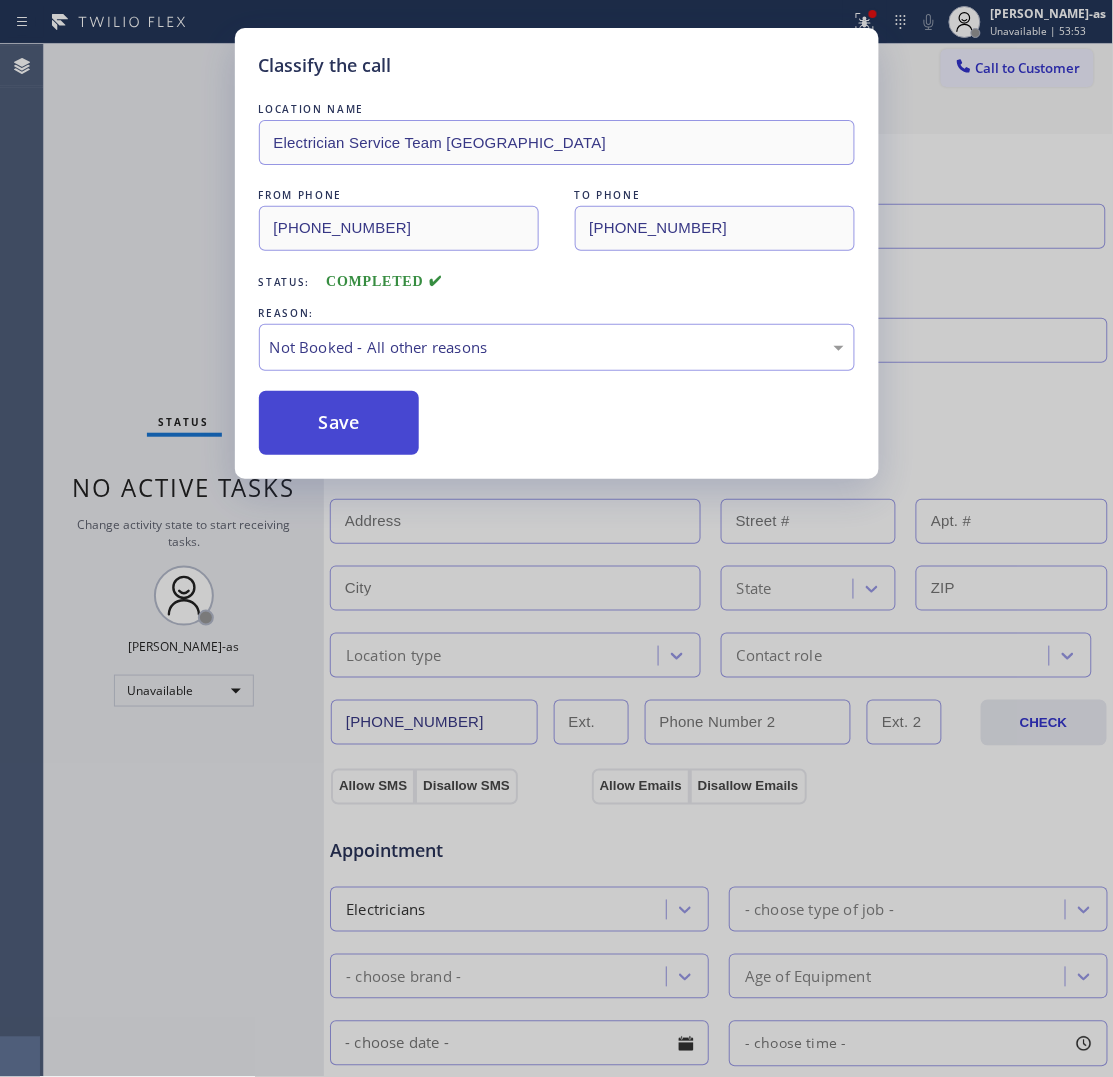 click on "Save" at bounding box center (339, 423) 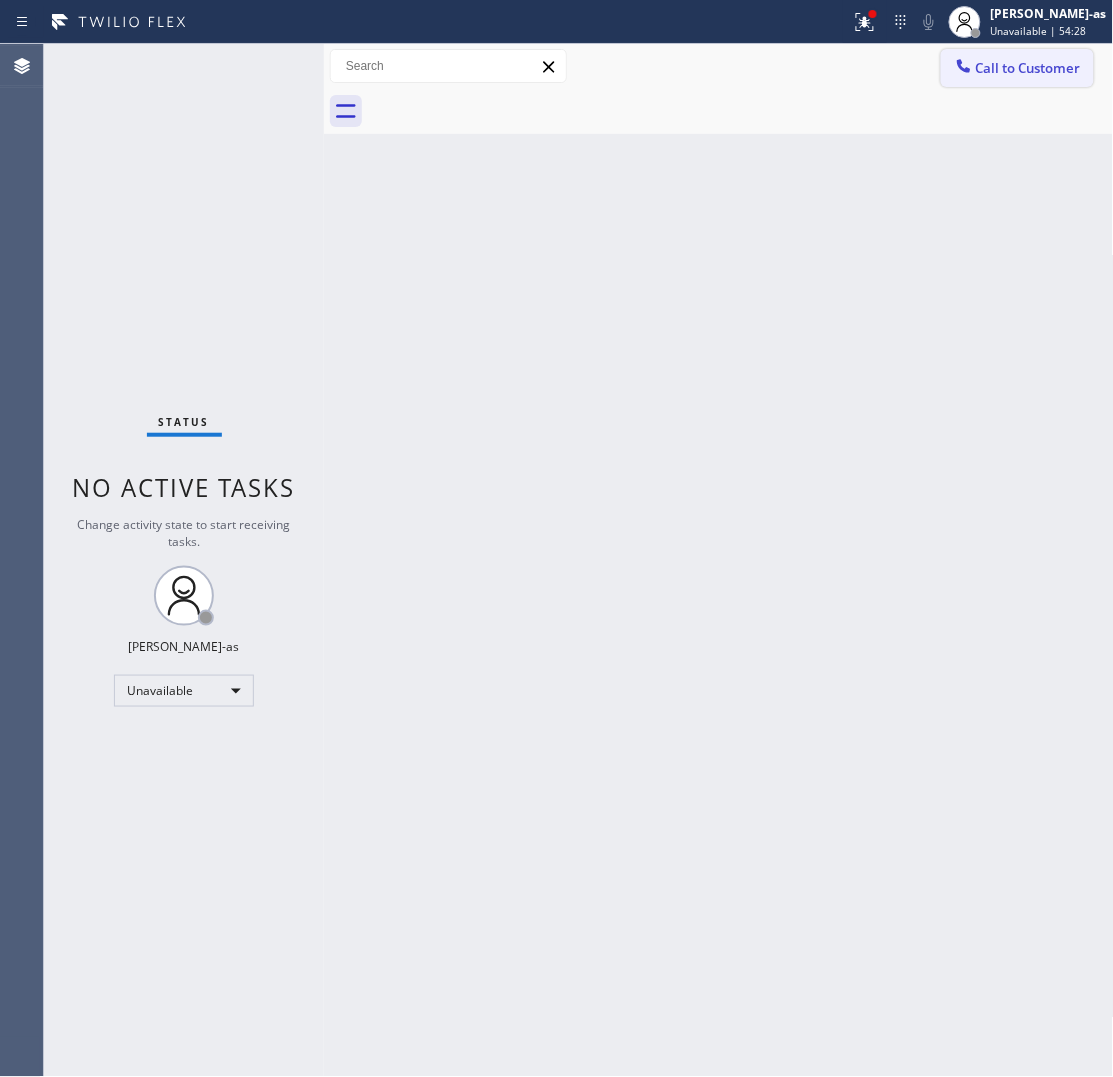 click on "Call to Customer" at bounding box center [1017, 68] 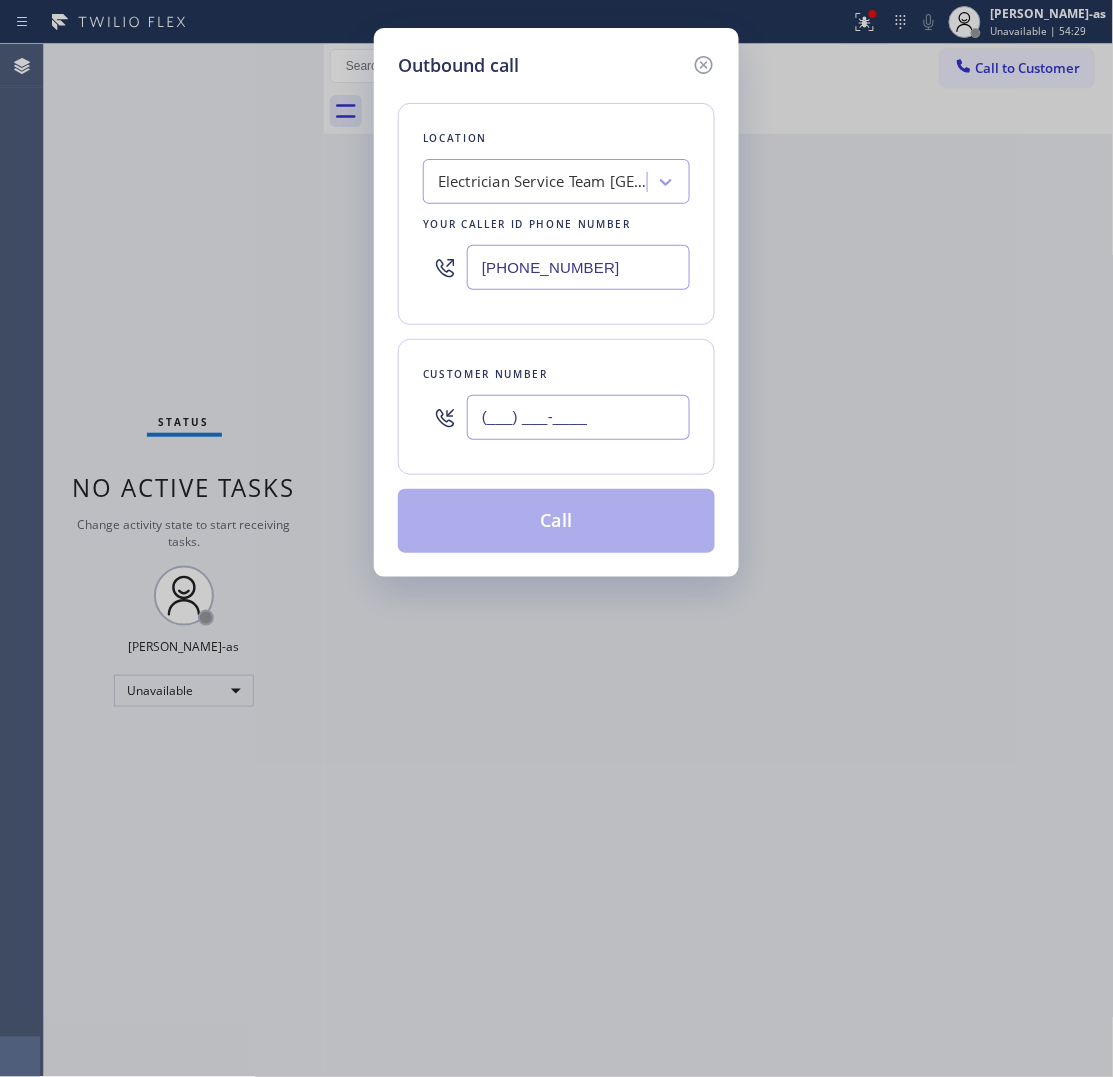 click on "(___) ___-____" at bounding box center [578, 417] 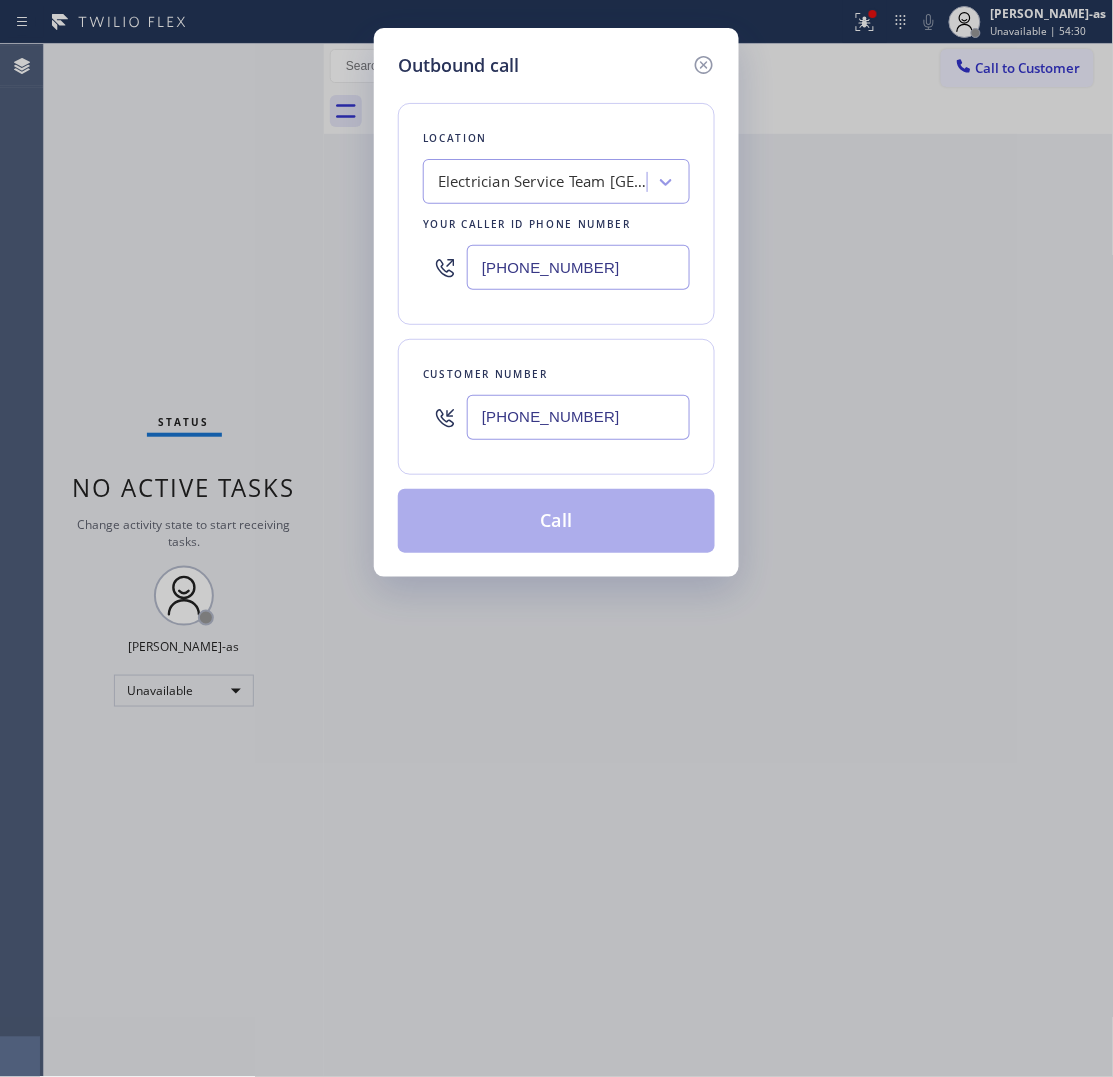 type on "[PHONE_NUMBER]" 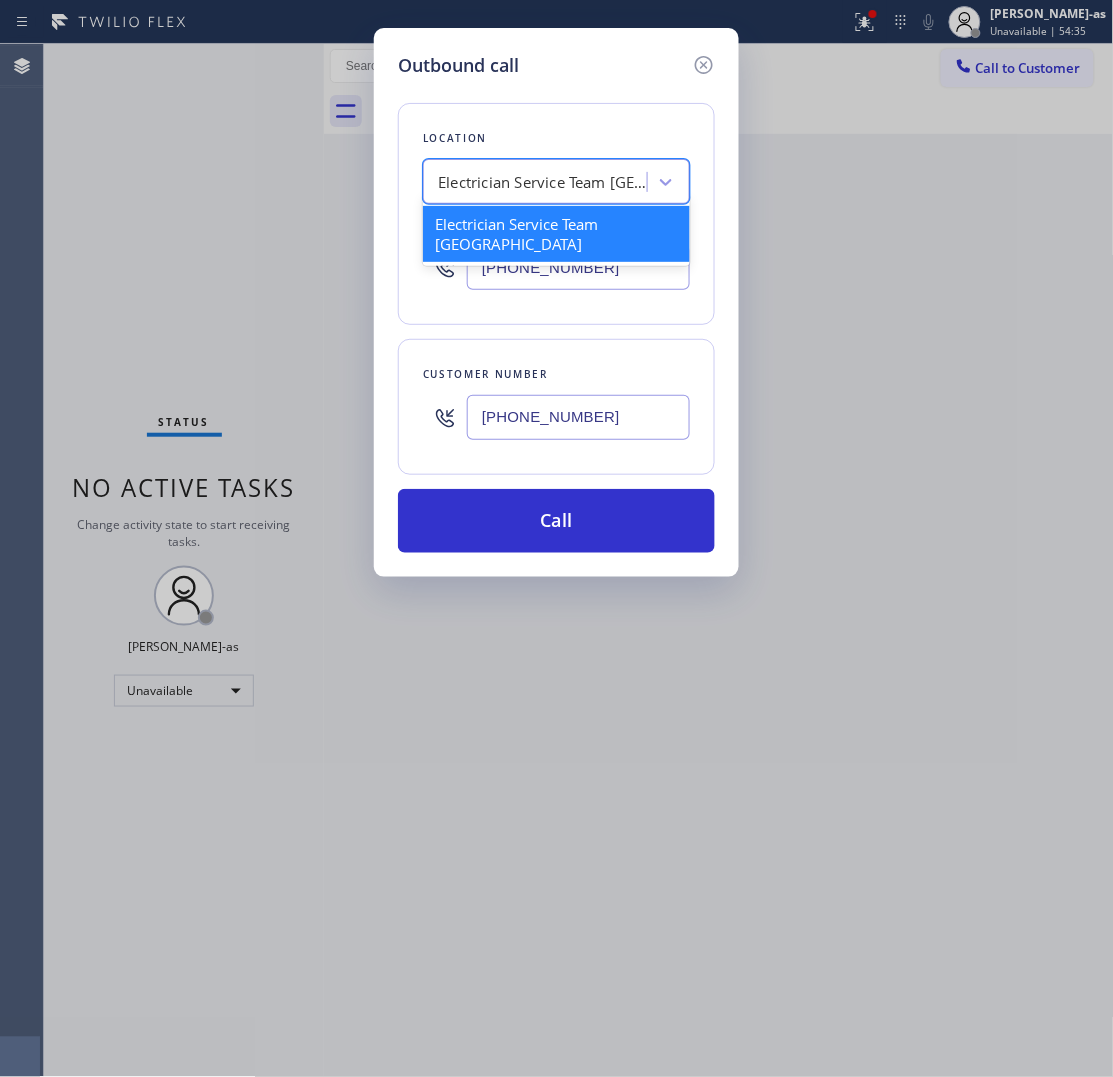 click on "Electrician Service Team [GEOGRAPHIC_DATA]" at bounding box center (543, 182) 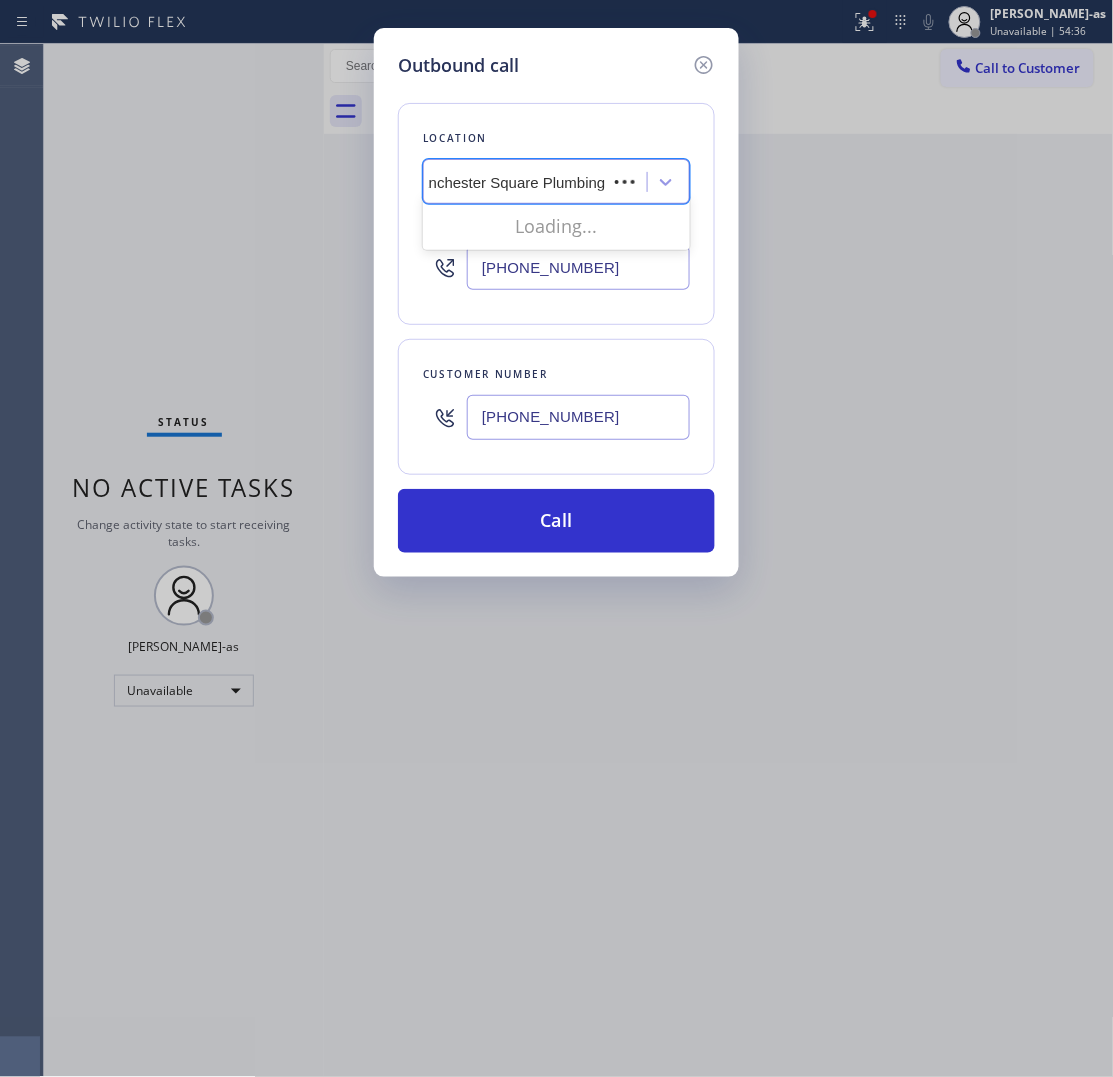 scroll, scrollTop: 0, scrollLeft: 2, axis: horizontal 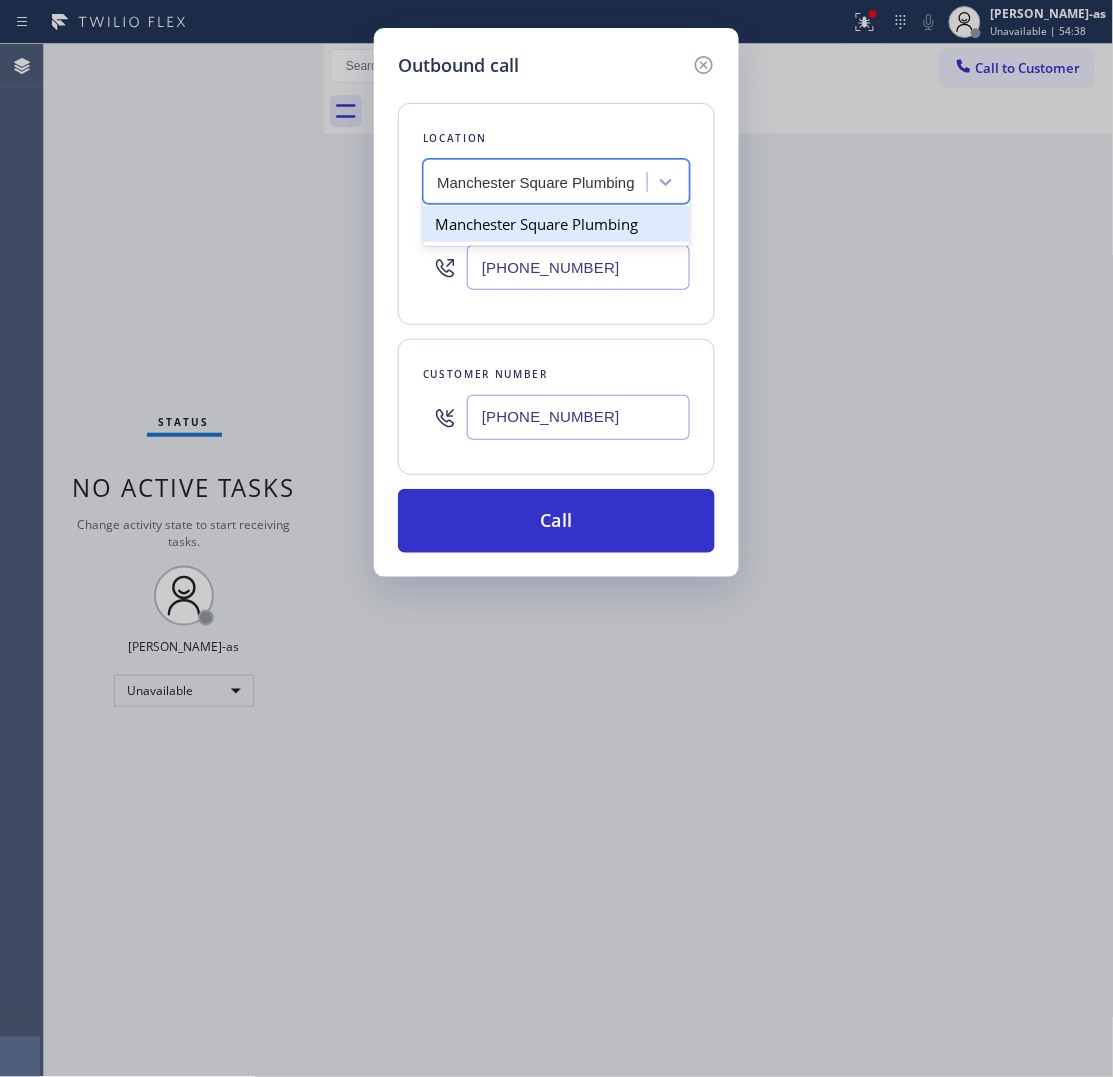 click on "Manchester Square Plumbing" at bounding box center (556, 224) 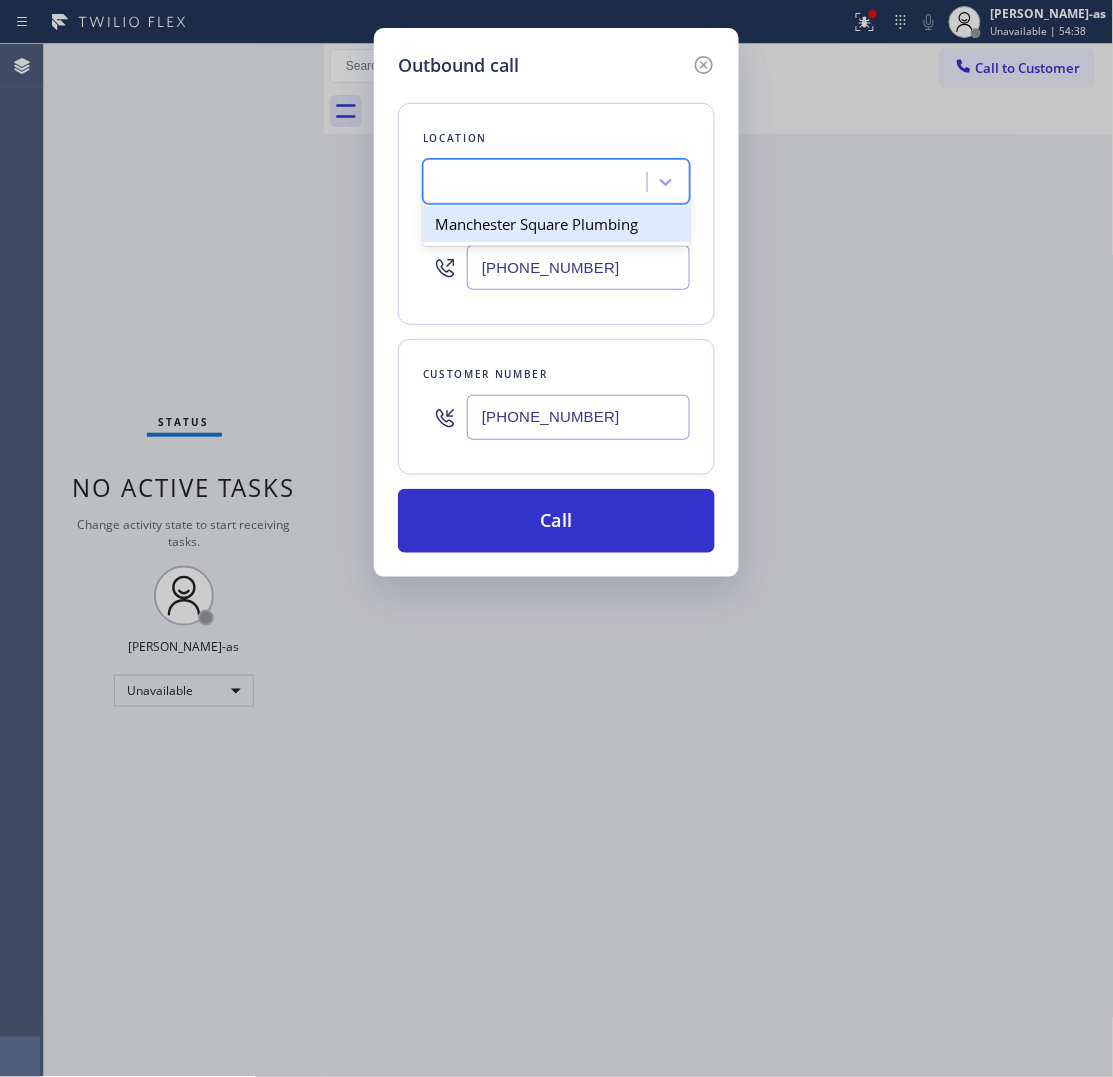 scroll, scrollTop: 0, scrollLeft: 1, axis: horizontal 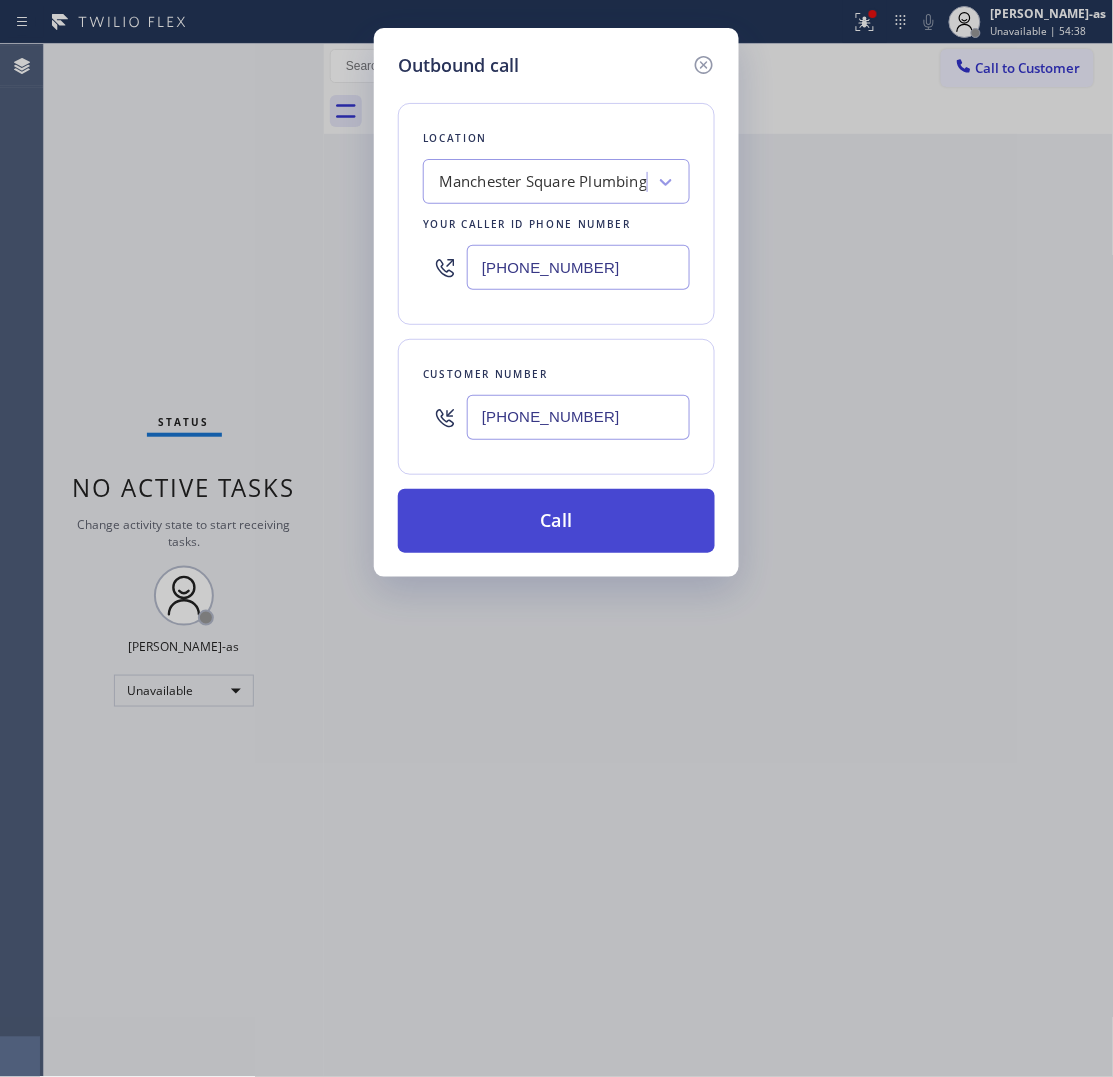 click on "Call" at bounding box center [556, 521] 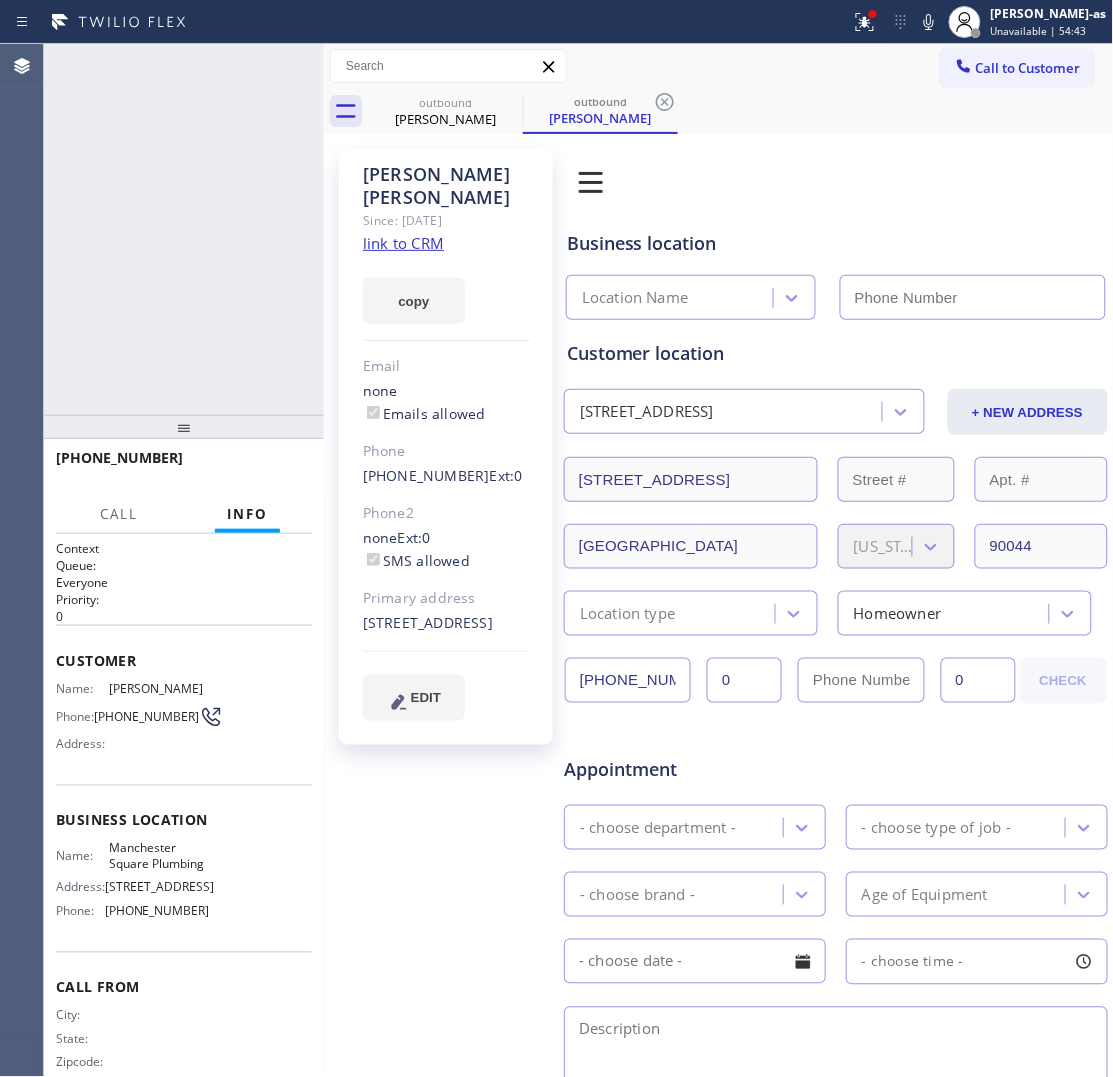 type on "[PHONE_NUMBER]" 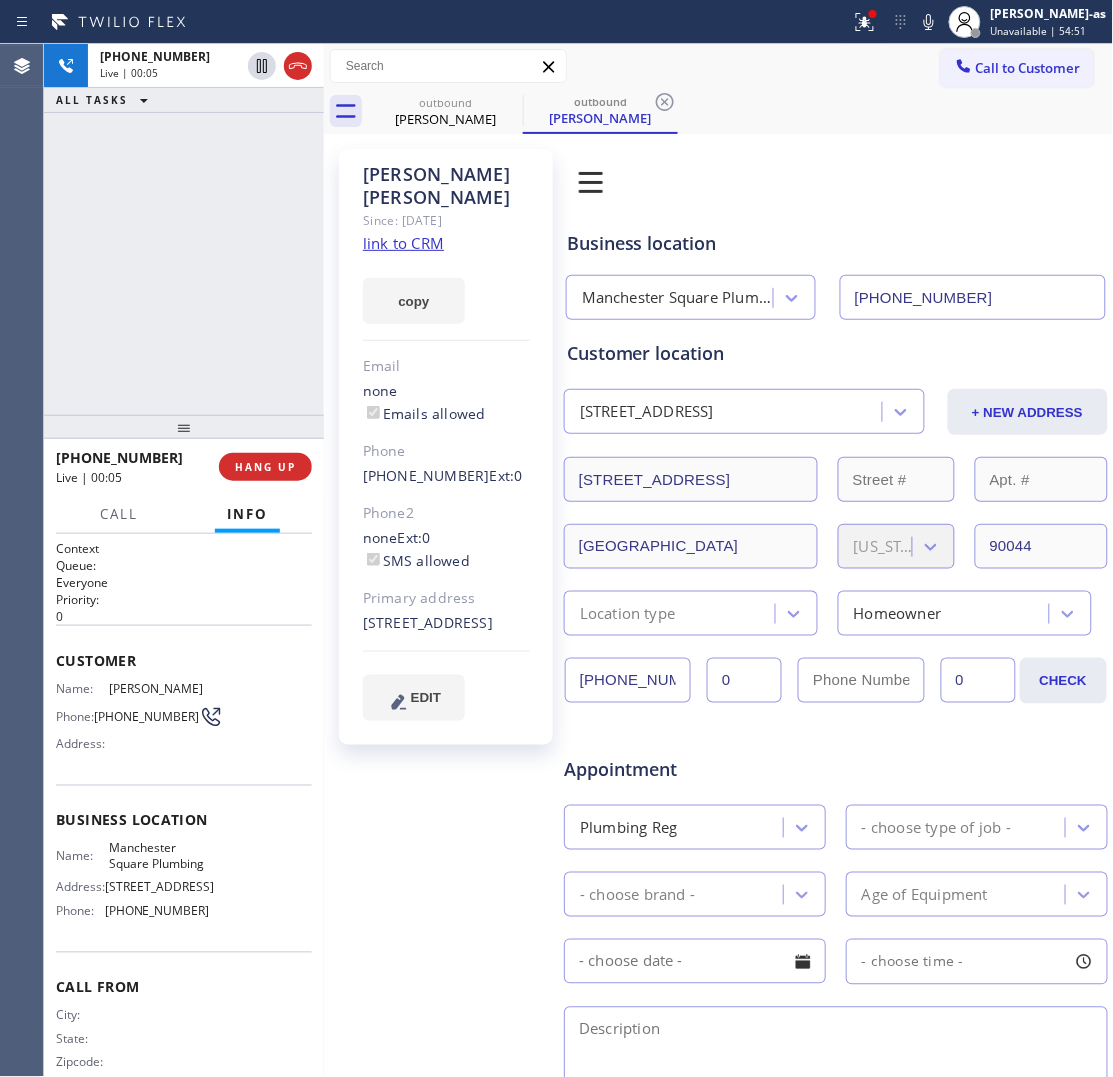 click on "[PHONE_NUMBER] Live | 00:05 ALL TASKS ALL TASKS ACTIVE TASKS TASKS IN WRAP UP" at bounding box center (184, 229) 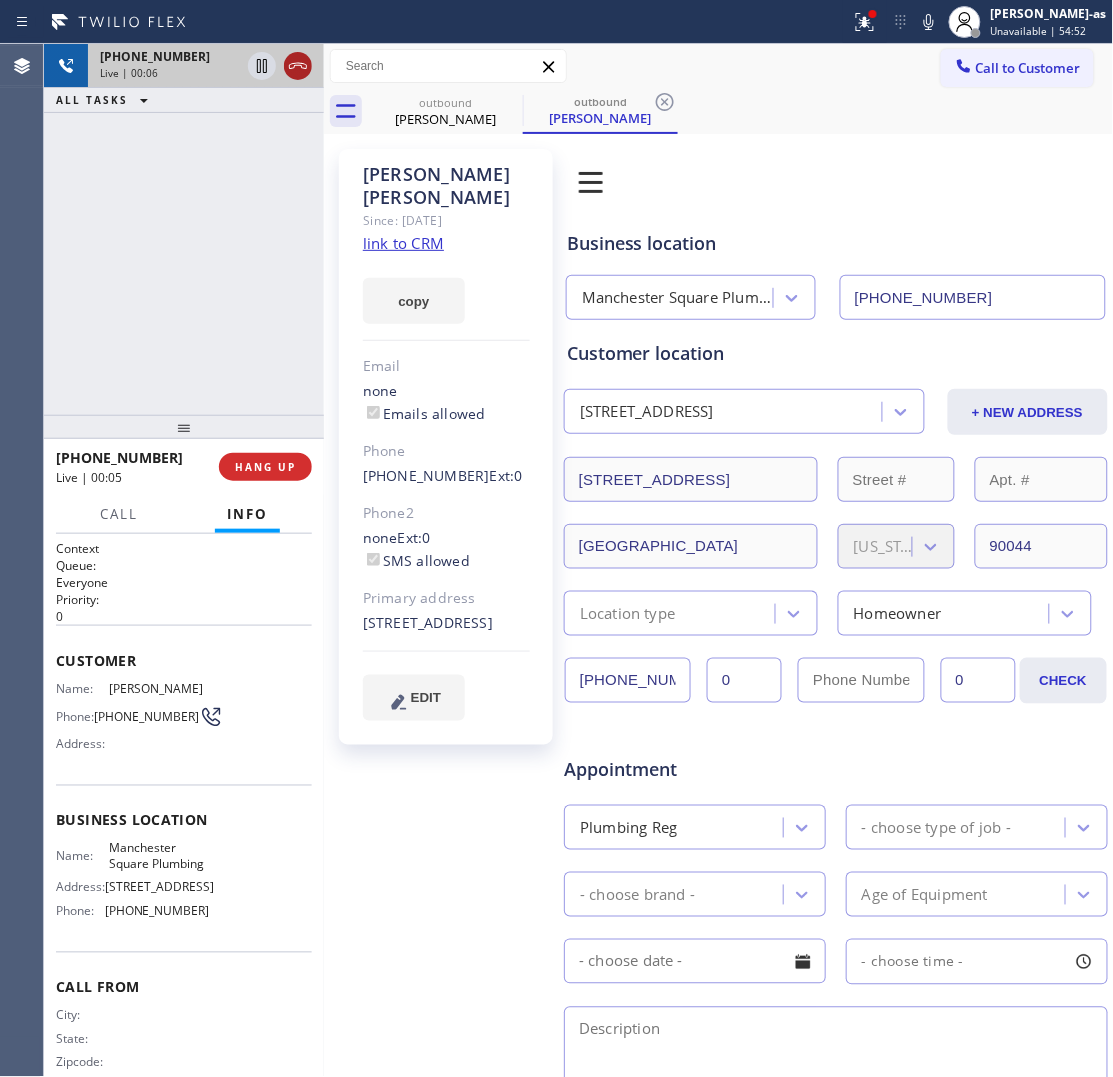 click 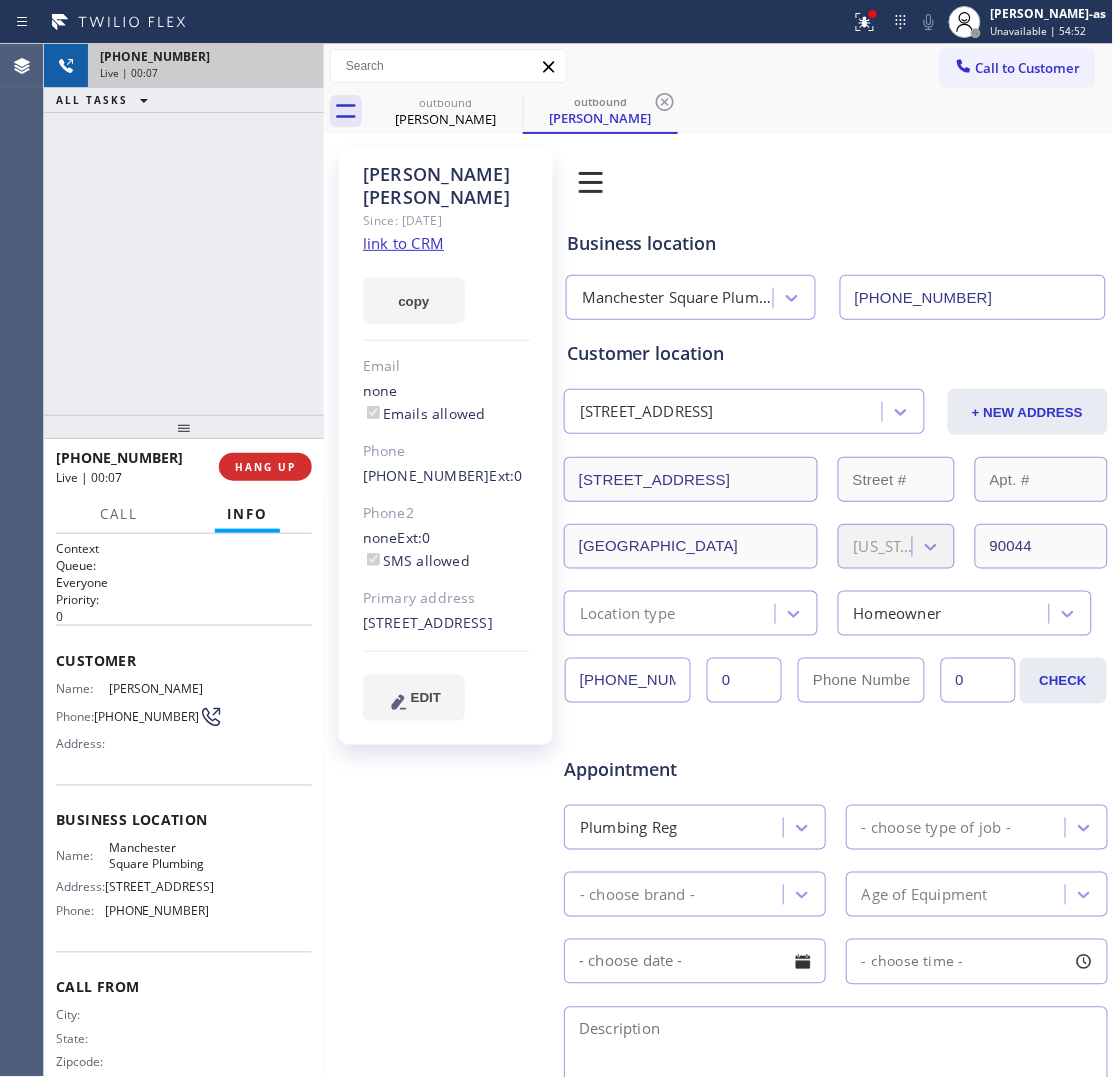 click on "[PHONE_NUMBER] Live | 00:07" at bounding box center [202, 66] 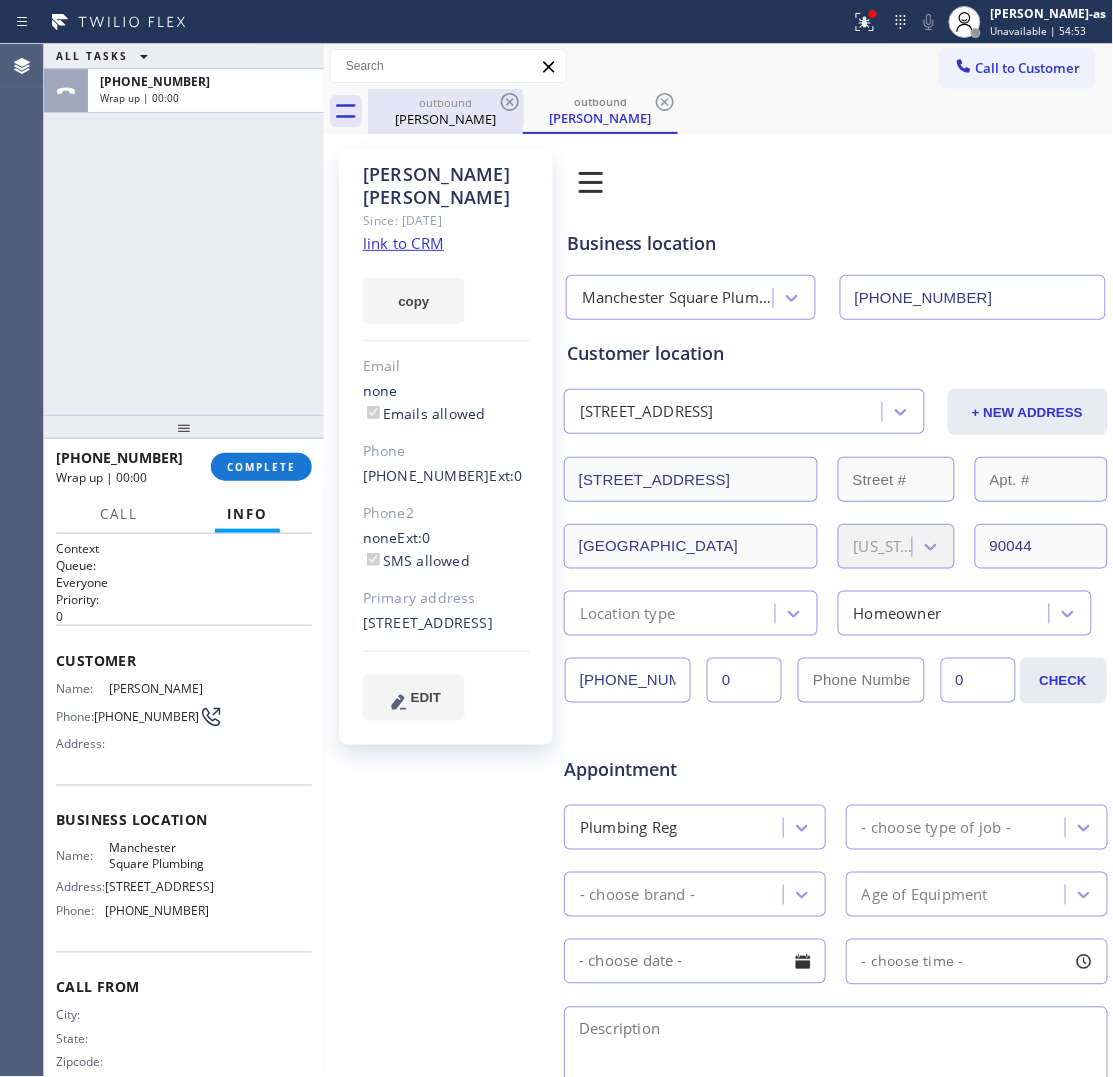 drag, startPoint x: 463, startPoint y: 91, endPoint x: 530, endPoint y: 96, distance: 67.18631 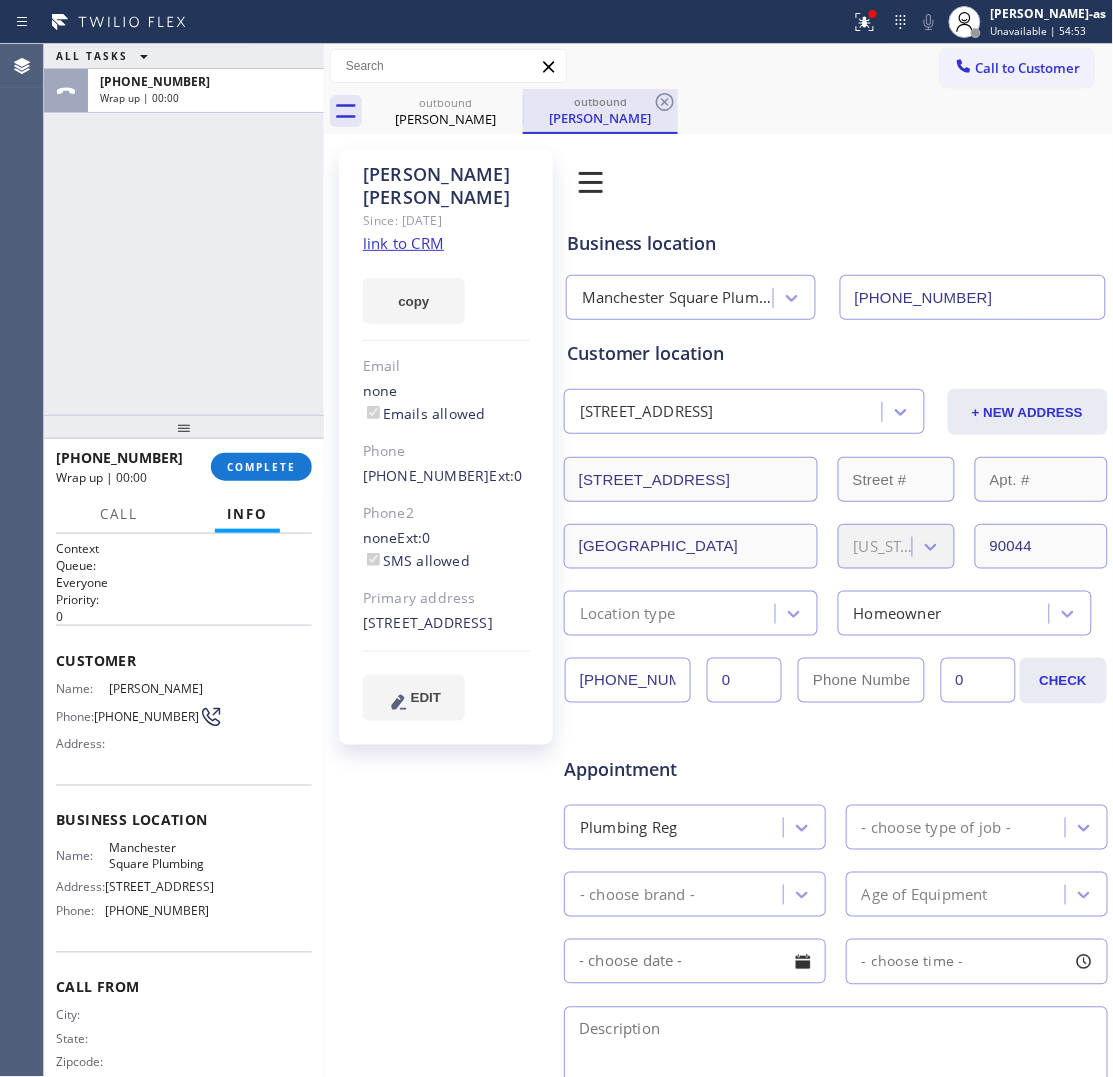 click on "outbound [PERSON_NAME]" at bounding box center [445, 111] 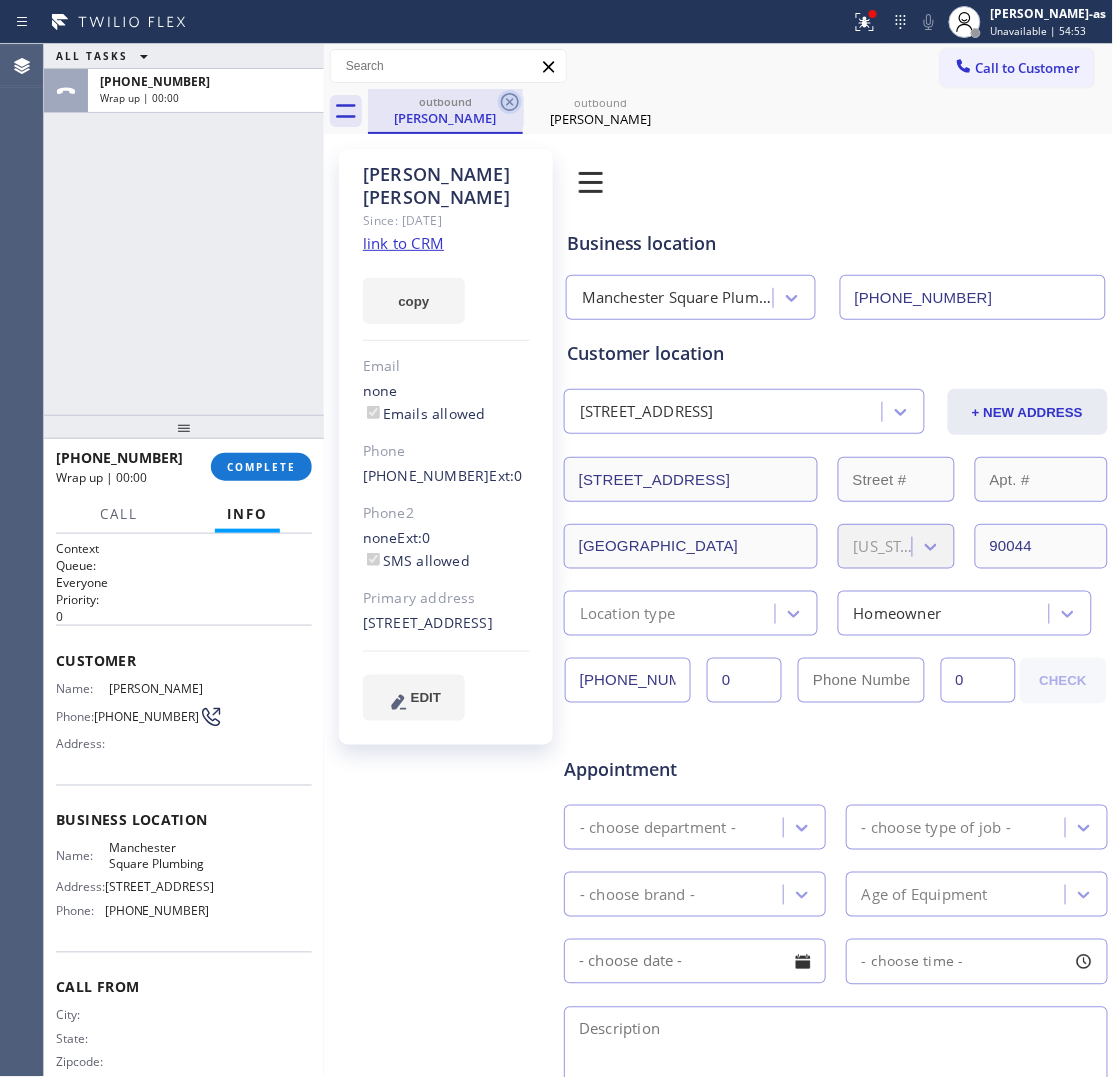 click 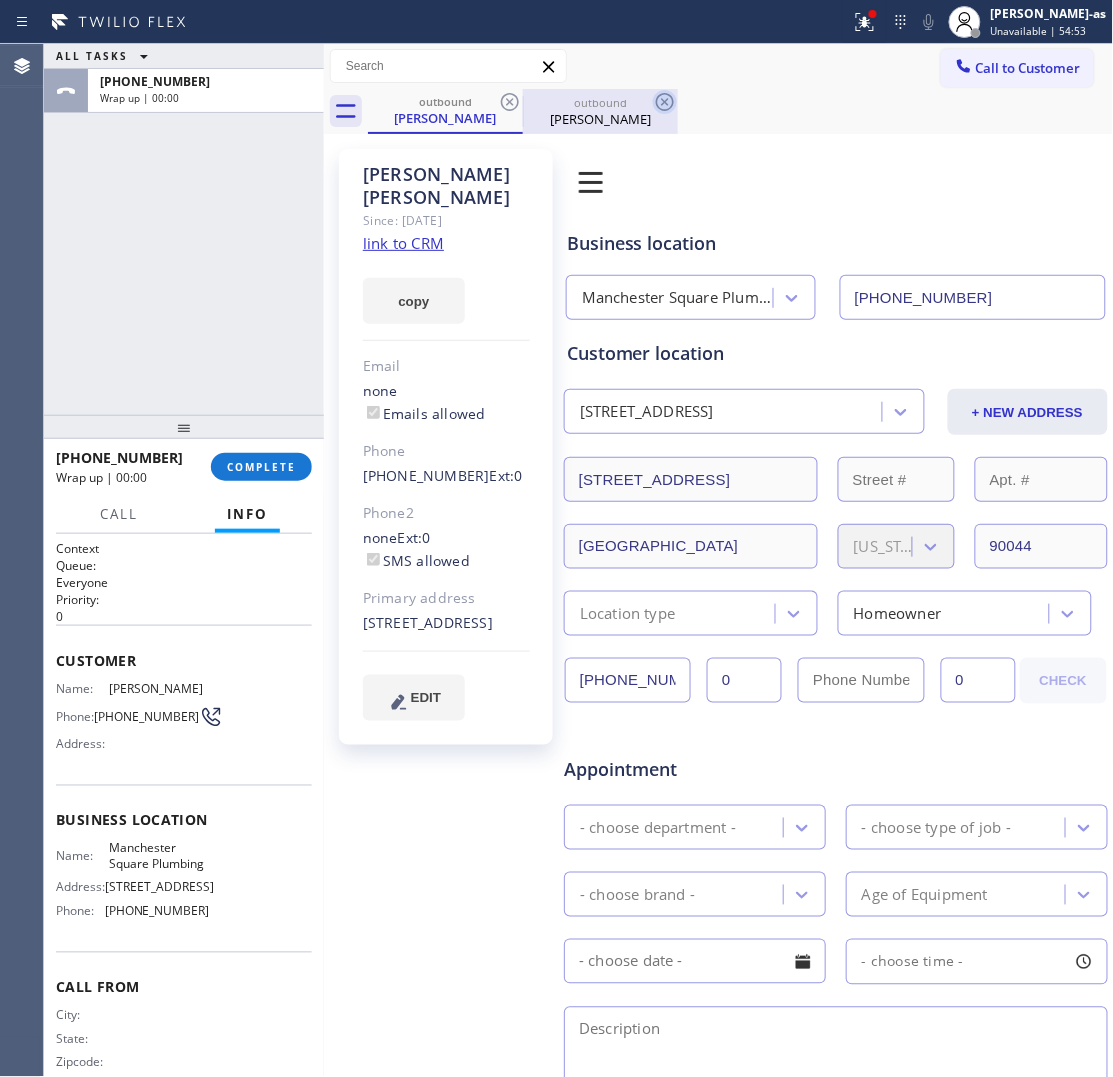 click 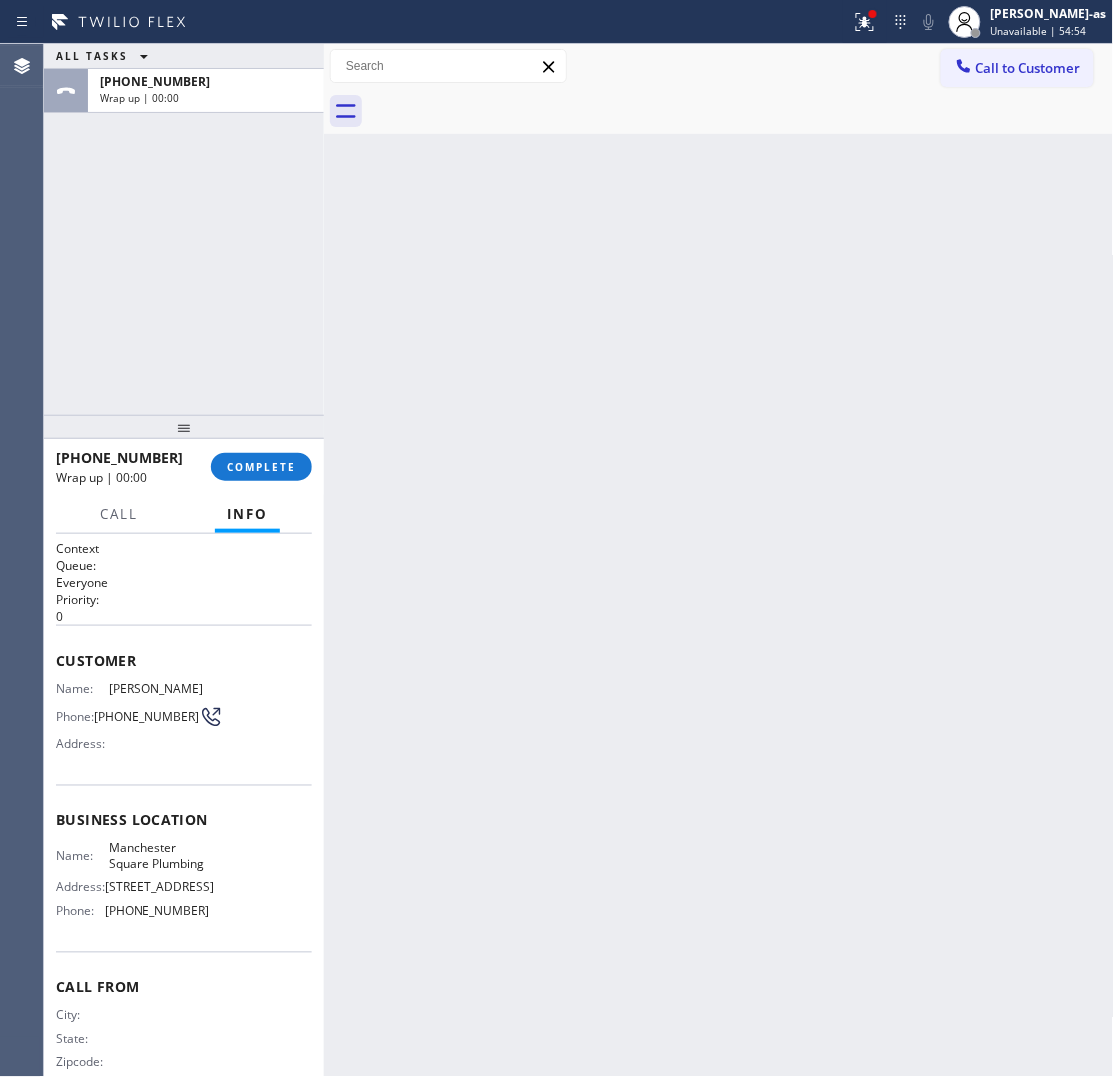 click at bounding box center [741, 111] 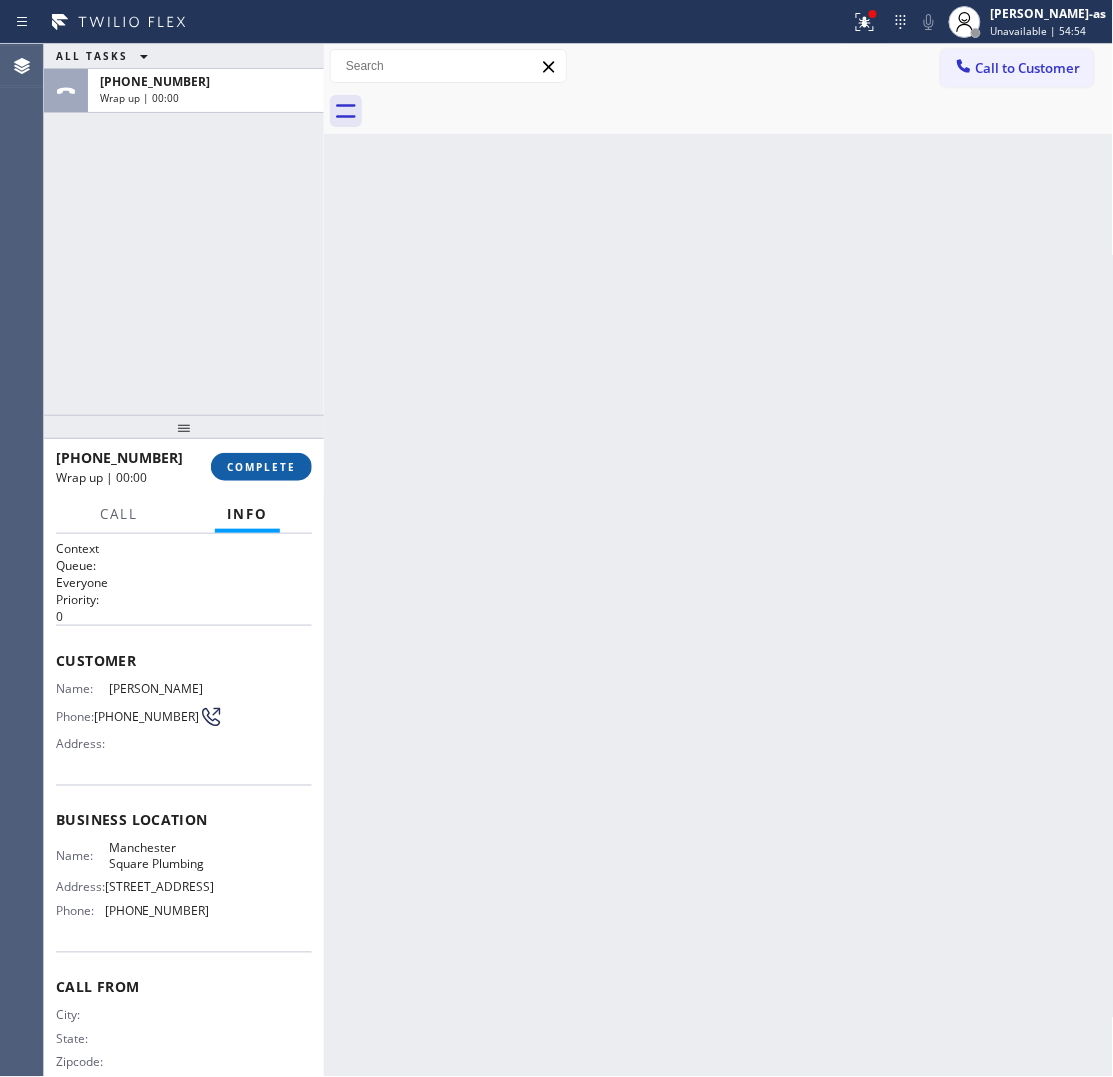 click on "COMPLETE" at bounding box center (261, 467) 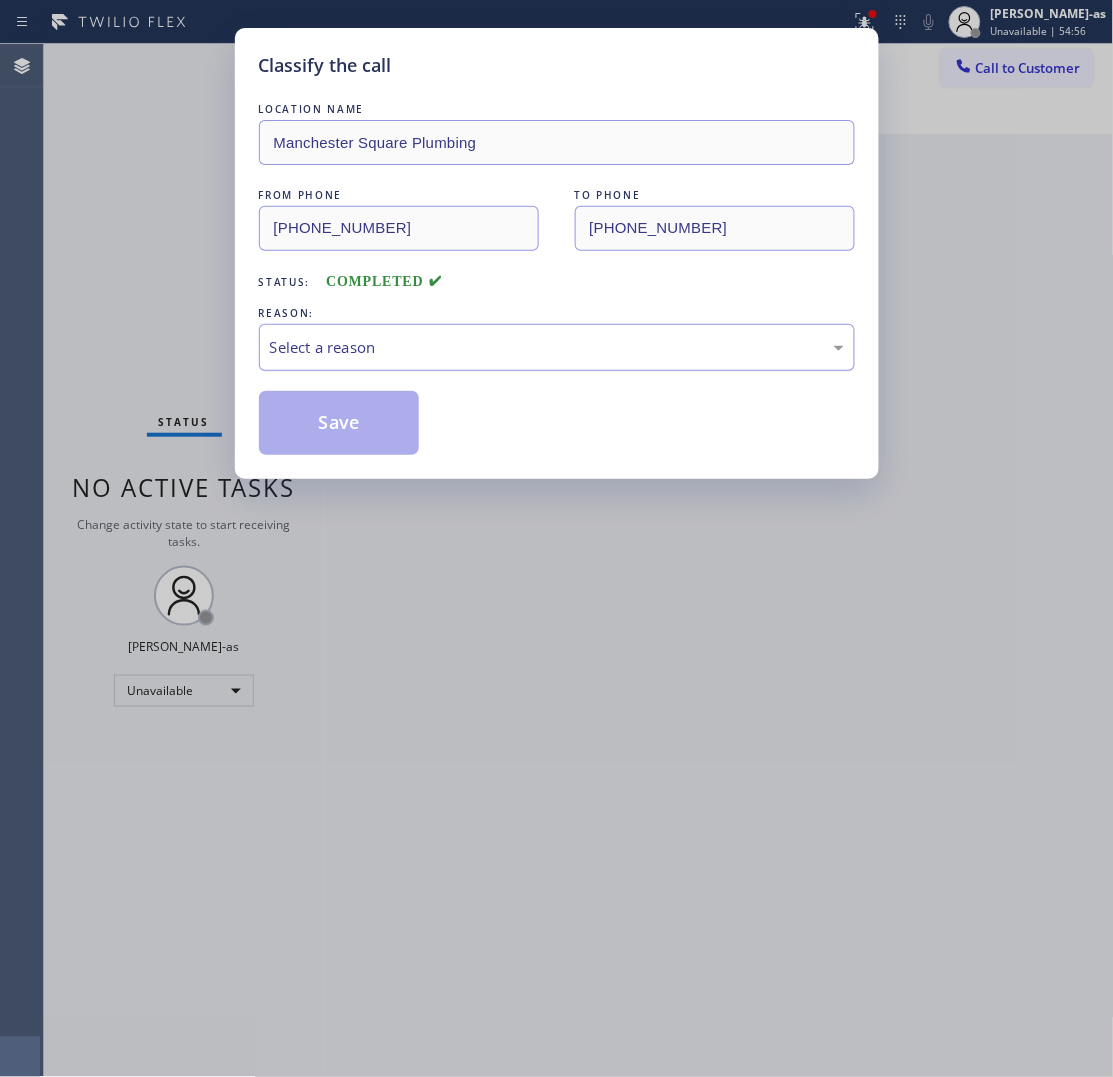 click on "Select a reason" at bounding box center [557, 347] 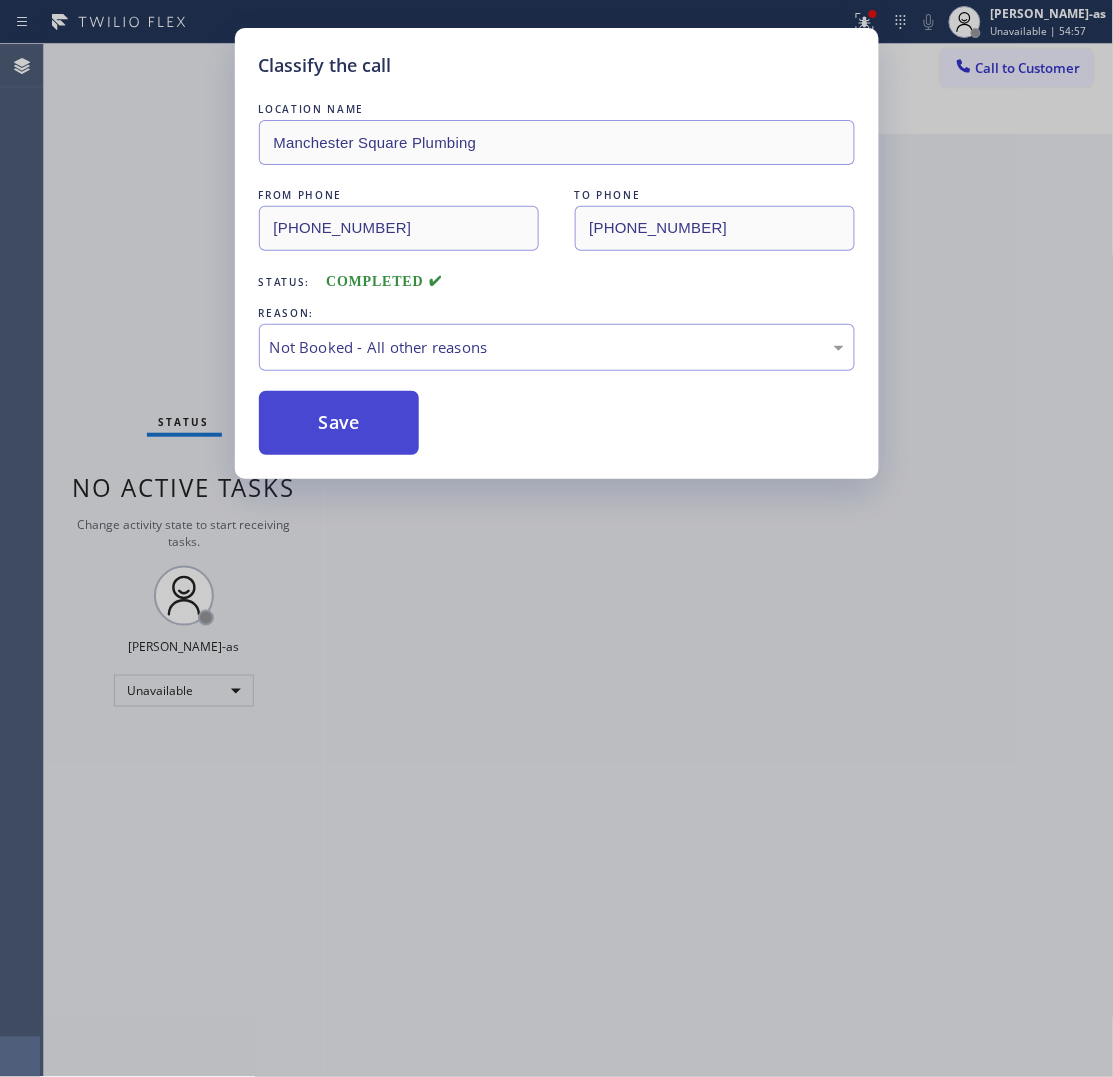click on "Save" at bounding box center (339, 423) 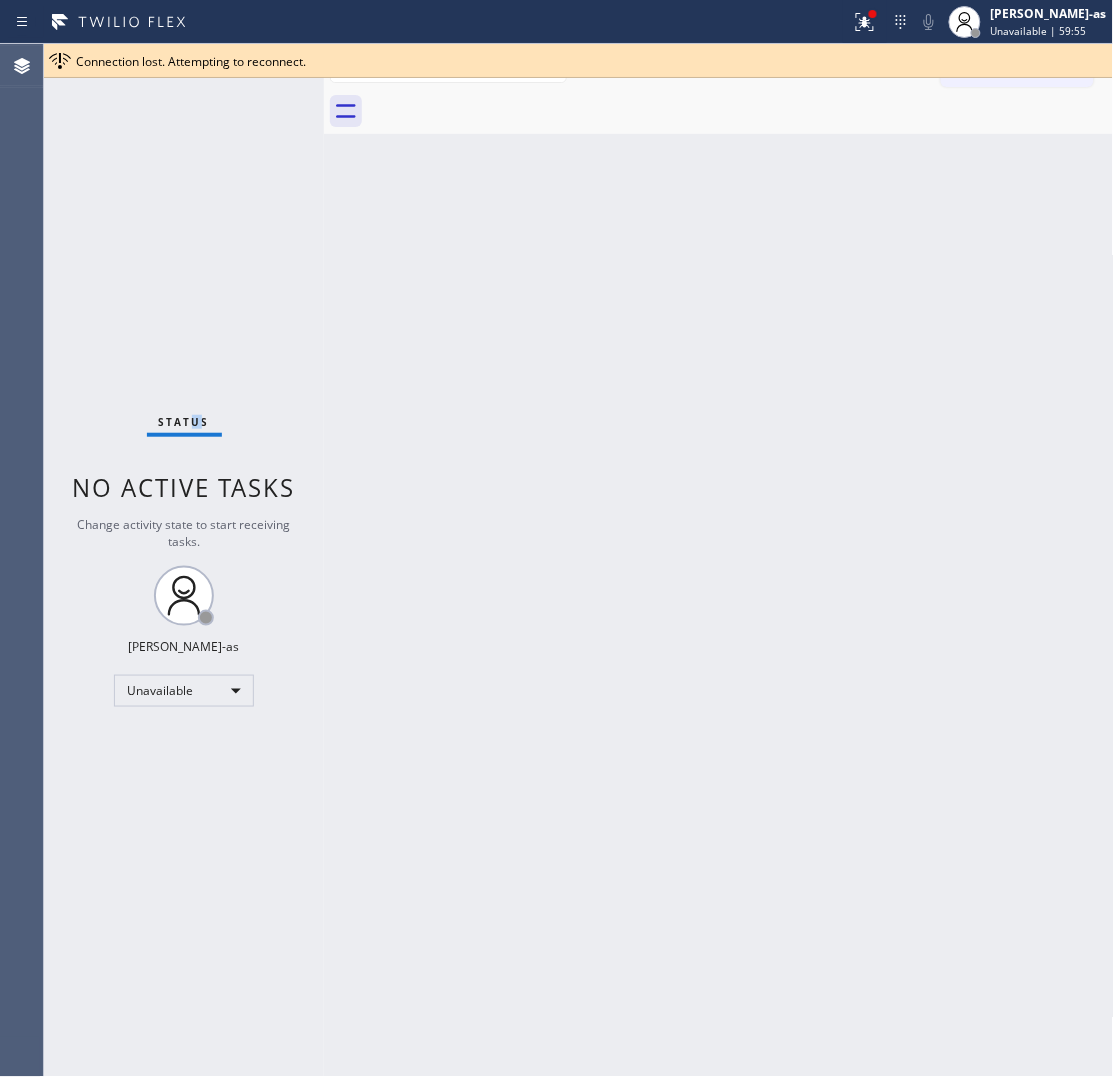 drag, startPoint x: 200, startPoint y: 217, endPoint x: 235, endPoint y: 201, distance: 38.483765 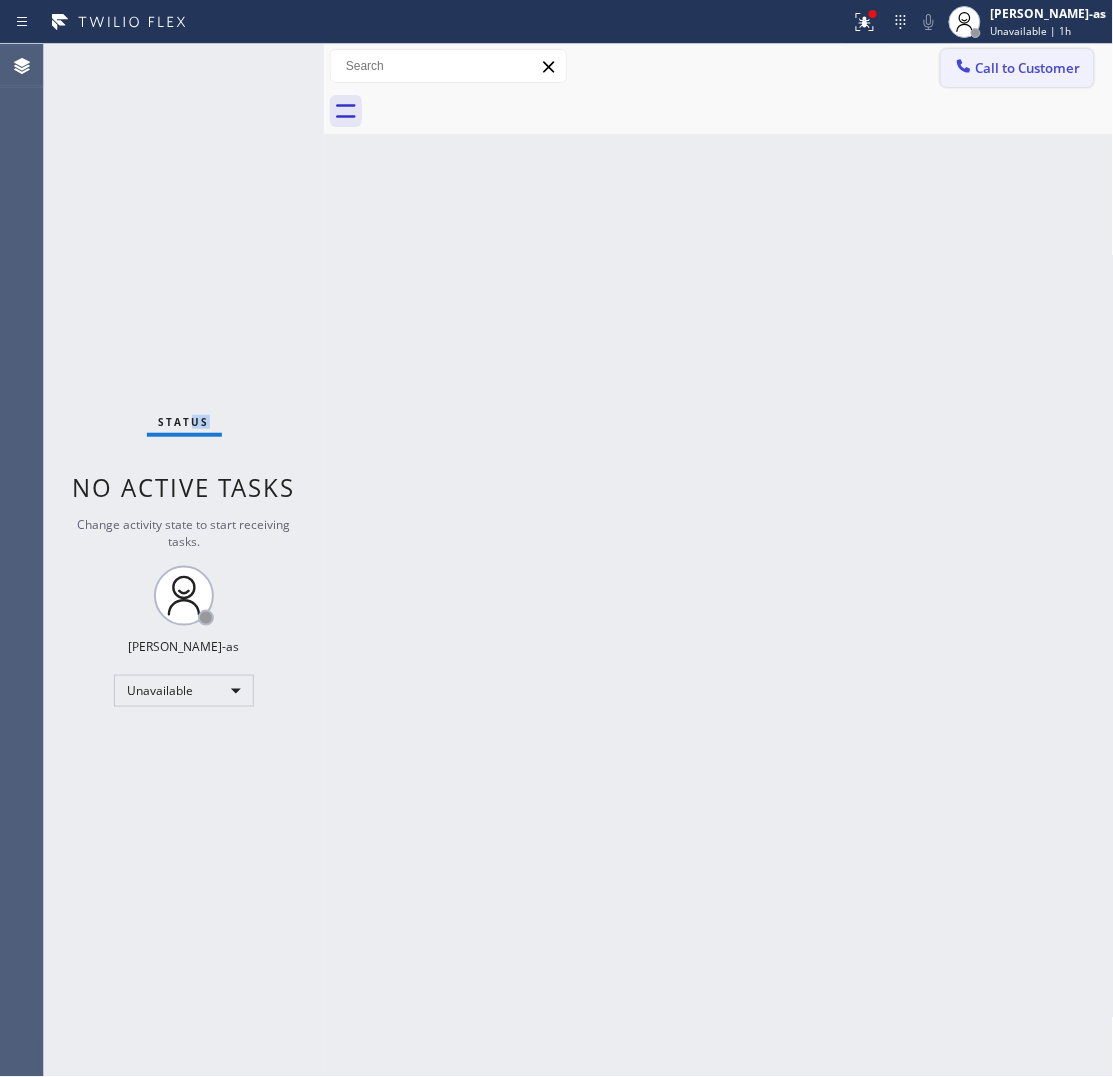 click on "Call to Customer" at bounding box center (1017, 68) 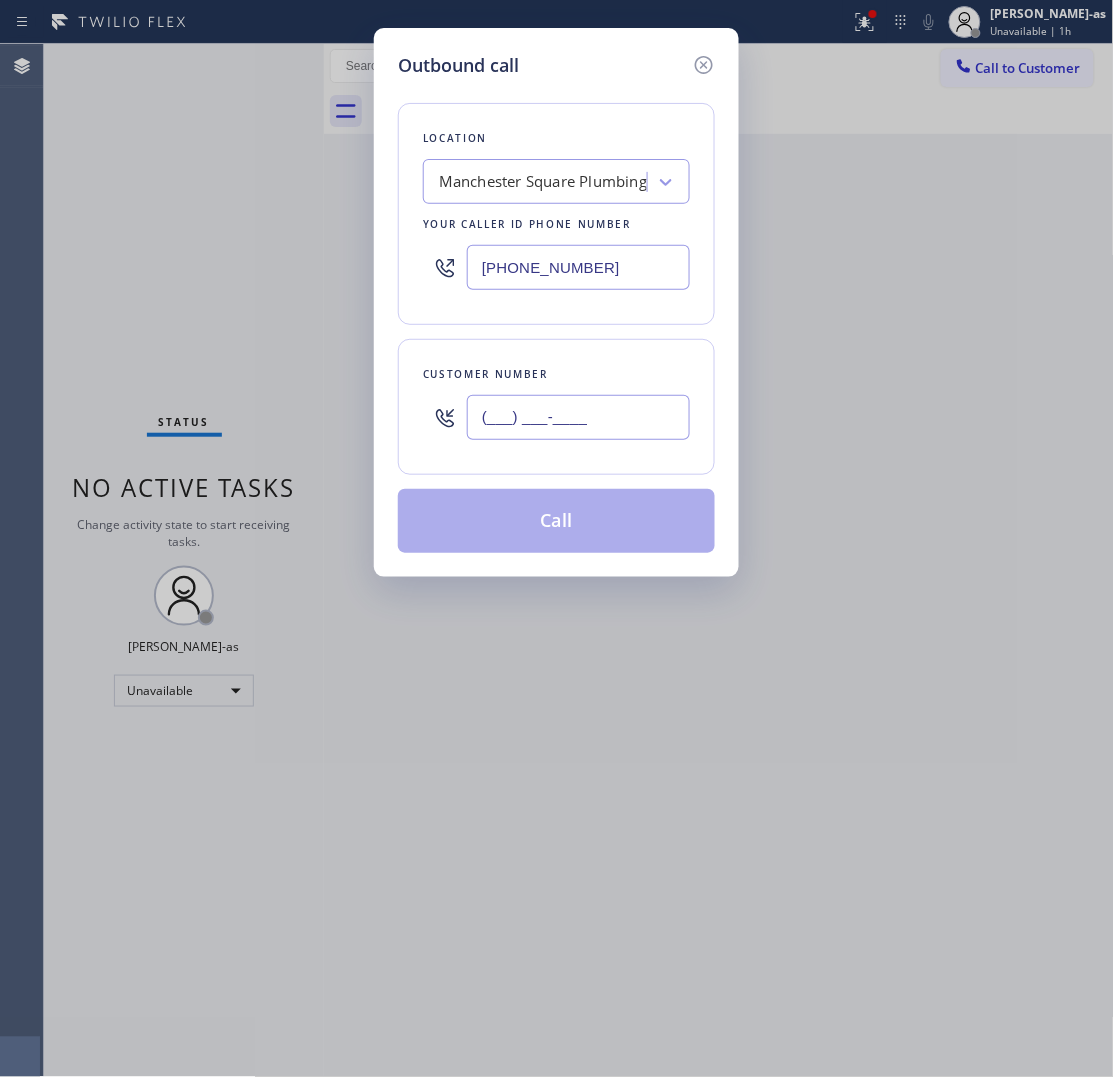 click on "(___) ___-____" at bounding box center [578, 417] 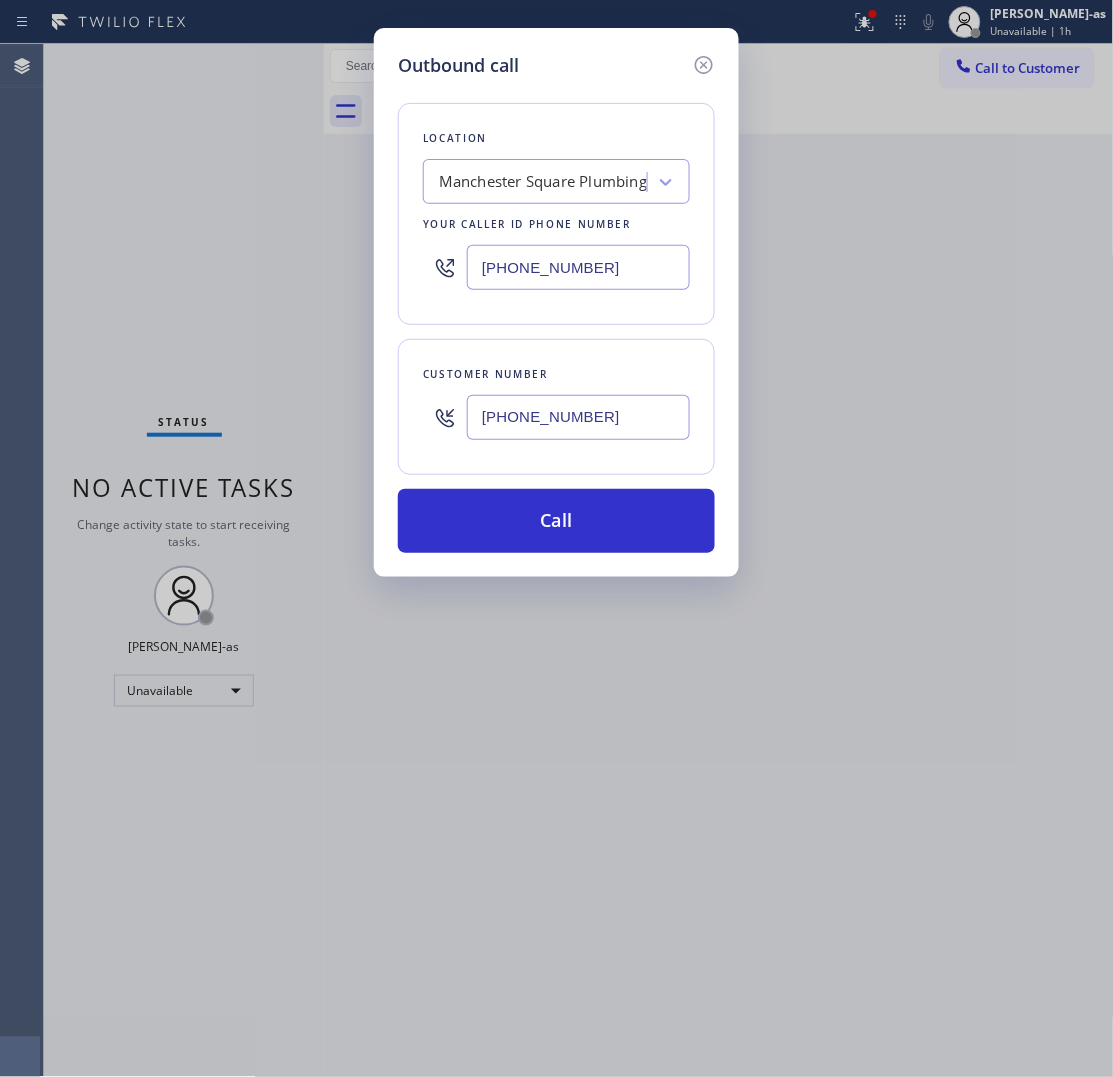 type on "[PHONE_NUMBER]" 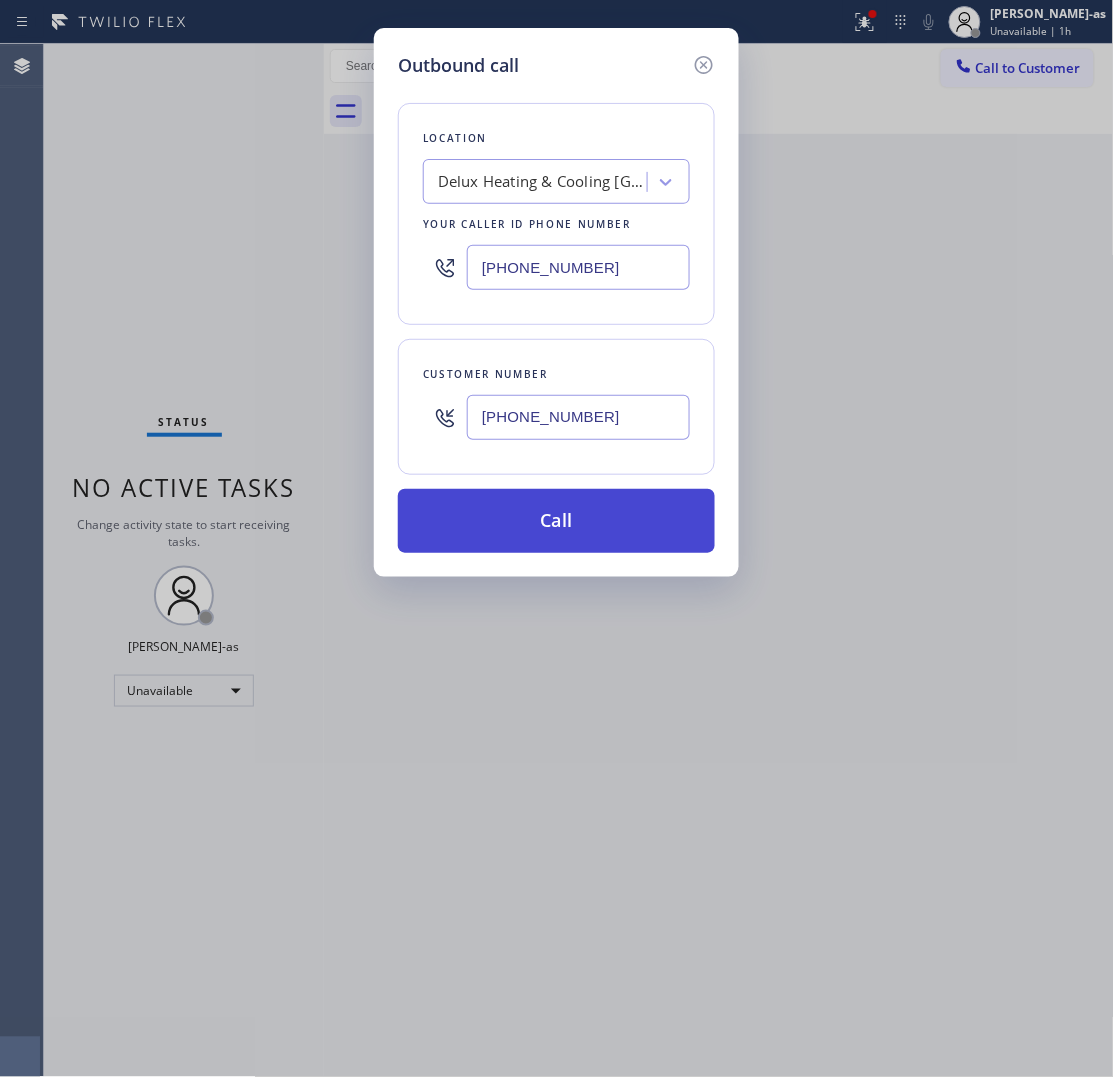 type on "[PHONE_NUMBER]" 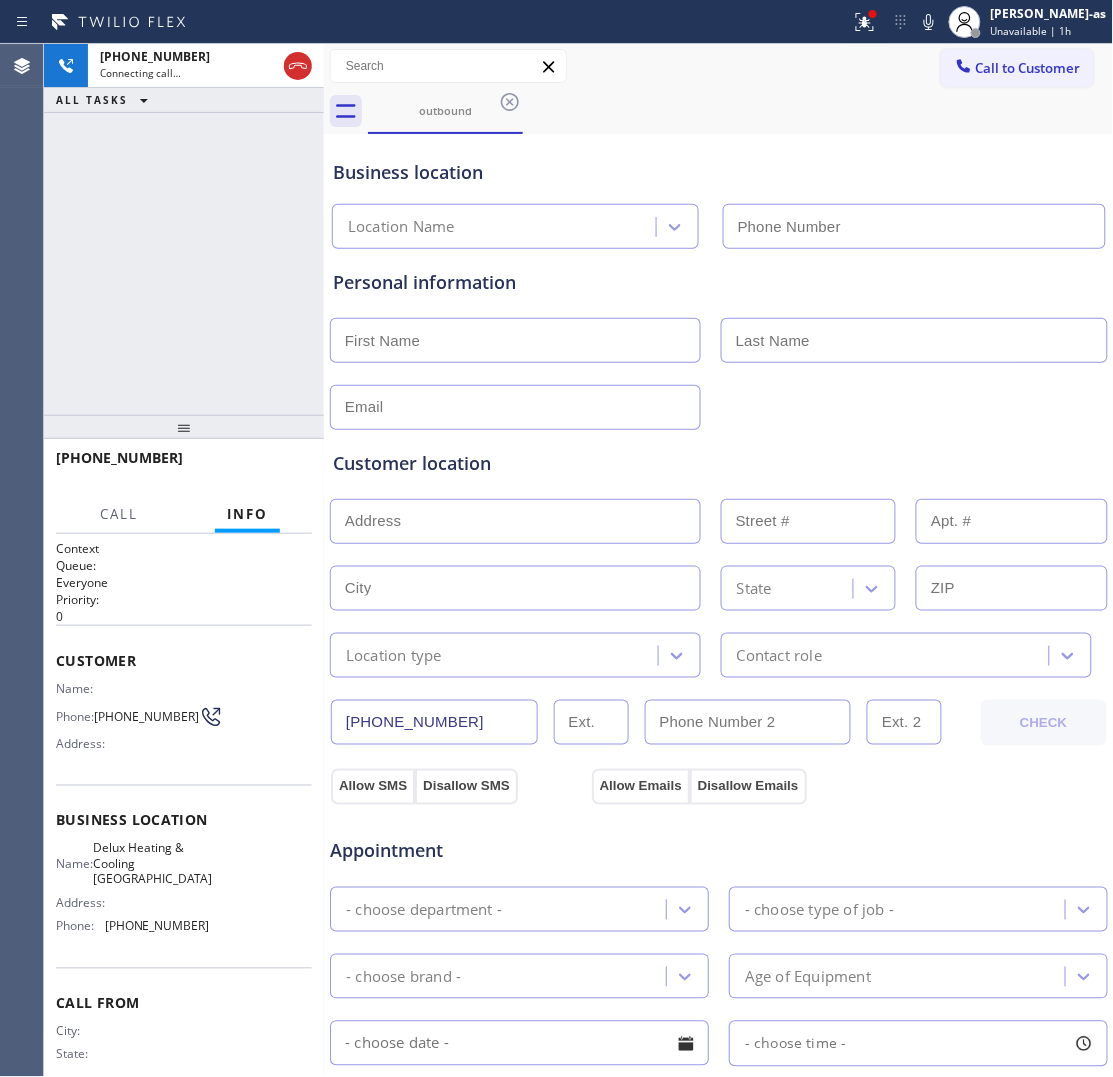 type on "[PHONE_NUMBER]" 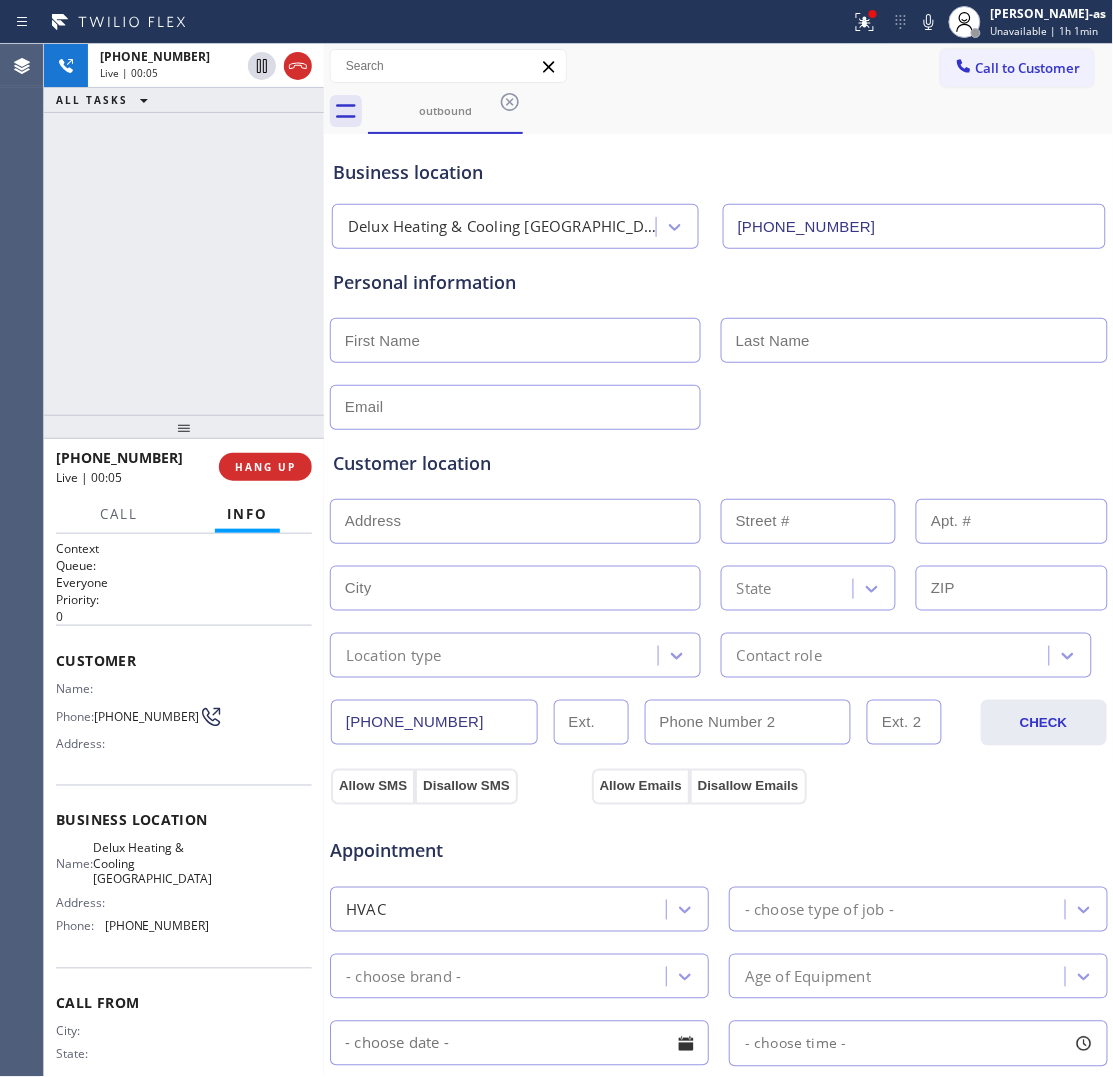 click on "[PHONE_NUMBER] Live | 00:05 ALL TASKS ALL TASKS ACTIVE TASKS TASKS IN WRAP UP" at bounding box center [184, 229] 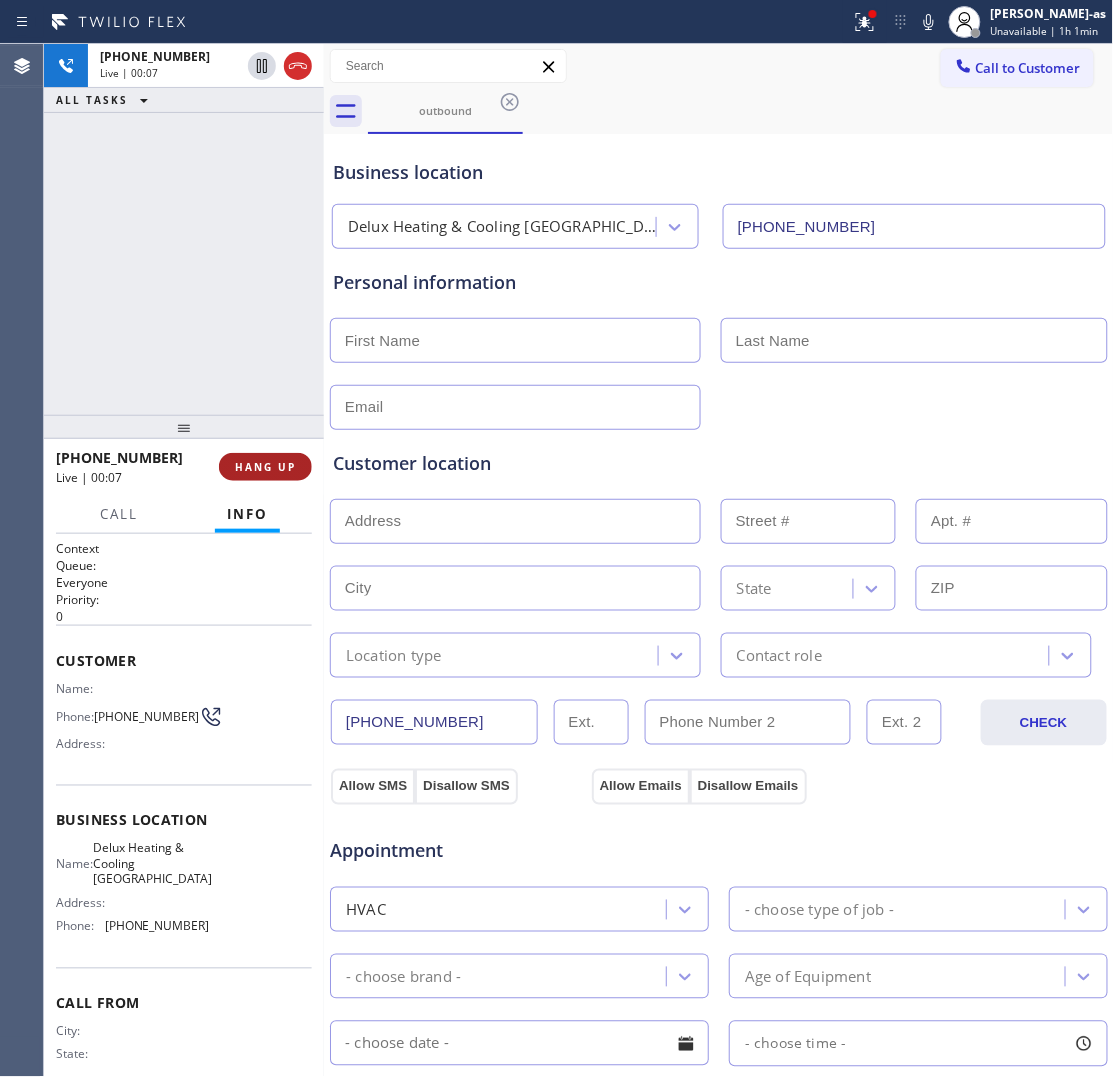 click on "HANG UP" at bounding box center [265, 467] 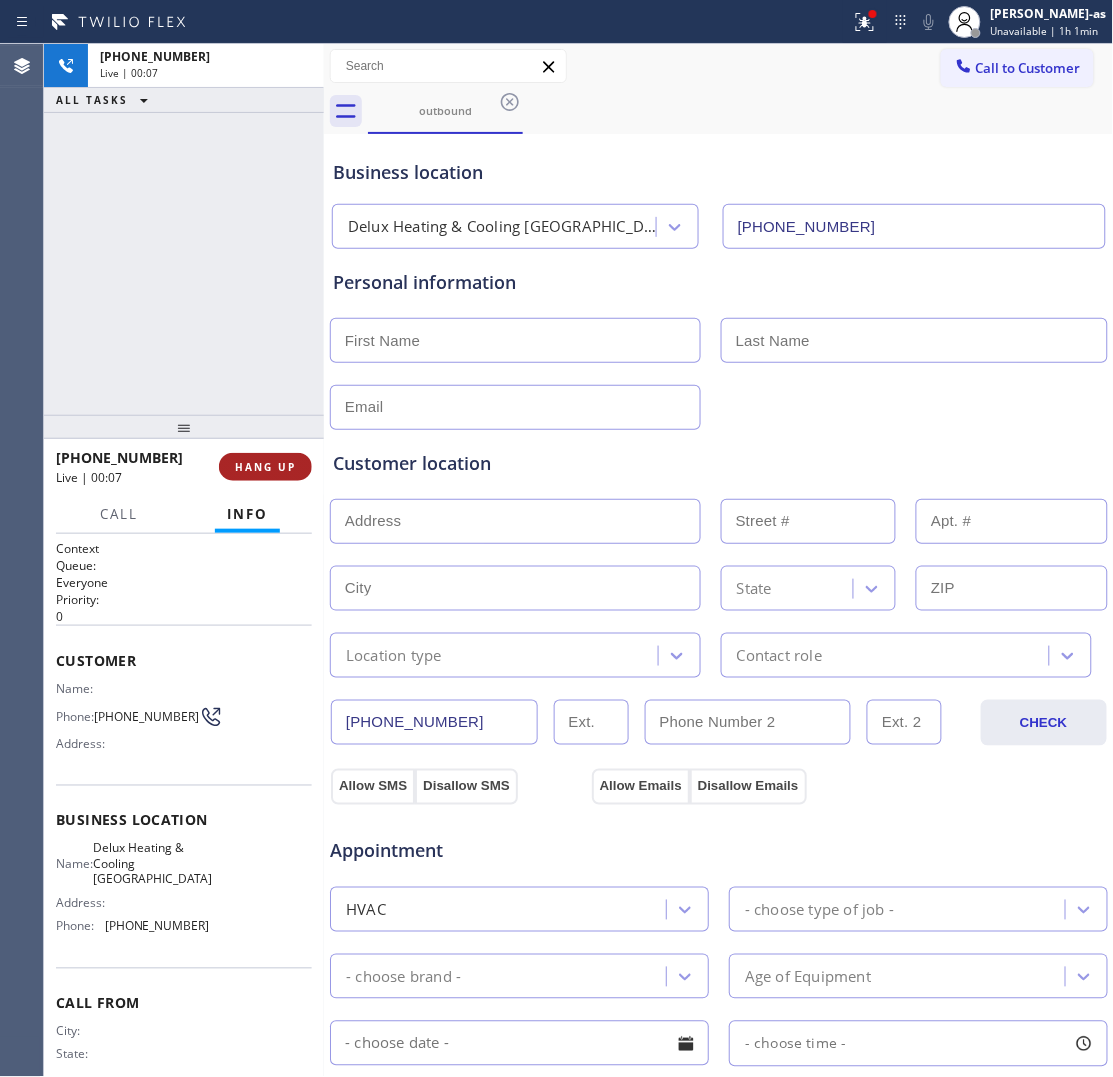 click on "HANG UP" at bounding box center [265, 467] 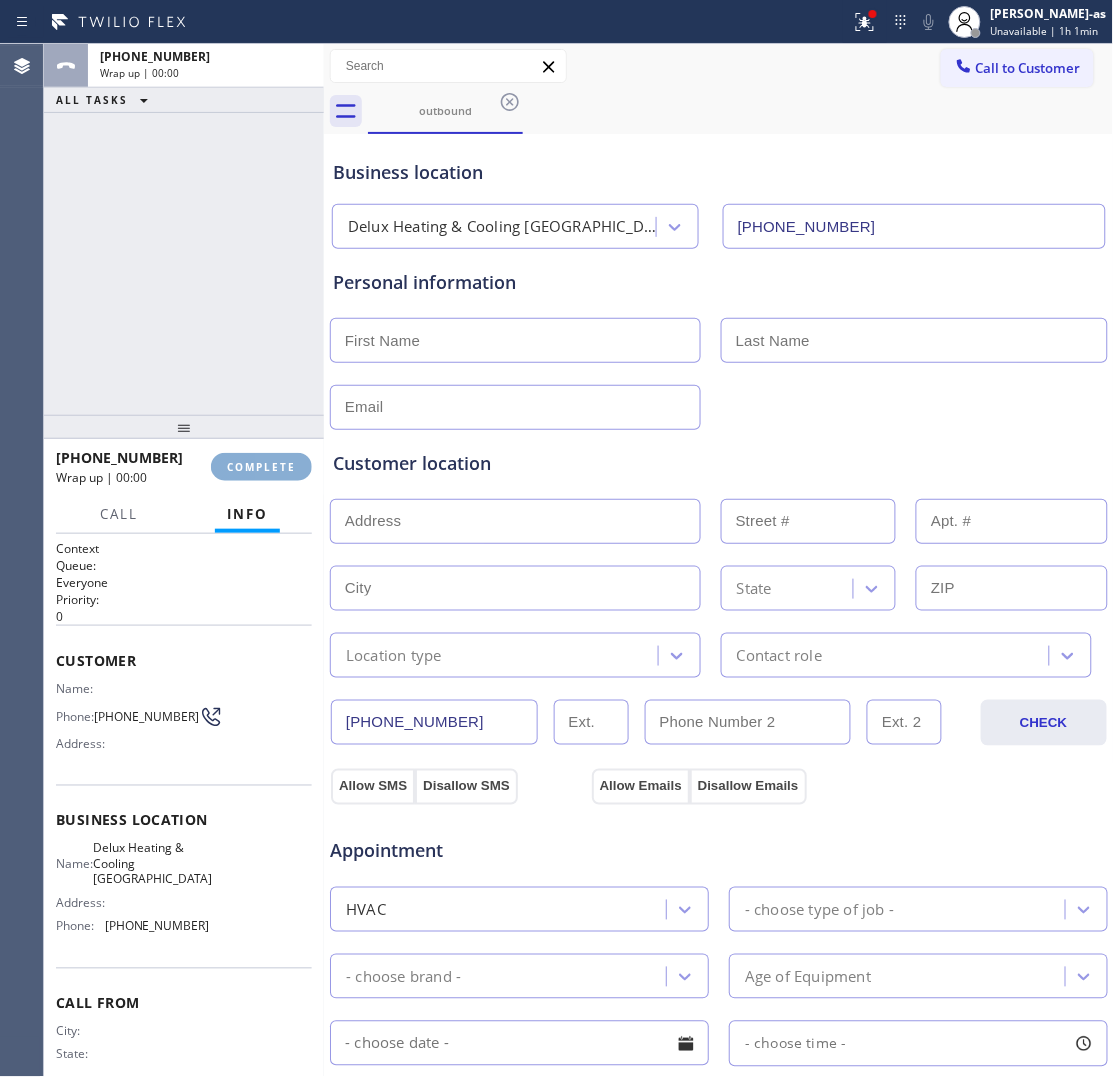 click on "COMPLETE" at bounding box center [261, 467] 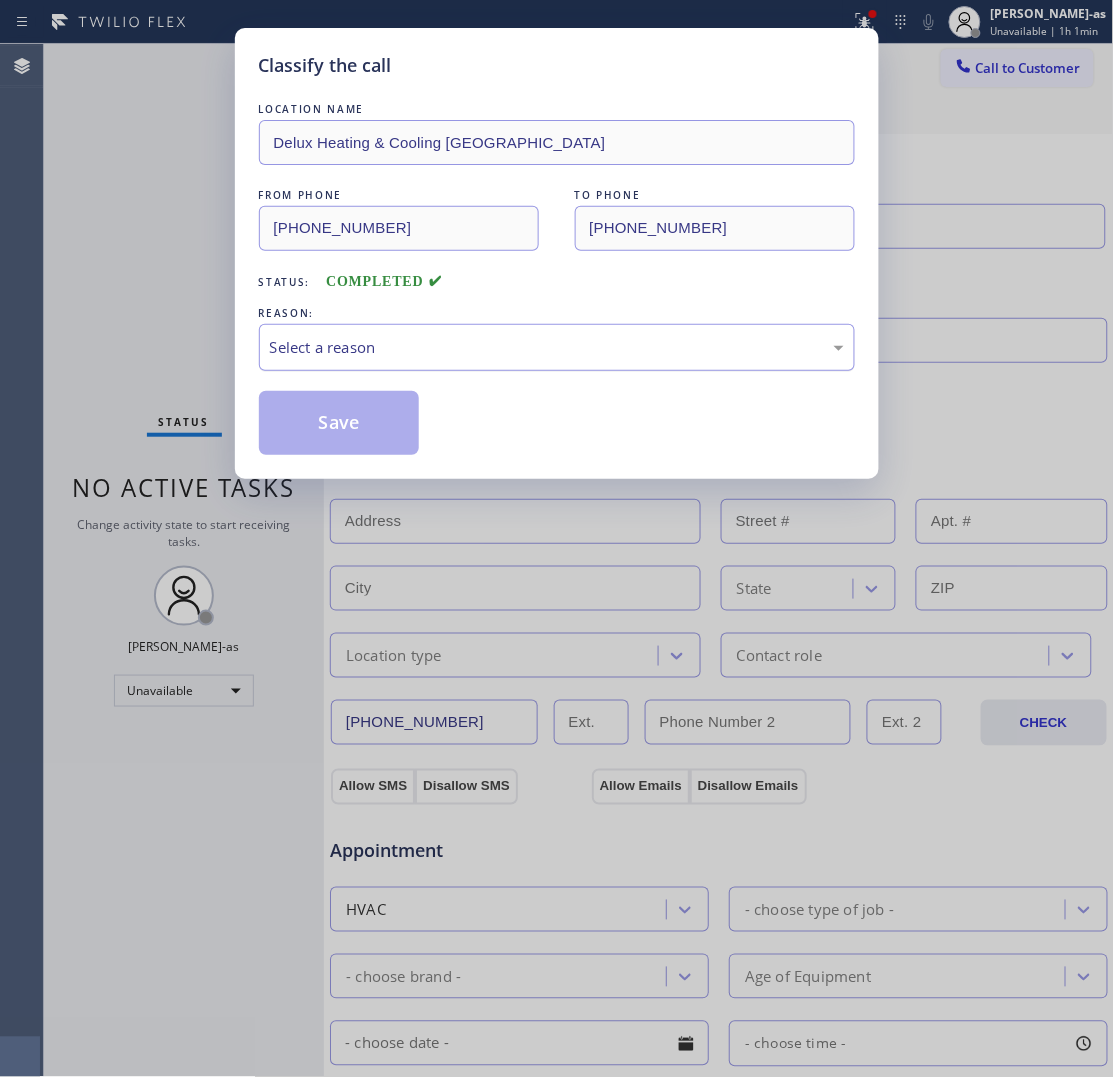 drag, startPoint x: 451, startPoint y: 355, endPoint x: 468, endPoint y: 360, distance: 17.720045 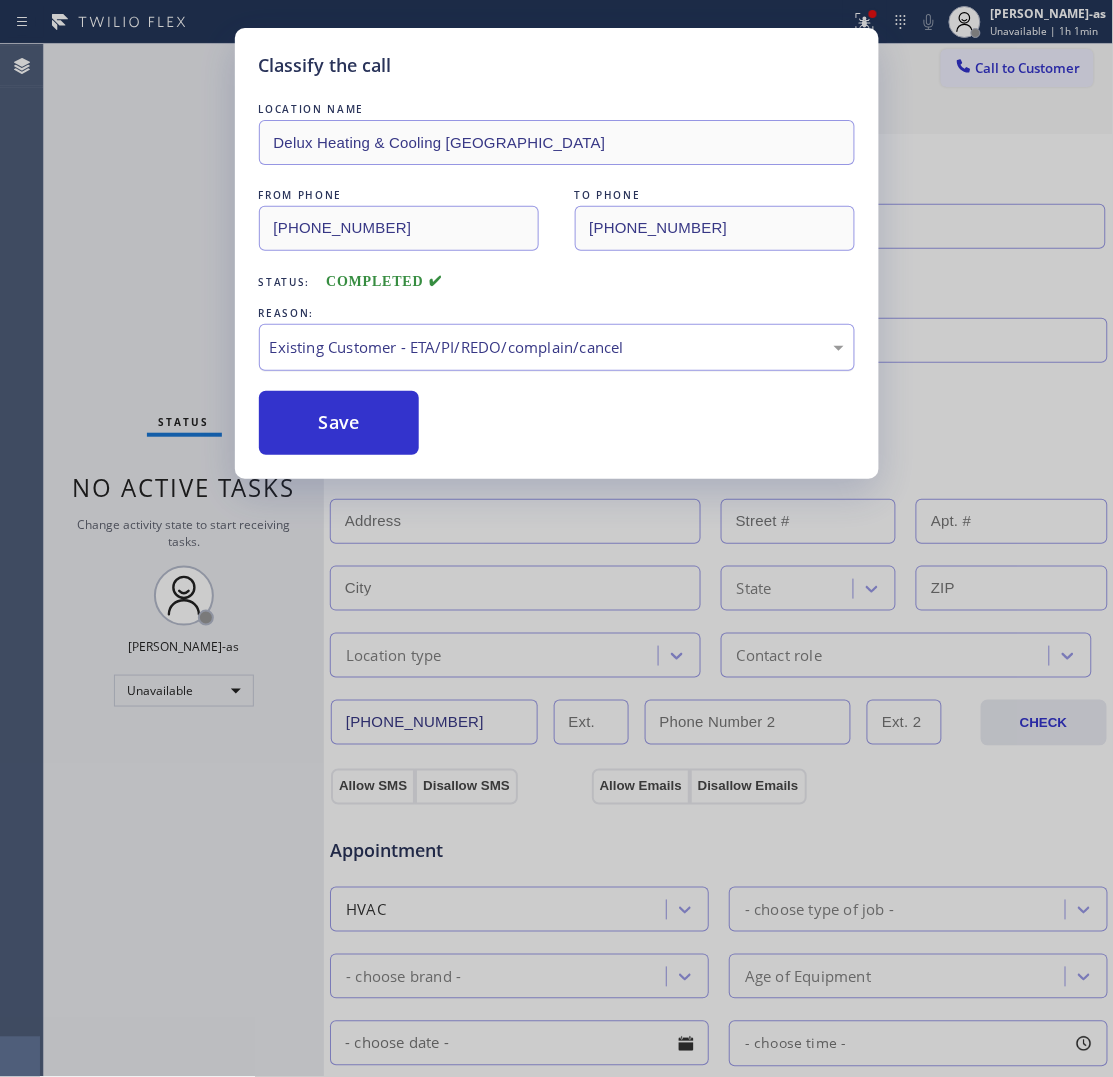 click on "Existing Customer - ETA/PI/REDO/complain/cancel" at bounding box center (557, 347) 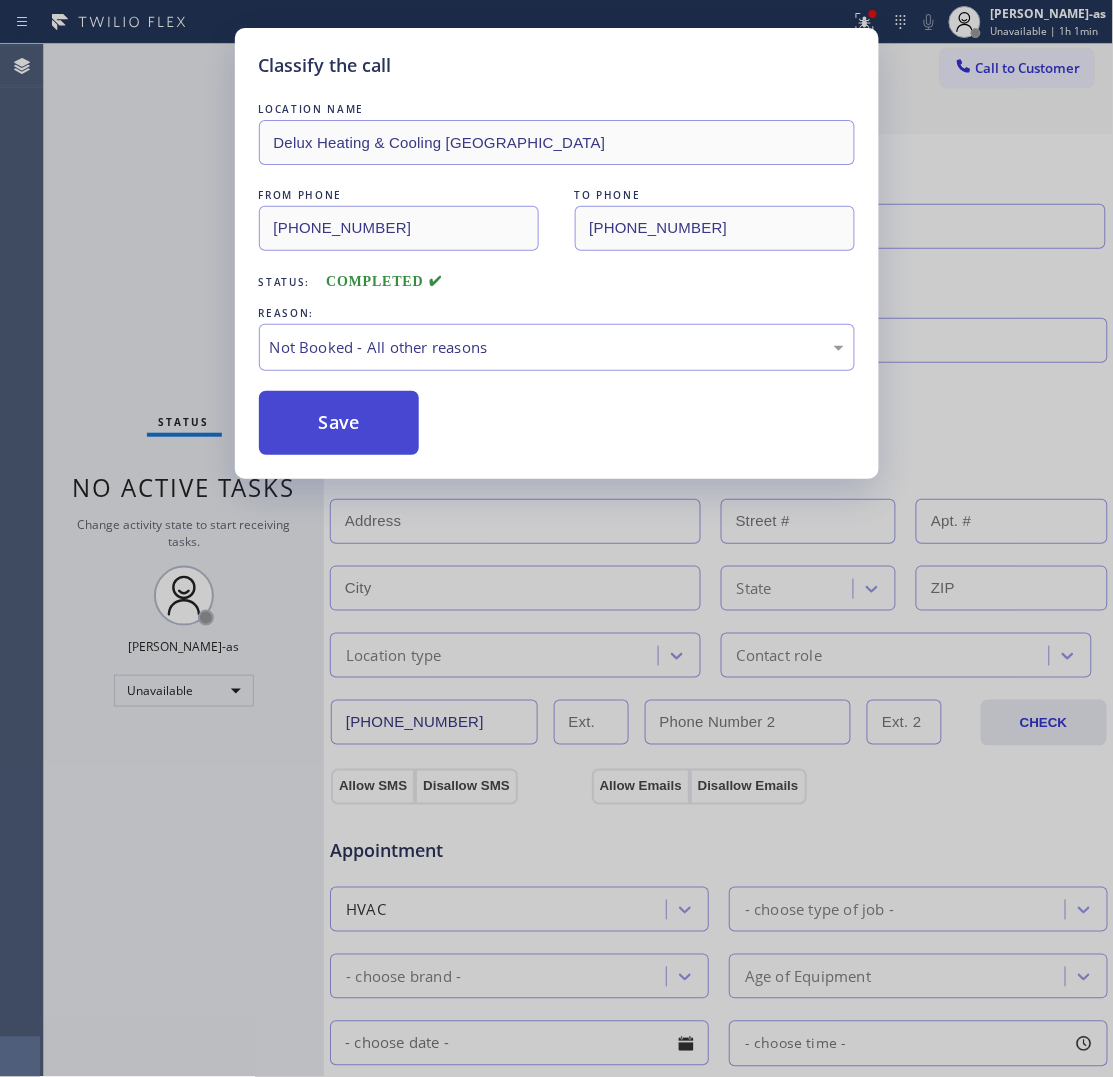 click on "Save" at bounding box center (339, 423) 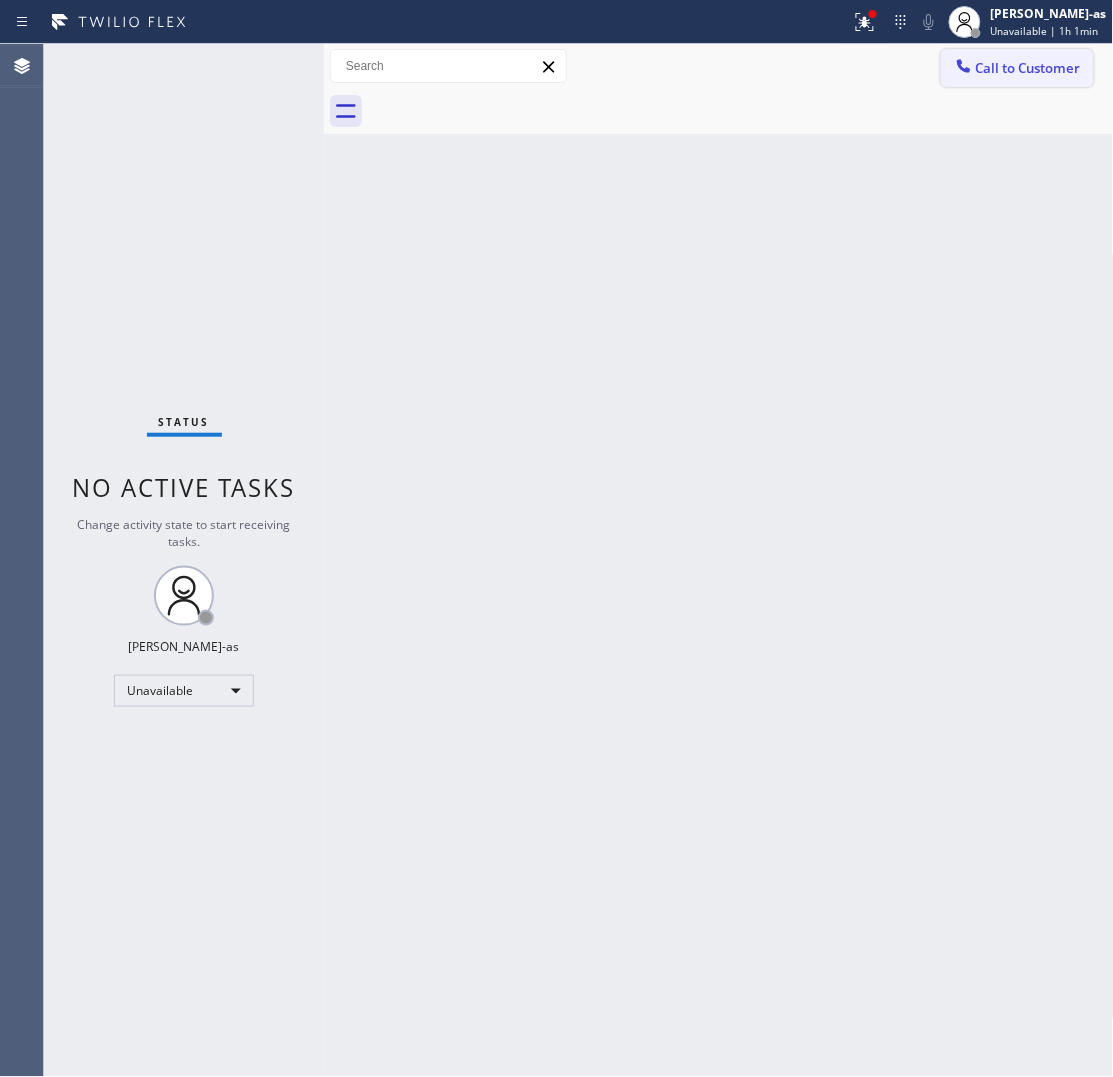 drag, startPoint x: 1037, startPoint y: 51, endPoint x: 1023, endPoint y: 63, distance: 18.439089 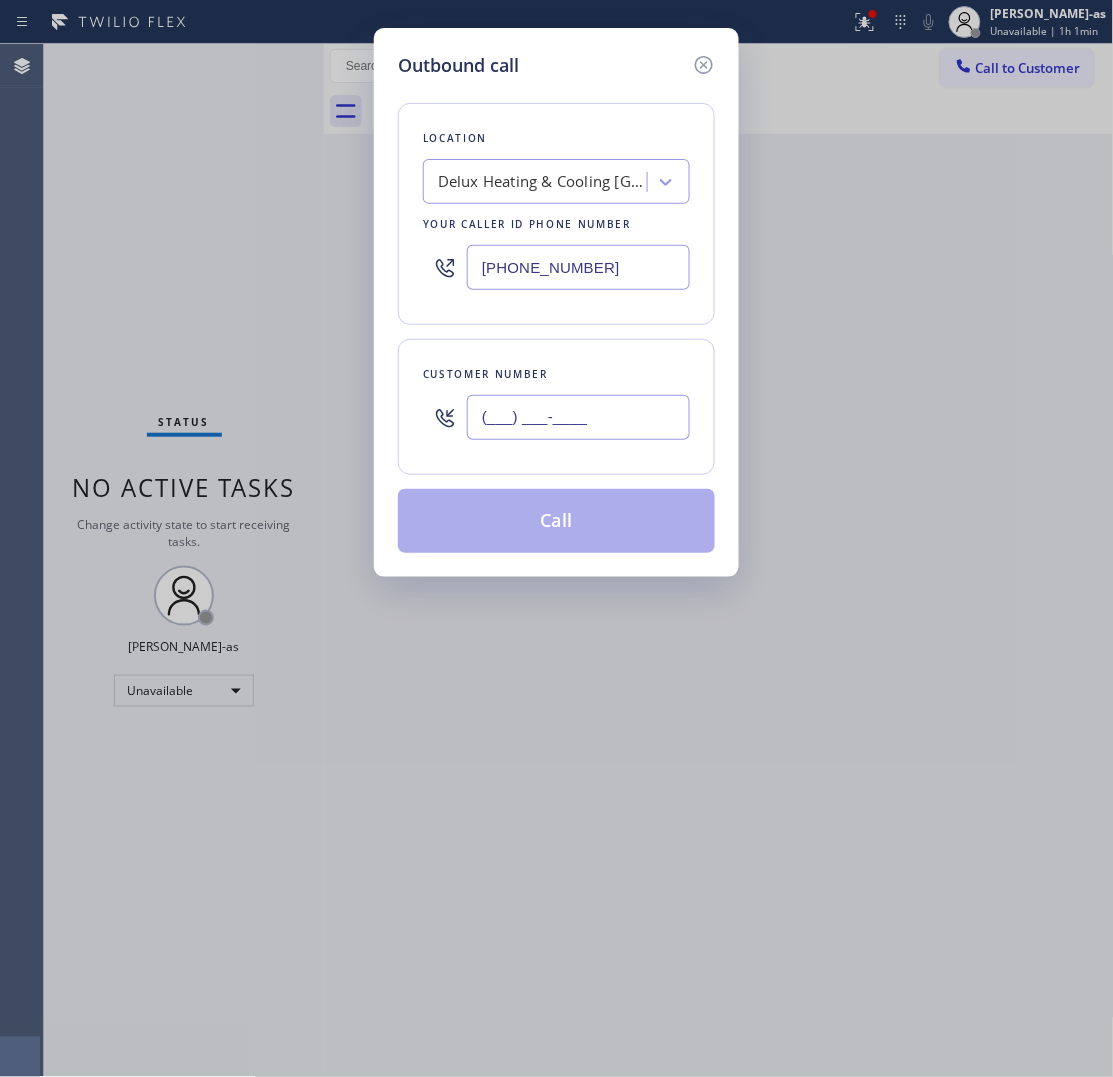 click on "(___) ___-____" at bounding box center [578, 417] 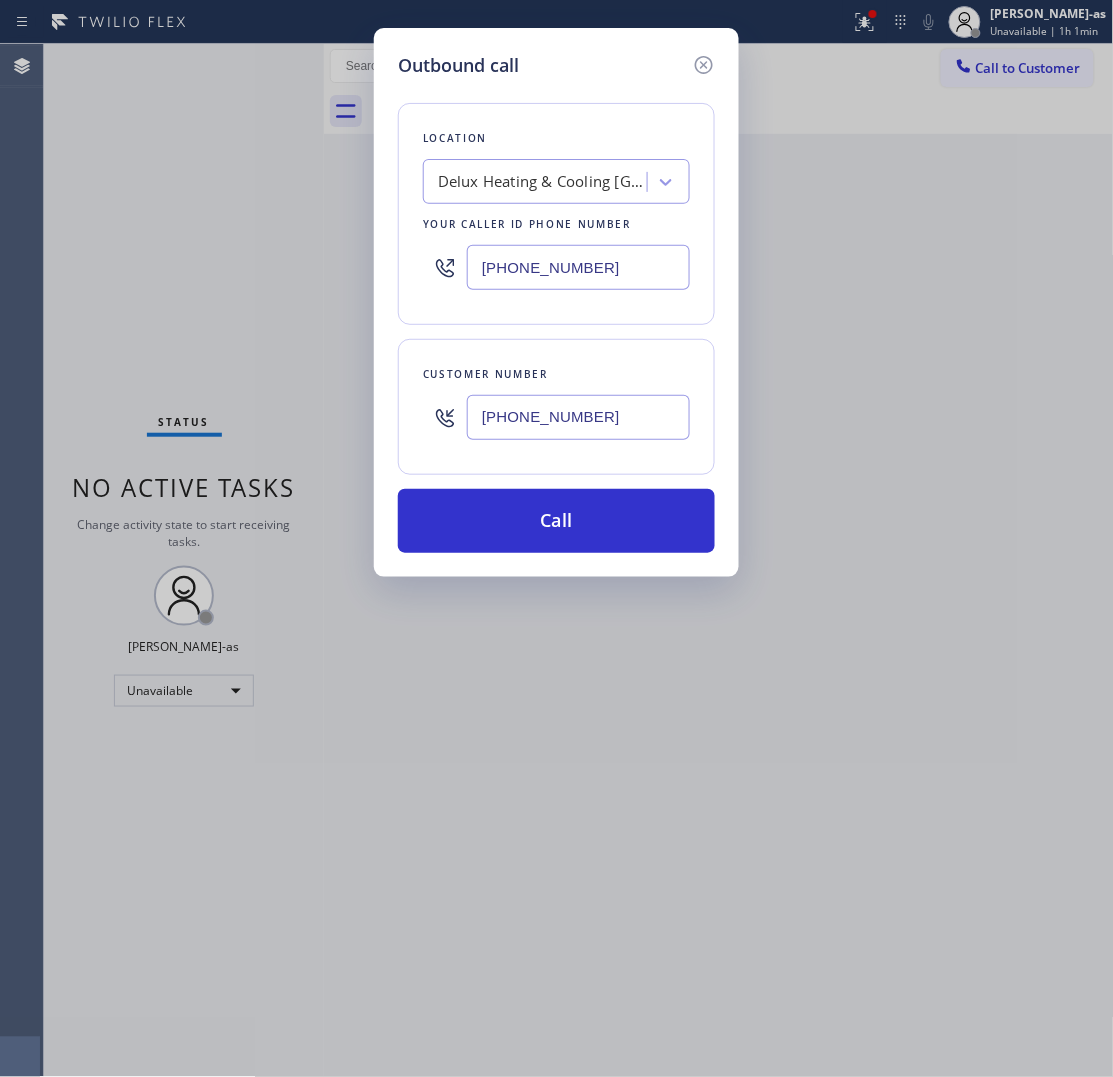 type on "[PHONE_NUMBER]" 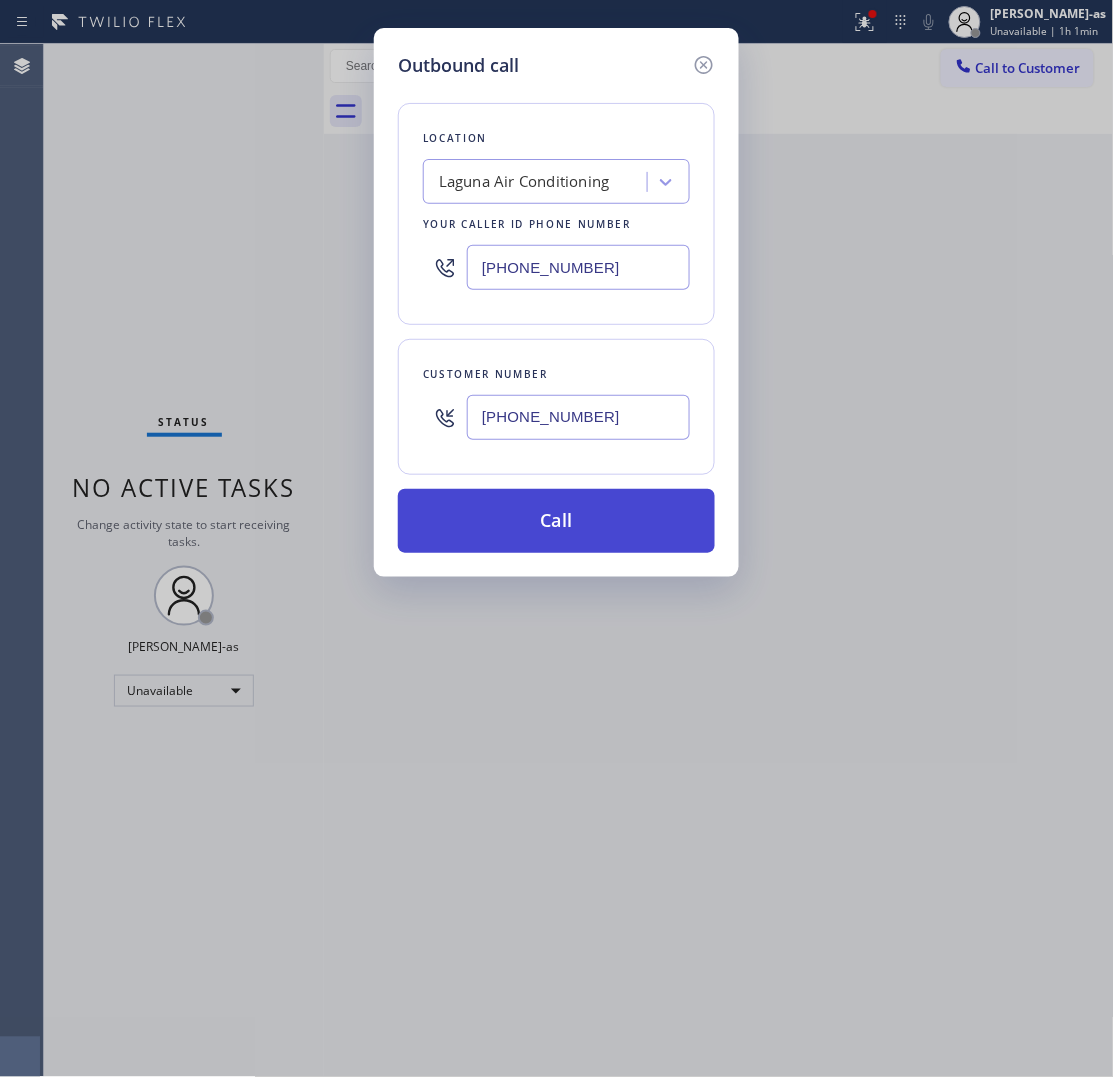 type on "[PHONE_NUMBER]" 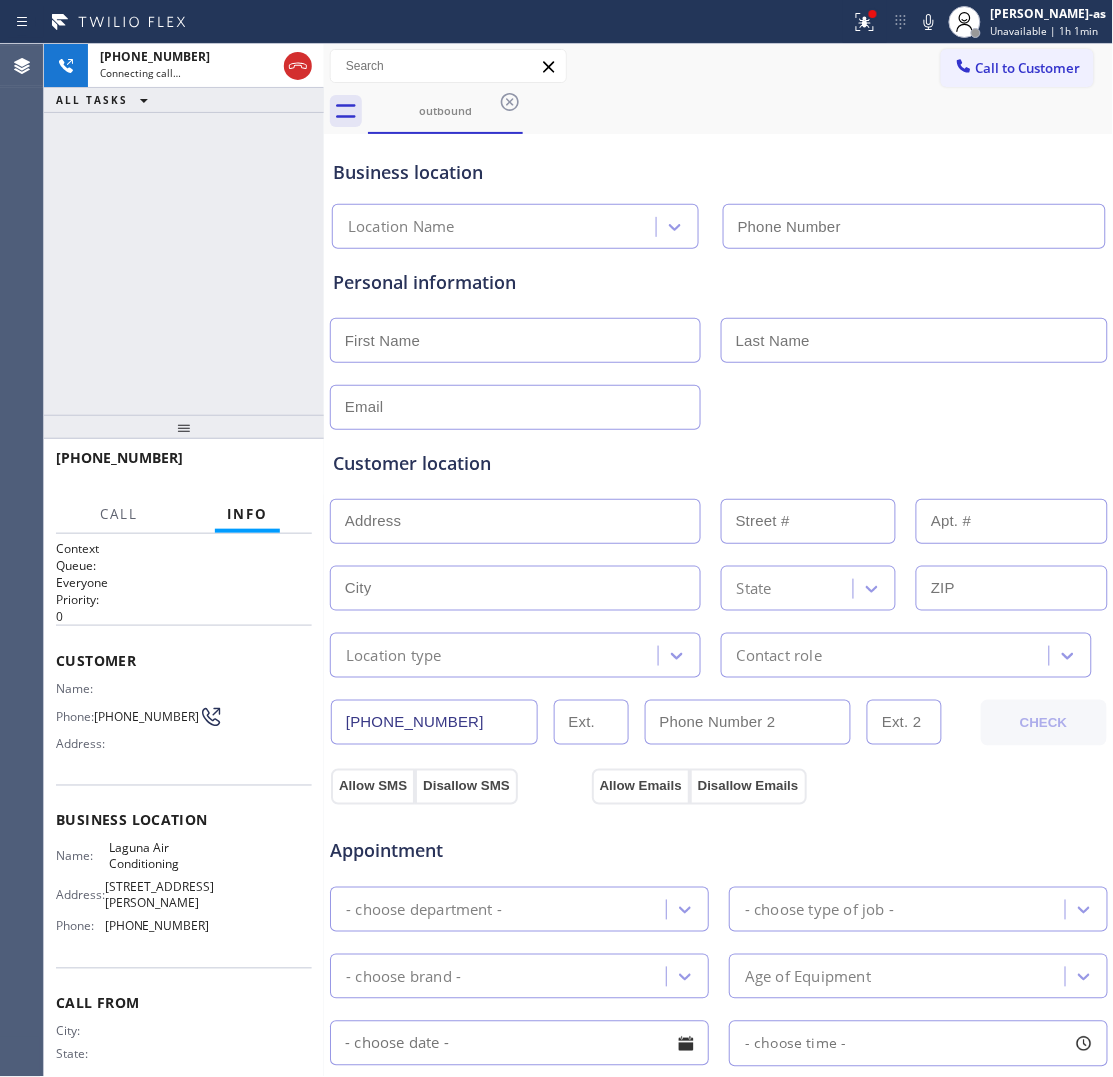 type on "[PHONE_NUMBER]" 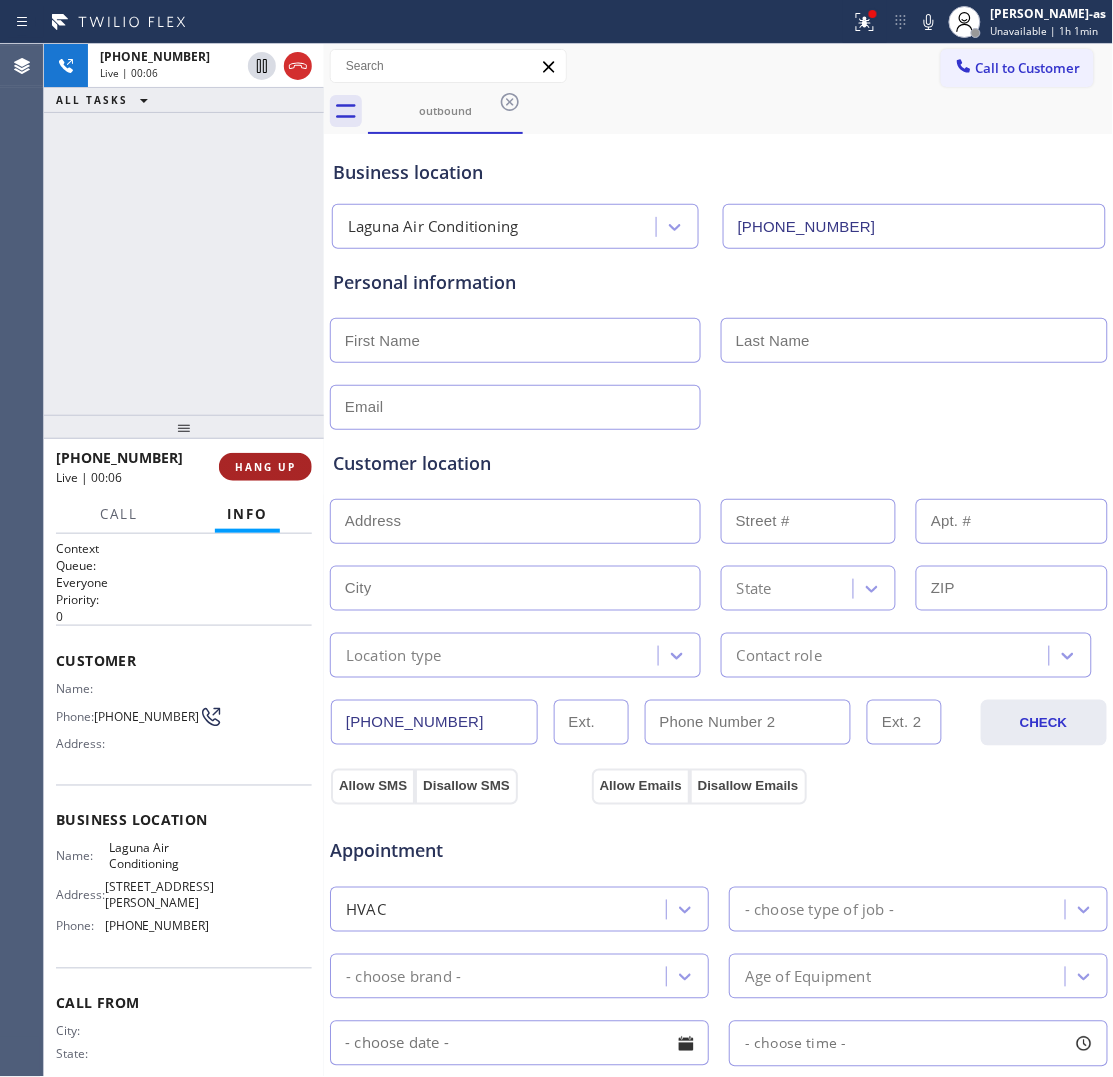 click on "HANG UP" at bounding box center (265, 467) 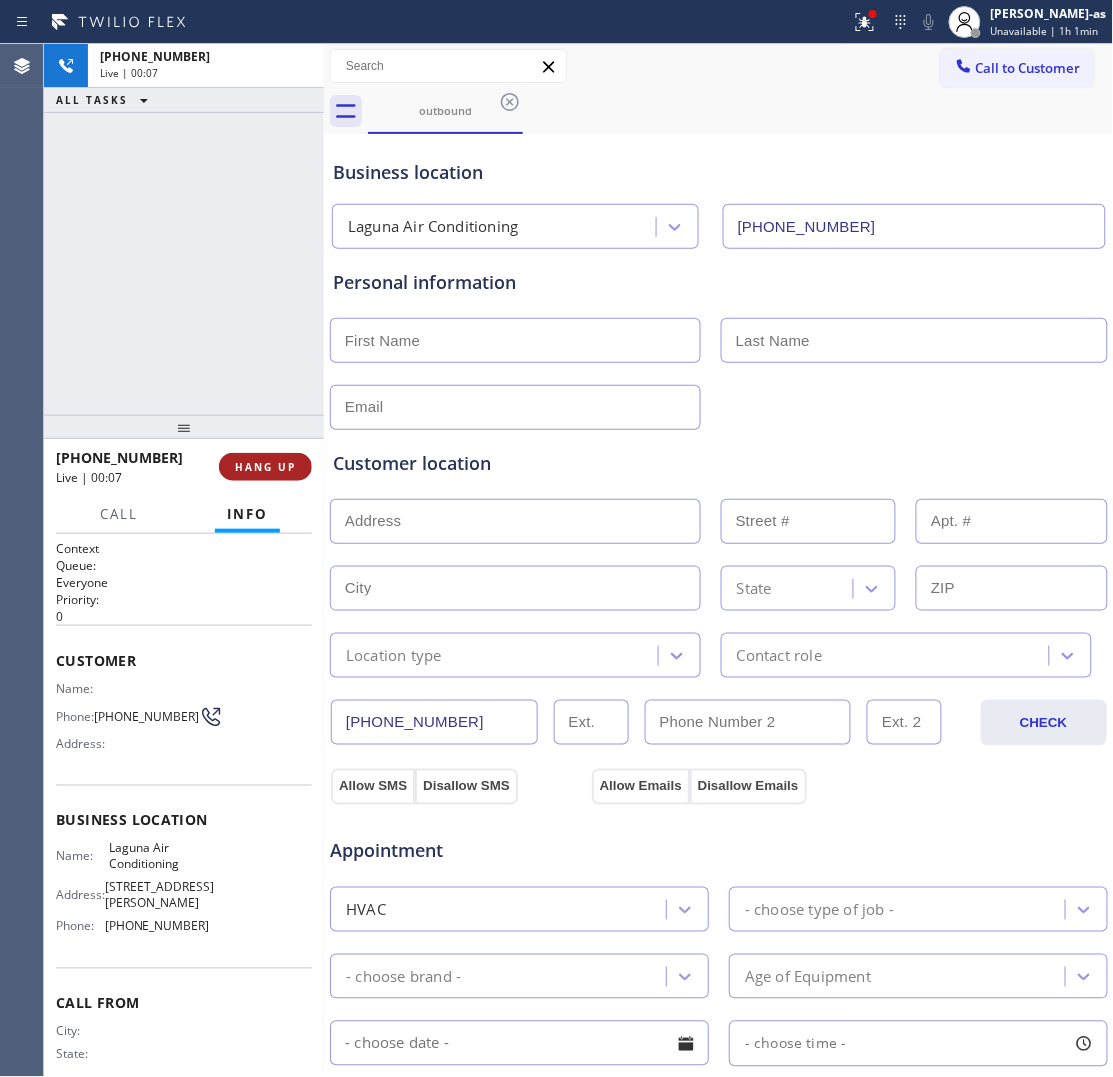 click on "HANG UP" at bounding box center [265, 467] 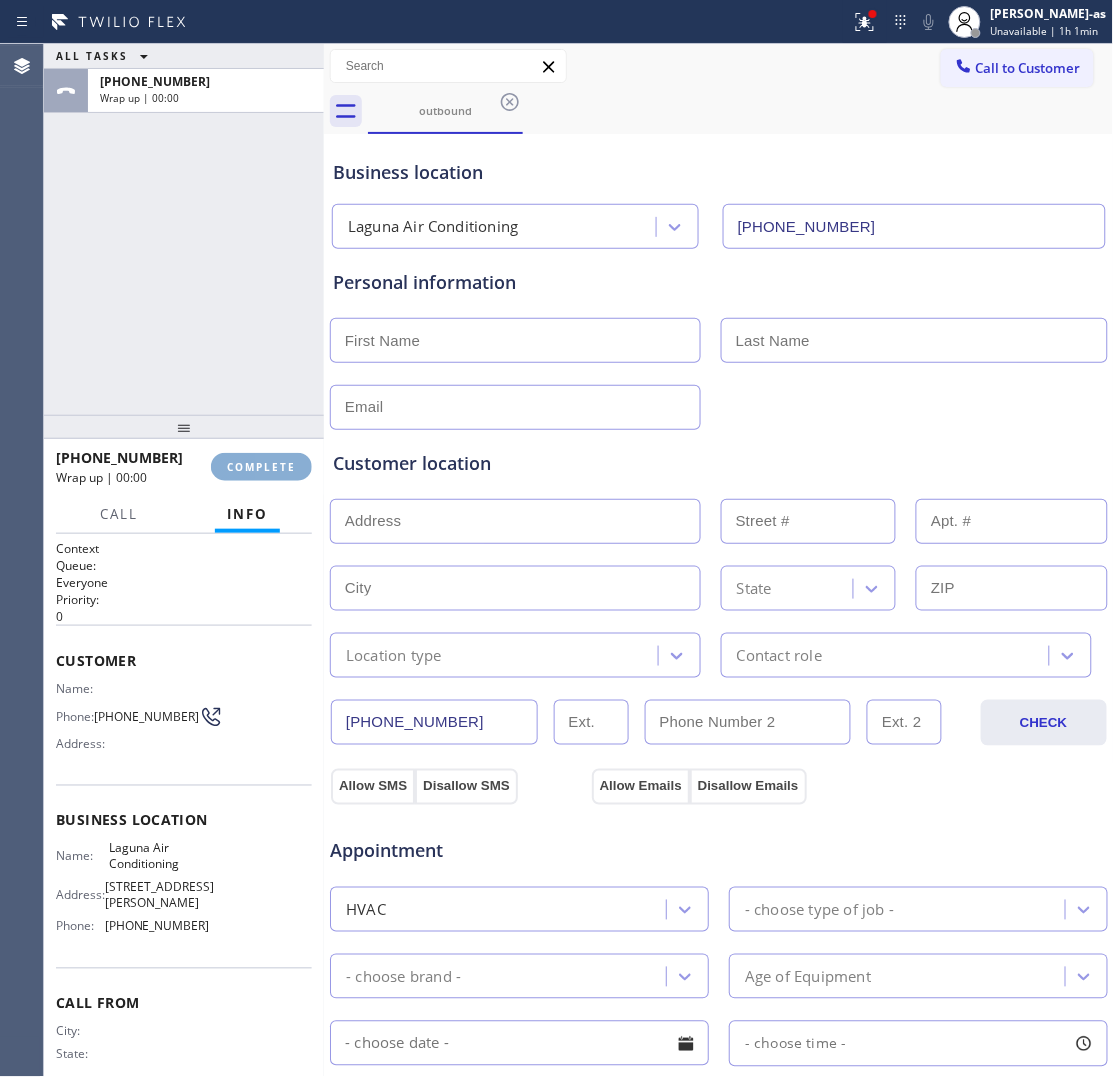 click on "COMPLETE" at bounding box center [261, 467] 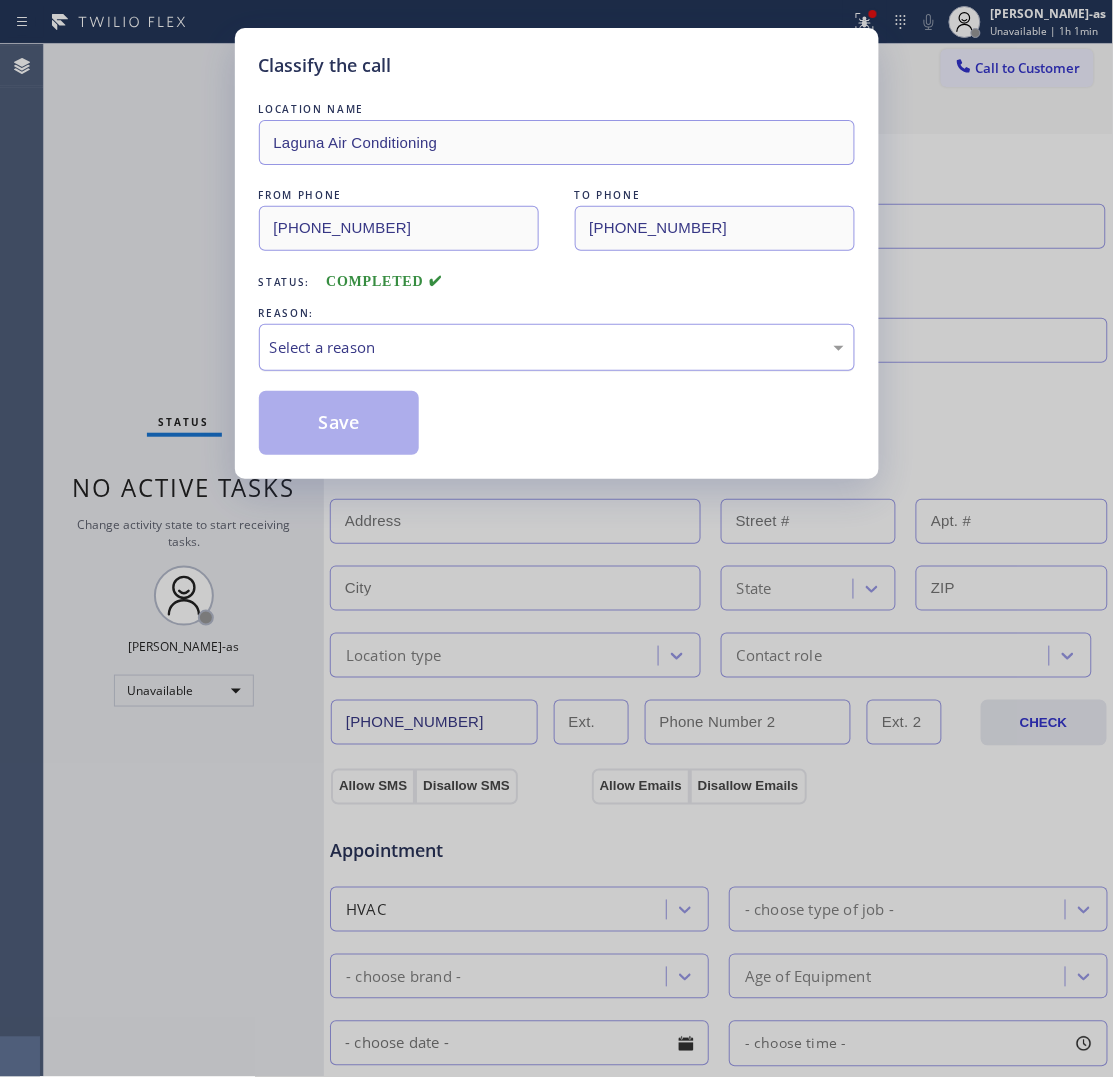 click on "Select a reason" at bounding box center (557, 347) 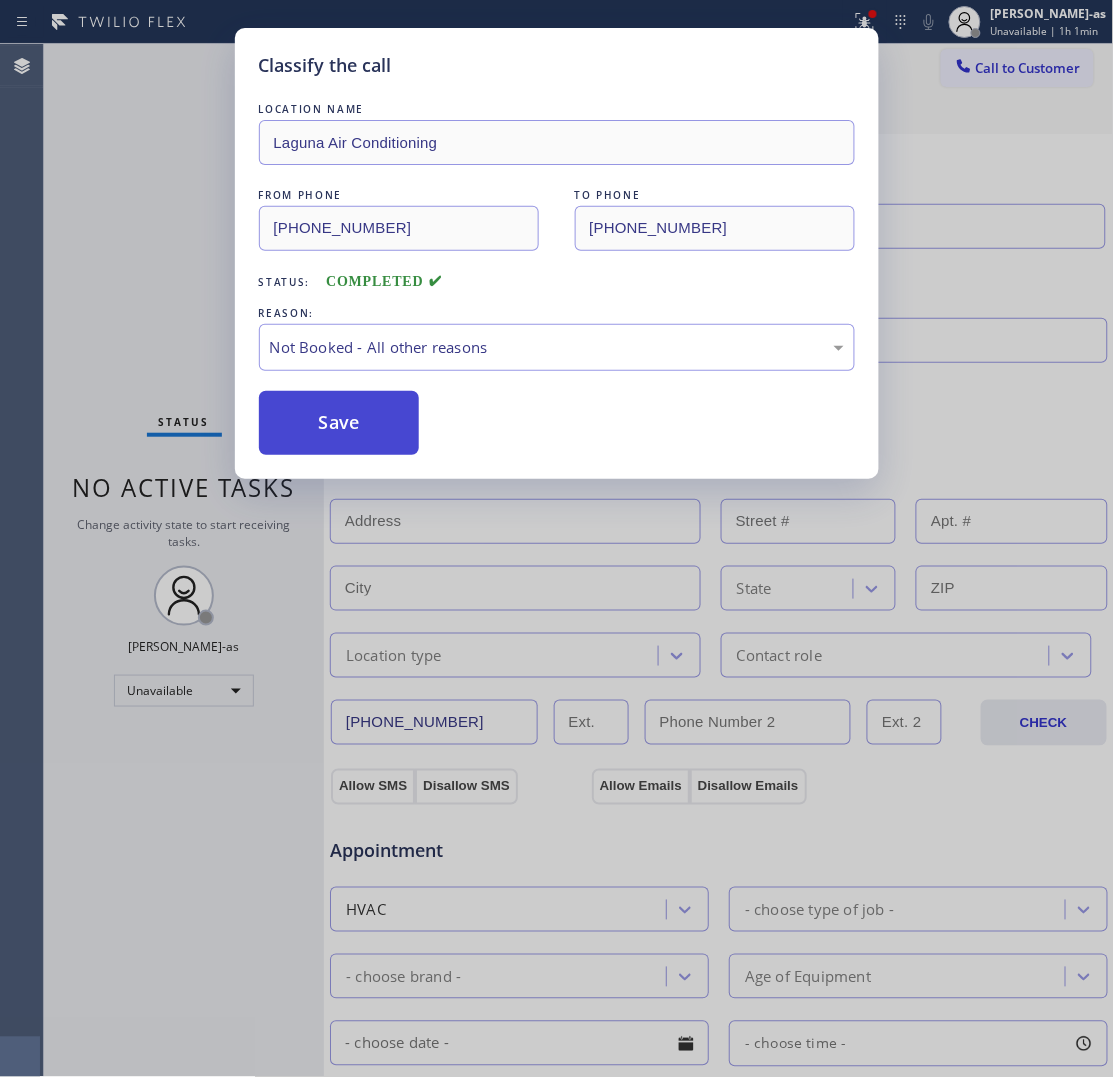 click on "Save" at bounding box center [339, 423] 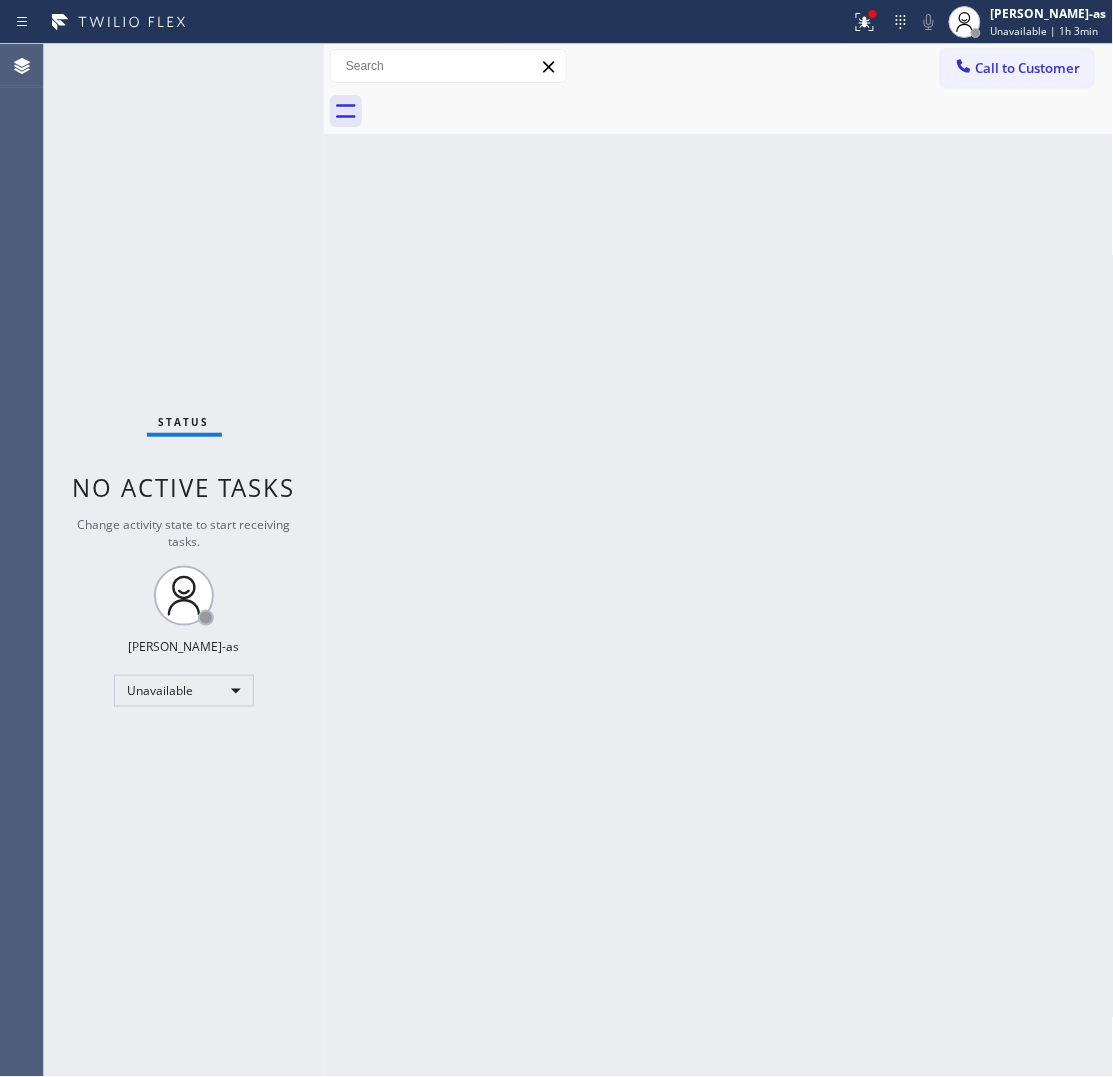drag, startPoint x: 1007, startPoint y: 73, endPoint x: 831, endPoint y: 143, distance: 189.4096 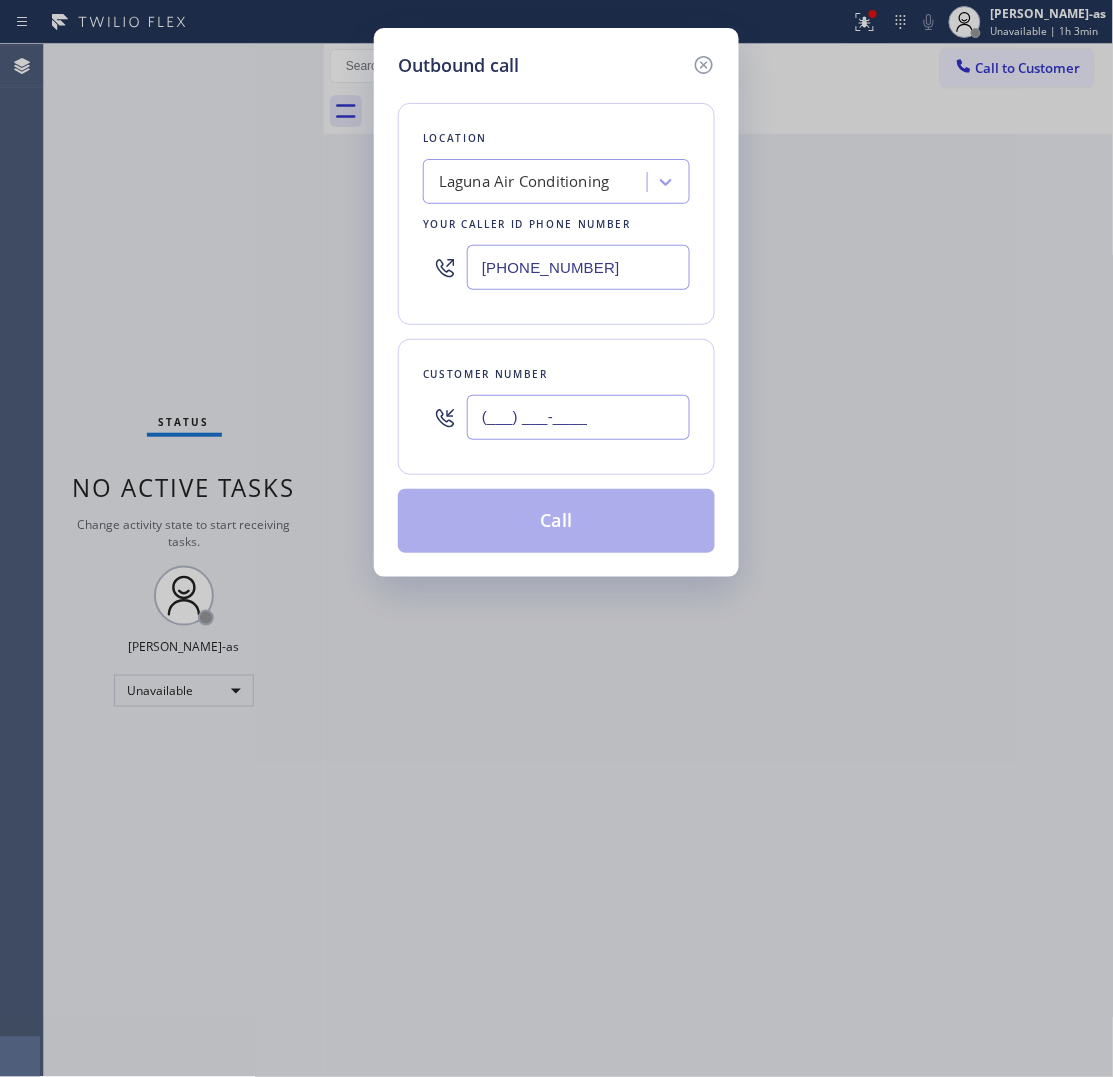 click on "(___) ___-____" at bounding box center [578, 417] 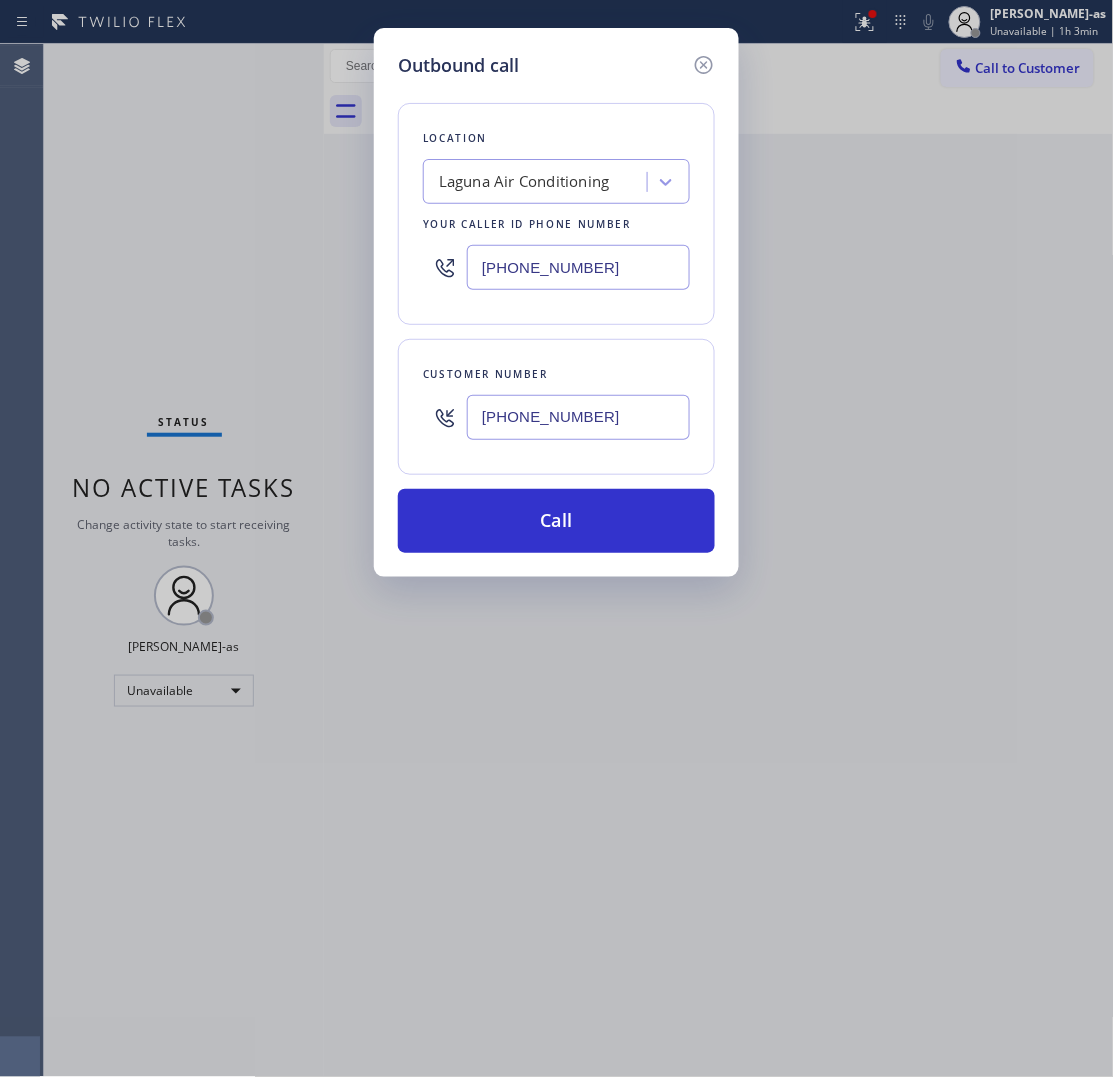 type on "[PHONE_NUMBER]" 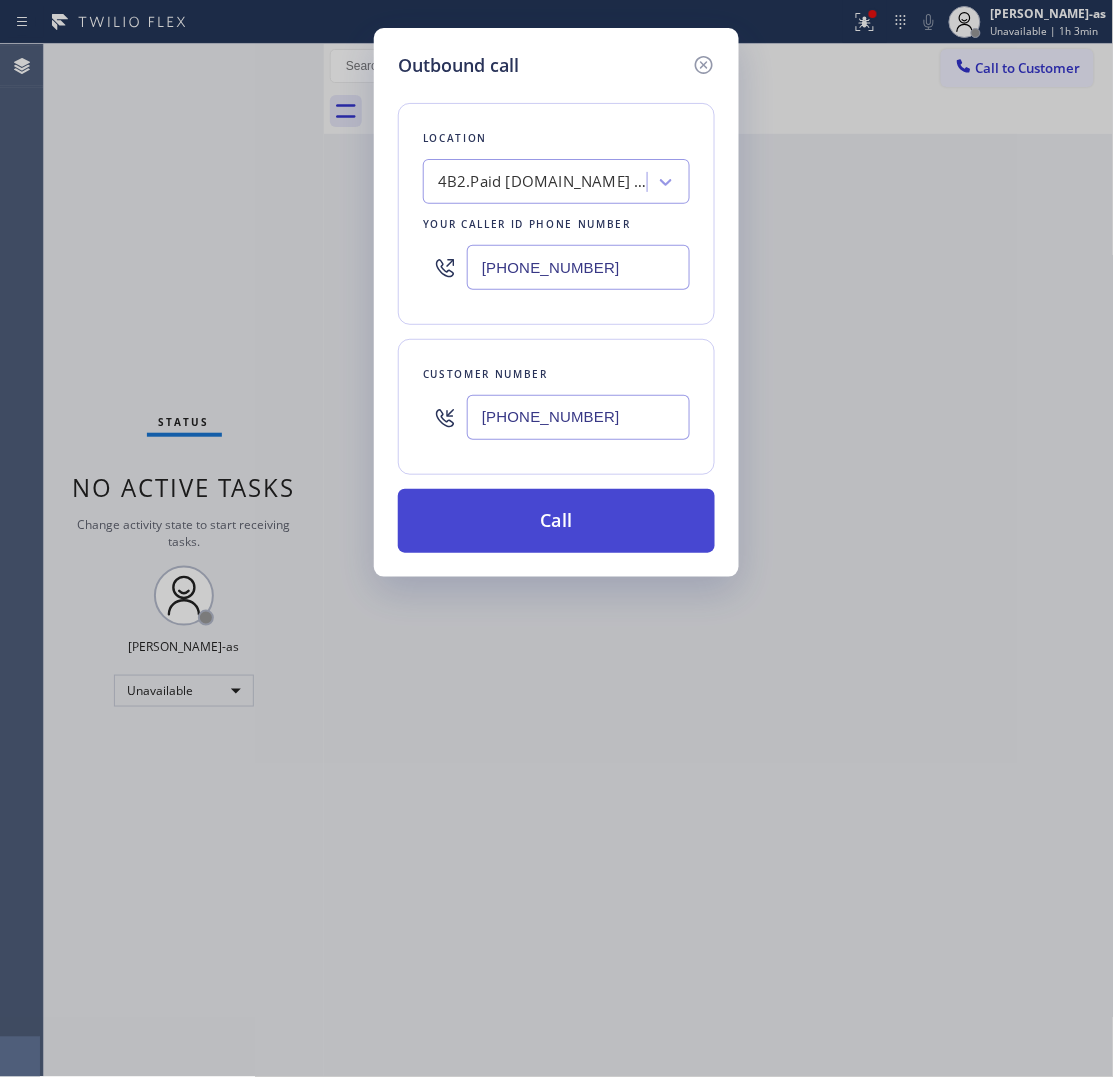 type on "[PHONE_NUMBER]" 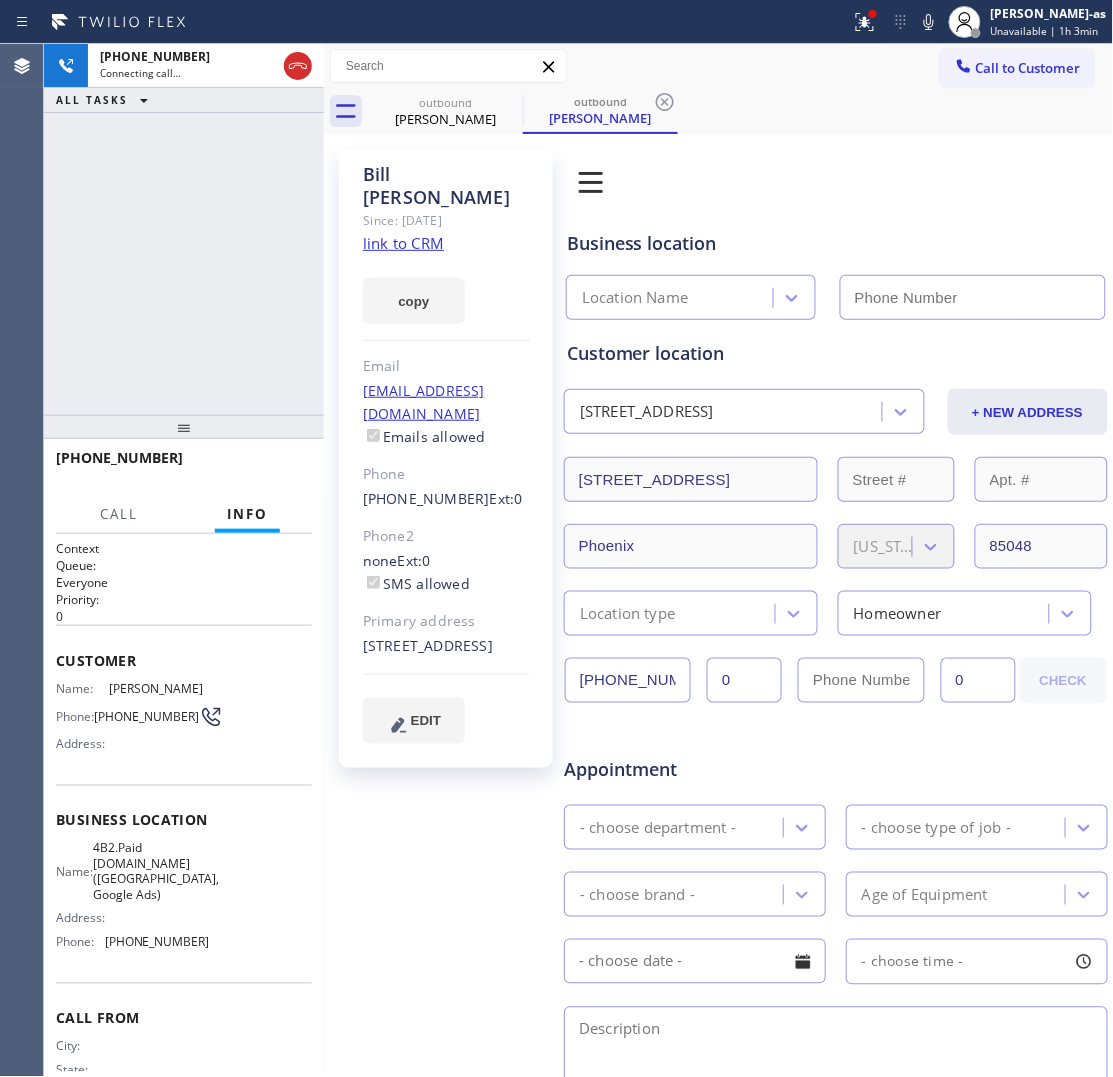click on "link to CRM" 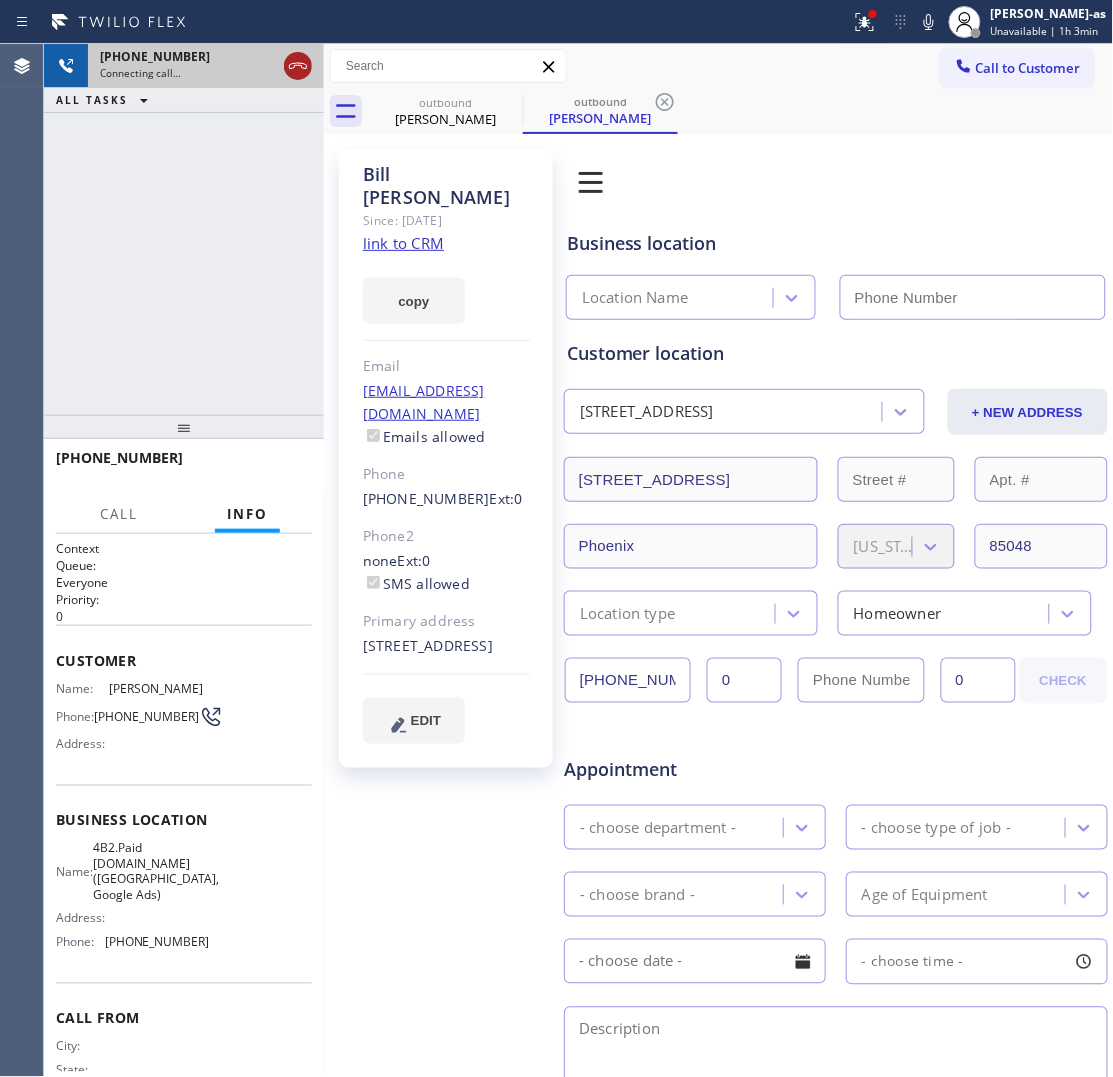 click 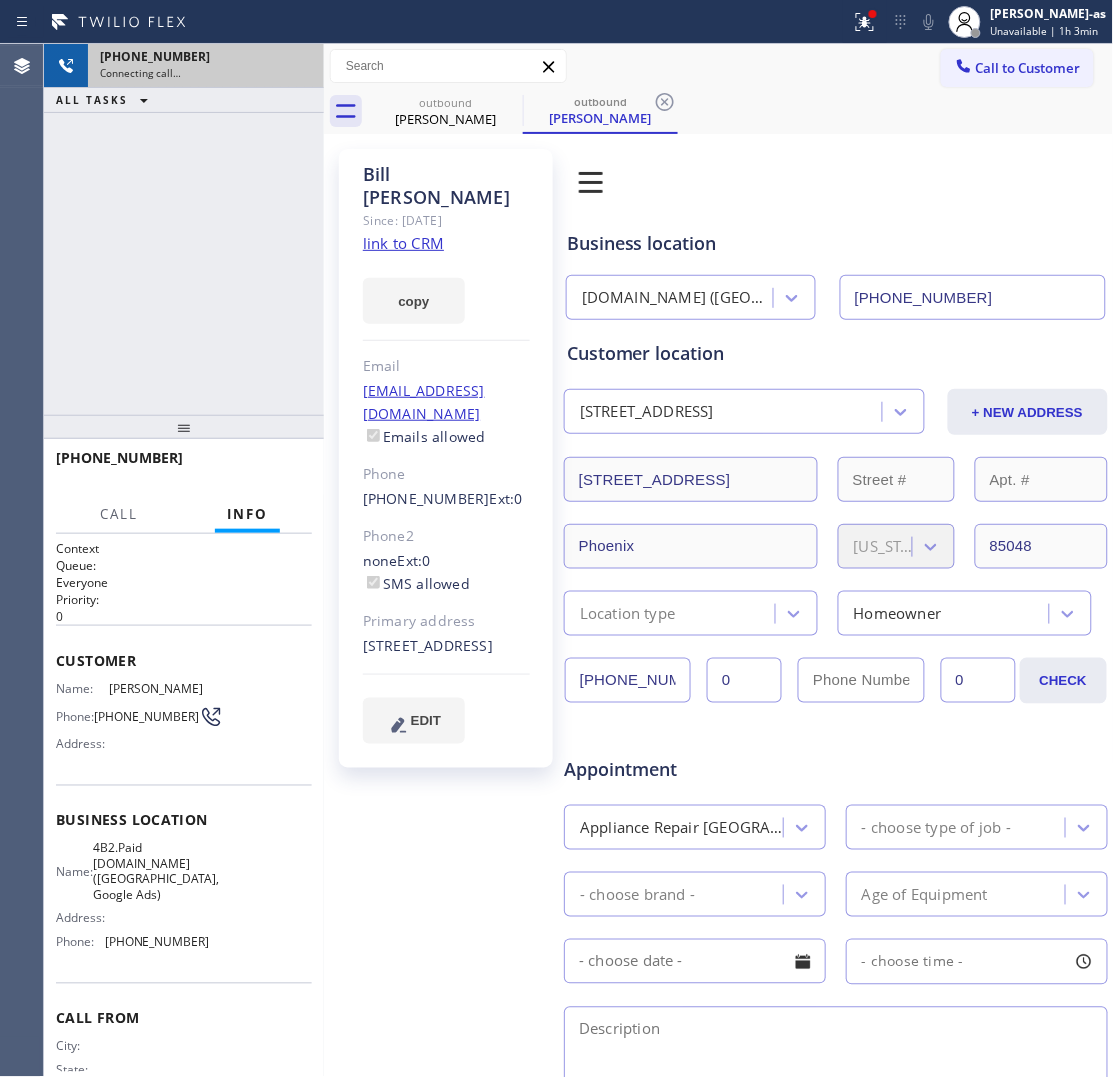 type on "[PHONE_NUMBER]" 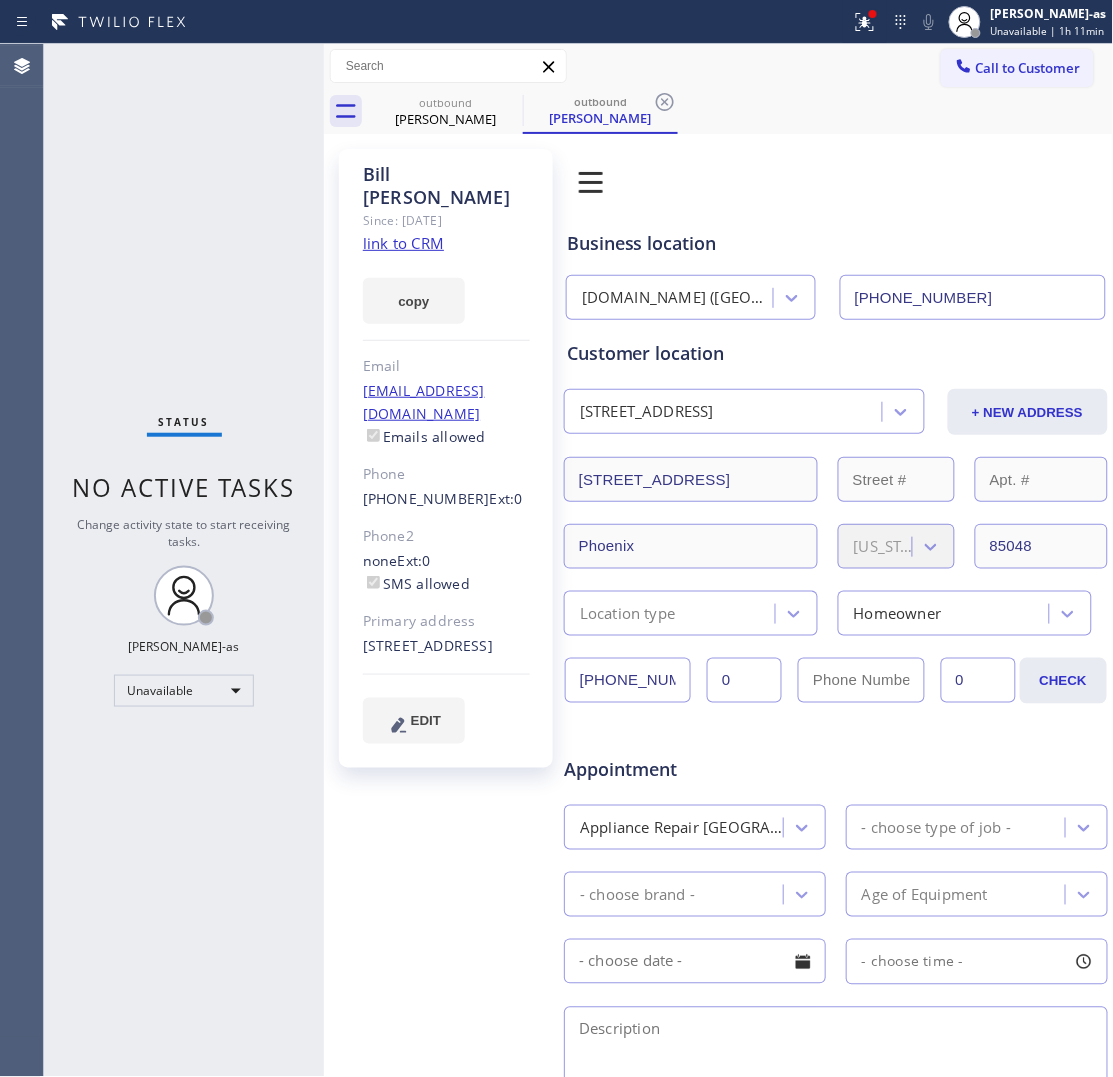 click on "Status   No active tasks     Change activity state to start receiving tasks.   [PERSON_NAME]-as Unavailable" at bounding box center (184, 560) 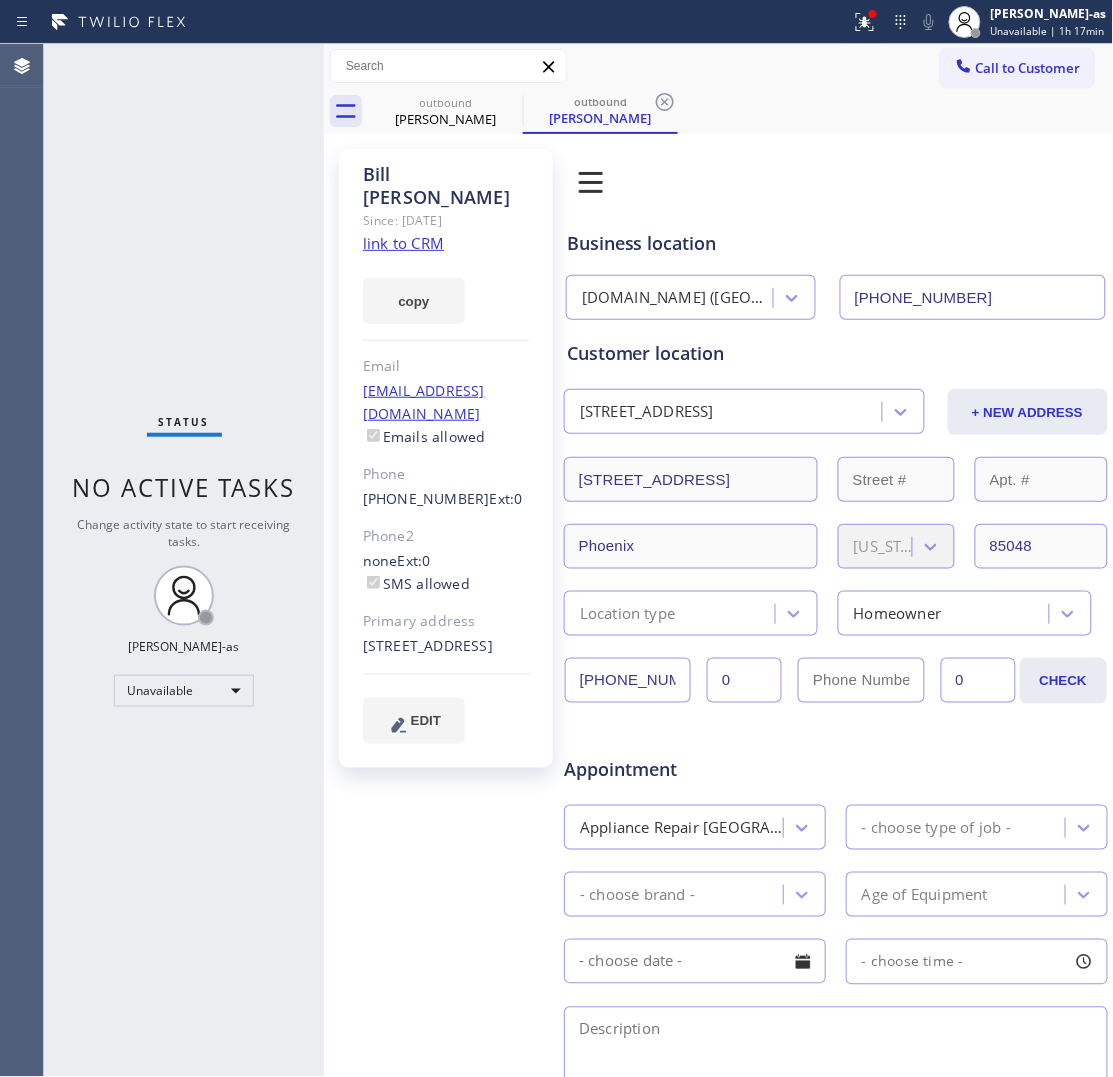 click on "Call to Customer" at bounding box center [1017, 68] 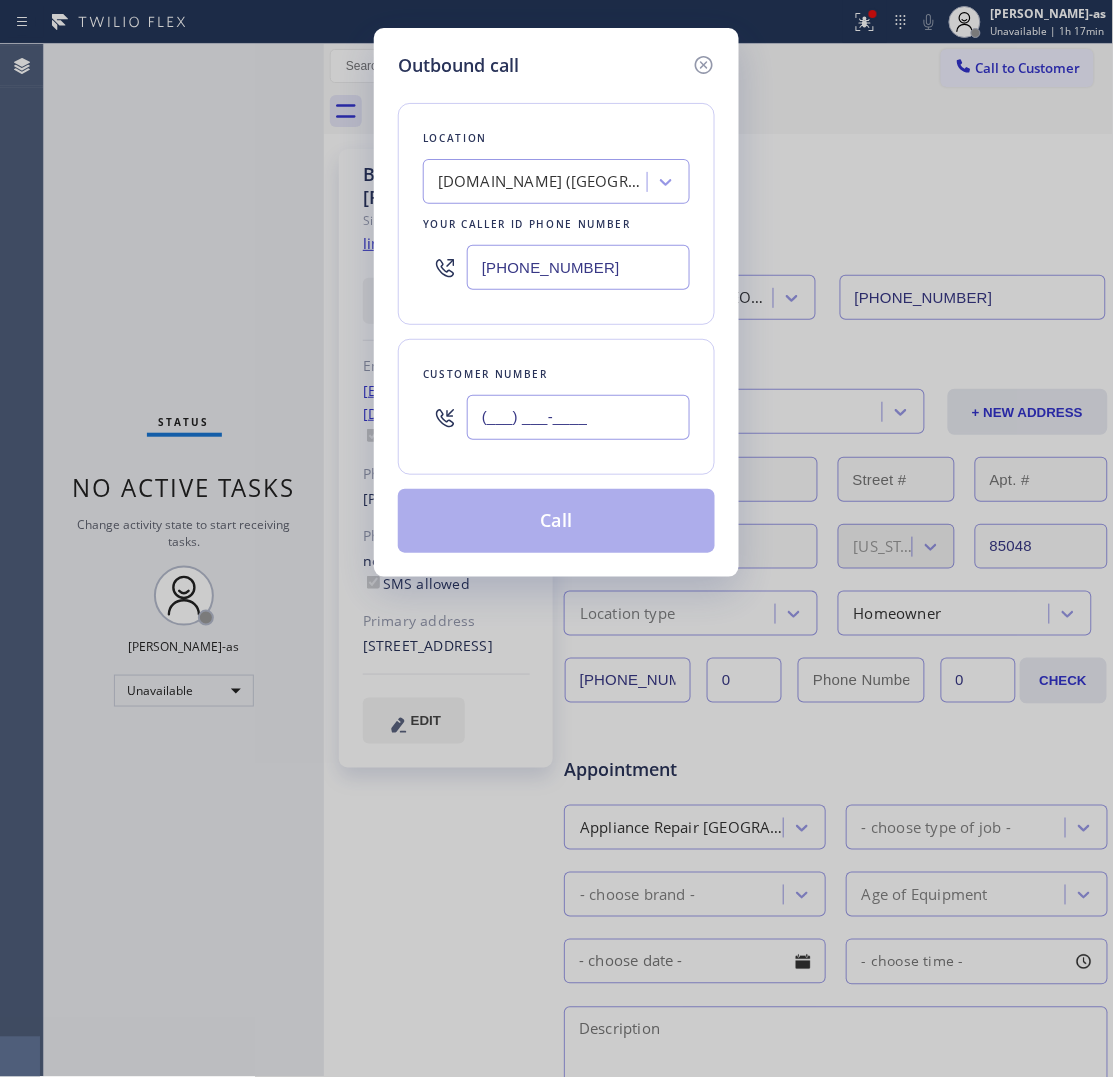 click on "(___) ___-____" at bounding box center (578, 417) 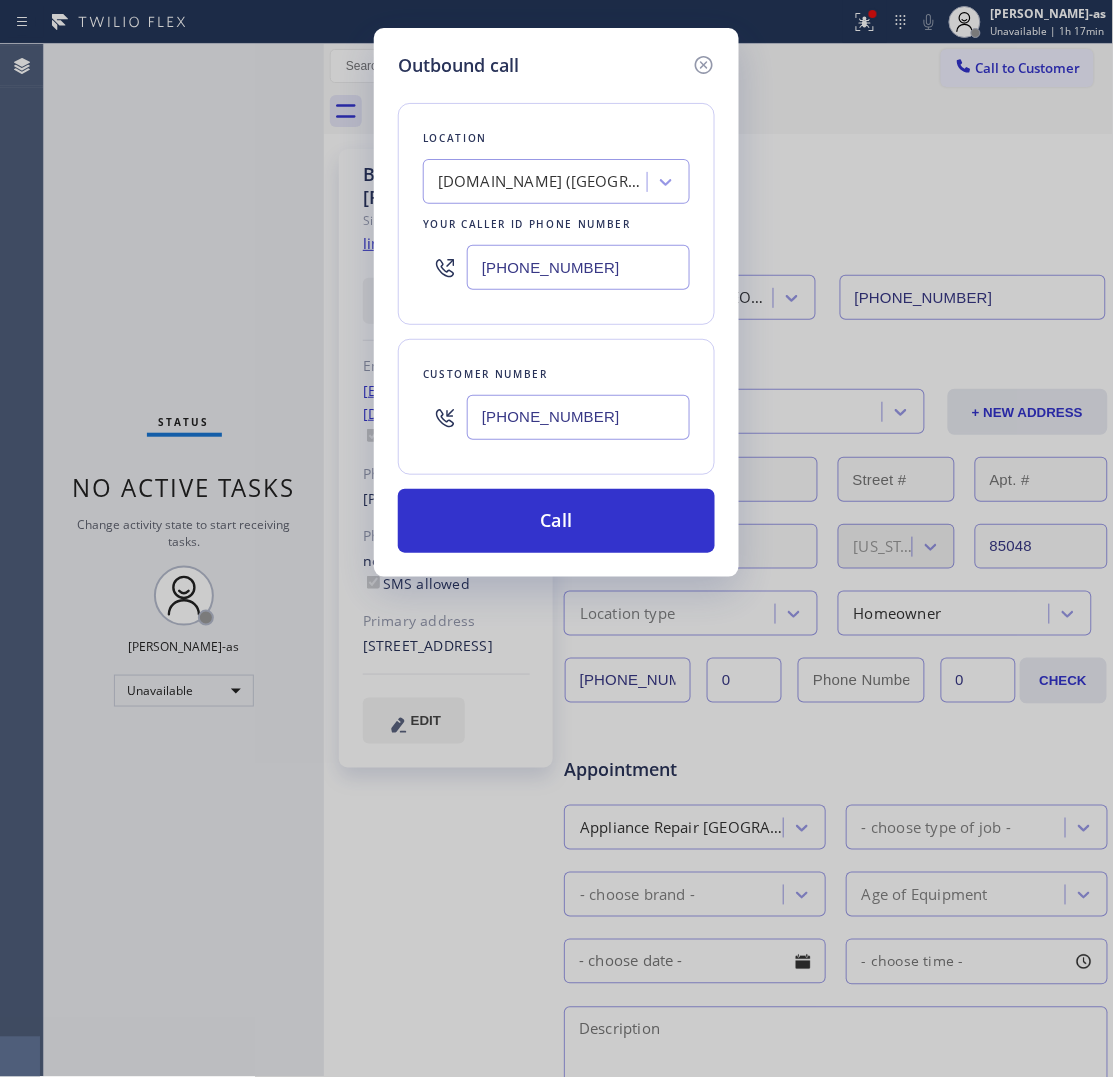 type on "[PHONE_NUMBER]" 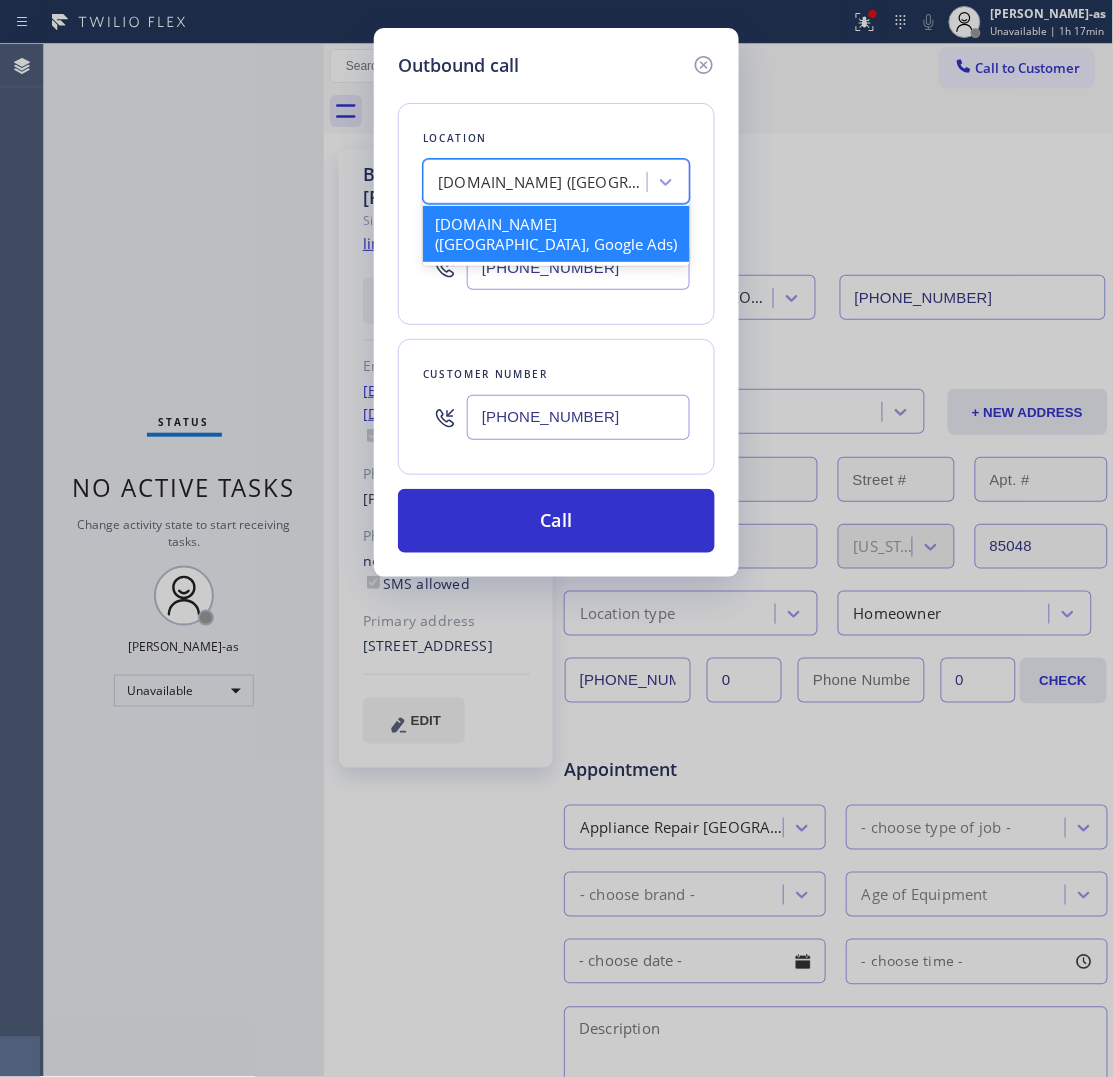 click on "[DOMAIN_NAME] ([GEOGRAPHIC_DATA], Google Ads)" at bounding box center (543, 182) 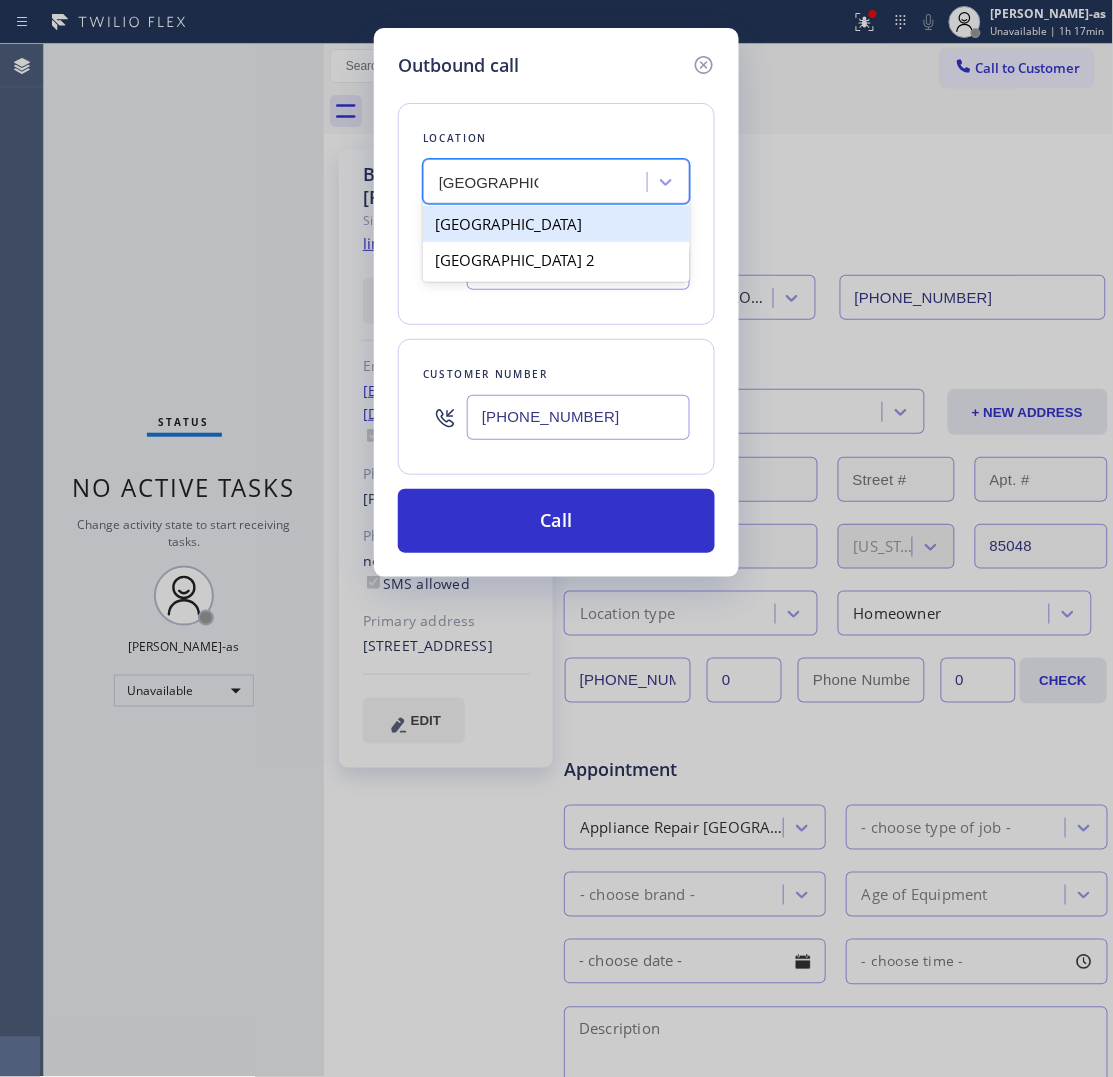 click on "[GEOGRAPHIC_DATA]" at bounding box center (556, 224) 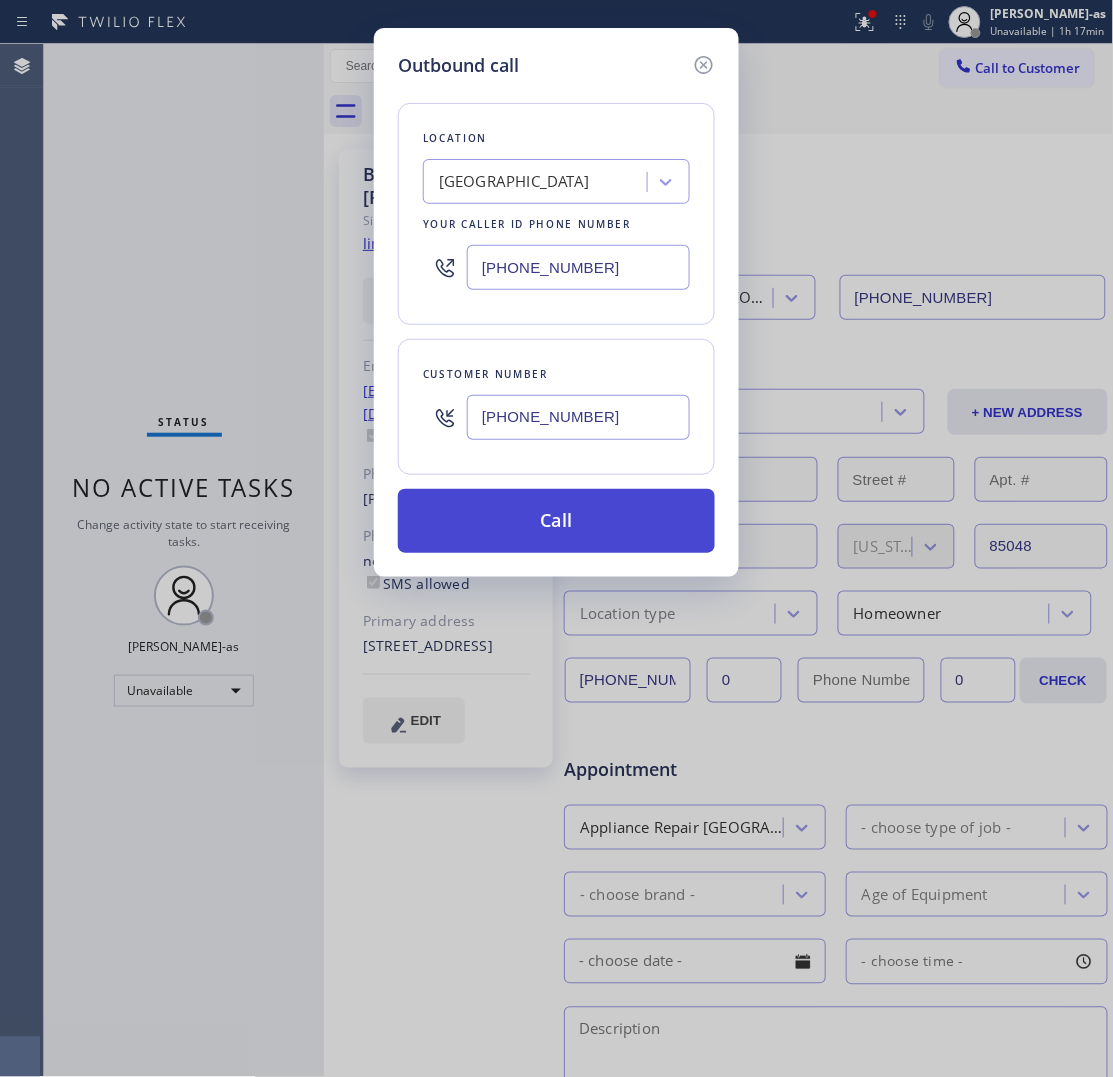 click on "Call" at bounding box center [556, 521] 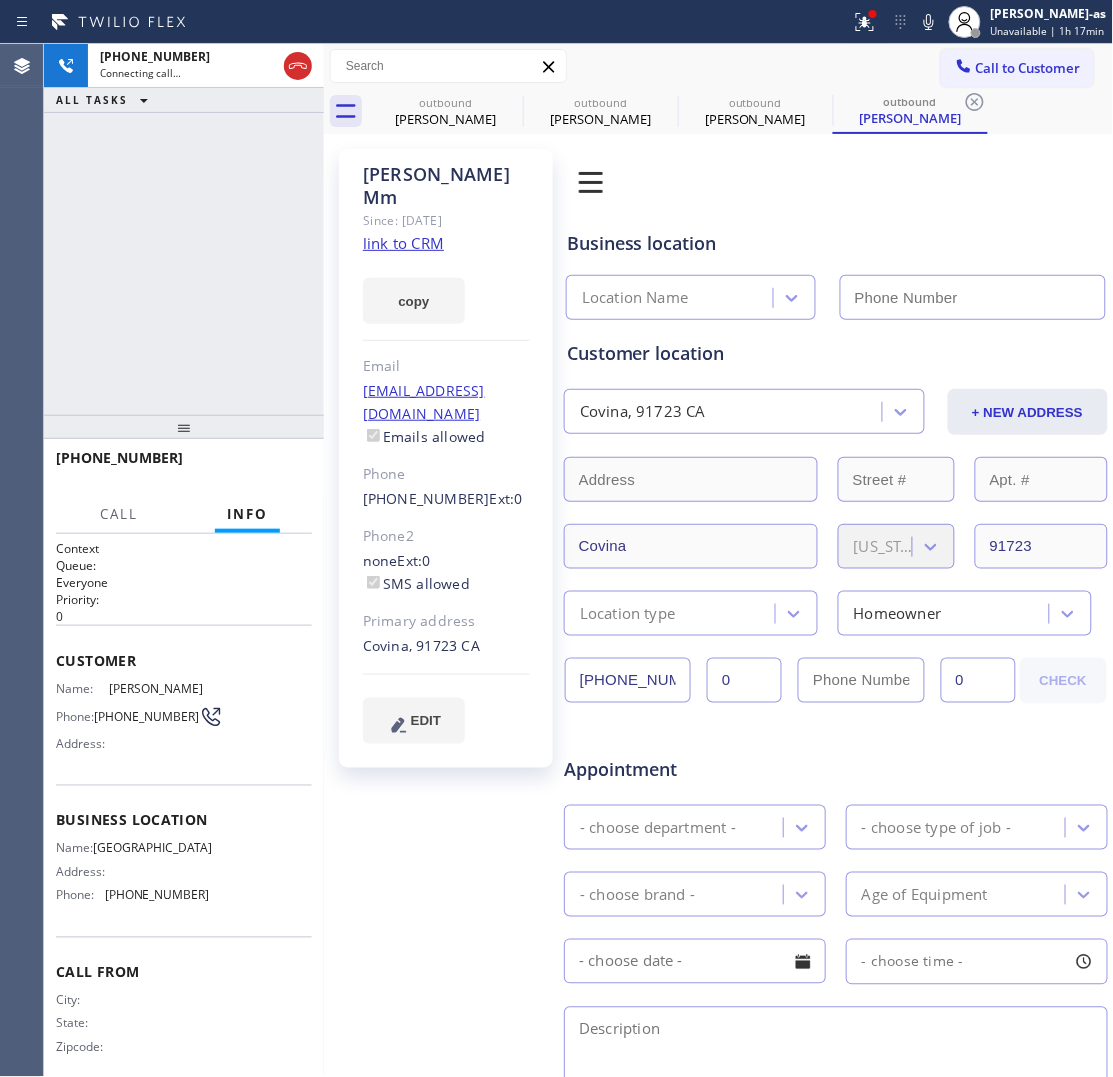 type on "[PHONE_NUMBER]" 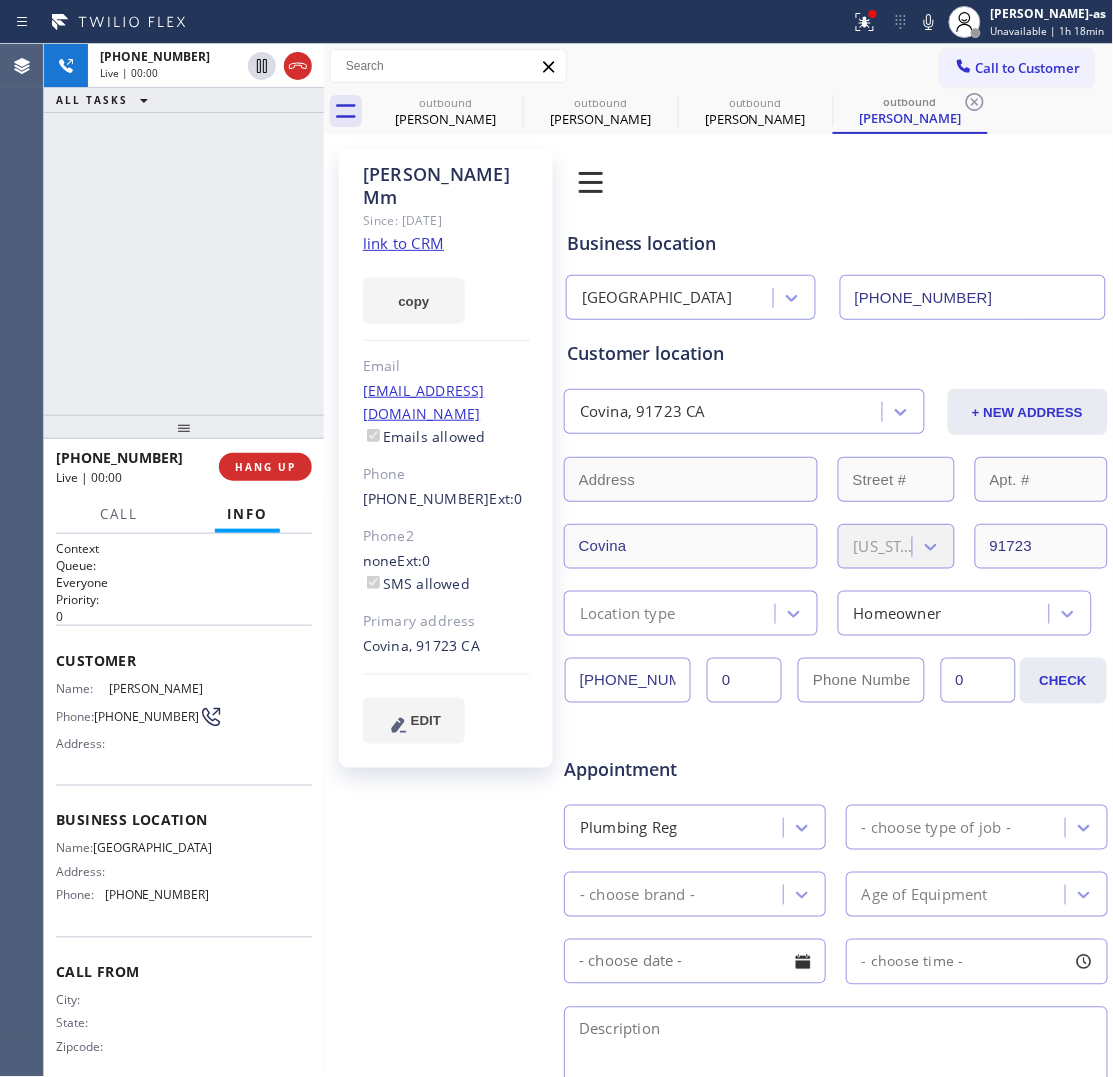 drag, startPoint x: 143, startPoint y: 161, endPoint x: 188, endPoint y: 161, distance: 45 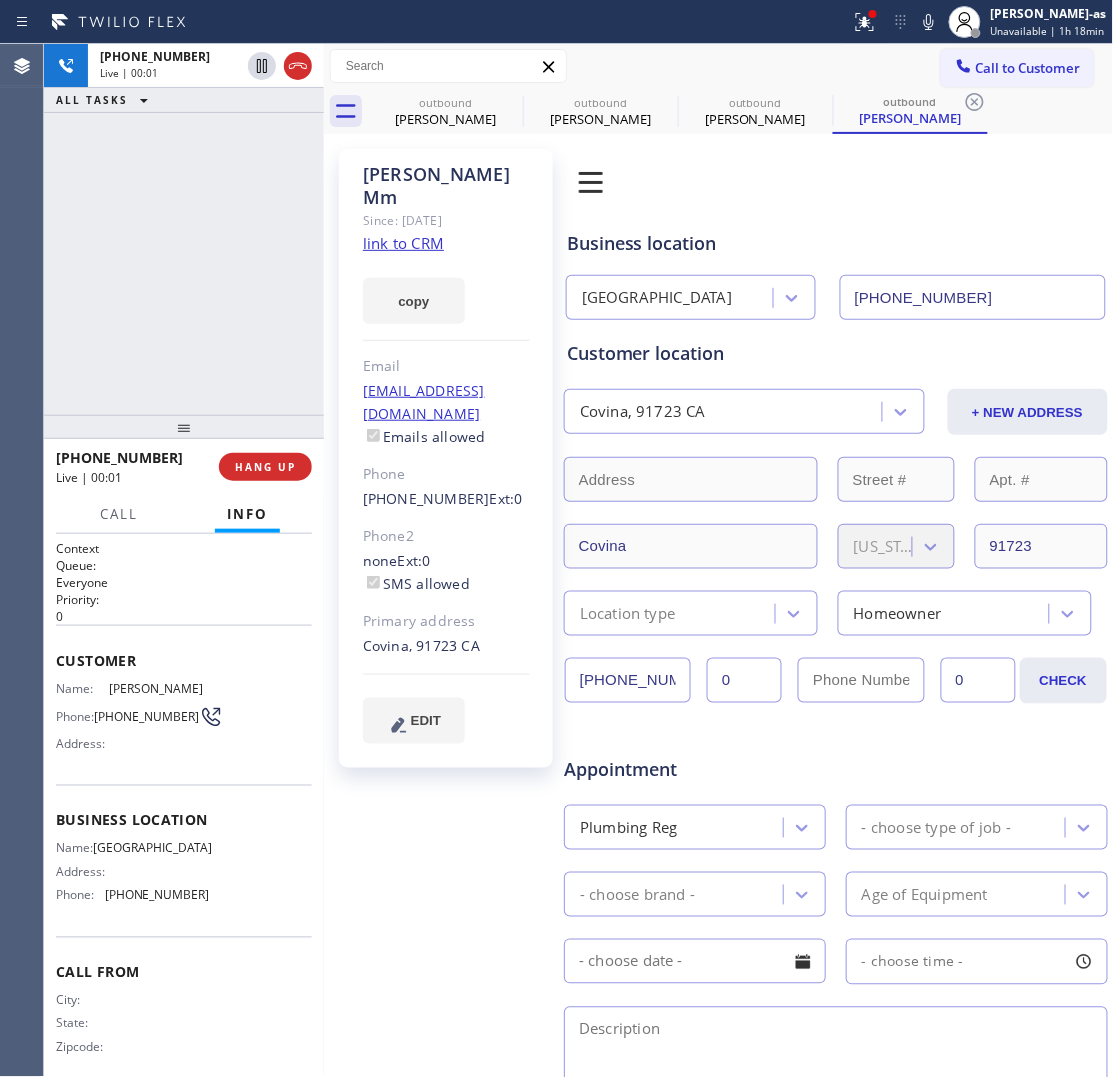 drag, startPoint x: 285, startPoint y: 67, endPoint x: 290, endPoint y: 117, distance: 50.24938 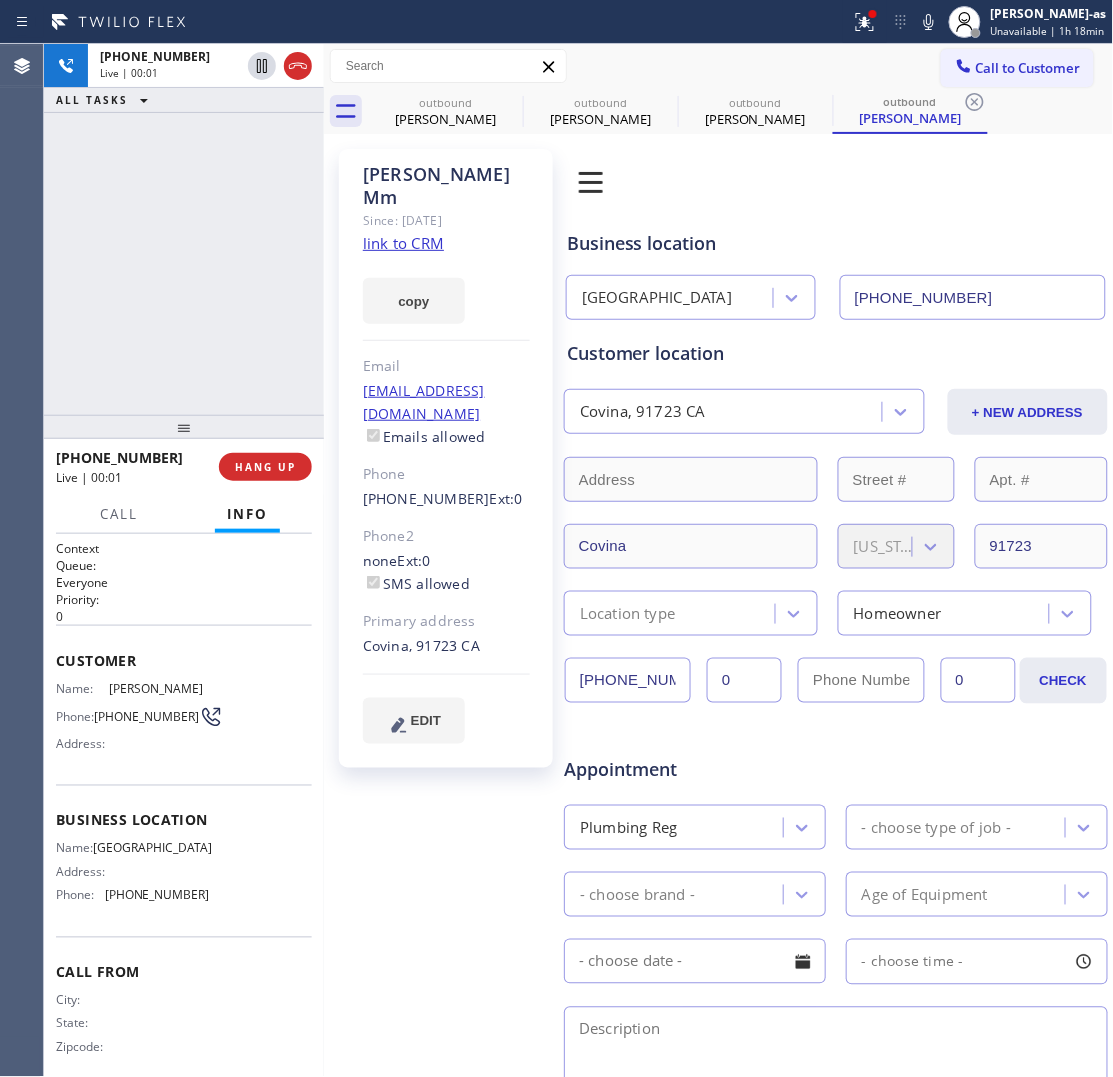 click 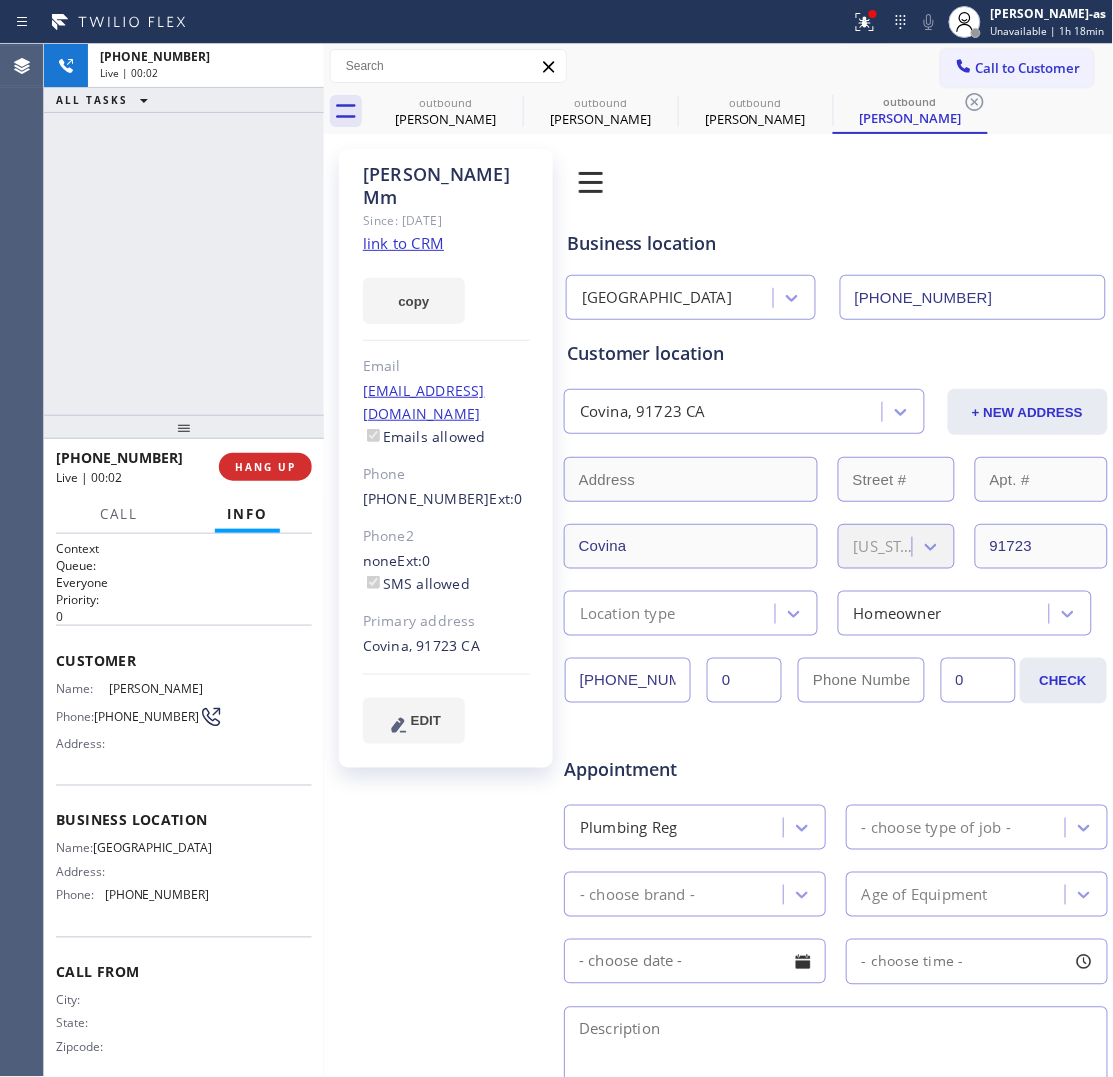 drag, startPoint x: 291, startPoint y: 123, endPoint x: 293, endPoint y: 362, distance: 239.00836 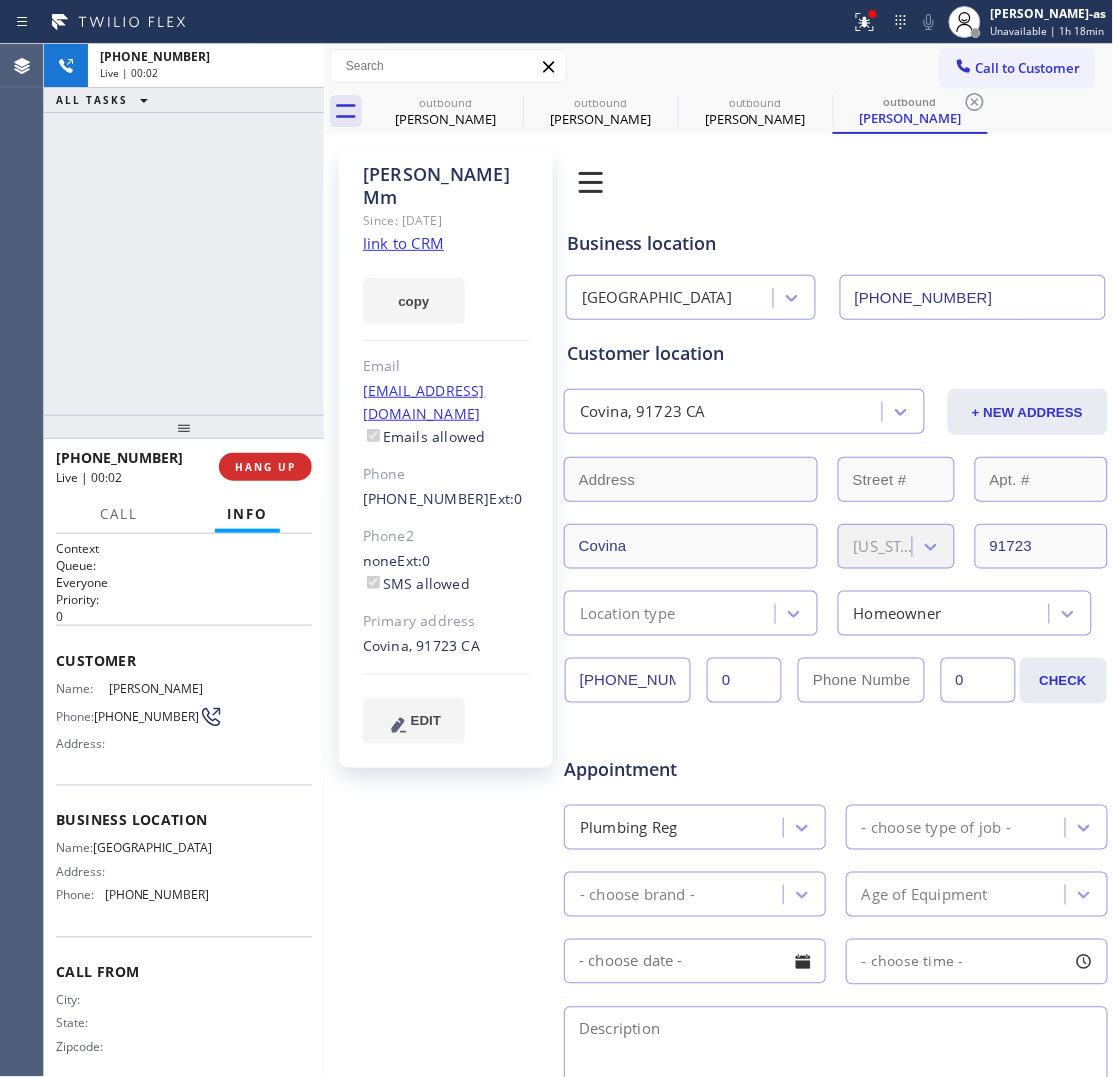 click on "[PHONE_NUMBER] Live | 00:02 ALL TASKS ALL TASKS ACTIVE TASKS TASKS IN WRAP UP" at bounding box center [184, 229] 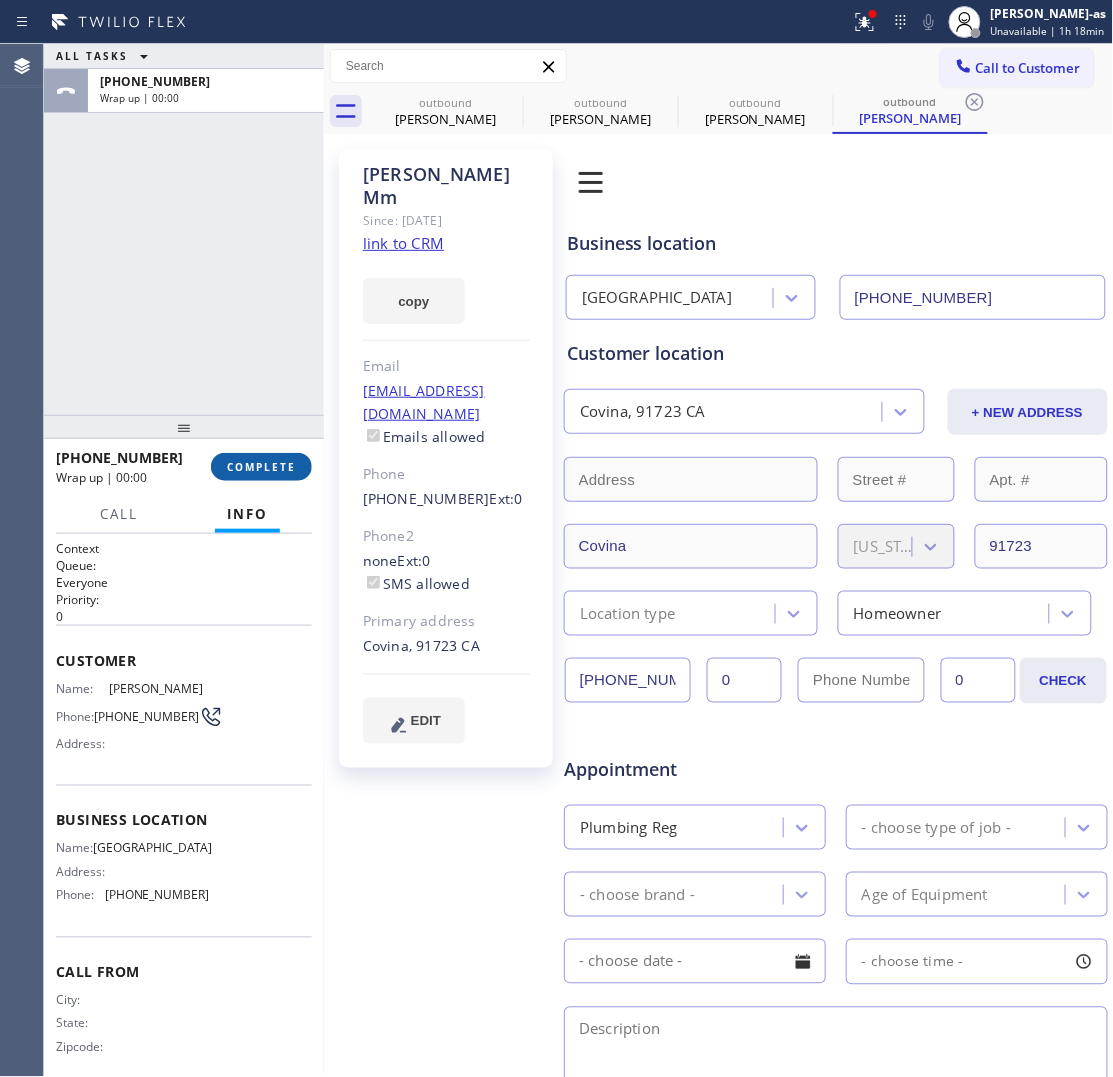 drag, startPoint x: 268, startPoint y: 427, endPoint x: 267, endPoint y: 491, distance: 64.00781 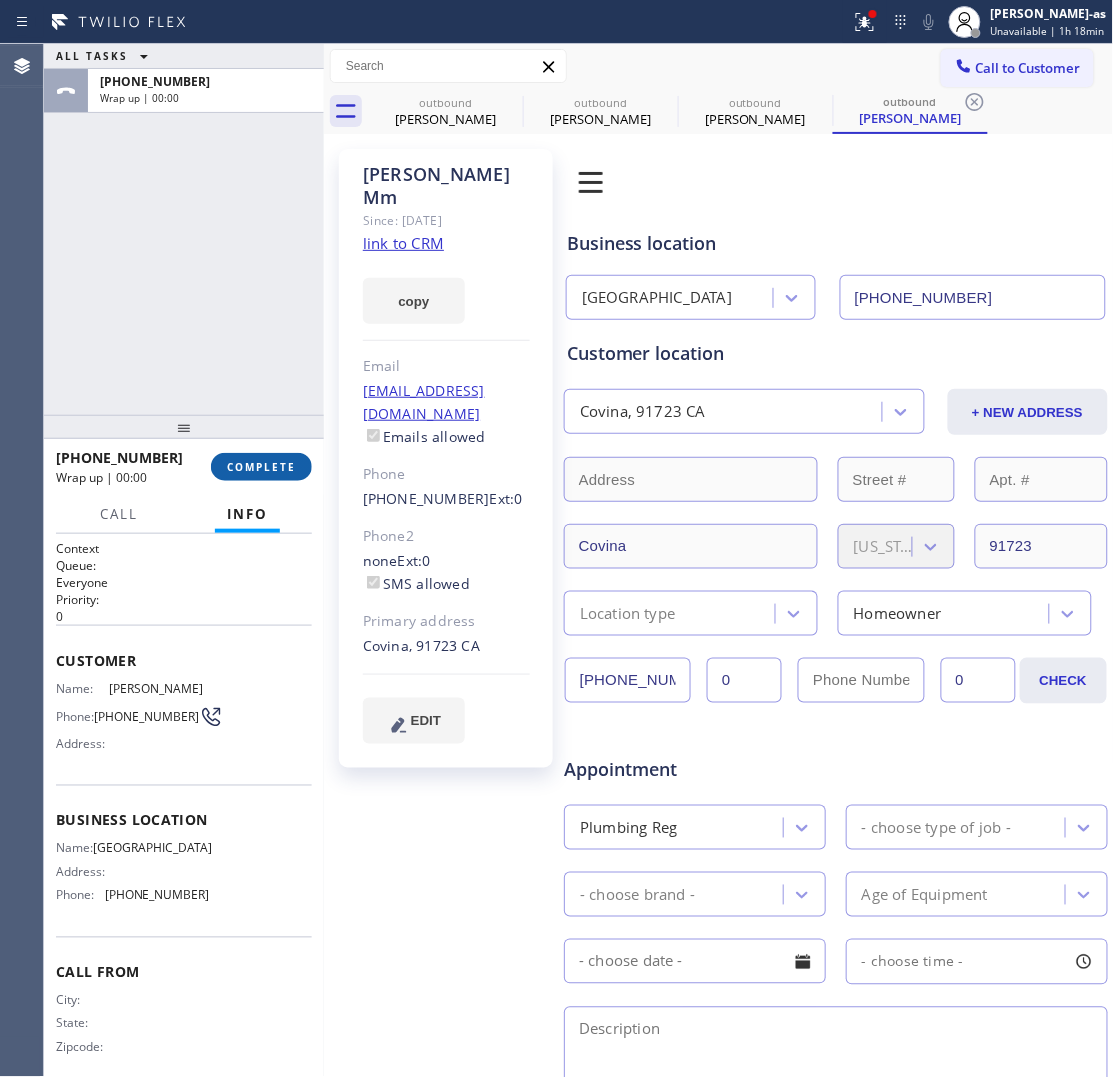 click at bounding box center (184, 427) 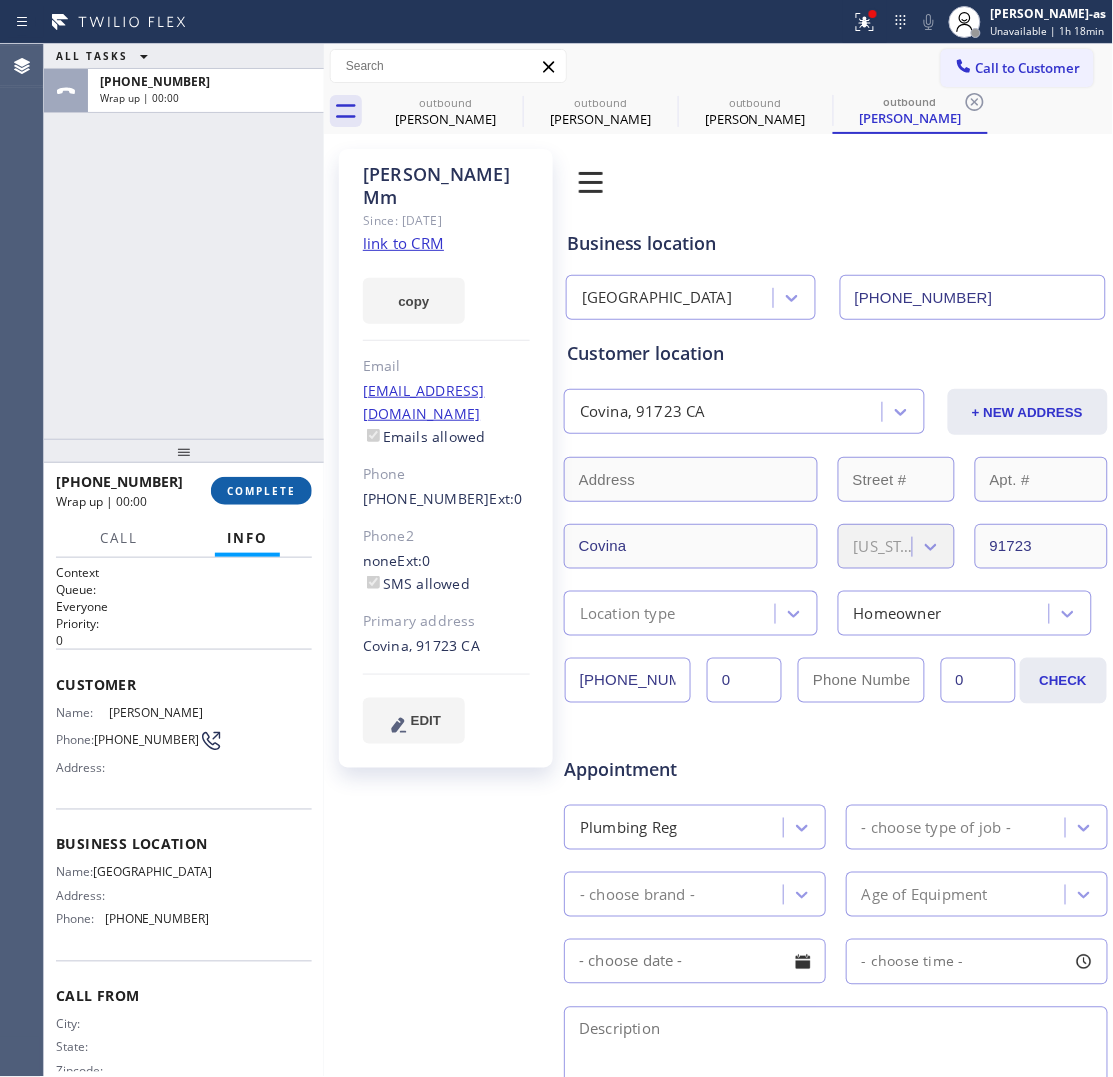 drag, startPoint x: 268, startPoint y: 503, endPoint x: 265, endPoint y: 486, distance: 17.262676 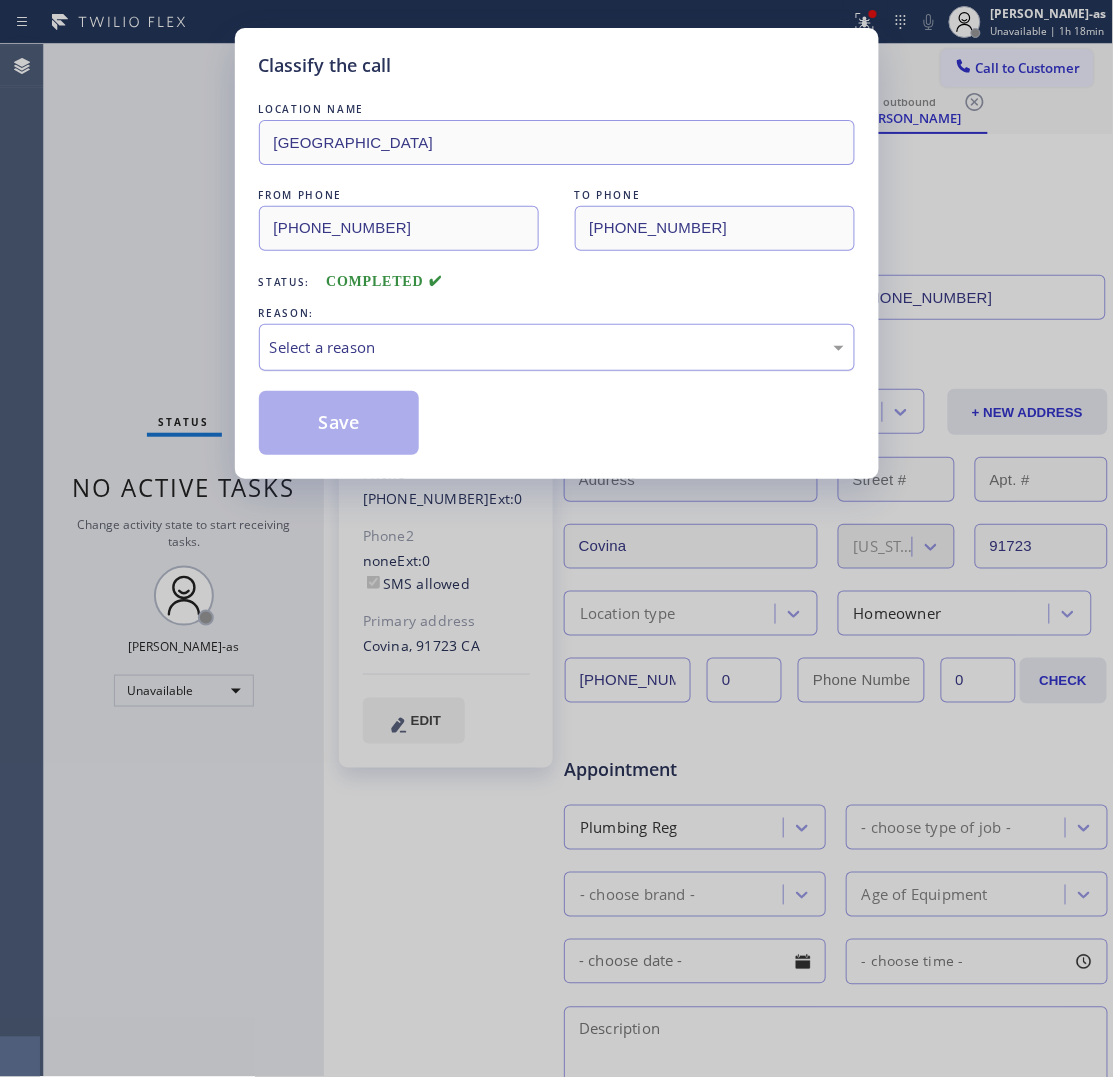 click on "Select a reason" at bounding box center [557, 347] 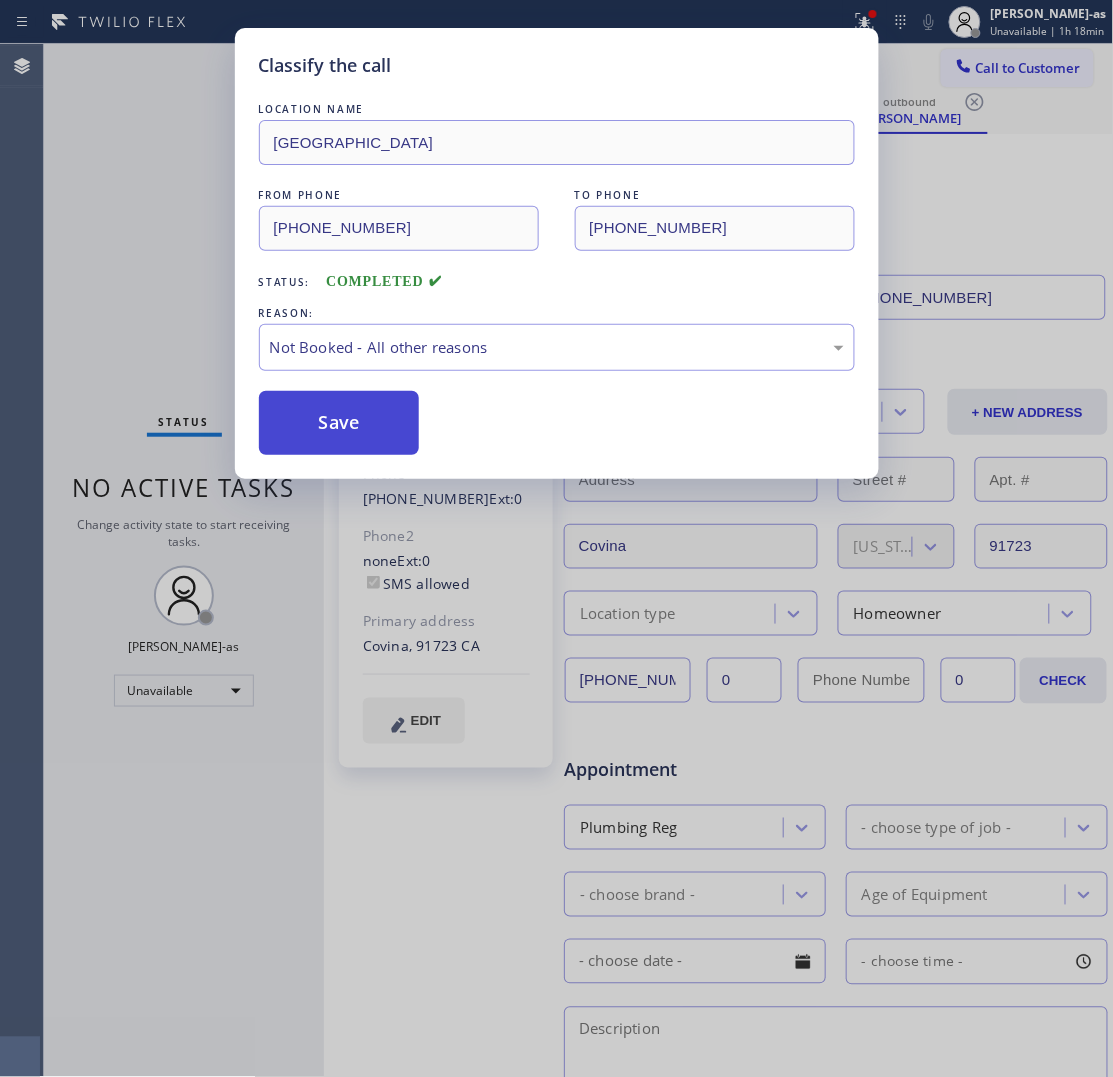 click on "Save" at bounding box center [339, 423] 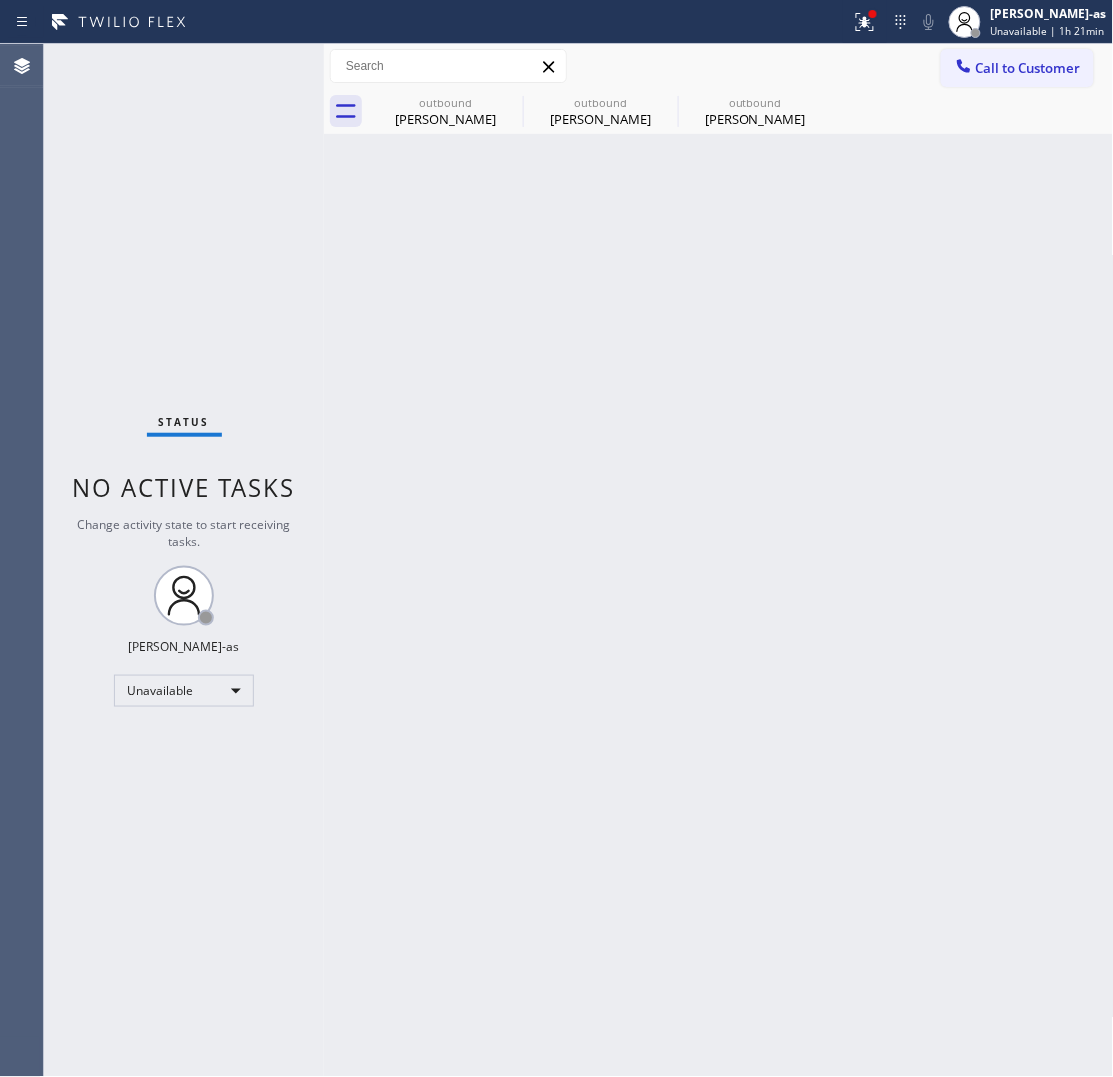 click on "Back to Dashboard Change Sender ID Customers Technicians Select a contact Outbound call Location Search location Your caller id phone number Customer number Call Customer info Name   Phone none Address none Change Sender ID HVAC [PHONE_NUMBER] 5 Star Appliance [PHONE_NUMBER] Appliance Repair [PHONE_NUMBER] Plumbing [PHONE_NUMBER] Air Duct Cleaning [PHONE_NUMBER]  Electricians [PHONE_NUMBER] Cancel Change Check personal SMS Reset Change outbound [PERSON_NAME] outbound [PERSON_NAME] outbound [PERSON_NAME] Call to Customer Outbound call Location [GEOGRAPHIC_DATA] Your caller id phone number [PHONE_NUMBER] Customer number Call Outbound call Technician Search Technician Your caller id phone number Your caller id phone number Call outbound [PERSON_NAME] outbound [PERSON_NAME] outbound [PERSON_NAME] [PERSON_NAME] Since: [DATE] link to CRM copy Email [EMAIL_ADDRESS][DOMAIN_NAME]  Emails allowed Phone [PHONE_NUMBER]  Ext:  0 Phone2 none  Ext:  0  SMS allowed Primary address  [STREET_ADDRESS] EDIT Location 0" at bounding box center [719, 560] 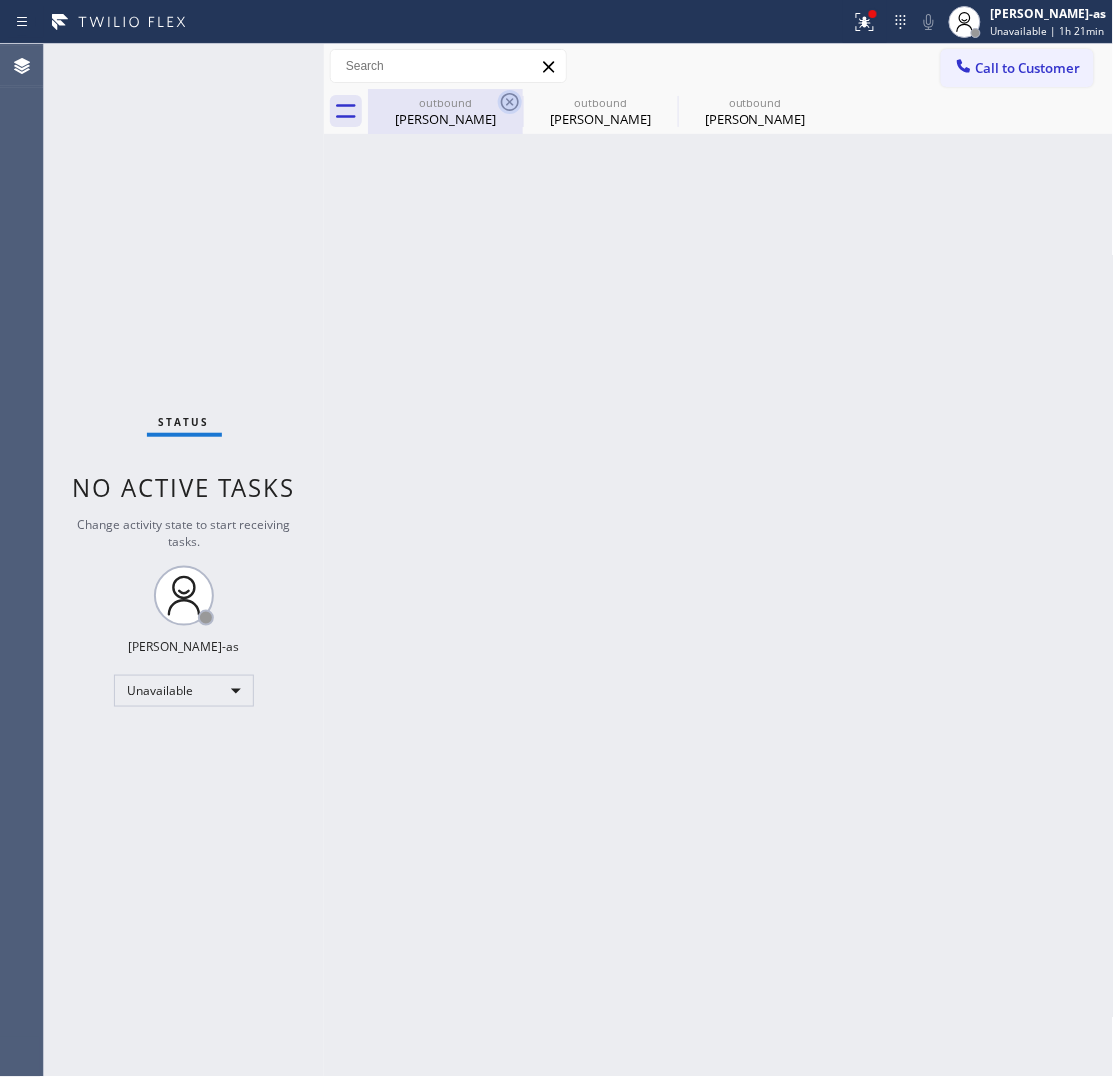 click on "[PERSON_NAME]" at bounding box center [445, 119] 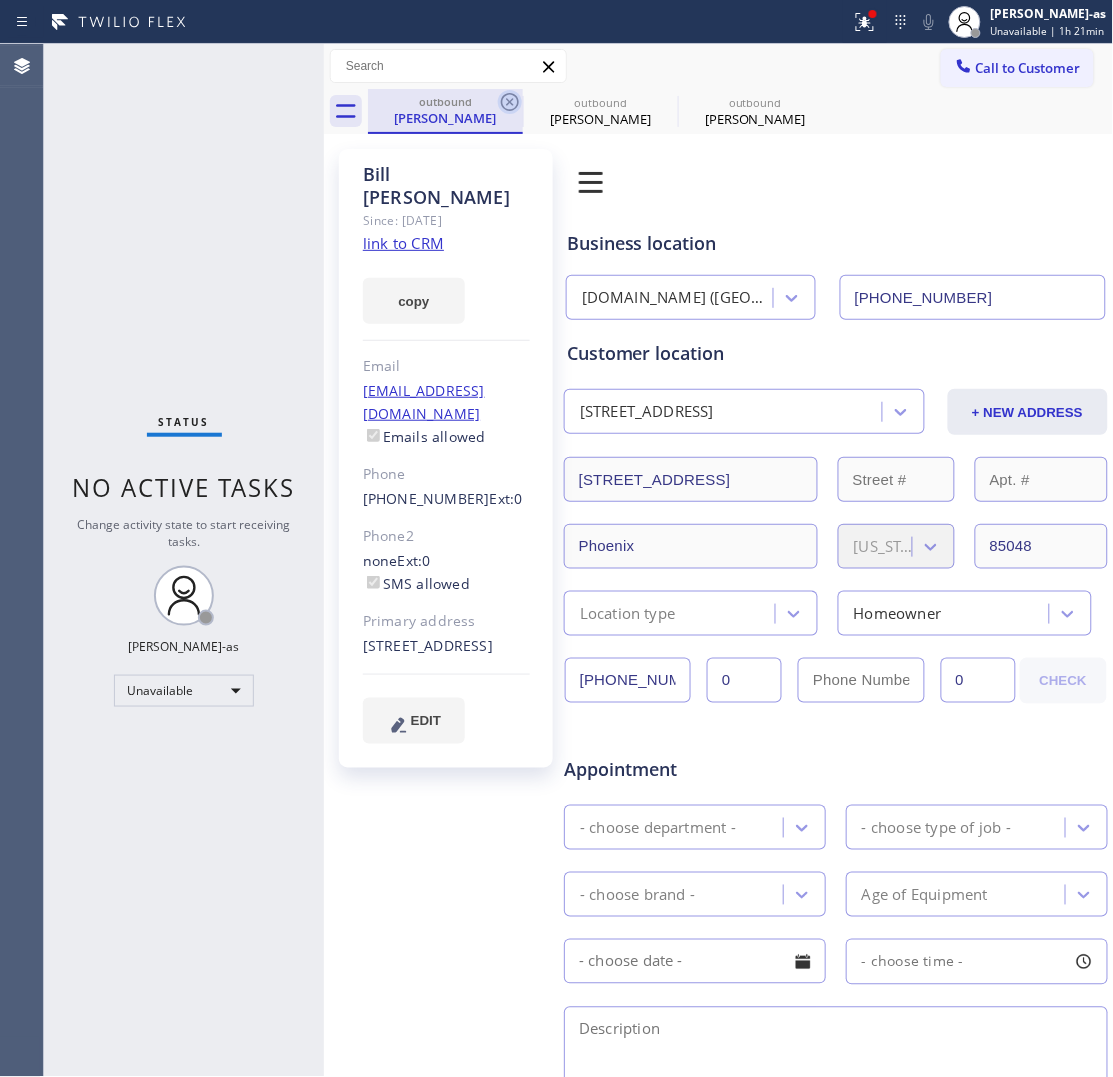 click 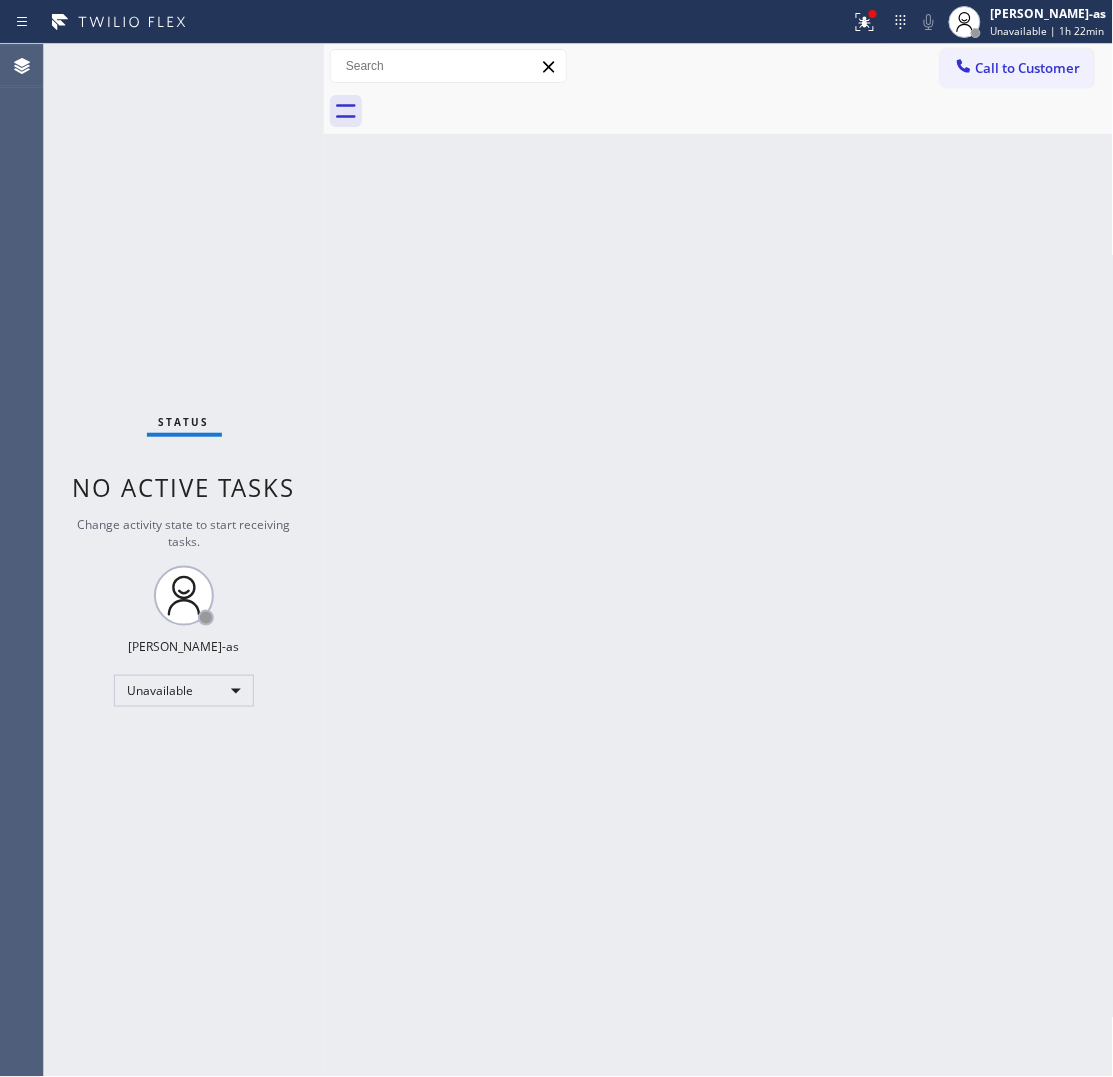 click on "Call to Customer" at bounding box center (1017, 68) 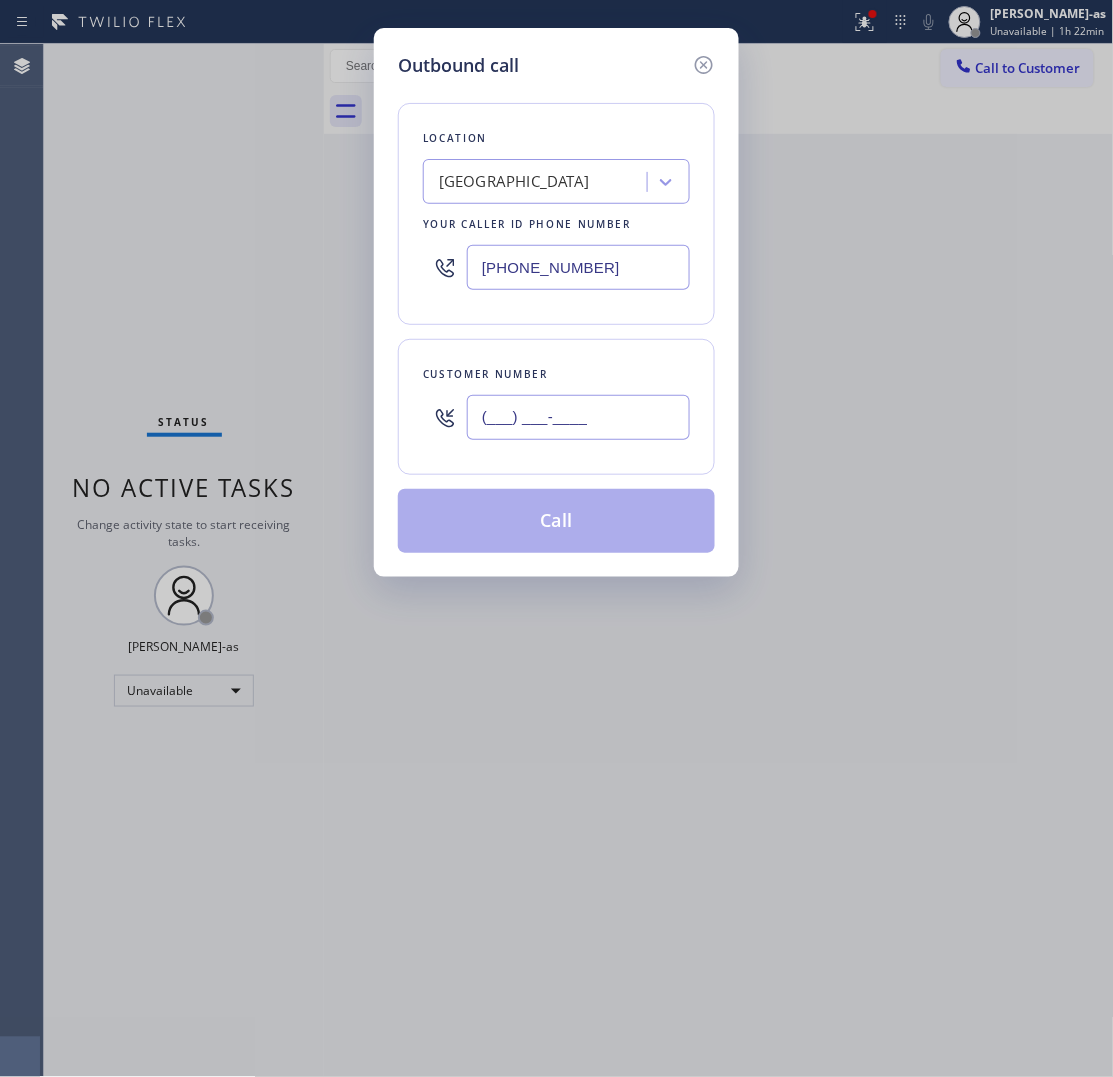 click on "(___) ___-____" at bounding box center (578, 417) 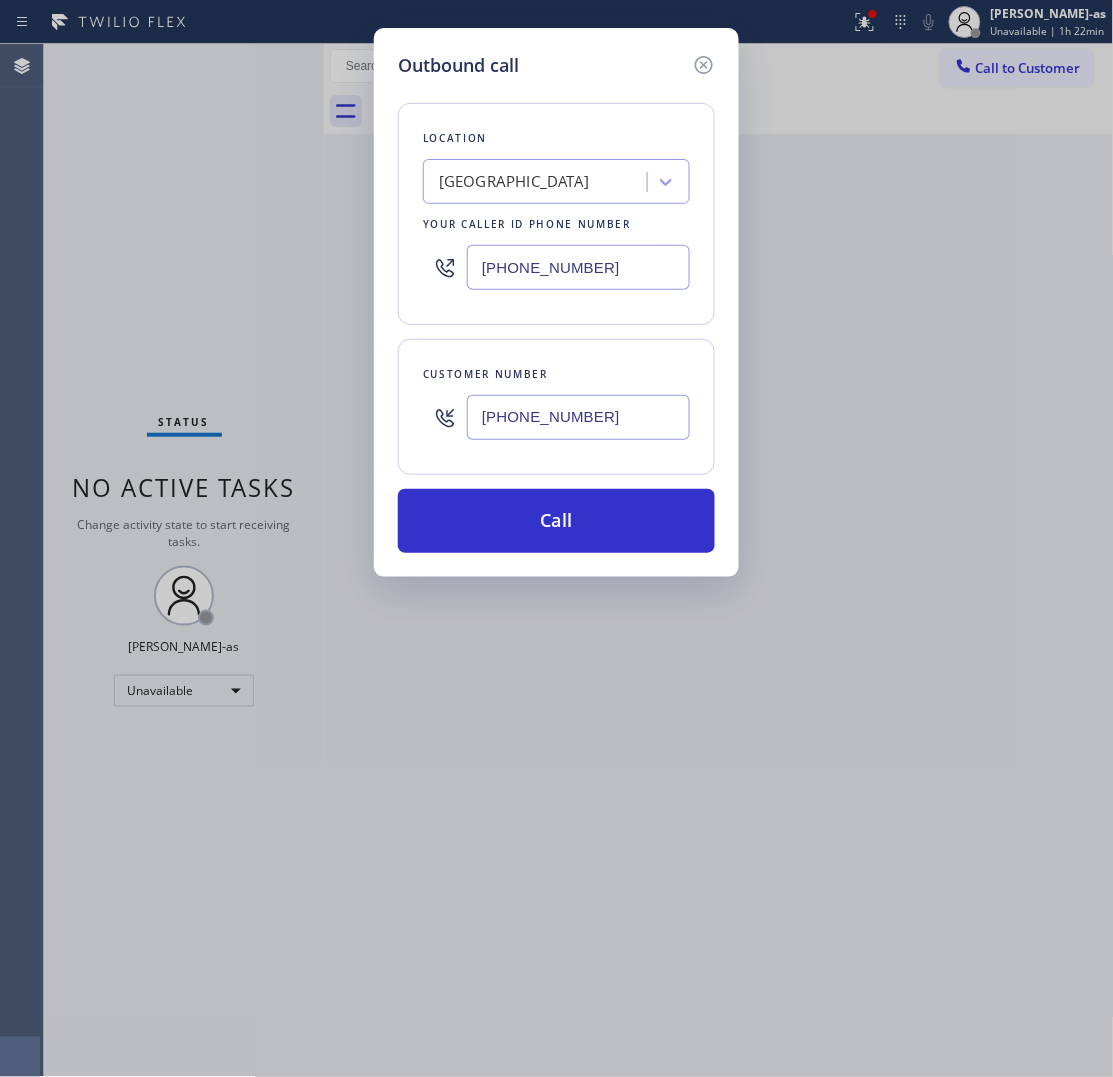 type on "[PHONE_NUMBER]" 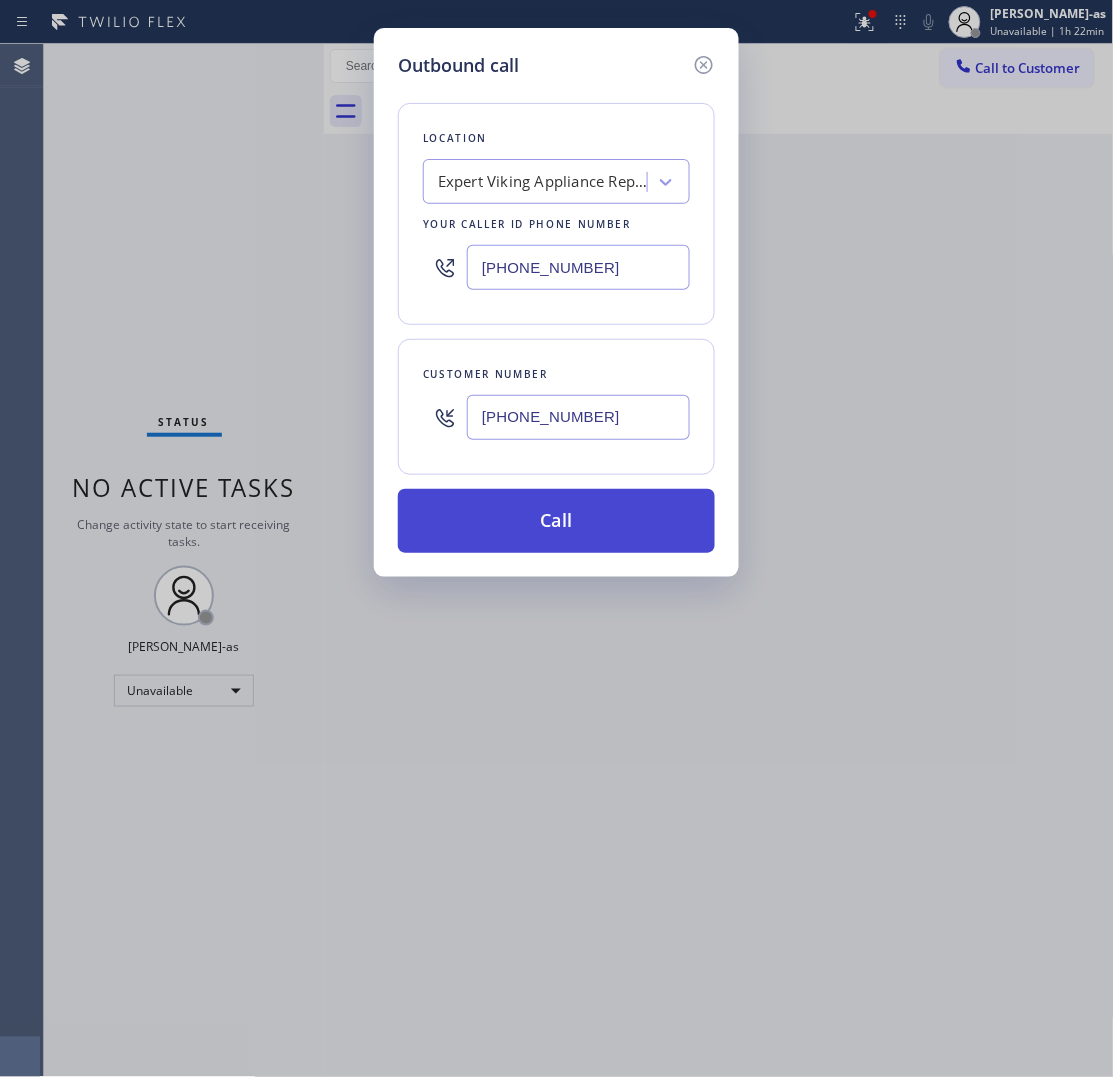 type on "[PHONE_NUMBER]" 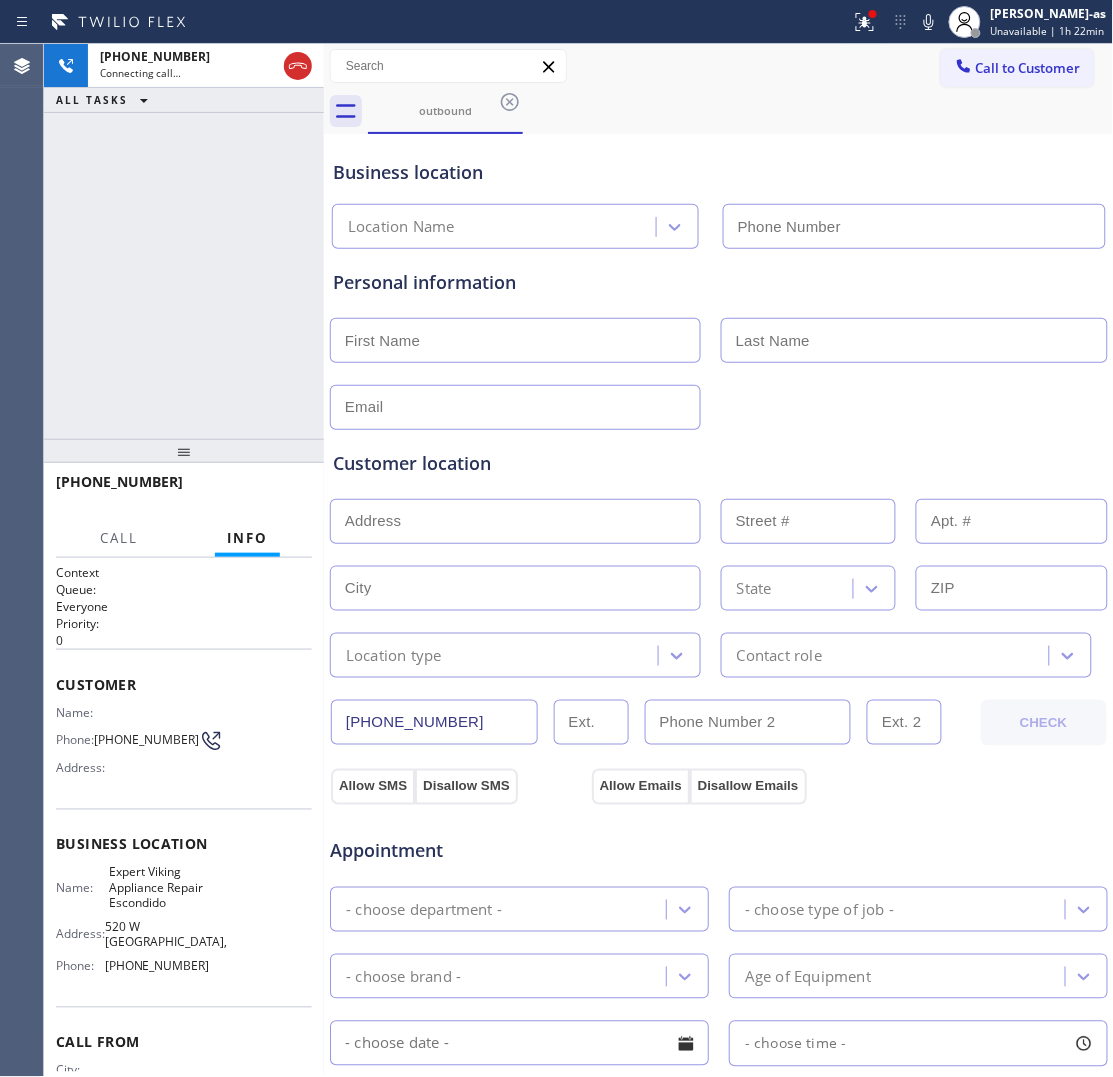 type on "[PHONE_NUMBER]" 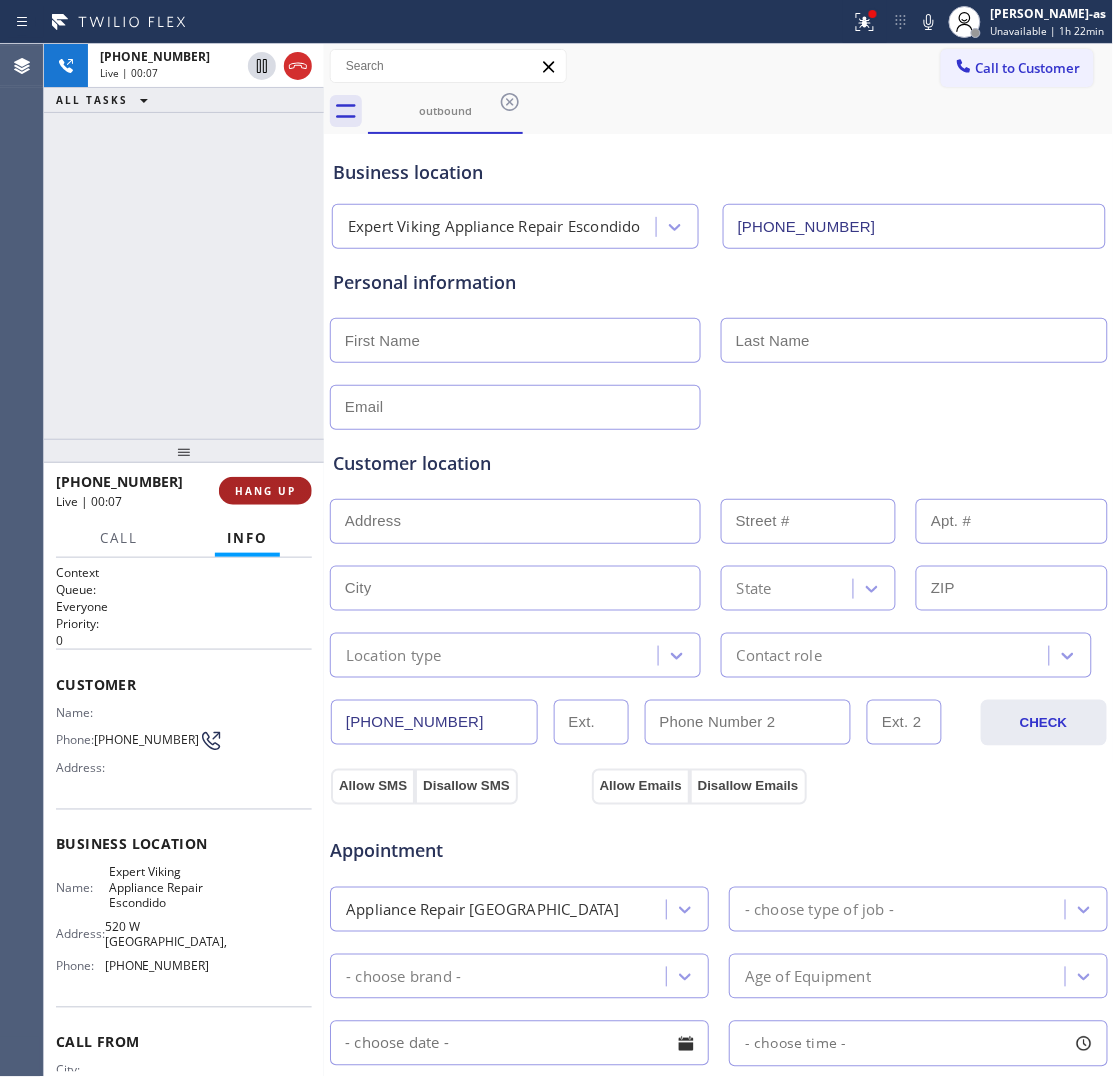 click on "HANG UP" at bounding box center [265, 491] 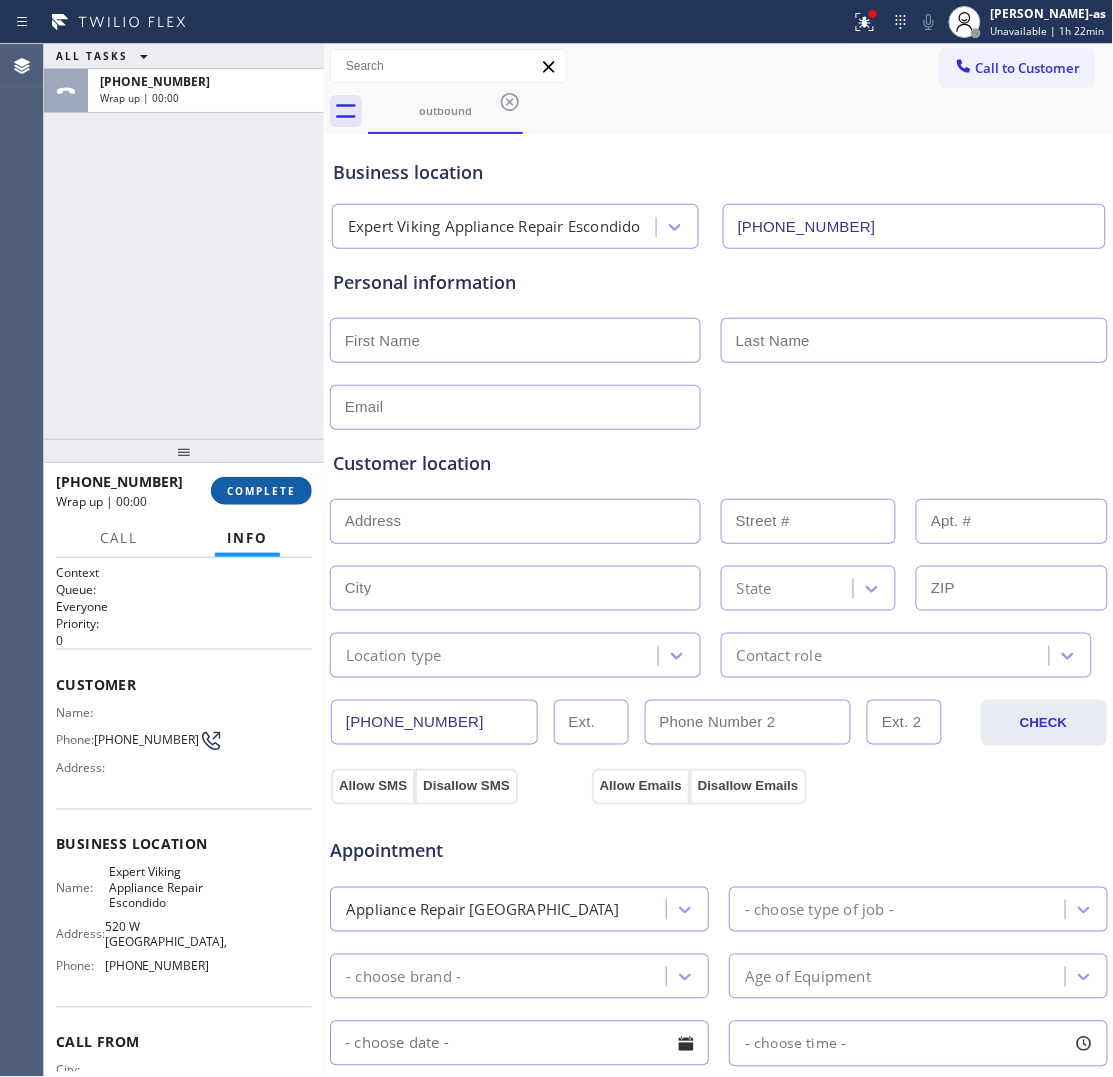 click on "COMPLETE" at bounding box center (261, 491) 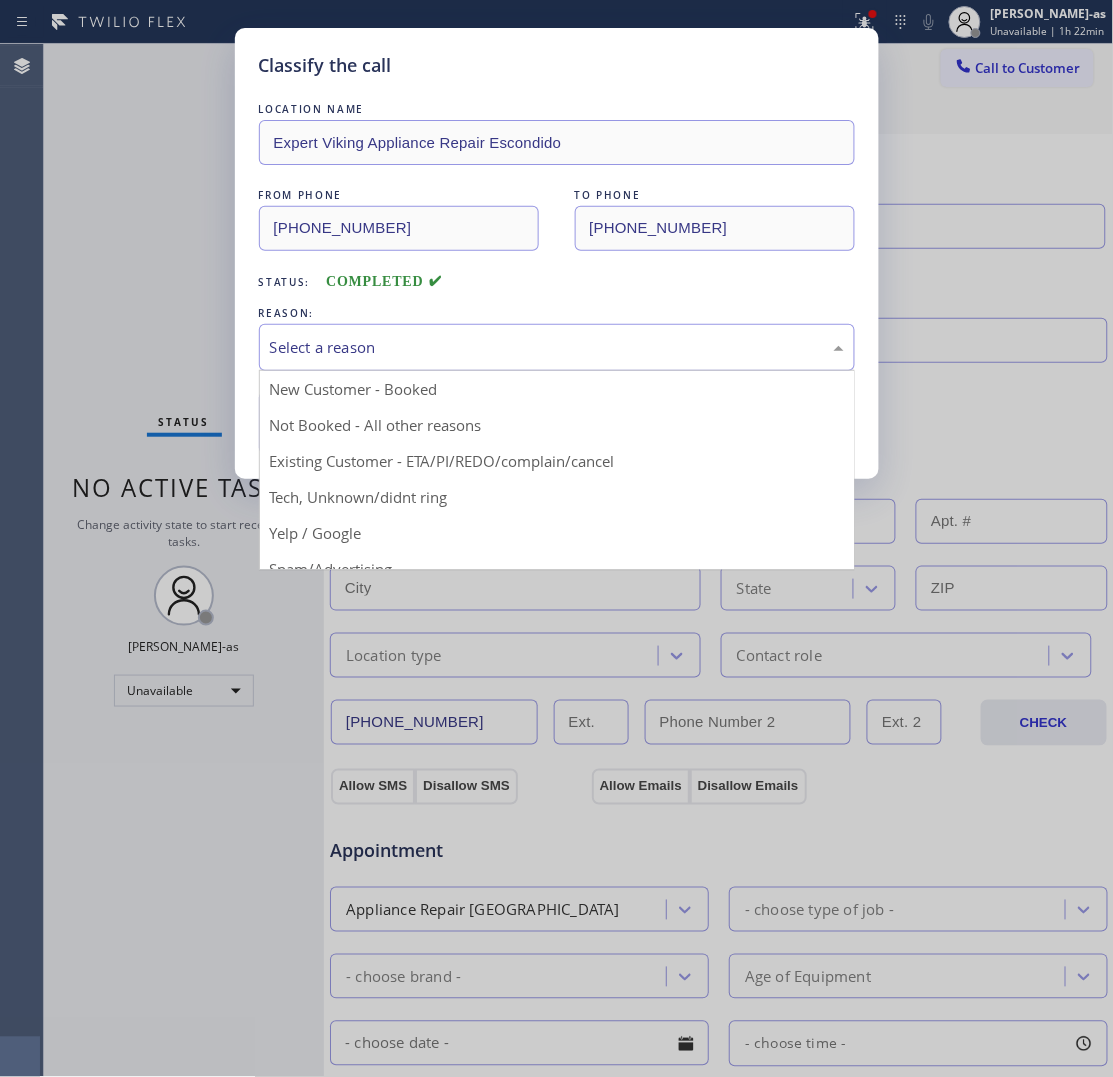click on "Select a reason" at bounding box center (557, 347) 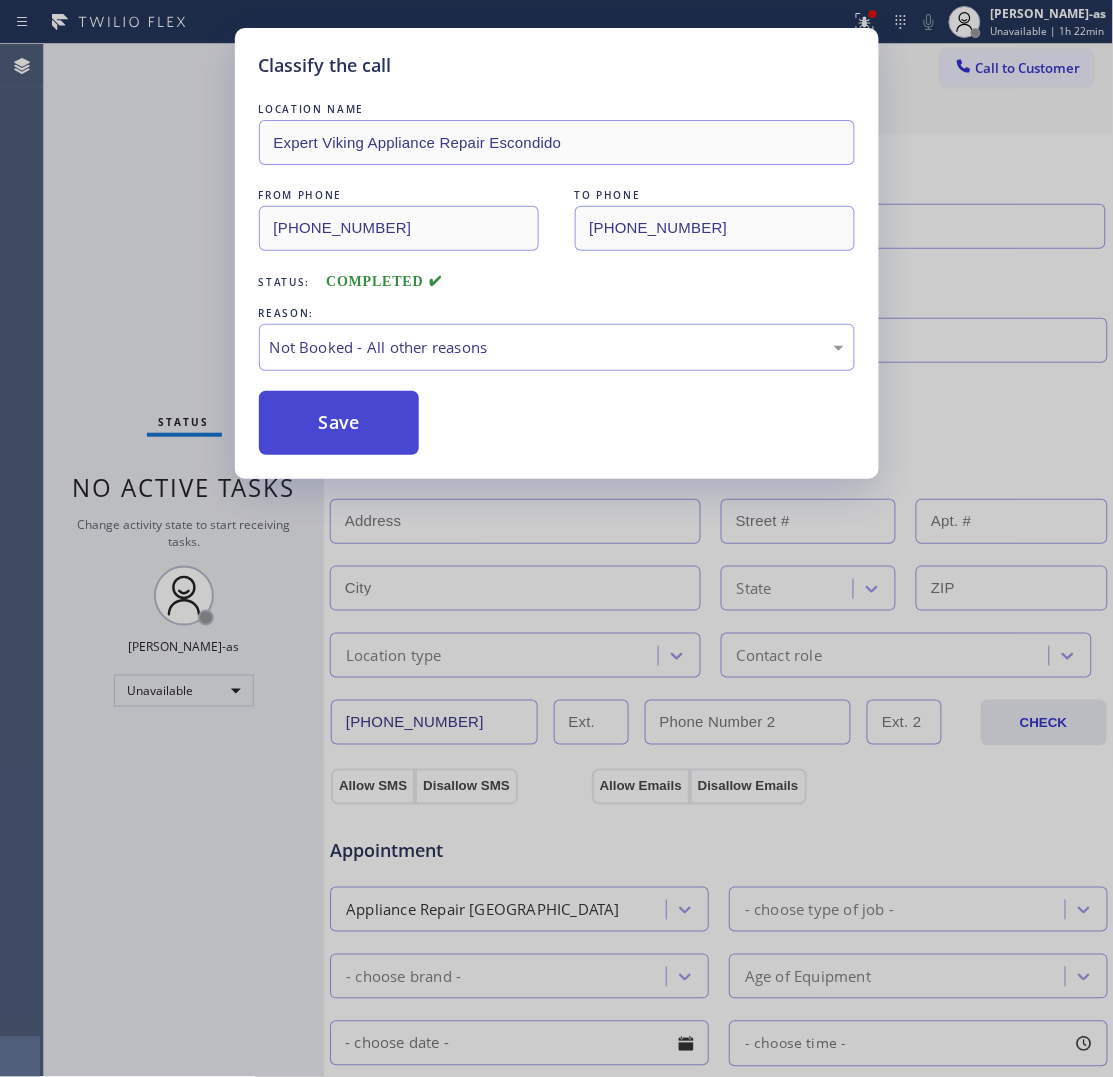 click on "Save" at bounding box center (339, 423) 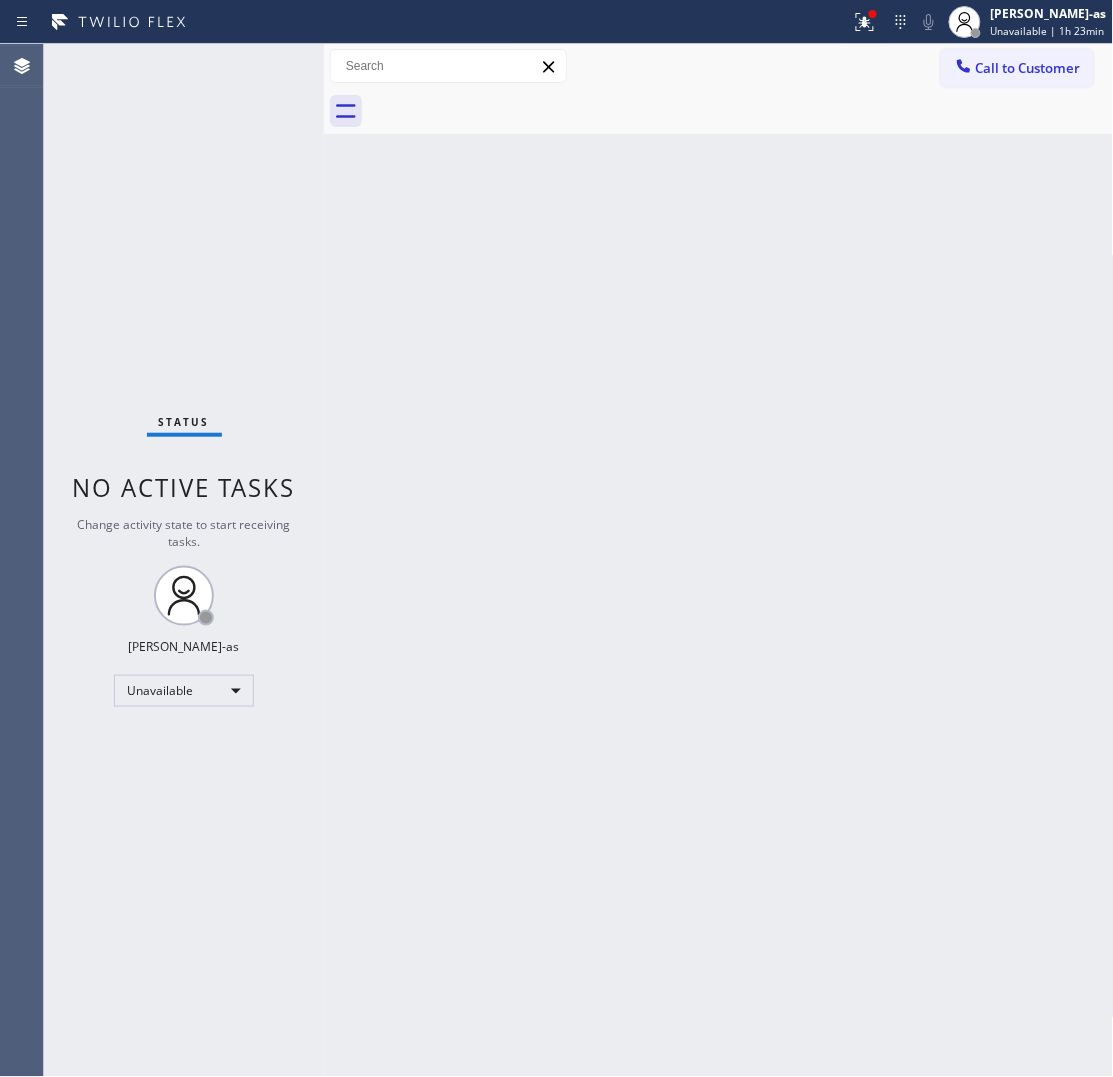 drag, startPoint x: 1037, startPoint y: 77, endPoint x: 1025, endPoint y: 77, distance: 12 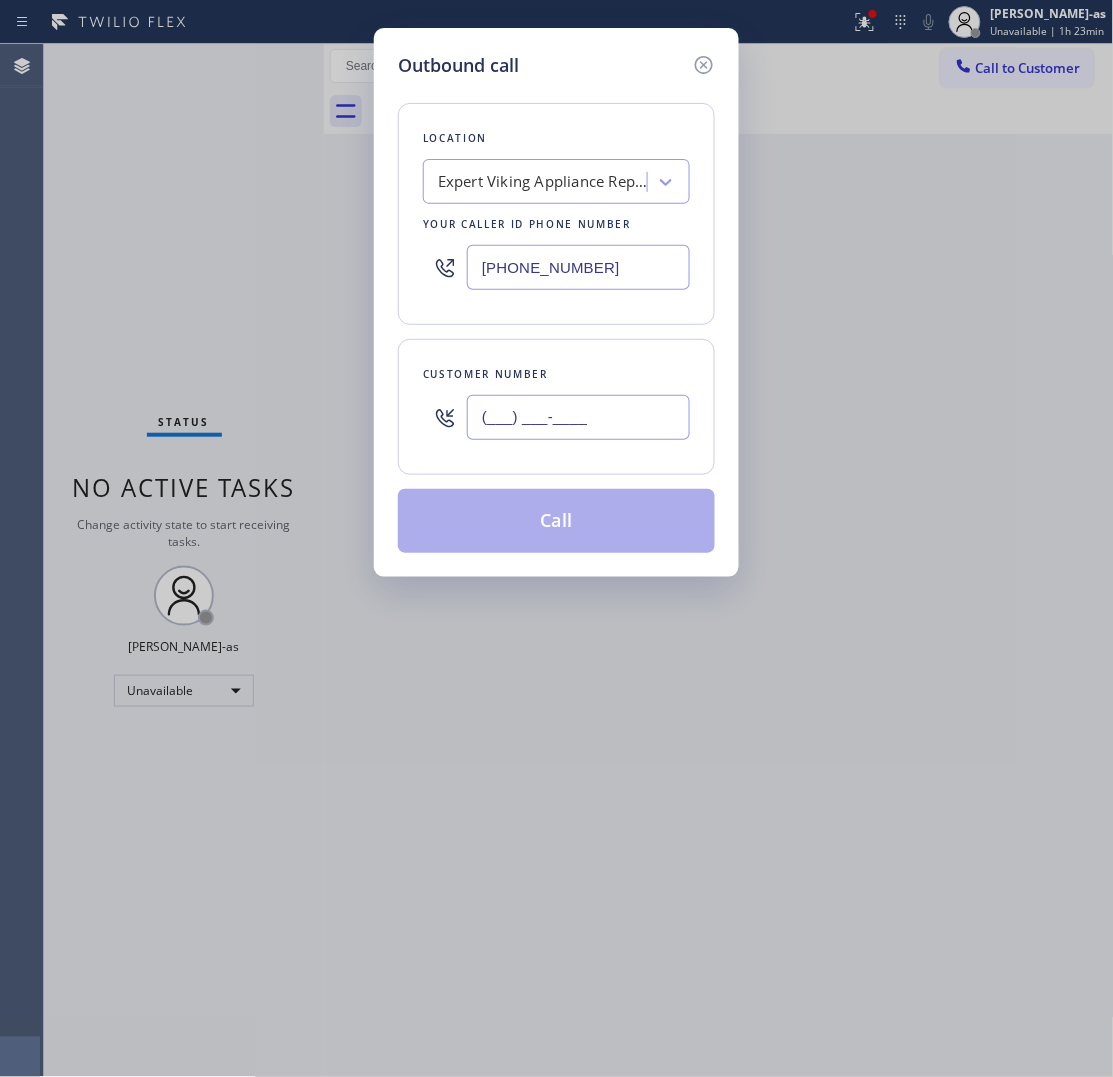 click on "(___) ___-____" at bounding box center (578, 417) 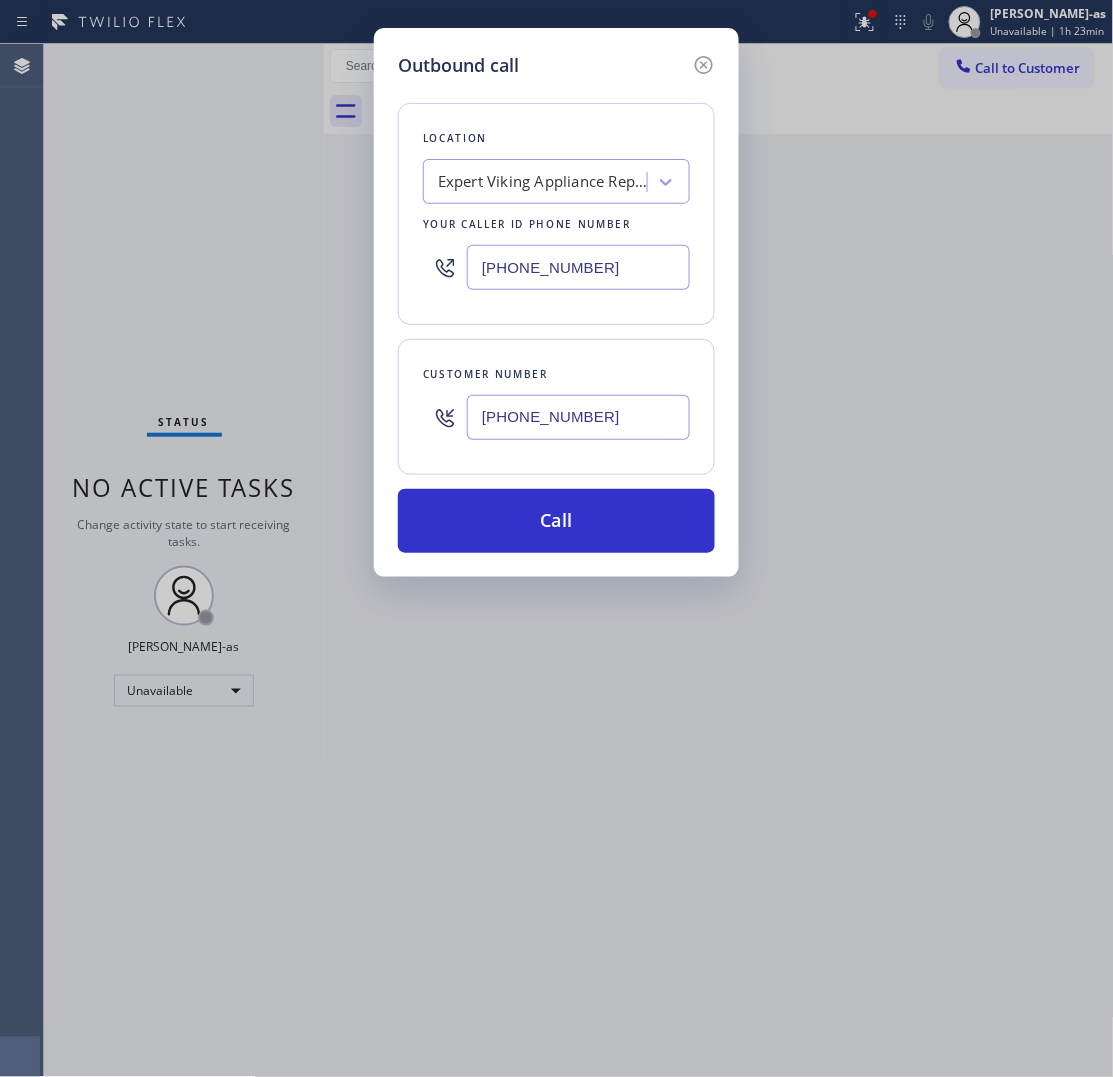 type on "[PHONE_NUMBER]" 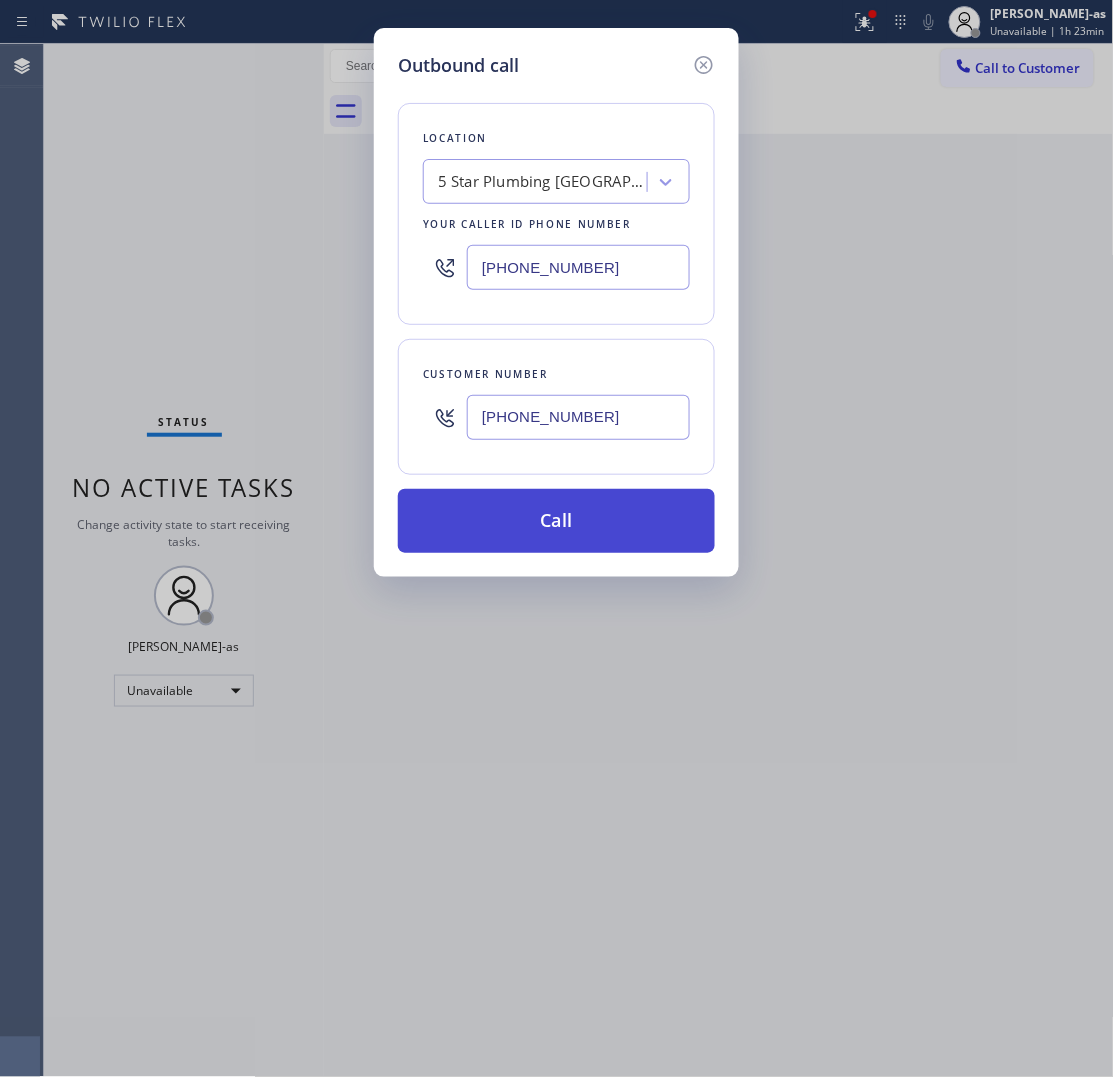 type on "[PHONE_NUMBER]" 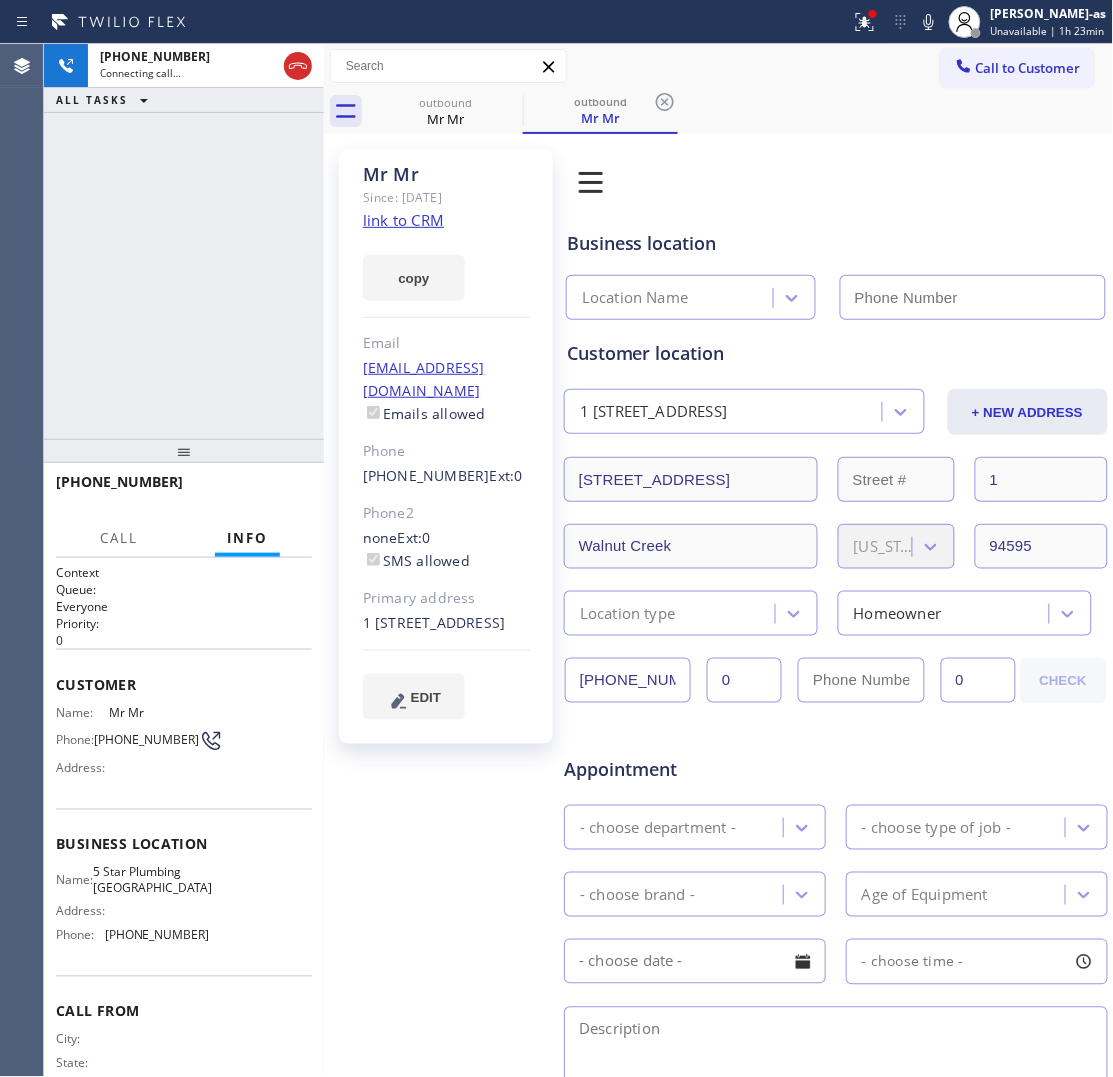 type on "[PHONE_NUMBER]" 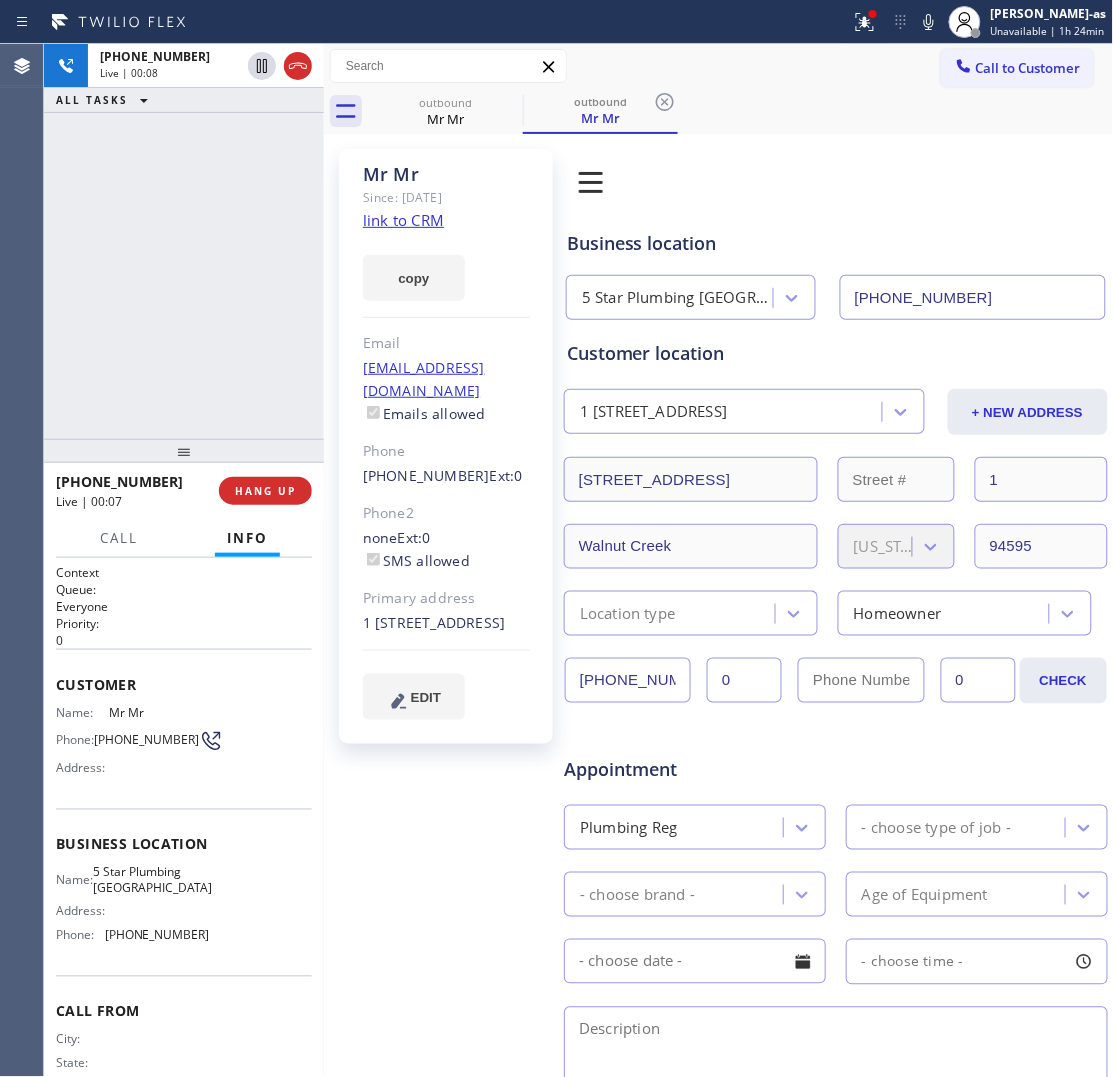 click on "link to CRM" 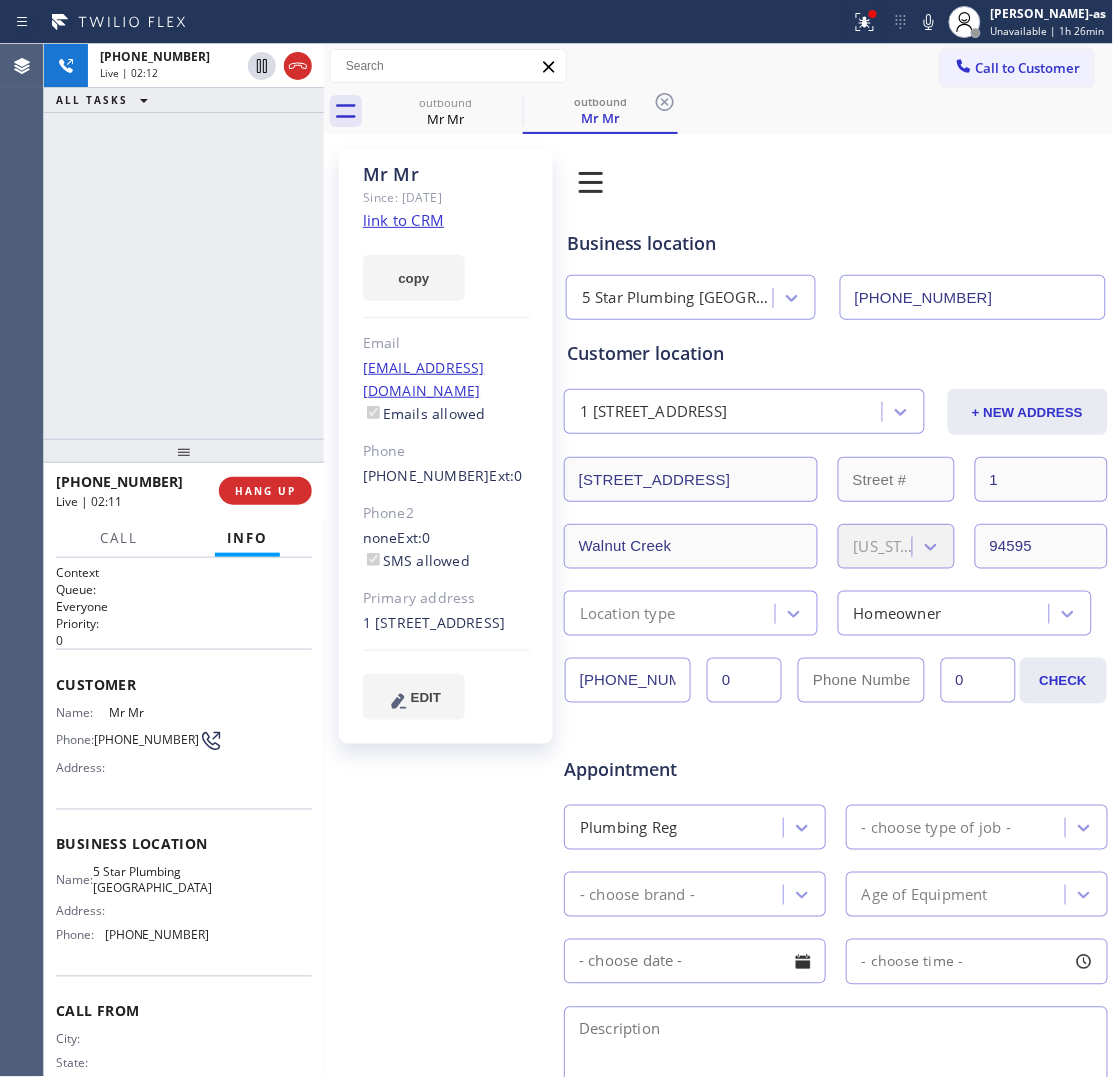 click on "[PHONE_NUMBER] Live | 02:12 ALL TASKS ALL TASKS ACTIVE TASKS TASKS IN WRAP UP" at bounding box center (184, 241) 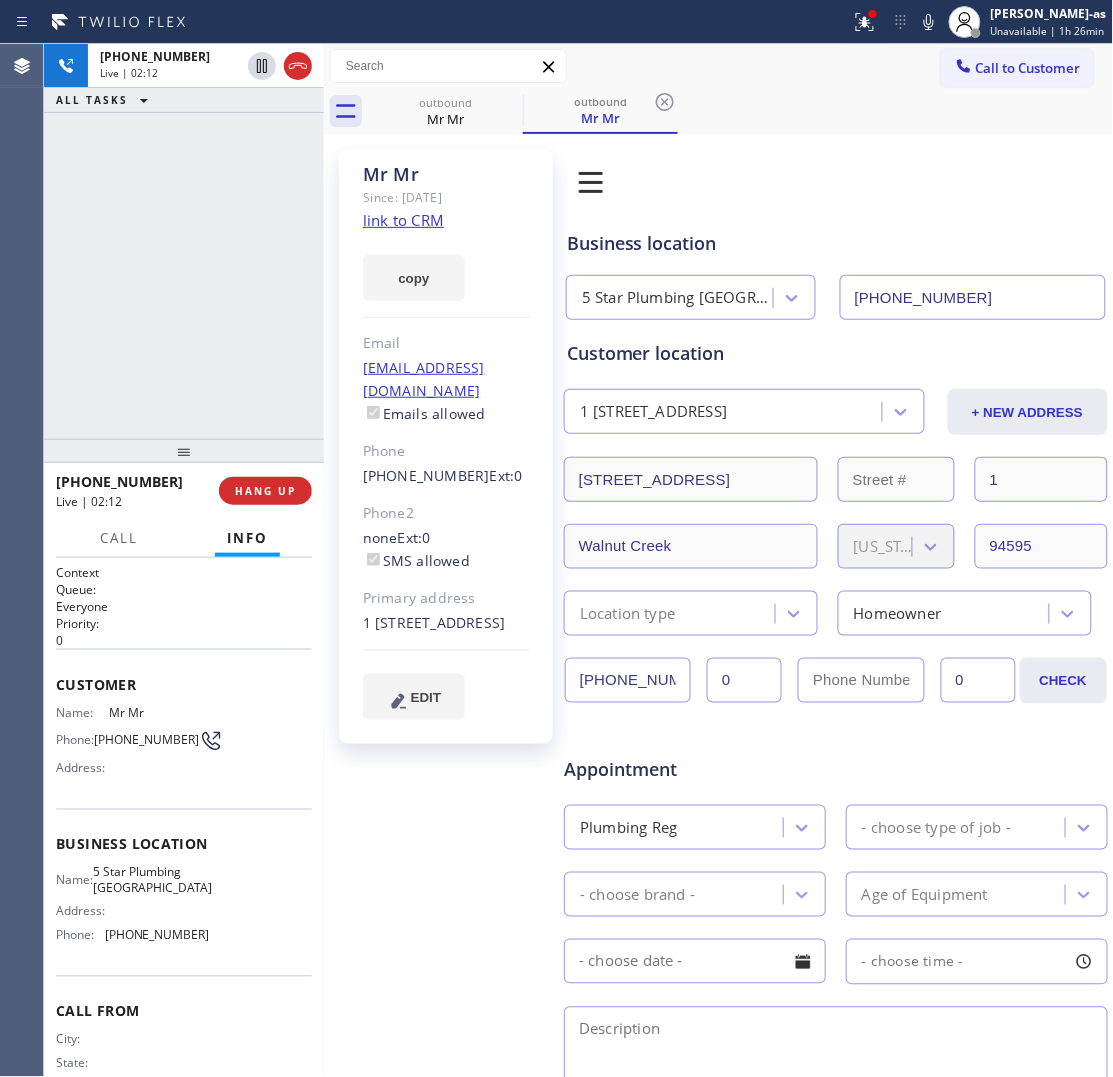drag, startPoint x: 196, startPoint y: 301, endPoint x: 197, endPoint y: 337, distance: 36.013885 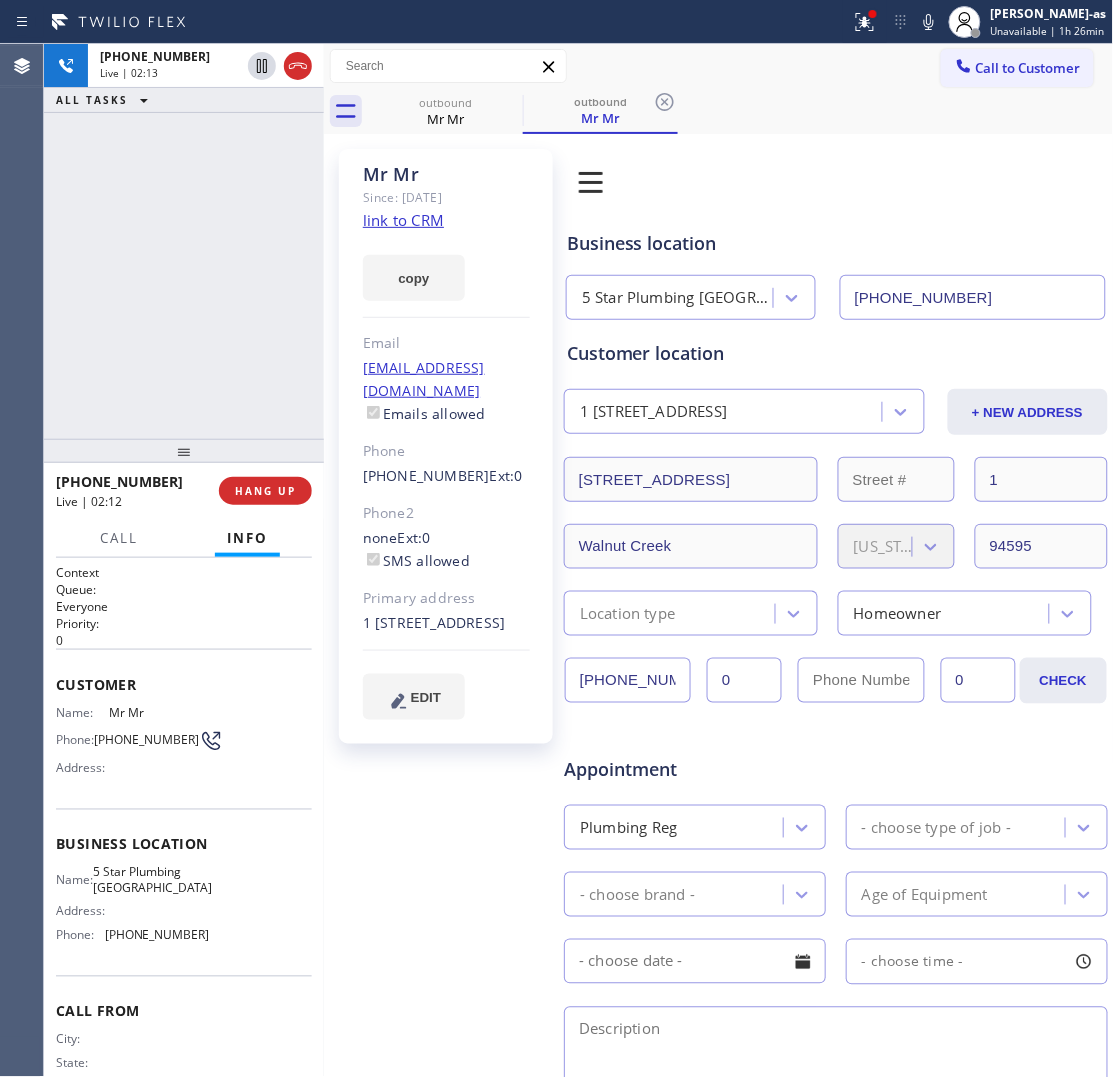drag, startPoint x: 132, startPoint y: 372, endPoint x: 237, endPoint y: 382, distance: 105.47511 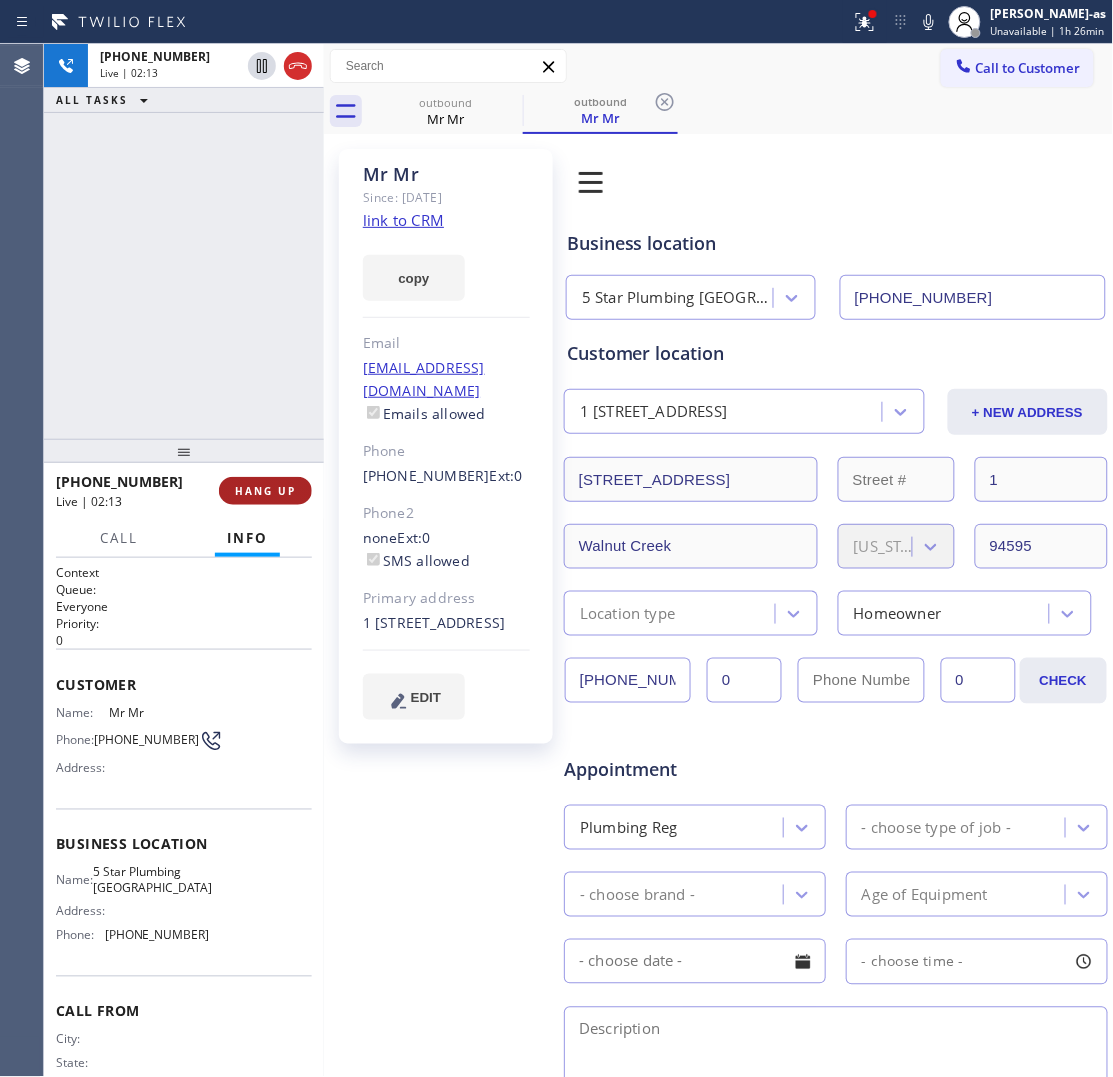 click on "HANG UP" at bounding box center (265, 491) 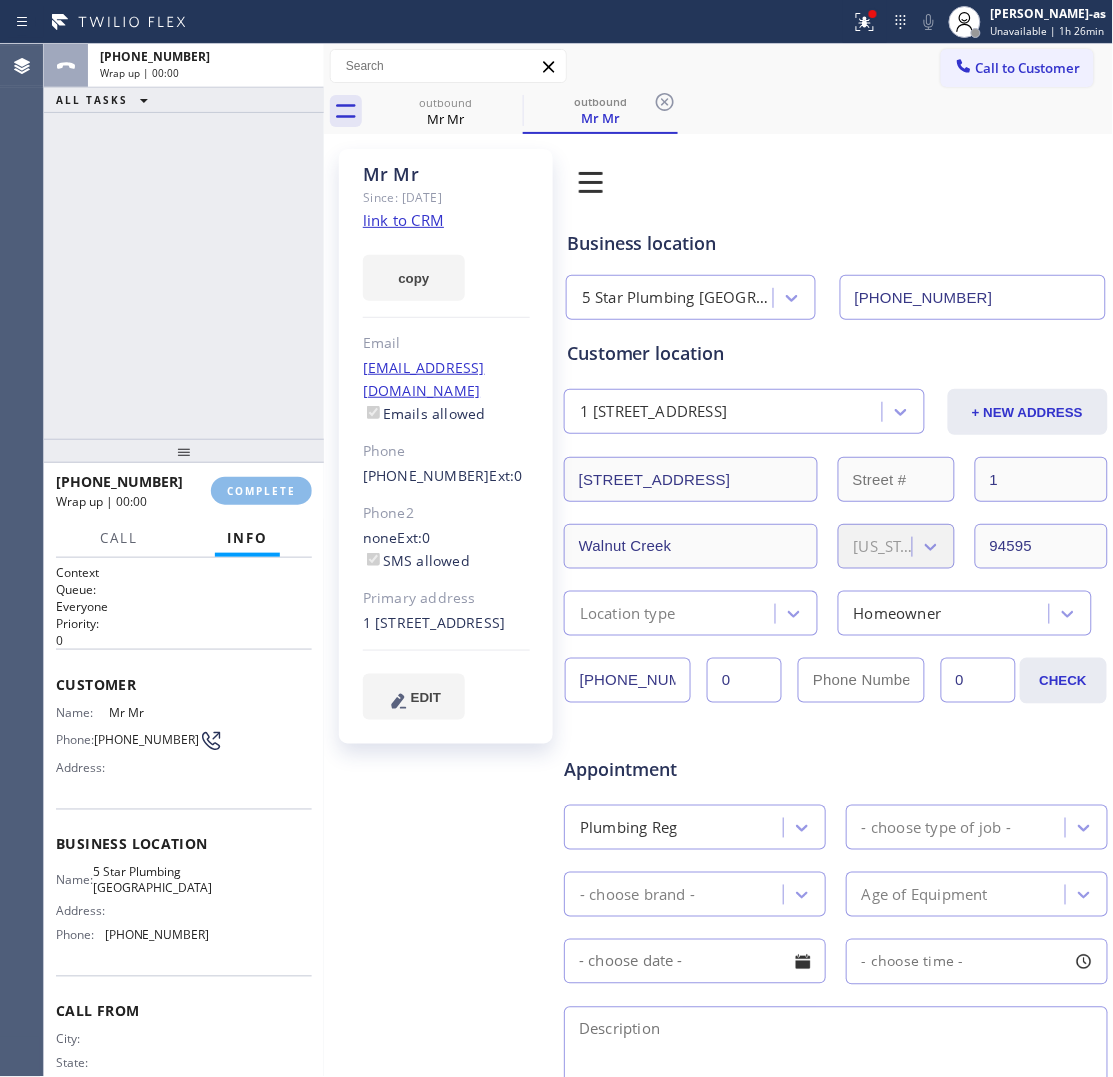 click on "ALL TASKS ALL TASKS ACTIVE TASKS TASKS IN WRAP UP [PHONE_NUMBER] Wrap up | 00:00" at bounding box center [184, 241] 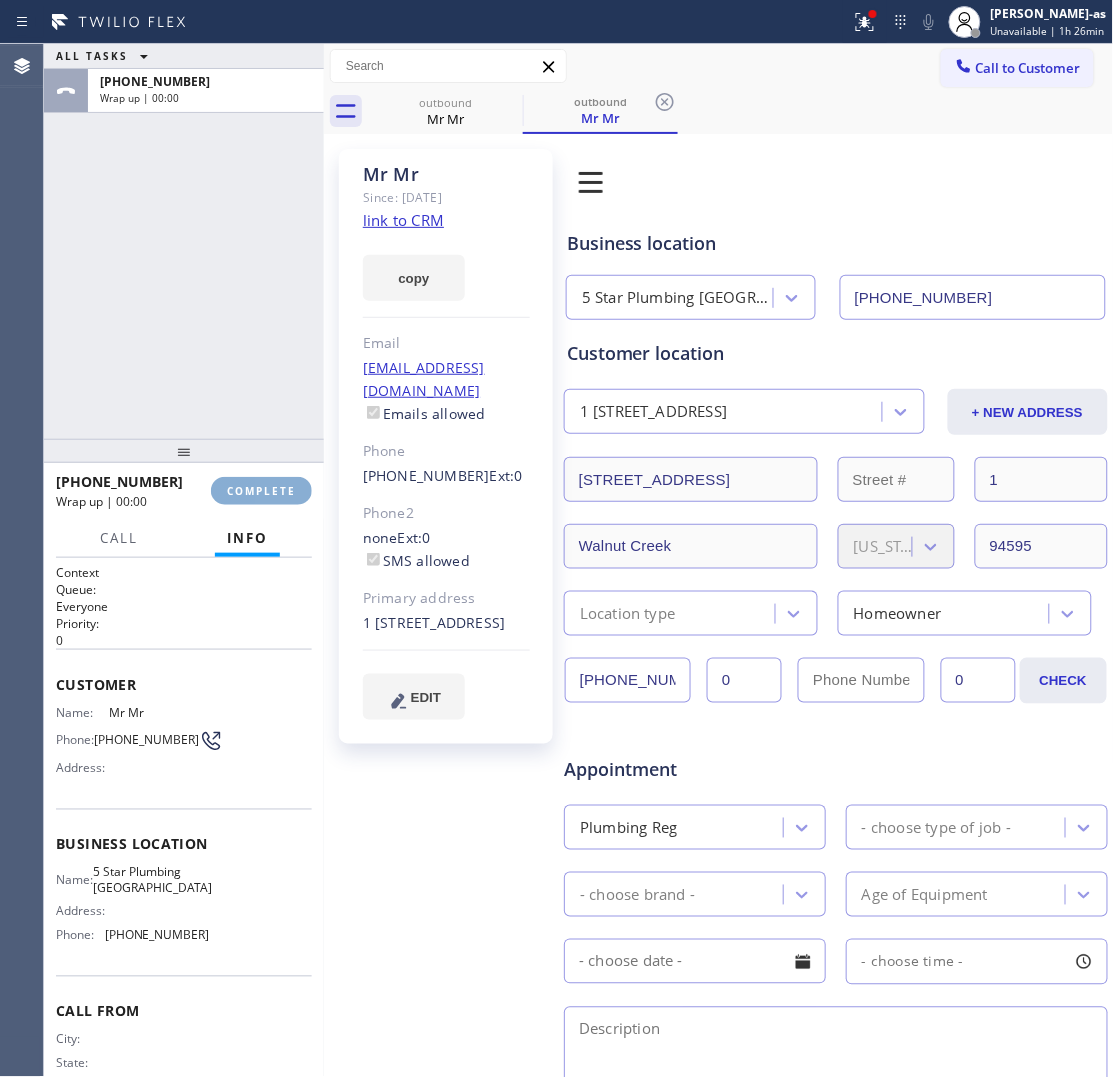 click on "COMPLETE" at bounding box center (261, 491) 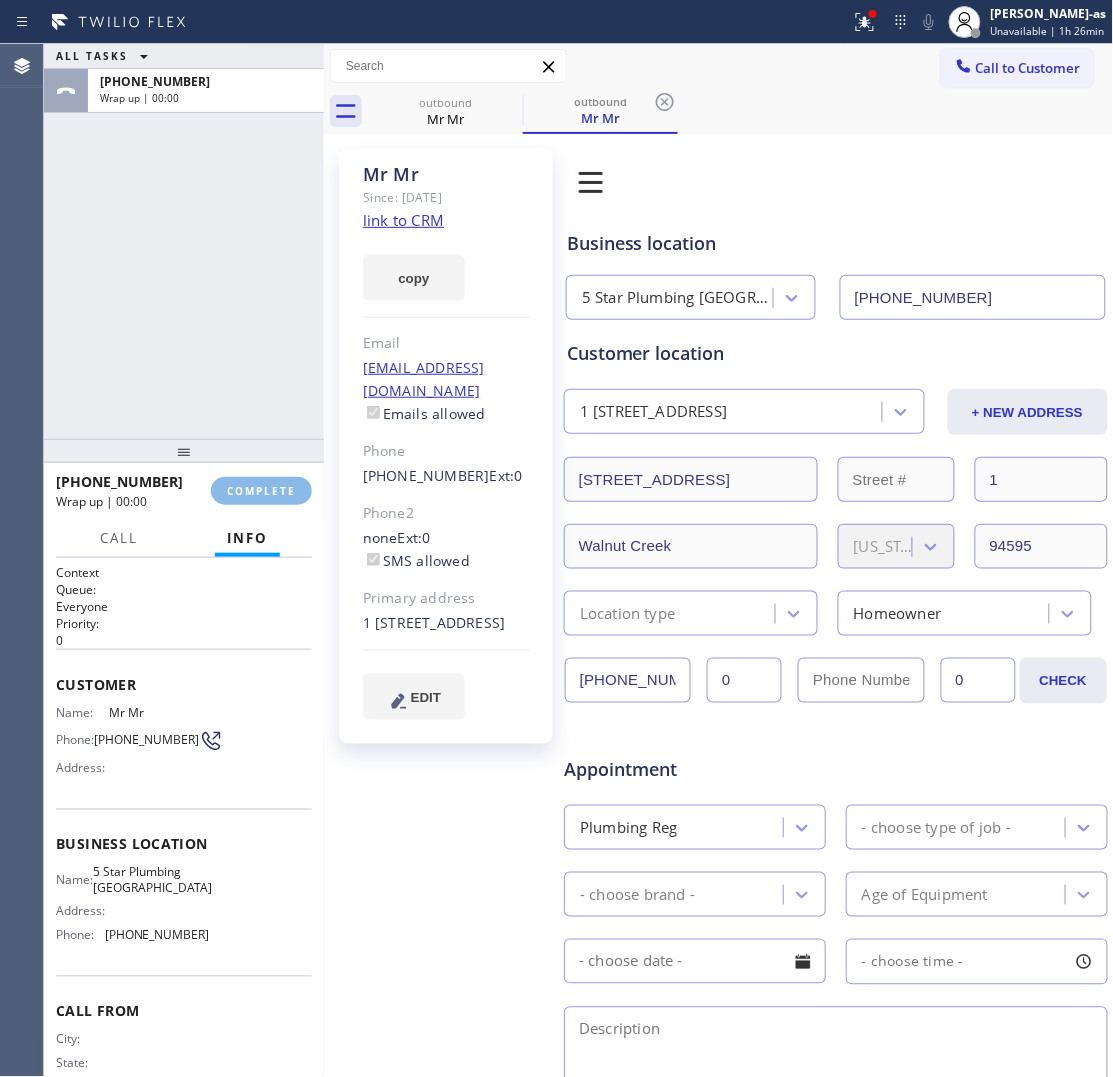 click on "ALL TASKS ALL TASKS ACTIVE TASKS TASKS IN WRAP UP [PHONE_NUMBER] Wrap up | 00:00" at bounding box center [184, 241] 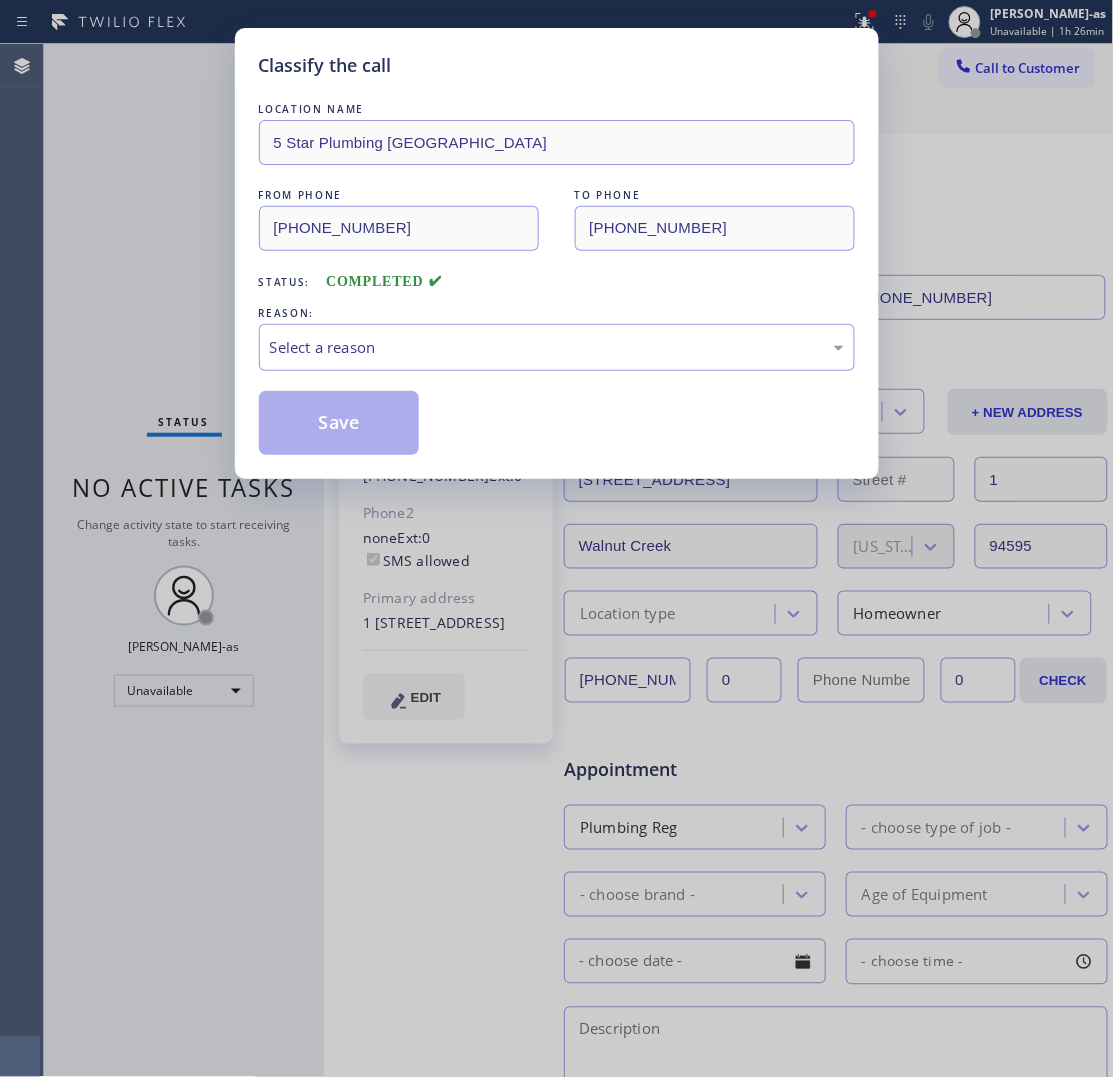 click on "Classify the call LOCATION NAME 5 Star Plumbing Walnut Creek FROM PHONE [PHONE_NUMBER] TO PHONE [PHONE_NUMBER] Status: COMPLETED REASON: Select a reason Save" at bounding box center [556, 538] 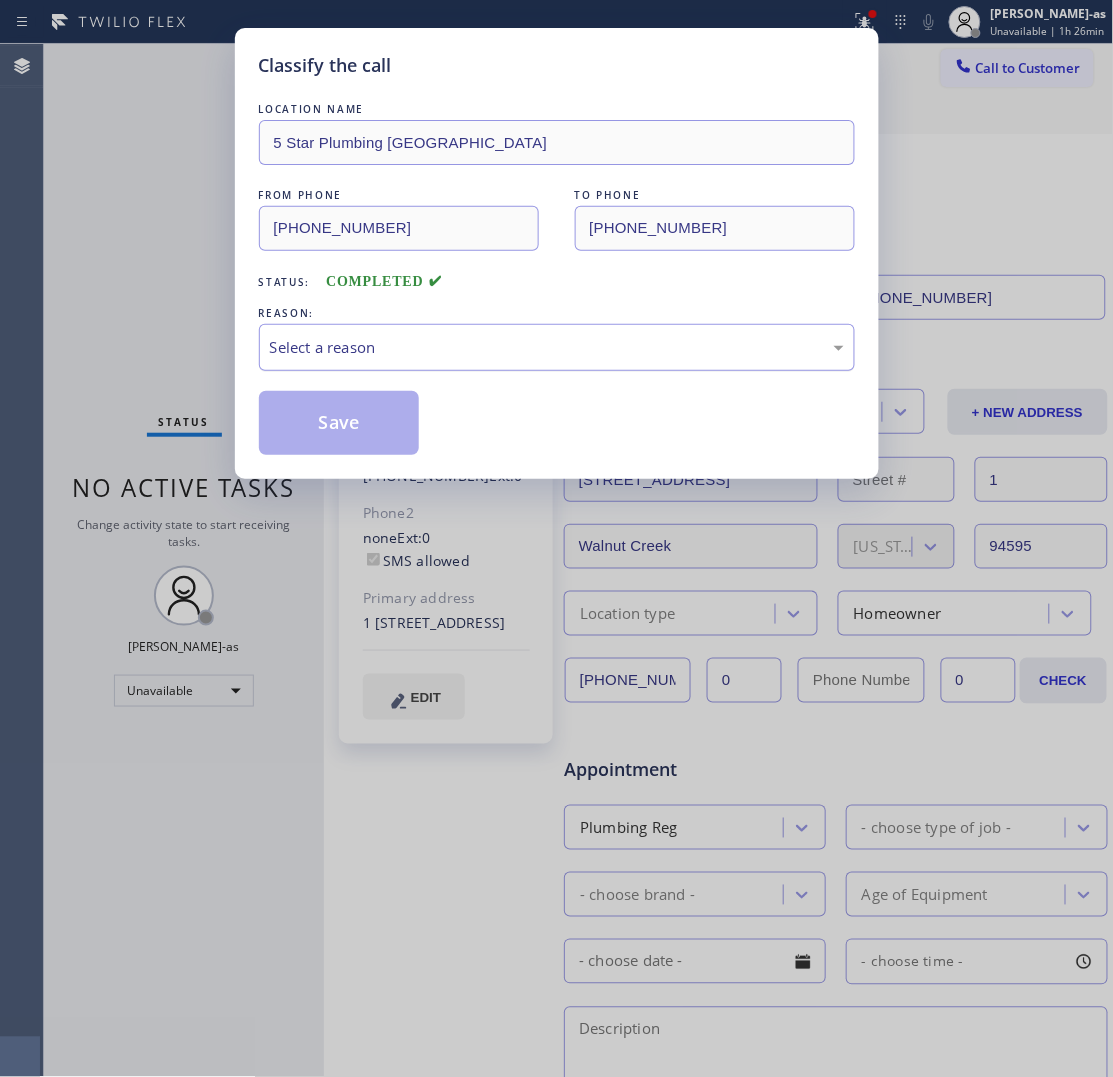click on "Select a reason" at bounding box center (557, 347) 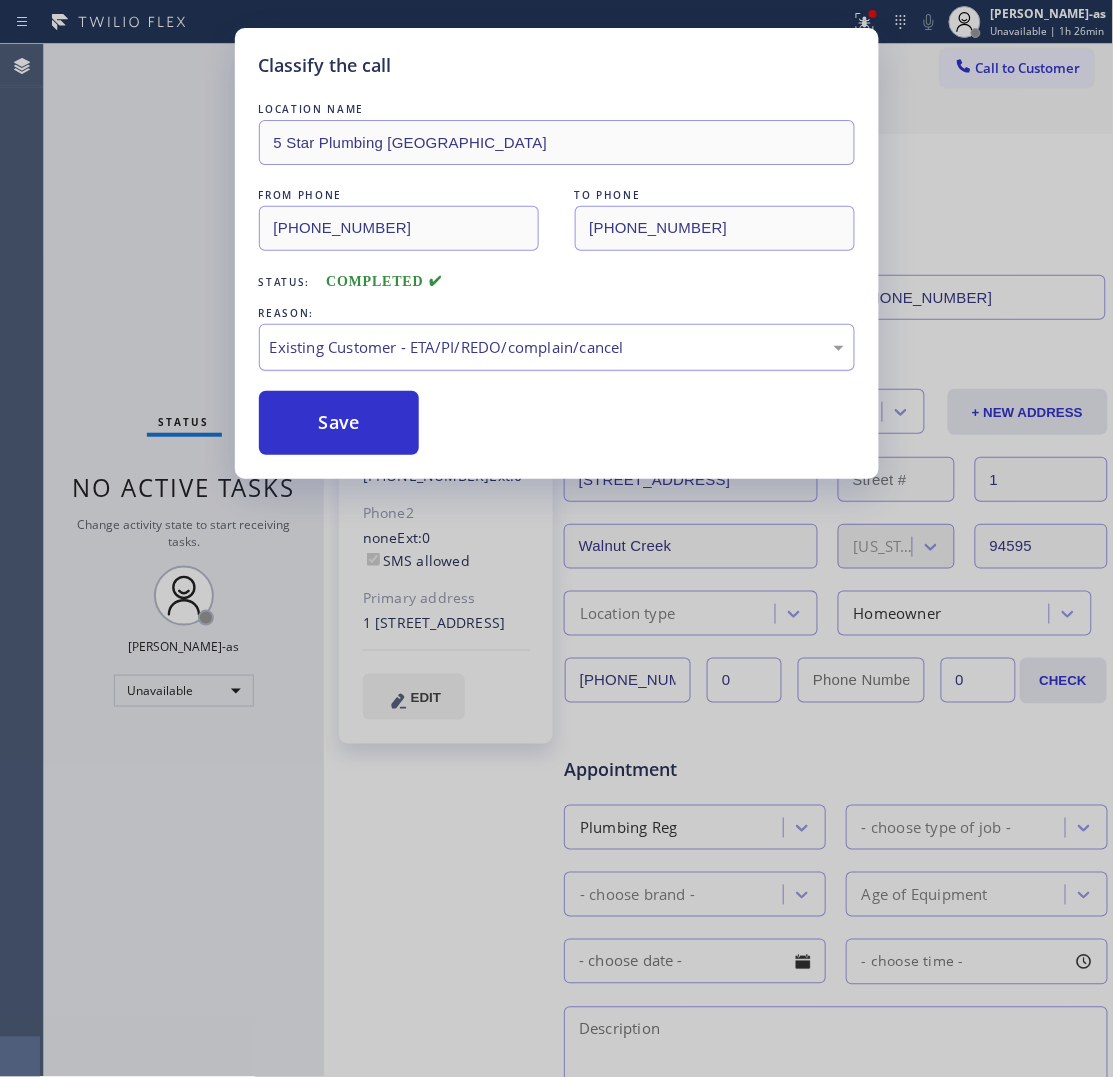 click on "LOCATION NAME 5 Star Plumbing Walnut Creek FROM PHONE [PHONE_NUMBER] TO PHONE [PHONE_NUMBER] Status: COMPLETED REASON: Existing Customer - ETA/PI/REDO/complain/cancel Save" at bounding box center [557, 277] 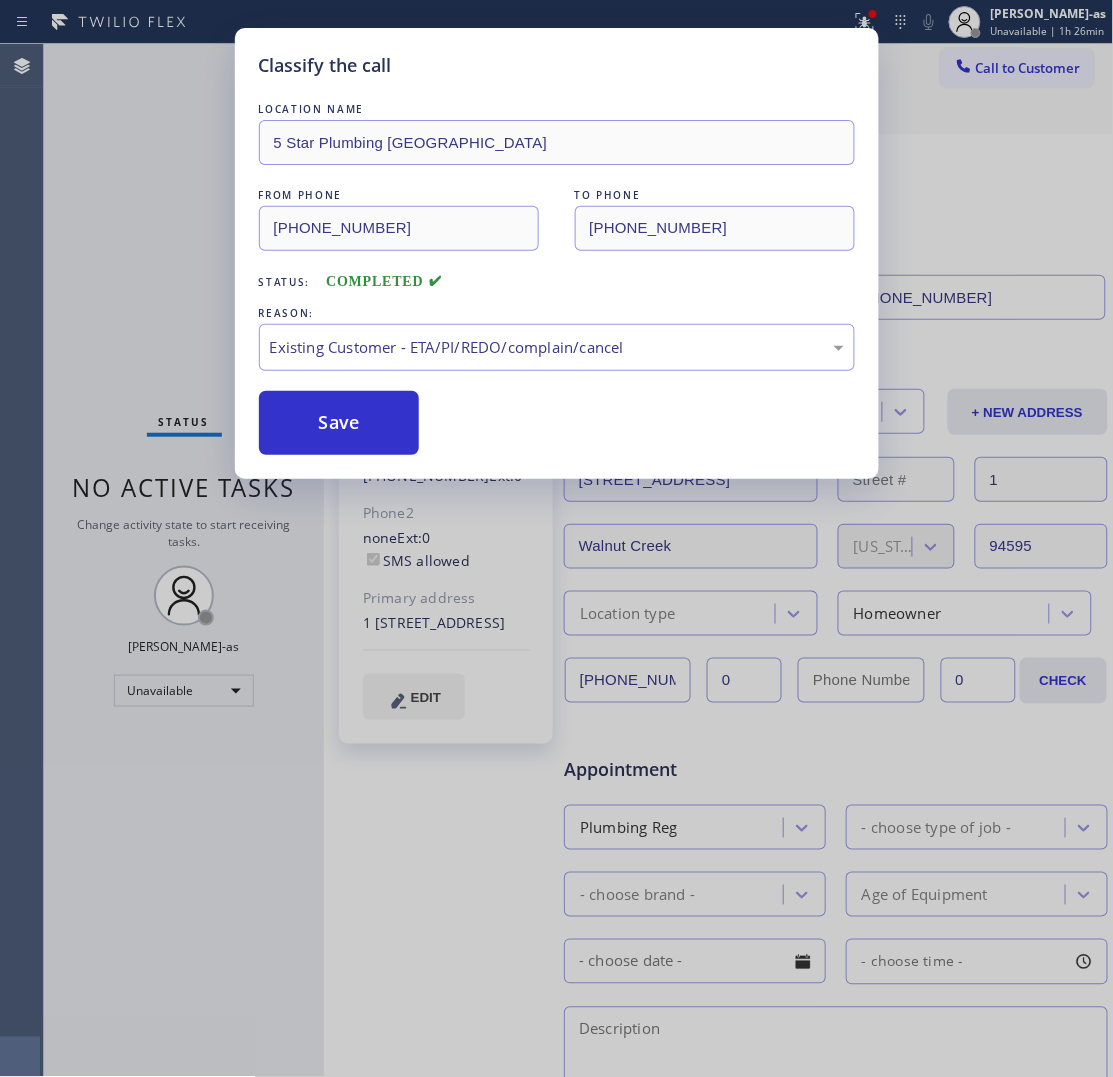 click on "LOCATION NAME 5 Star Plumbing Walnut Creek FROM PHONE [PHONE_NUMBER] TO PHONE [PHONE_NUMBER] Status: COMPLETED REASON: Existing Customer - ETA/PI/REDO/complain/cancel Save" at bounding box center (557, 277) 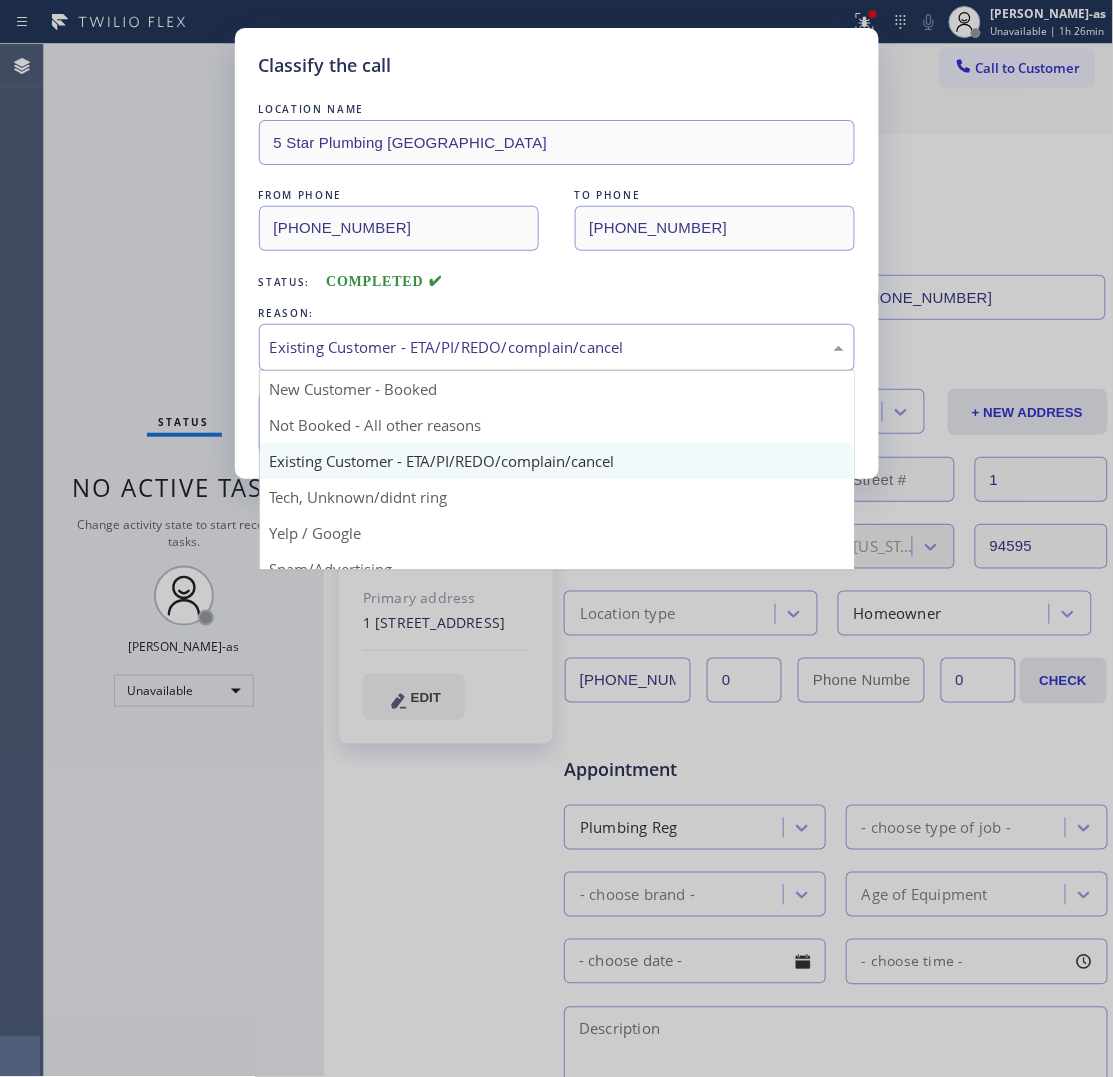 drag, startPoint x: 686, startPoint y: 345, endPoint x: 627, endPoint y: 351, distance: 59.3043 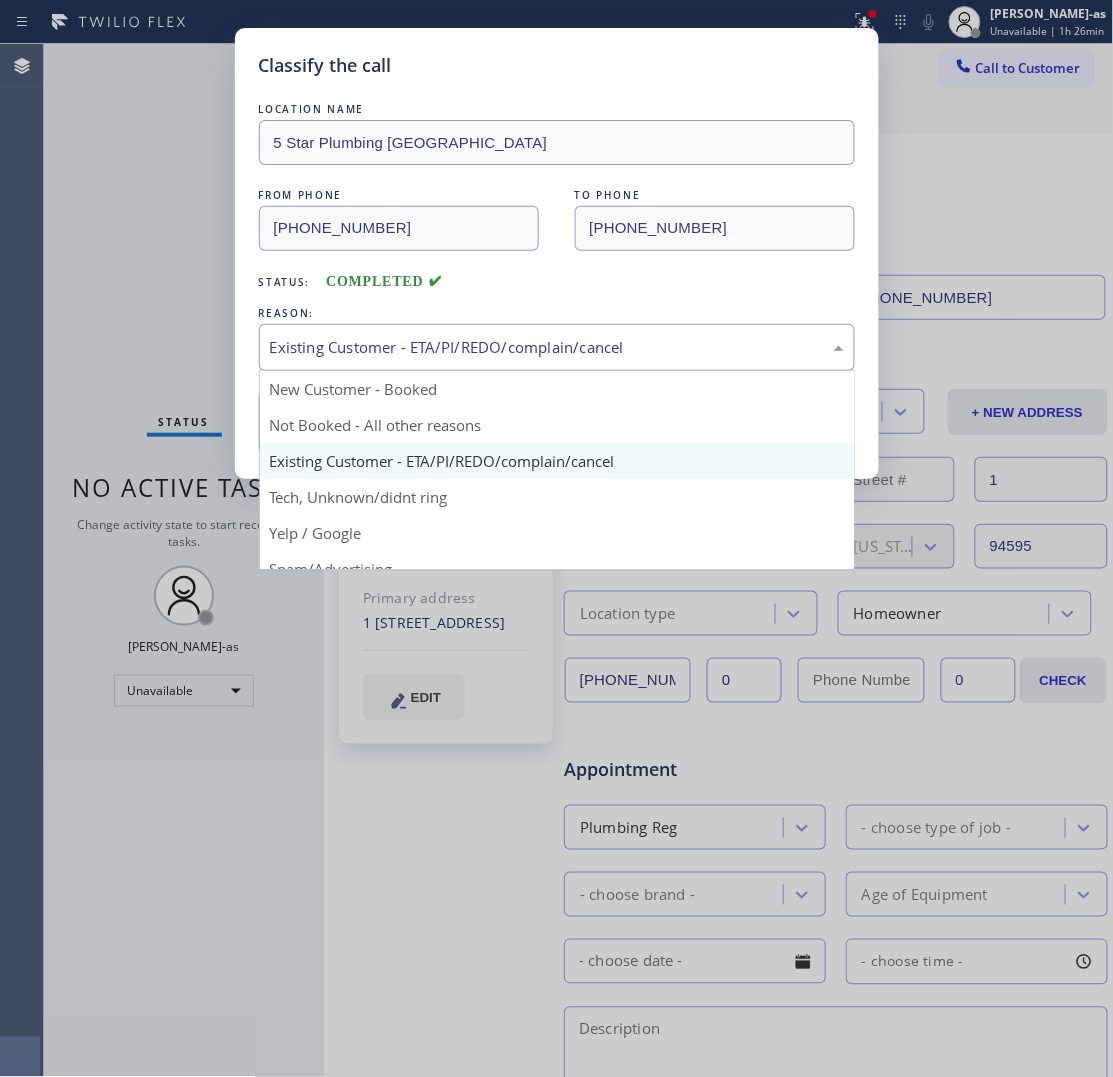 click on "Existing Customer - ETA/PI/REDO/complain/cancel" at bounding box center (557, 347) 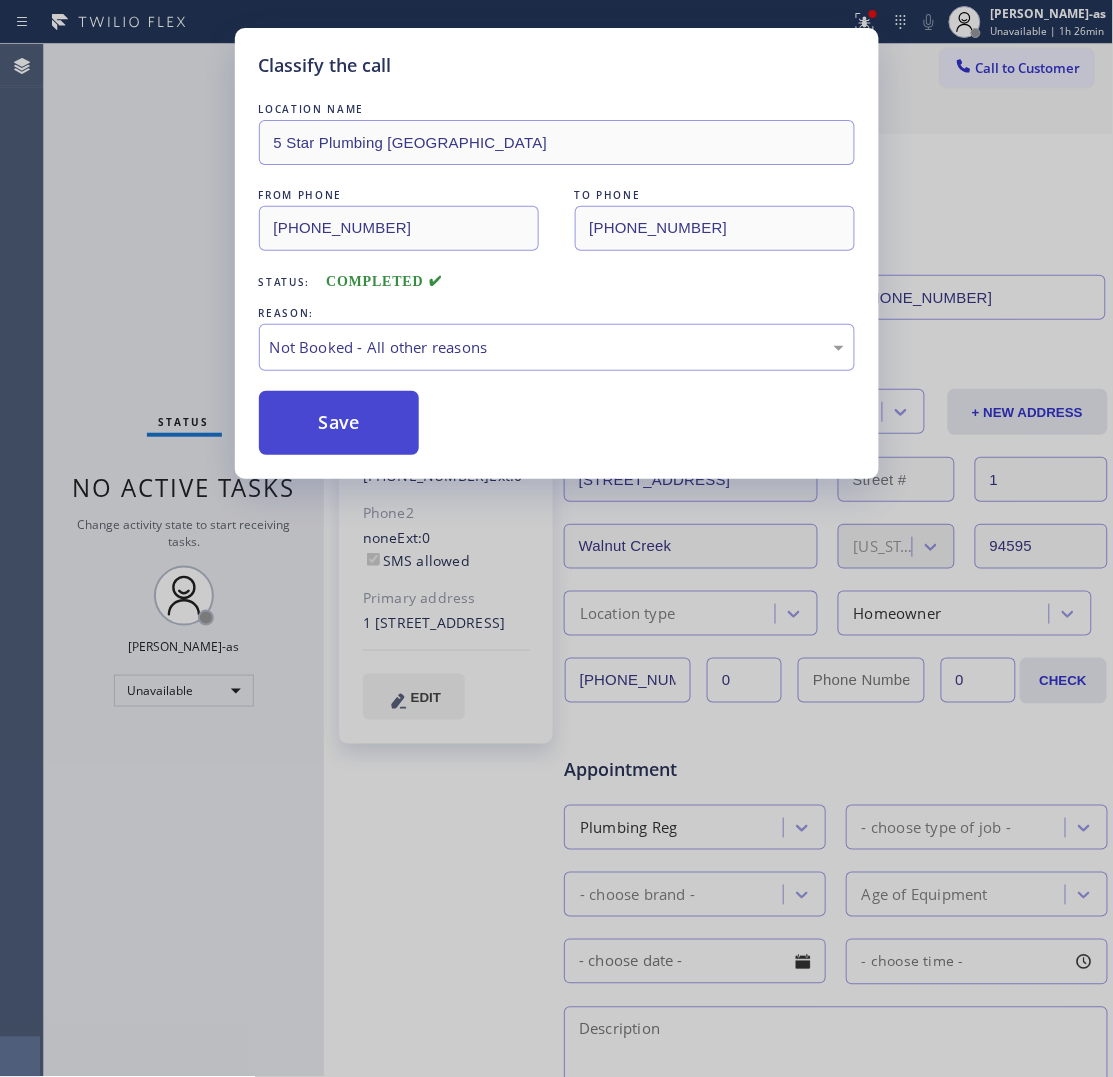 click on "Save" at bounding box center [339, 423] 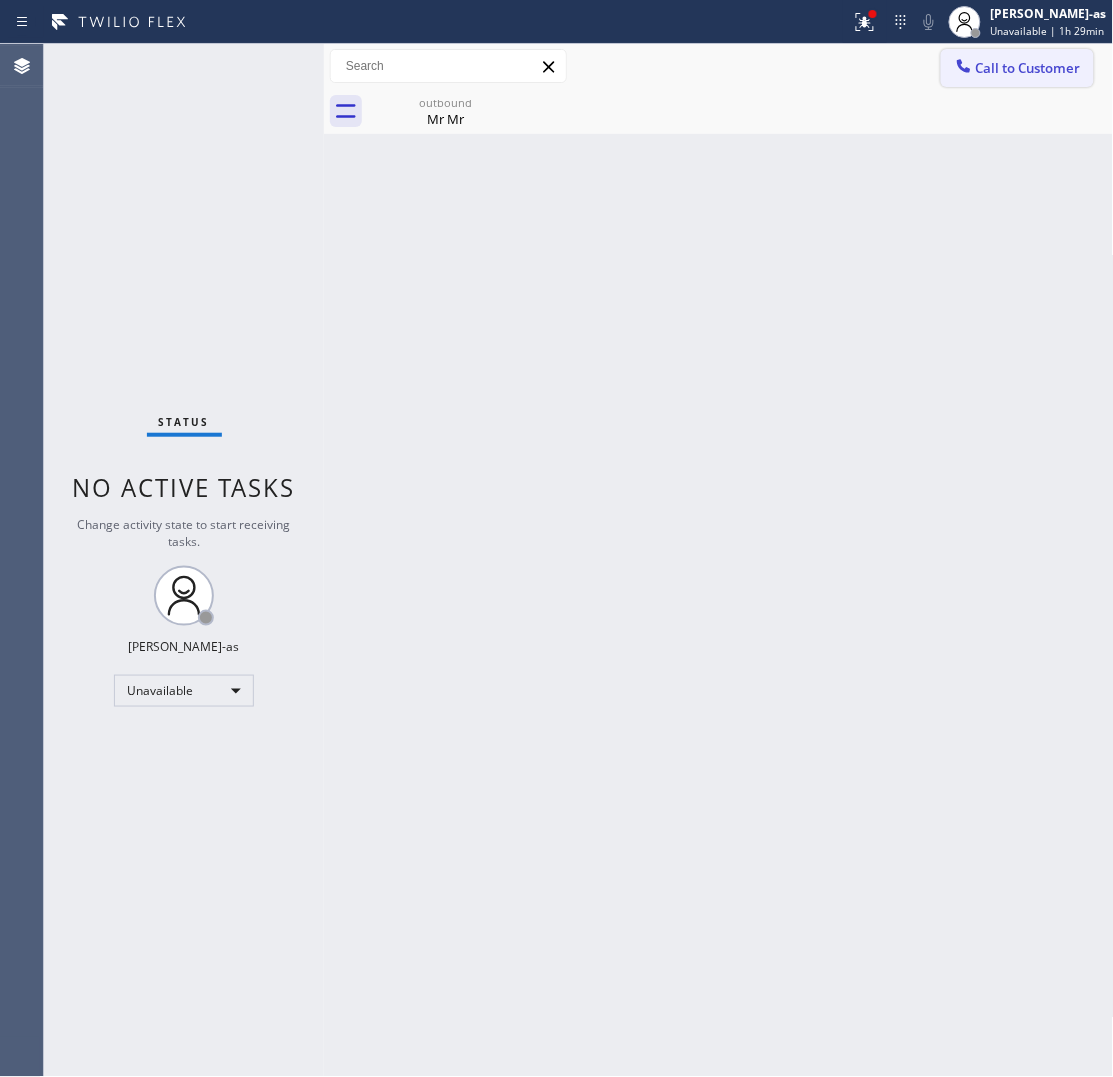click 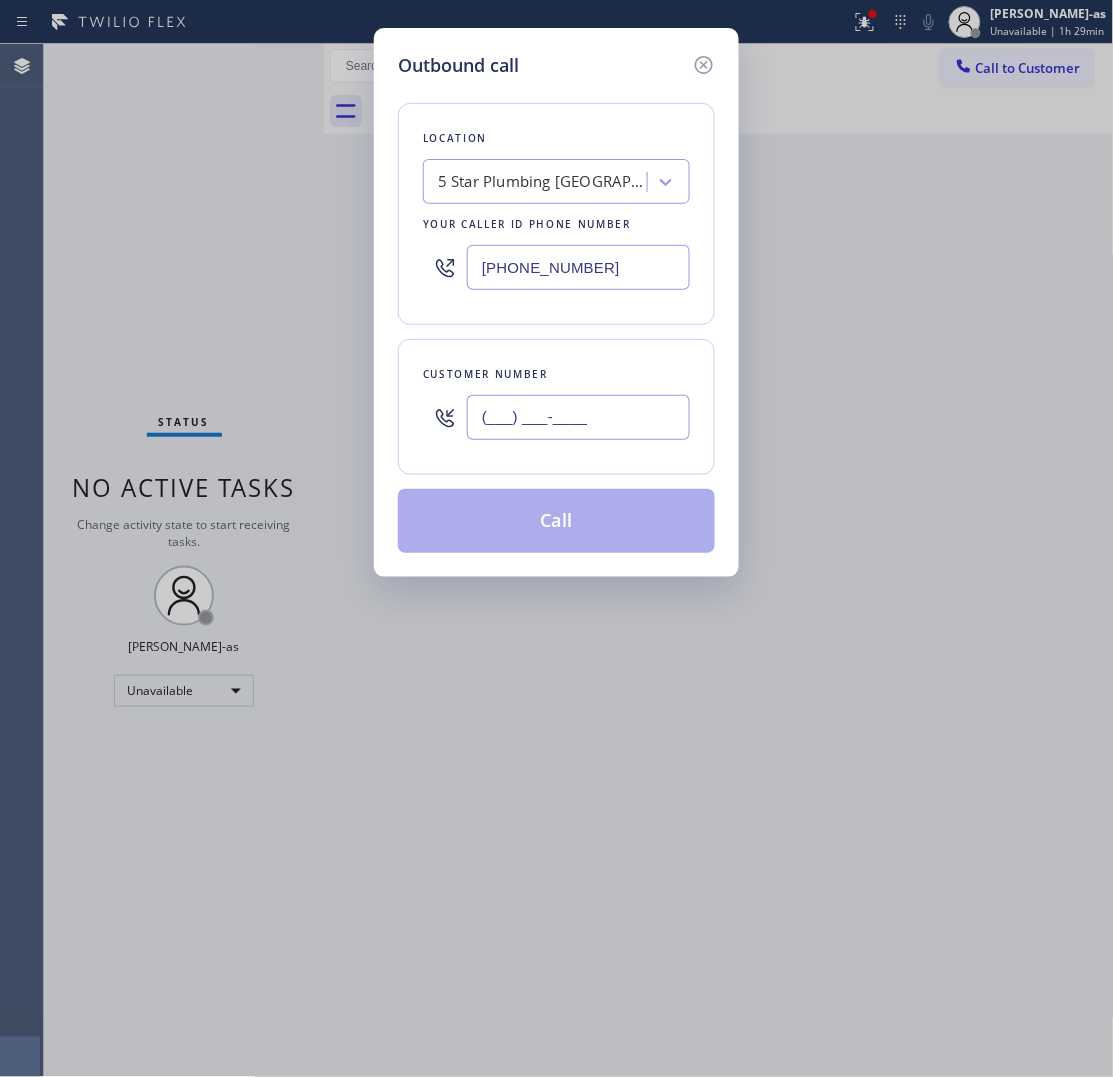 click on "(___) ___-____" at bounding box center [578, 417] 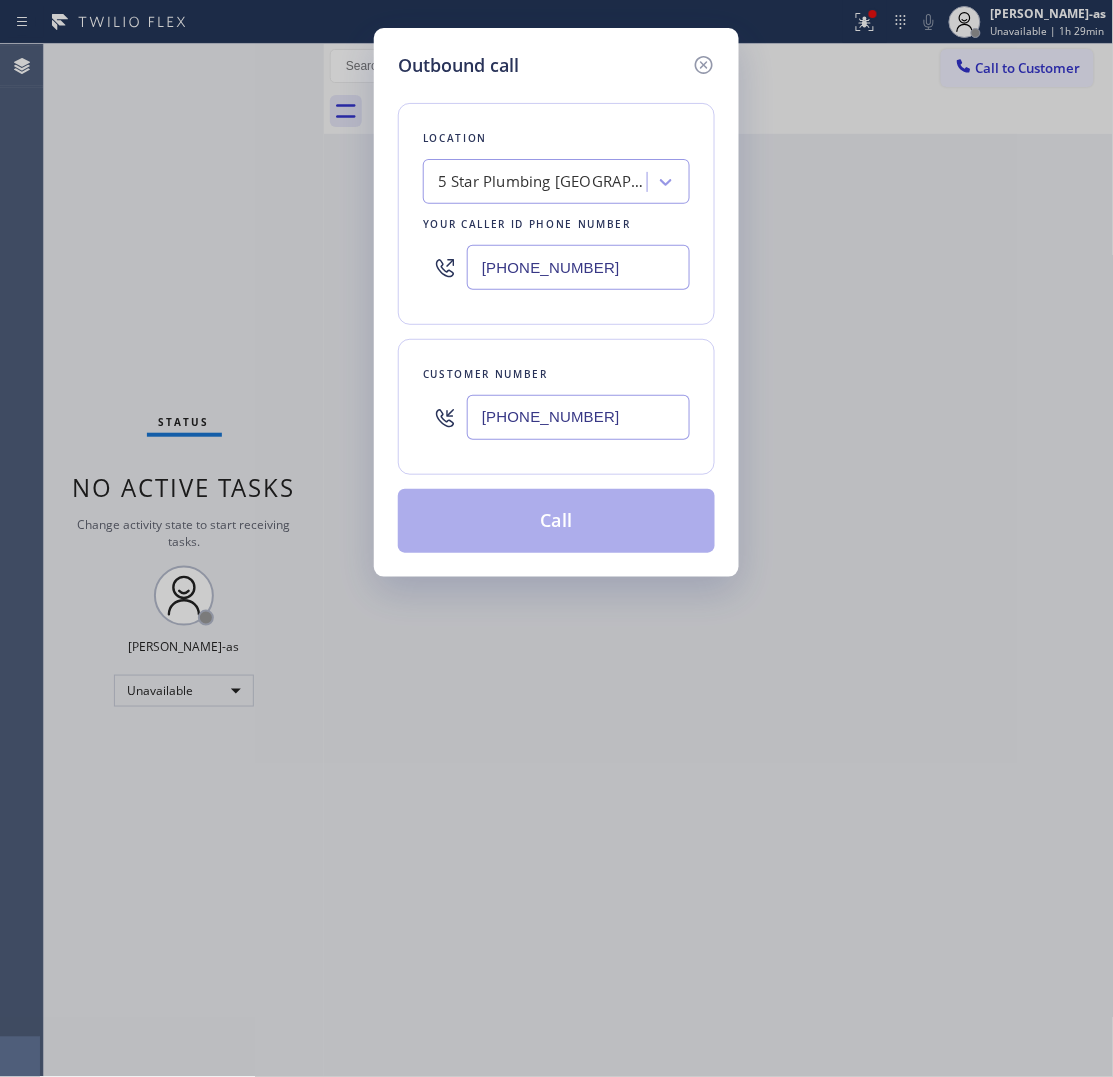 type on "[PHONE_NUMBER]" 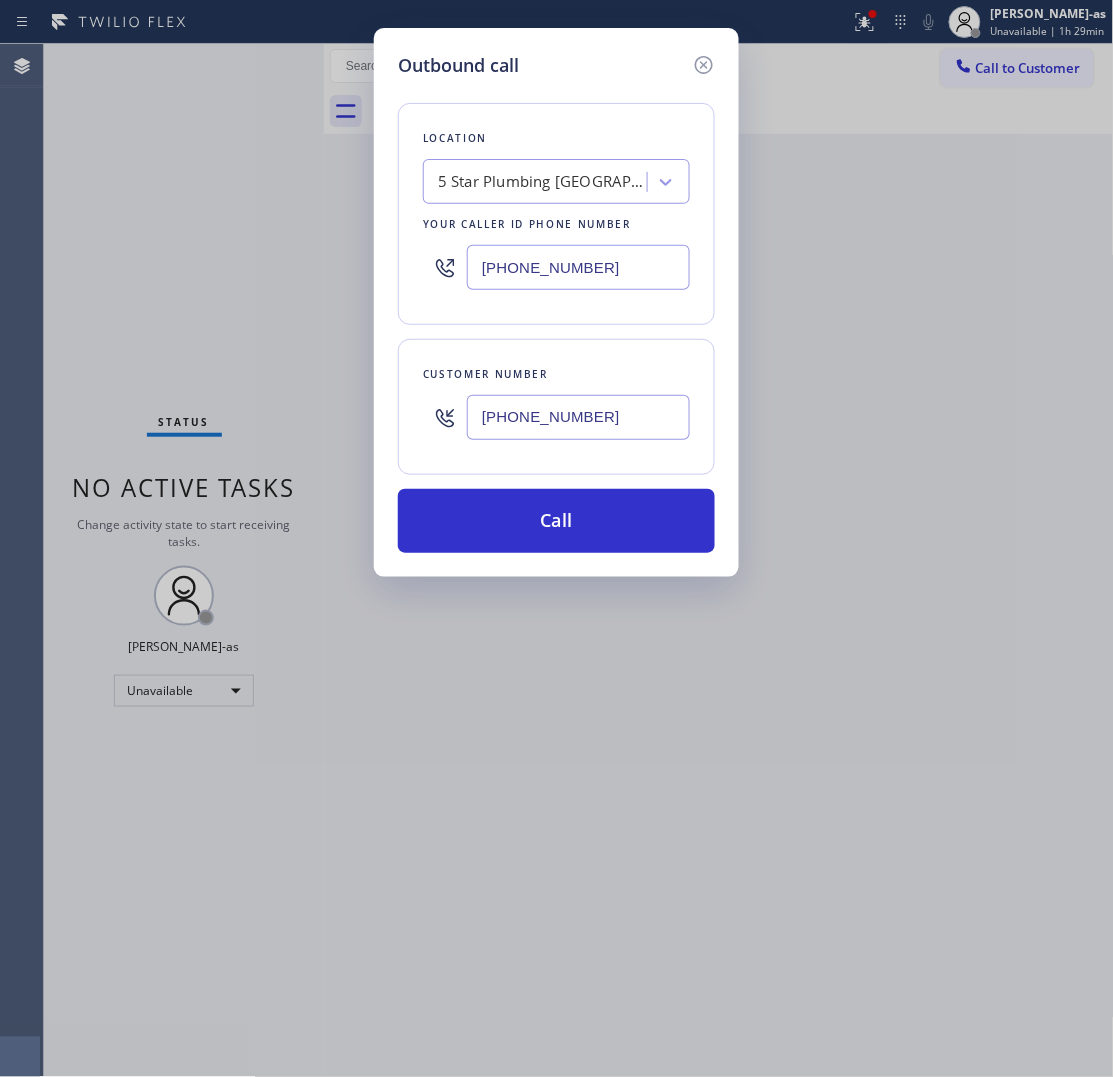 click on "[PHONE_NUMBER]" at bounding box center (578, 267) 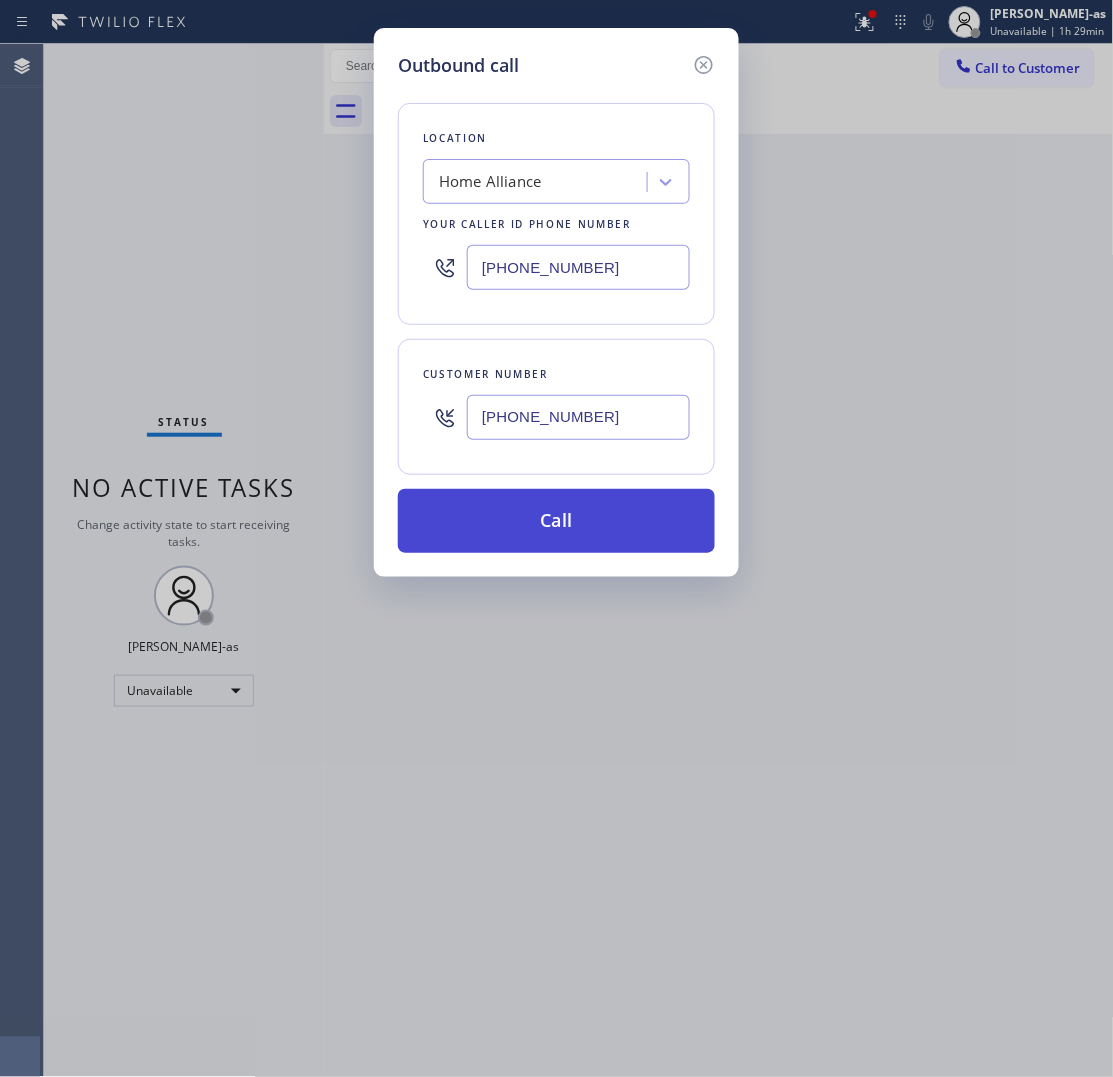 type on "[PHONE_NUMBER]" 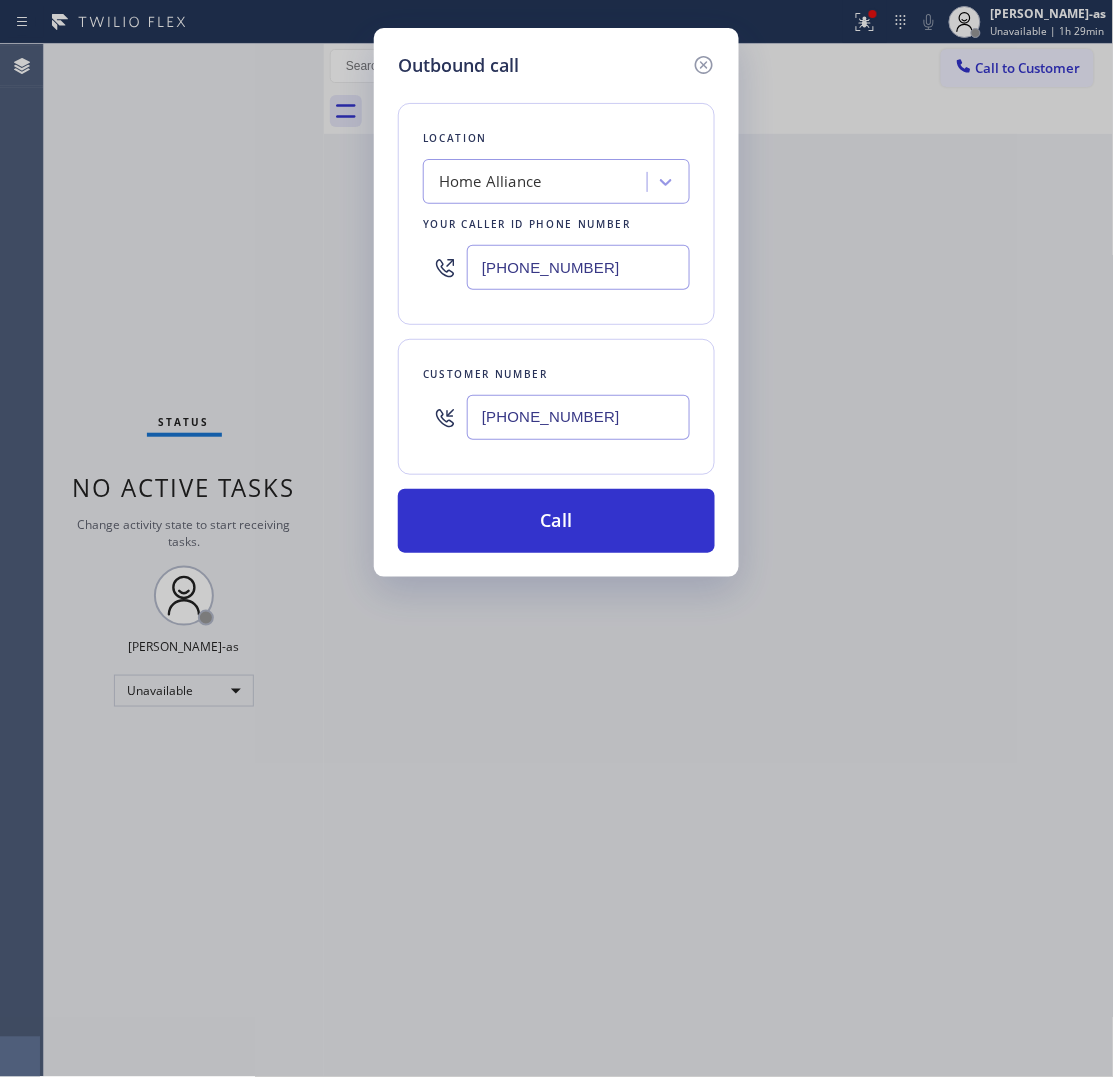 drag, startPoint x: 536, startPoint y: 525, endPoint x: 541, endPoint y: 467, distance: 58.21512 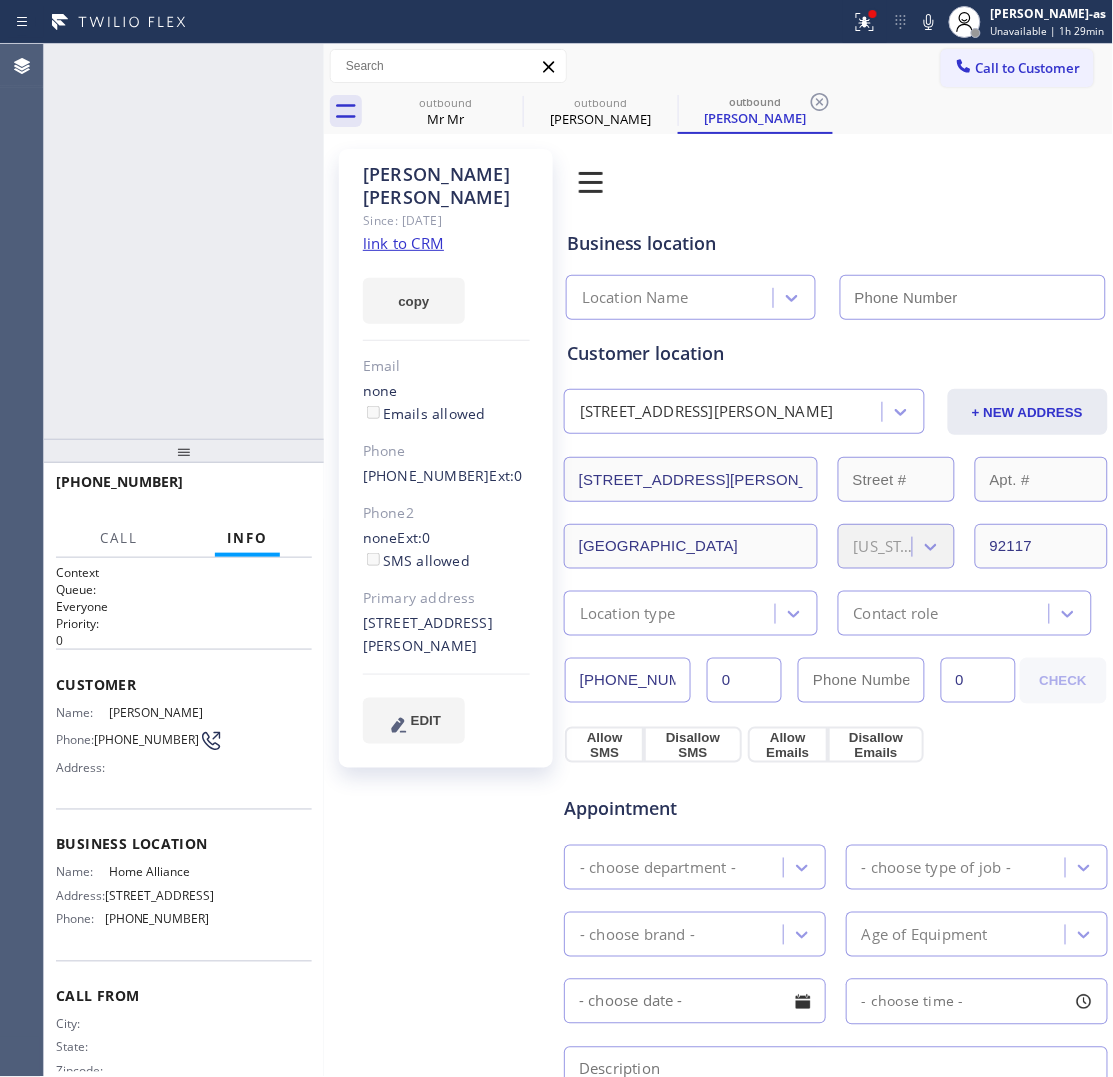 type on "[PHONE_NUMBER]" 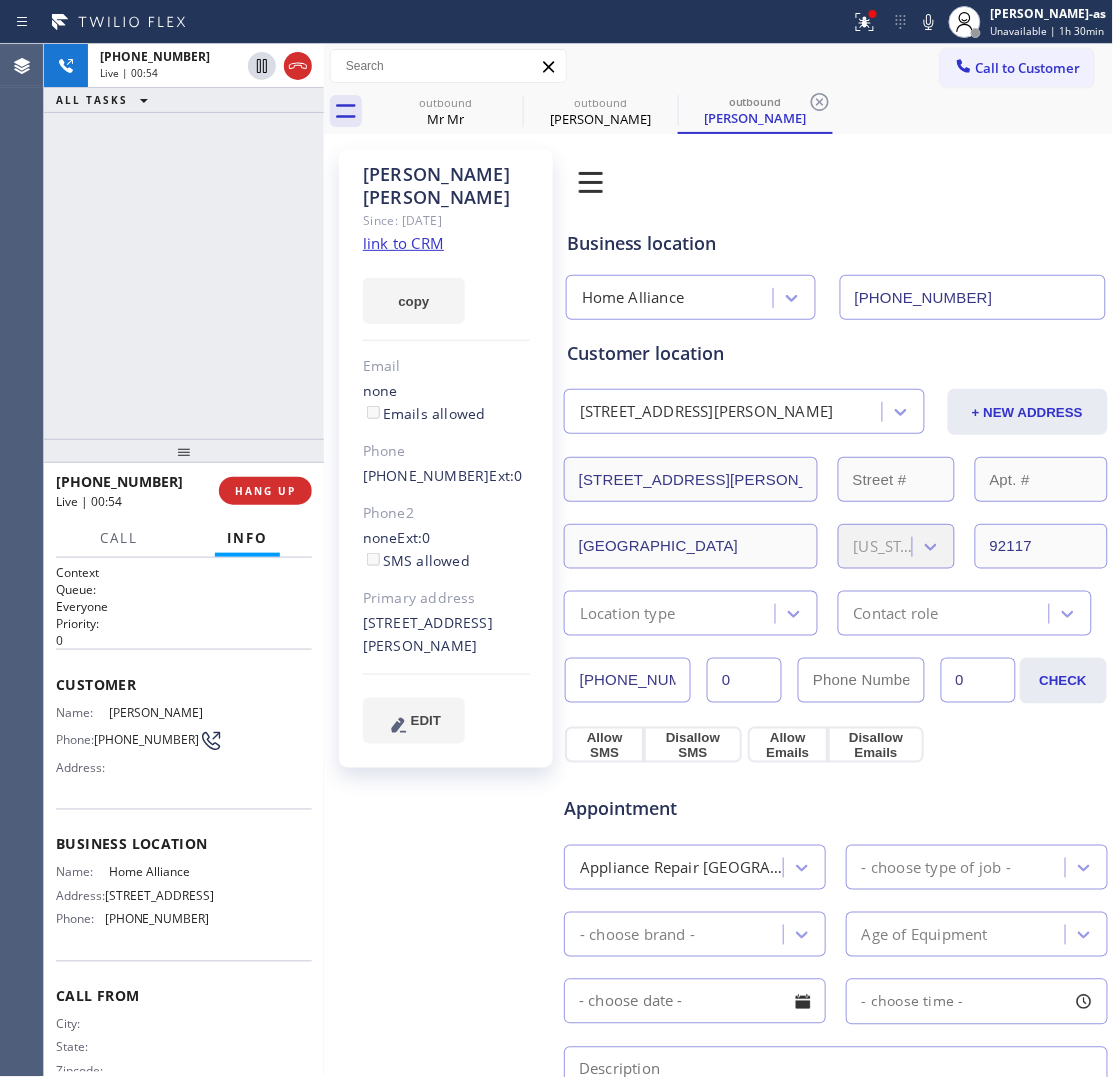 click on "[PHONE_NUMBER] Live | 00:54 ALL TASKS ALL TASKS ACTIVE TASKS TASKS IN WRAP UP" at bounding box center [184, 241] 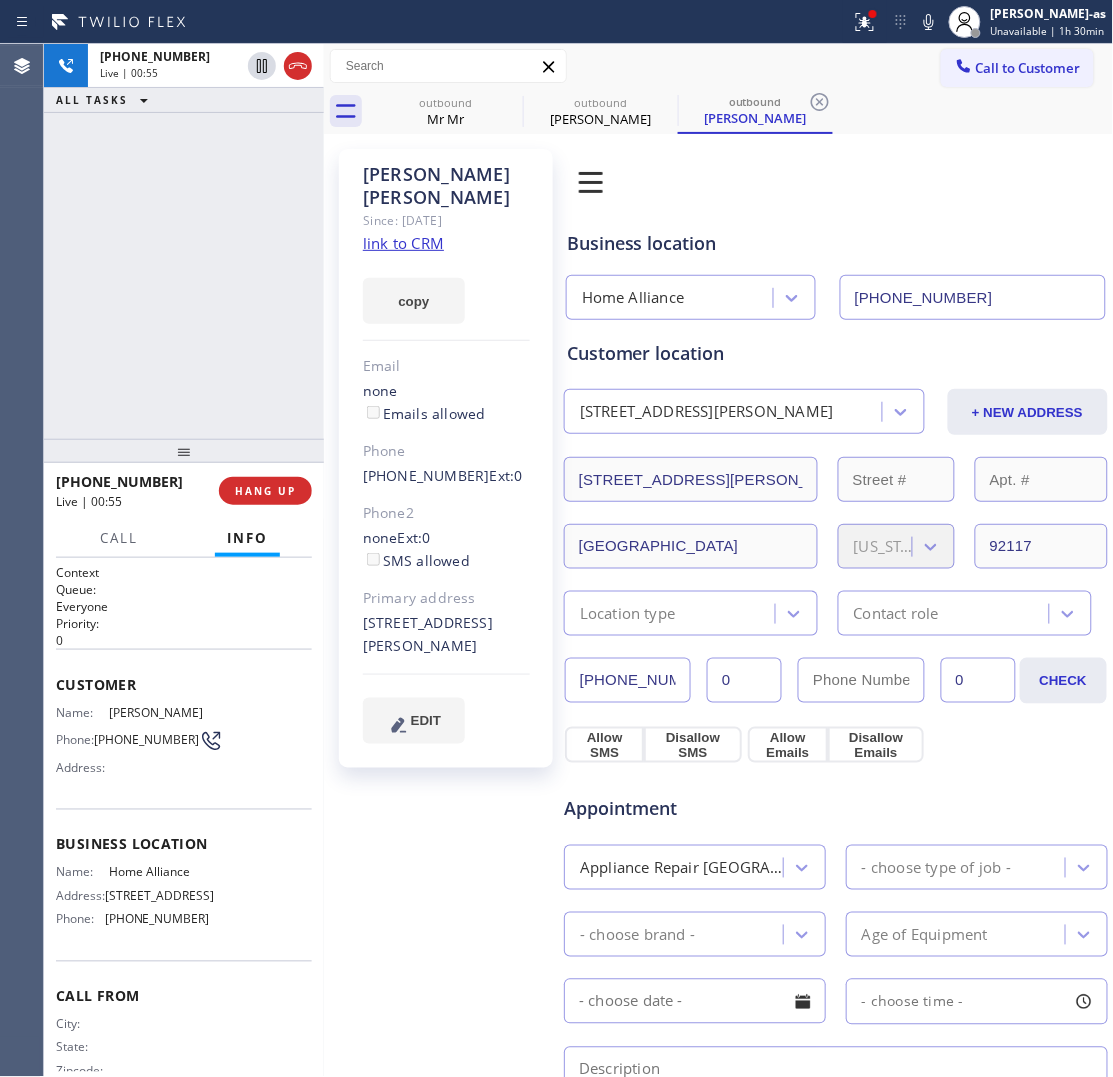 drag, startPoint x: 291, startPoint y: 55, endPoint x: 286, endPoint y: 327, distance: 272.04596 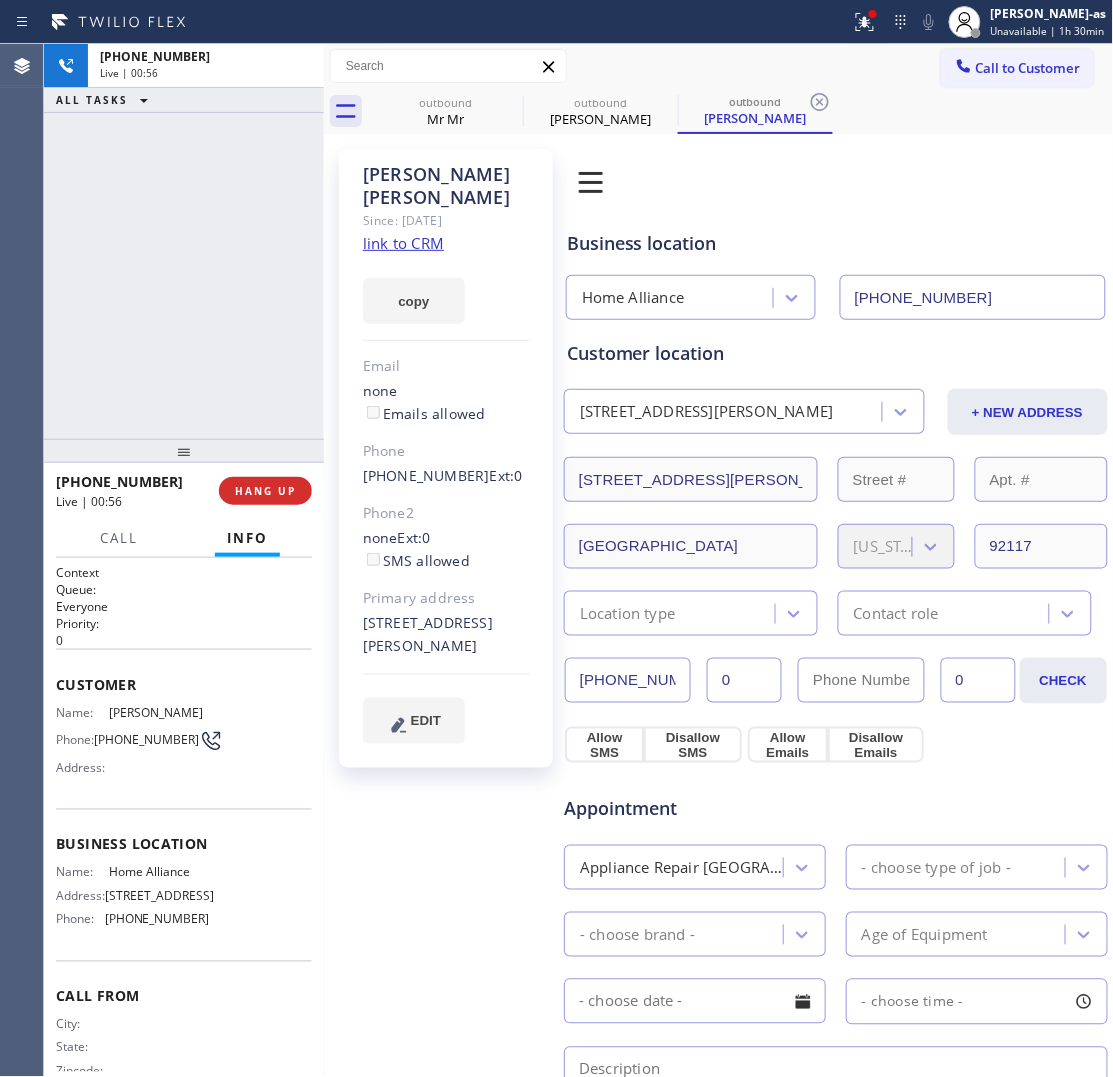 click on "[PHONE_NUMBER] Live | 00:56 ALL TASKS ALL TASKS ACTIVE TASKS TASKS IN WRAP UP" at bounding box center (184, 241) 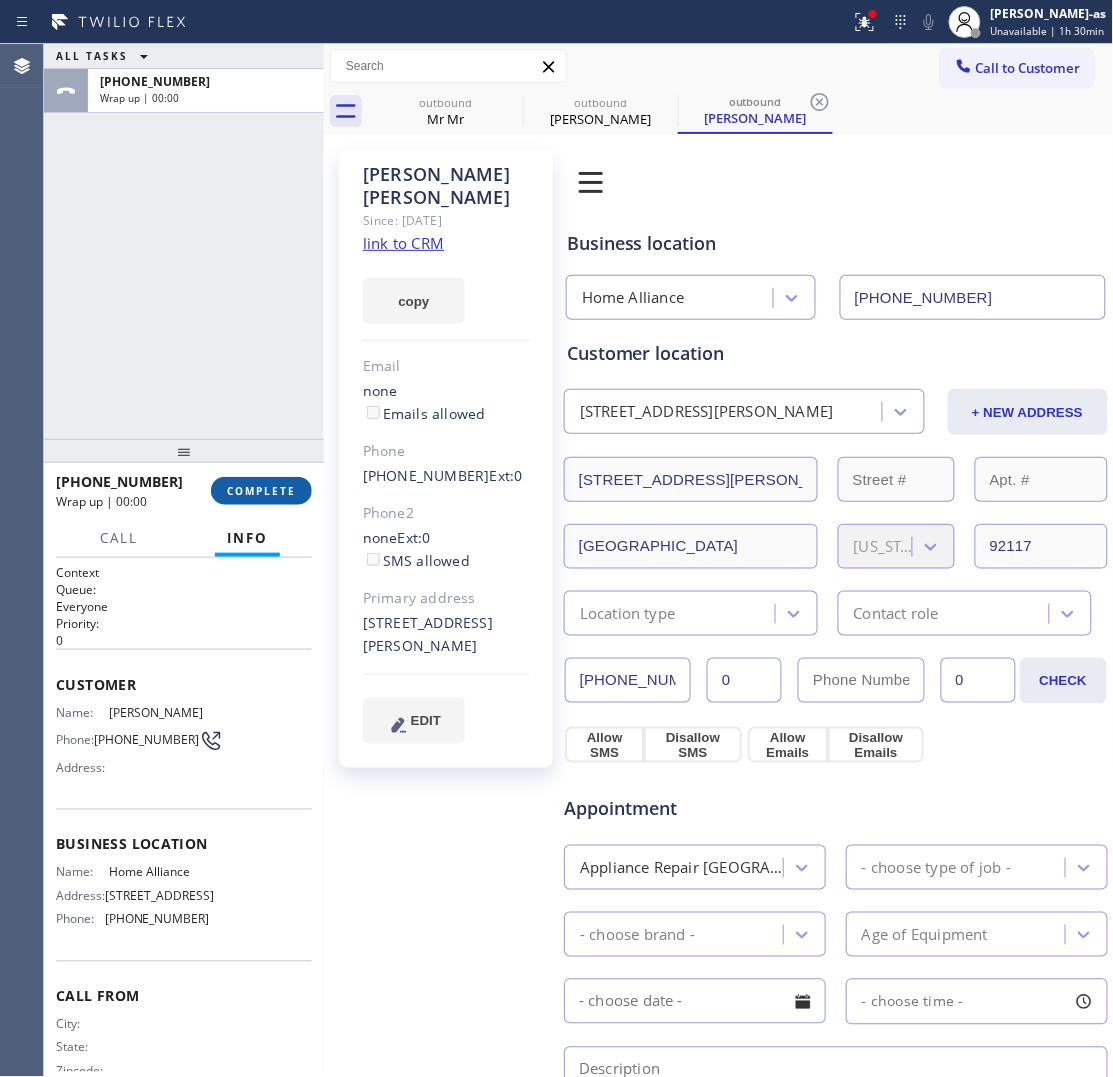 click on "COMPLETE" at bounding box center [261, 491] 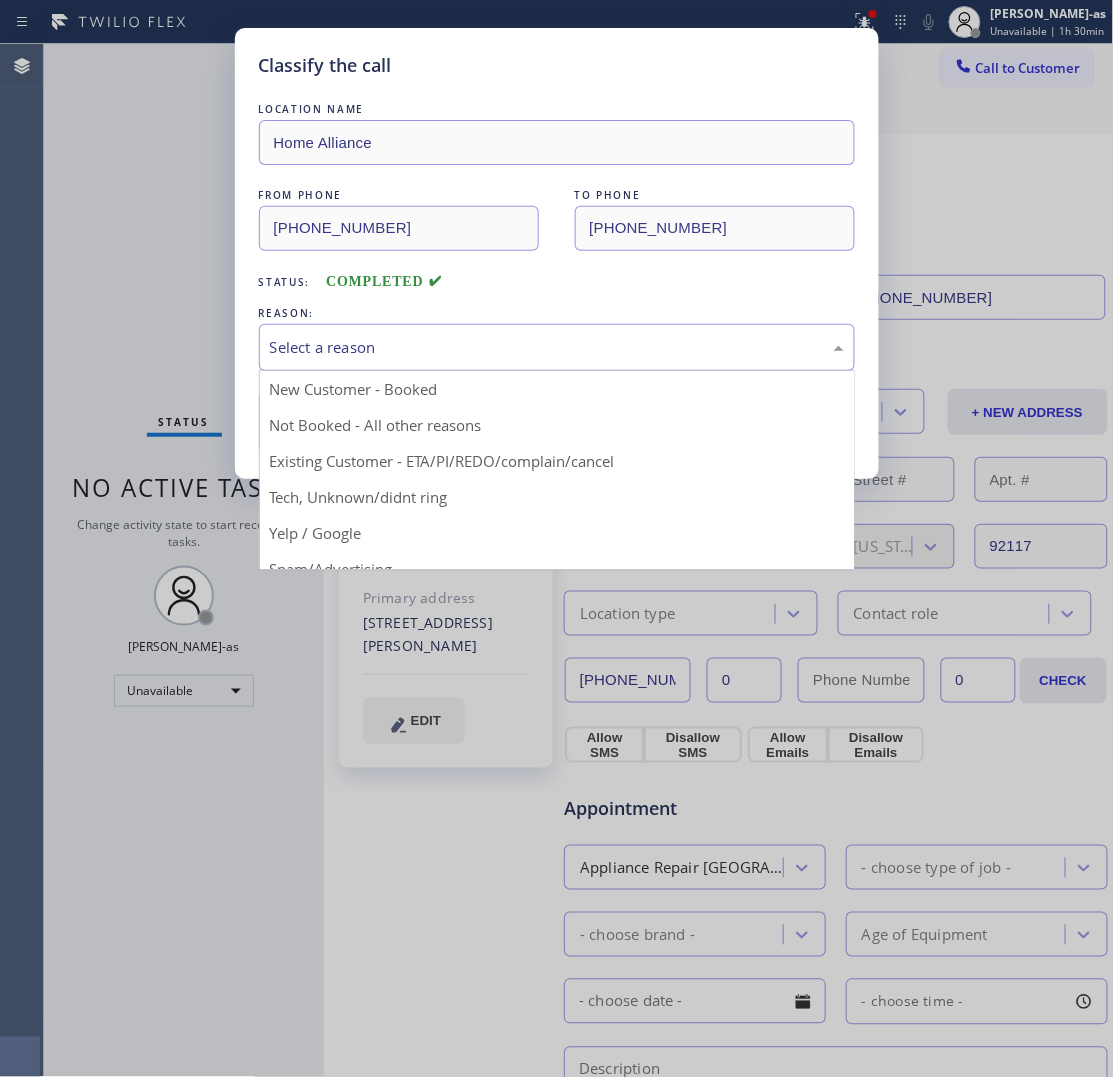 drag, startPoint x: 433, startPoint y: 365, endPoint x: 393, endPoint y: 446, distance: 90.33826 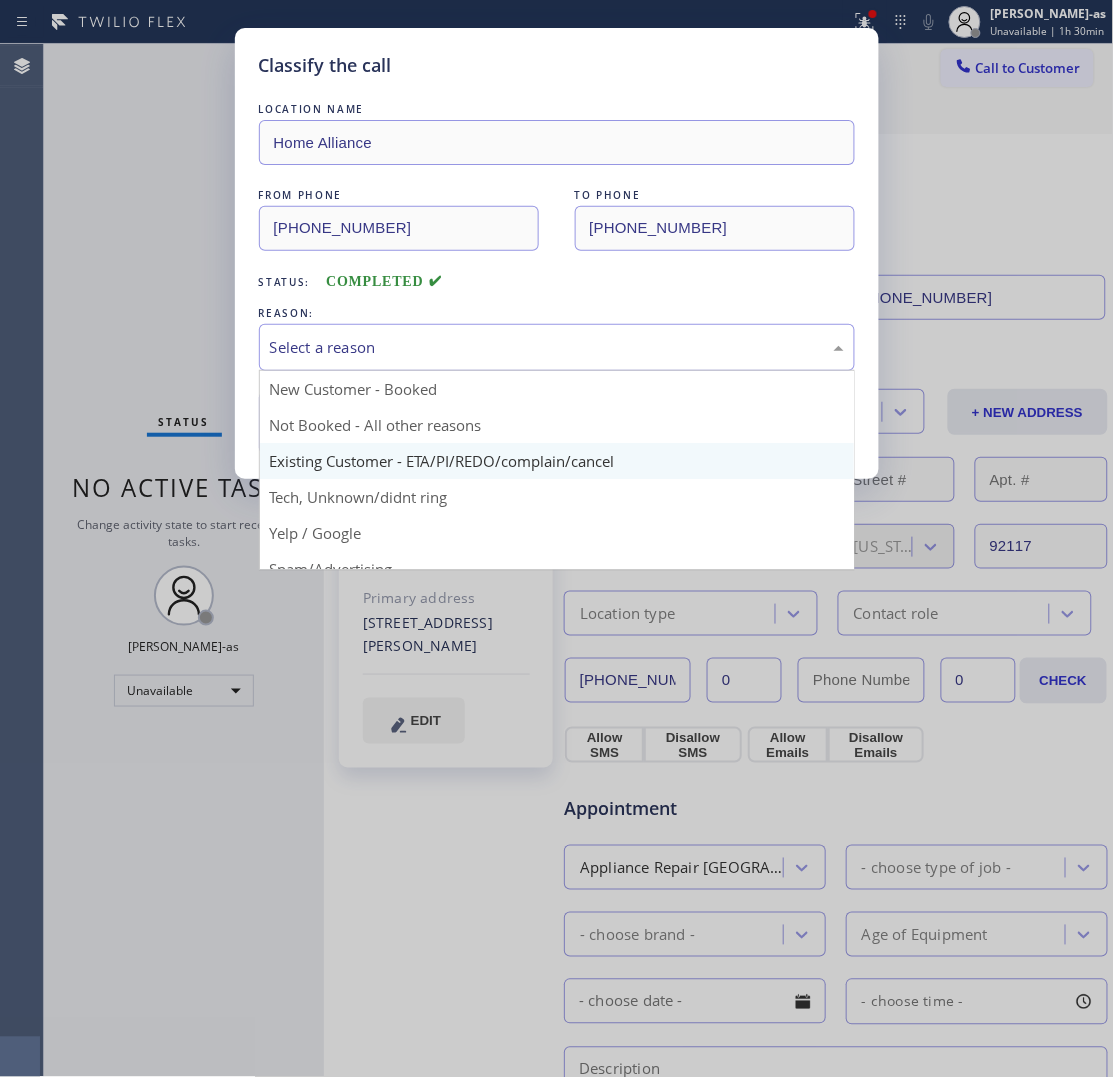 click on "Select a reason" at bounding box center (557, 347) 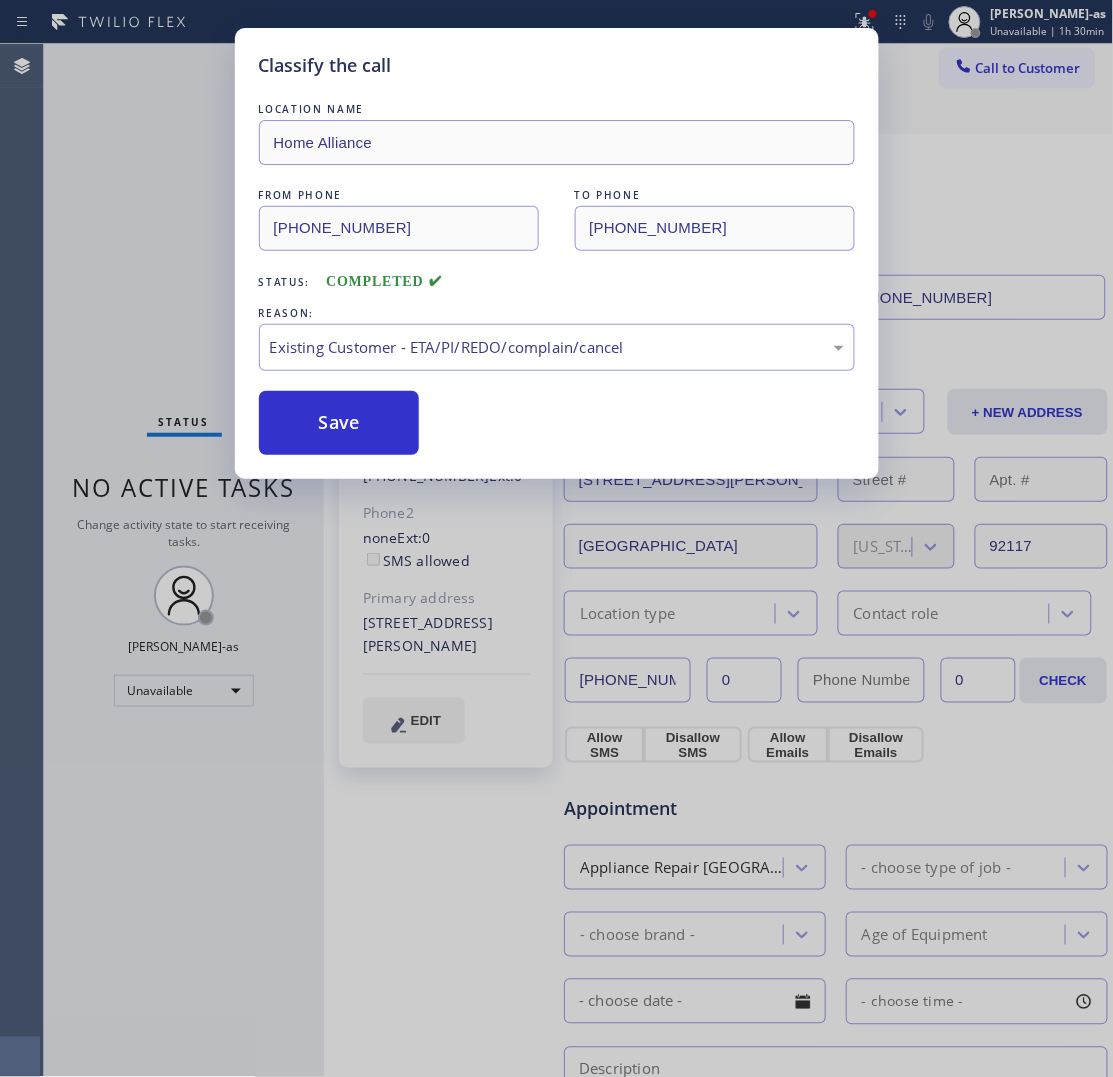 drag, startPoint x: 360, startPoint y: 428, endPoint x: 801, endPoint y: 27, distance: 596.05536 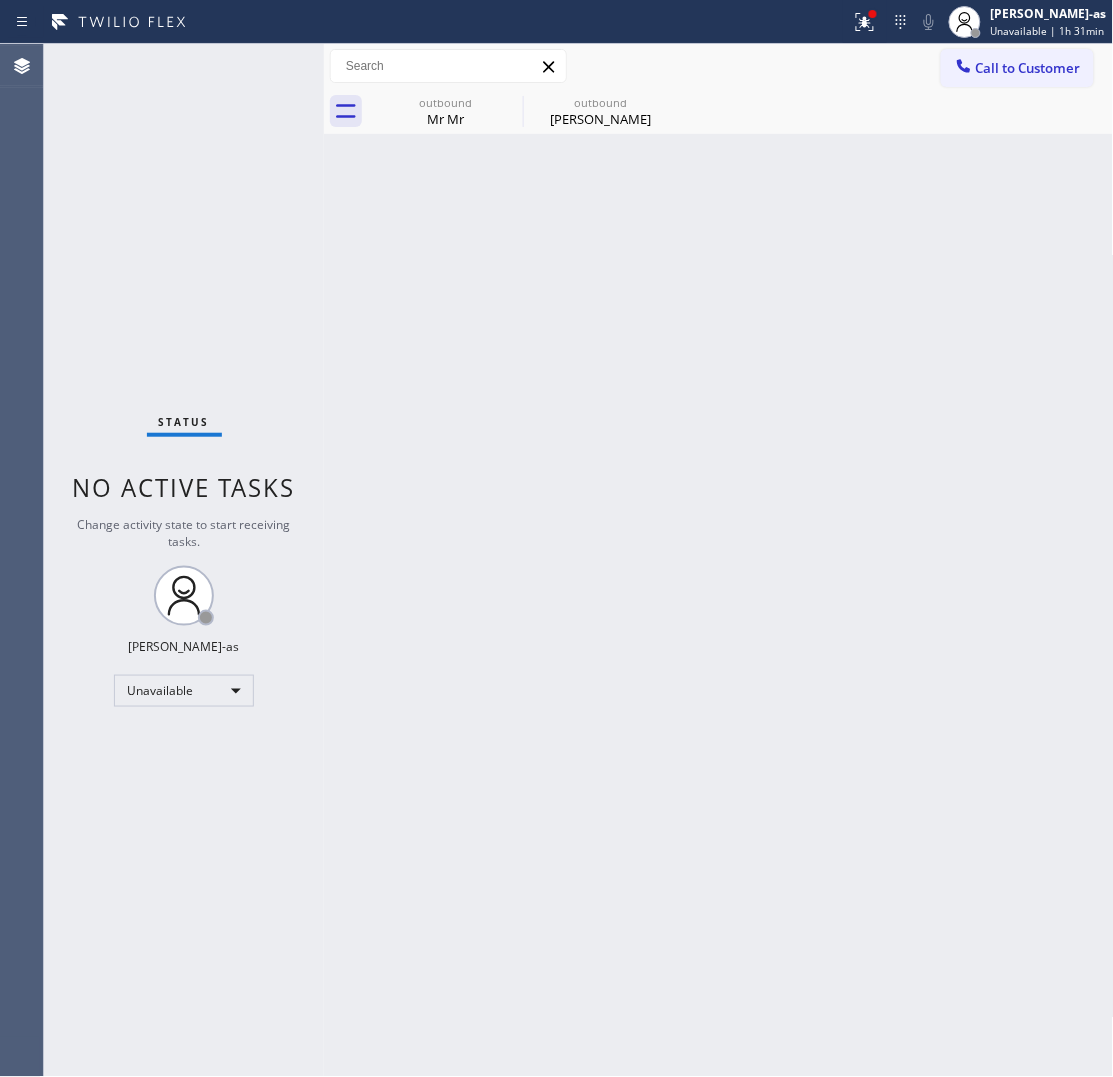 drag, startPoint x: 218, startPoint y: 277, endPoint x: 386, endPoint y: 227, distance: 175.28262 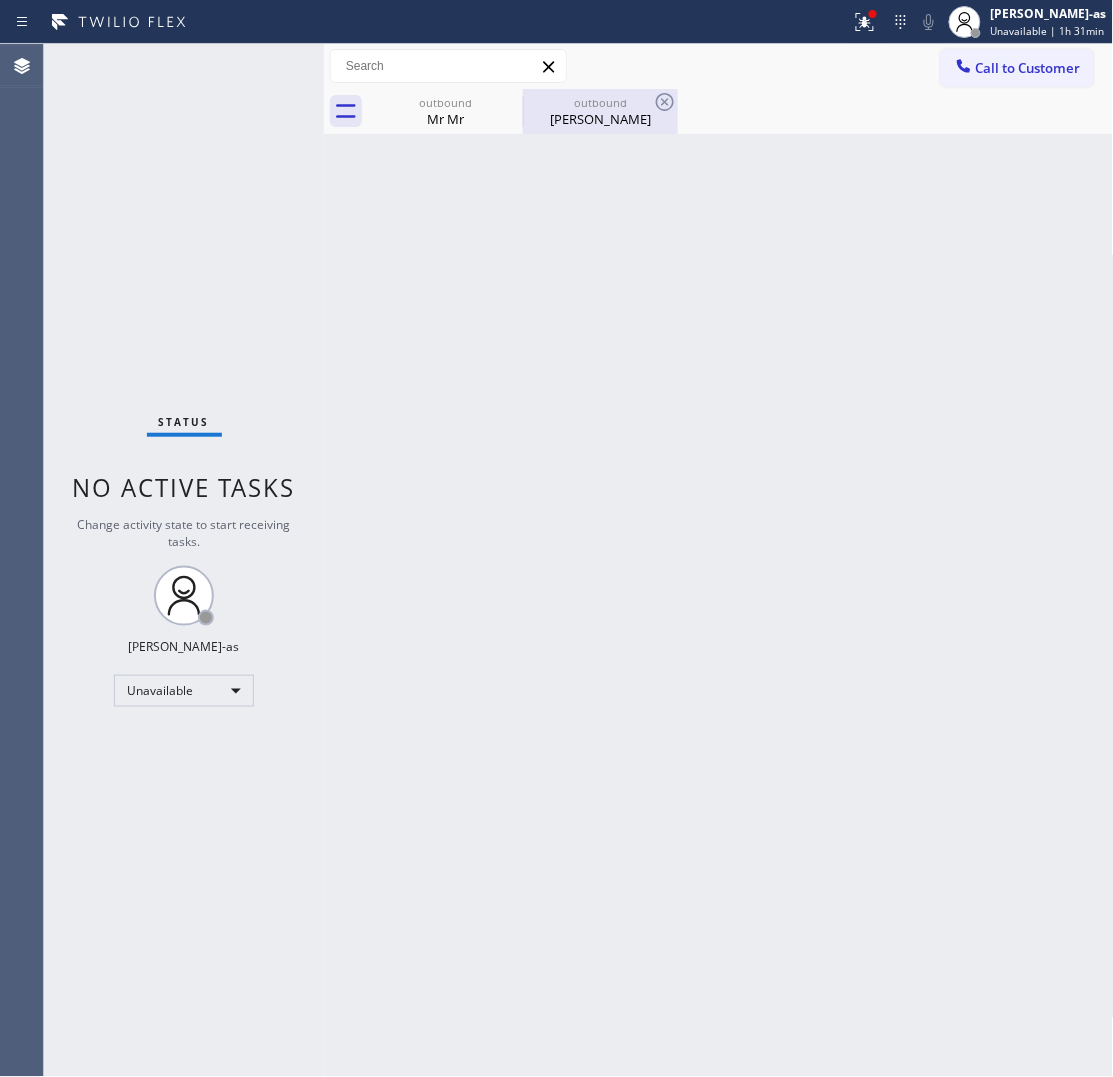 drag, startPoint x: 441, startPoint y: 127, endPoint x: 545, endPoint y: 102, distance: 106.96261 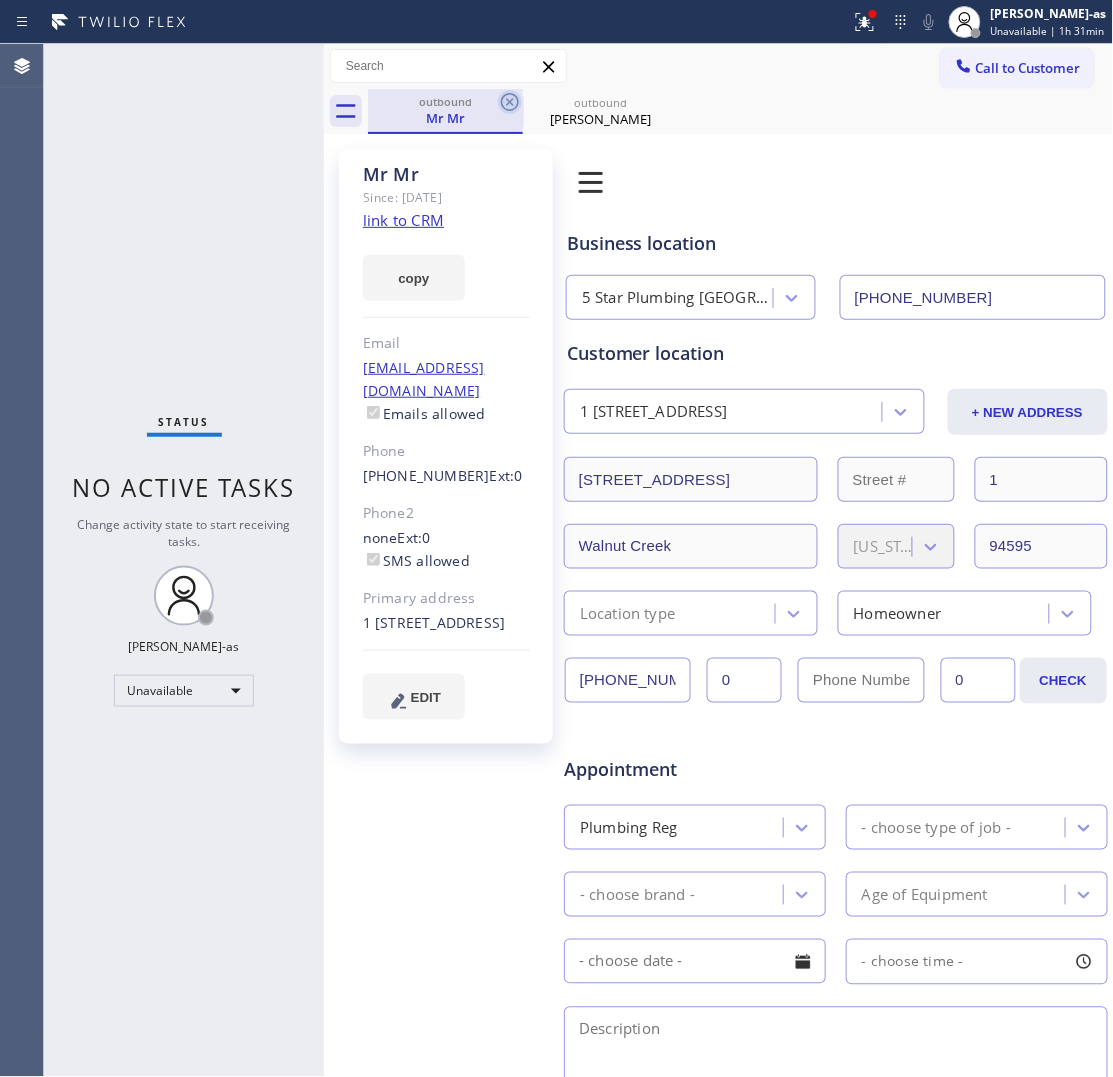 click 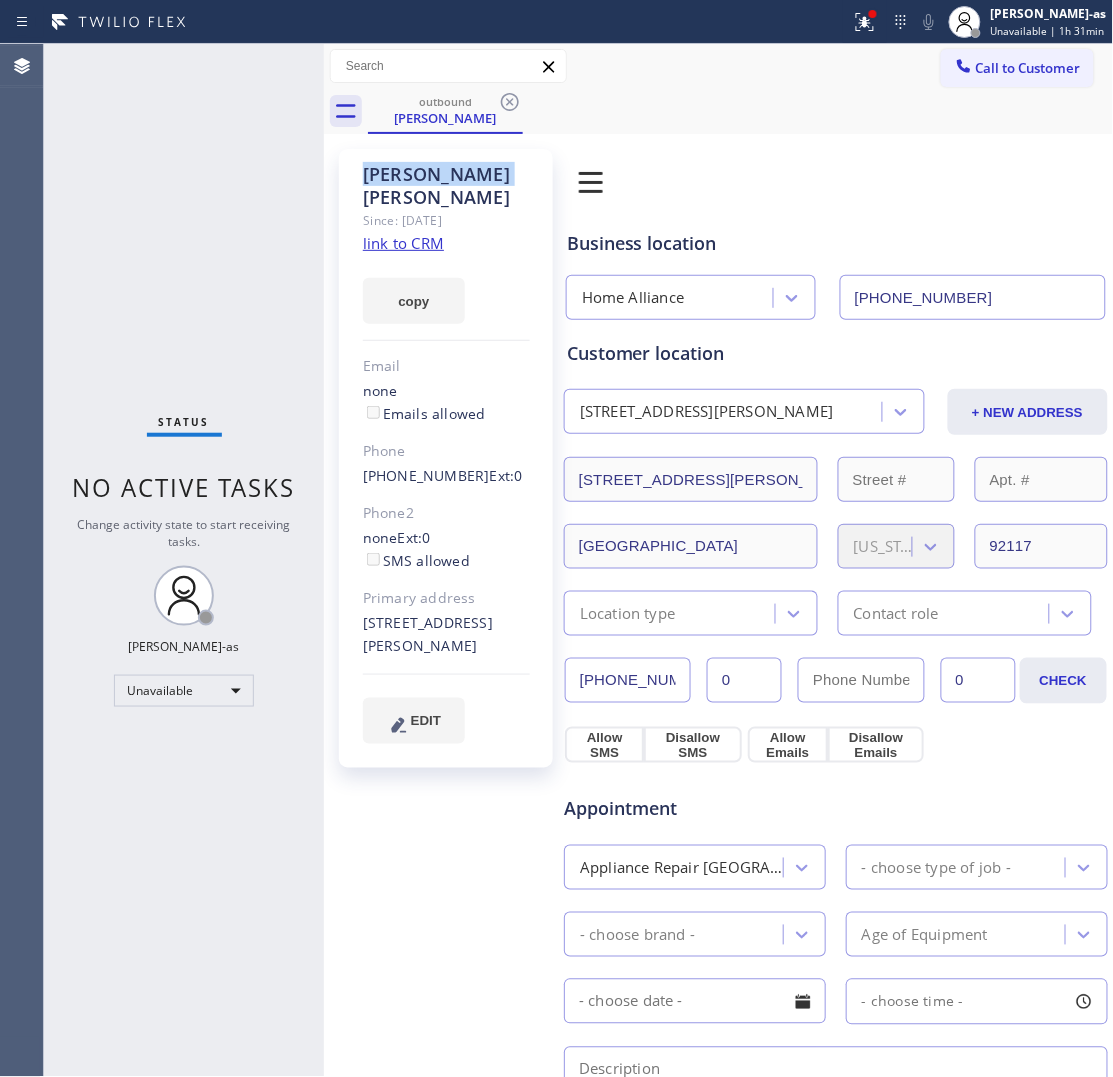 click 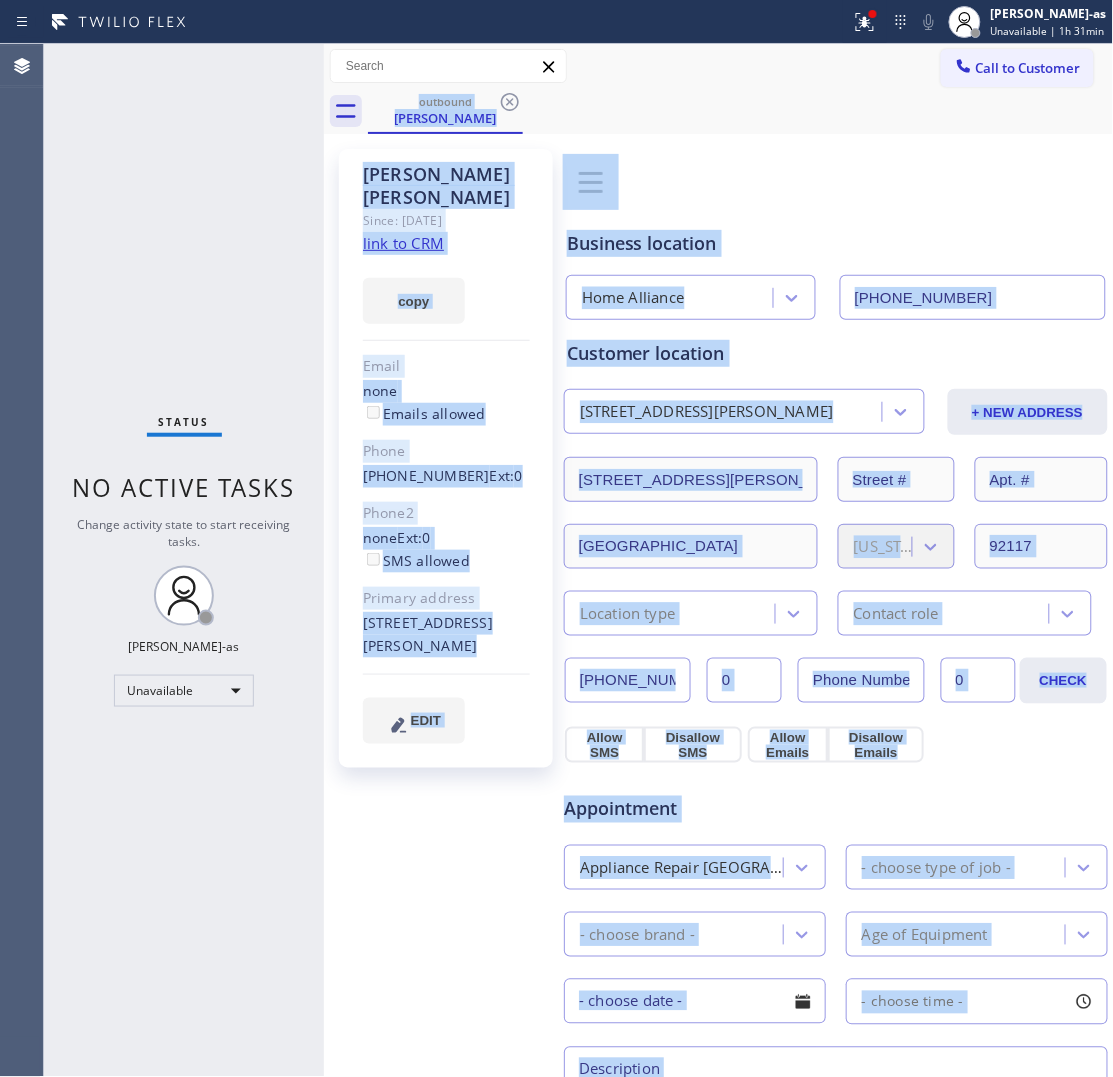 drag, startPoint x: 507, startPoint y: 101, endPoint x: 676, endPoint y: 105, distance: 169.04733 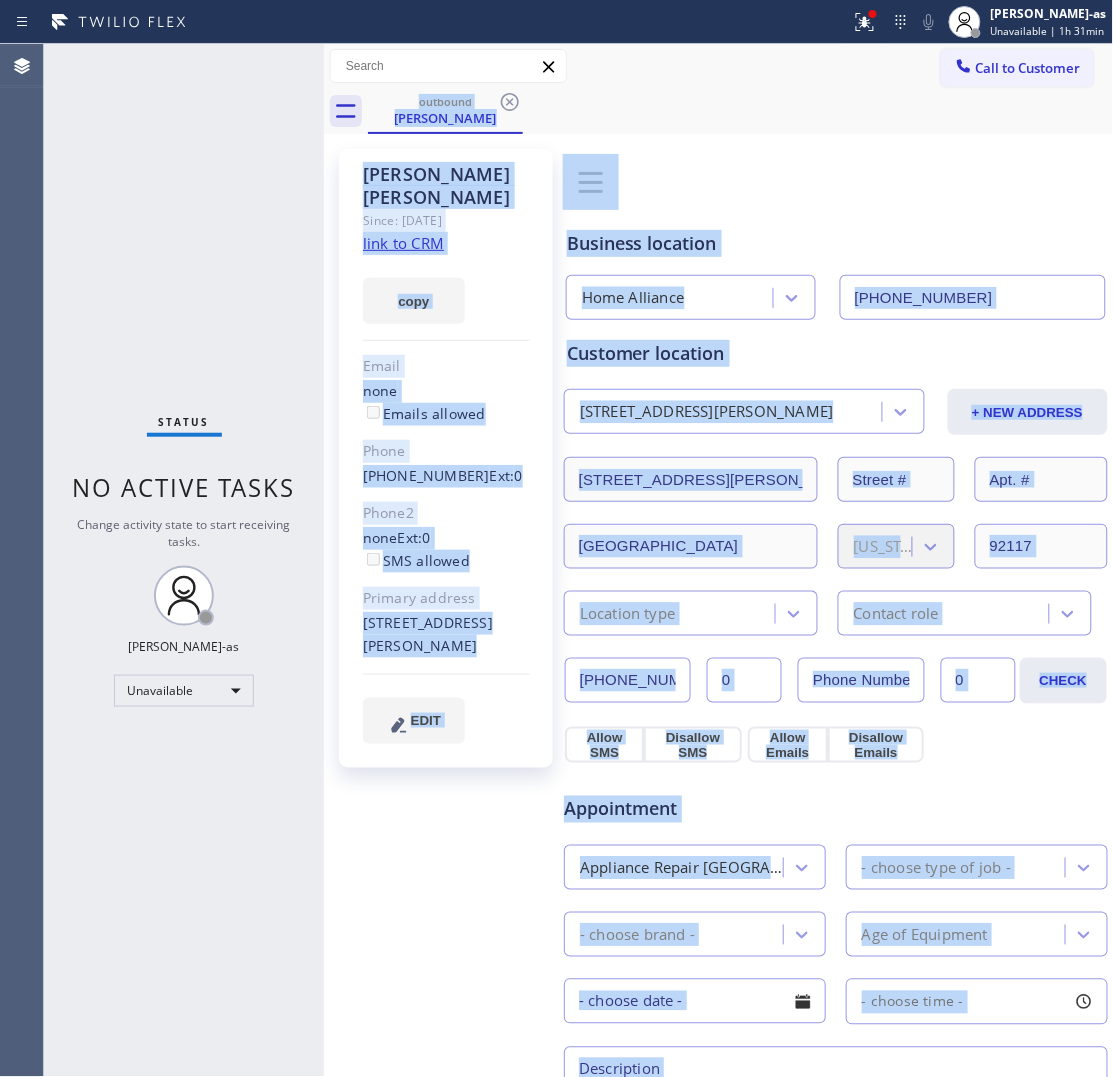 click on "outbound [PERSON_NAME]" at bounding box center [741, 111] 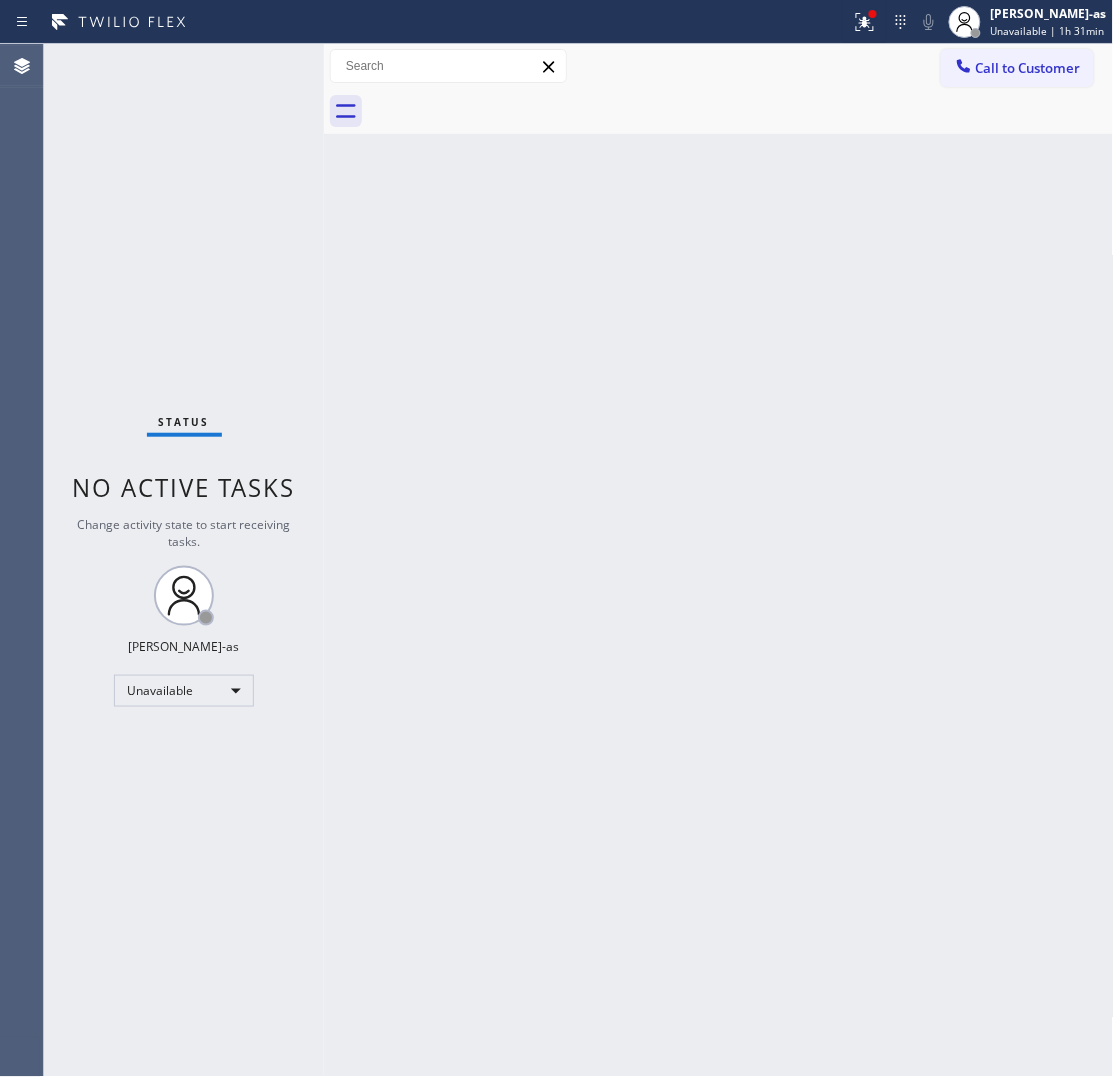 click on "Call to Customer" at bounding box center (1017, 68) 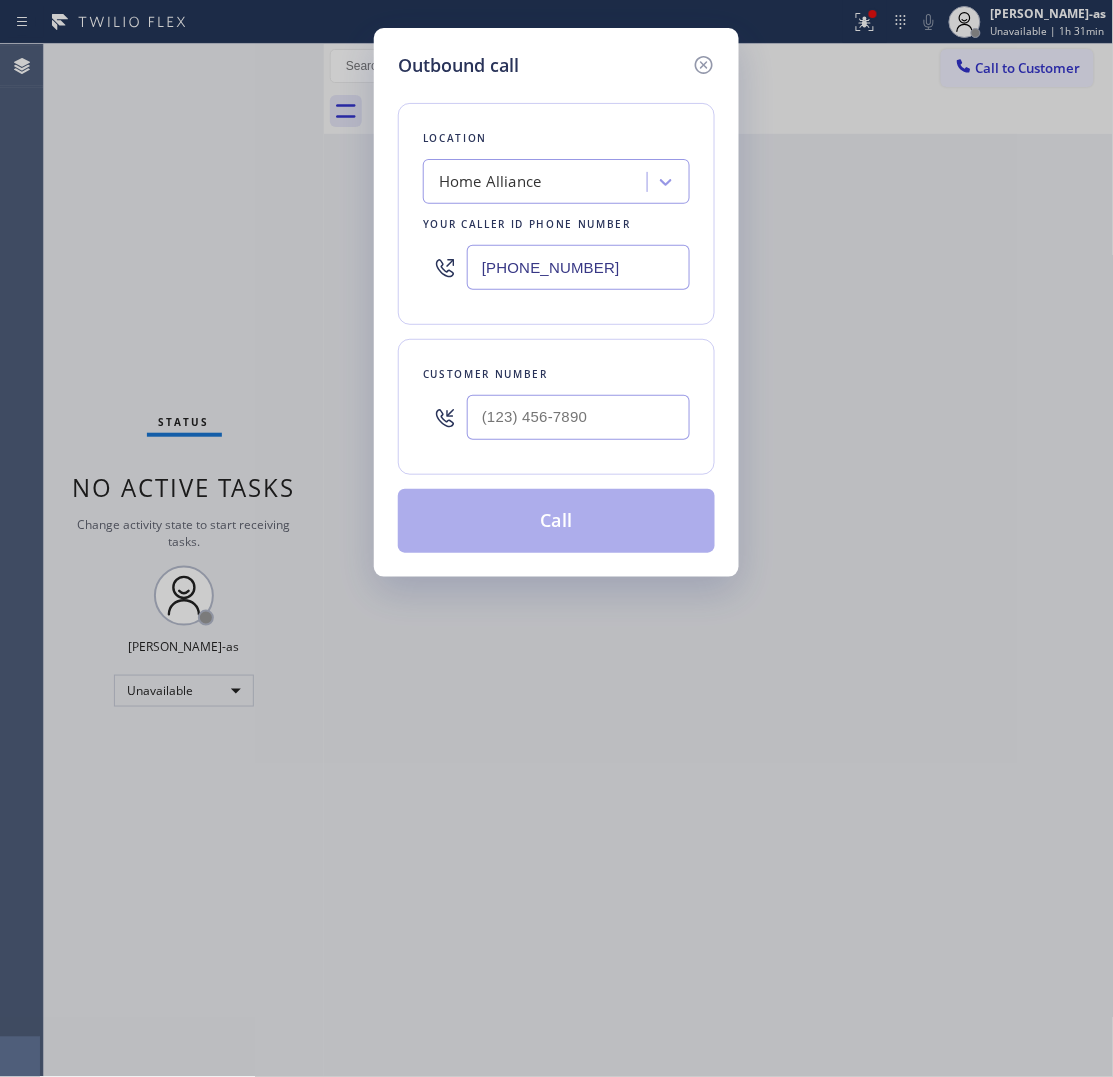 click at bounding box center [578, 417] 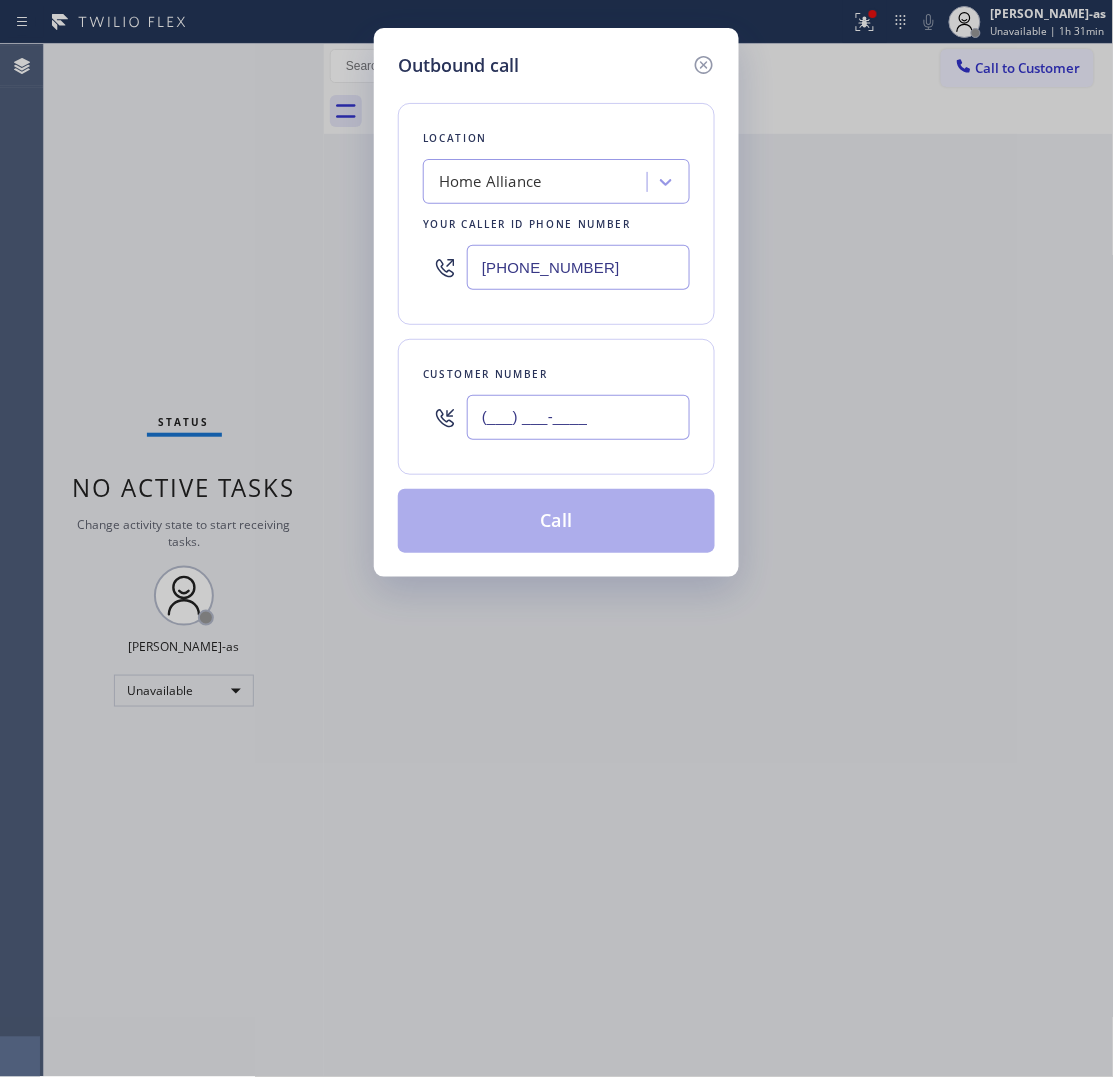 click on "(___) ___-____" at bounding box center (578, 417) 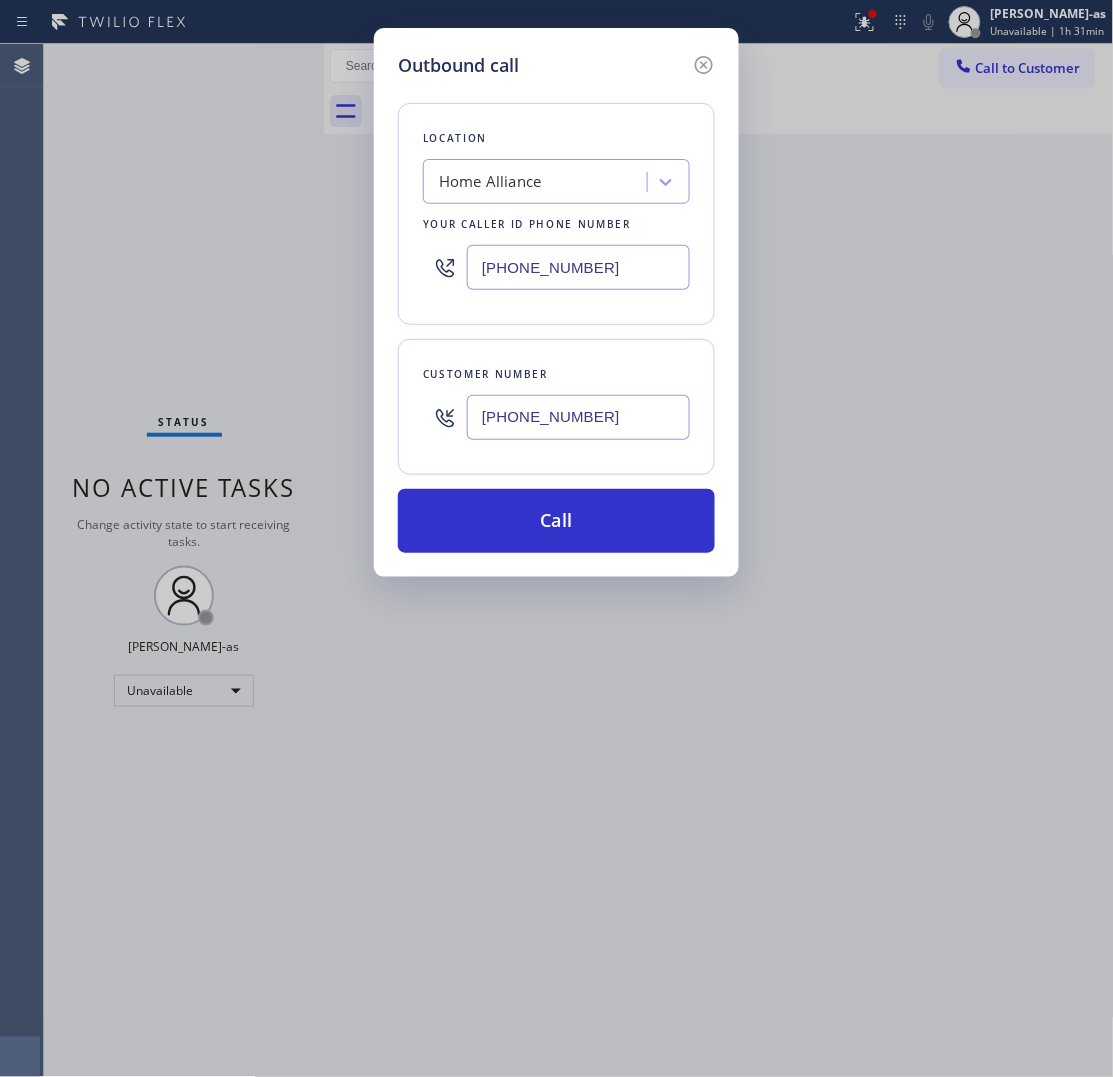 type on "[PHONE_NUMBER]" 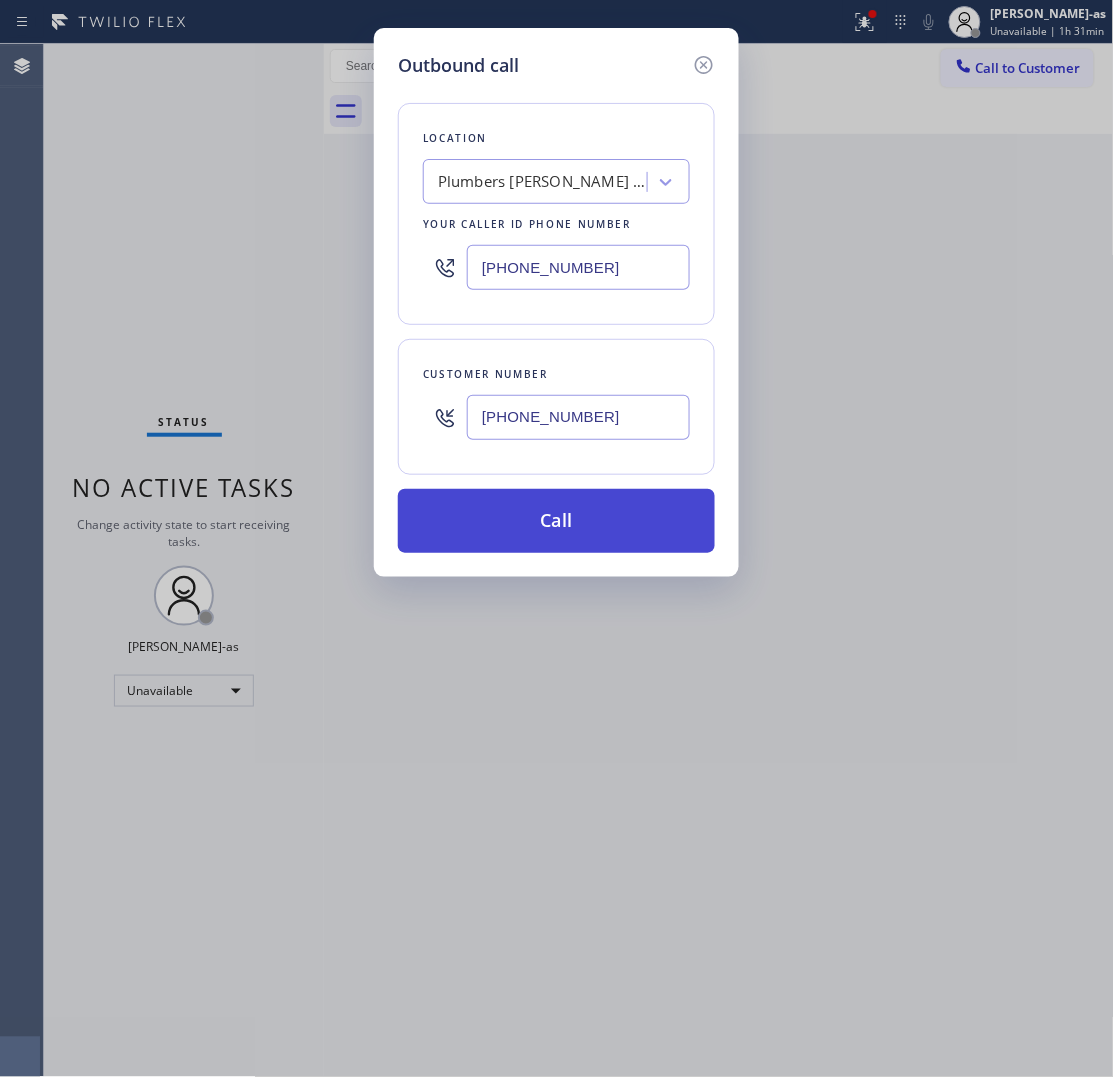 type on "[PHONE_NUMBER]" 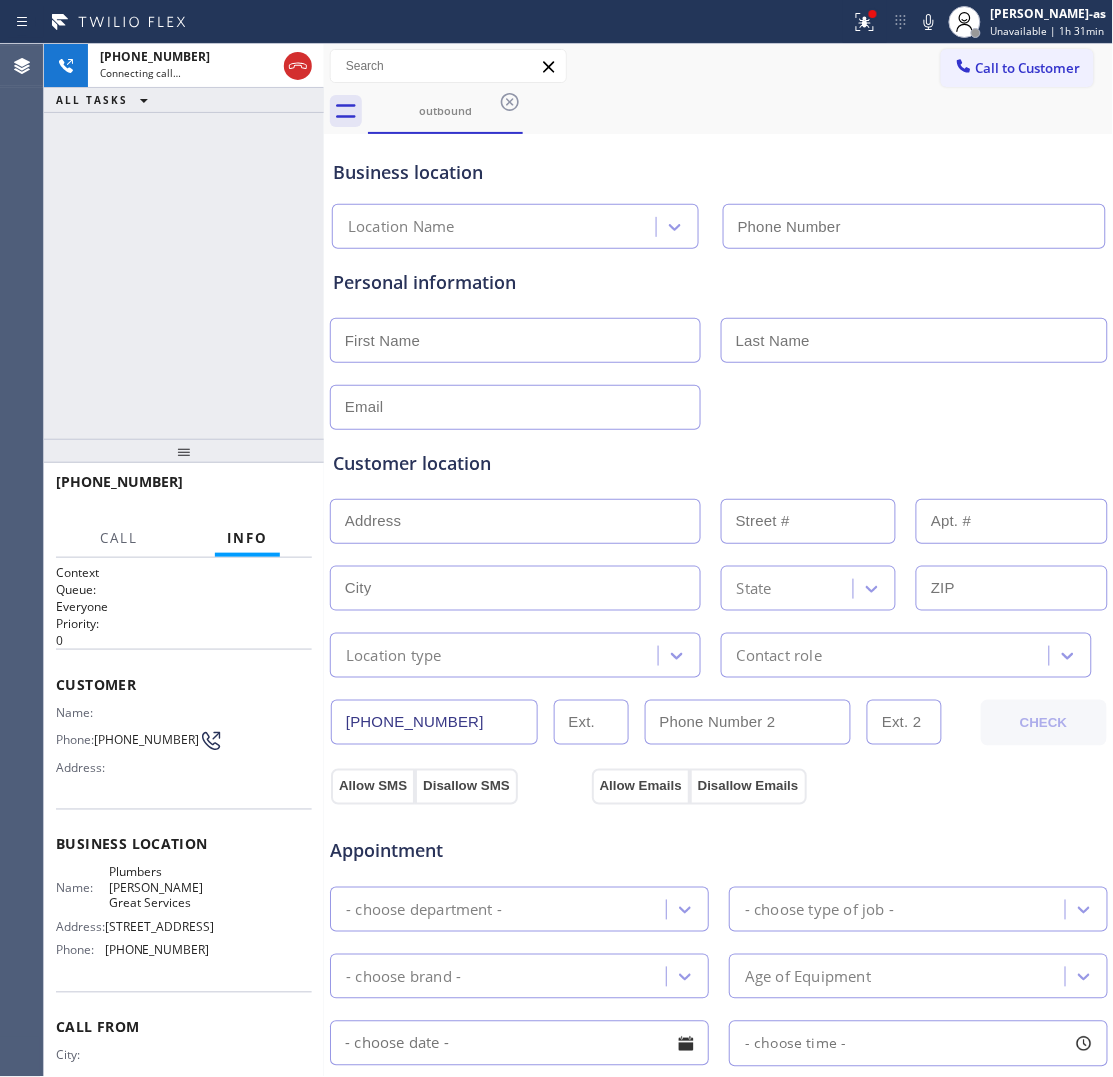 type on "[PHONE_NUMBER]" 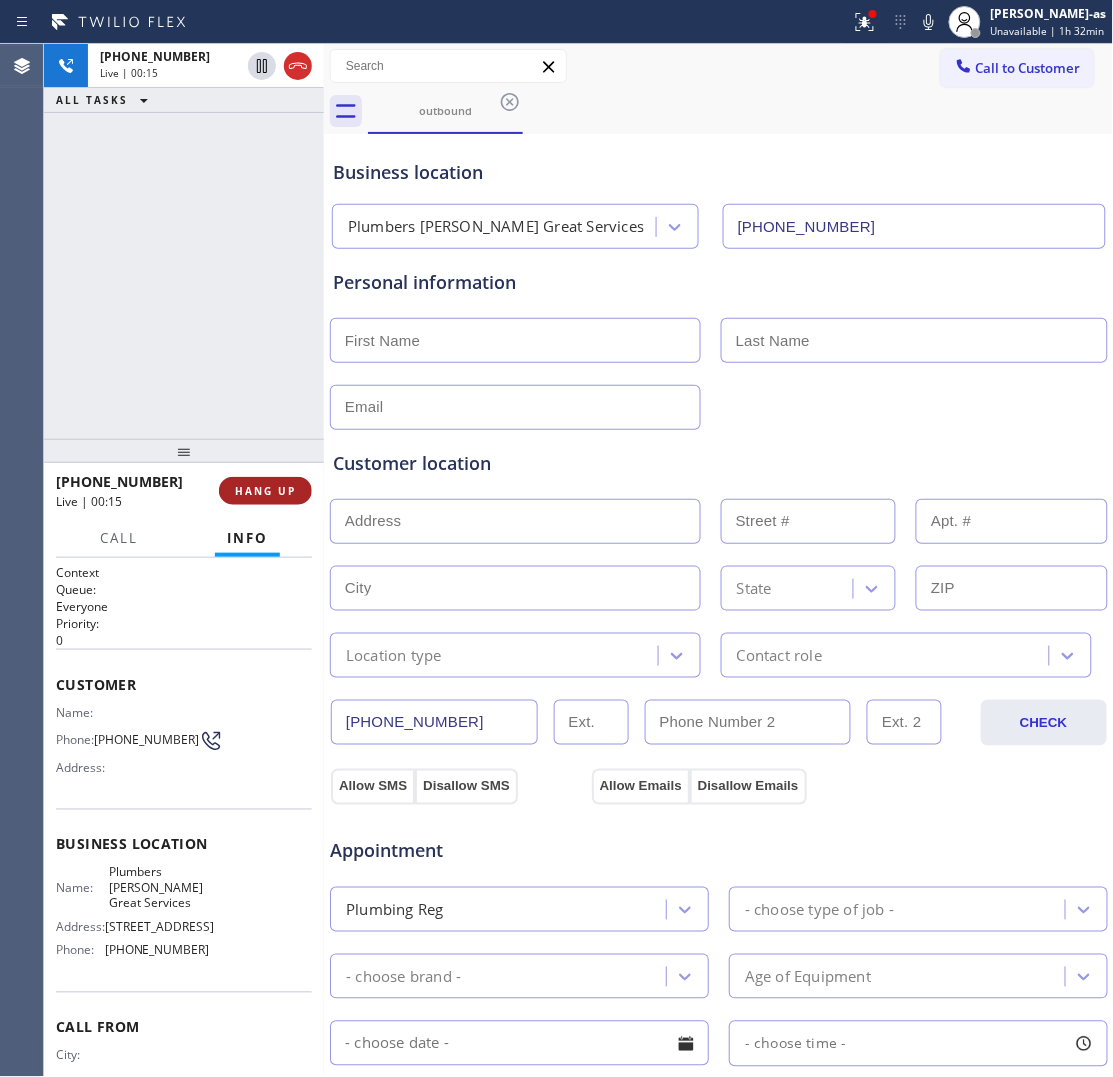 drag, startPoint x: 297, startPoint y: 436, endPoint x: 288, endPoint y: 508, distance: 72.56032 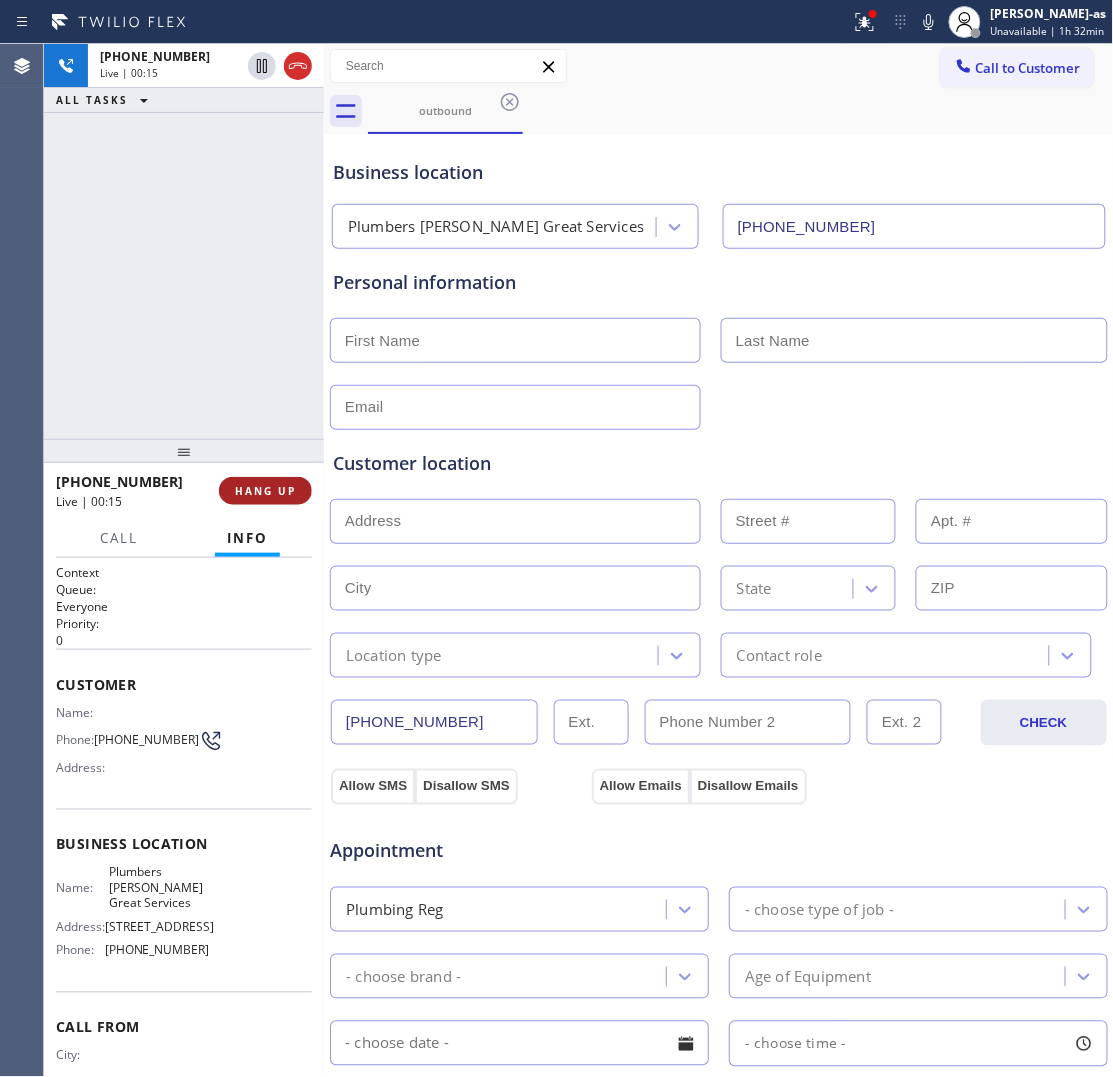 click at bounding box center [184, 451] 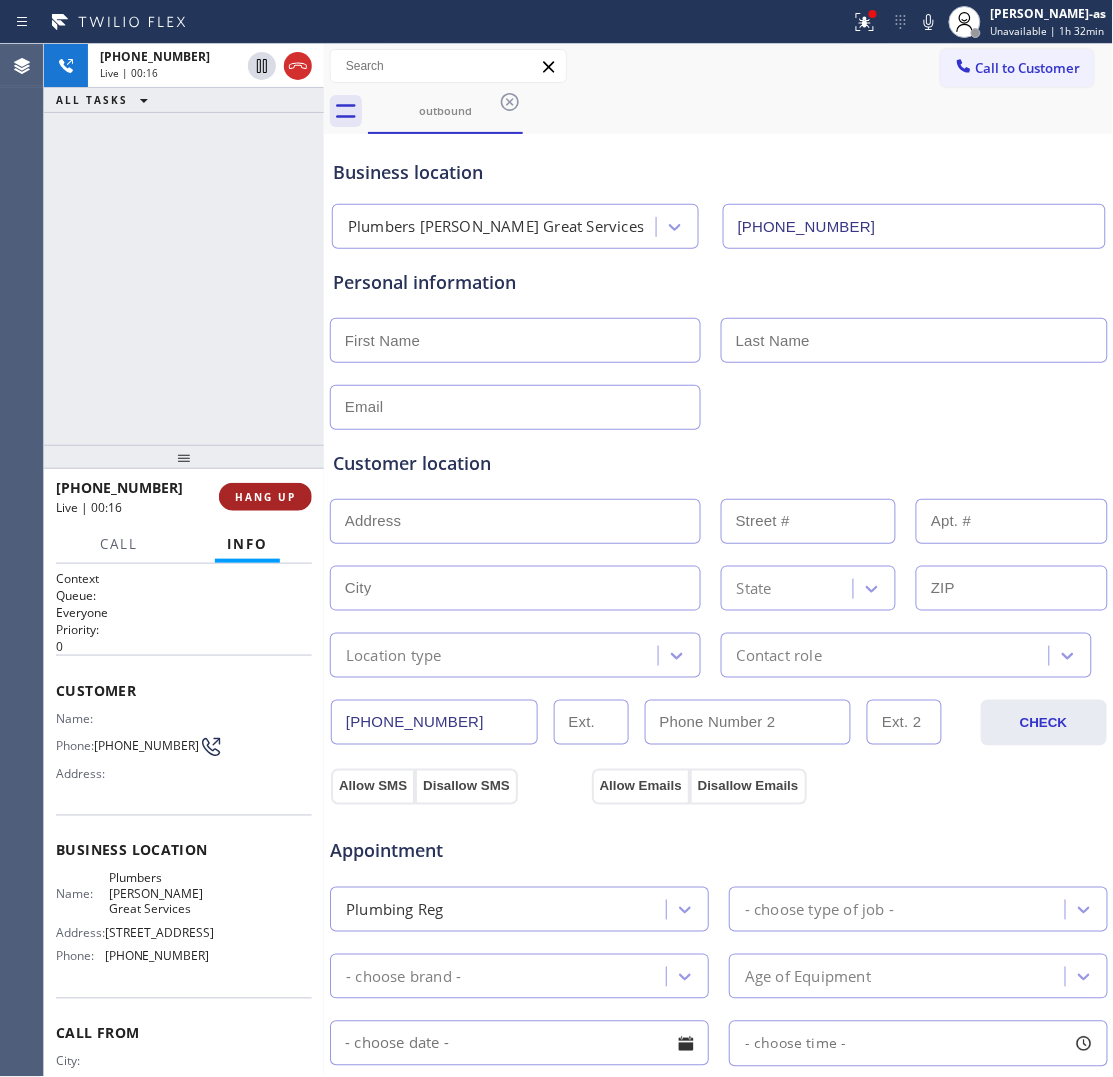 click on "HANG UP" at bounding box center (265, 497) 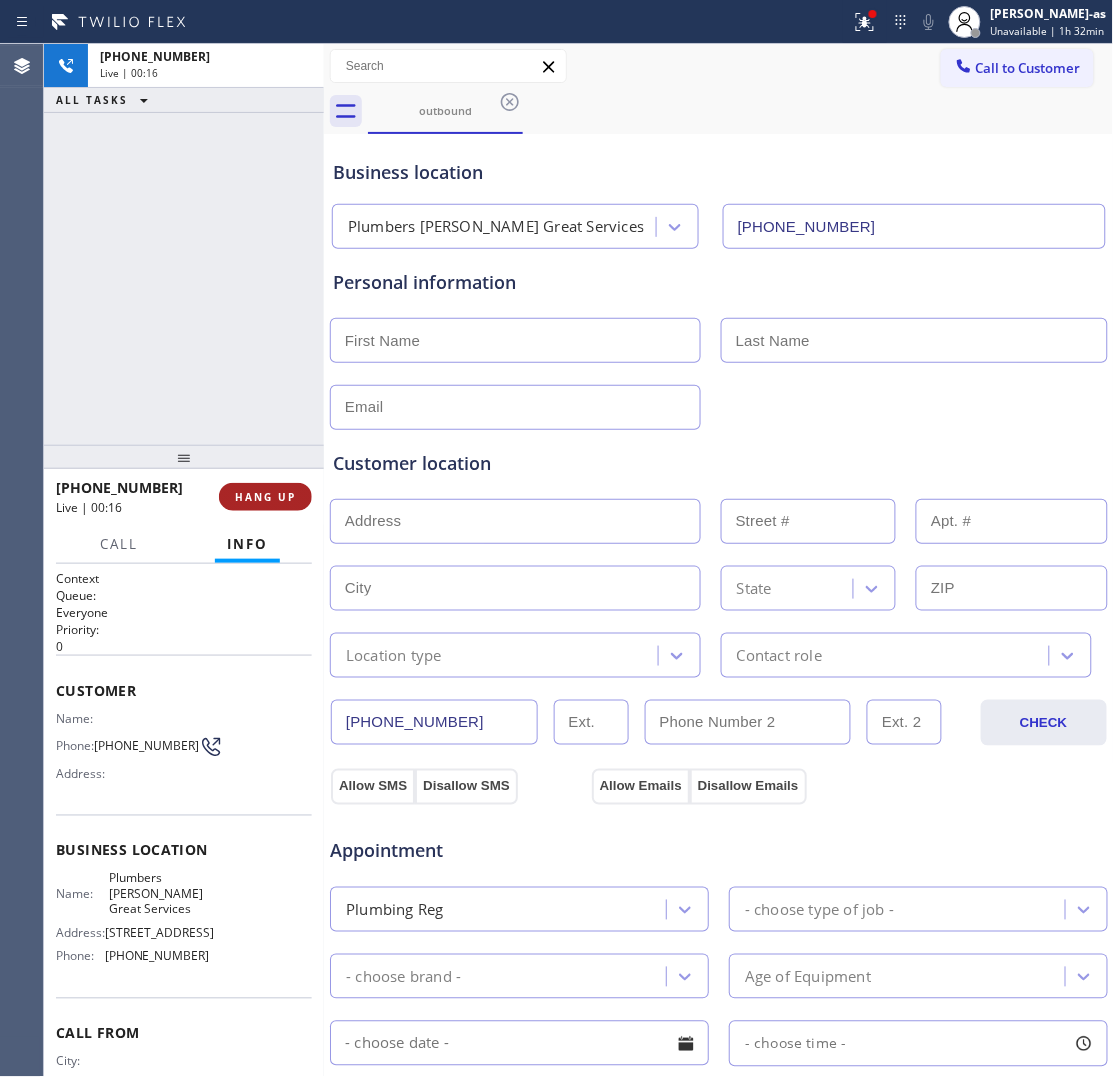 click on "HANG UP" at bounding box center (265, 497) 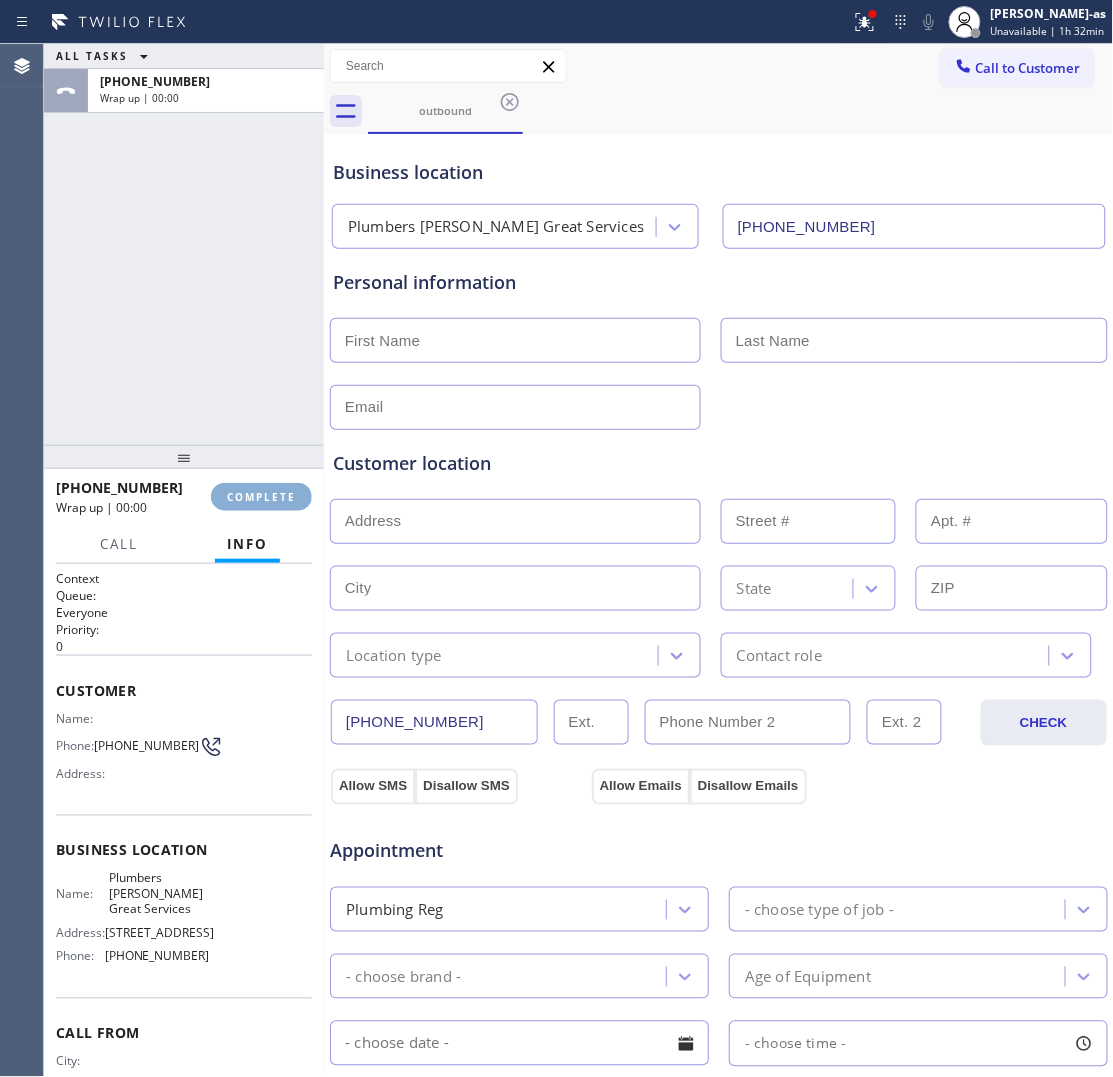 click on "COMPLETE" at bounding box center [261, 497] 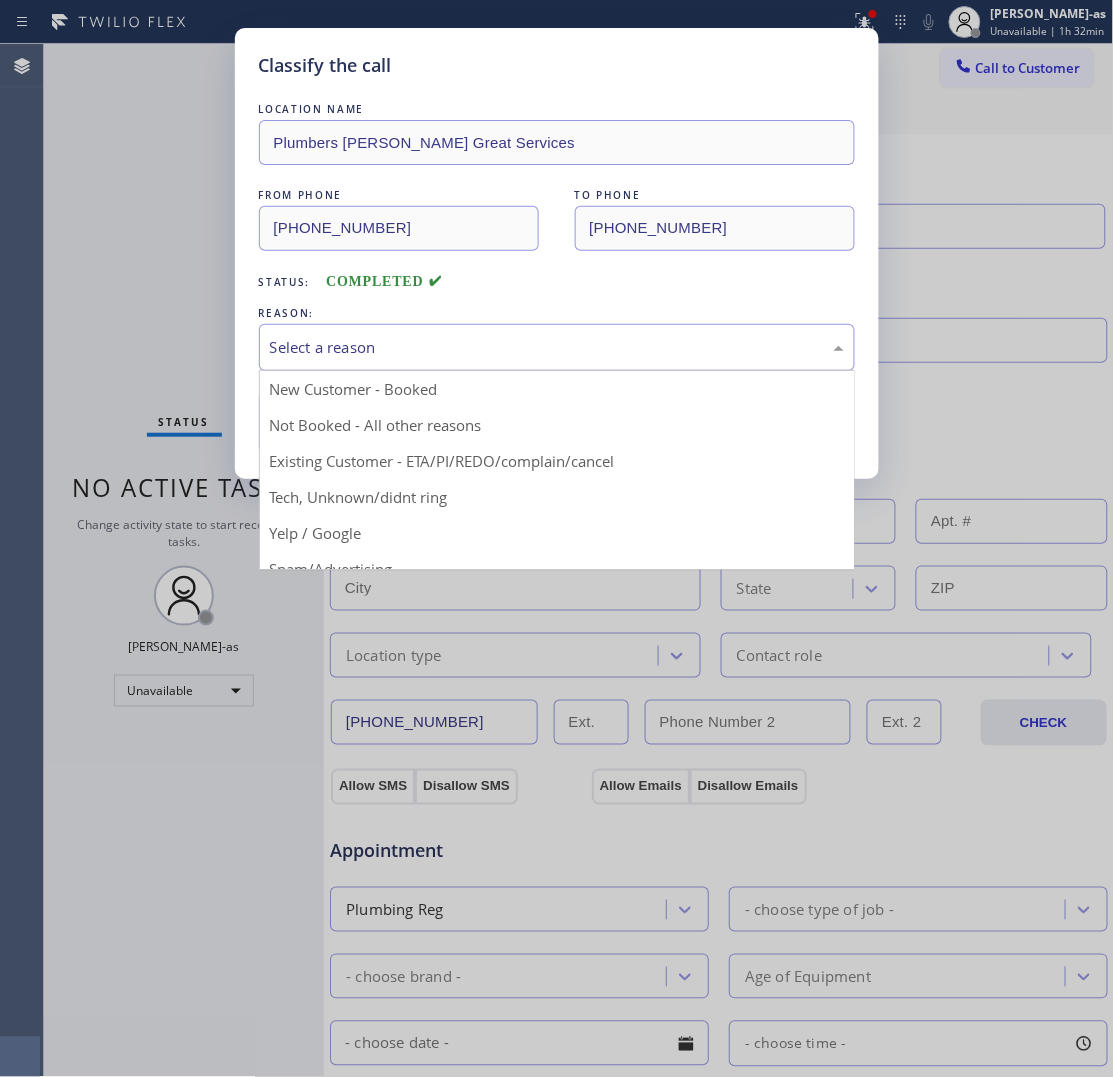 click on "Select a reason" at bounding box center (557, 347) 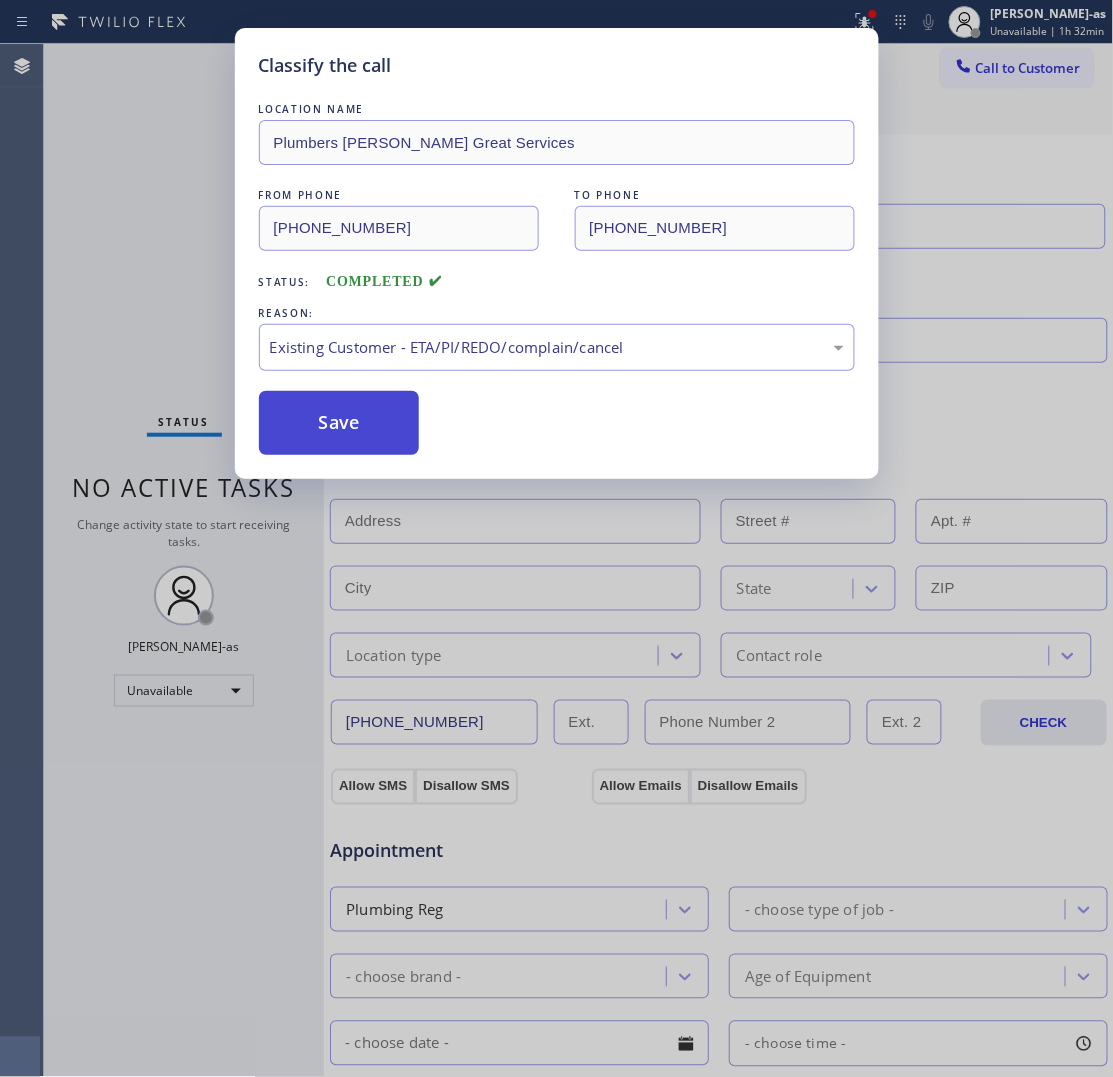 click on "Save" at bounding box center (339, 423) 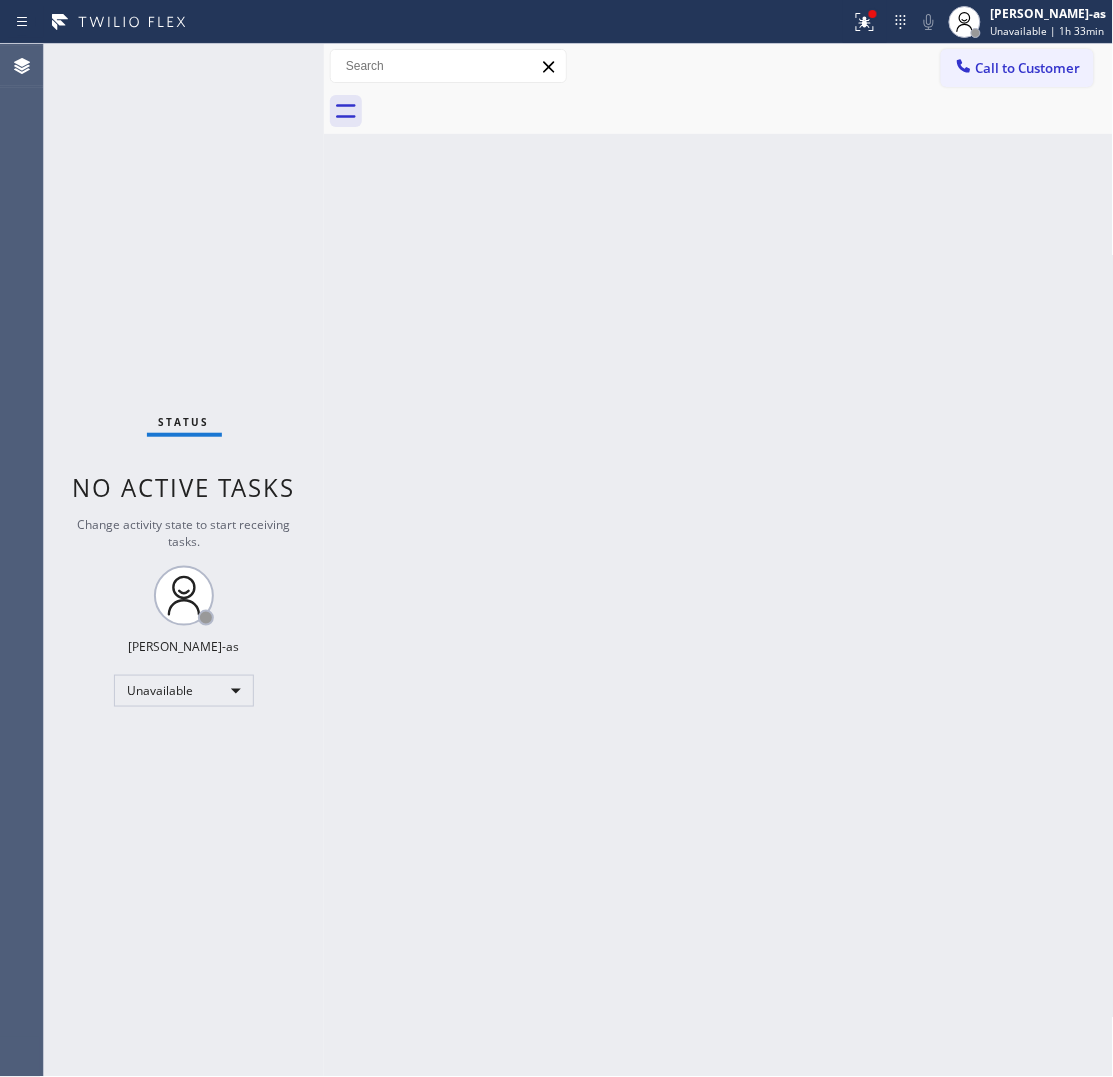 click on "Back to Dashboard Change Sender ID Customers Technicians Select a contact Outbound call Location Search location Your caller id phone number Customer number Call Customer info Name   Phone none Address none Change Sender ID HVAC [PHONE_NUMBER] 5 Star Appliance [PHONE_NUMBER] Appliance Repair [PHONE_NUMBER] Plumbing [PHONE_NUMBER] Air Duct Cleaning [PHONE_NUMBER]  Electricians [PHONE_NUMBER] Cancel Change Check personal SMS Reset Change No tabs Call to Customer Outbound call Location Plumbers [PERSON_NAME] Great Services Your caller id phone number [PHONE_NUMBER] Customer number Call Outbound call Technician Search Technician Your caller id phone number Your caller id phone number Call" at bounding box center (719, 560) 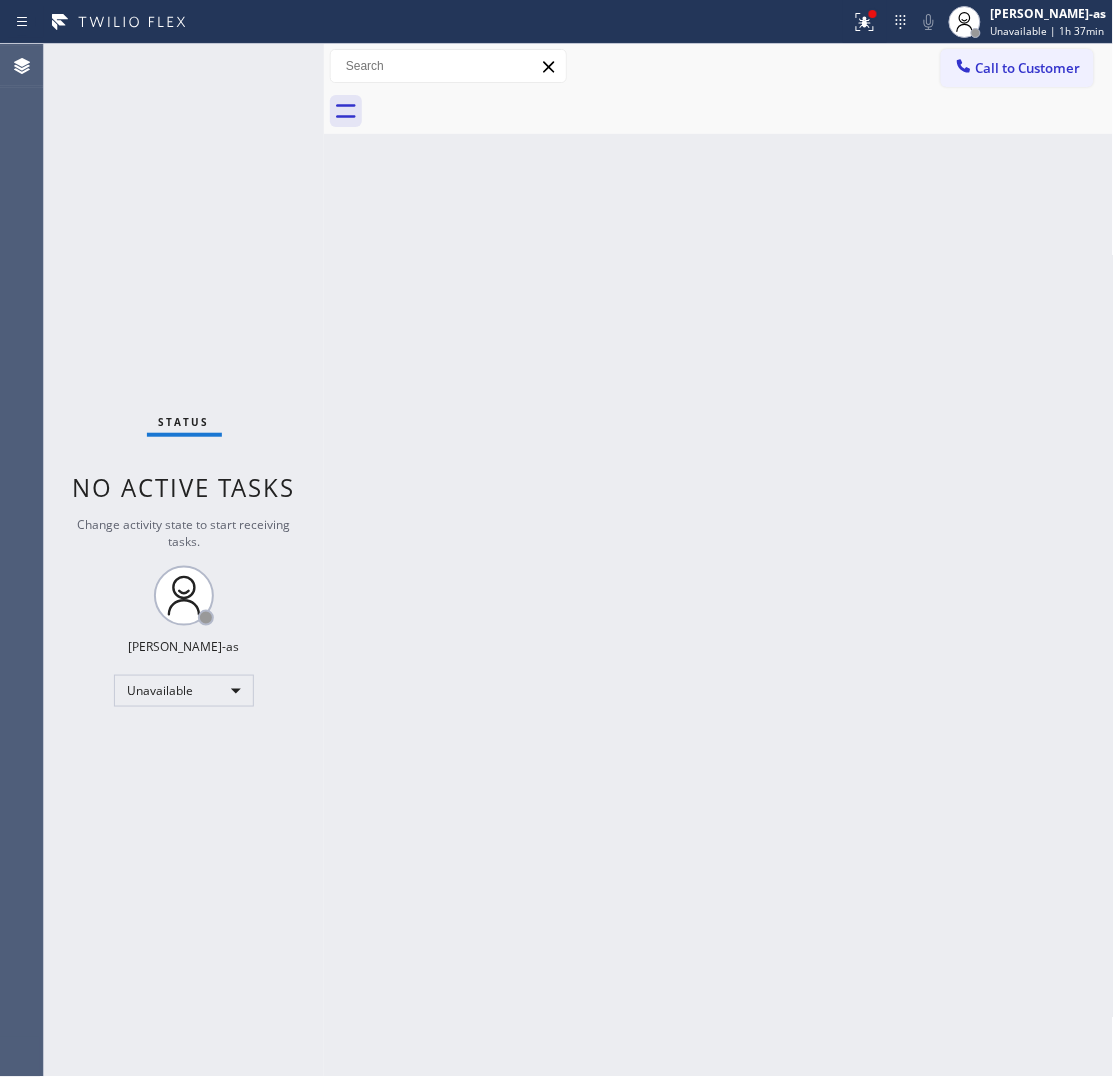 click on "Back to Dashboard Change Sender ID Customers Technicians Select a contact Outbound call Location Search location Your caller id phone number Customer number Call Customer info Name   Phone none Address none Change Sender ID HVAC [PHONE_NUMBER] 5 Star Appliance [PHONE_NUMBER] Appliance Repair [PHONE_NUMBER] Plumbing [PHONE_NUMBER] Air Duct Cleaning [PHONE_NUMBER]  Electricians [PHONE_NUMBER] Cancel Change Check personal SMS Reset Change No tabs Call to Customer Outbound call Location Plumbers [PERSON_NAME] Great Services Your caller id phone number [PHONE_NUMBER] Customer number Call Outbound call Technician Search Technician Your caller id phone number Your caller id phone number Call" at bounding box center (719, 560) 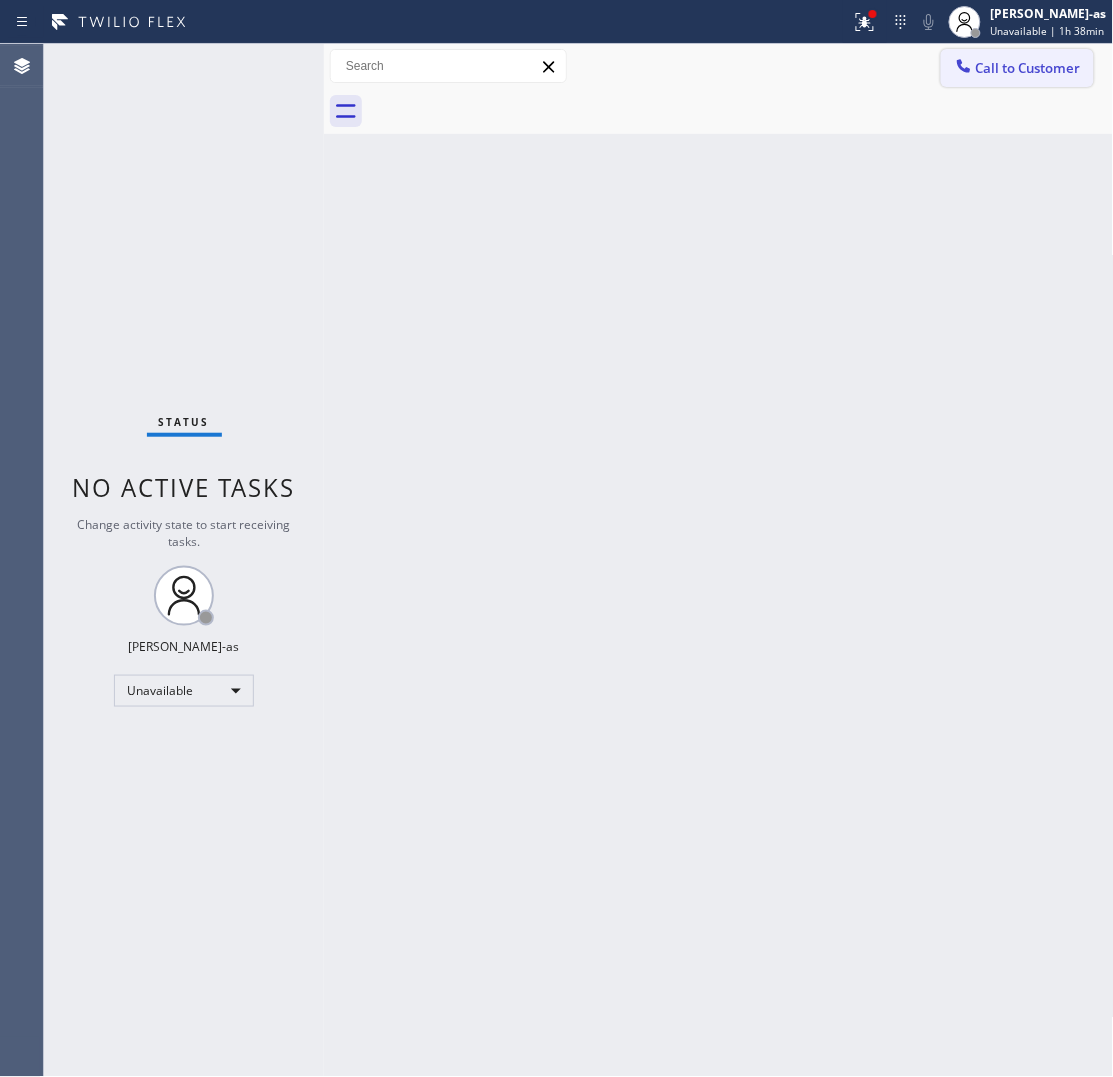click on "Call to Customer" at bounding box center (1028, 68) 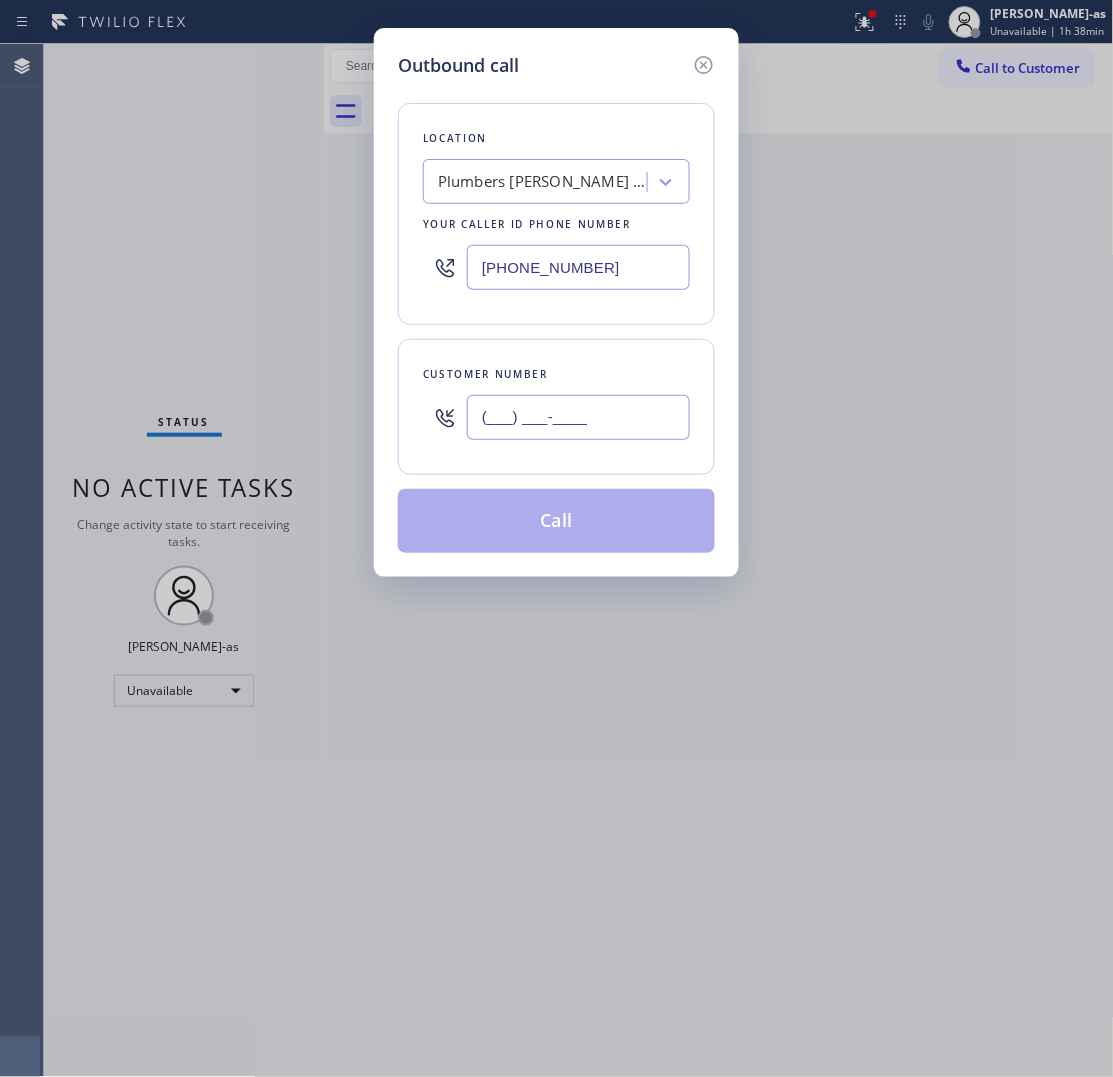 click on "(___) ___-____" at bounding box center [578, 417] 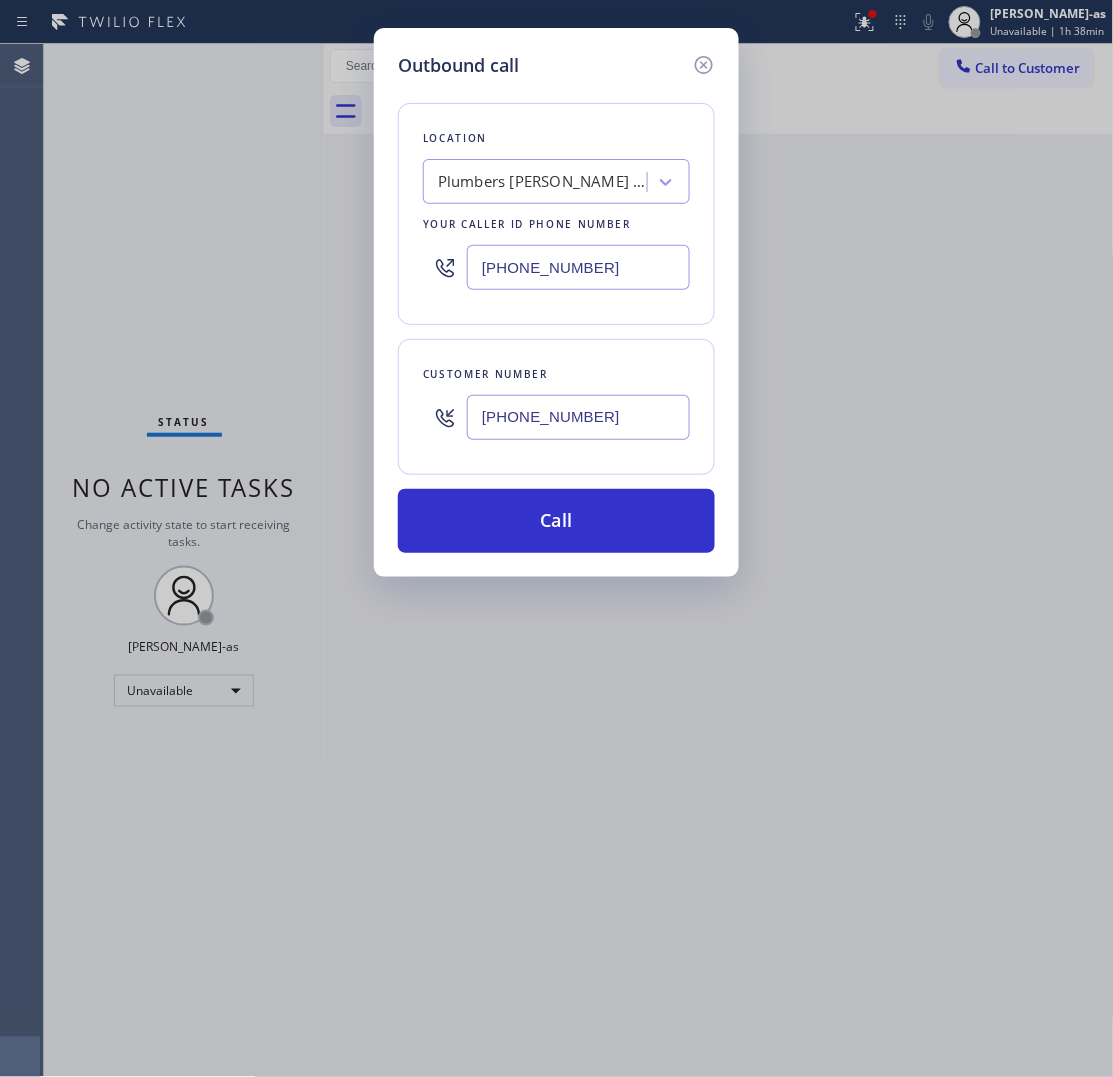 type on "[PHONE_NUMBER]" 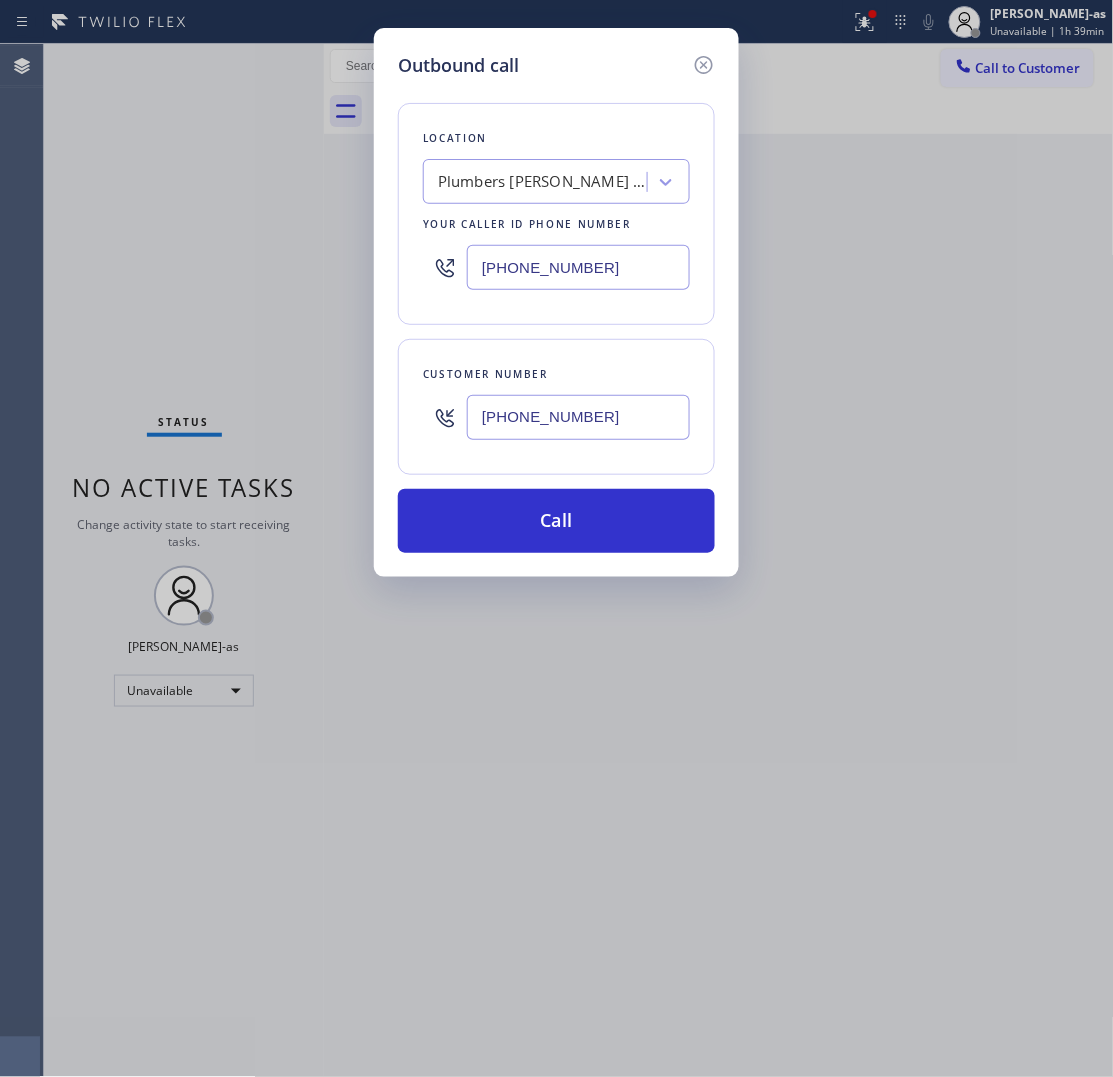 click on "Plumbers [PERSON_NAME] Great Services" at bounding box center (543, 182) 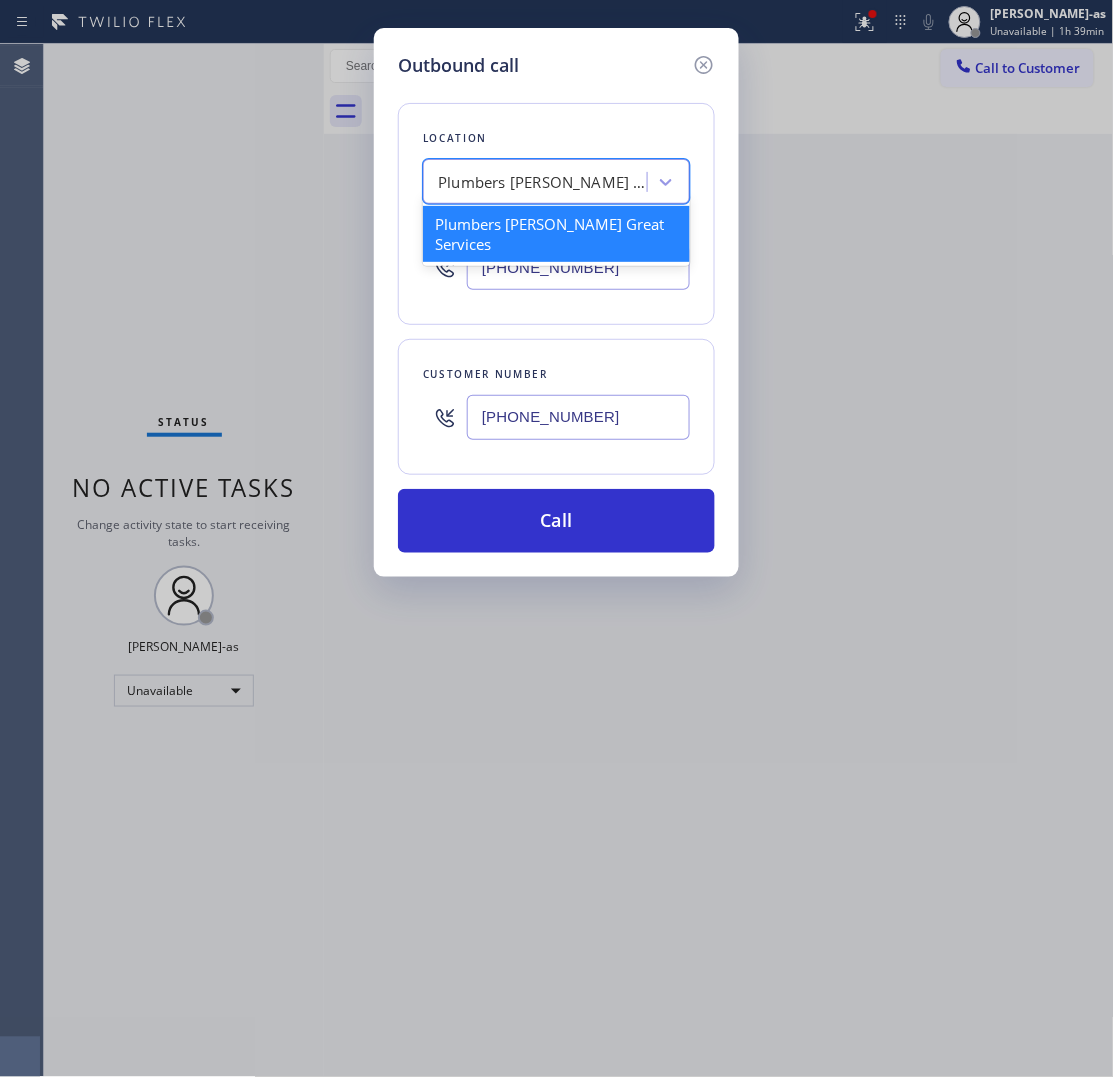 paste on "Top [US_STATE] Heating and AC Service" 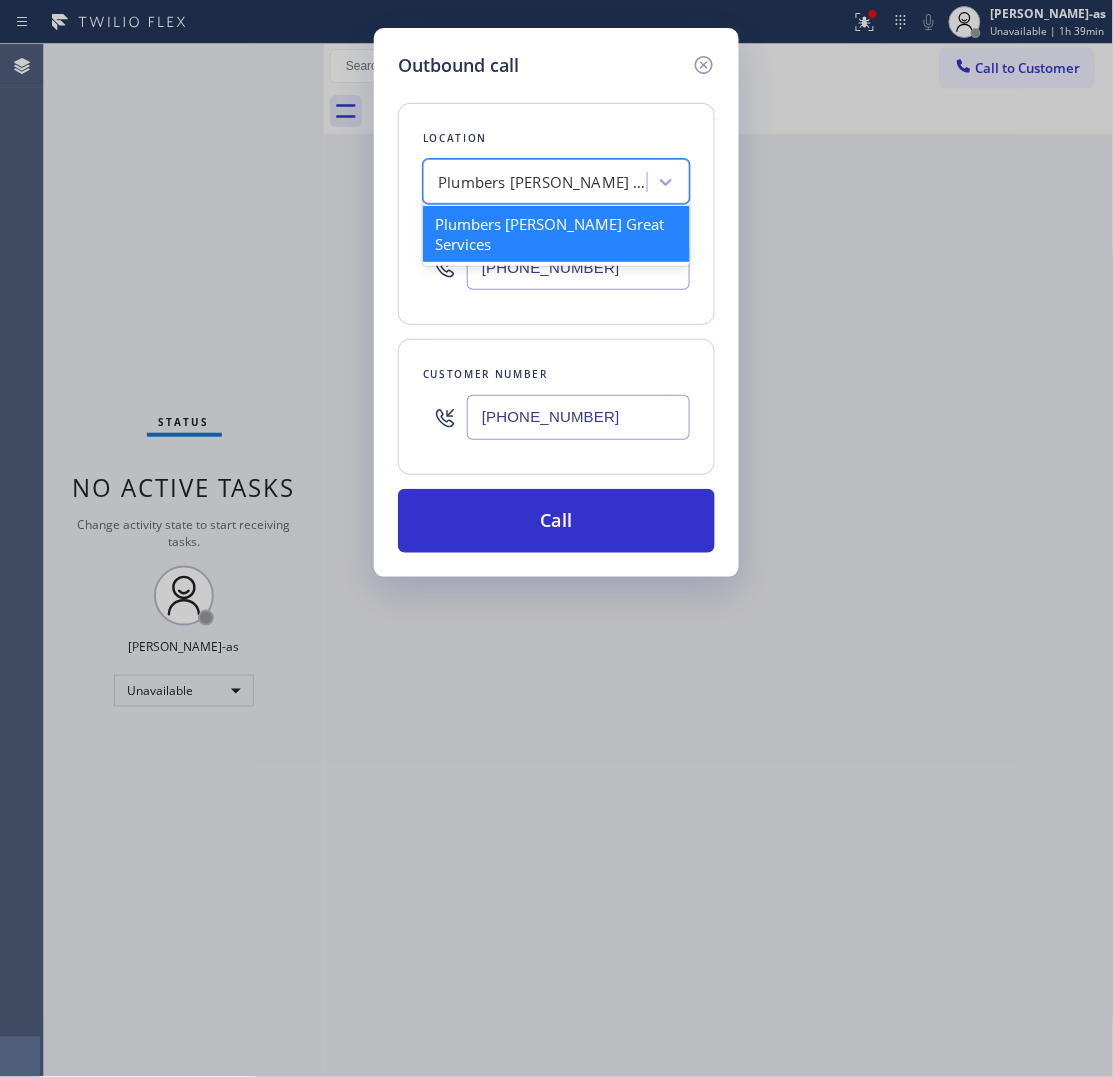 type on "Top [US_STATE] Heating and AC Service" 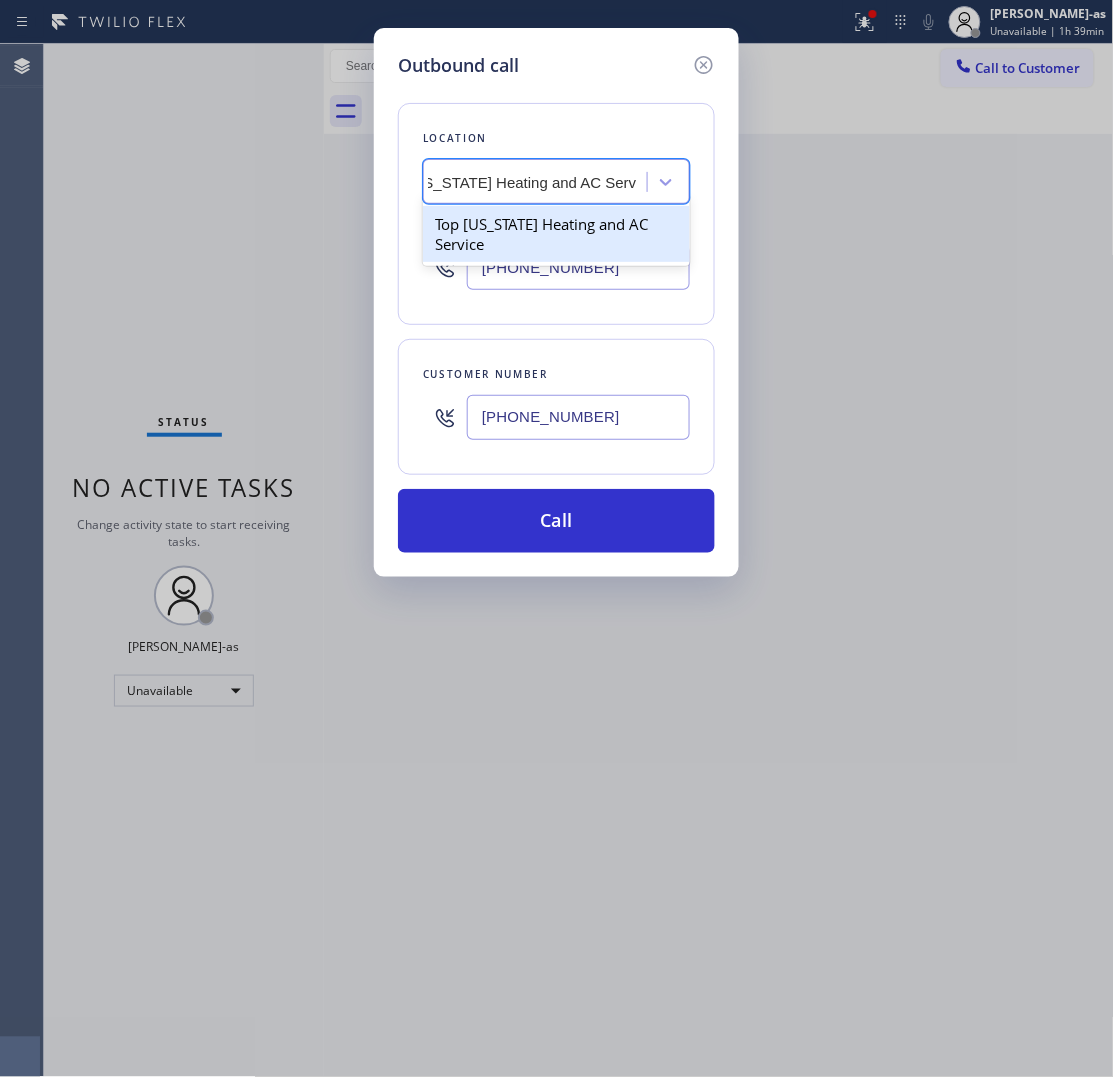 drag, startPoint x: 508, startPoint y: 227, endPoint x: 537, endPoint y: 245, distance: 34.132095 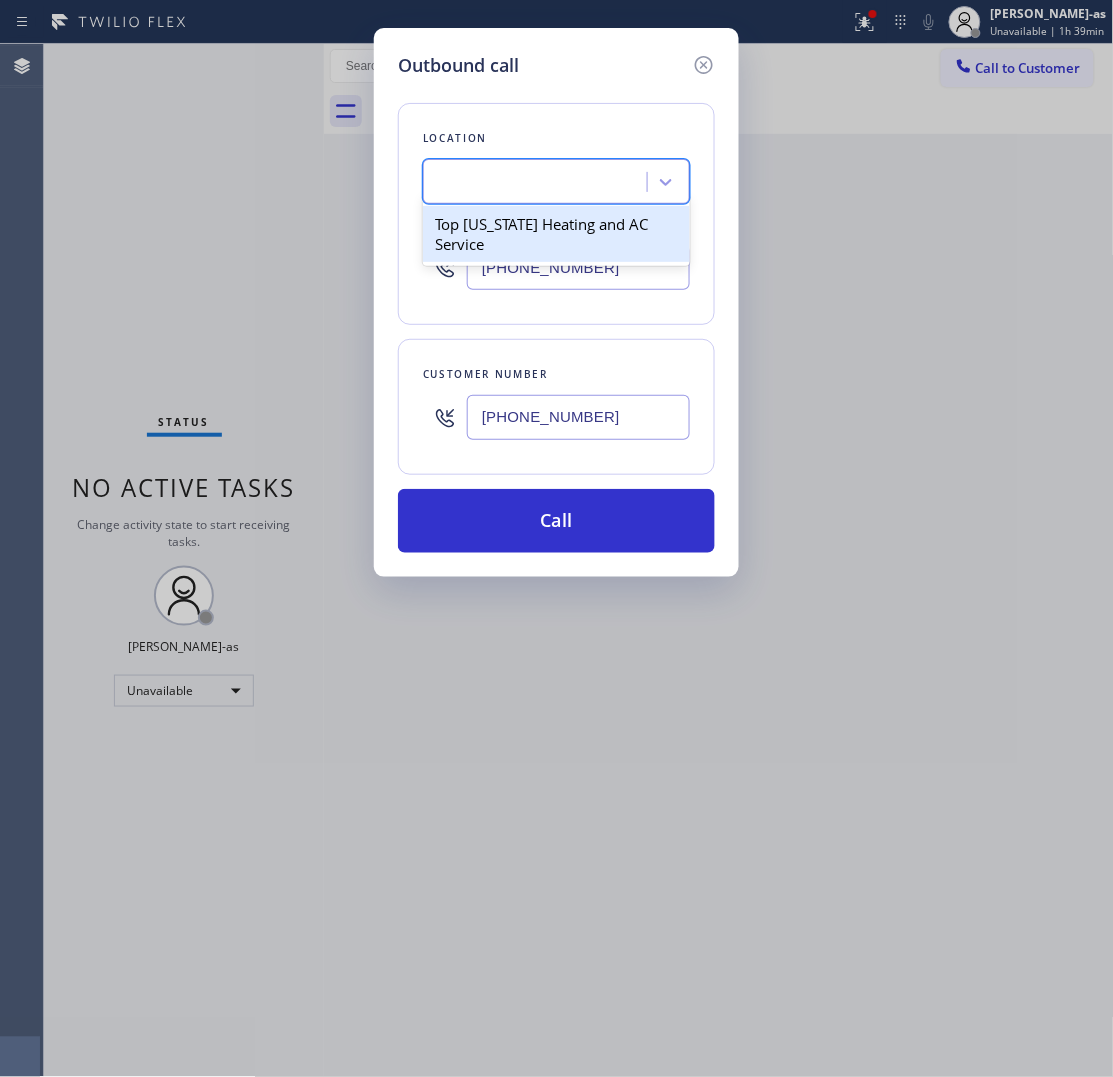 scroll, scrollTop: 0, scrollLeft: 1, axis: horizontal 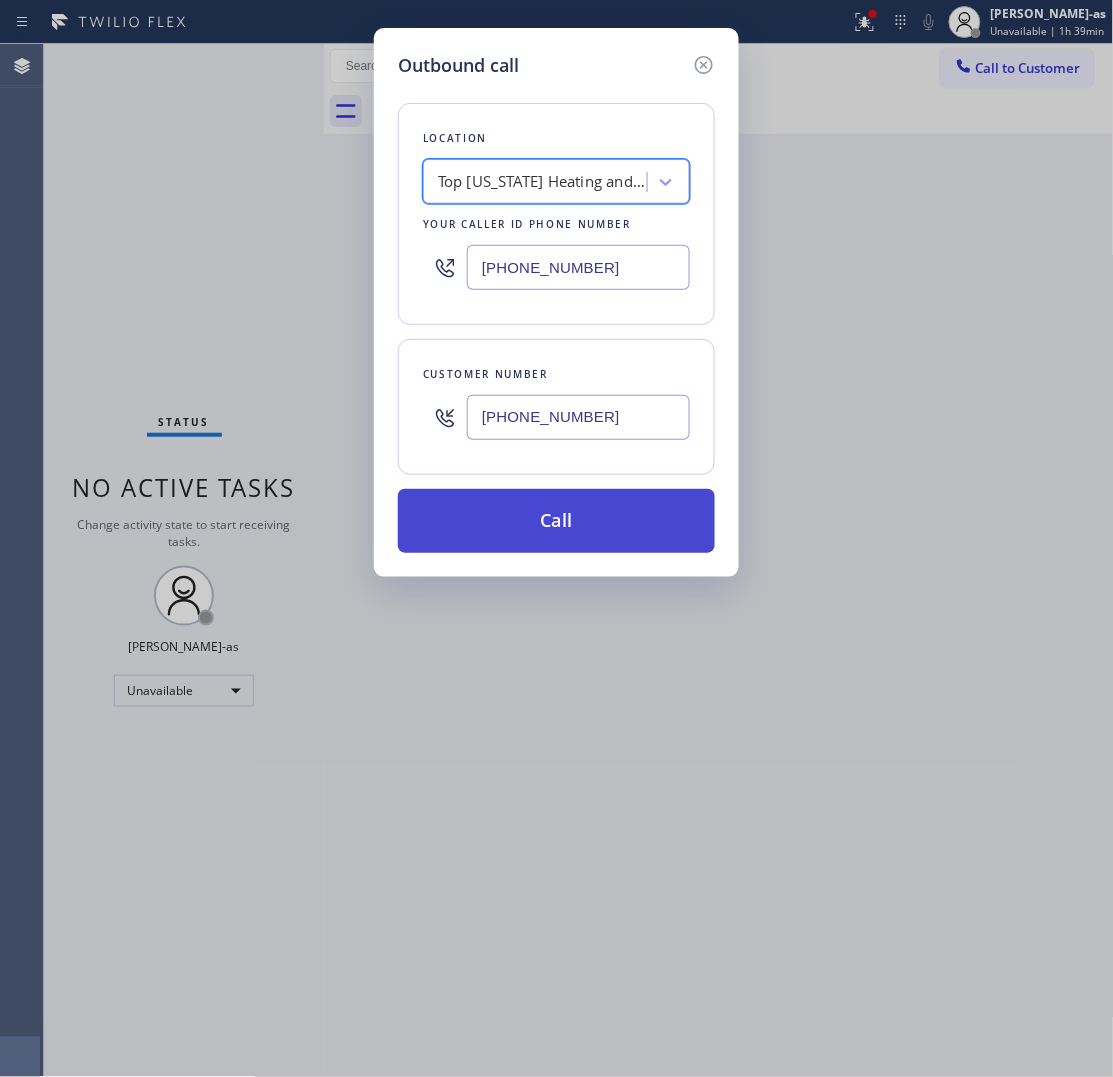 click on "Call" at bounding box center (556, 521) 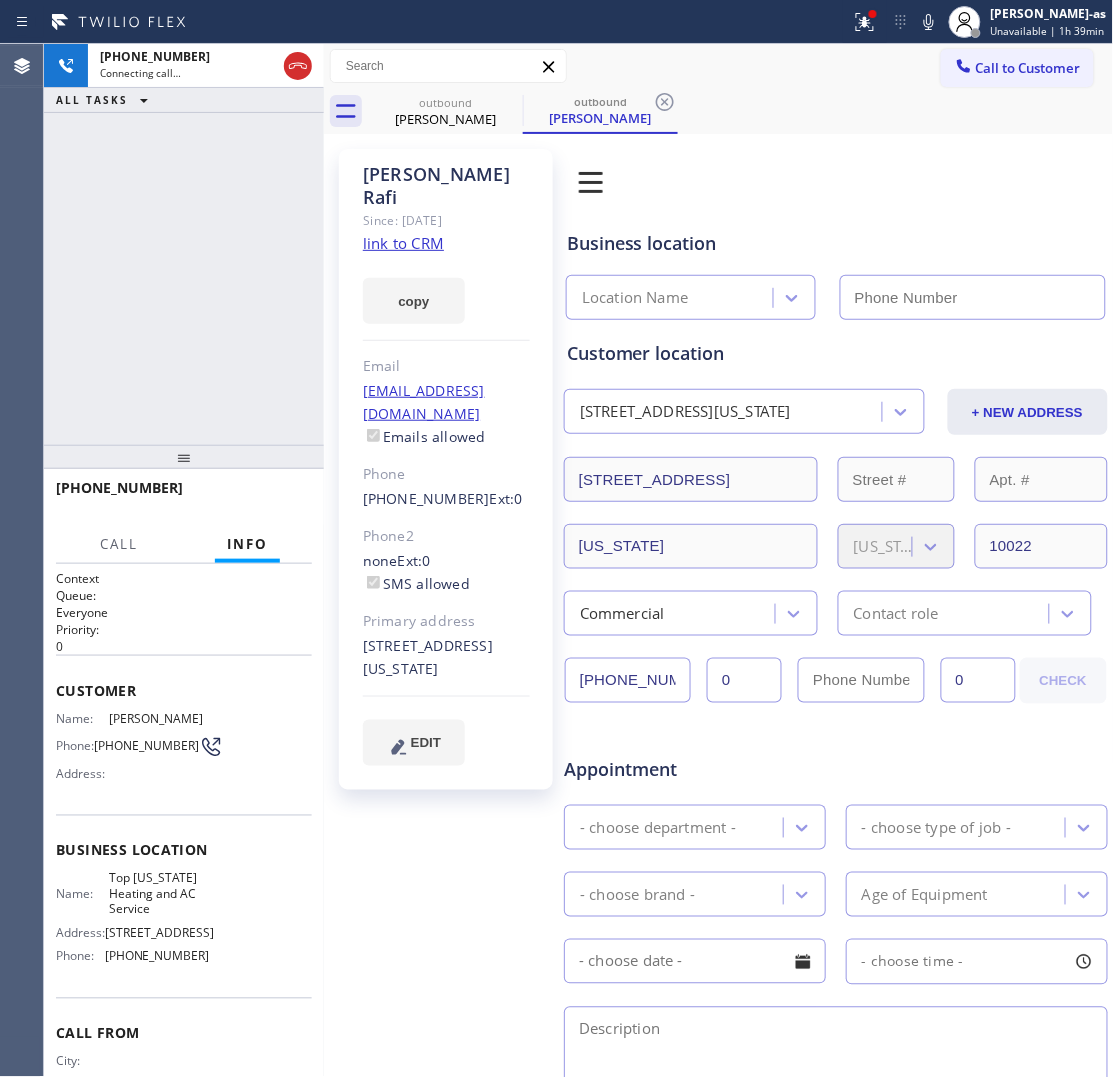 type on "[PHONE_NUMBER]" 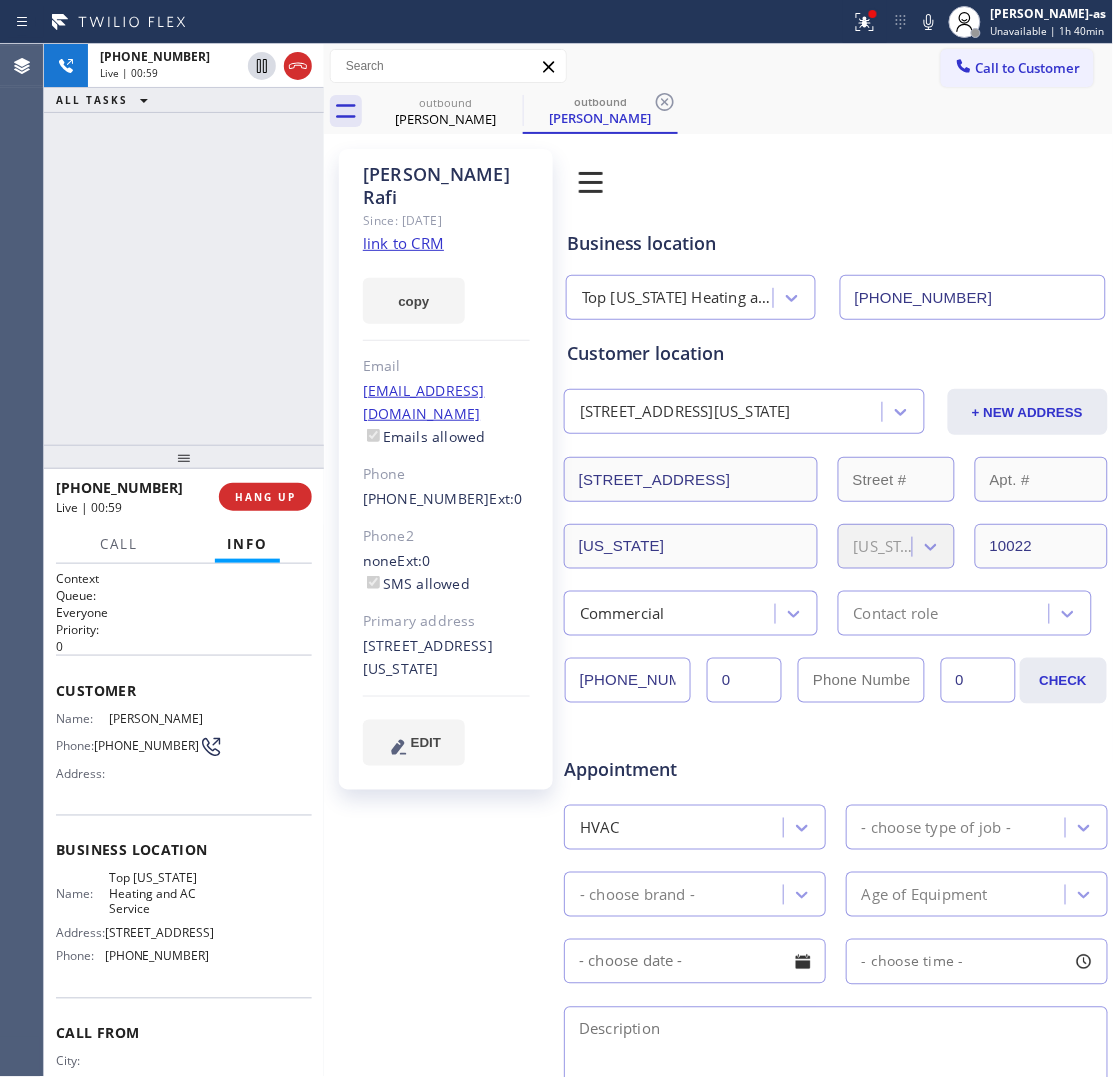 drag, startPoint x: 237, startPoint y: 322, endPoint x: 258, endPoint y: 318, distance: 21.377558 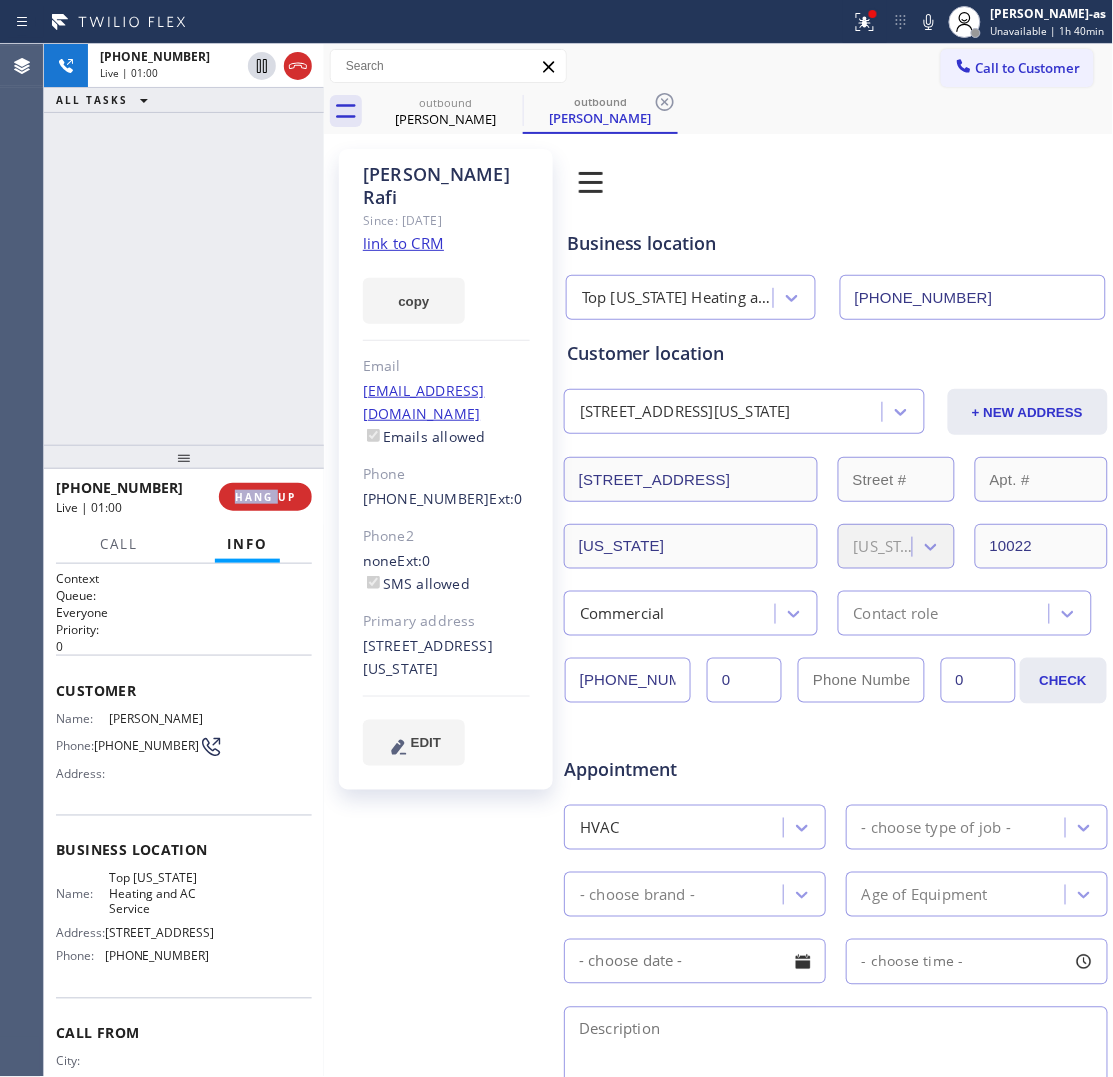 click on "[PHONE_NUMBER] Live | 01:00 HANG UP" at bounding box center [184, 497] 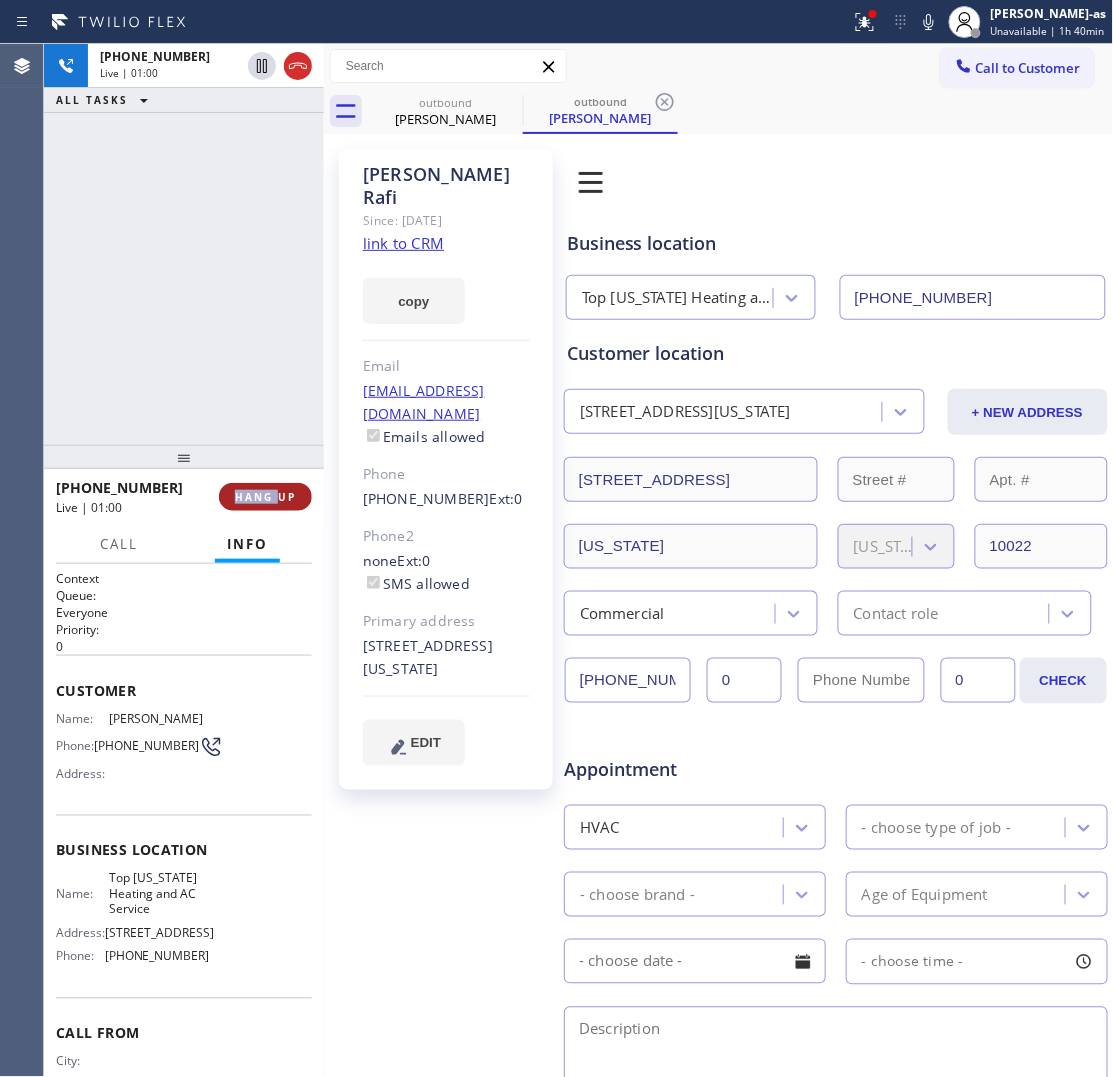 click on "HANG UP" at bounding box center (265, 497) 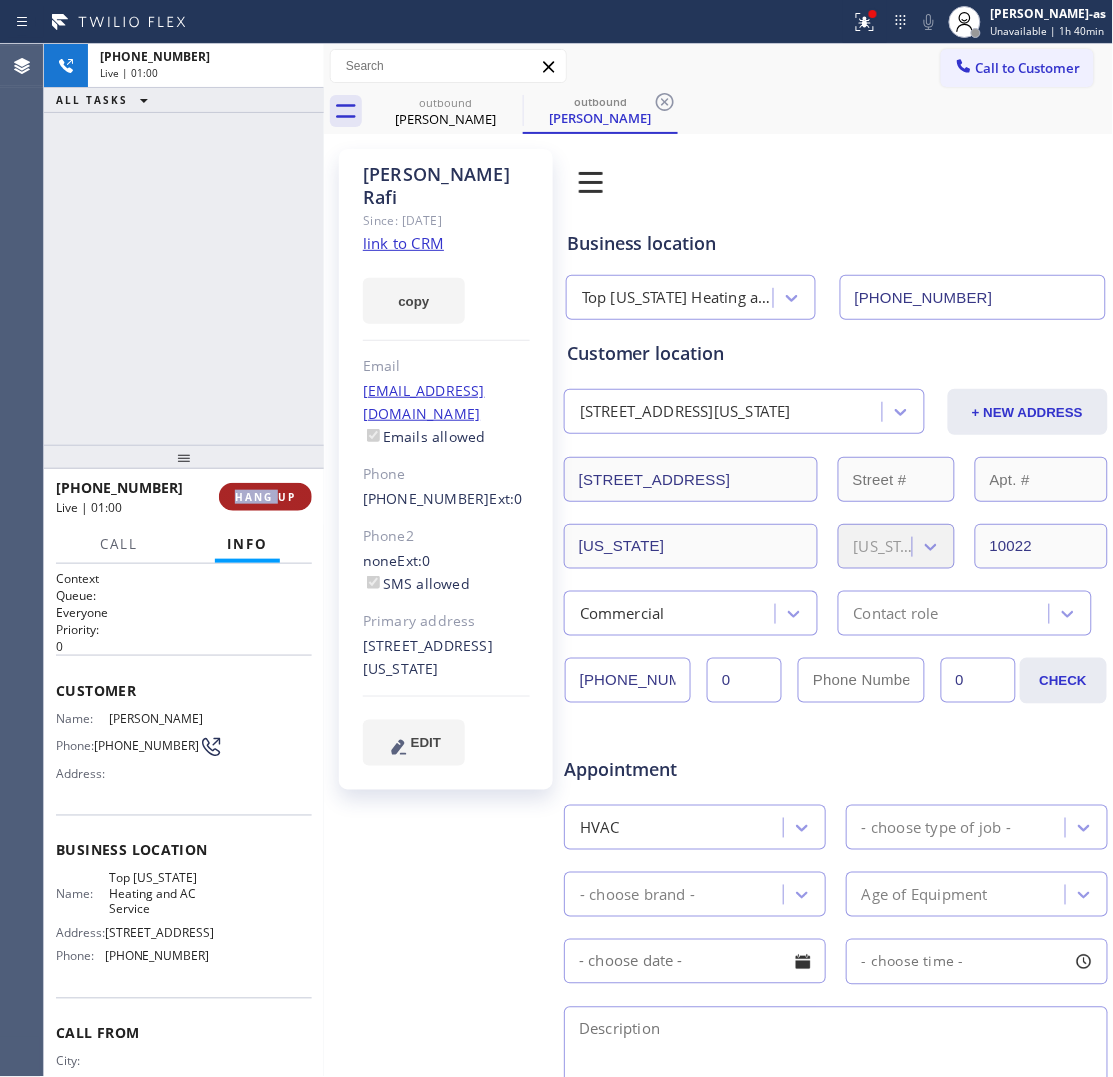 click on "HANG UP" at bounding box center [265, 497] 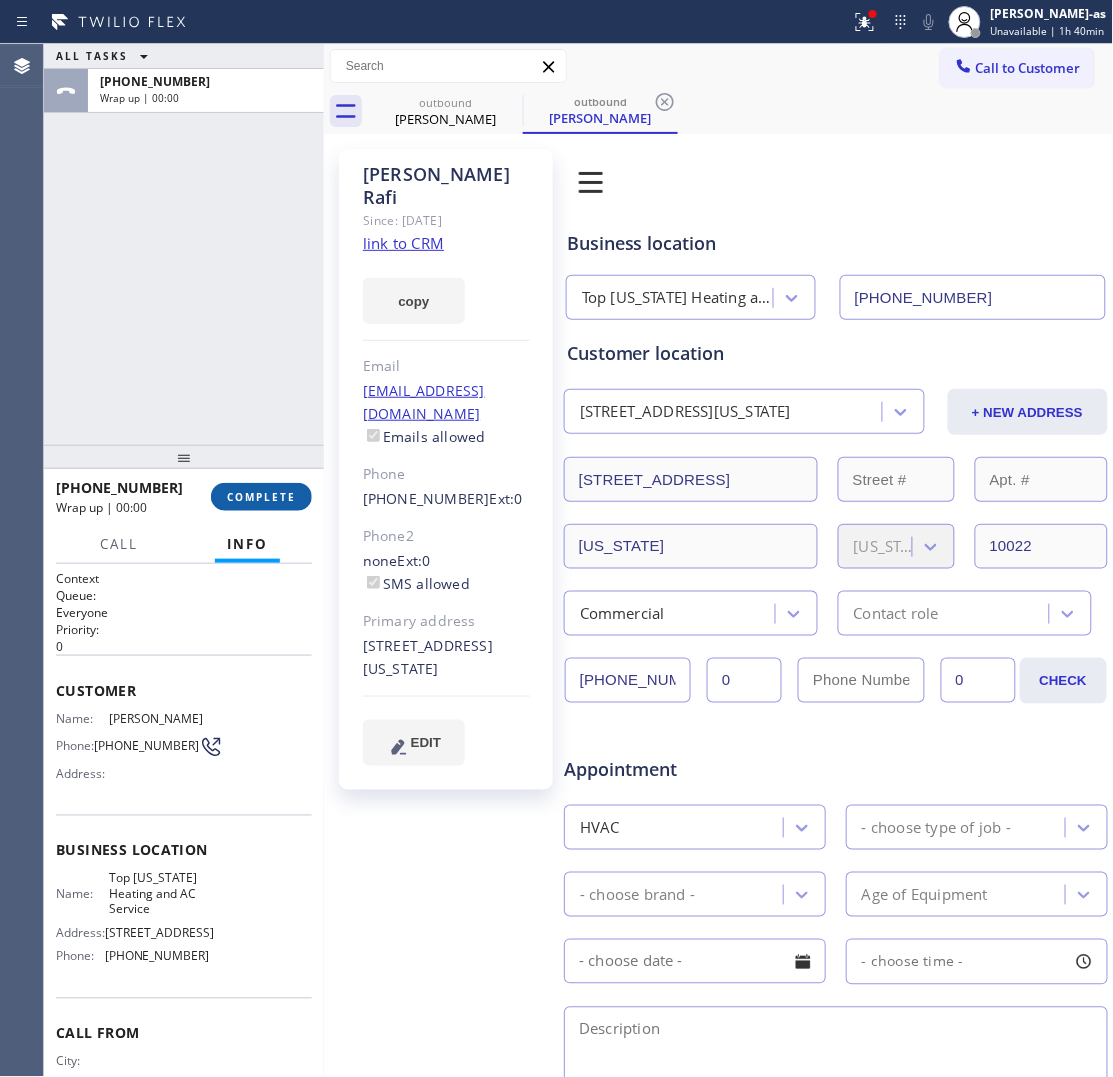 click on "COMPLETE" at bounding box center (261, 497) 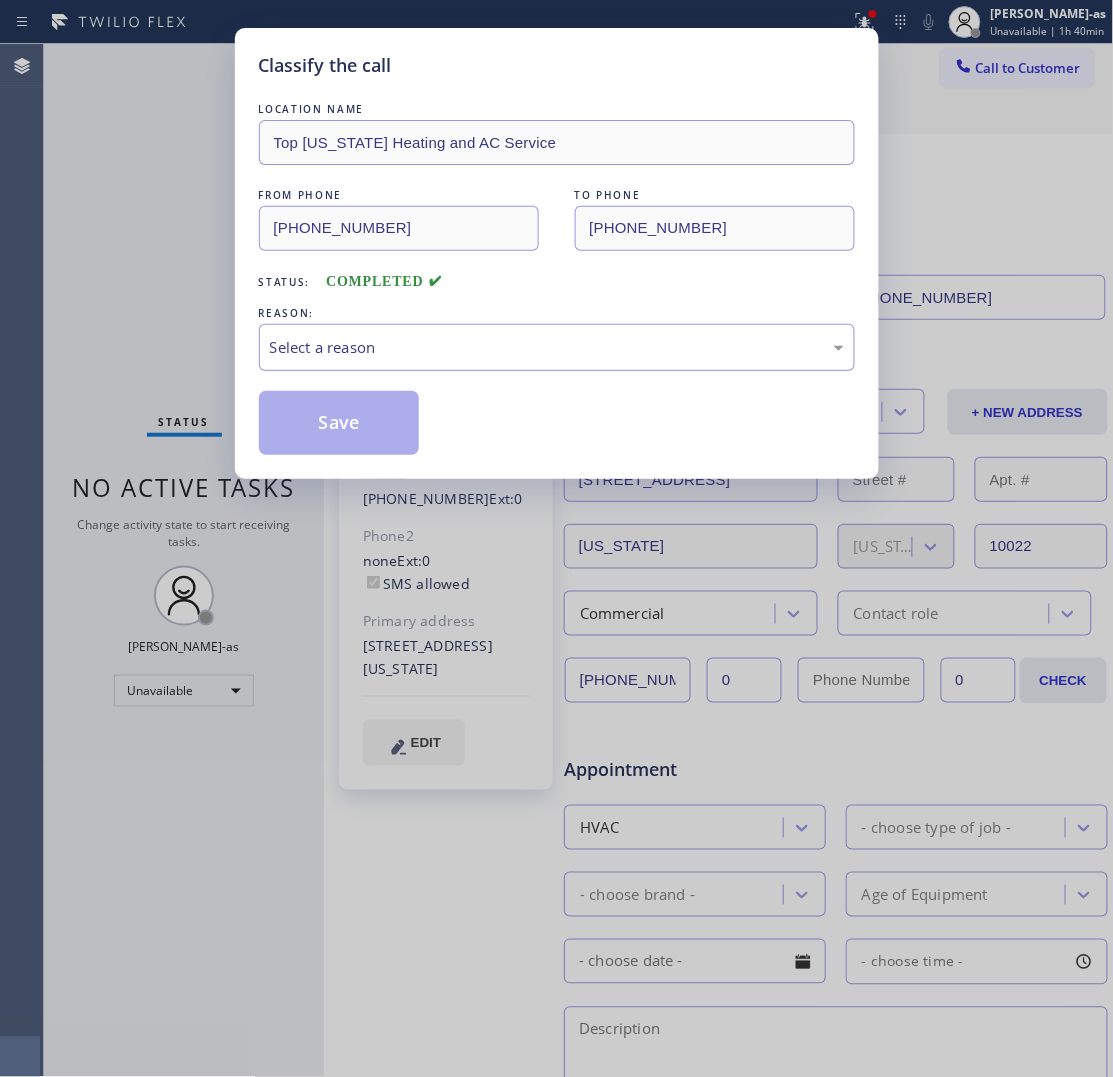 click on "Select a reason" at bounding box center (557, 347) 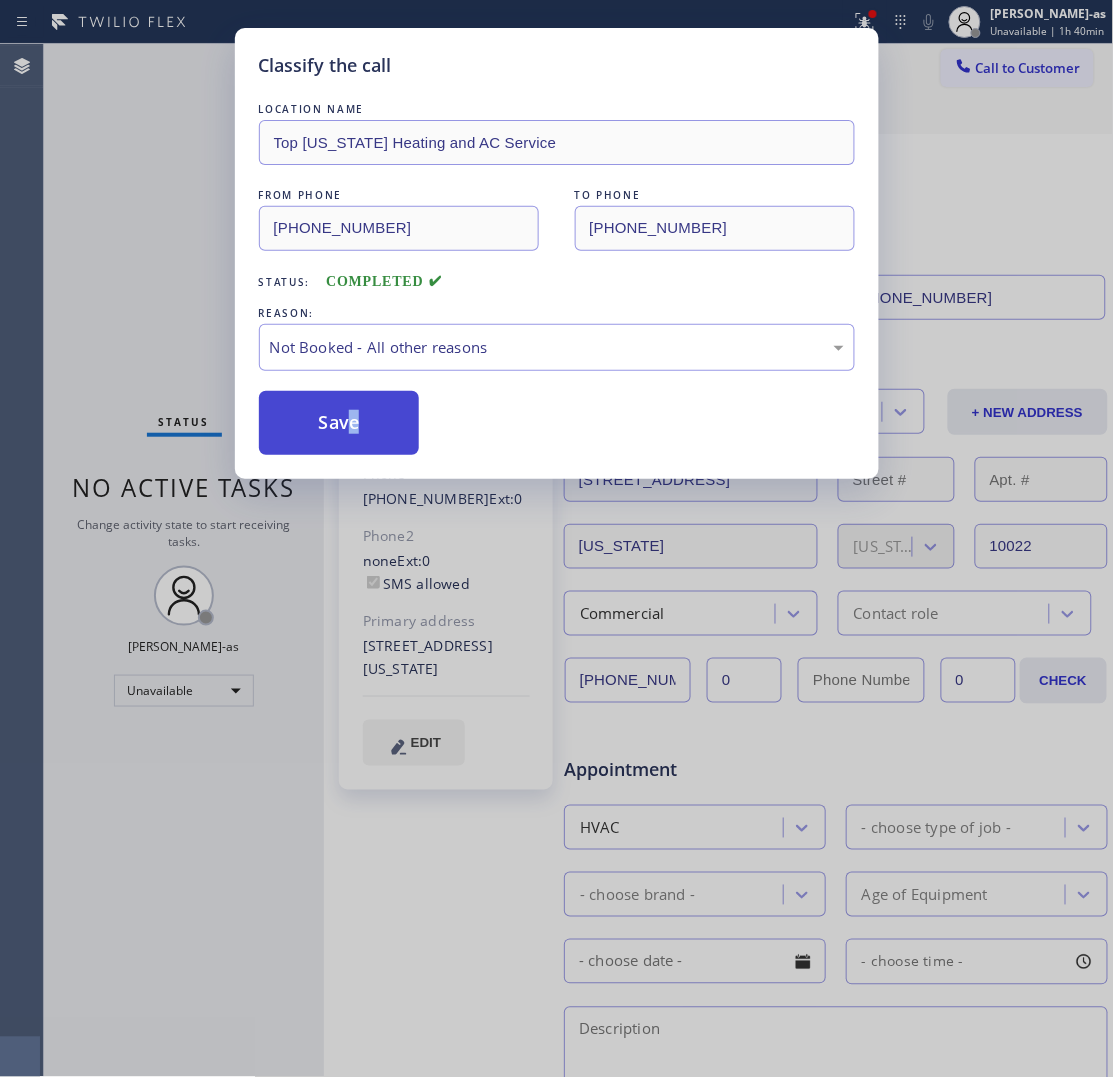 click on "Save" at bounding box center [339, 423] 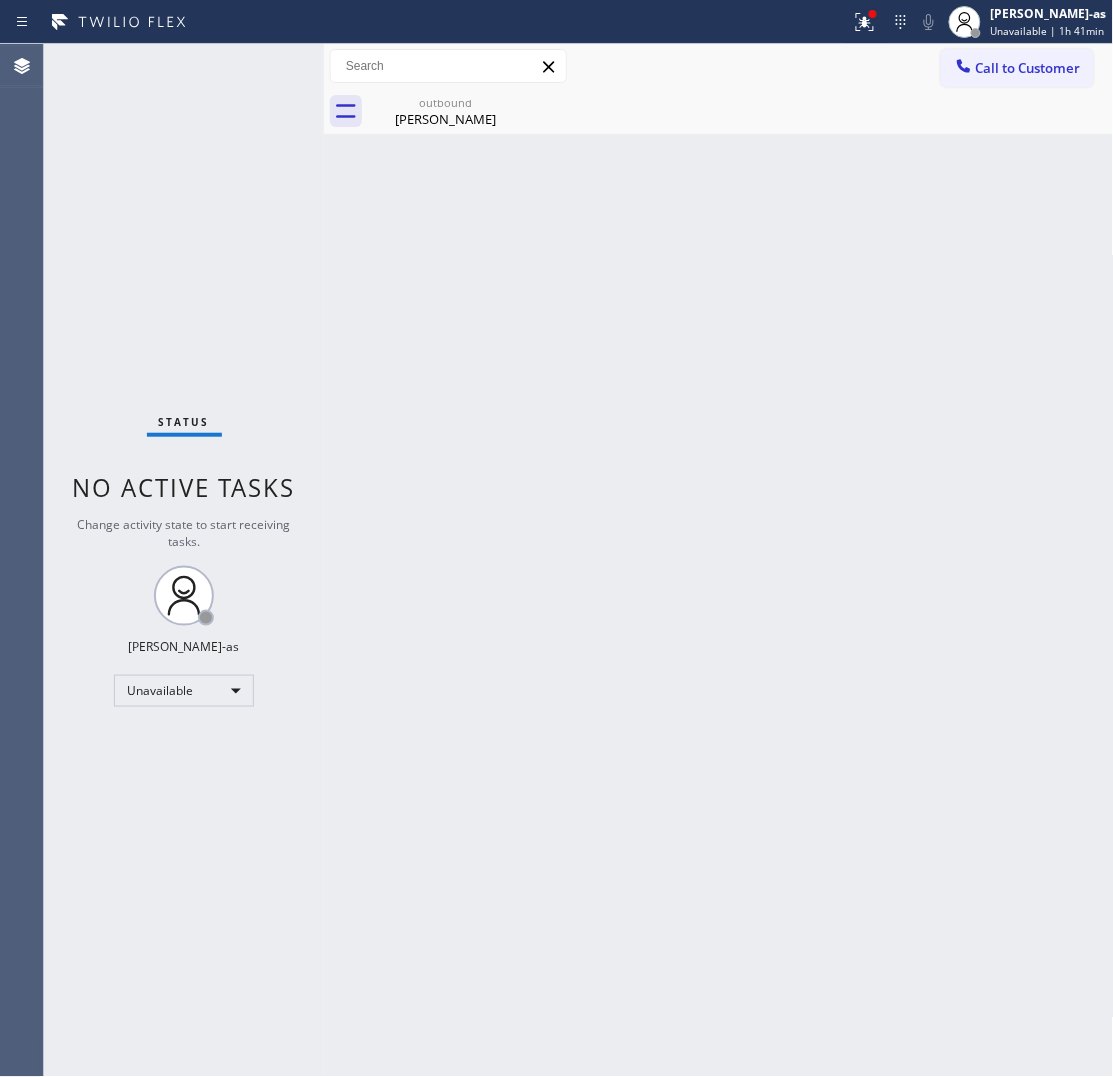click on "Back to Dashboard Change Sender ID Customers Technicians Select a contact Outbound call Location Search location Your caller id phone number Customer number Call Customer info Name   Phone none Address none Change Sender ID HVAC [PHONE_NUMBER] 5 Star Appliance [PHONE_NUMBER] Appliance Repair [PHONE_NUMBER] Plumbing [PHONE_NUMBER] Air Duct Cleaning [PHONE_NUMBER]  Electricians [PHONE_NUMBER] Cancel Change Check personal SMS Reset Change outbound [PERSON_NAME] Call to Customer Outbound call Location Top [US_STATE] Heating and AC Service Your caller id phone number [PHONE_NUMBER] Customer number Call Outbound call Technician Search Technician Your caller id phone number Your caller id phone number Call outbound [PERSON_NAME] [PERSON_NAME] Since: [DATE] link to CRM copy Email [EMAIL_ADDRESS][DOMAIN_NAME]  Emails allowed Phone [PHONE_NUMBER]  Ext:  0 Phone2 none  Ext:  0  SMS allowed Primary address  [STREET_ADDRESS][US_STATE] EDIT Outbound call Location Top [US_STATE] Heating and AC Service [PHONE_NUMBER] Call 0 0" at bounding box center [719, 560] 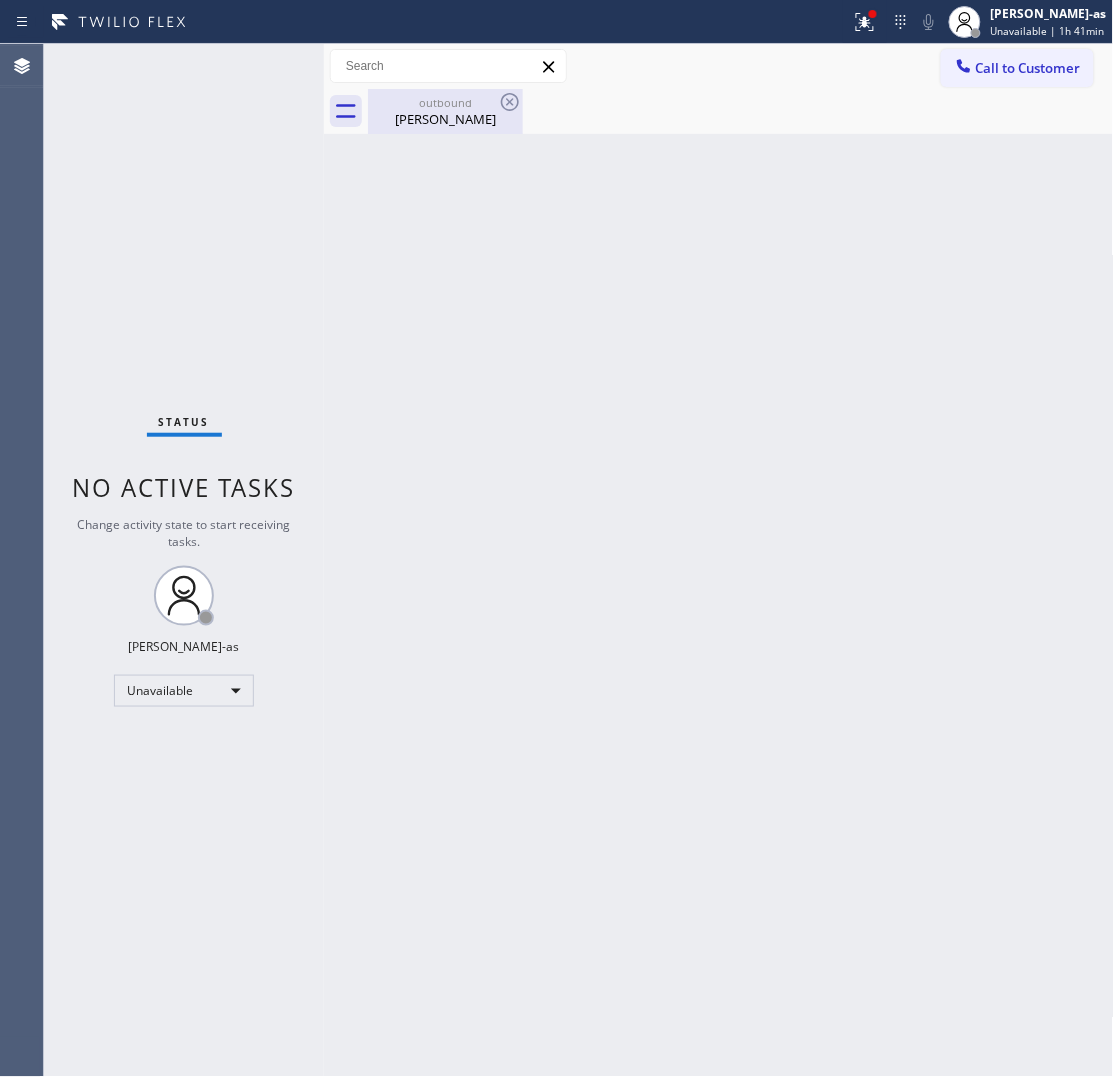 click on "outbound" at bounding box center [445, 102] 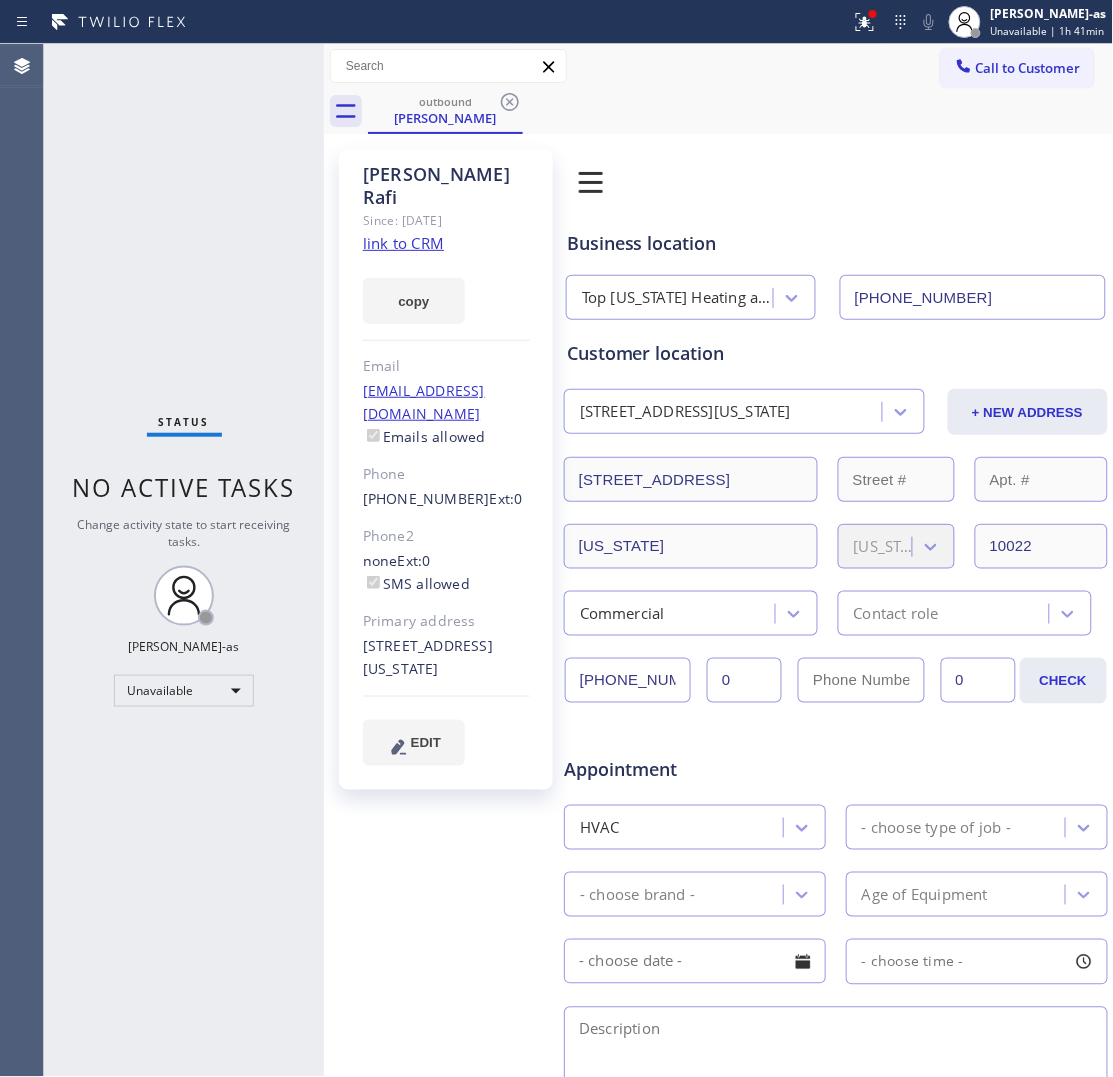 click 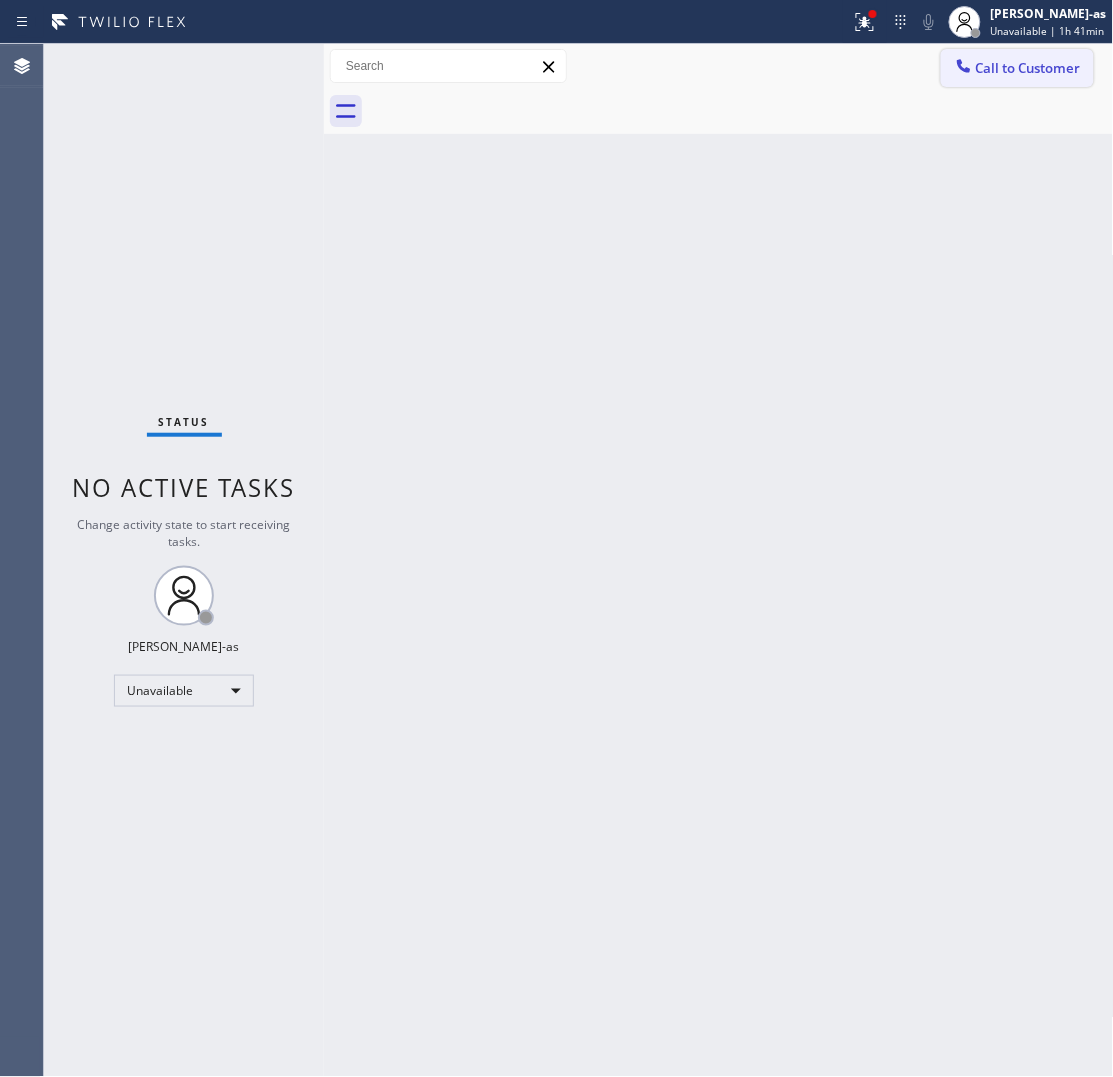 click on "Call to Customer" at bounding box center [1028, 68] 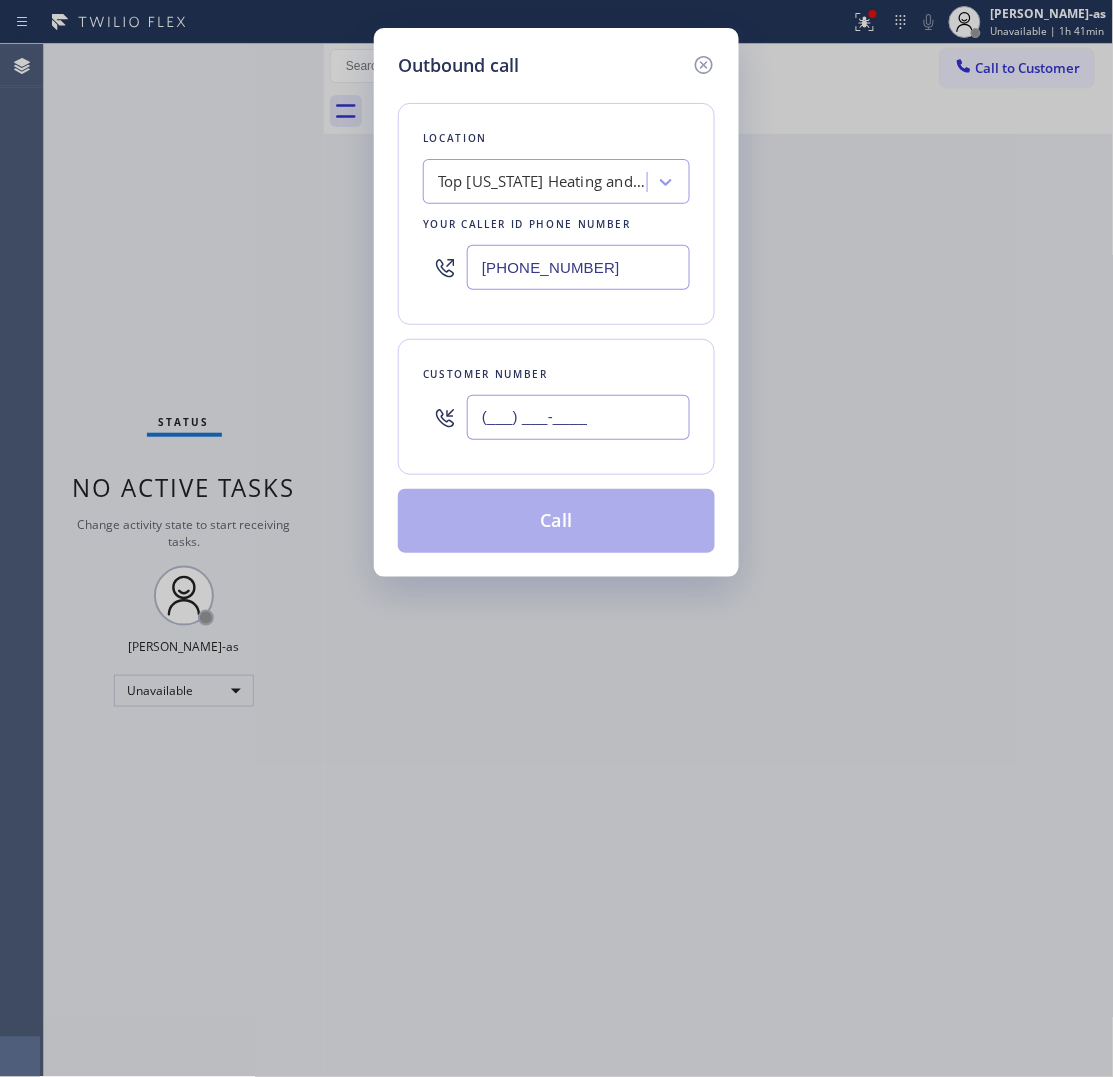 click on "(___) ___-____" at bounding box center (578, 417) 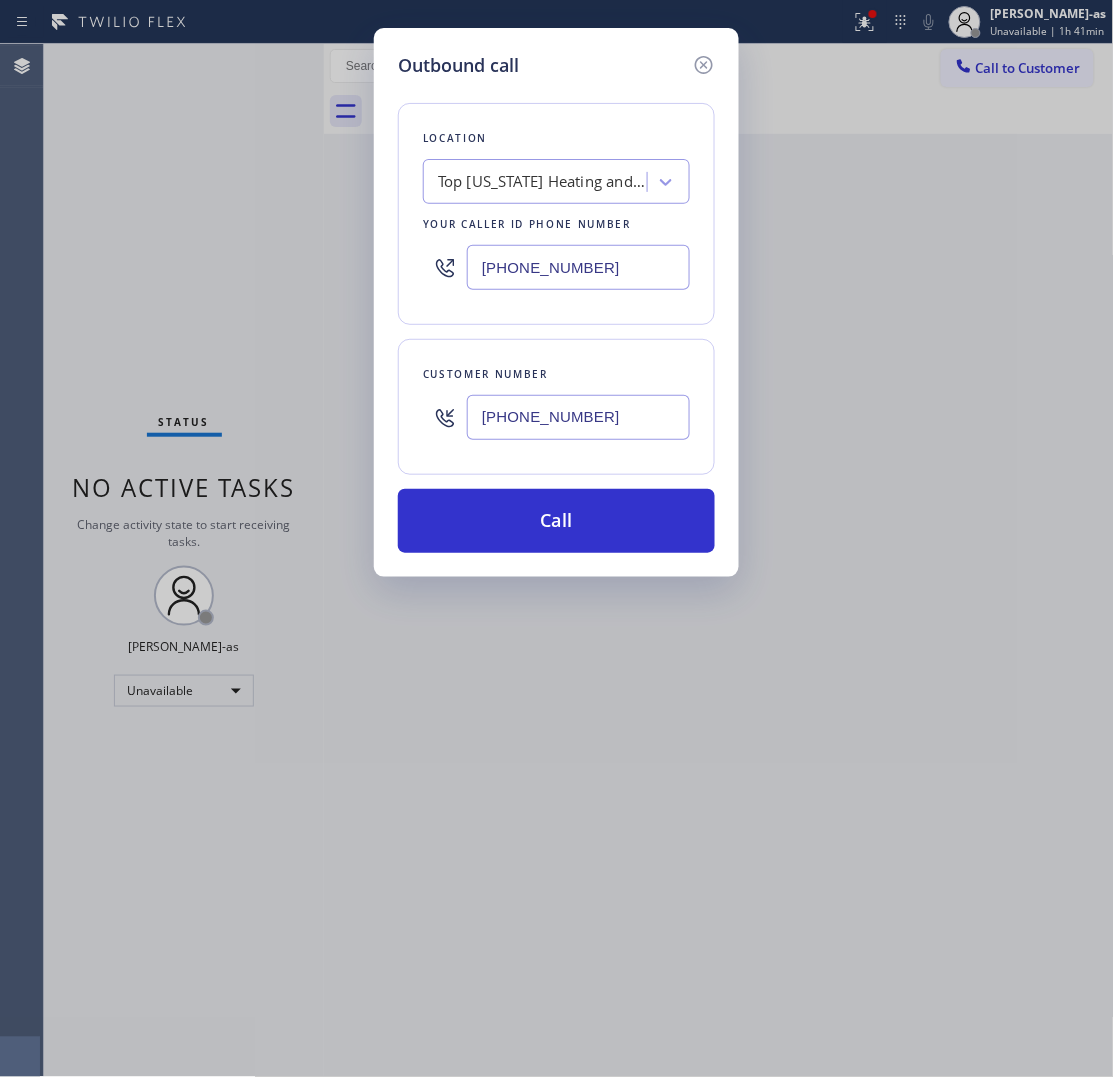 type on "[PHONE_NUMBER]" 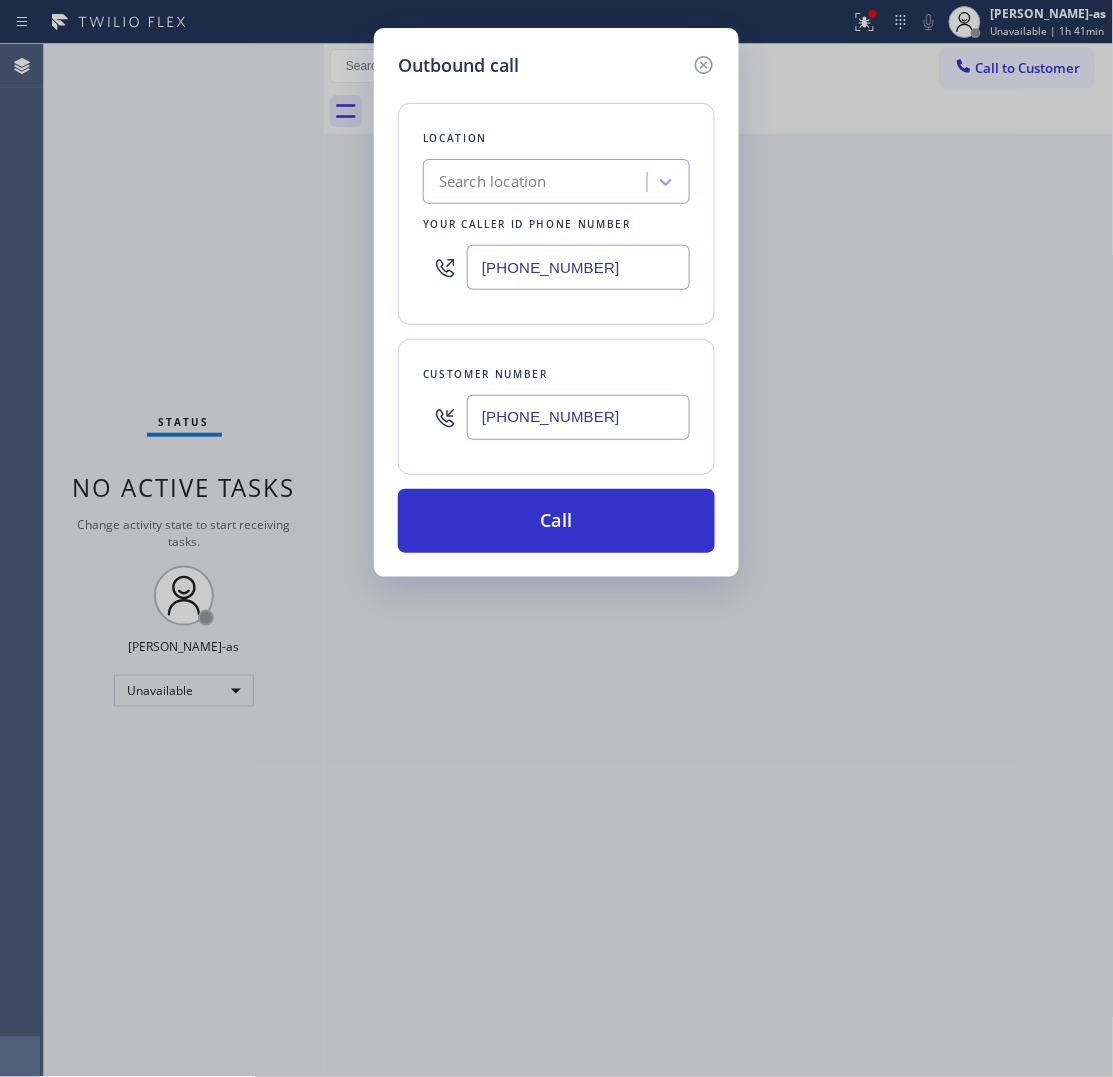 paste on "480) 725-3458" 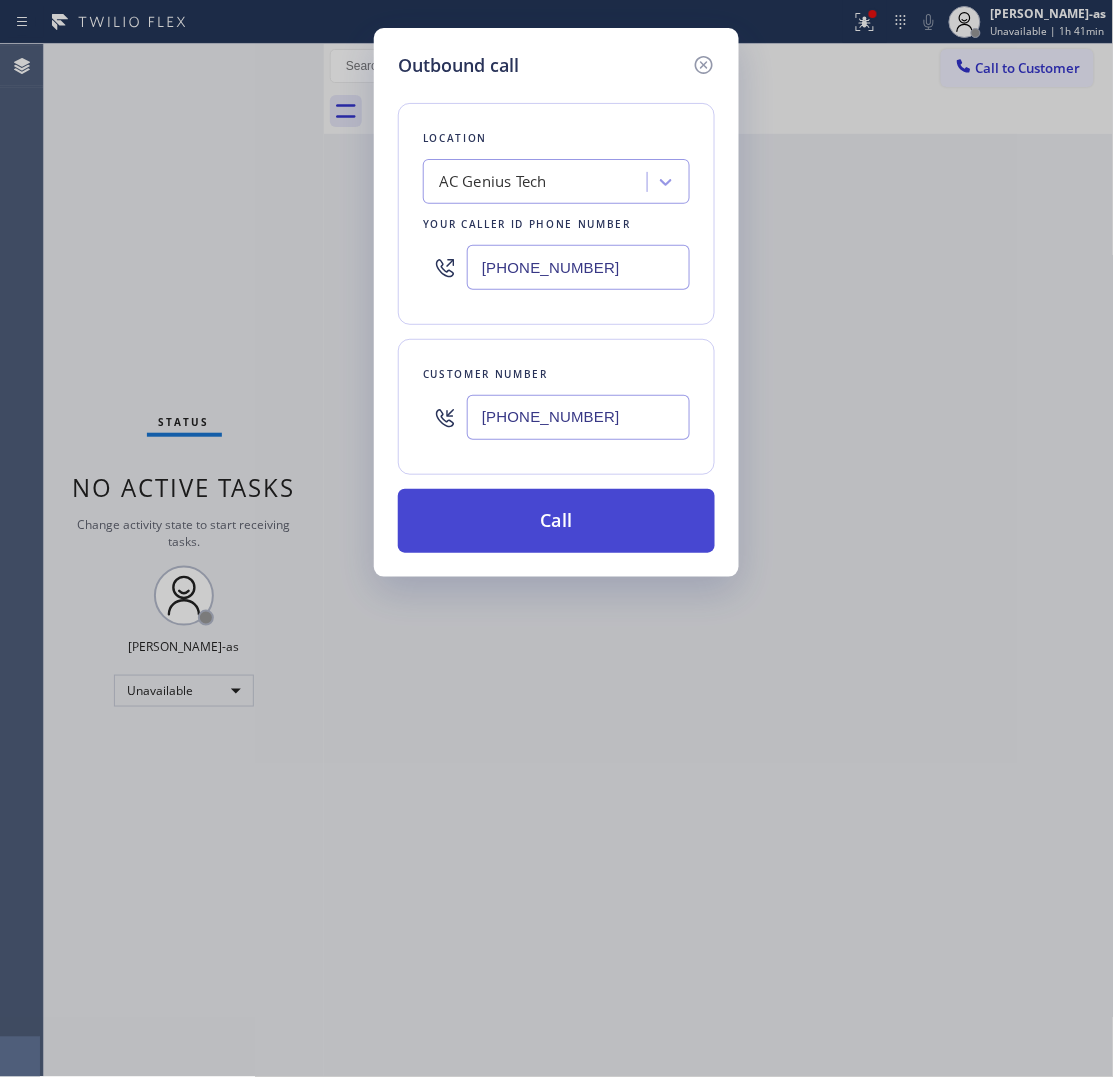 type on "[PHONE_NUMBER]" 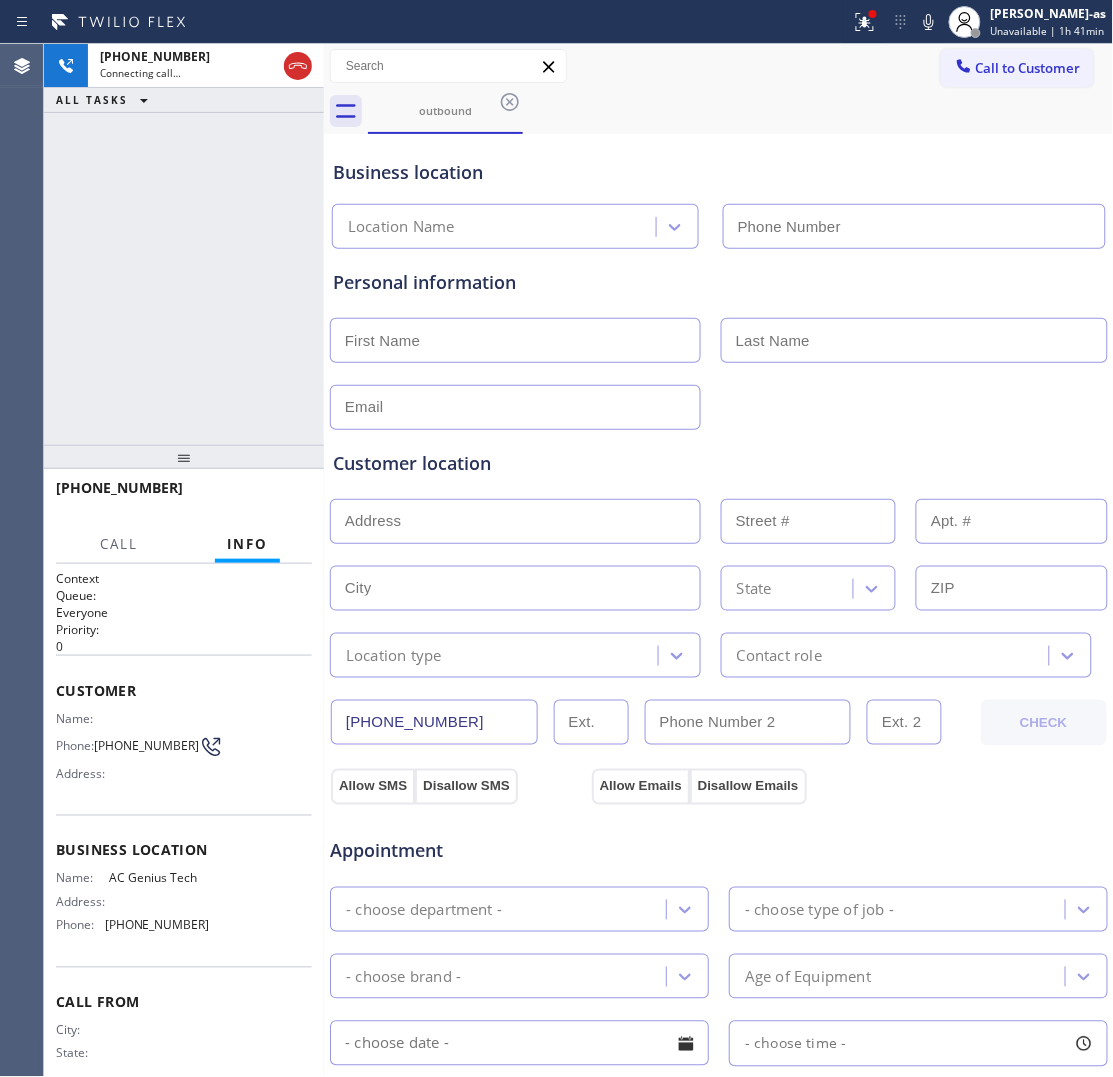 type on "[PHONE_NUMBER]" 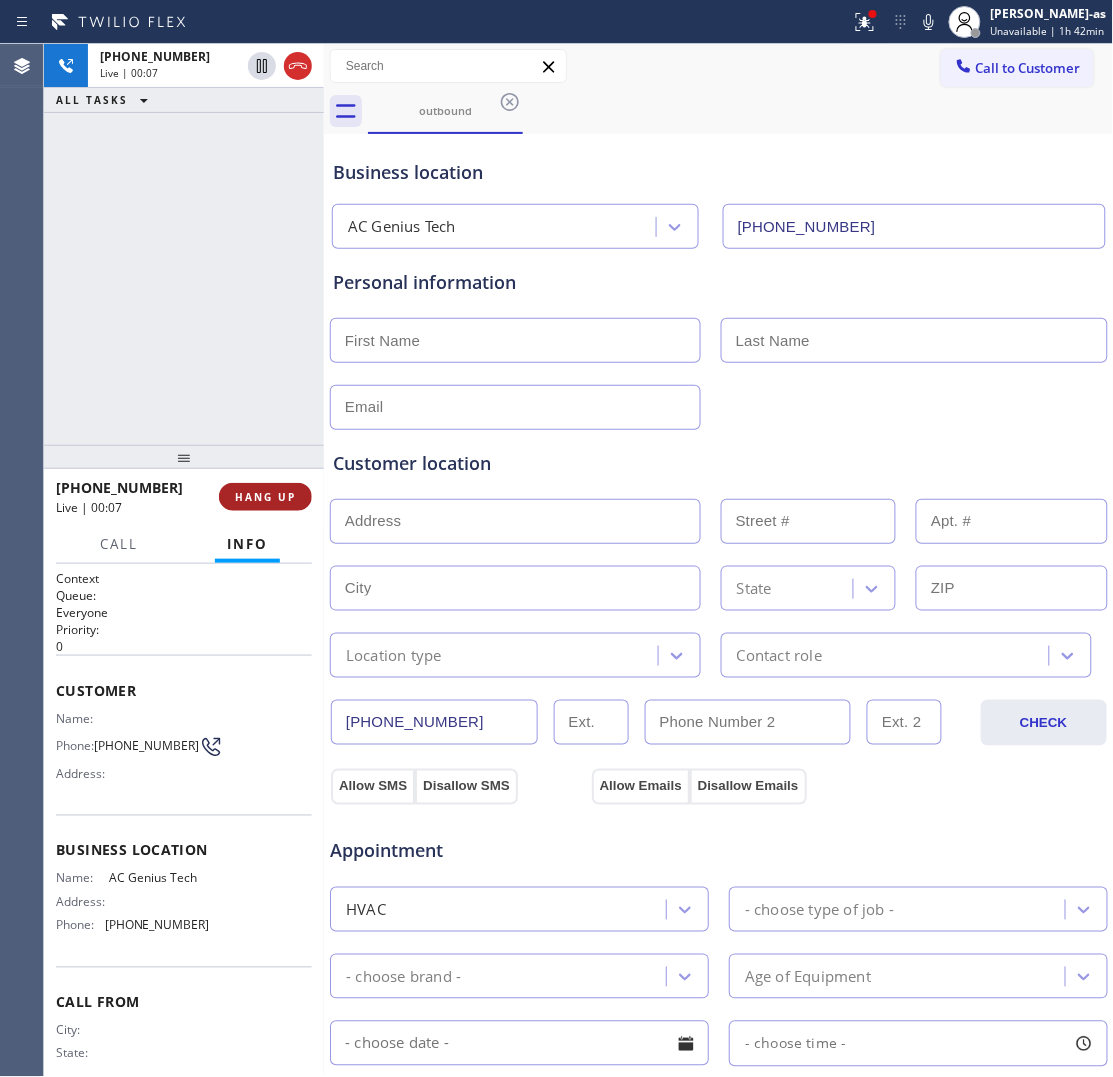 click on "HANG UP" at bounding box center (265, 497) 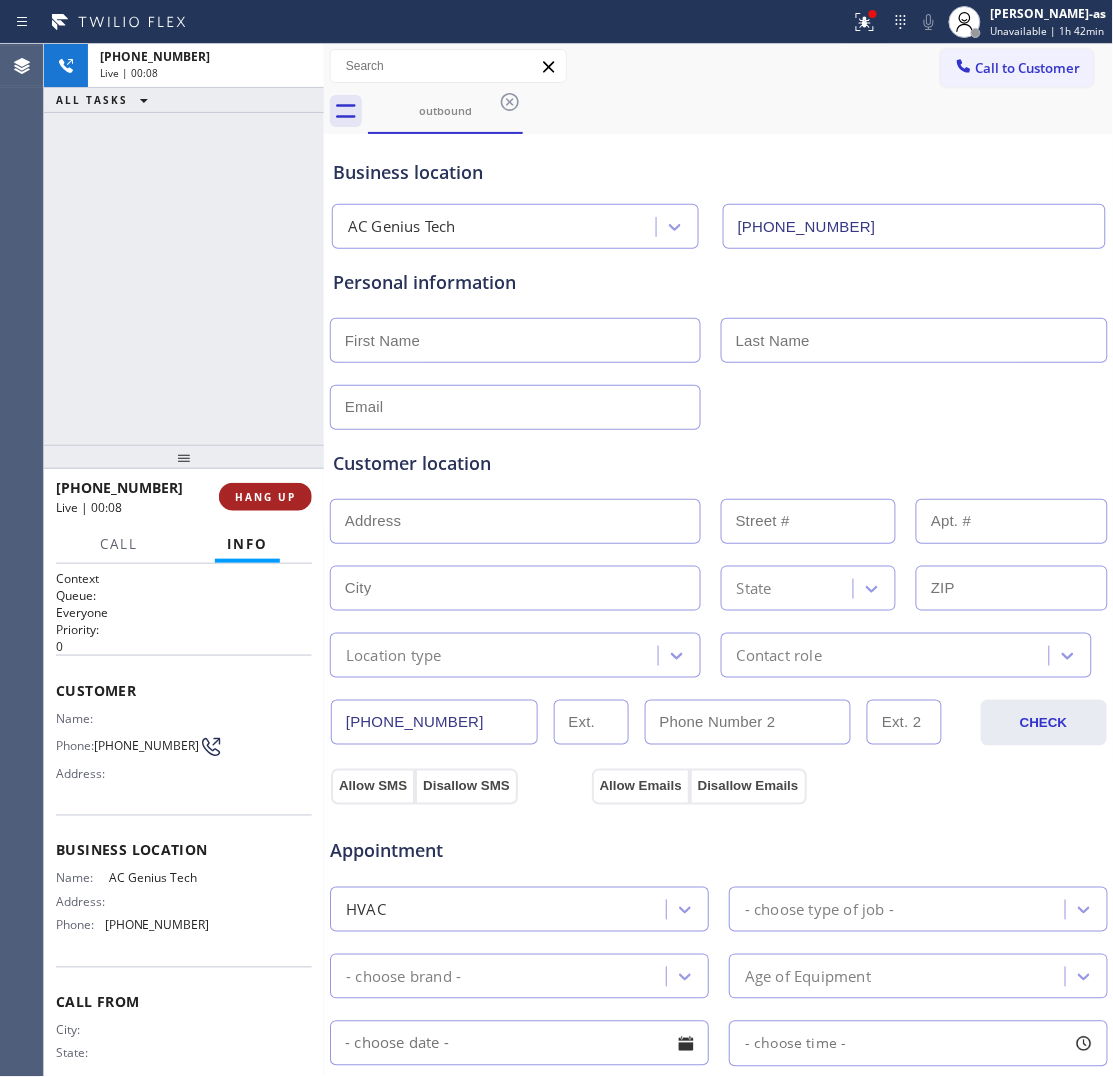 click on "HANG UP" at bounding box center [265, 497] 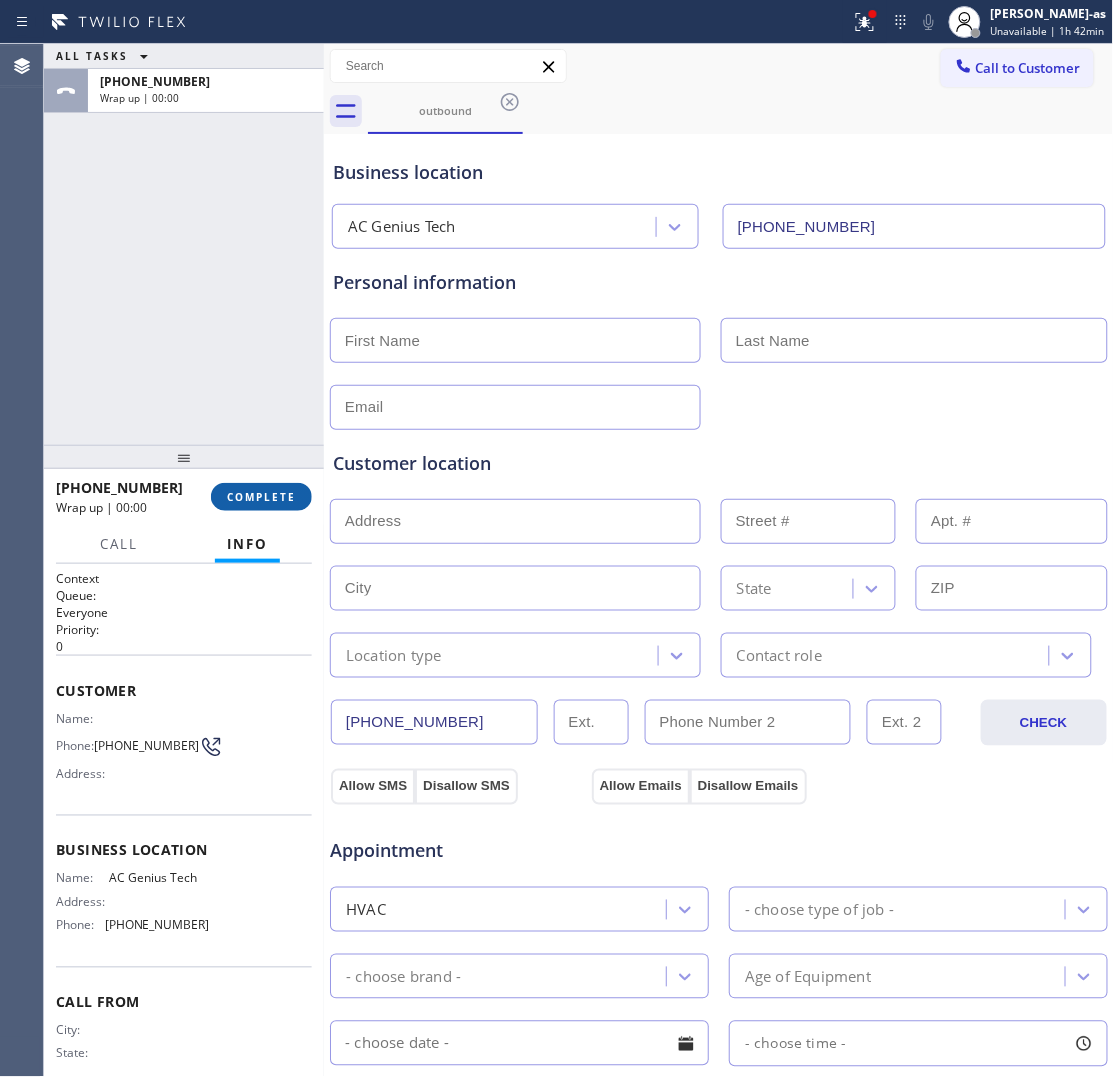 click on "COMPLETE" at bounding box center [261, 497] 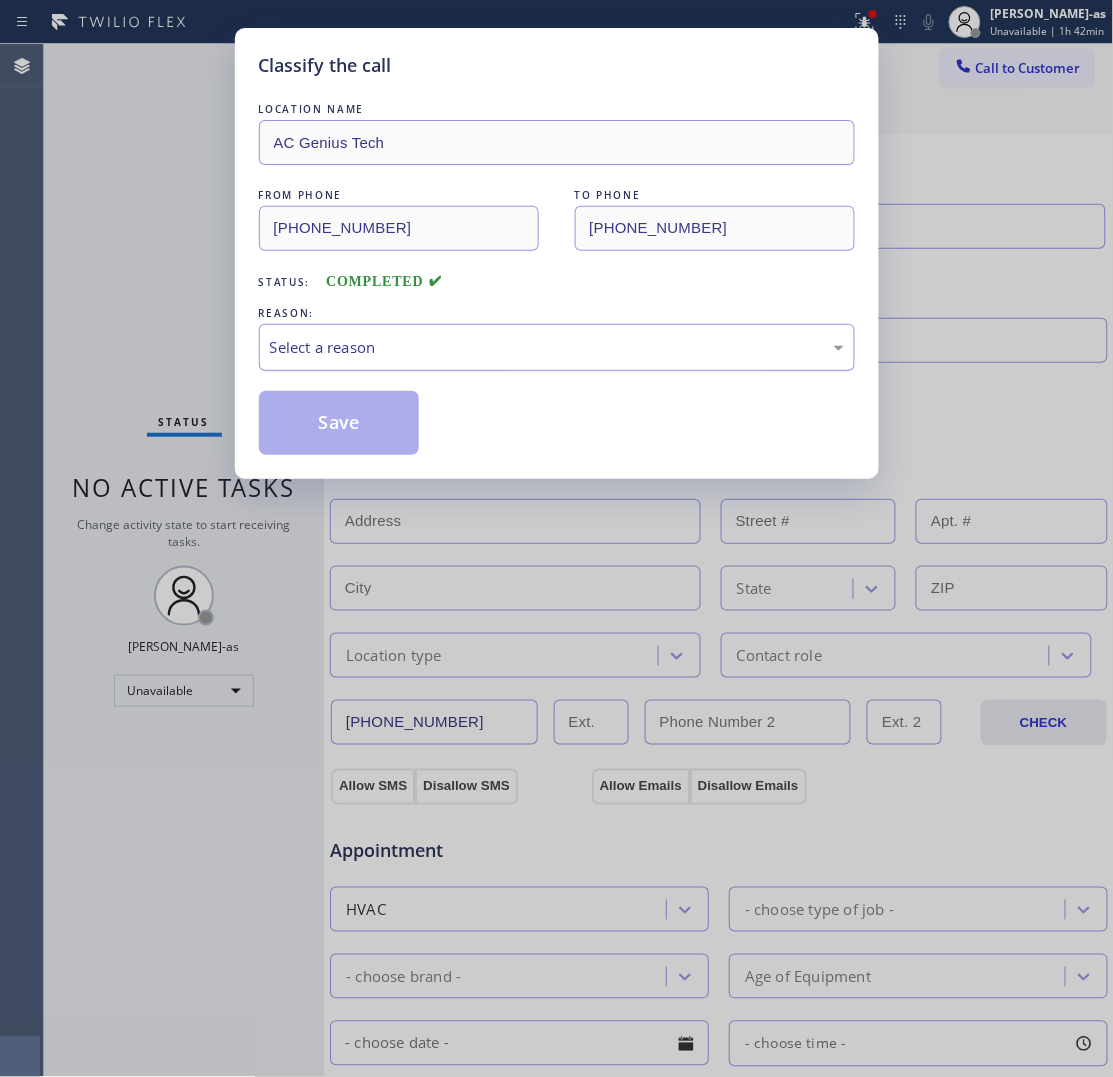 click on "Select a reason" at bounding box center [557, 347] 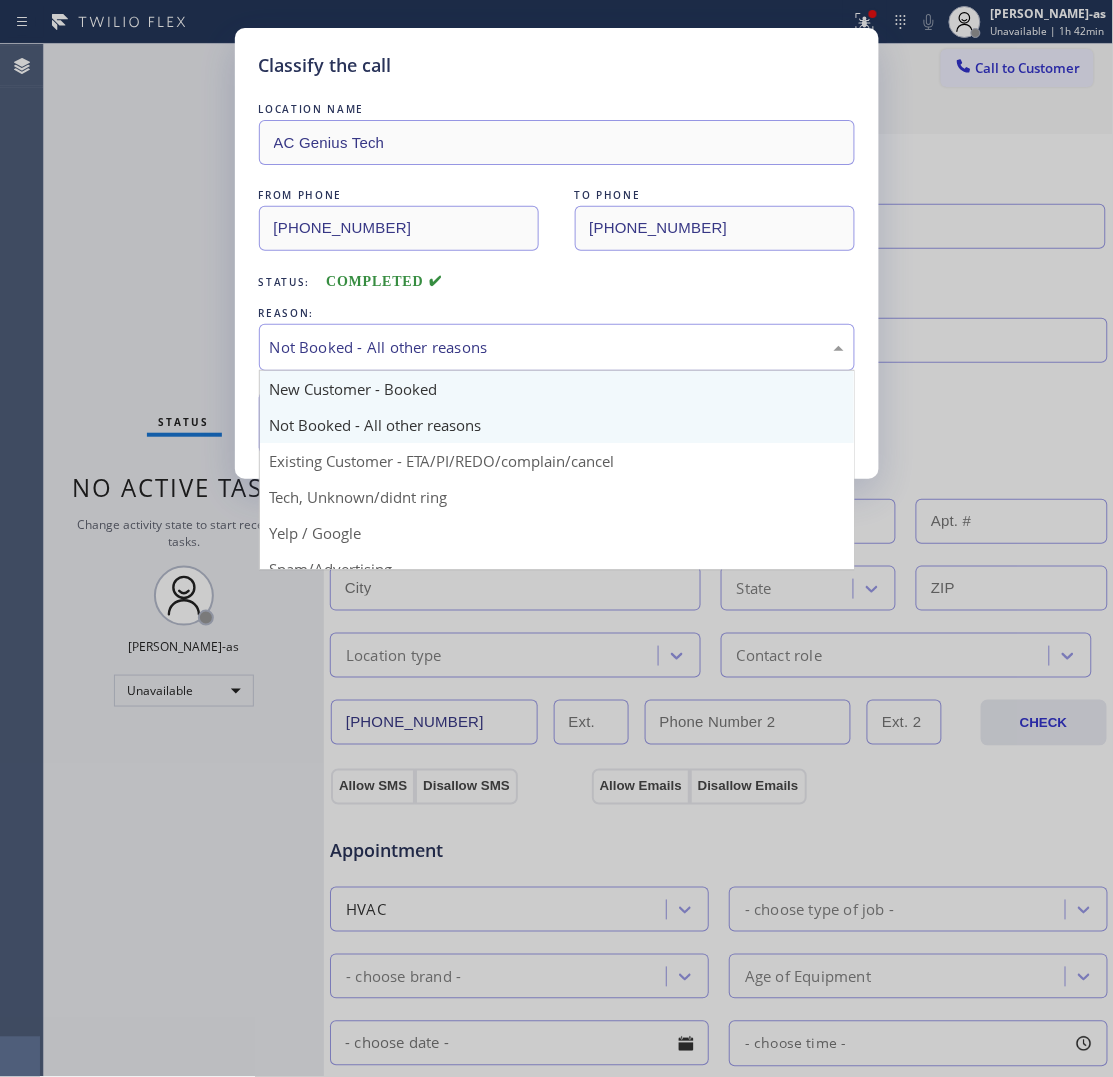 drag, startPoint x: 347, startPoint y: 355, endPoint x: 366, endPoint y: 387, distance: 37.215588 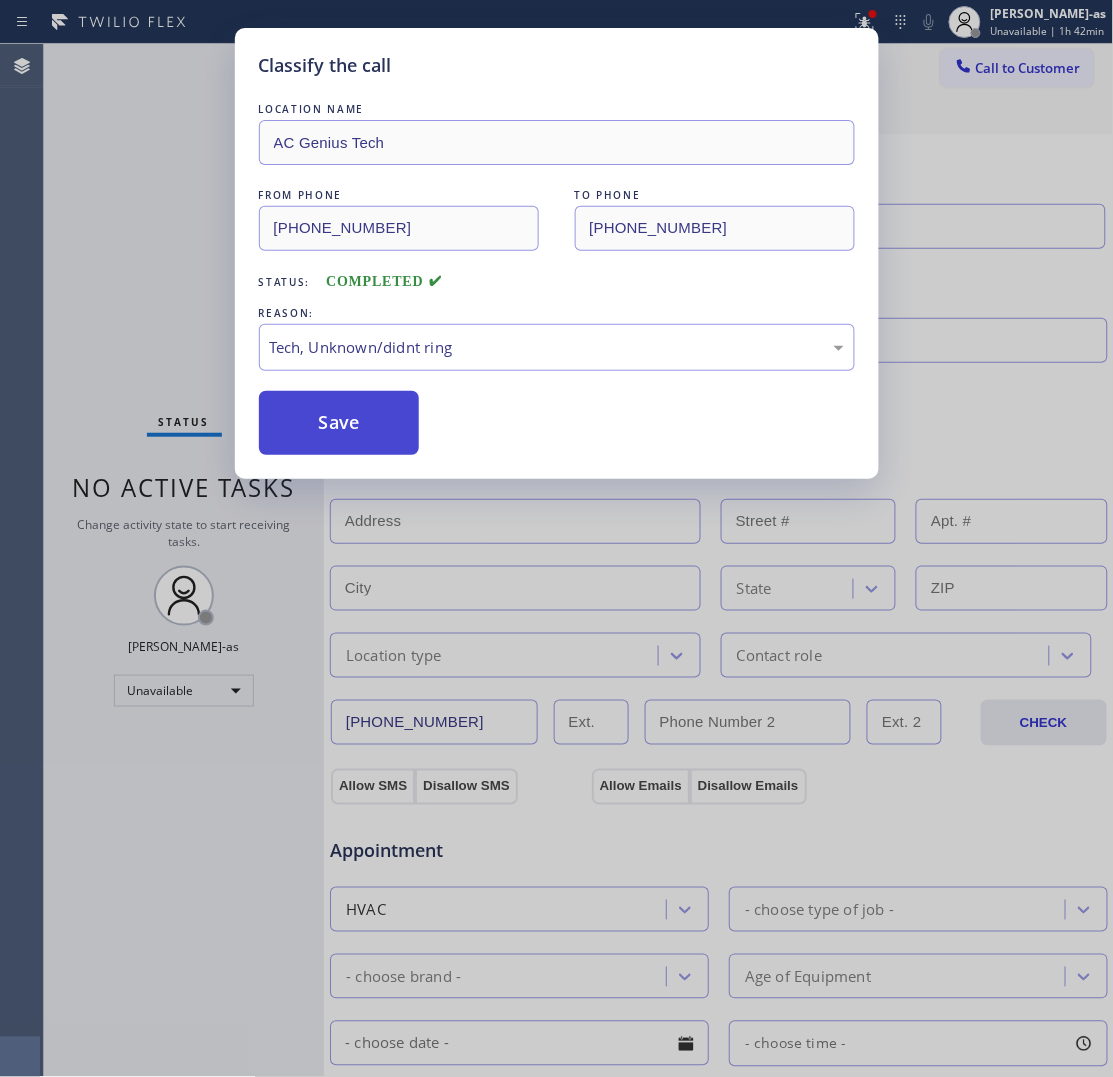 click on "Save" at bounding box center (339, 423) 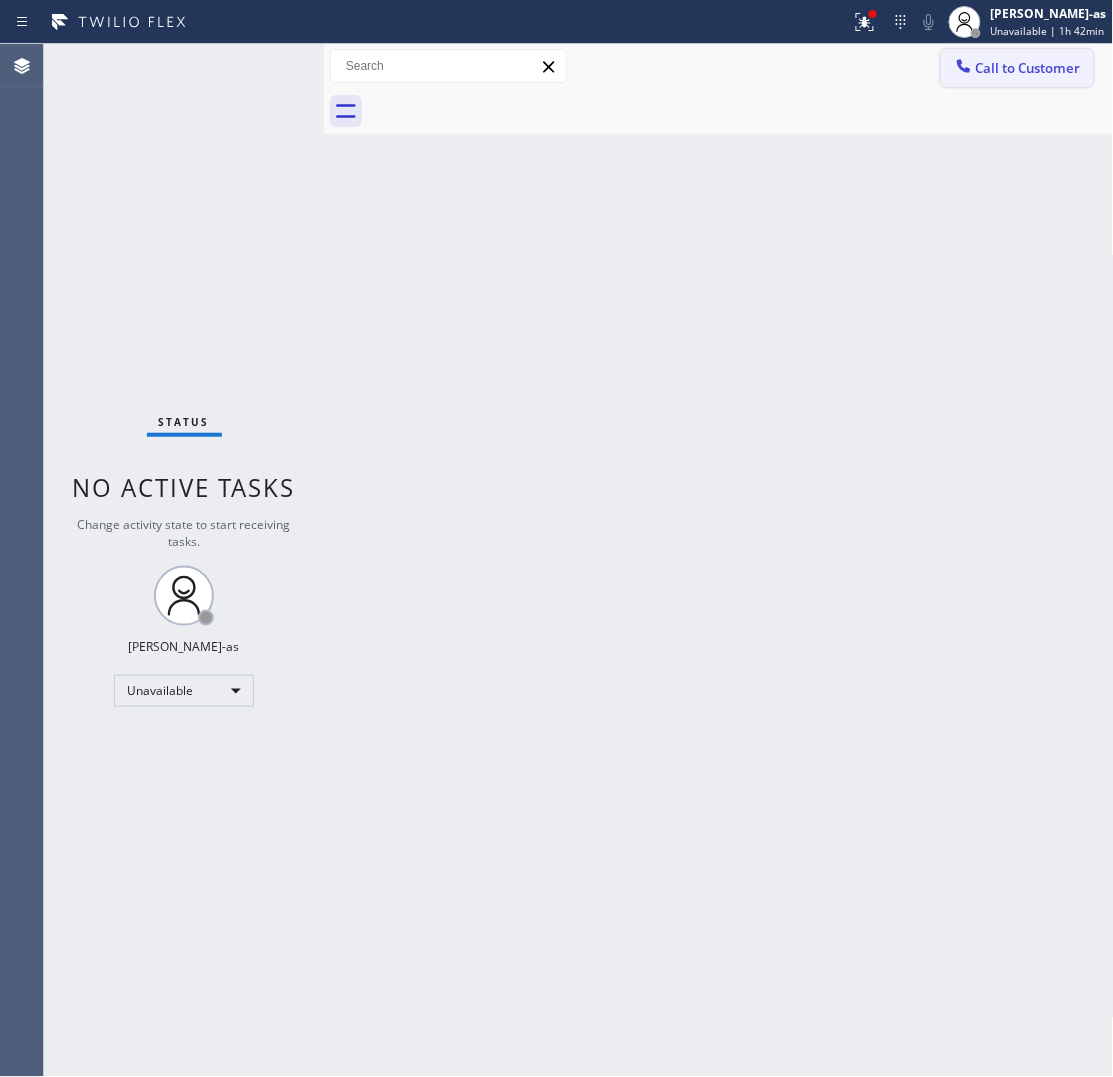 click on "Call to Customer" at bounding box center [1028, 68] 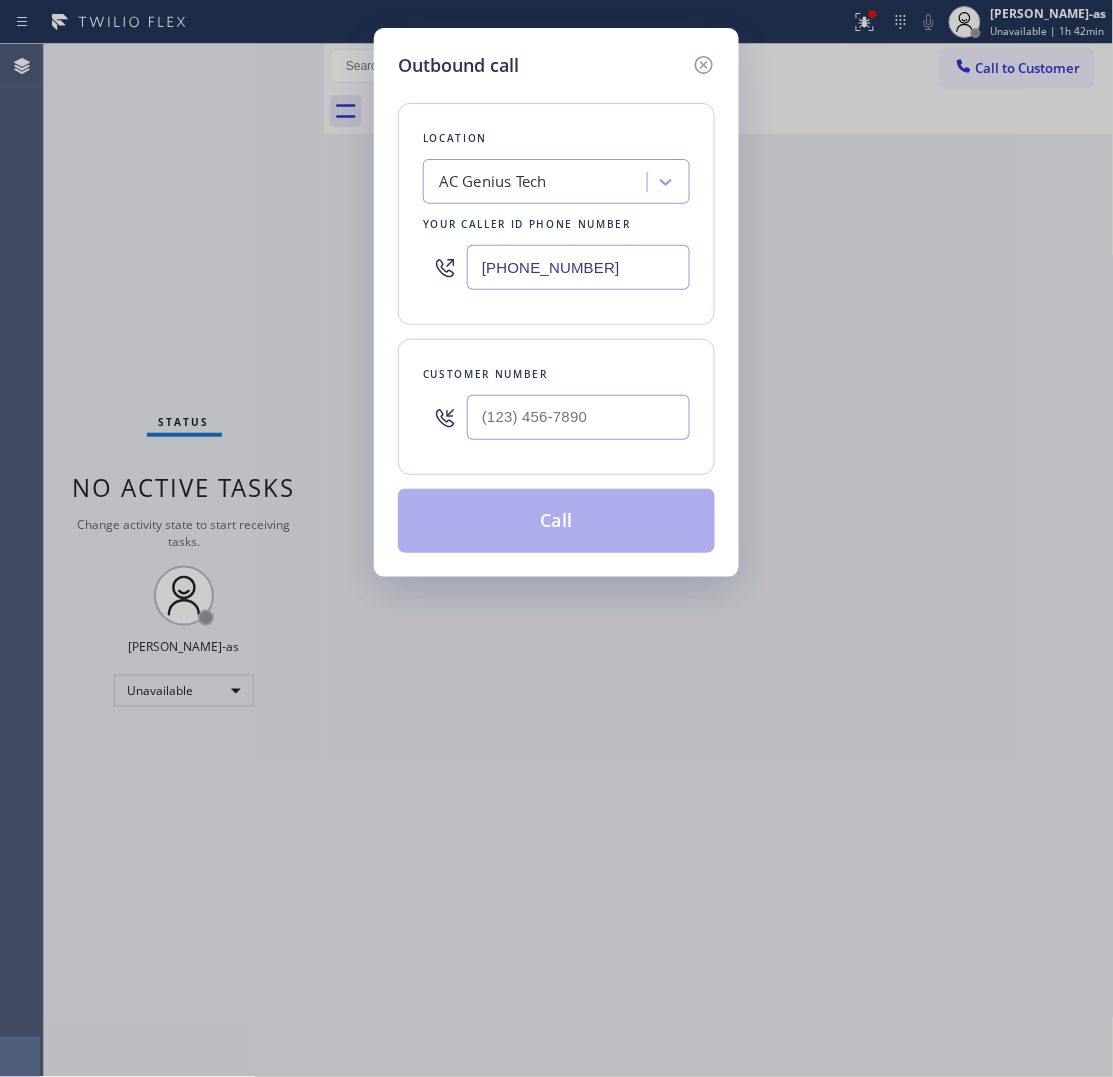 click on "Customer number" at bounding box center [556, 407] 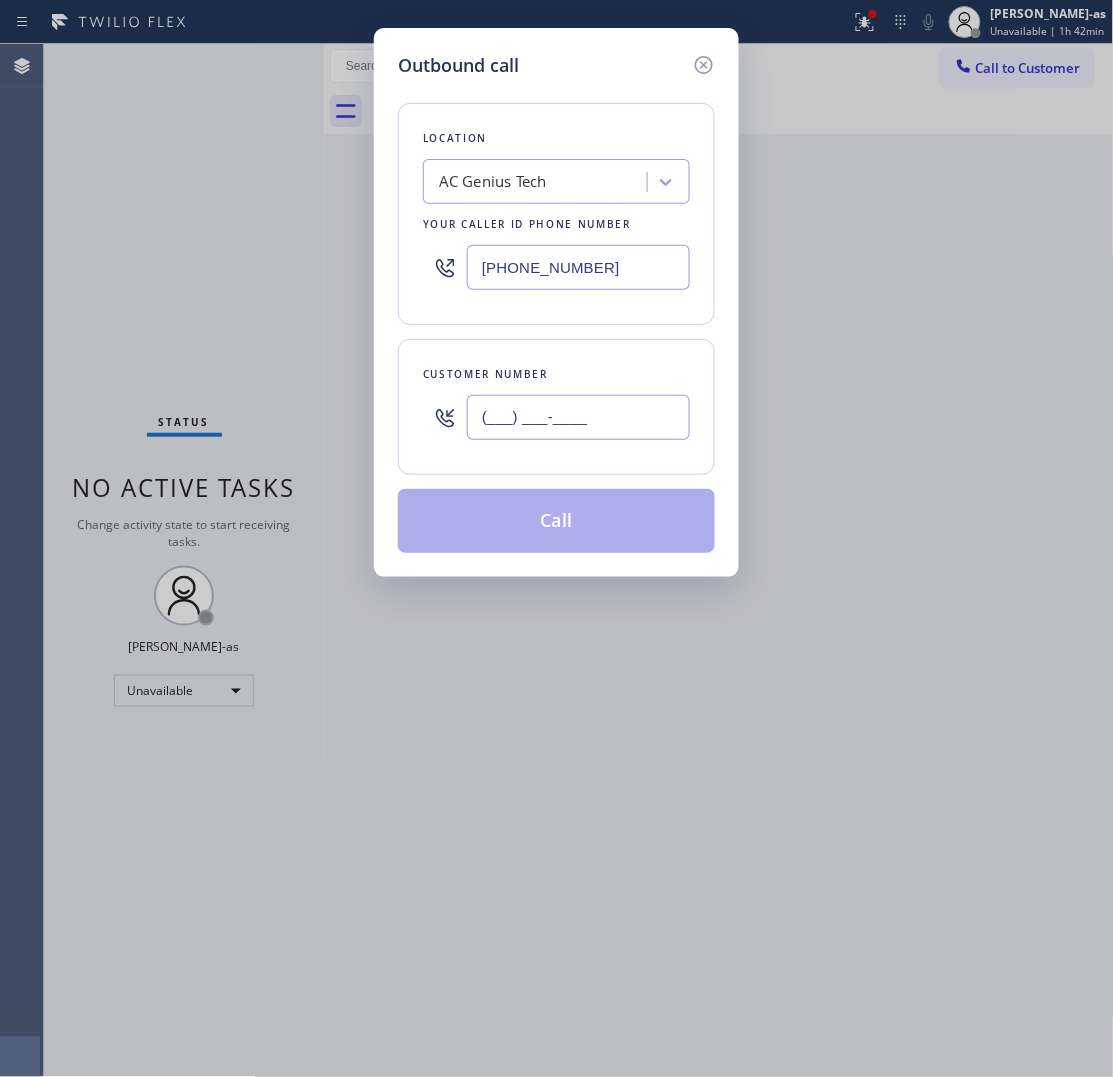 click on "(___) ___-____" at bounding box center (578, 417) 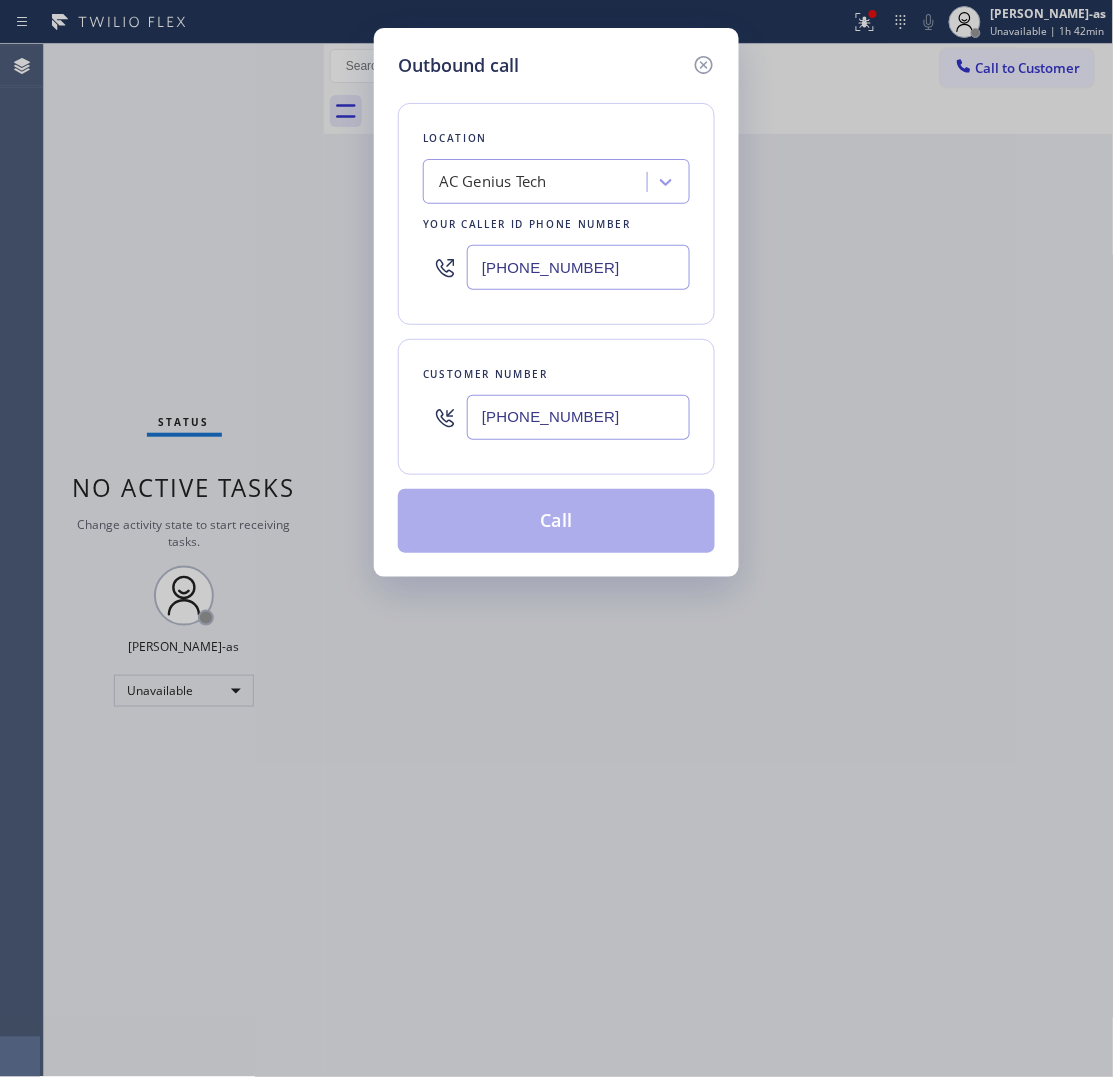 type on "[PHONE_NUMBER]" 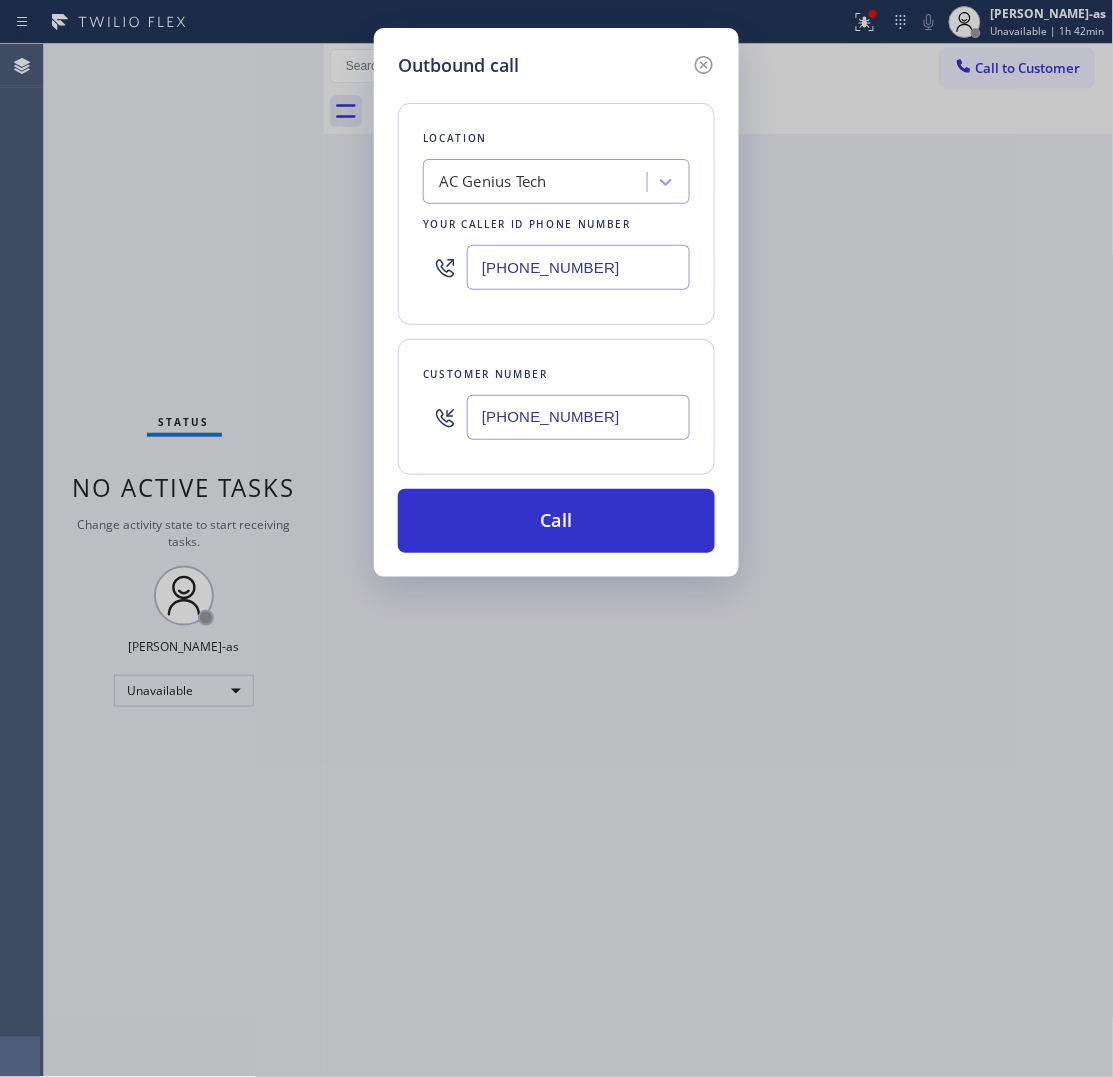click on "AC Genius Tech" at bounding box center (556, 181) 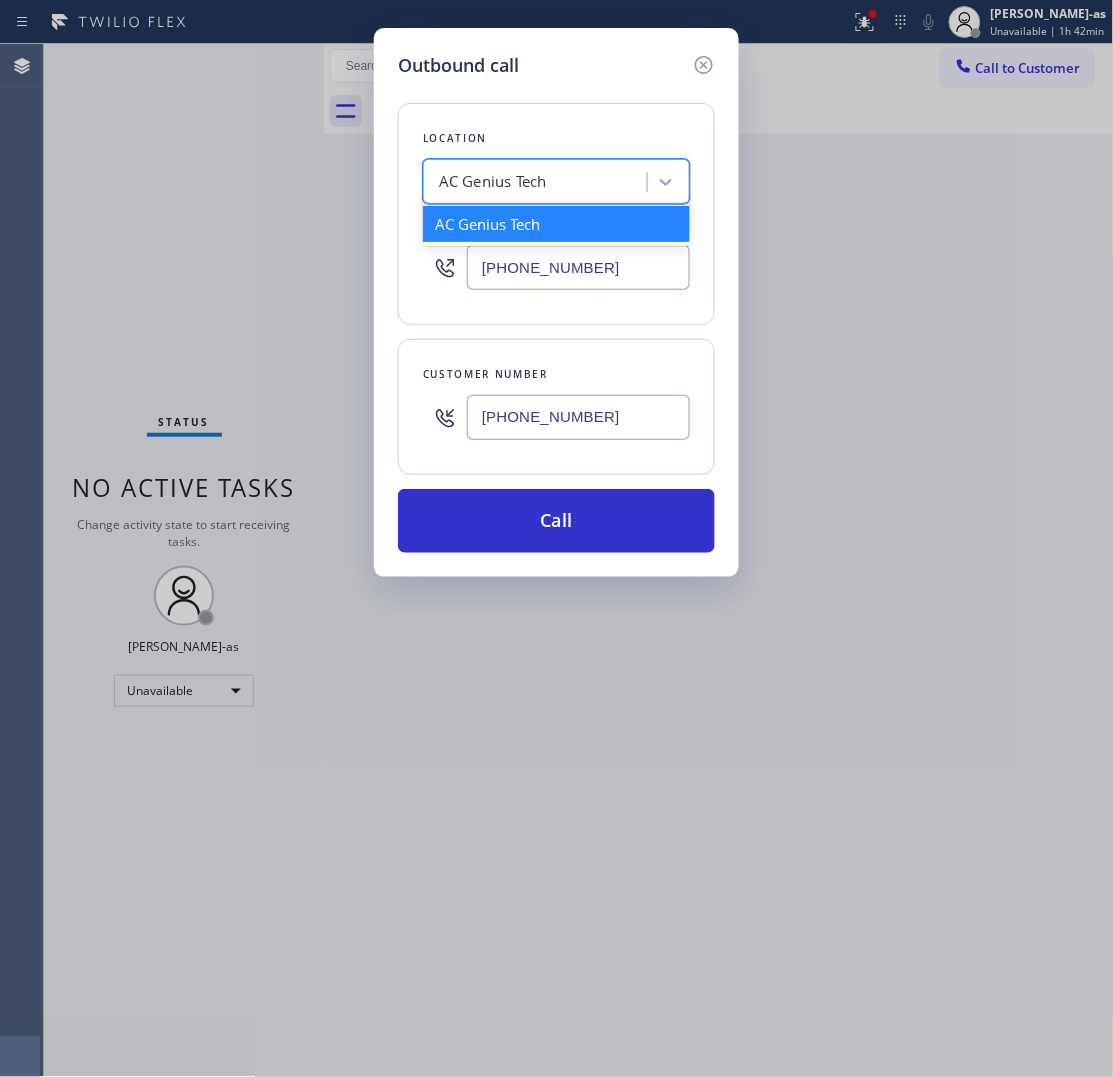 paste on "Equinox Air Conditioning [GEOGRAPHIC_DATA]" 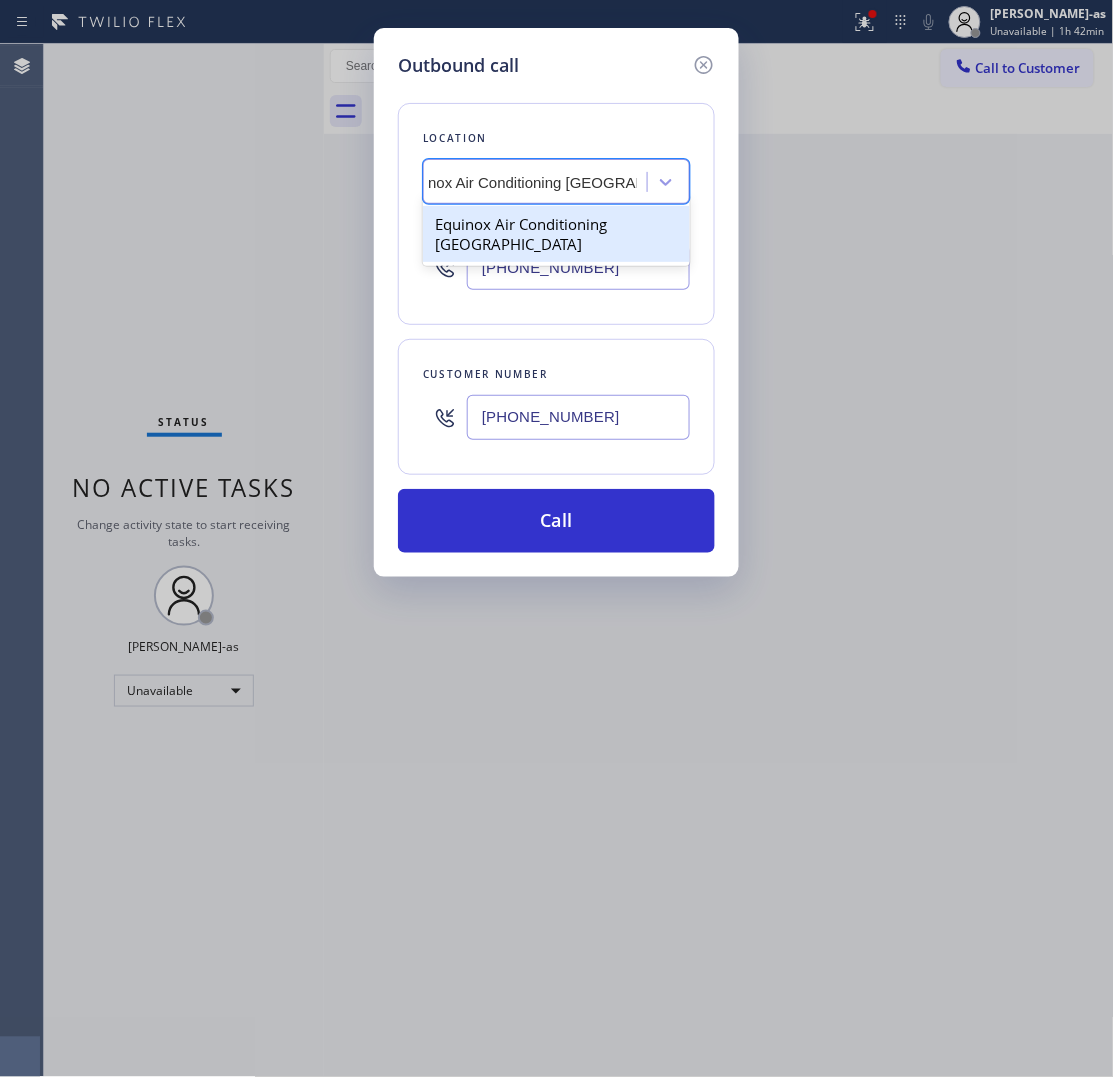 click on "Equinox Air Conditioning [GEOGRAPHIC_DATA]" at bounding box center [556, 234] 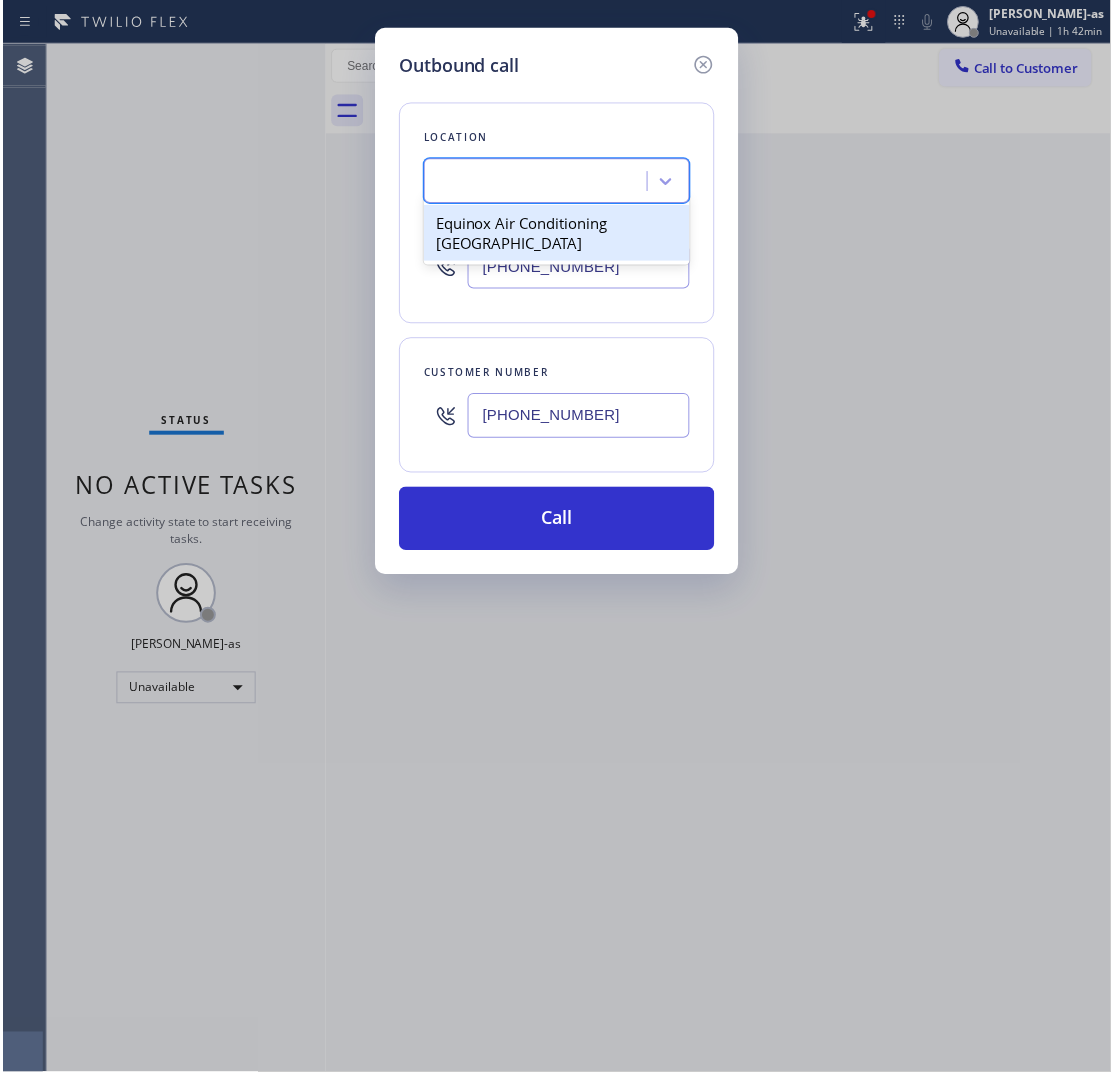 scroll, scrollTop: 0, scrollLeft: 1, axis: horizontal 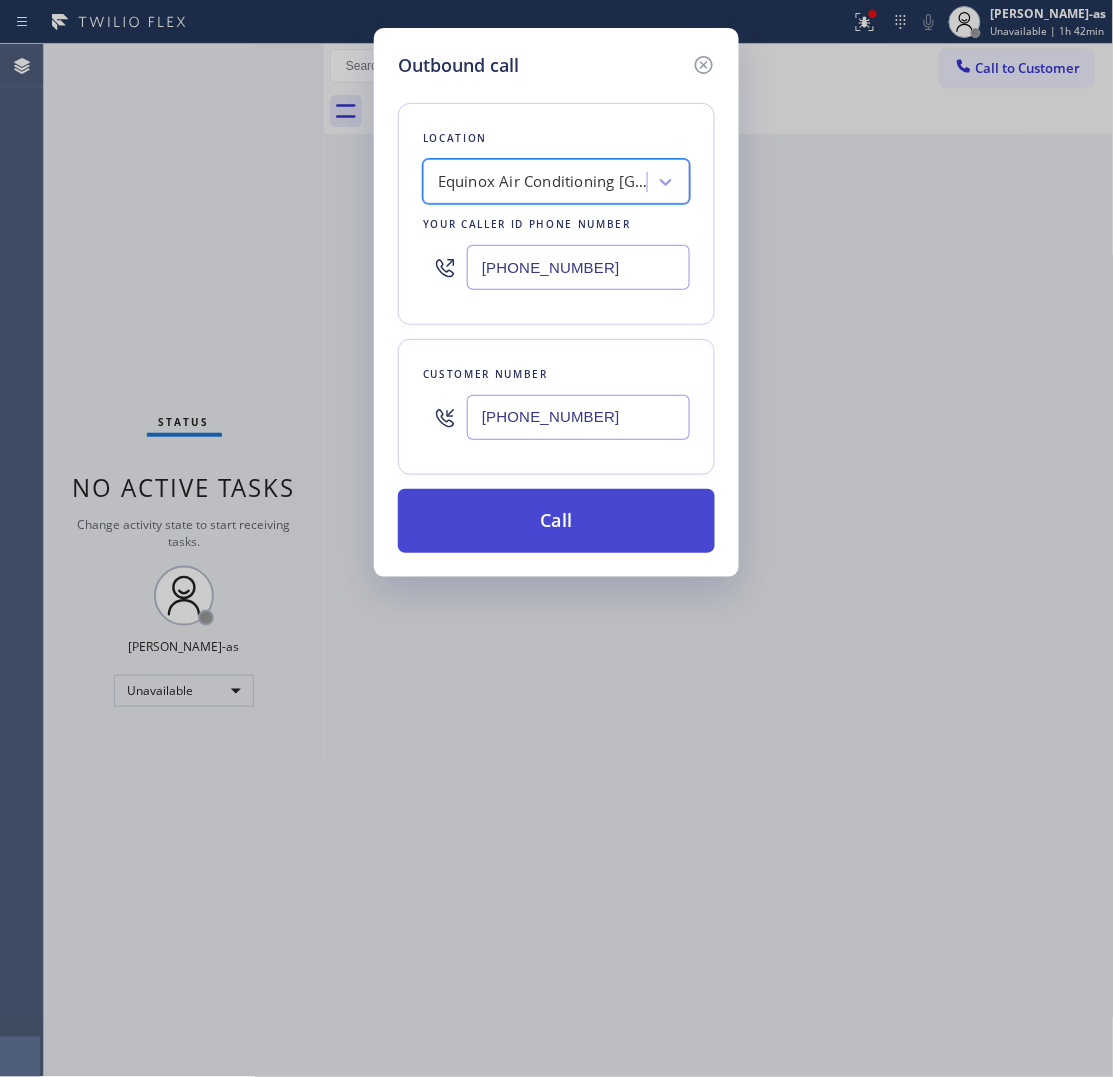 drag, startPoint x: 586, startPoint y: 538, endPoint x: 636, endPoint y: 495, distance: 65.946945 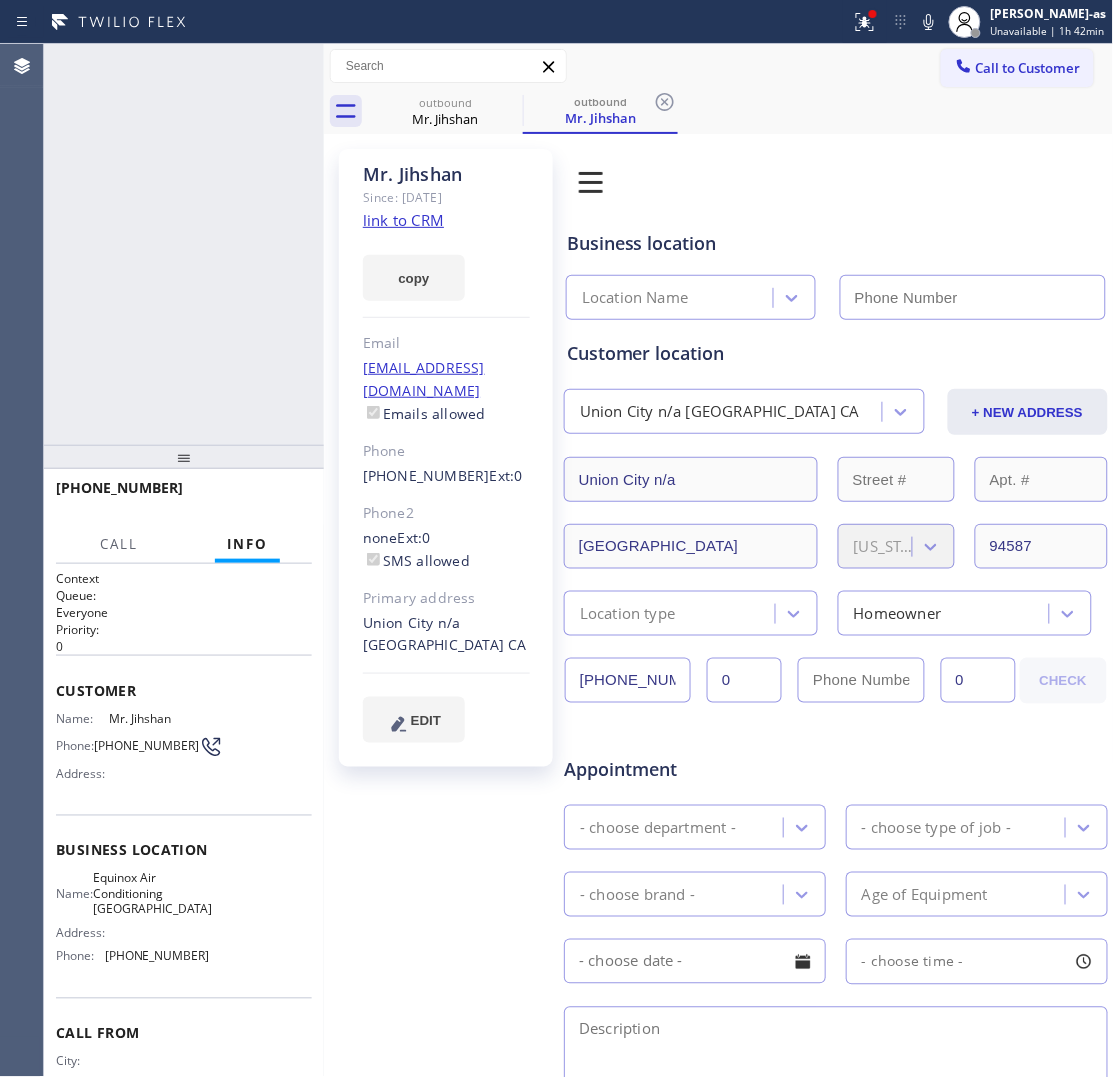 type on "[PHONE_NUMBER]" 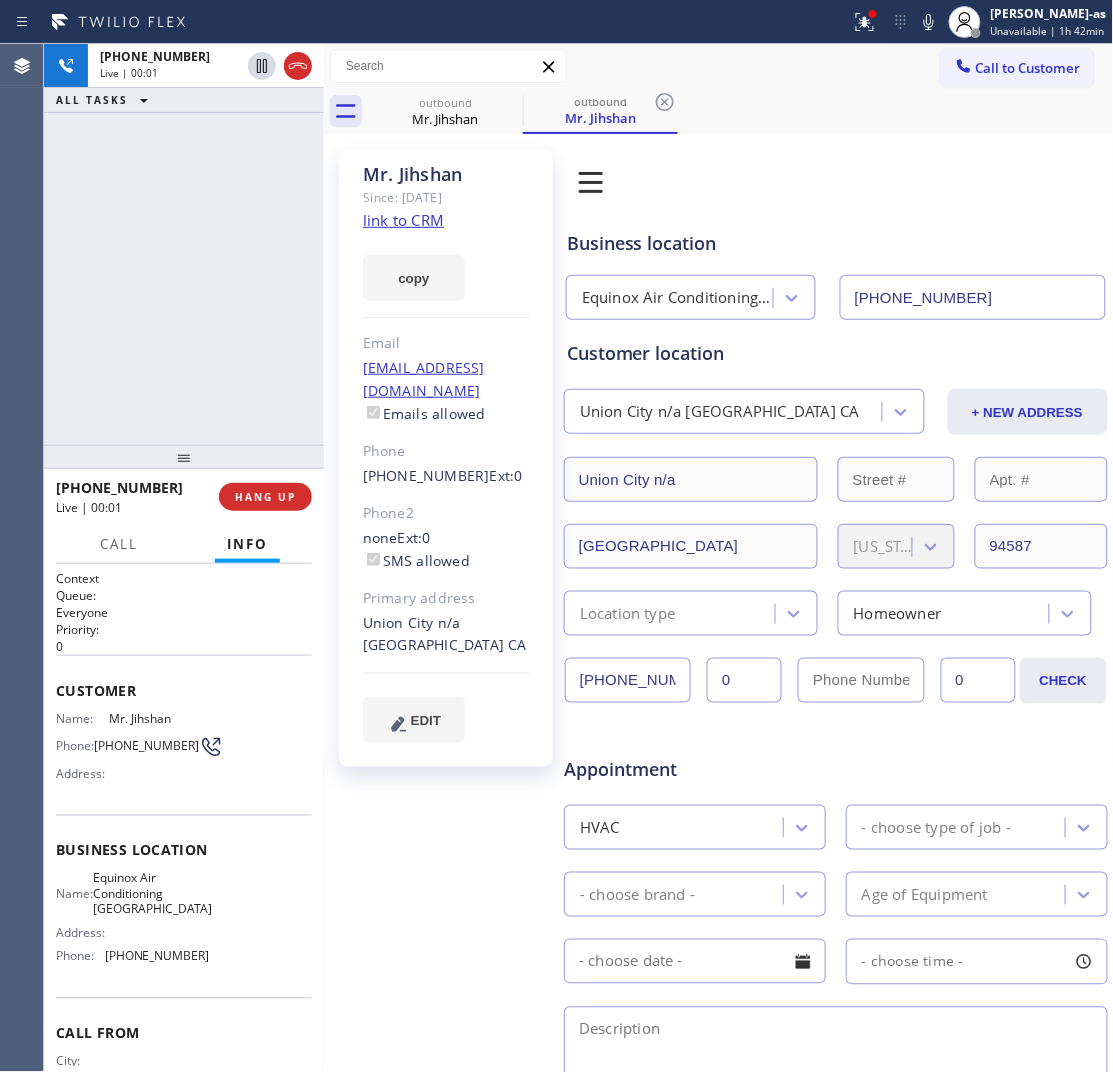 drag, startPoint x: 225, startPoint y: 267, endPoint x: 365, endPoint y: 126, distance: 198.69826 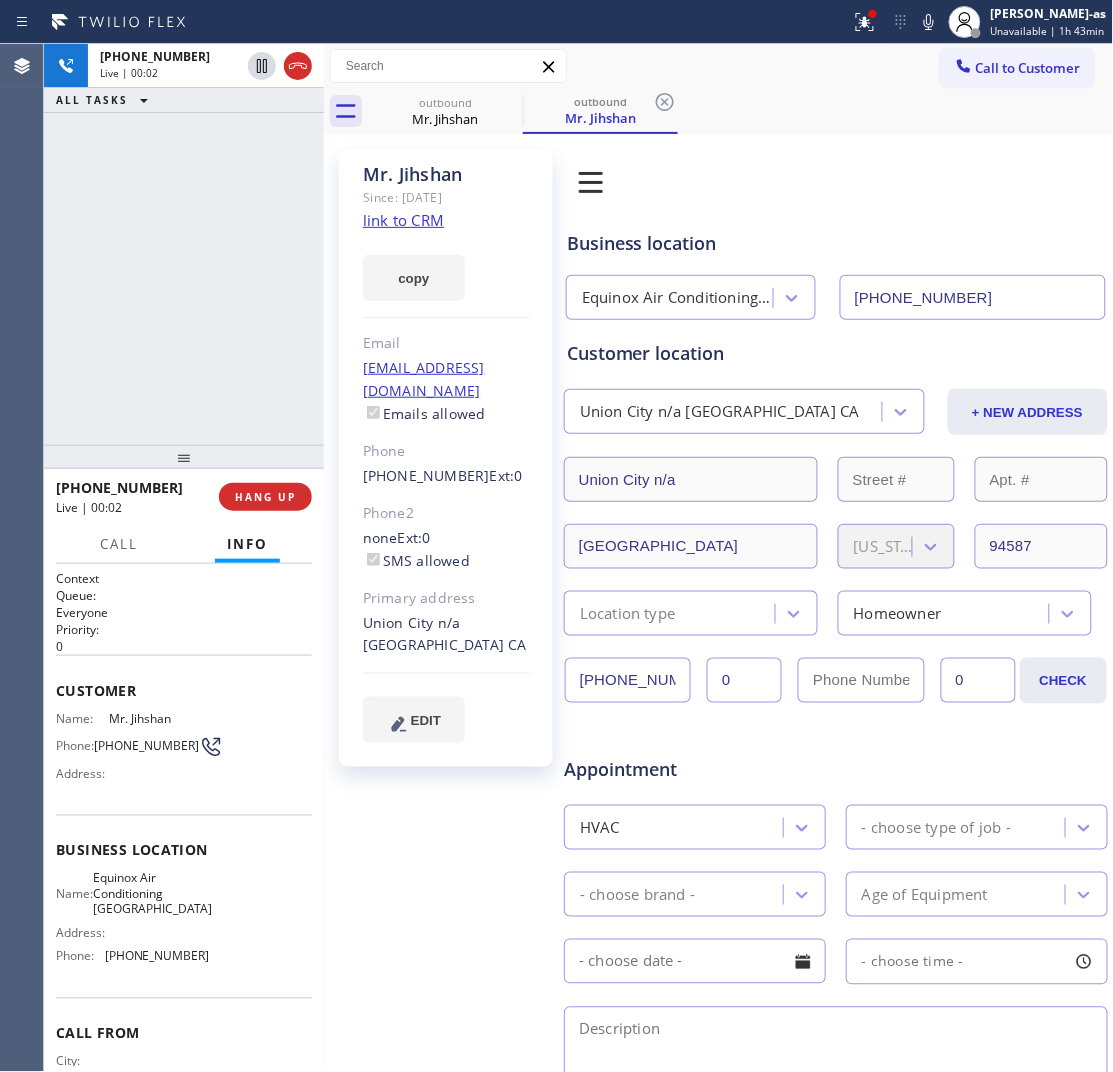 drag, startPoint x: 300, startPoint y: 66, endPoint x: 247, endPoint y: 263, distance: 204.0049 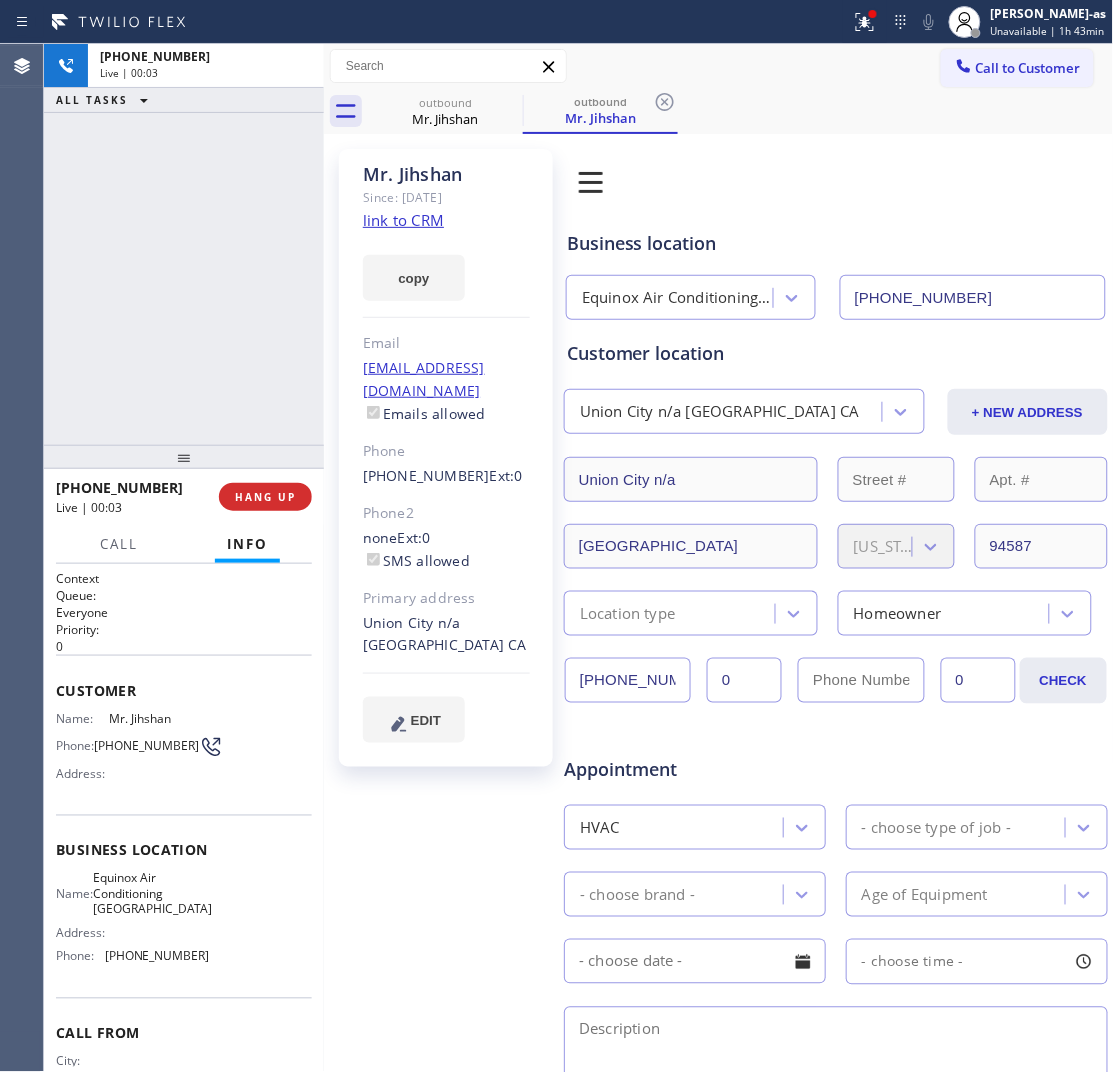 drag, startPoint x: 233, startPoint y: 282, endPoint x: 238, endPoint y: 328, distance: 46.270943 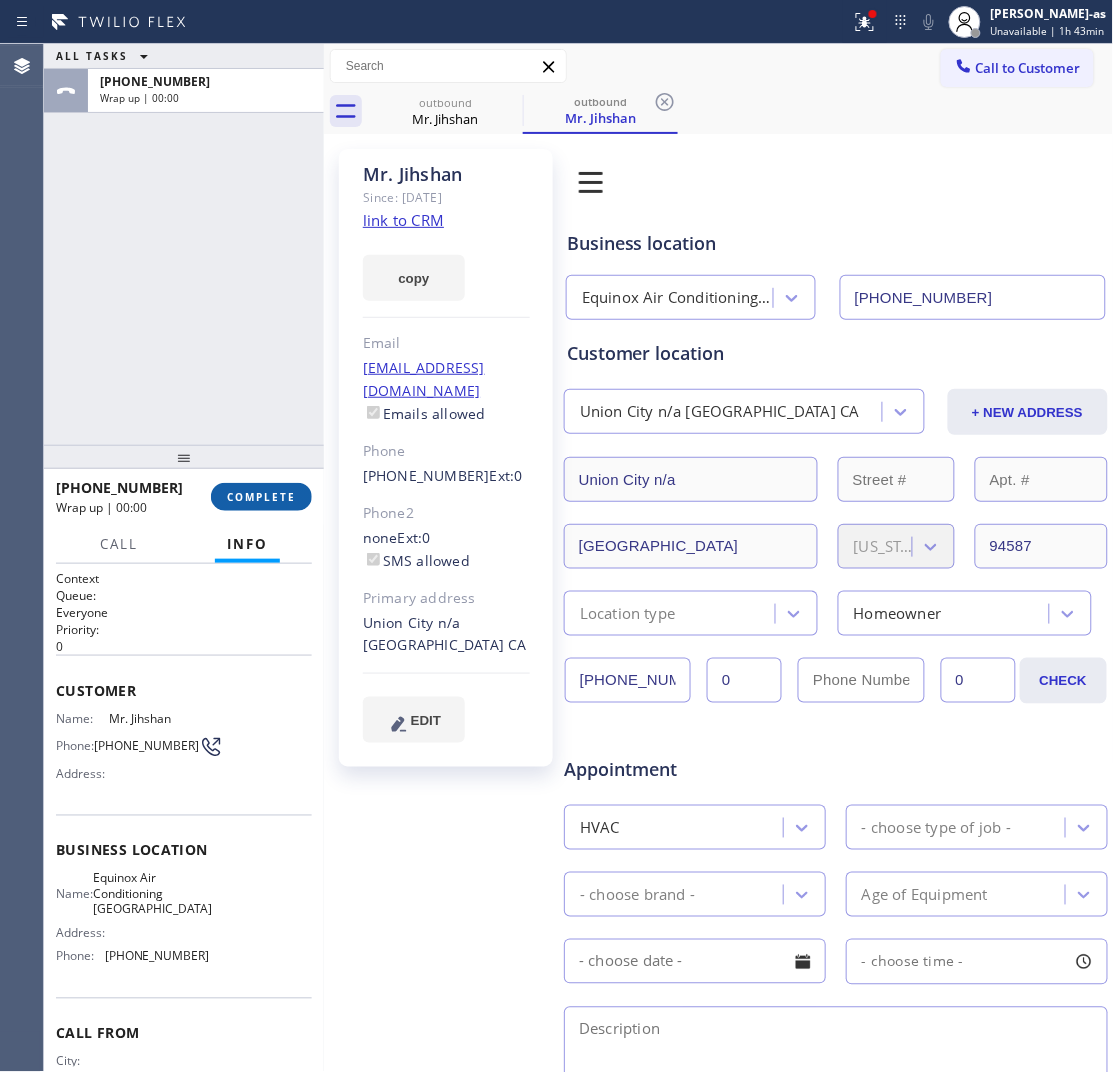 click on "COMPLETE" at bounding box center (261, 497) 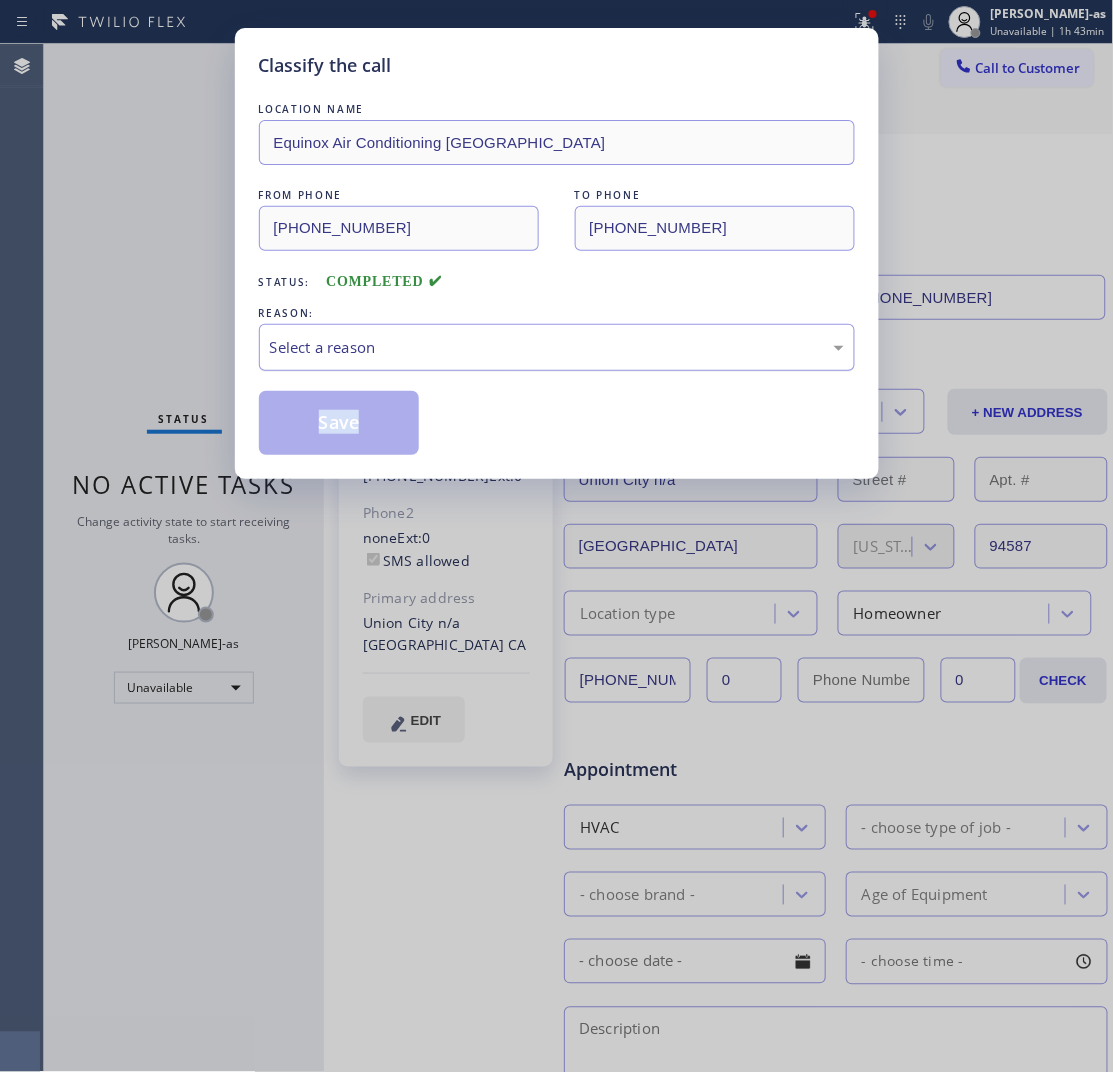 click on "Select a reason" at bounding box center (557, 347) 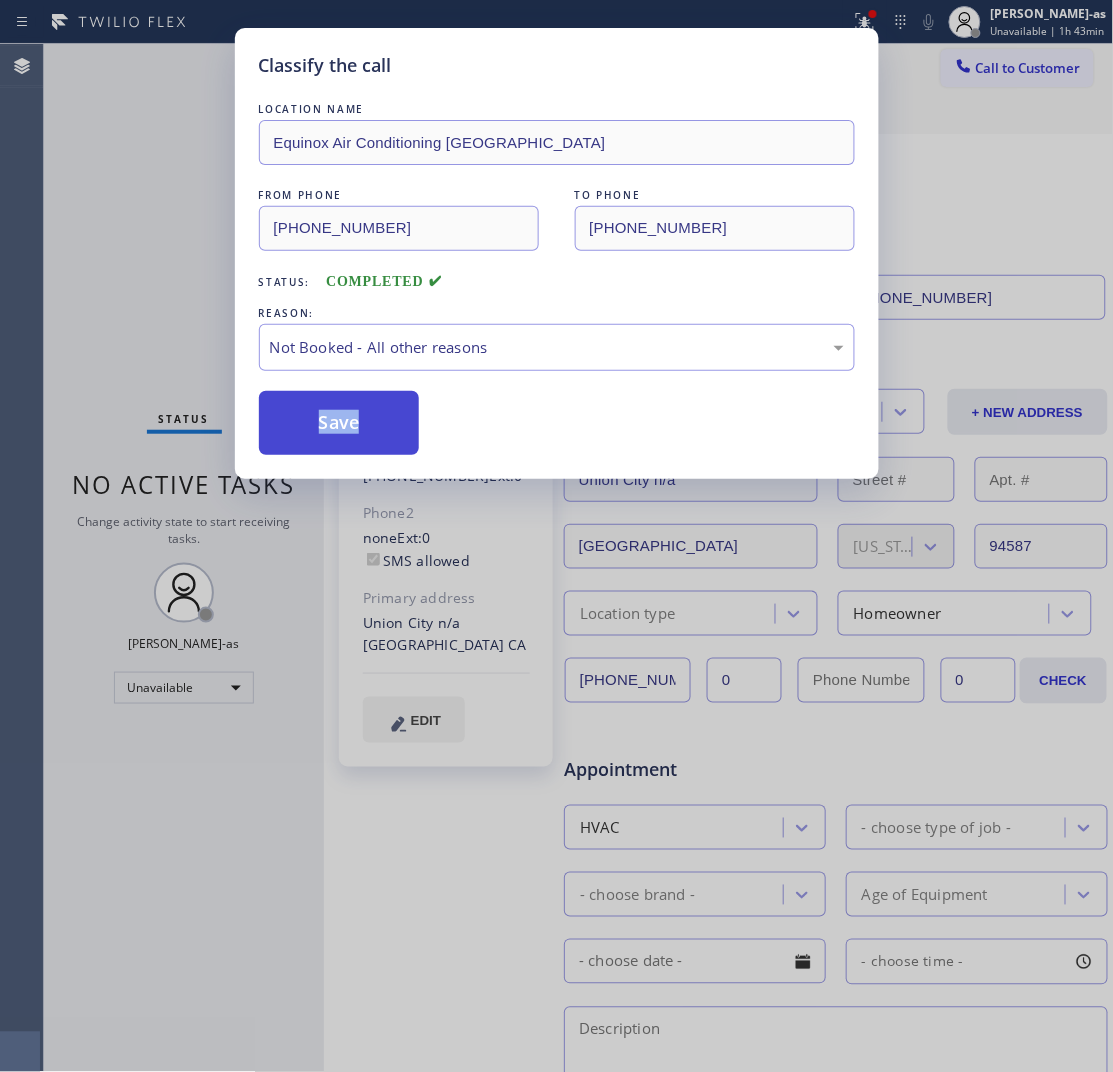 drag, startPoint x: 332, startPoint y: 420, endPoint x: 780, endPoint y: 1, distance: 613.4044 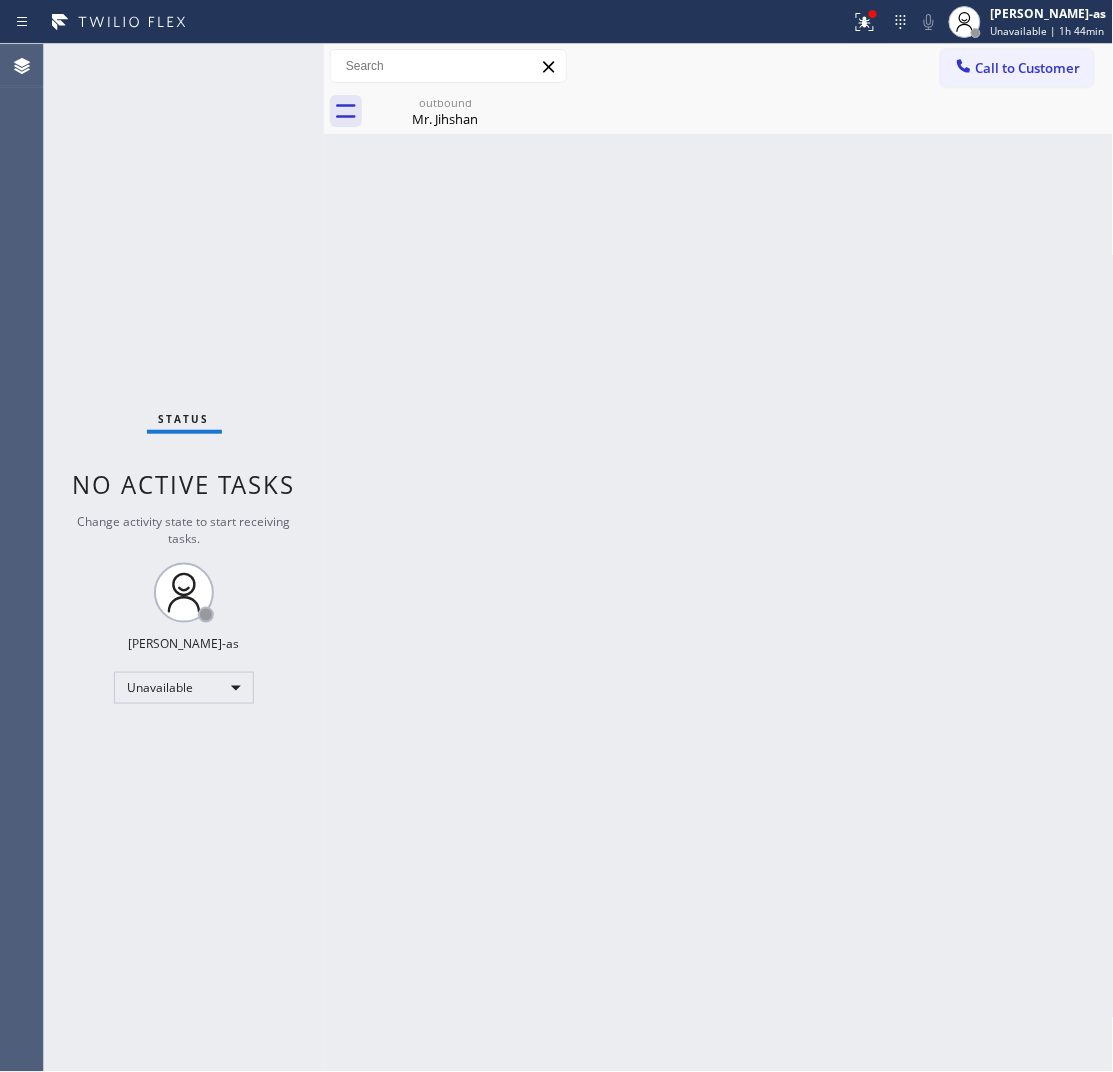 click on "outbound" at bounding box center [445, 102] 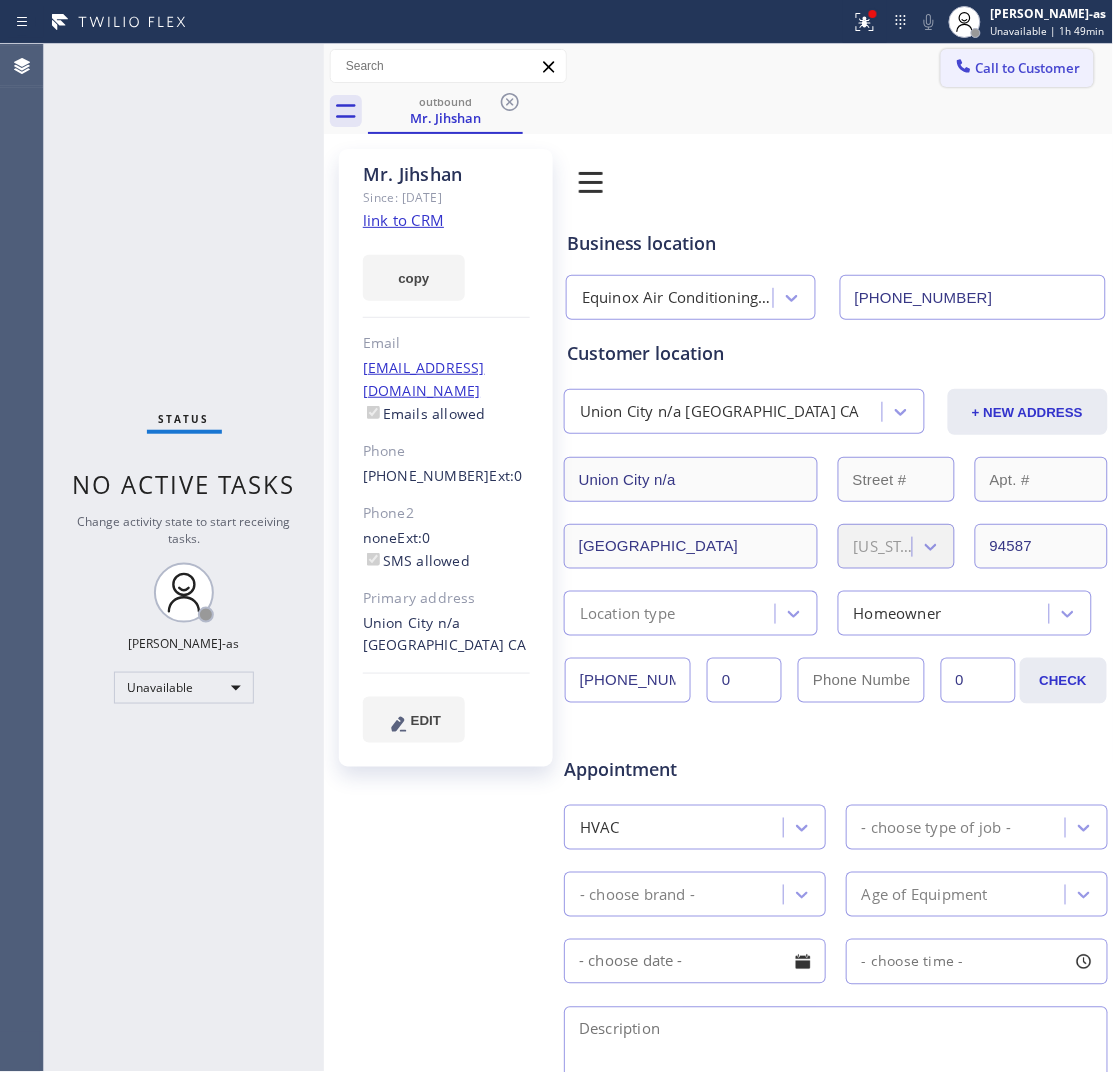 click on "Call to Customer" at bounding box center (1017, 68) 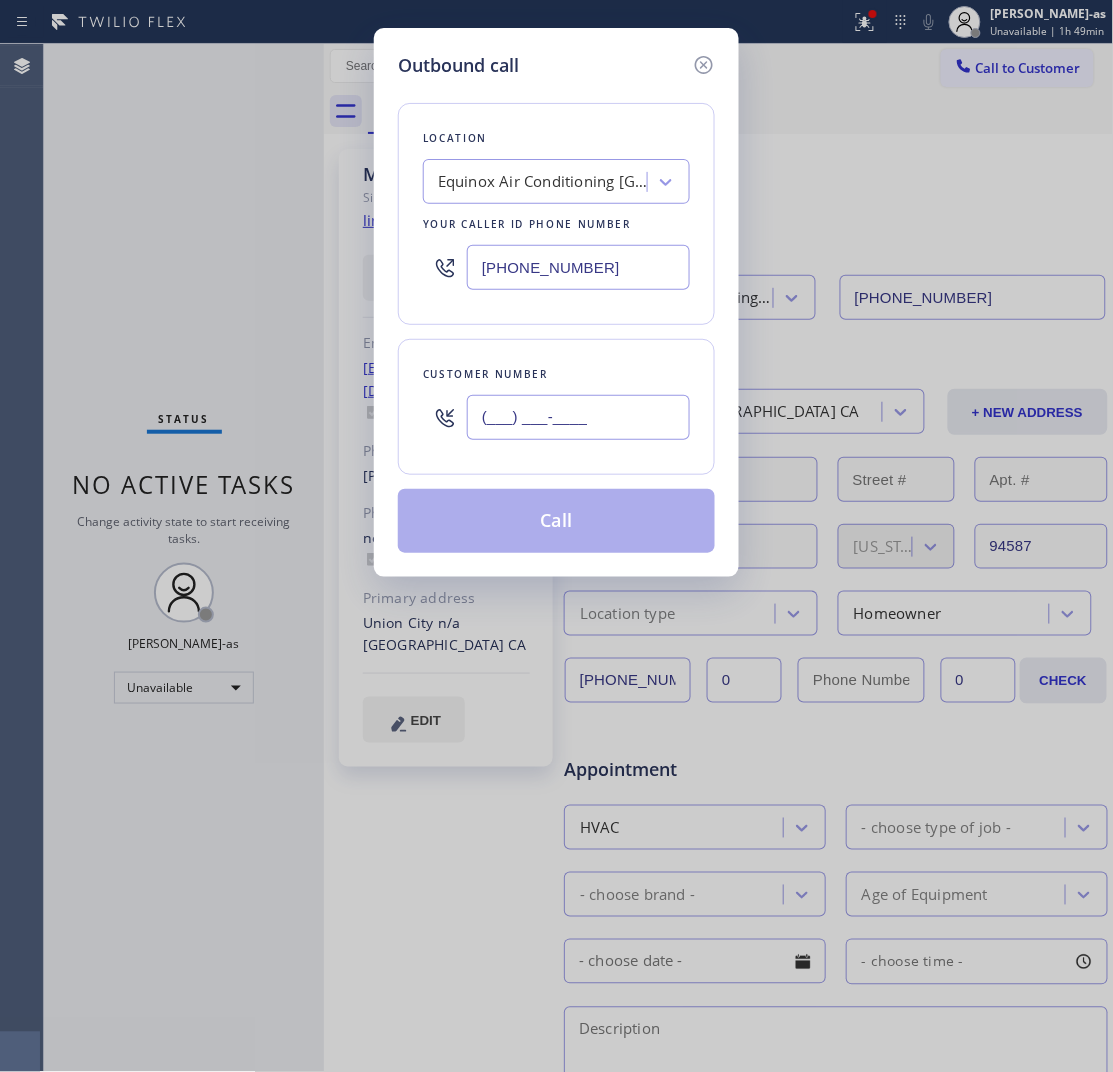 click on "(___) ___-____" at bounding box center (578, 417) 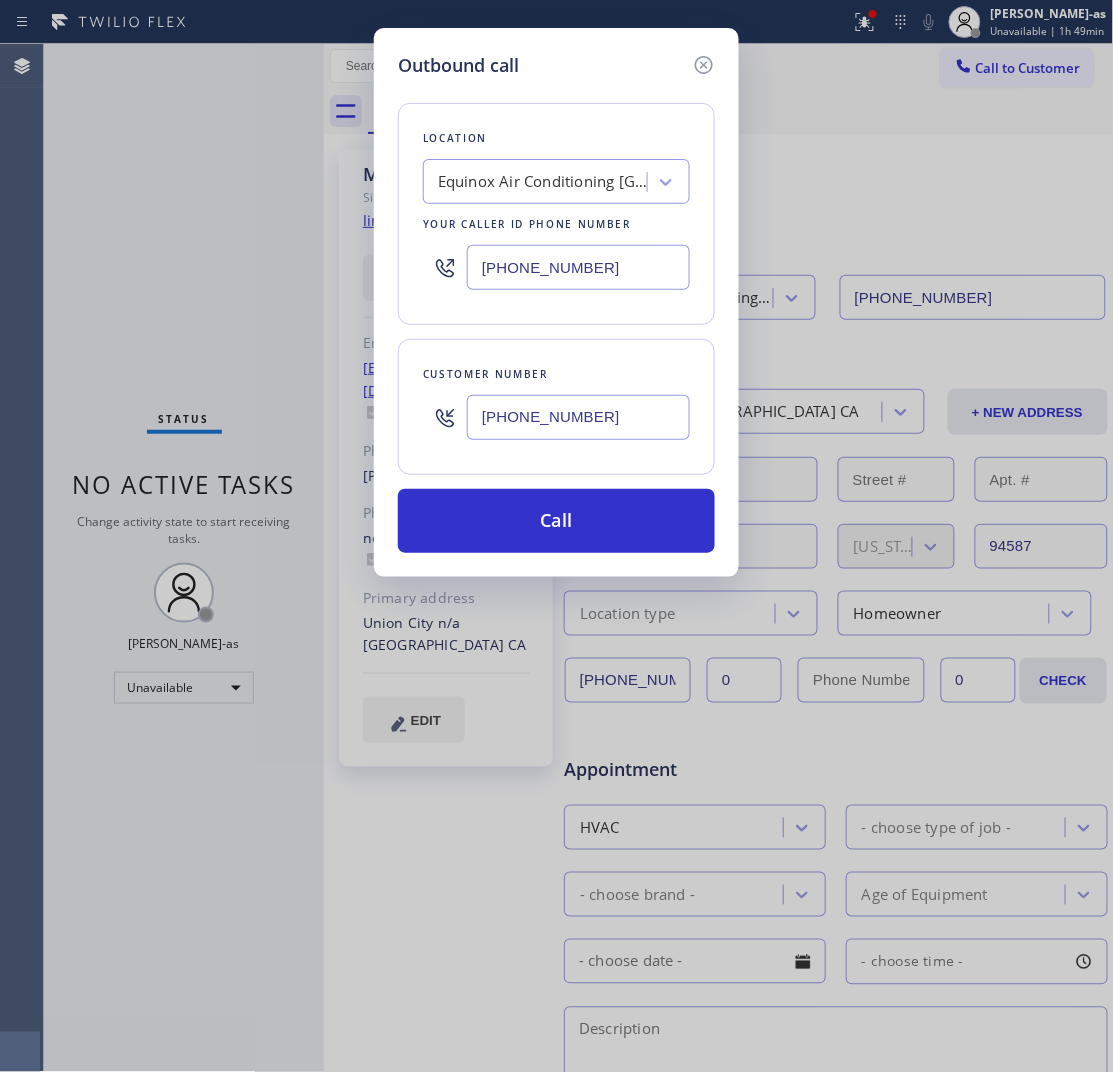 type on "[PHONE_NUMBER]" 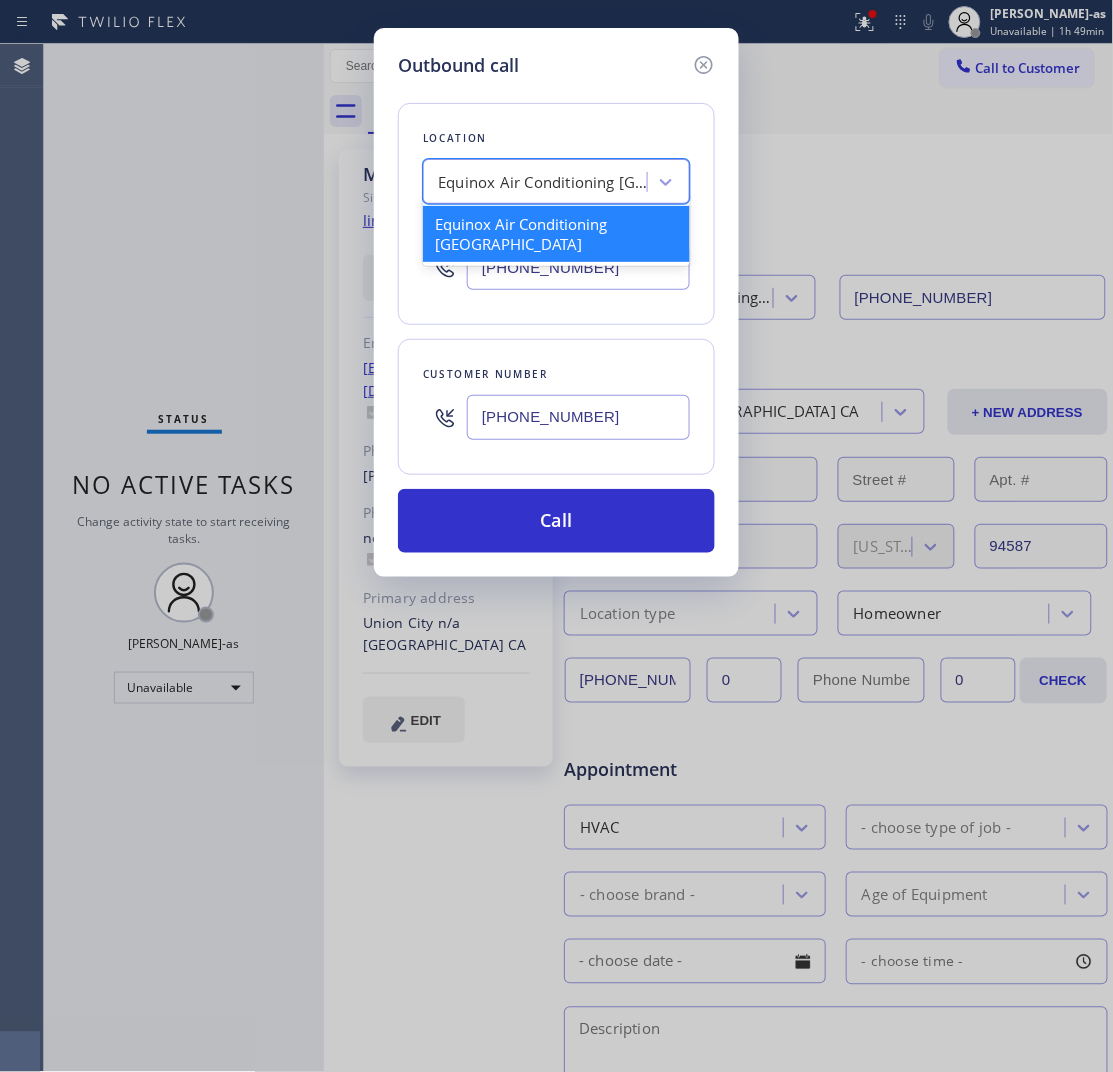 click on "Equinox Air Conditioning [GEOGRAPHIC_DATA]" at bounding box center [543, 182] 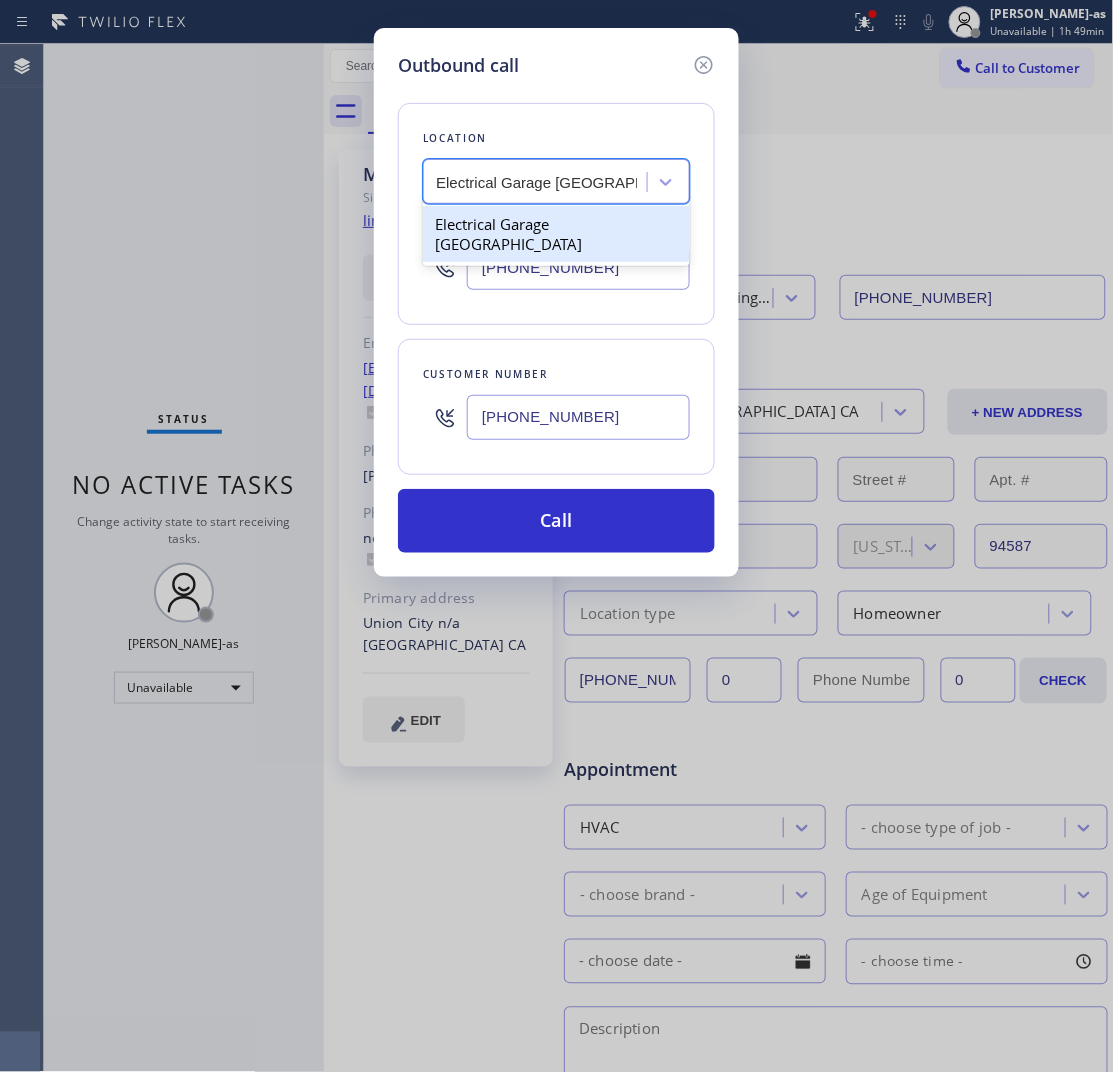 scroll, scrollTop: 0, scrollLeft: 3, axis: horizontal 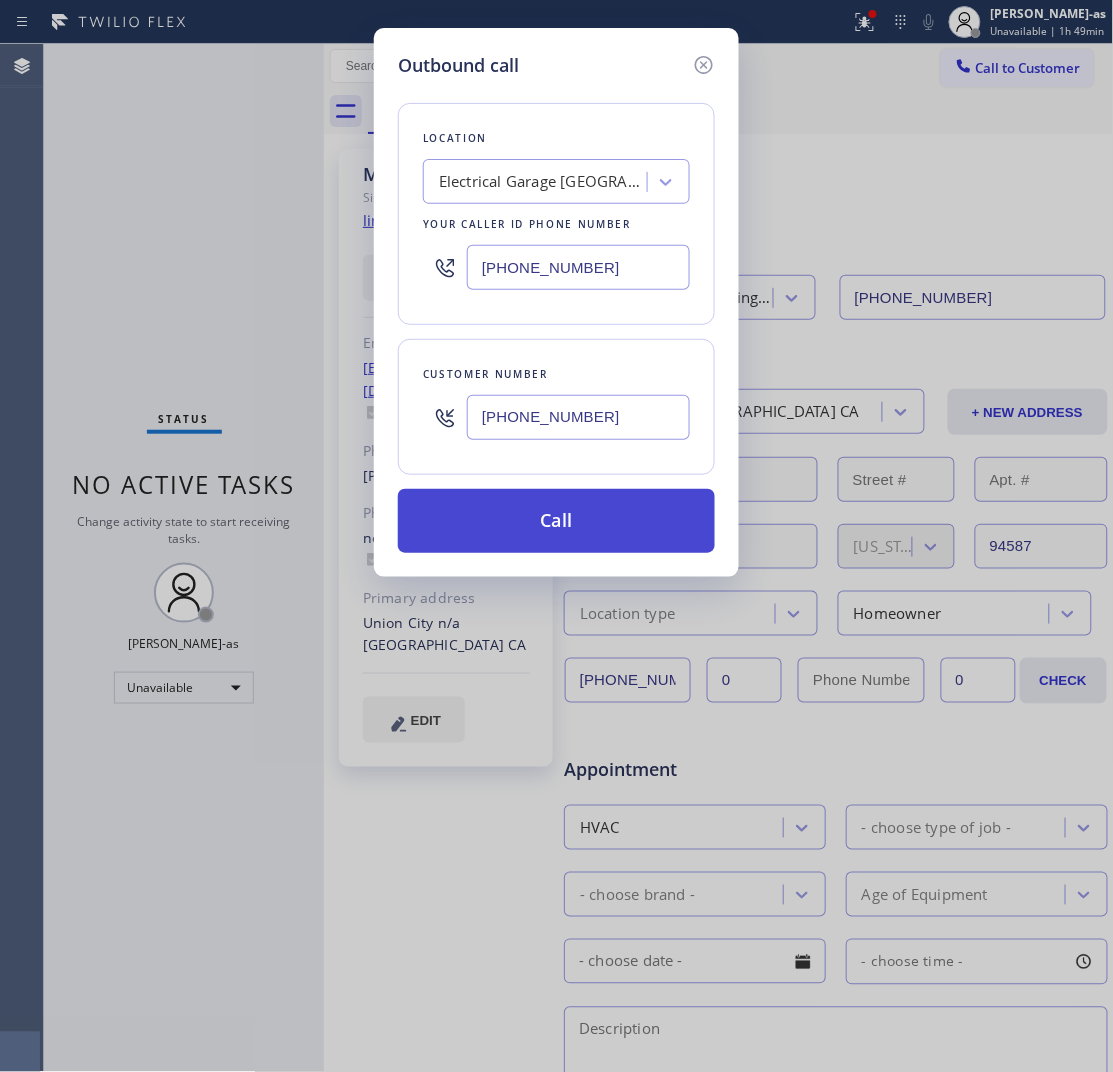 click on "Call" at bounding box center (556, 521) 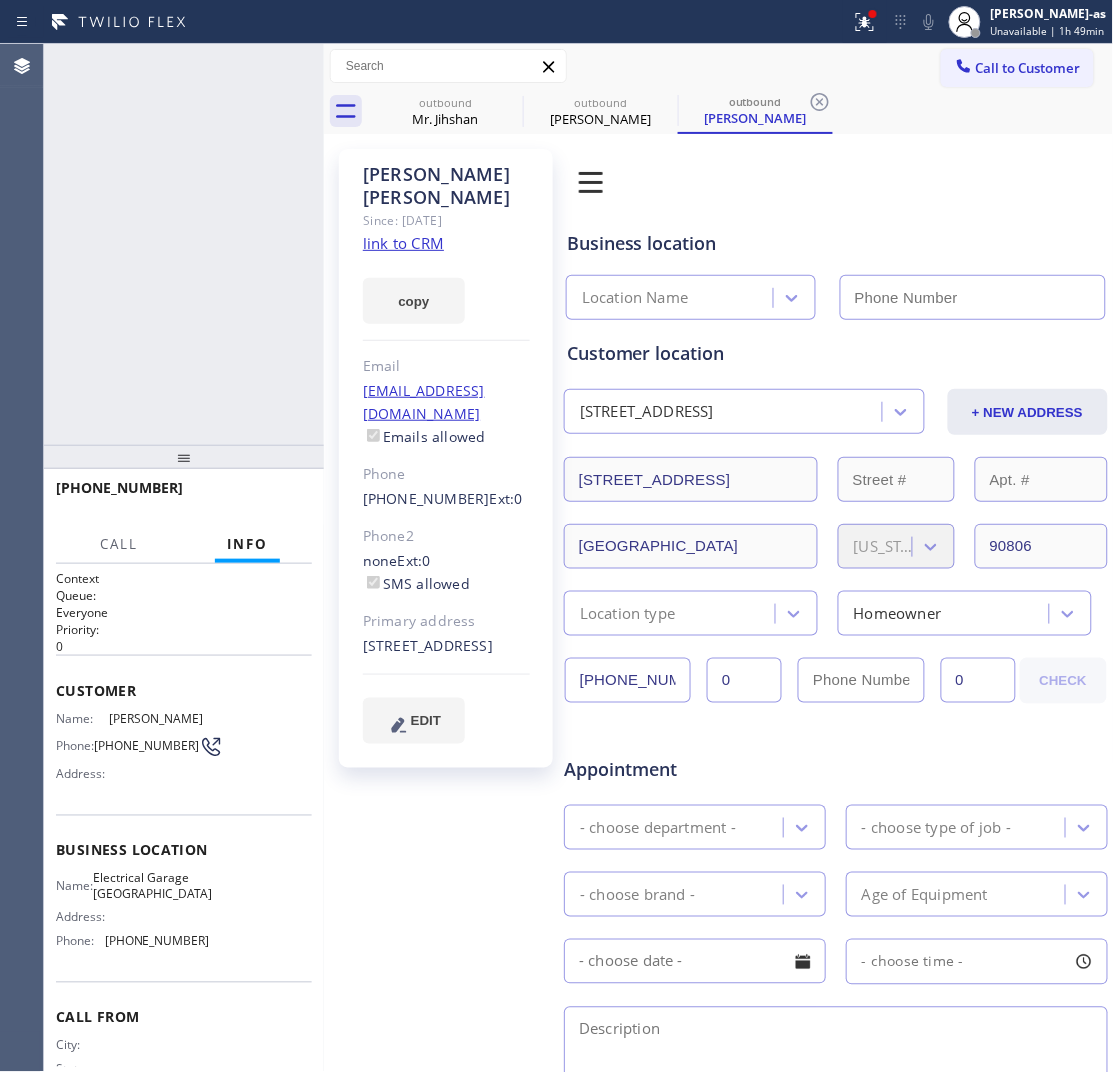 type on "[PHONE_NUMBER]" 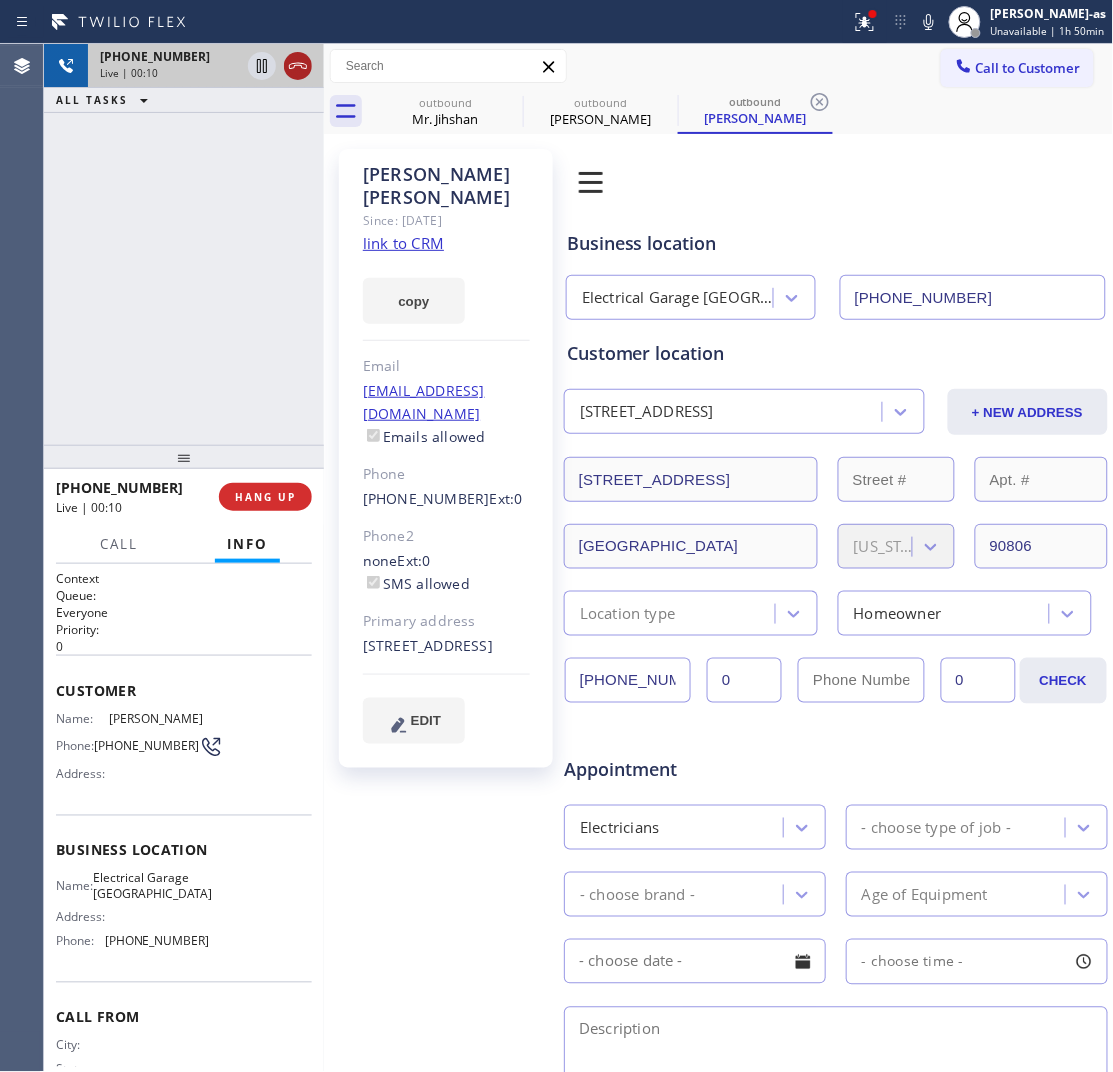 click 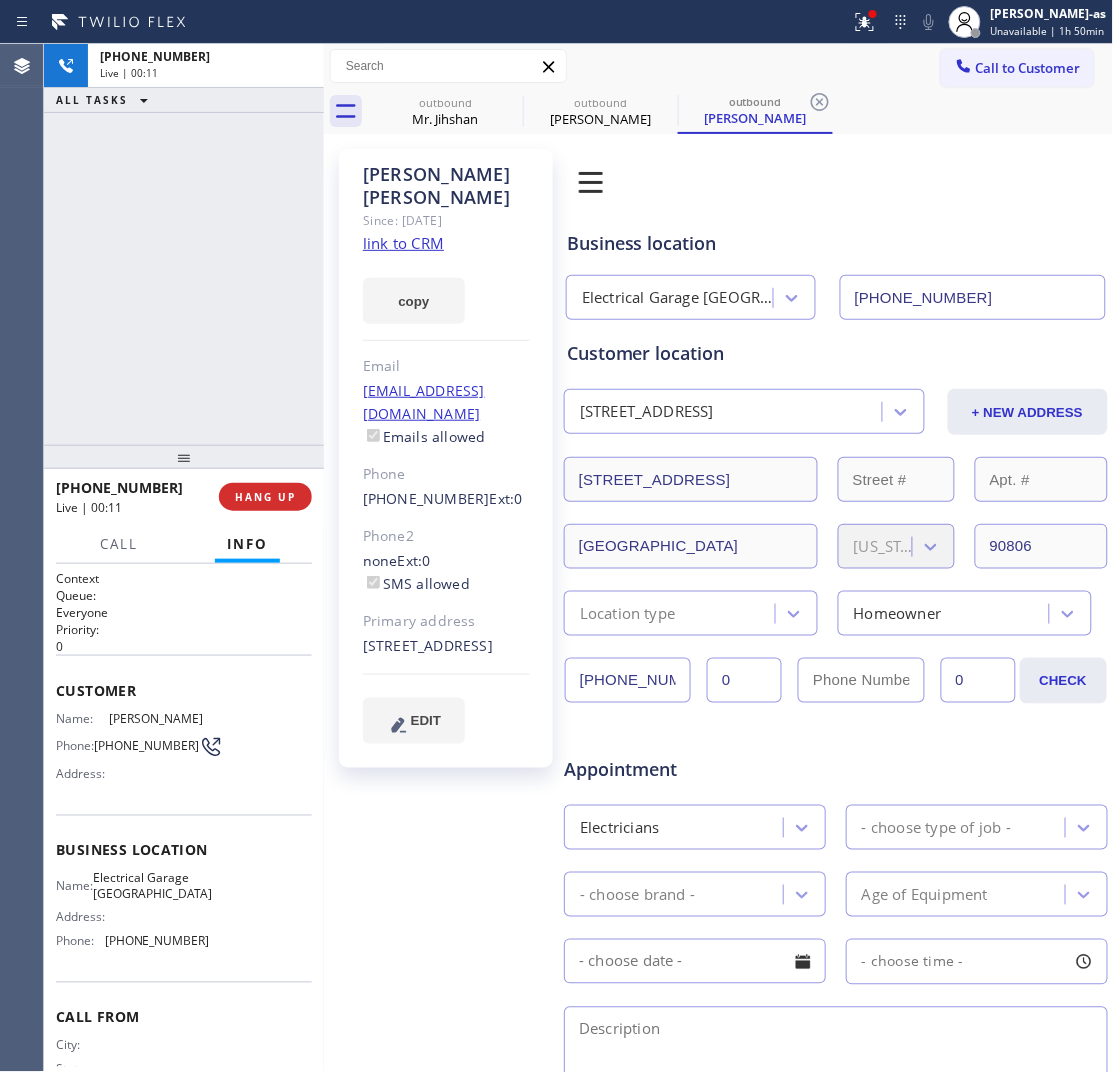 drag, startPoint x: 228, startPoint y: 285, endPoint x: 301, endPoint y: 566, distance: 290.3274 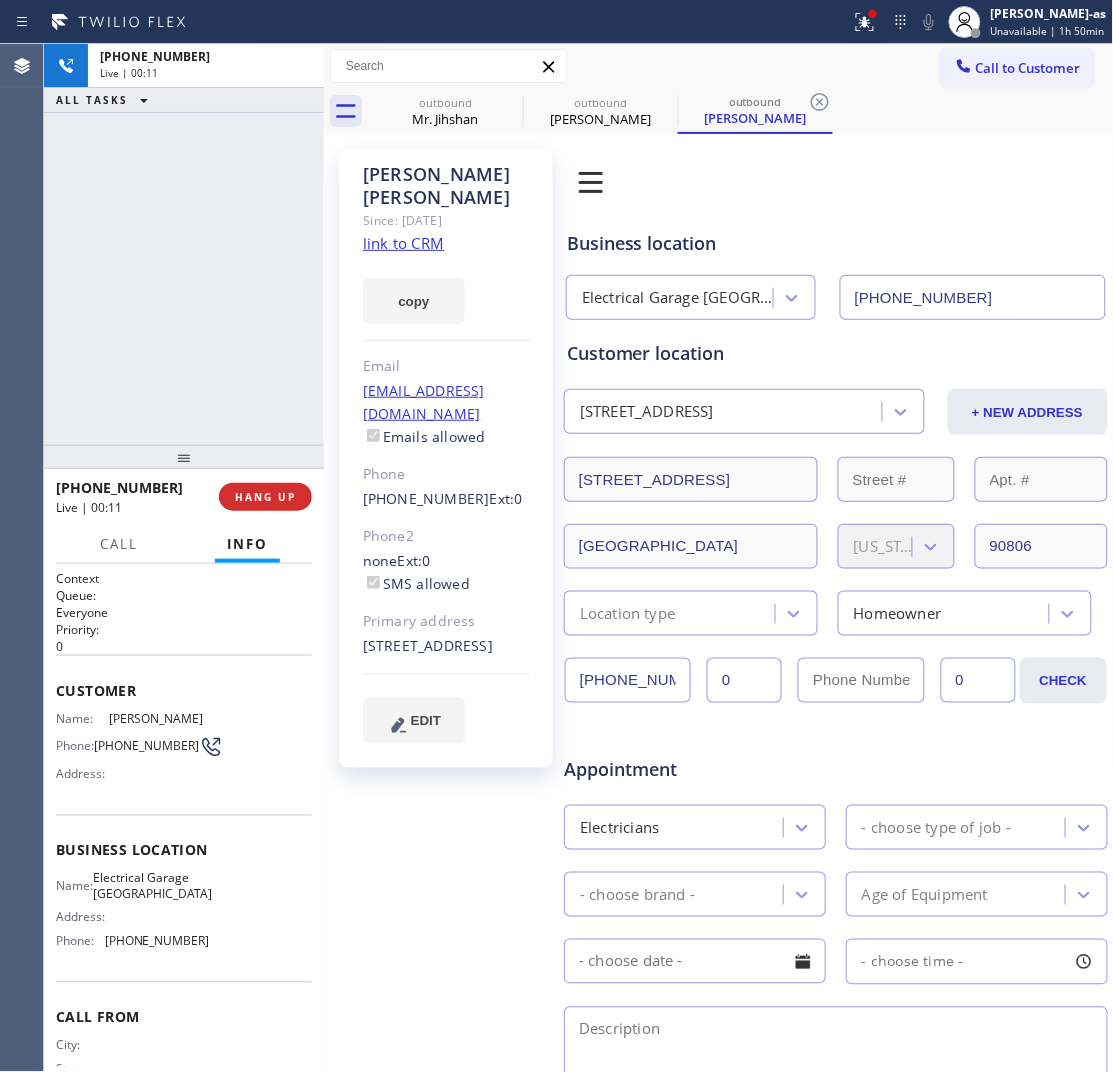 click on "[PHONE_NUMBER] Live | 00:11 ALL TASKS ALL TASKS ACTIVE TASKS TASKS IN WRAP UP" at bounding box center (184, 244) 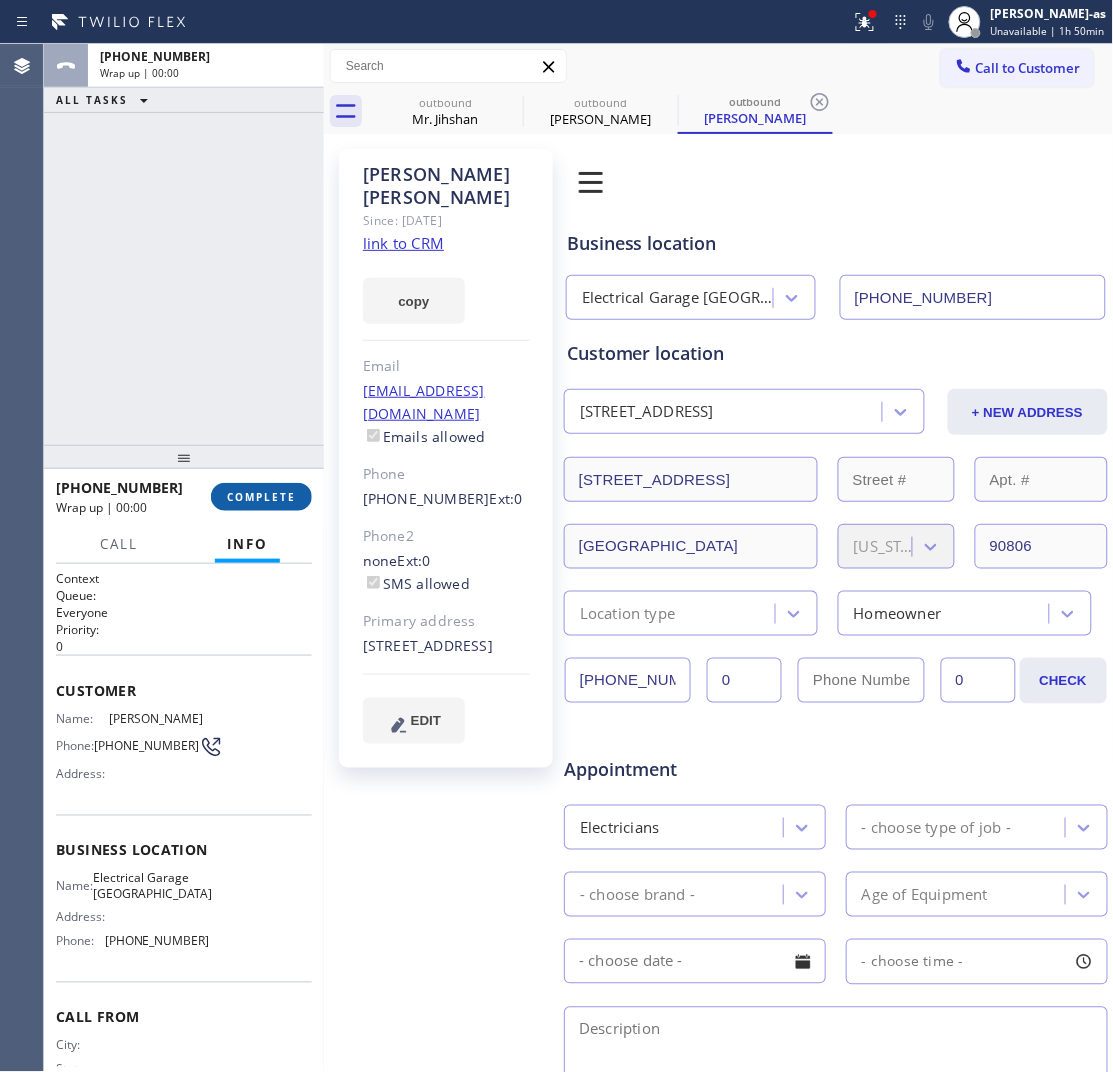 click on "COMPLETE" at bounding box center (261, 497) 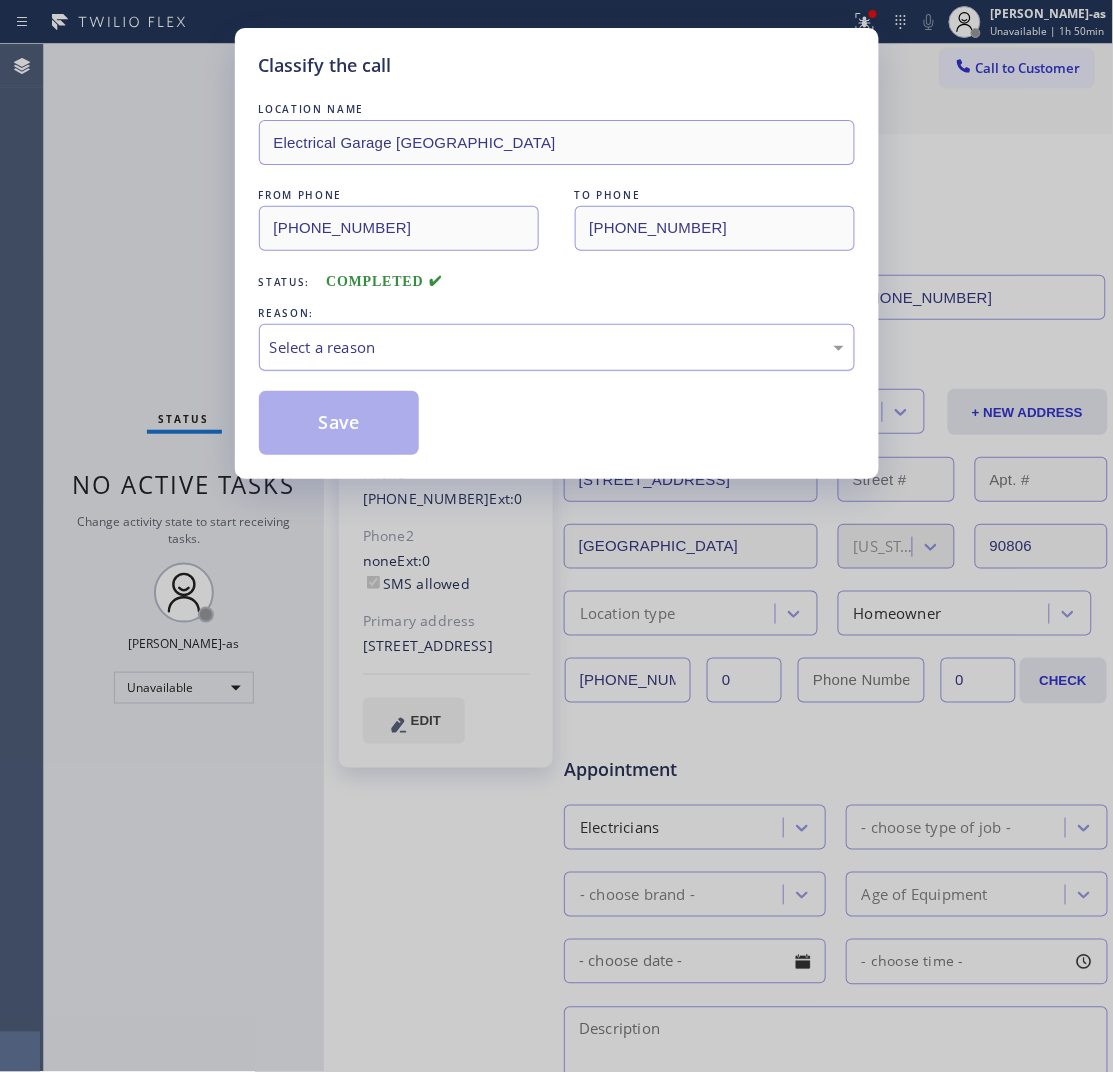 drag, startPoint x: 410, startPoint y: 336, endPoint x: 408, endPoint y: 353, distance: 17.117243 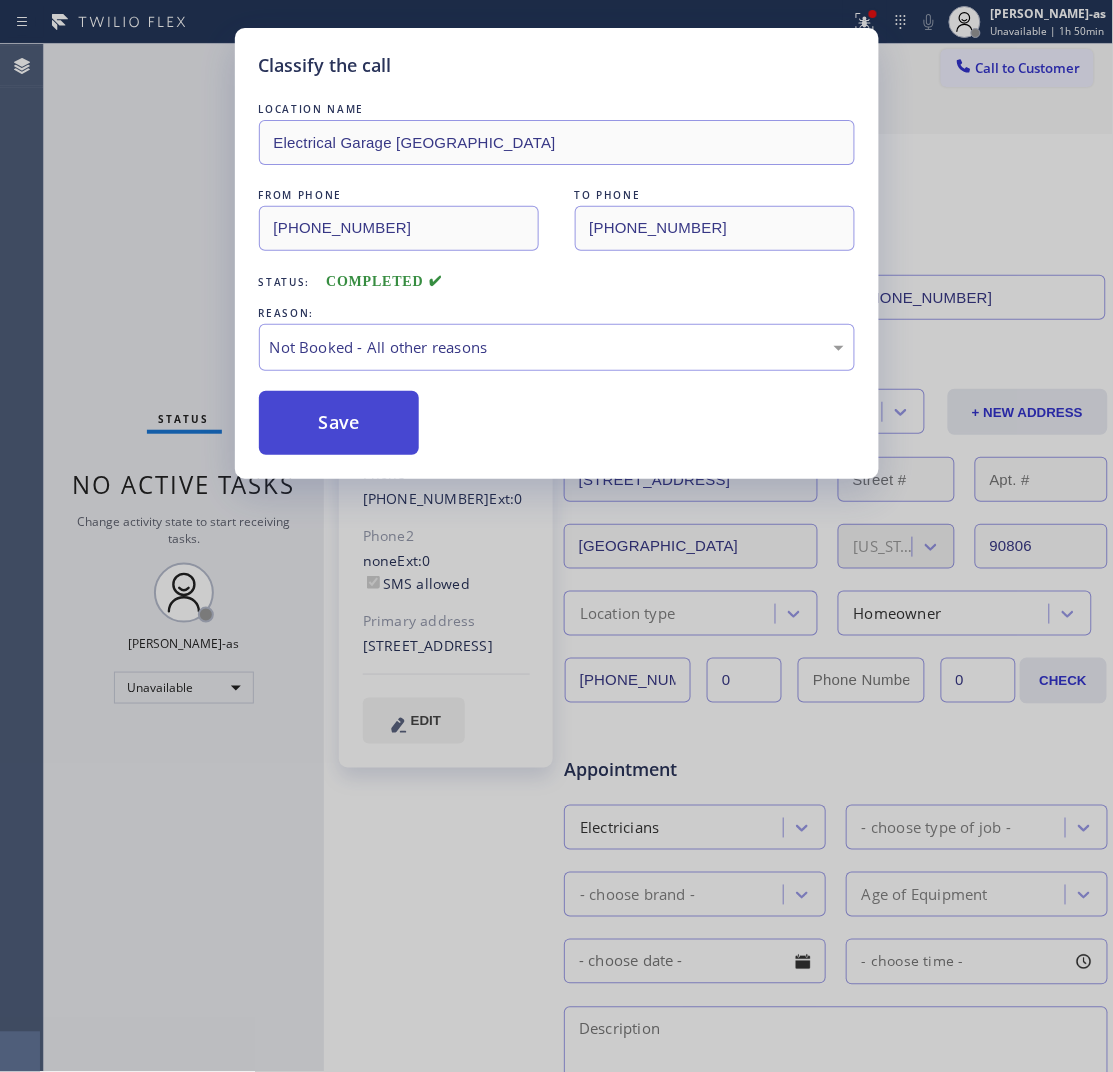 click on "Save" at bounding box center (339, 423) 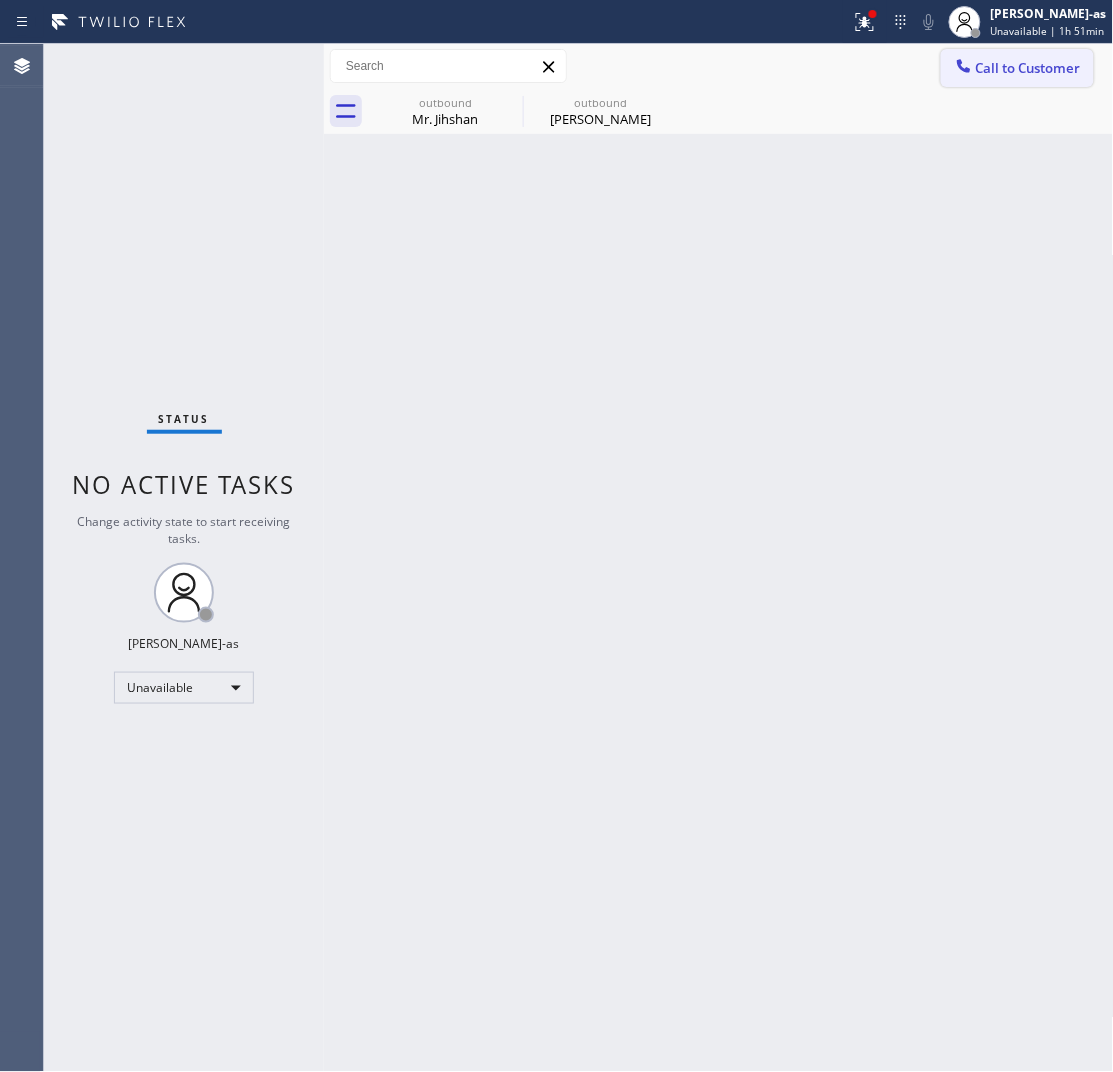 click on "Call to Customer" at bounding box center (1028, 68) 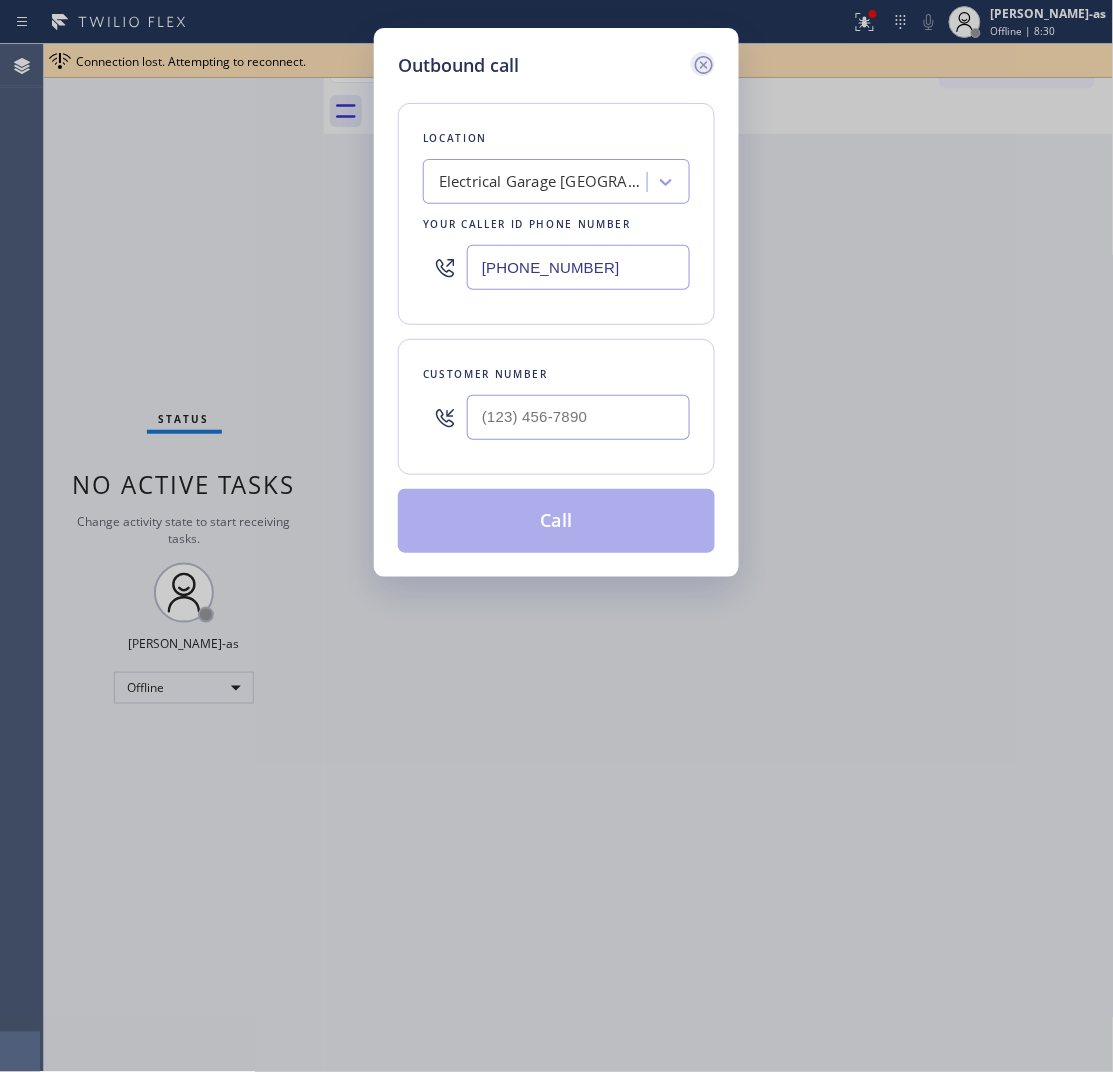 click 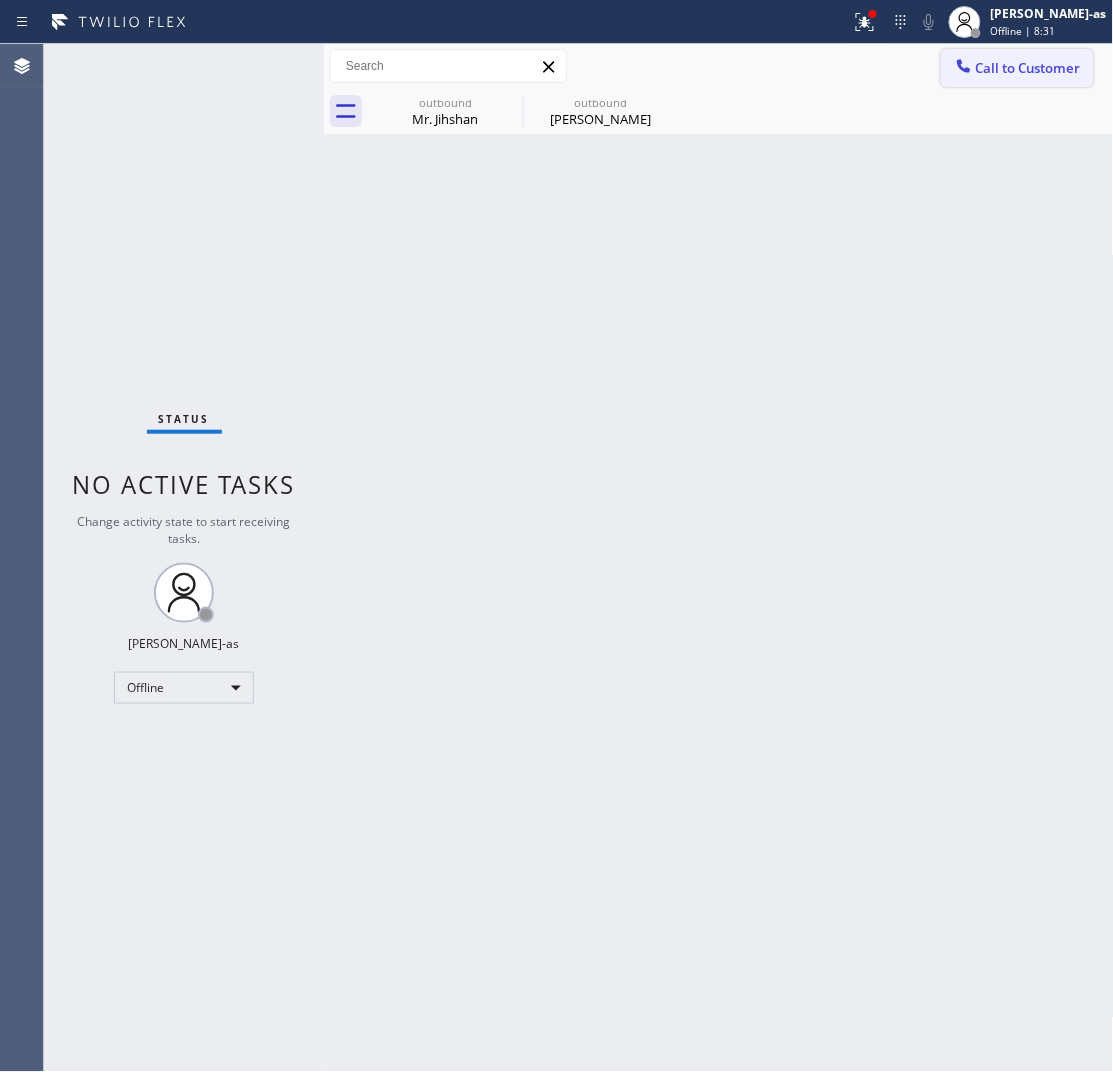 click on "Call to Customer" at bounding box center (1028, 68) 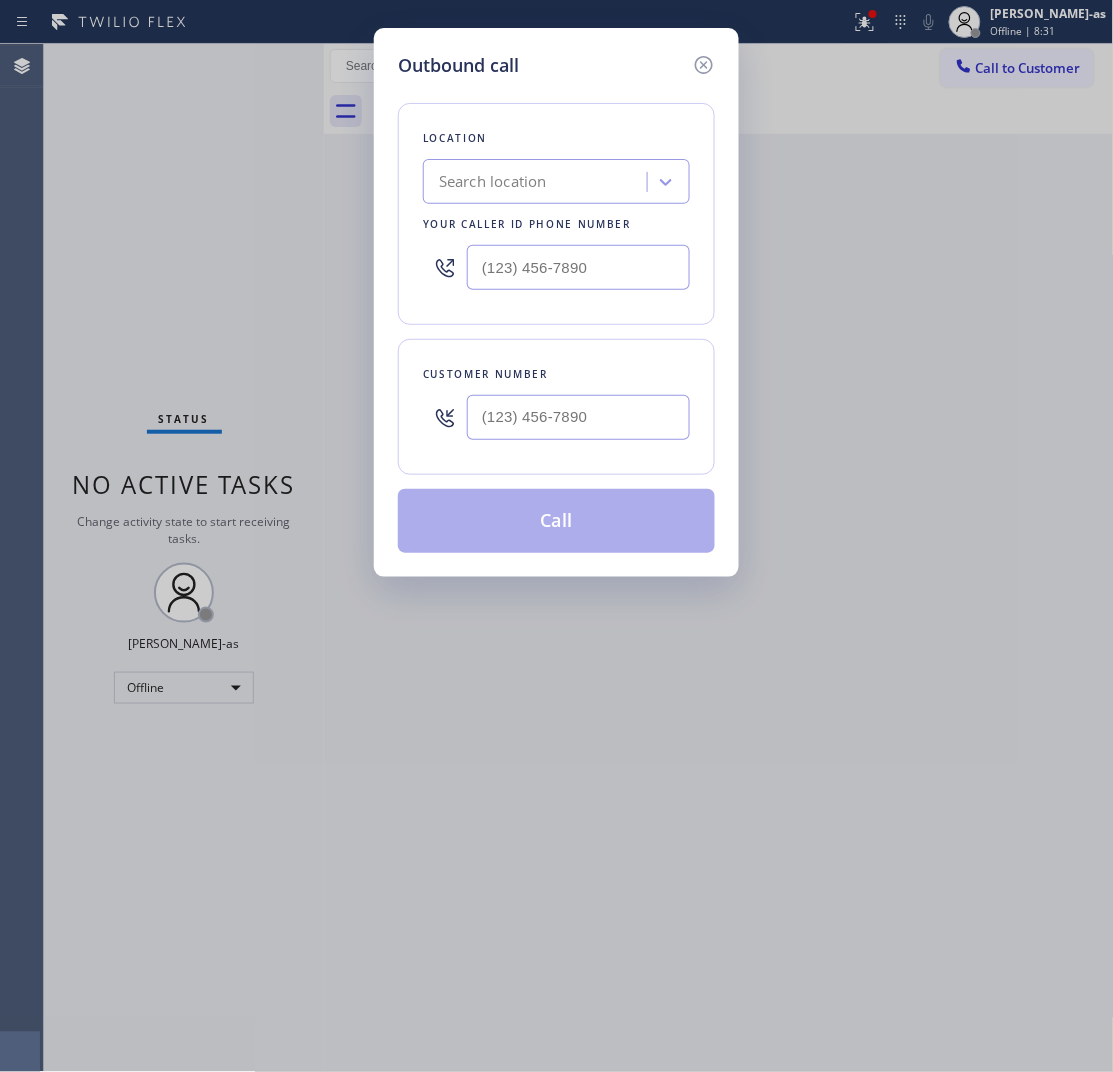 type on "[PHONE_NUMBER]" 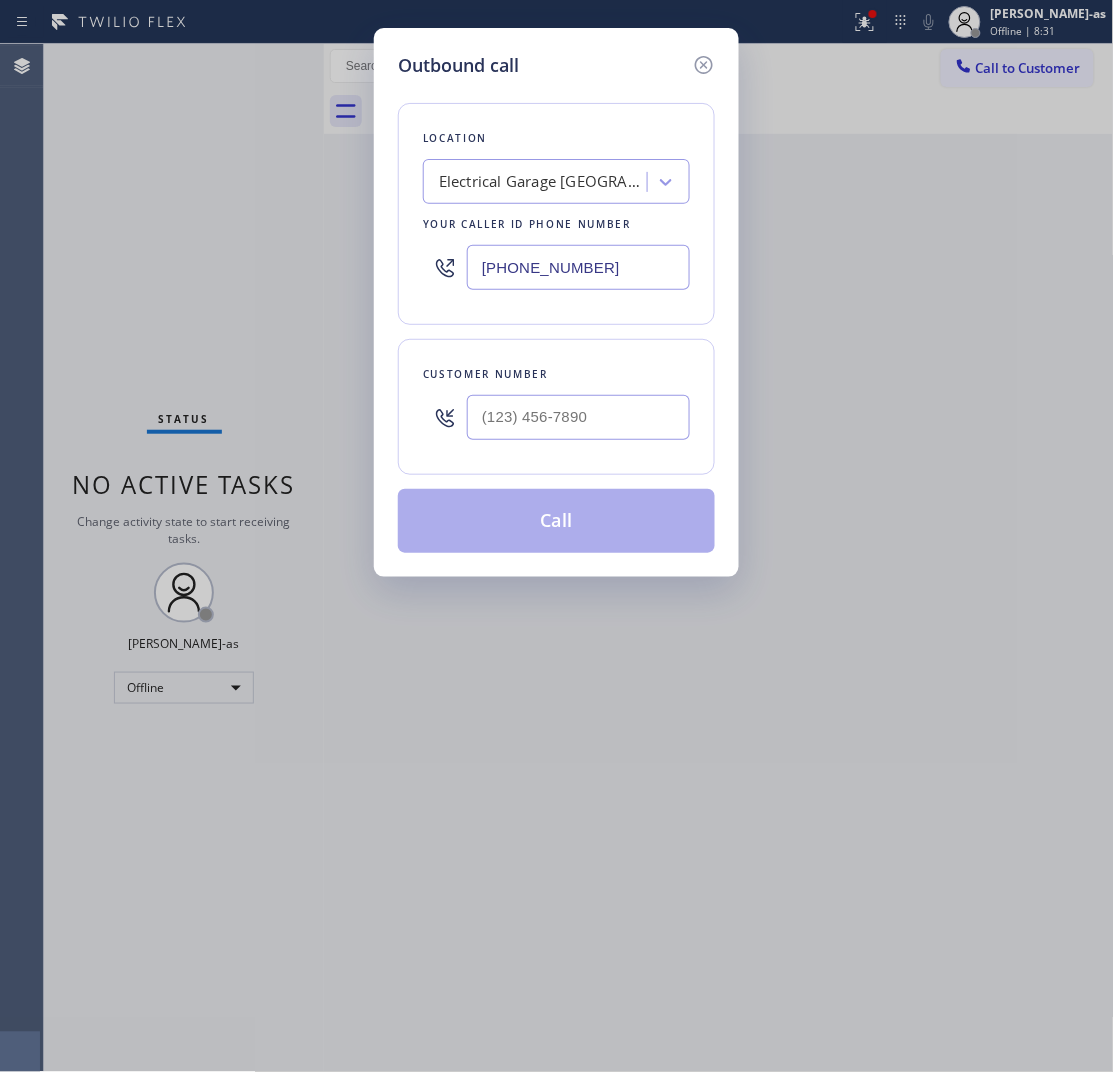 click at bounding box center (578, 417) 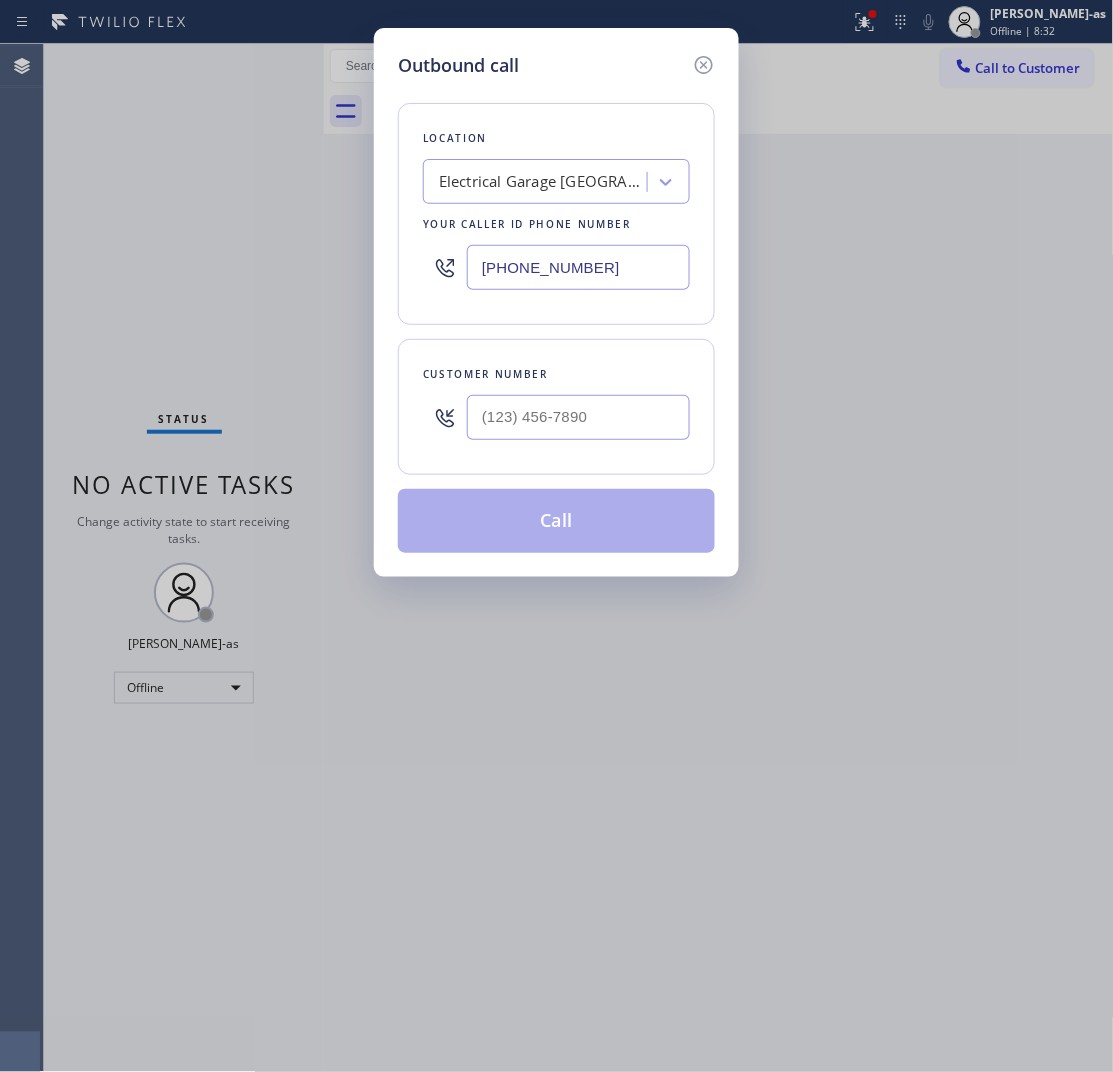 click on "Outbound call Location Electrical Garage [GEOGRAPHIC_DATA] Your caller id phone number [PHONE_NUMBER] Customer number Call" at bounding box center (556, 536) 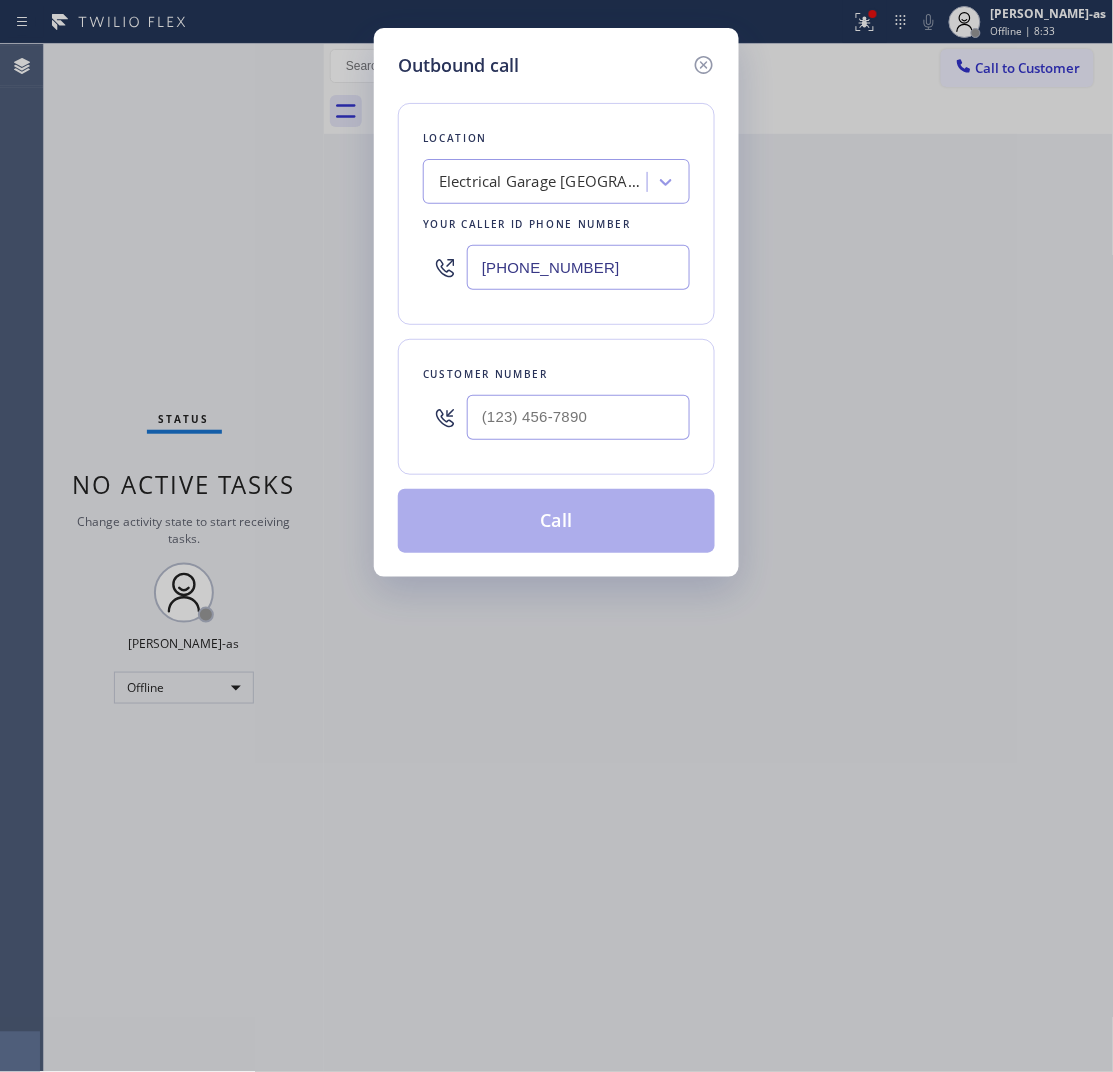 drag, startPoint x: 698, startPoint y: 61, endPoint x: 713, endPoint y: 61, distance: 15 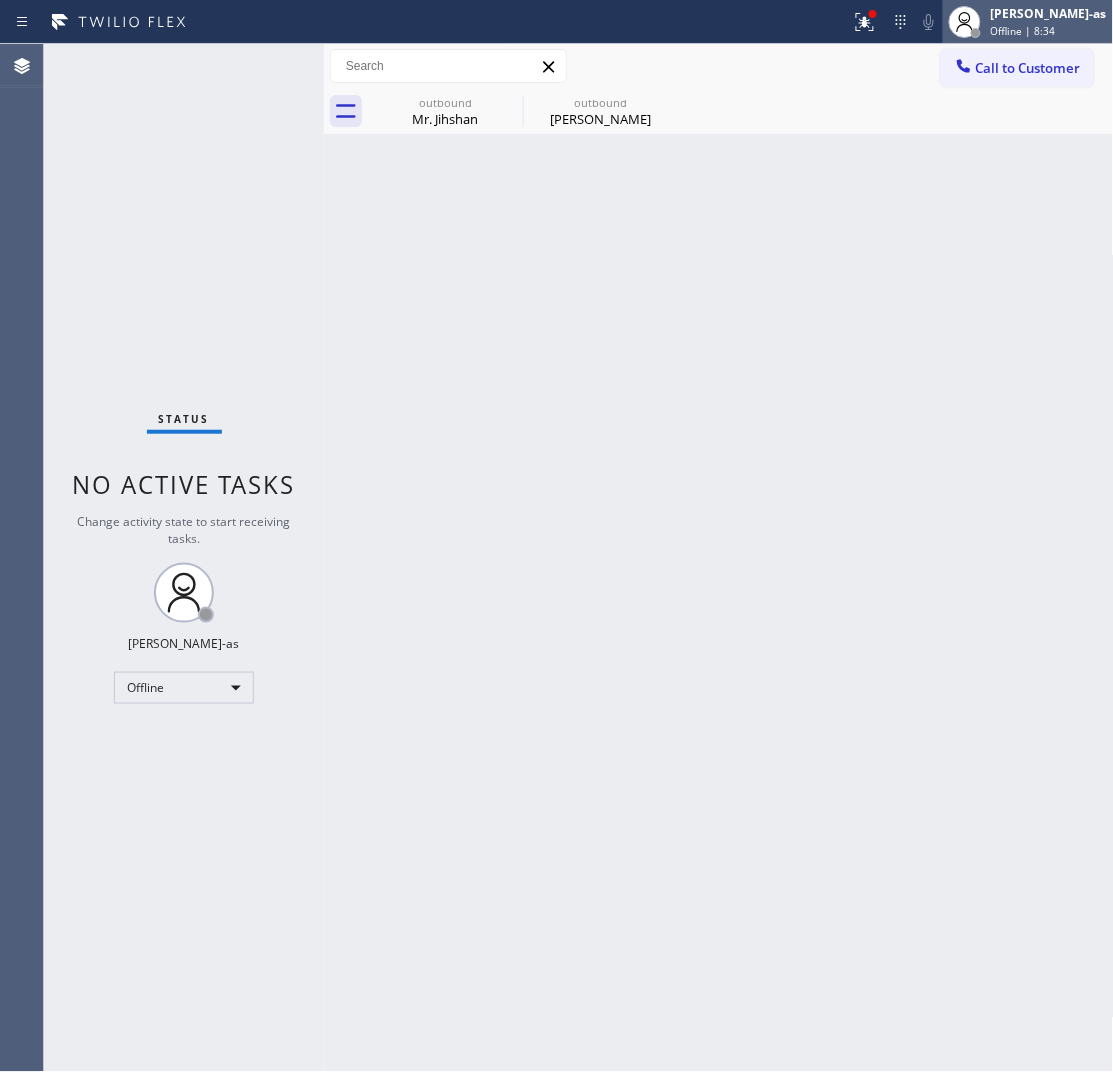 click on "Offline | 8:34" at bounding box center [1023, 31] 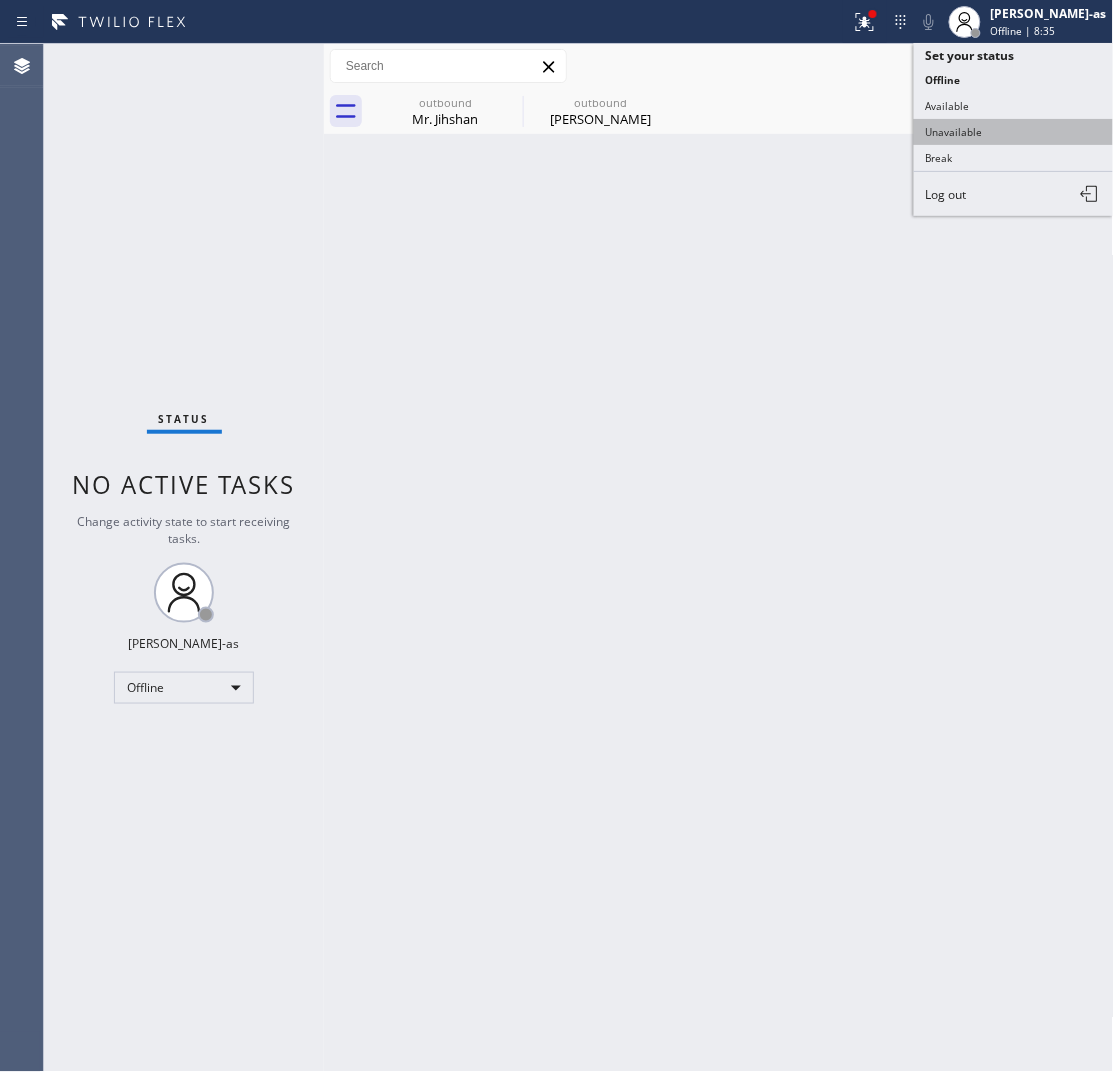 click on "Unavailable" at bounding box center [1014, 132] 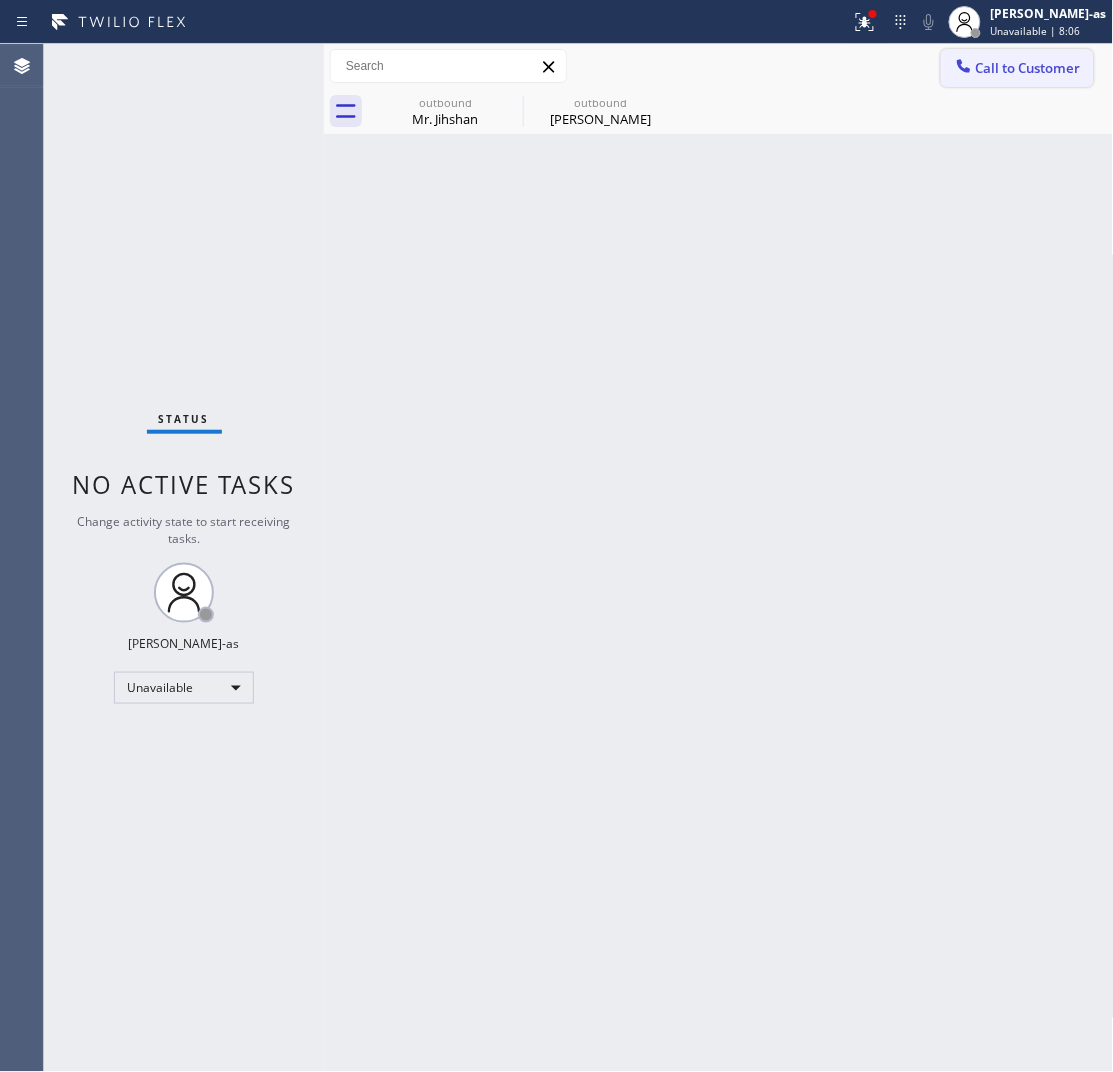 click on "Call to Customer" at bounding box center (1028, 68) 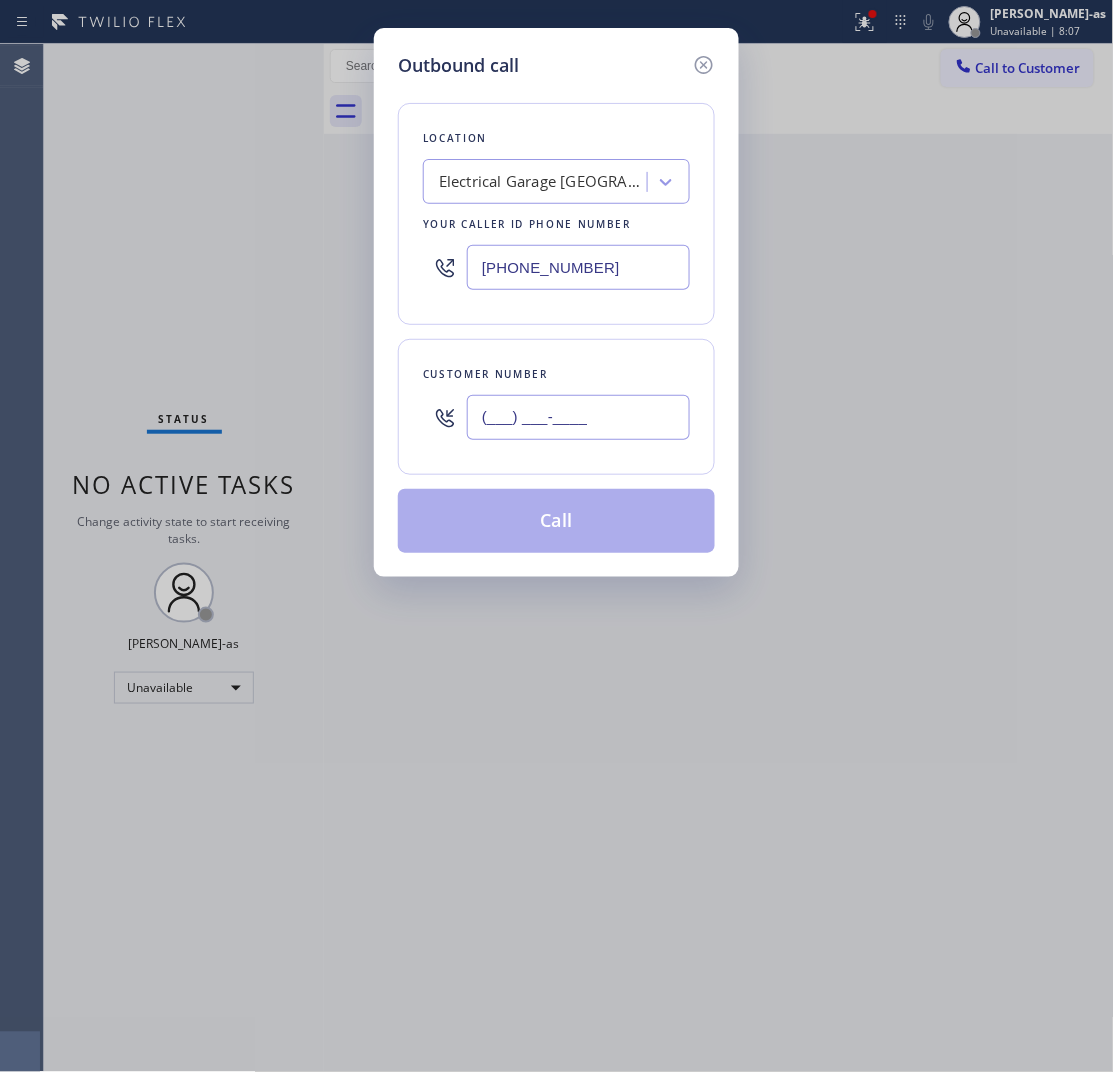click on "(___) ___-____" at bounding box center [578, 417] 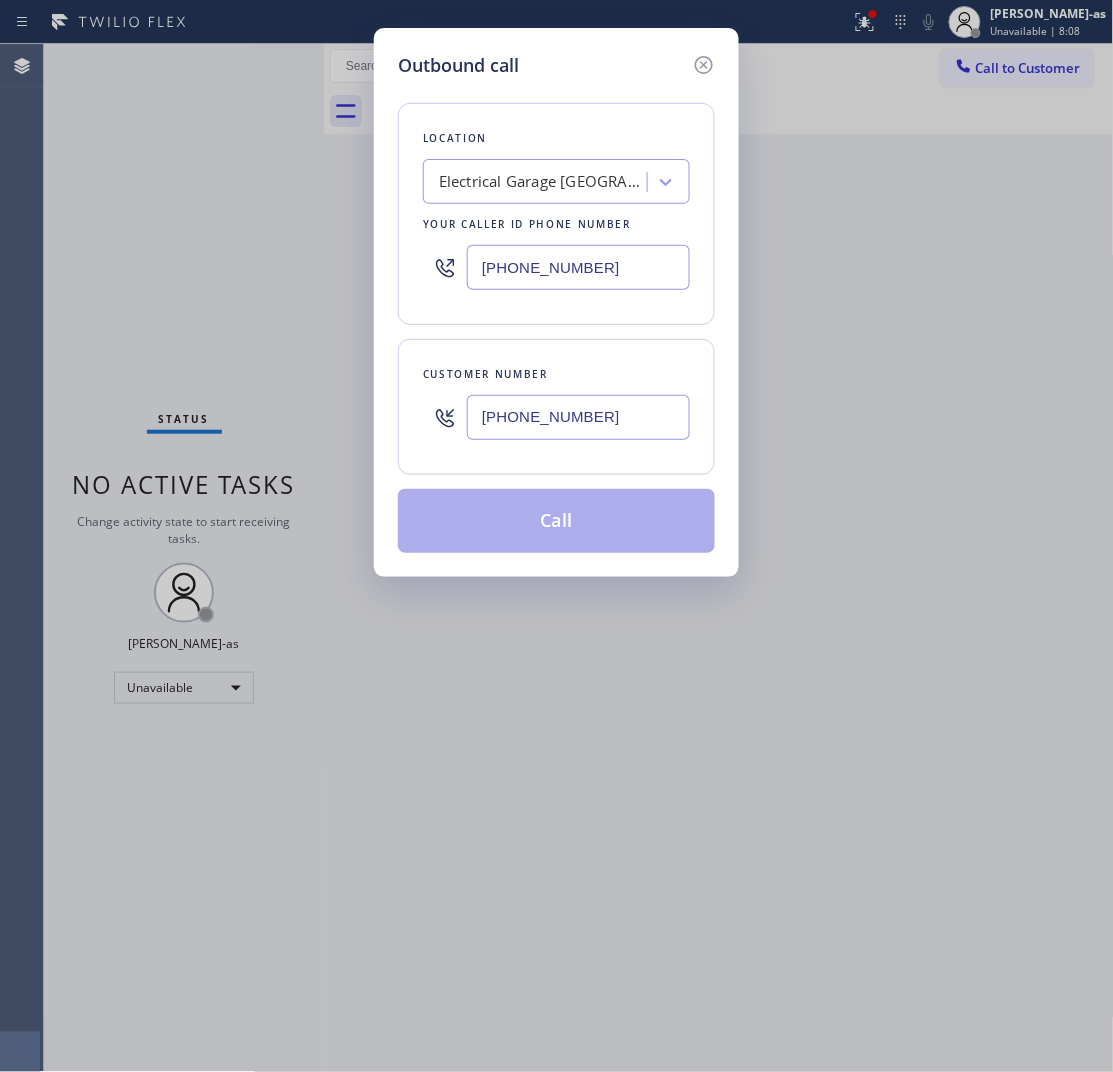 type on "[PHONE_NUMBER]" 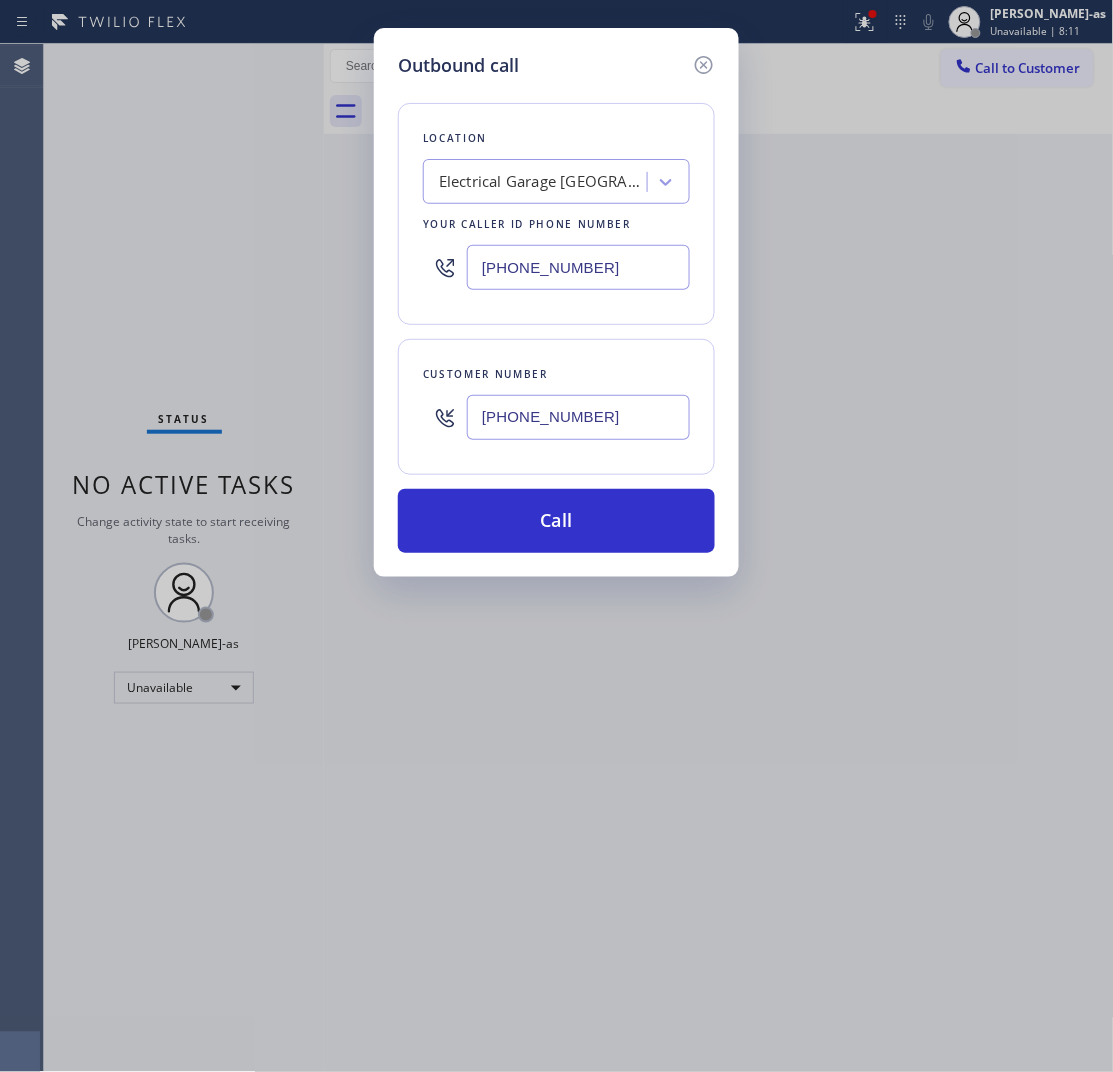 click on "[PHONE_NUMBER]" at bounding box center [578, 267] 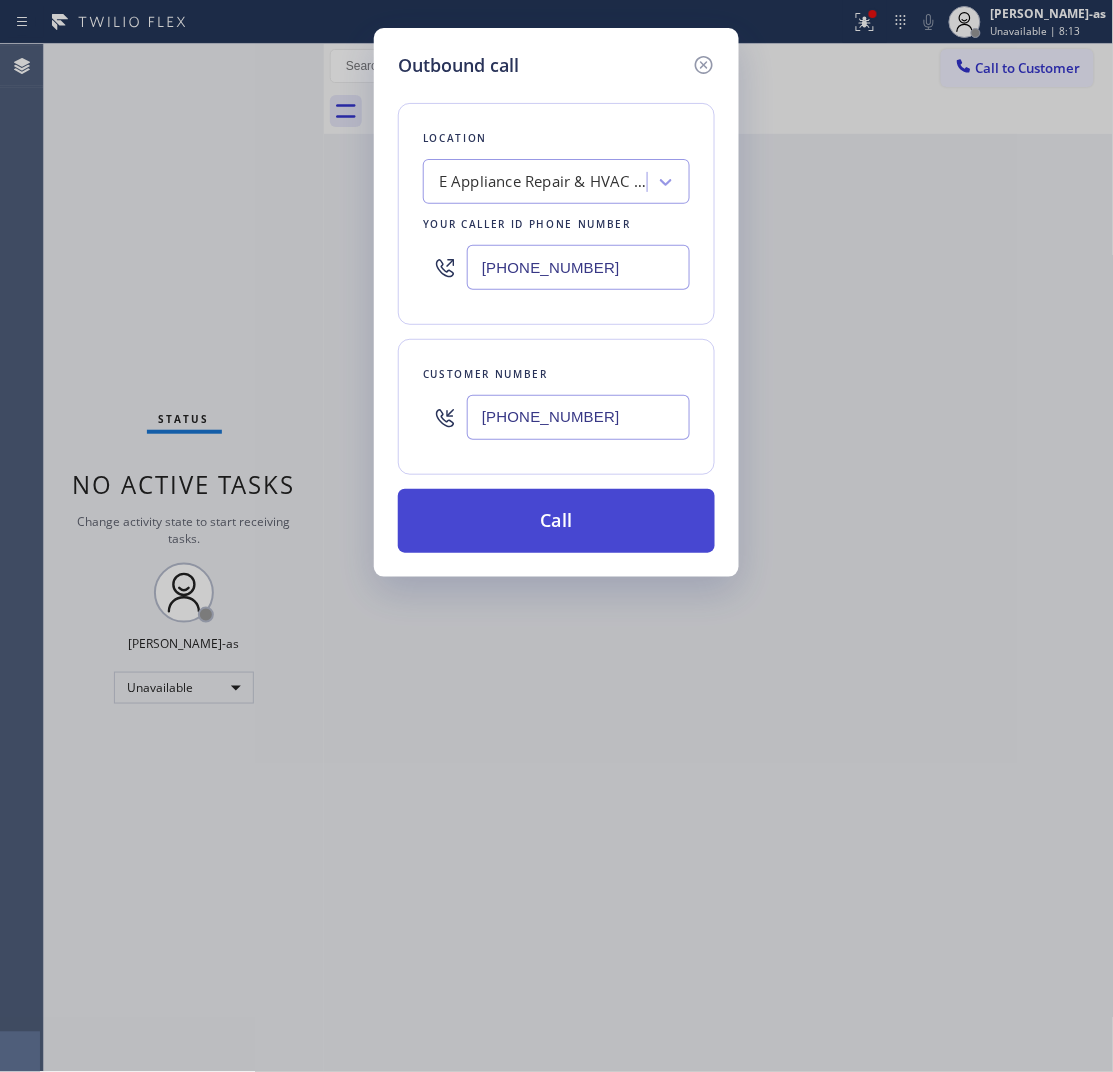 type on "[PHONE_NUMBER]" 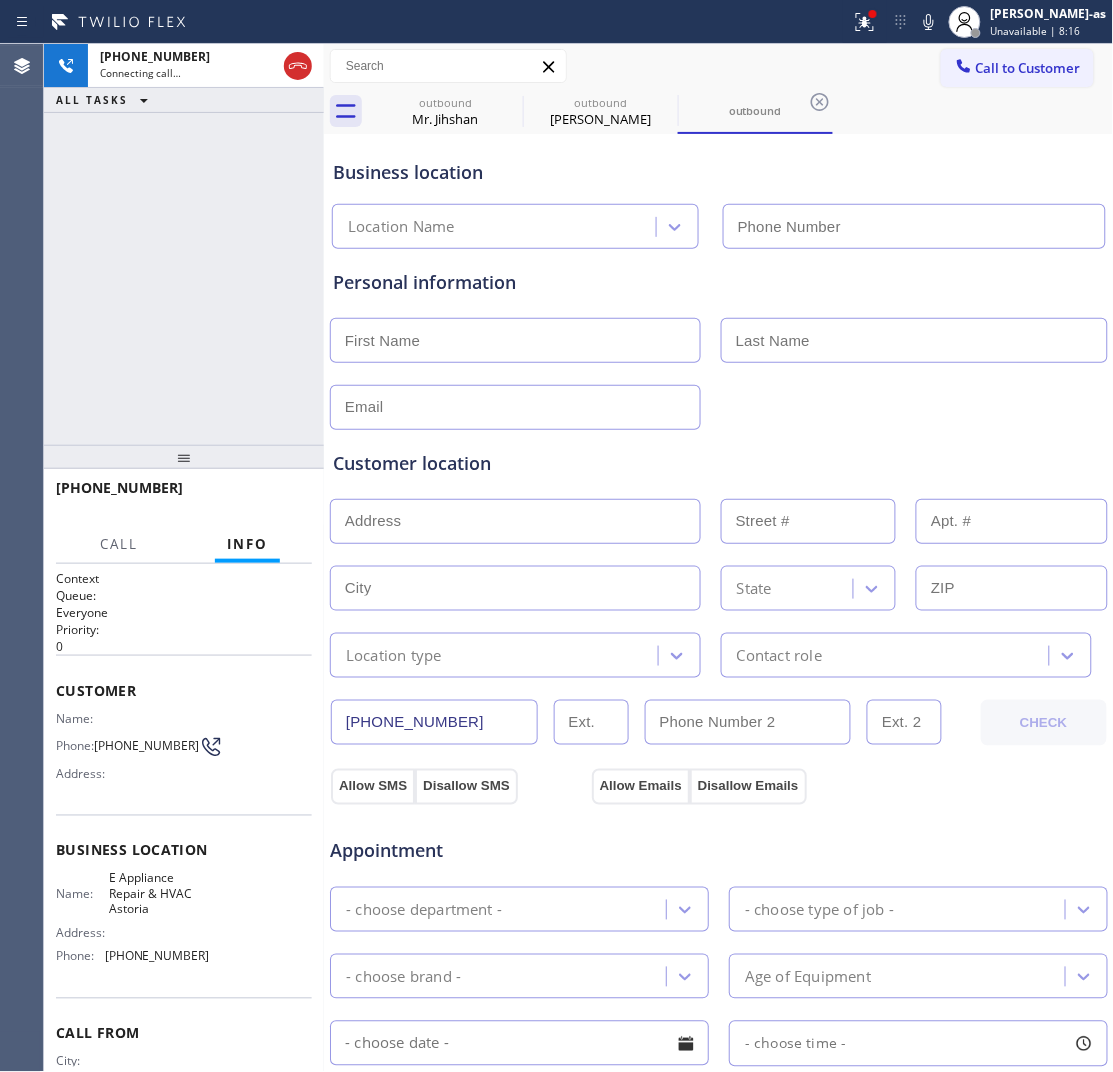 type on "[PHONE_NUMBER]" 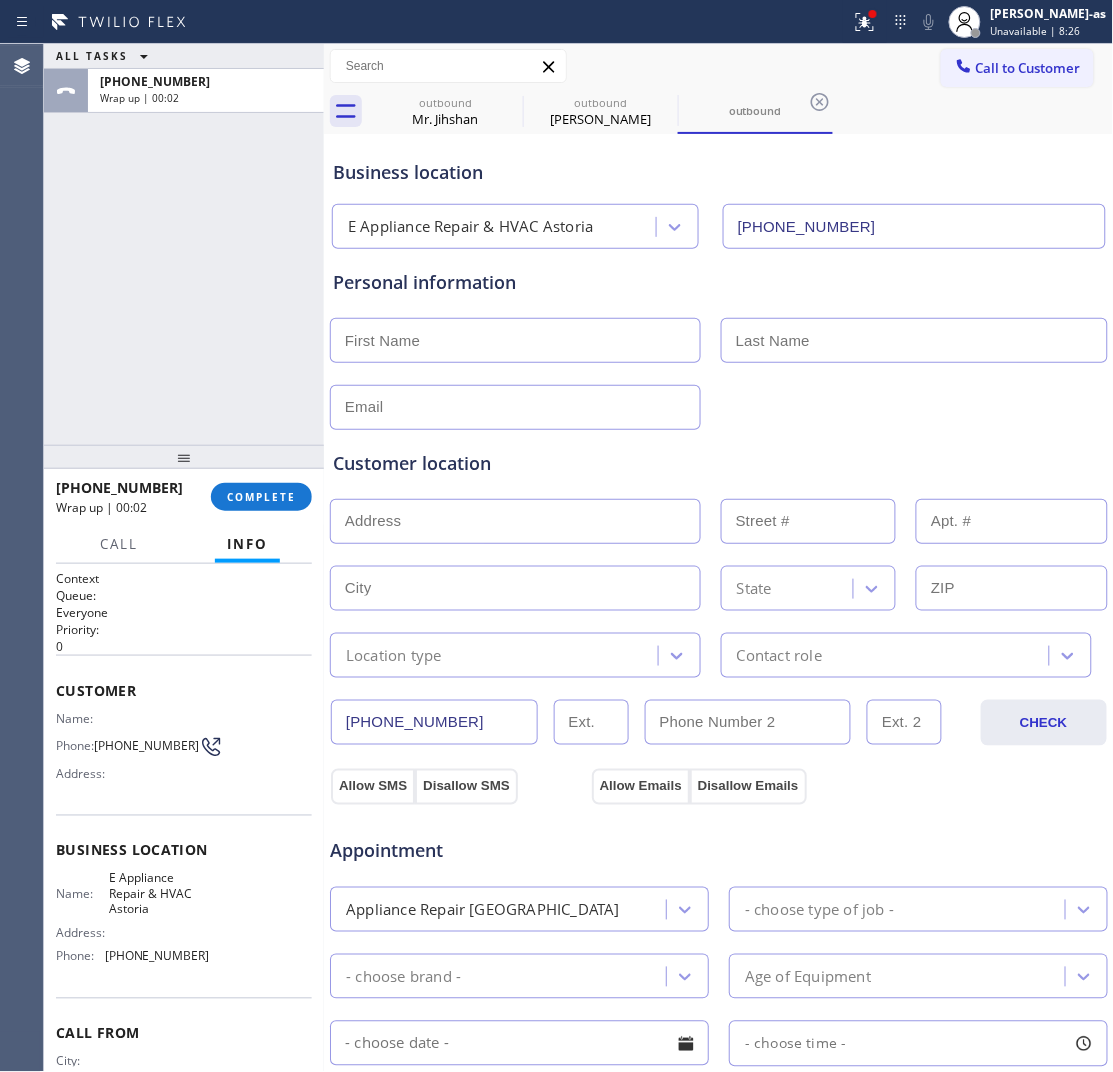 drag, startPoint x: 198, startPoint y: 387, endPoint x: 200, endPoint y: 405, distance: 18.110771 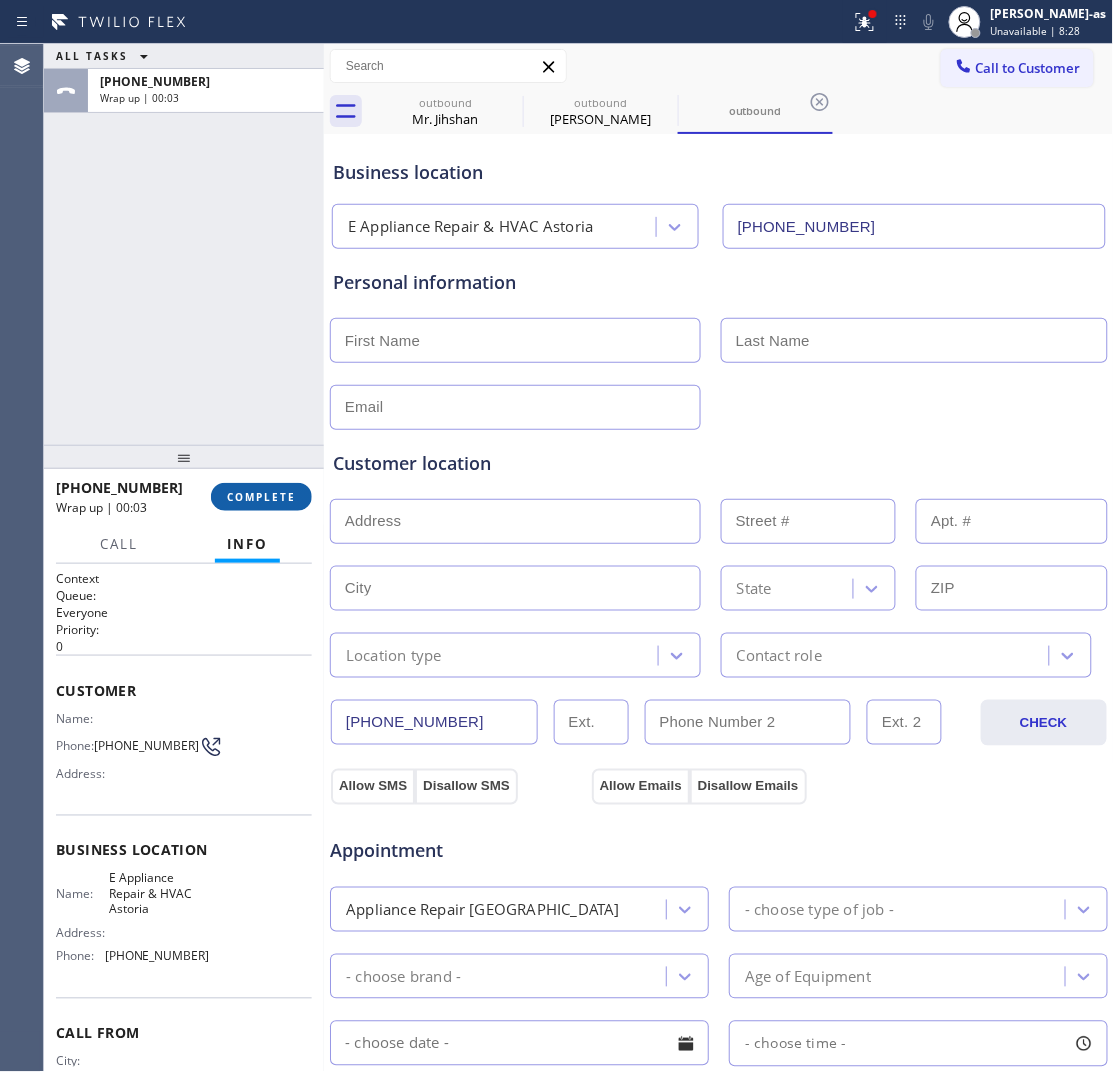 click on "COMPLETE" at bounding box center (261, 497) 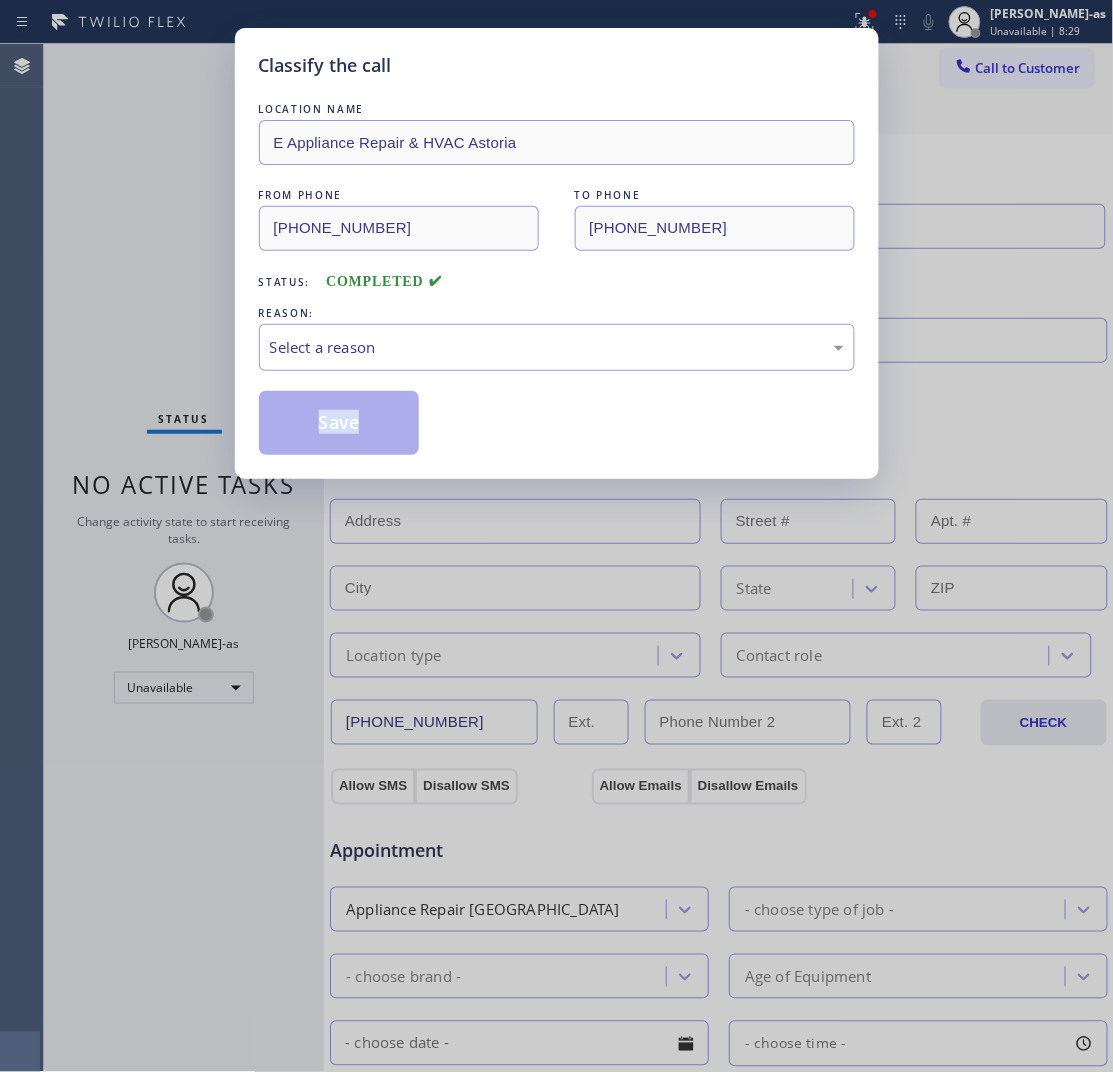 click on "Classify the call LOCATION NAME E Appliance Repair & HVAC Astoria FROM PHONE [PHONE_NUMBER] TO PHONE [PHONE_NUMBER] Status: COMPLETED REASON: Select a reason Save" at bounding box center (556, 536) 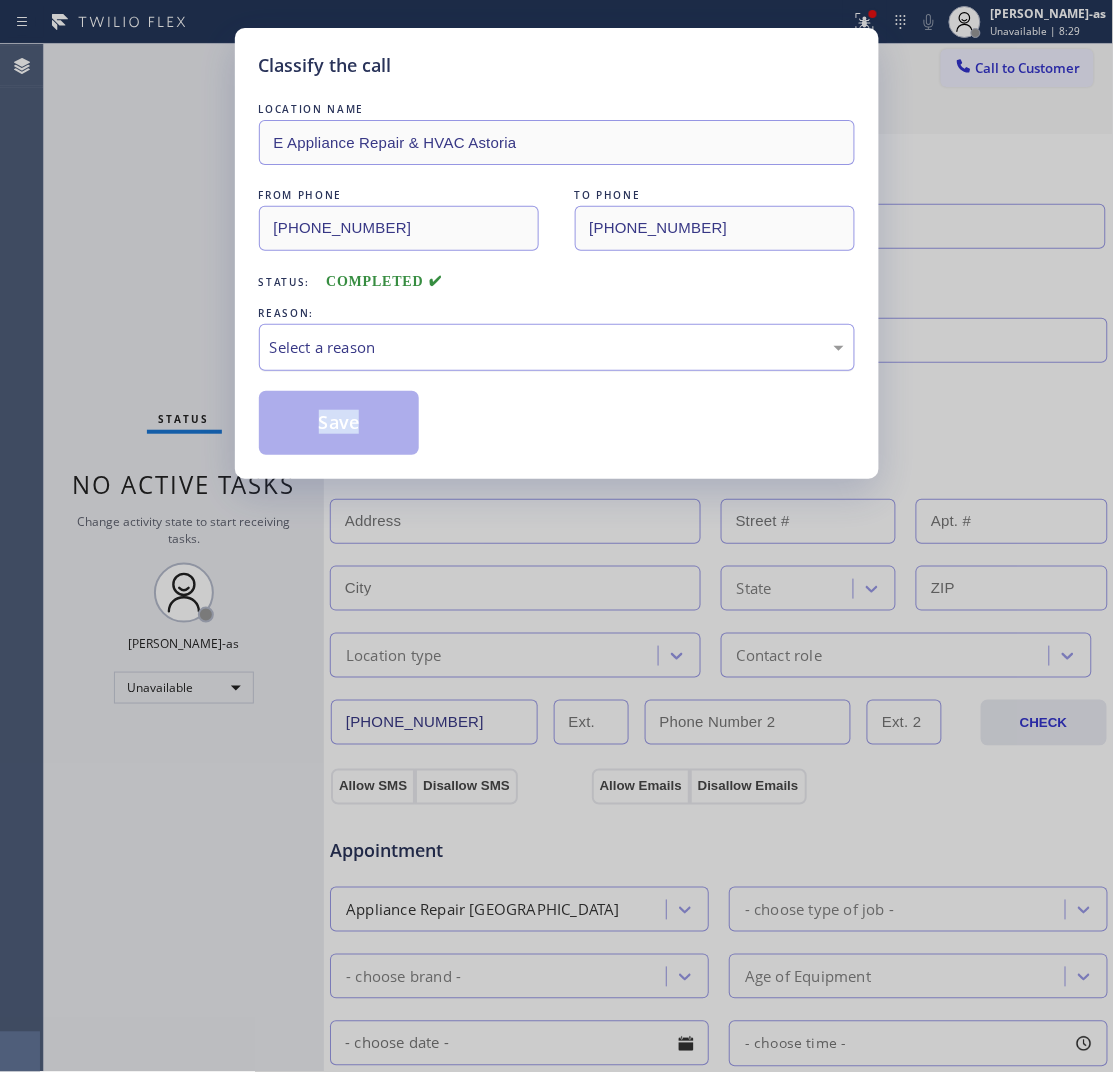 drag, startPoint x: 348, startPoint y: 346, endPoint x: 365, endPoint y: 350, distance: 17.464249 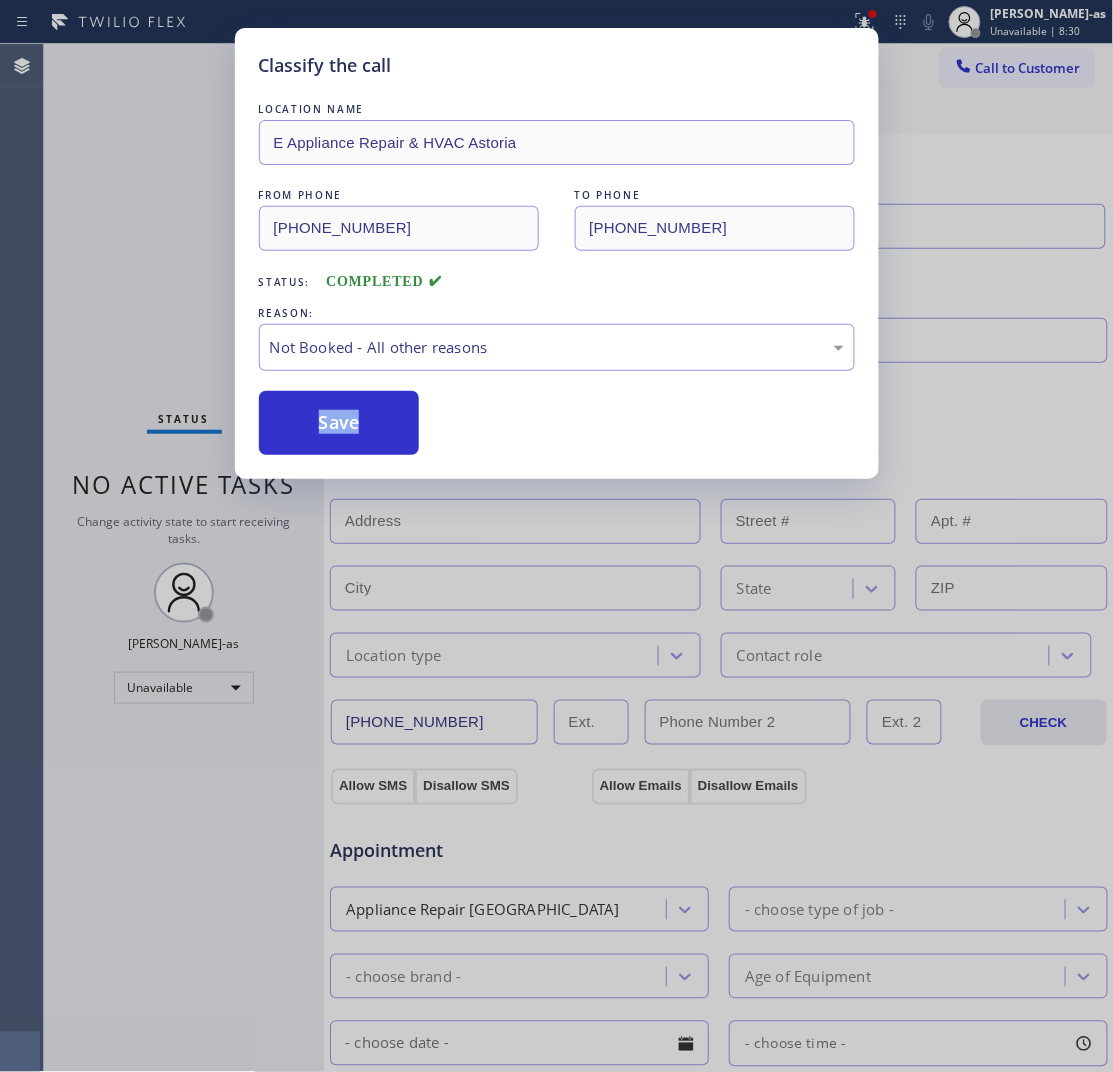 click on "Save" at bounding box center (339, 423) 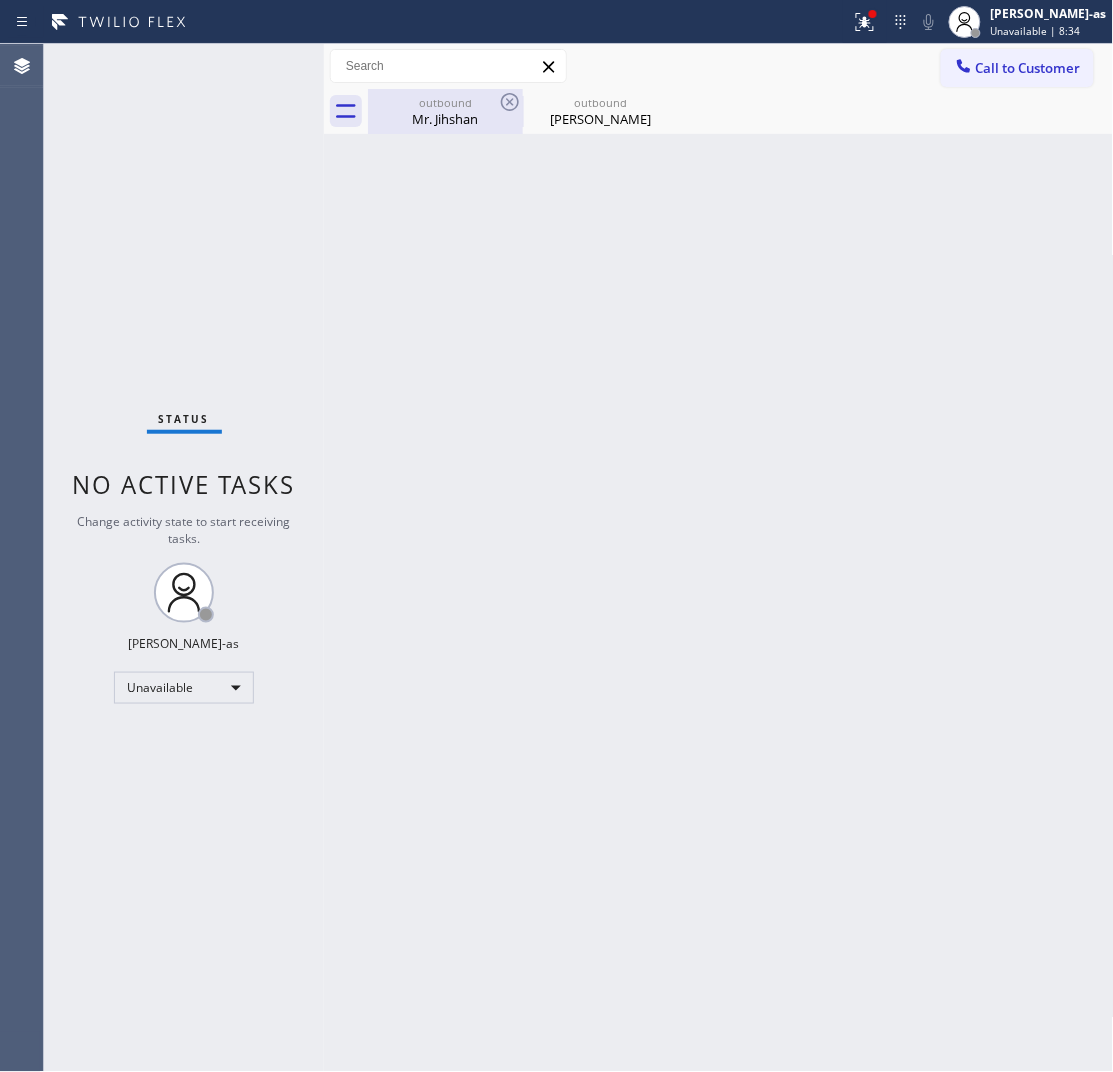 click on "outbound" at bounding box center (445, 102) 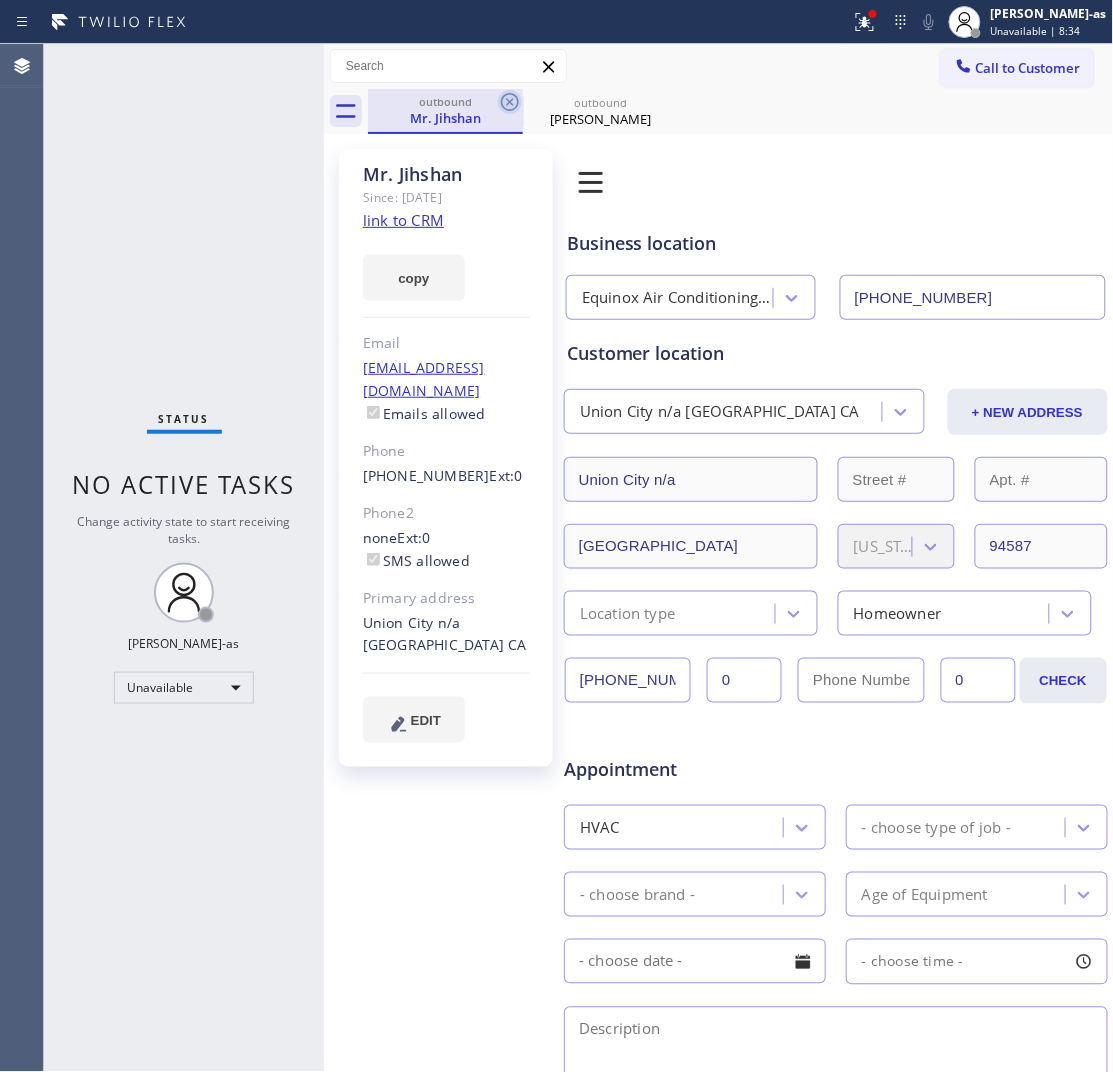 click 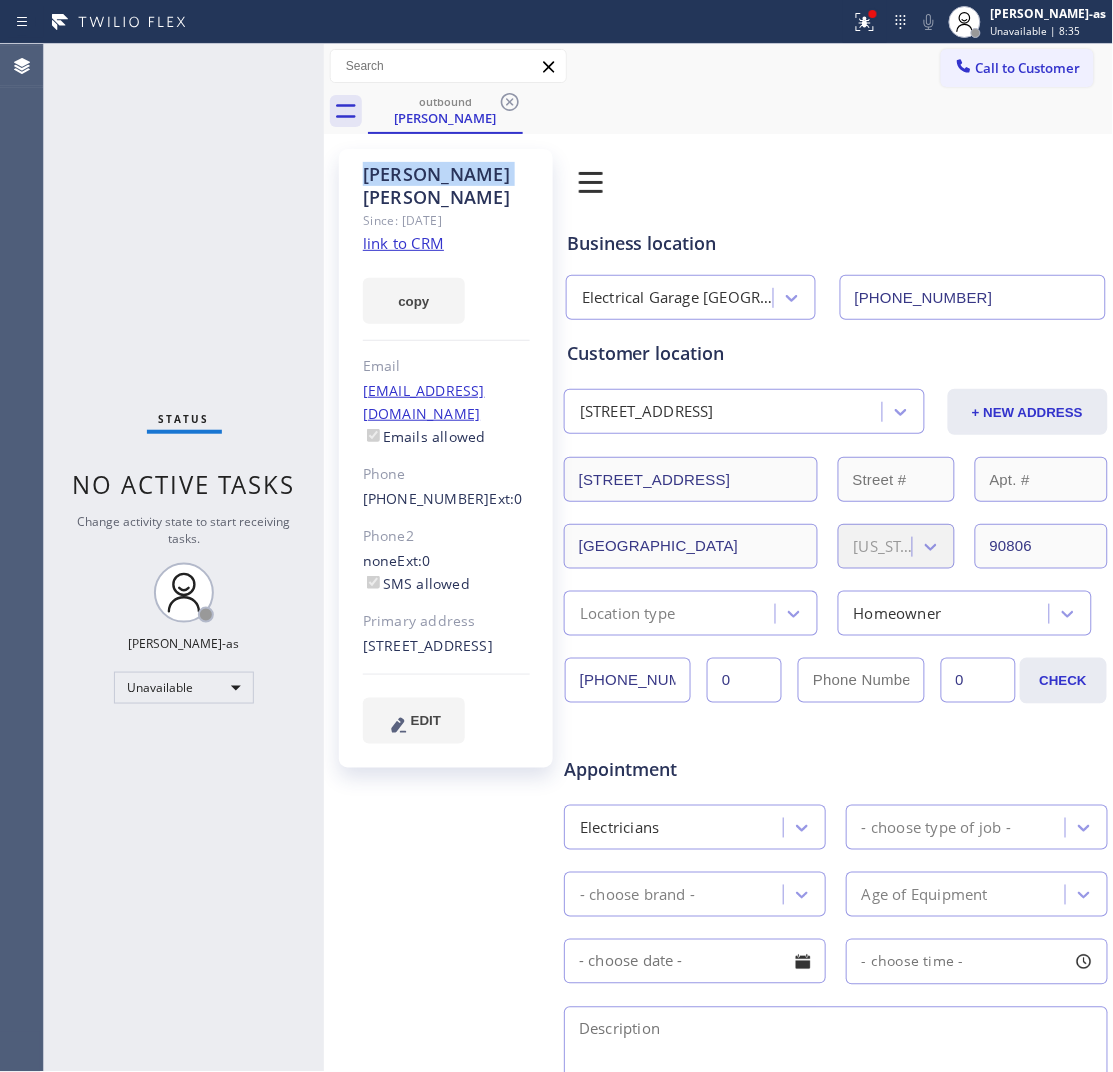 click 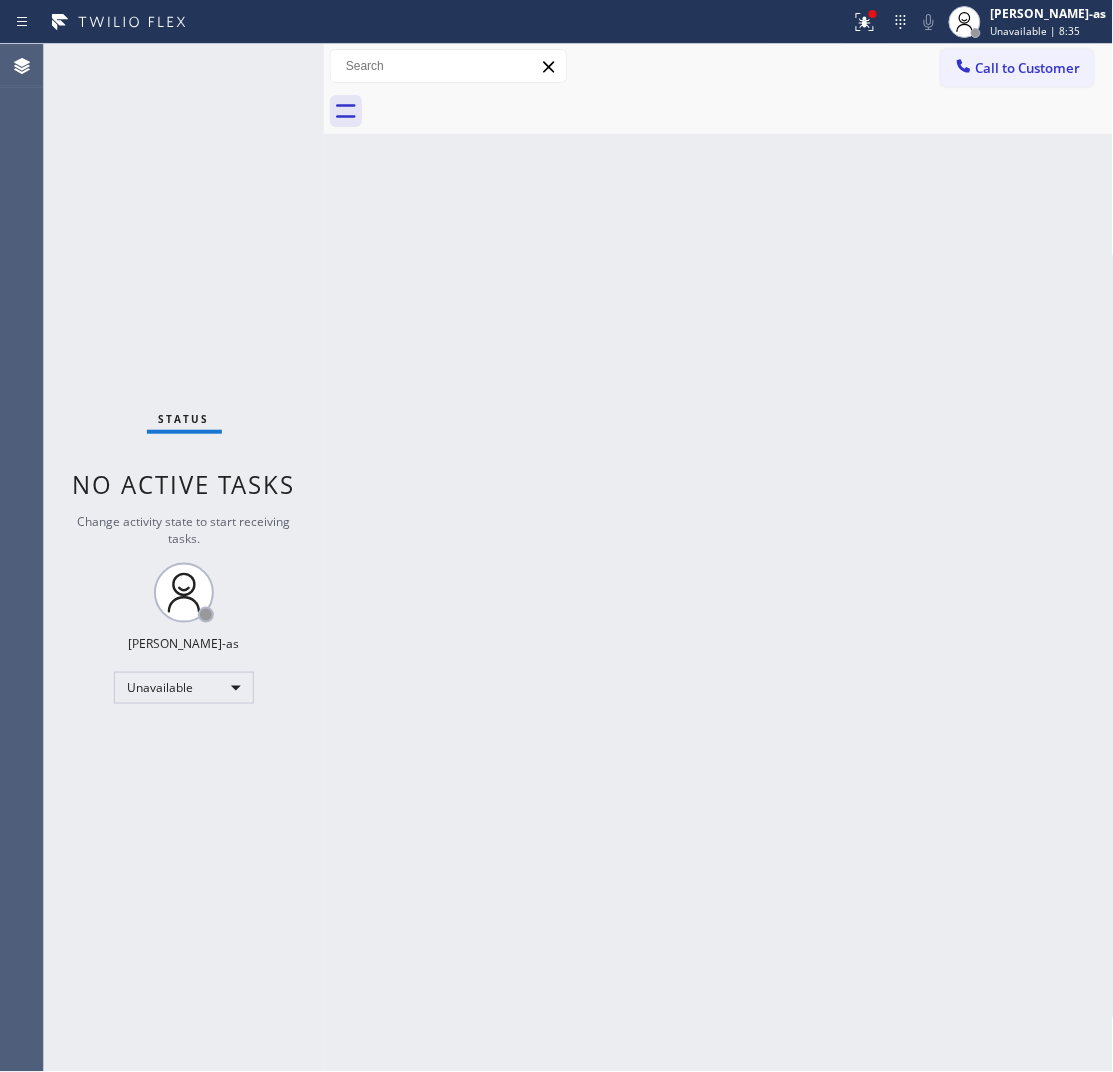 click on "Back to Dashboard Change Sender ID Customers Technicians Select a contact Outbound call Location Search location Your caller id phone number Customer number Call Customer info Name   Phone none Address none Change Sender ID HVAC [PHONE_NUMBER] 5 Star Appliance [PHONE_NUMBER] Appliance Repair [PHONE_NUMBER] Plumbing [PHONE_NUMBER] Air Duct Cleaning [PHONE_NUMBER]  Electricians [PHONE_NUMBER] Cancel Change Check personal SMS Reset Change No tabs Call to Customer Outbound call Location E Appliance Repair & HVAC Astoria Your caller id phone number [PHONE_NUMBER] Customer number Call Outbound call Technician Search Technician Your caller id phone number Your caller id phone number Call" at bounding box center (719, 558) 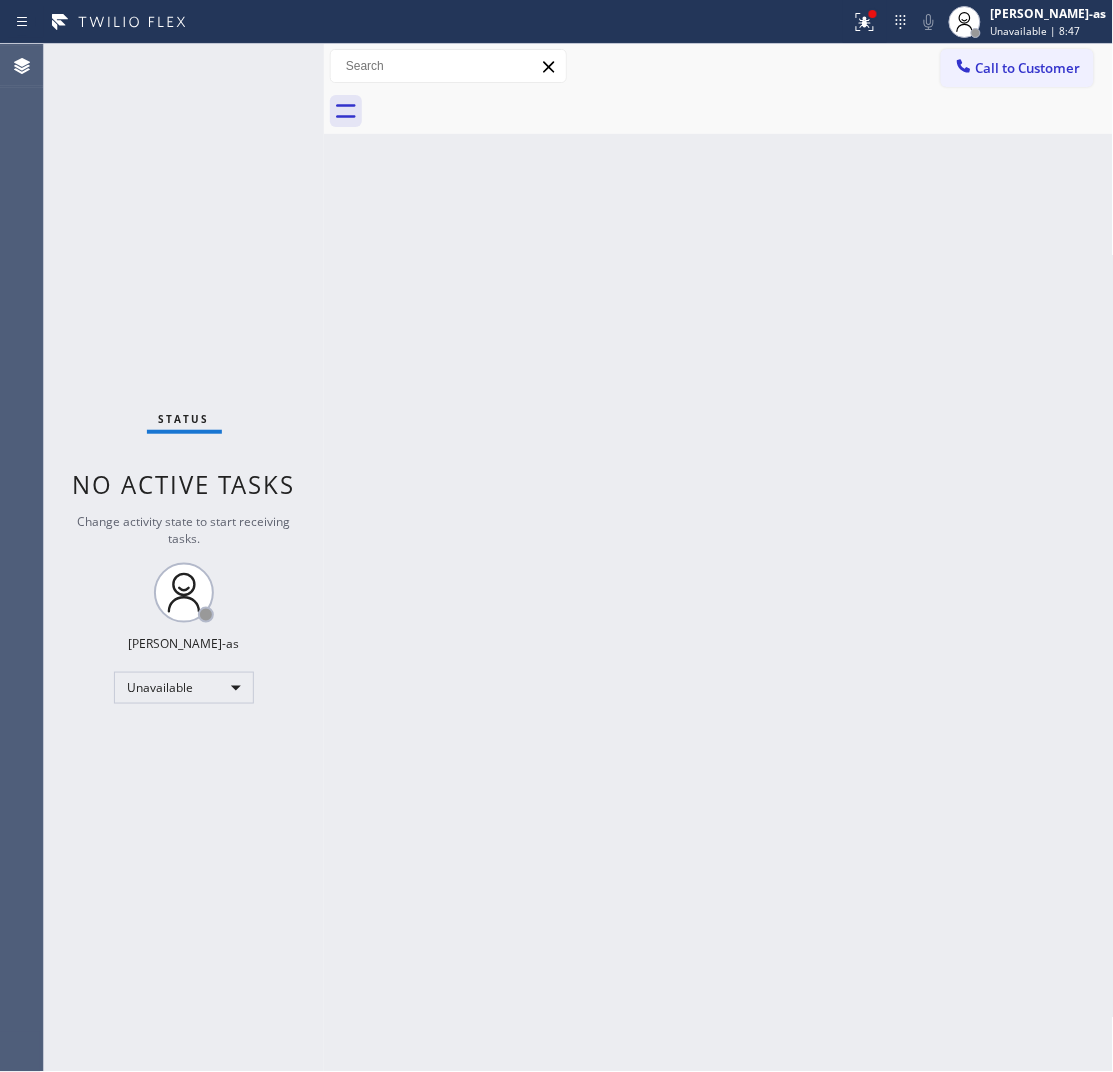 click on "Back to Dashboard Change Sender ID Customers Technicians Select a contact Outbound call Location Search location Your caller id phone number Customer number Call Customer info Name   Phone none Address none Change Sender ID HVAC [PHONE_NUMBER] 5 Star Appliance [PHONE_NUMBER] Appliance Repair [PHONE_NUMBER] Plumbing [PHONE_NUMBER] Air Duct Cleaning [PHONE_NUMBER]  Electricians [PHONE_NUMBER] Cancel Change Check personal SMS Reset Change No tabs Call to Customer Outbound call Location E Appliance Repair & HVAC Astoria Your caller id phone number [PHONE_NUMBER] Customer number Call Outbound call Technician Search Technician Your caller id phone number Your caller id phone number Call" at bounding box center [719, 558] 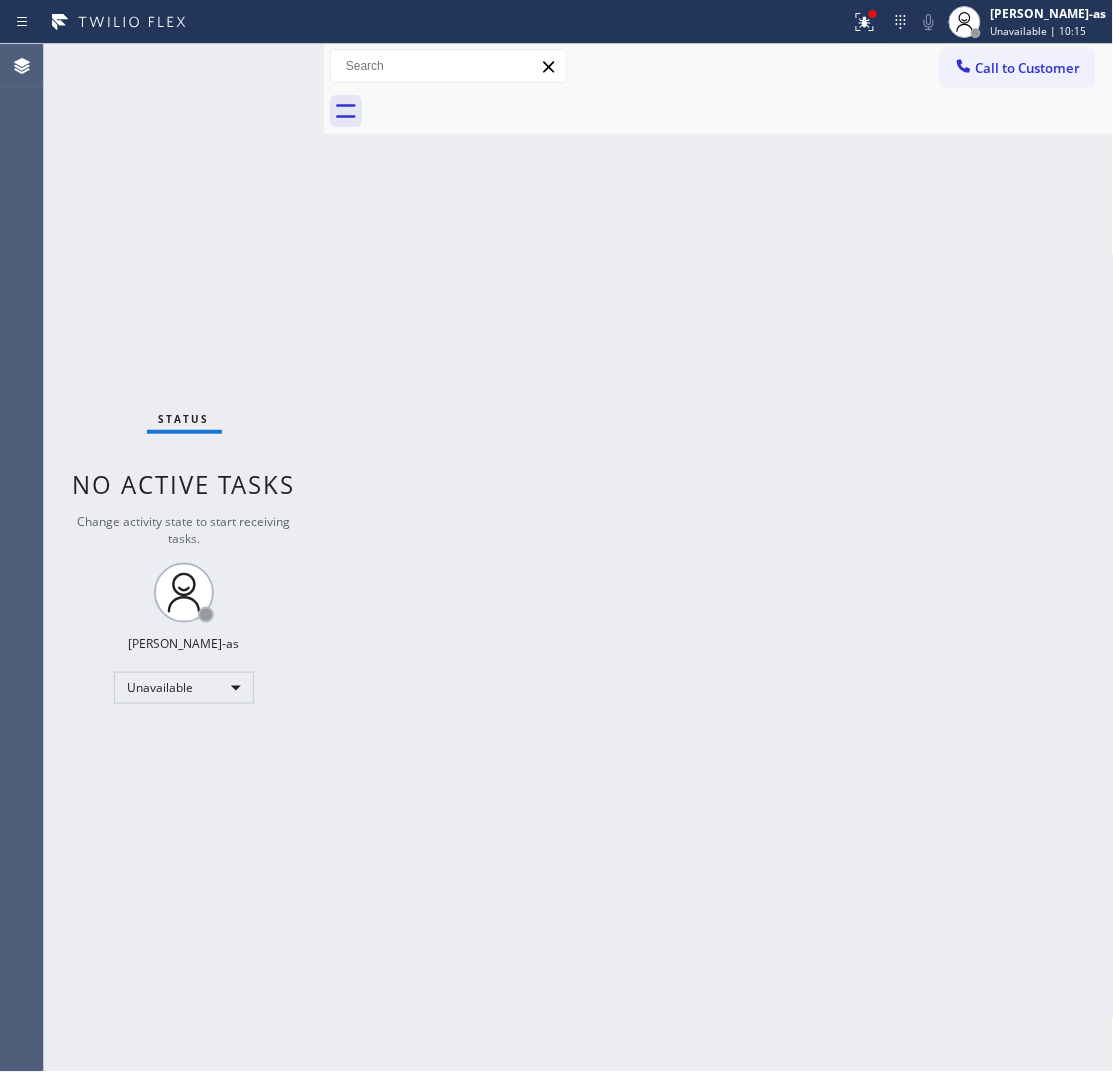 drag, startPoint x: 285, startPoint y: 317, endPoint x: 567, endPoint y: 180, distance: 313.51715 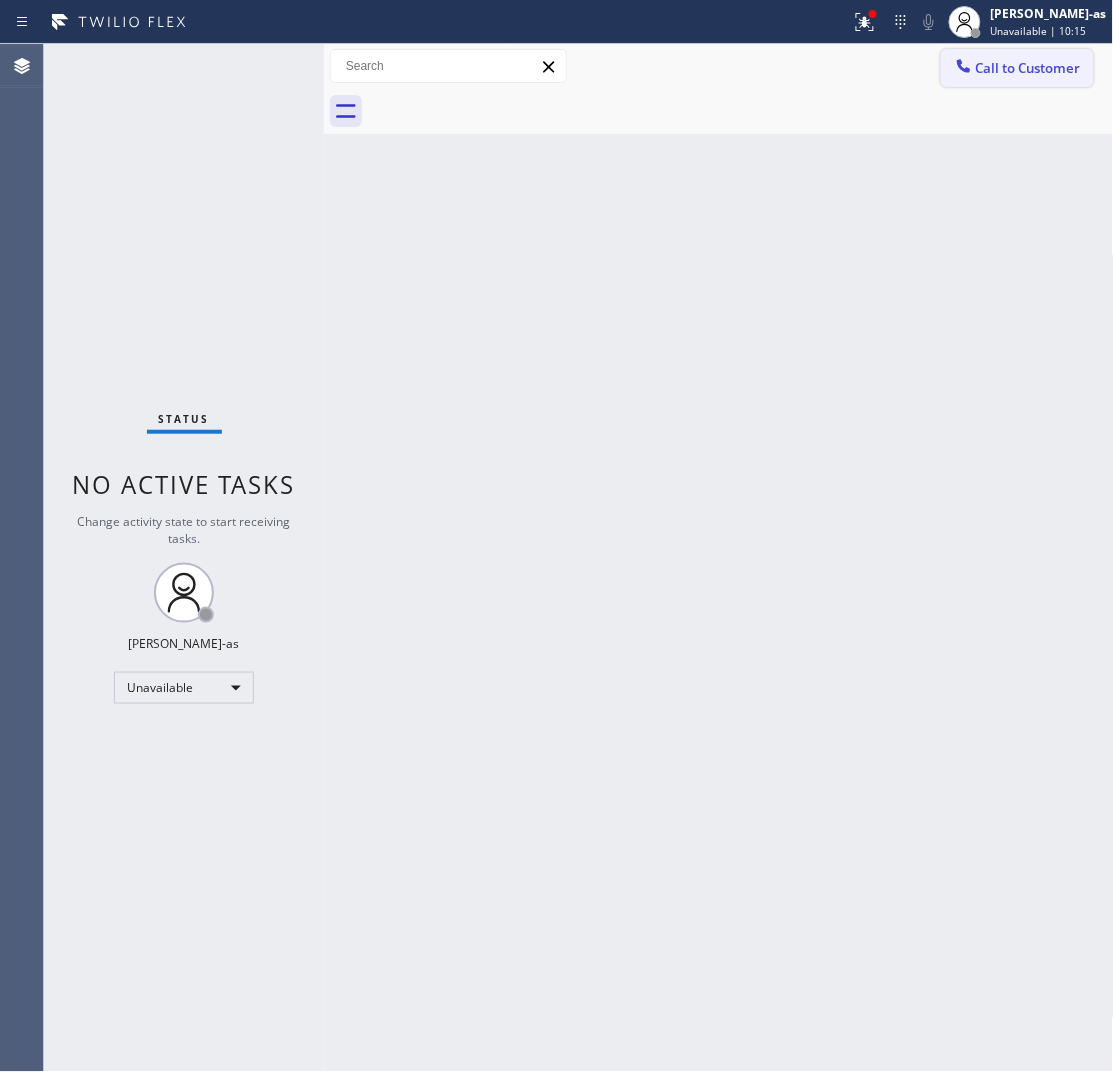 click on "Call to Customer" at bounding box center (1028, 68) 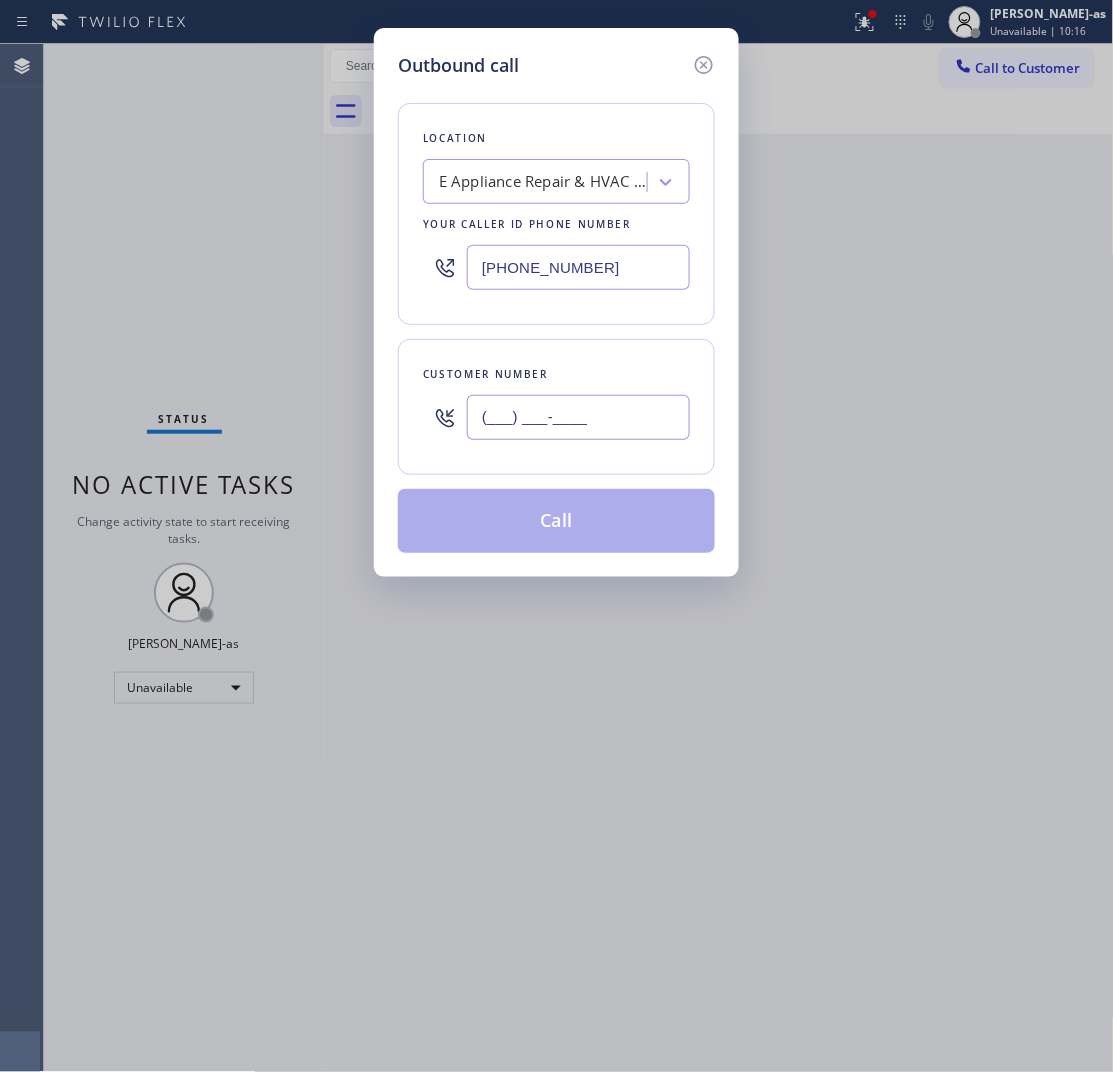 click on "(___) ___-____" at bounding box center (578, 417) 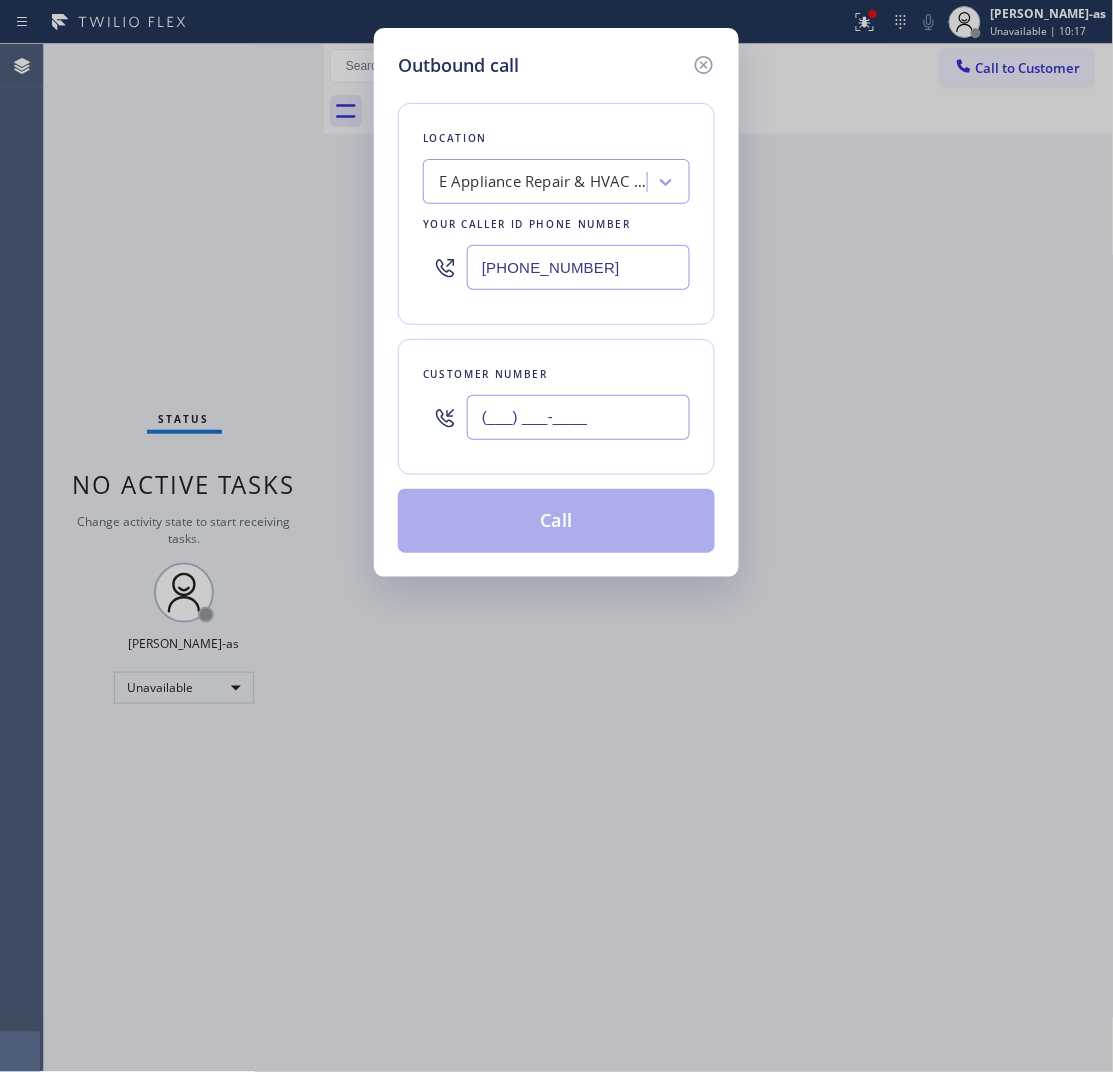 paste on "626) 563-8208" 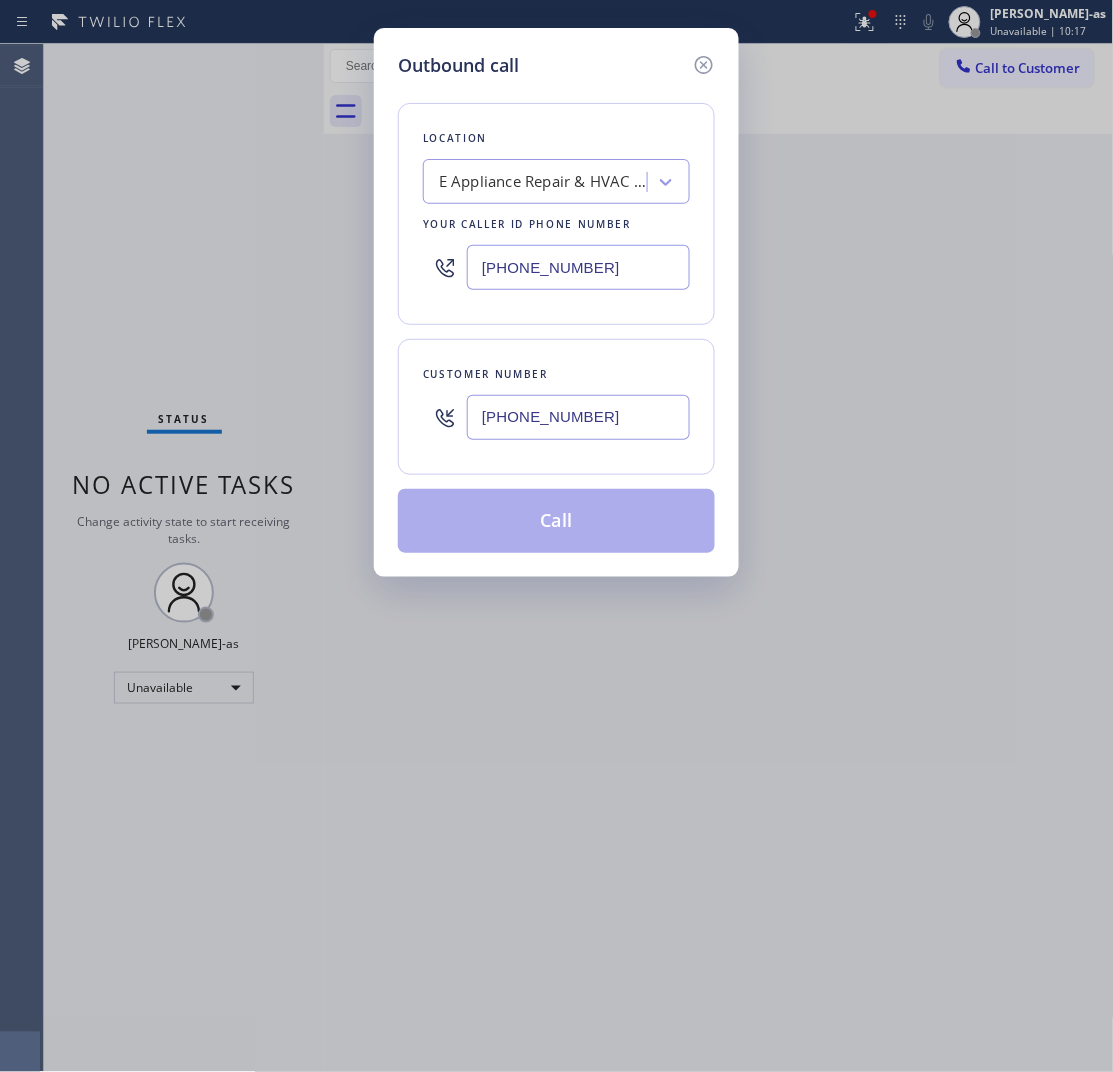 type on "[PHONE_NUMBER]" 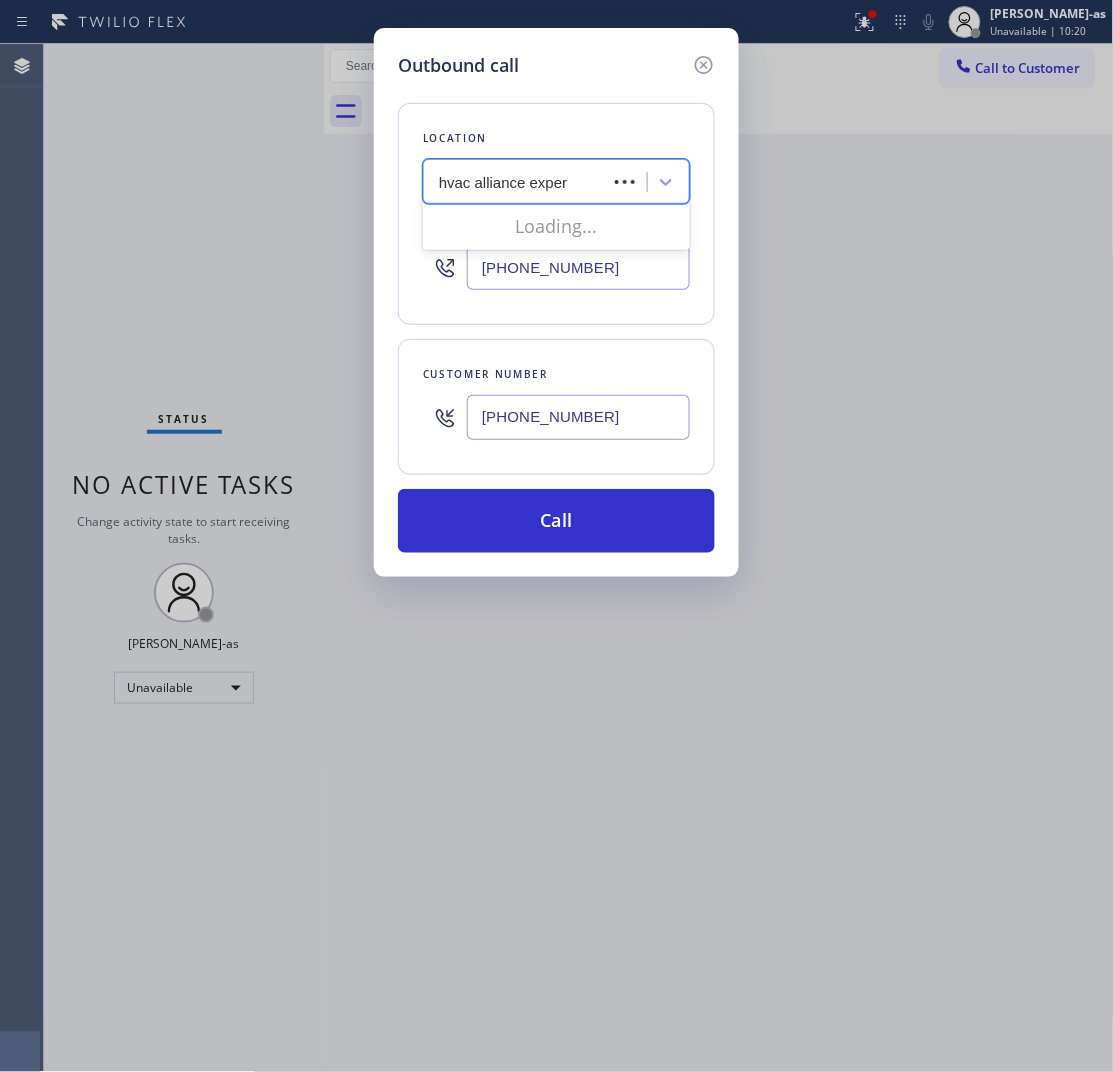 type on "hvac alliance expert" 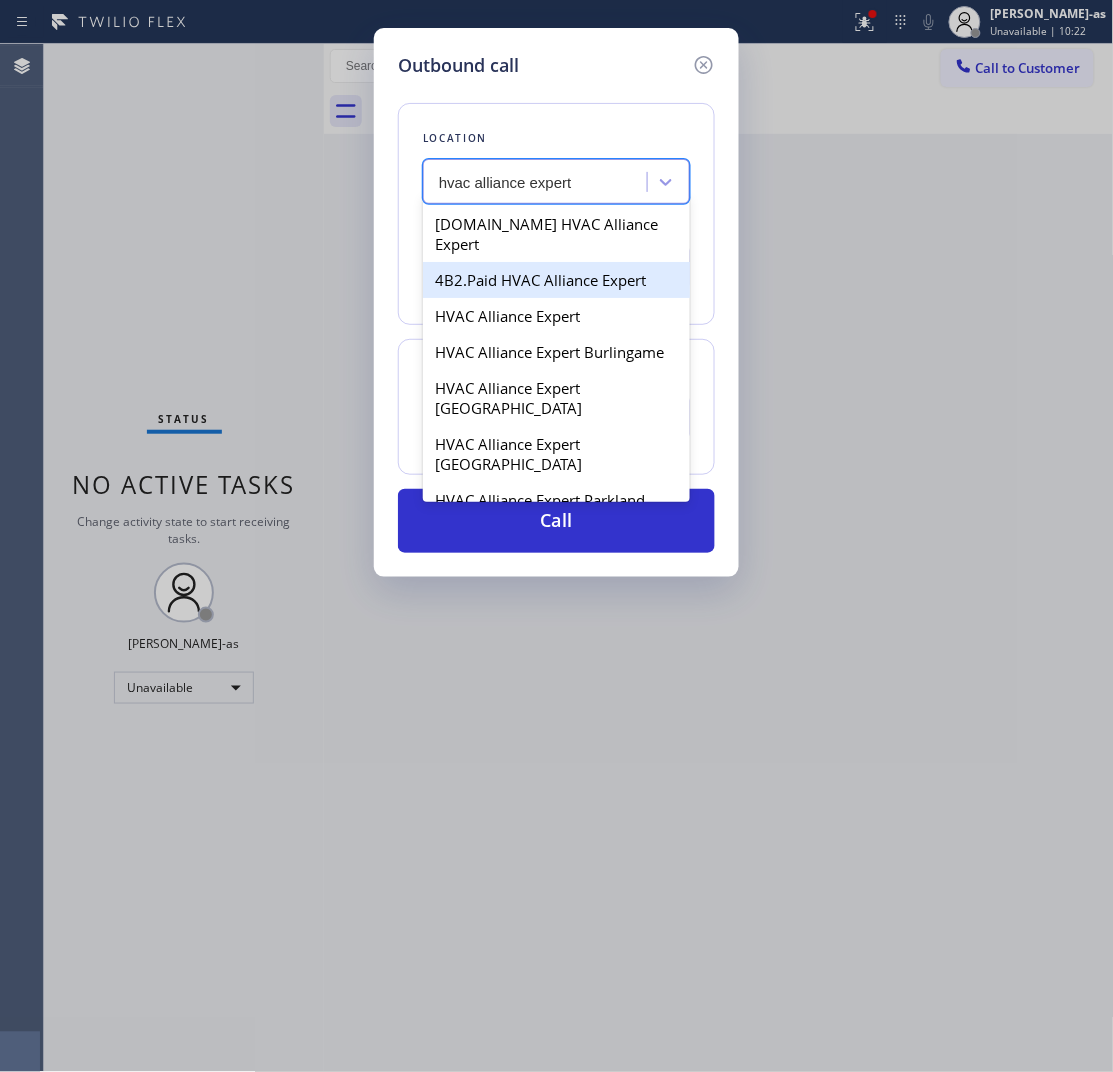 click on "4B2.Paid HVAC Alliance Expert" at bounding box center (556, 280) 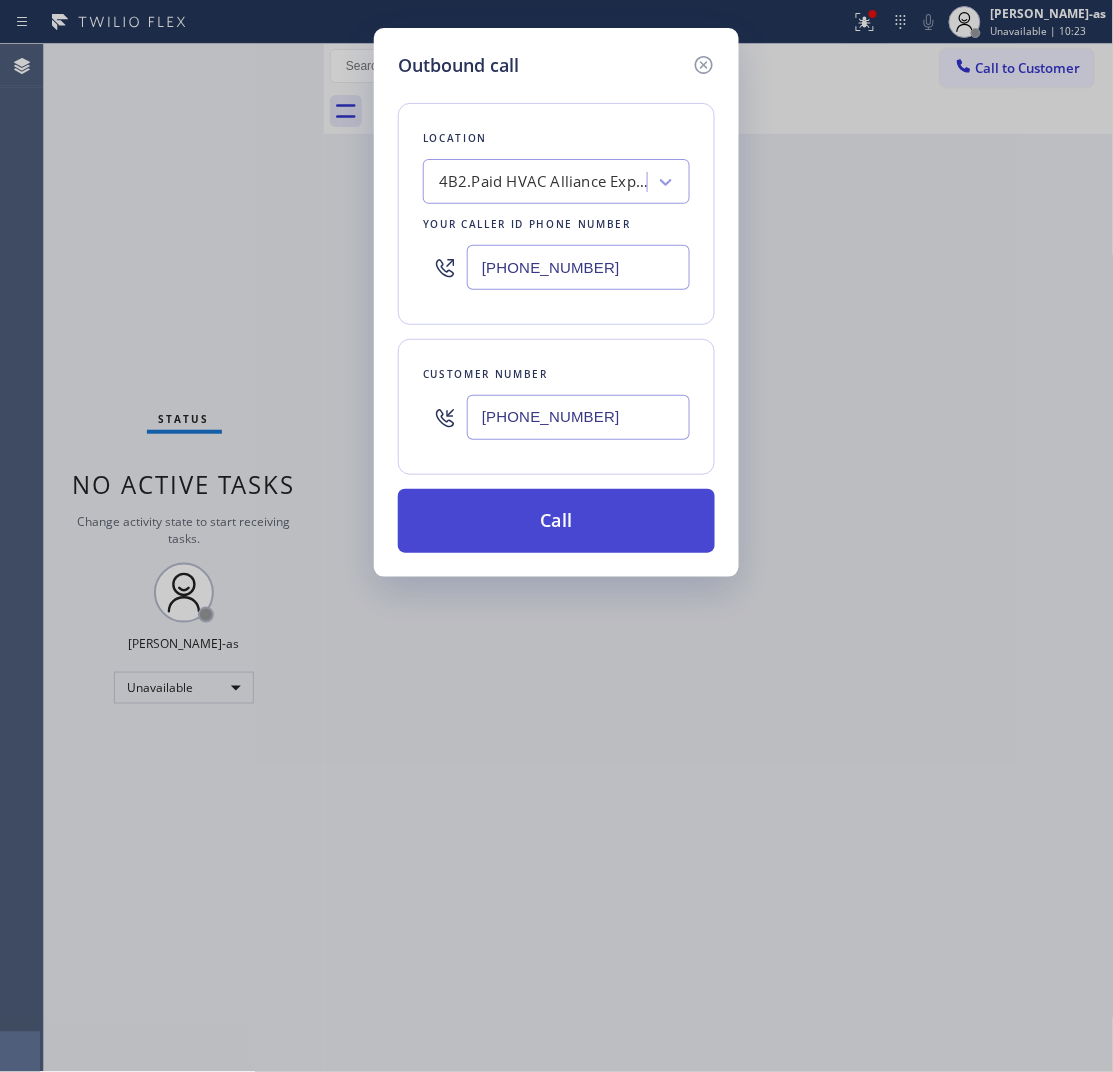 click on "Call" at bounding box center (556, 521) 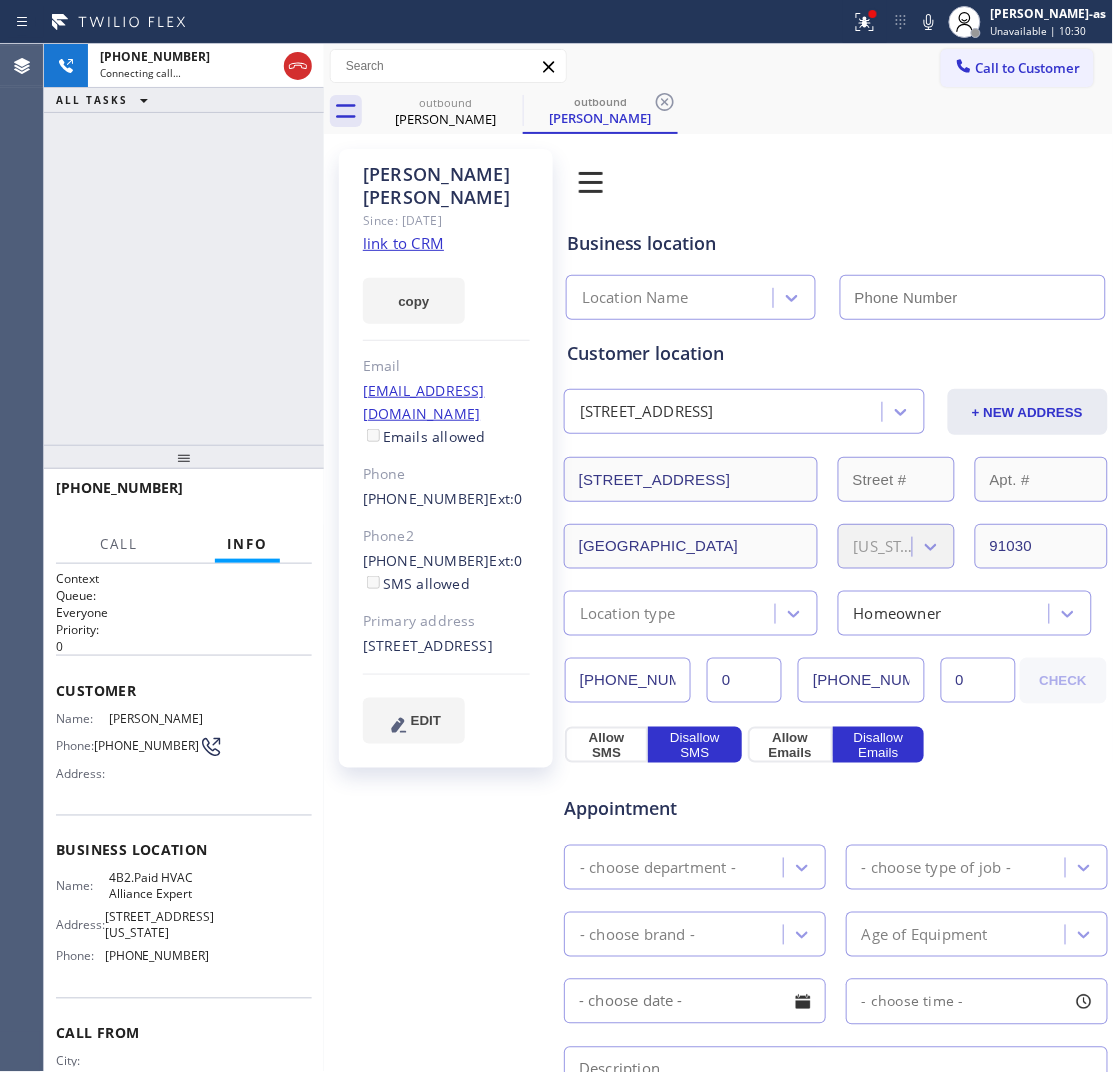 type on "[PHONE_NUMBER]" 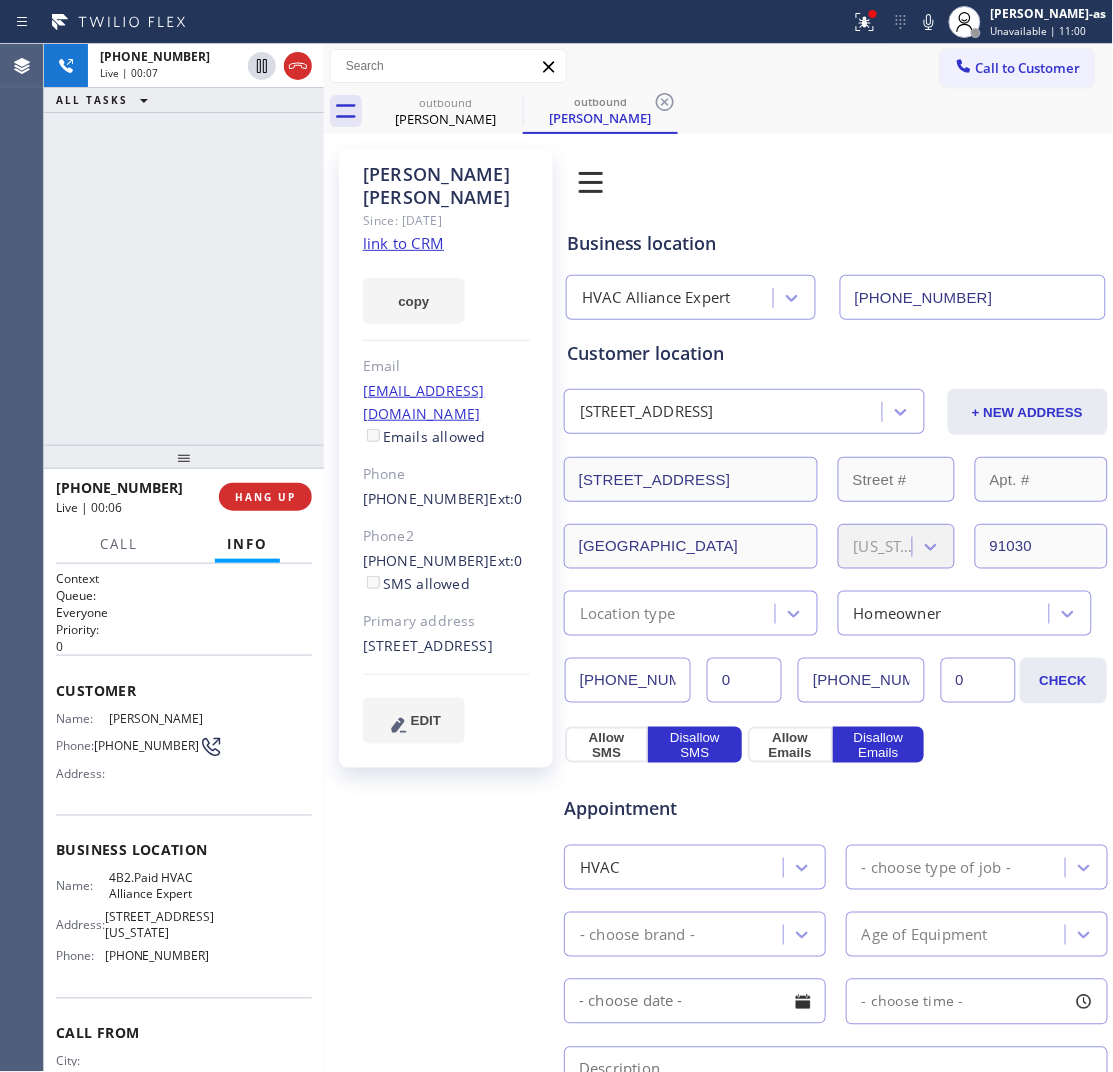 click on "link to CRM" 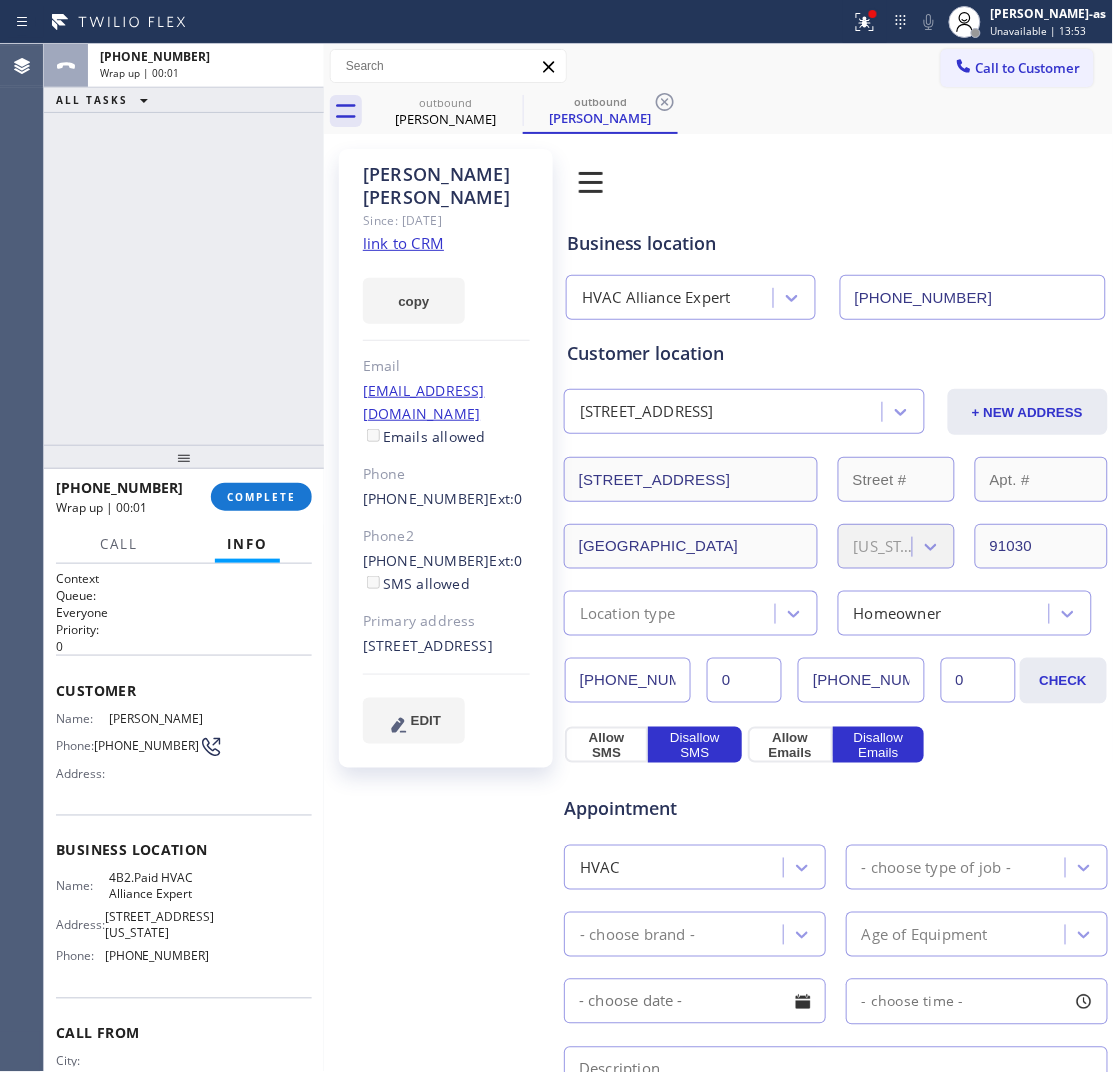 click on "ALL TASKS ALL TASKS ACTIVE TASKS TASKS IN WRAP UP [PHONE_NUMBER] Wrap up | 00:01" at bounding box center (184, 244) 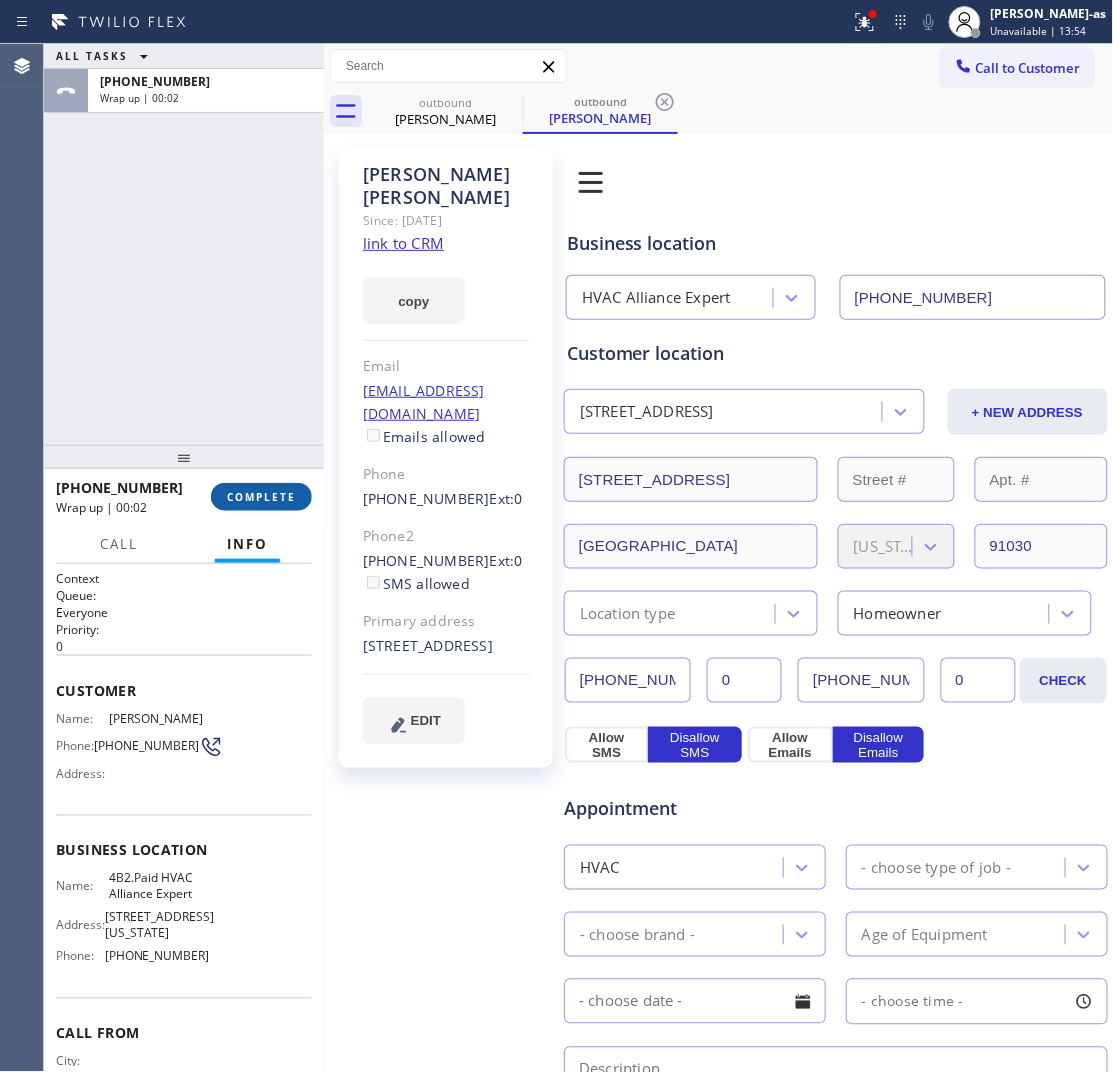 click on "COMPLETE" at bounding box center [261, 497] 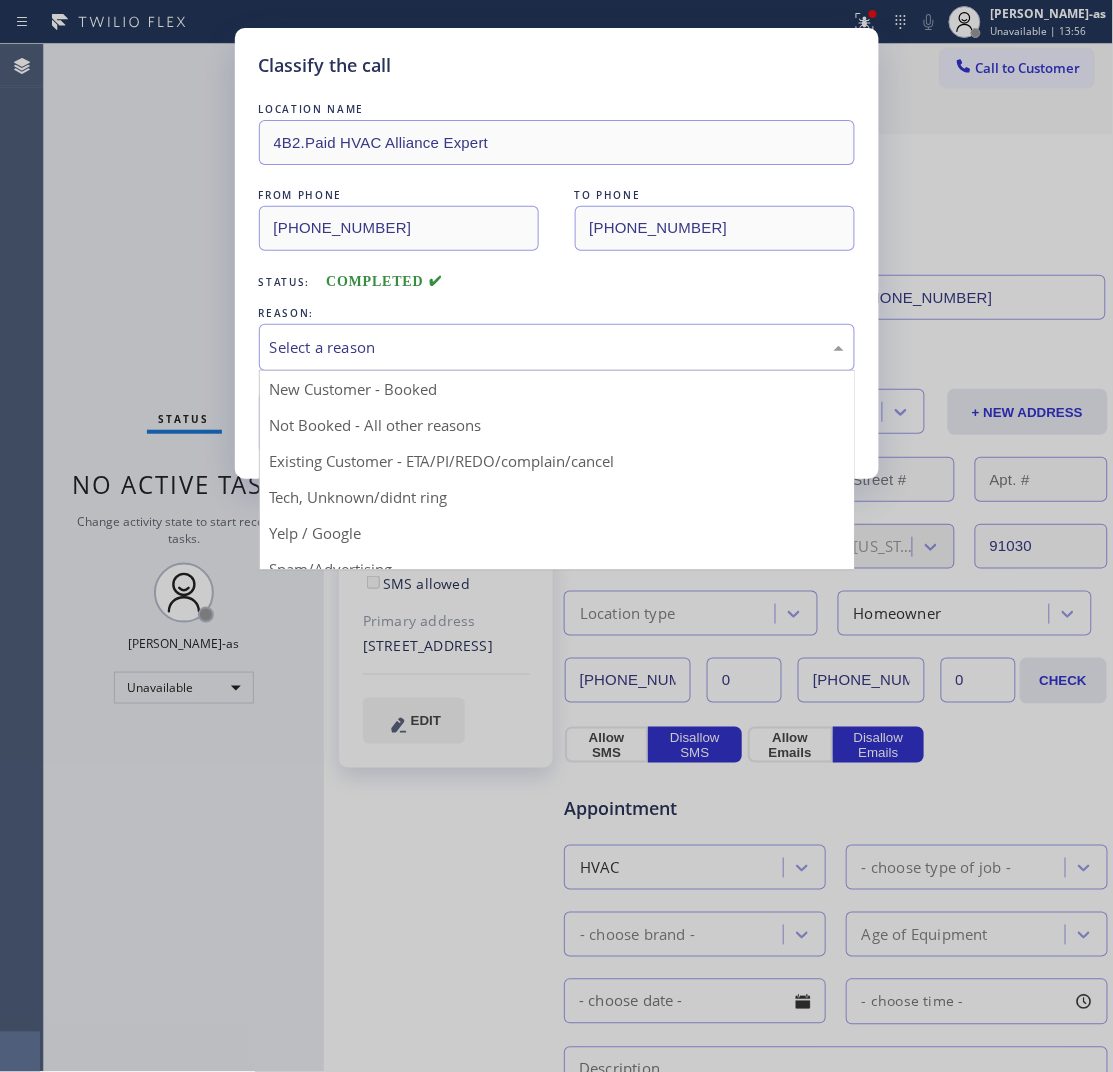 click on "Select a reason" at bounding box center [557, 347] 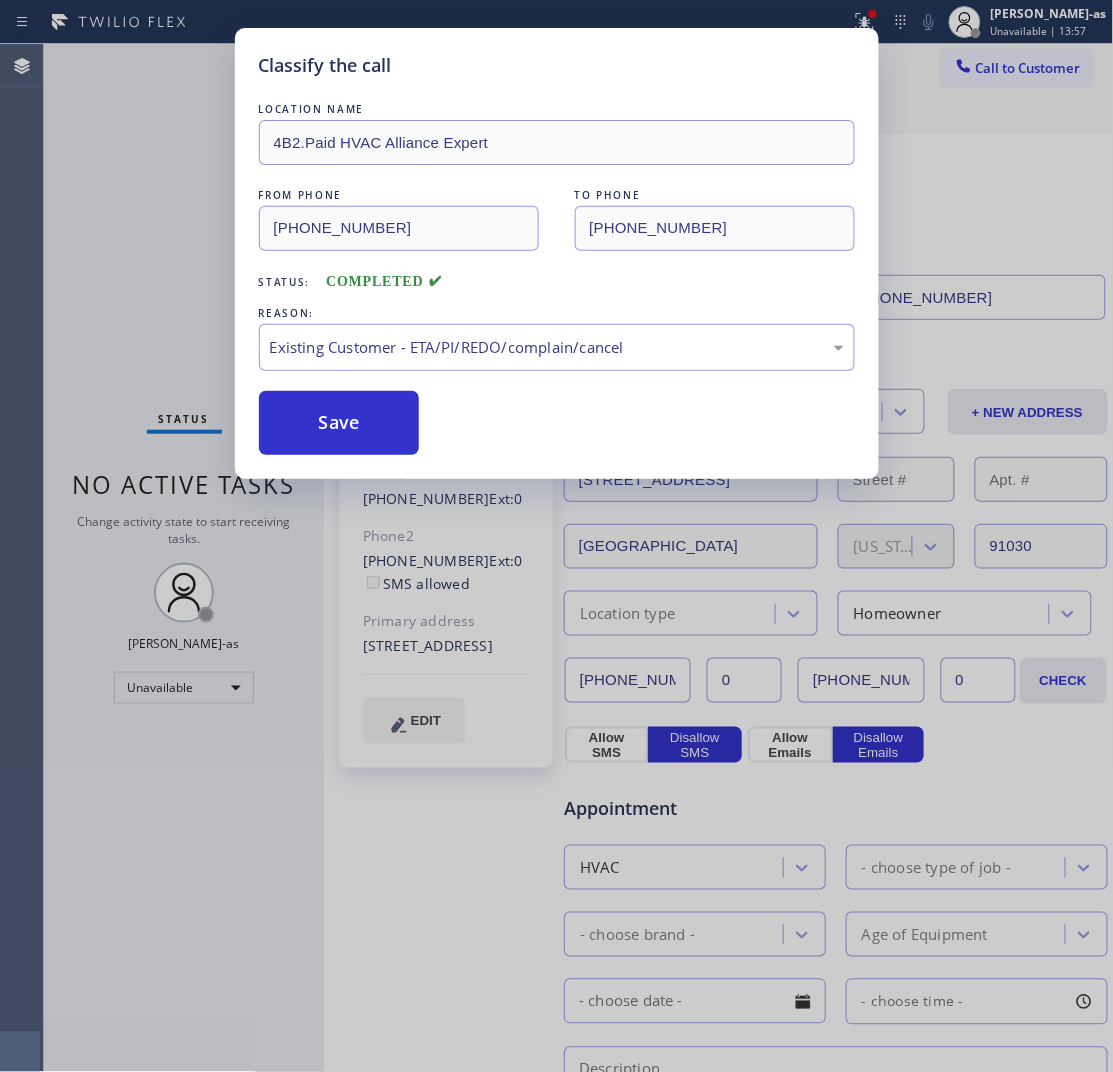 click on "Save" at bounding box center (339, 423) 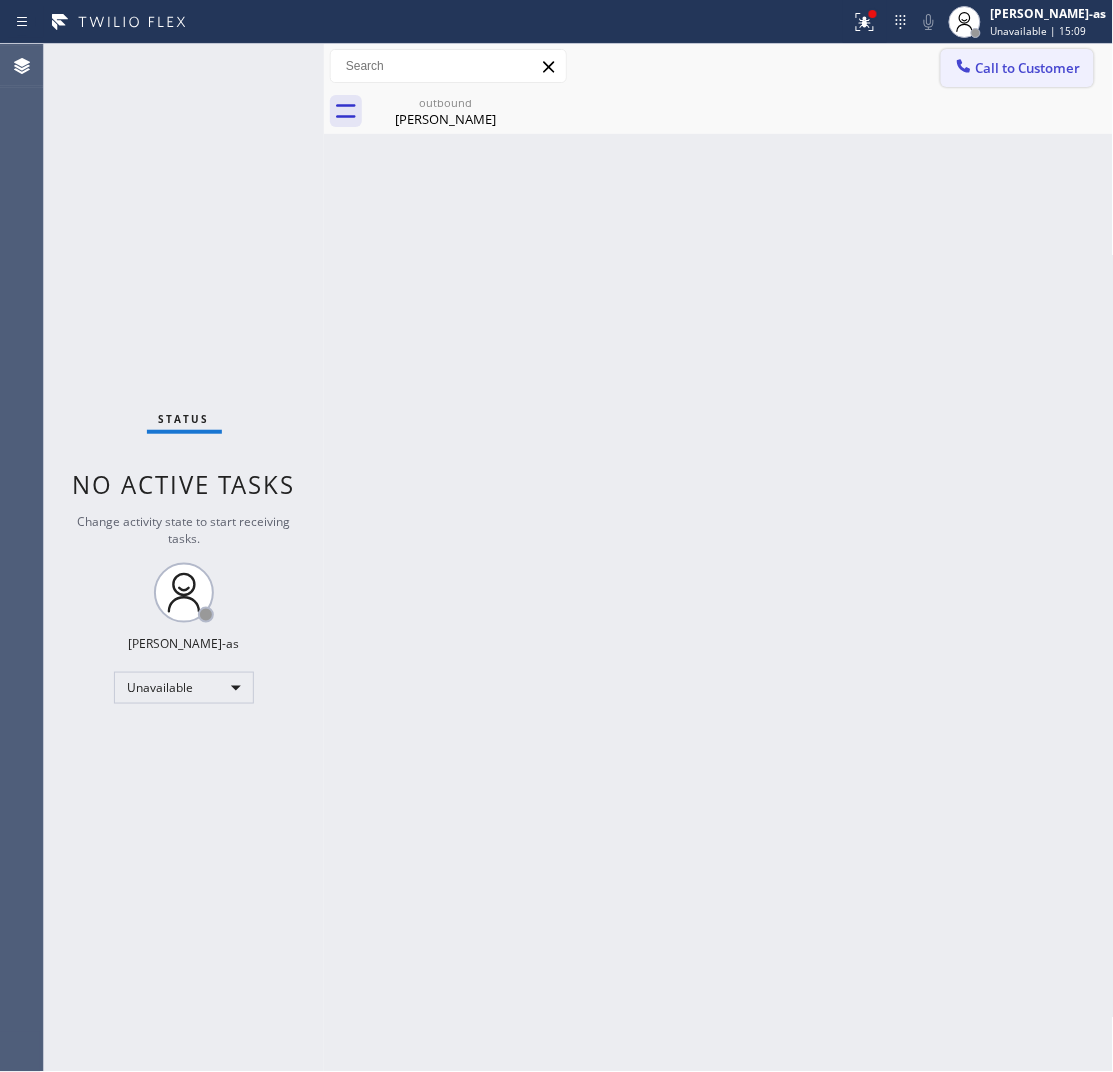 click on "Call to Customer" at bounding box center [1028, 68] 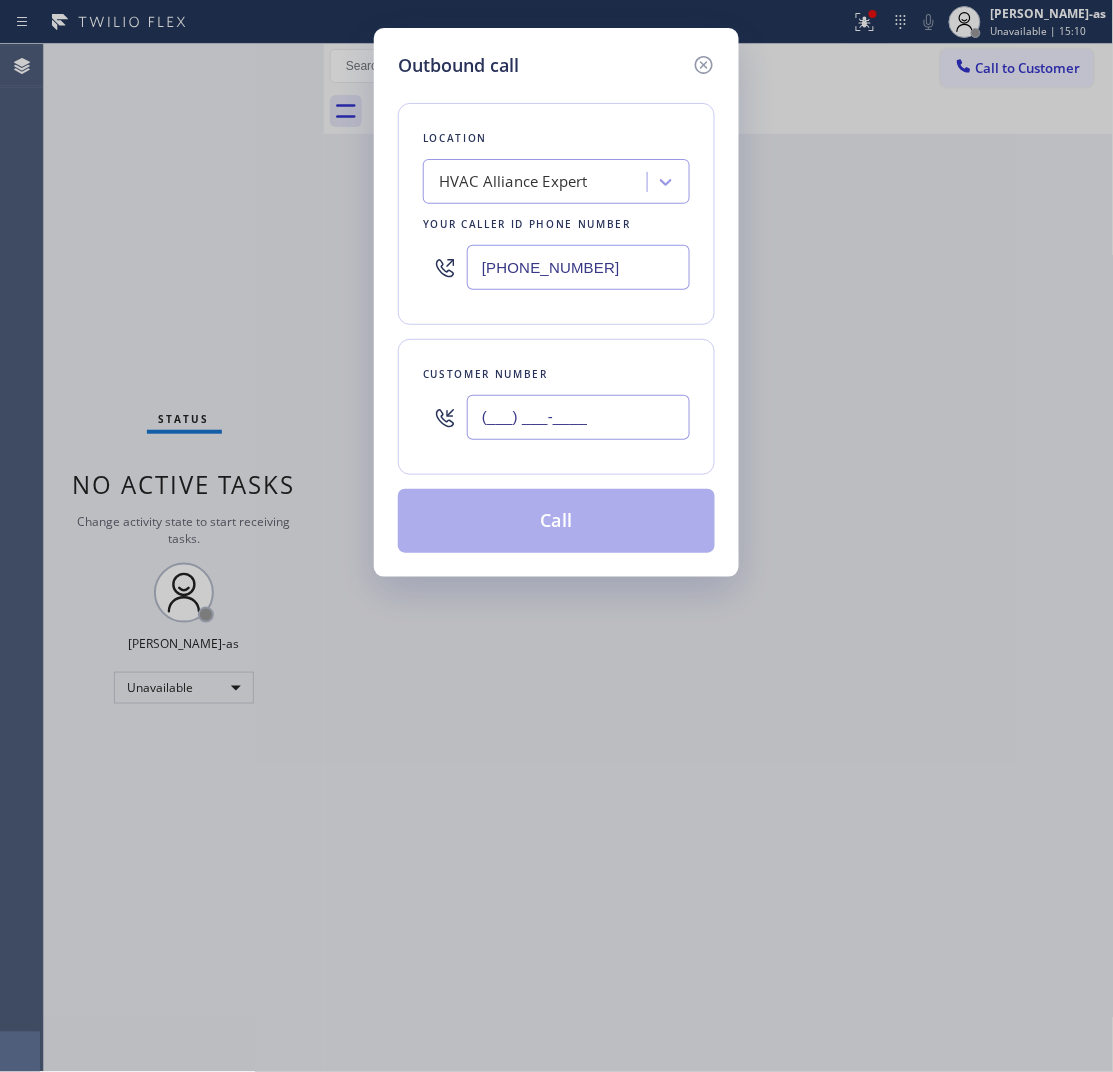 click on "(___) ___-____" at bounding box center (578, 417) 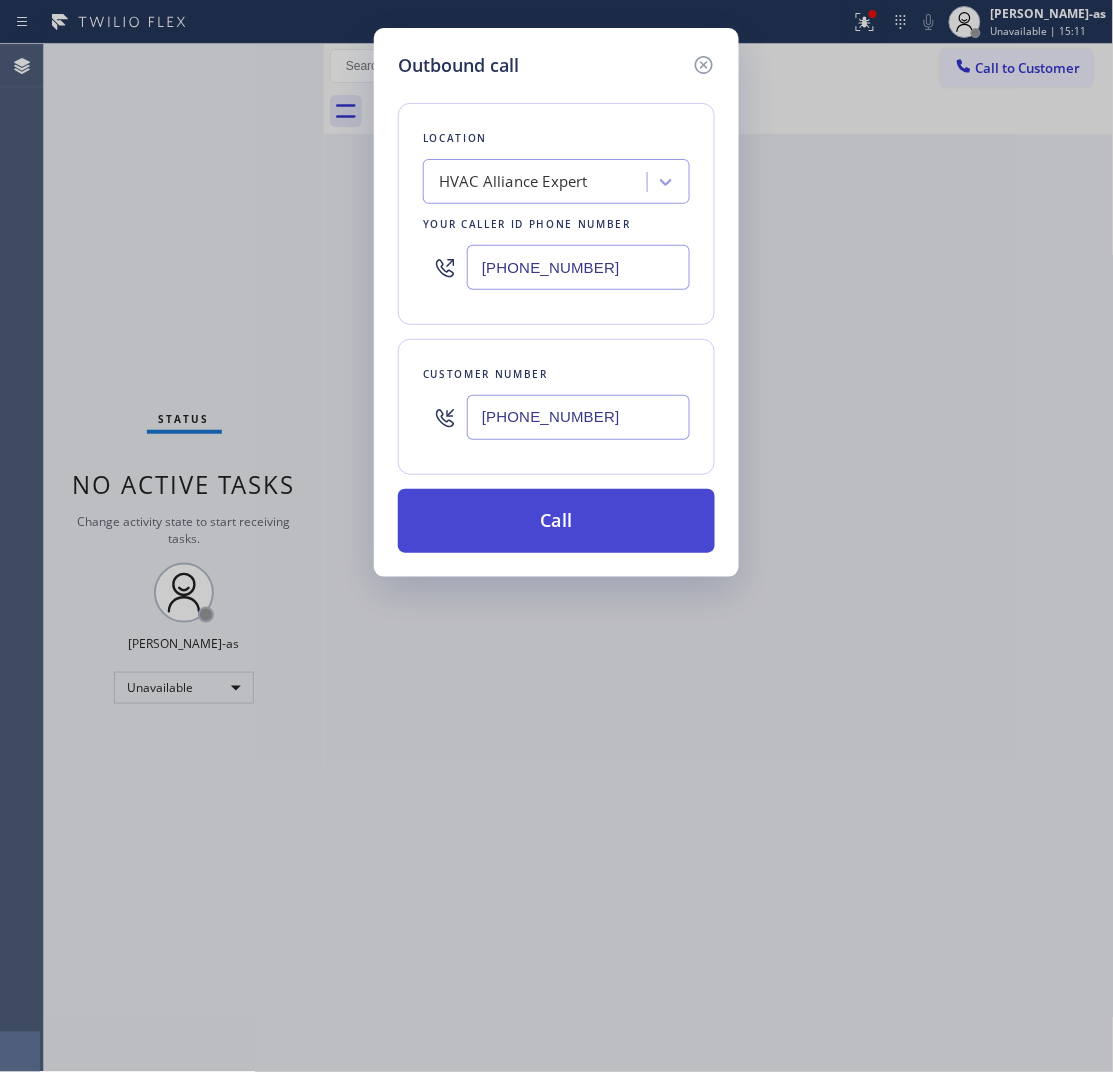 type on "[PHONE_NUMBER]" 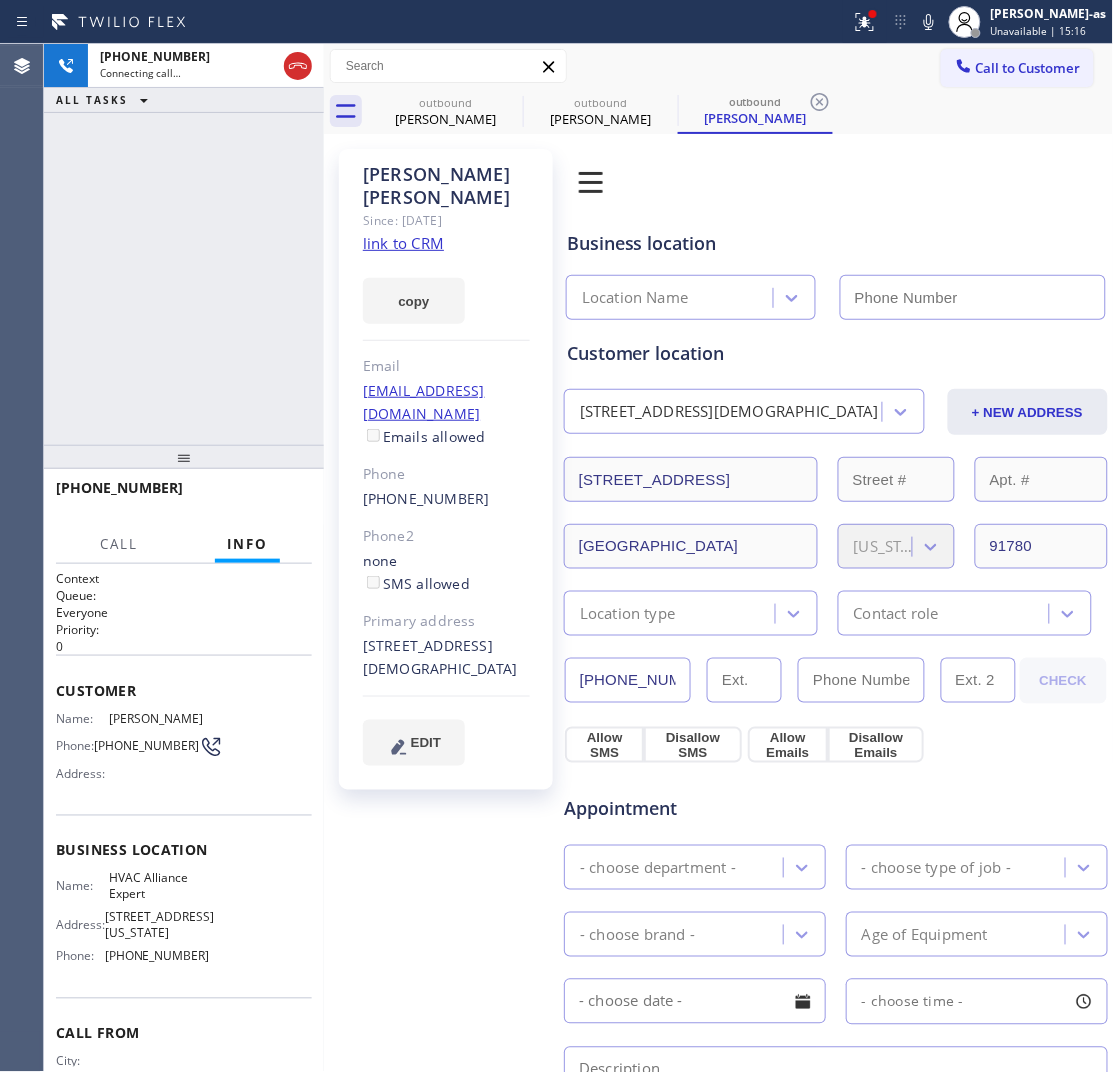 type on "[PHONE_NUMBER]" 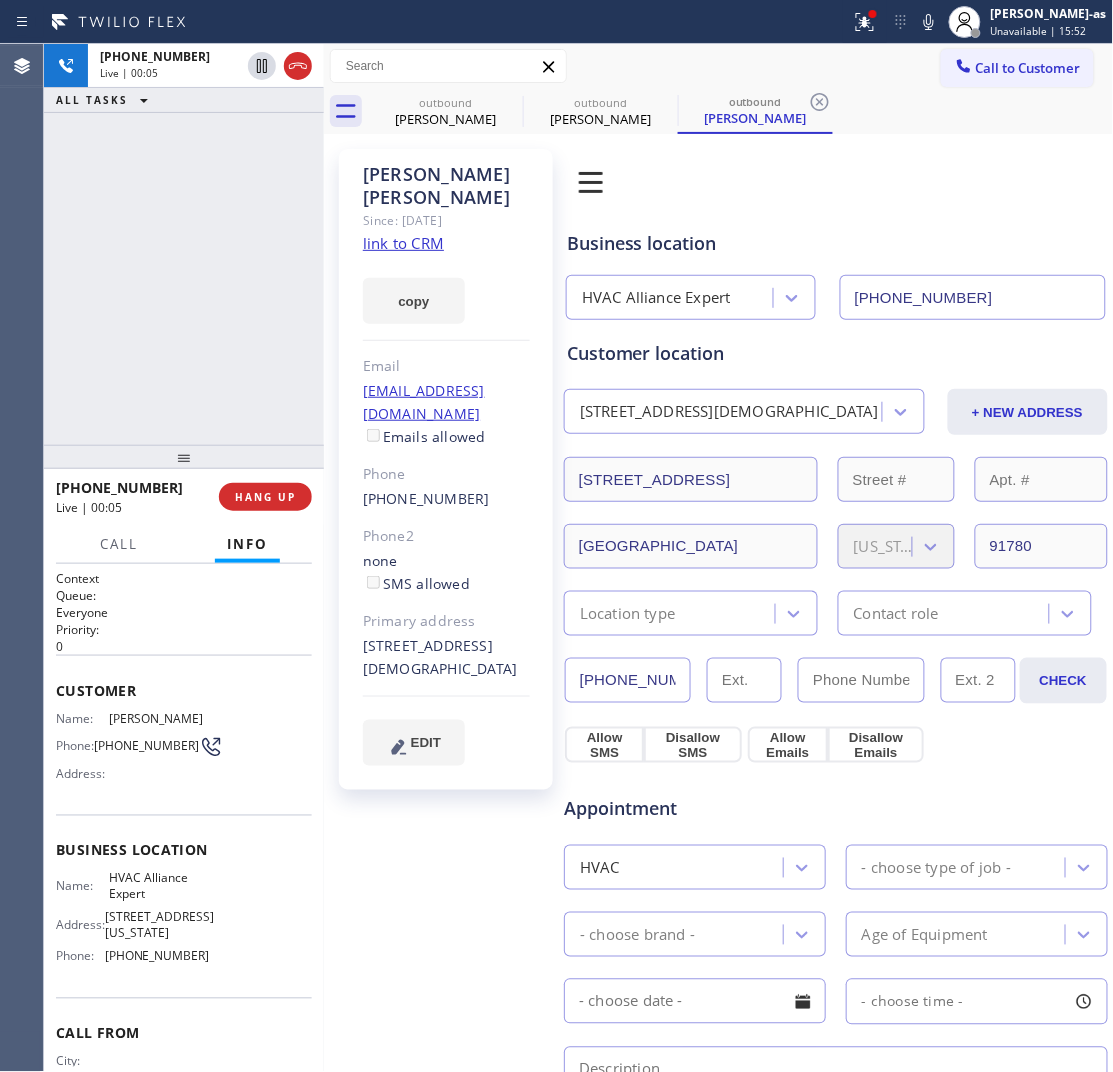 click on "[PHONE_NUMBER] Live | 00:05 ALL TASKS ALL TASKS ACTIVE TASKS TASKS IN WRAP UP" at bounding box center [184, 244] 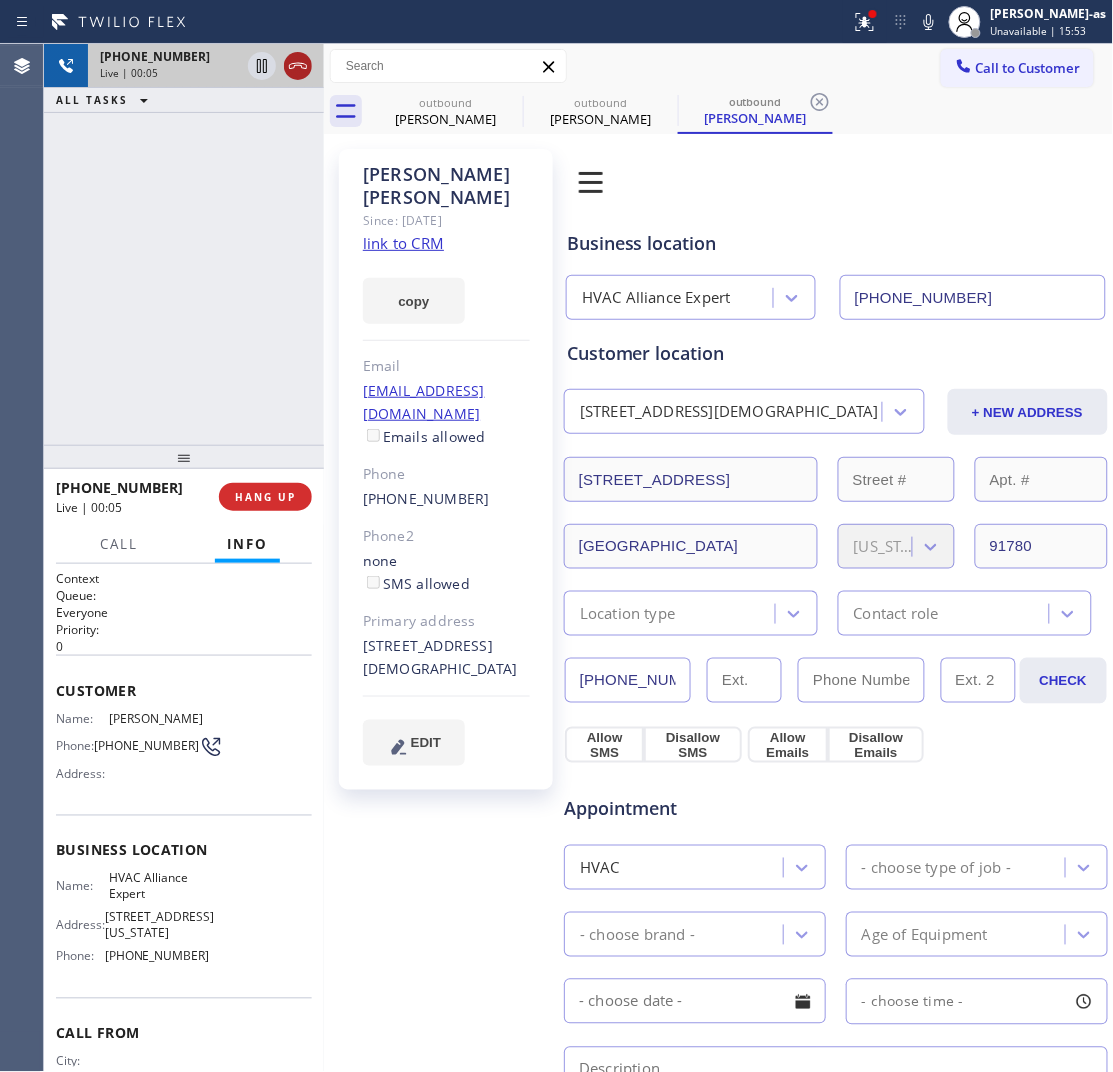 click 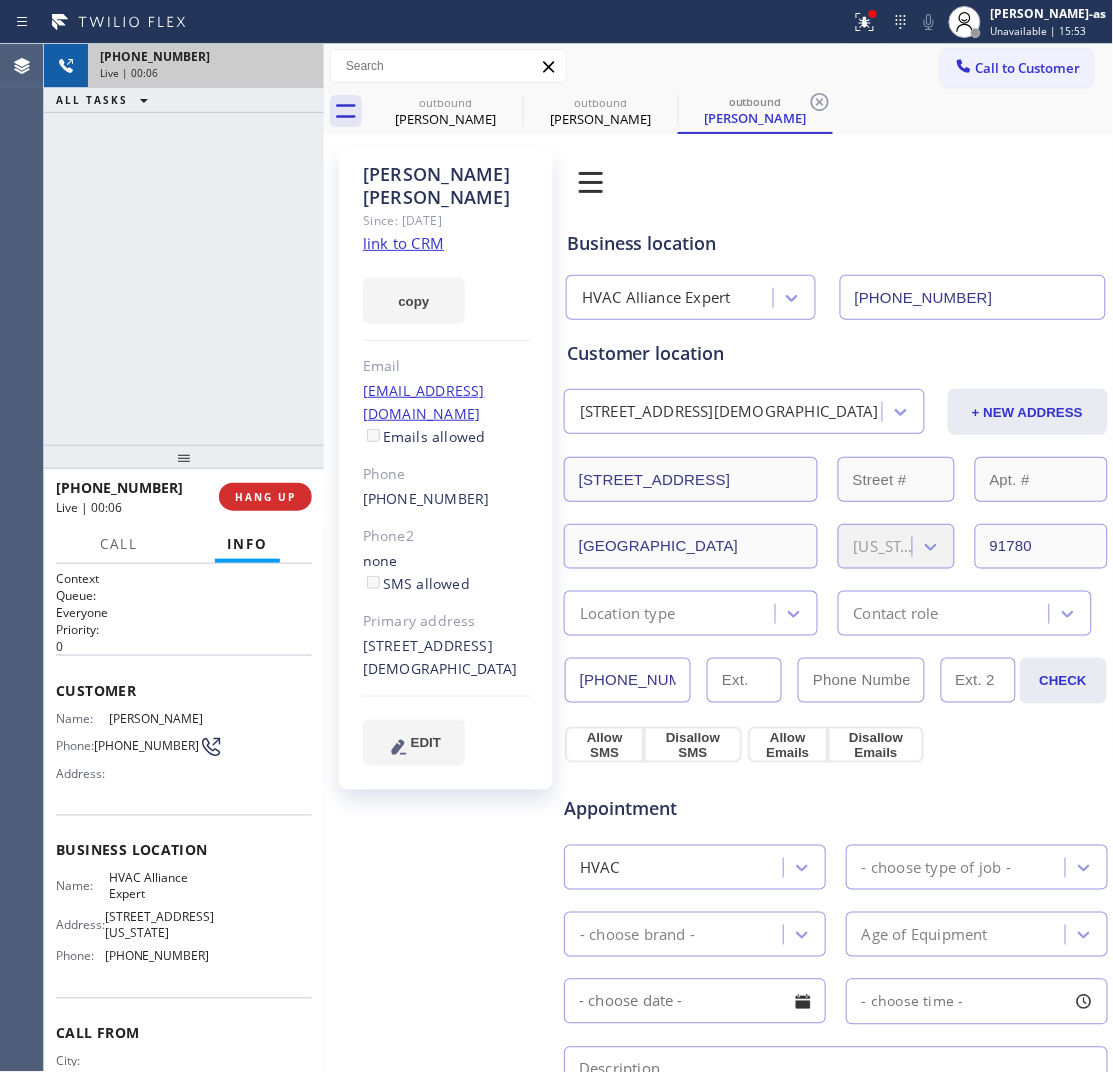click on "[PHONE_NUMBER] Live | 00:06" at bounding box center [137, 497] 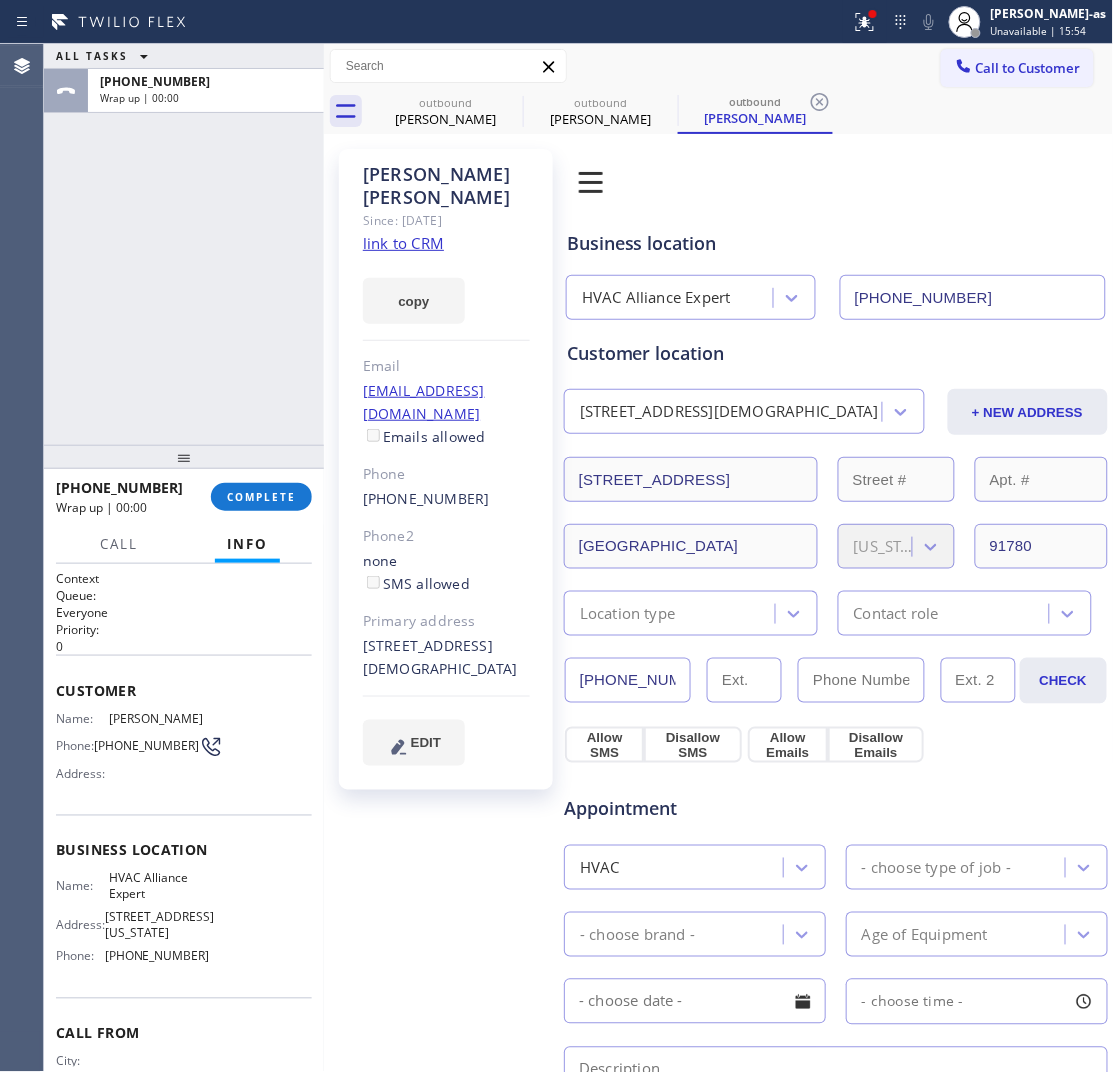 click on "[PHONE_NUMBER] Wrap up | 00:00 COMPLETE Call Info Call ended [PHONE_NUMBER] Wrap up | 00:00 Context Queue: Everyone Priority: 0 Customer Name: [PERSON_NAME] Phone: [PHONE_NUMBER] Address: Business location Name: HVAC Alliance Expert Address: [STREET_ADDRESS][US_STATE]  Phone: [PHONE_NUMBER] Call From City: State: Zipcode: Outbound call Location HVAC Alliance Expert Your caller id phone number [PHONE_NUMBER] Customer number [PHONE_NUMBER] Call" at bounding box center [184, 771] 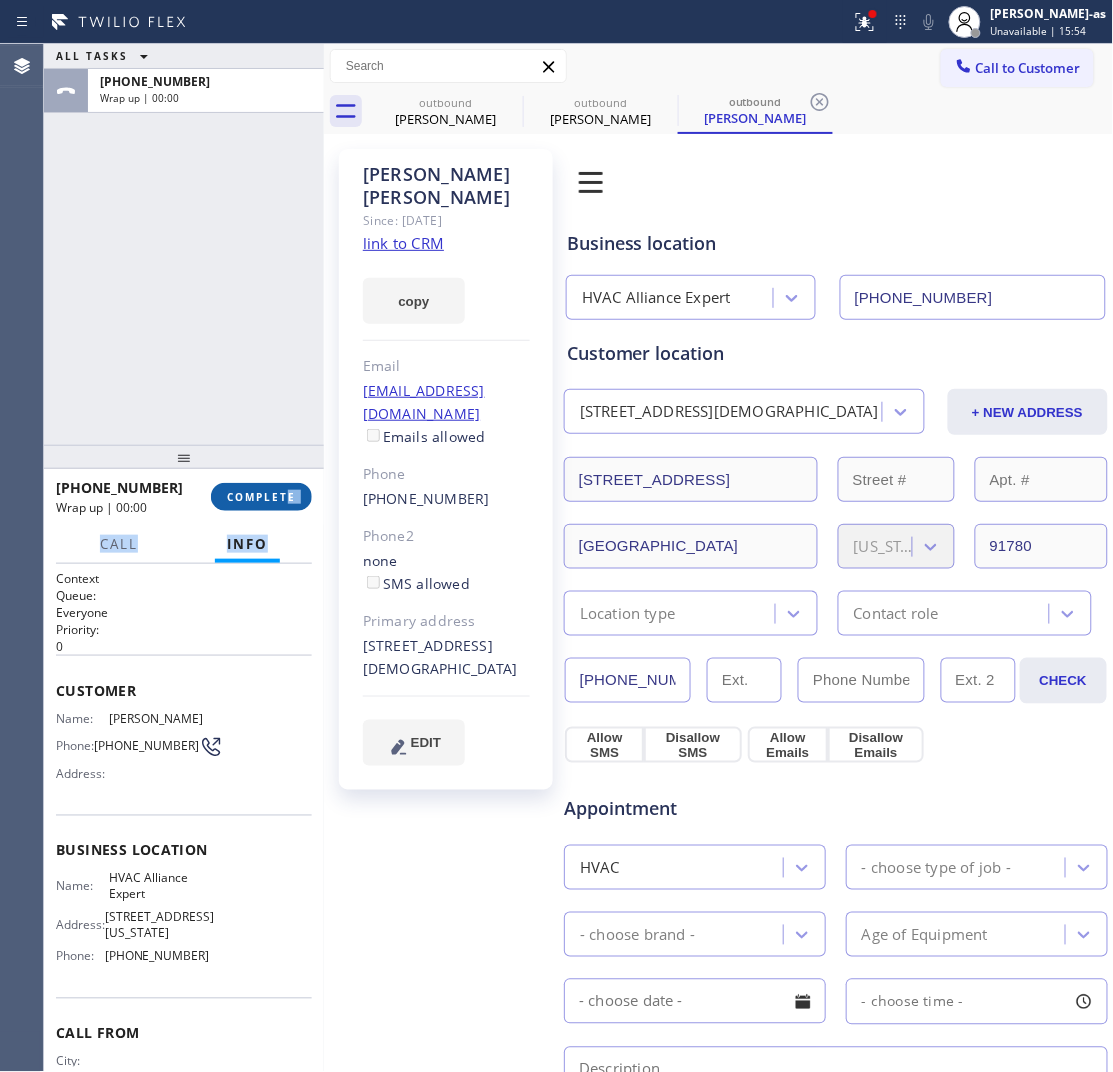 click on "COMPLETE" at bounding box center (261, 497) 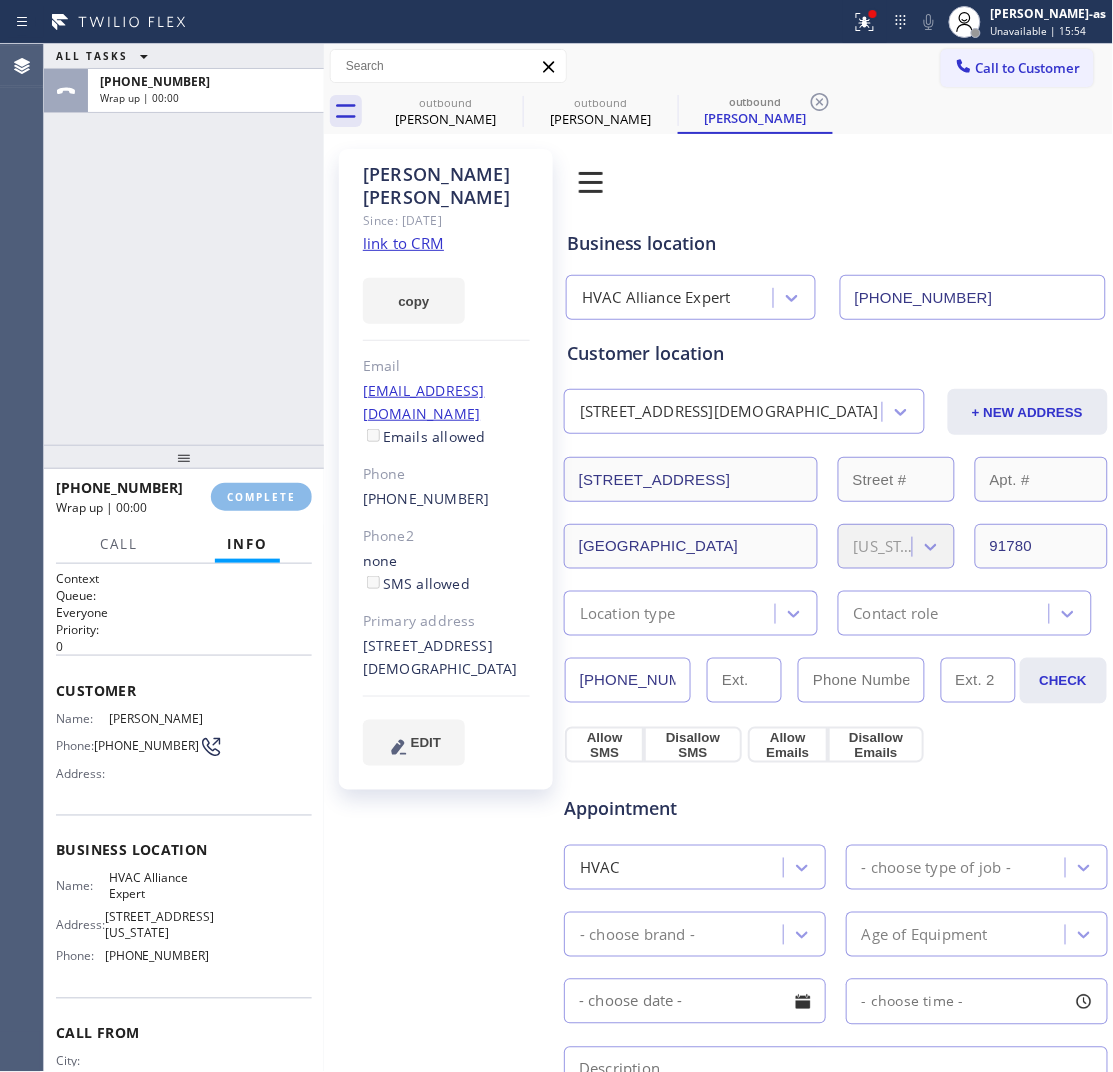 click on "ALL TASKS ALL TASKS ACTIVE TASKS TASKS IN WRAP UP [PHONE_NUMBER] Wrap up | 00:00" at bounding box center (184, 244) 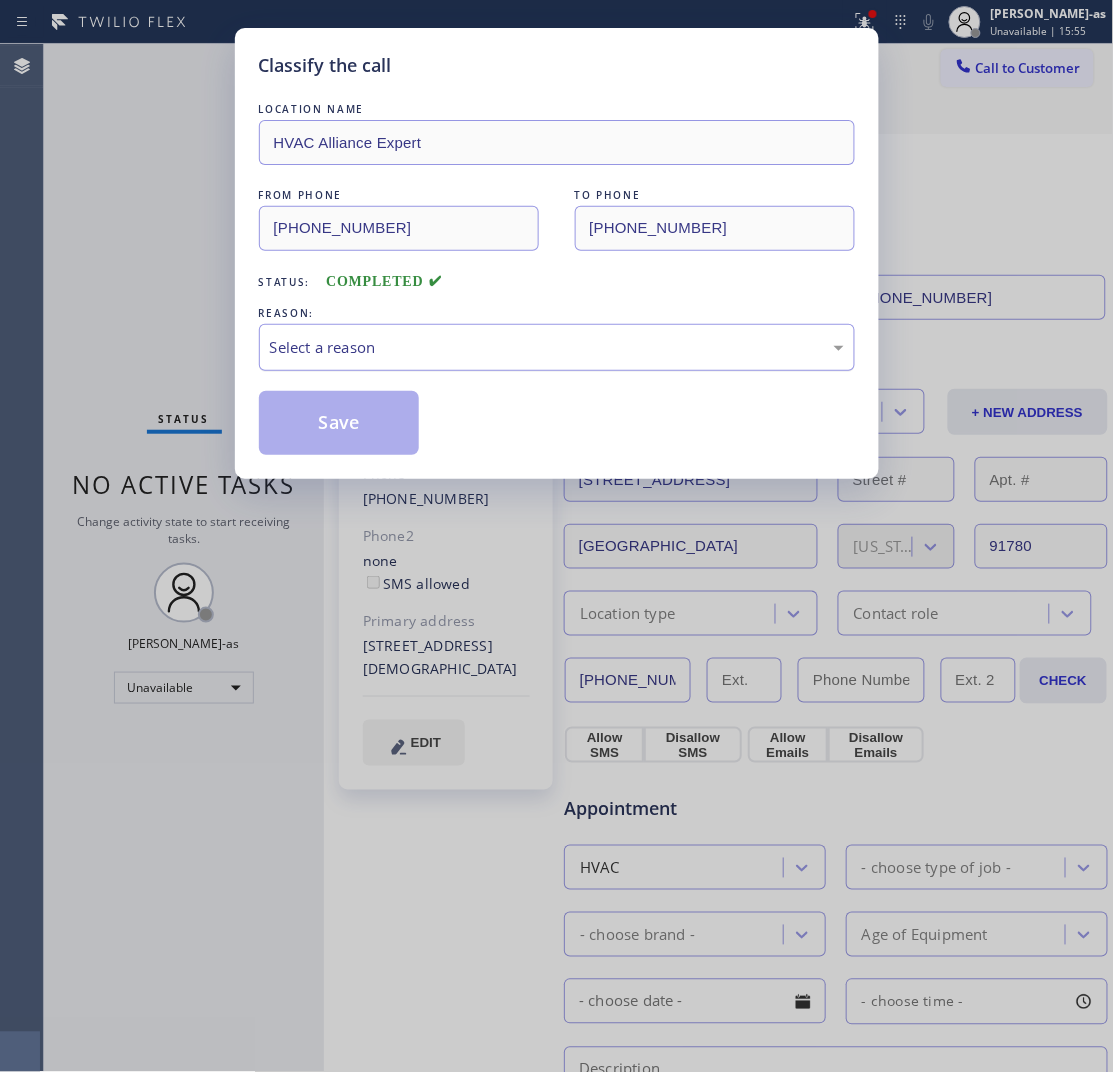 click on "Select a reason" at bounding box center [557, 347] 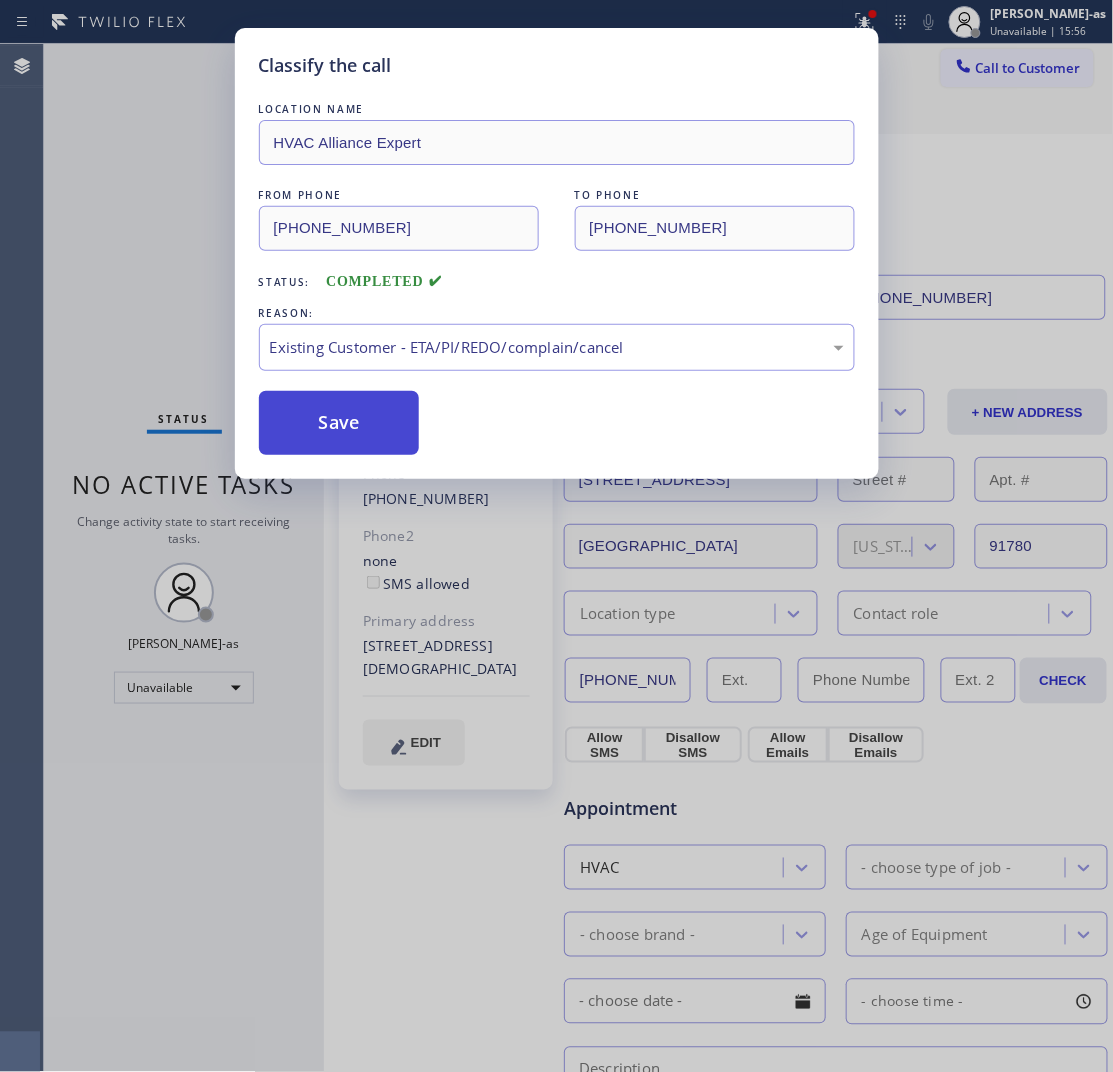 drag, startPoint x: 346, startPoint y: 413, endPoint x: 337, endPoint y: 490, distance: 77.52419 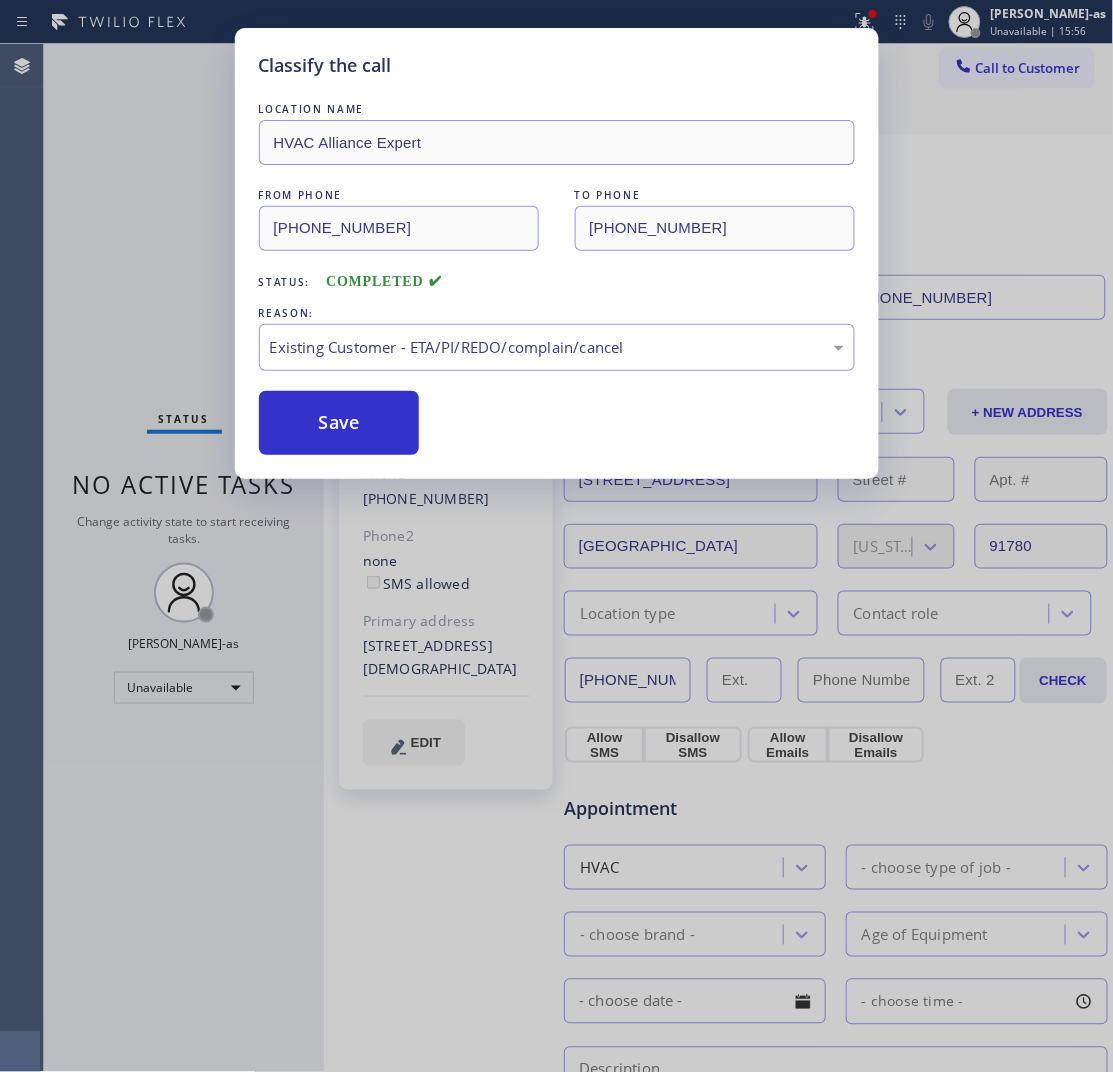 click on "Save" at bounding box center [339, 423] 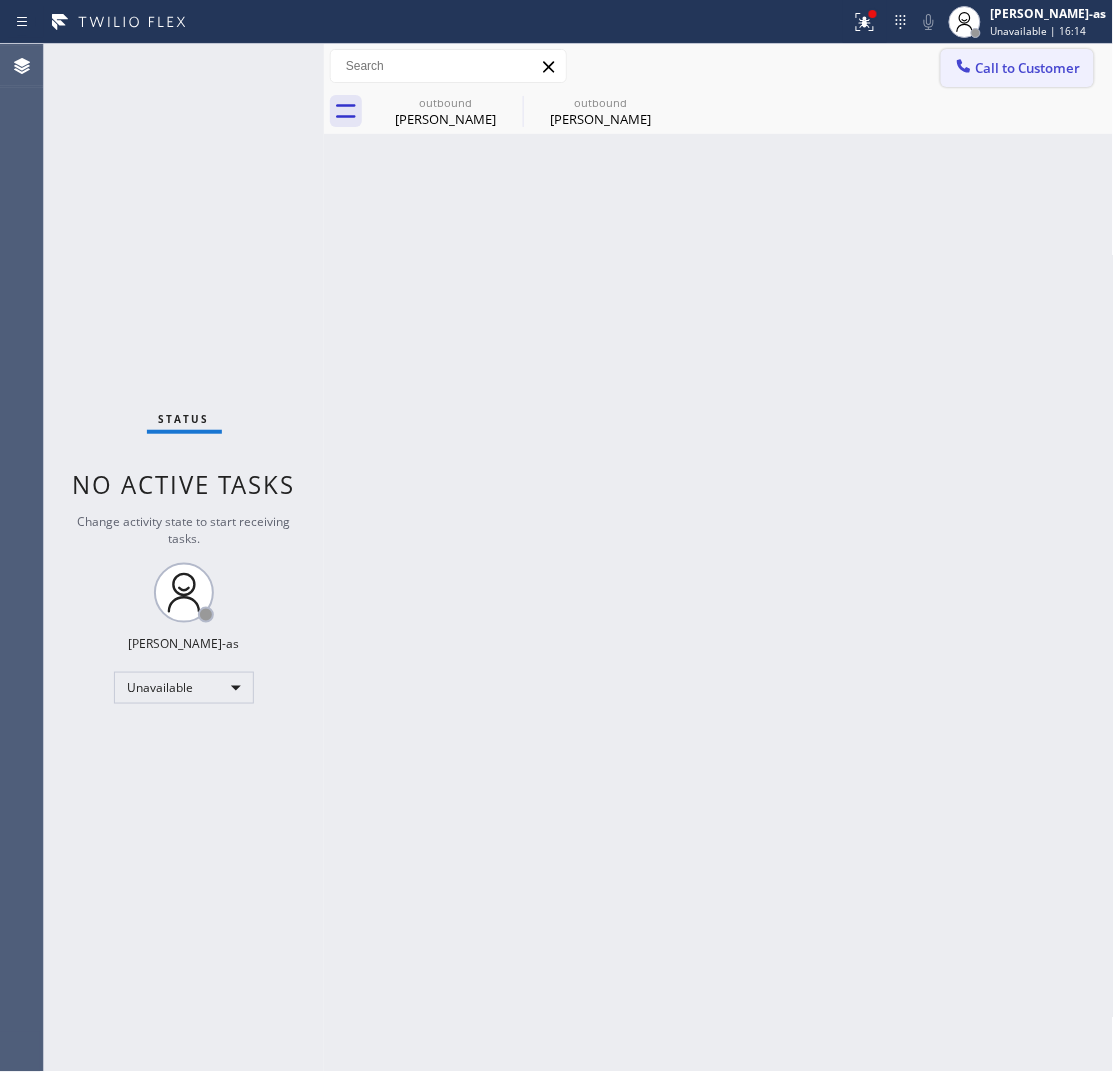 click on "Call to Customer" at bounding box center (1028, 68) 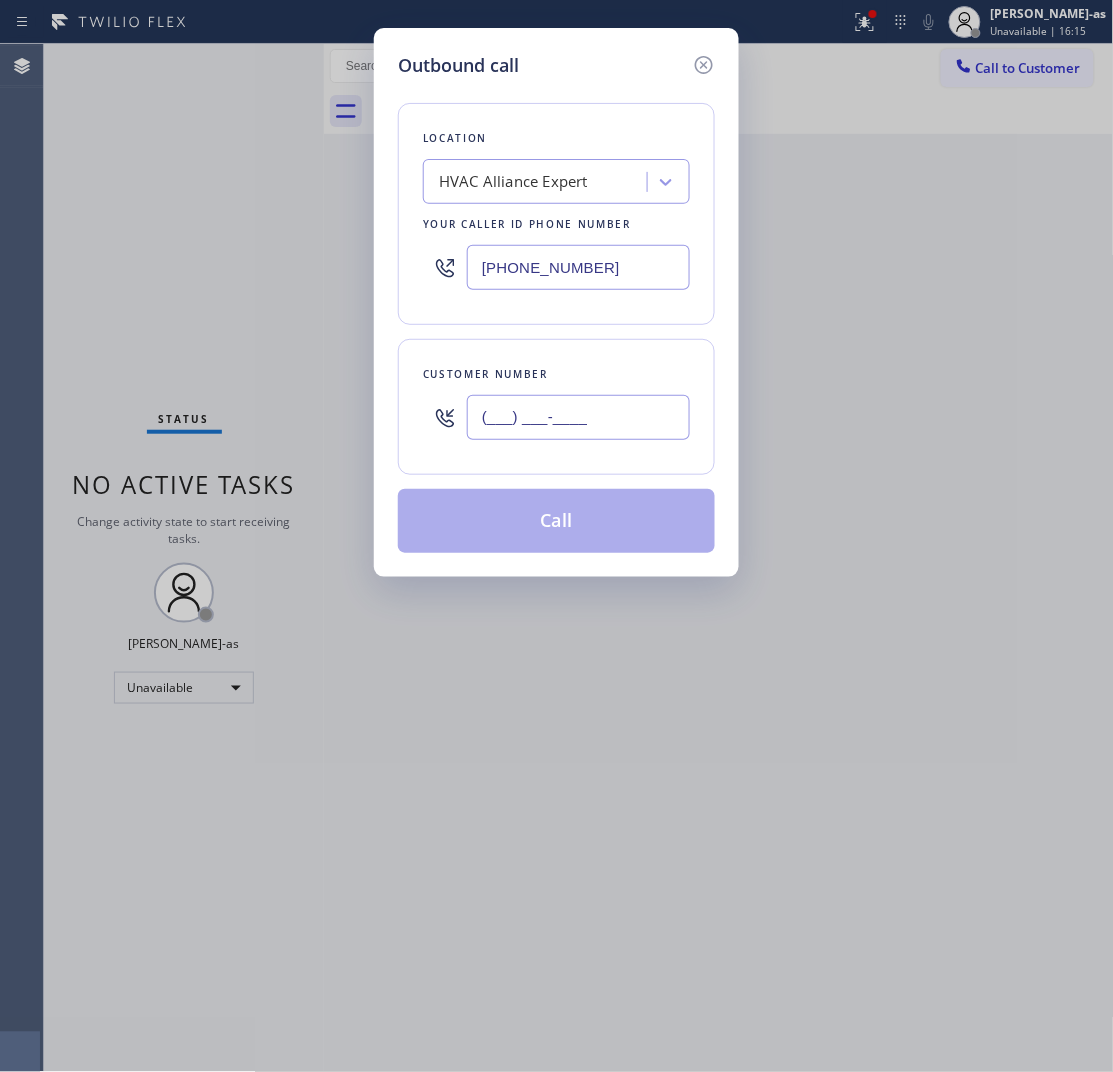 click on "(___) ___-____" at bounding box center [578, 417] 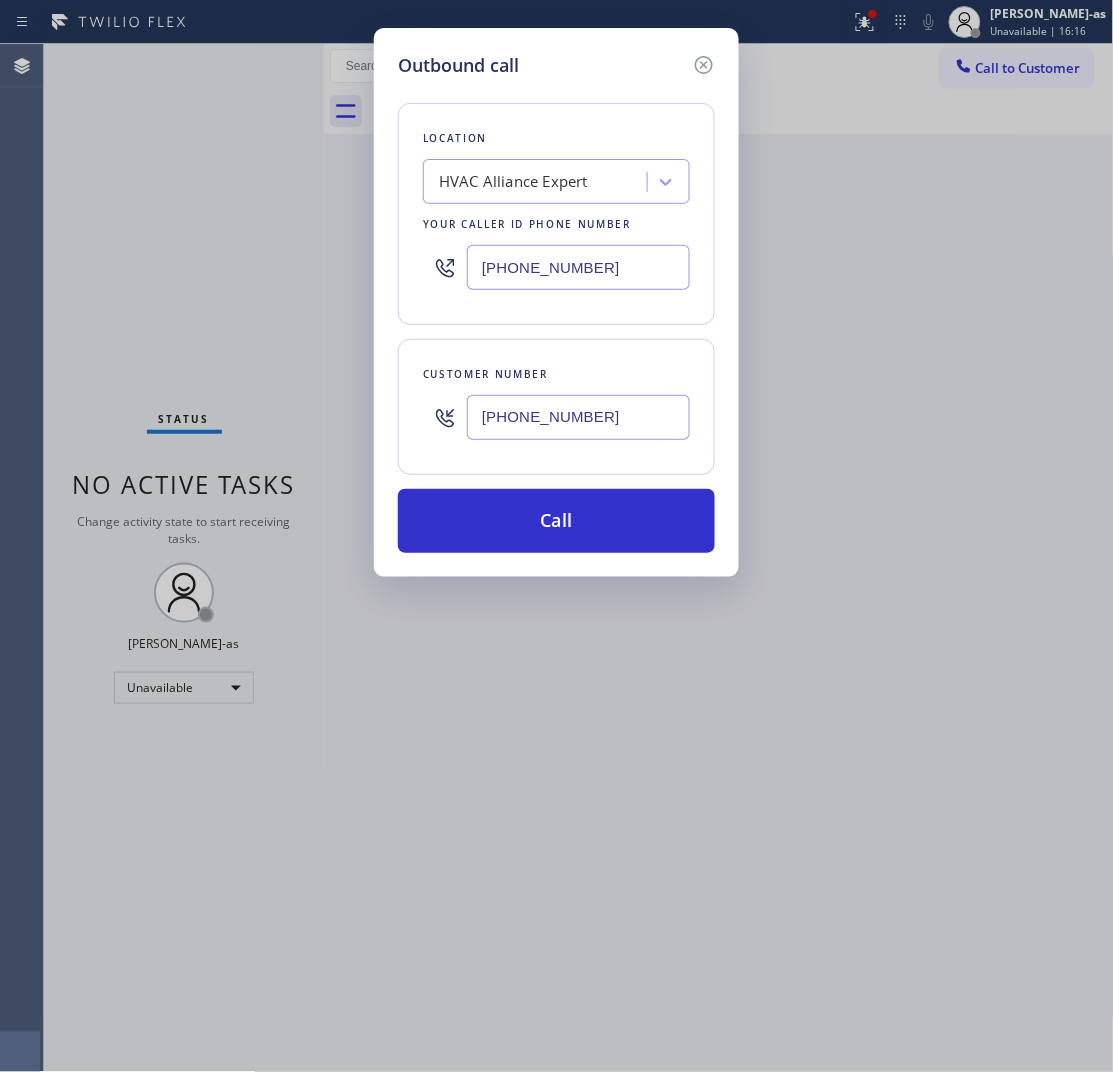 type on "[PHONE_NUMBER]" 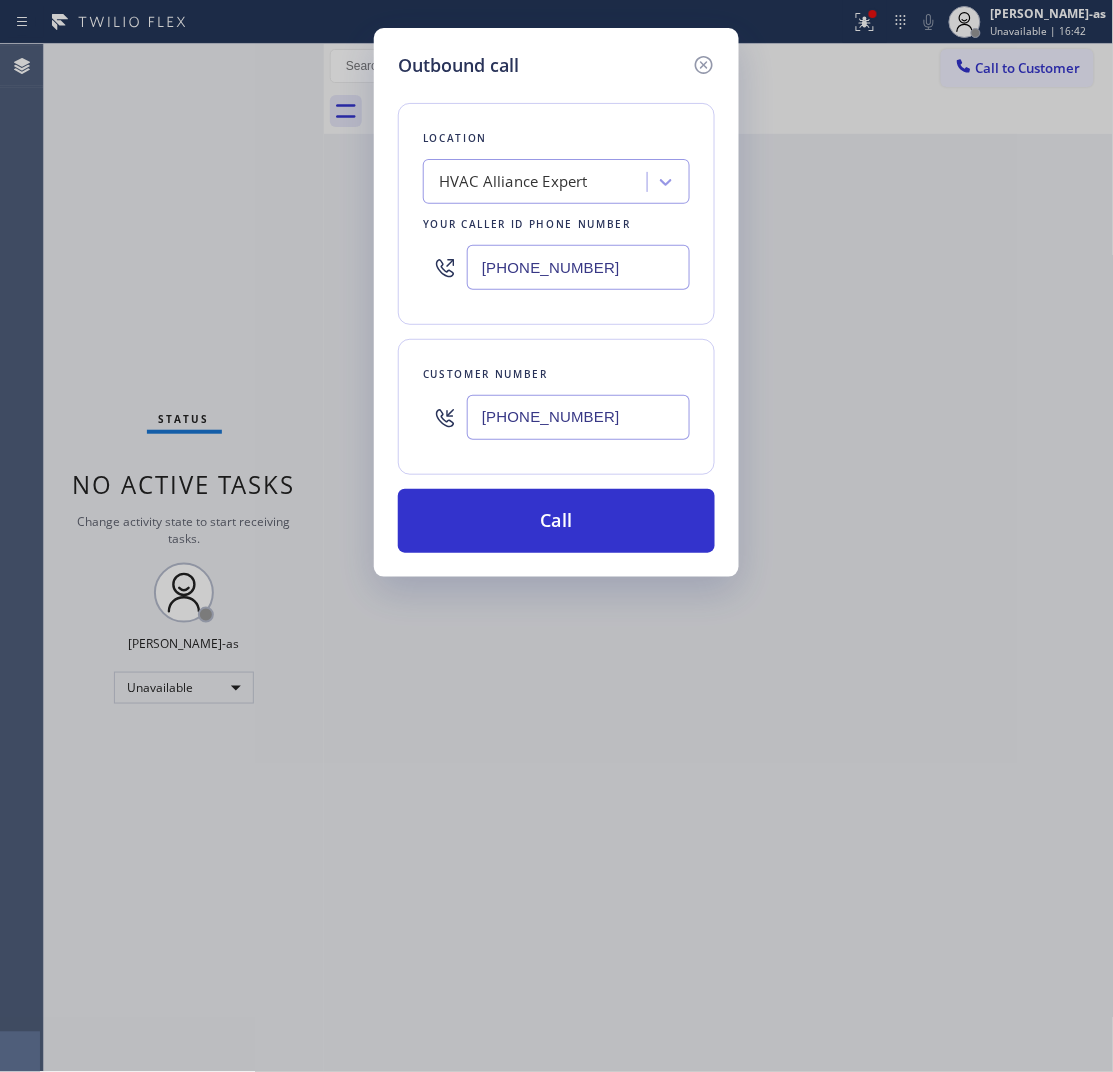 click on "[PHONE_NUMBER]" at bounding box center (578, 267) 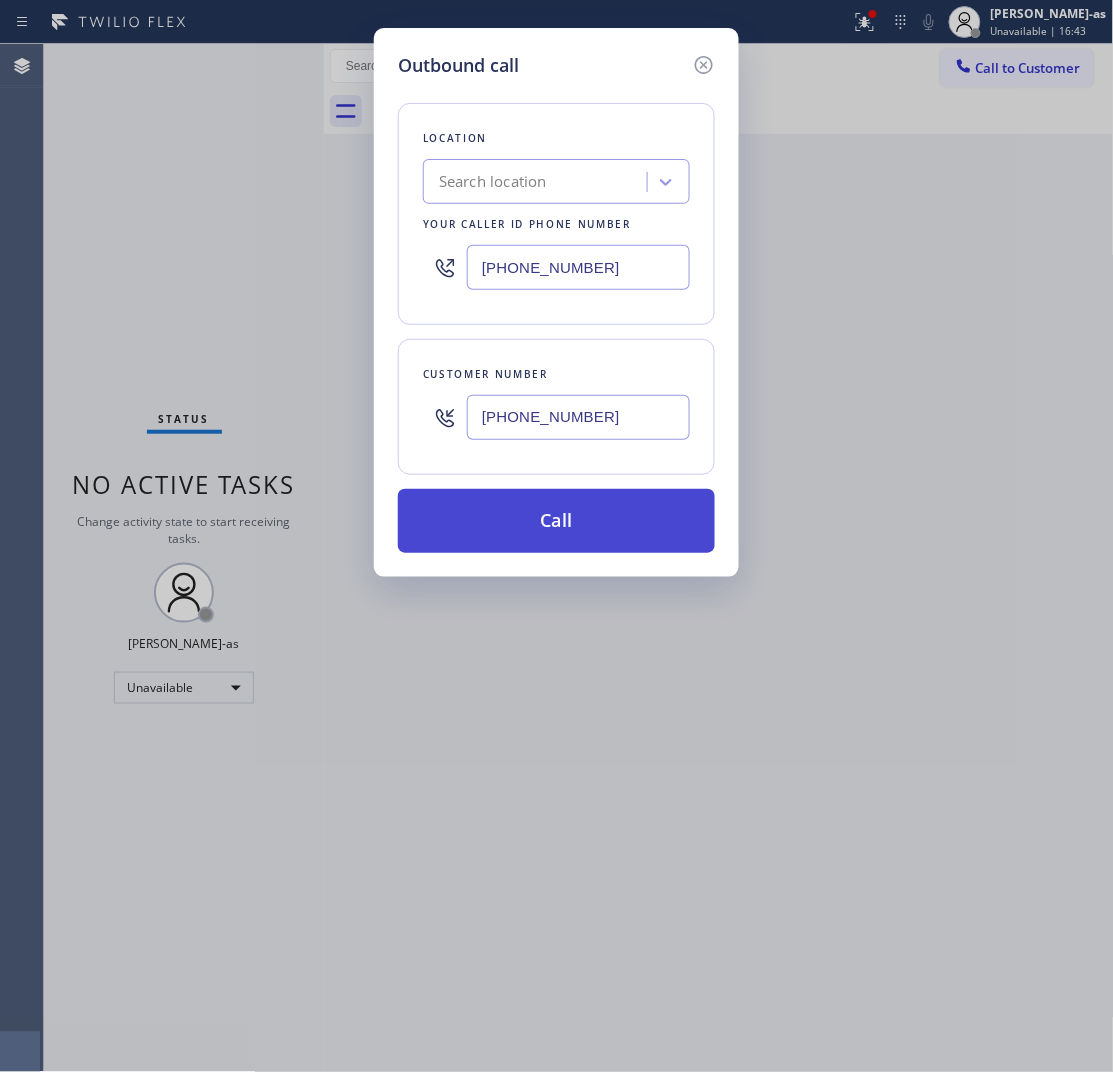 type on "[PHONE_NUMBER]" 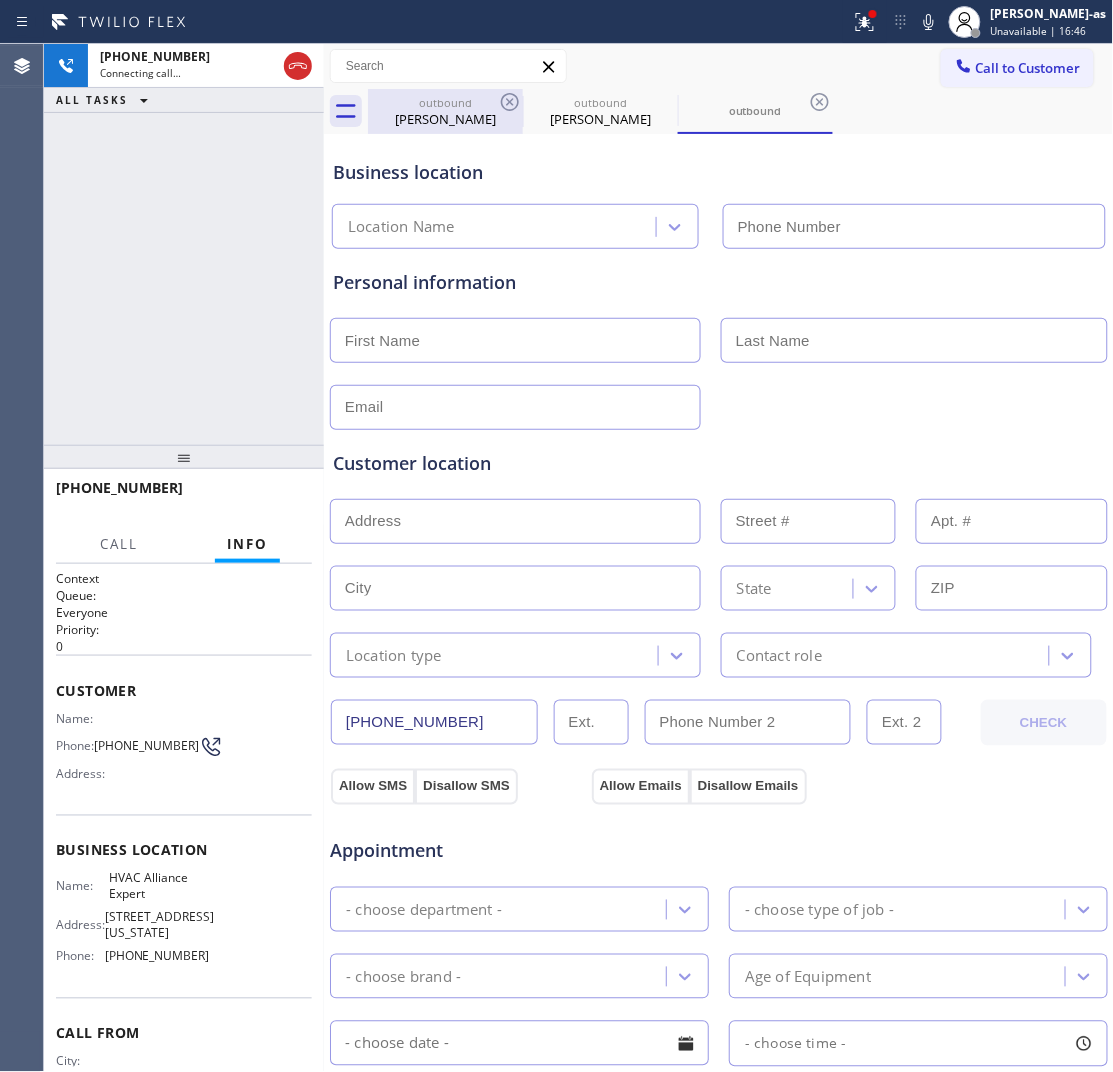type on "[PHONE_NUMBER]" 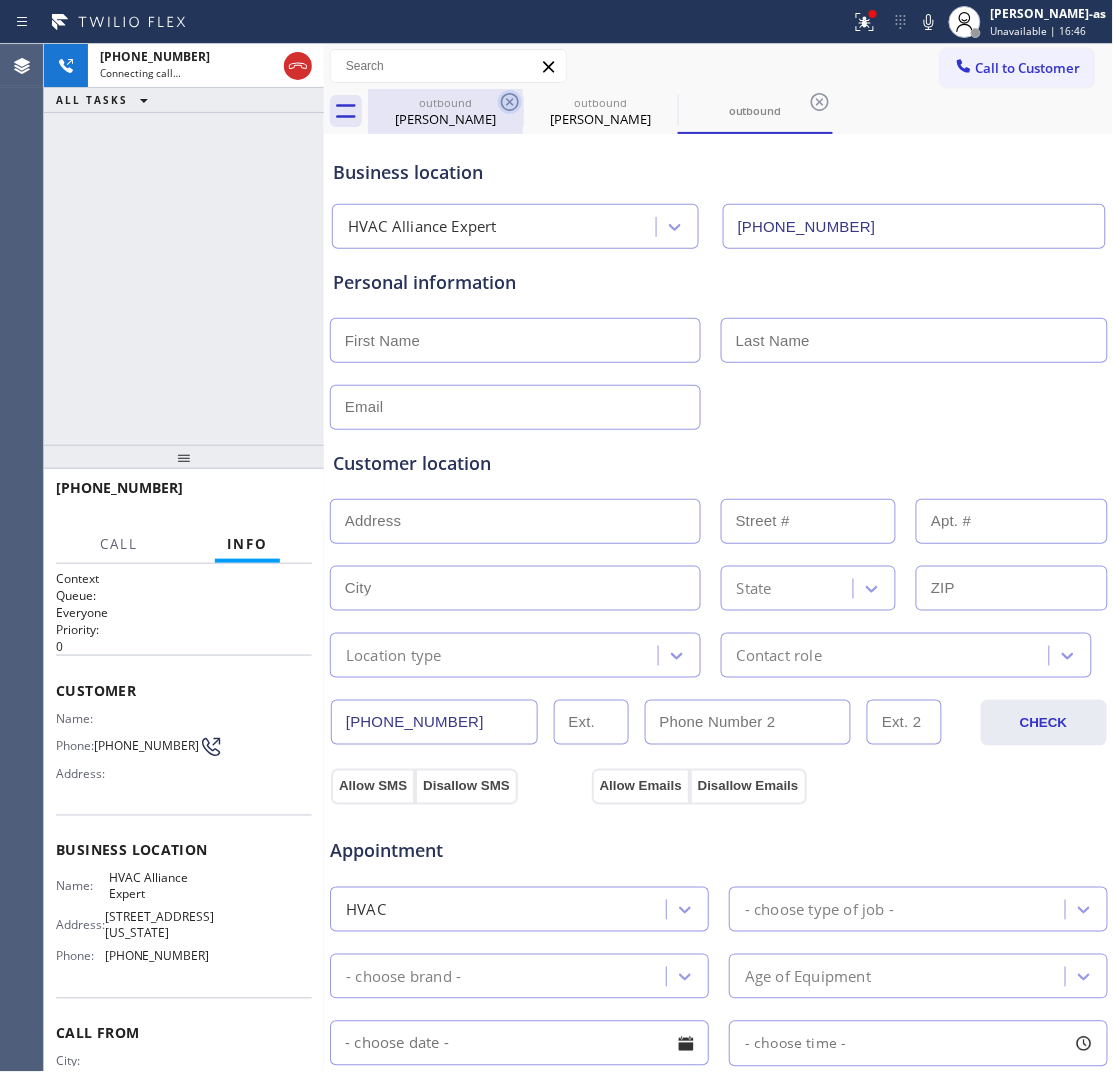 click on "outbound" at bounding box center (445, 102) 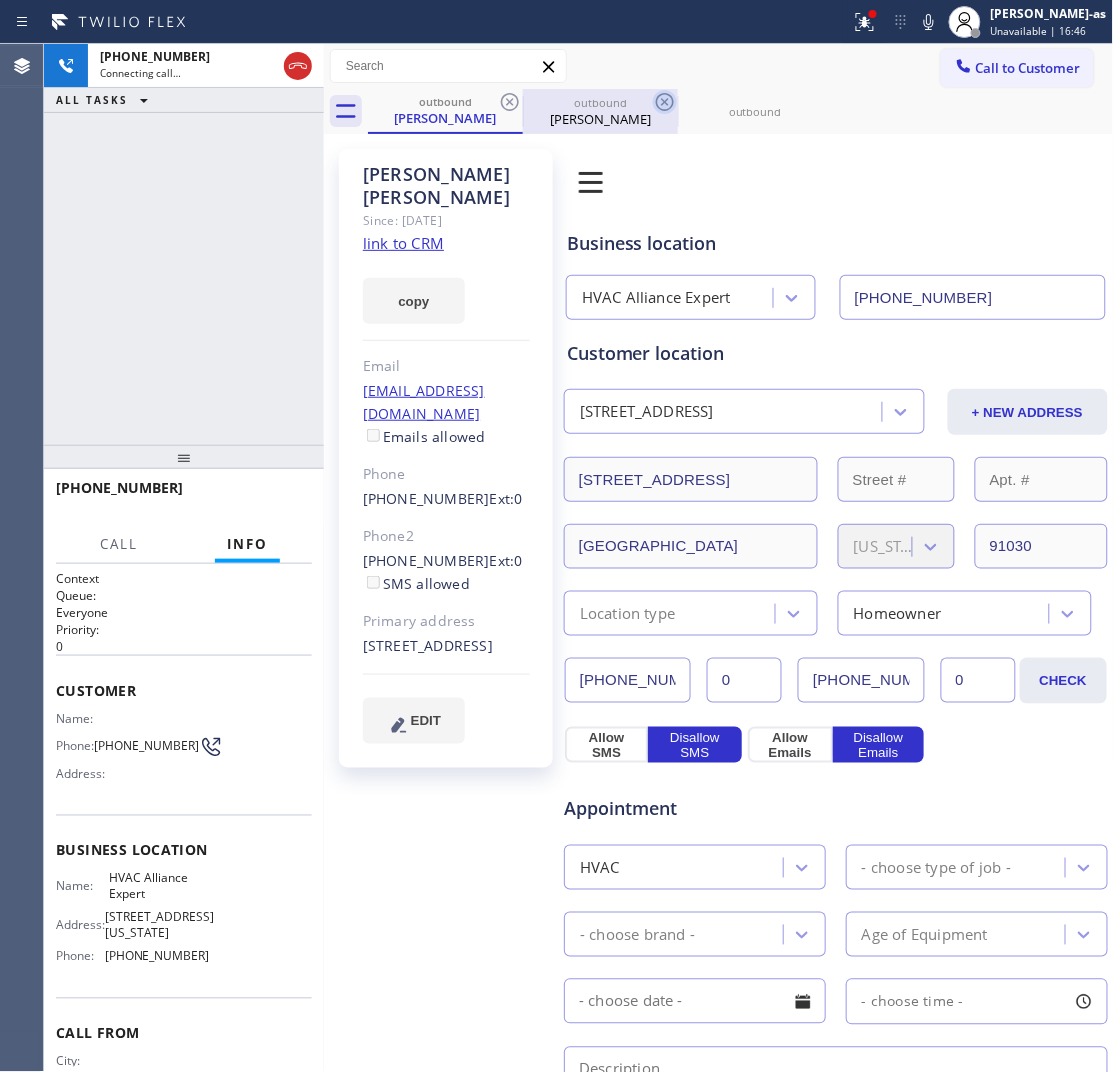 click 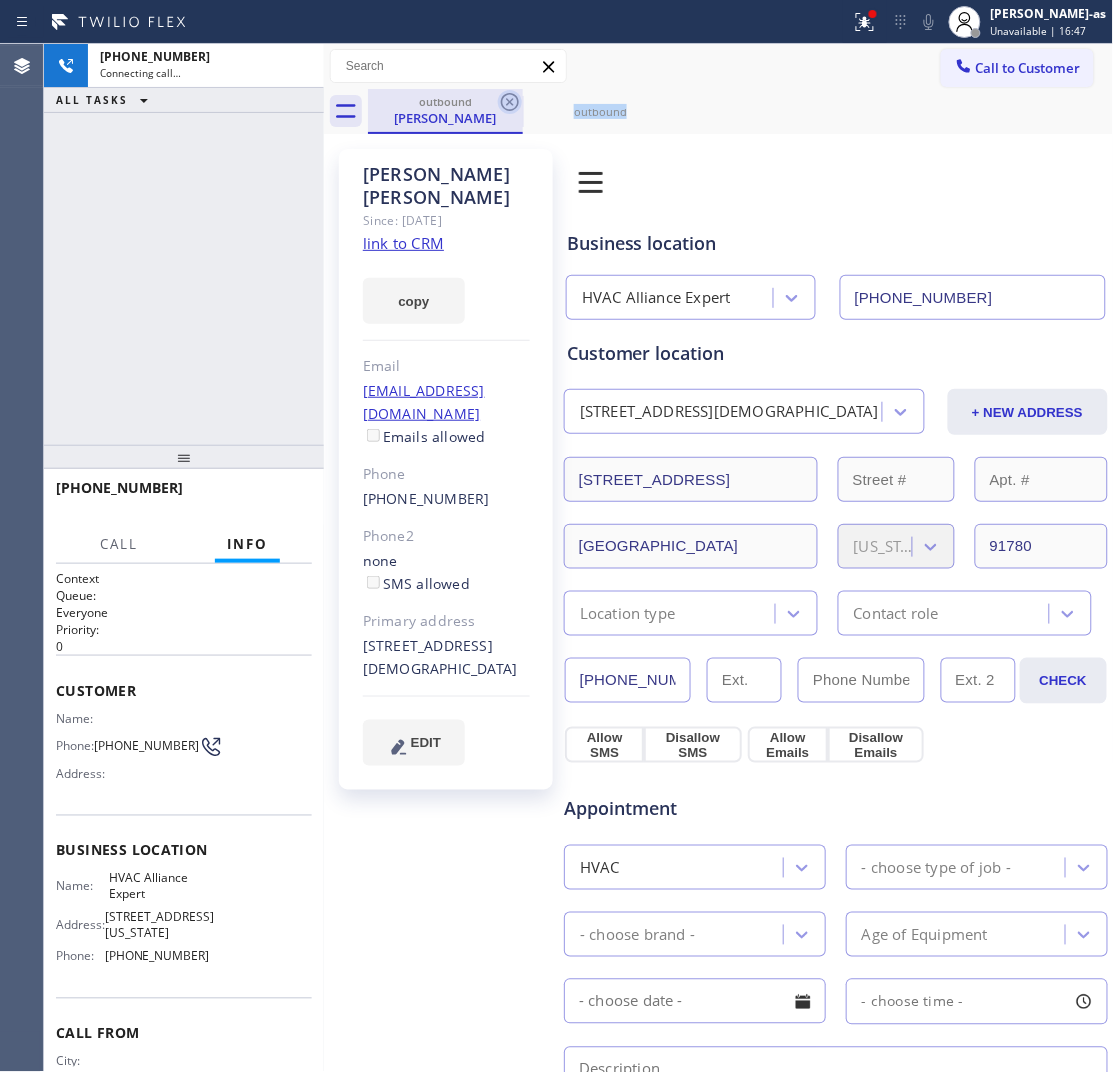 click 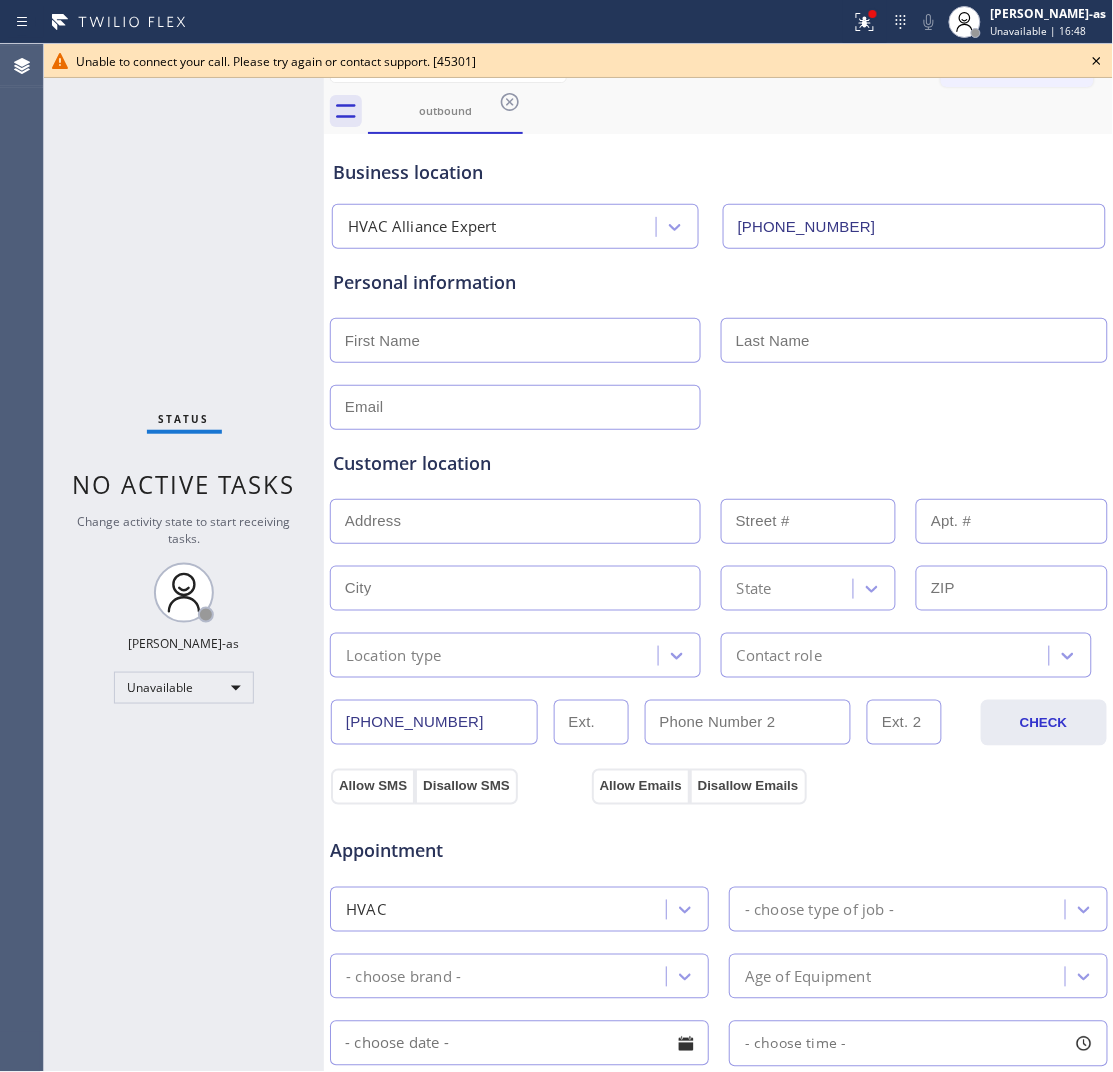 click on "Status   No active tasks     Change activity state to start receiving tasks.   [PERSON_NAME]-as Unavailable" at bounding box center (184, 558) 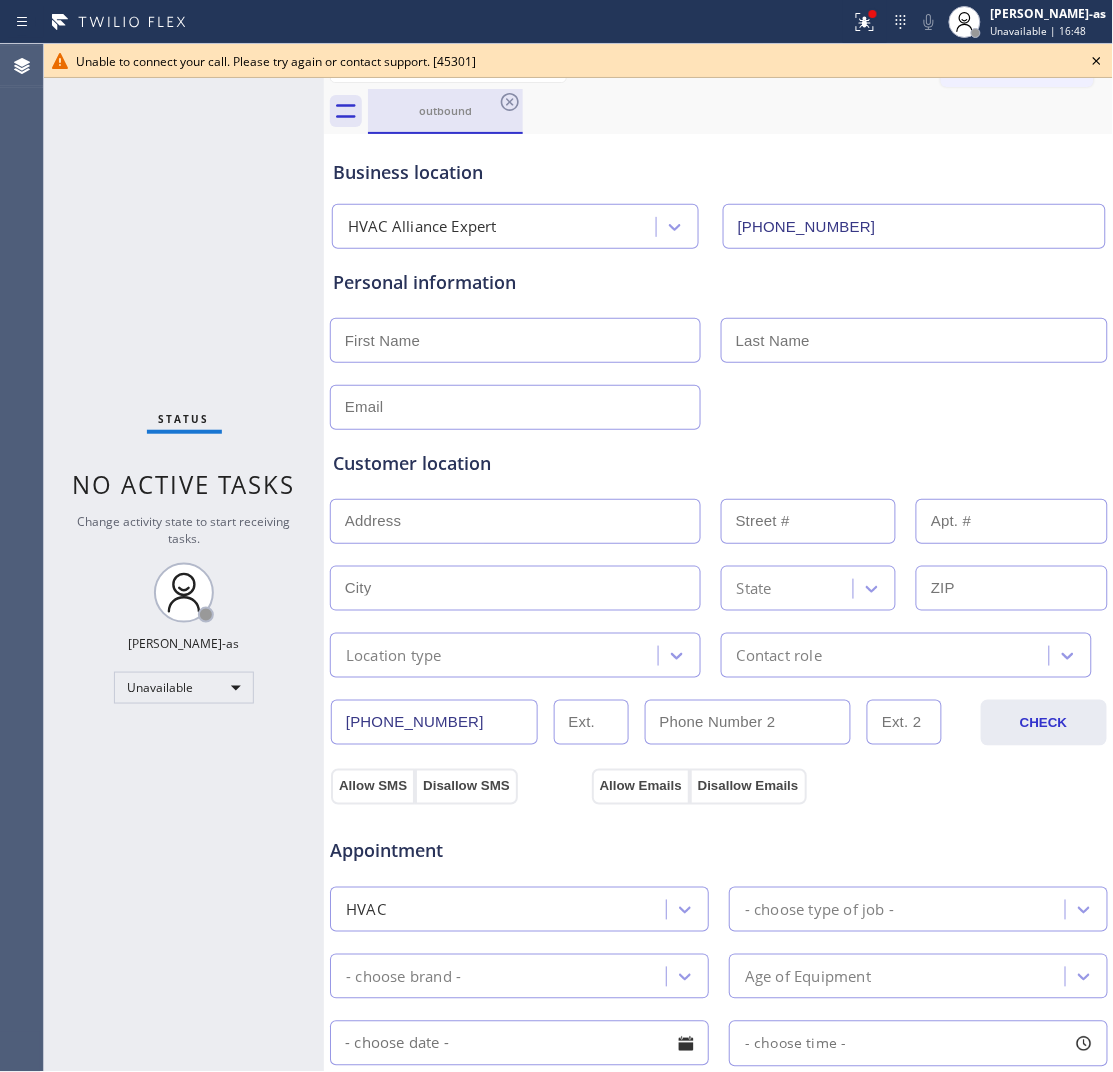 click on "outbound" at bounding box center (445, 110) 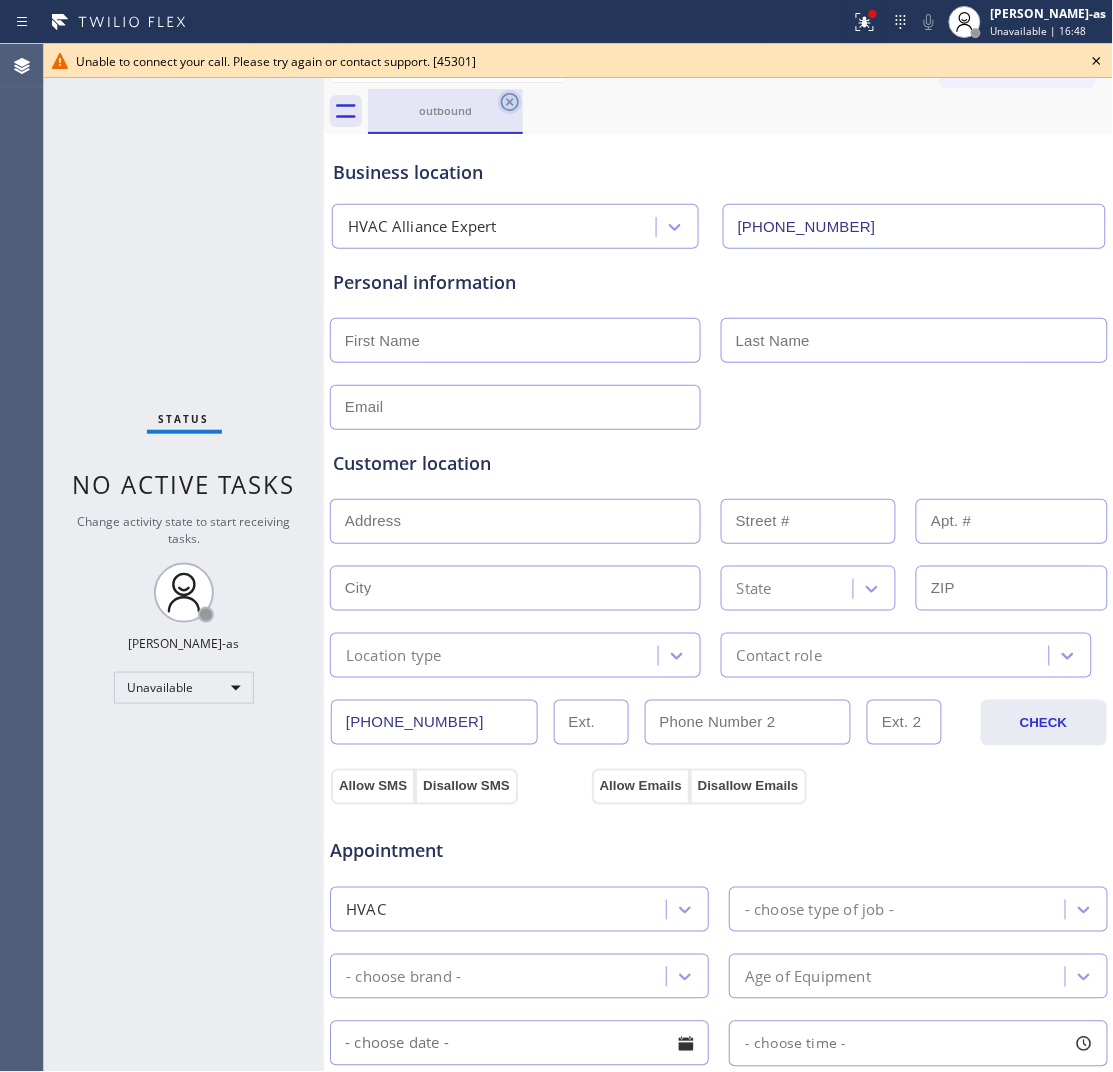click 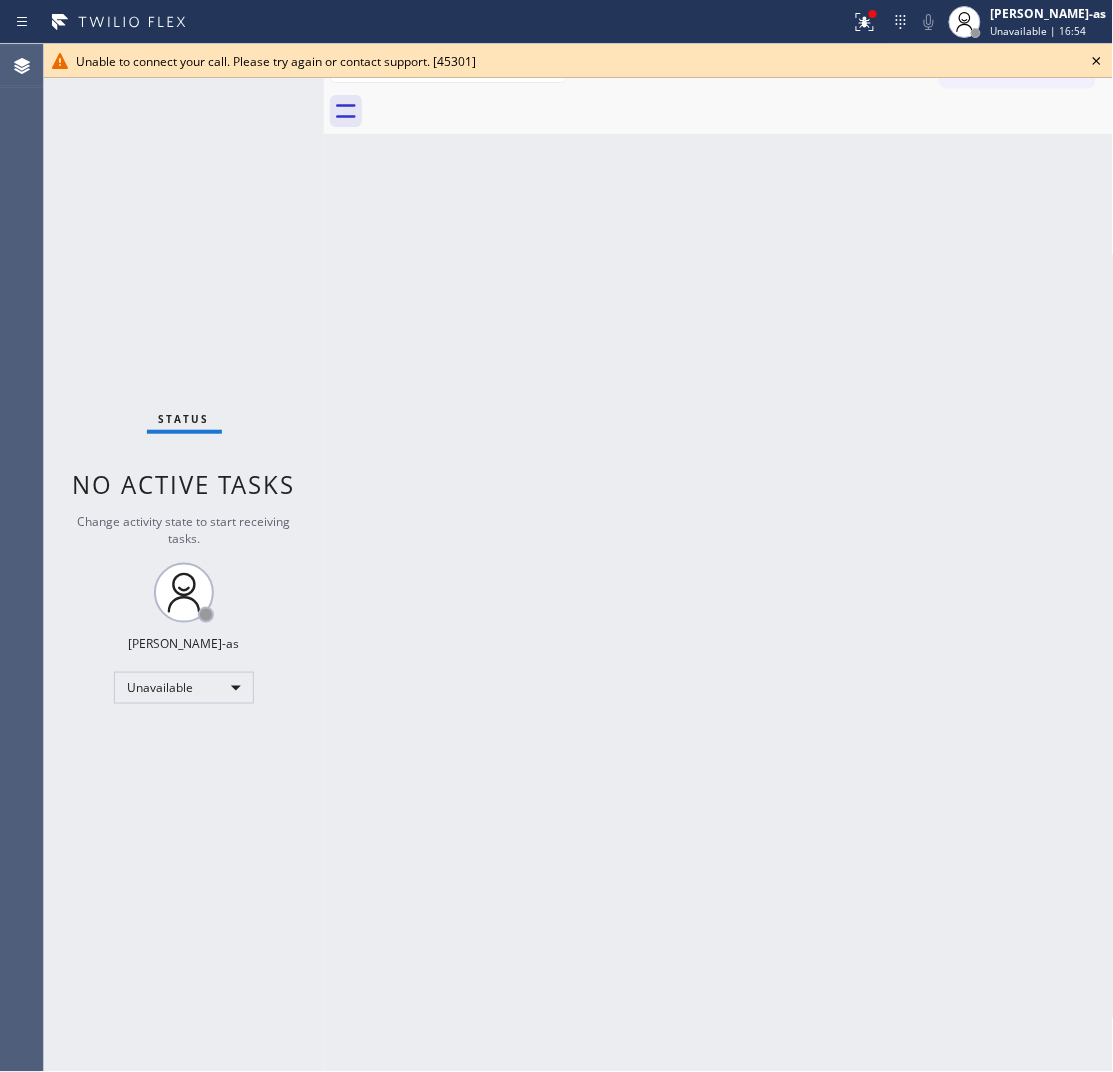 click 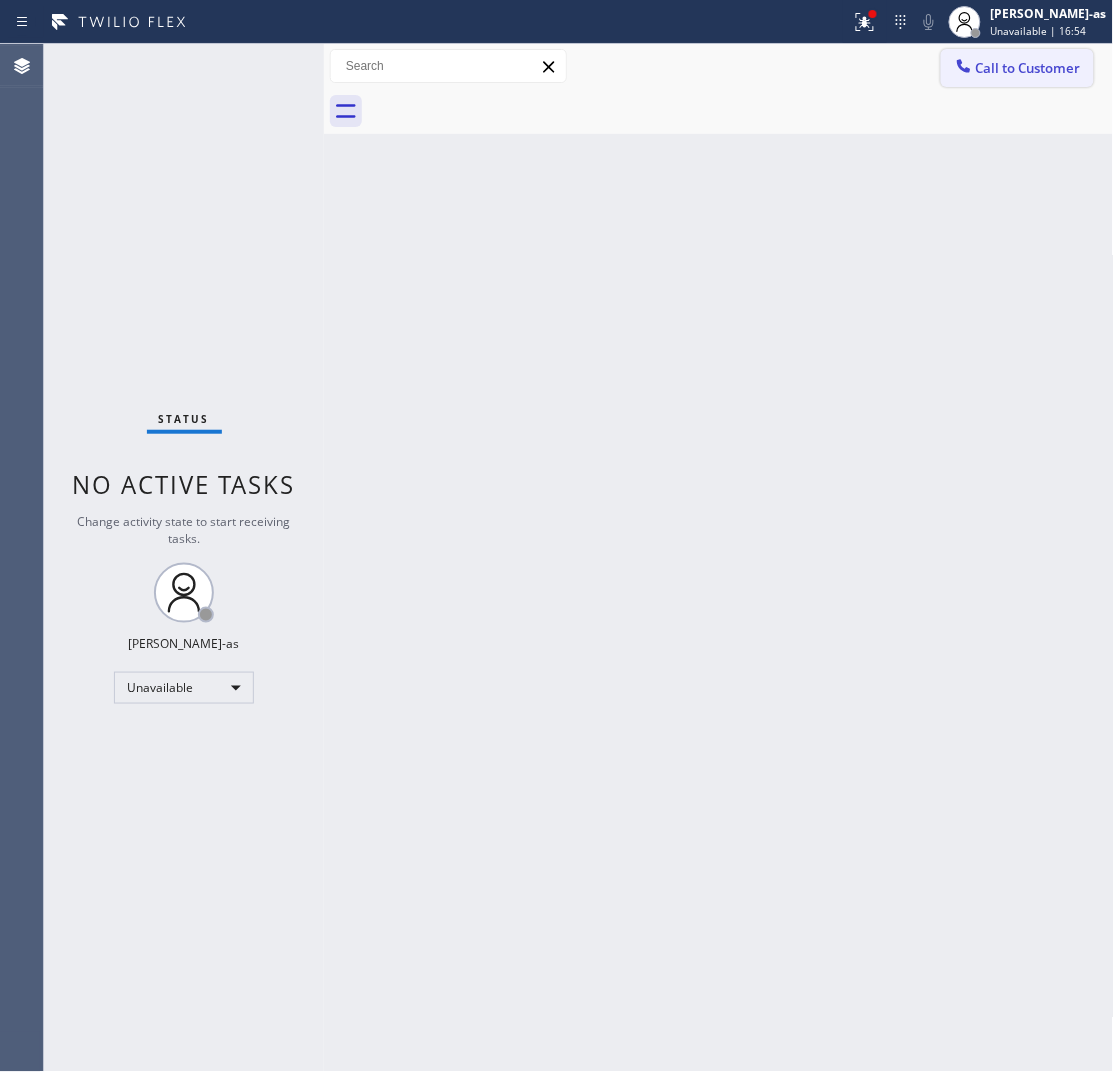 click on "Call to Customer" at bounding box center [1028, 68] 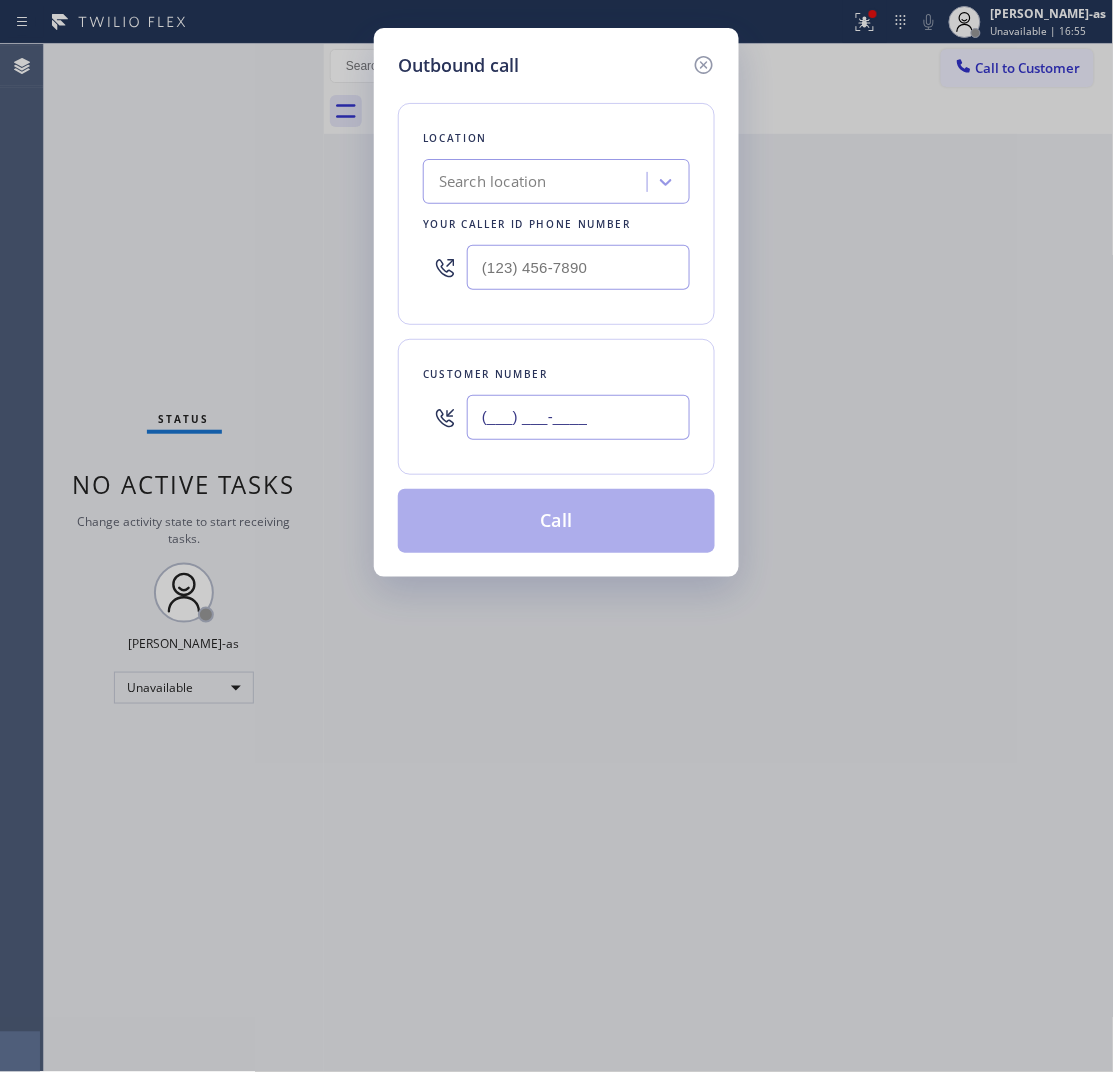 click on "(___) ___-____" at bounding box center (578, 417) 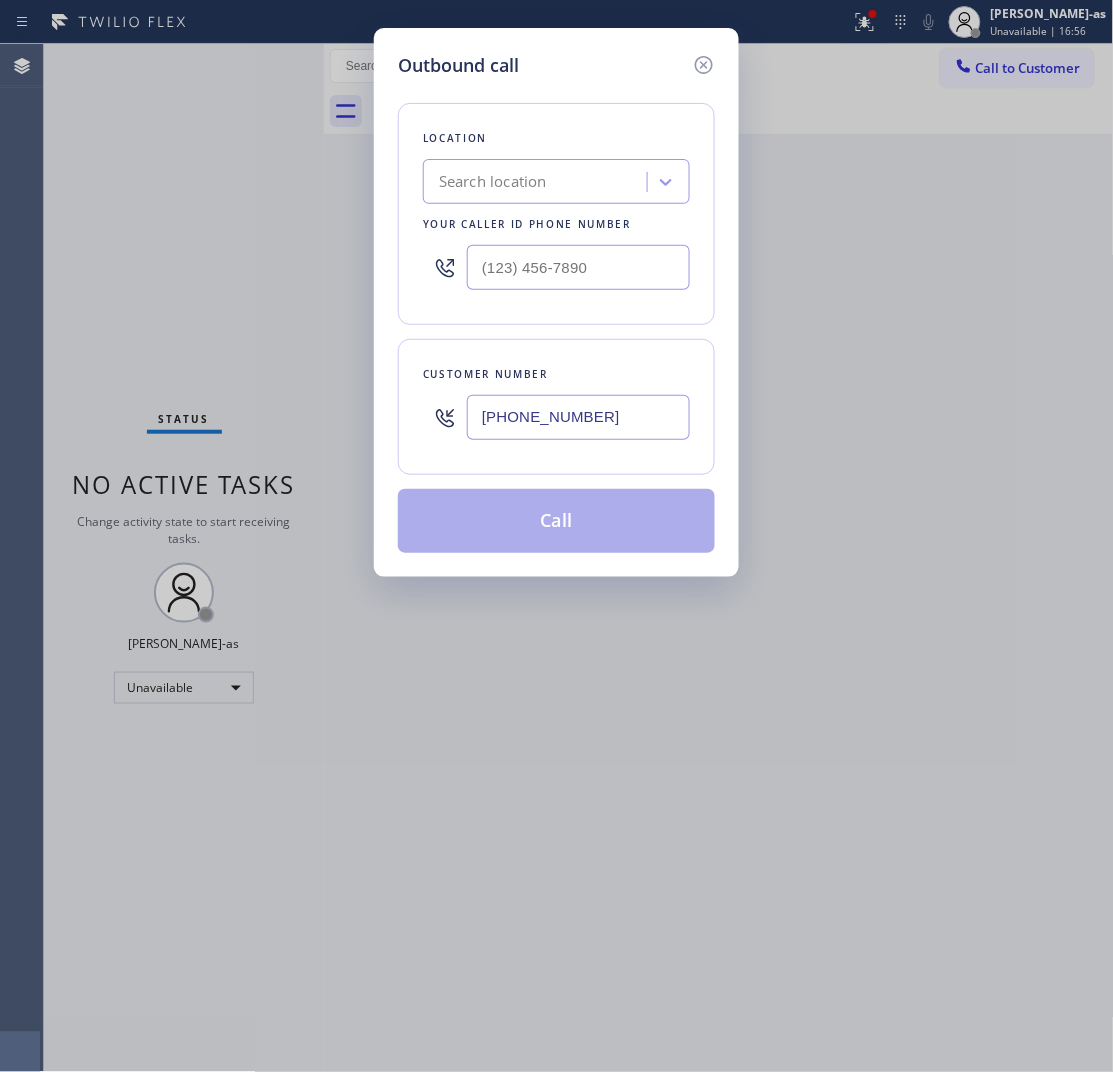 type on "[PHONE_NUMBER]" 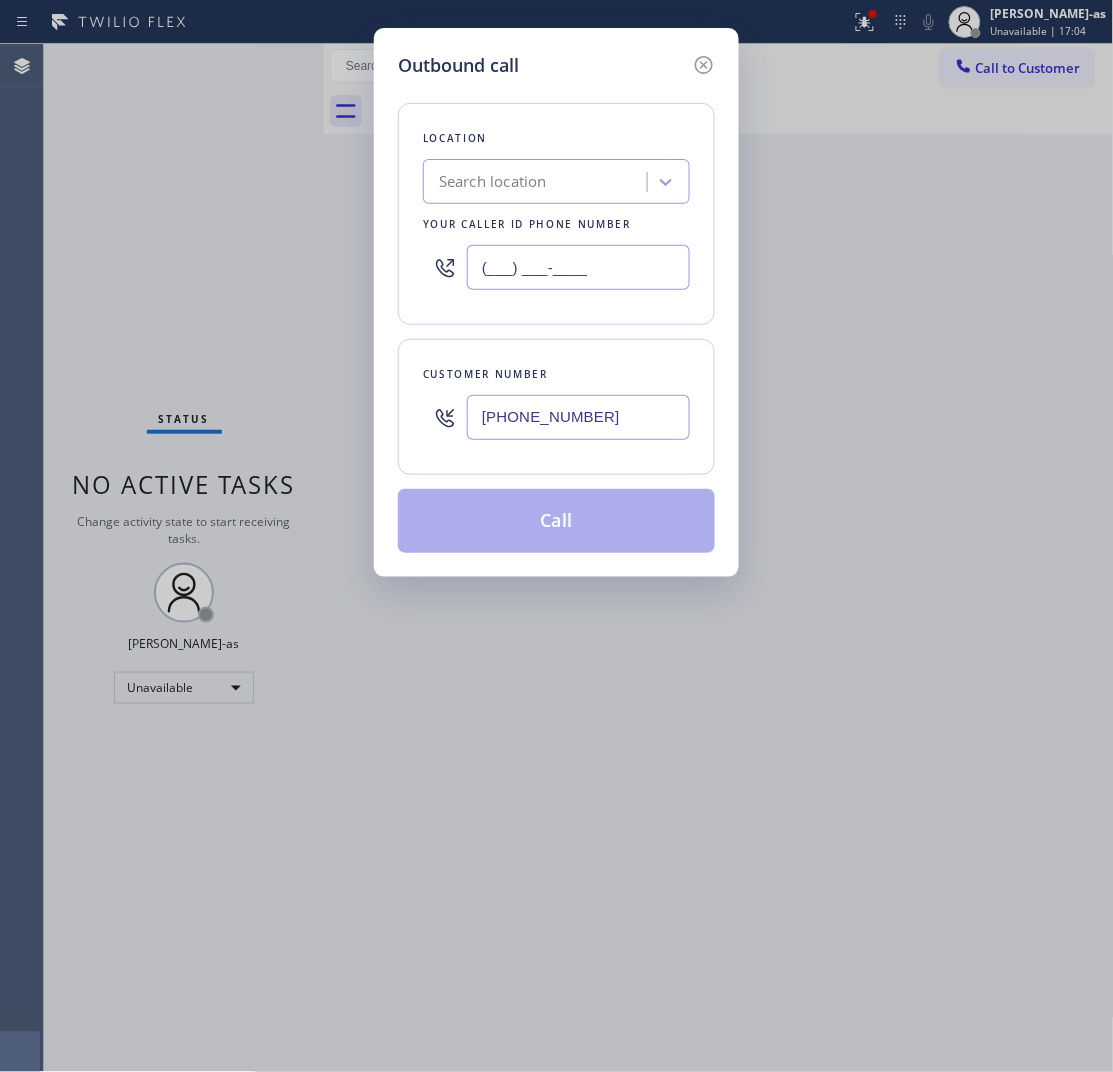 click on "(___) ___-____" at bounding box center (578, 267) 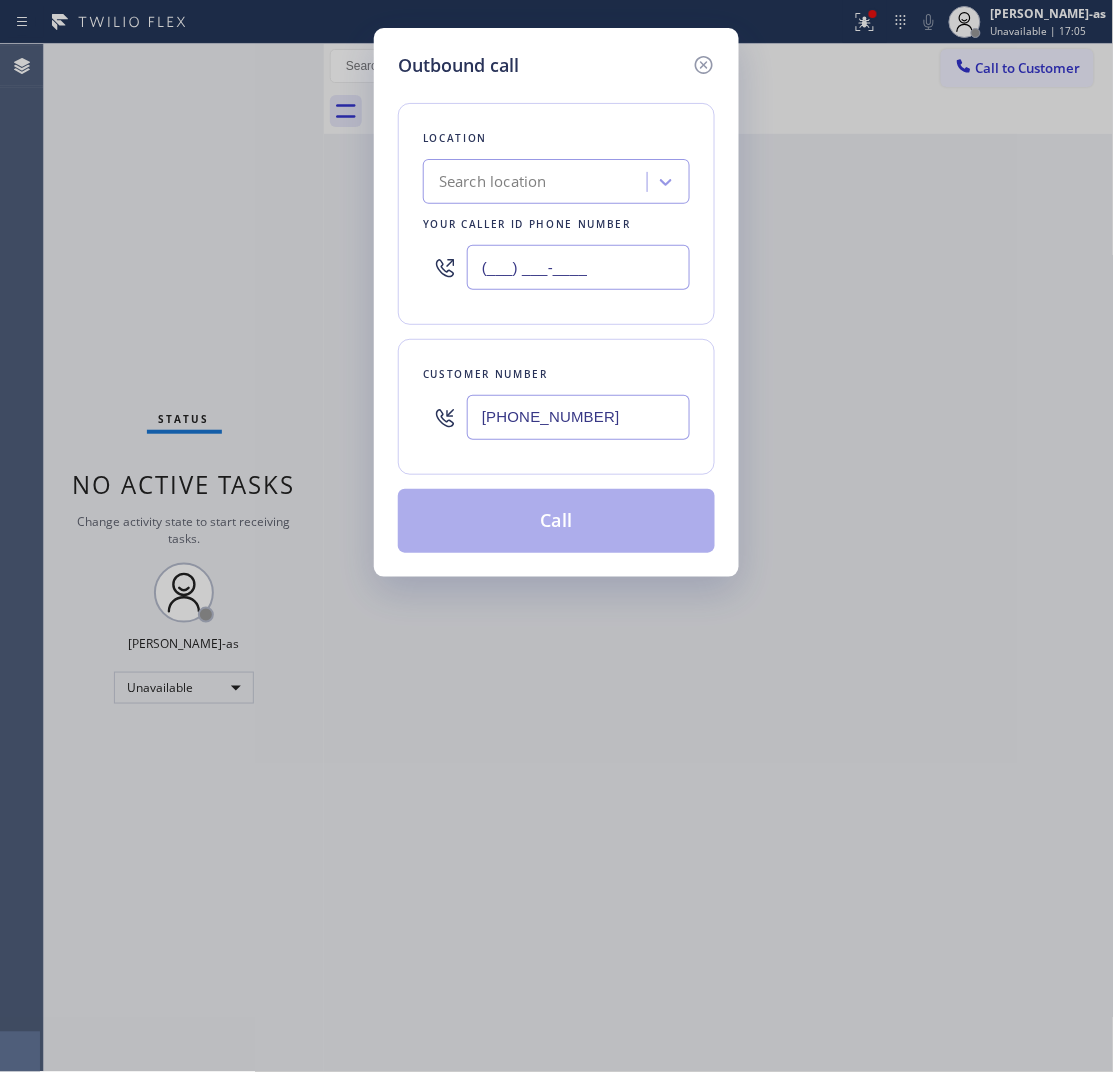 paste on "323) 917-8667" 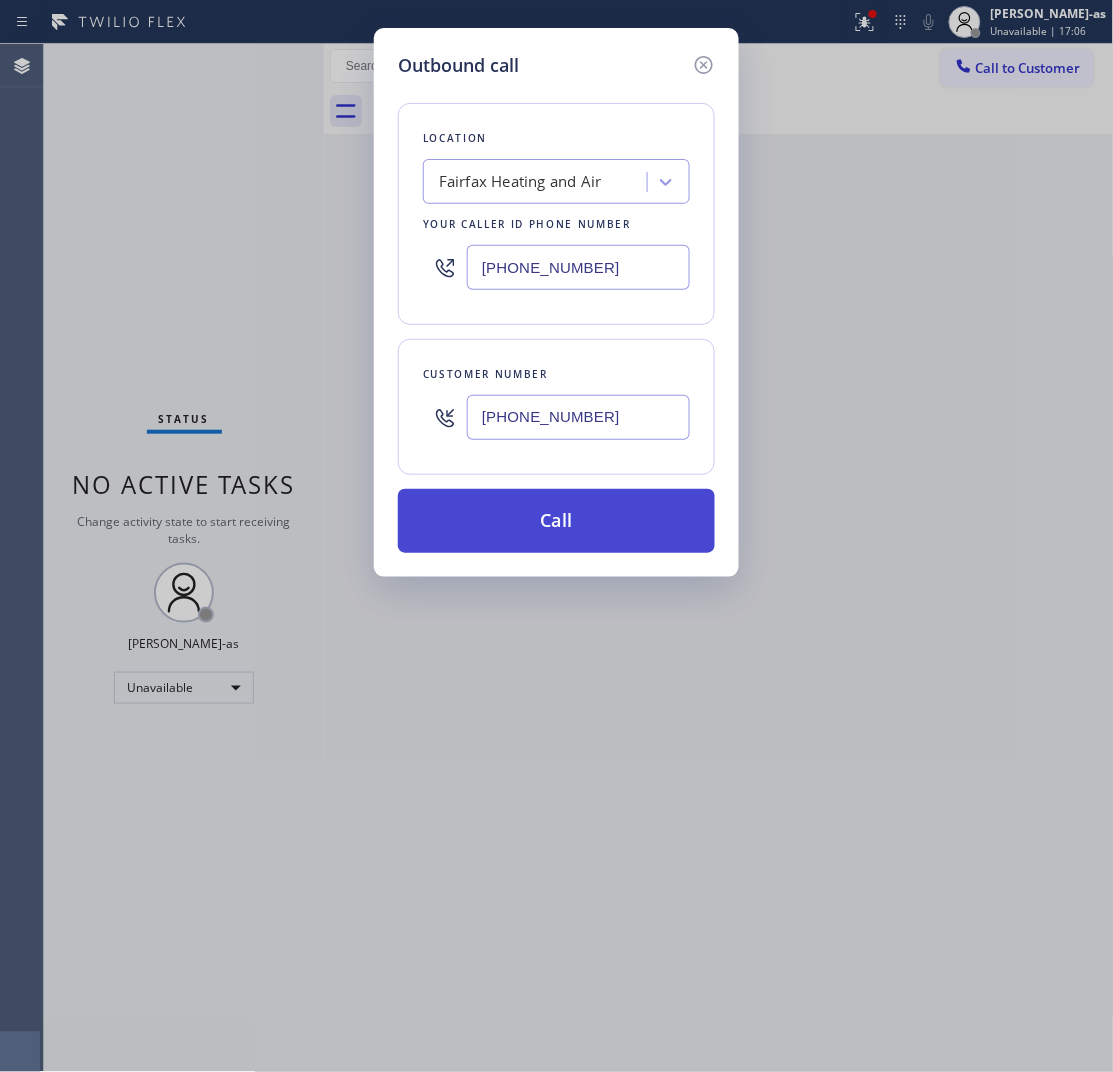 type on "[PHONE_NUMBER]" 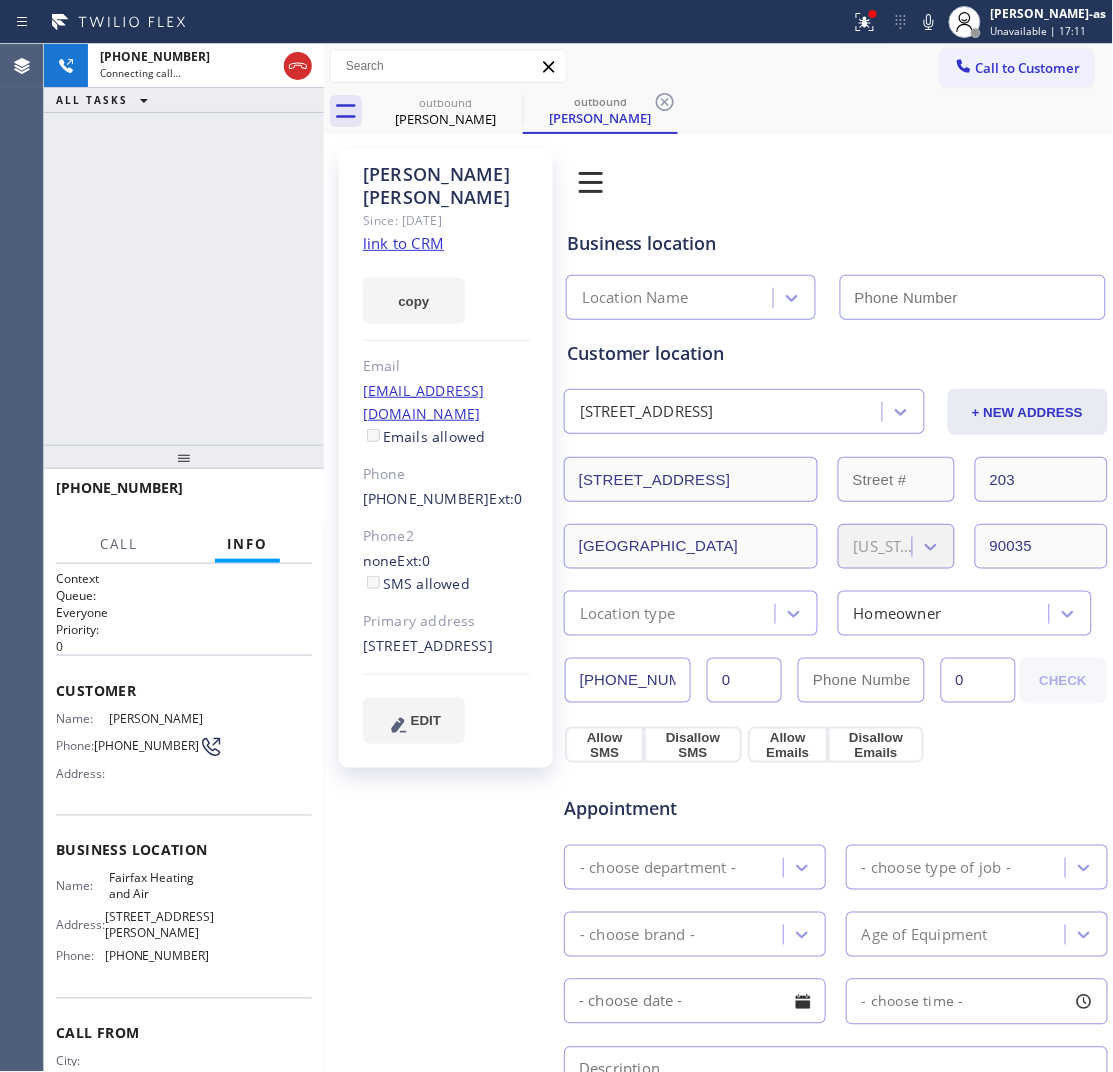 type on "[PHONE_NUMBER]" 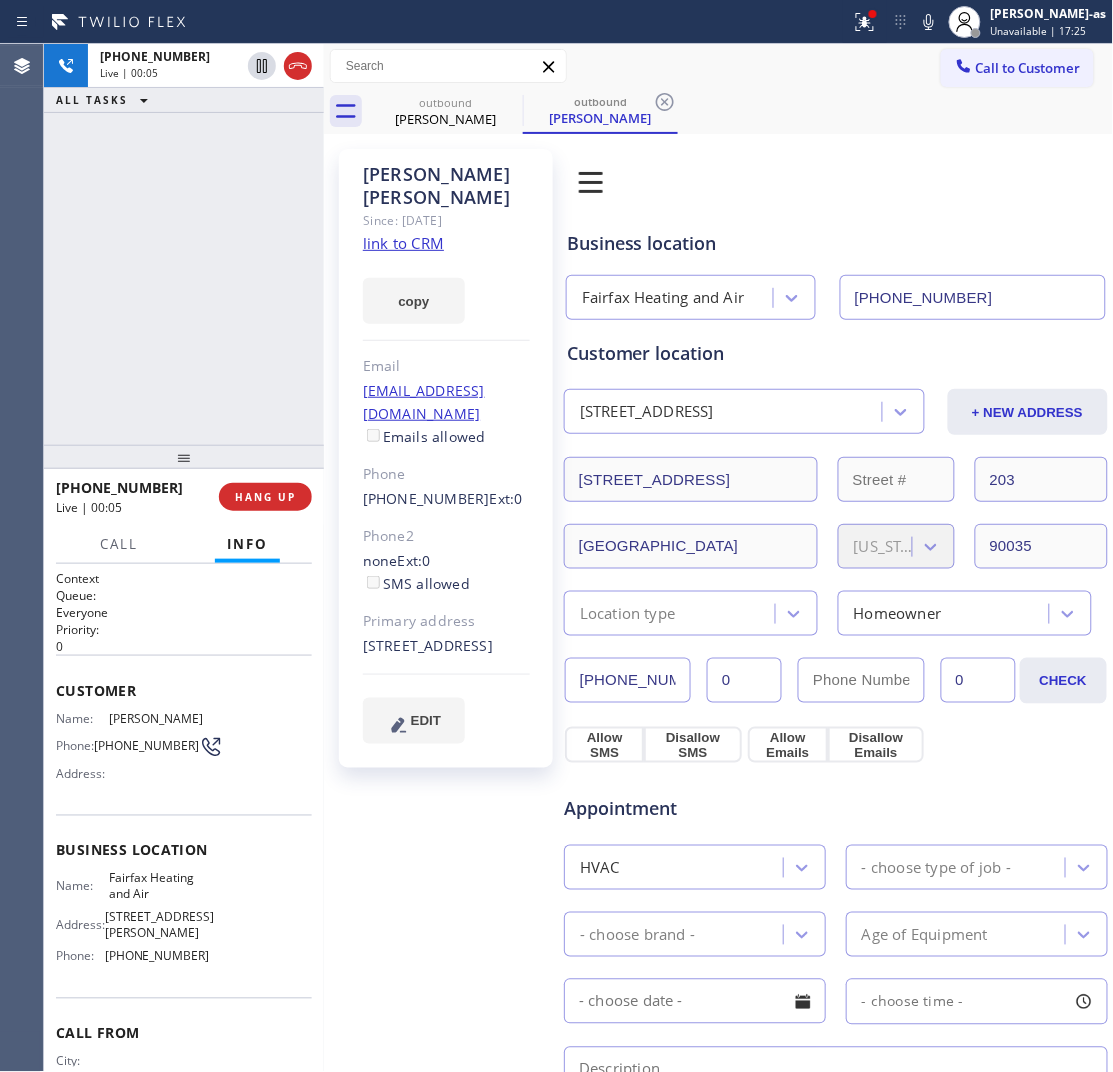click on "[PHONE_NUMBER] Live | 00:05 ALL TASKS ALL TASKS ACTIVE TASKS TASKS IN WRAP UP" at bounding box center [184, 244] 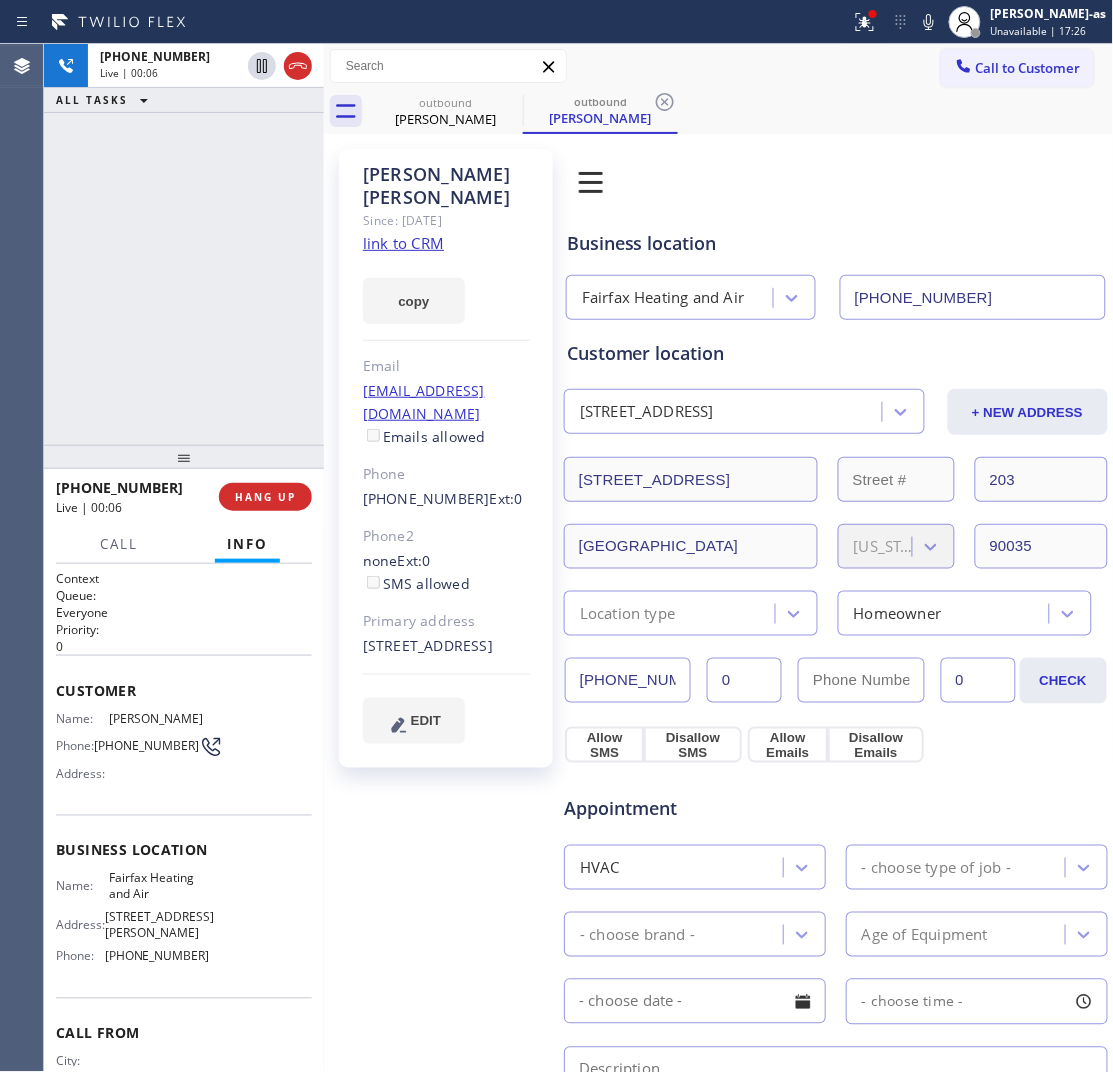 drag, startPoint x: 242, startPoint y: 353, endPoint x: 241, endPoint y: 398, distance: 45.01111 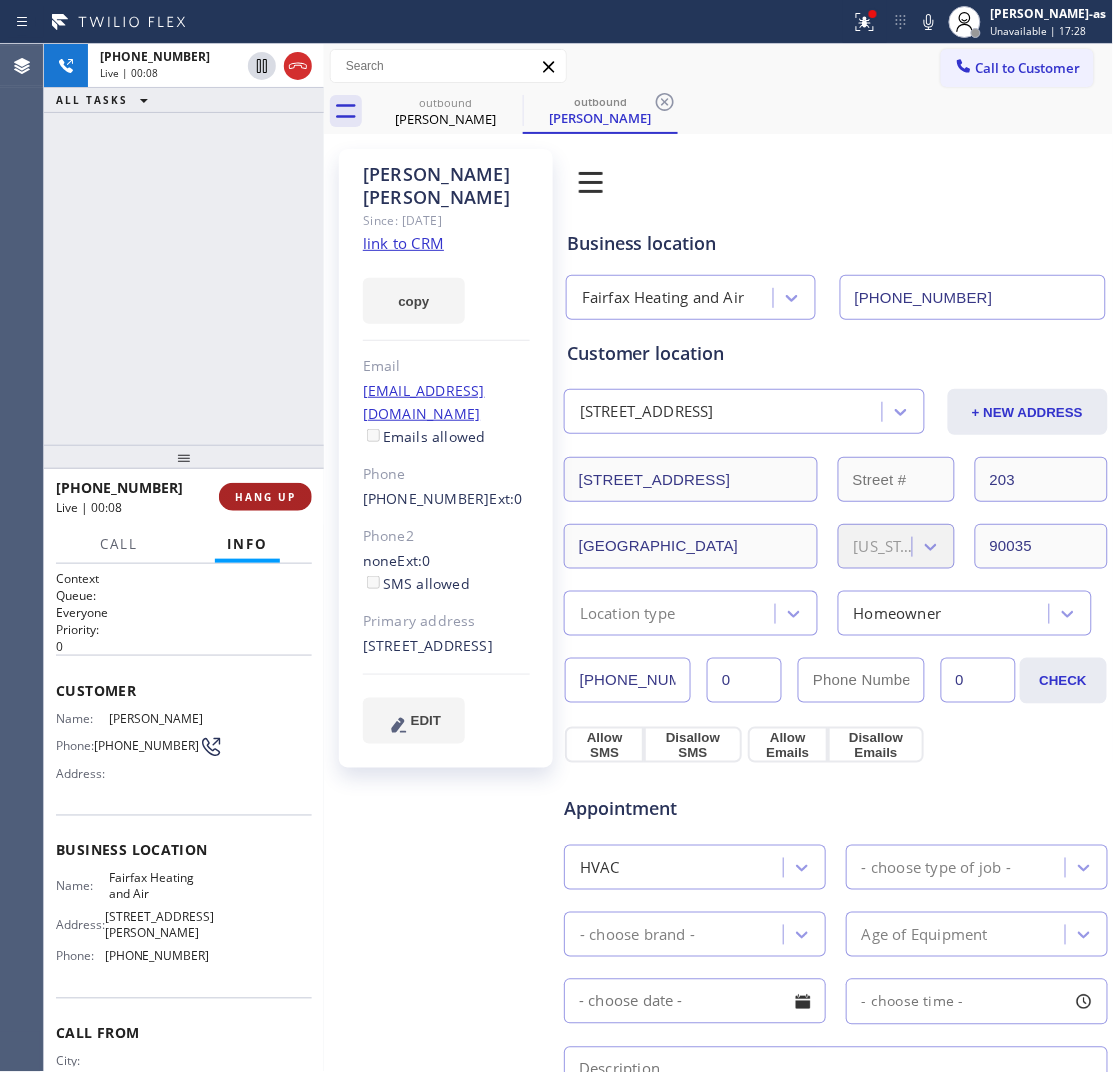 click on "HANG UP" at bounding box center [265, 497] 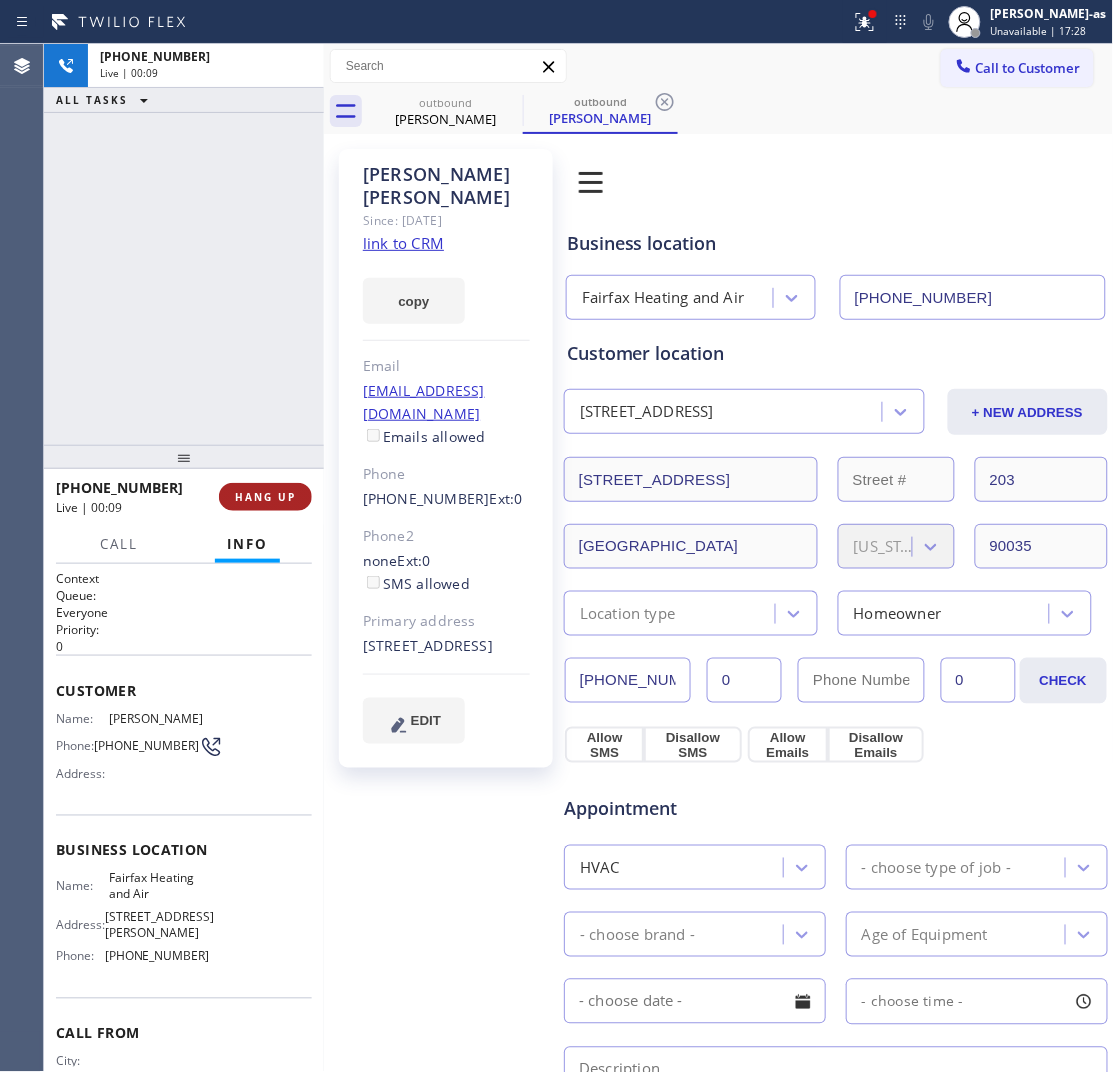 click on "HANG UP" at bounding box center [265, 497] 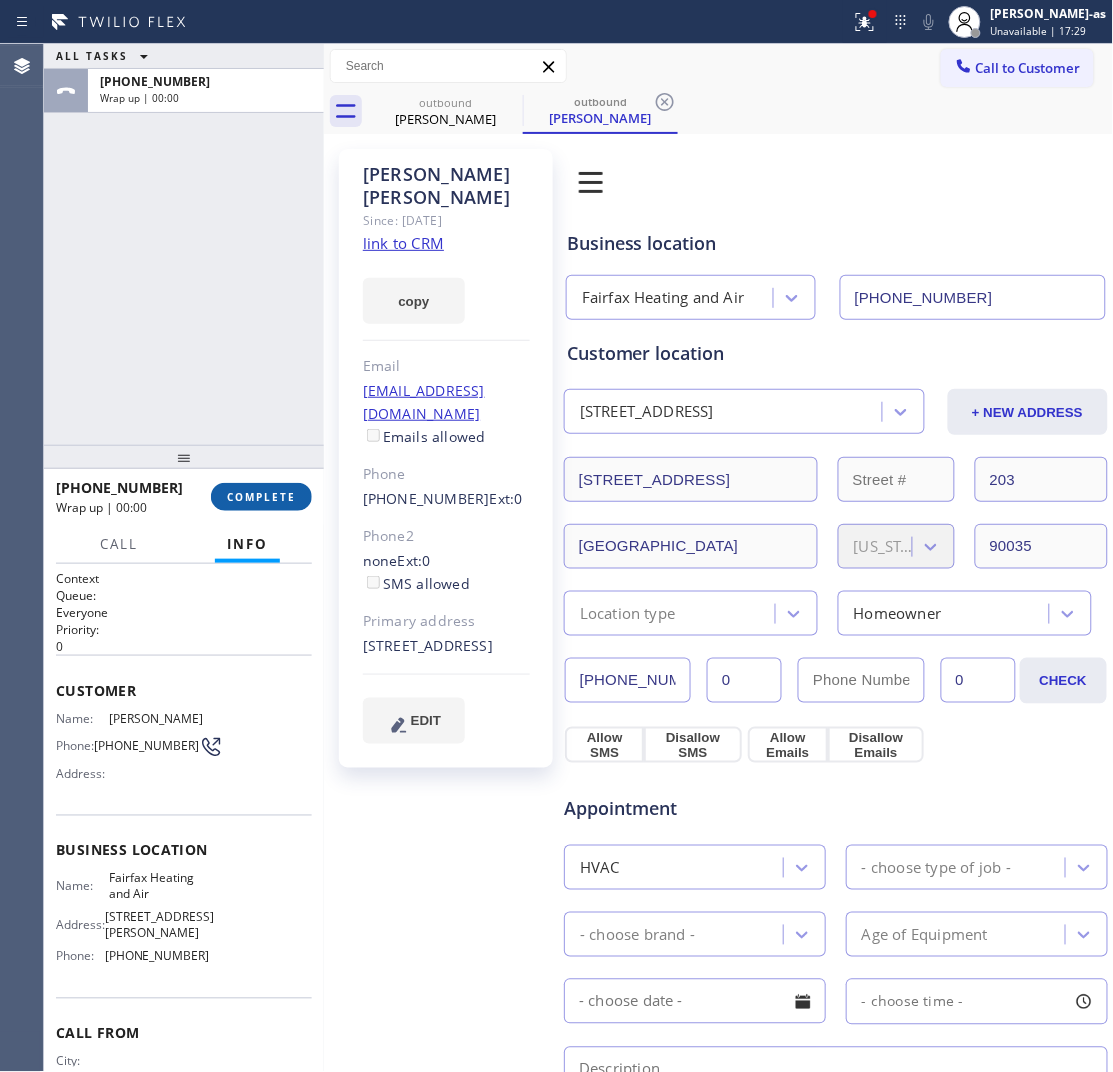 click on "COMPLETE" at bounding box center (261, 497) 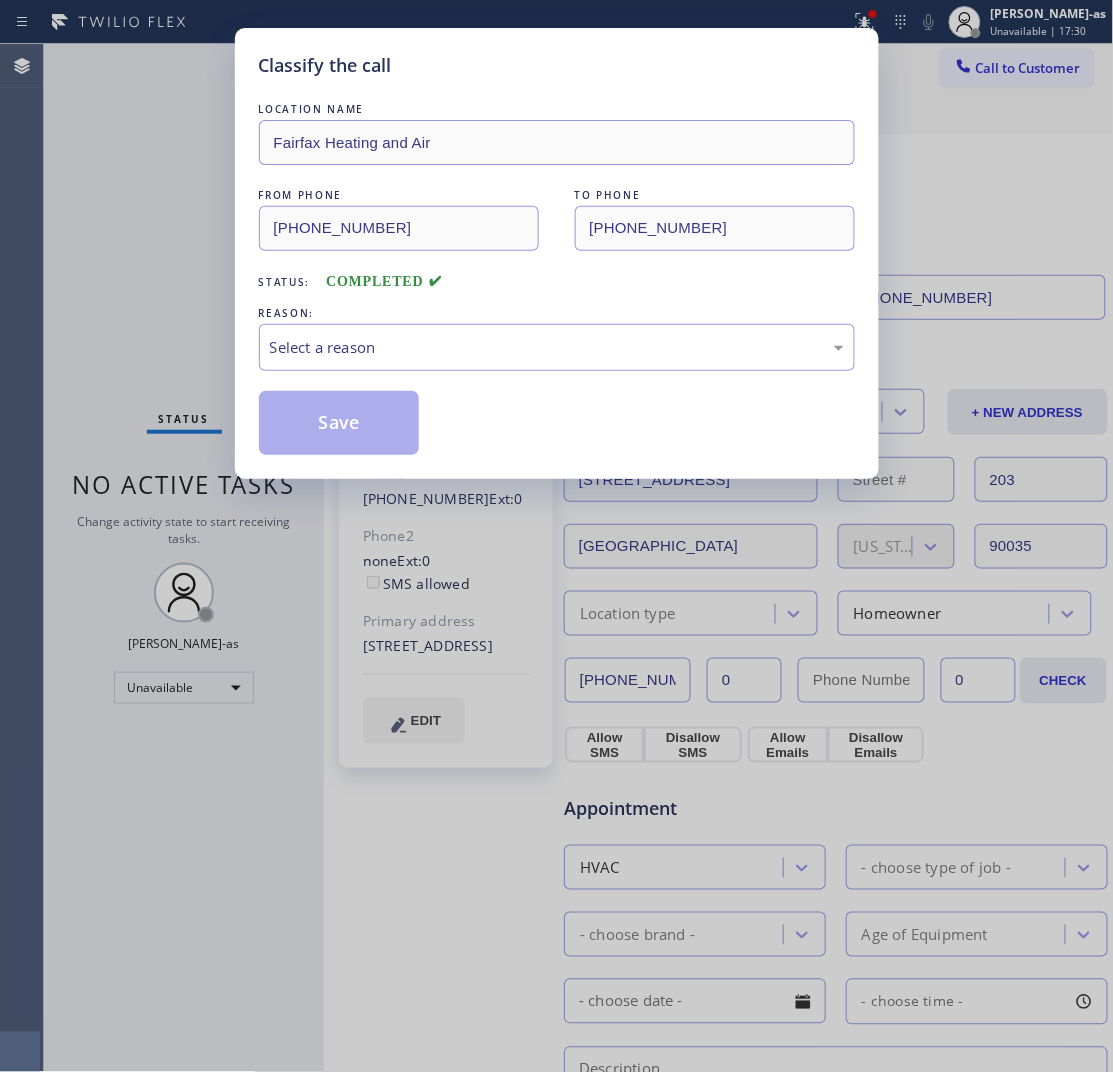 click on "Classify the call LOCATION NAME Fairfax Heating and Air FROM PHONE [PHONE_NUMBER] TO PHONE [PHONE_NUMBER] Status: COMPLETED REASON: Select a reason Save" at bounding box center [556, 536] 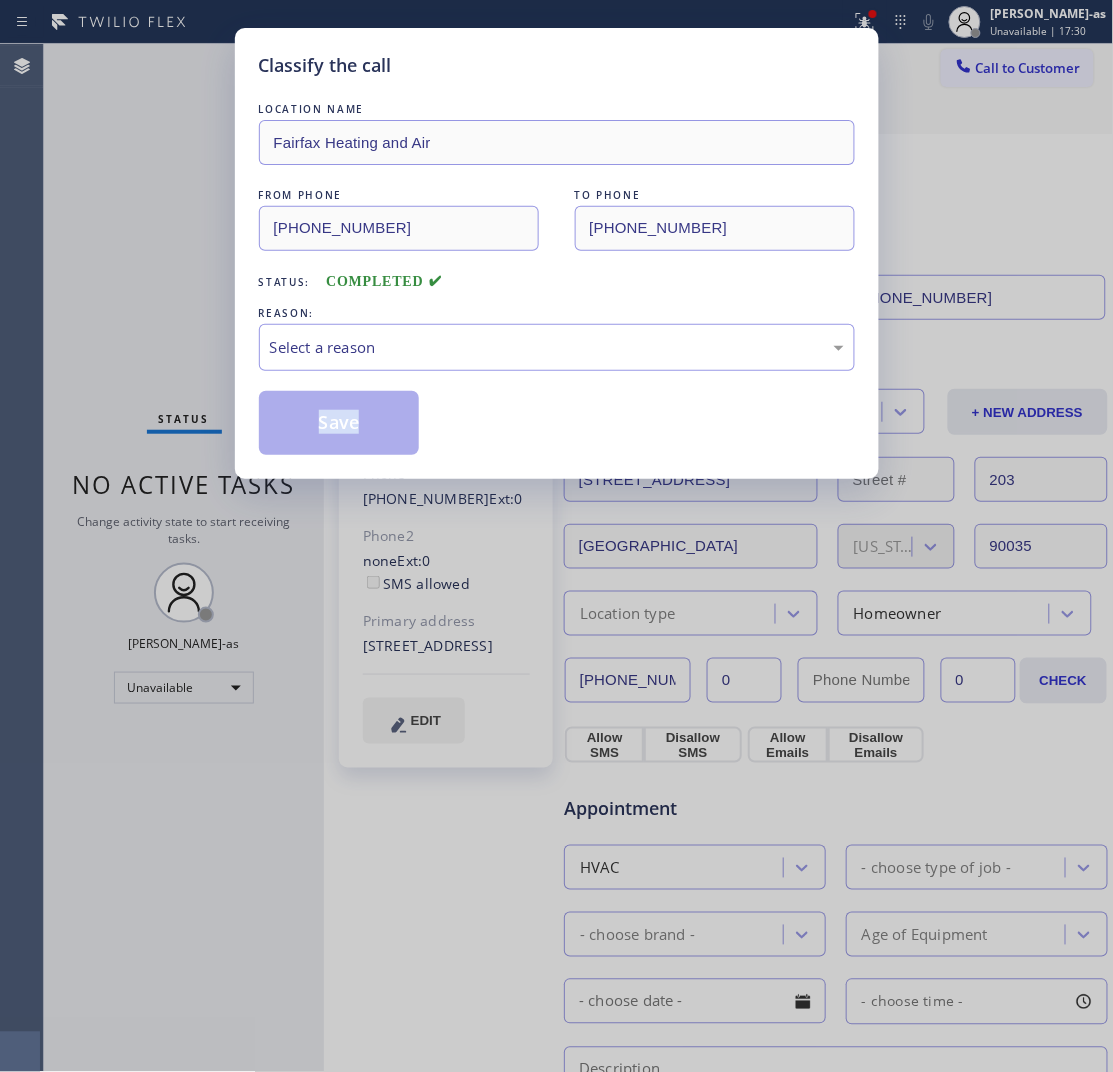 drag, startPoint x: 260, startPoint y: 500, endPoint x: 288, endPoint y: 493, distance: 28.86174 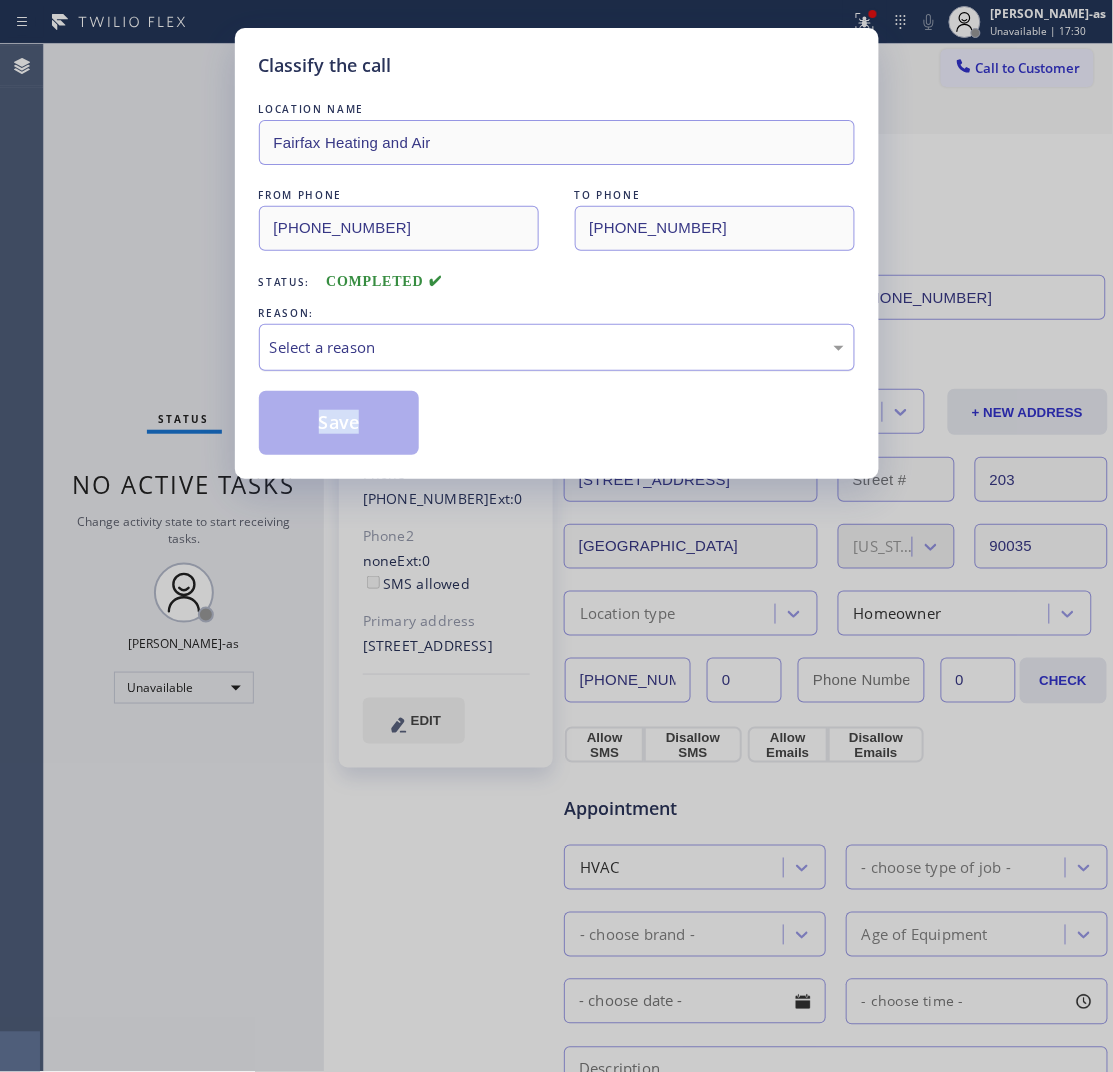 click on "Select a reason" at bounding box center [557, 347] 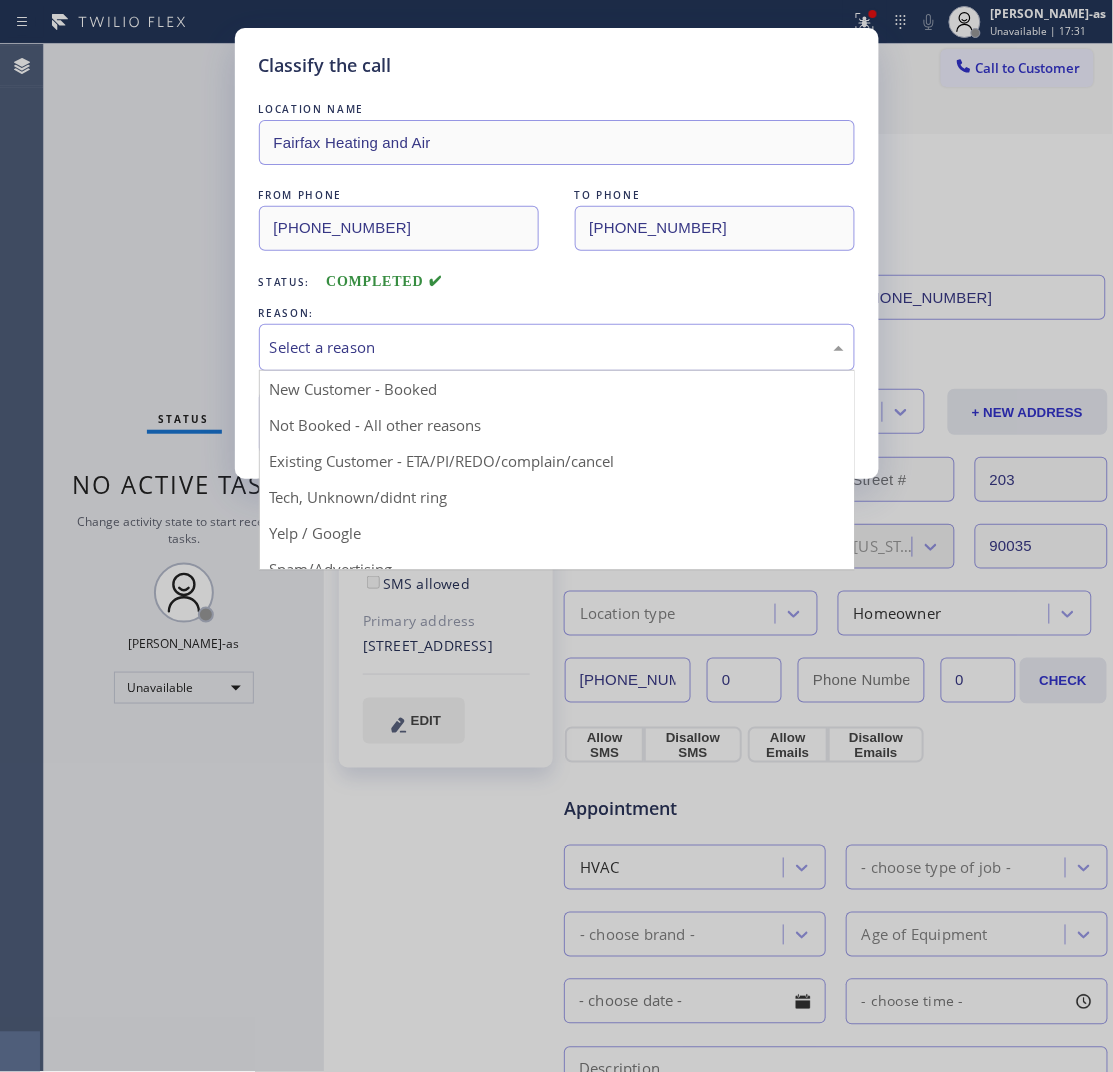 drag, startPoint x: 408, startPoint y: 420, endPoint x: 368, endPoint y: 430, distance: 41.231056 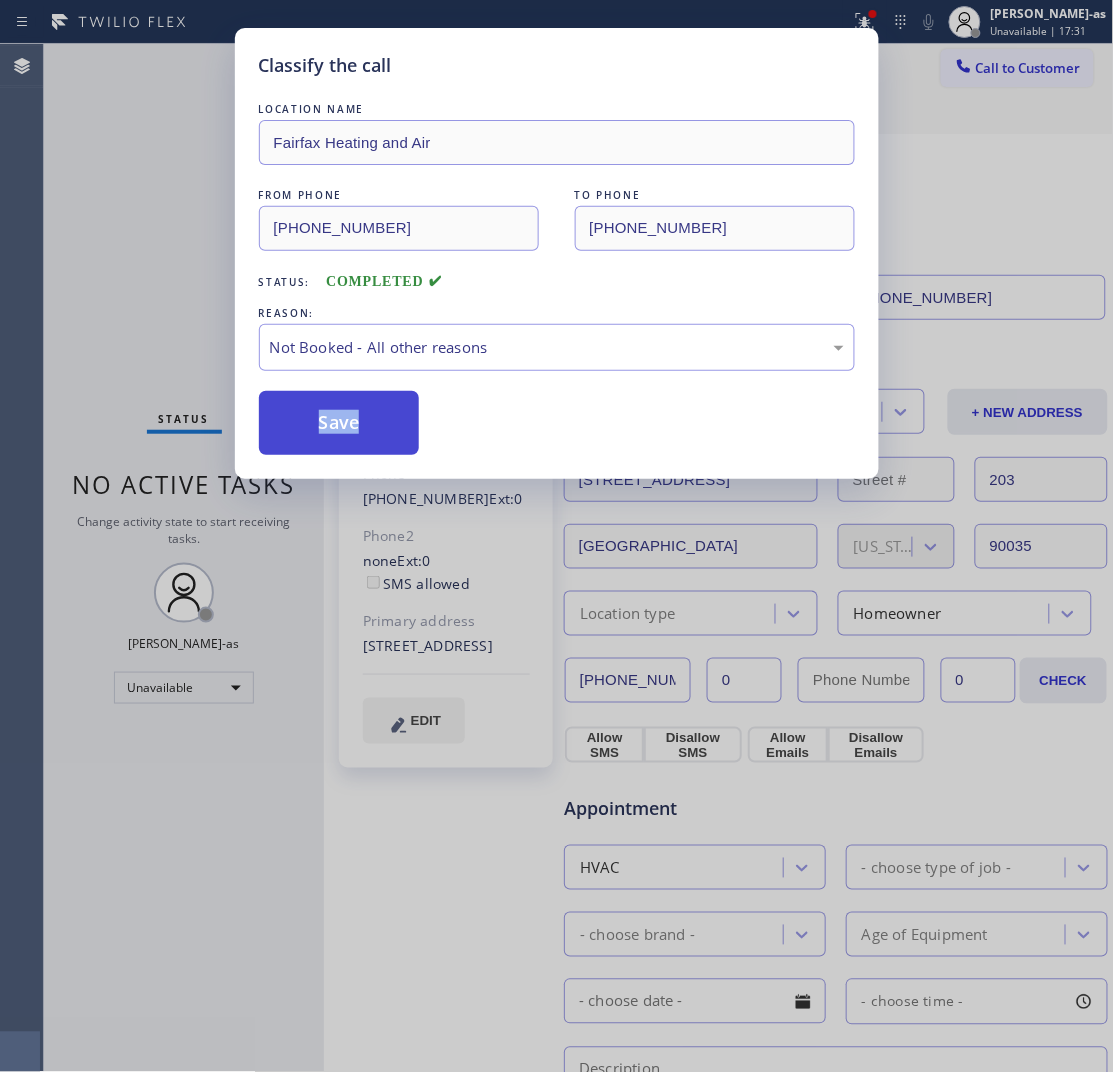click on "Save" at bounding box center (339, 423) 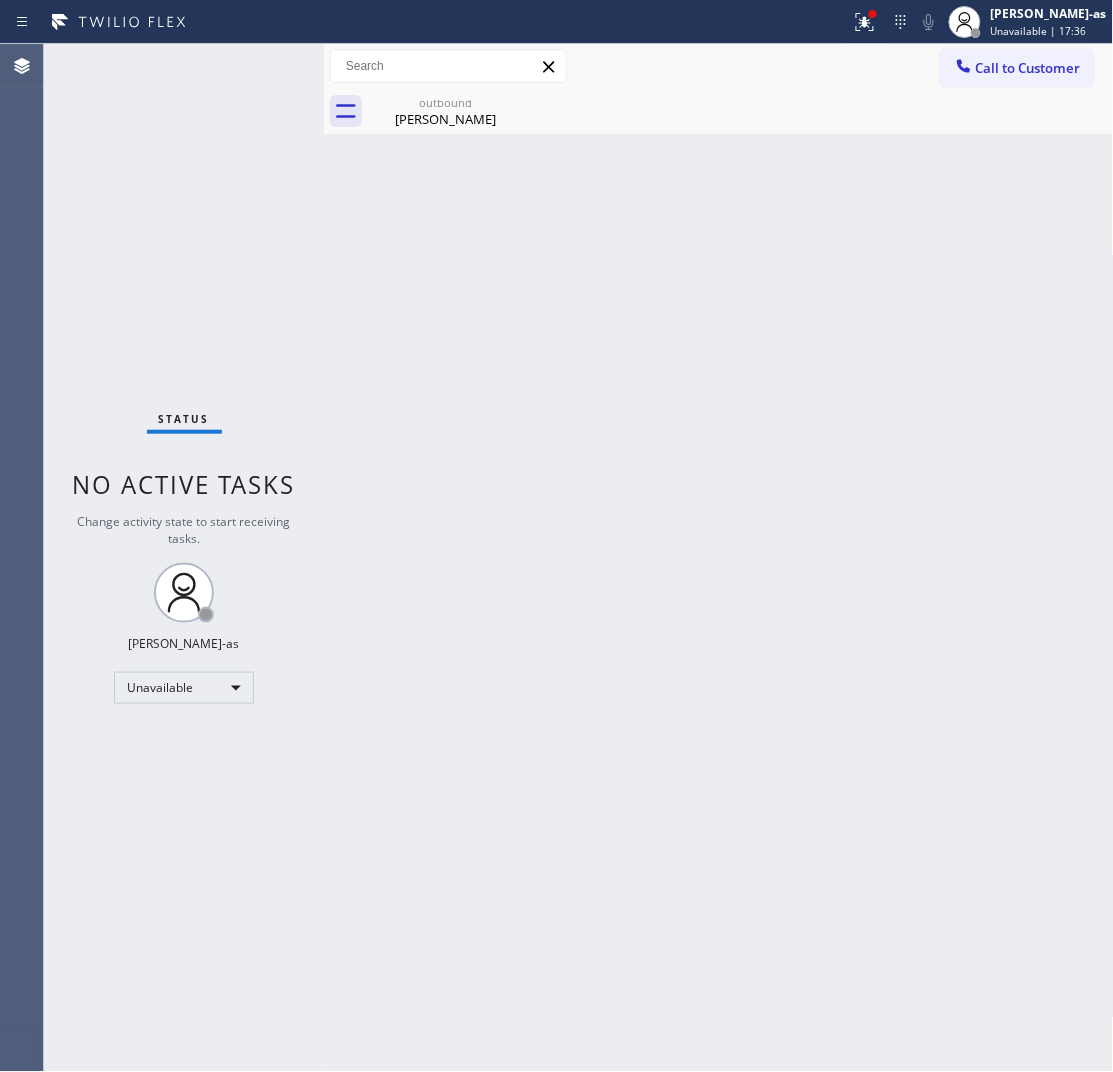 drag, startPoint x: 386, startPoint y: 341, endPoint x: 441, endPoint y: 156, distance: 193.0026 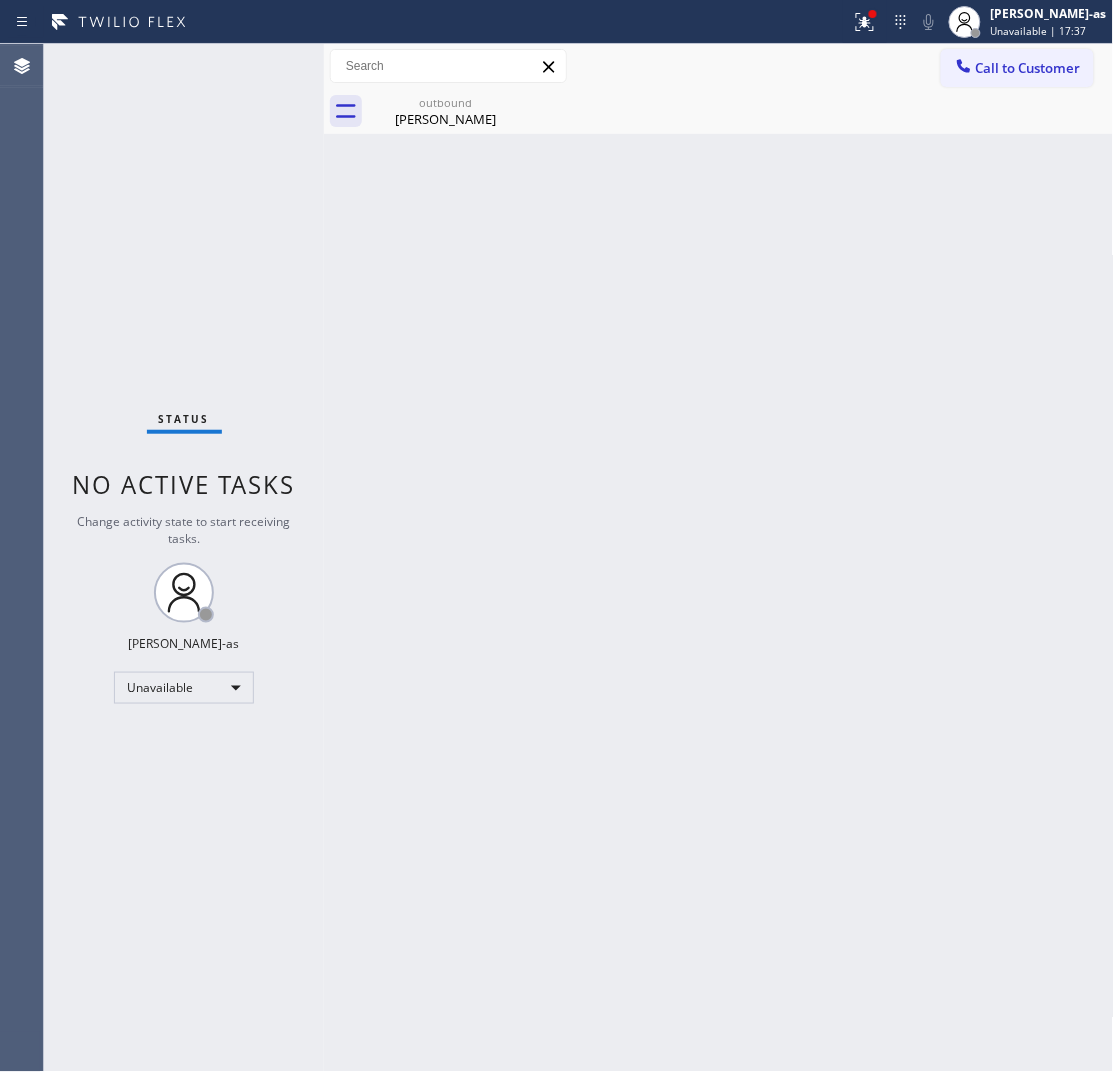 drag, startPoint x: 435, startPoint y: 96, endPoint x: 543, endPoint y: 97, distance: 108.00463 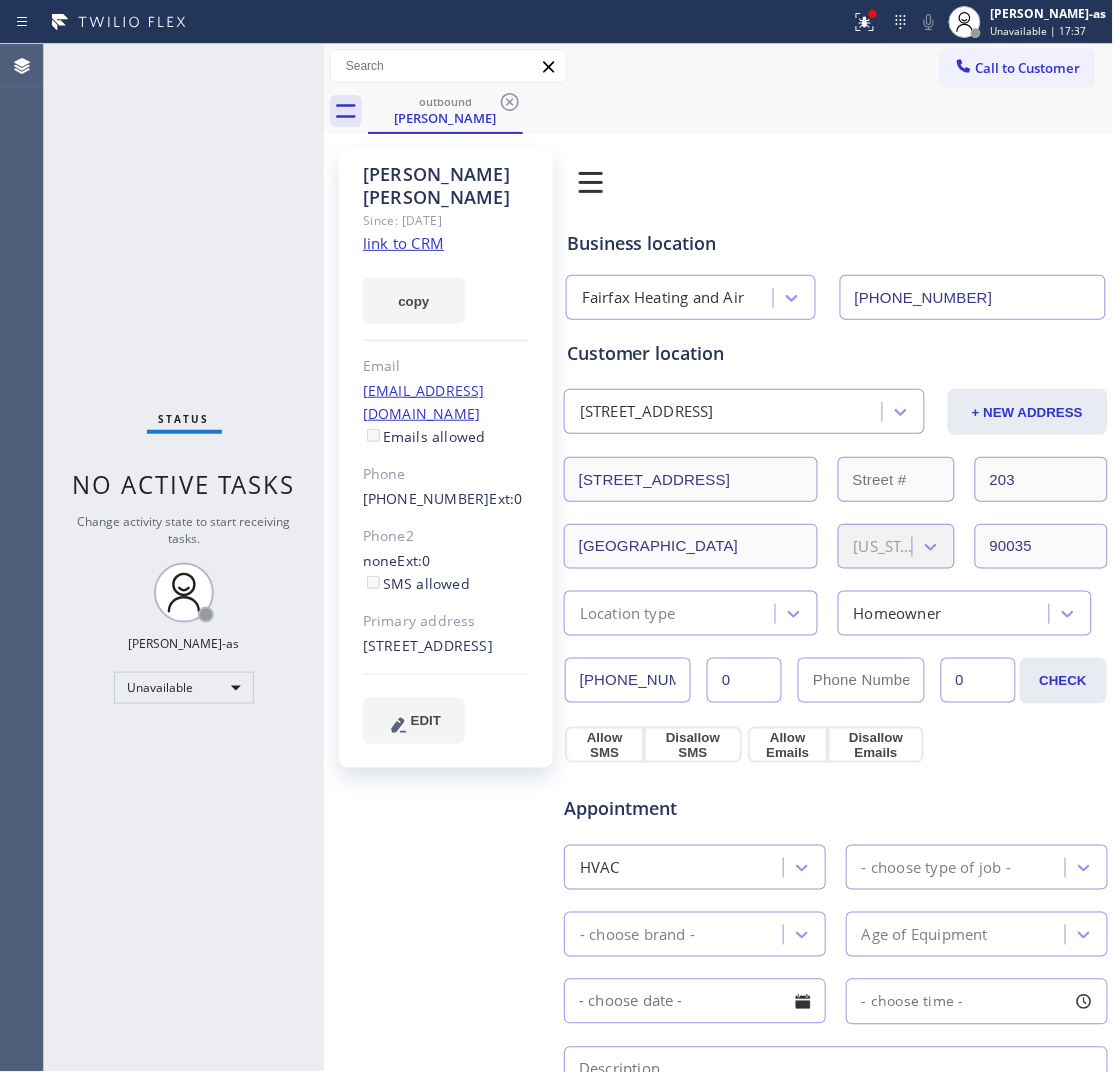 click 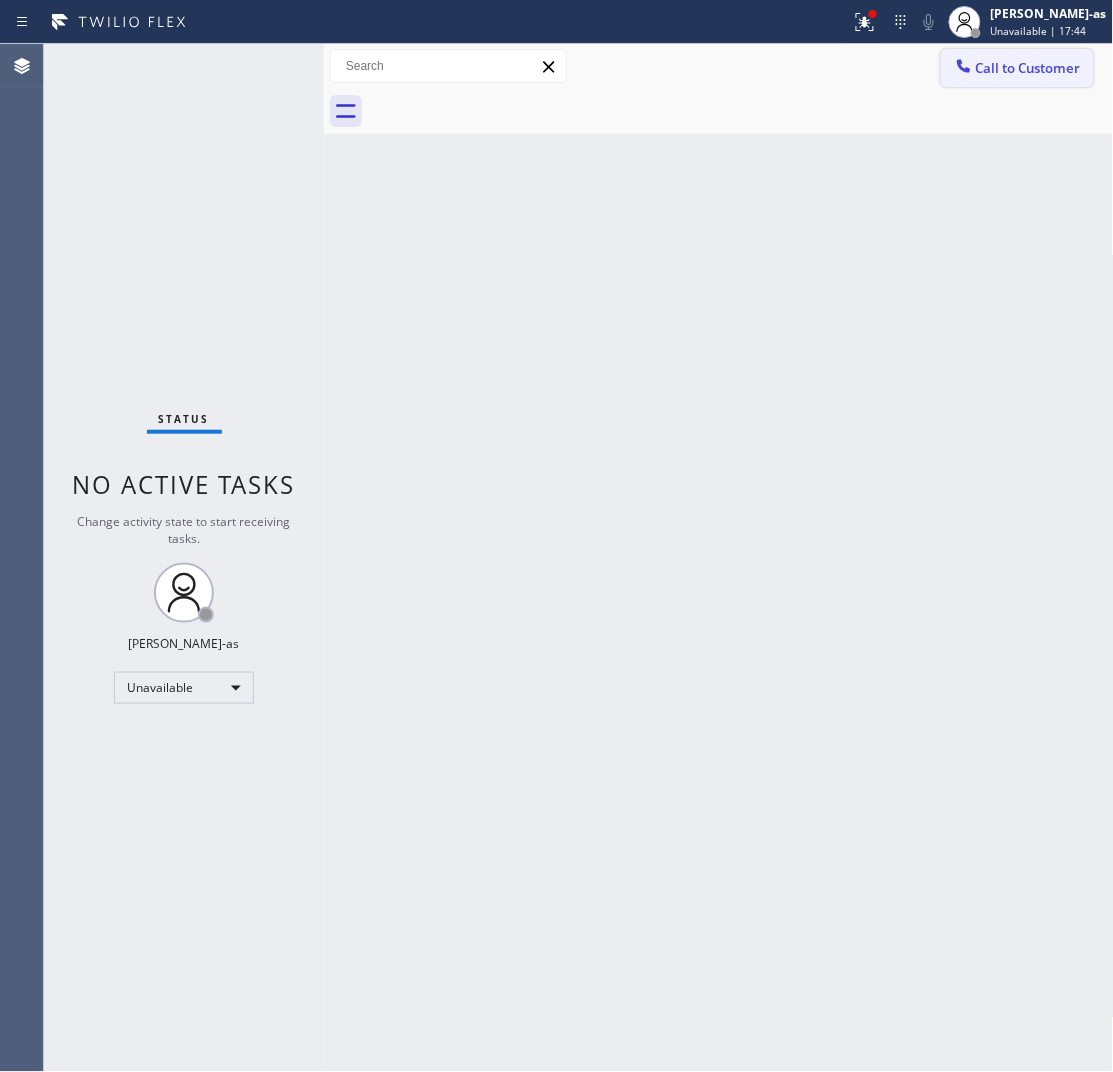 click on "Call to Customer" at bounding box center [1028, 68] 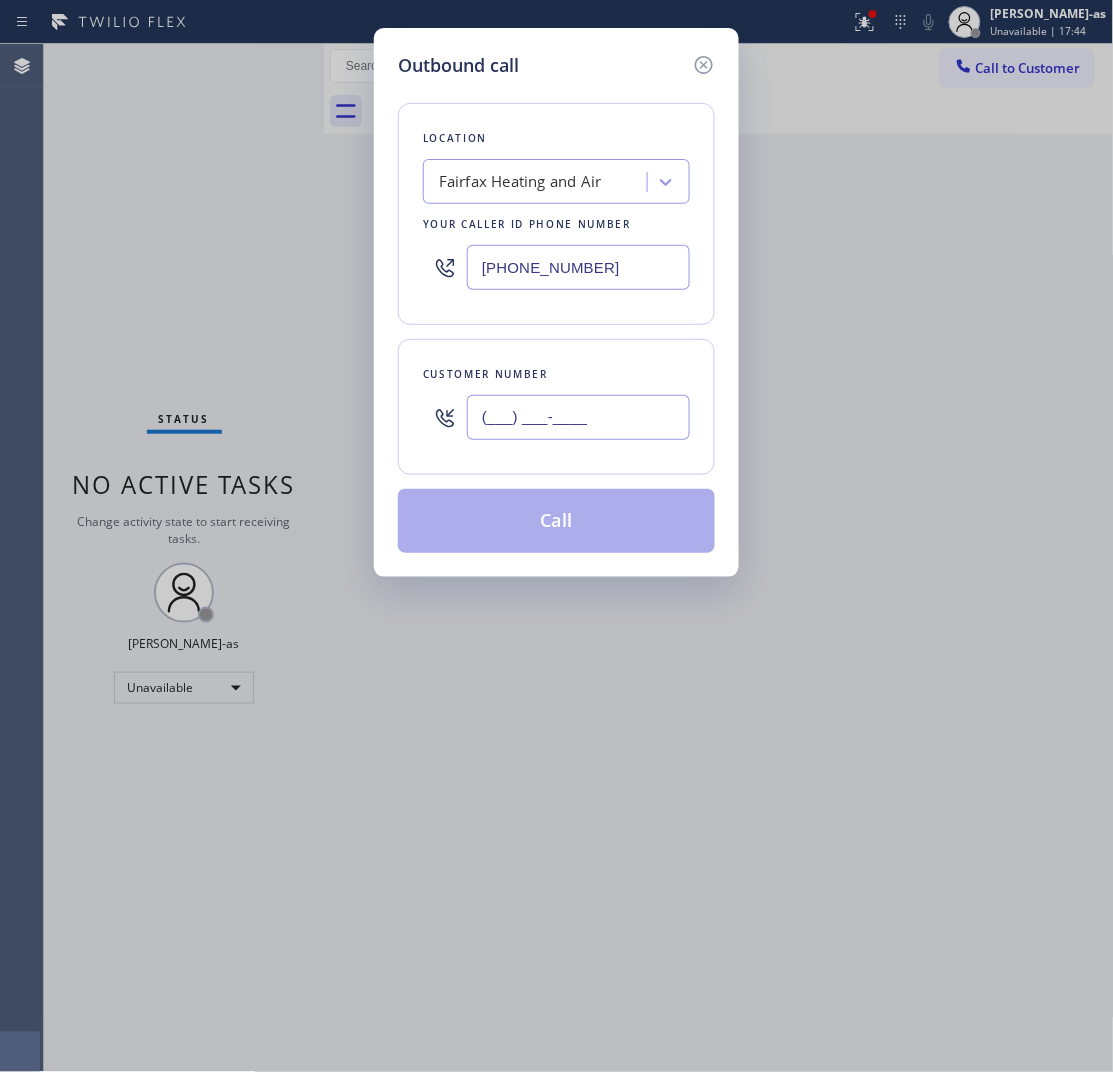 click on "(___) ___-____" at bounding box center (578, 417) 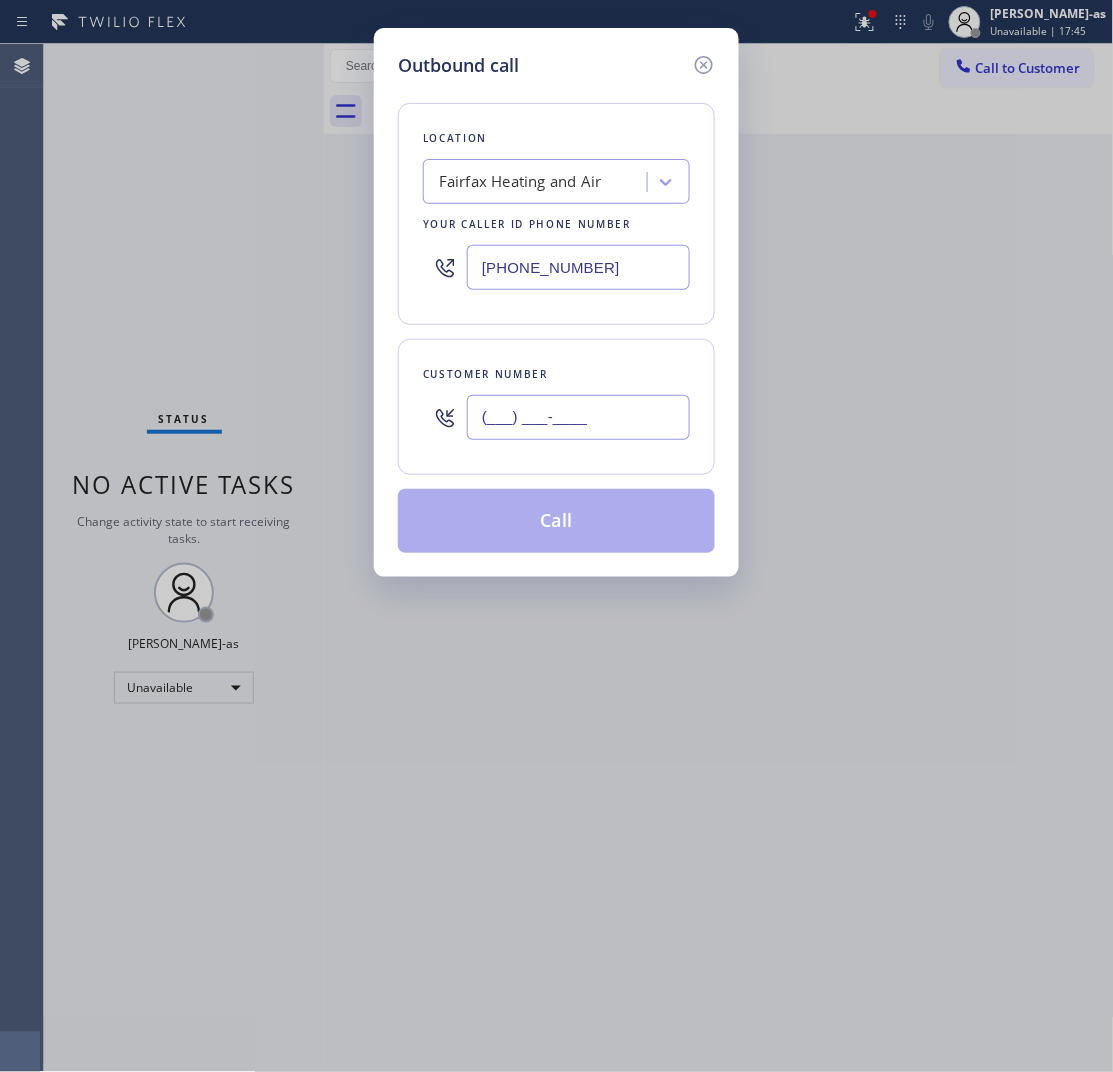 paste on "510) 798-4681" 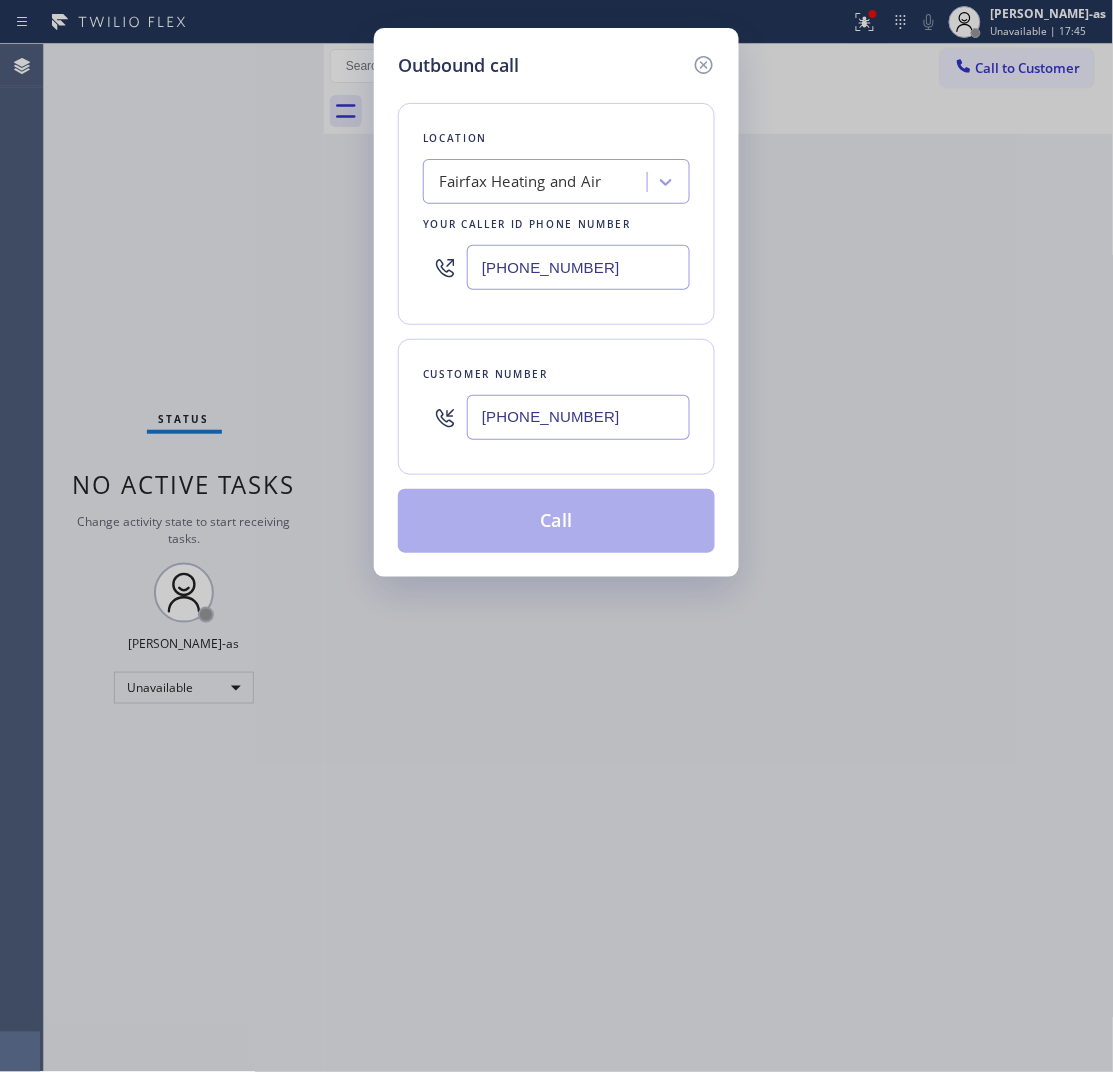 type on "[PHONE_NUMBER]" 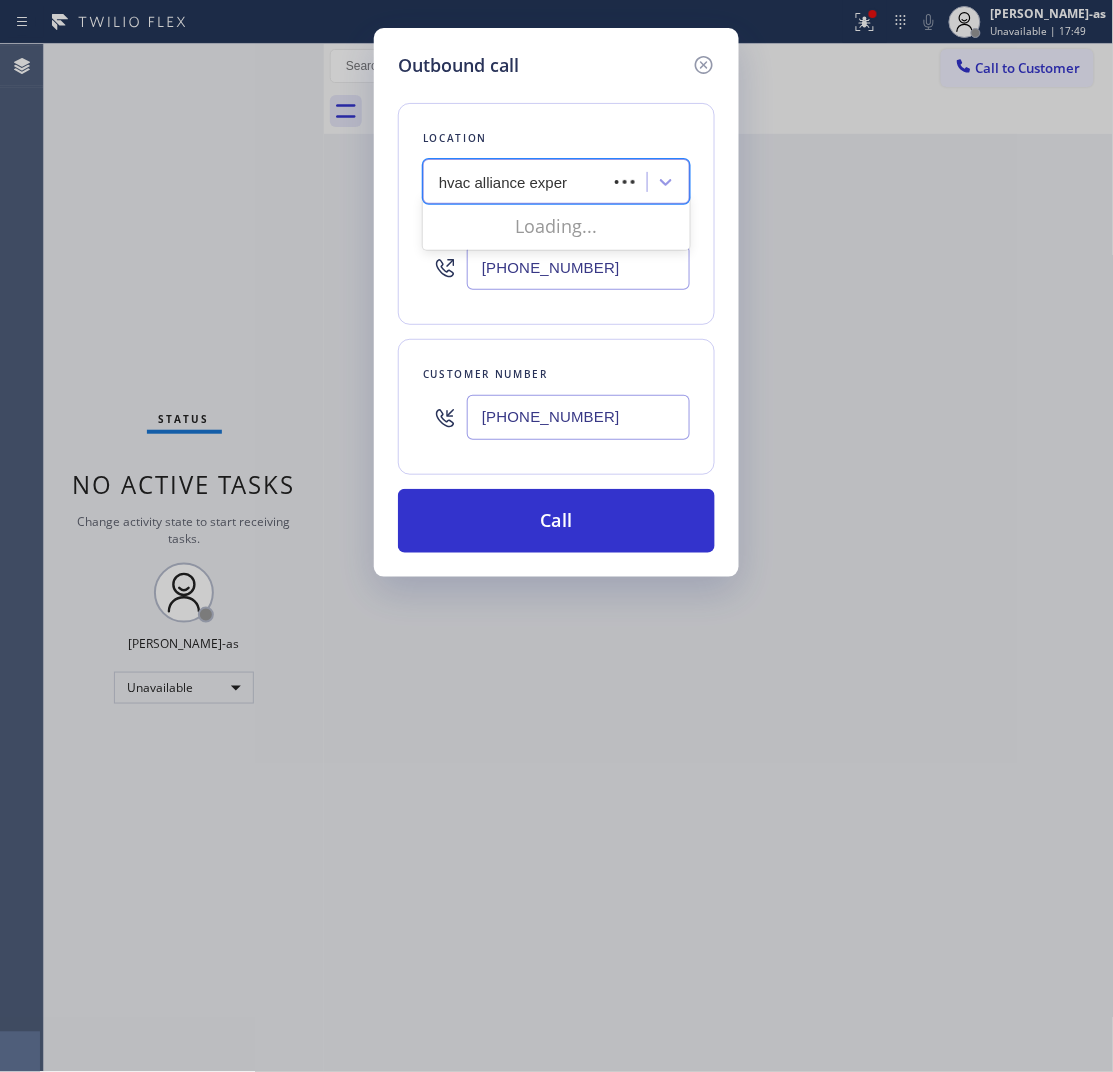 type on "hvac alliance expert" 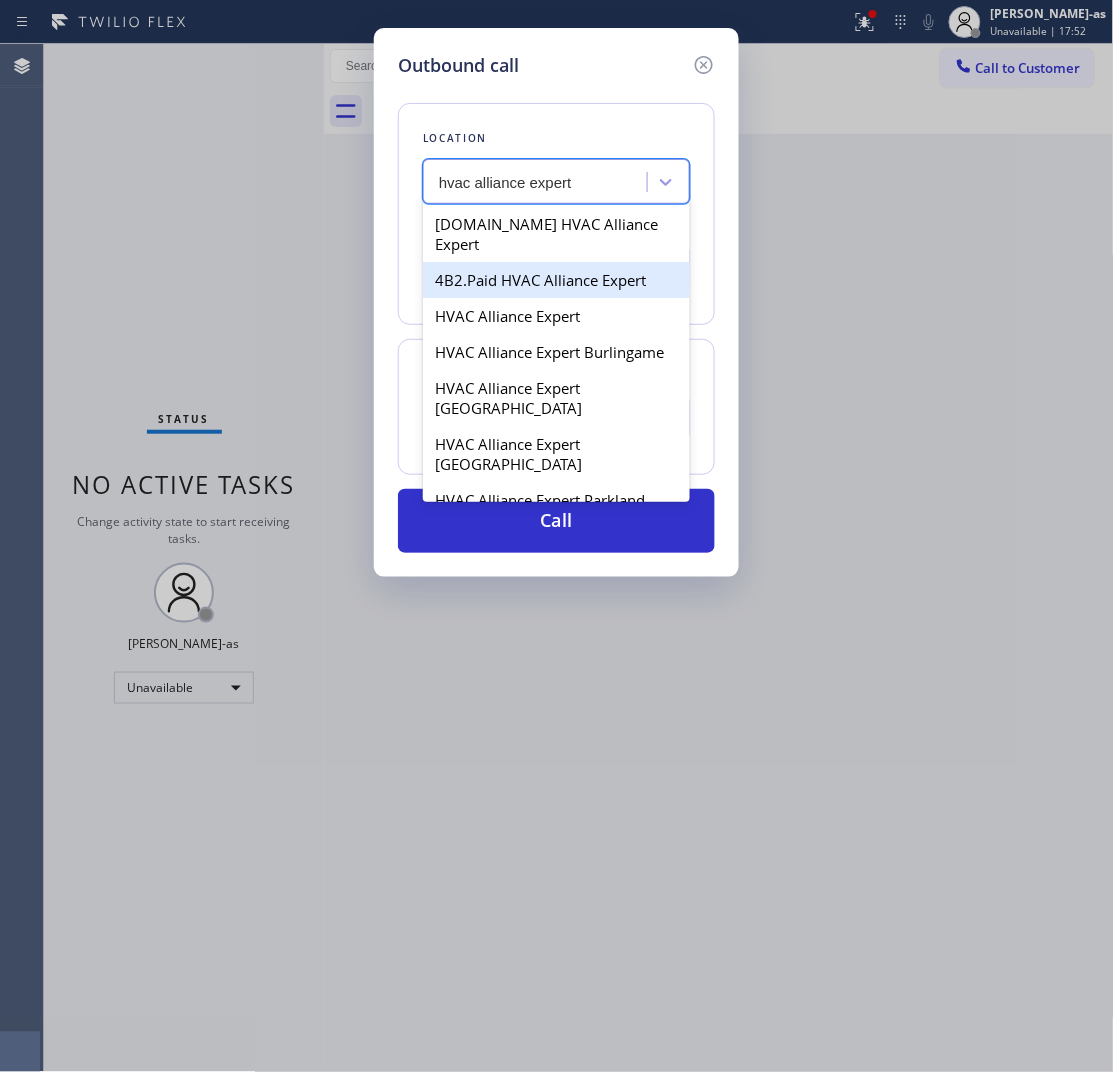 click on "4B2.Paid HVAC Alliance Expert" at bounding box center [556, 280] 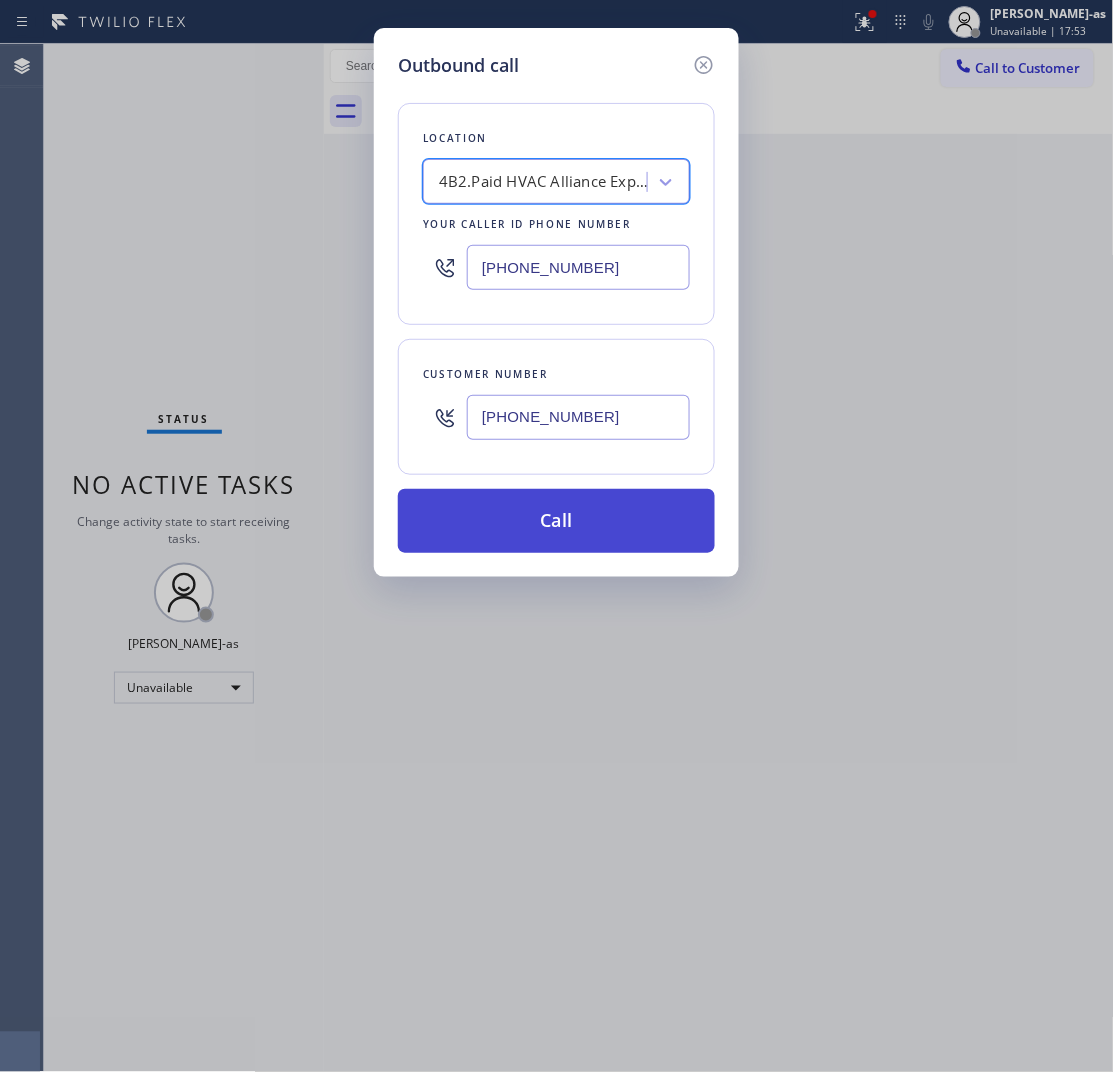 drag, startPoint x: 551, startPoint y: 520, endPoint x: 530, endPoint y: 532, distance: 24.186773 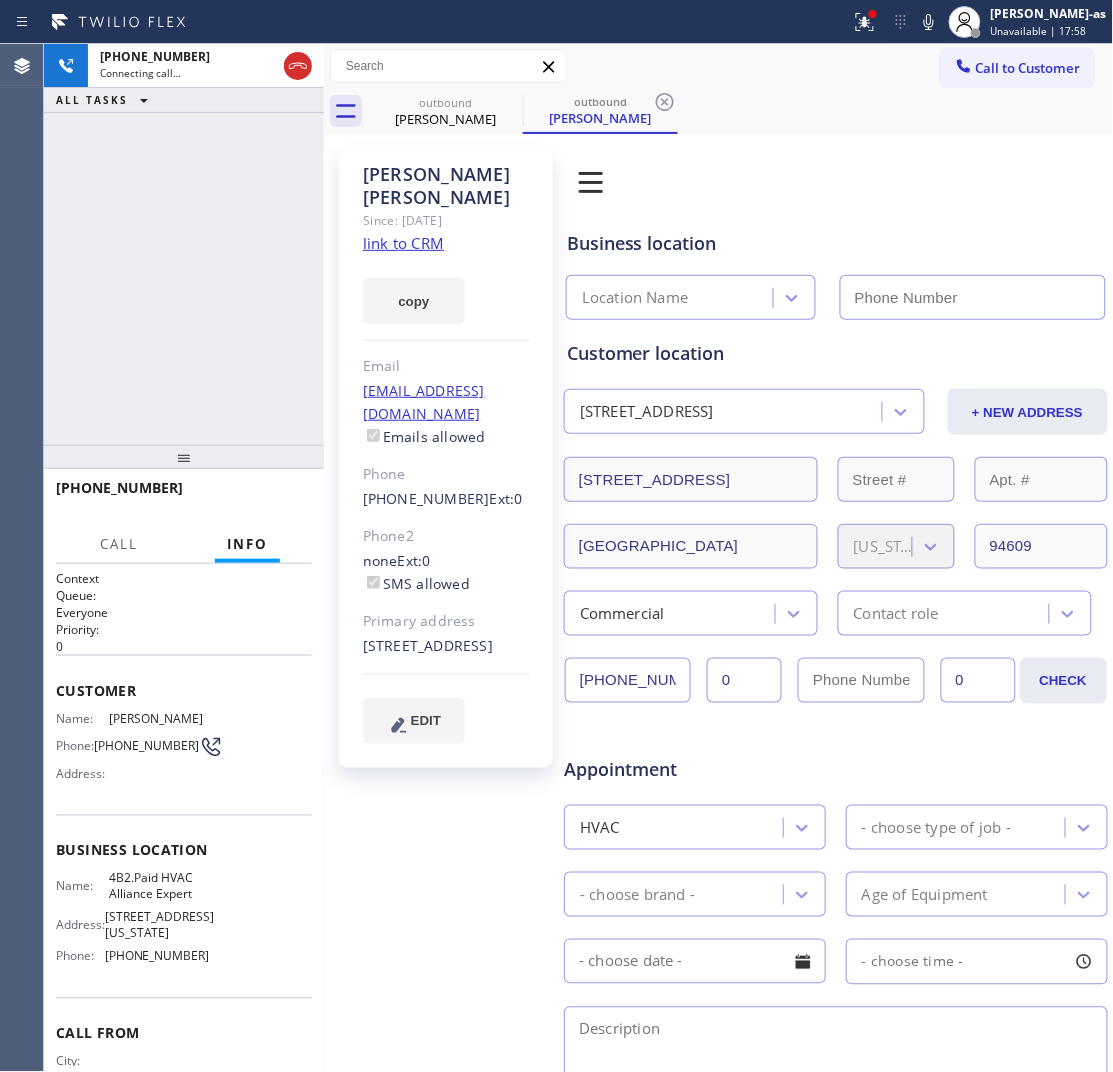 type on "[PHONE_NUMBER]" 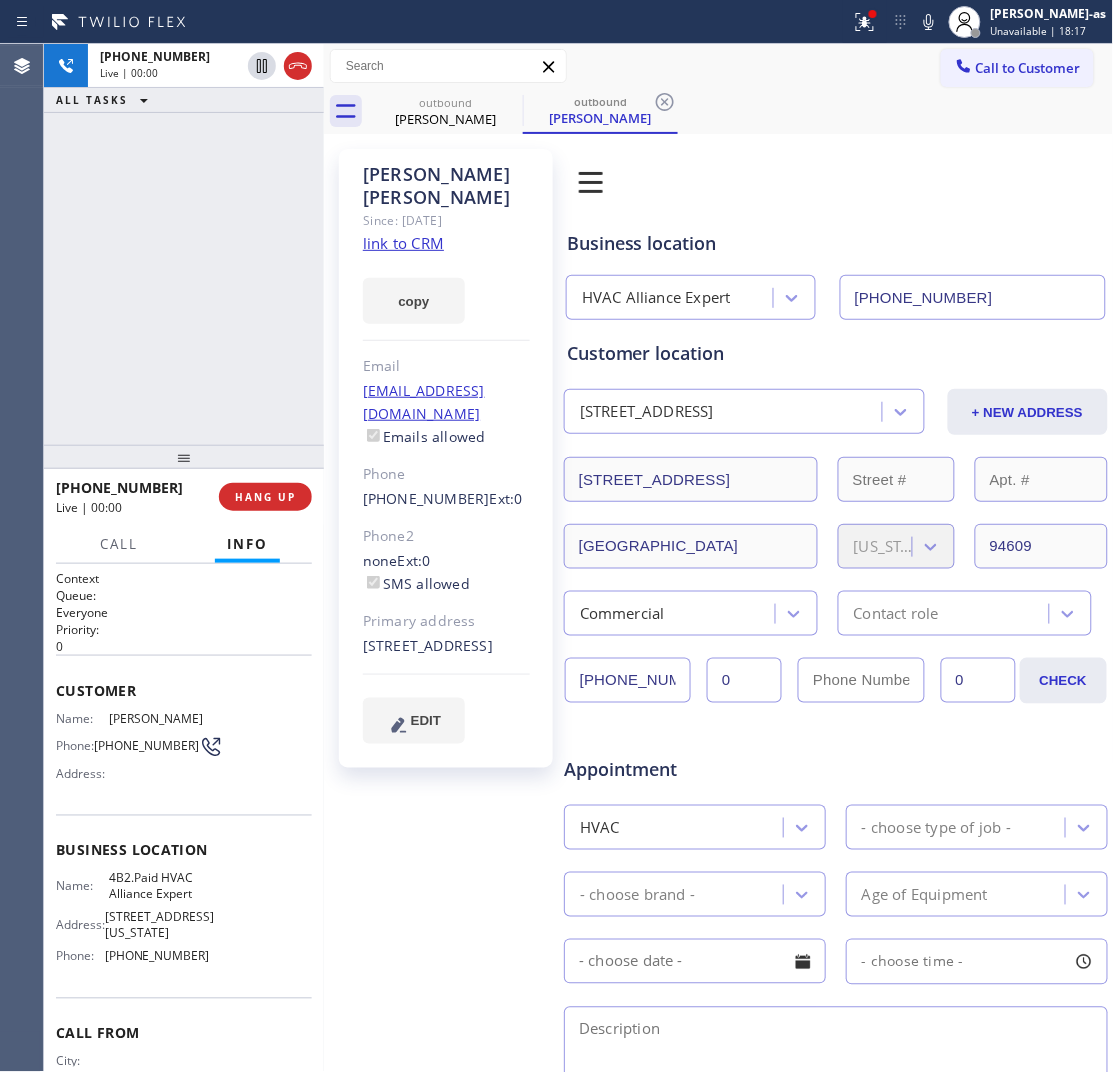 click on "[PHONE_NUMBER] Live | 00:00 ALL TASKS ALL TASKS ACTIVE TASKS TASKS IN WRAP UP" at bounding box center [184, 244] 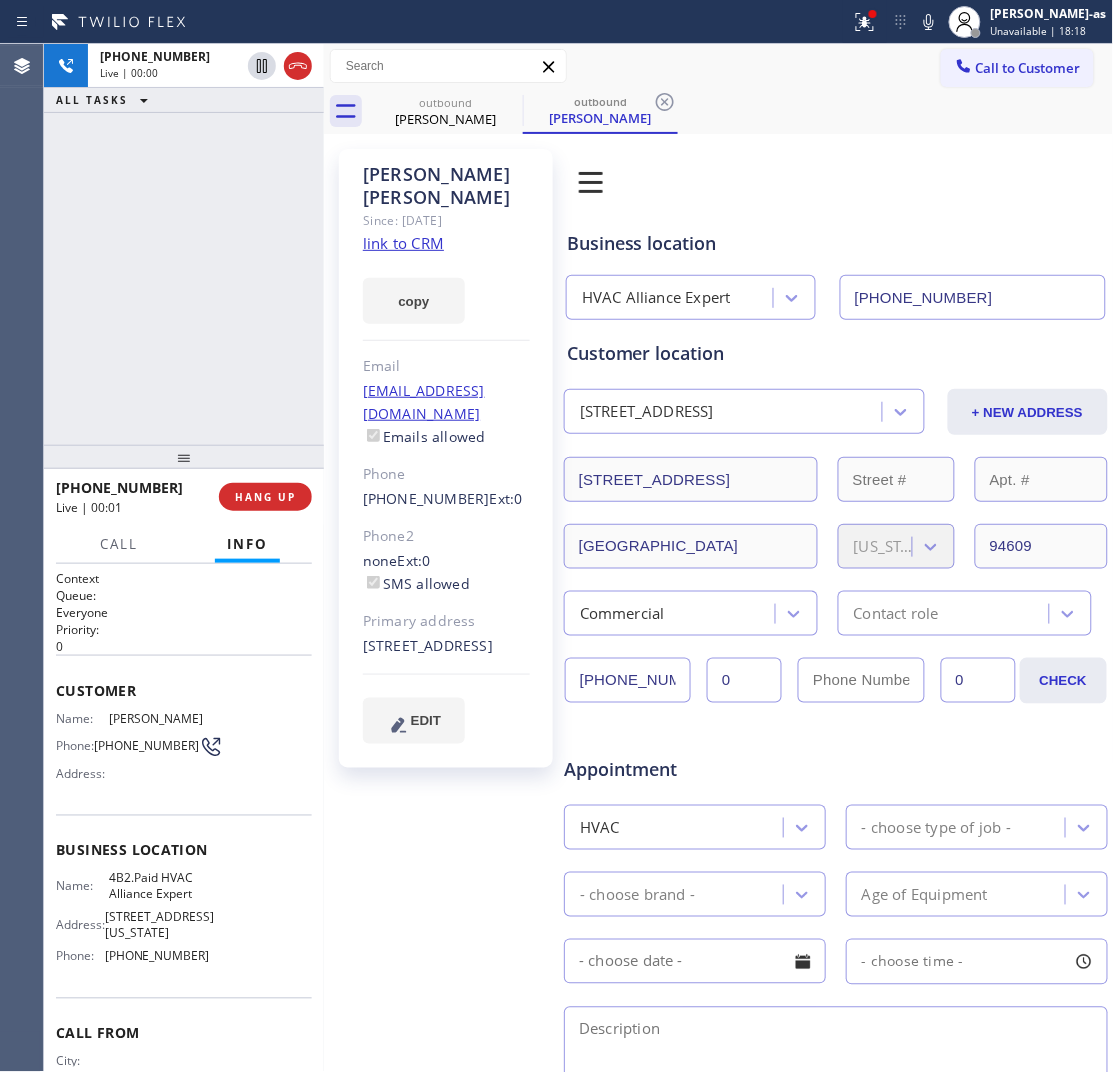 click on "link to CRM" 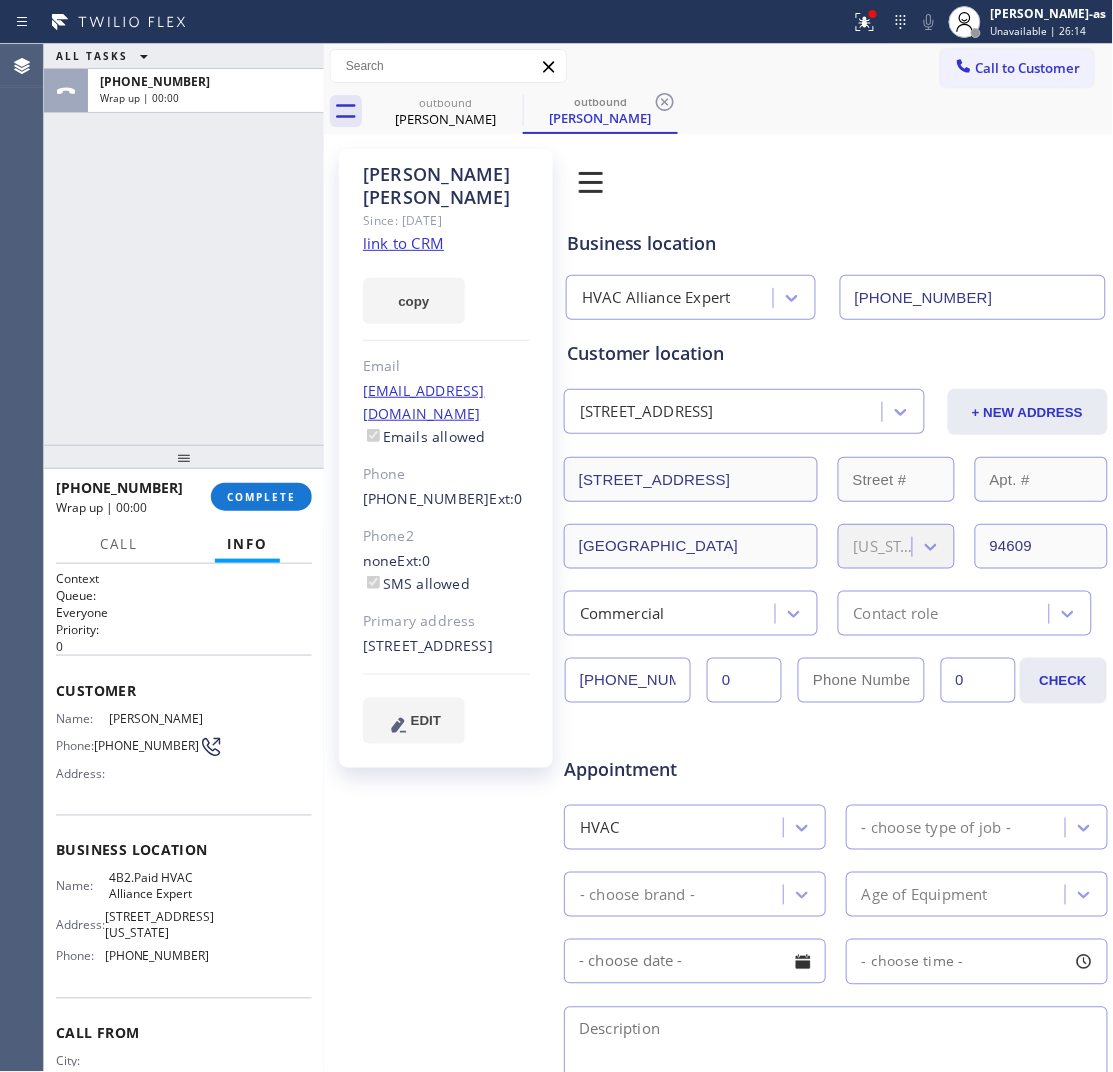 drag, startPoint x: 193, startPoint y: 263, endPoint x: 212, endPoint y: 432, distance: 170.0647 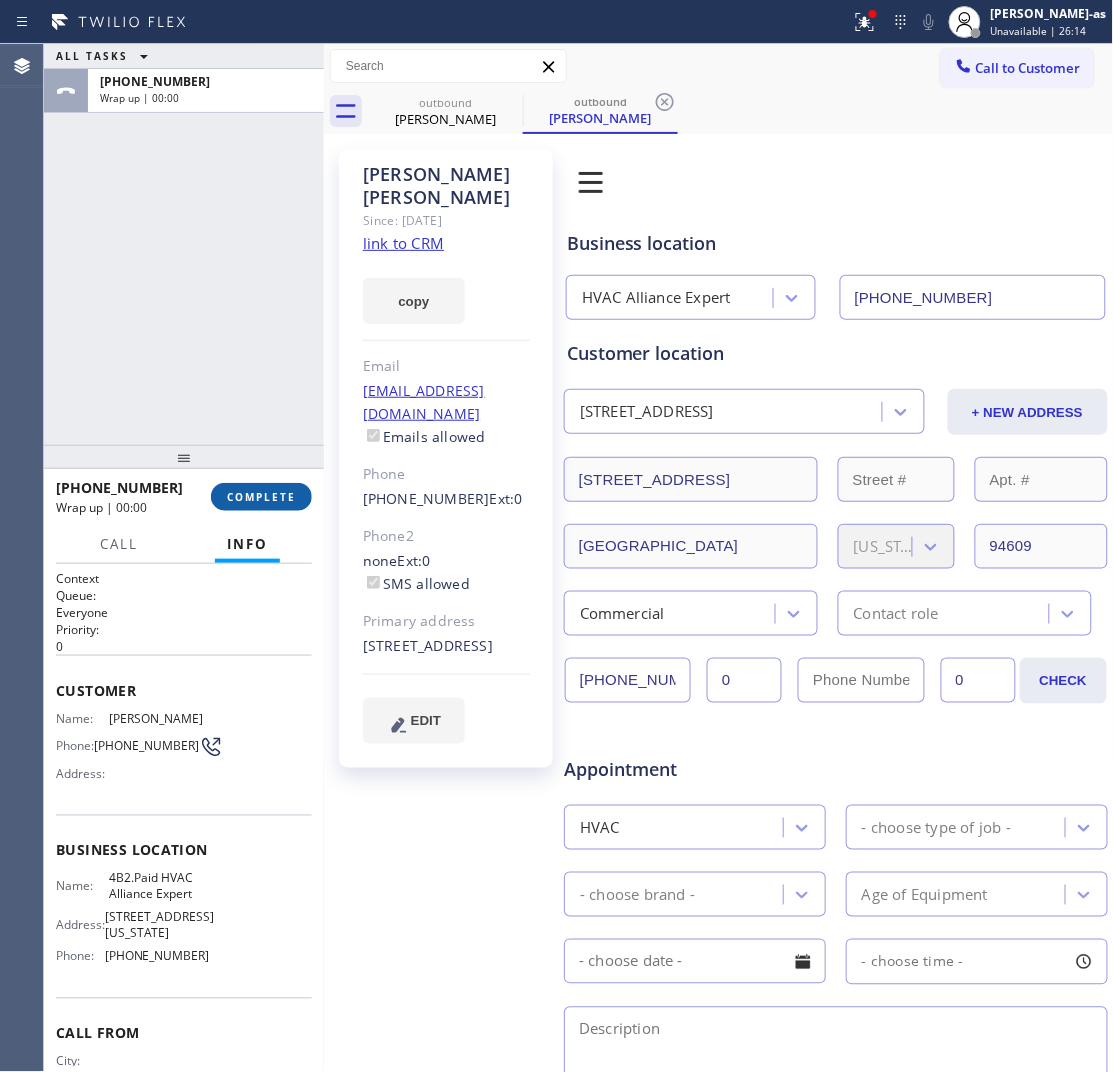 drag, startPoint x: 215, startPoint y: 423, endPoint x: 227, endPoint y: 510, distance: 87.823685 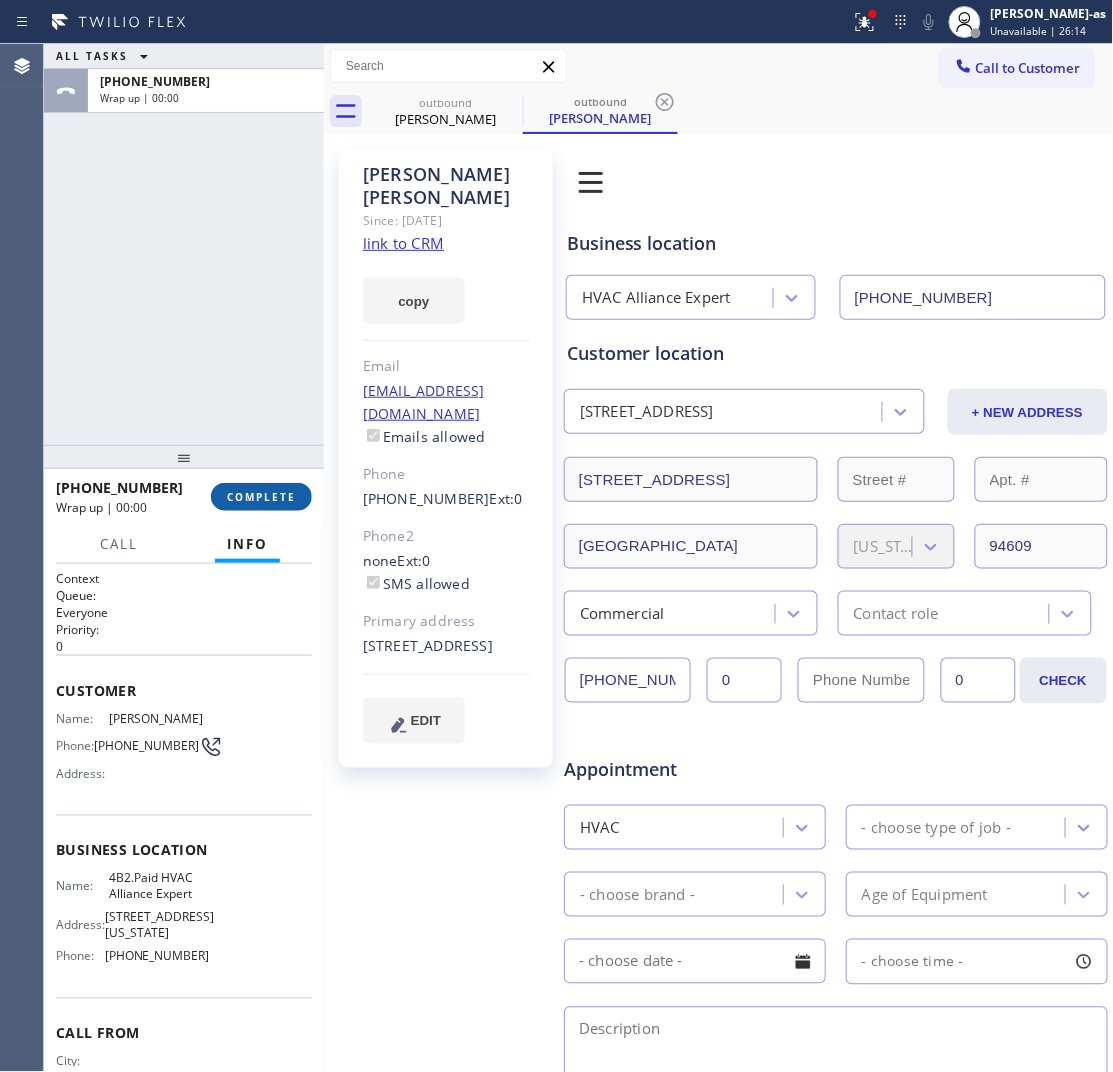 click on "ALL TASKS ALL TASKS ACTIVE TASKS TASKS IN WRAP UP [PHONE_NUMBER] Wrap up | 00:00" at bounding box center [184, 244] 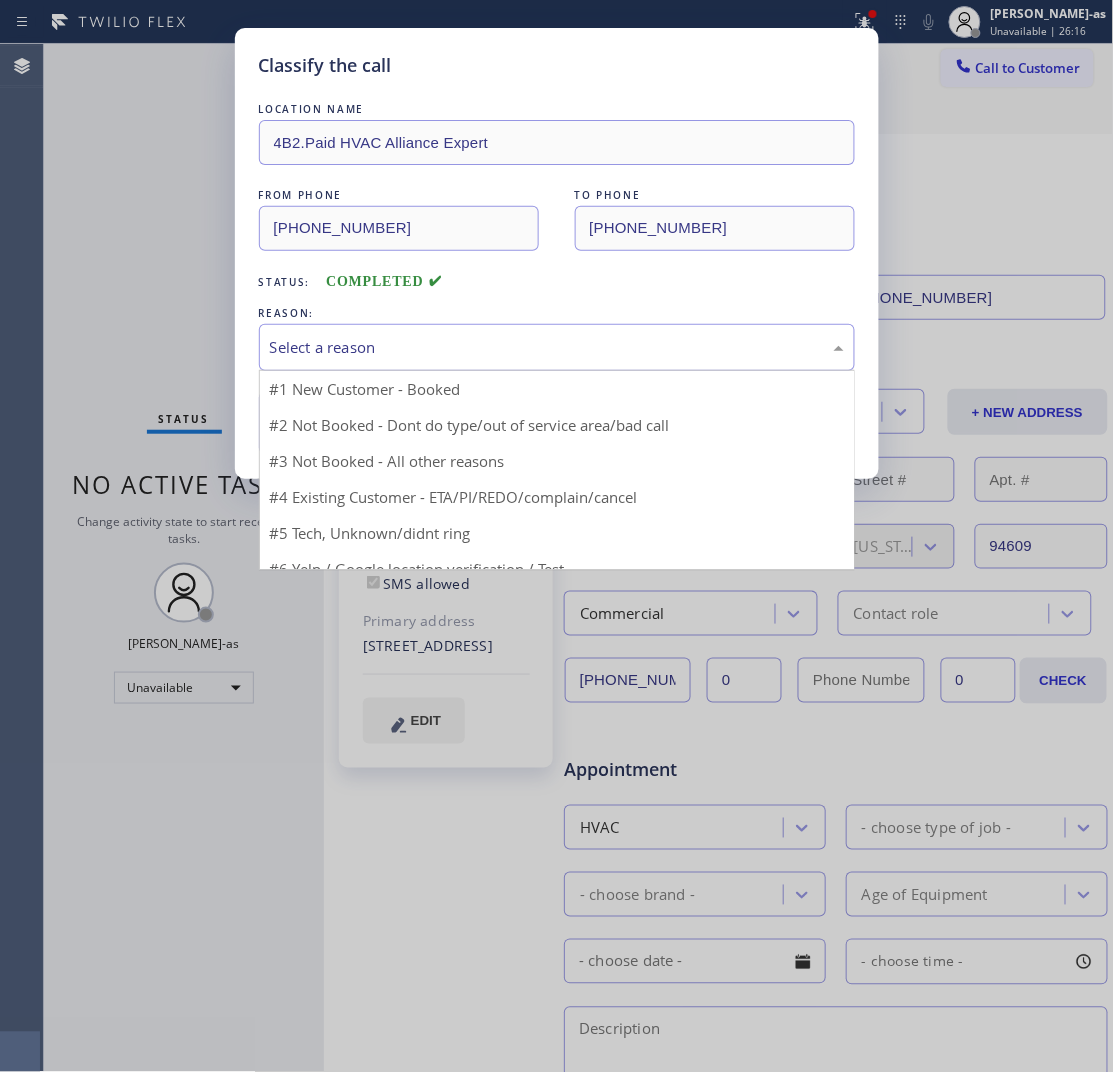 drag, startPoint x: 345, startPoint y: 336, endPoint x: 365, endPoint y: 367, distance: 36.891735 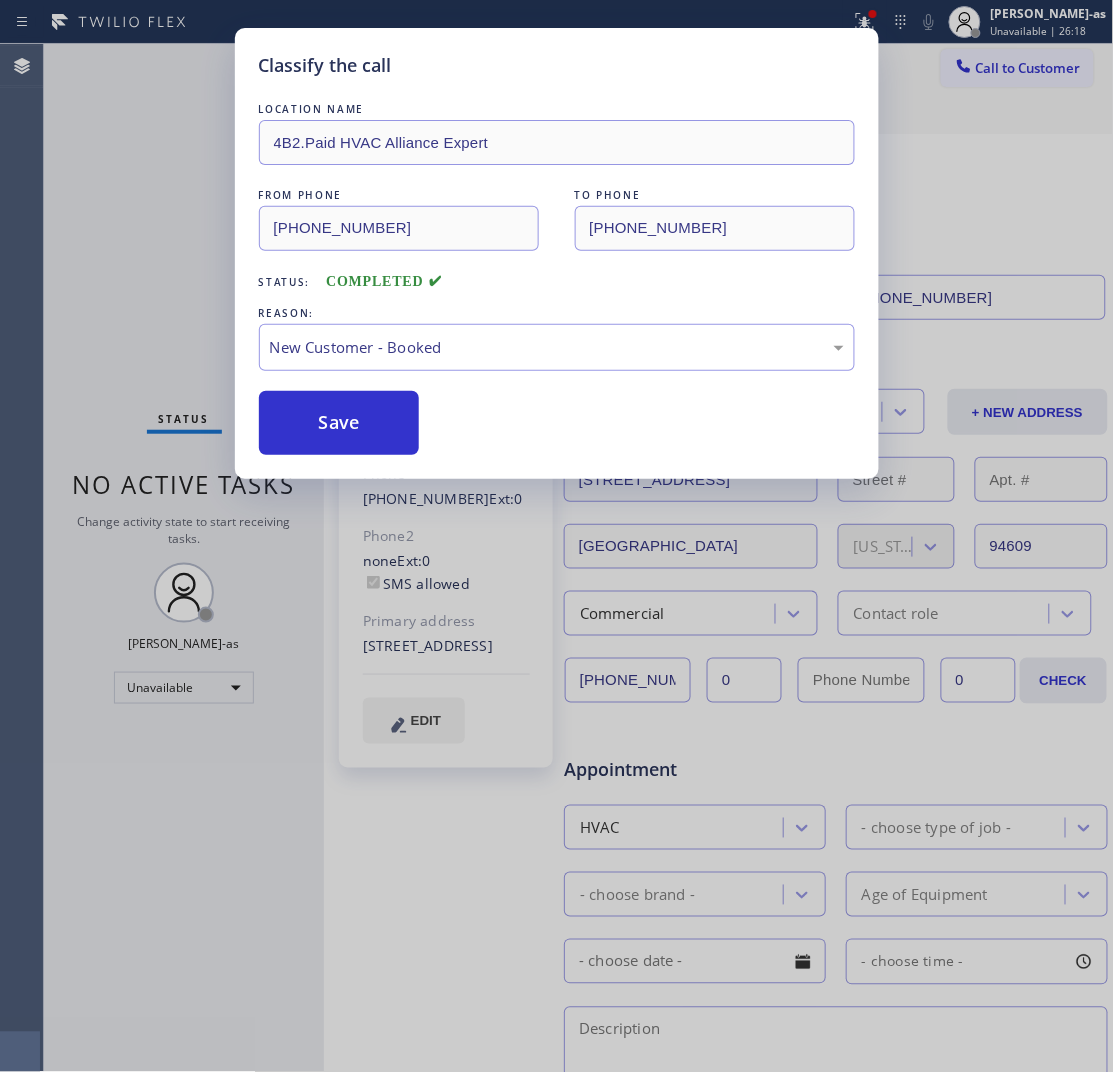 drag, startPoint x: 360, startPoint y: 425, endPoint x: 195, endPoint y: 55, distance: 405.12344 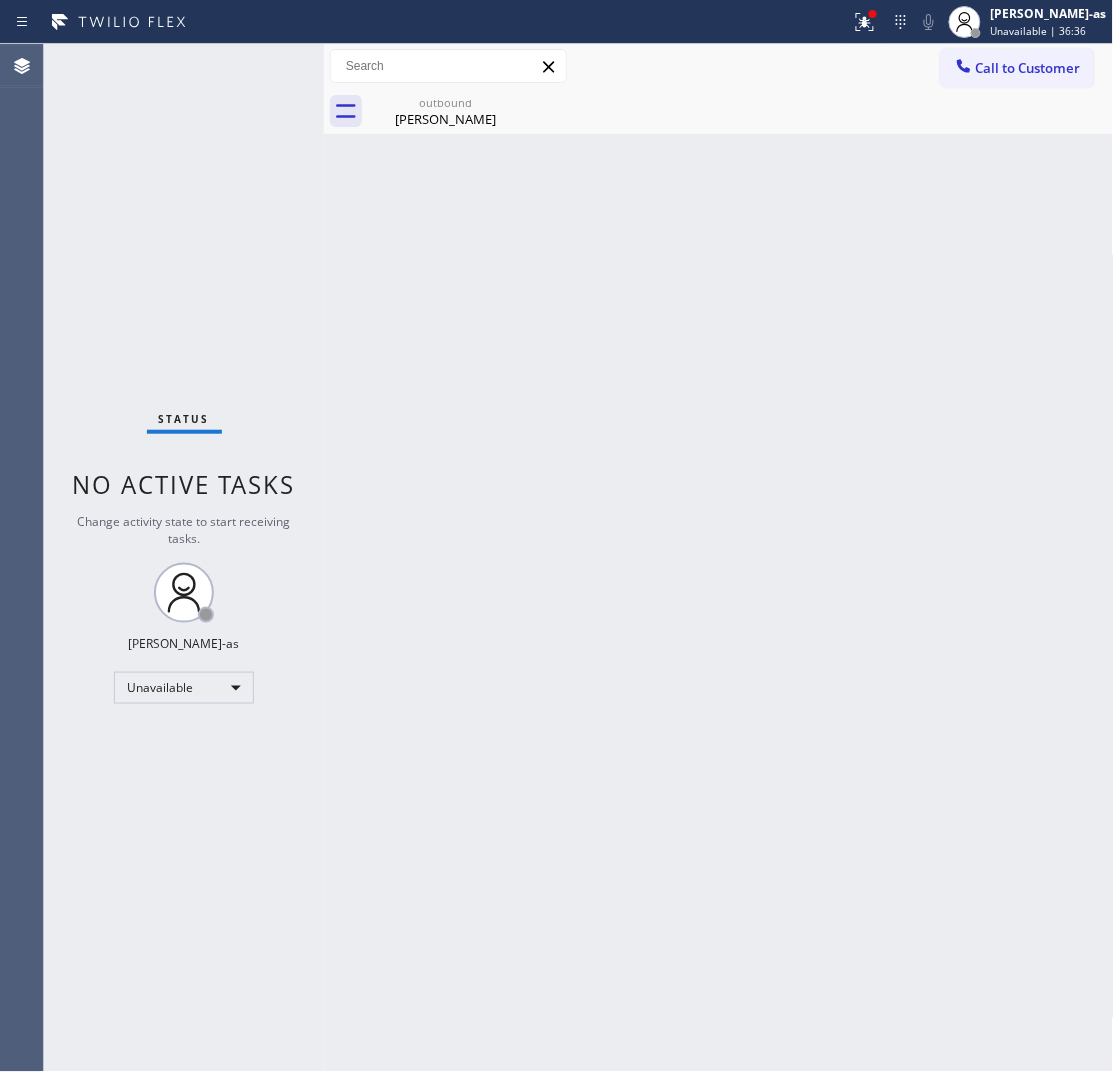 click on "Back to Dashboard Change Sender ID Customers Technicians Select a contact Outbound call Location Search location Your caller id phone number Customer number Call Customer info Name   Phone none Address none Change Sender ID HVAC [PHONE_NUMBER] 5 Star Appliance [PHONE_NUMBER] Appliance Repair [PHONE_NUMBER] Plumbing [PHONE_NUMBER] Air Duct Cleaning [PHONE_NUMBER]  Electricians [PHONE_NUMBER] Cancel Change Check personal SMS Reset Change outbound [PERSON_NAME] Call to Customer Outbound call Location HVAC Alliance Expert Your caller id phone number [PHONE_NUMBER] Customer number Call Outbound call Technician Search Technician Your caller id phone number Your caller id phone number Call outbound [PERSON_NAME] [PERSON_NAME] Since: [DATE] link to CRM copy Email [EMAIL_ADDRESS][DOMAIN_NAME]  Emails allowed Phone [PHONE_NUMBER]  Ext:  0 Phone2 none  Ext:  0  SMS allowed Primary address  [STREET_ADDRESS] EDIT Outbound call Location HVAC Alliance Expert Your caller id phone number Call Leads 0" at bounding box center (719, 558) 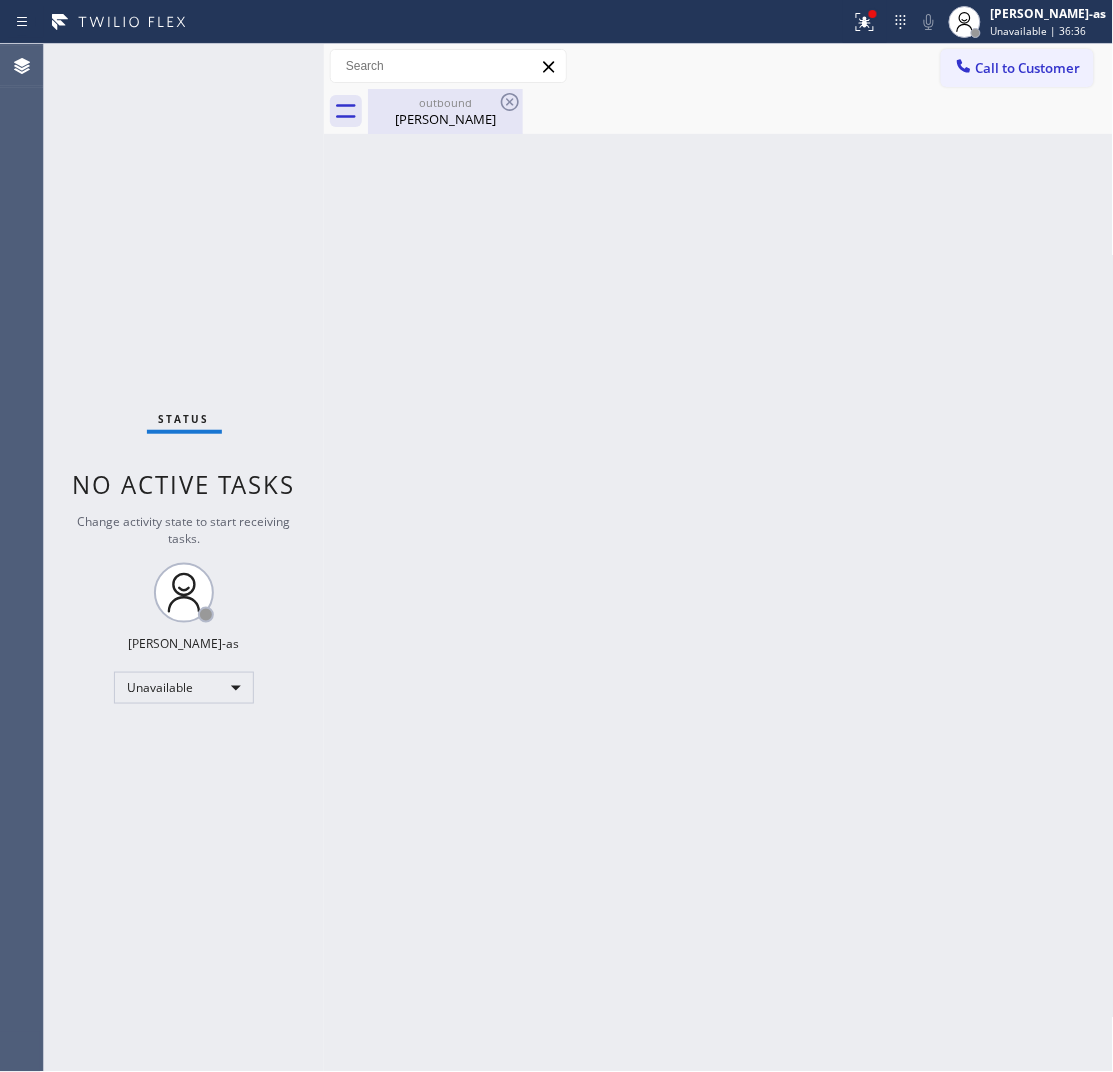 drag, startPoint x: 425, startPoint y: 120, endPoint x: 477, endPoint y: 100, distance: 55.713554 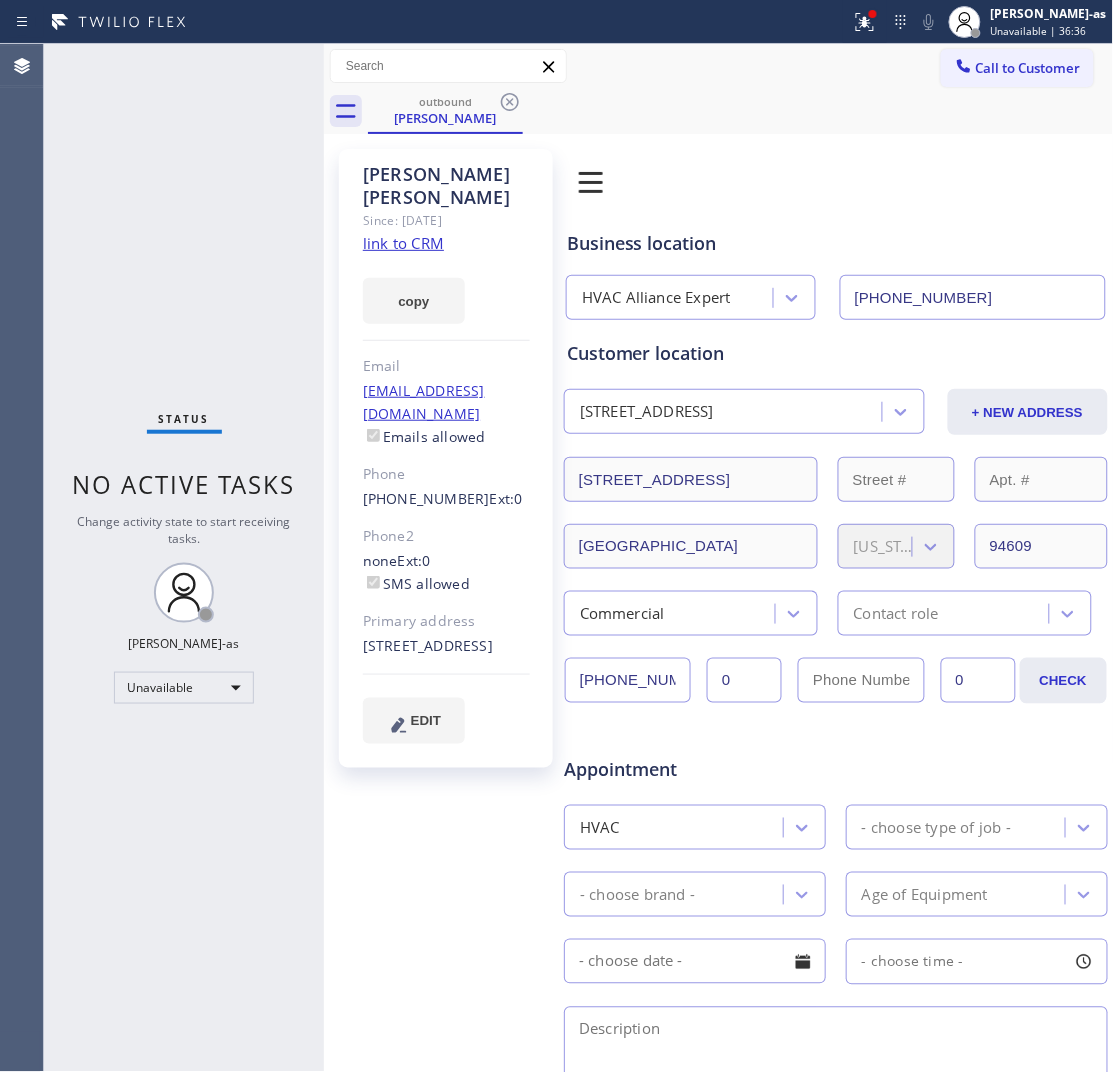 click on "outbound [PERSON_NAME]" at bounding box center [445, 111] 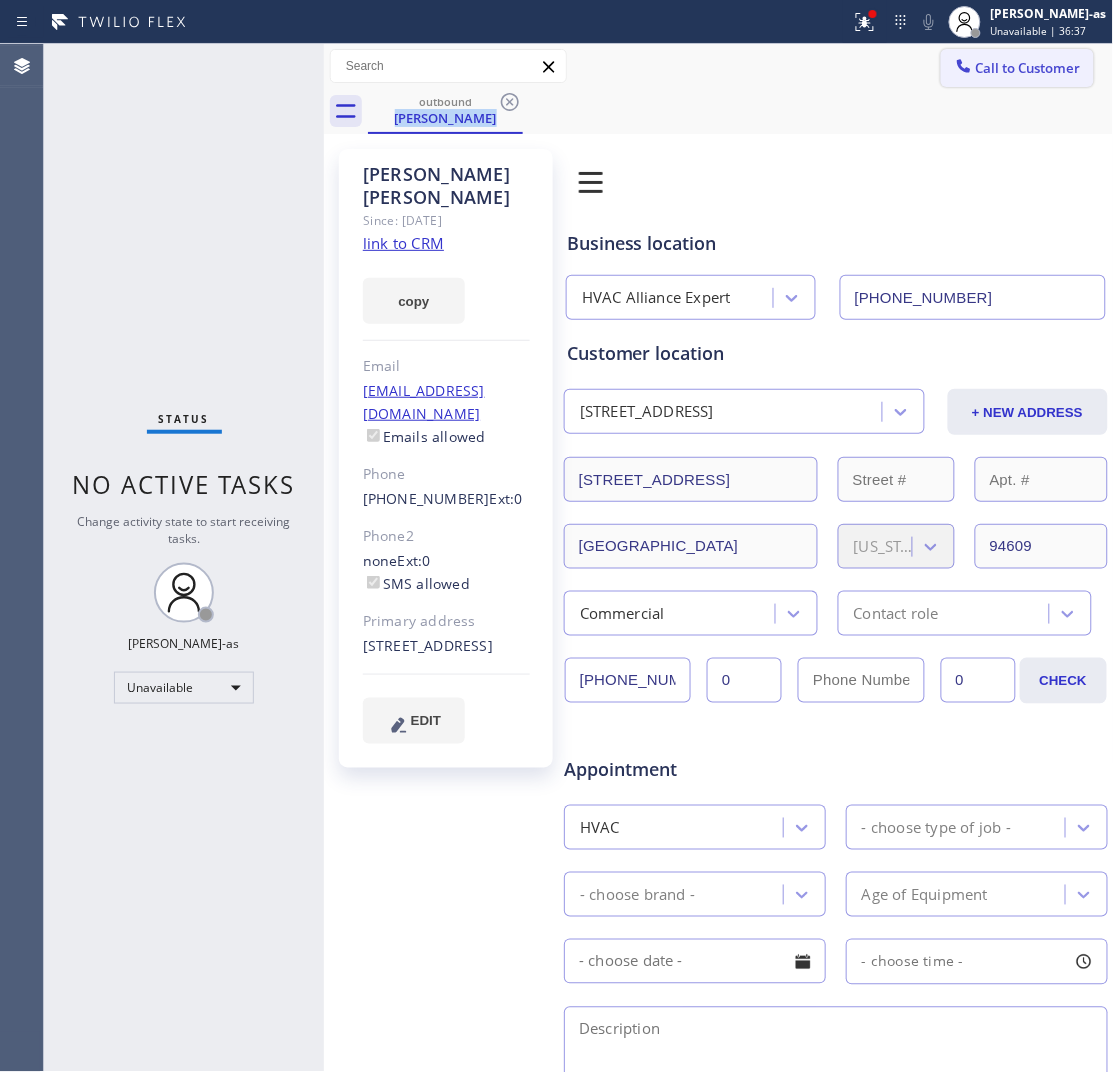 click on "Call to Customer" at bounding box center [1028, 68] 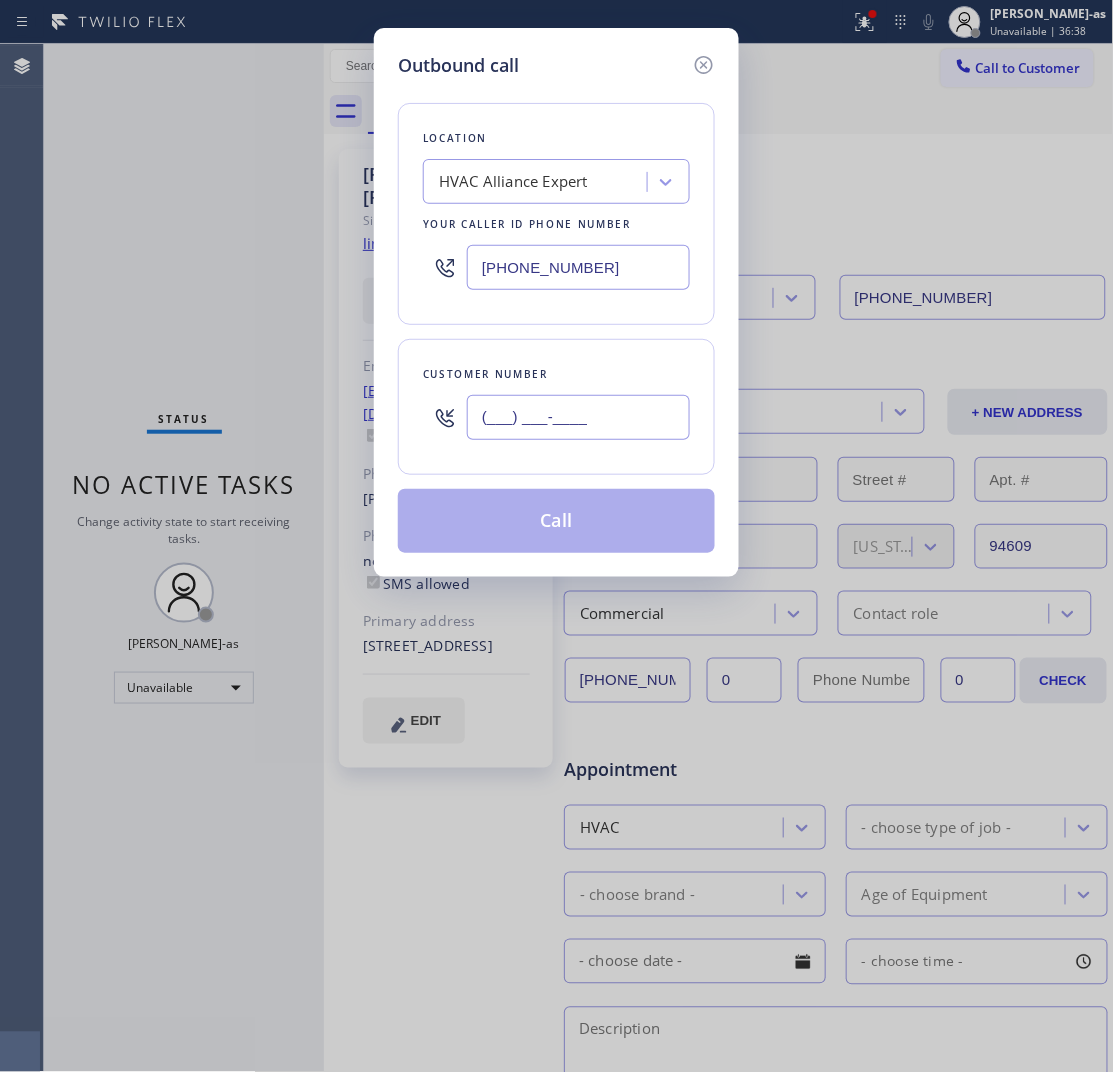 click on "(___) ___-____" at bounding box center (578, 417) 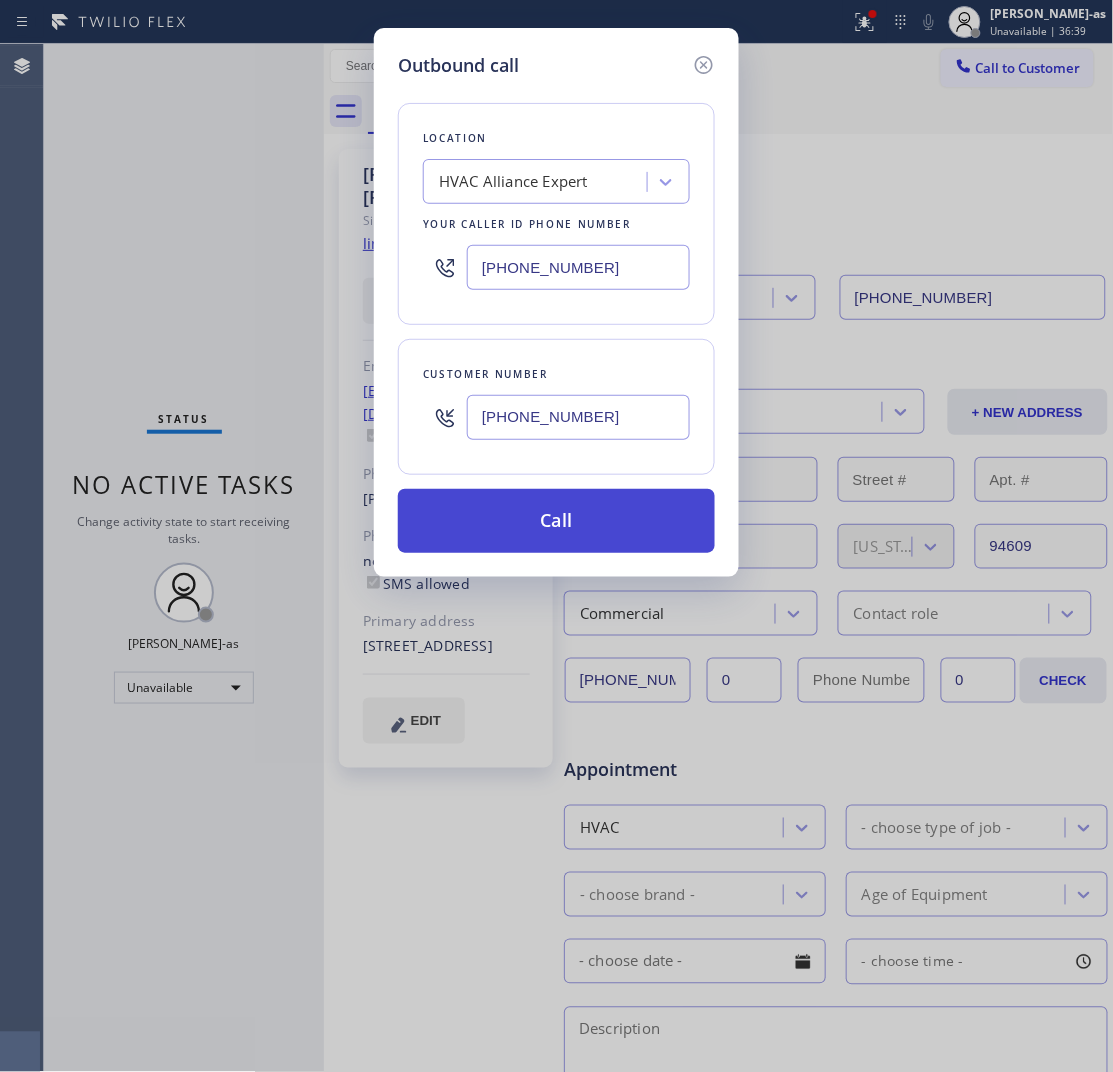 type on "[PHONE_NUMBER]" 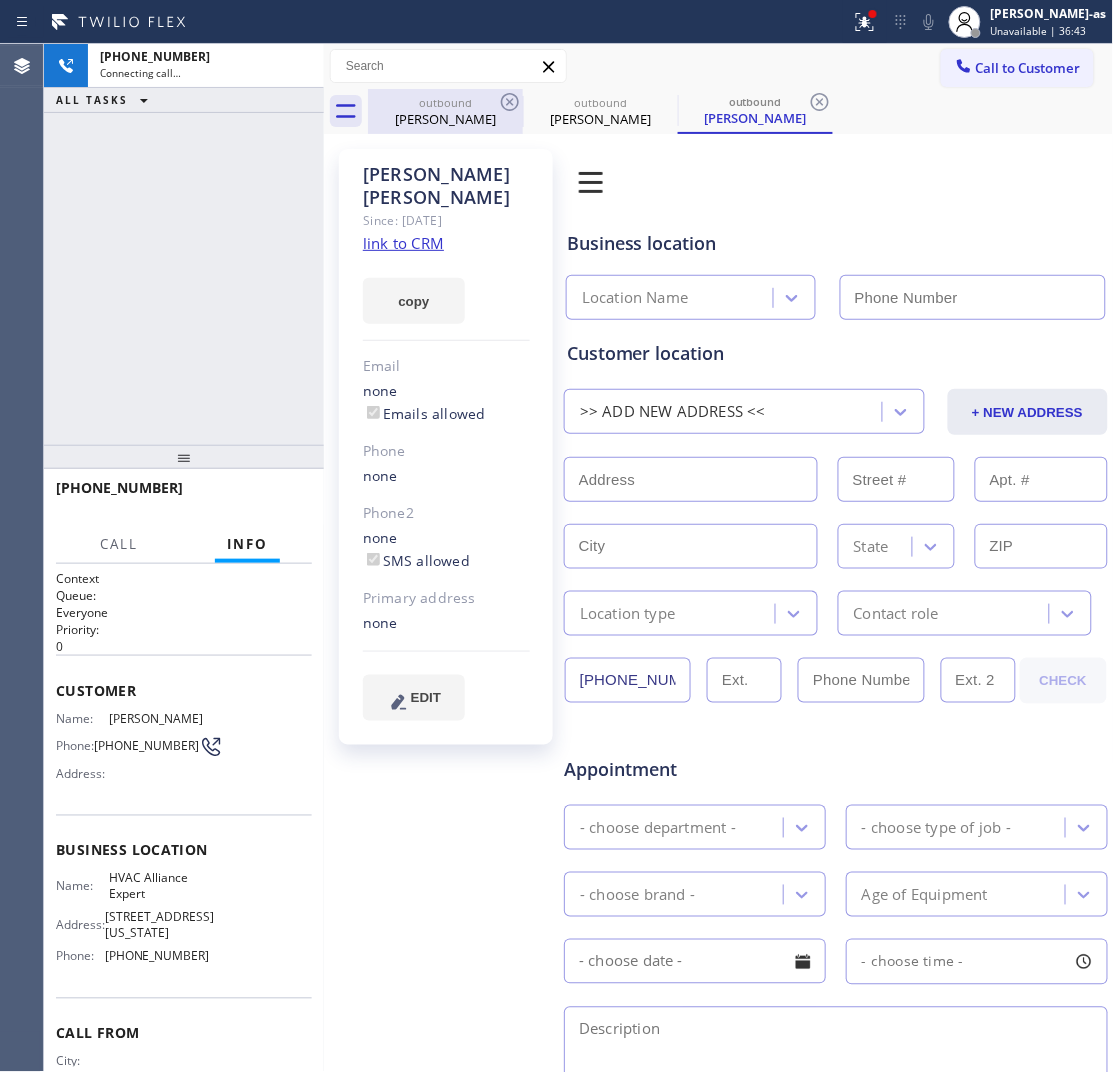 click on "[PERSON_NAME]" at bounding box center (445, 119) 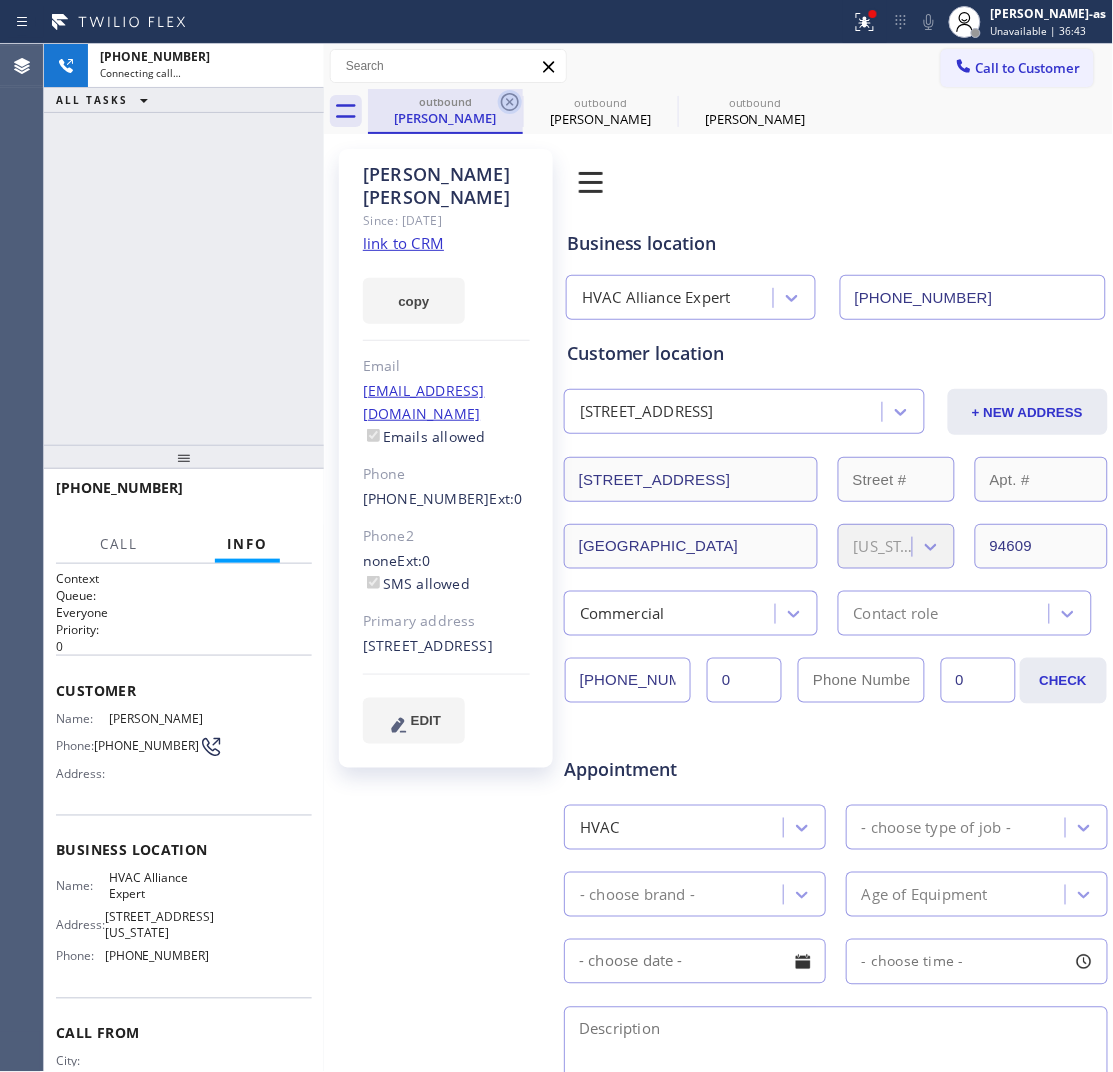 click 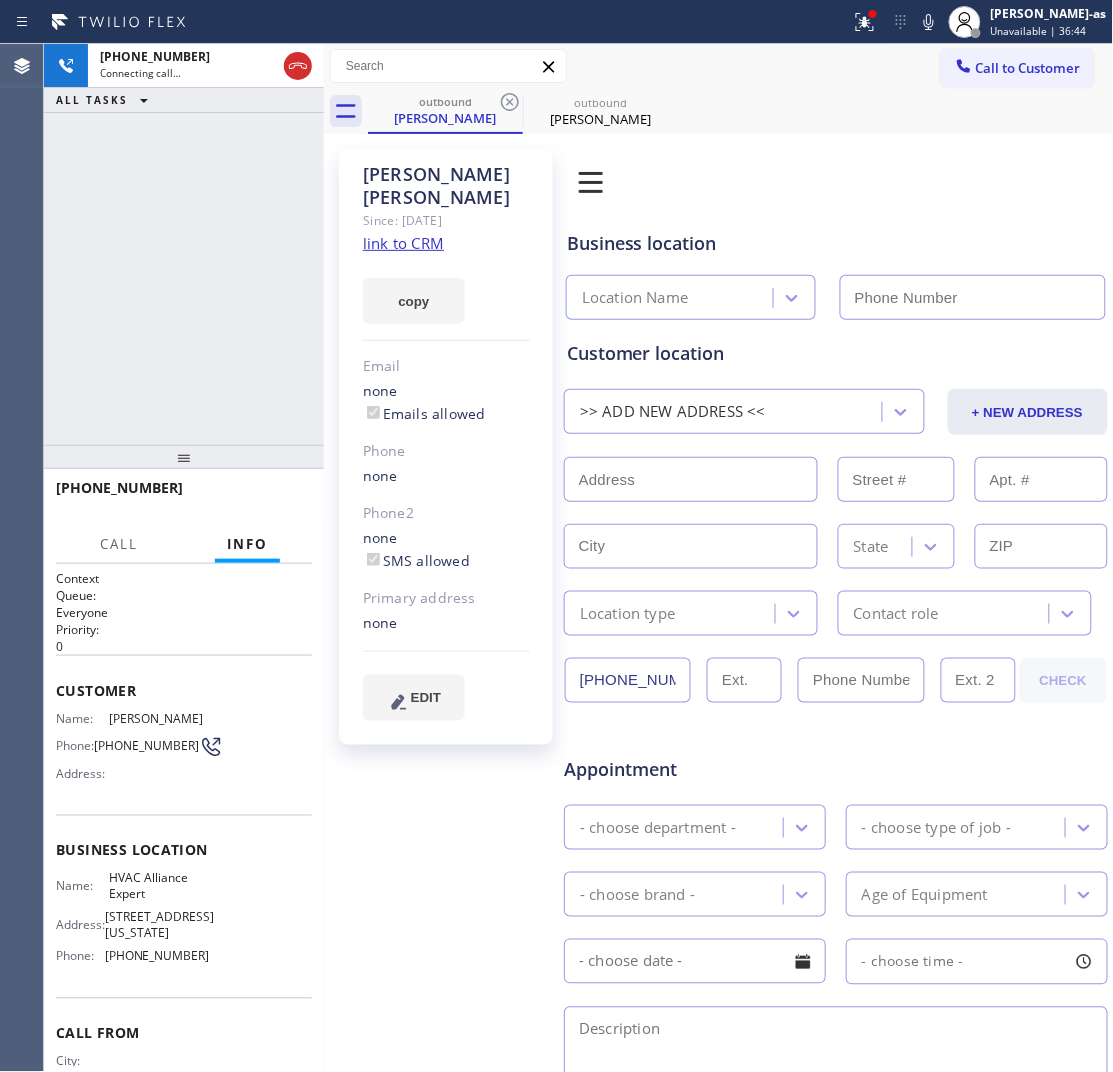 type on "[PHONE_NUMBER]" 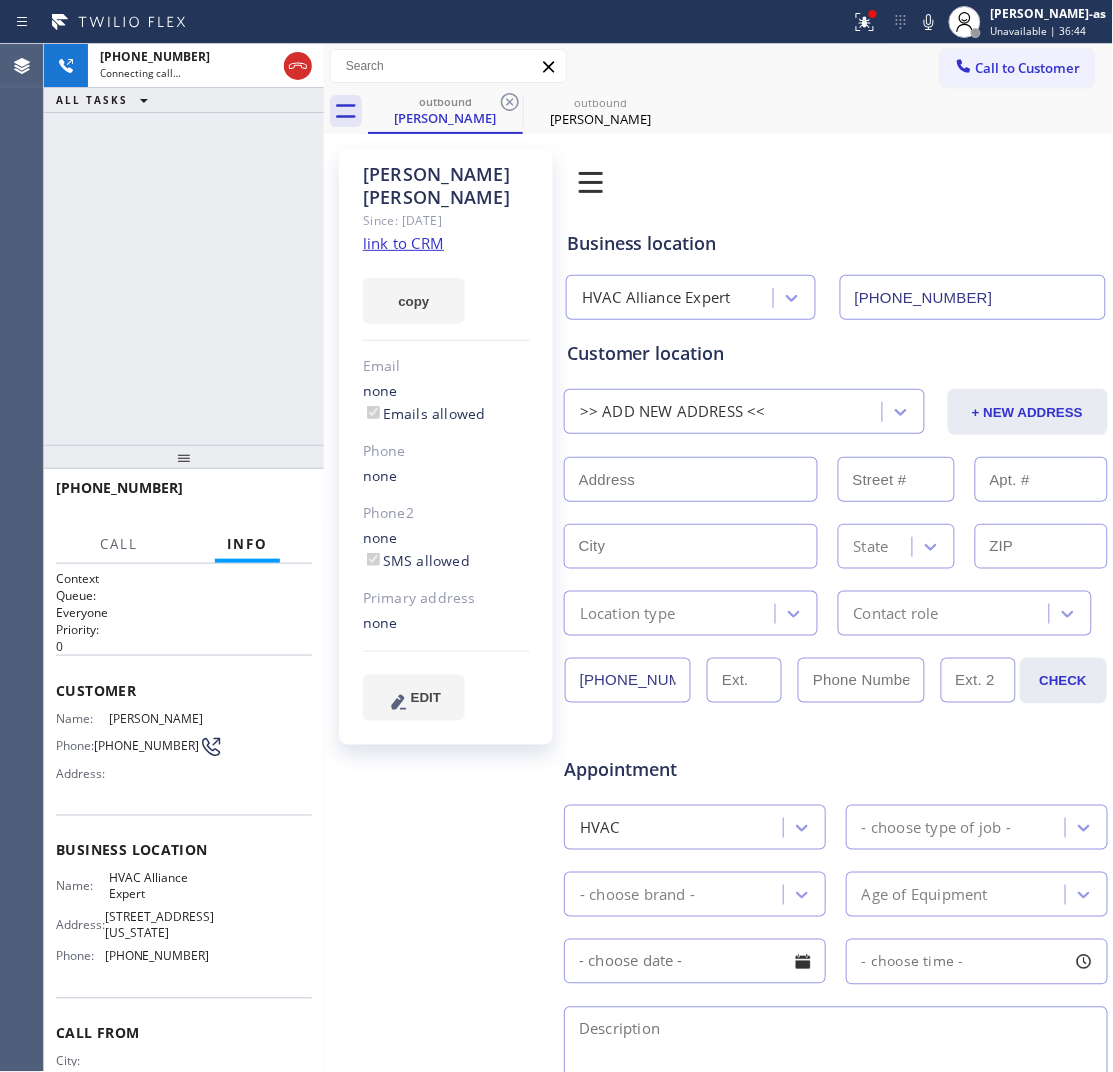click 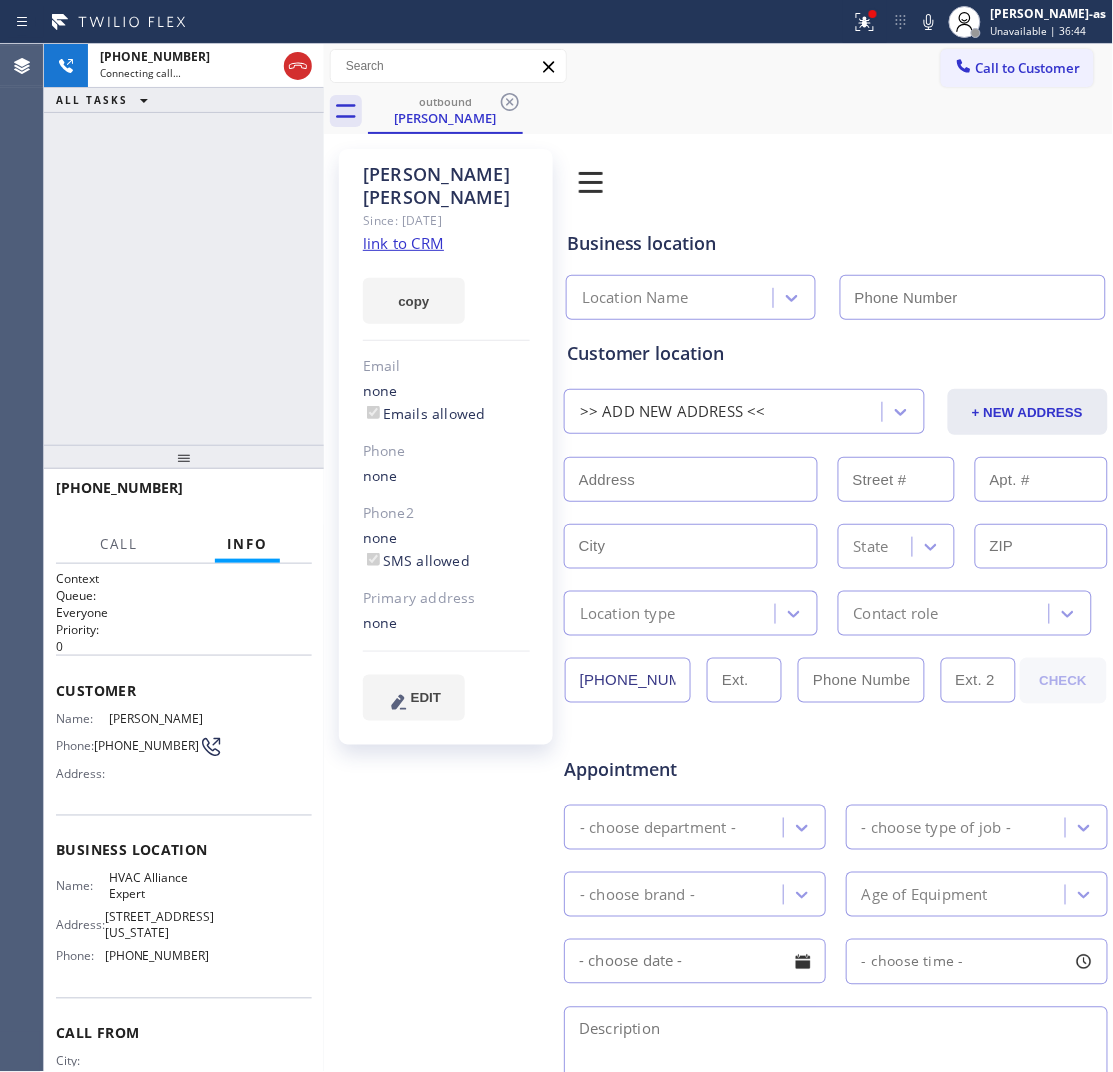 drag, startPoint x: 177, startPoint y: 290, endPoint x: 326, endPoint y: 262, distance: 151.60805 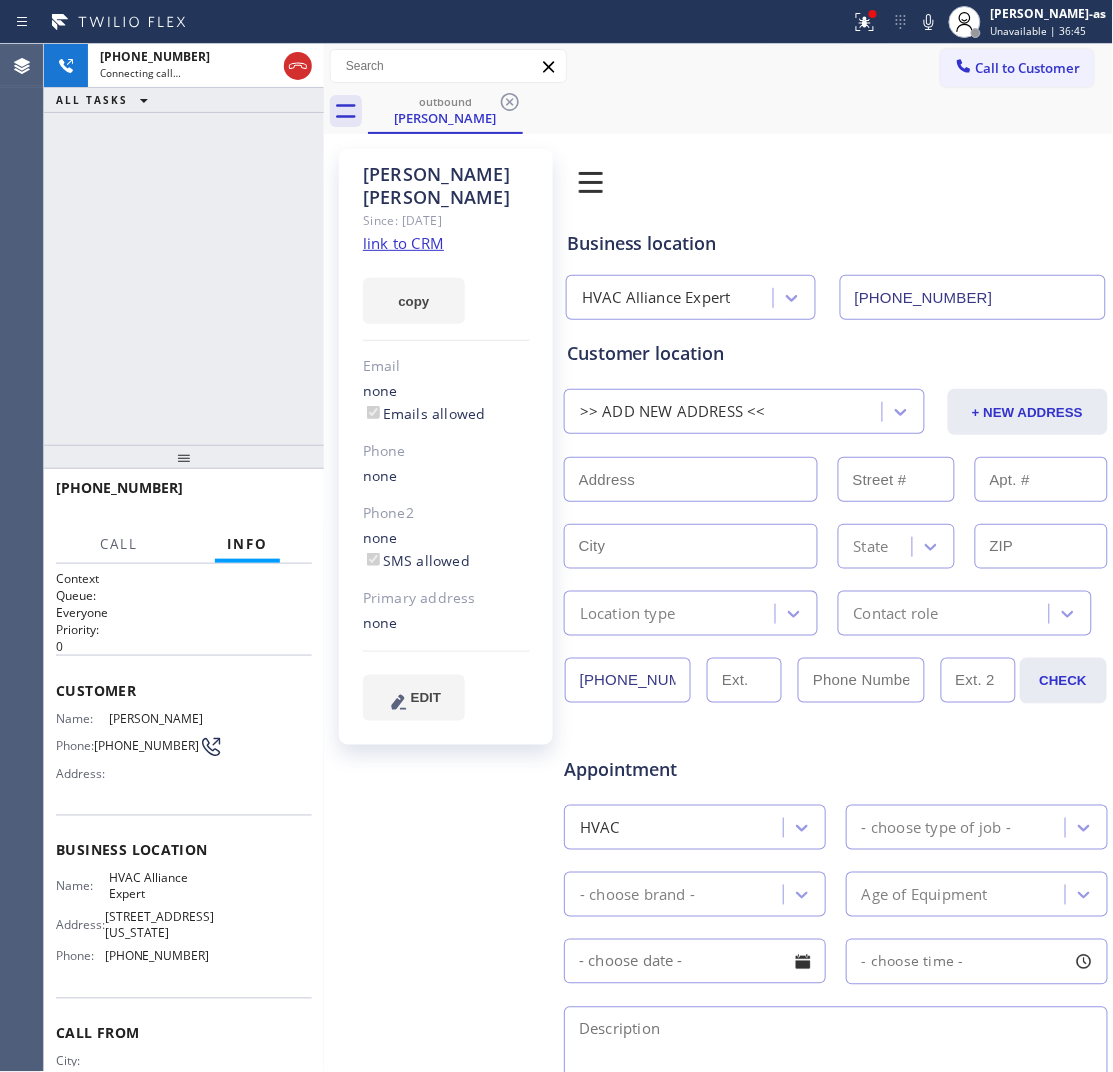 click on "link to CRM" 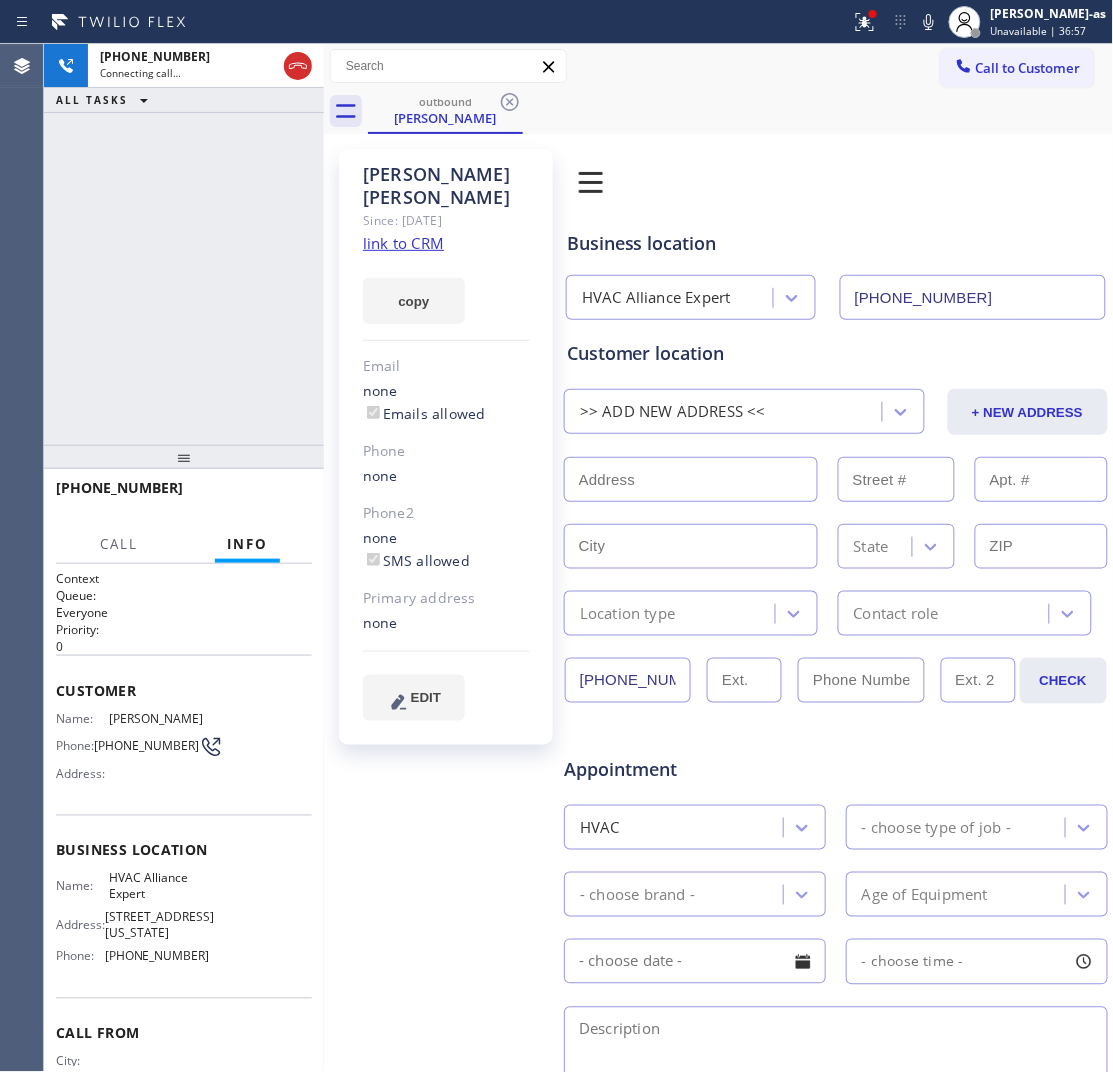 click on "link to CRM" 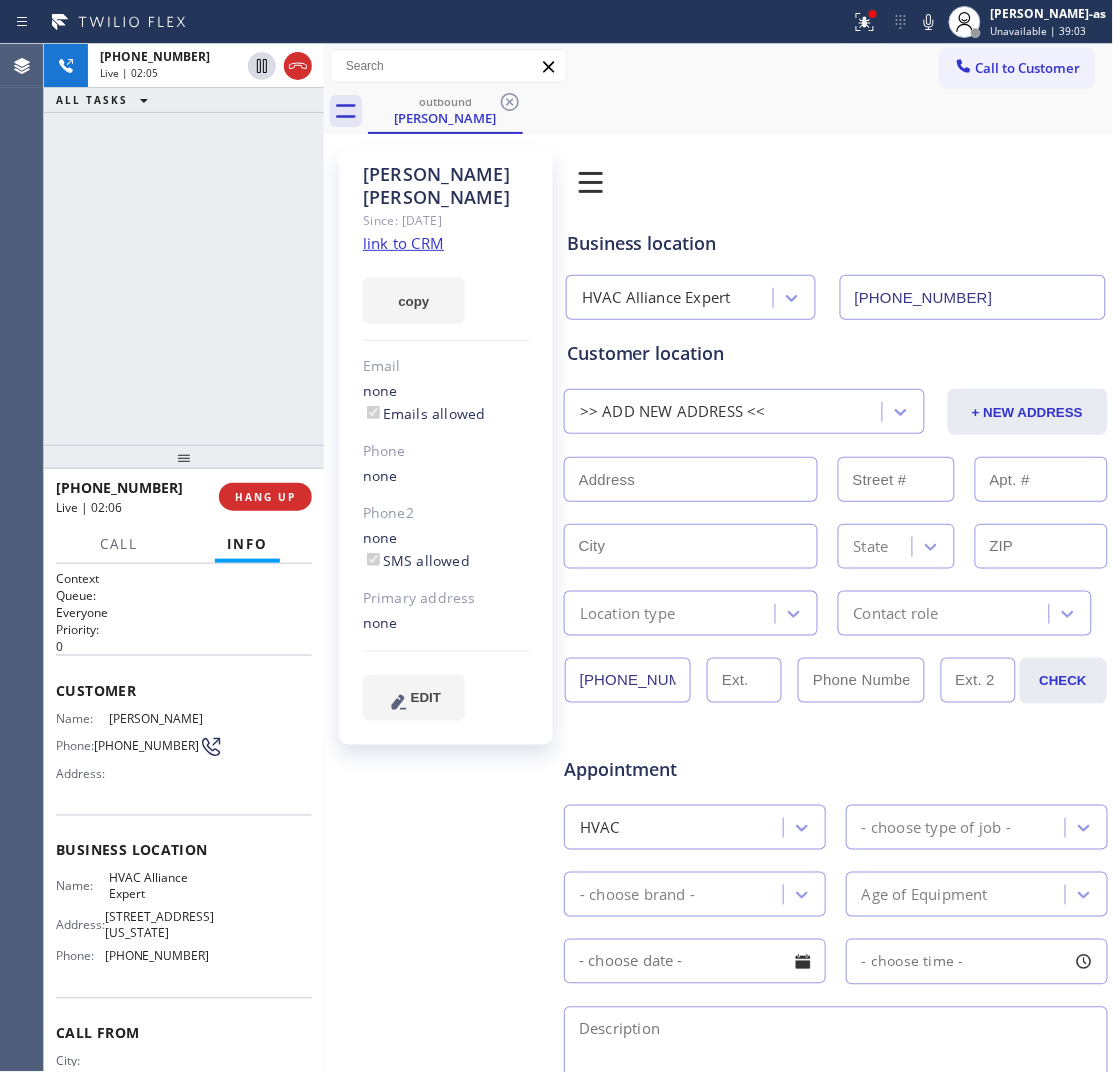 click on "[PHONE_NUMBER] Live | 02:05 ALL TASKS ALL TASKS ACTIVE TASKS TASKS IN WRAP UP" at bounding box center [184, 244] 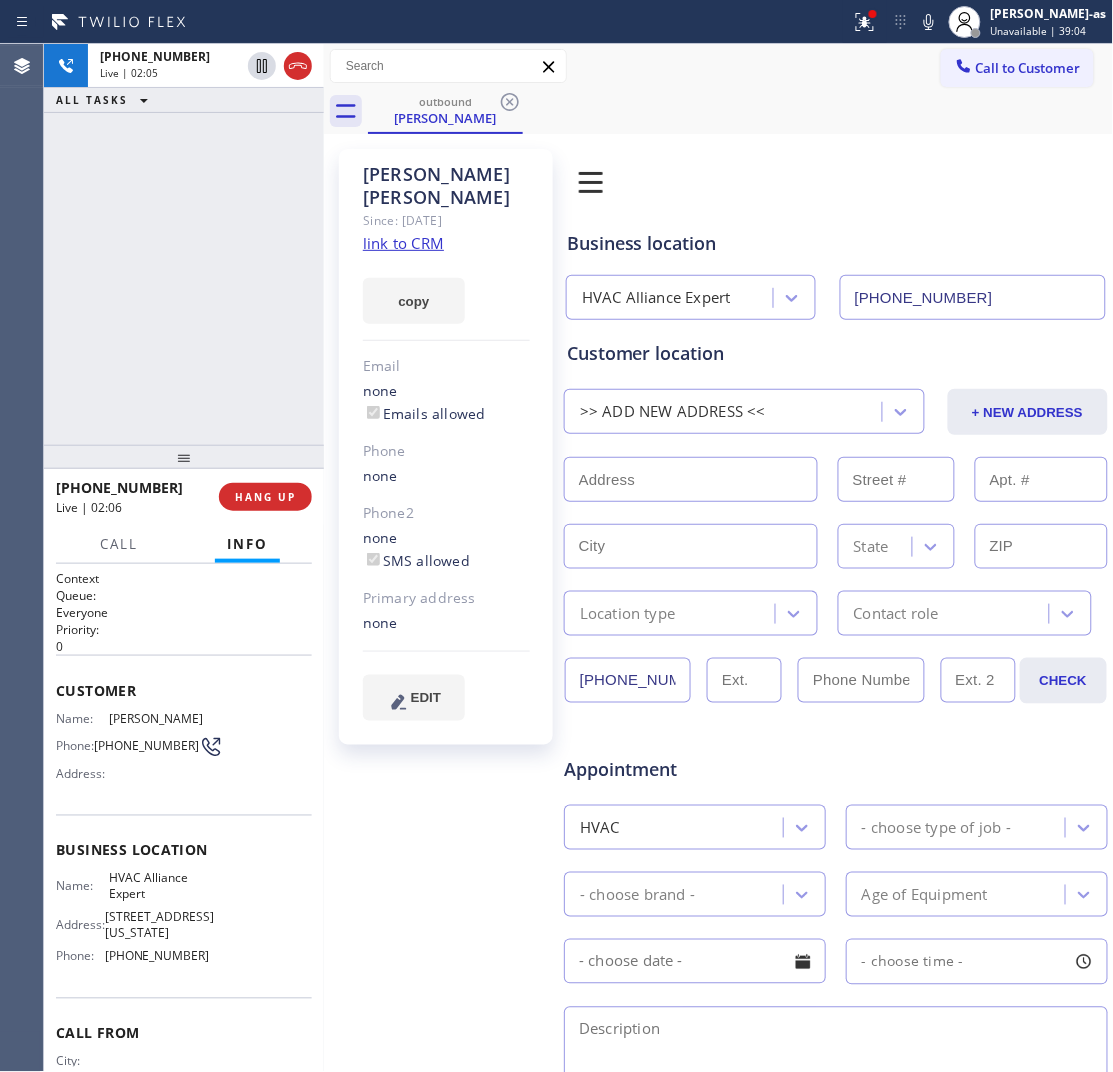 click on "HANG UP" at bounding box center [265, 497] 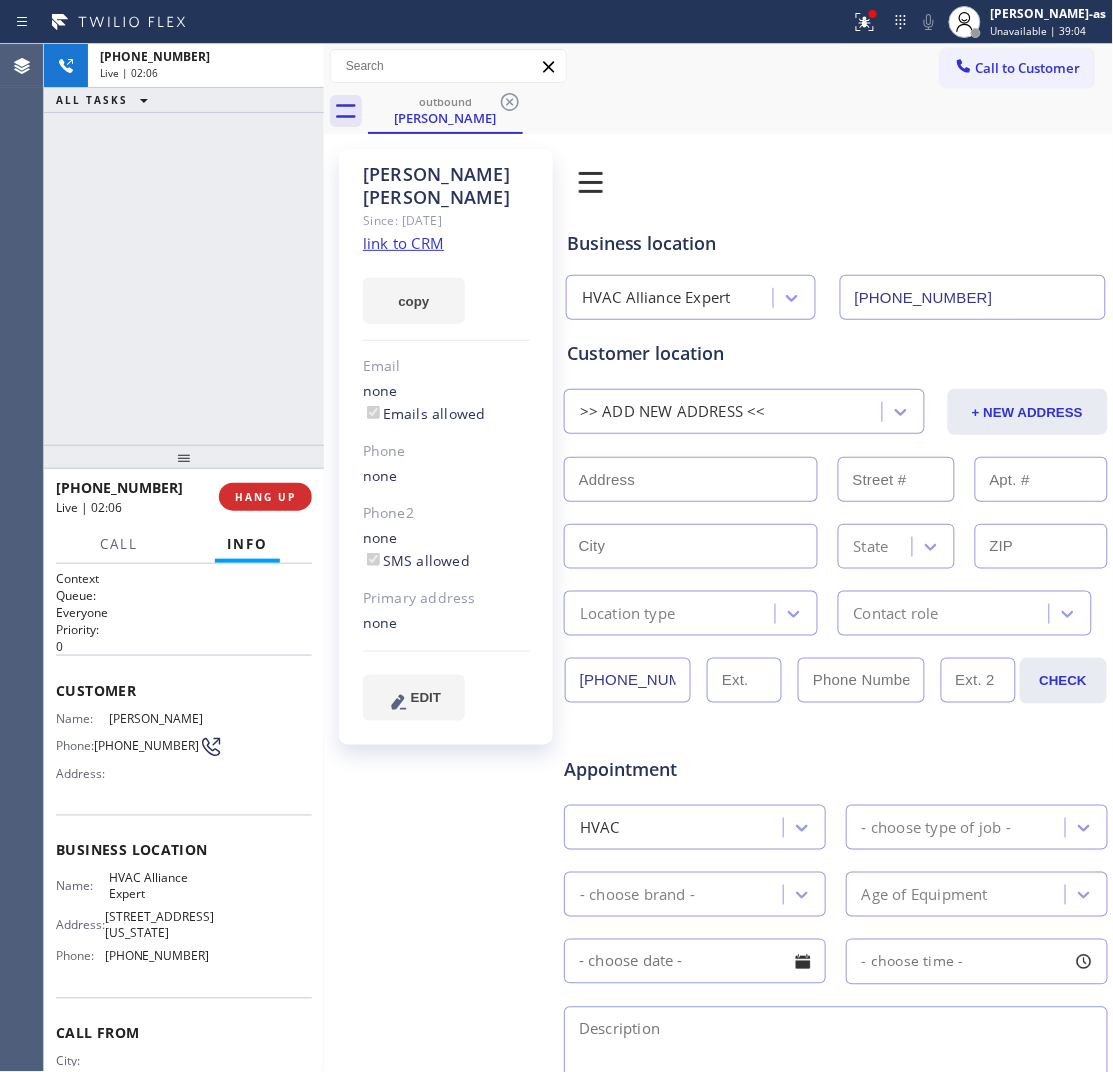 click on "[PHONE_NUMBER] Live | 02:06 ALL TASKS ALL TASKS ACTIVE TASKS TASKS IN WRAP UP" at bounding box center [184, 244] 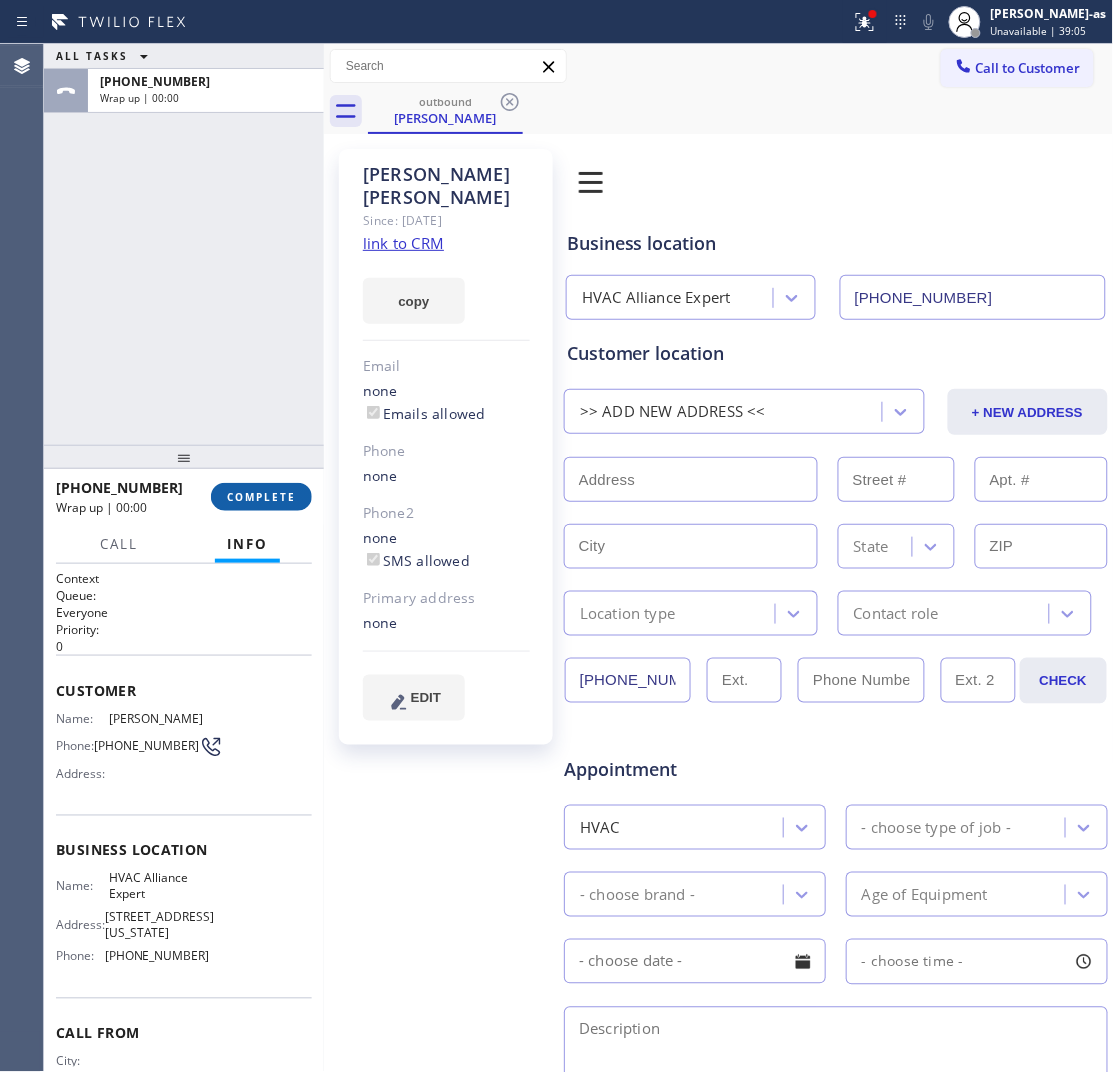 click on "COMPLETE" at bounding box center (261, 497) 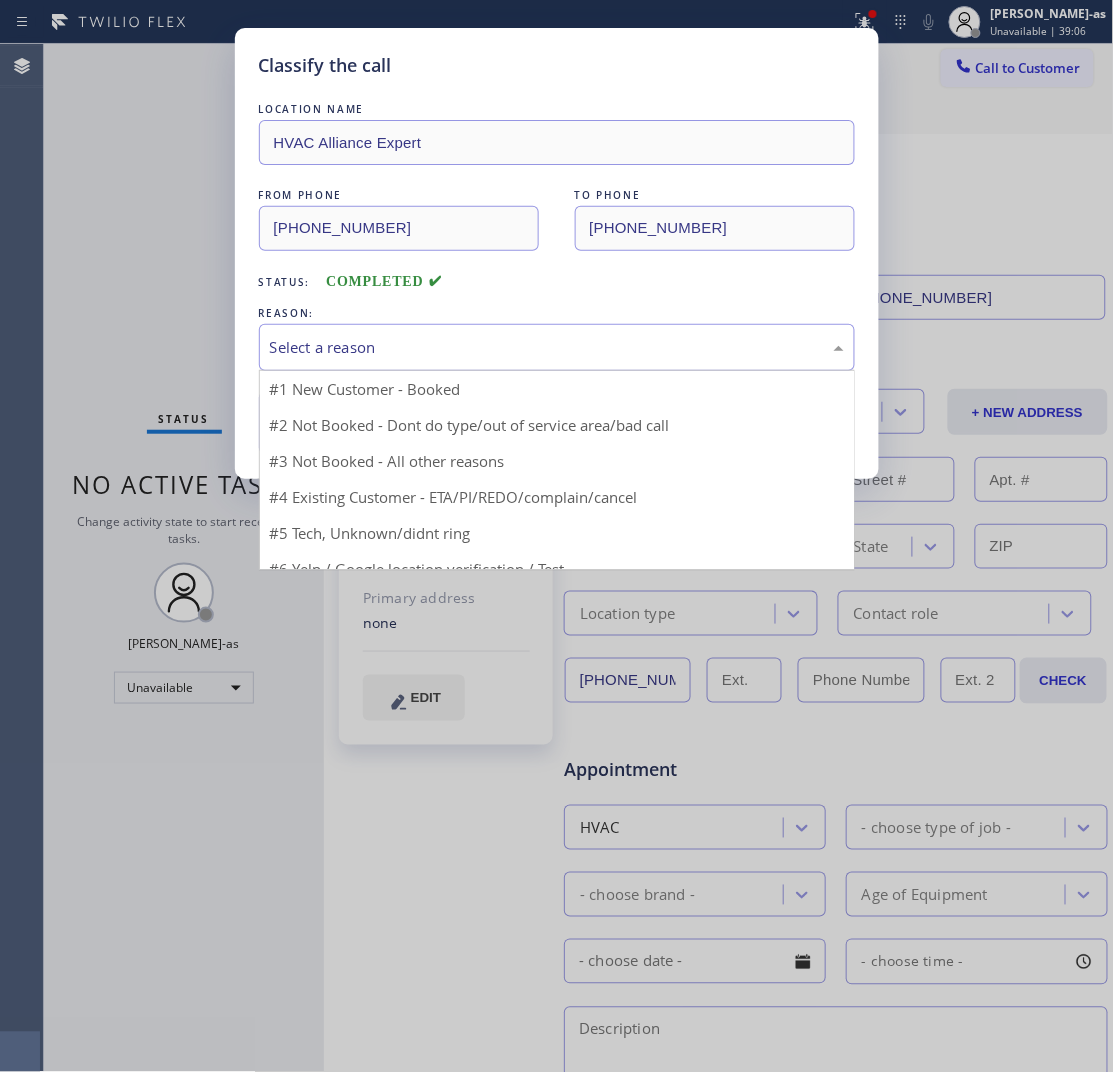 click on "Select a reason" at bounding box center (557, 347) 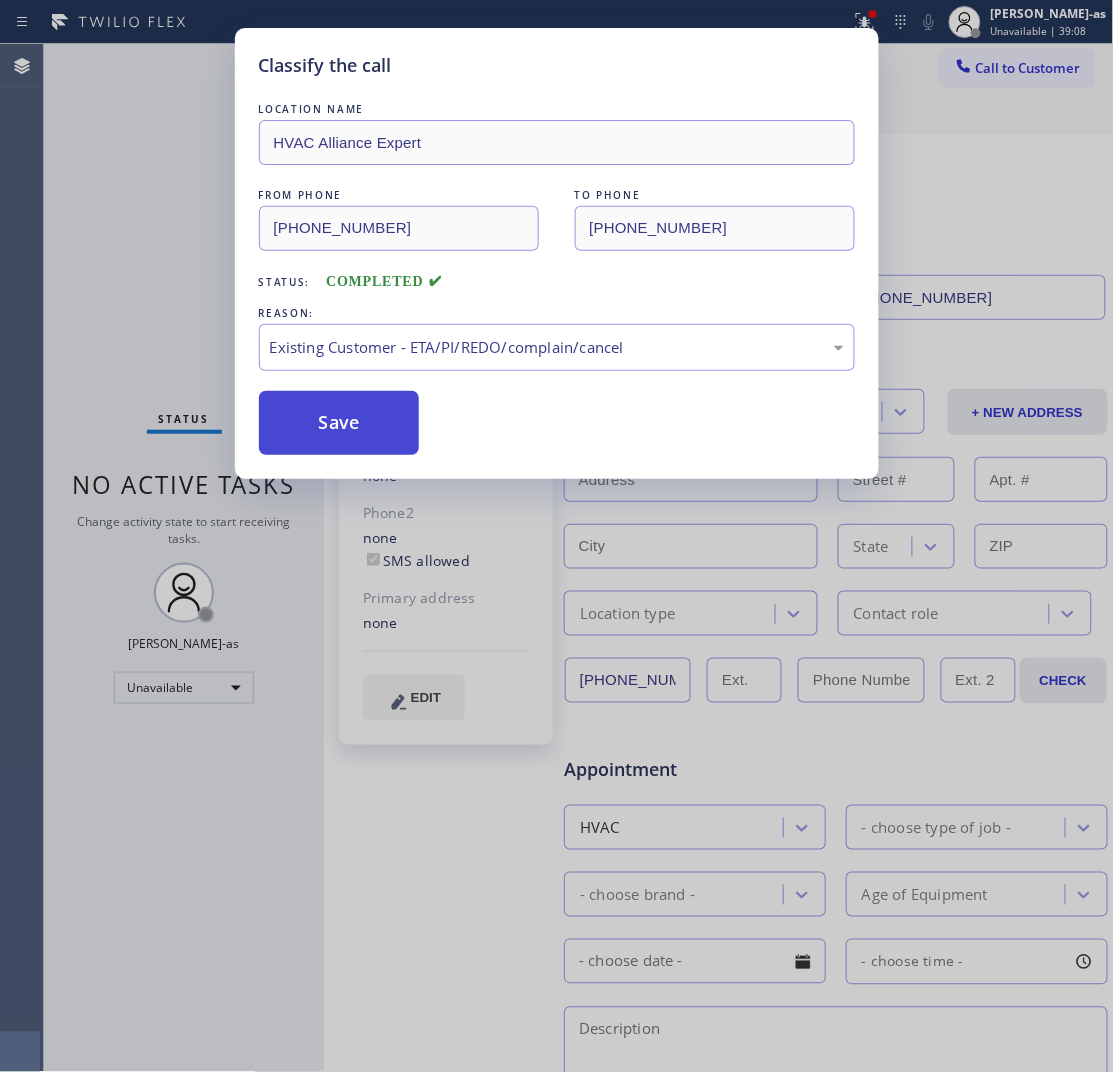 click on "Save" at bounding box center (339, 423) 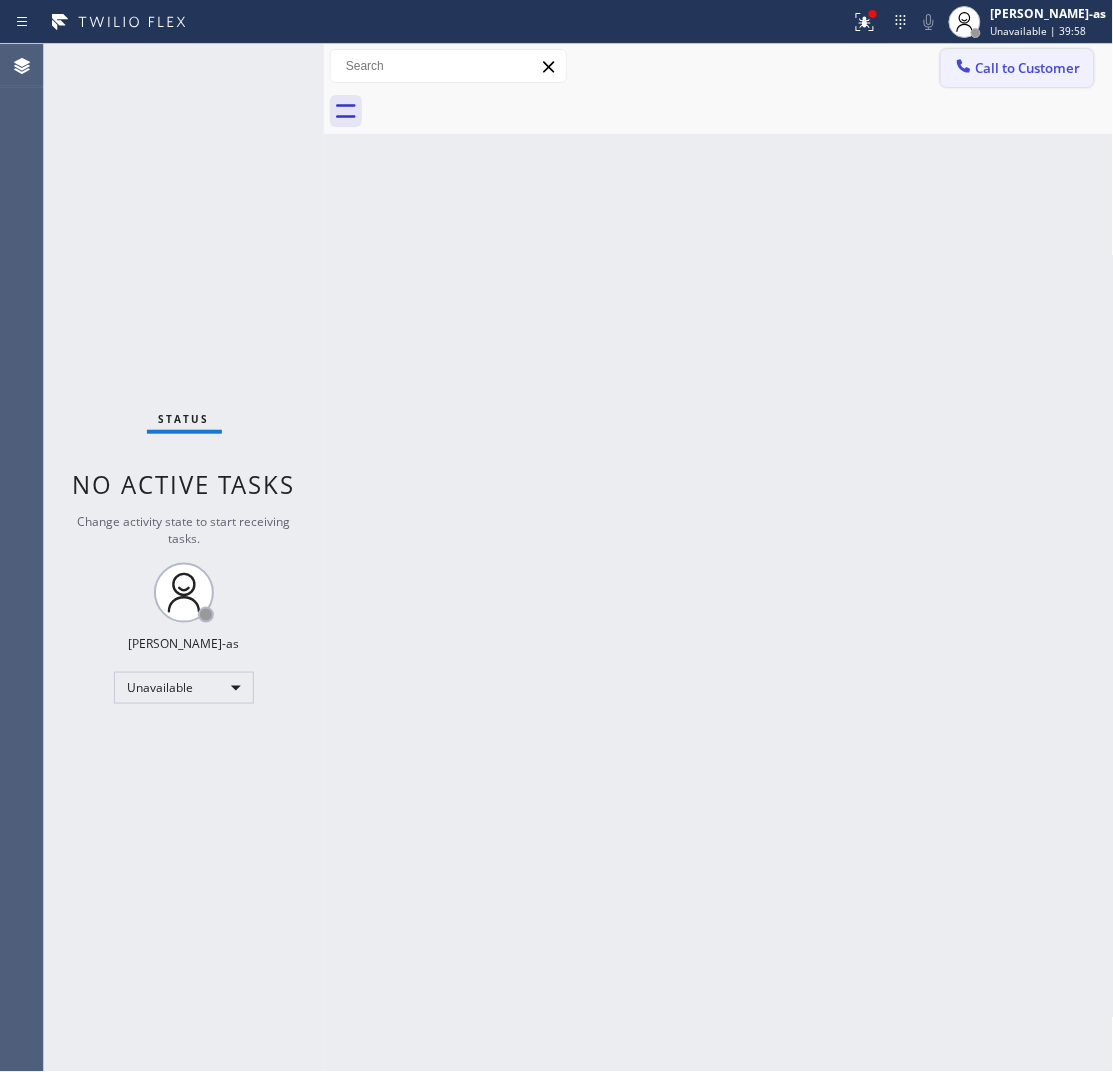 click on "Call to Customer" at bounding box center (1028, 68) 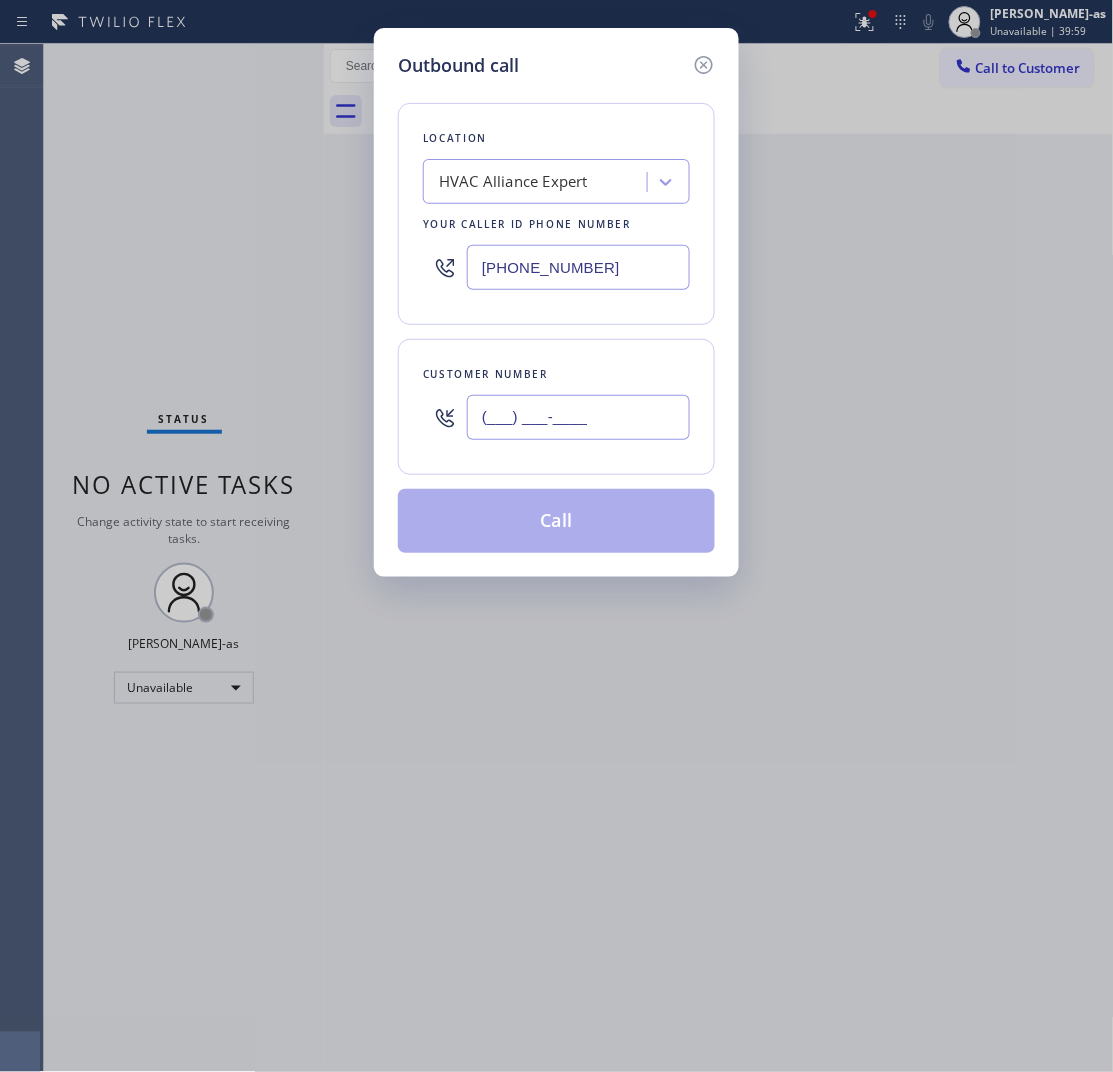 click on "(___) ___-____" at bounding box center [578, 417] 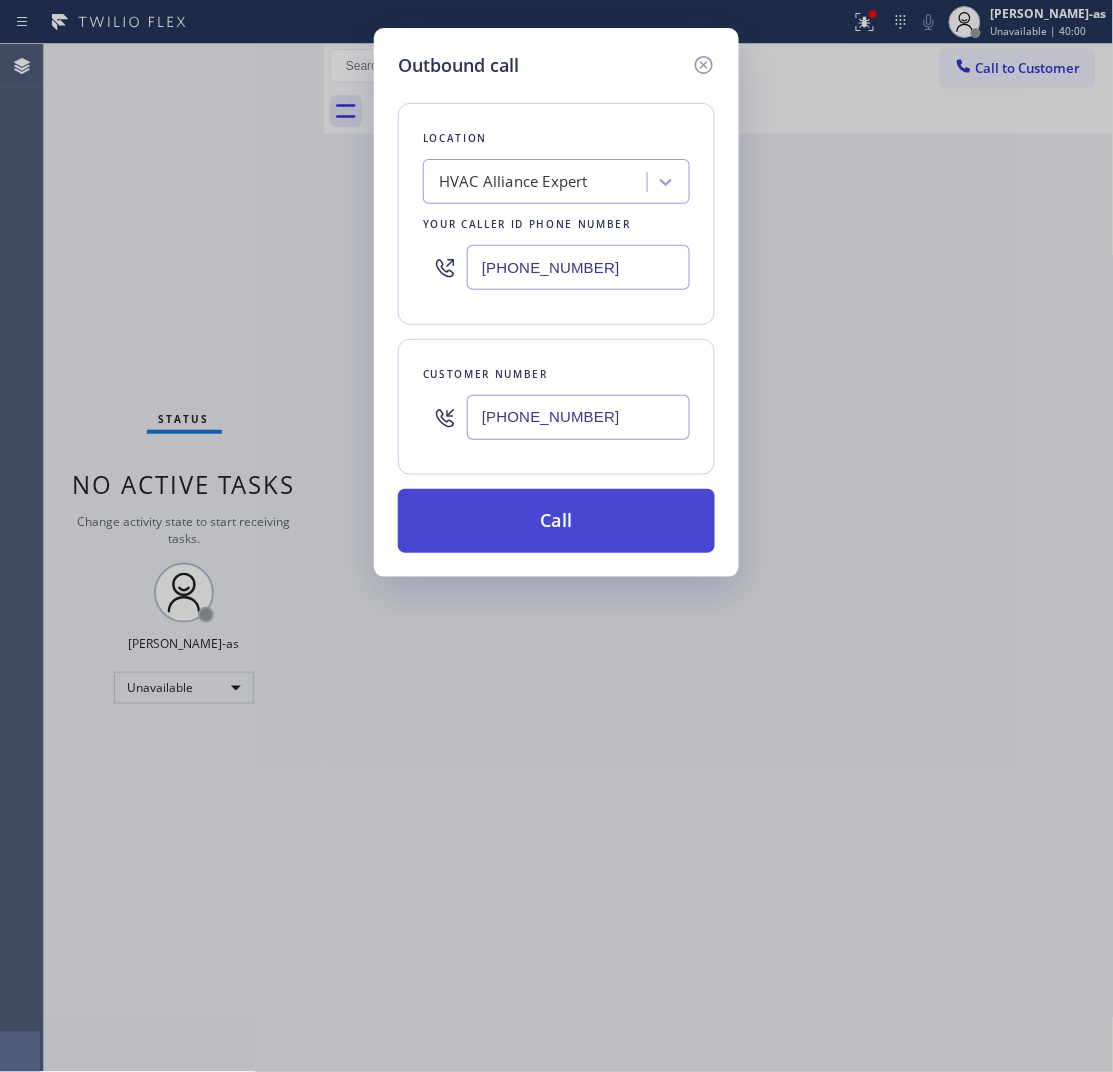 type on "[PHONE_NUMBER]" 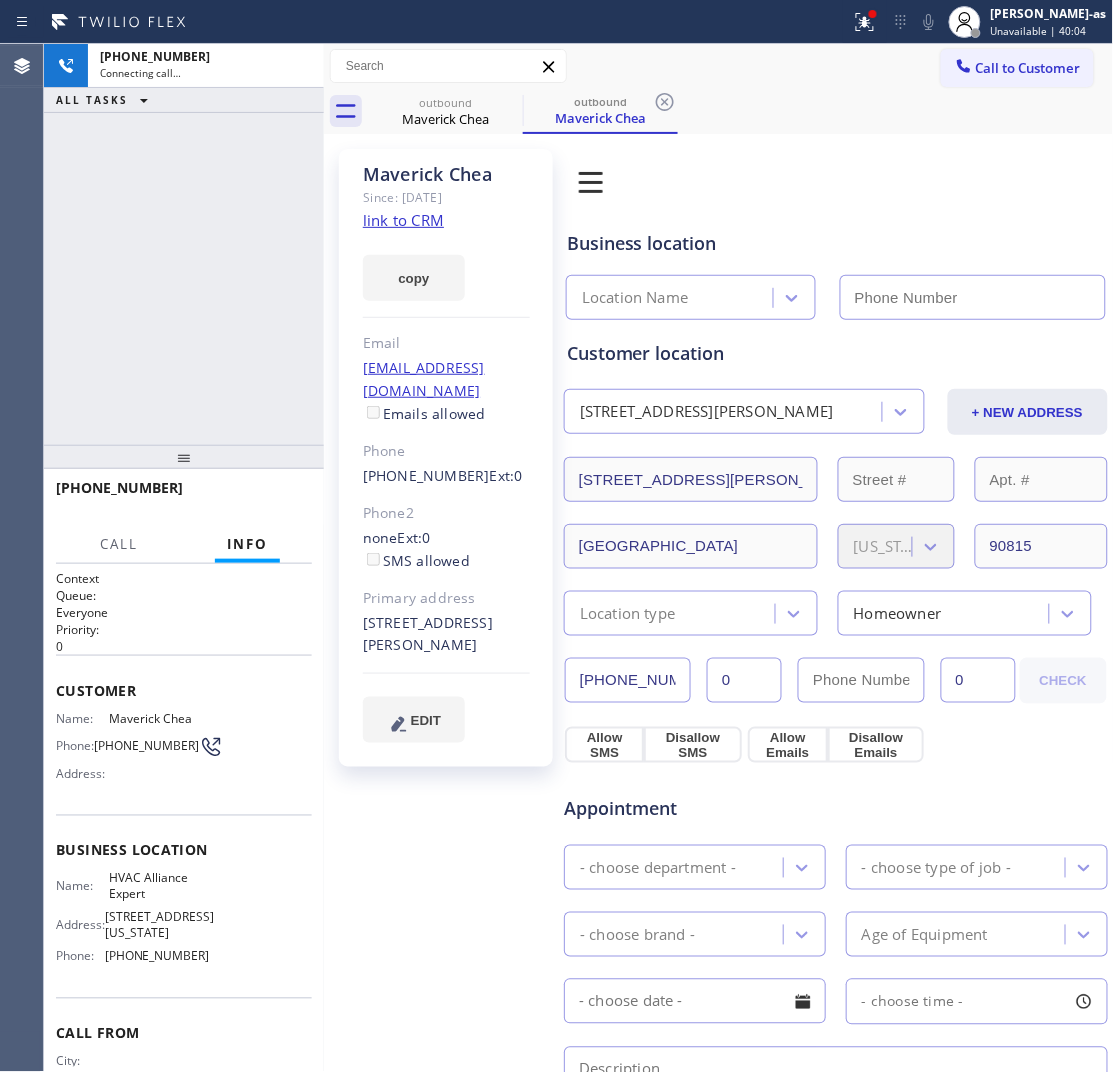 type on "[PHONE_NUMBER]" 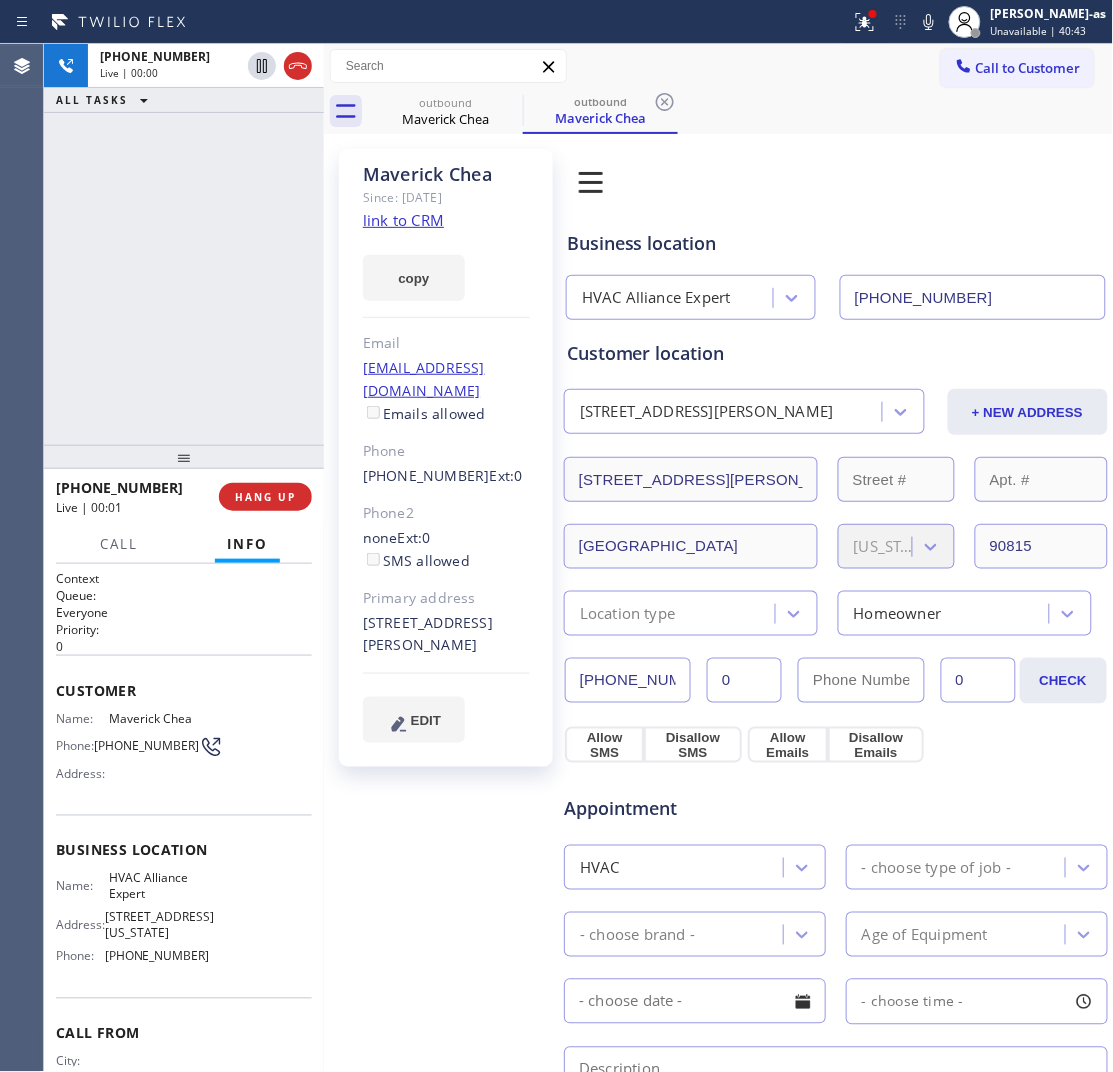 drag, startPoint x: 177, startPoint y: 202, endPoint x: 286, endPoint y: 132, distance: 129.5415 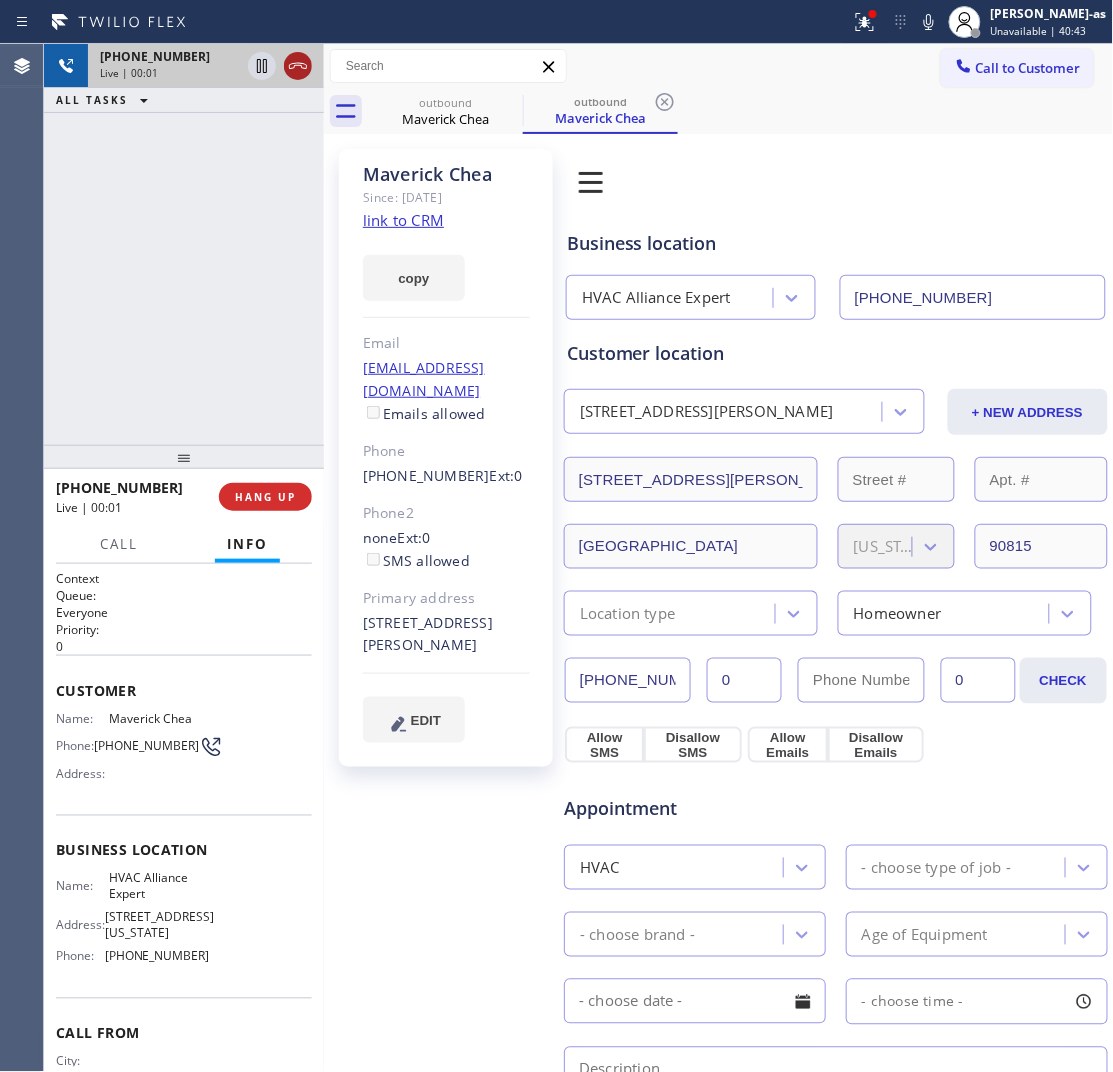 click 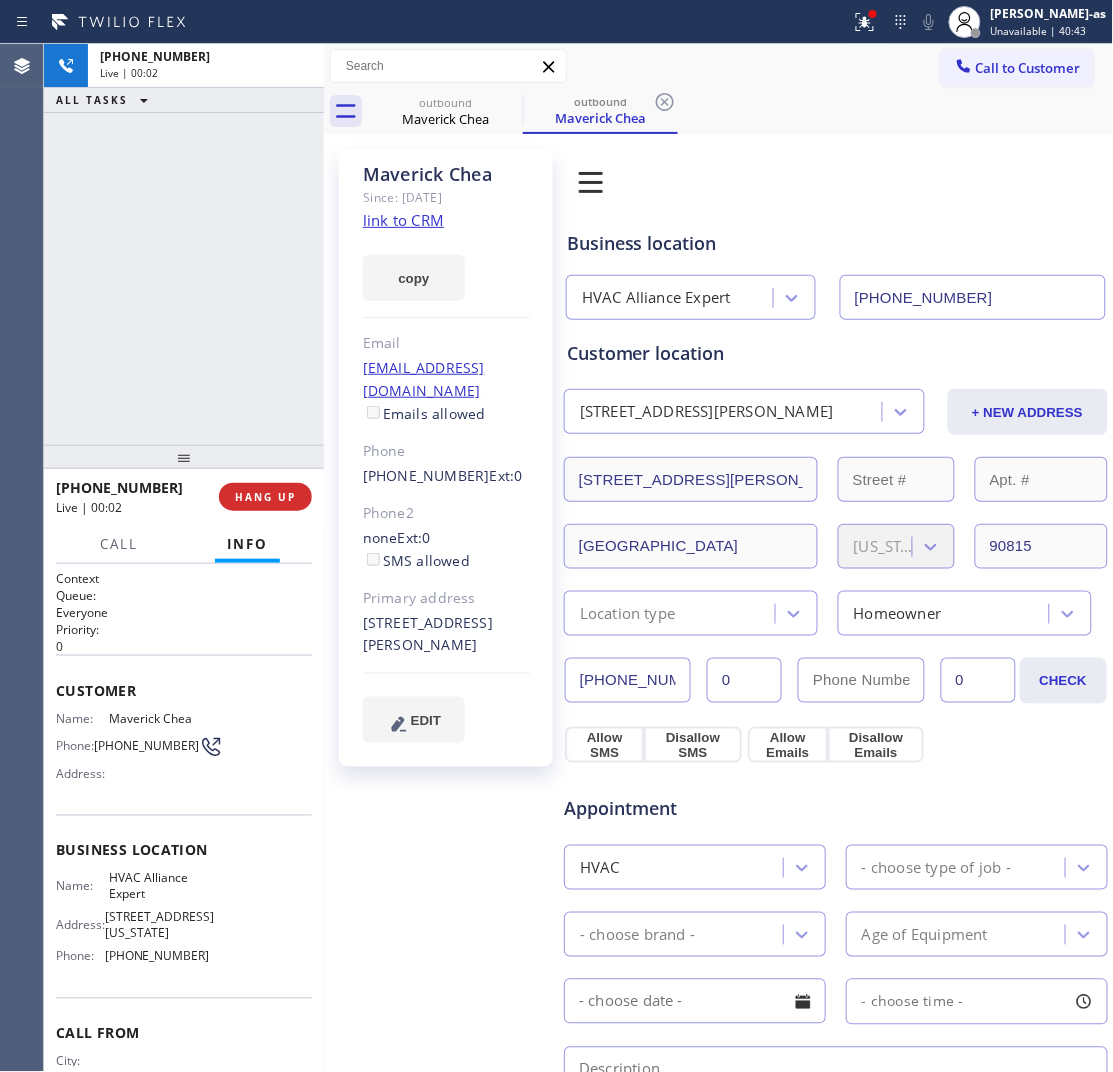 drag, startPoint x: 211, startPoint y: 313, endPoint x: 268, endPoint y: 581, distance: 273.99454 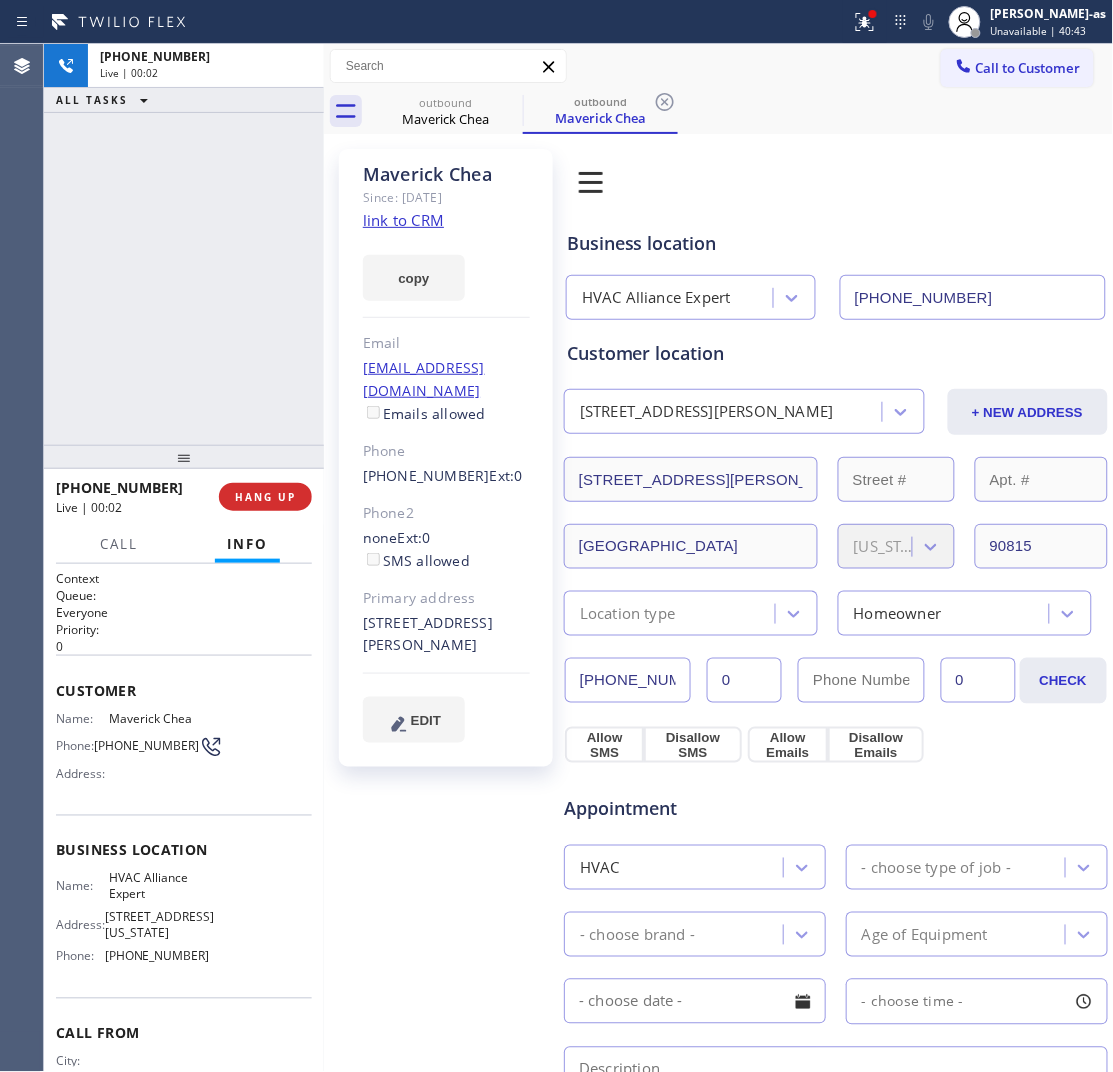 click on "[PHONE_NUMBER] Live | 00:02 ALL TASKS ALL TASKS ACTIVE TASKS TASKS IN WRAP UP" at bounding box center (184, 244) 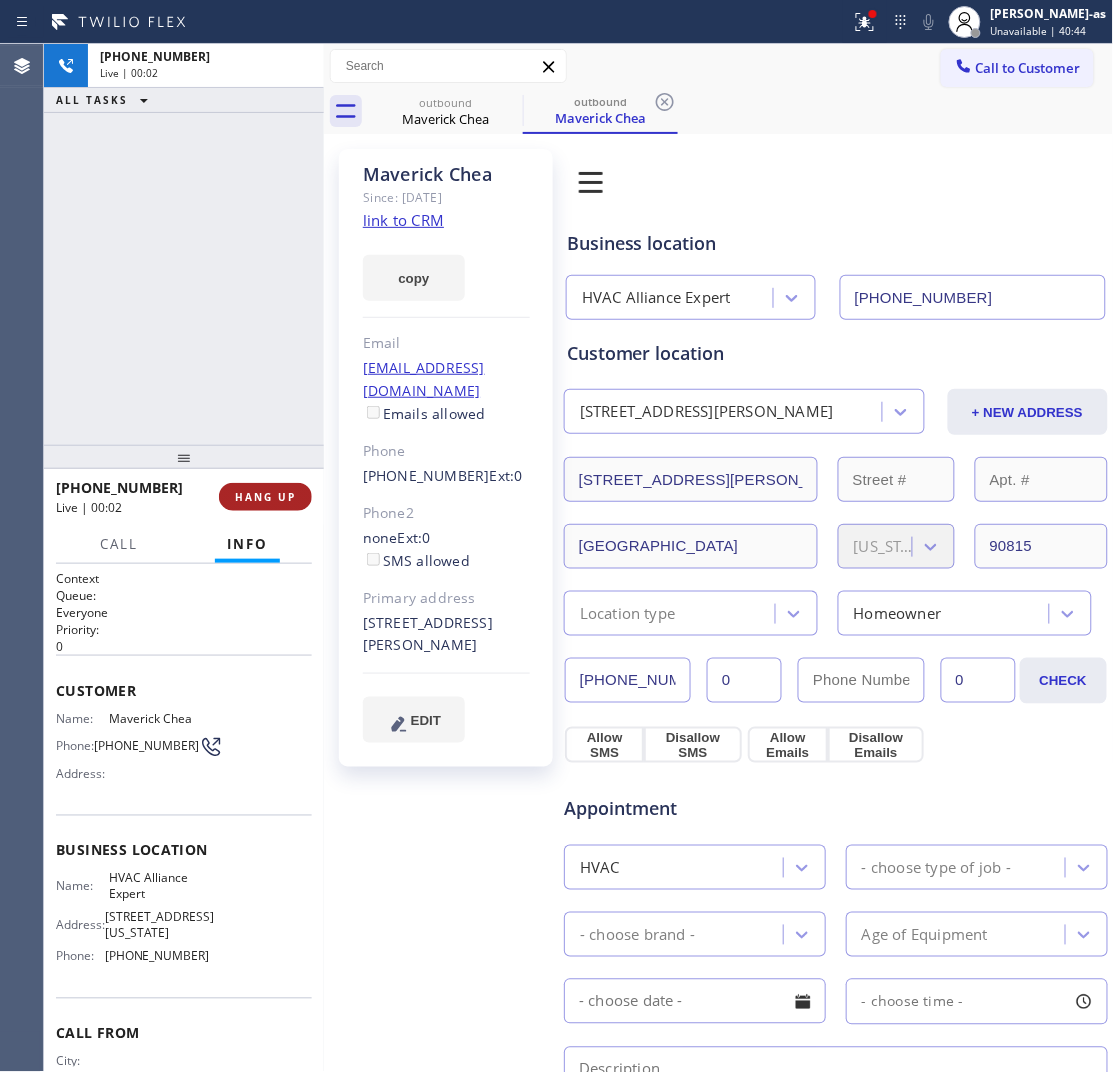click on "HANG UP" at bounding box center [265, 497] 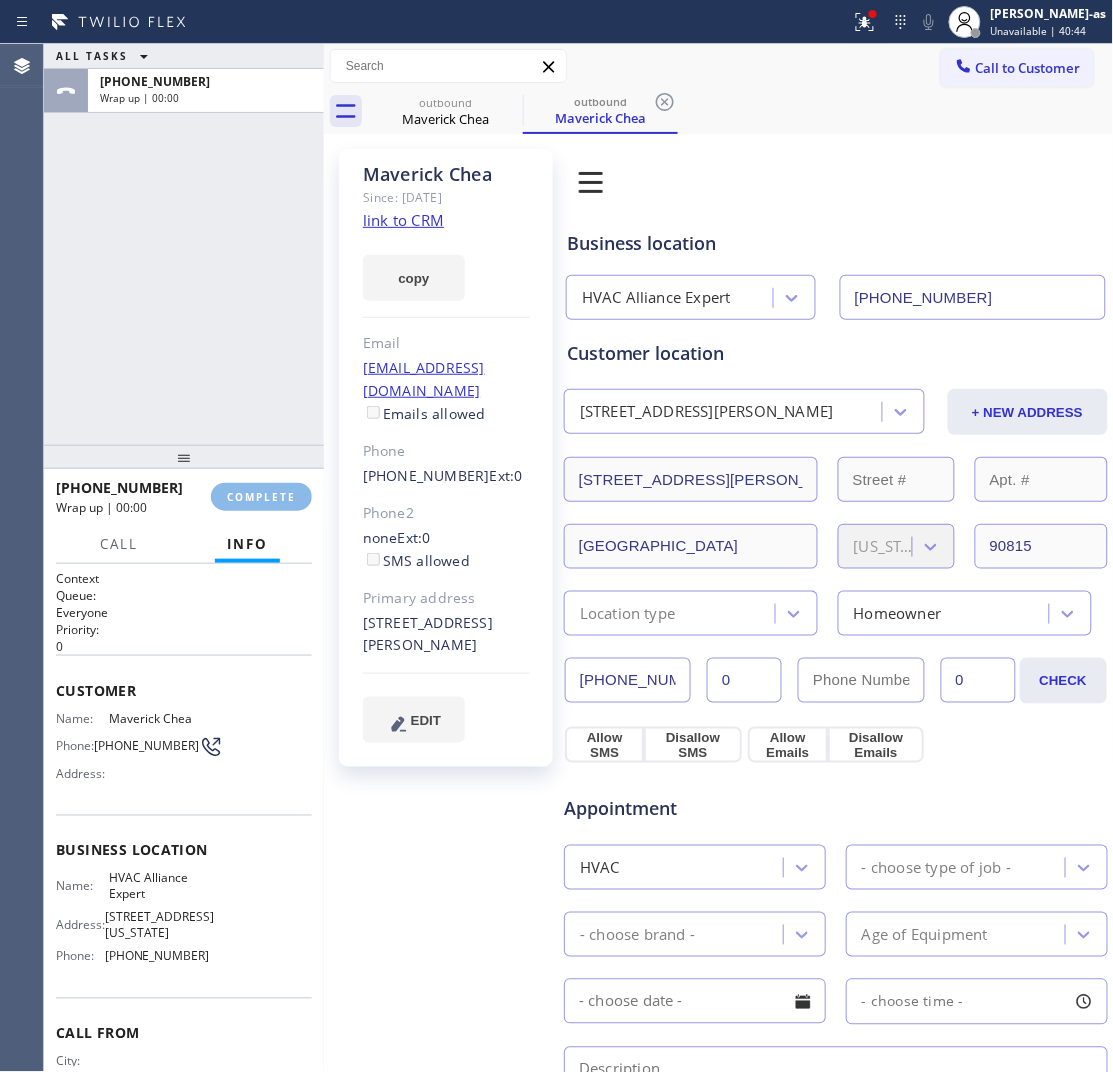 click on "ALL TASKS ALL TASKS ACTIVE TASKS TASKS IN WRAP UP [PHONE_NUMBER] Wrap up | 00:00" at bounding box center (184, 244) 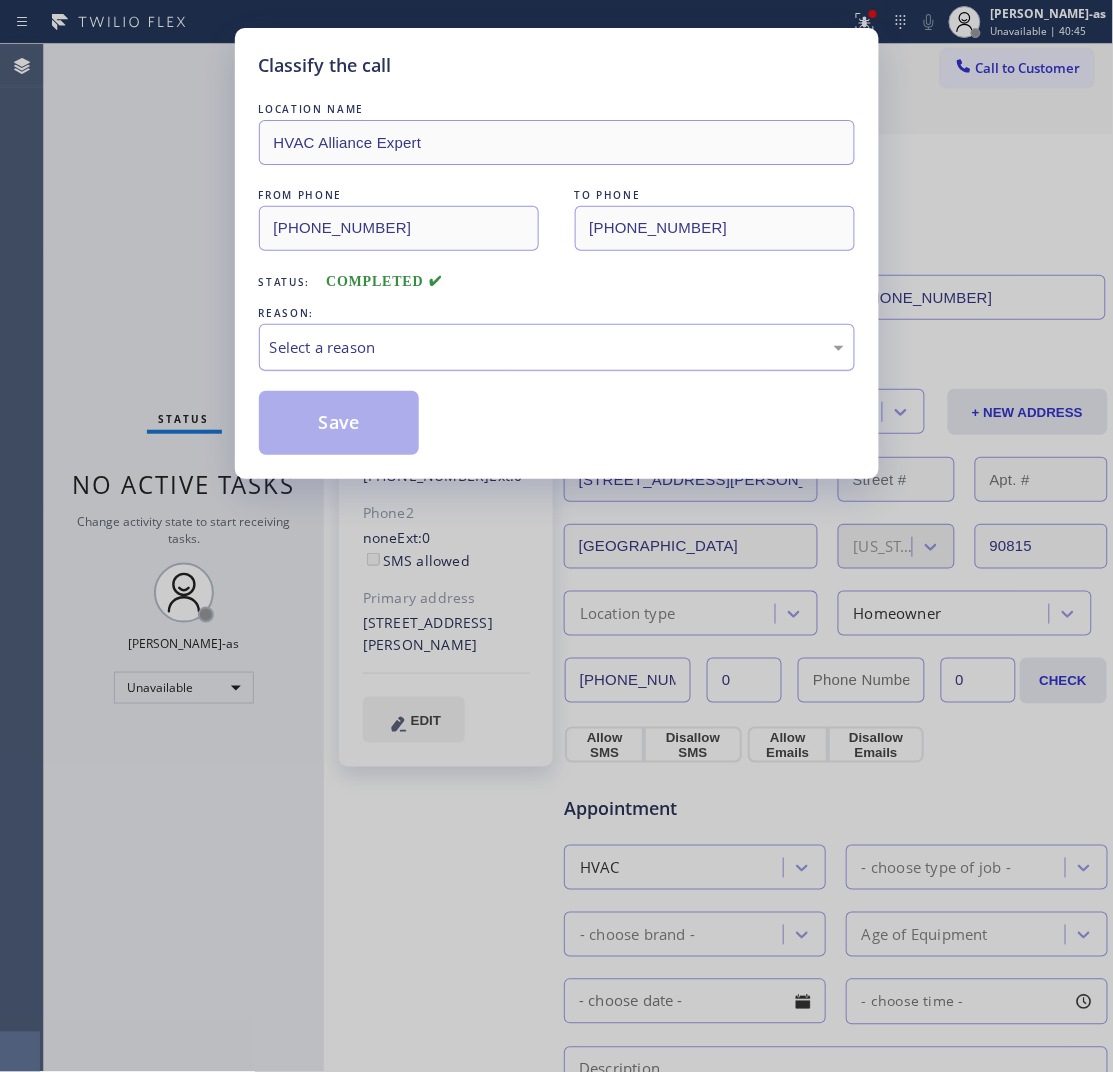 drag, startPoint x: 388, startPoint y: 351, endPoint x: 405, endPoint y: 361, distance: 19.723083 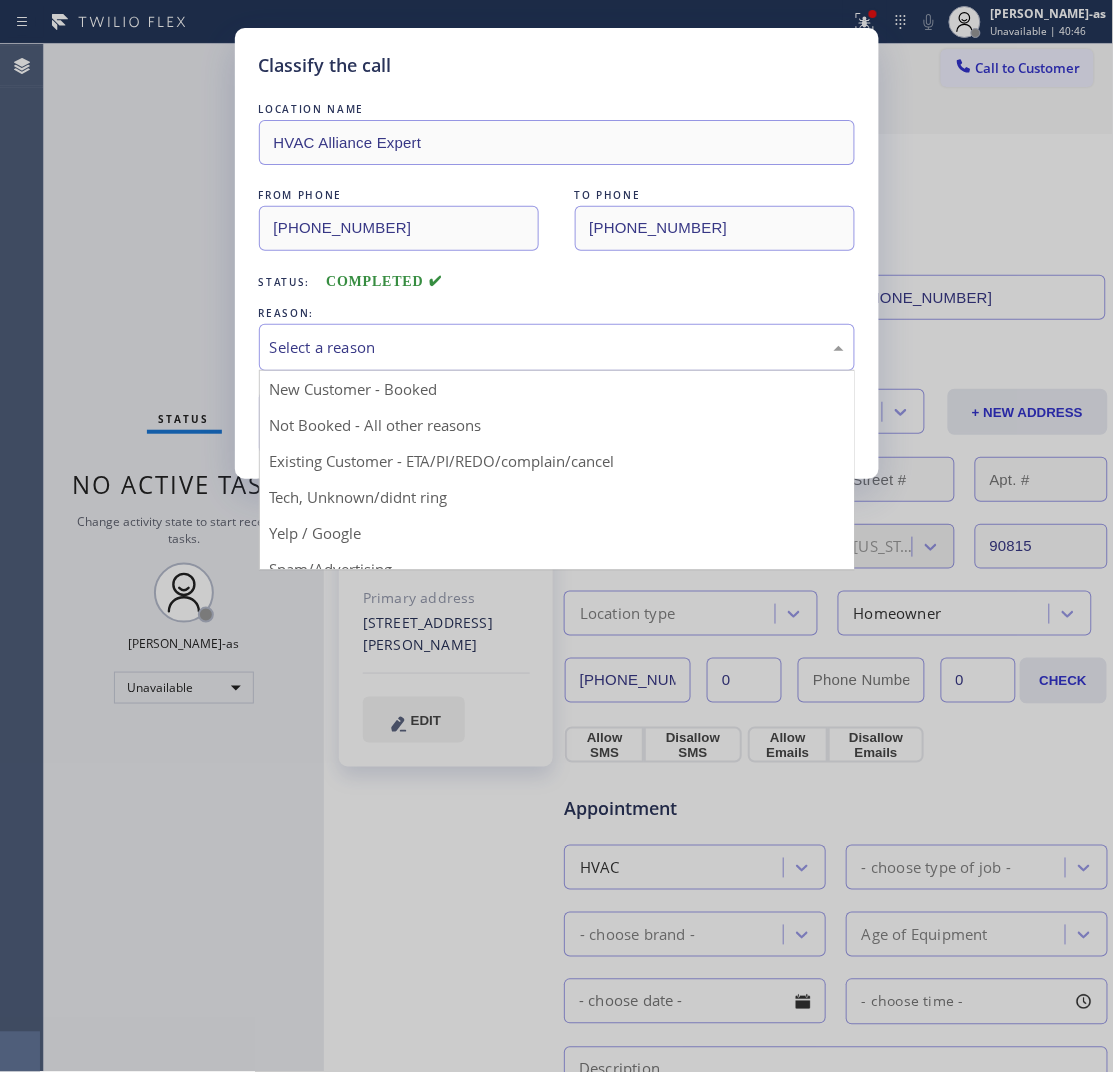 drag, startPoint x: 515, startPoint y: 450, endPoint x: 443, endPoint y: 446, distance: 72.11102 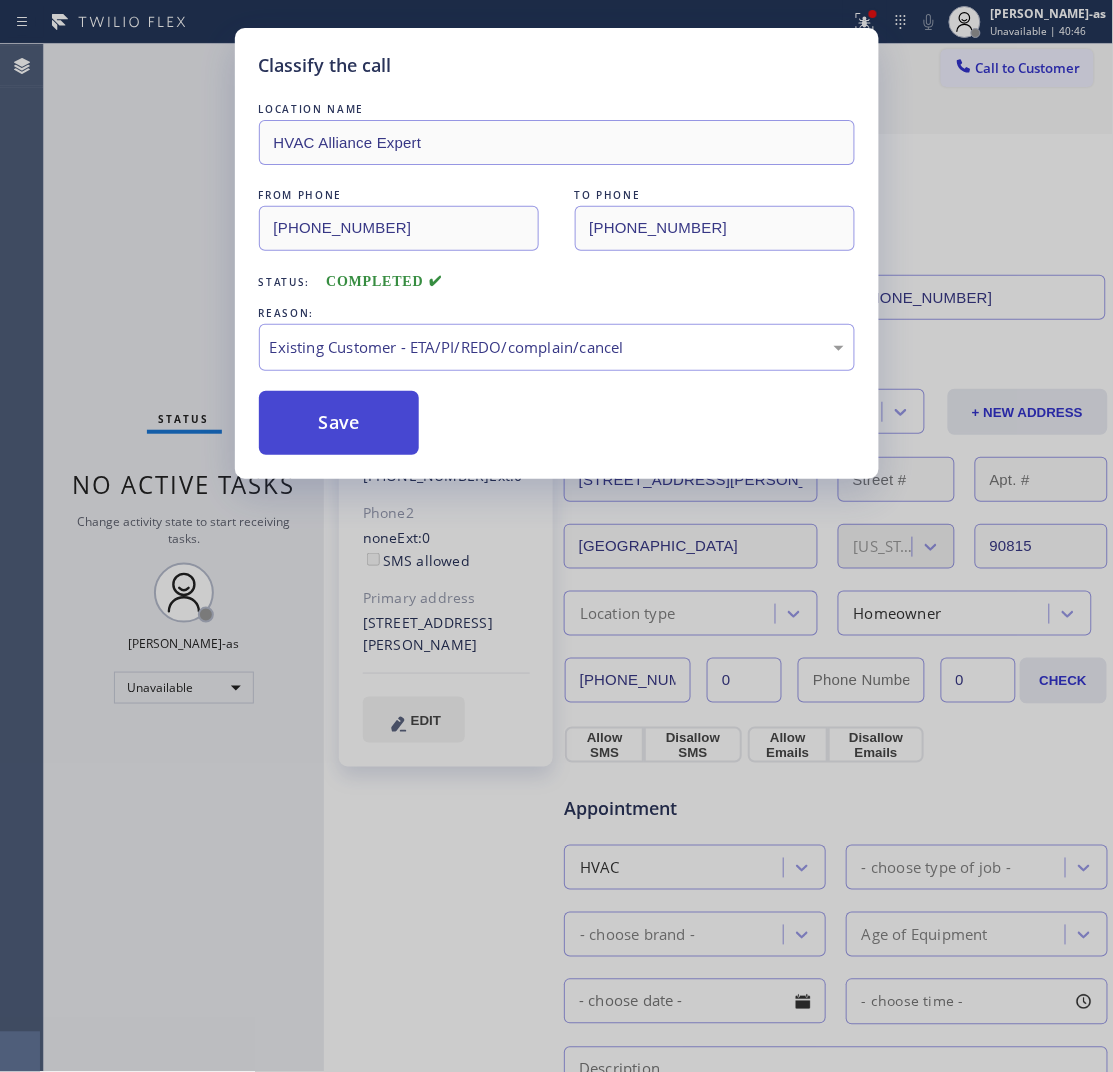 click on "Save" at bounding box center (339, 423) 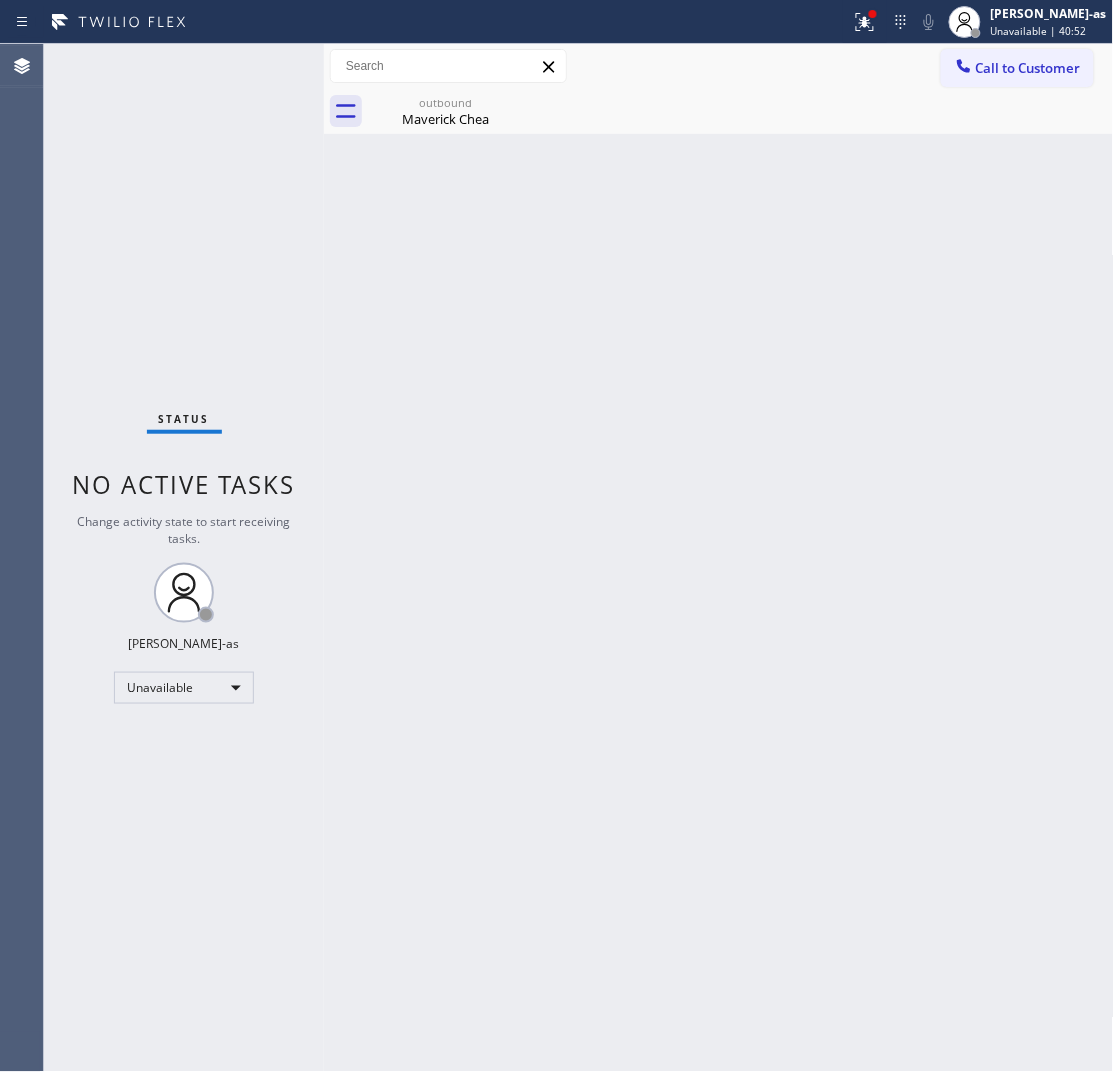click at bounding box center [324, 558] 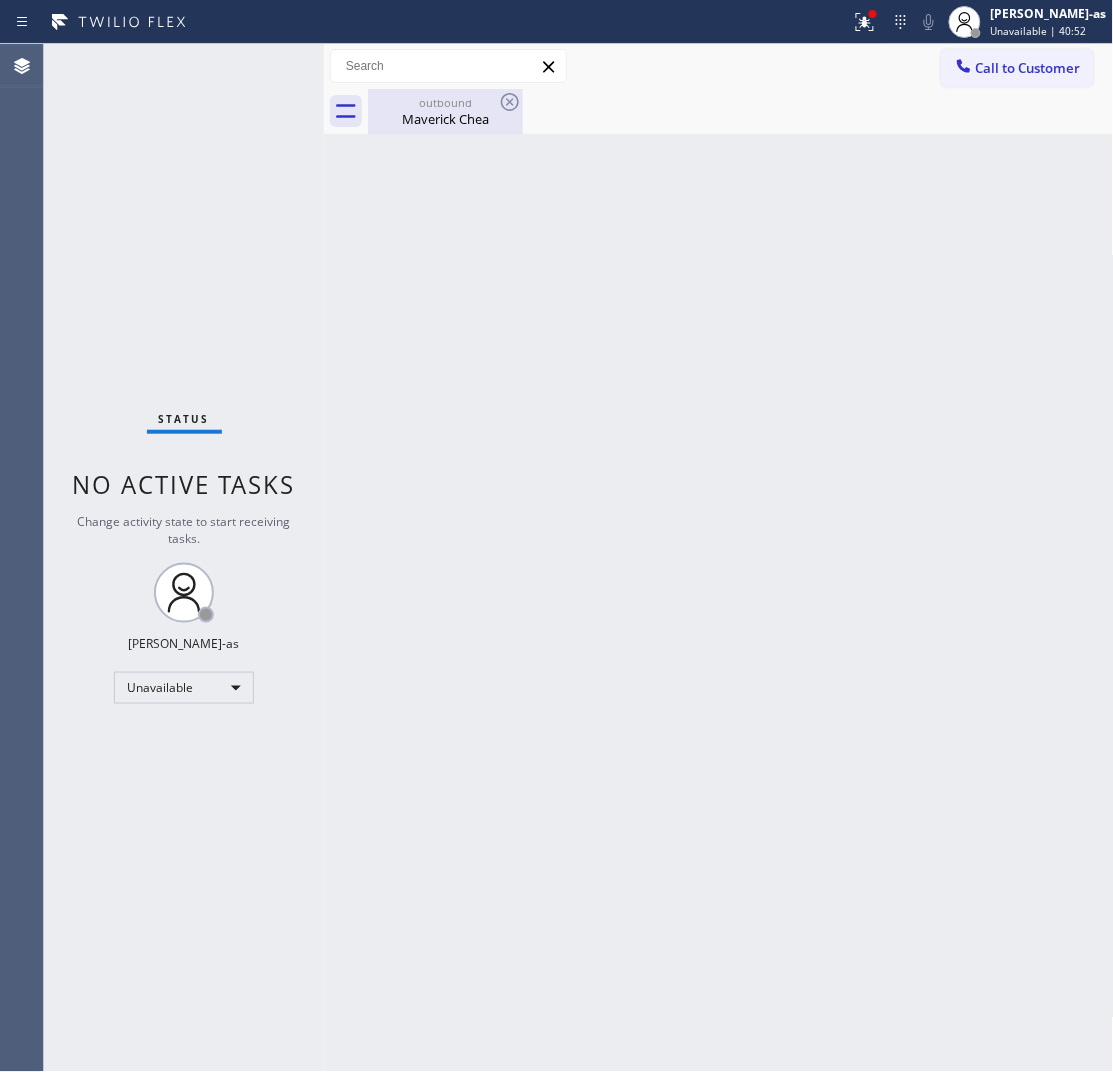 click on "outbound Maverick Chea" at bounding box center [445, 111] 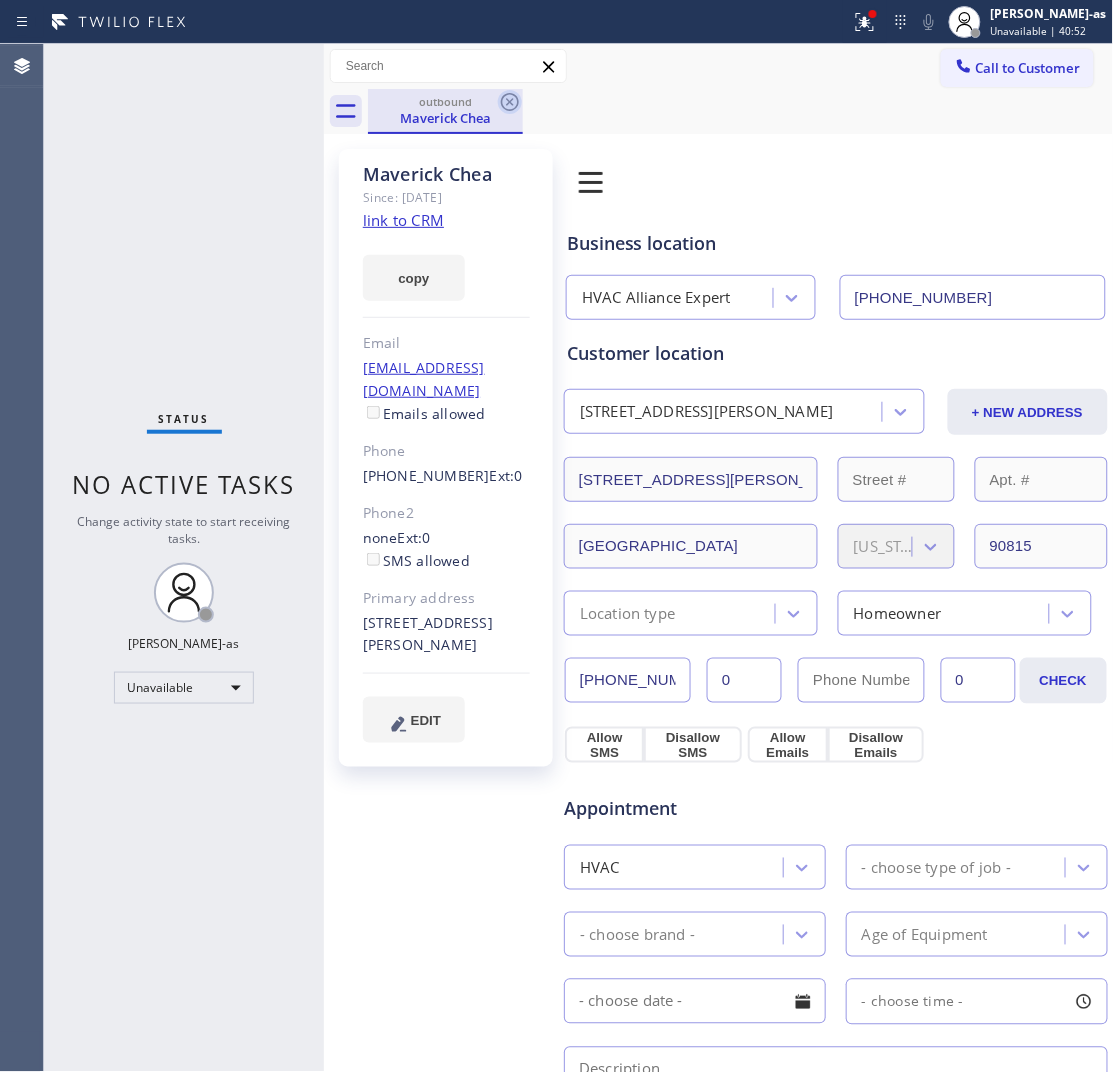 click 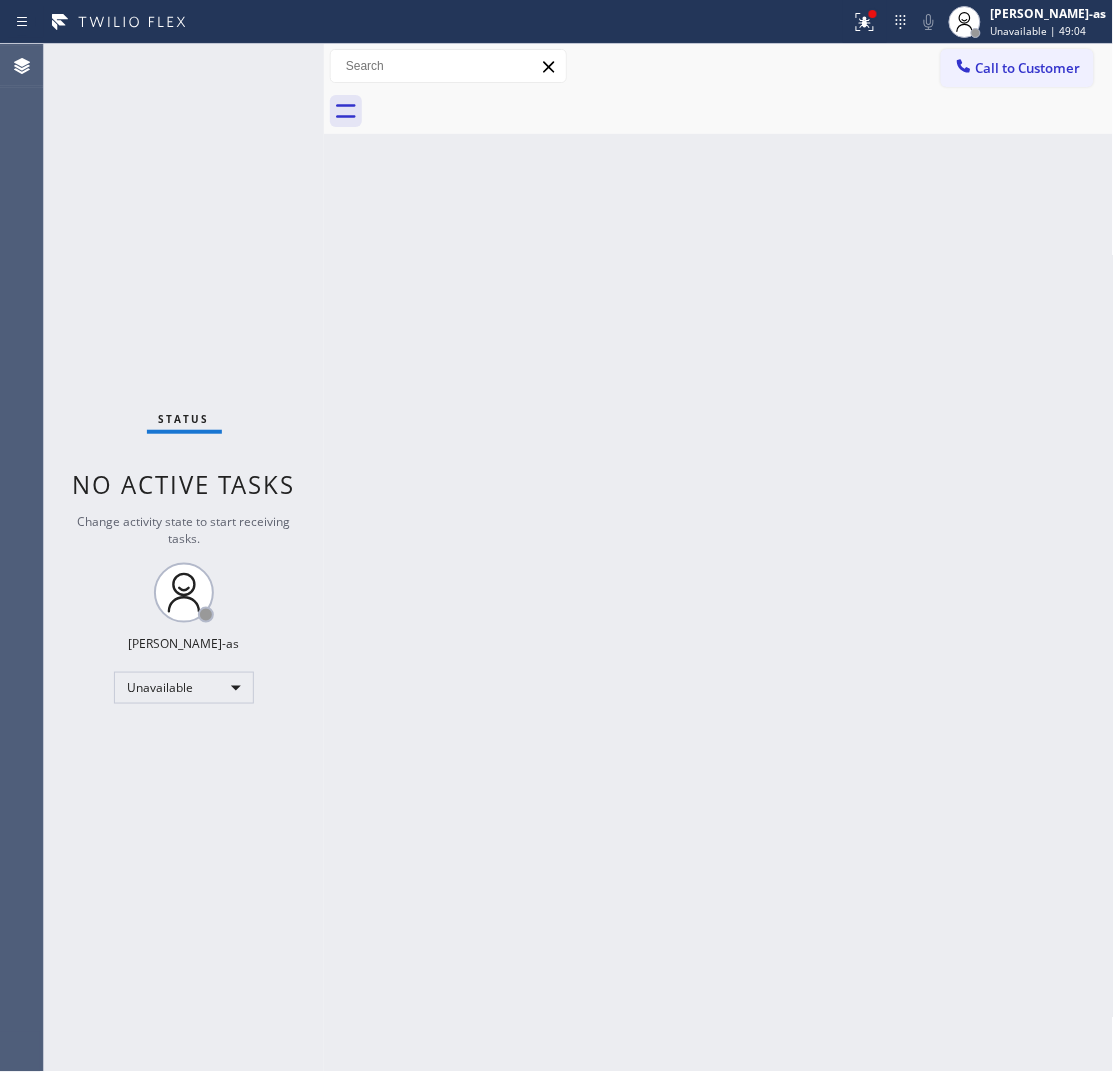 click at bounding box center (741, 111) 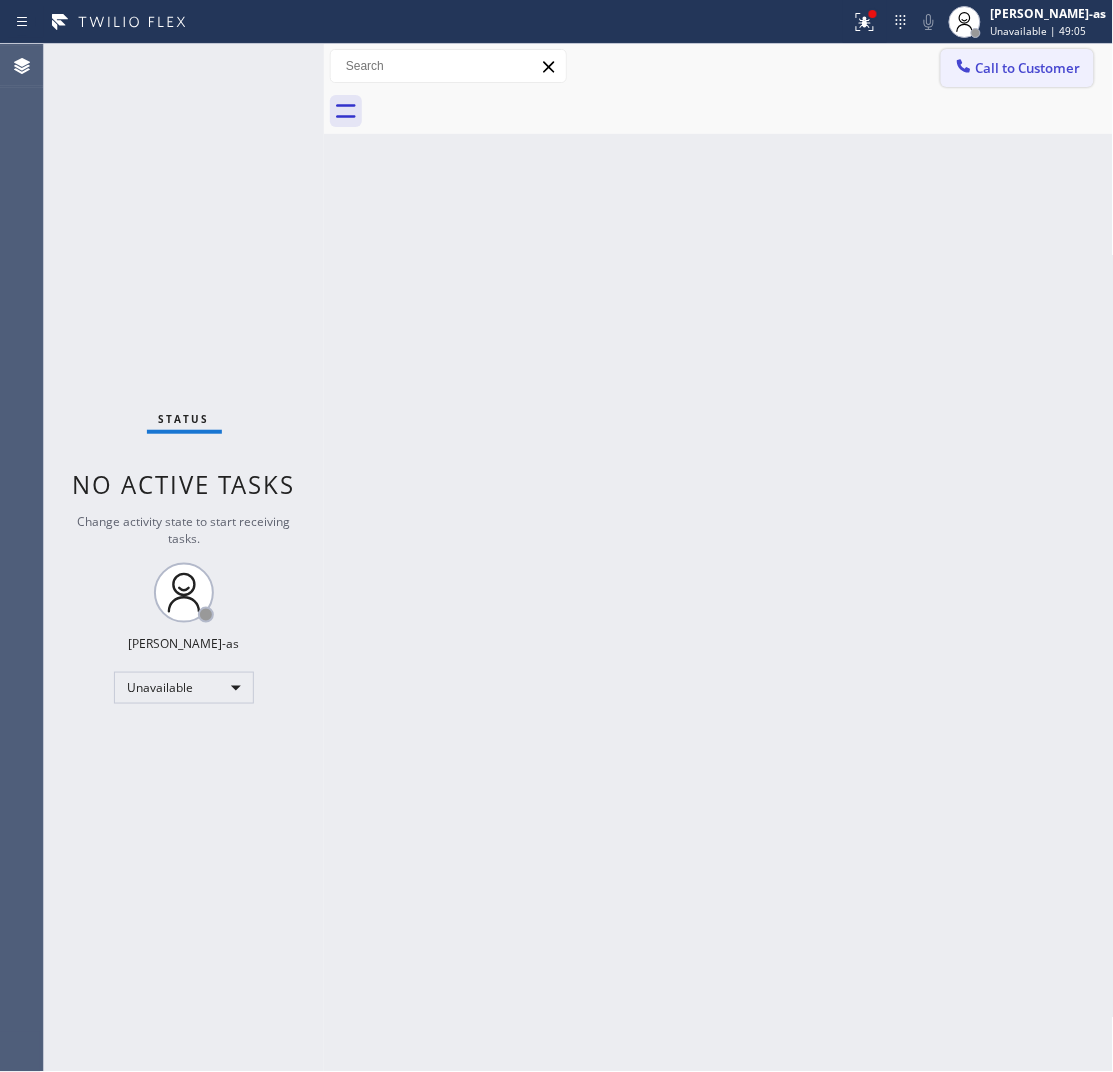 click on "Call to Customer" at bounding box center [1028, 68] 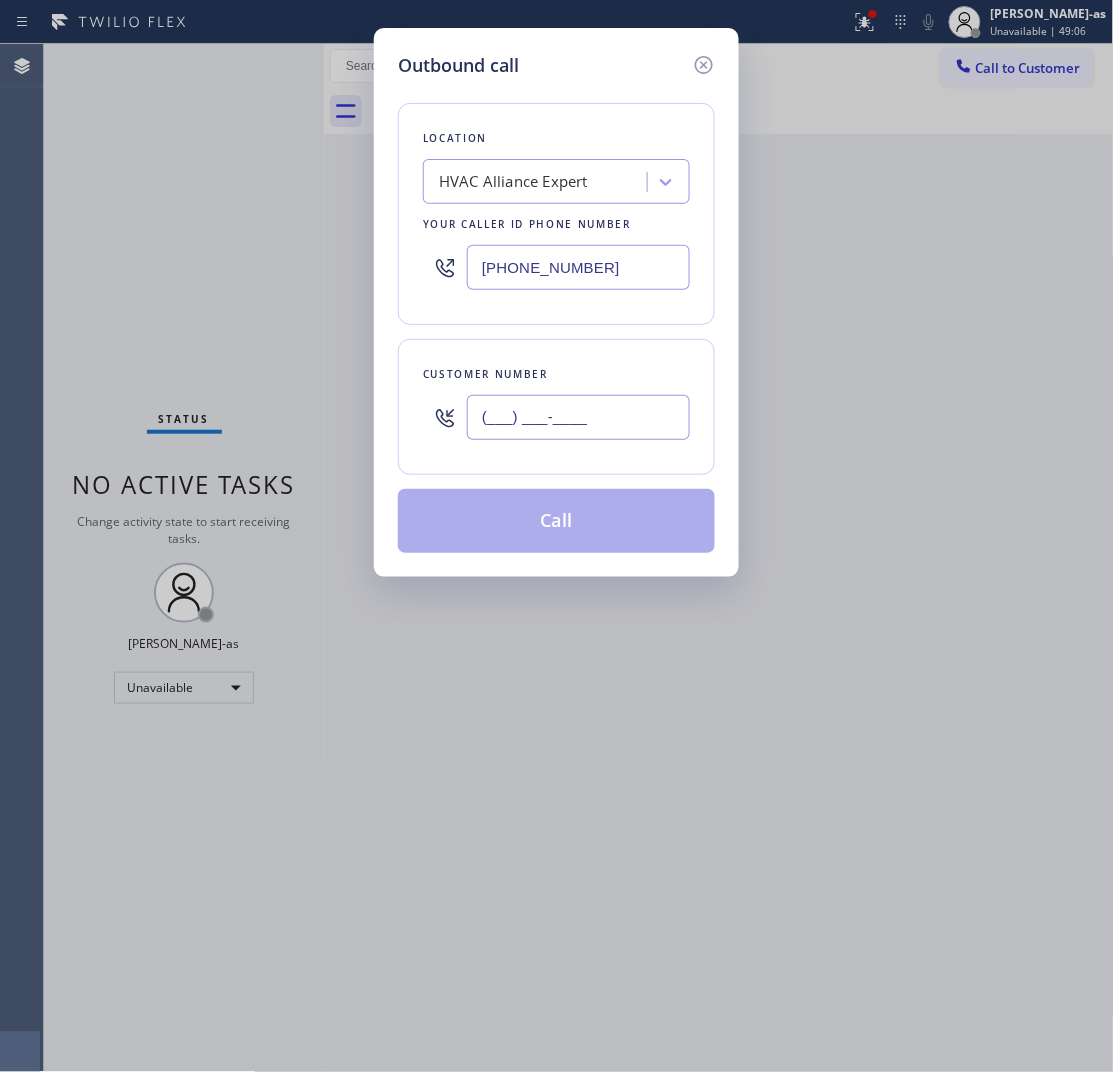 click on "(___) ___-____" at bounding box center (578, 417) 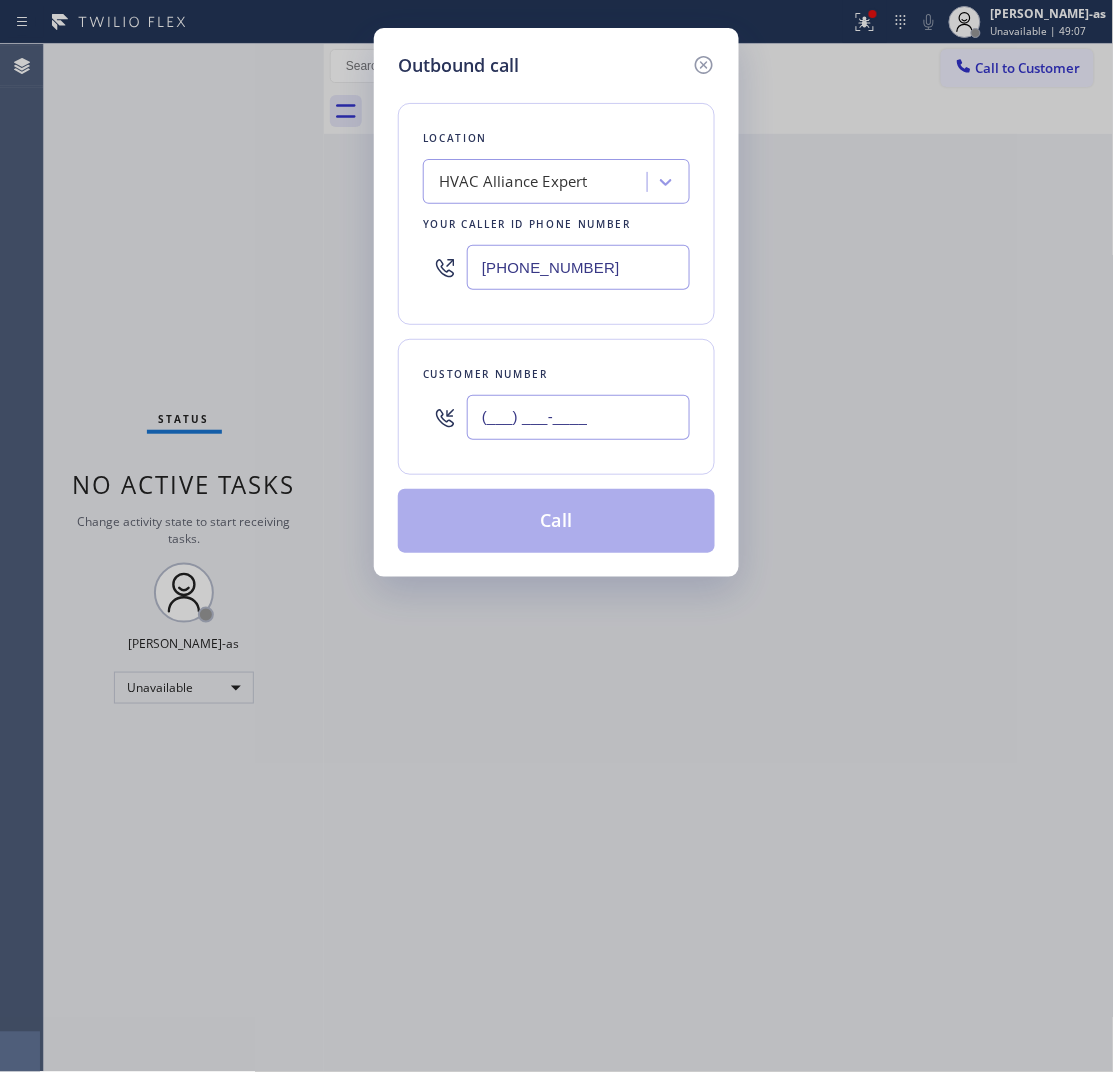 paste on "562) 708-8618" 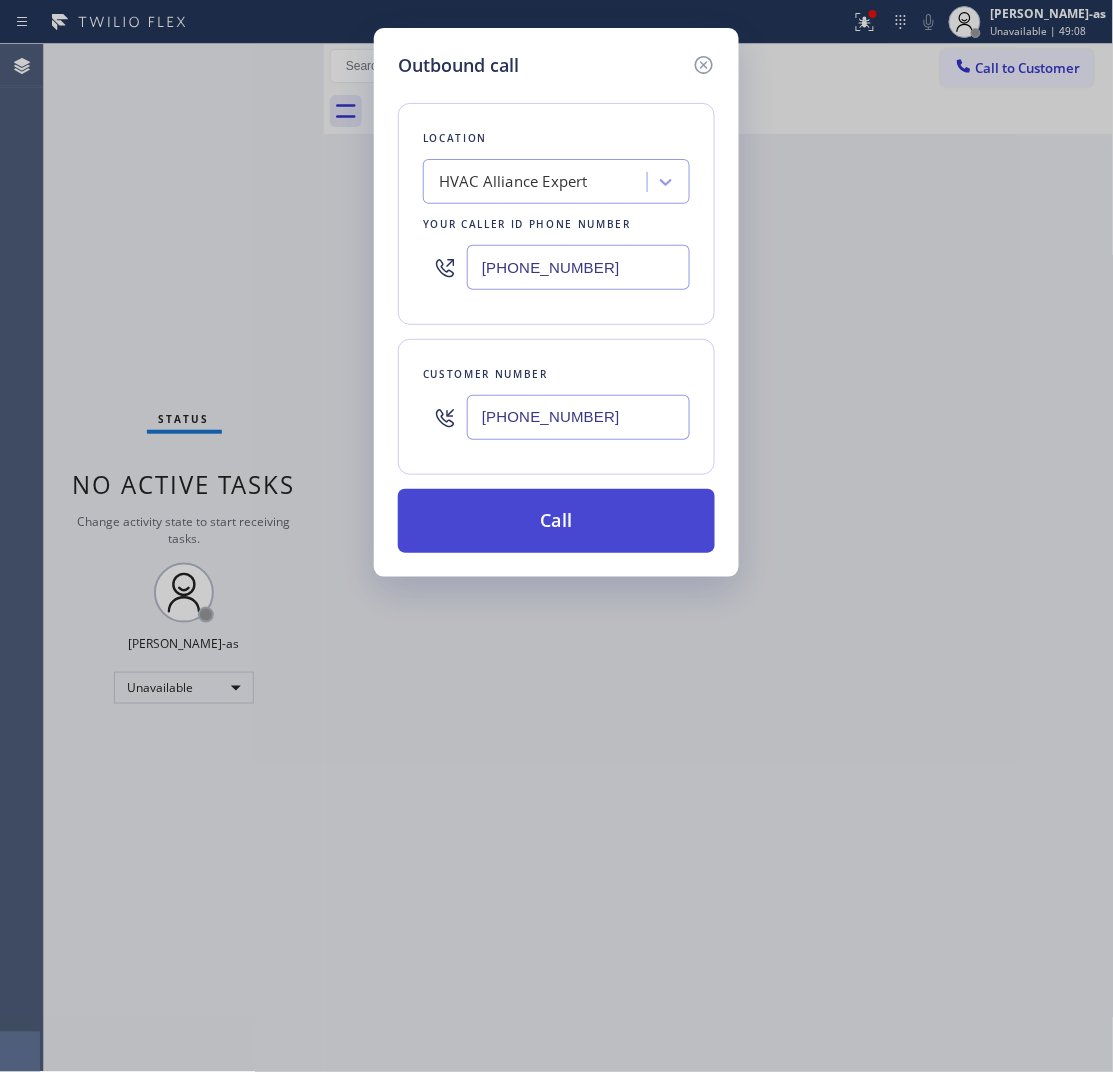 type on "[PHONE_NUMBER]" 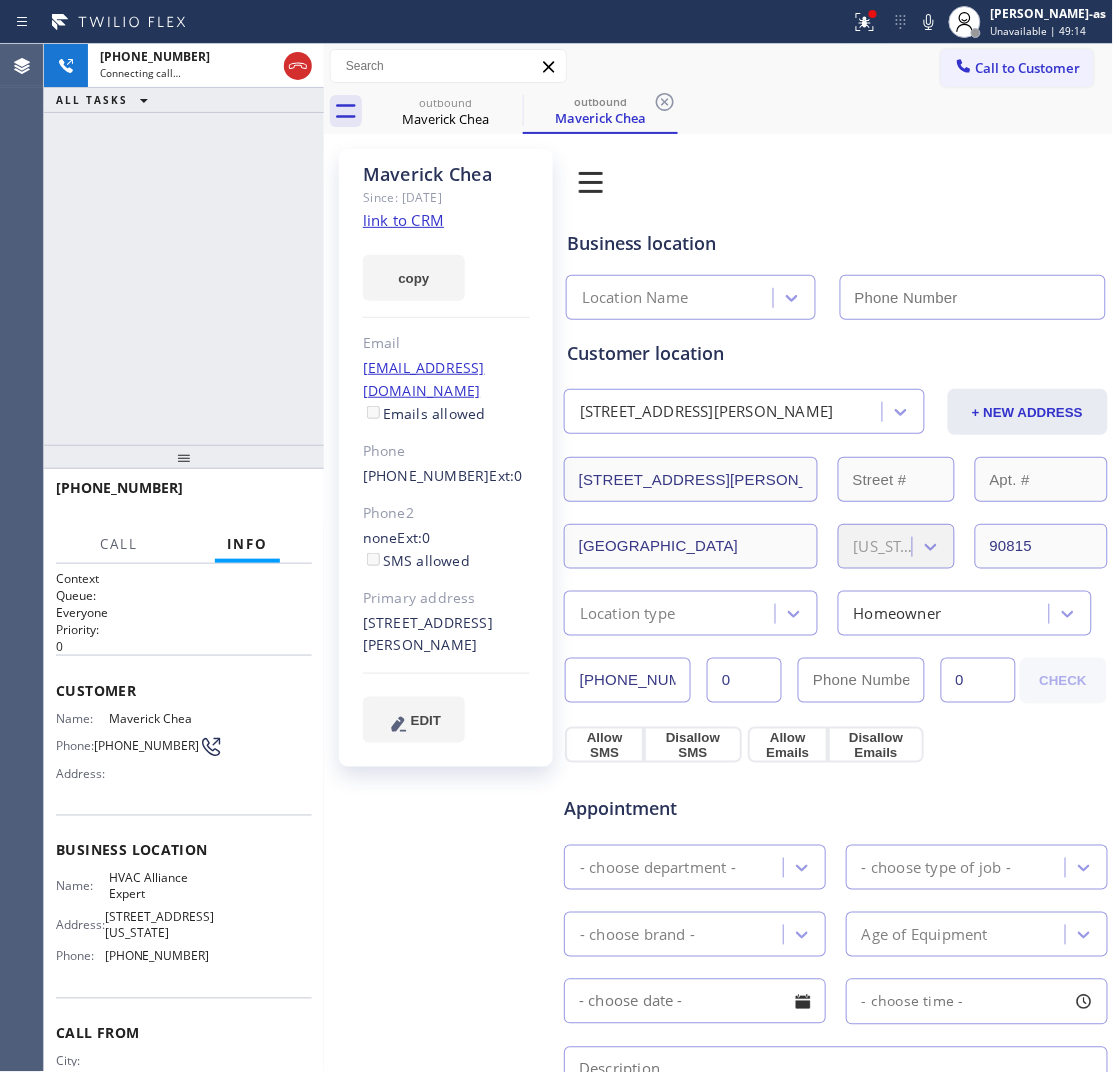 type on "[PHONE_NUMBER]" 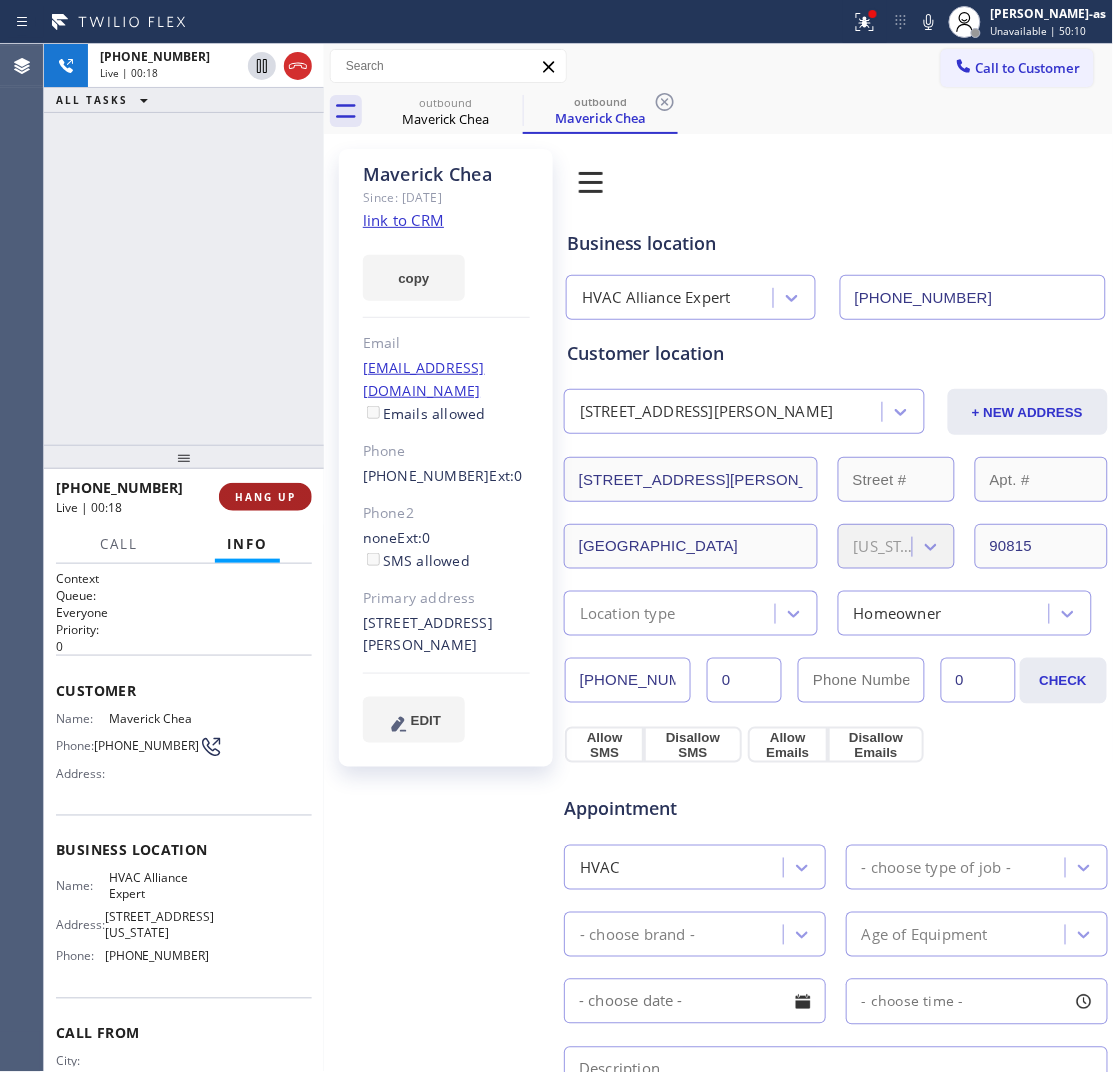 click on "HANG UP" at bounding box center (265, 497) 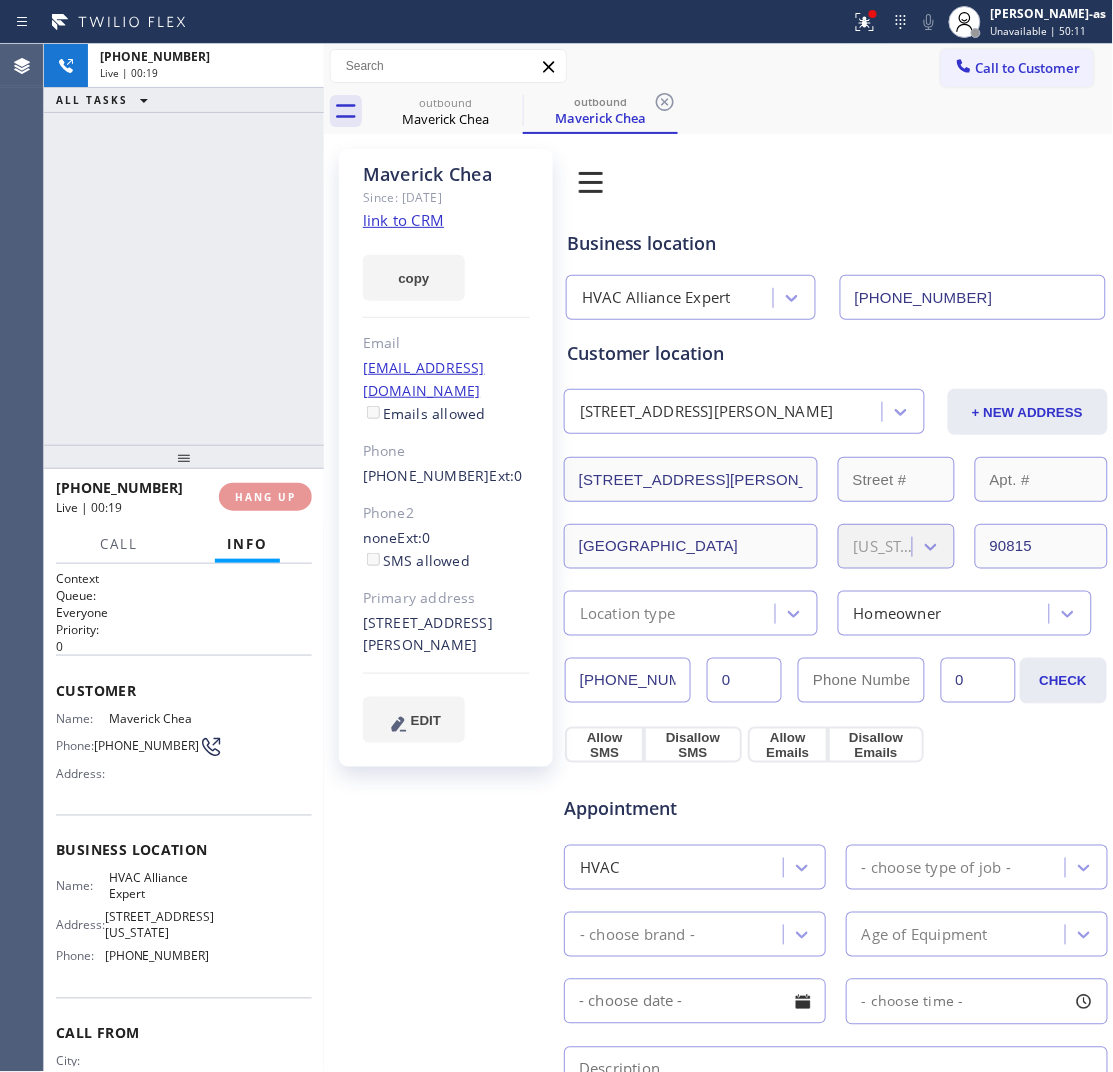 click on "[PHONE_NUMBER] Live | 00:19 ALL TASKS ALL TASKS ACTIVE TASKS TASKS IN WRAP UP" at bounding box center [184, 244] 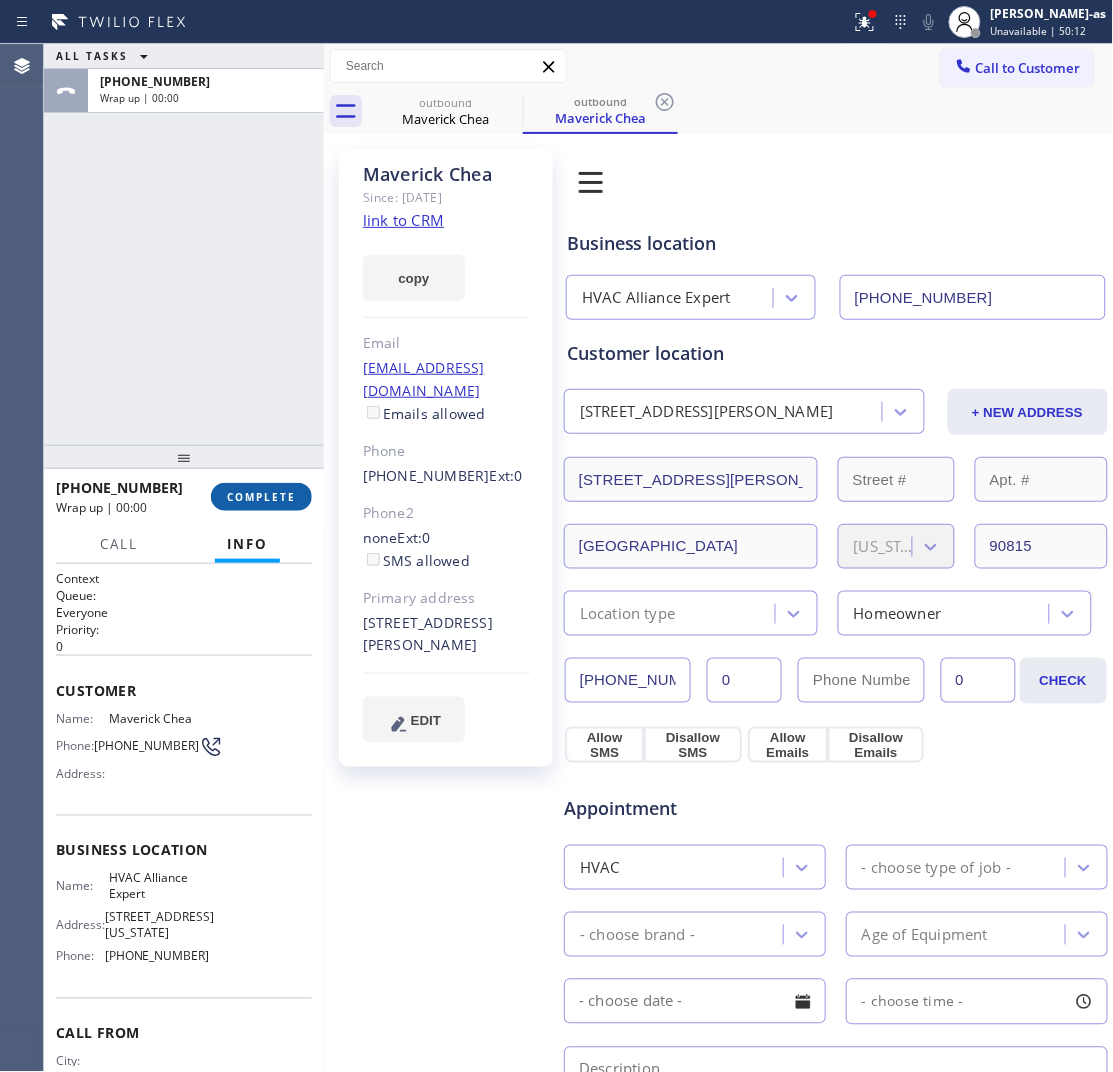 click on "[PHONE_NUMBER] Wrap up | 00:00 COMPLETE" at bounding box center [184, 497] 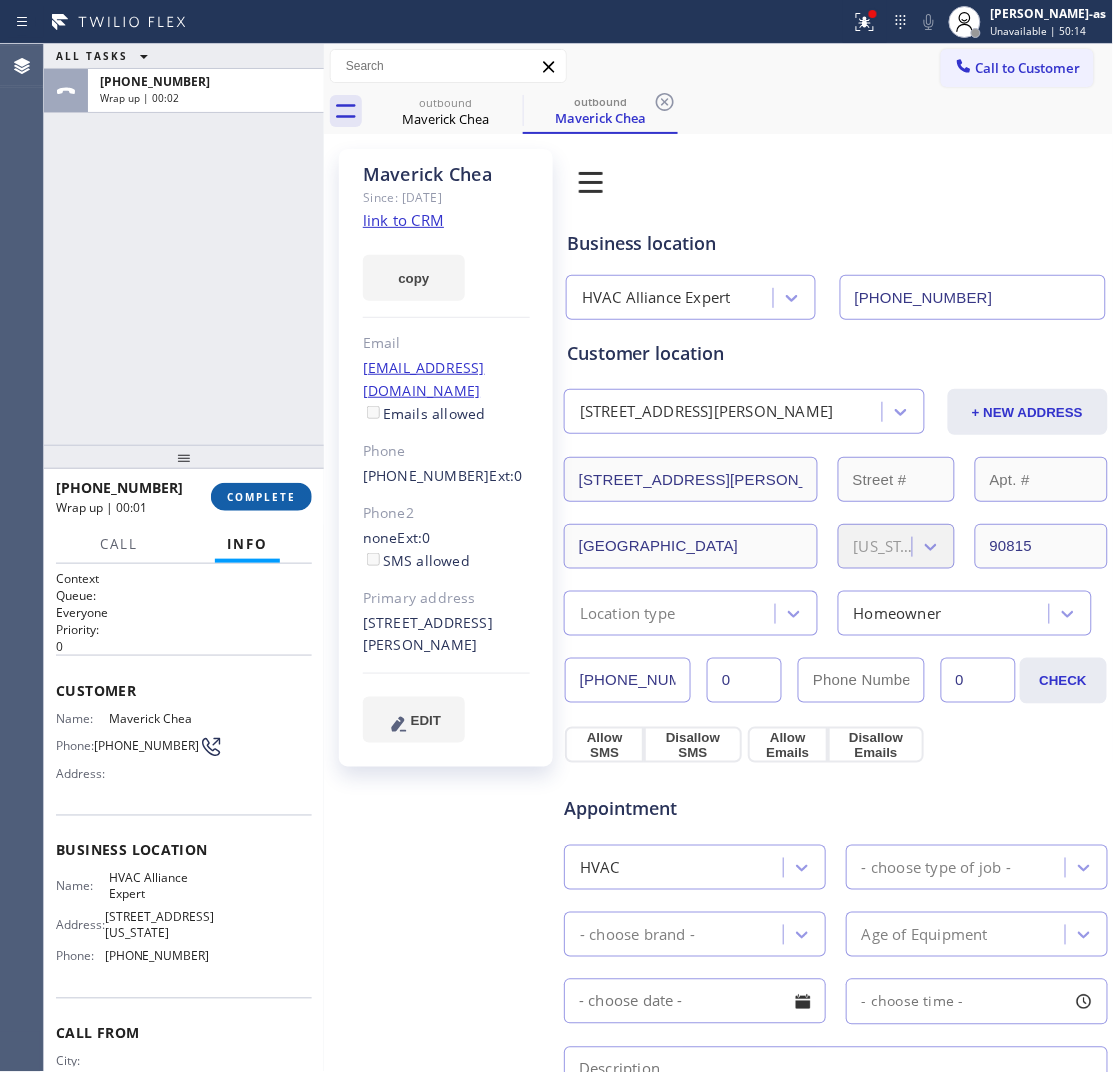click on "COMPLETE" at bounding box center [261, 497] 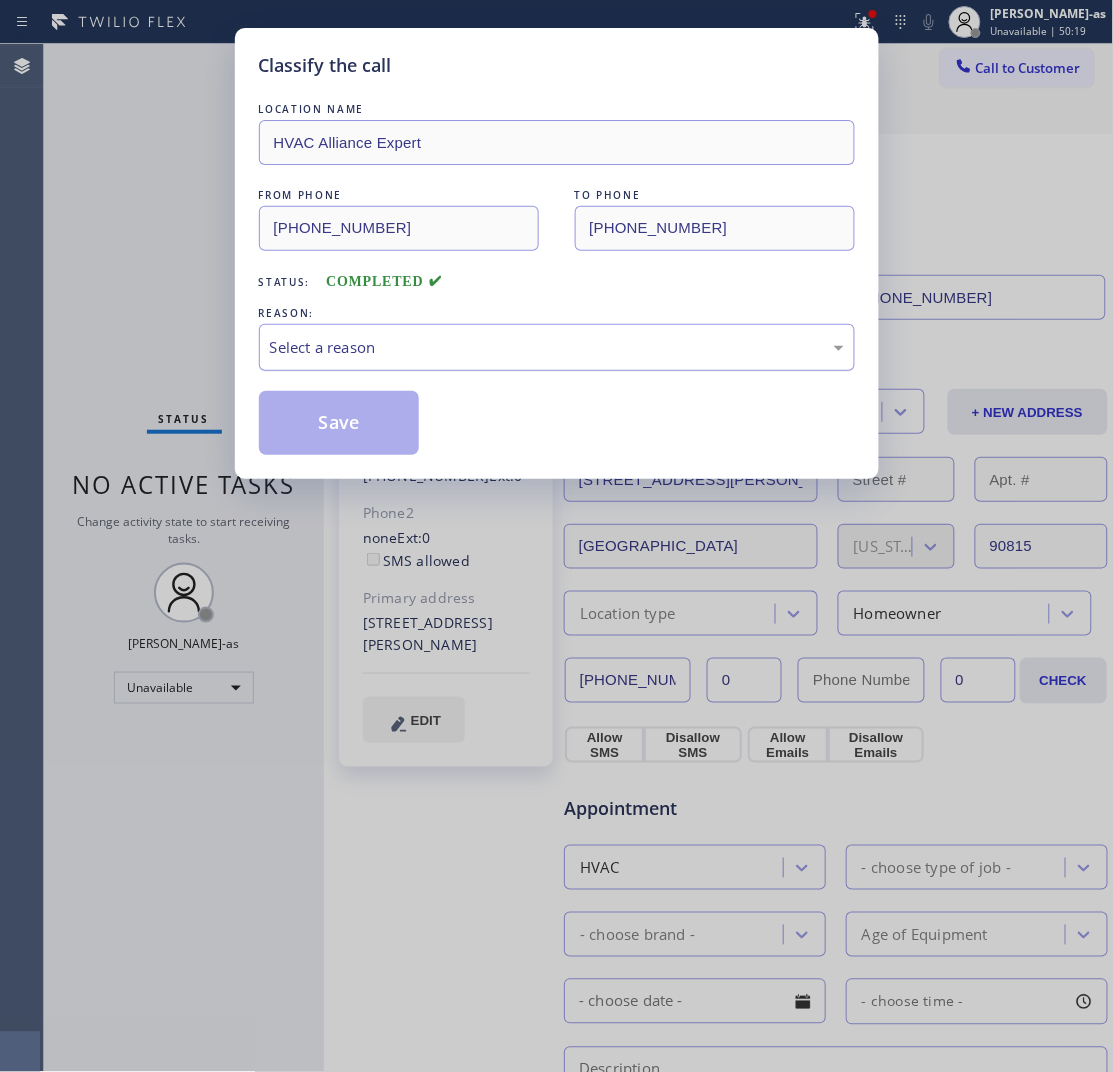 click on "Select a reason" at bounding box center [557, 347] 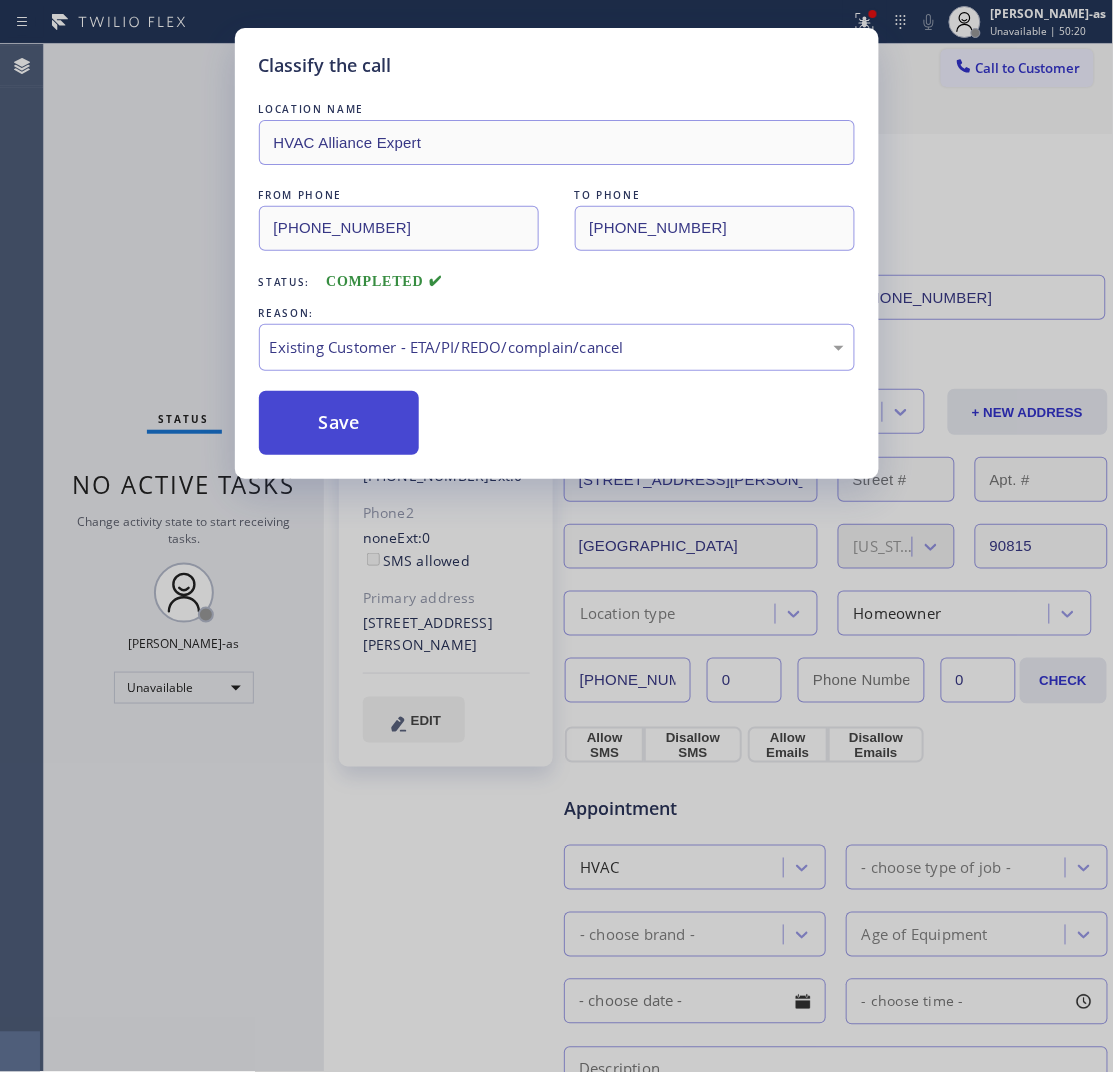 drag, startPoint x: 422, startPoint y: 461, endPoint x: 345, endPoint y: 420, distance: 87.23531 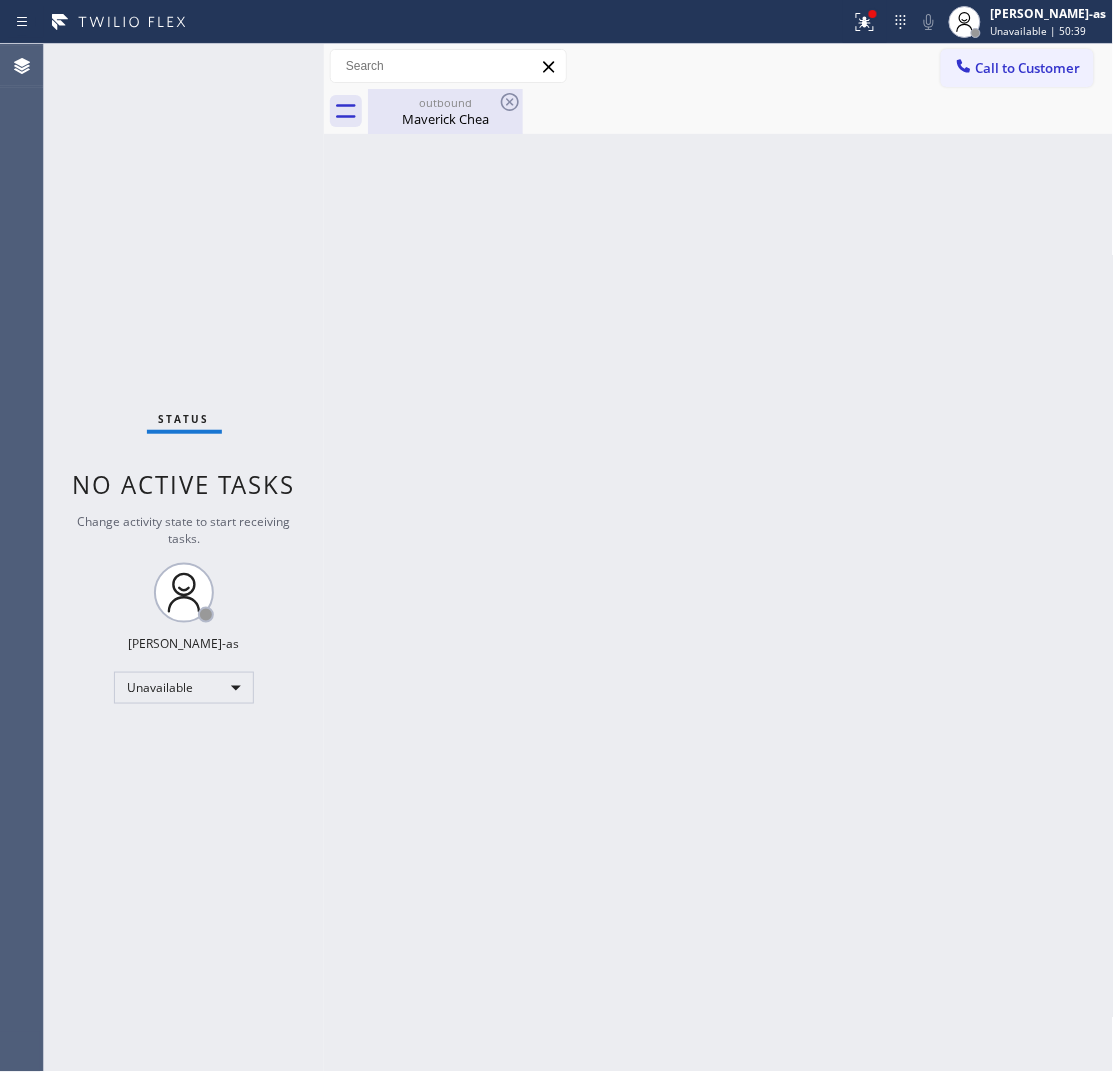 click on "outbound" at bounding box center (445, 102) 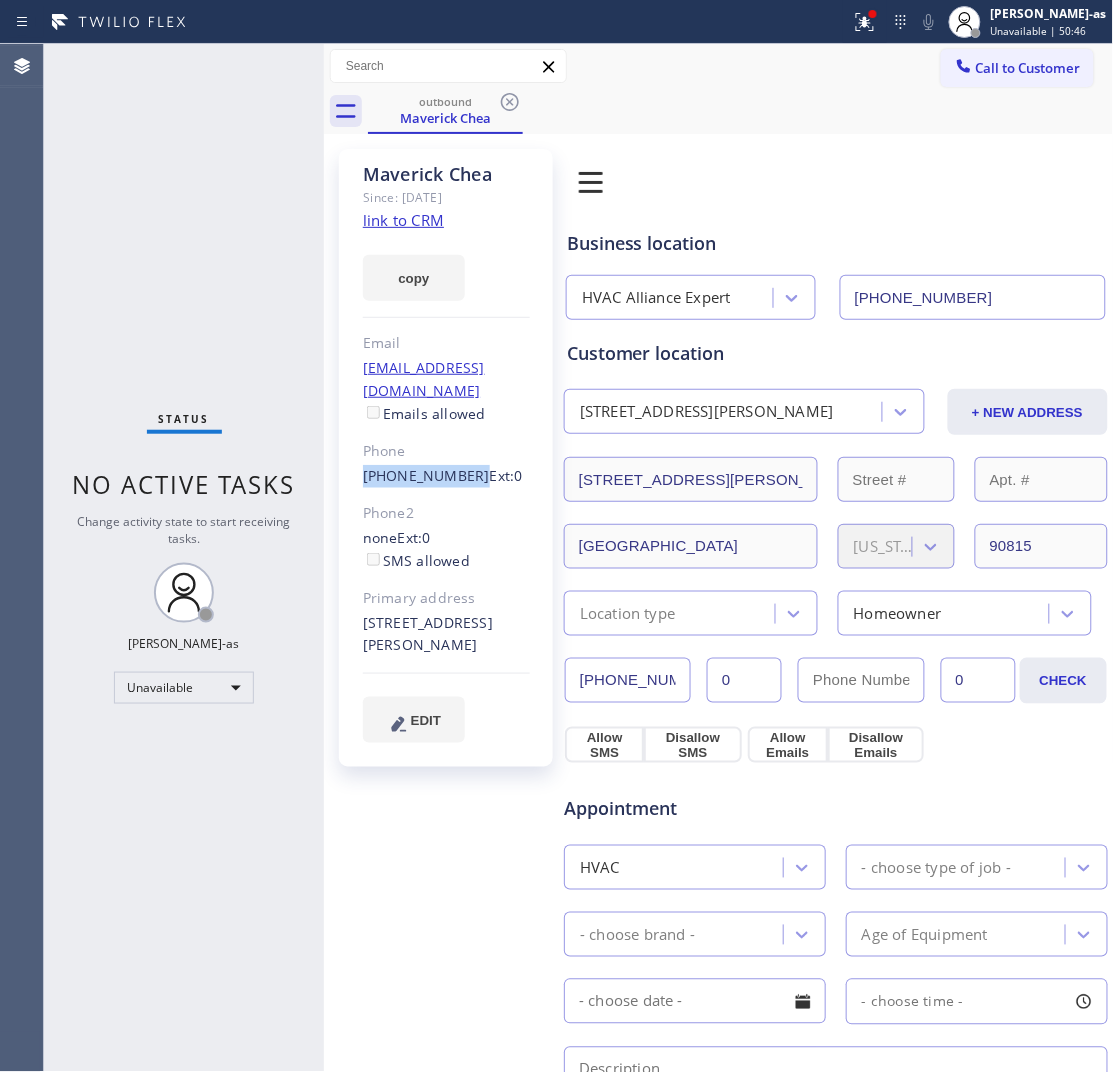 drag, startPoint x: 338, startPoint y: 445, endPoint x: 461, endPoint y: 461, distance: 124.036285 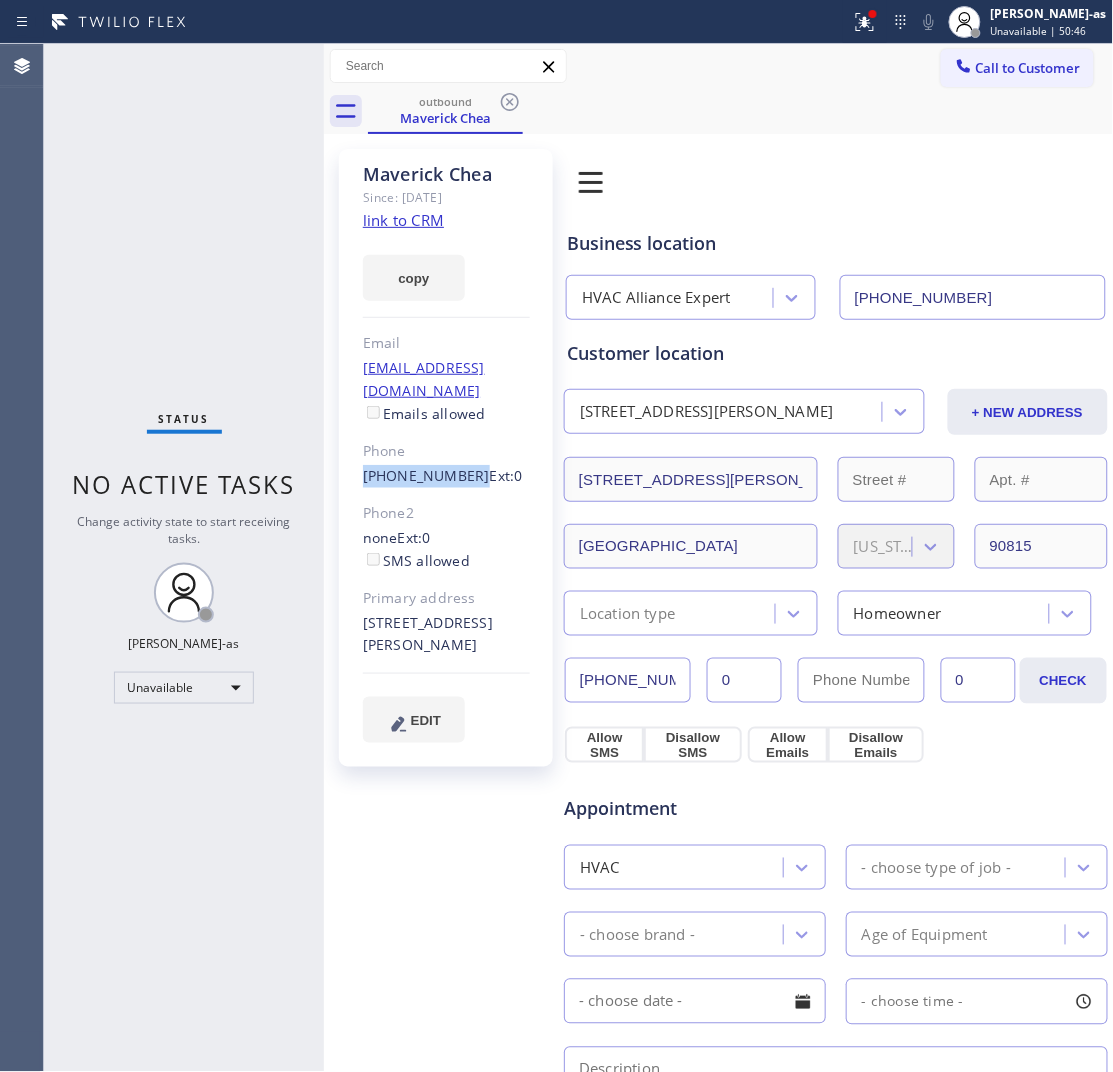 click on "Maverick   Chea Since: [DATE] link to CRM copy Email [EMAIL_ADDRESS][DOMAIN_NAME]  Emails allowed Phone [PHONE_NUMBER]  Ext:  0 Phone2 none  Ext:  0  SMS allowed Primary address  [STREET_ADDRESS][PERSON_NAME] EDIT" at bounding box center (446, 458) 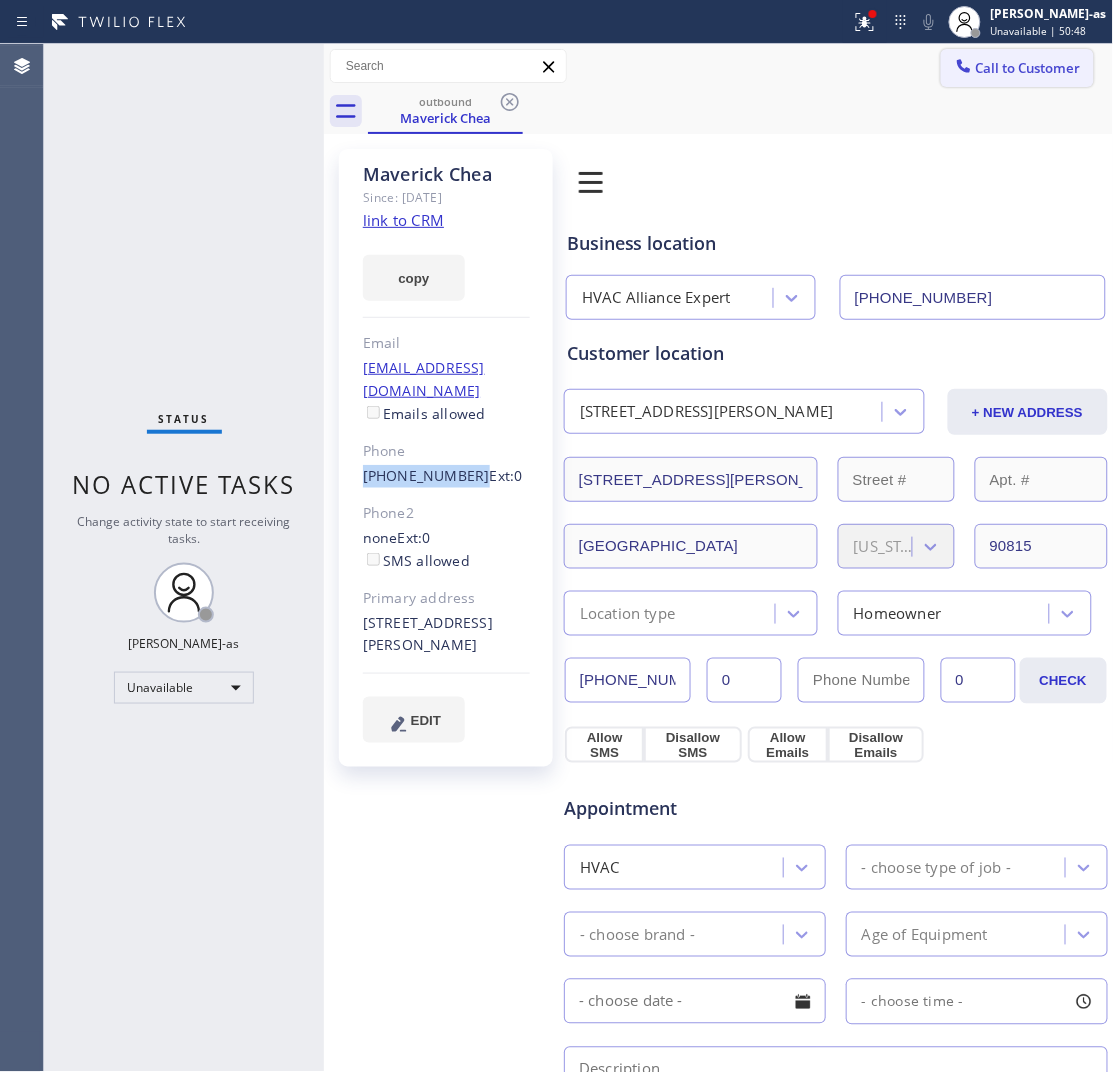 click on "Call to Customer" at bounding box center (1028, 68) 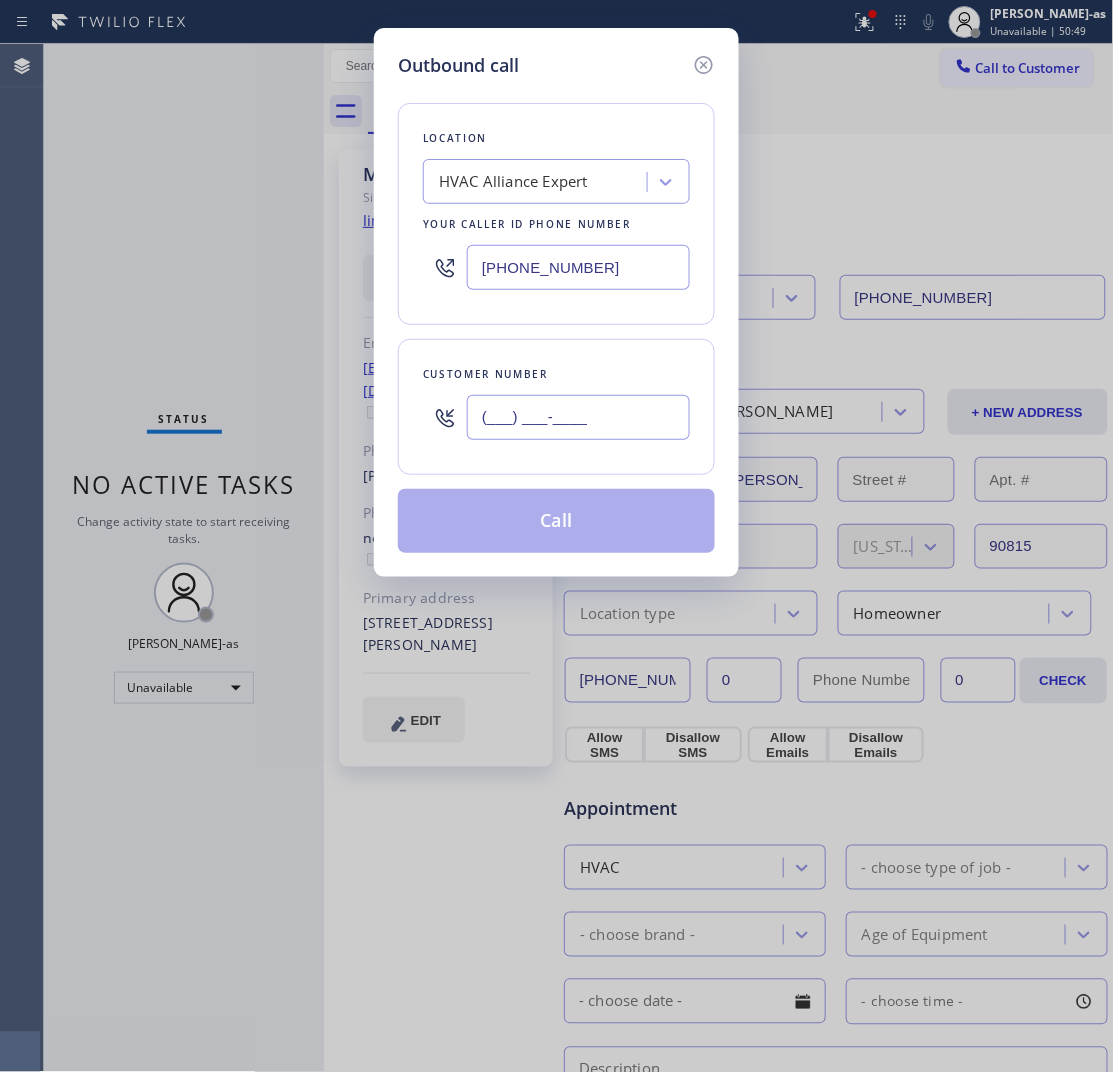 click on "(___) ___-____" at bounding box center [578, 417] 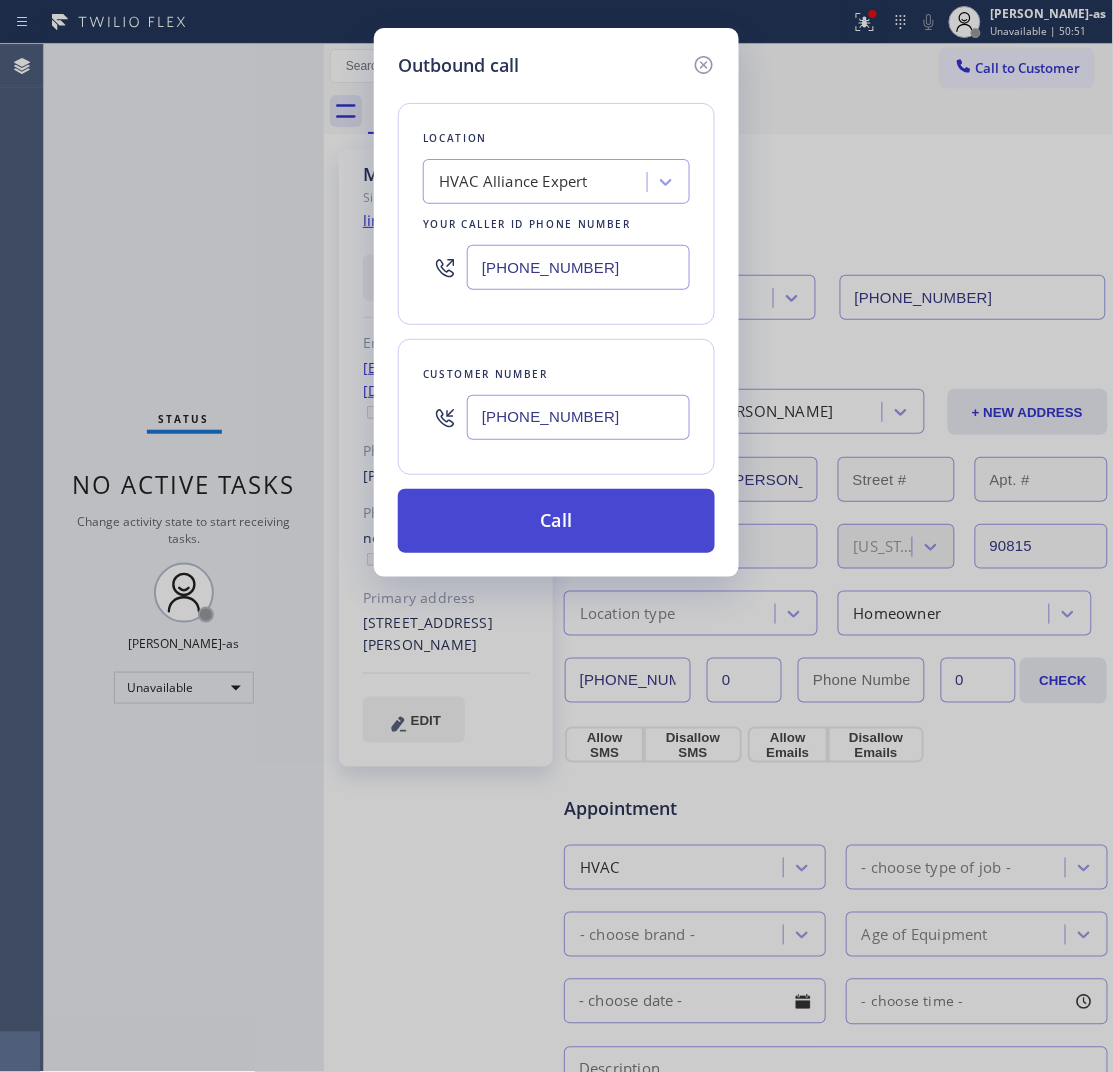 type on "[PHONE_NUMBER]" 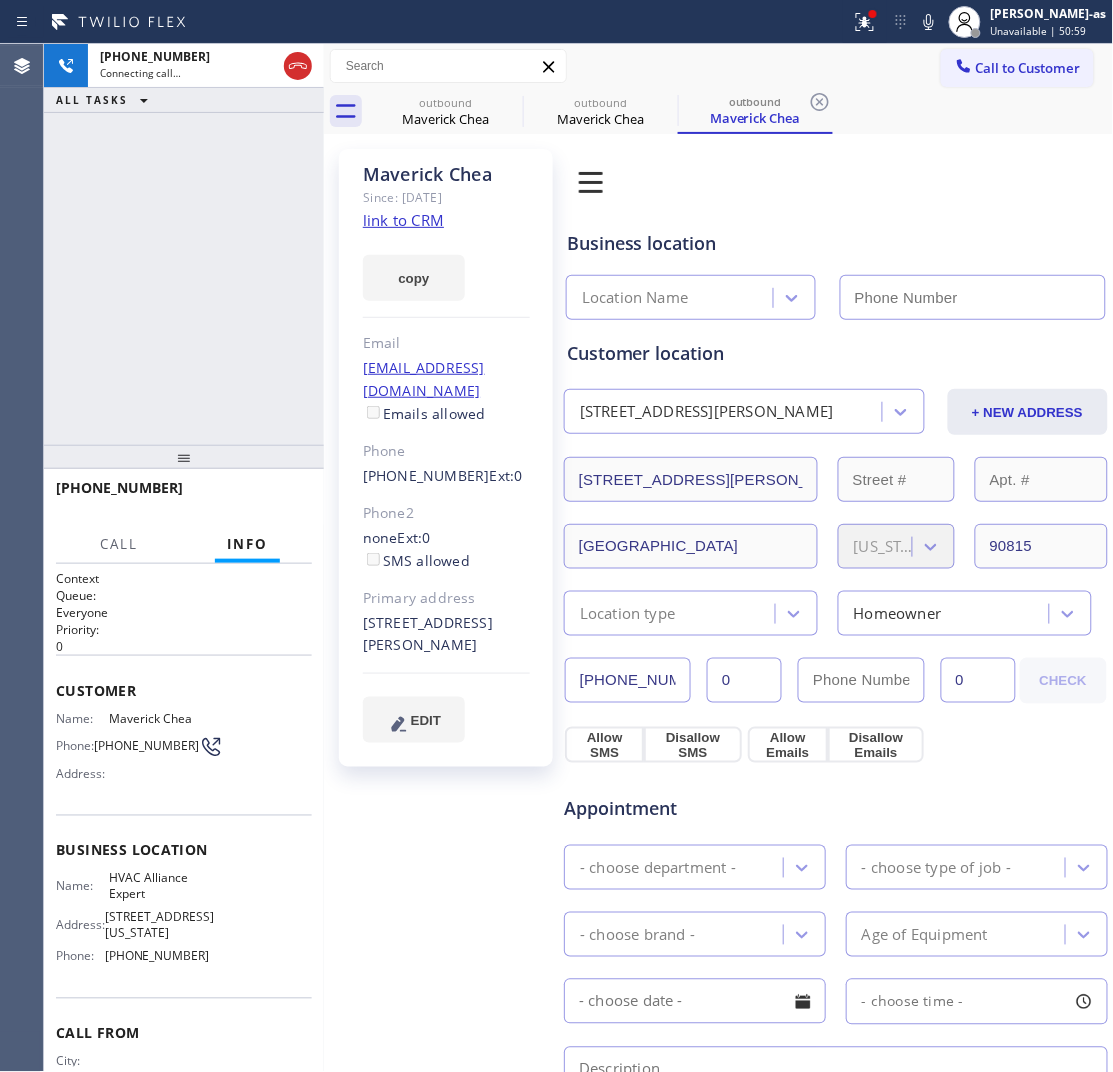 type on "[PHONE_NUMBER]" 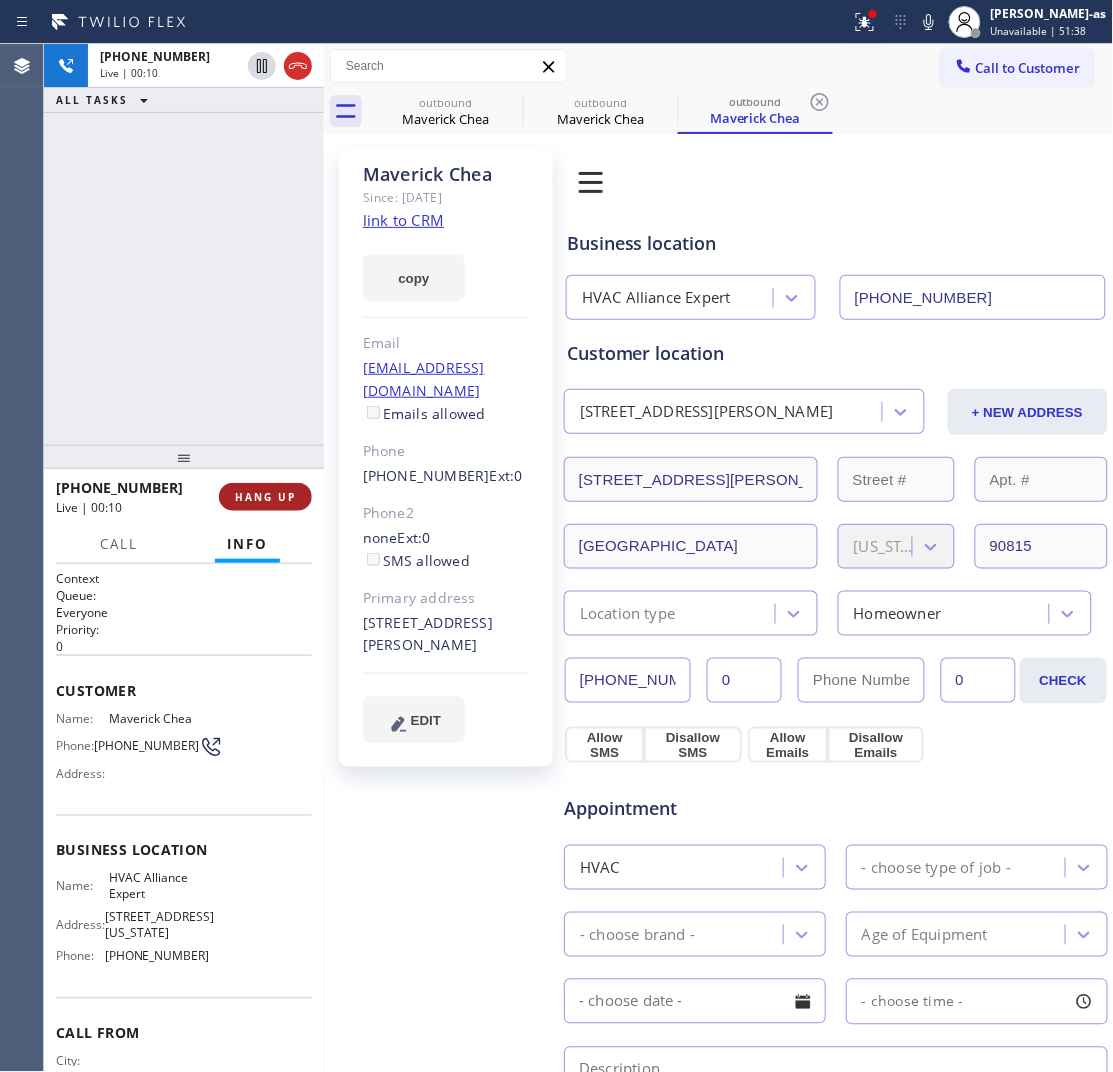 click on "HANG UP" at bounding box center [265, 497] 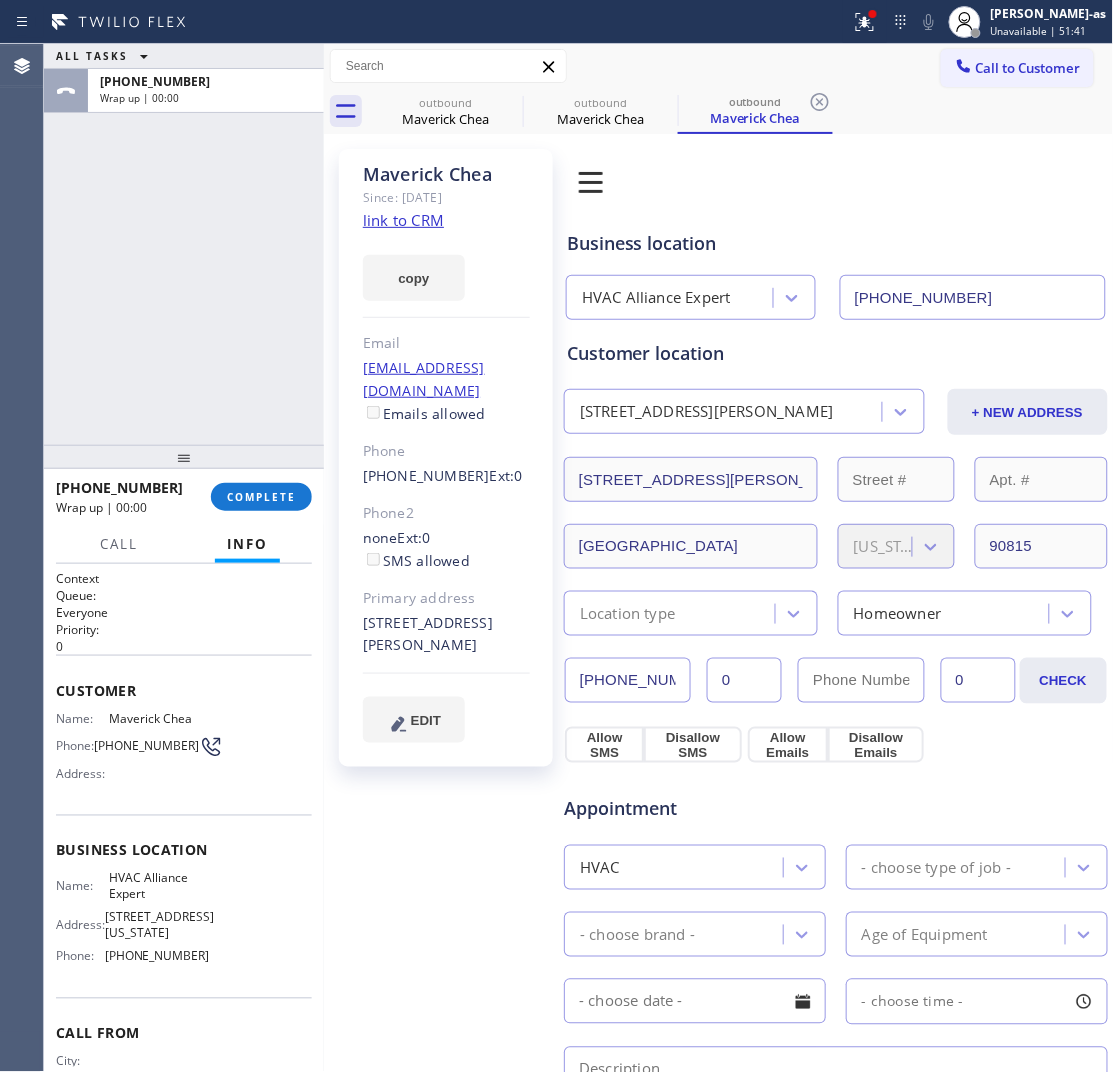 click on "ALL TASKS ALL TASKS ACTIVE TASKS TASKS IN WRAP UP [PHONE_NUMBER] Wrap up | 00:00" at bounding box center [184, 244] 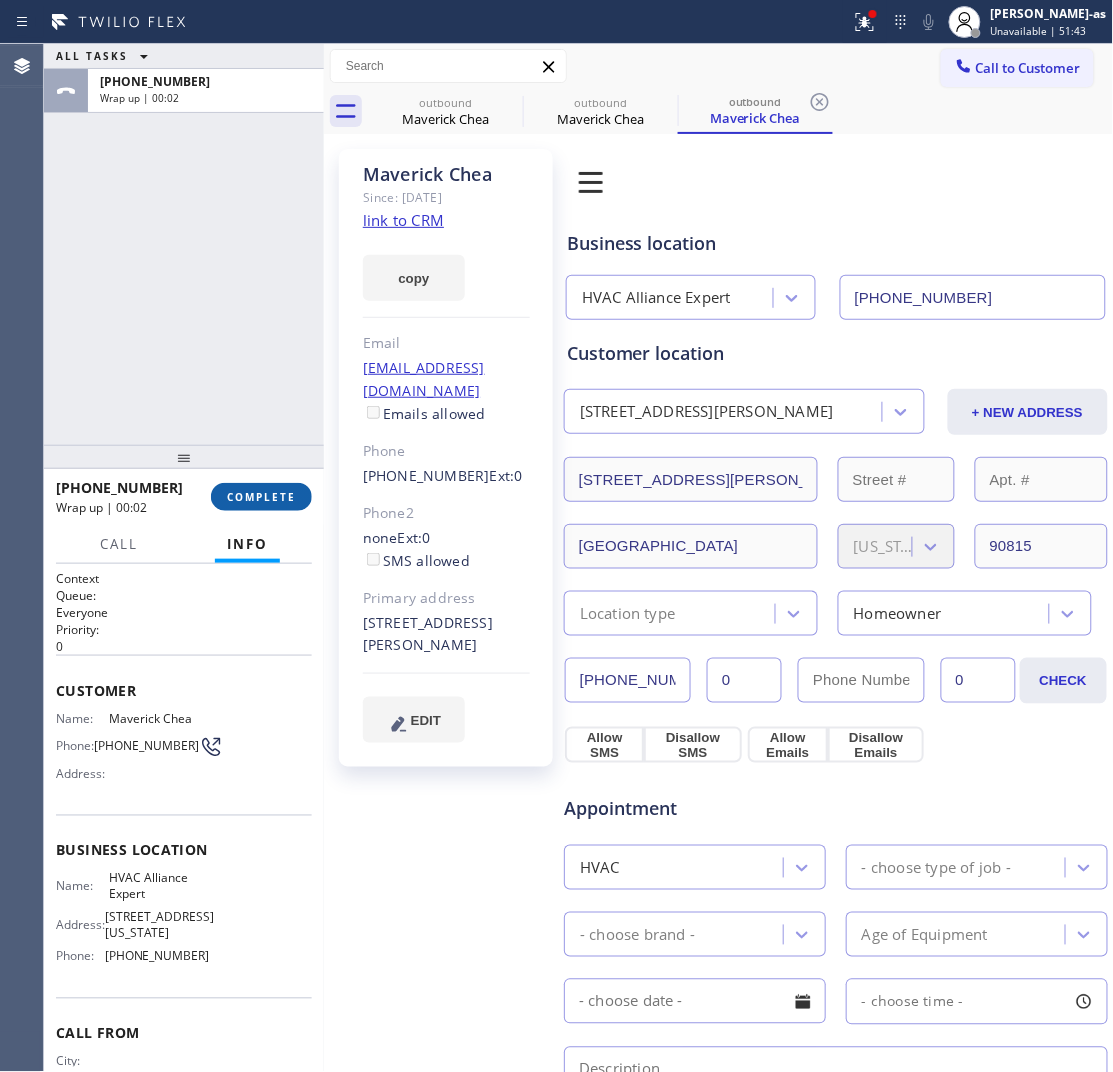click on "COMPLETE" at bounding box center [261, 497] 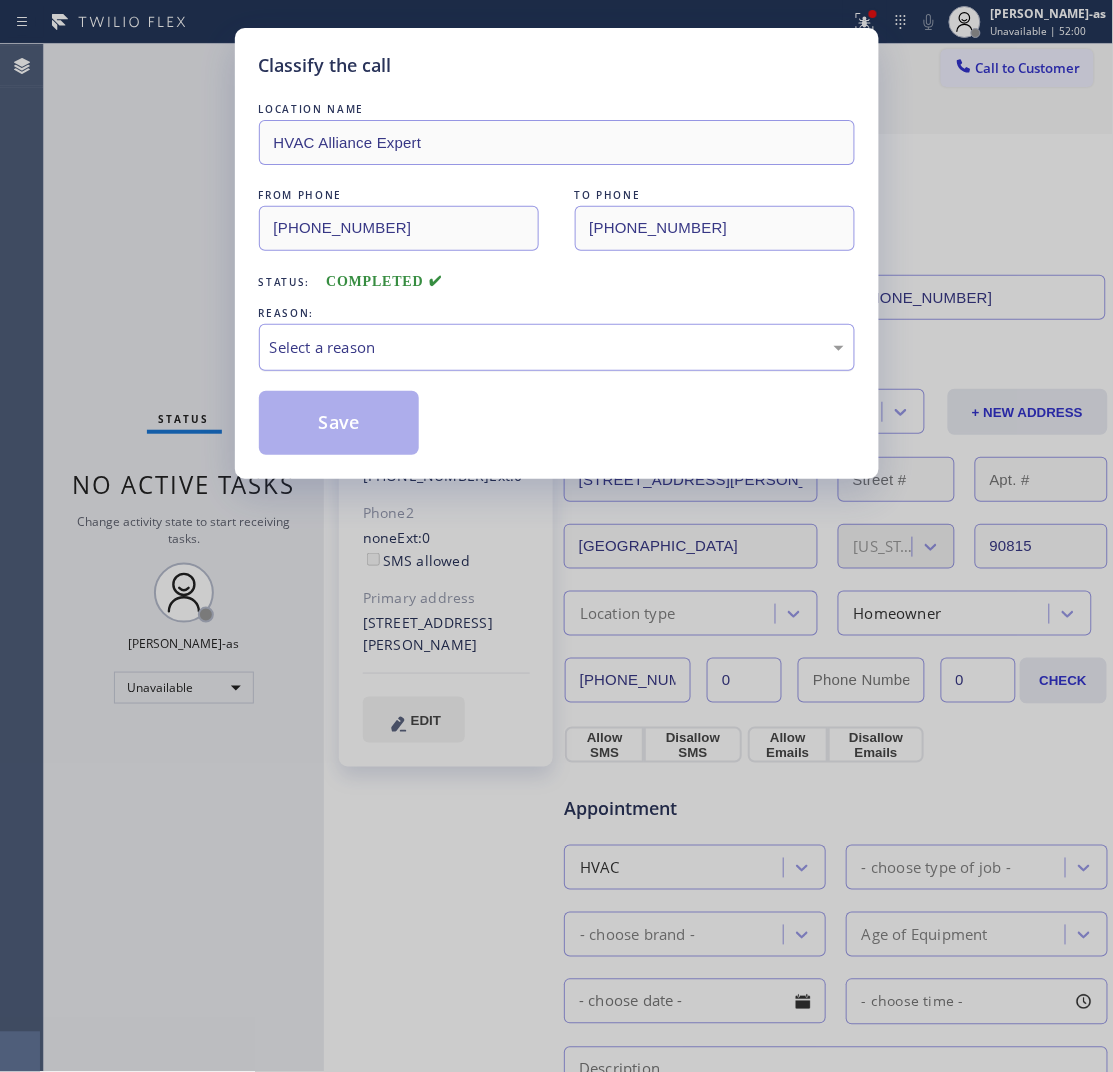 click on "Select a reason" at bounding box center (557, 347) 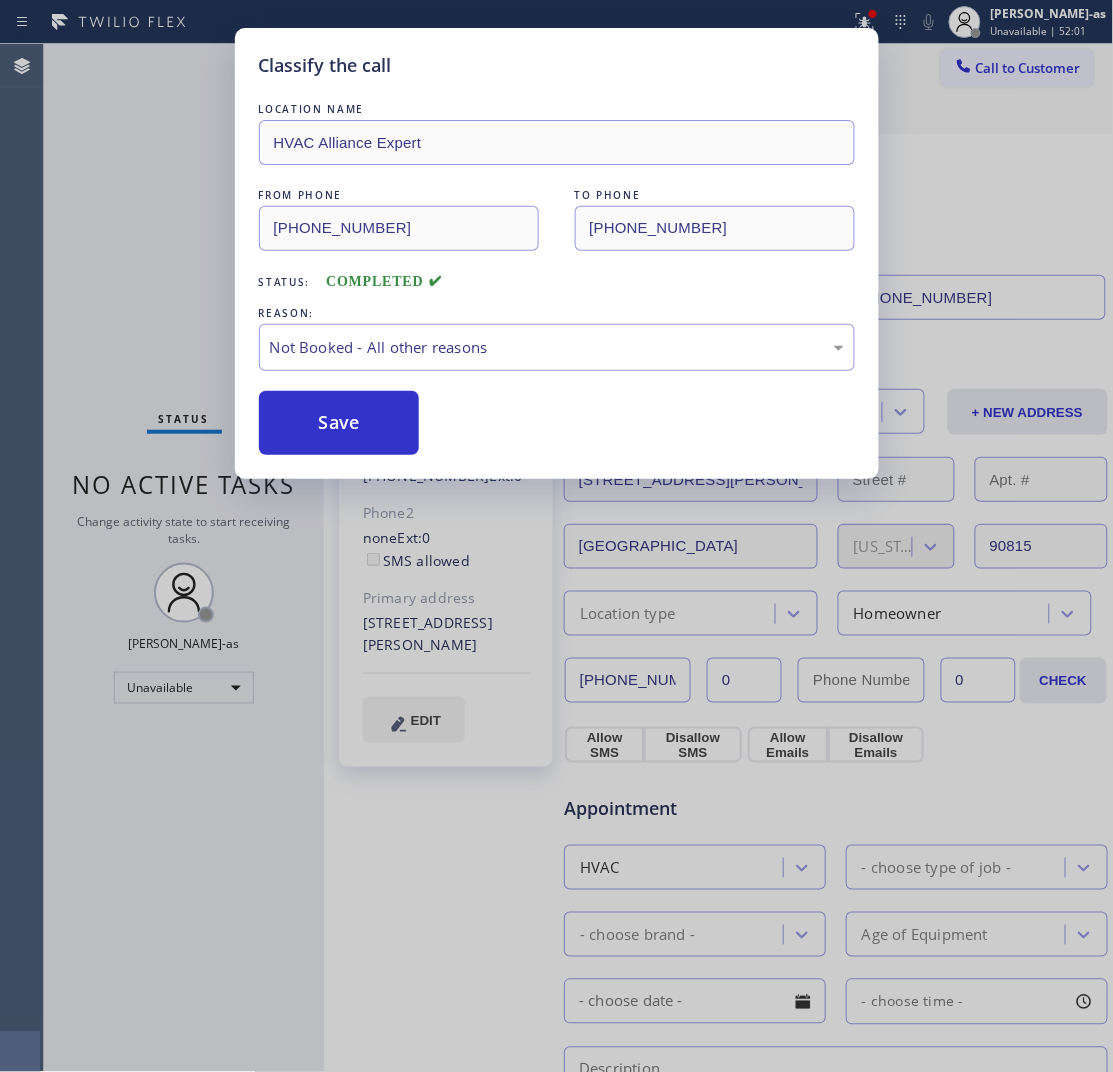 drag, startPoint x: 485, startPoint y: 445, endPoint x: 491, endPoint y: 455, distance: 11.661903 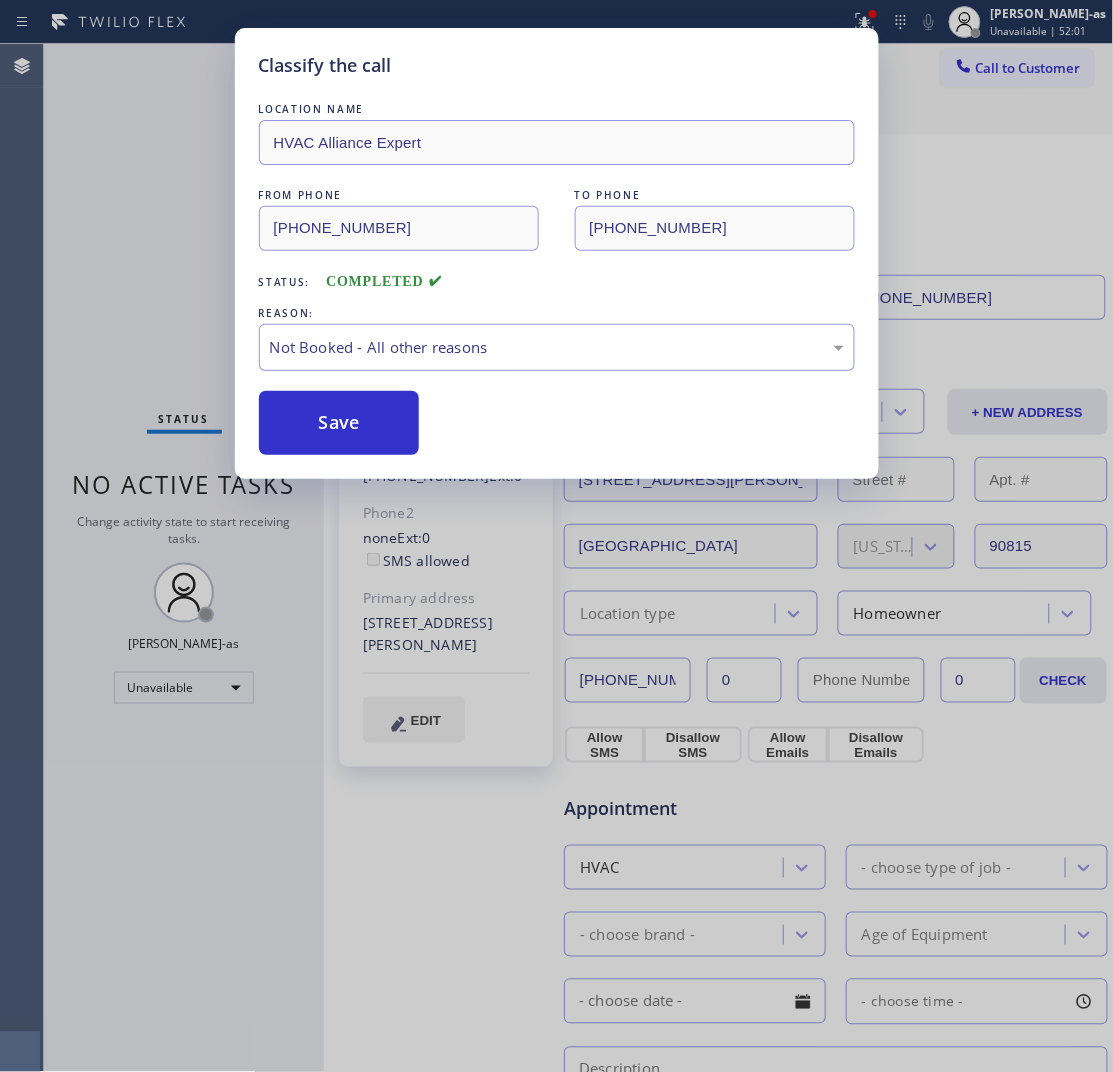 click on "Not Booked - All other reasons" at bounding box center (557, 347) 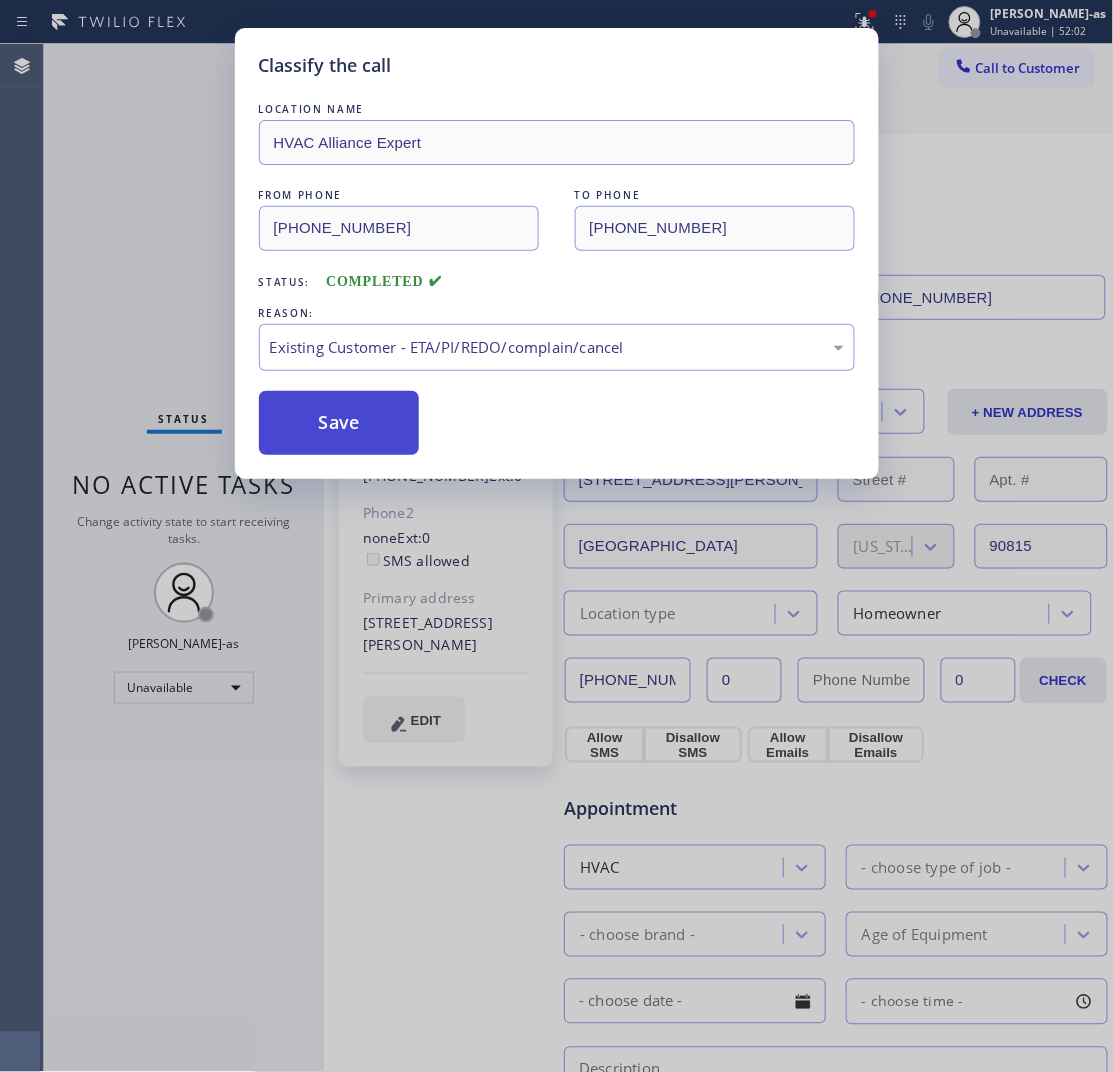 click on "Save" at bounding box center (339, 423) 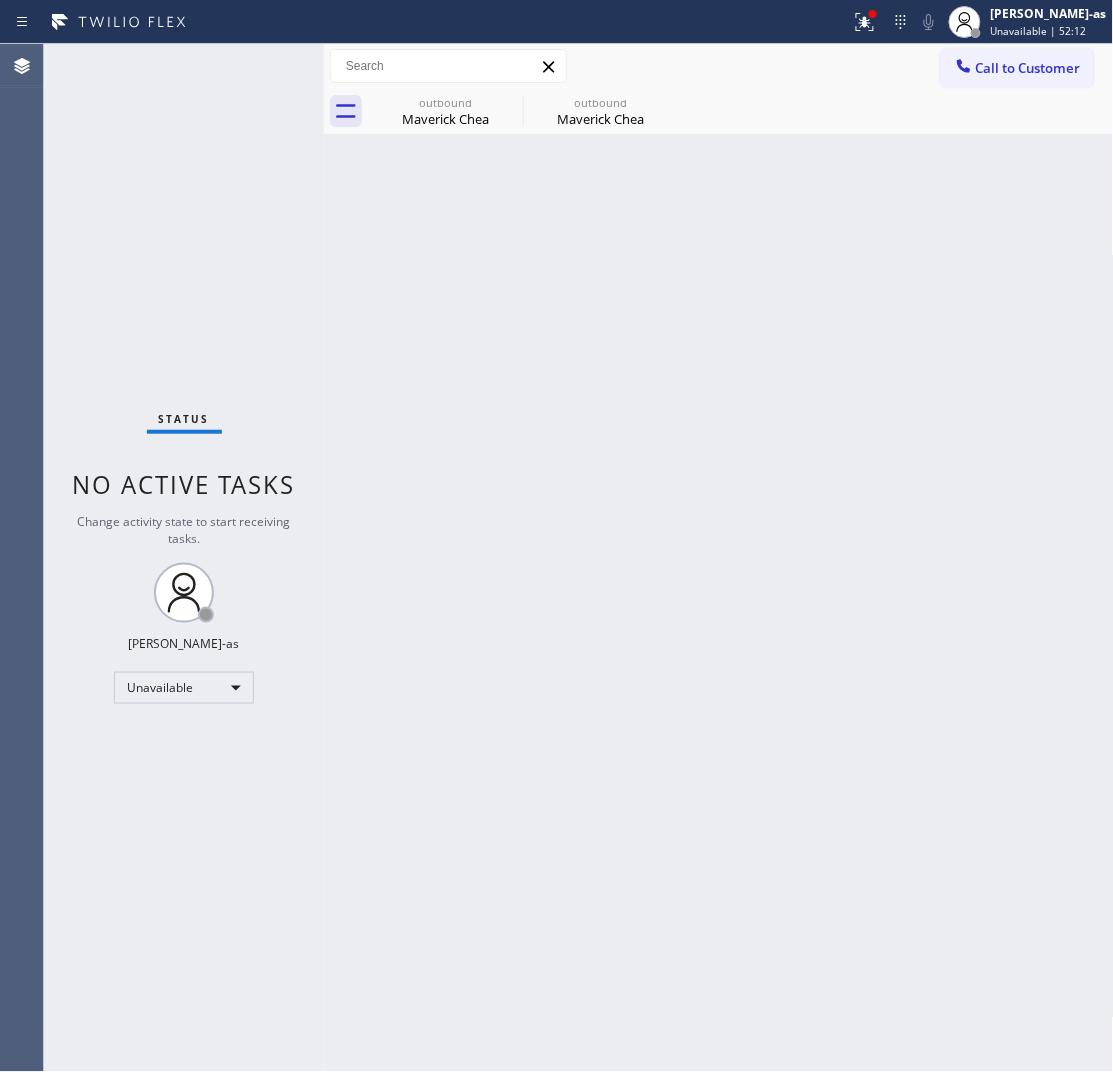 drag, startPoint x: 375, startPoint y: 346, endPoint x: 482, endPoint y: 176, distance: 200.8706 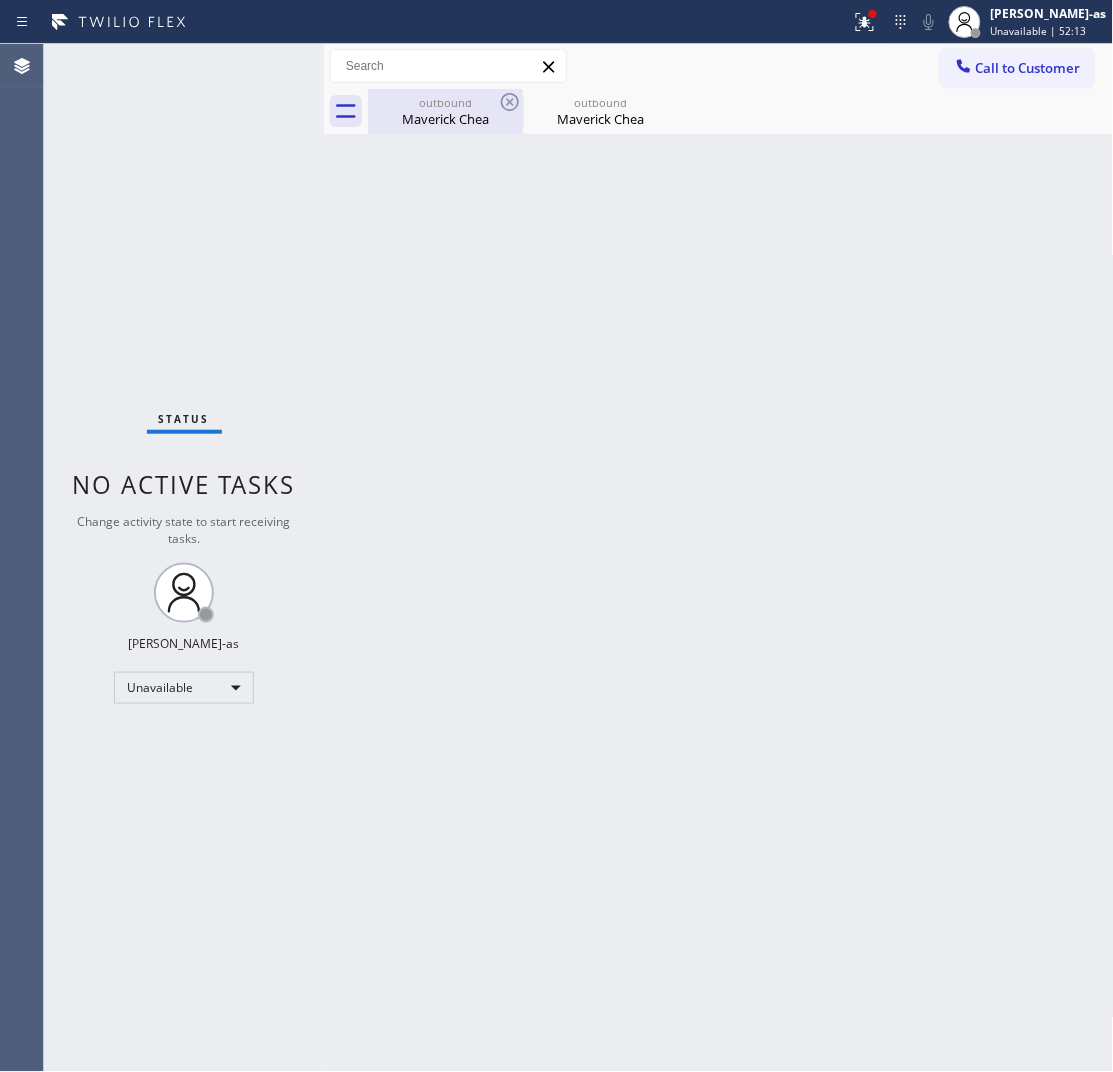 click on "outbound Maverick Chea" at bounding box center (445, 111) 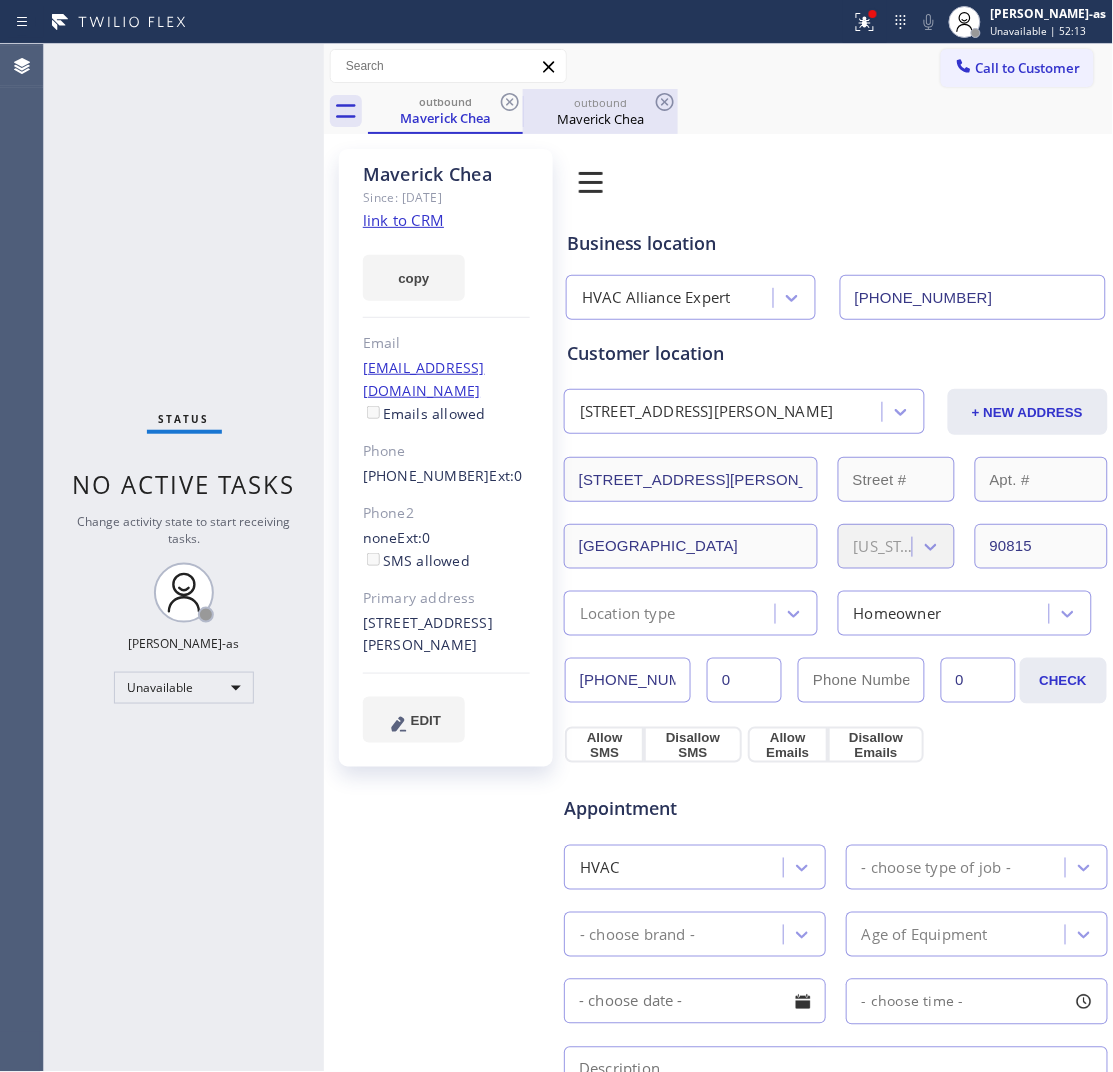 drag, startPoint x: 510, startPoint y: 111, endPoint x: 488, endPoint y: 107, distance: 22.36068 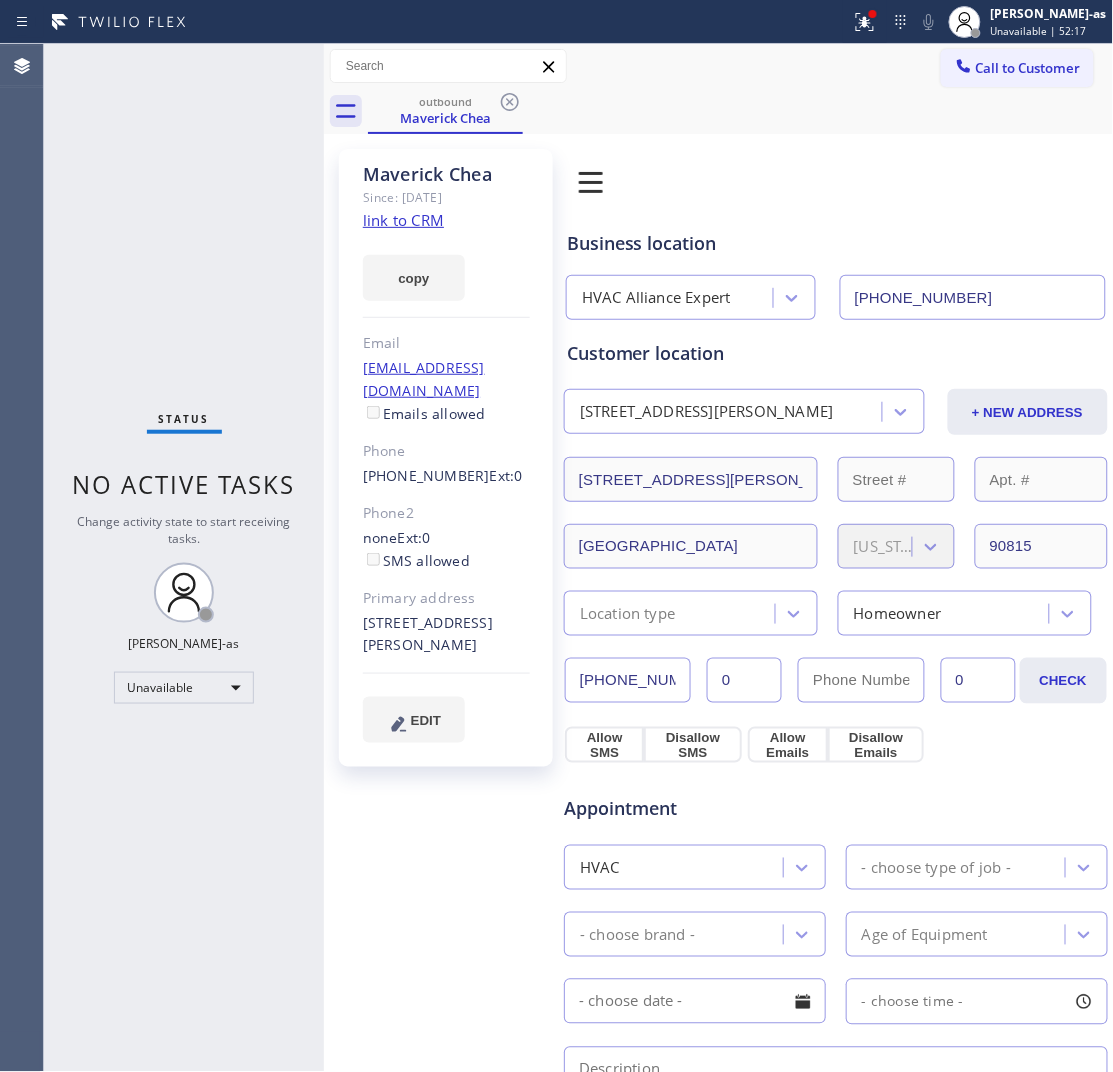 drag, startPoint x: 268, startPoint y: 386, endPoint x: 343, endPoint y: 332, distance: 92.417534 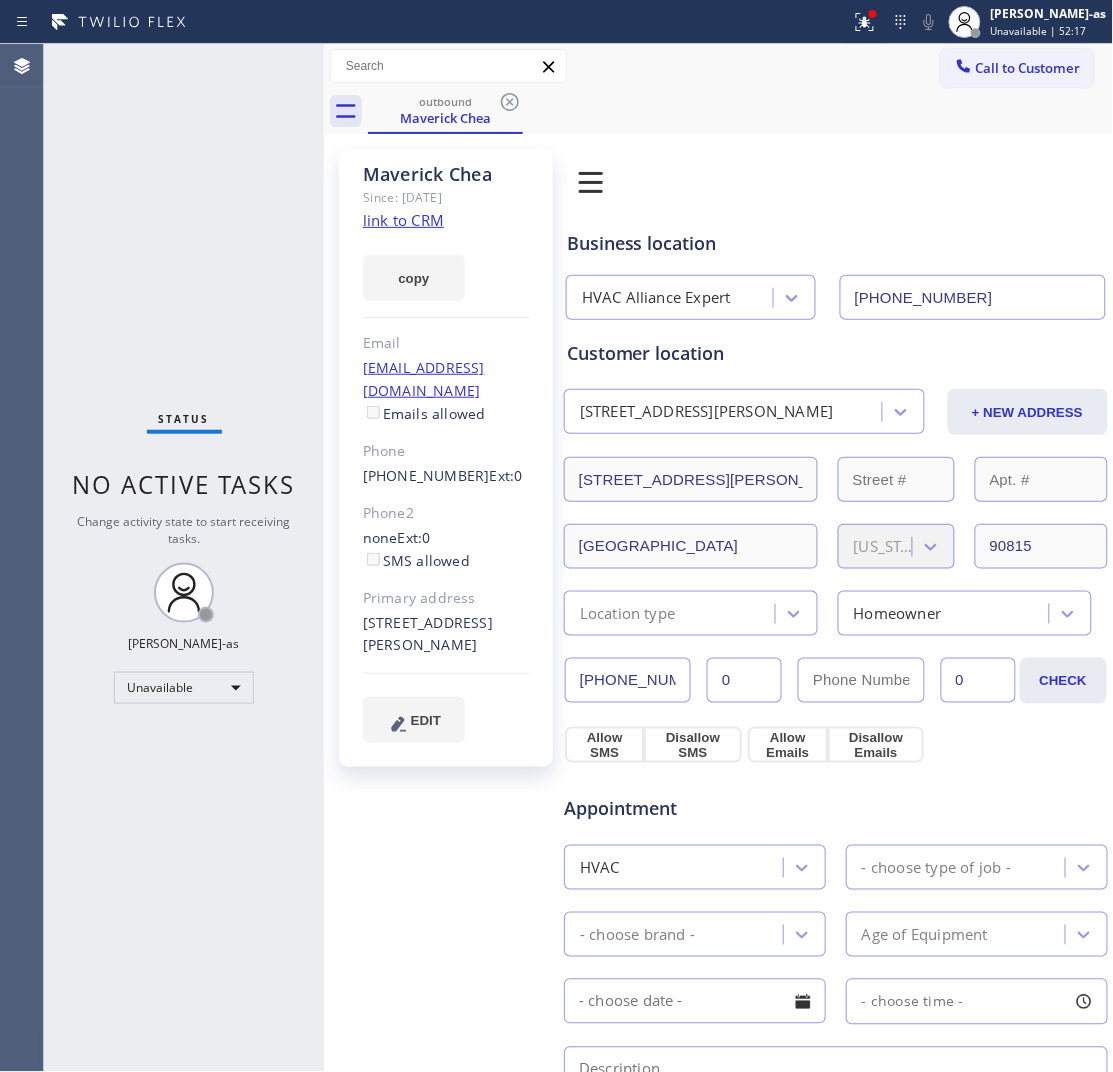 drag, startPoint x: 230, startPoint y: 248, endPoint x: 350, endPoint y: 236, distance: 120.59851 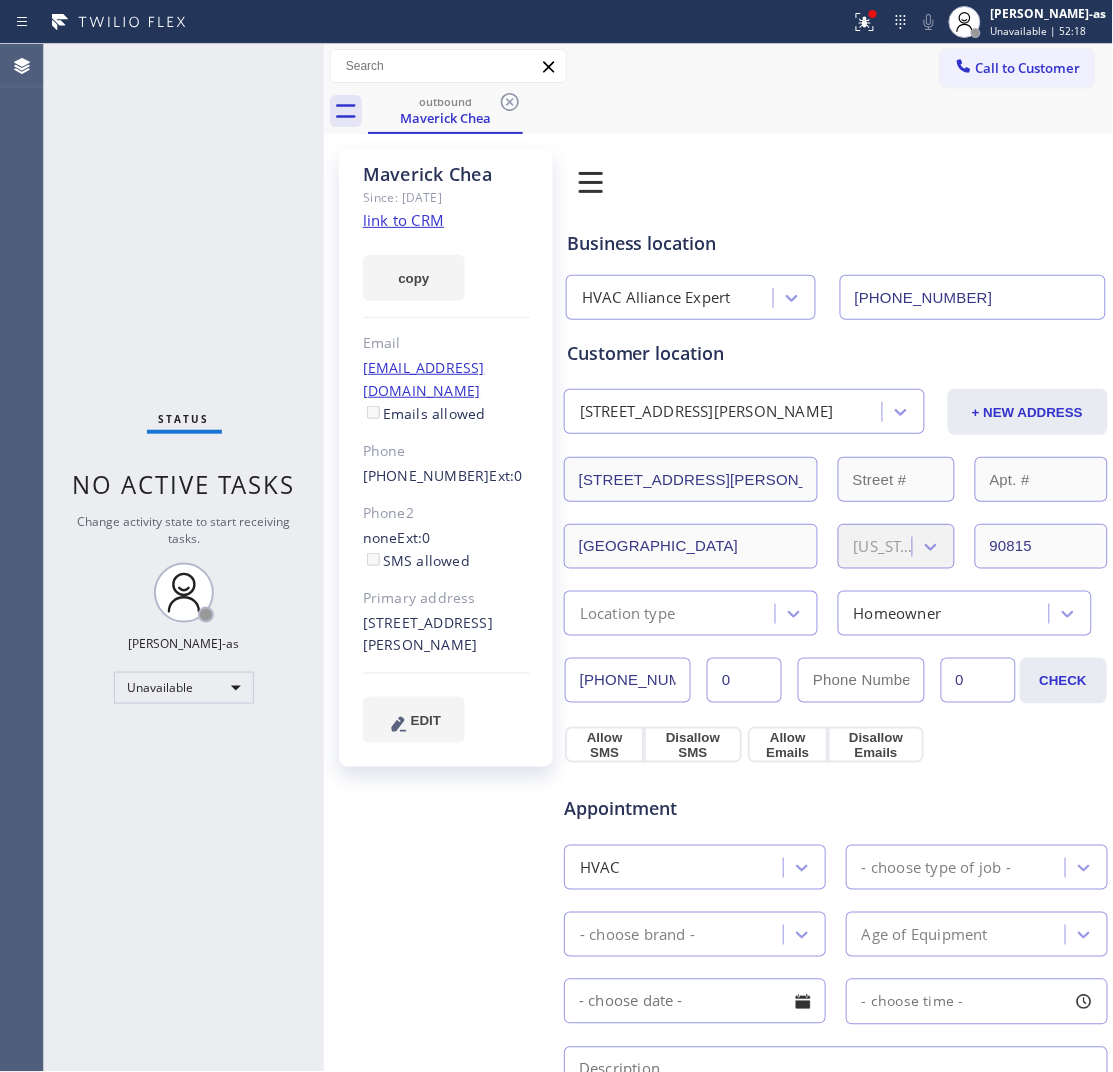 click on "link to CRM" 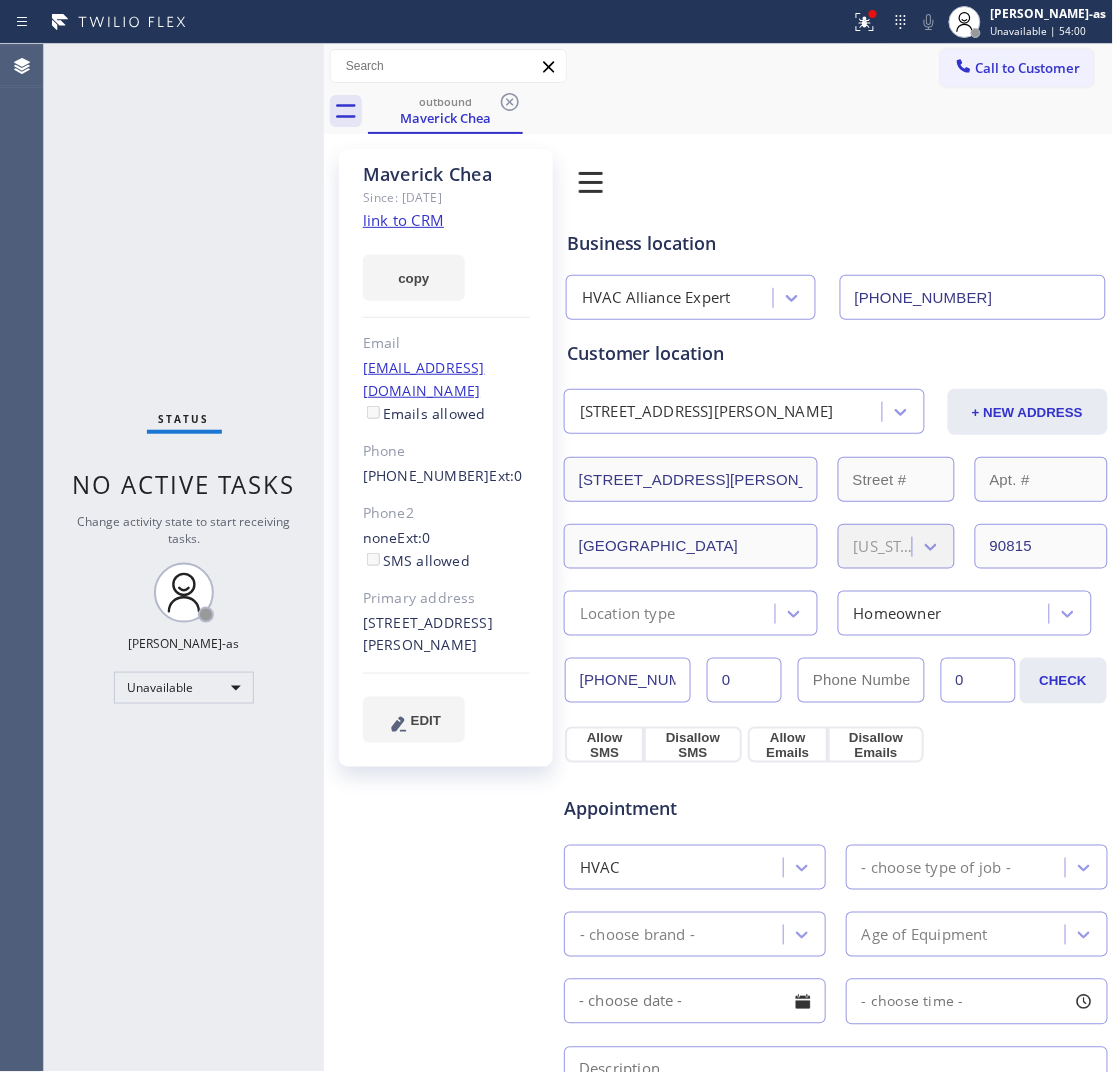 click on "Emails allowed" at bounding box center (424, 413) 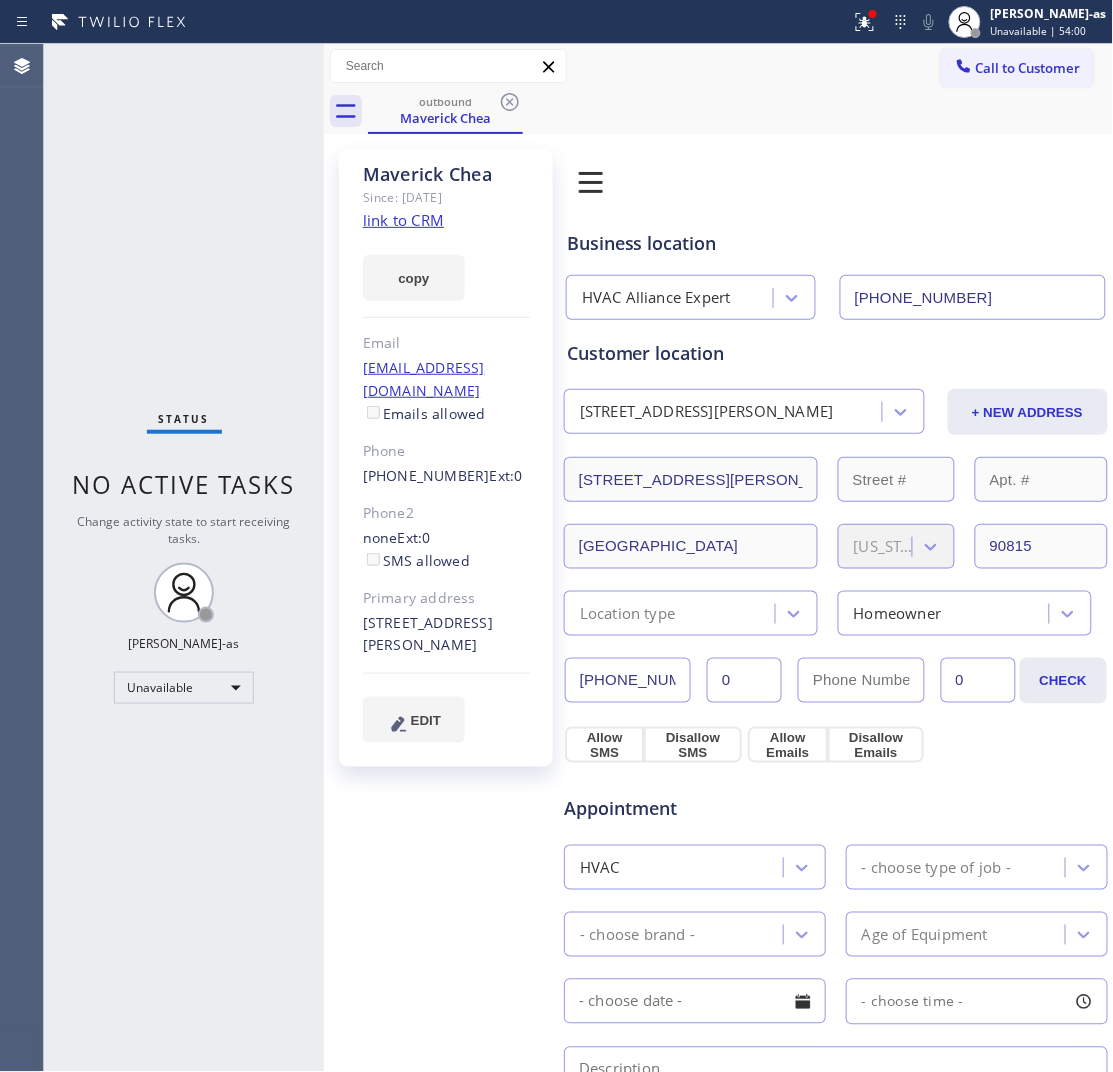 drag, startPoint x: 506, startPoint y: 97, endPoint x: 862, endPoint y: 110, distance: 356.23727 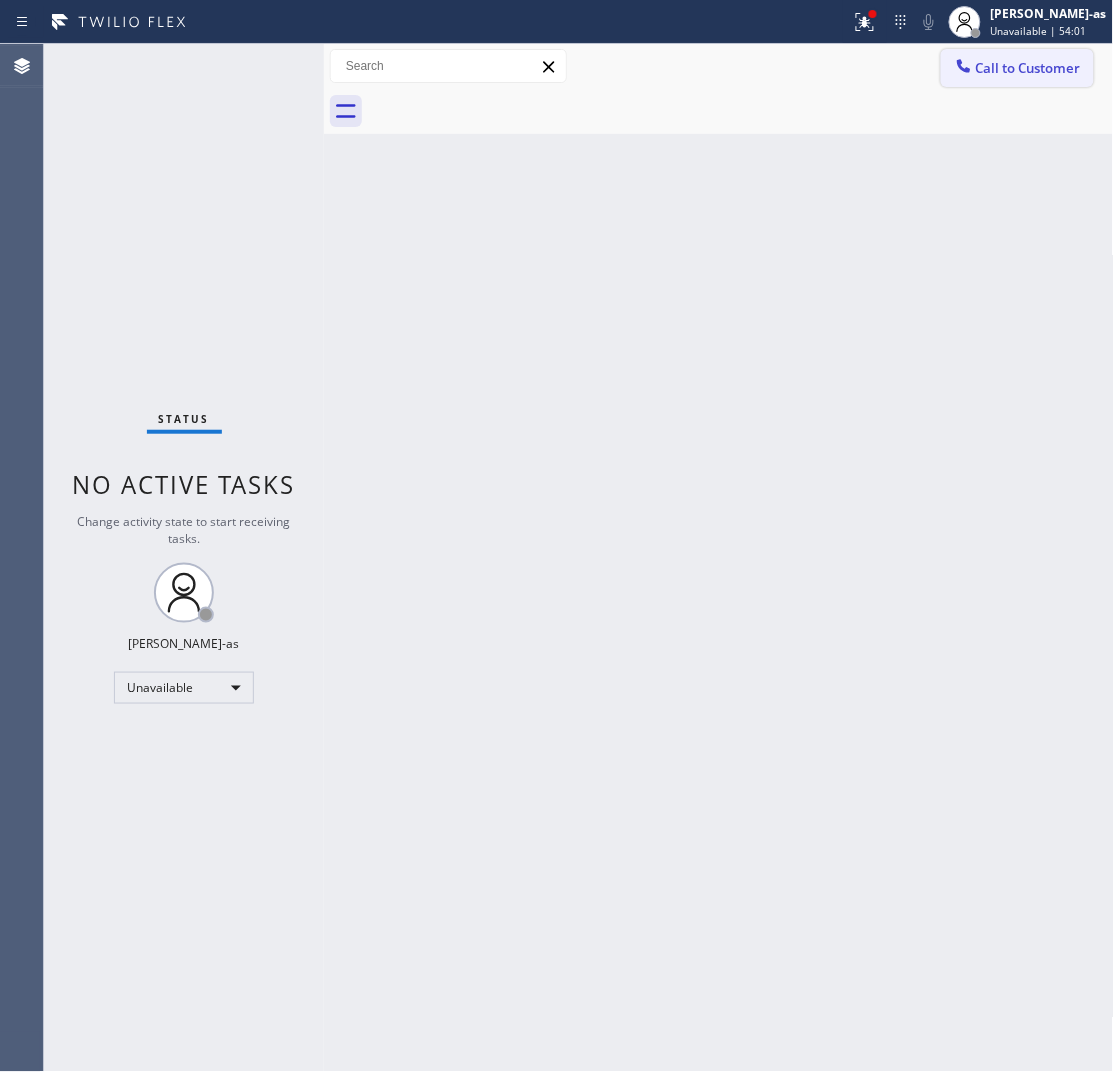 click on "Call to Customer" at bounding box center [1017, 68] 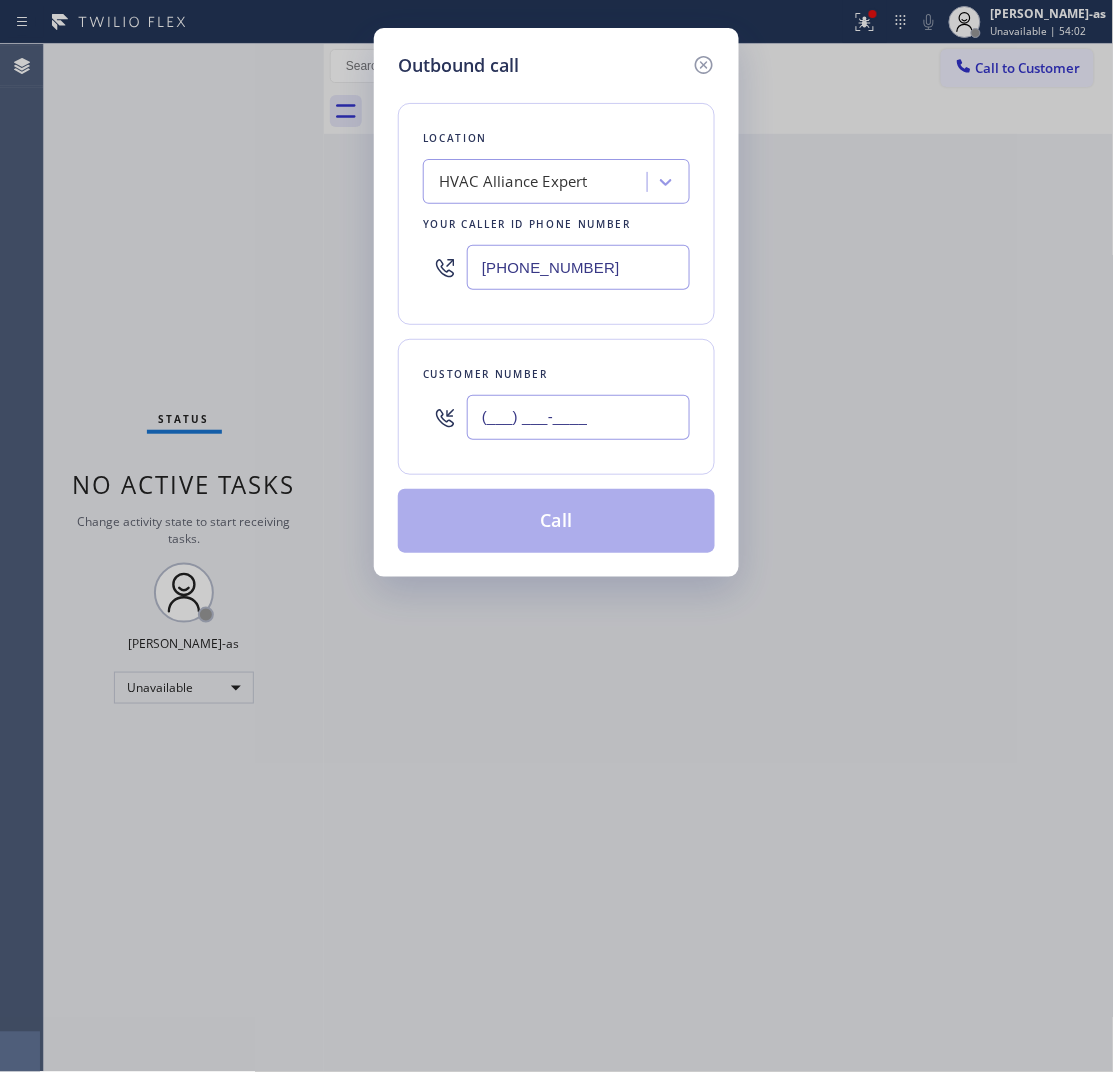 click on "(___) ___-____" at bounding box center (578, 417) 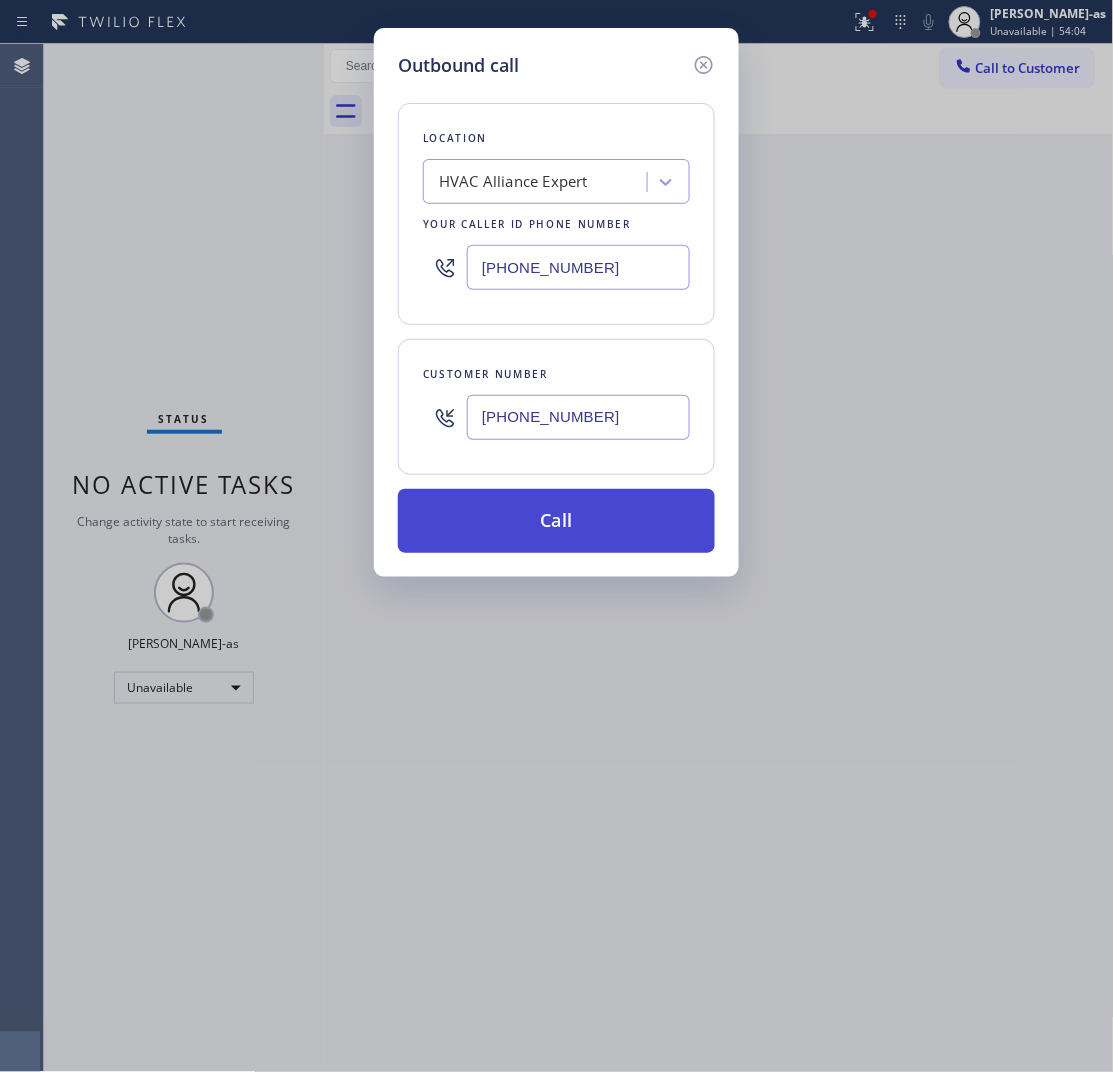type on "[PHONE_NUMBER]" 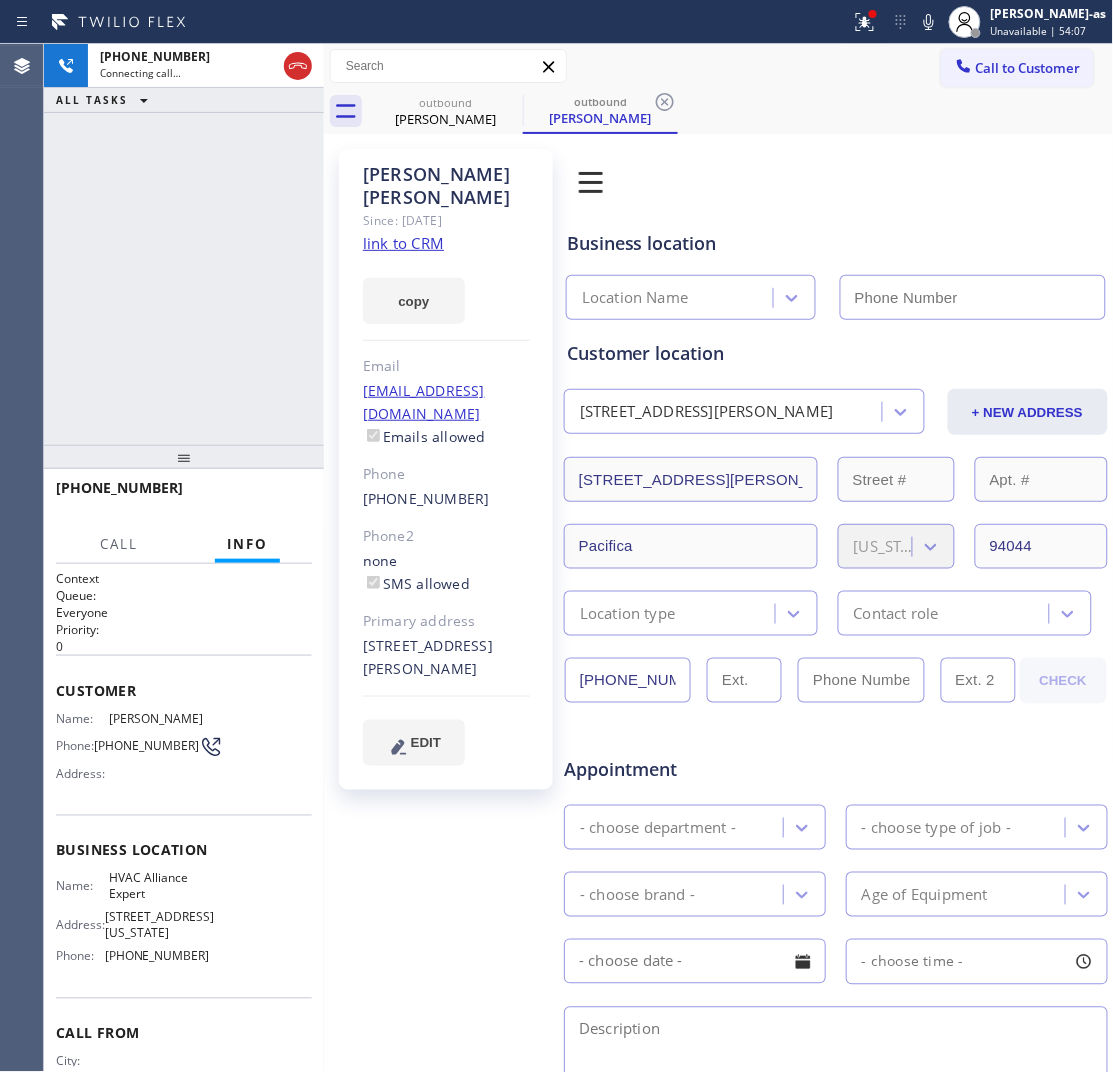 scroll, scrollTop: 125, scrollLeft: 0, axis: vertical 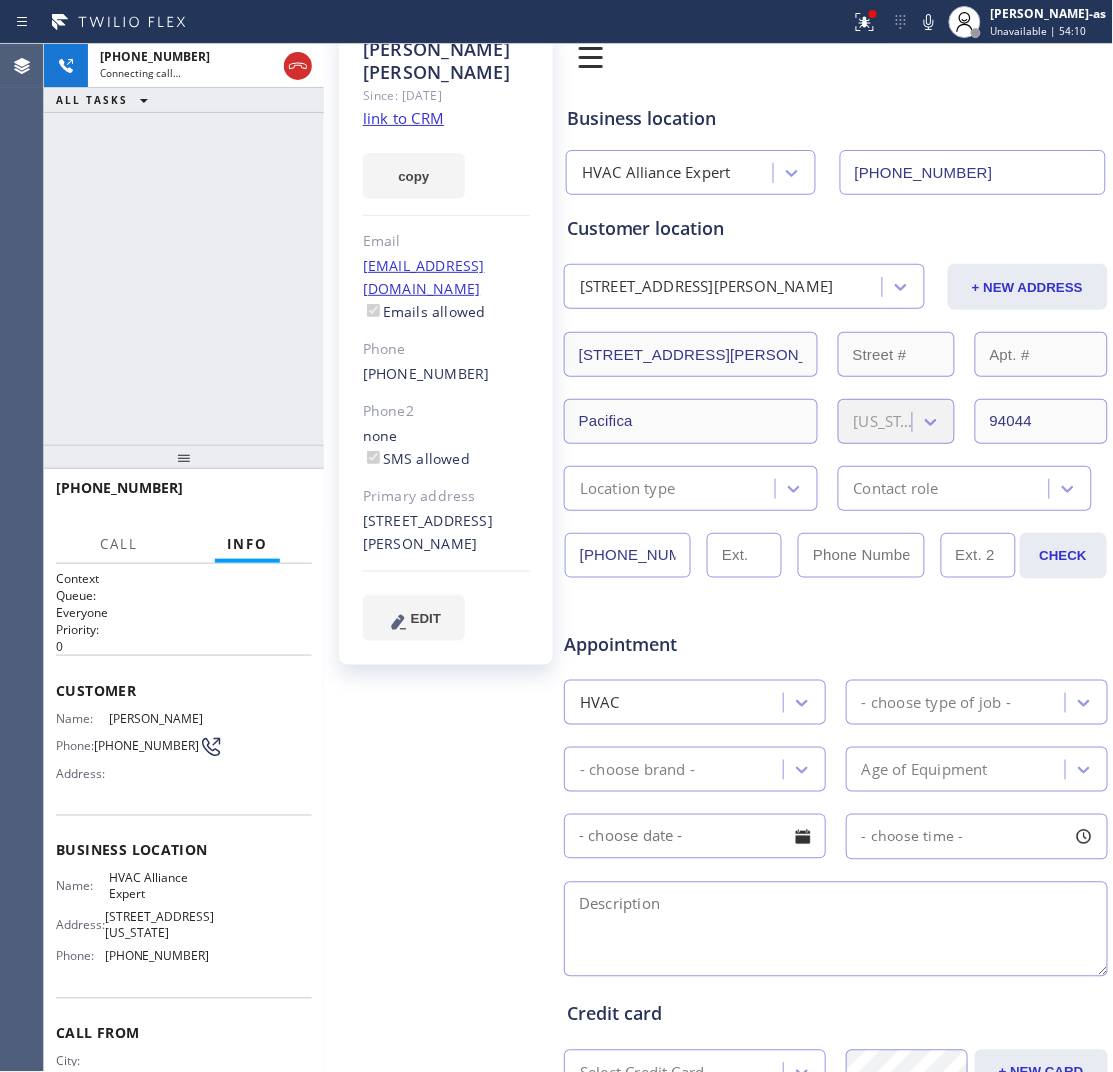 type on "[PHONE_NUMBER]" 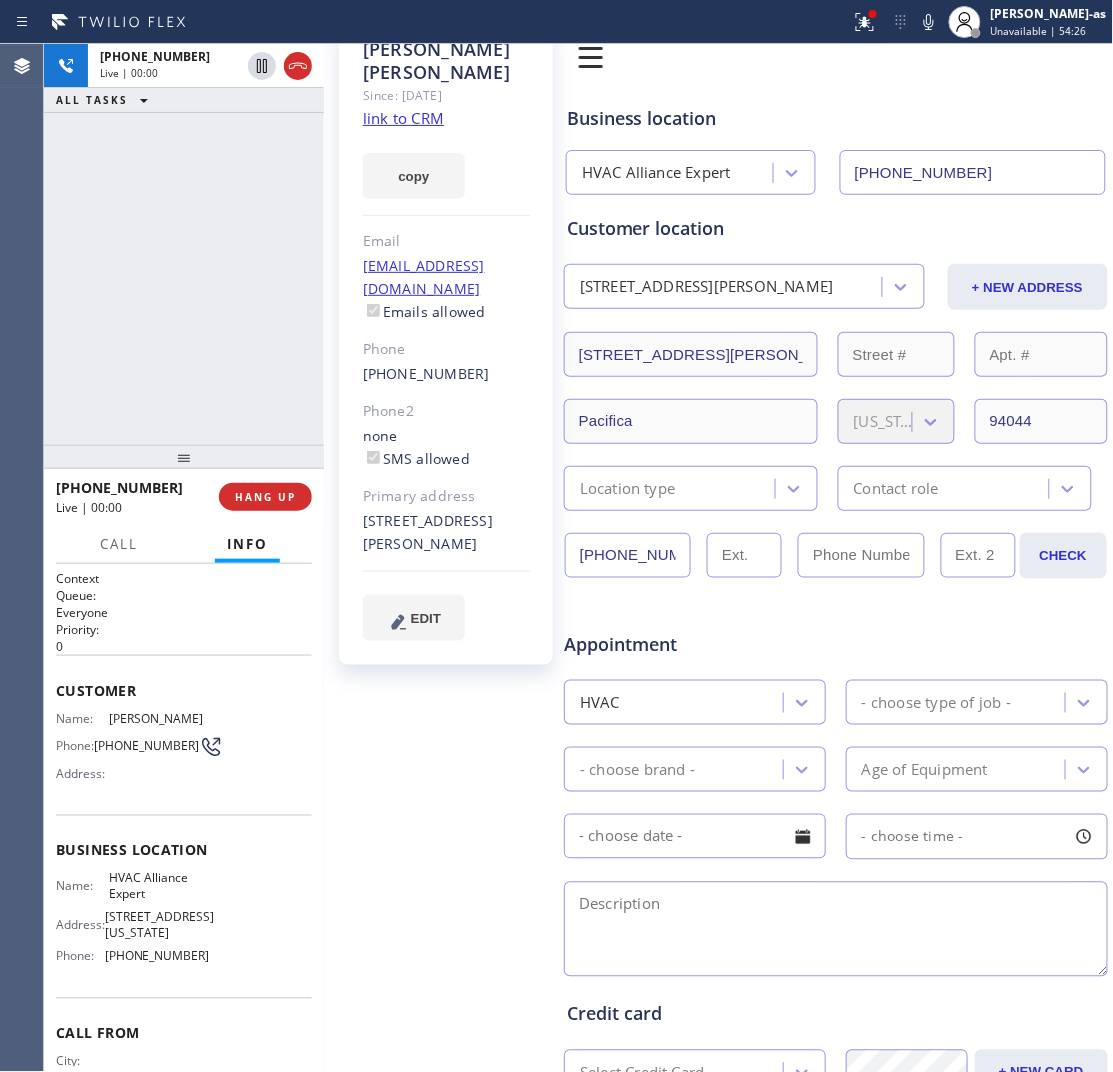 click on "[PHONE_NUMBER] Live | 00:00 ALL TASKS ALL TASKS ACTIVE TASKS TASKS IN WRAP UP" at bounding box center [184, 244] 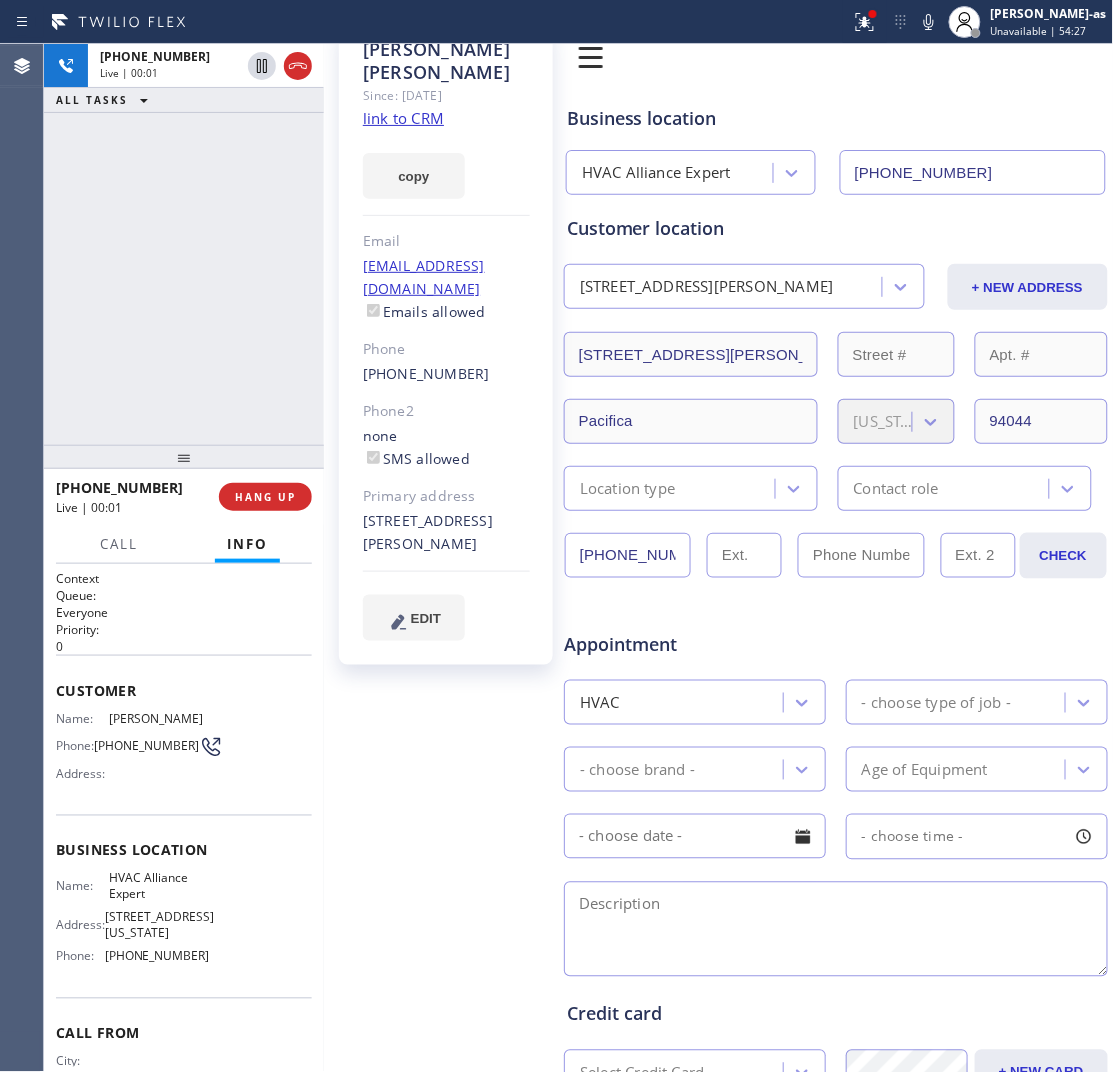 click on "HANG UP" at bounding box center [265, 497] 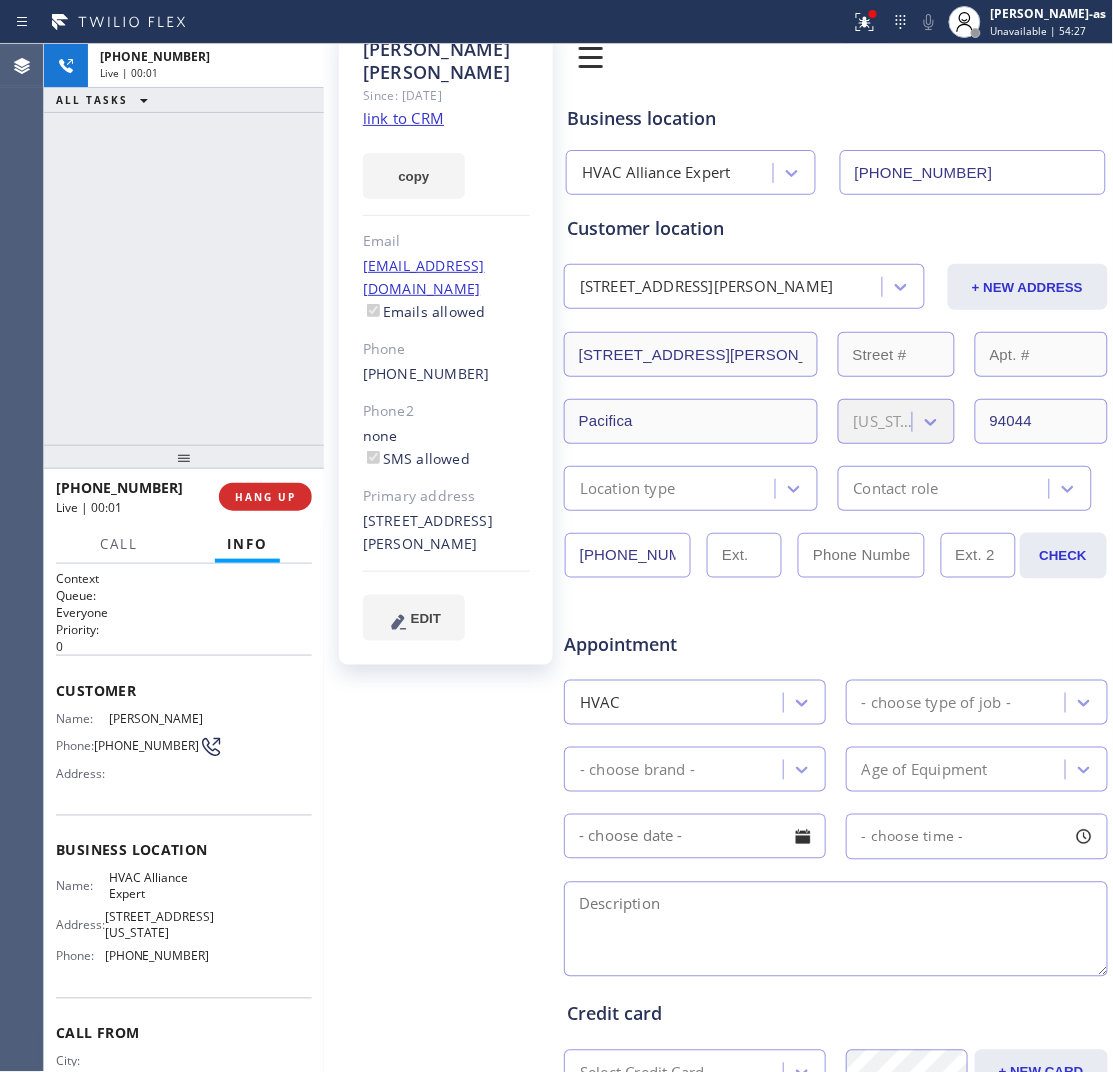 drag, startPoint x: 200, startPoint y: 382, endPoint x: 240, endPoint y: 473, distance: 99.40322 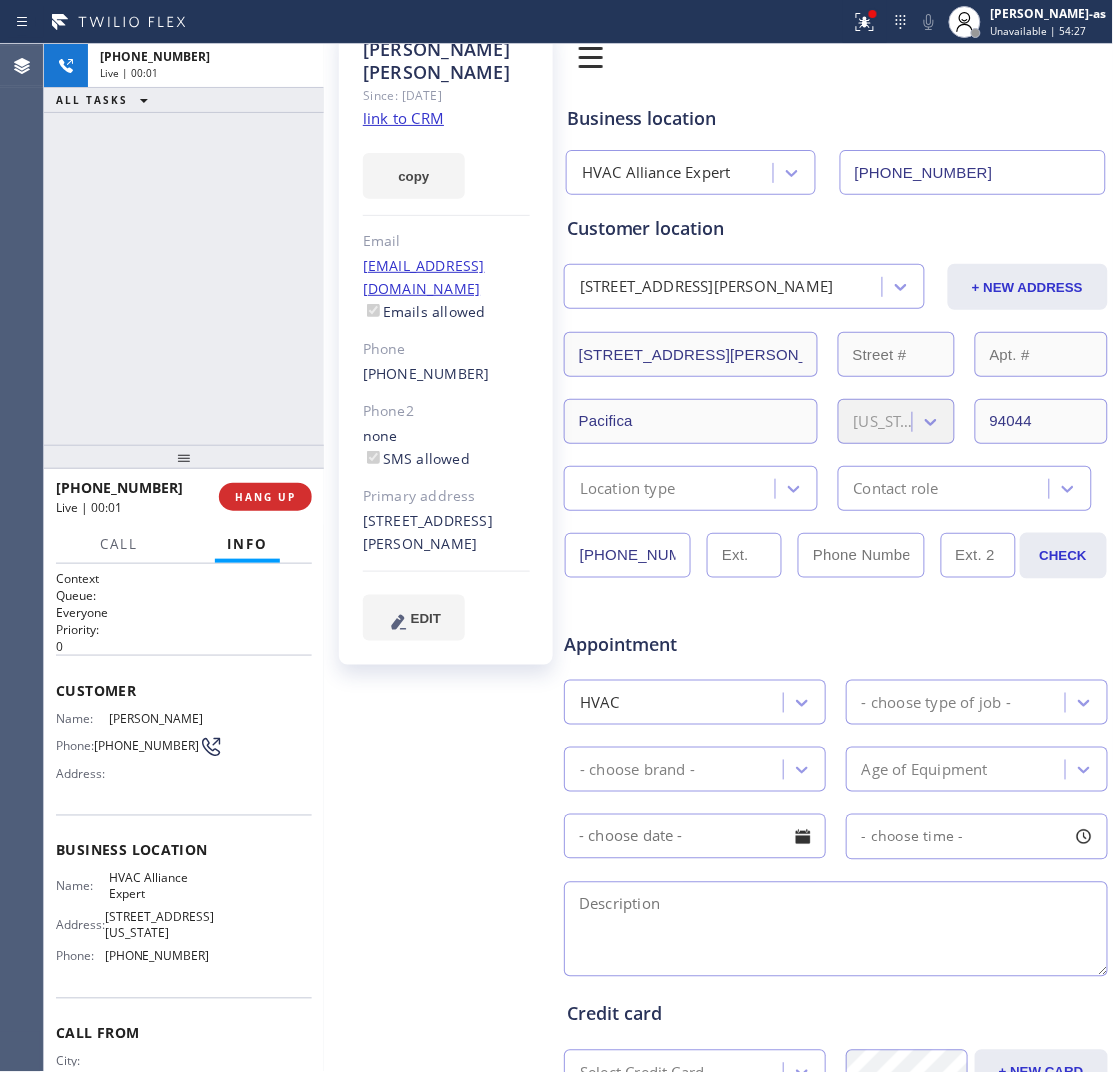 click on "[PHONE_NUMBER] Live | 00:01 ALL TASKS ALL TASKS ACTIVE TASKS TASKS IN WRAP UP" at bounding box center (184, 244) 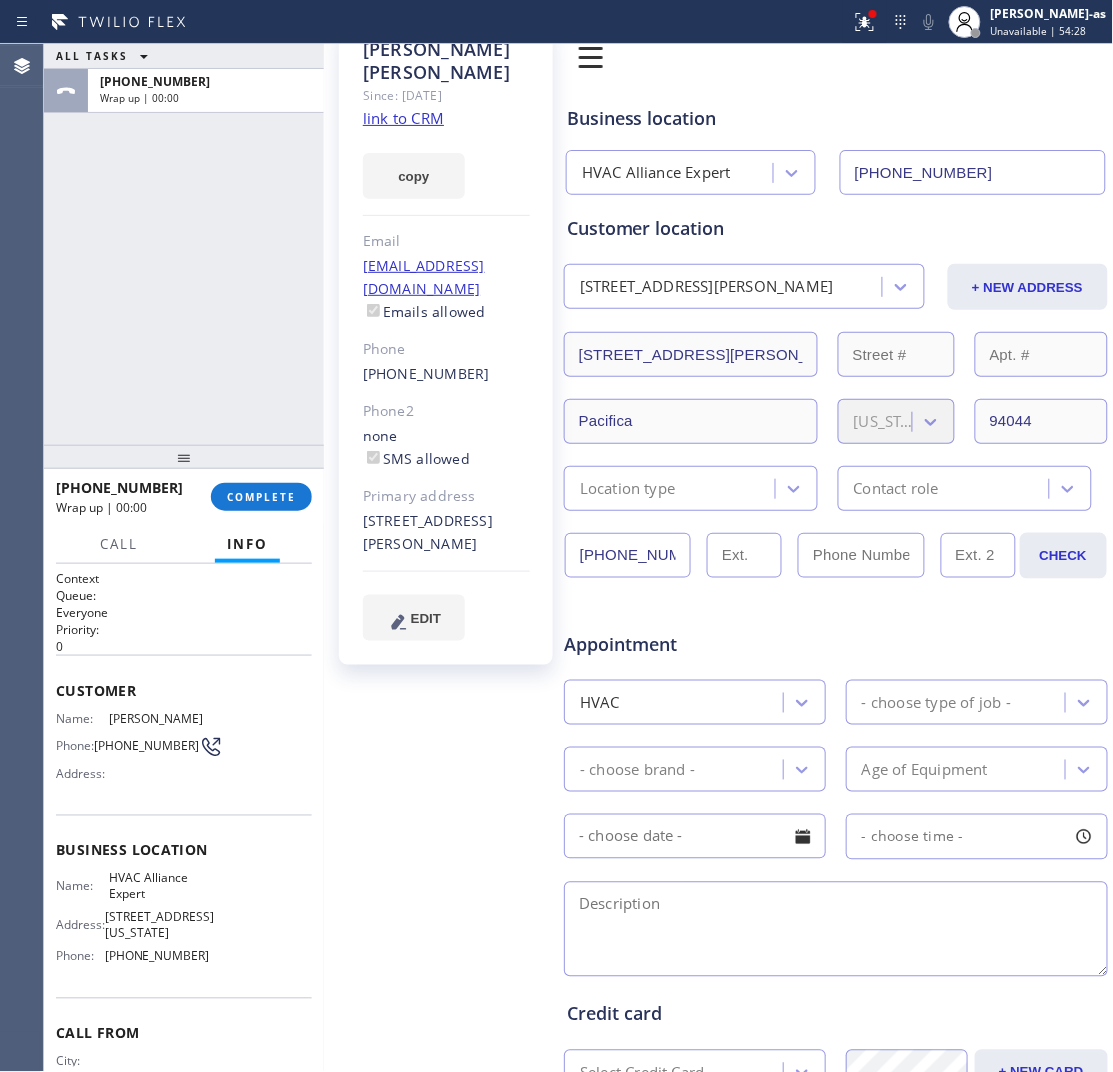 click on "COMPLETE" at bounding box center (261, 497) 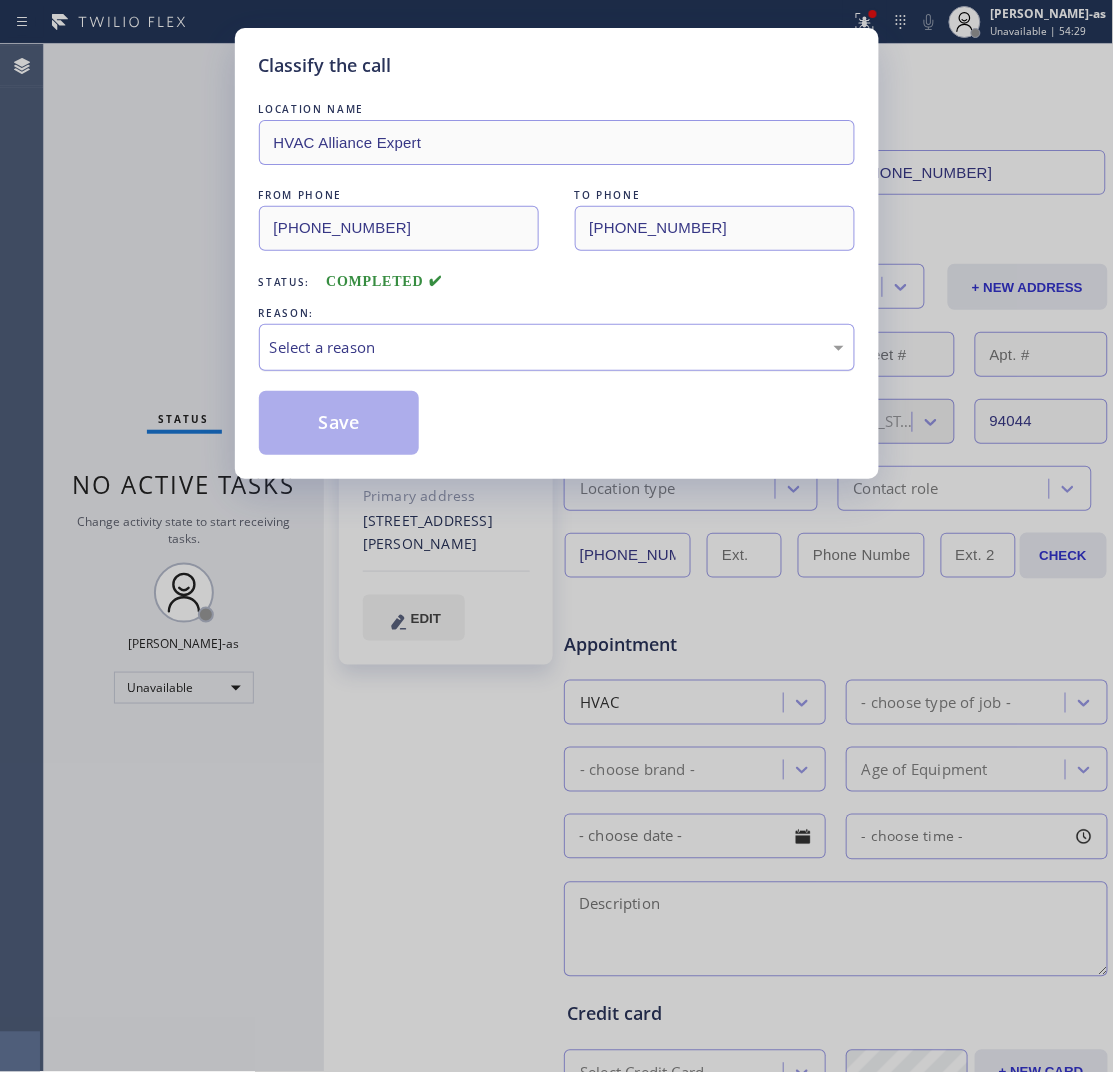 click on "Select a reason" at bounding box center [557, 347] 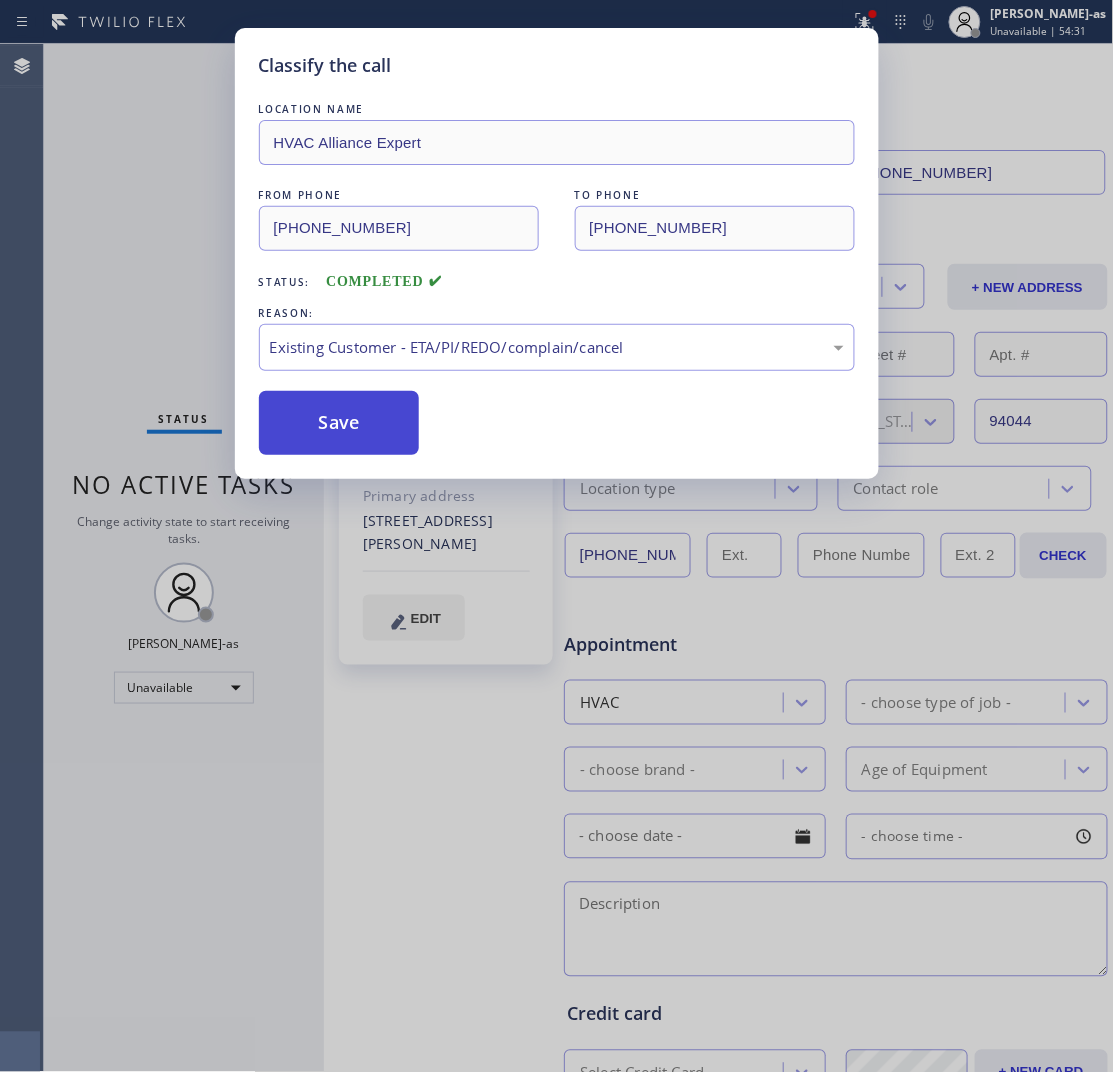 click on "Save" at bounding box center [339, 423] 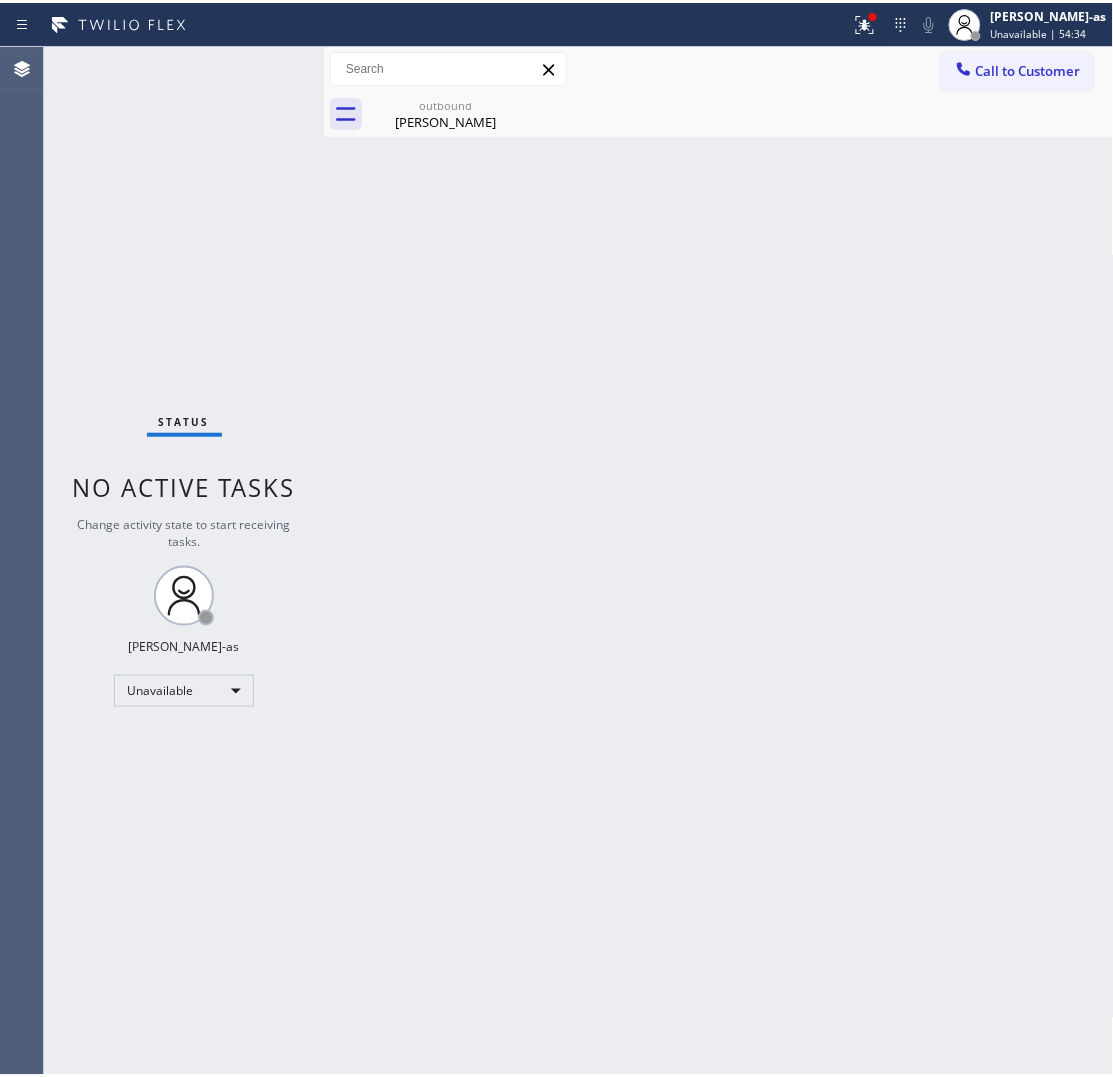 scroll, scrollTop: 0, scrollLeft: 0, axis: both 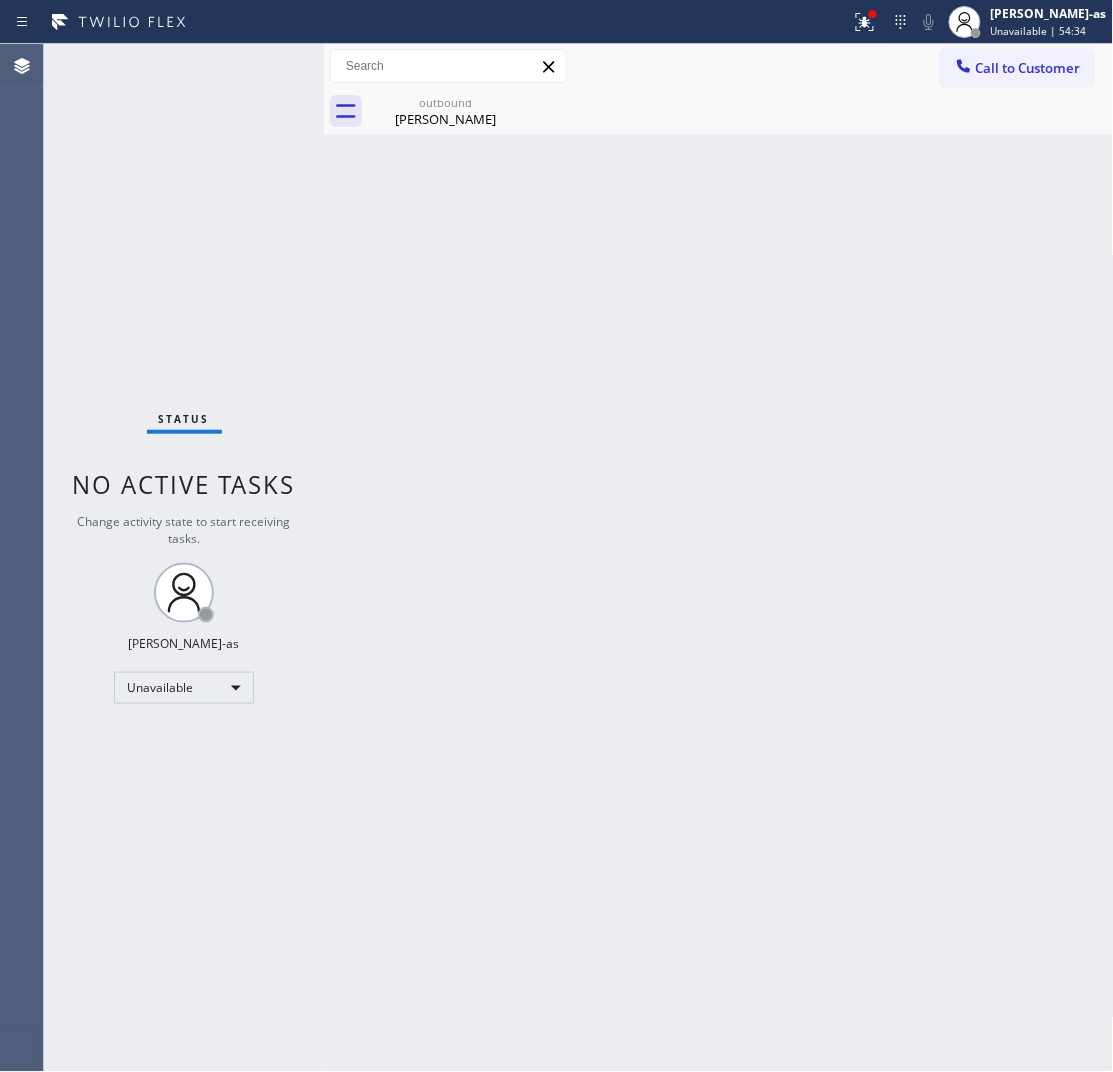 drag, startPoint x: 110, startPoint y: 286, endPoint x: 396, endPoint y: 148, distance: 317.55313 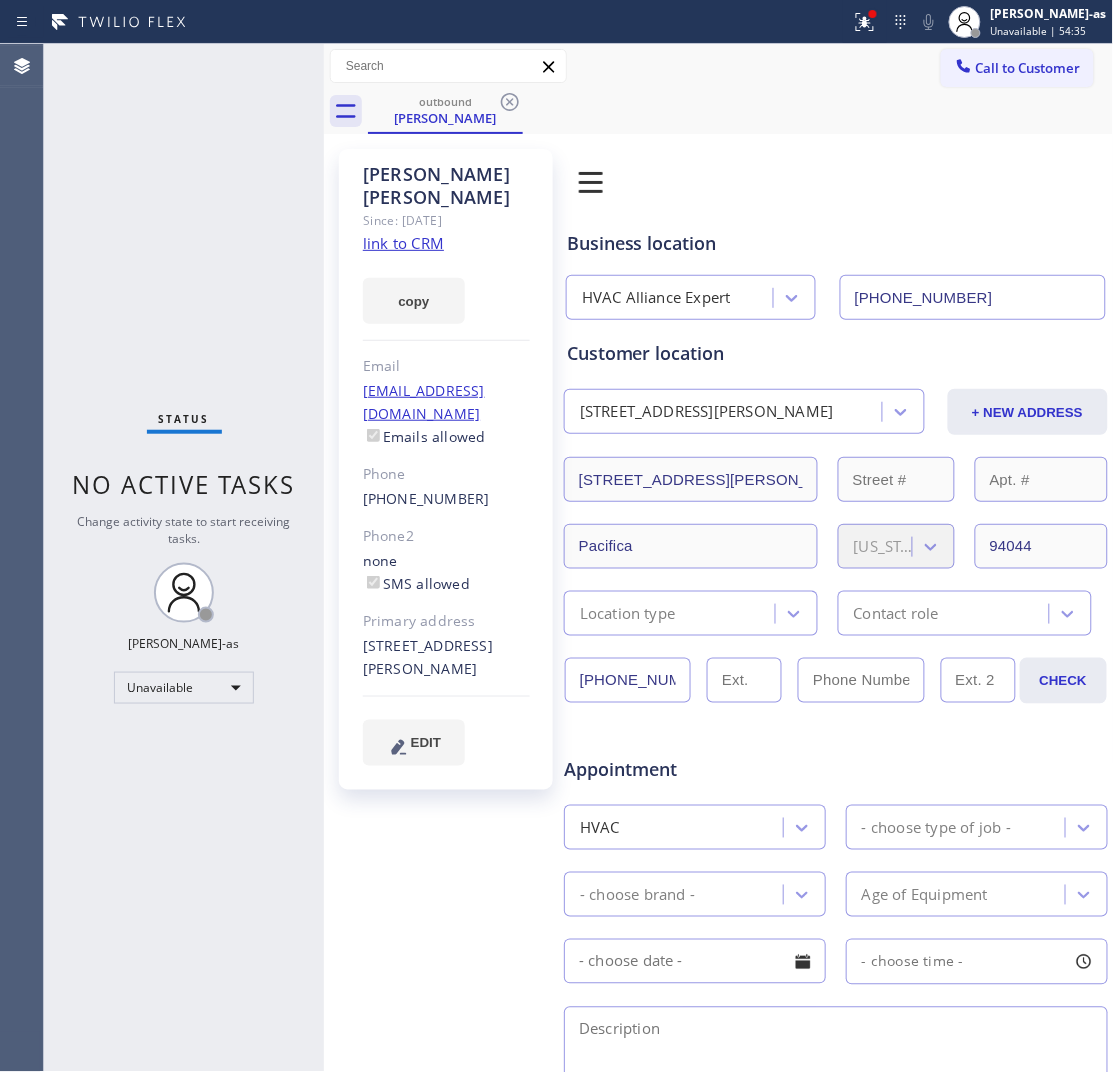 click on "link to CRM" 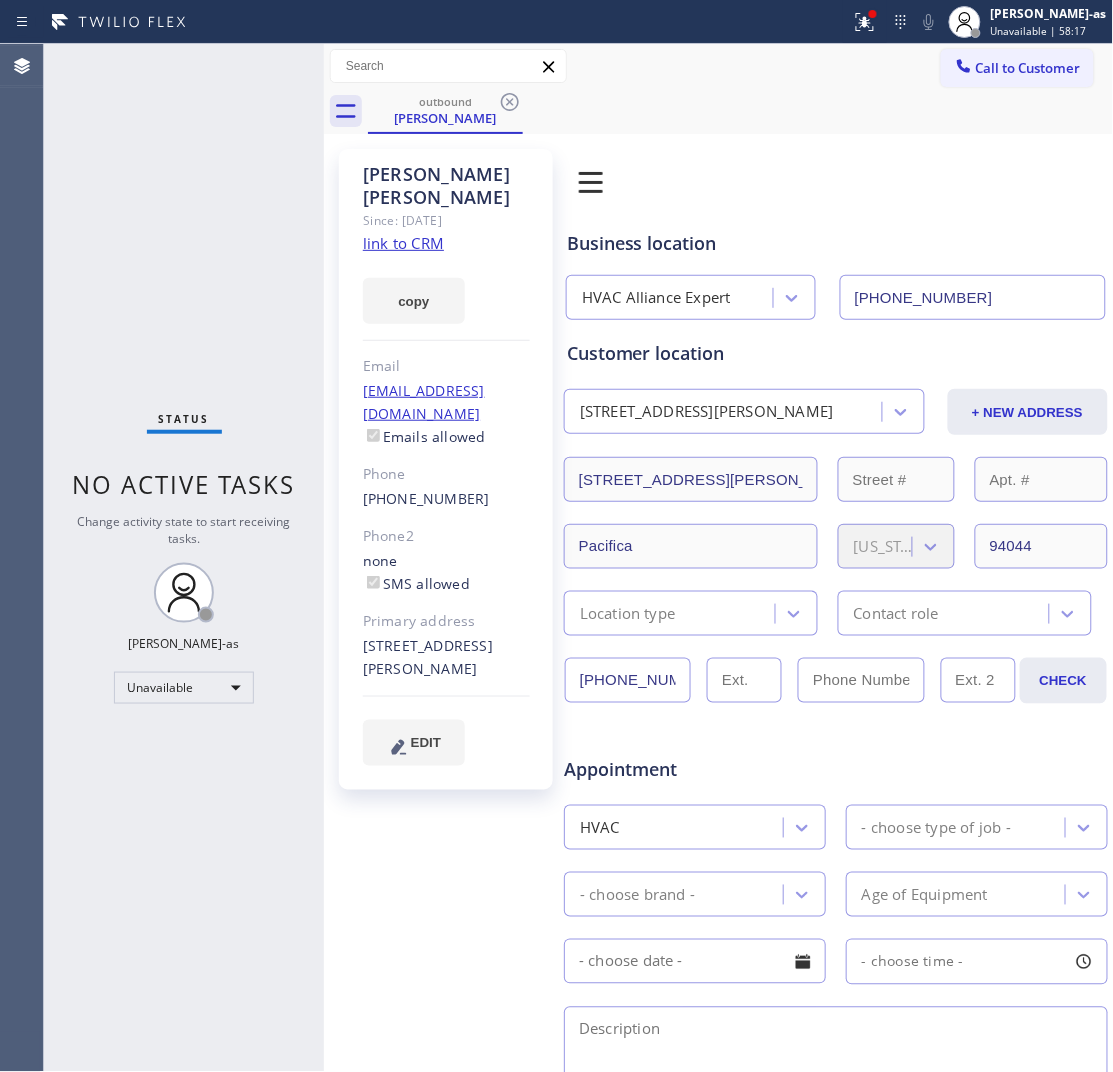 drag, startPoint x: 213, startPoint y: 227, endPoint x: 278, endPoint y: 215, distance: 66.09841 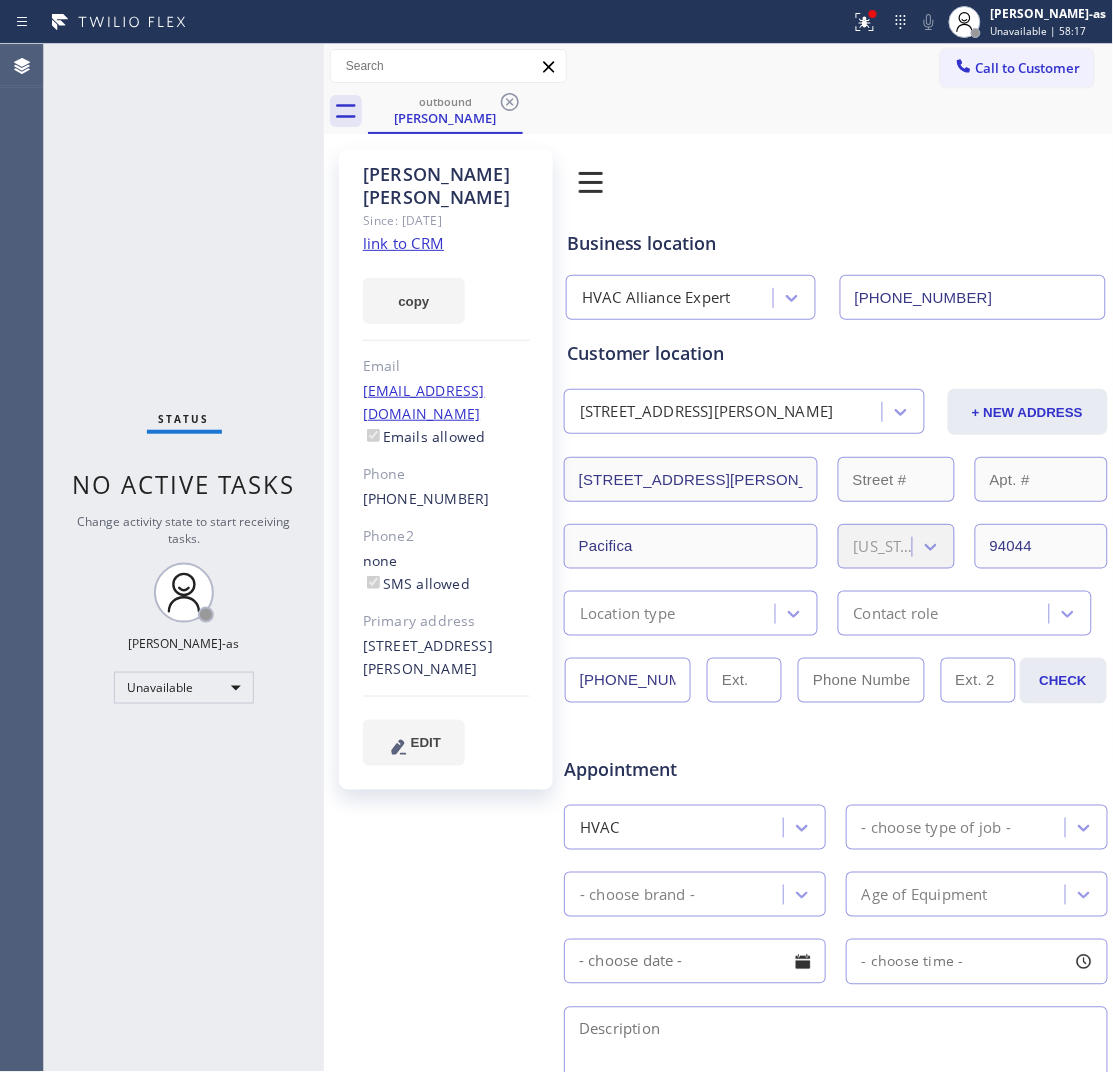 click 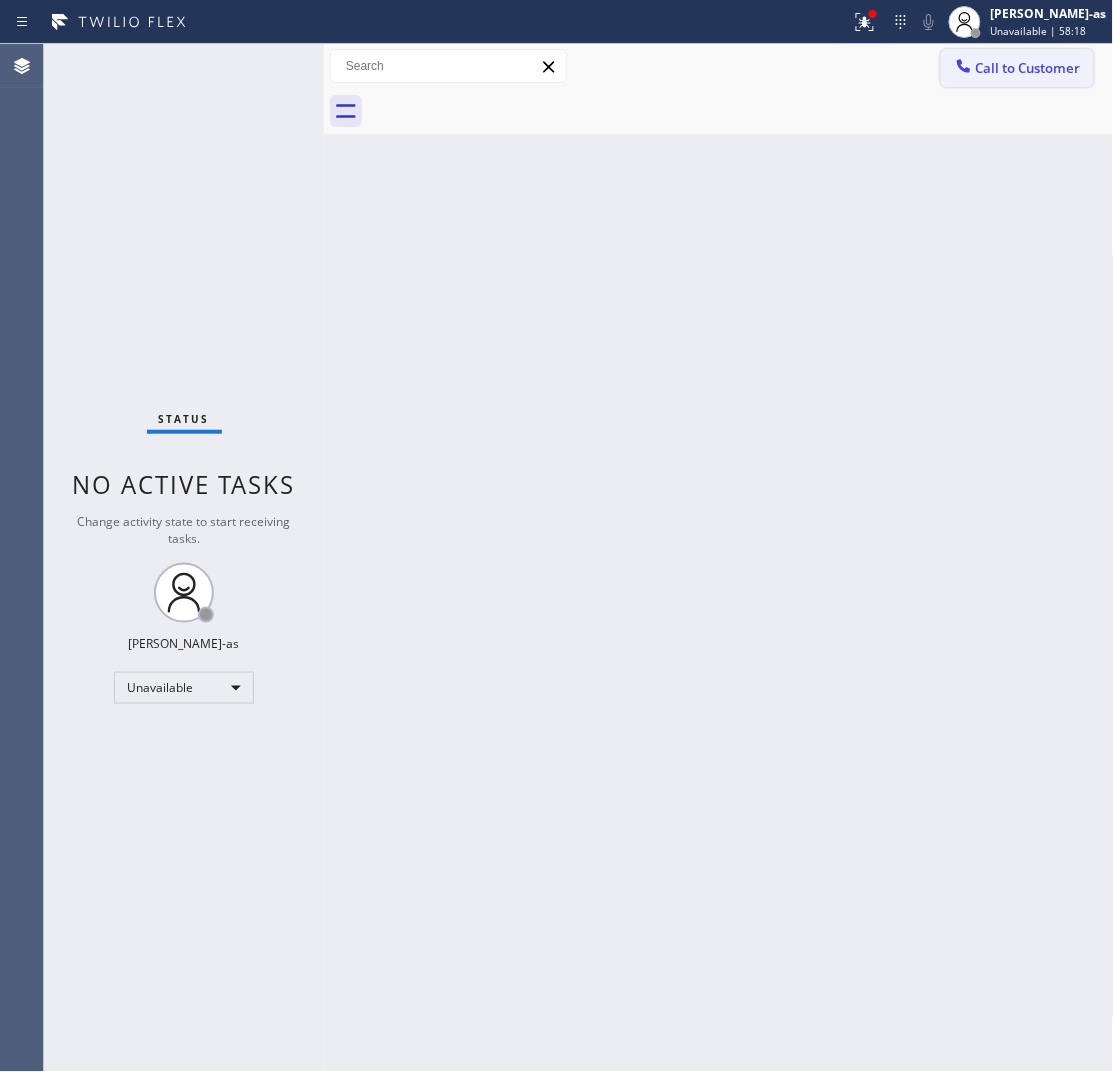 click on "Call to Customer" at bounding box center [1017, 68] 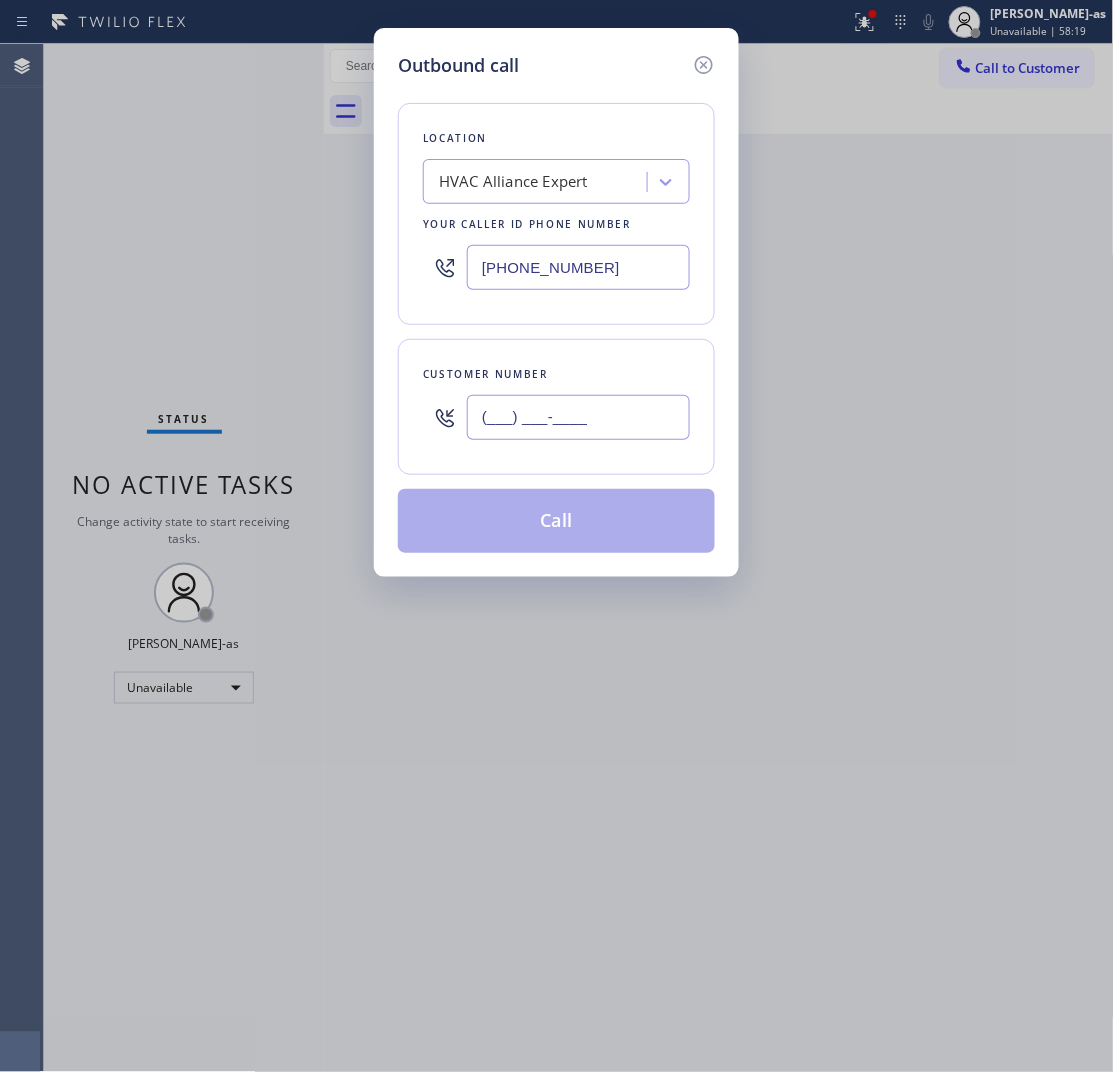 click on "(___) ___-____" at bounding box center (578, 417) 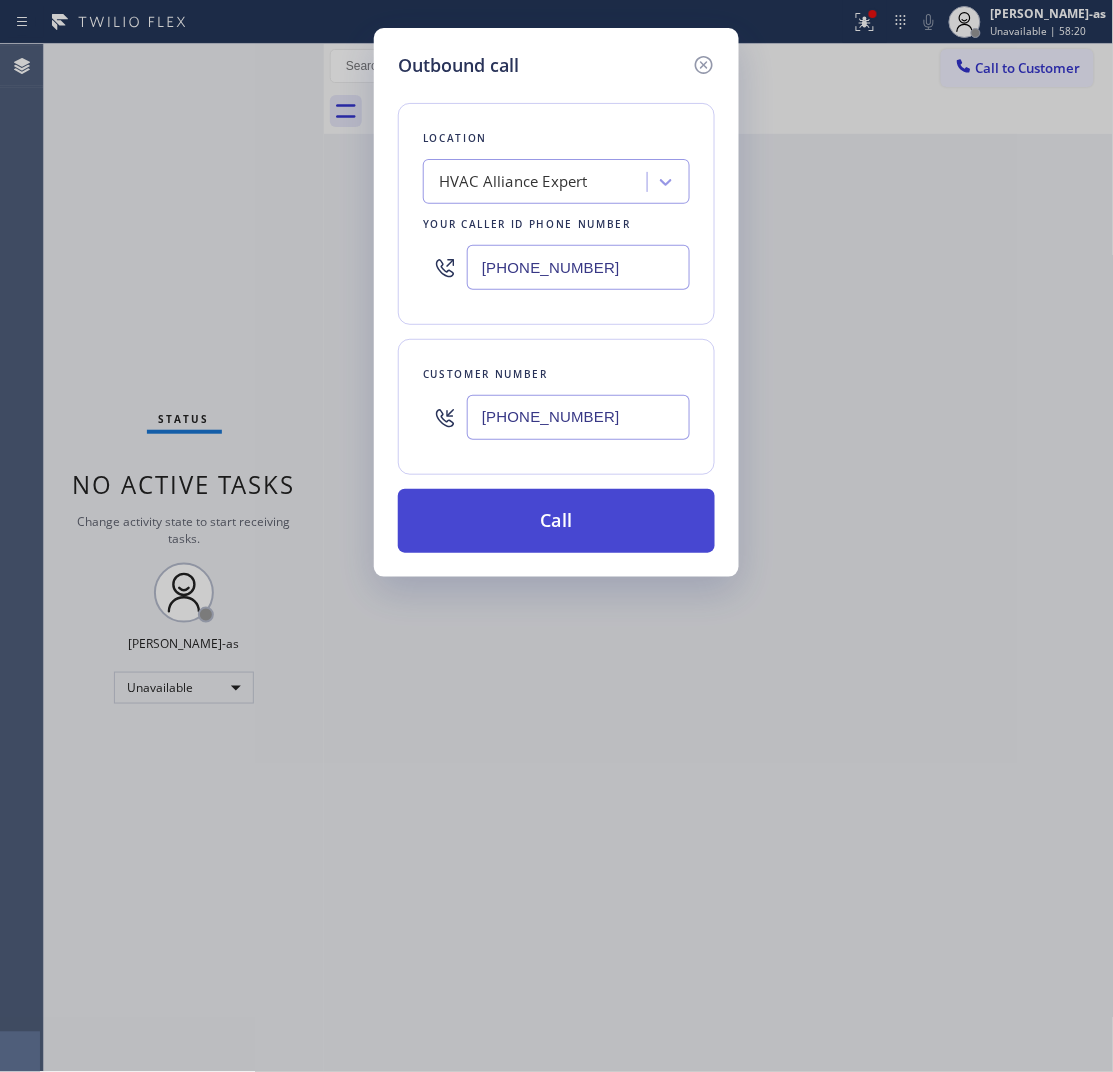 type on "[PHONE_NUMBER]" 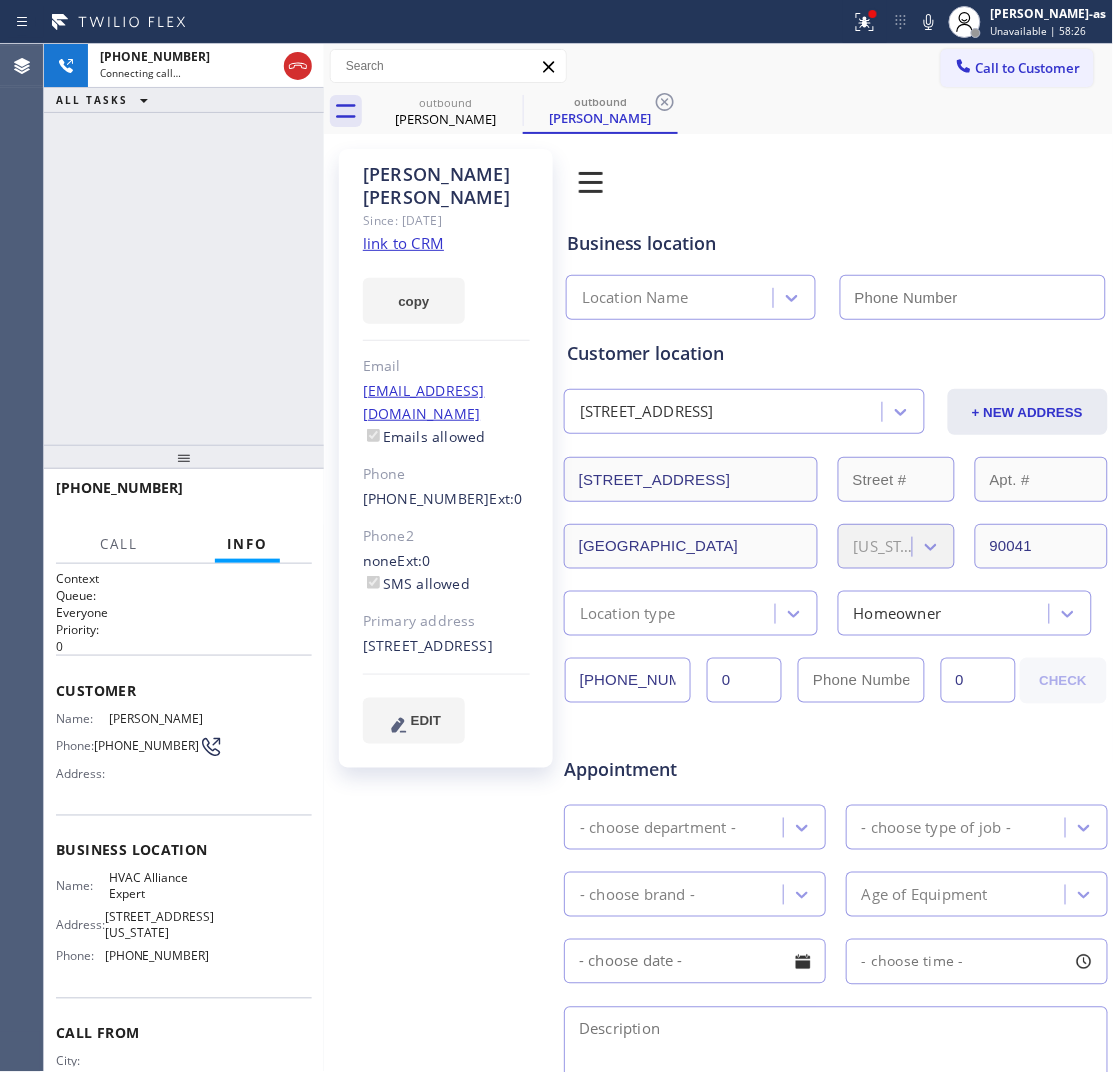 type on "[PHONE_NUMBER]" 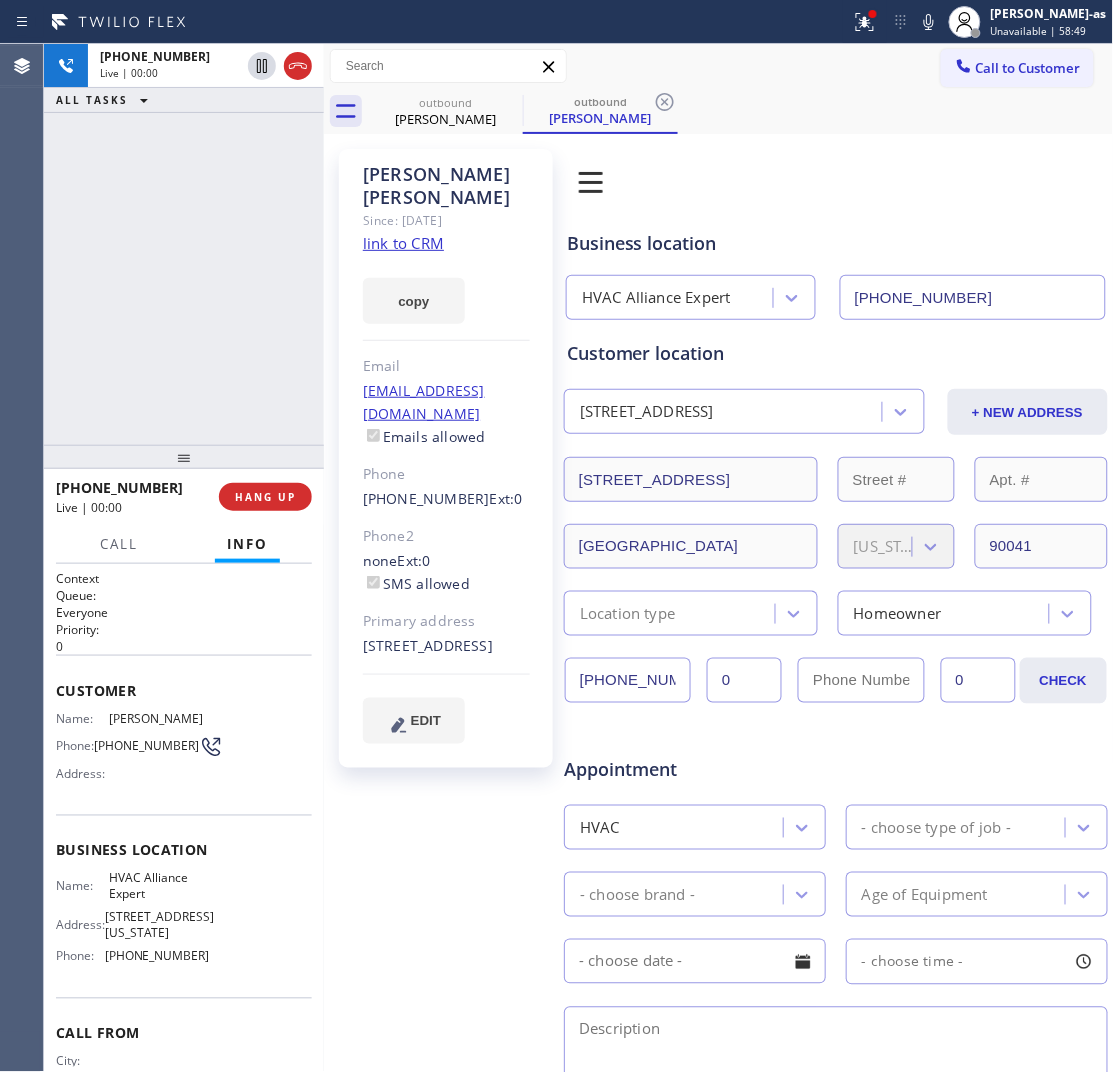 click on "[PHONE_NUMBER] Live | 00:00 ALL TASKS ALL TASKS ACTIVE TASKS TASKS IN WRAP UP" at bounding box center [184, 244] 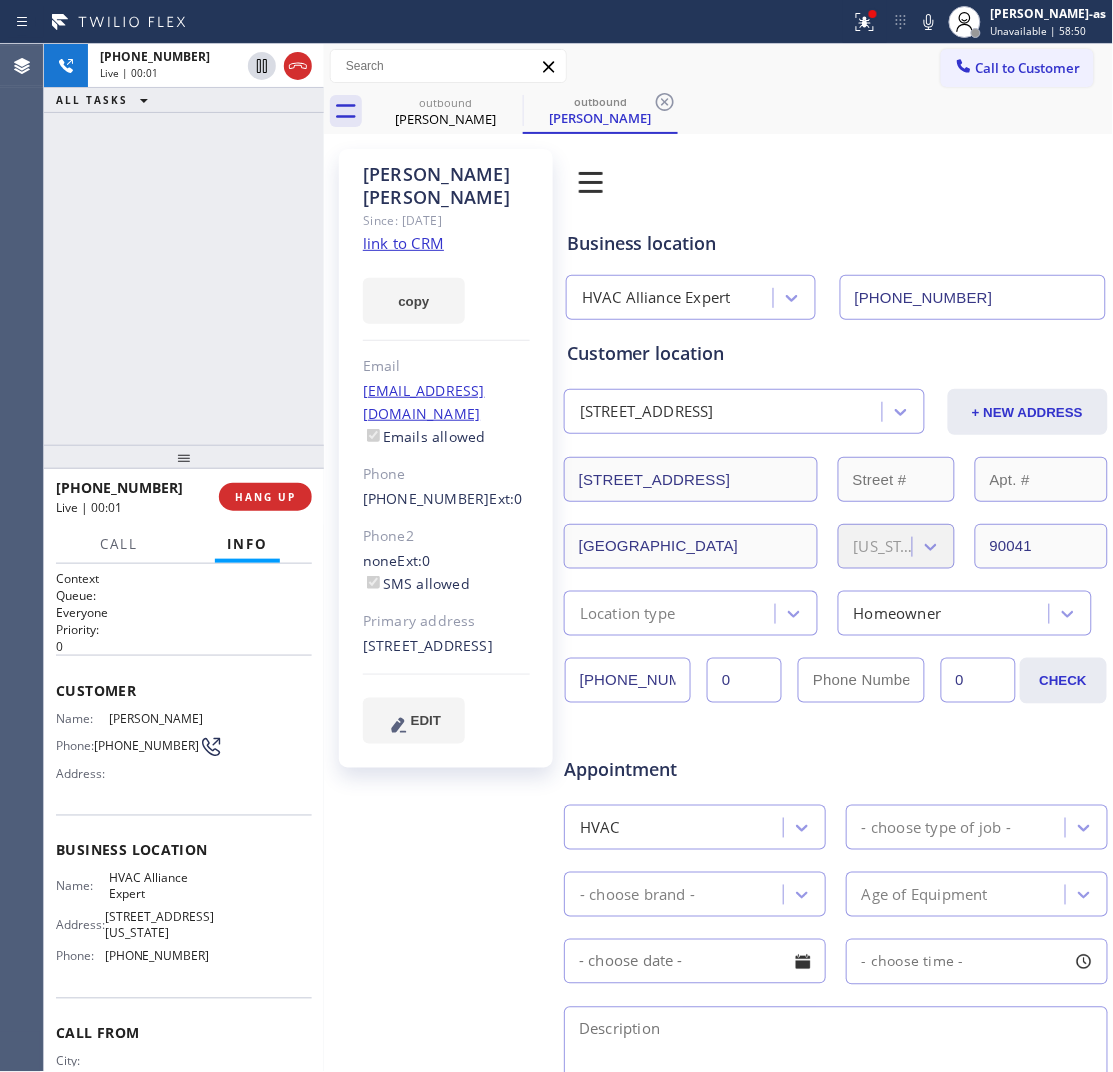 click on "HANG UP" at bounding box center (265, 497) 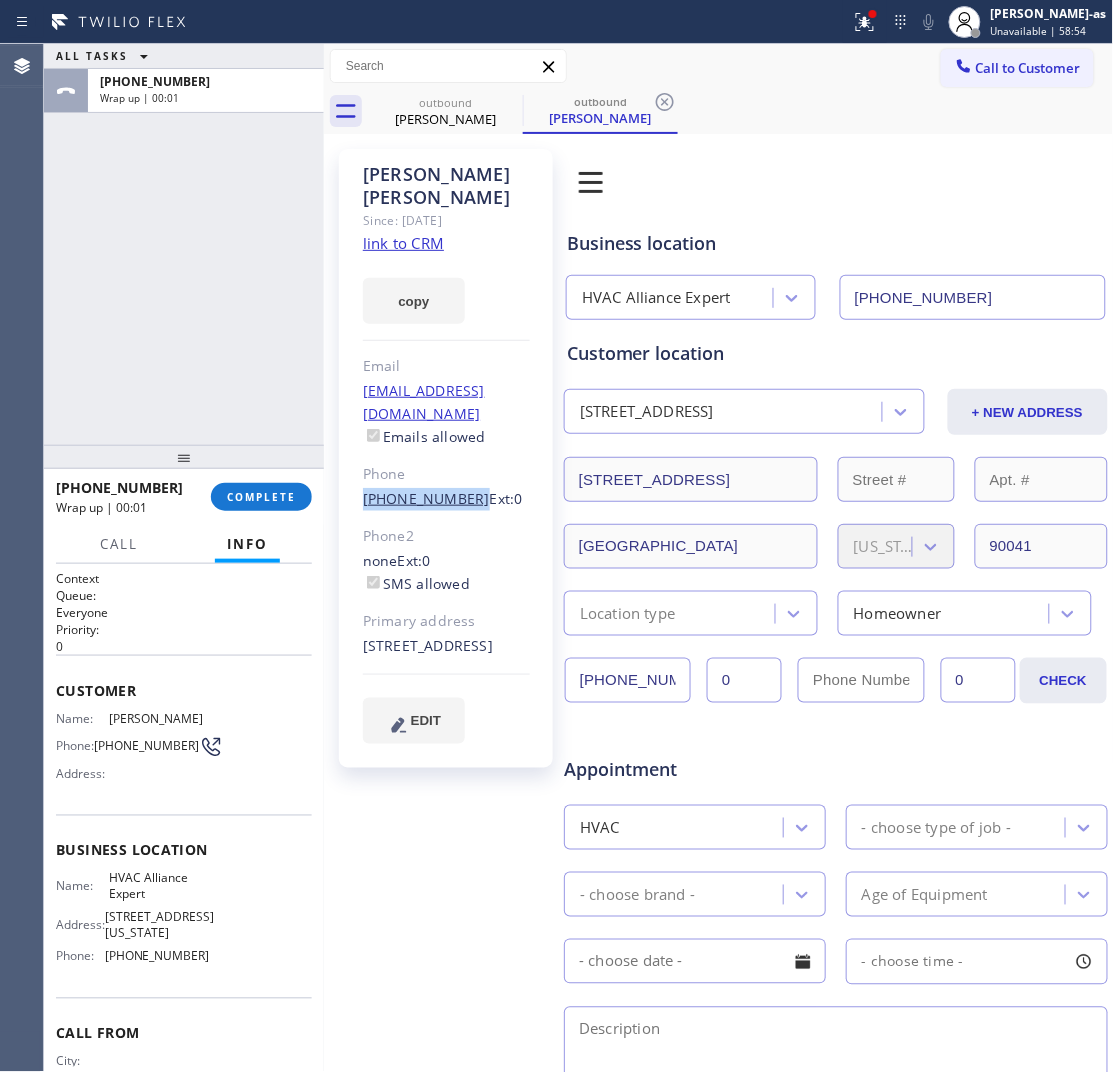 drag, startPoint x: 352, startPoint y: 457, endPoint x: 460, endPoint y: 461, distance: 108.07405 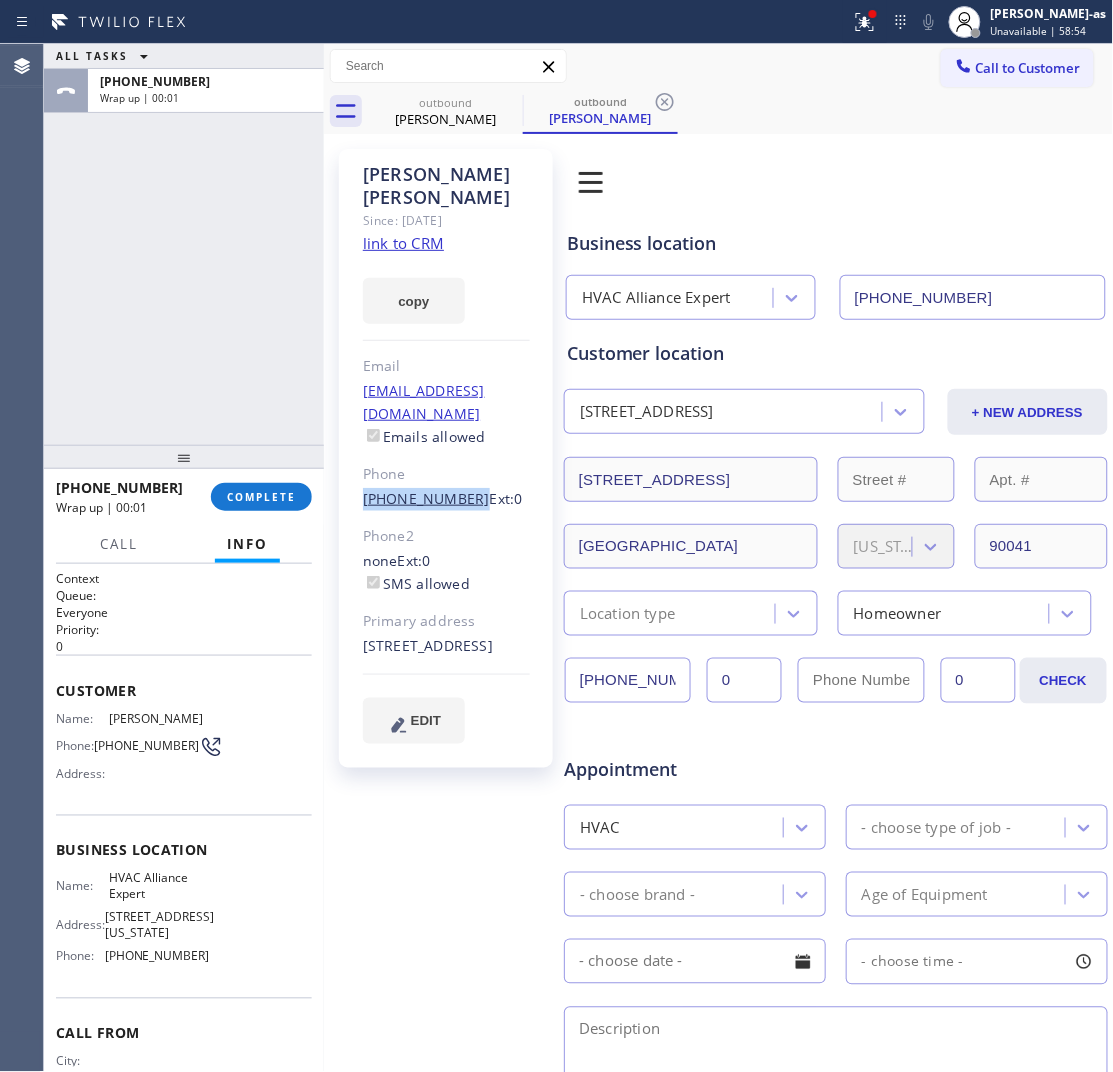 click on "[PERSON_NAME] Since: [DATE] link to CRM copy Email [EMAIL_ADDRESS][DOMAIN_NAME]  Emails allowed Phone [PHONE_NUMBER]  Ext:  0 Phone2 none  Ext:  0  SMS allowed Primary address  [STREET_ADDRESS] EDIT" at bounding box center (446, 458) 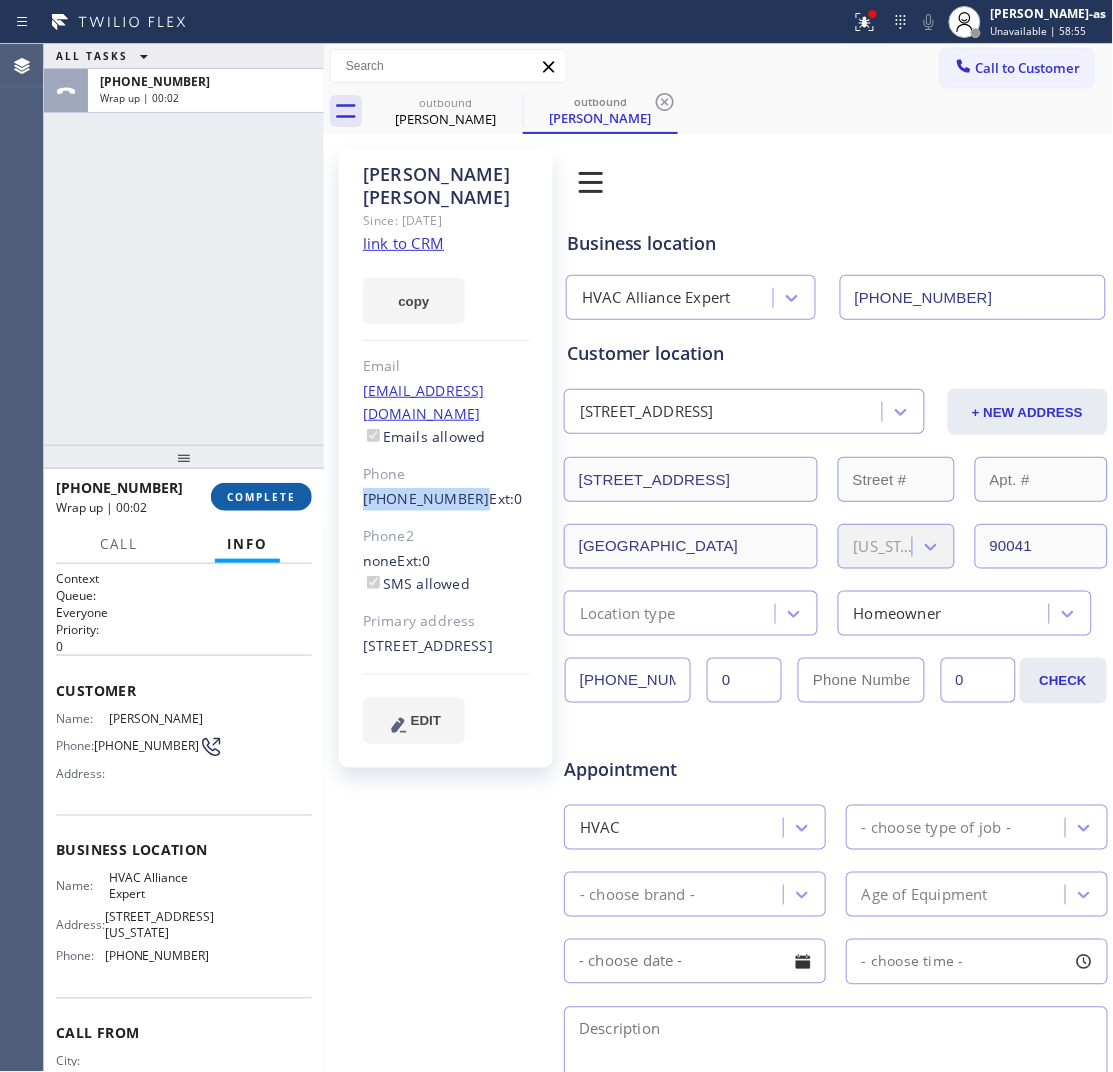click on "COMPLETE" at bounding box center [261, 497] 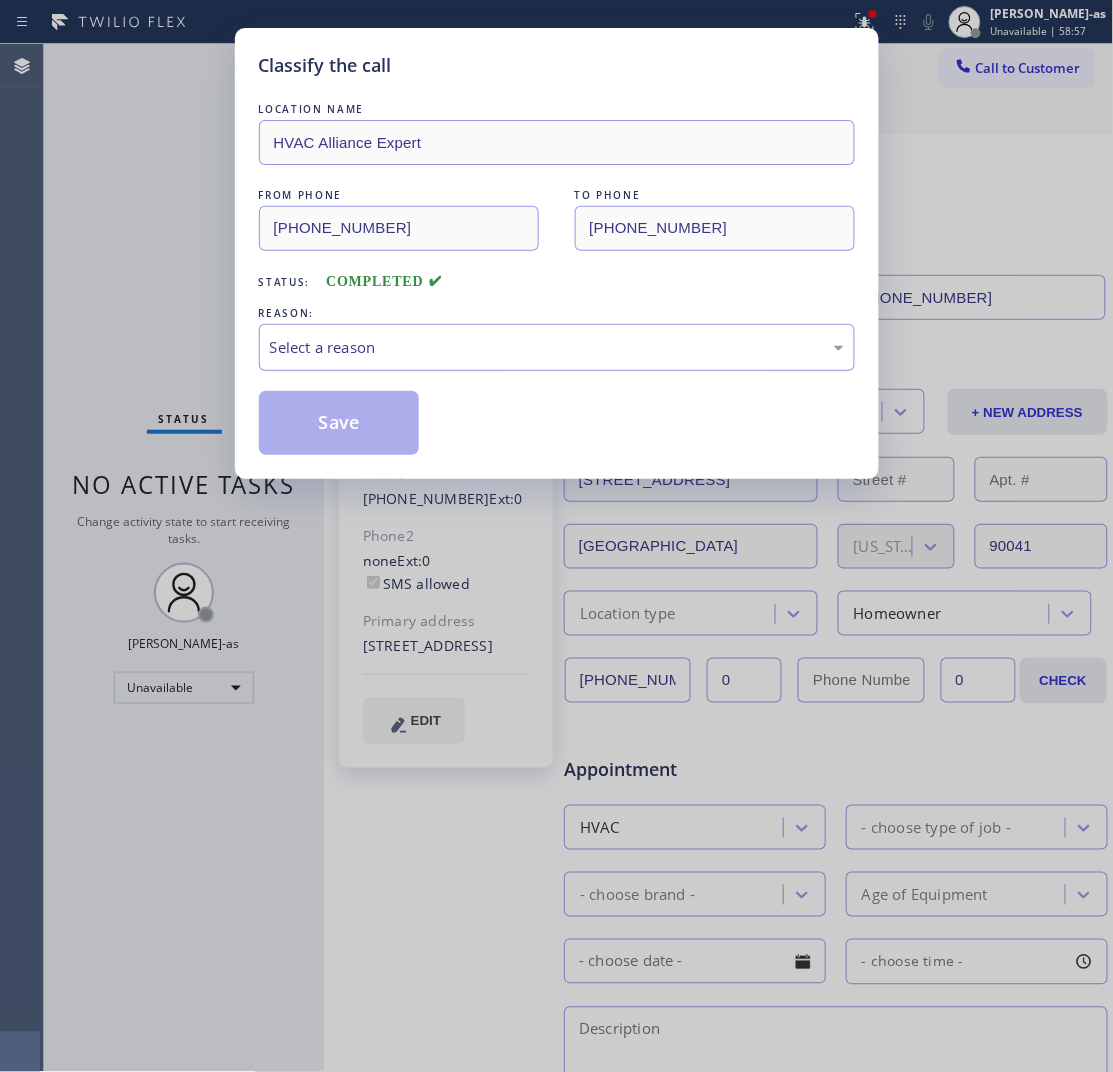 drag, startPoint x: 171, startPoint y: 305, endPoint x: 343, endPoint y: 372, distance: 184.58873 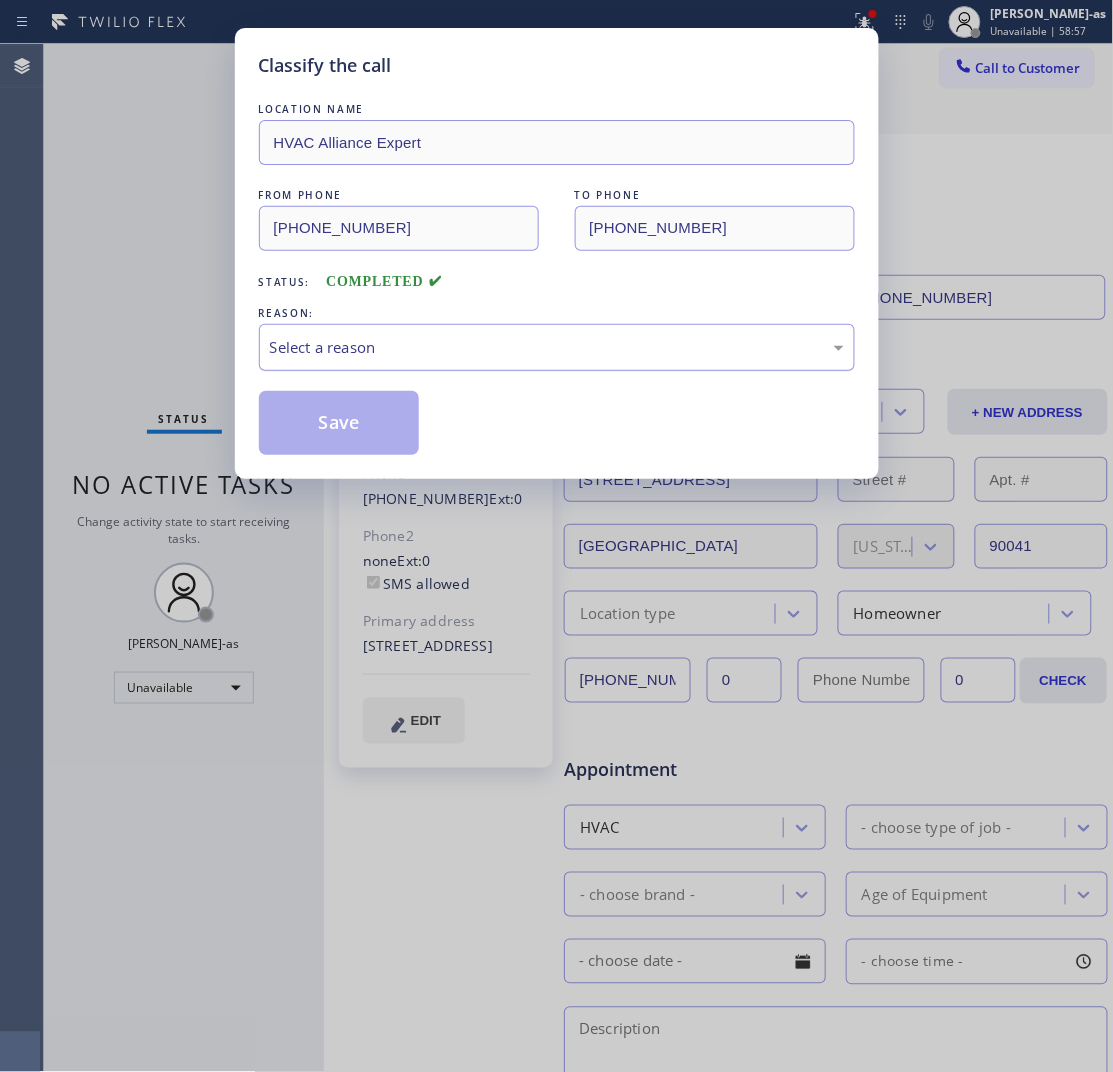 click on "Classify the call LOCATION NAME HVAC Alliance Expert FROM PHONE [PHONE_NUMBER] TO PHONE [PHONE_NUMBER] Status: COMPLETED REASON: Select a reason Save" at bounding box center (556, 536) 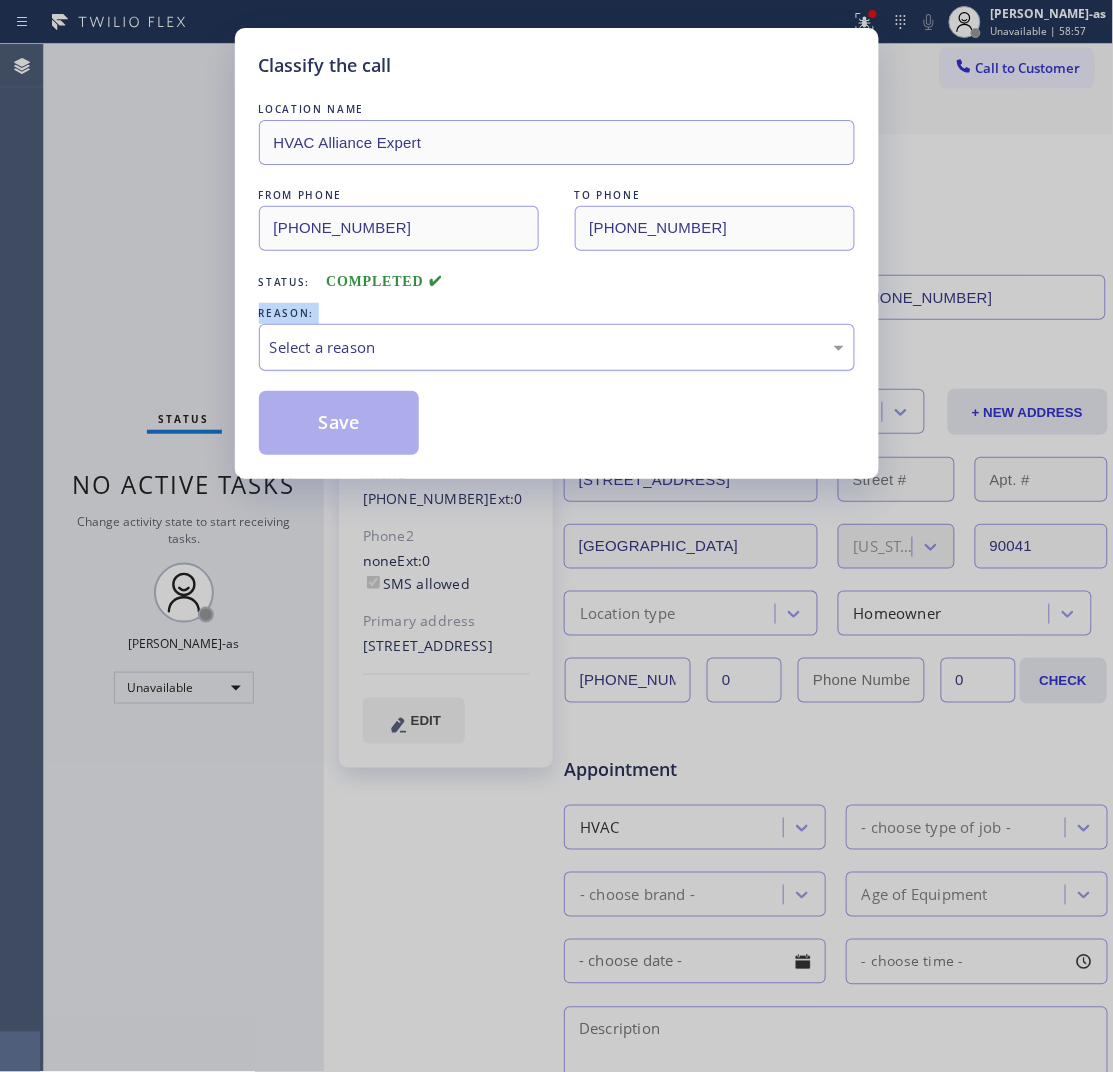 click on "Select a reason" at bounding box center (557, 347) 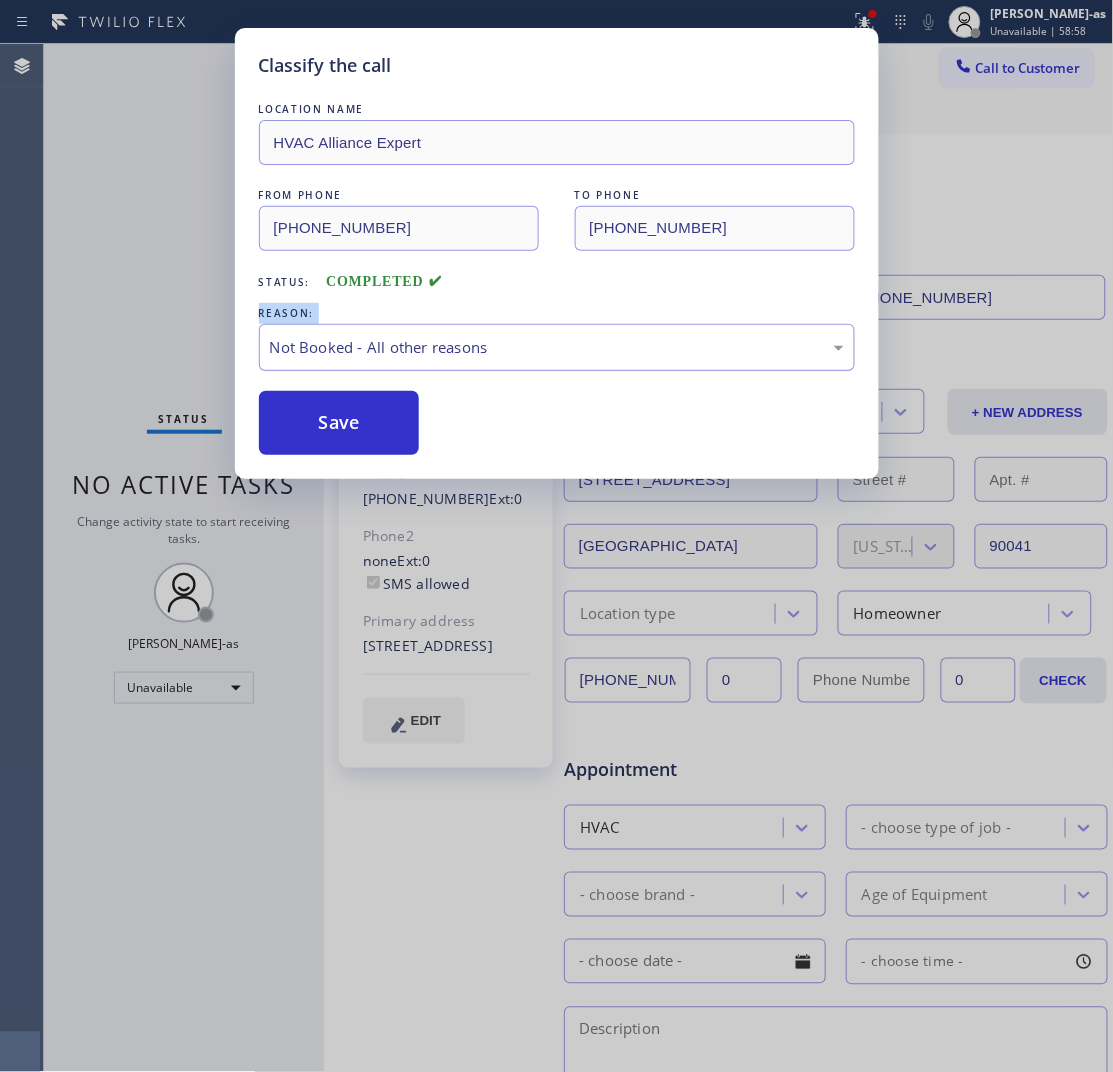 click on "Not Booked - All other reasons" at bounding box center (557, 347) 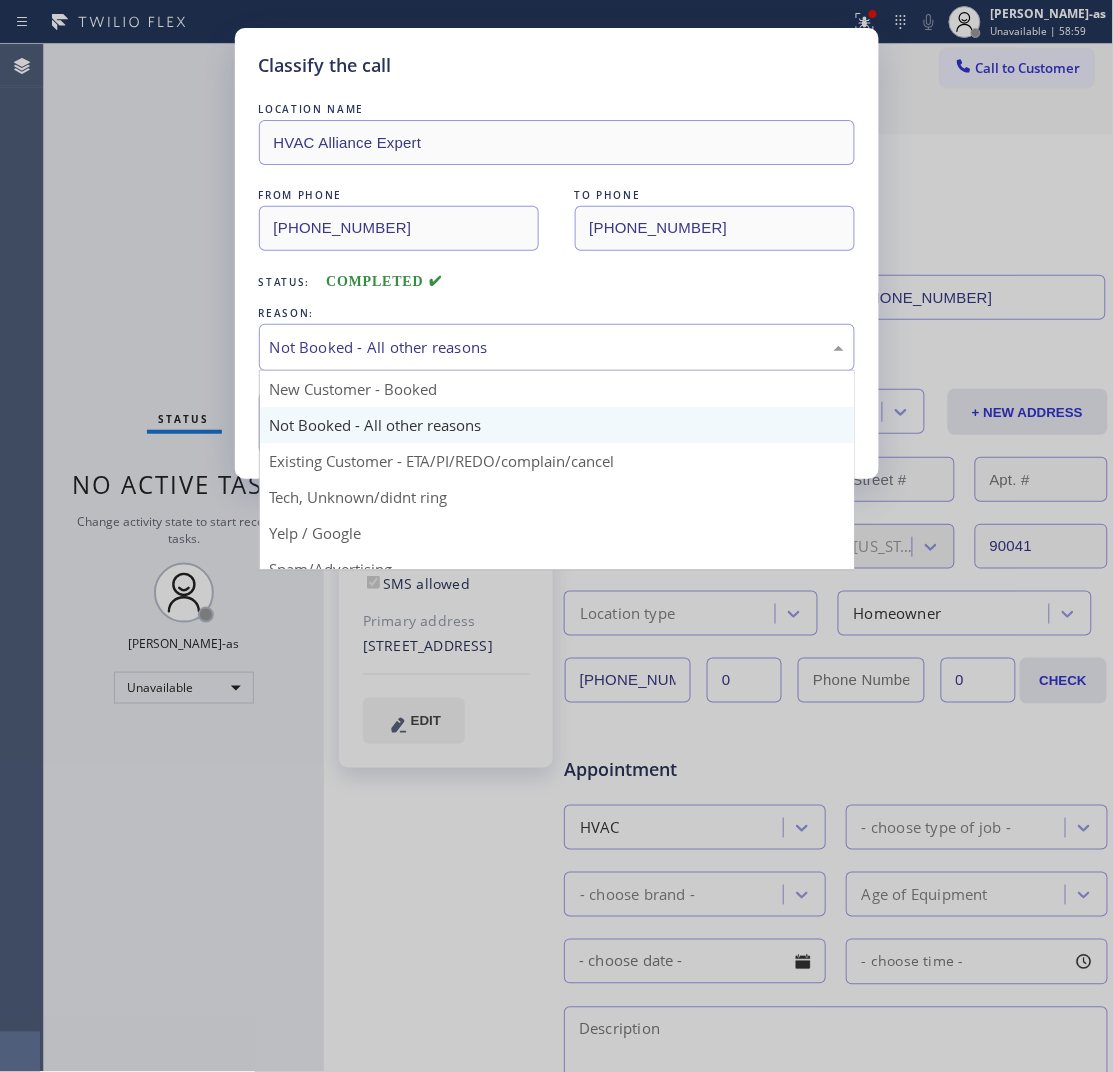 drag, startPoint x: 576, startPoint y: 458, endPoint x: 462, endPoint y: 440, distance: 115.41231 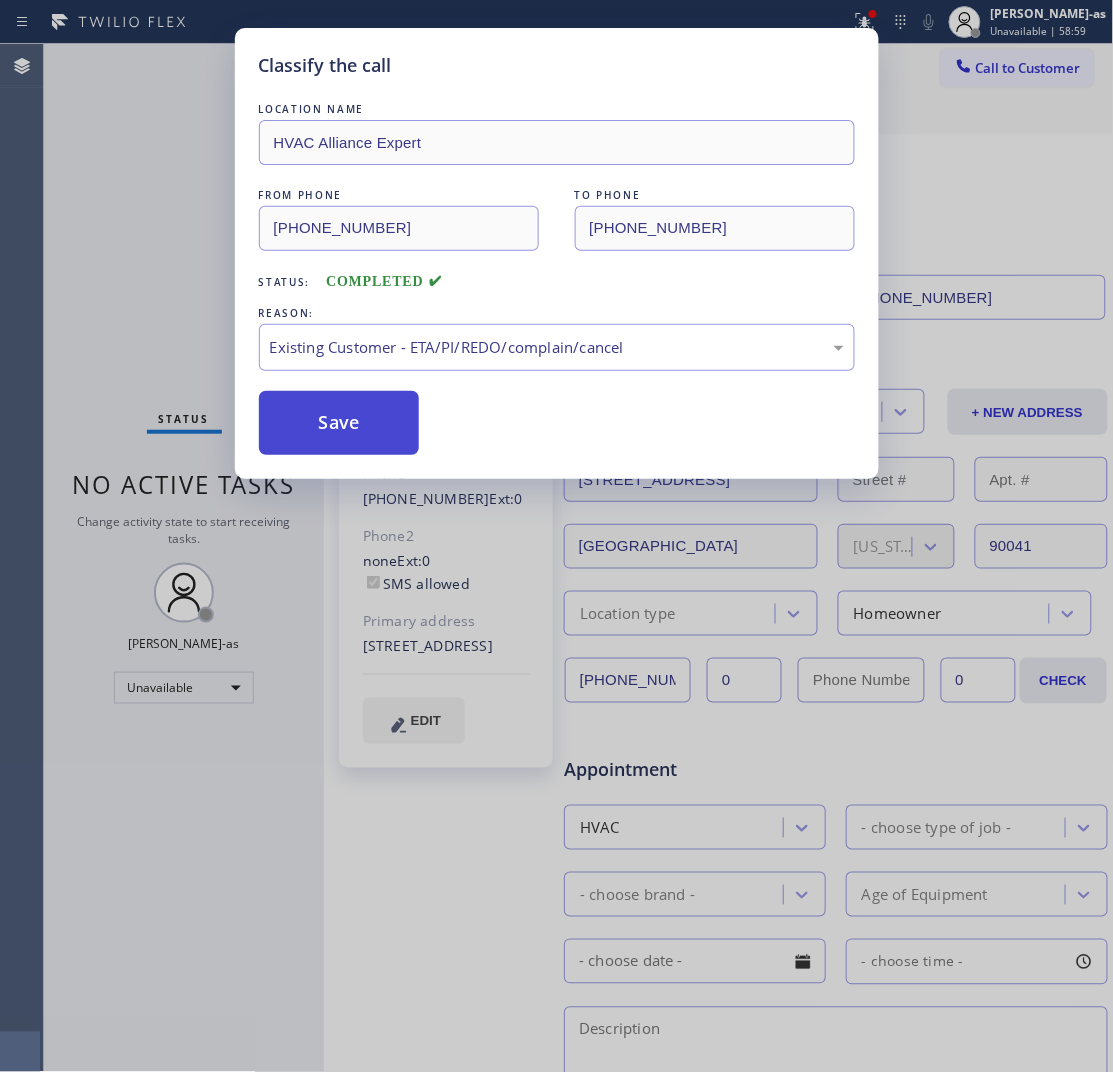 click on "LOCATION NAME HVAC Alliance Expert FROM PHONE [PHONE_NUMBER] TO PHONE [PHONE_NUMBER] Status: COMPLETED REASON: Existing Customer - ETA/PI/REDO/complain/cancel Save" at bounding box center [557, 277] 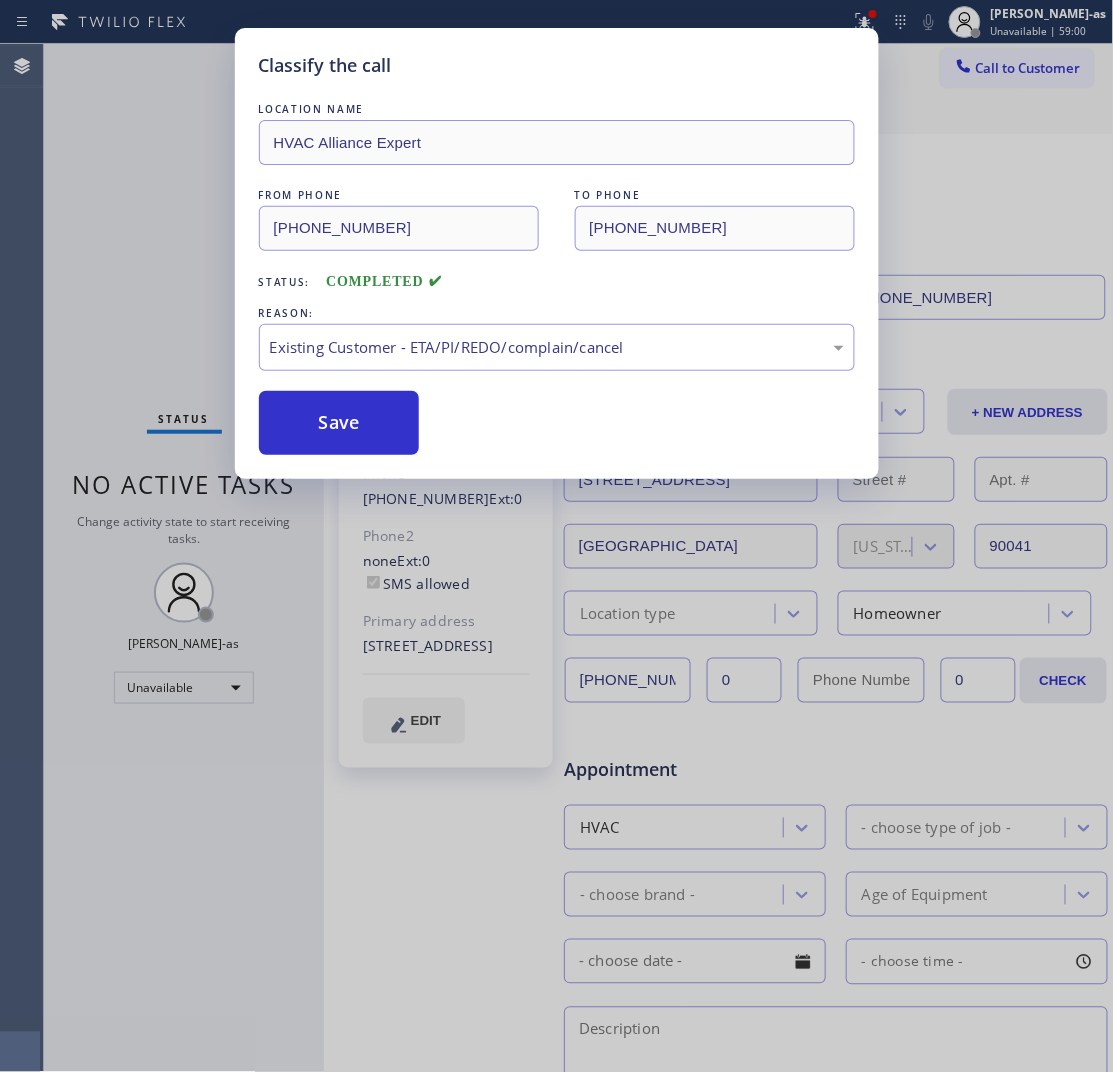 drag, startPoint x: 320, startPoint y: 442, endPoint x: 660, endPoint y: 580, distance: 366.9387 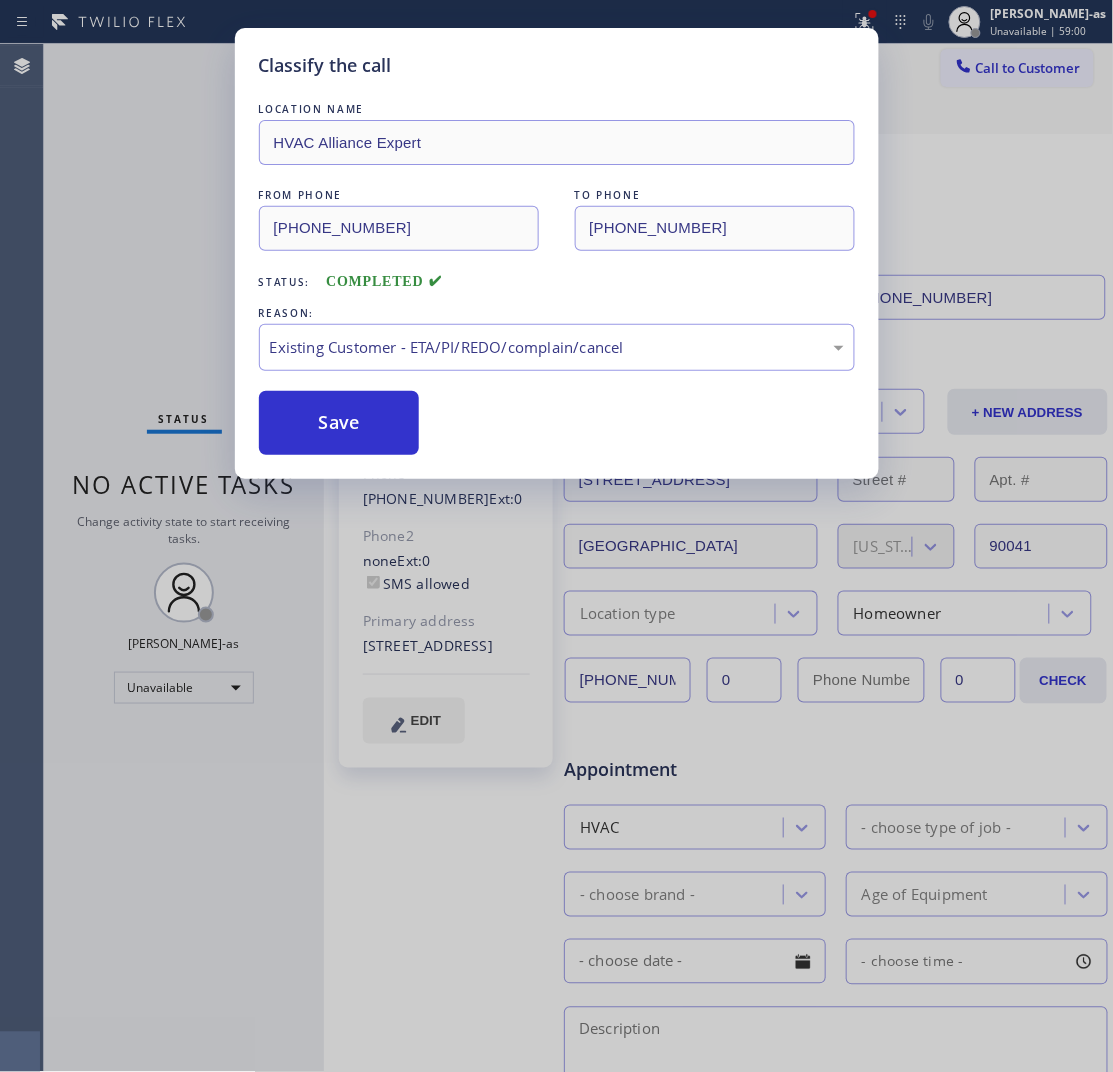 click on "Save" at bounding box center (339, 423) 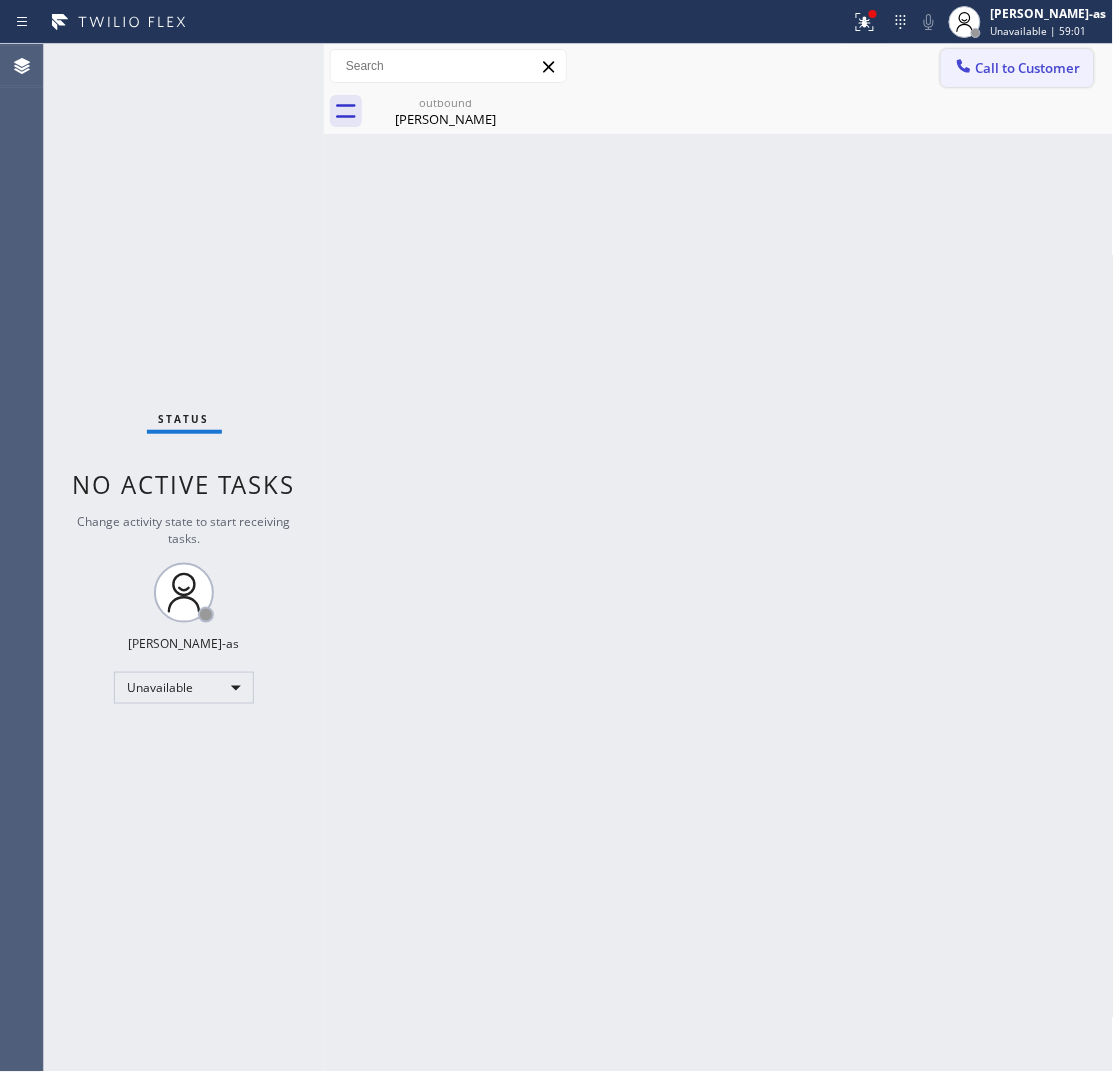 click on "Call to Customer" at bounding box center (1028, 68) 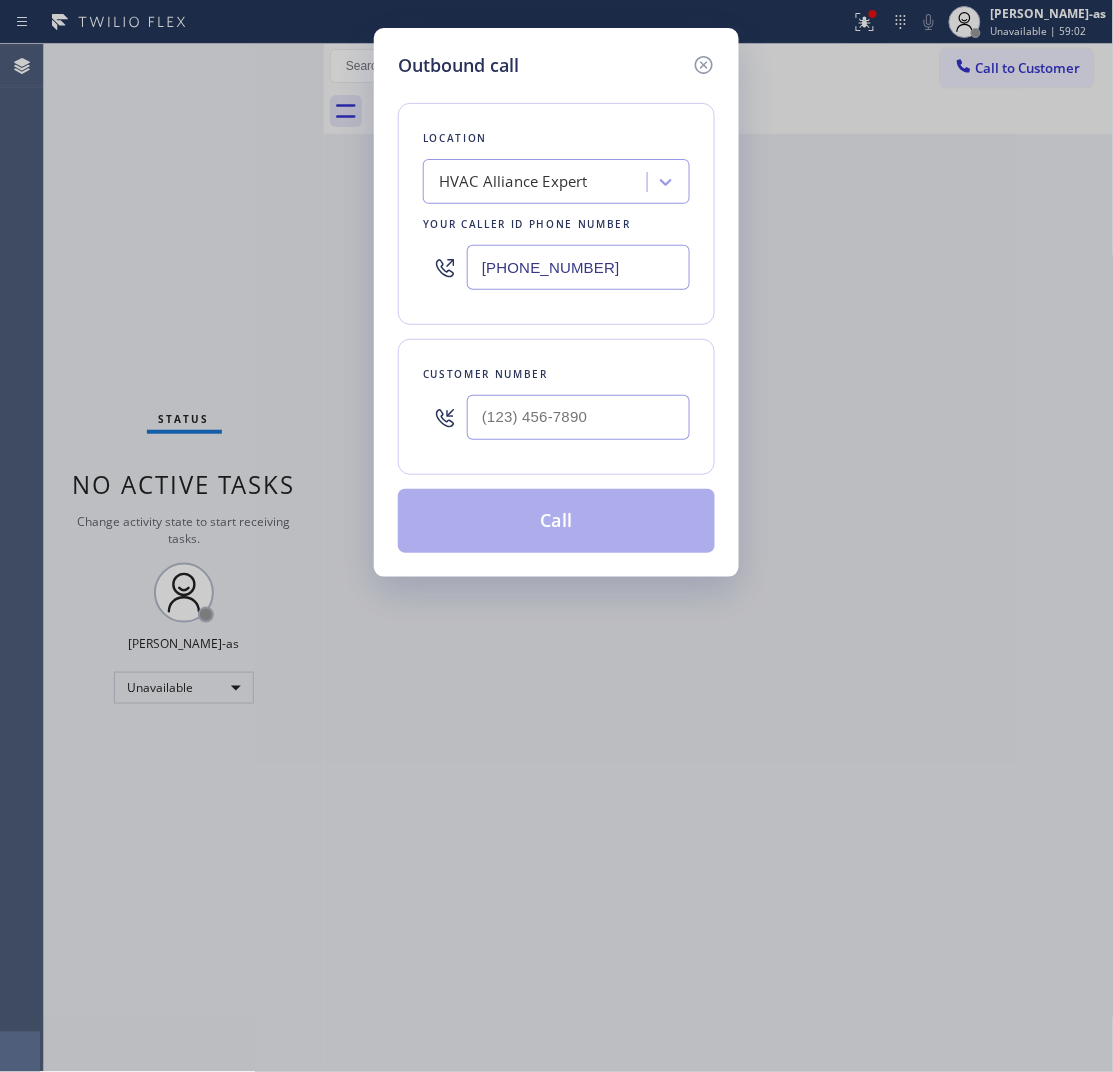 click at bounding box center (578, 417) 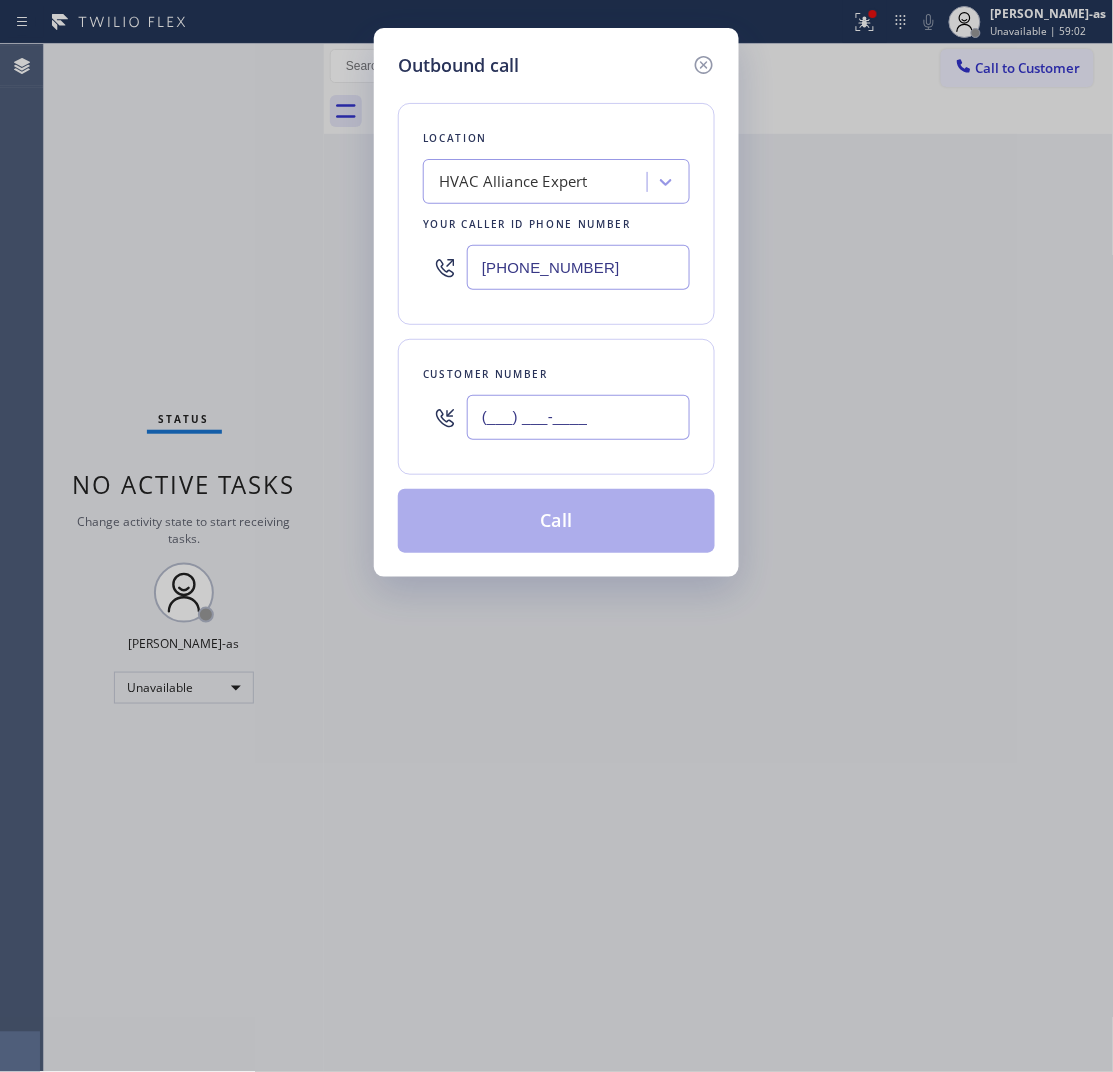 click on "(___) ___-____" at bounding box center (578, 417) 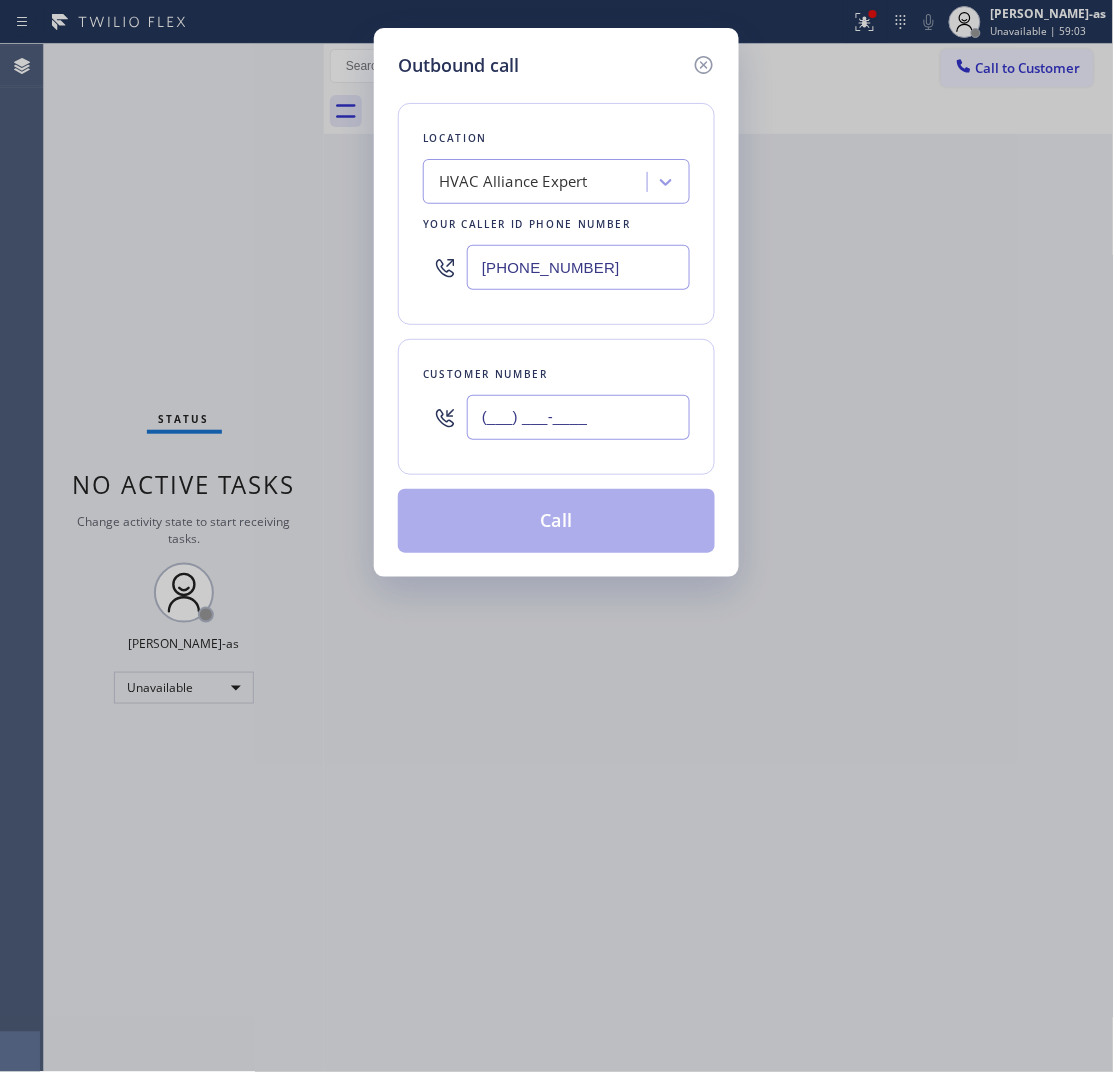 paste on "323) 219-8585" 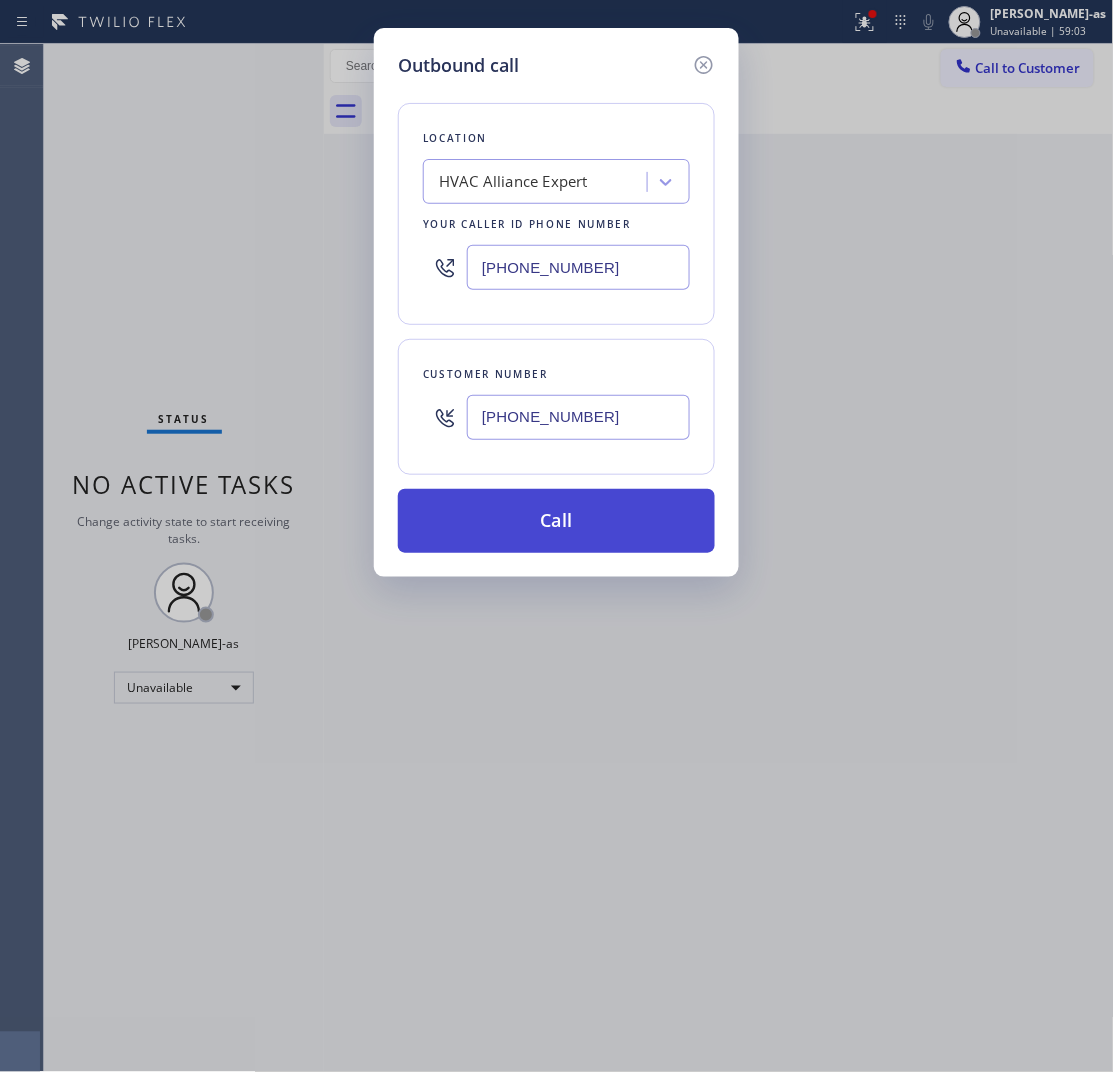 type on "[PHONE_NUMBER]" 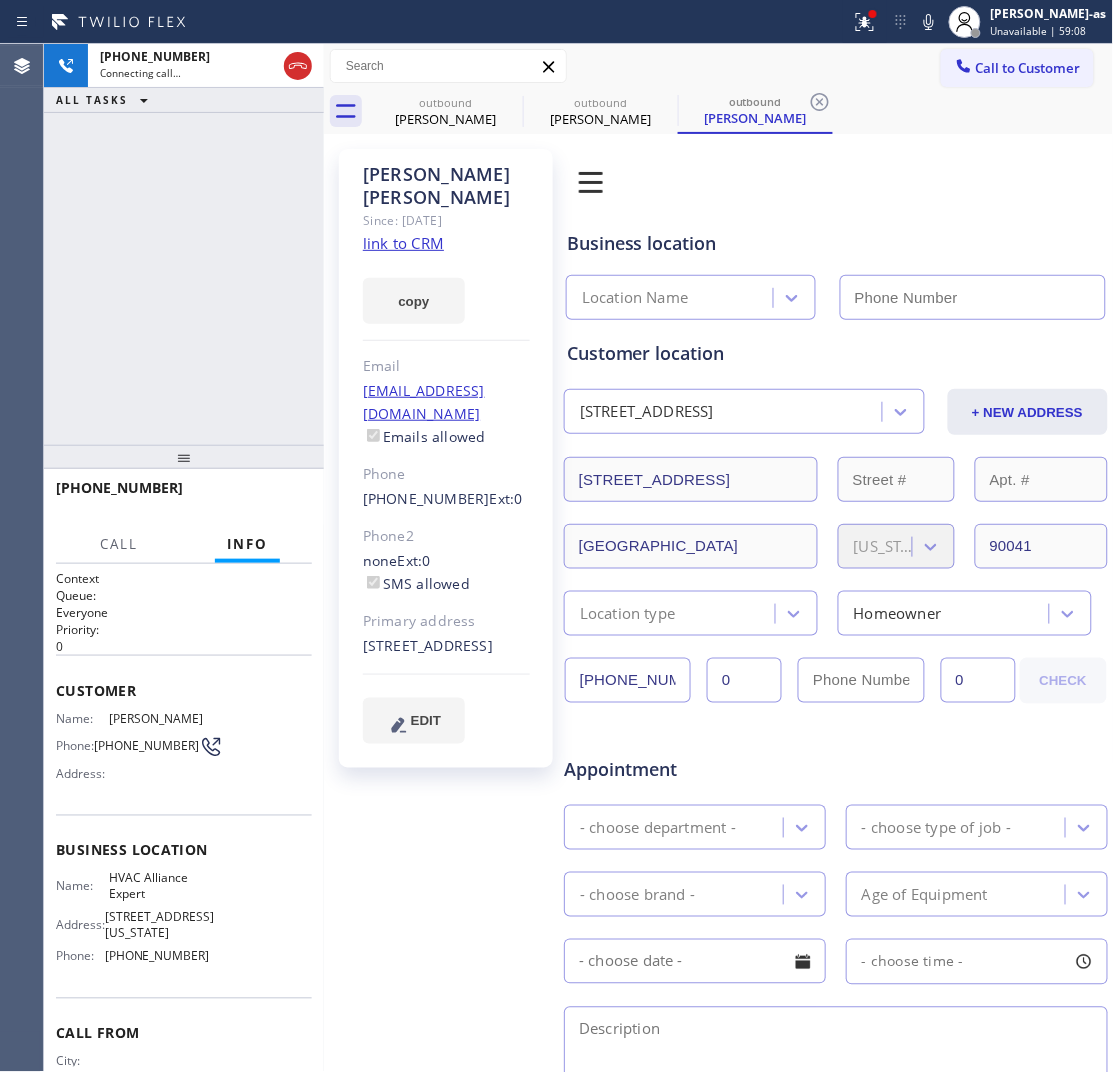 type on "[PHONE_NUMBER]" 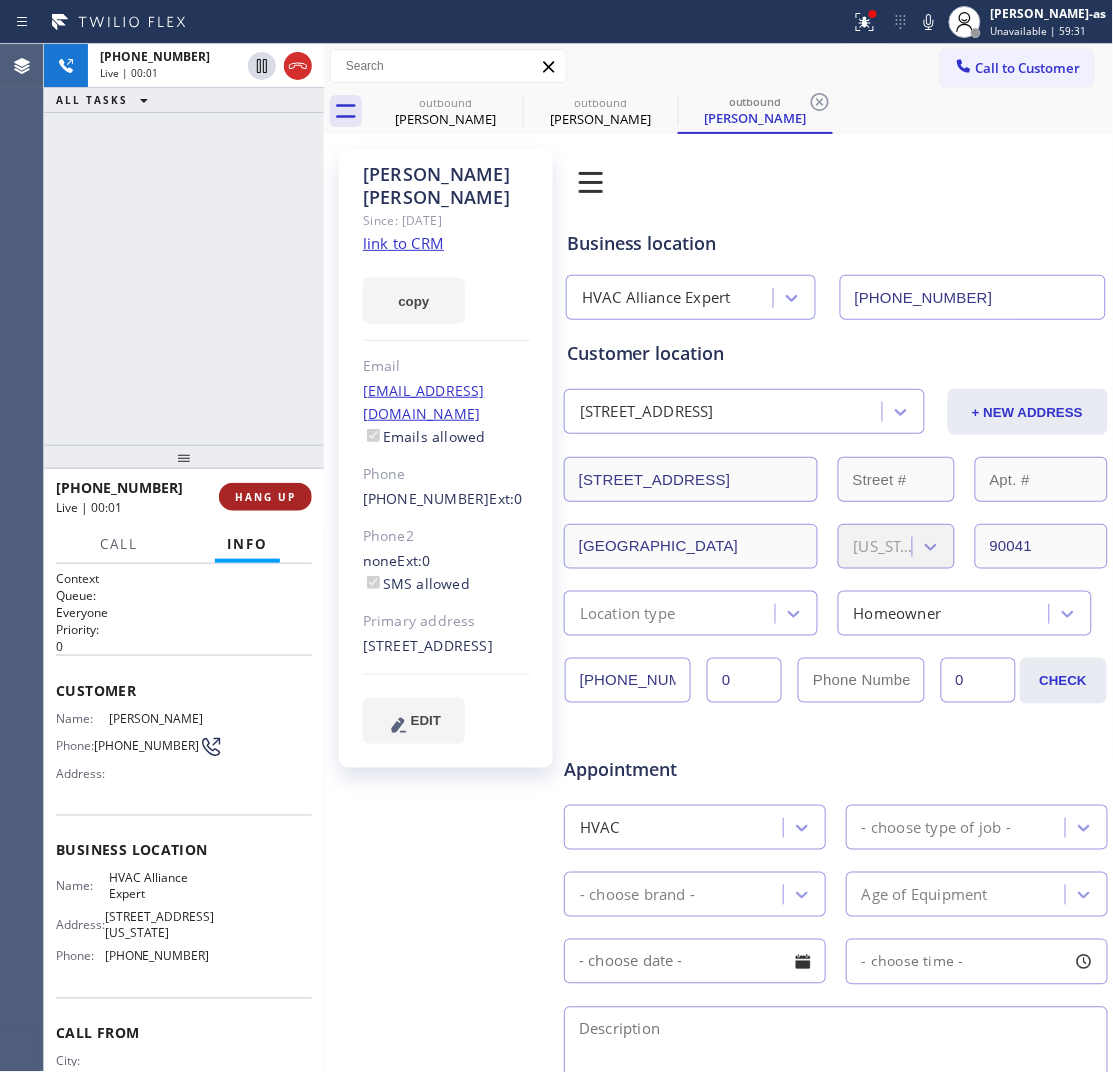 click on "HANG UP" at bounding box center (265, 497) 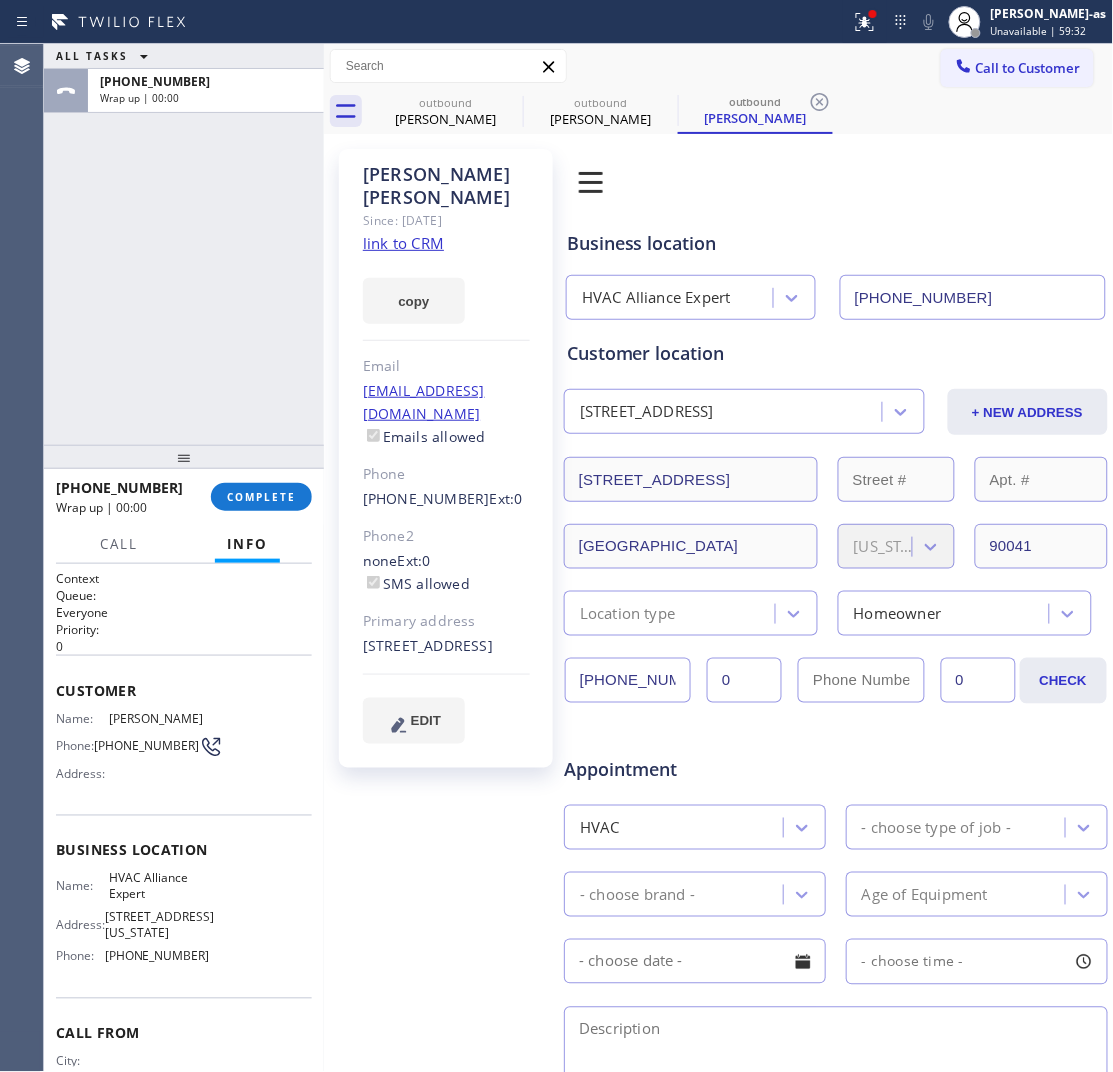 drag, startPoint x: 283, startPoint y: 472, endPoint x: 291, endPoint y: 488, distance: 17.888544 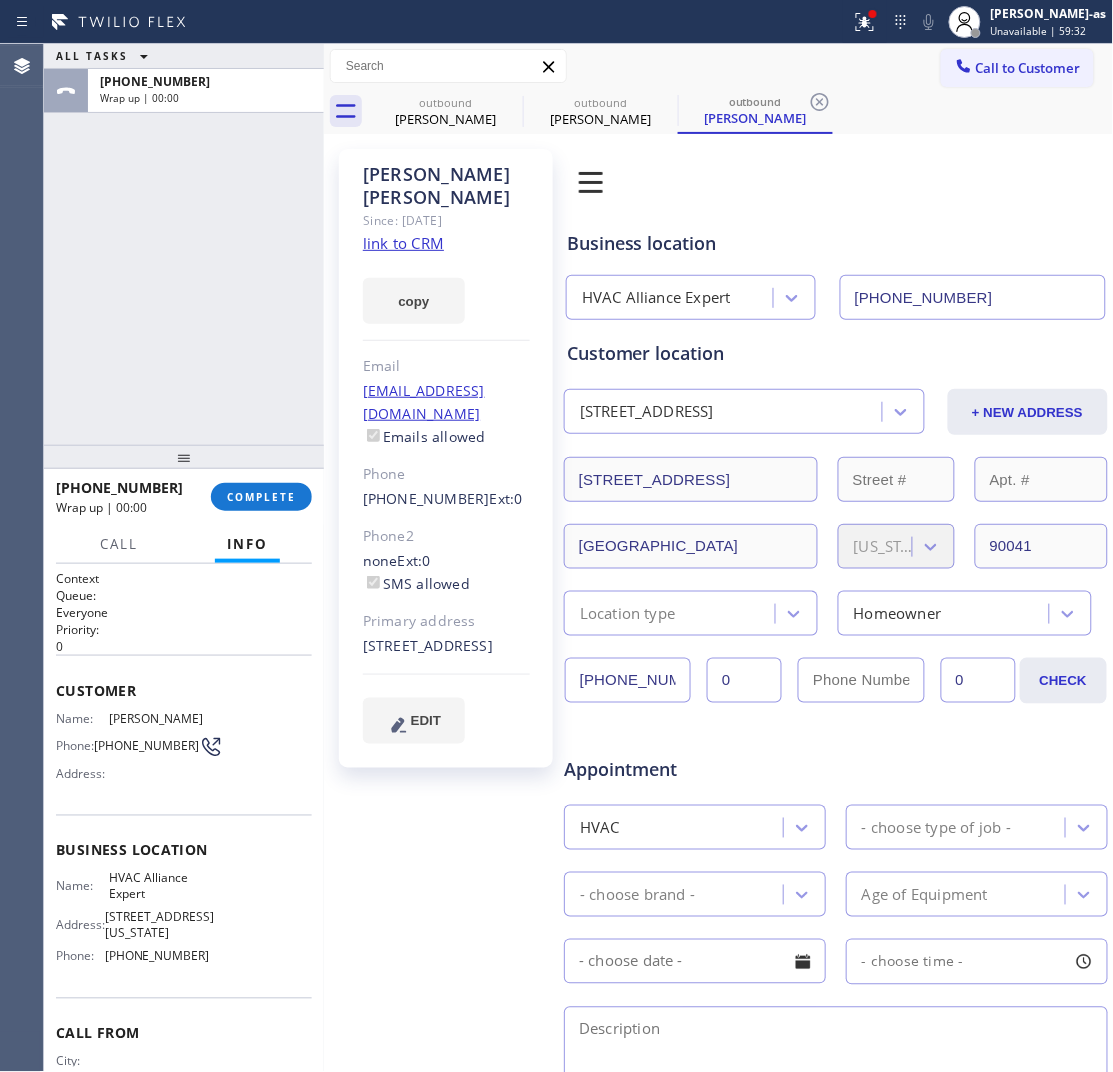 click at bounding box center [184, 457] 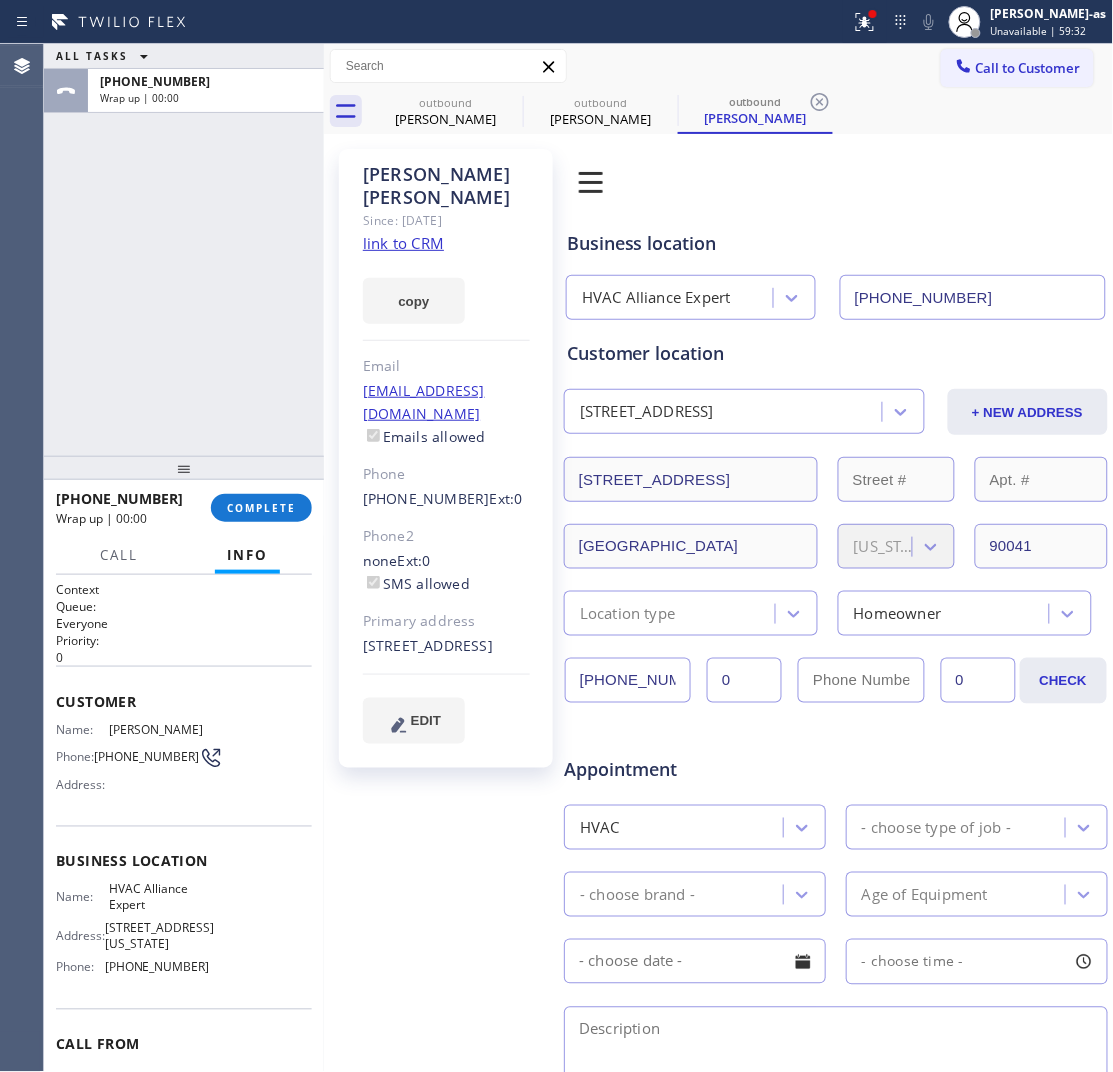 click on "[PHONE_NUMBER] Wrap up | 00:00 COMPLETE" at bounding box center [184, 508] 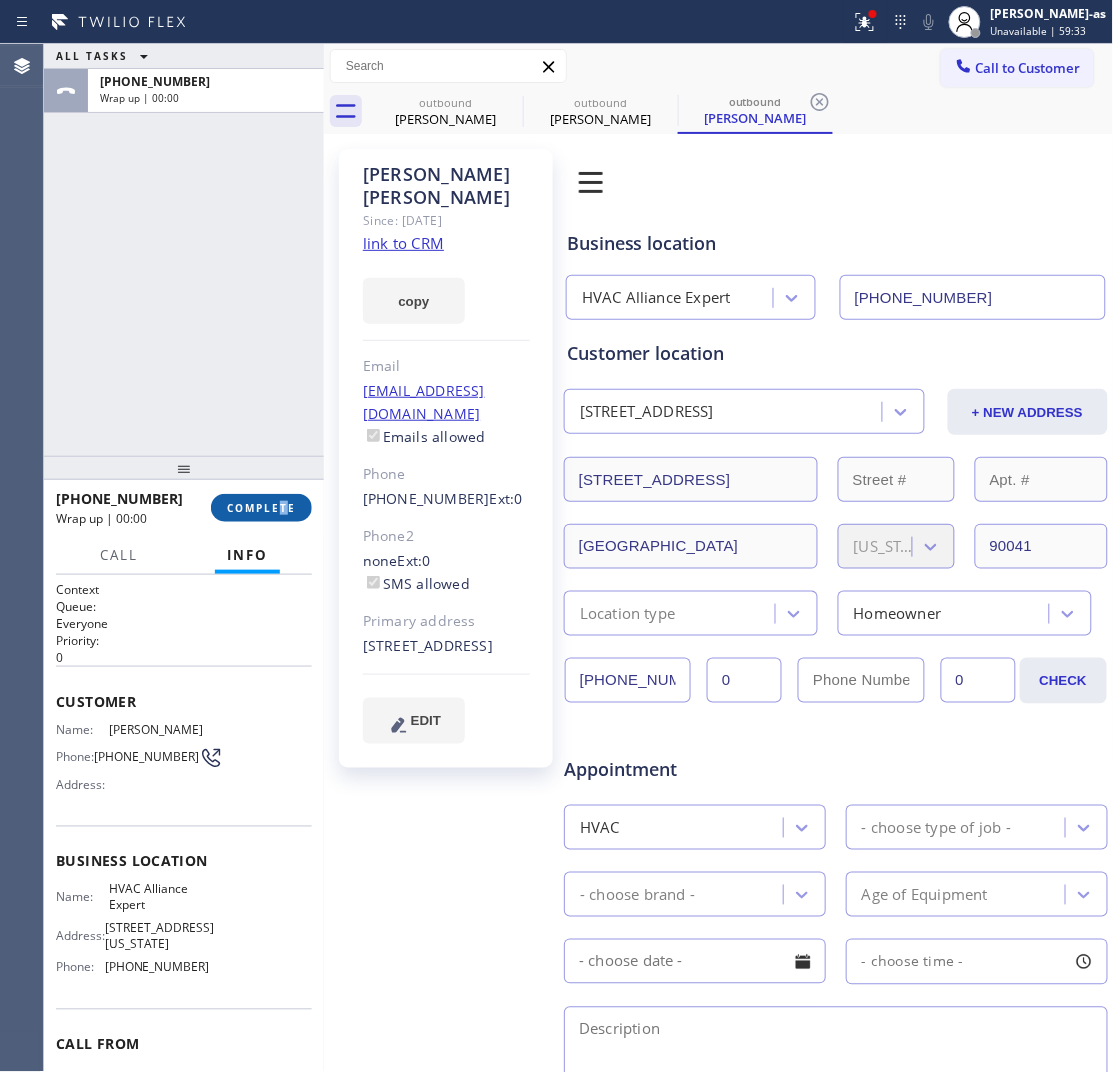 click on "COMPLETE" at bounding box center [261, 508] 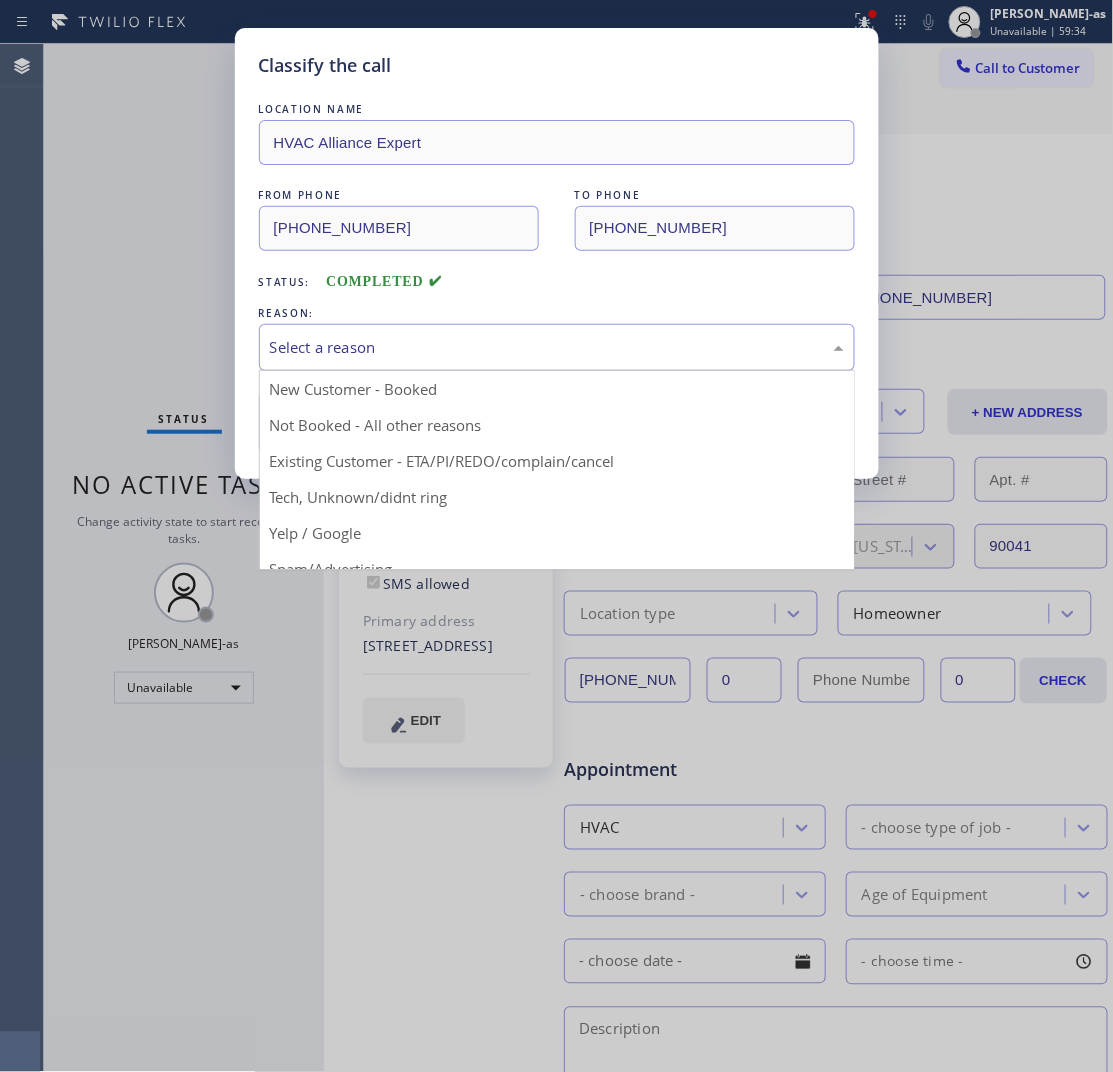 drag, startPoint x: 427, startPoint y: 341, endPoint x: 490, endPoint y: 467, distance: 140.87228 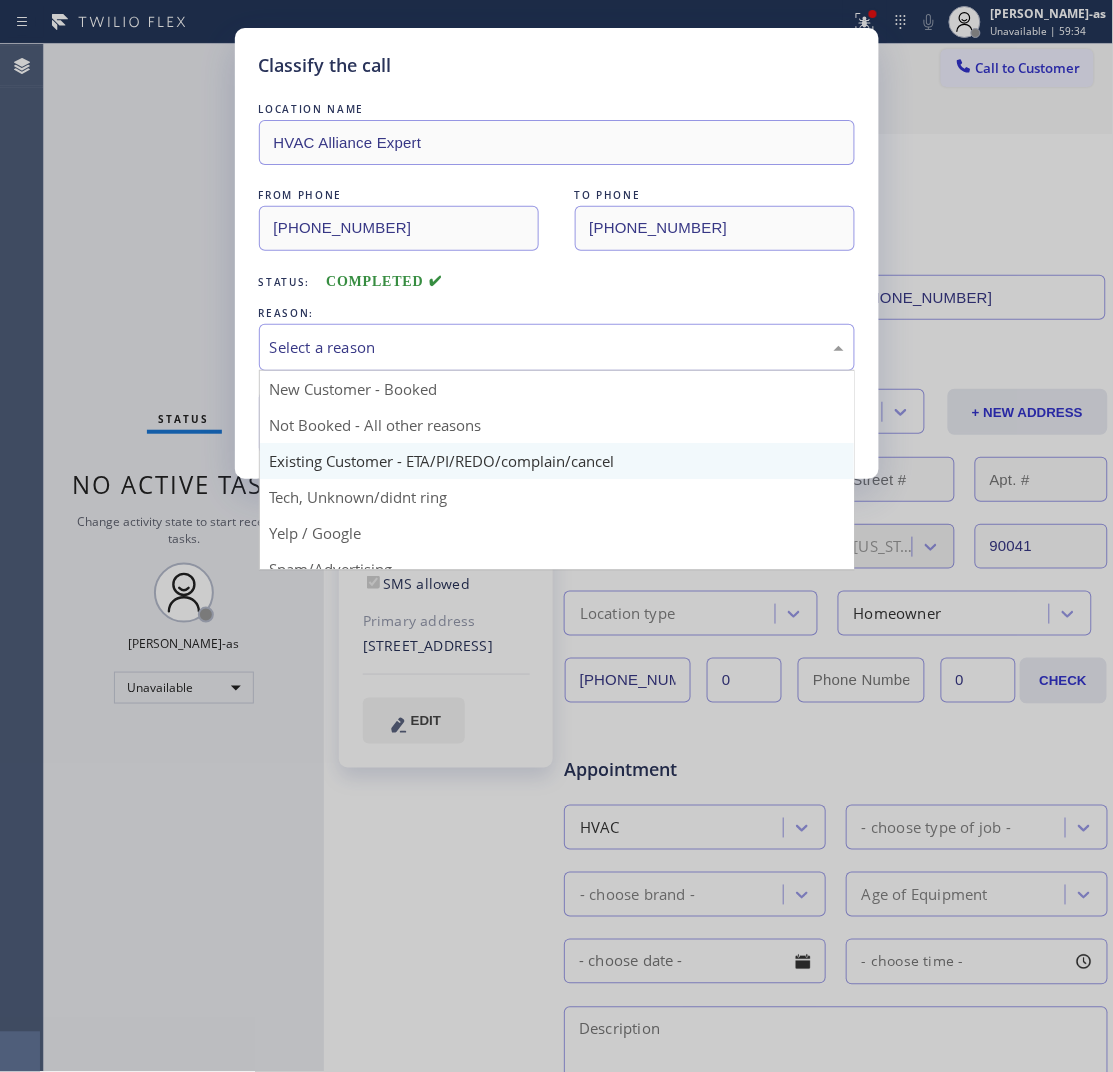 click on "Select a reason" at bounding box center (557, 347) 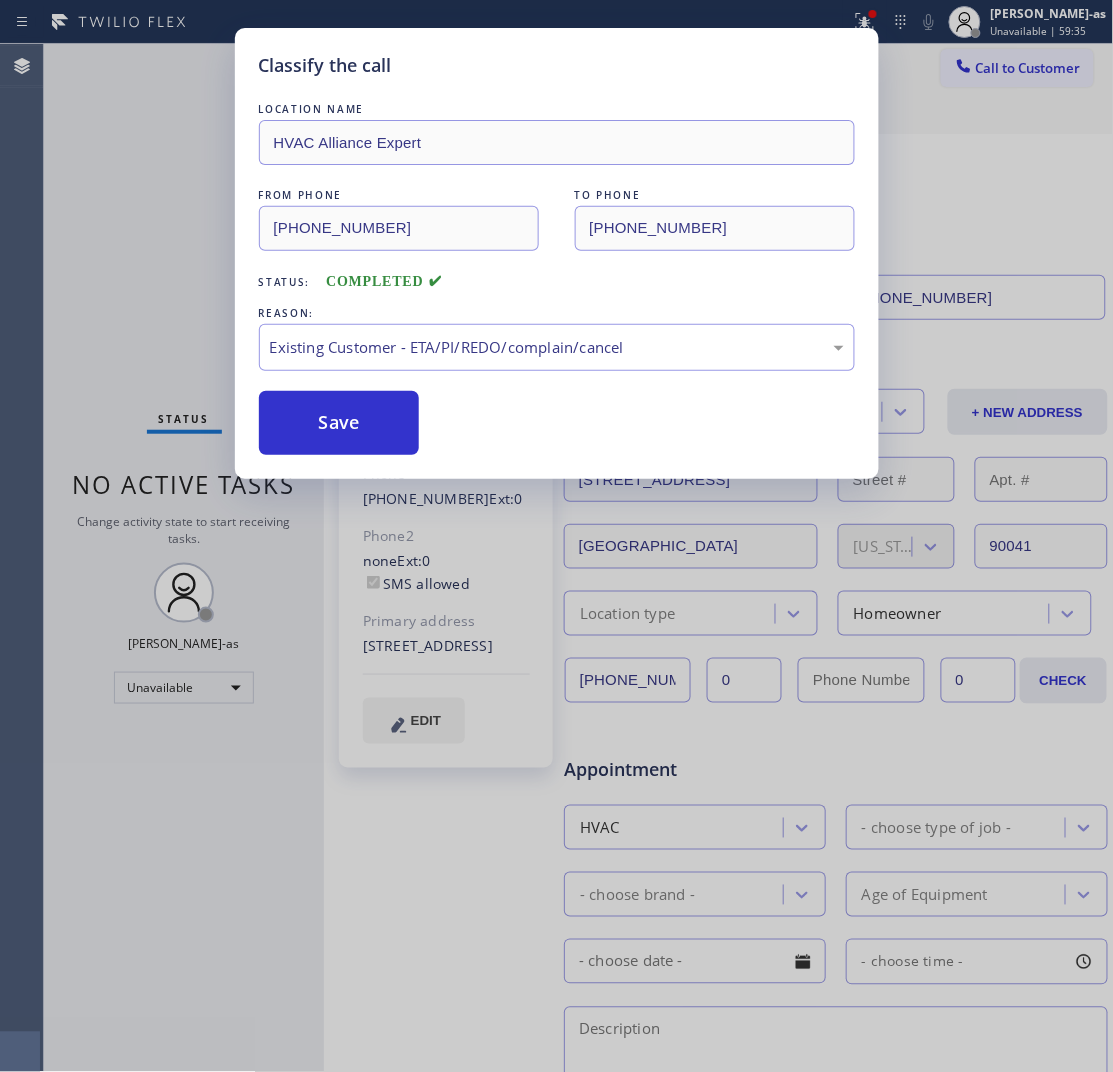 drag, startPoint x: 337, startPoint y: 411, endPoint x: 260, endPoint y: 57, distance: 362.27753 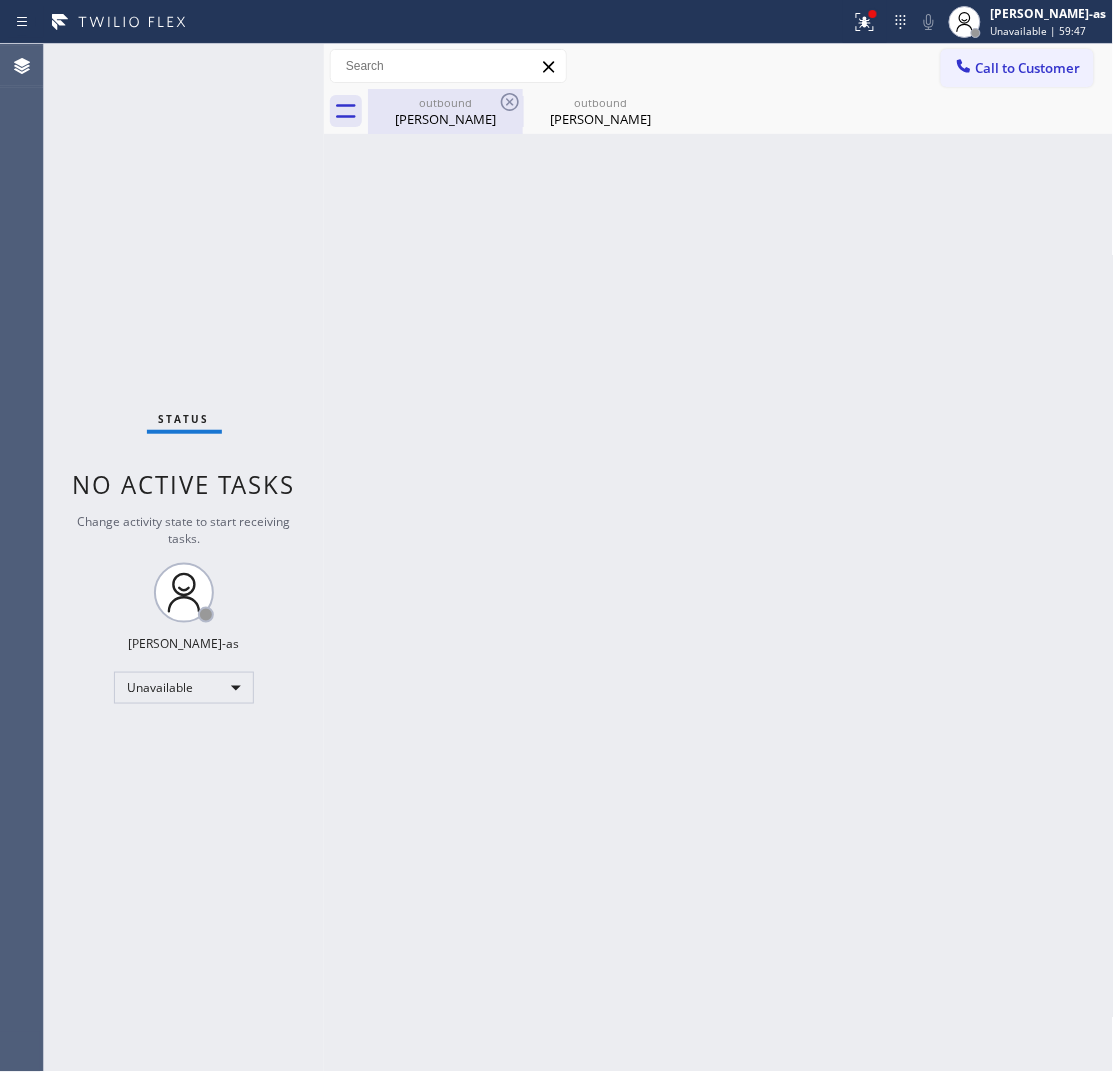 drag, startPoint x: 465, startPoint y: 93, endPoint x: 475, endPoint y: 105, distance: 15.6205 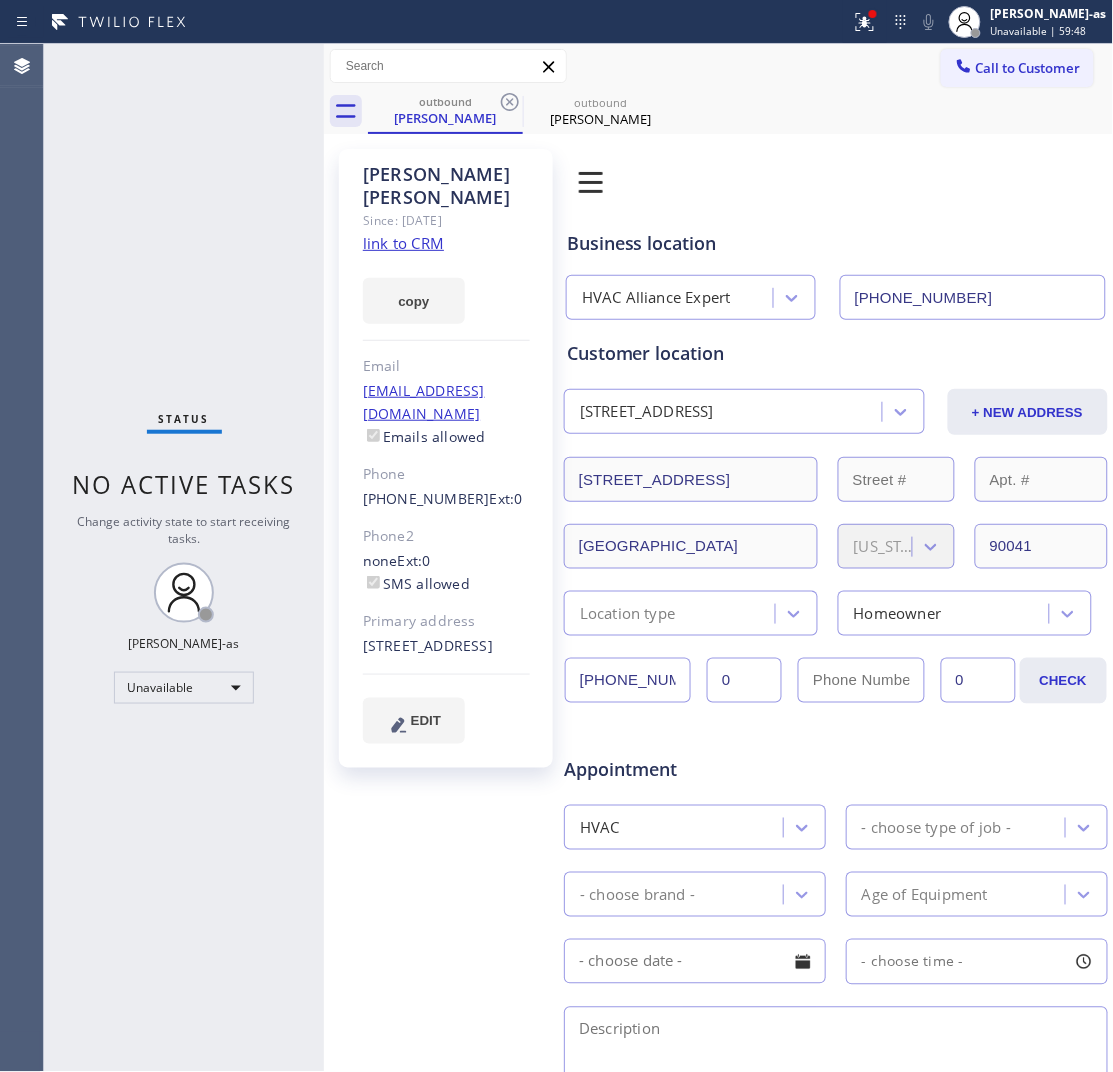 click on "link to CRM" 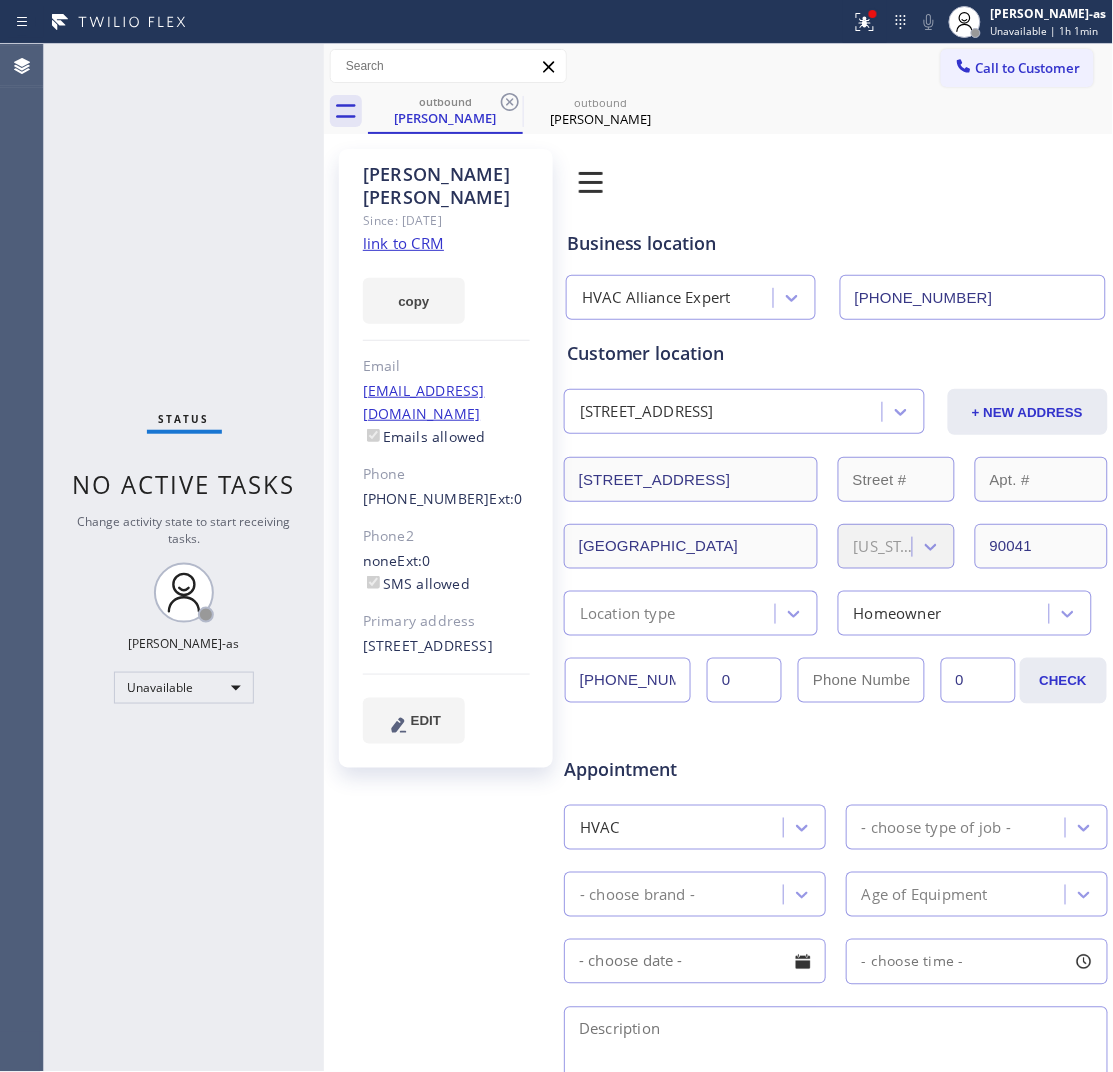 drag, startPoint x: 208, startPoint y: 331, endPoint x: 358, endPoint y: 257, distance: 167.26027 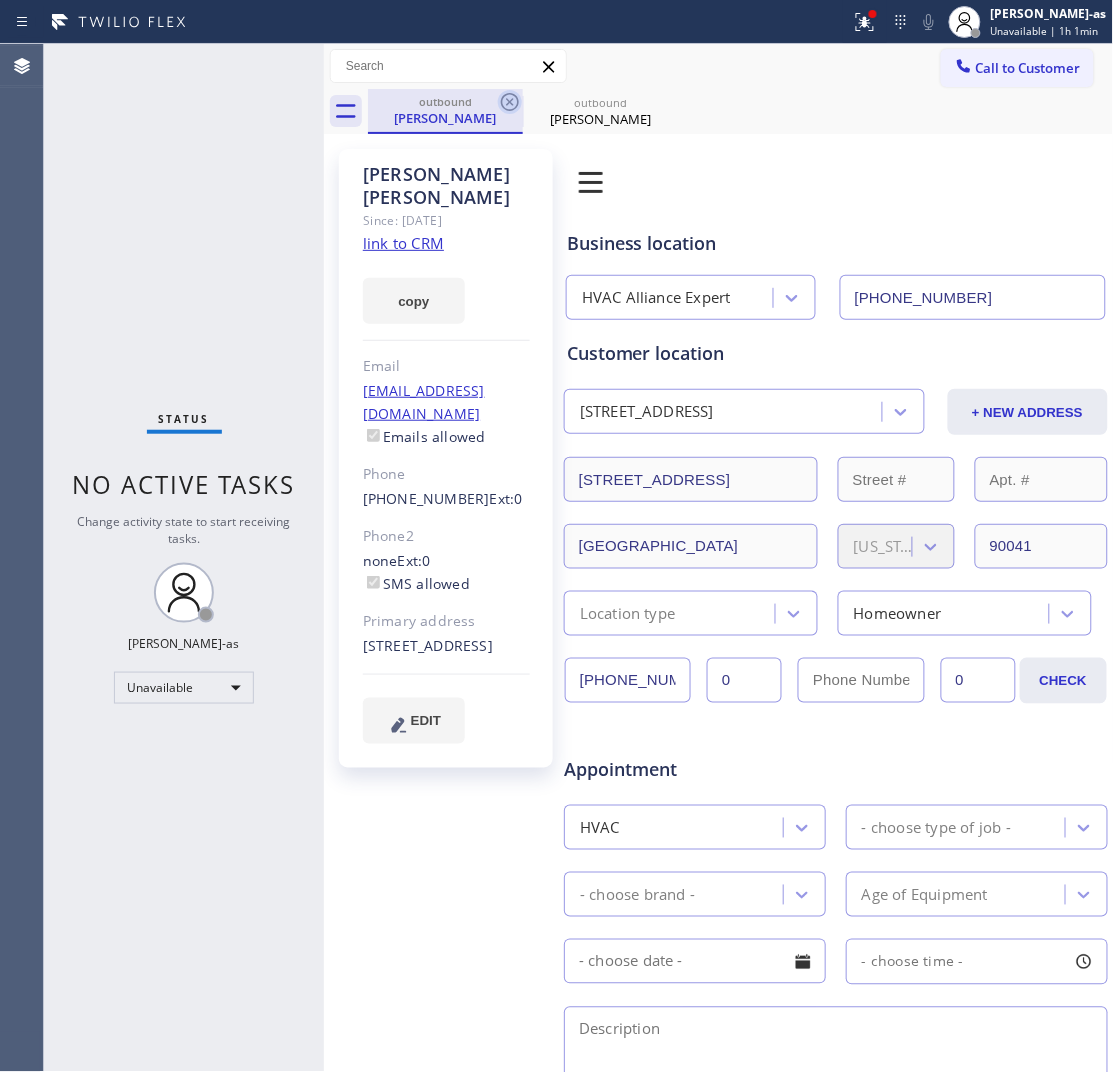 click 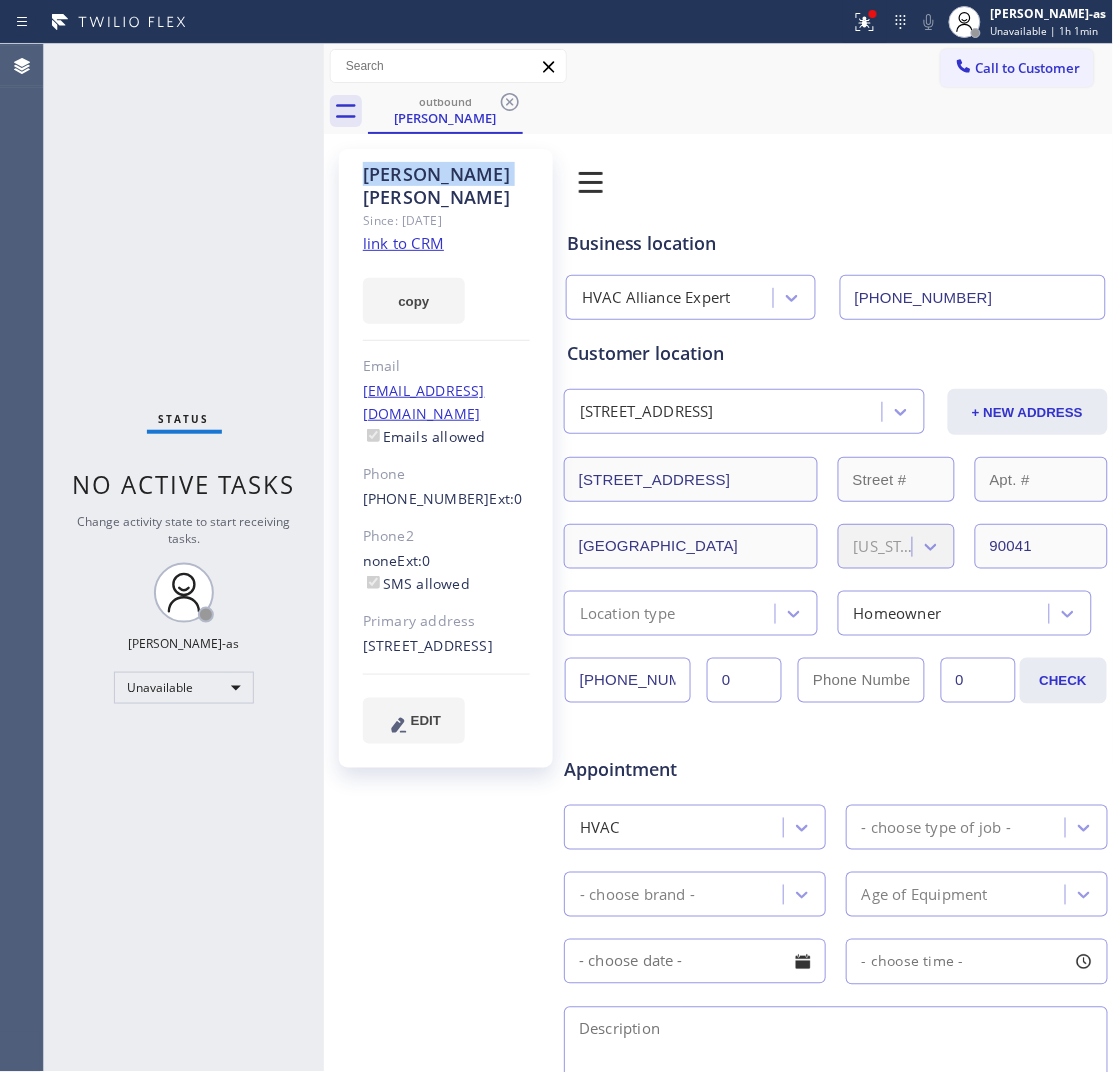 click 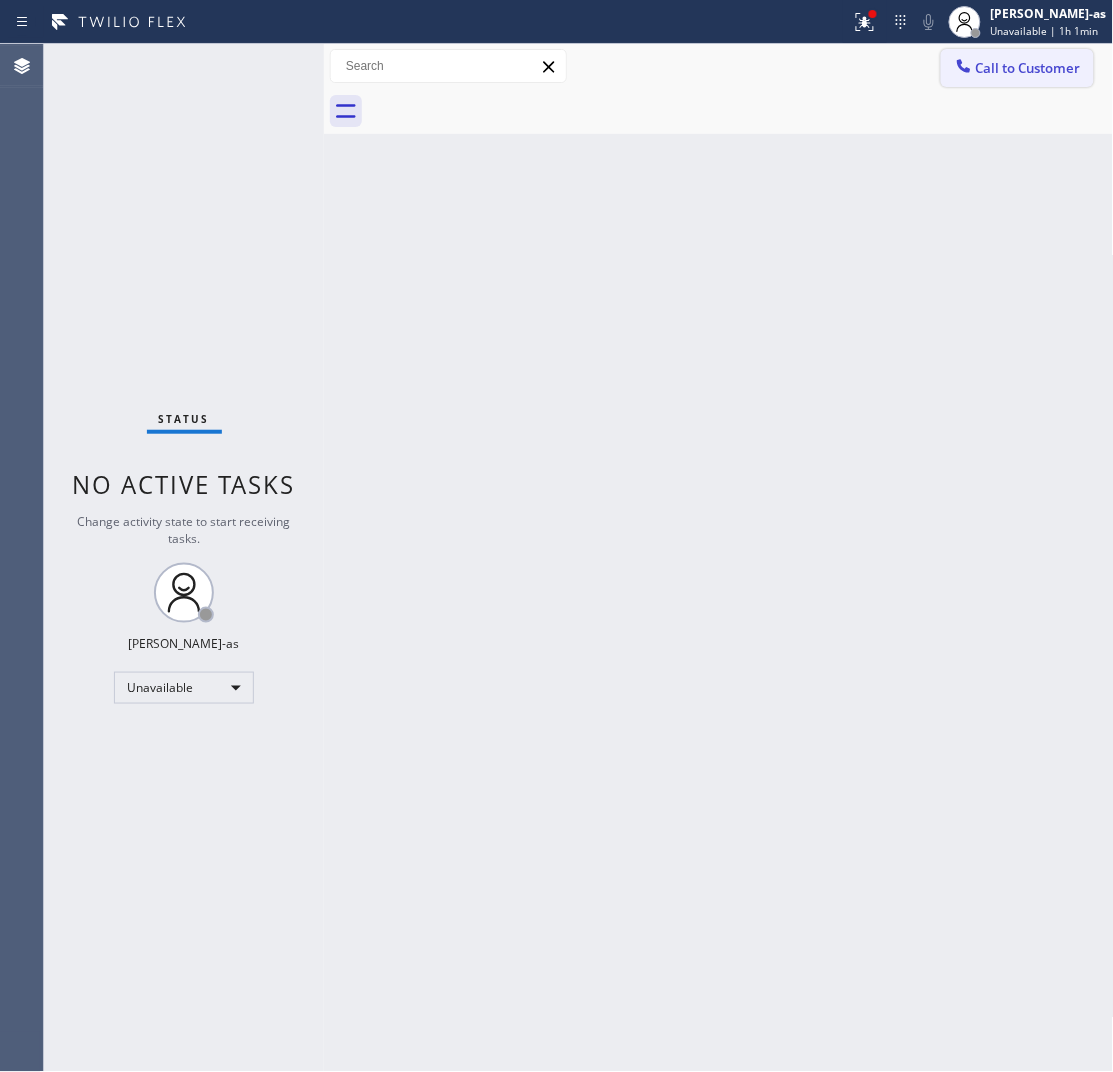 click on "Call to Customer" at bounding box center [1017, 68] 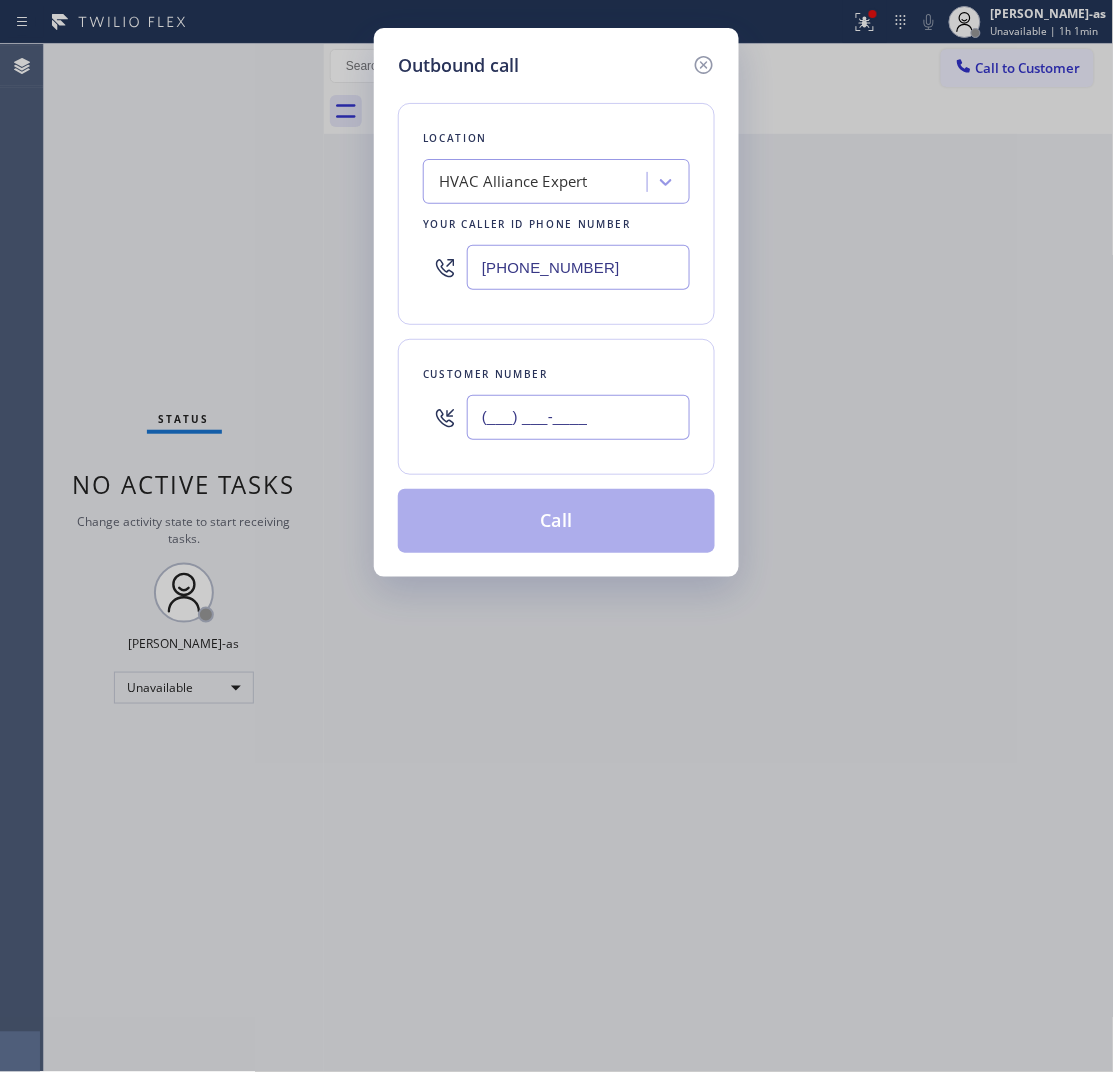 click on "(___) ___-____" at bounding box center (578, 417) 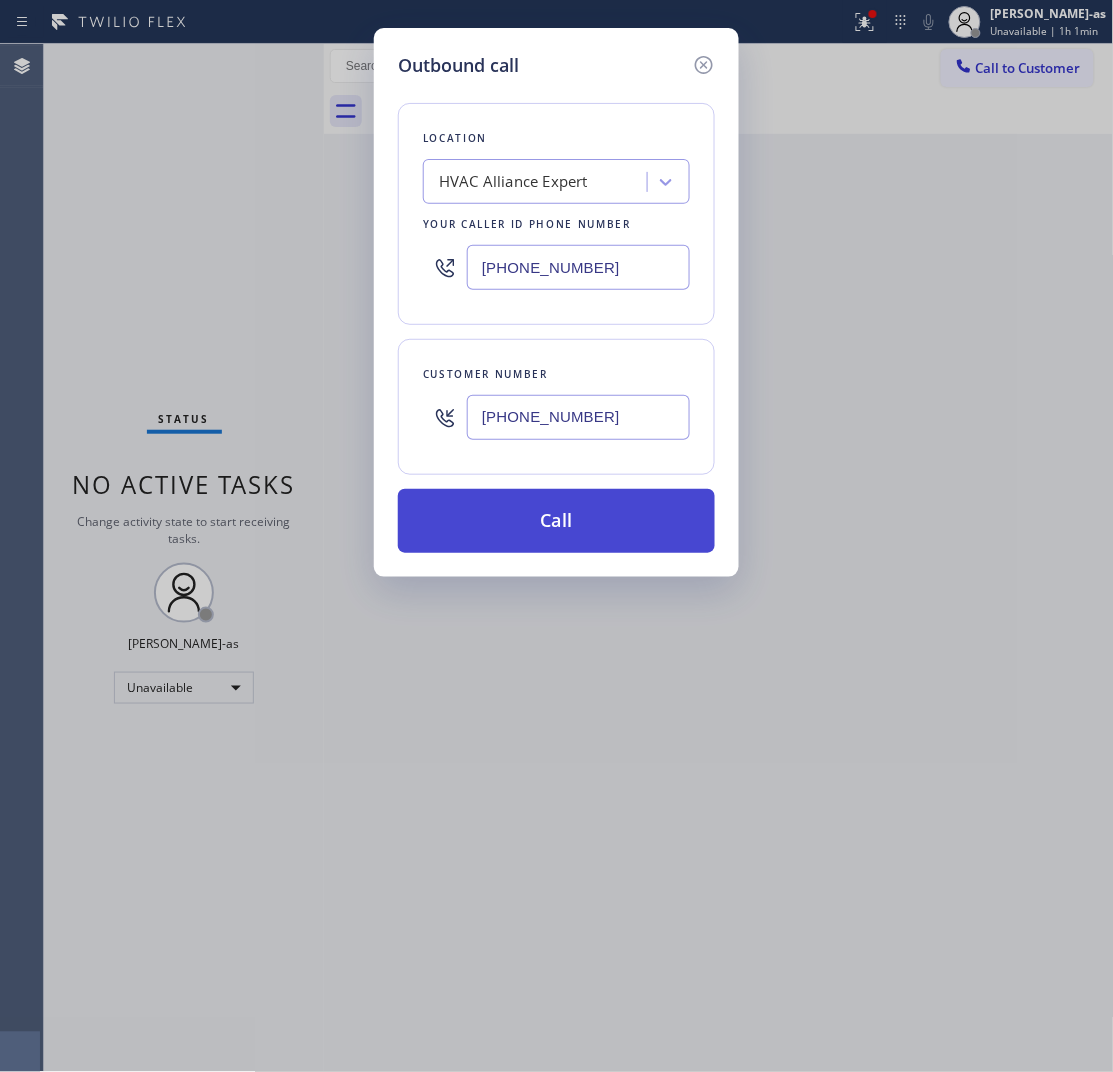 type on "[PHONE_NUMBER]" 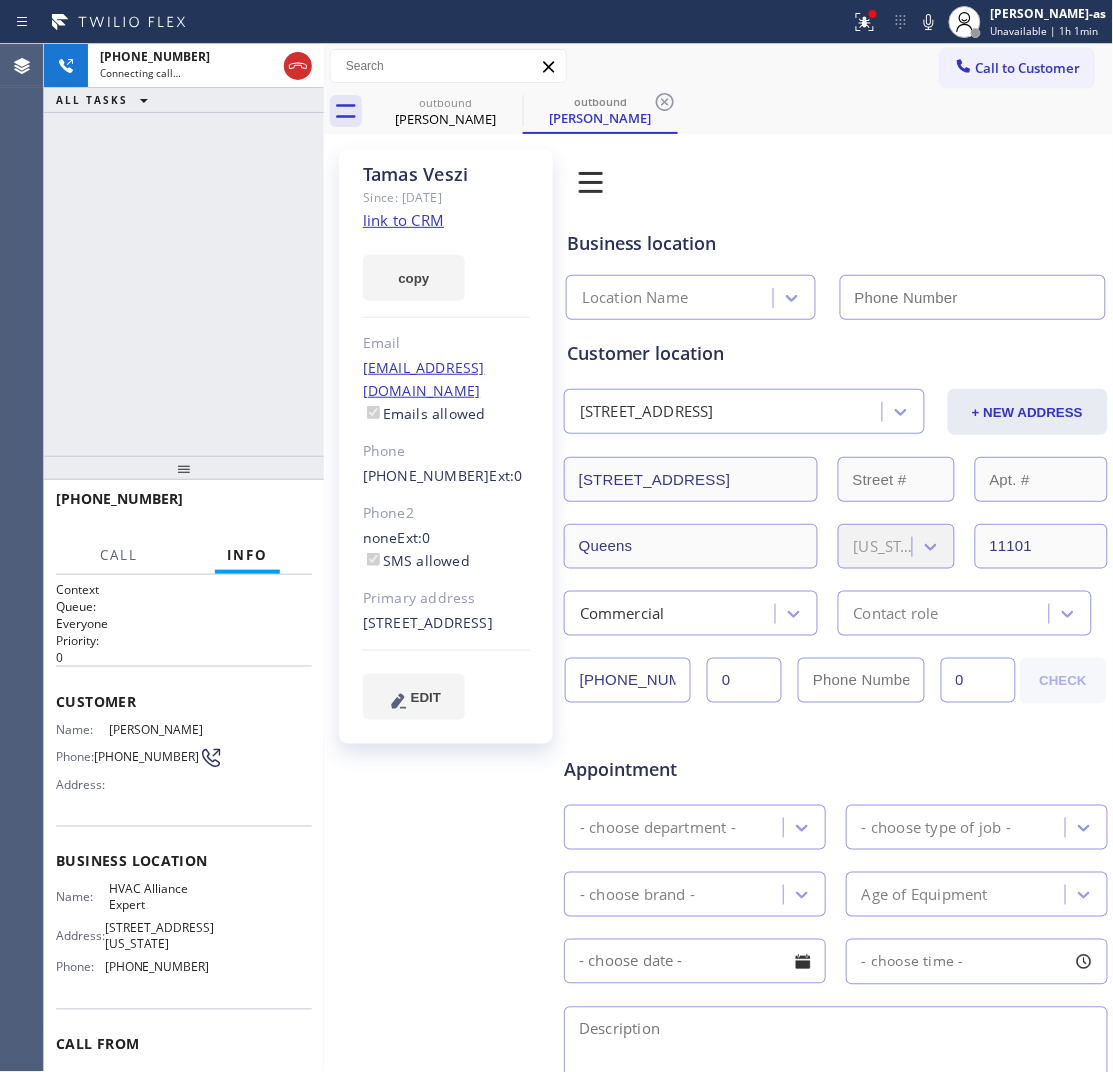 type on "[PHONE_NUMBER]" 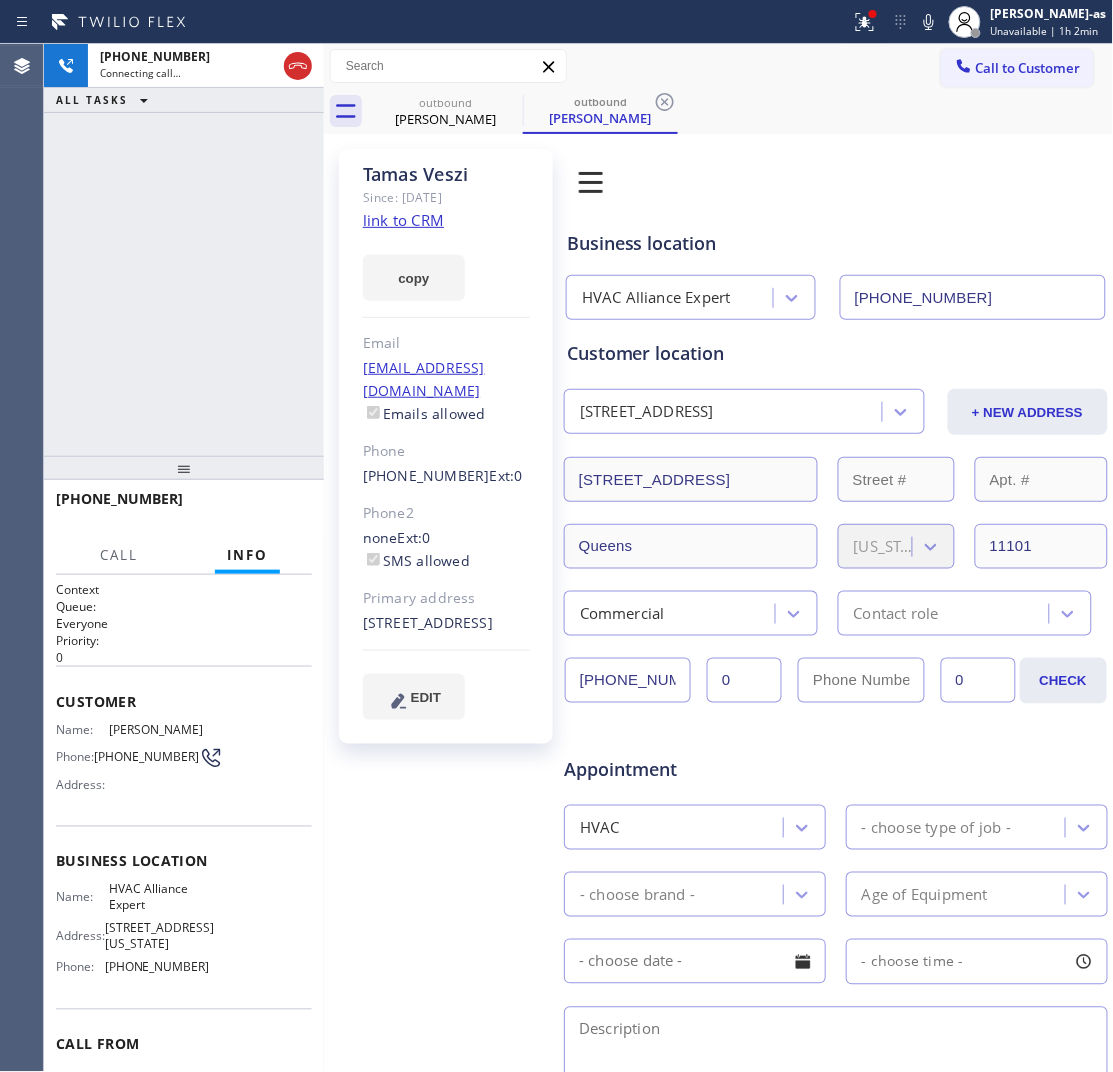 click on "link to CRM" 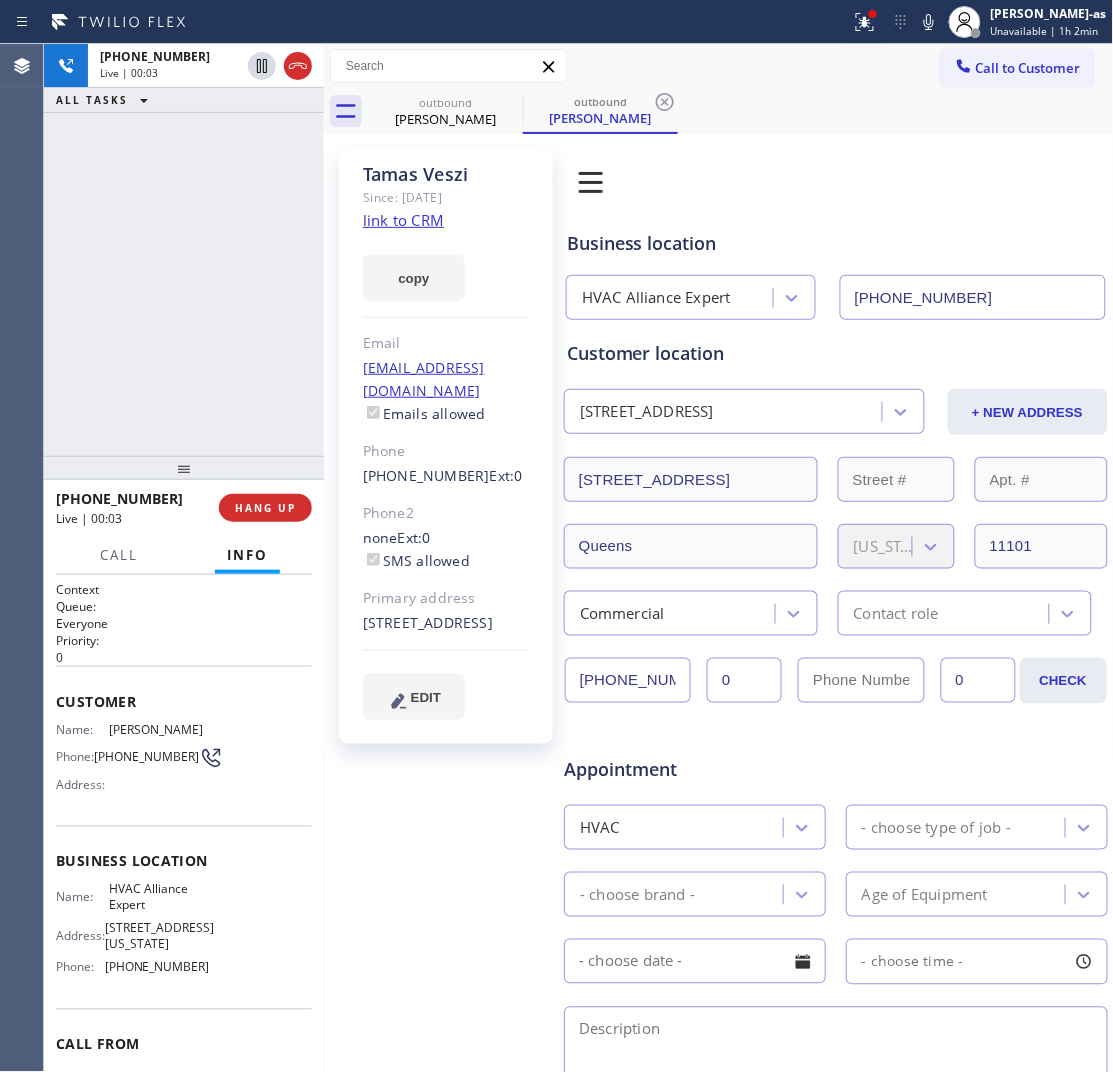 click on "[PHONE_NUMBER] Live | 00:03 ALL TASKS ALL TASKS ACTIVE TASKS TASKS IN WRAP UP" at bounding box center [184, 250] 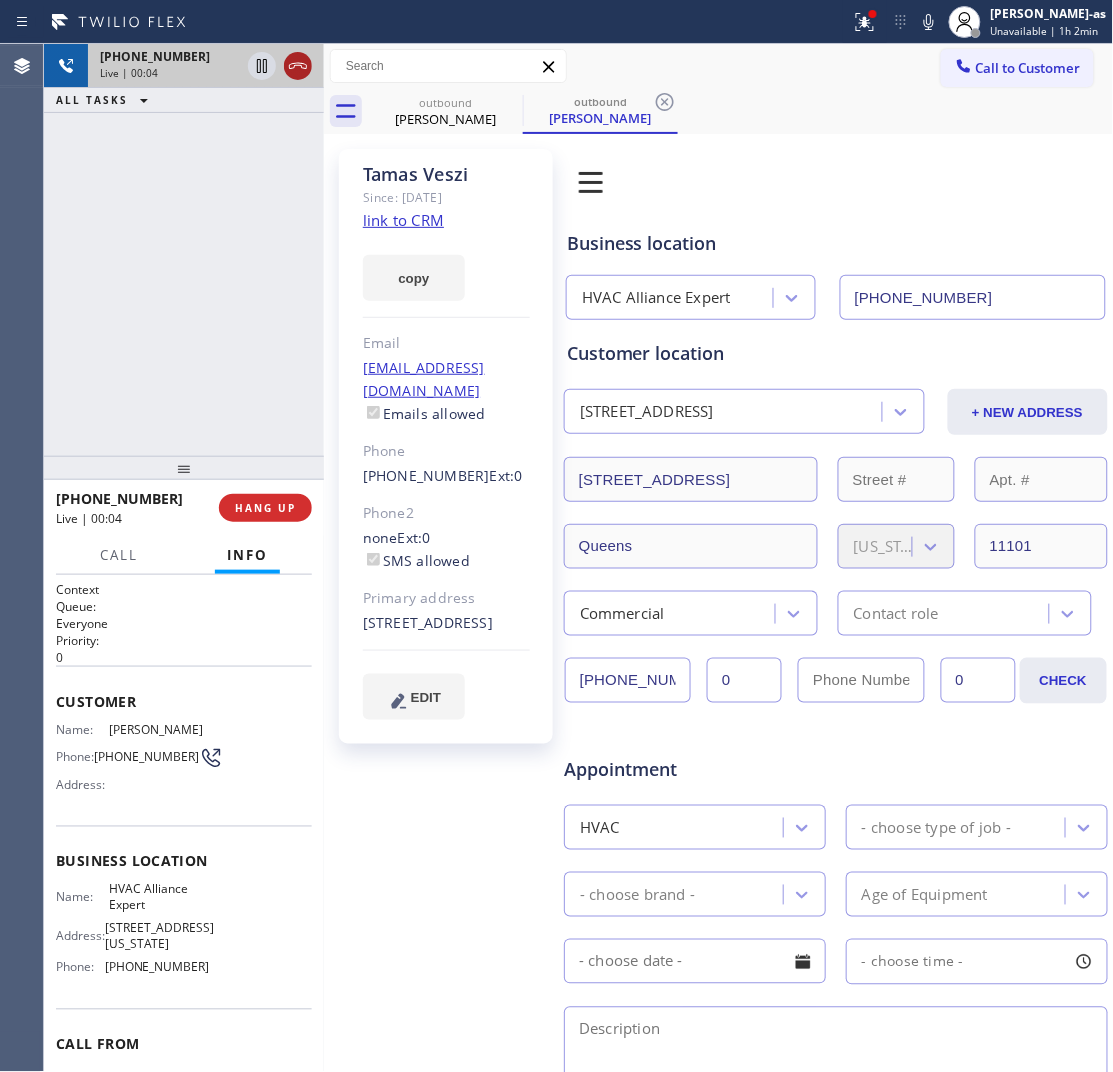 click at bounding box center [298, 66] 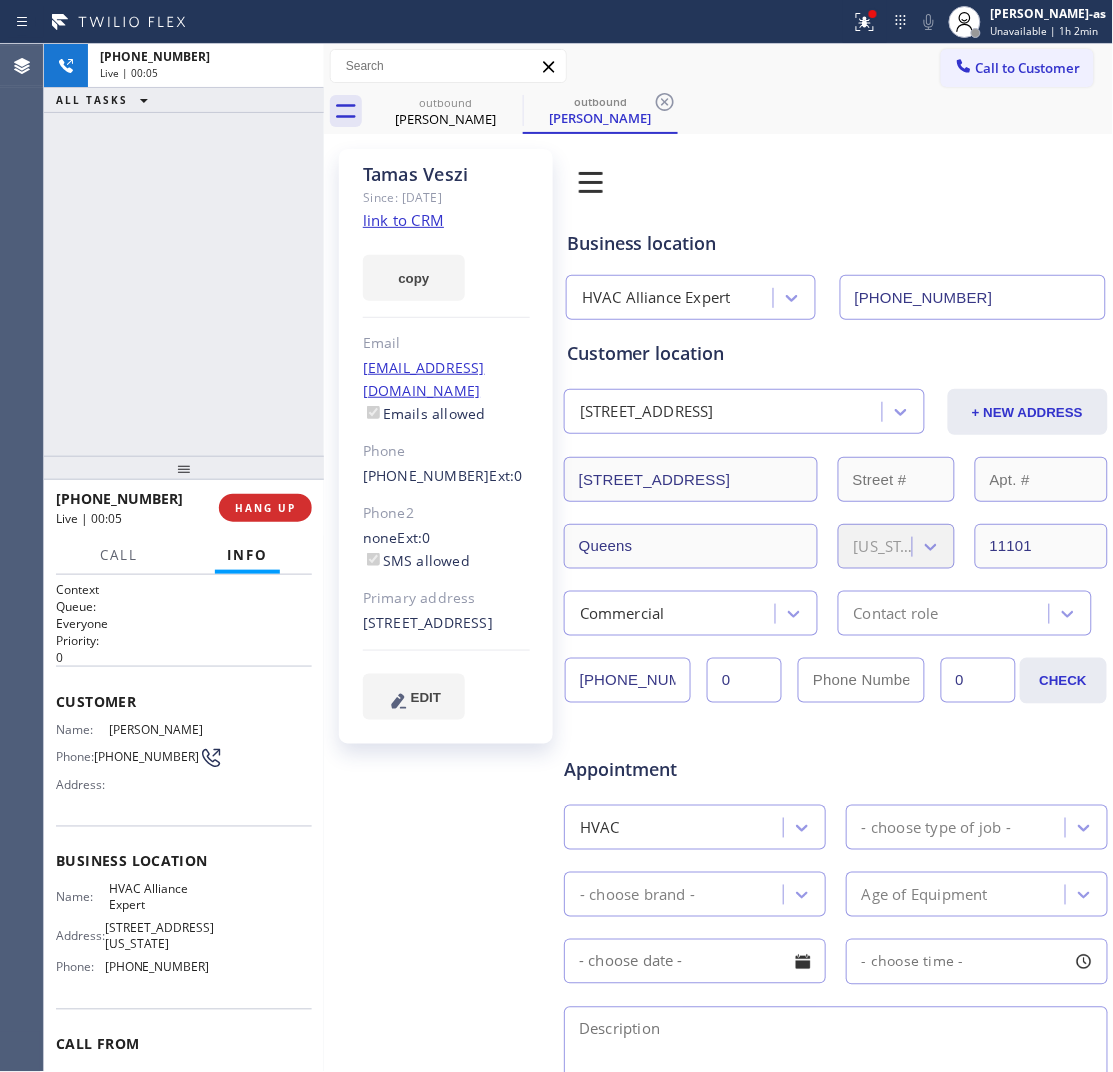 drag, startPoint x: 127, startPoint y: 436, endPoint x: 232, endPoint y: 668, distance: 254.65466 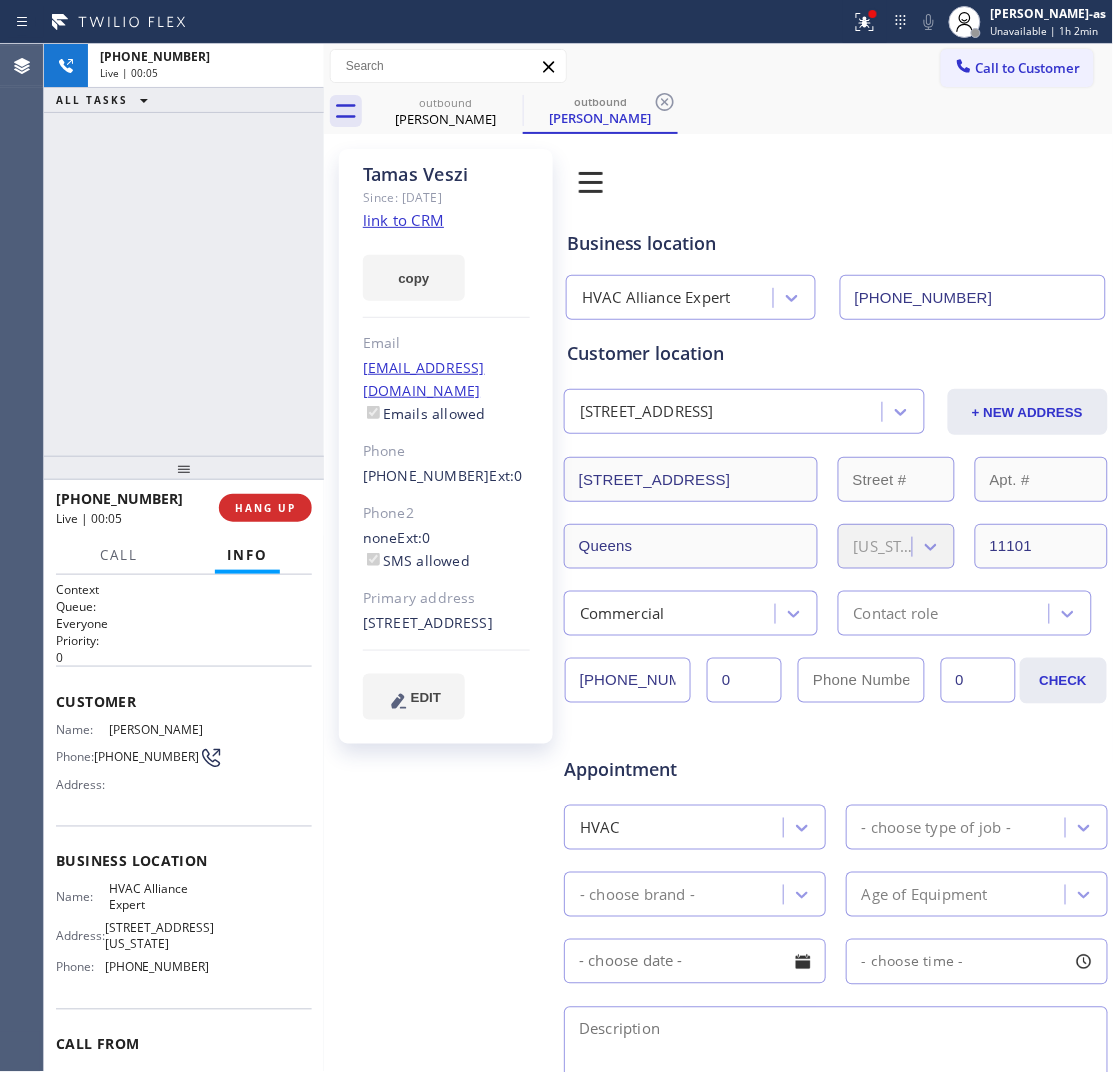 click on "[PHONE_NUMBER] Live | 00:05 ALL TASKS ALL TASKS ACTIVE TASKS TASKS IN WRAP UP" at bounding box center [184, 250] 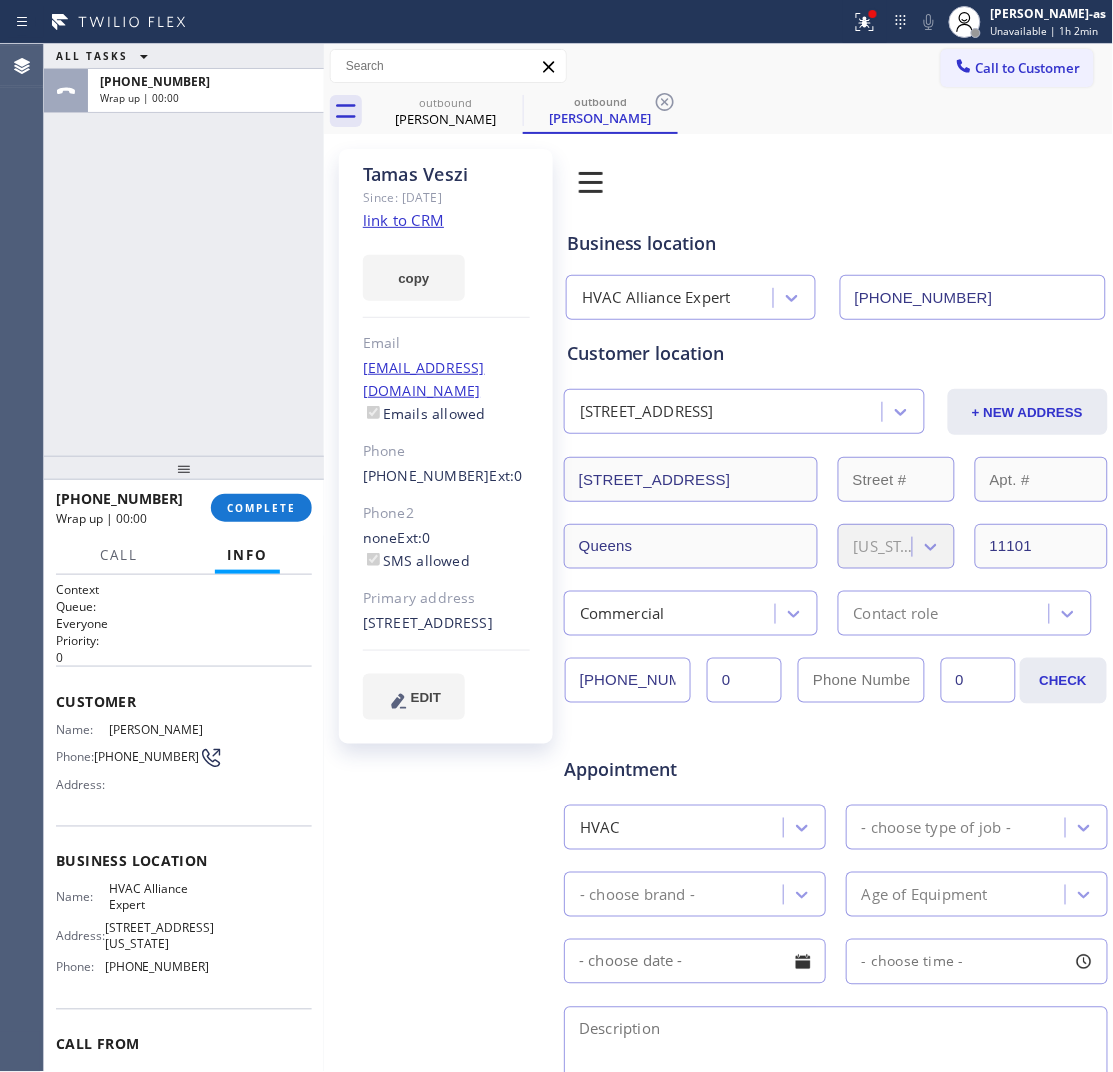drag, startPoint x: 272, startPoint y: 495, endPoint x: 273, endPoint y: 482, distance: 13.038404 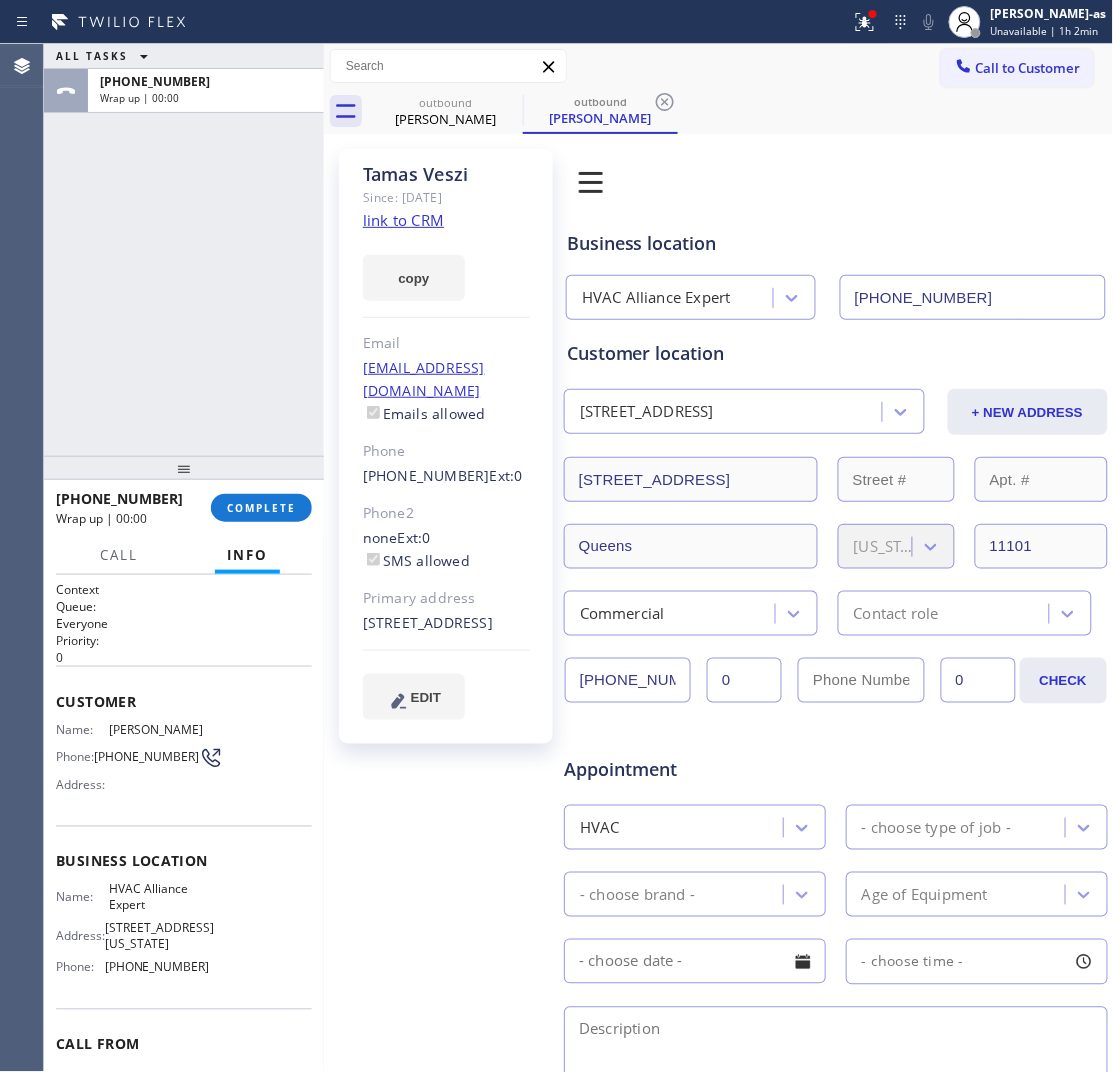 click on "COMPLETE" at bounding box center [261, 508] 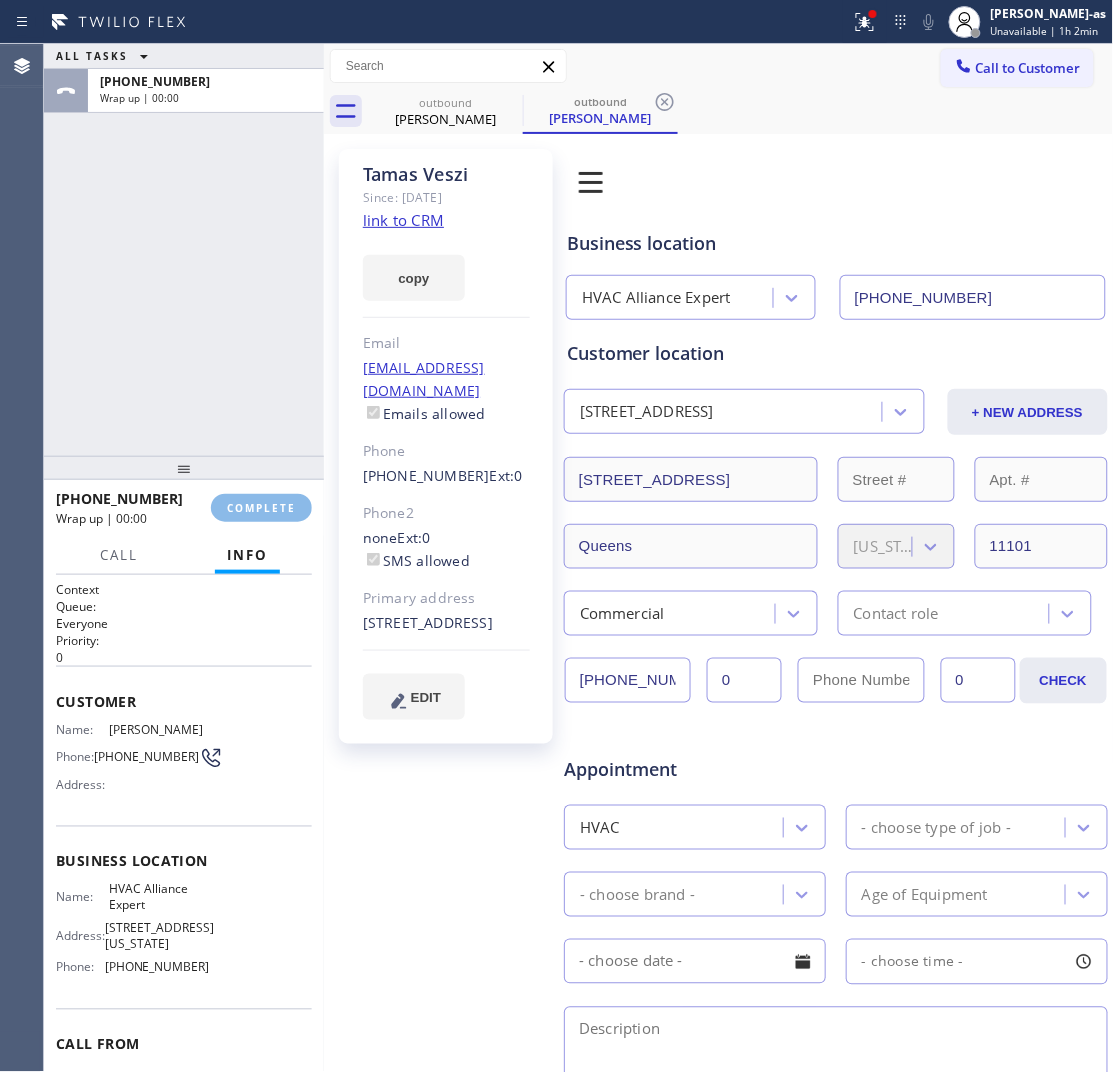 click on "ALL TASKS ALL TASKS ACTIVE TASKS TASKS IN WRAP UP [PHONE_NUMBER] Wrap up | 00:00" at bounding box center (184, 250) 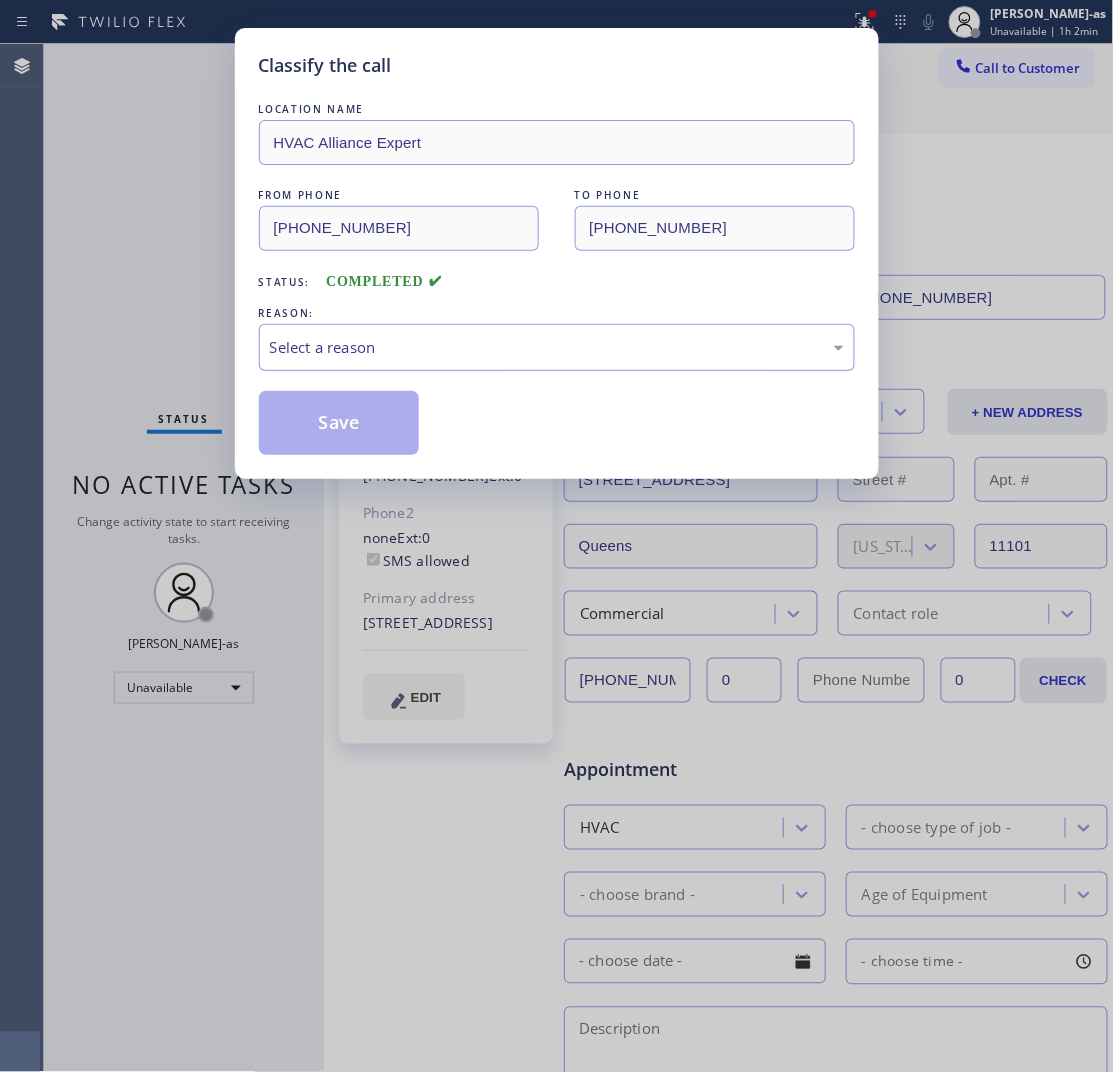 click on "Select a reason" at bounding box center (557, 347) 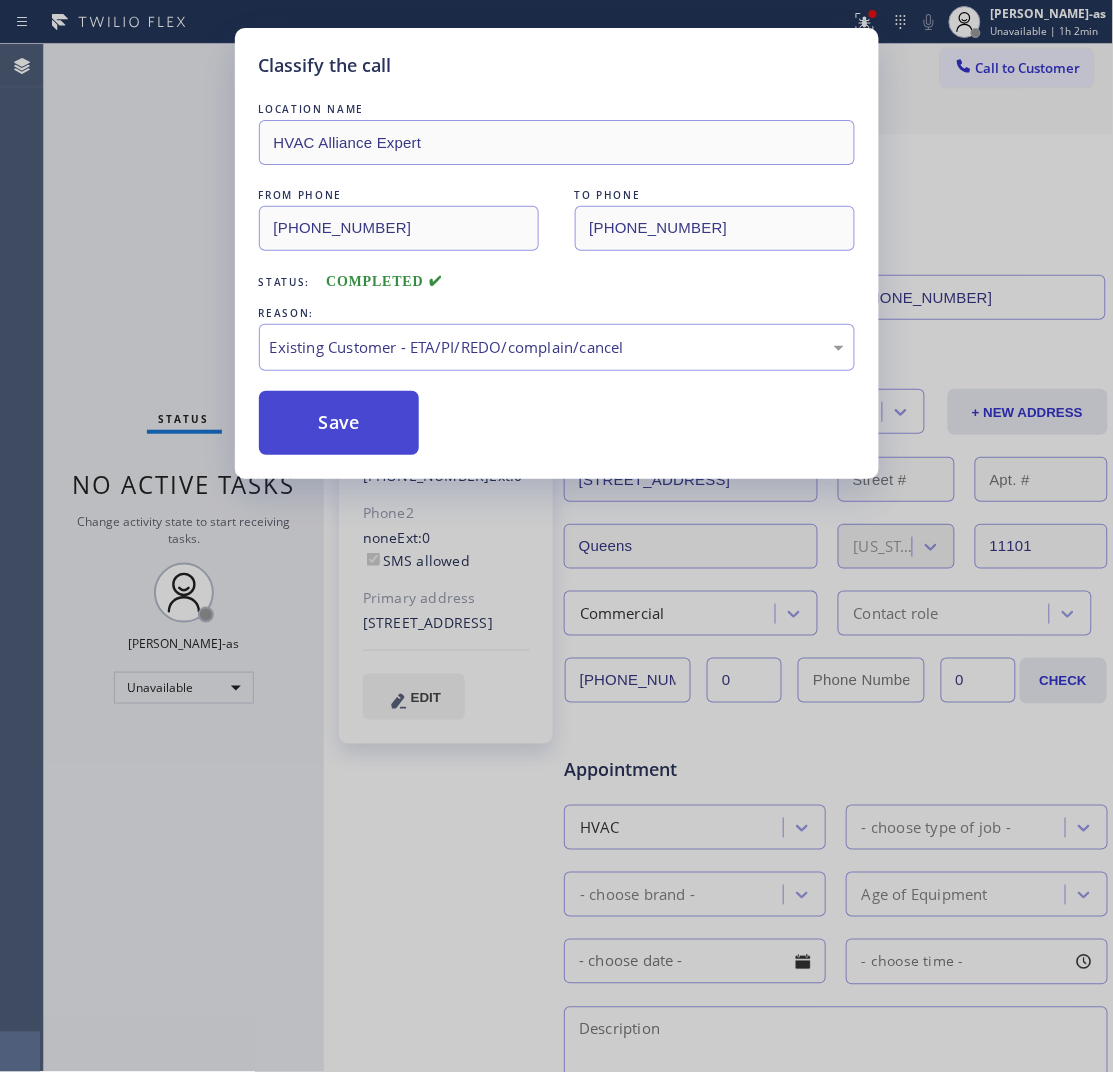 click on "Save" at bounding box center (339, 423) 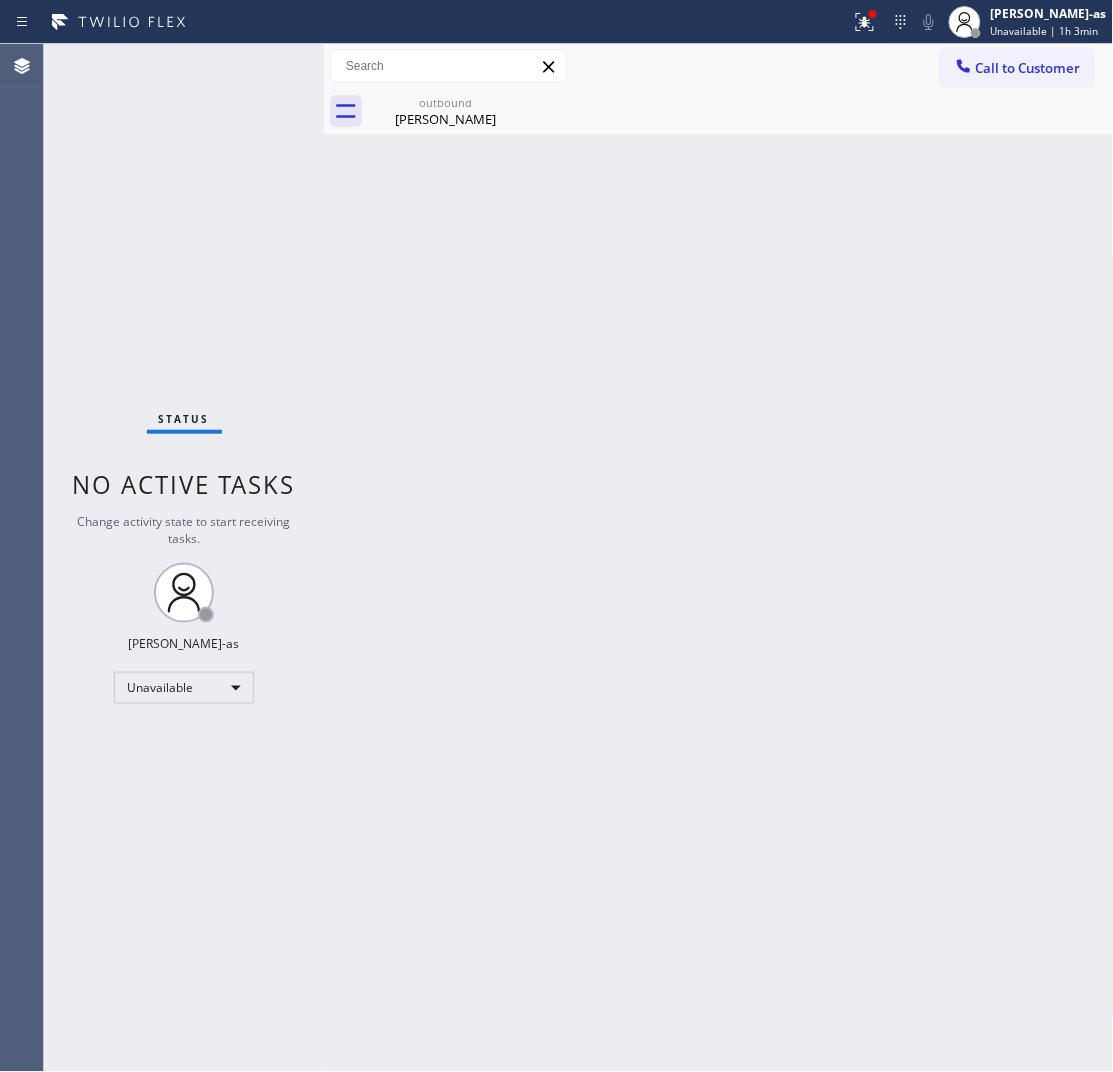 click on "[PERSON_NAME]" at bounding box center (445, 119) 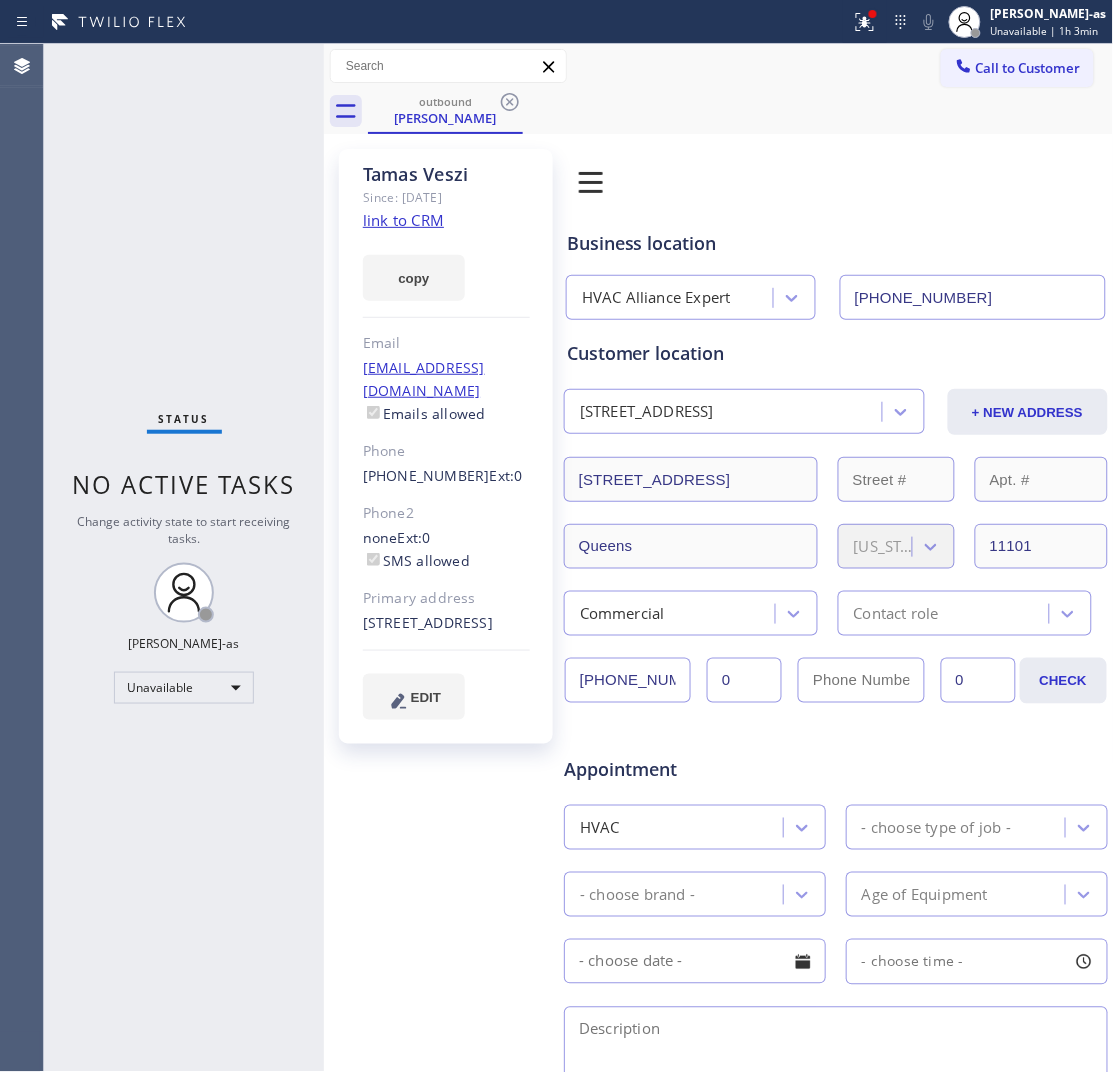 drag, startPoint x: 507, startPoint y: 105, endPoint x: 833, endPoint y: 107, distance: 326.00613 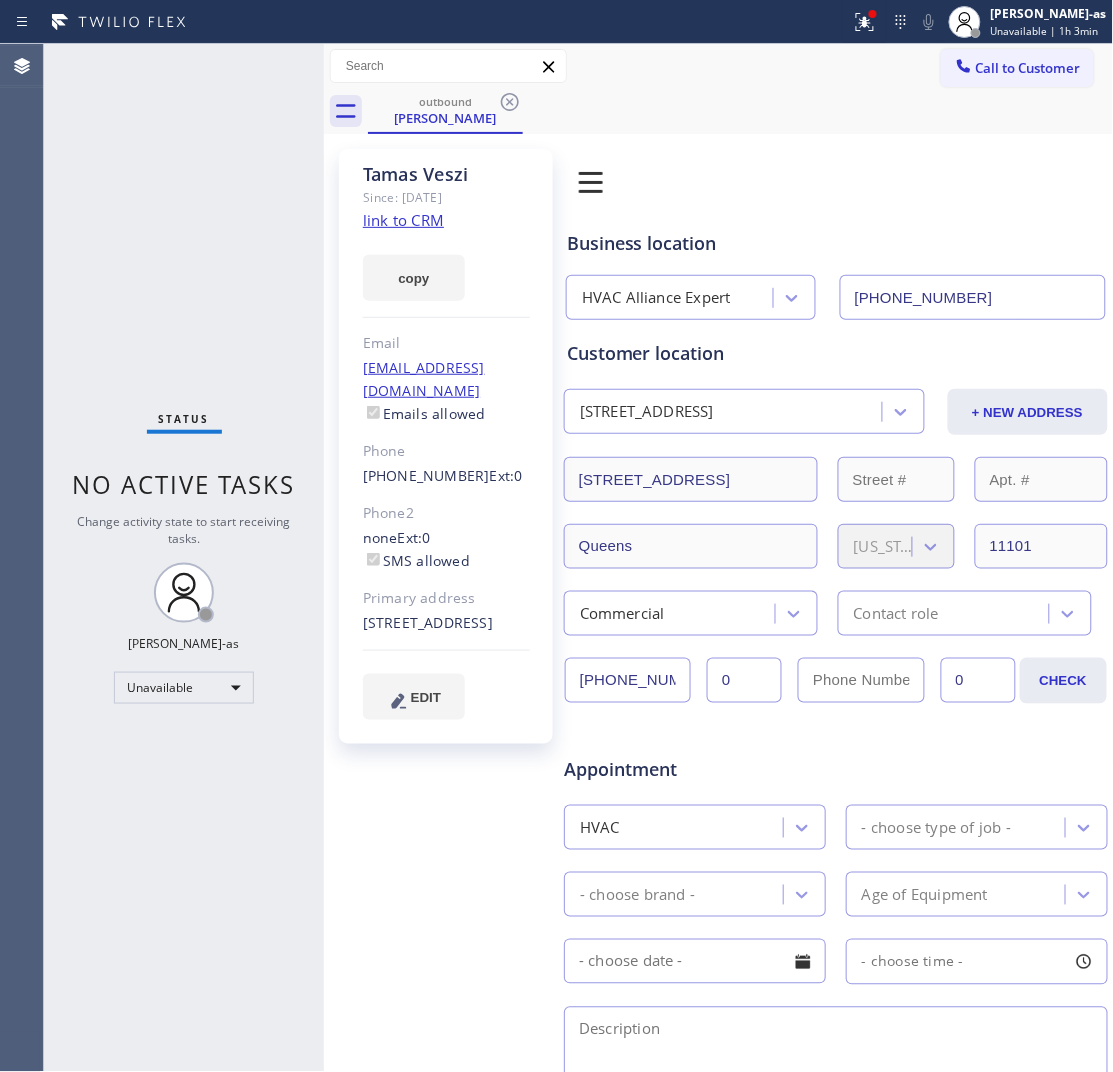 click on "outbound [PERSON_NAME]" at bounding box center (741, 111) 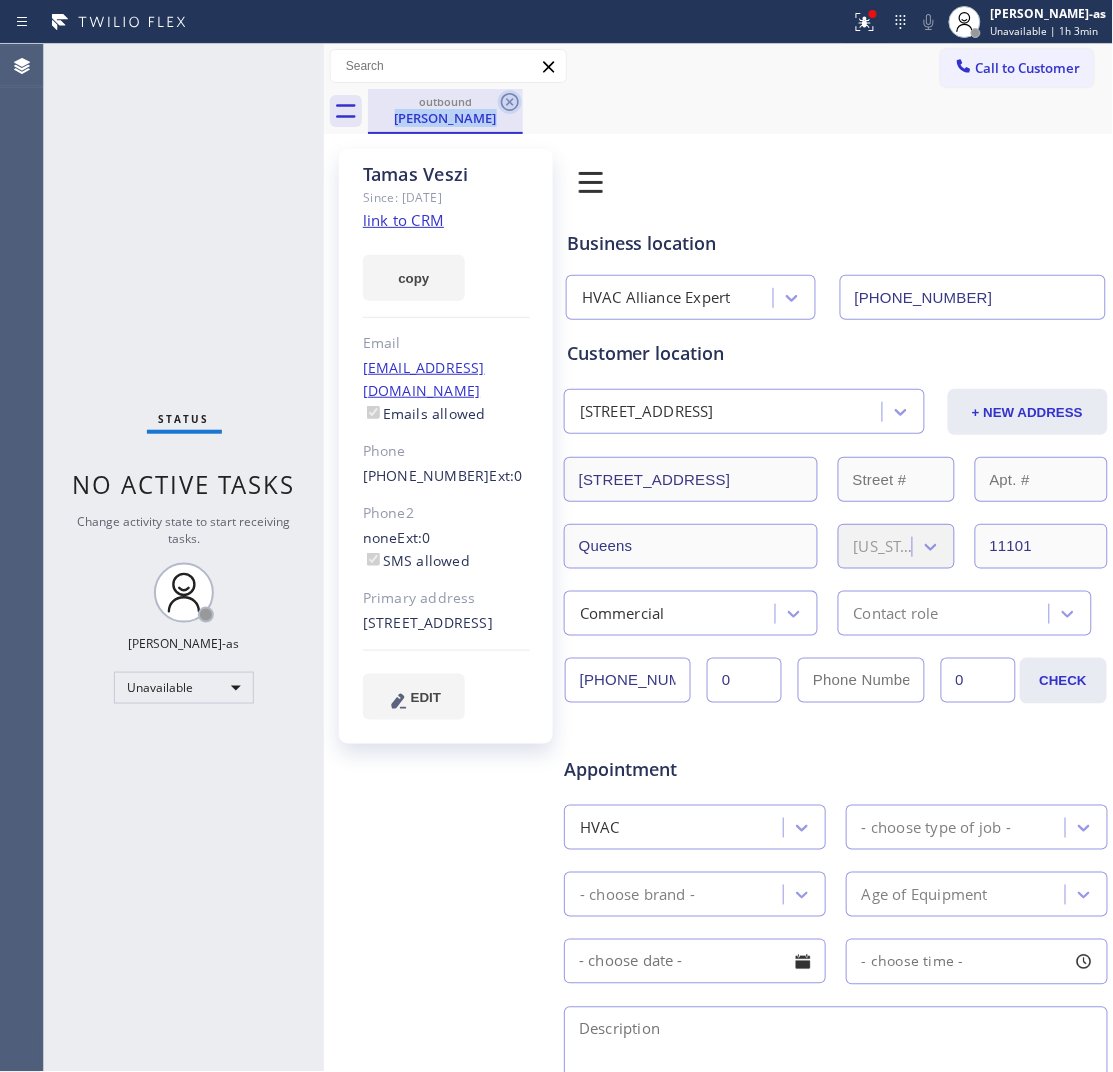 click 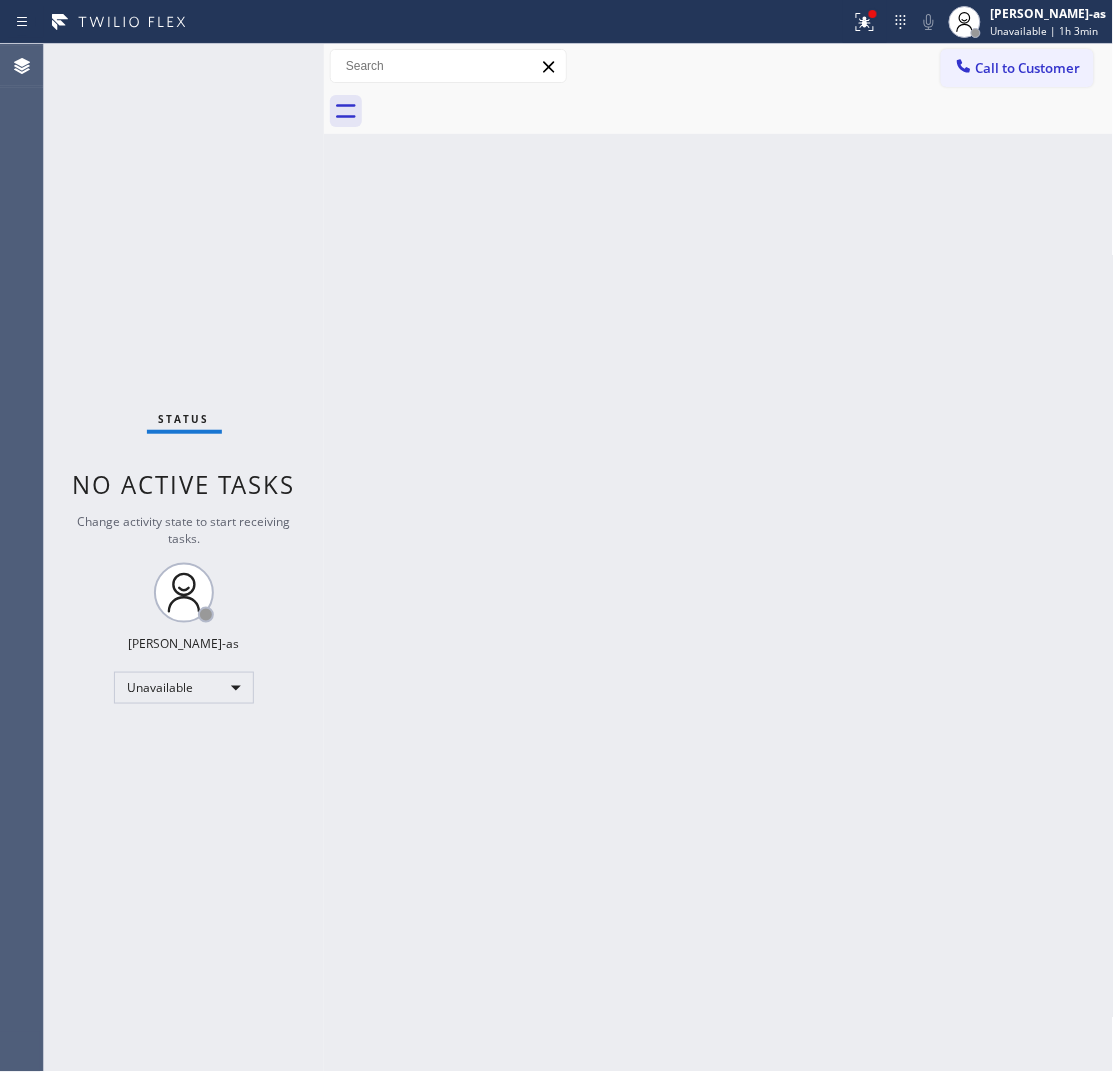 drag, startPoint x: 976, startPoint y: 65, endPoint x: 935, endPoint y: 95, distance: 50.803543 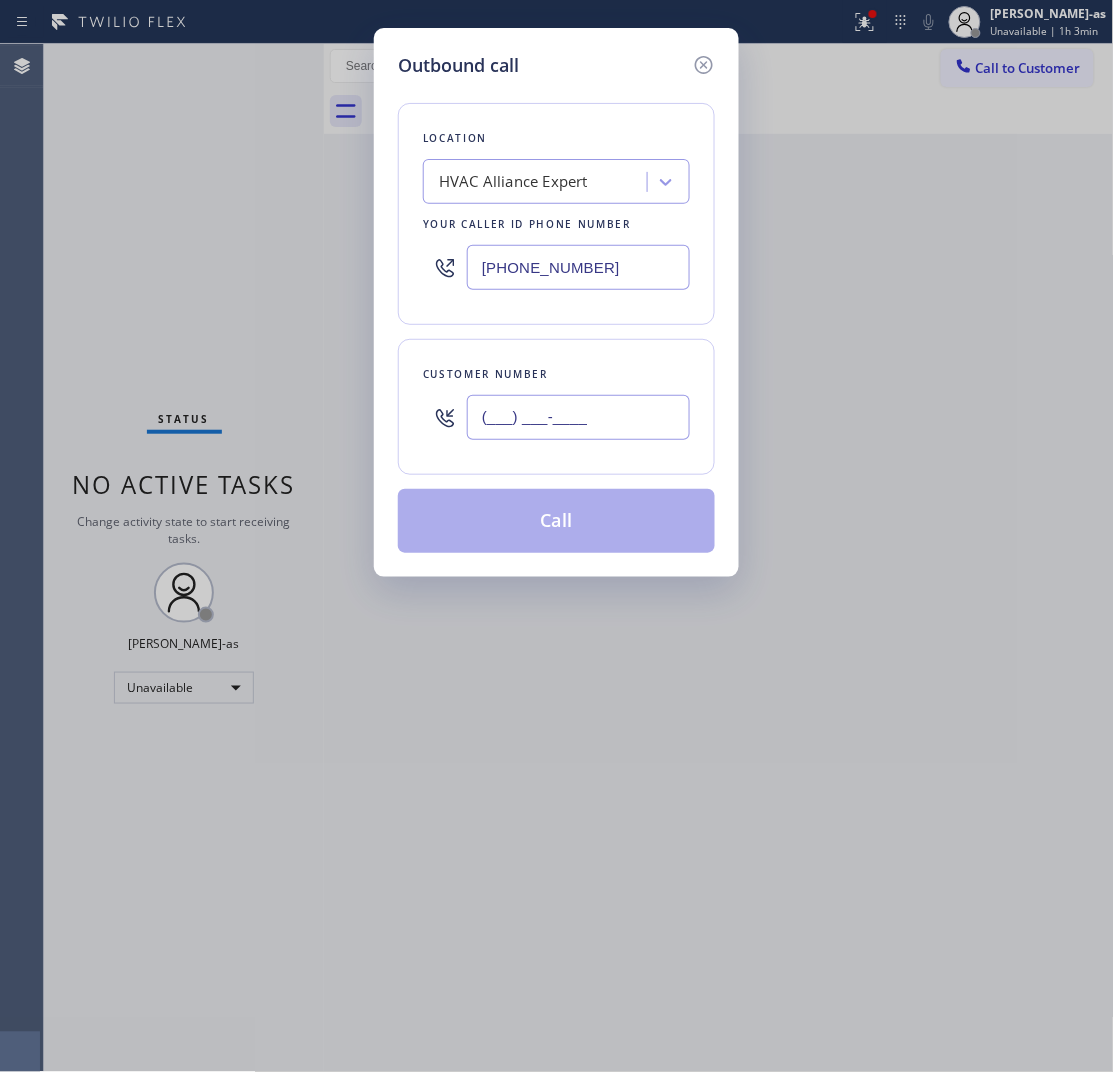 click on "(___) ___-____" at bounding box center [578, 417] 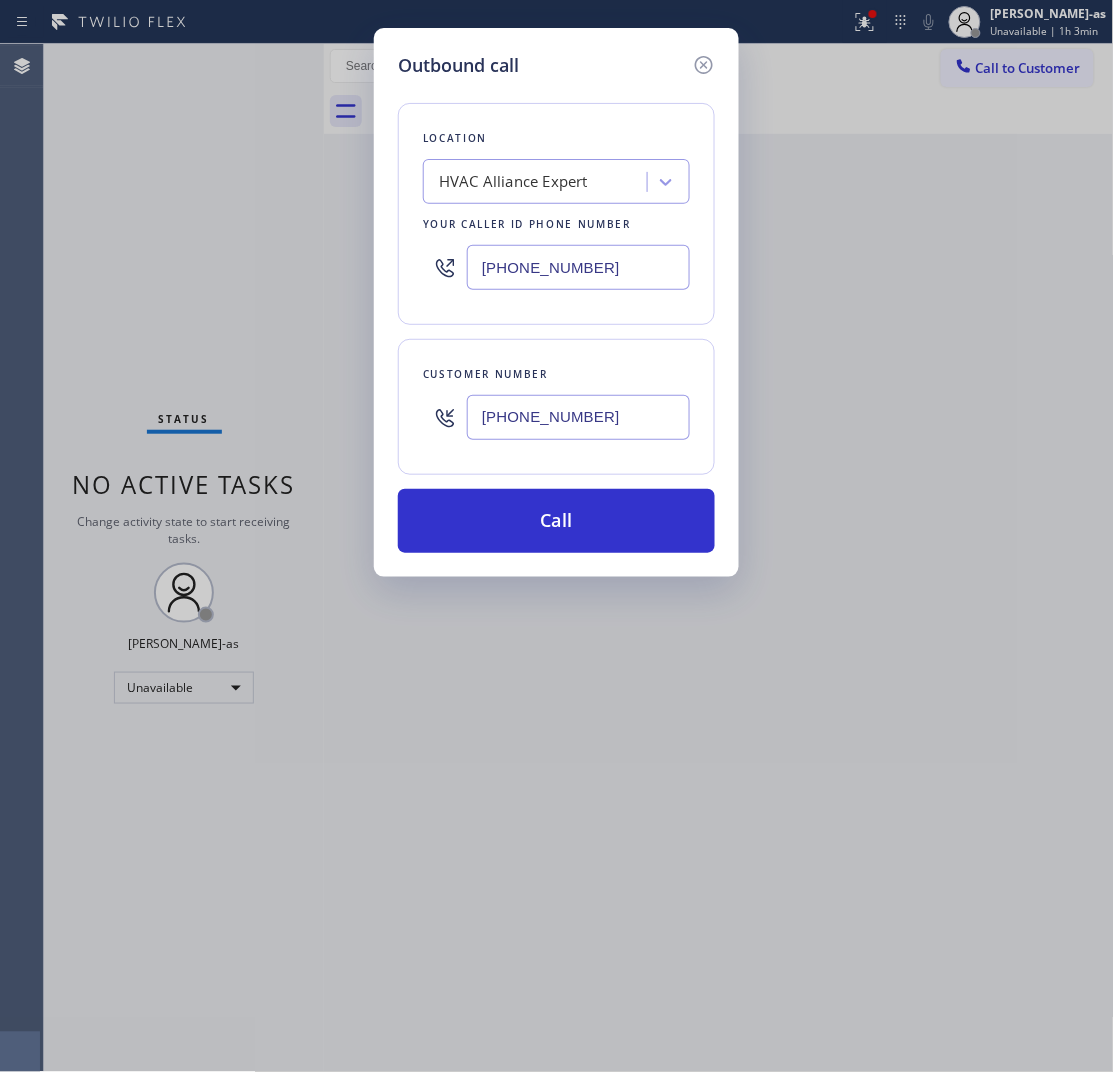 type on "[PHONE_NUMBER]" 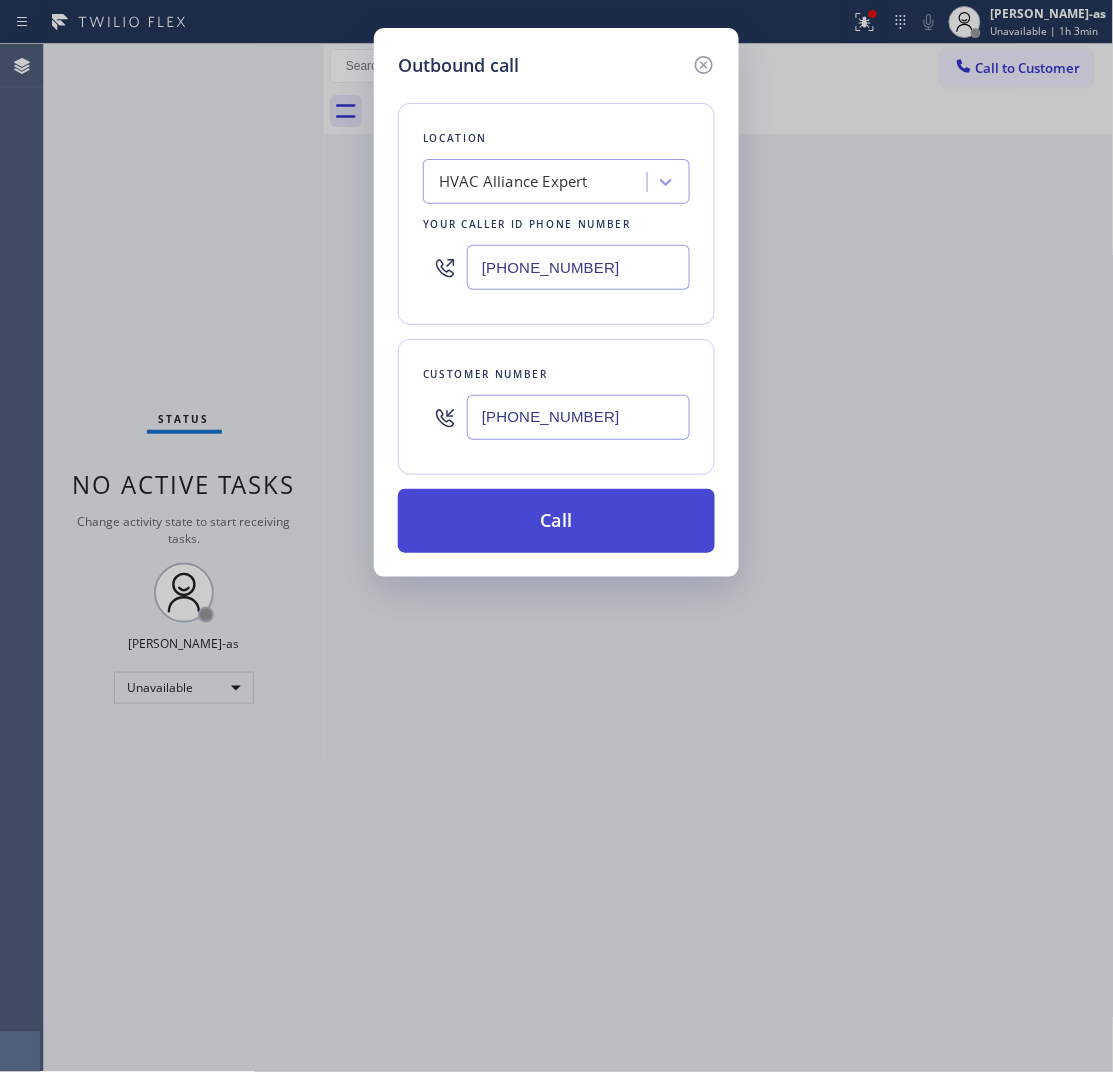 click on "Call" at bounding box center (556, 521) 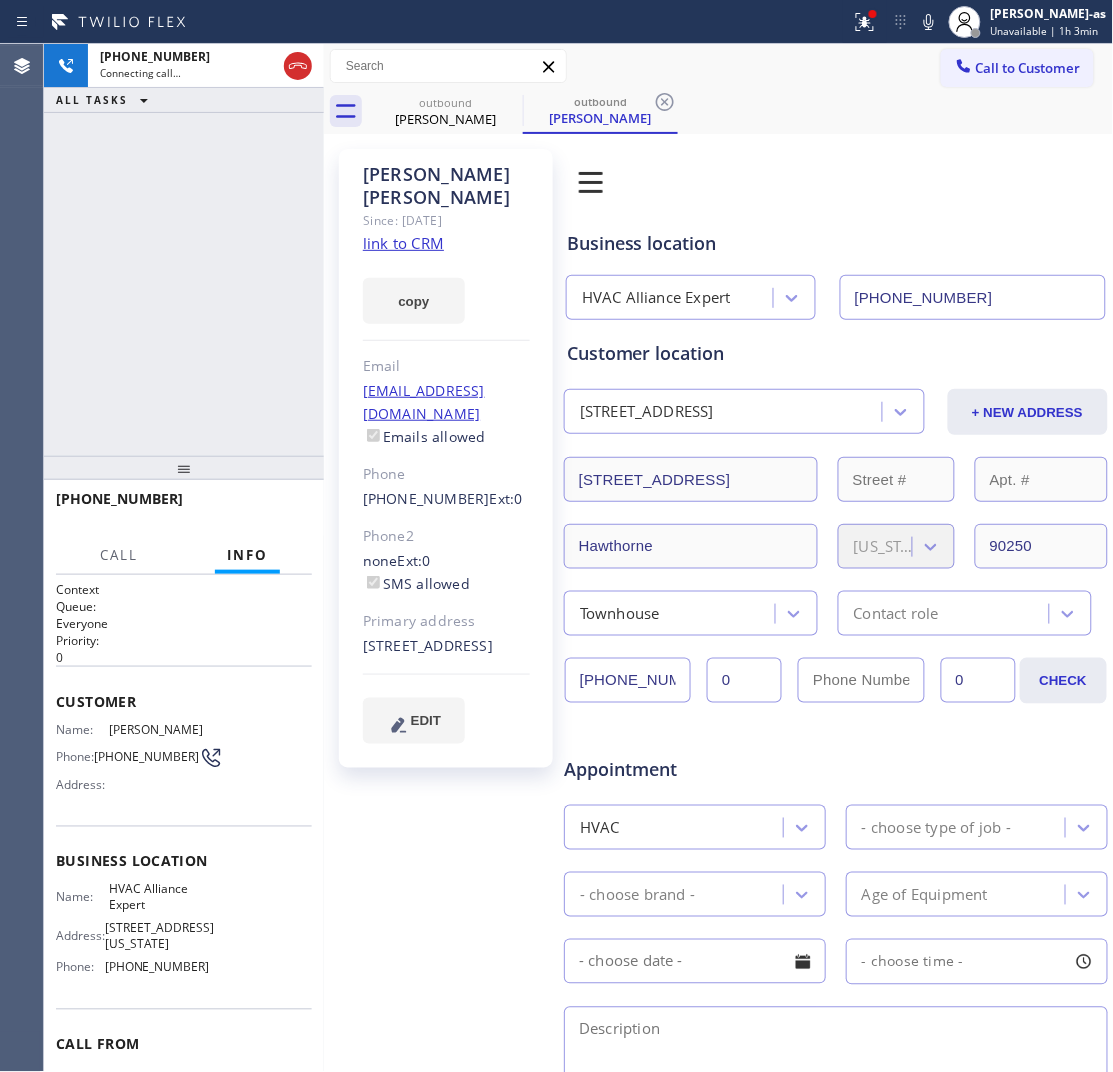 type on "[PHONE_NUMBER]" 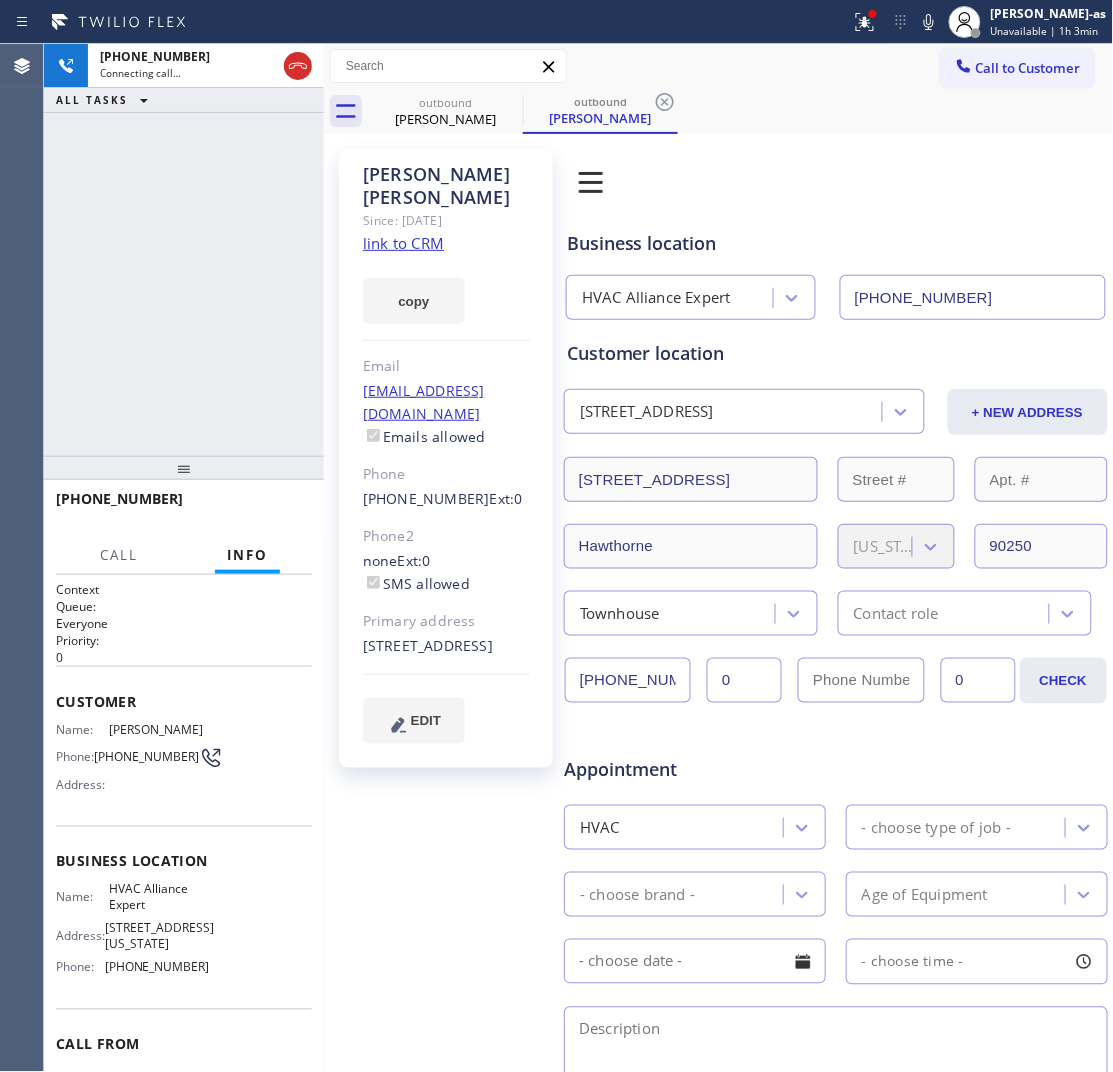 click on "link to CRM" 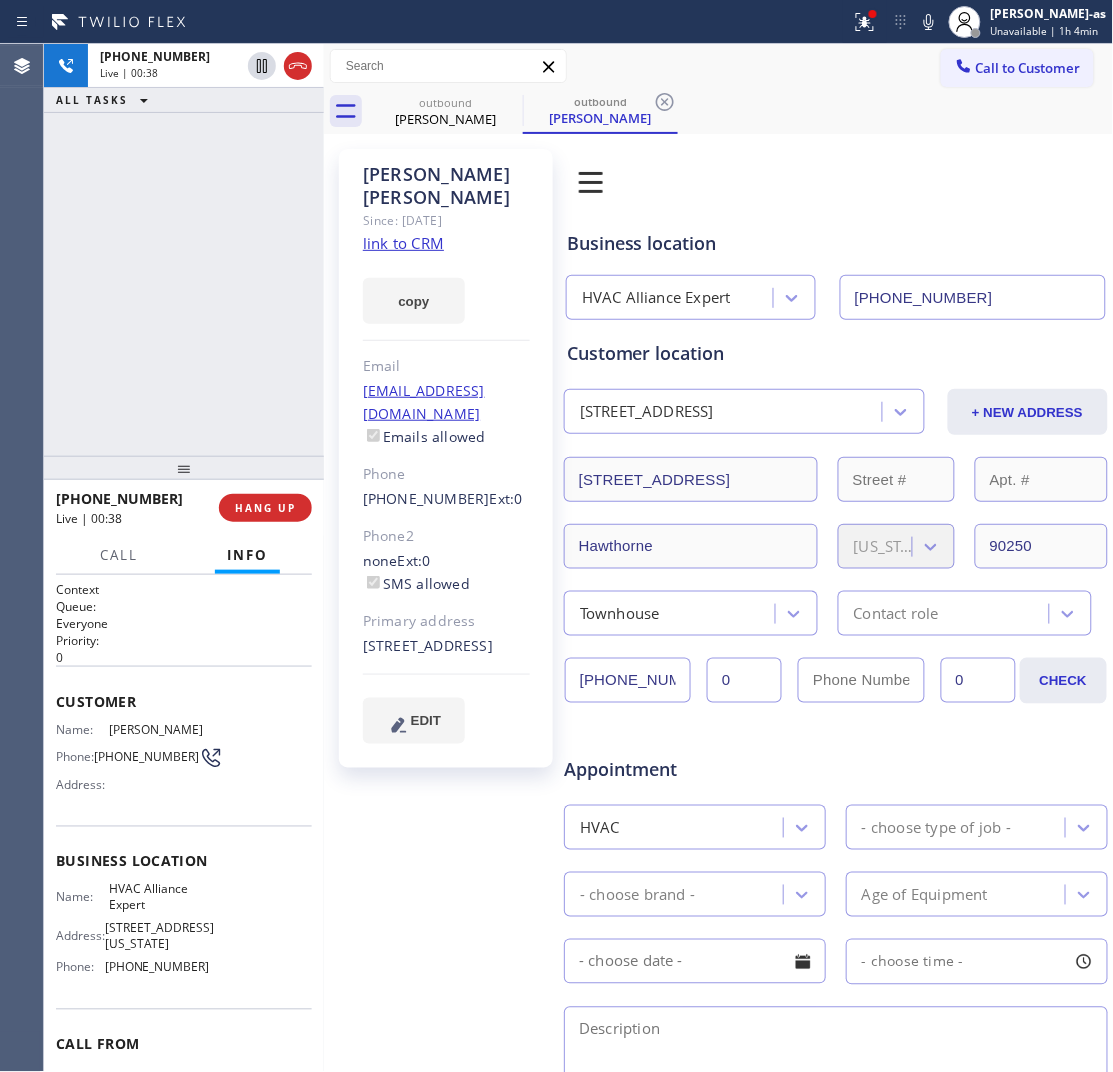 click on "[PHONE_NUMBER] Live | 00:38 ALL TASKS ALL TASKS ACTIVE TASKS TASKS IN WRAP UP" at bounding box center [184, 250] 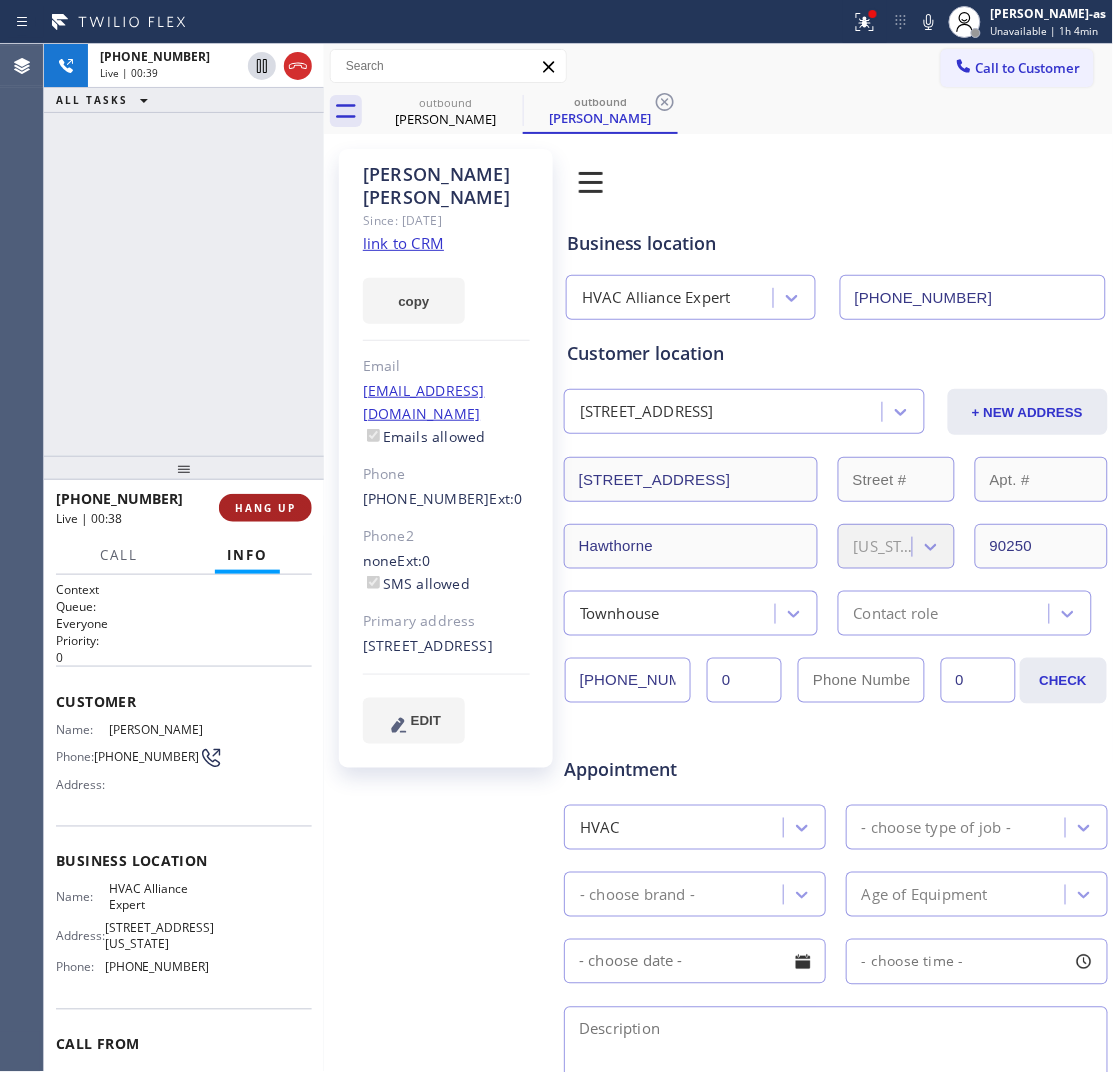click on "HANG UP" at bounding box center [265, 508] 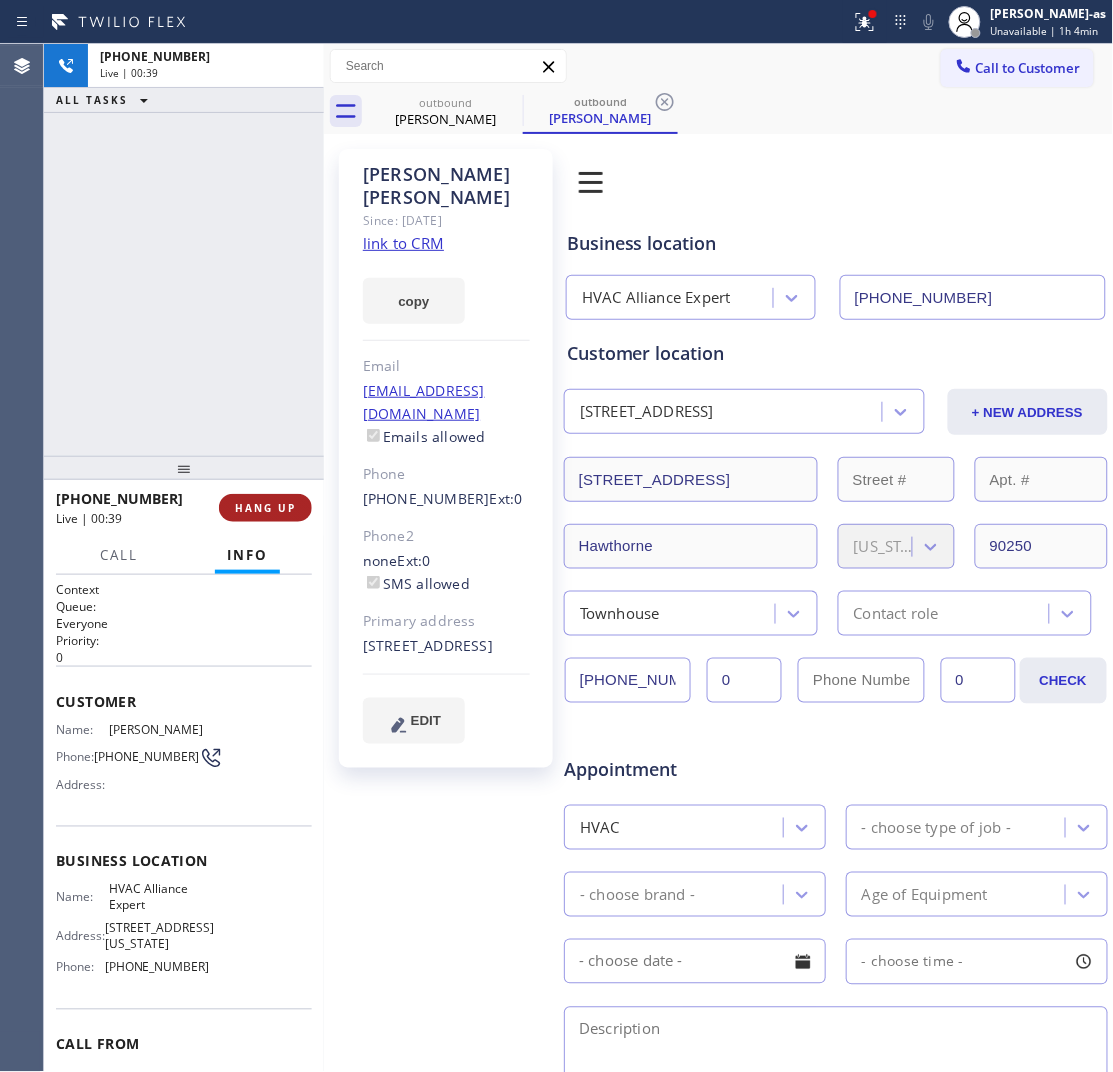 click on "HANG UP" at bounding box center [265, 508] 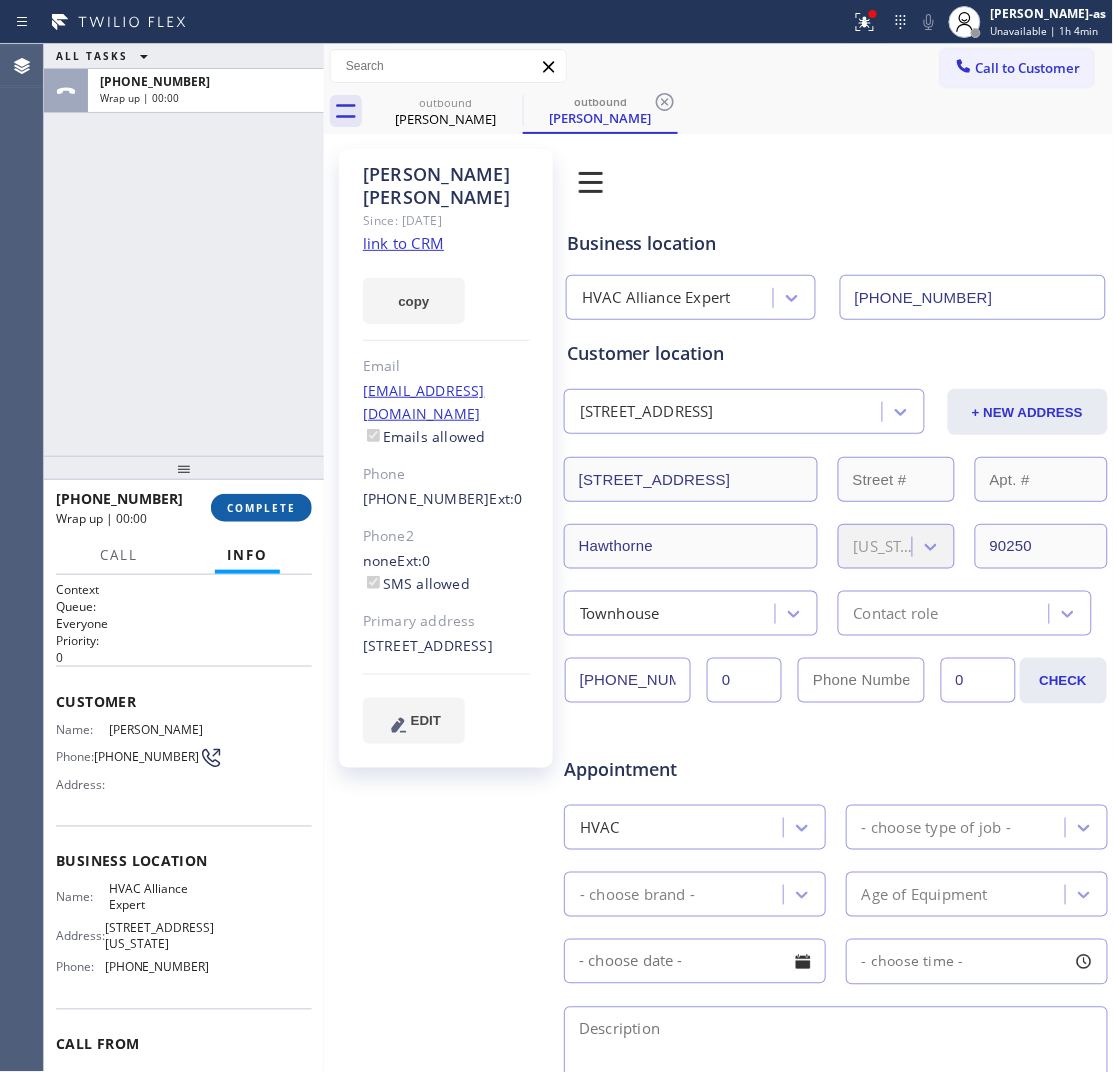 click on "COMPLETE" at bounding box center (261, 508) 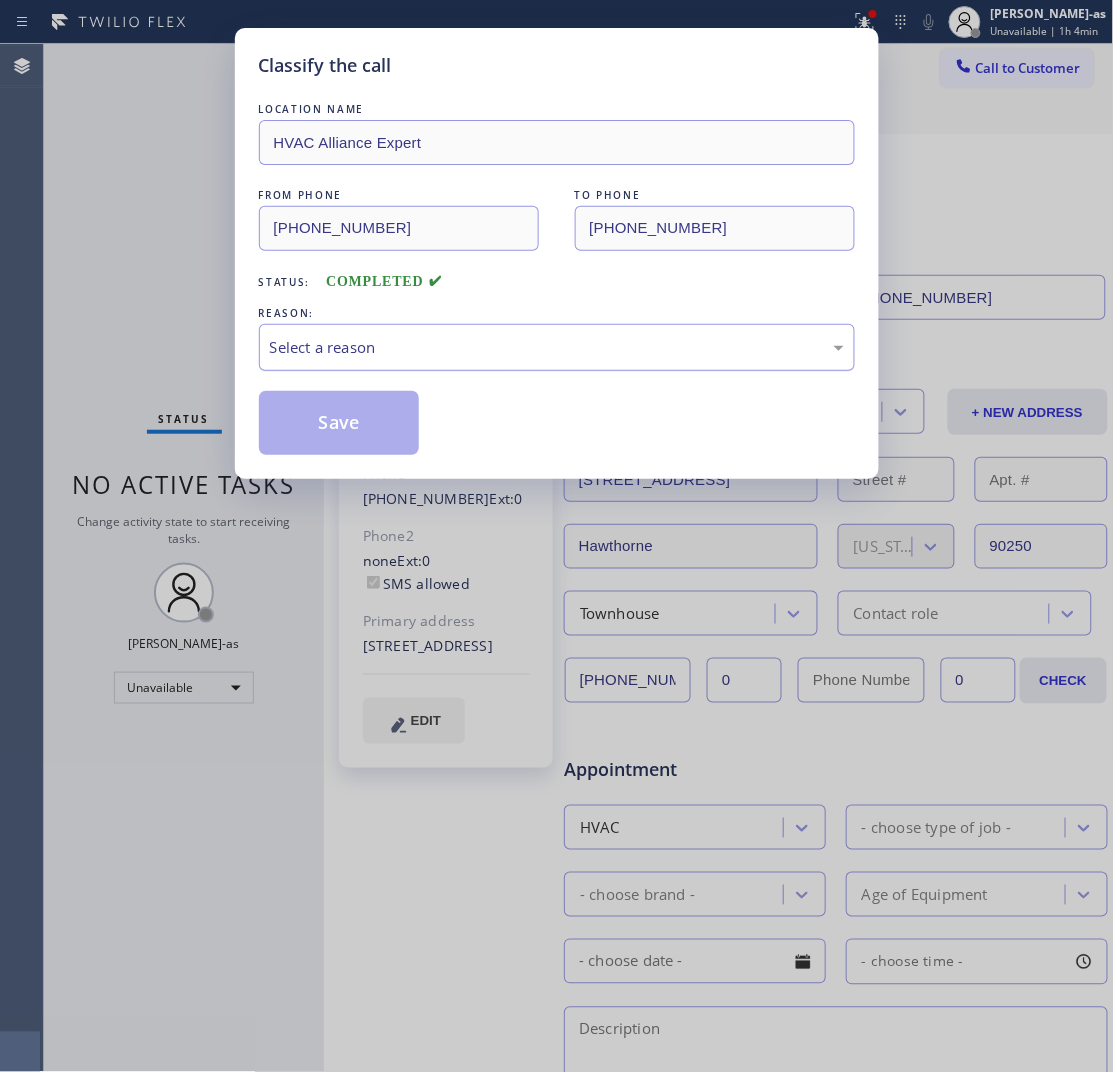 click on "Select a reason" at bounding box center (557, 347) 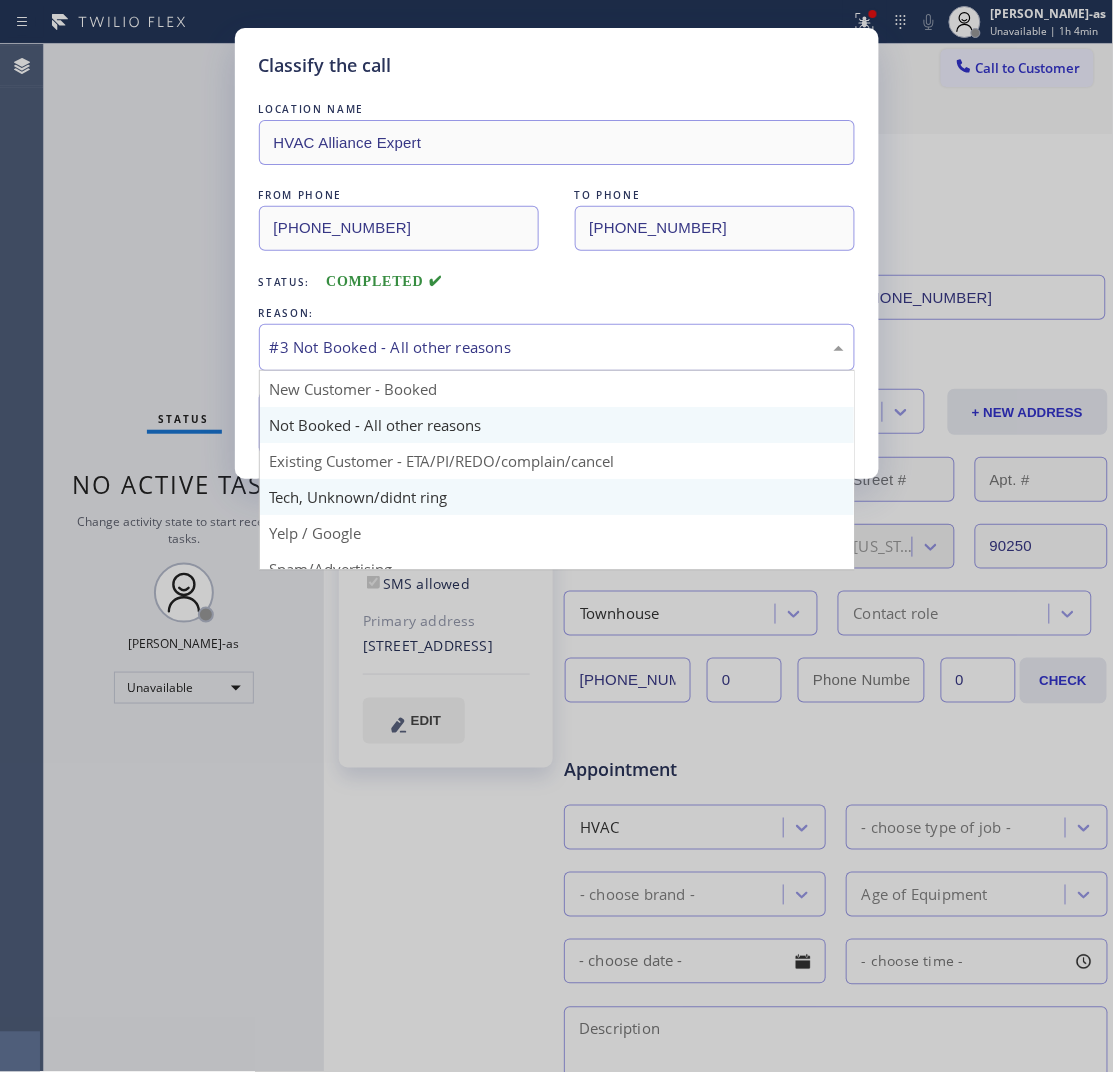 drag, startPoint x: 447, startPoint y: 358, endPoint x: 506, endPoint y: 505, distance: 158.39824 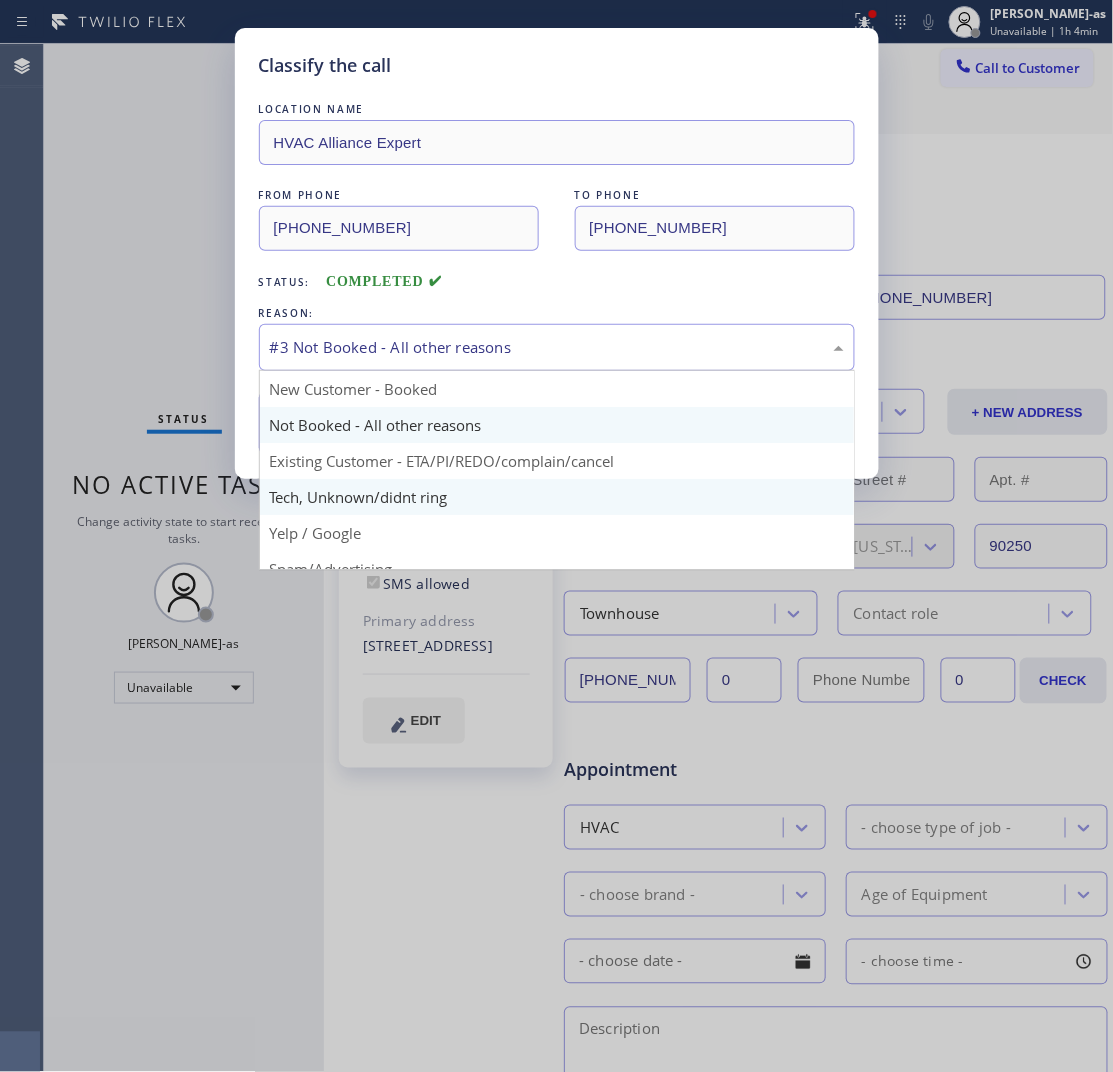 click on "#3 Not Booked - All other reasons New Customer - Booked Not Booked - All other reasons Existing Customer - ETA/PI/REDO/complain/cancel Tech, Unknown/didnt ring Yelp / Google  Spam/Advertising Transferred HouseCallPro / HomeAdvisor / Other platforms  Test call" at bounding box center (557, 347) 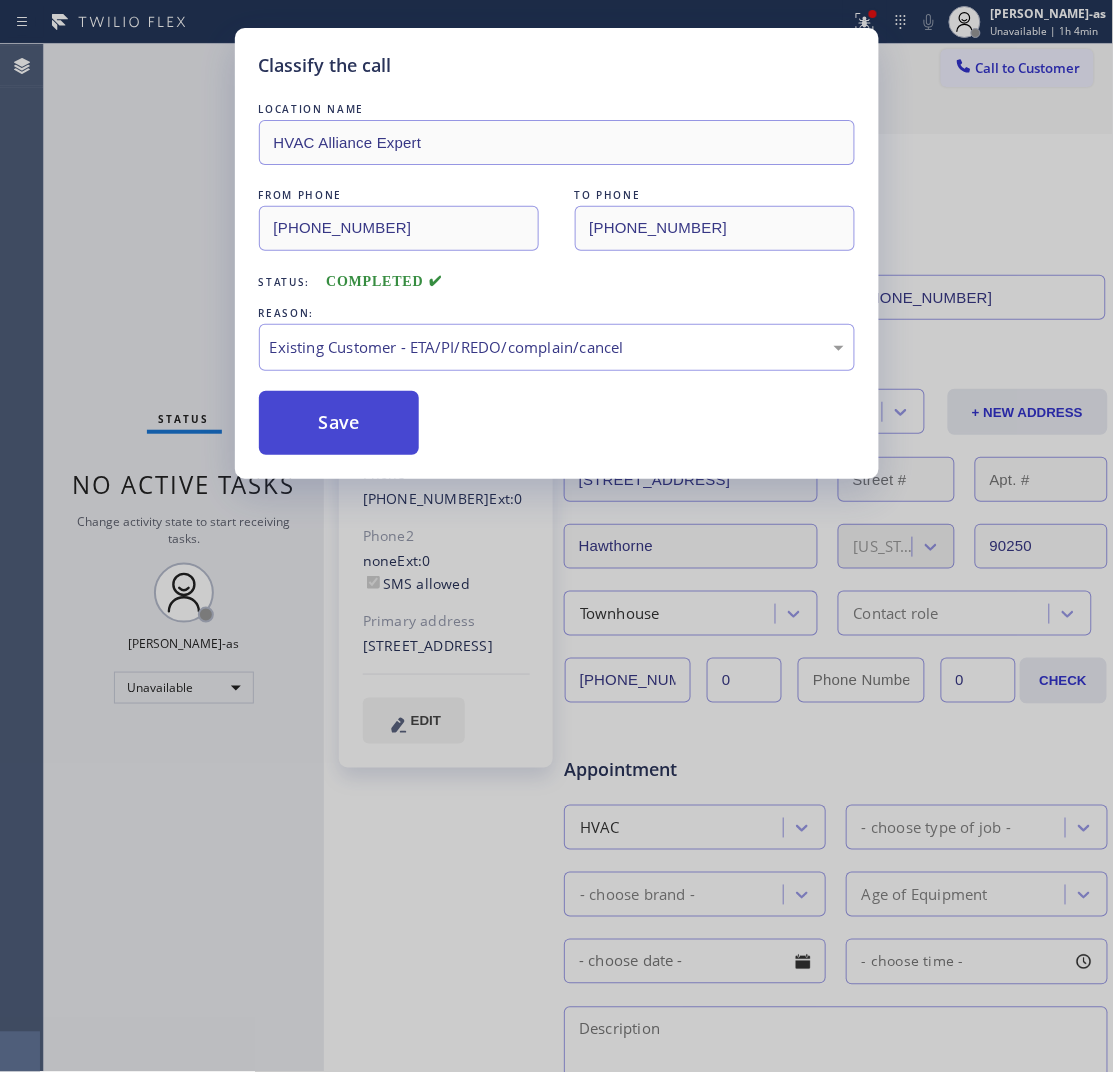 click on "Save" at bounding box center [339, 423] 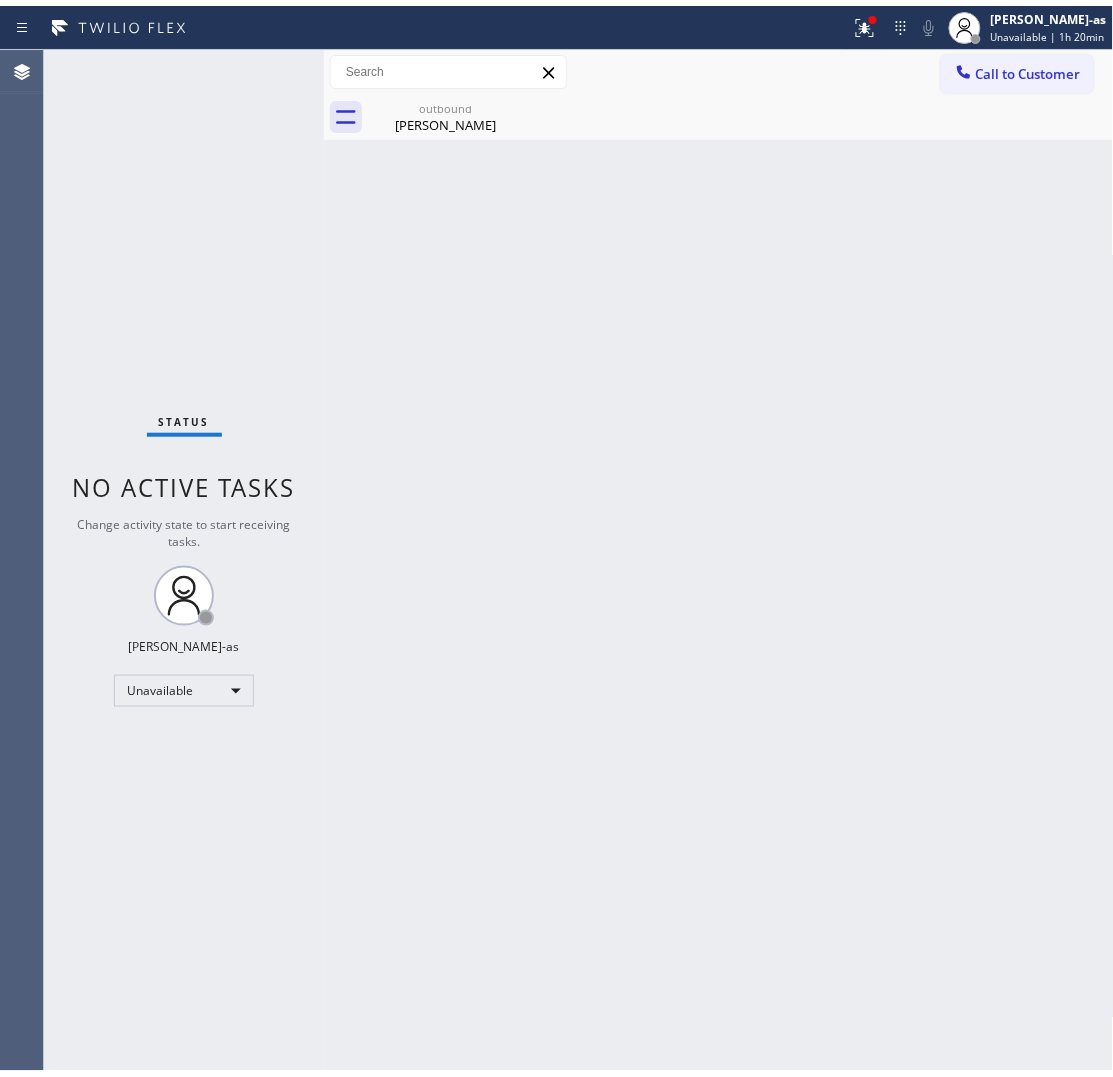click on "Status   No active tasks     Change activity state to start receiving tasks.   [PERSON_NAME]-as Unavailable" at bounding box center [184, 554] 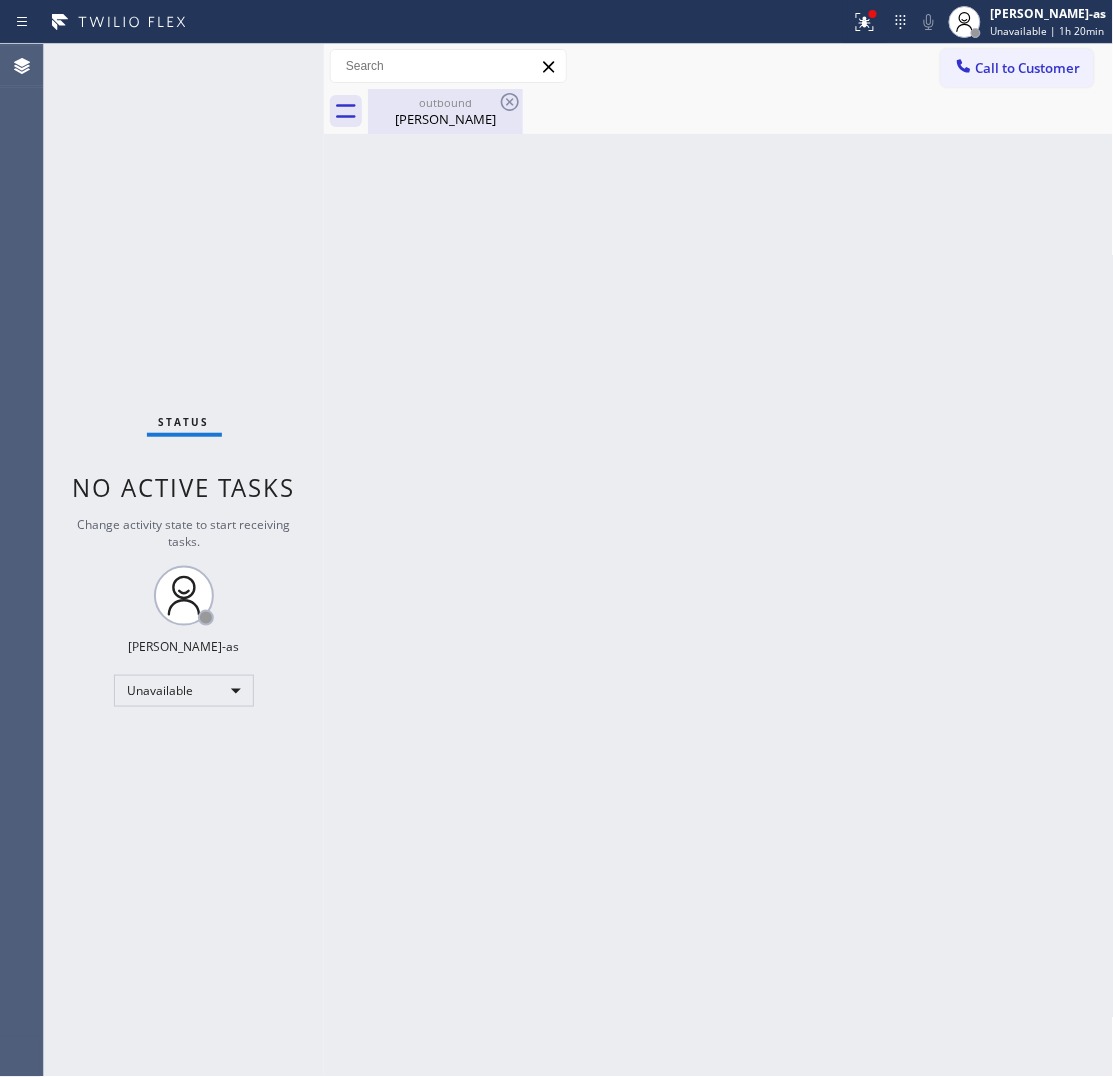 click on "outbound [PERSON_NAME]" at bounding box center [445, 111] 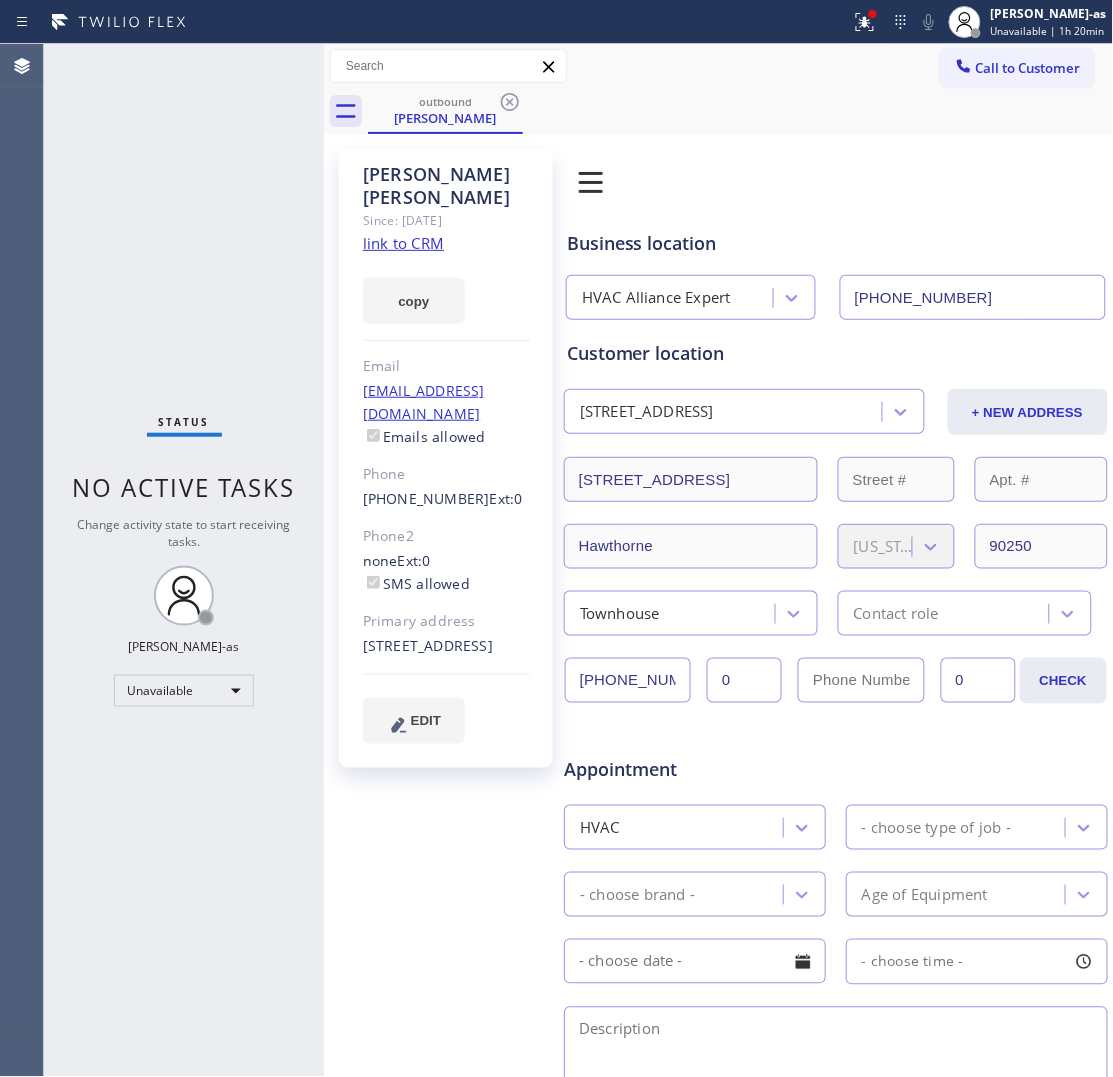 click 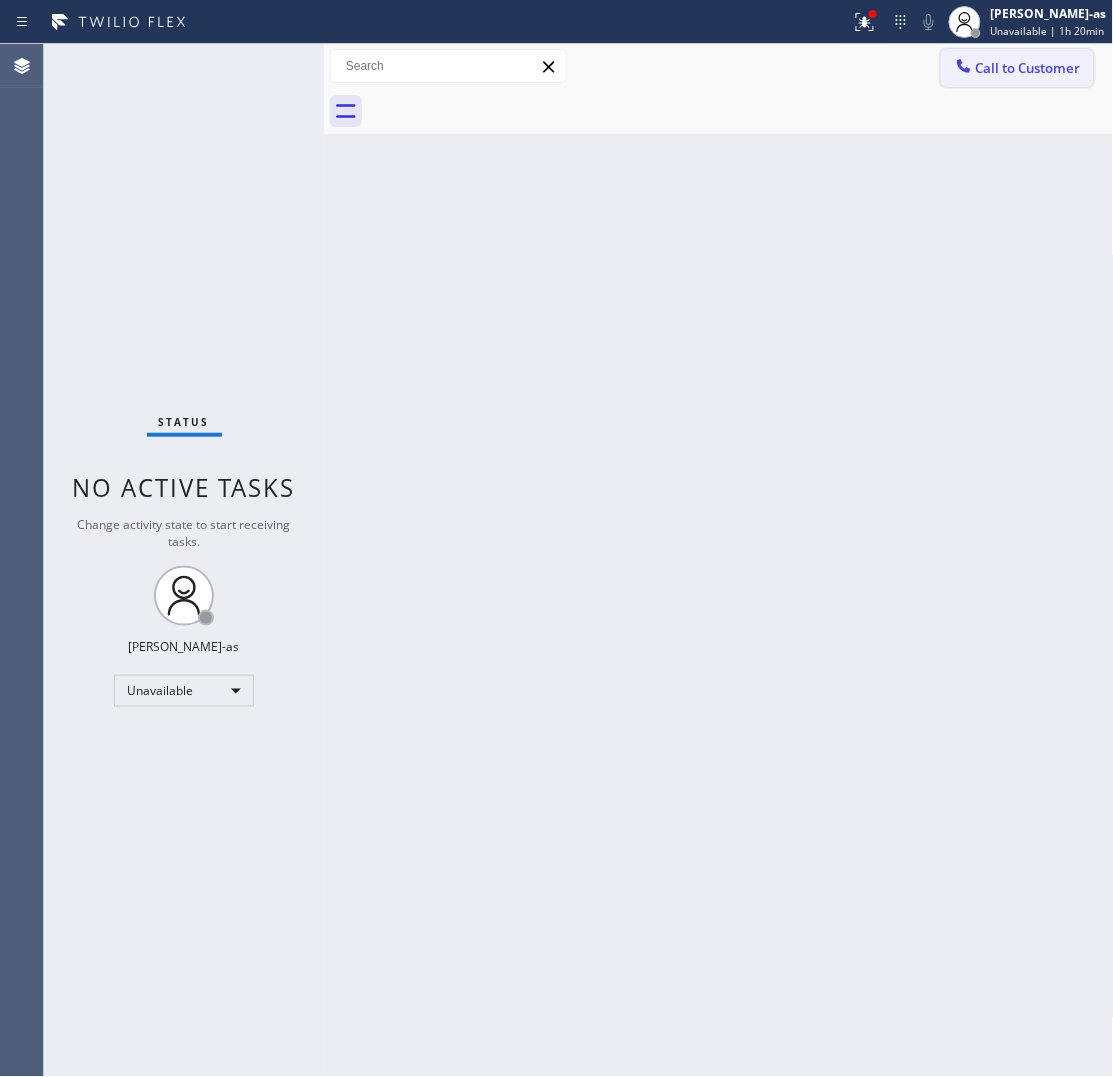click on "Call to Customer" at bounding box center [1017, 68] 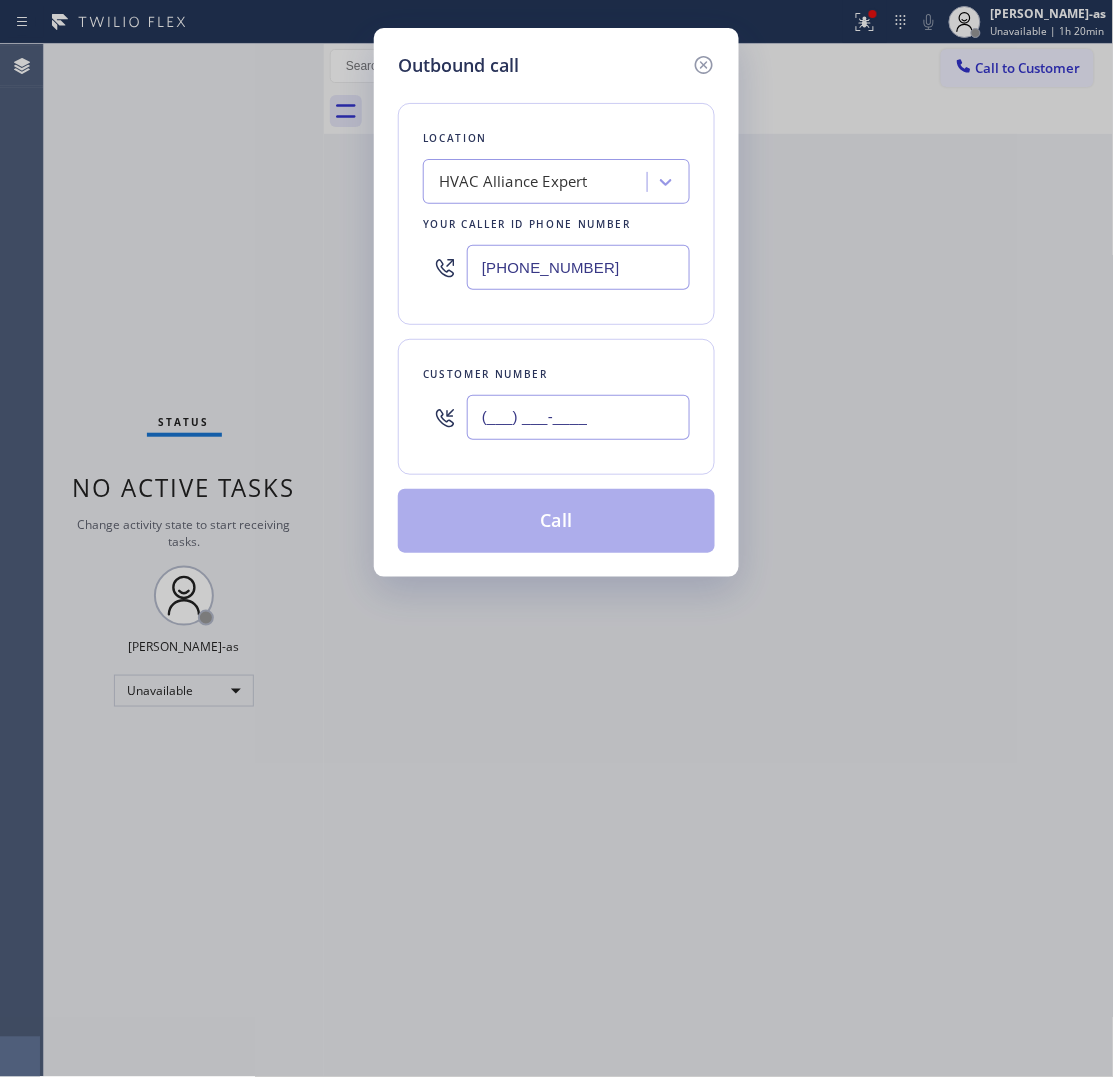 click on "(___) ___-____" at bounding box center [578, 417] 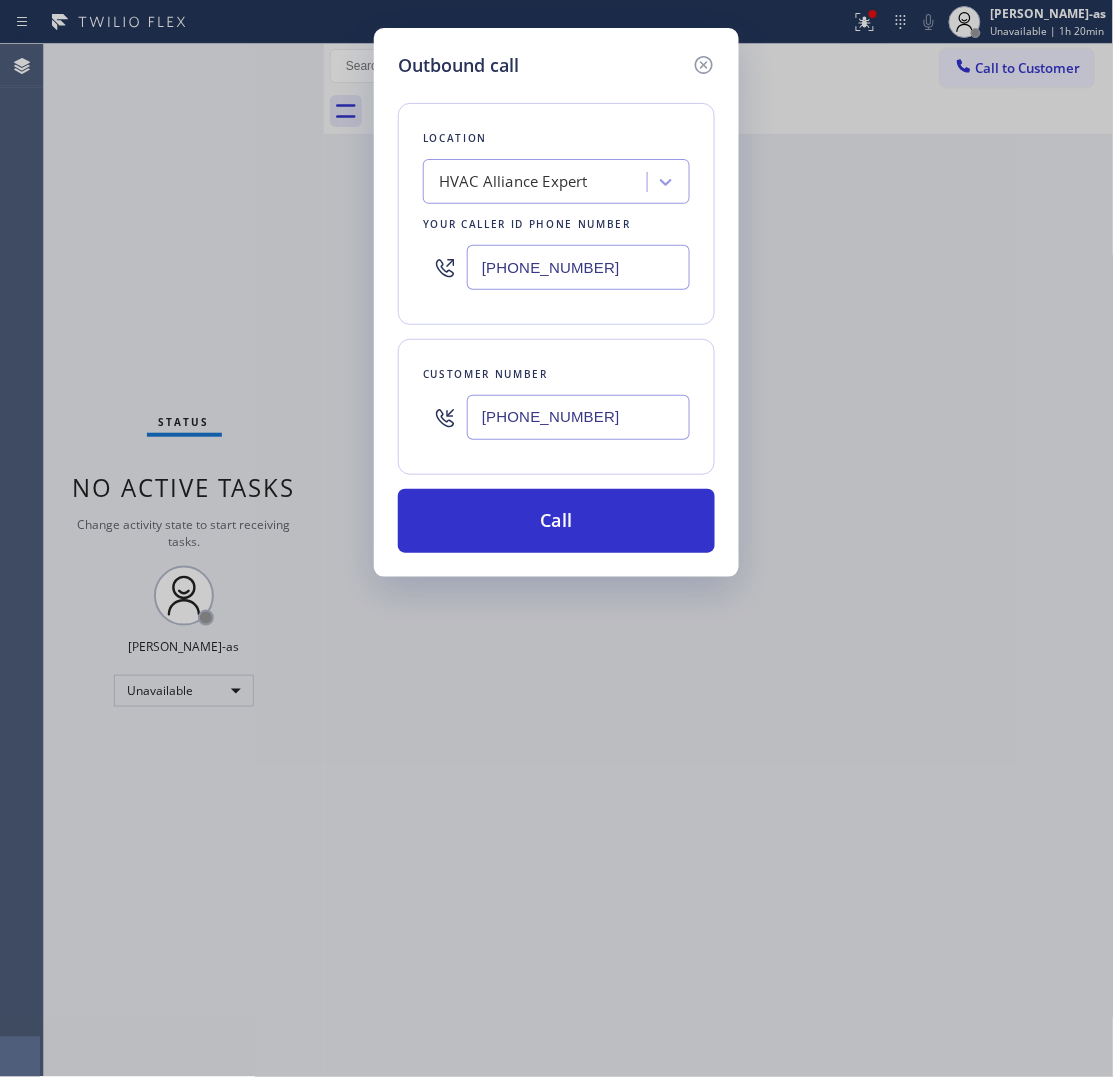 type on "[PHONE_NUMBER]" 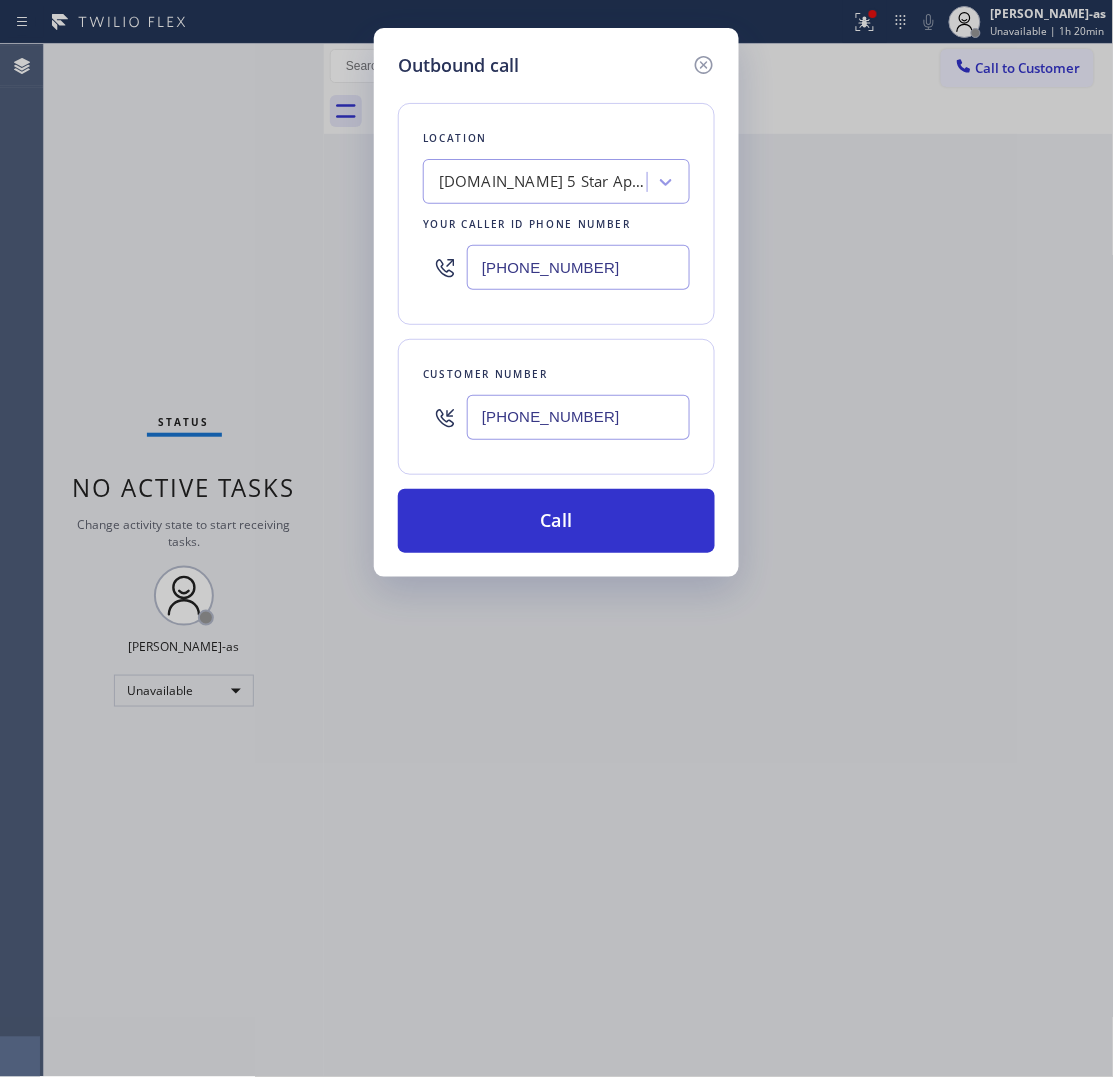 type on "[PHONE_NUMBER]" 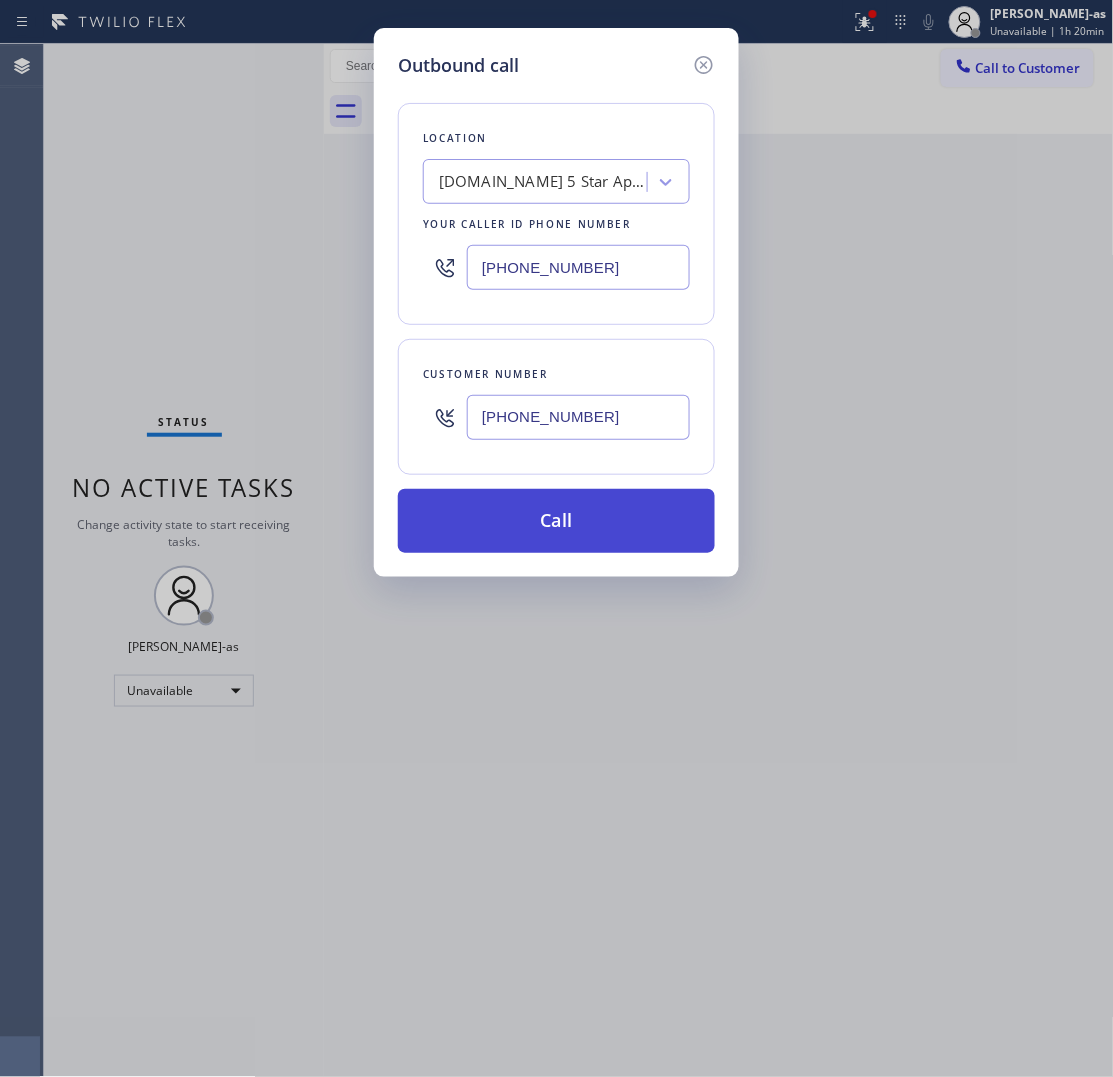 click on "Call" at bounding box center [556, 521] 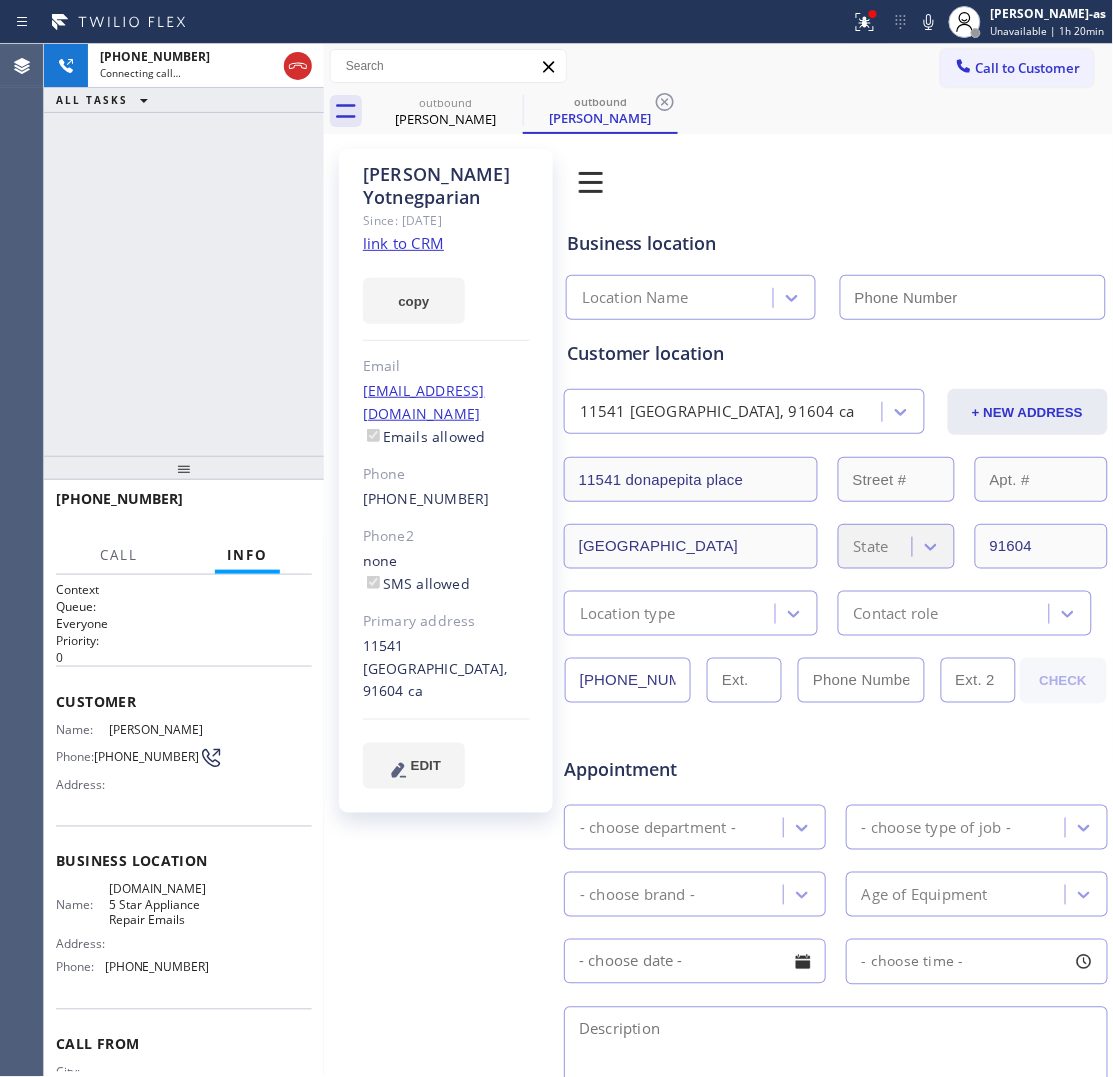 type on "[PHONE_NUMBER]" 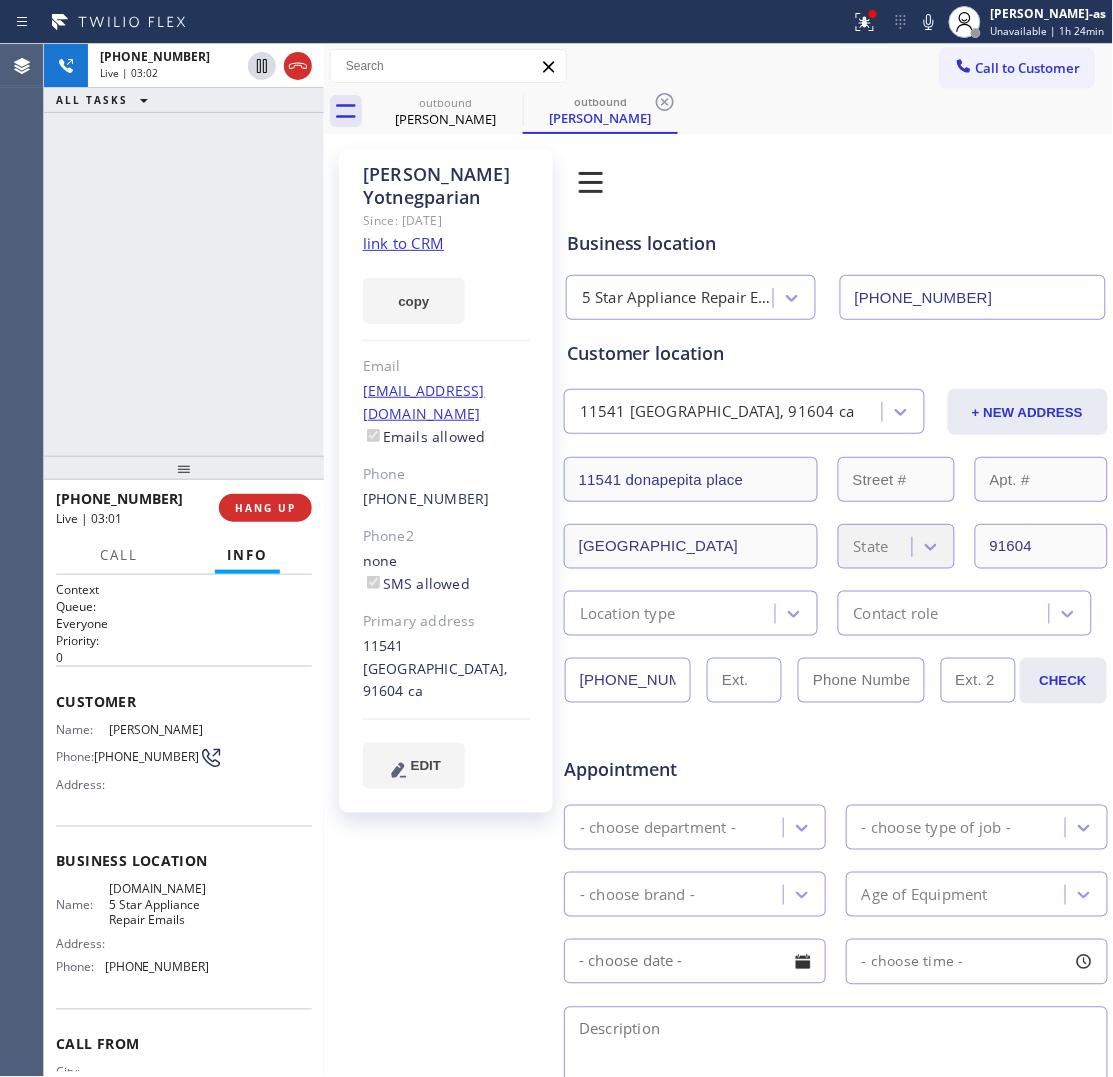 click on "[PHONE_NUMBER] Live | 03:02 ALL TASKS ALL TASKS ACTIVE TASKS TASKS IN WRAP UP" at bounding box center (184, 250) 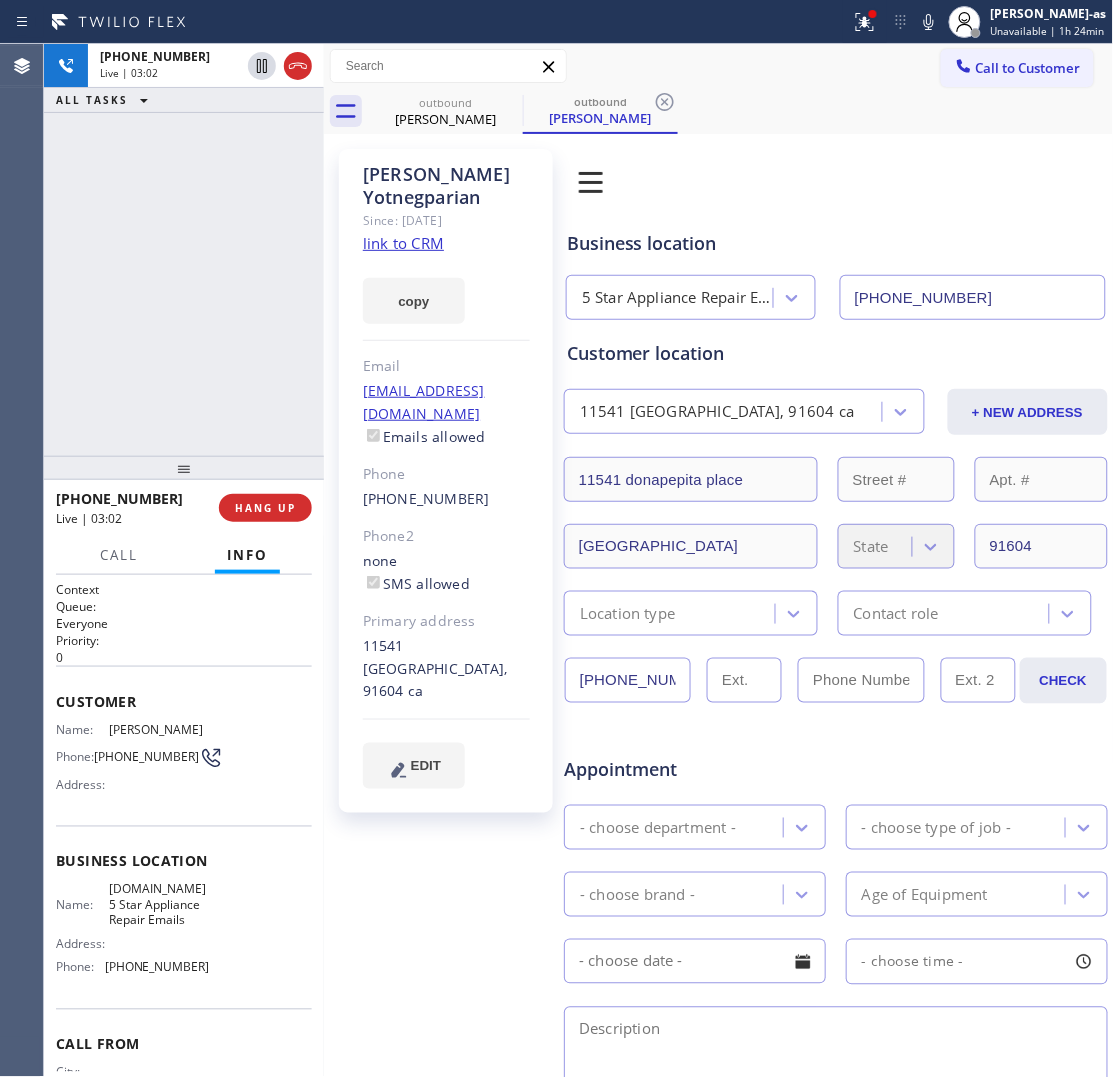 drag, startPoint x: 267, startPoint y: 231, endPoint x: 276, endPoint y: 480, distance: 249.1626 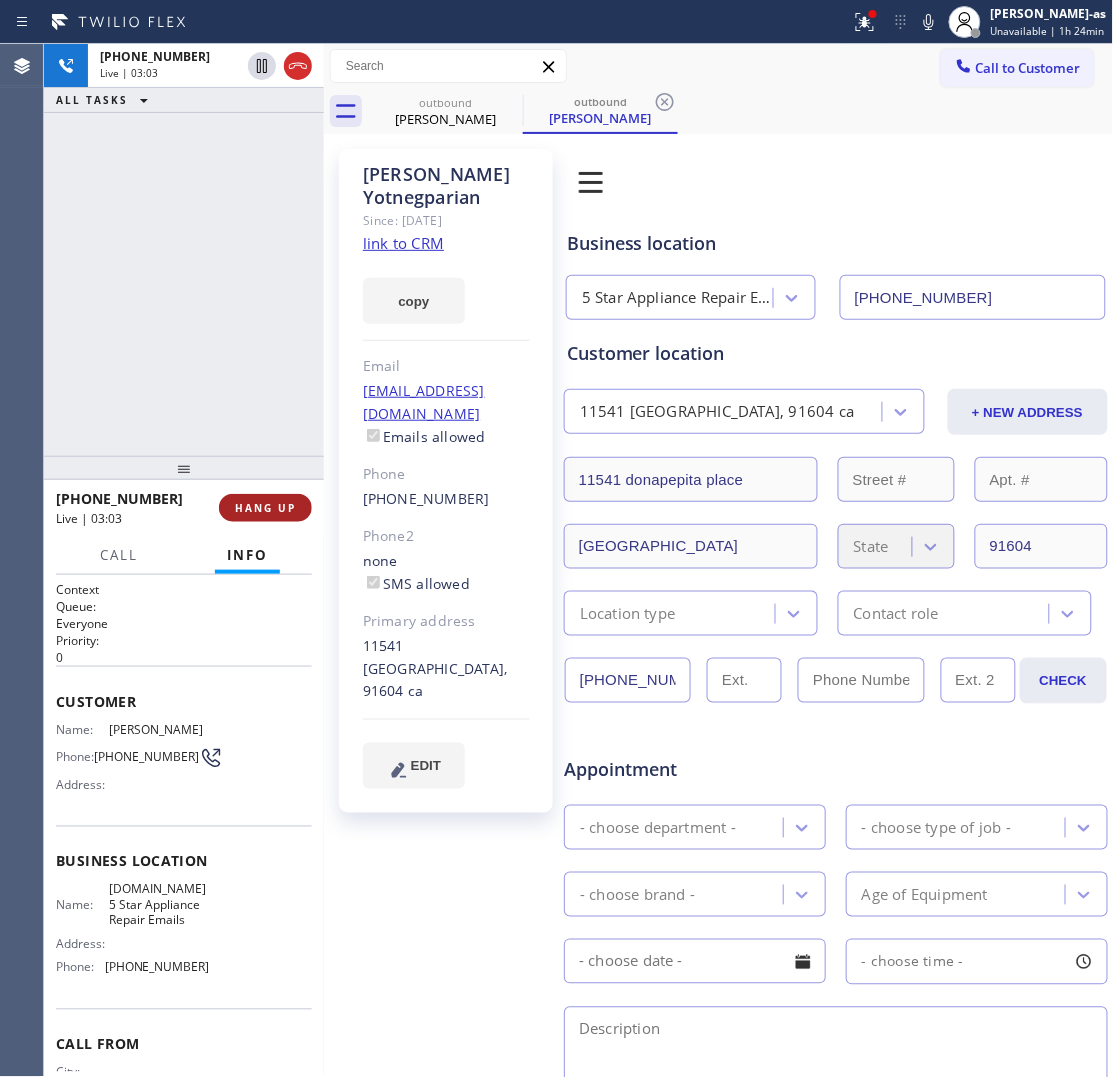 click on "HANG UP" at bounding box center [265, 508] 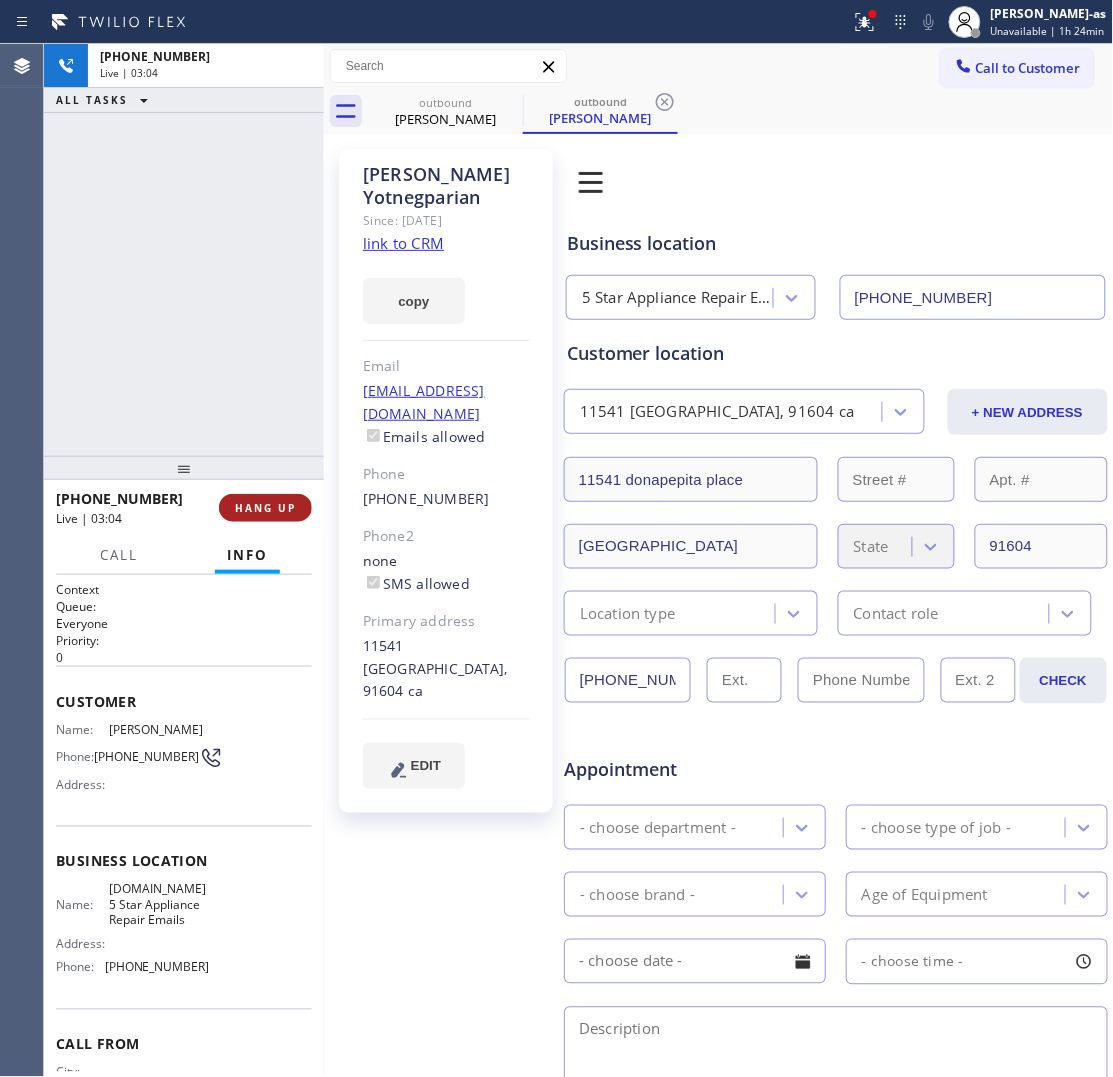 click on "HANG UP" at bounding box center [265, 508] 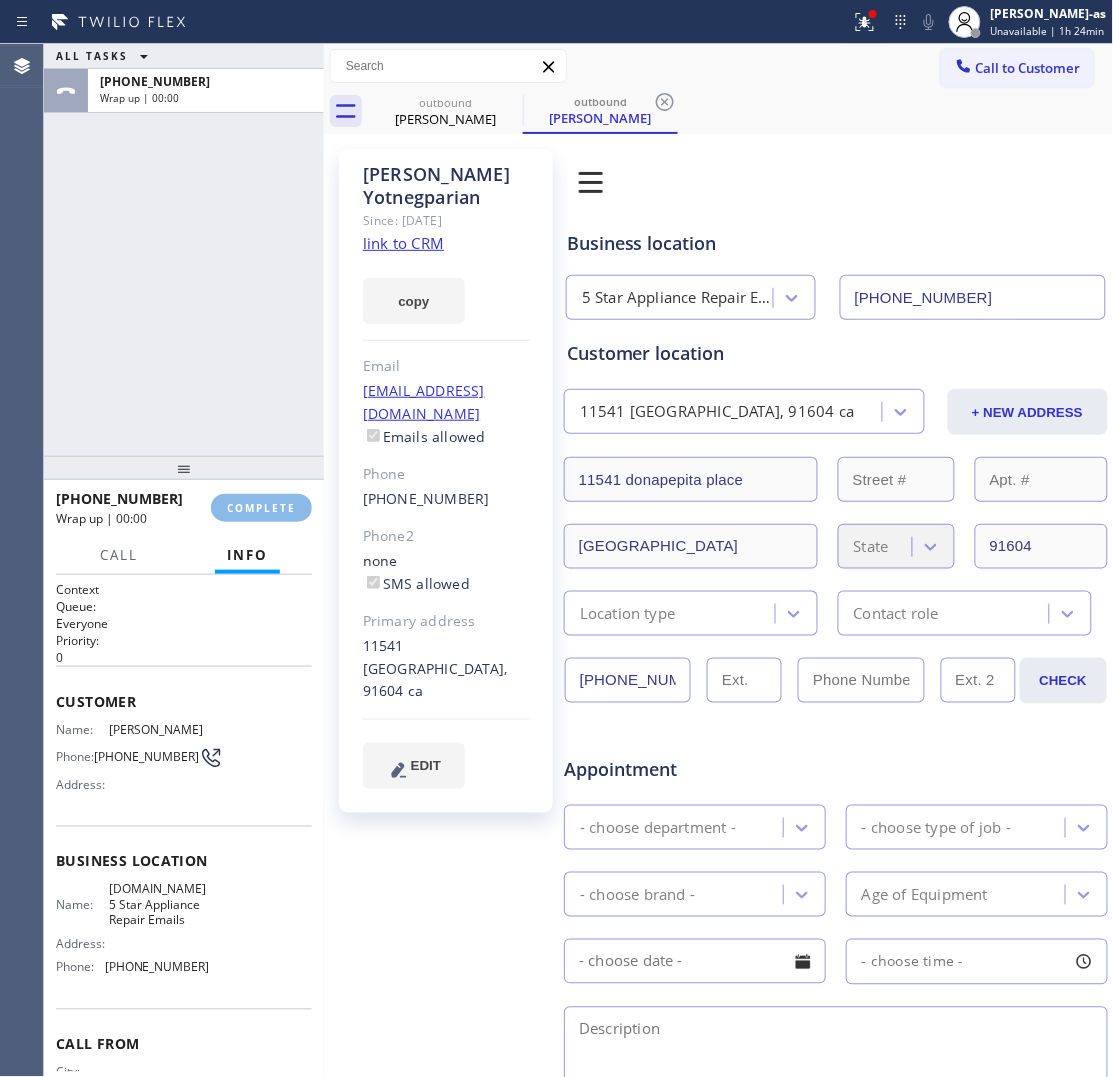 click on "ALL TASKS ALL TASKS ACTIVE TASKS TASKS IN WRAP UP [PHONE_NUMBER] Wrap up | 00:00" at bounding box center [184, 250] 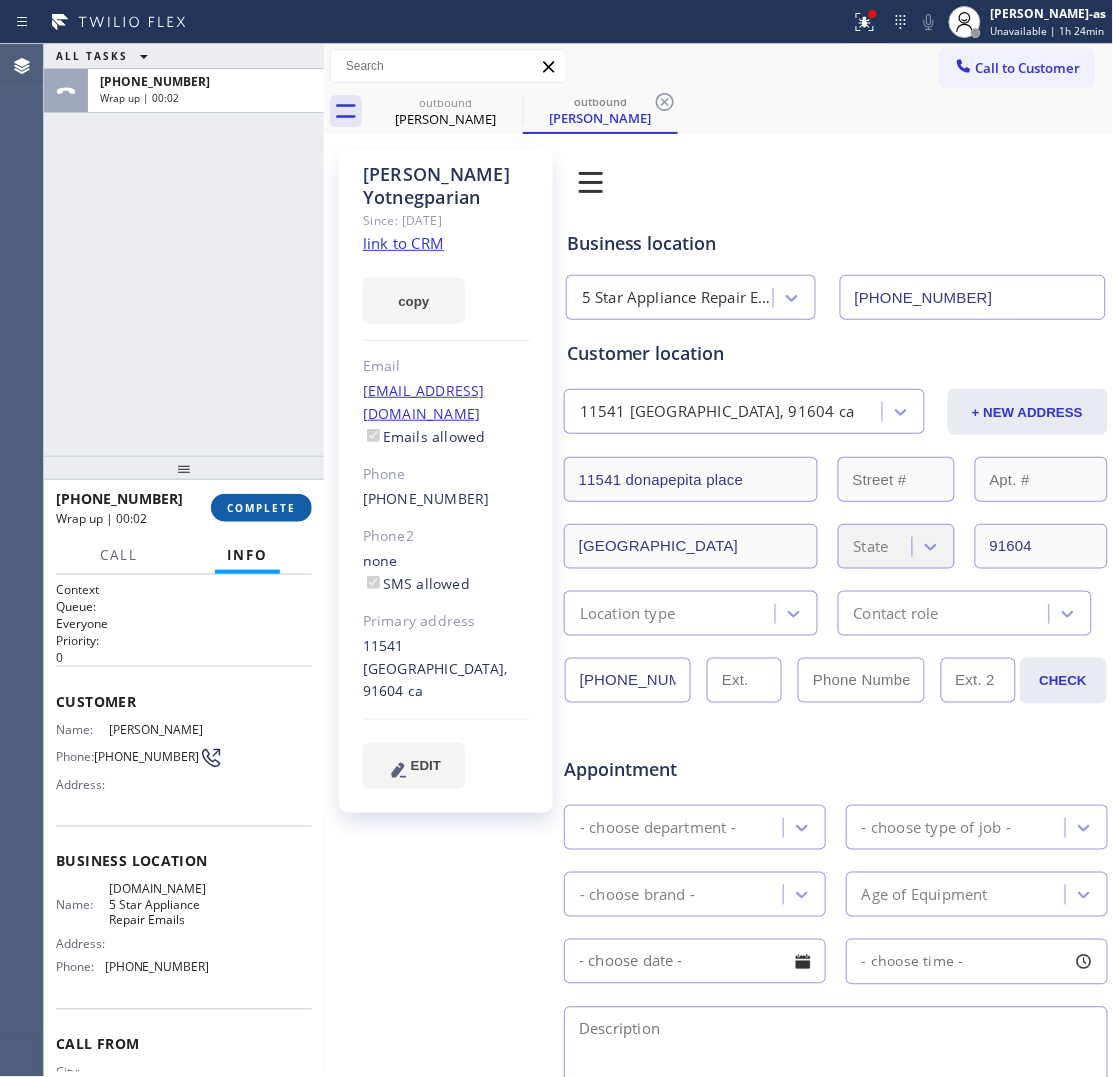 click on "COMPLETE" at bounding box center [261, 508] 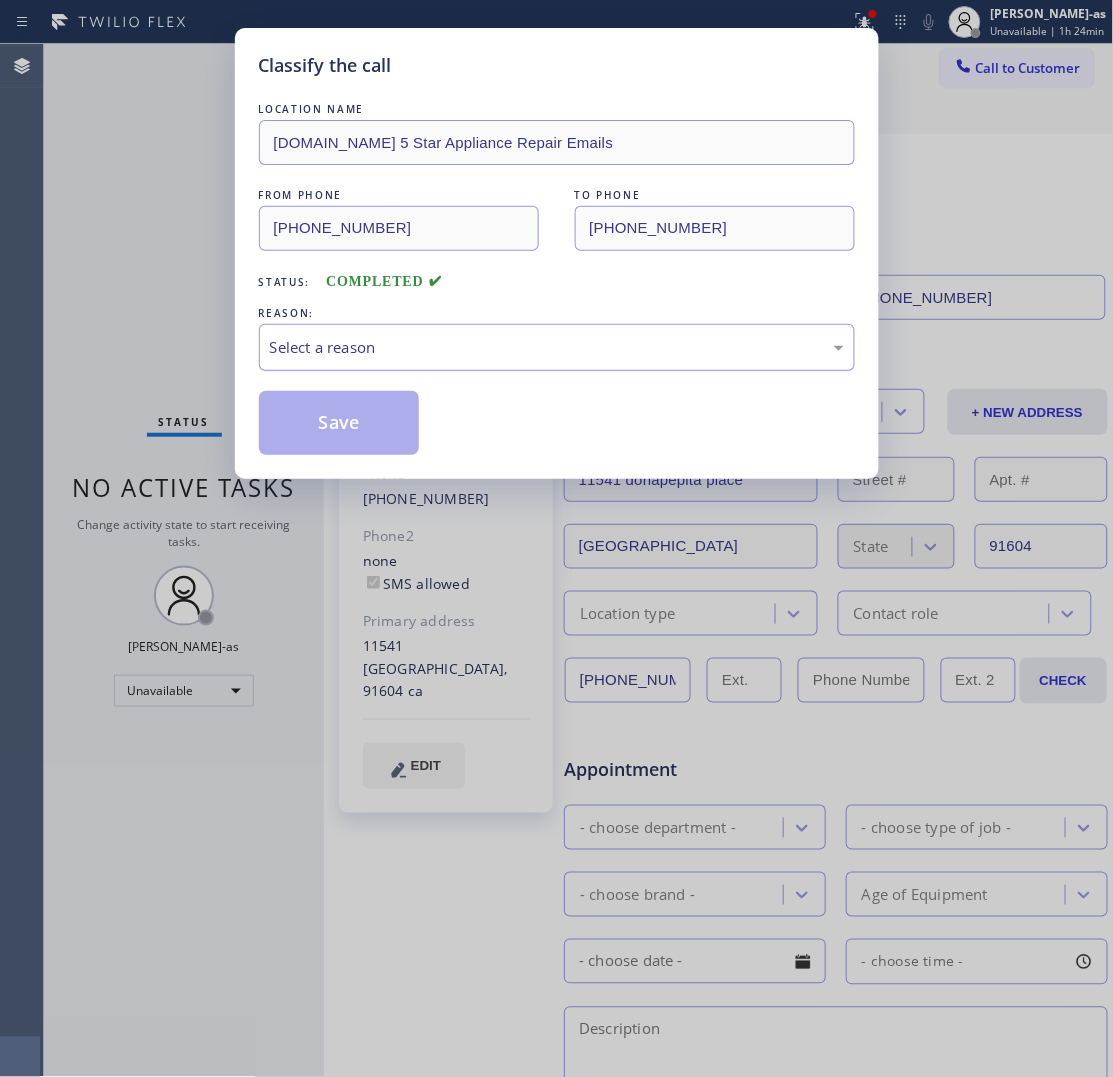 drag, startPoint x: 398, startPoint y: 330, endPoint x: 387, endPoint y: 362, distance: 33.83785 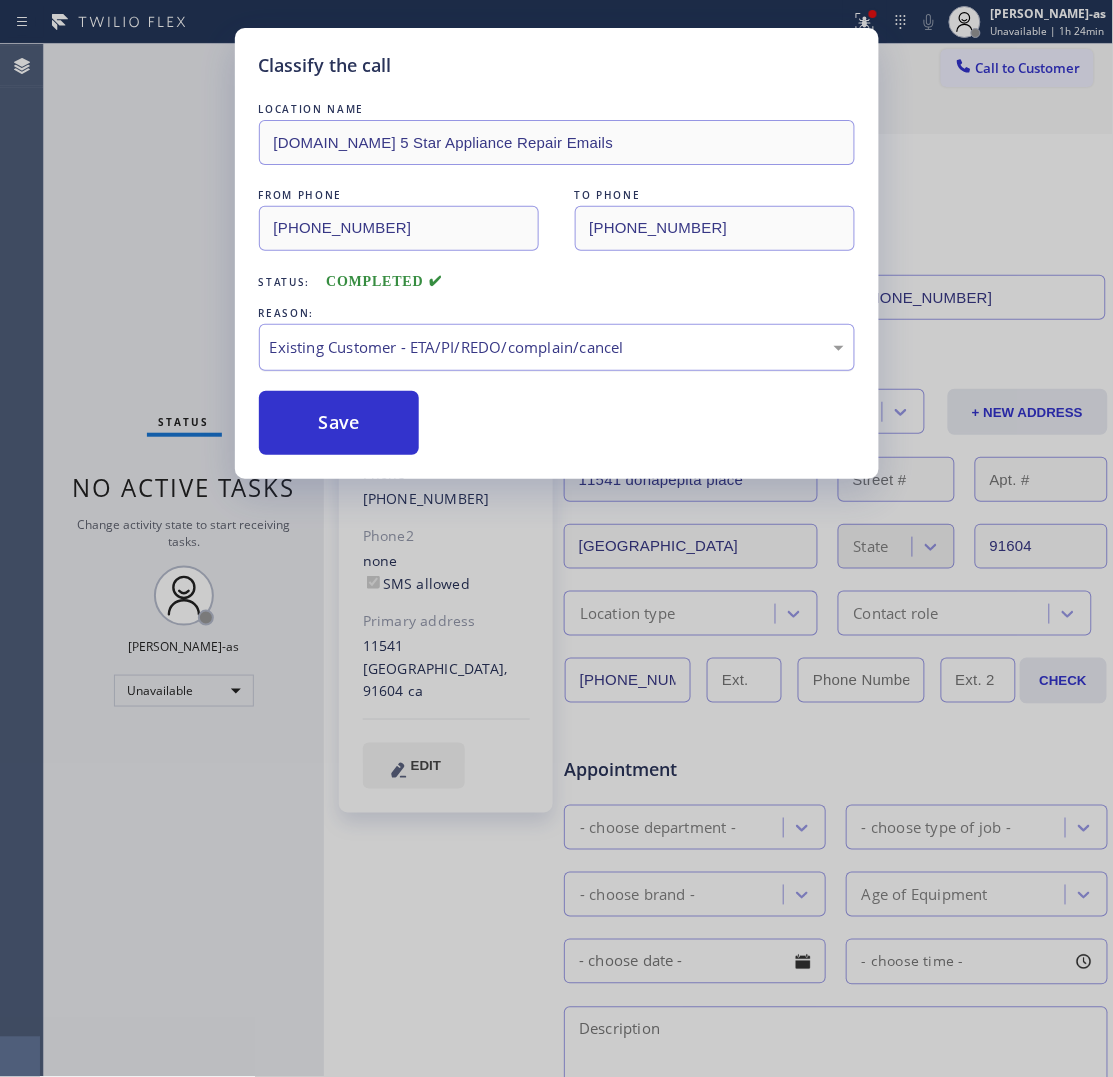 click on "Existing Customer - ETA/PI/REDO/complain/cancel" at bounding box center (557, 347) 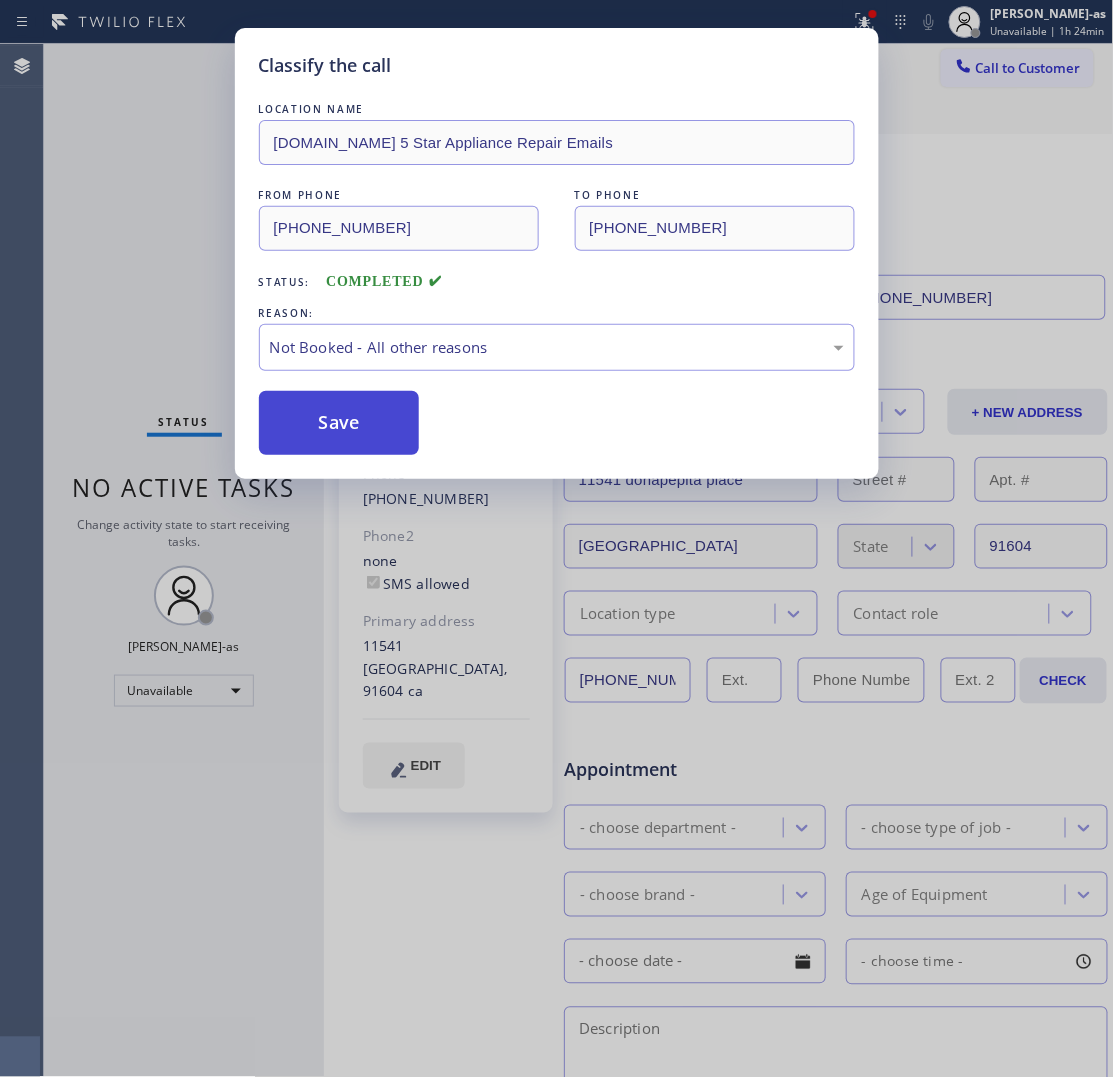 click on "Save" at bounding box center (339, 423) 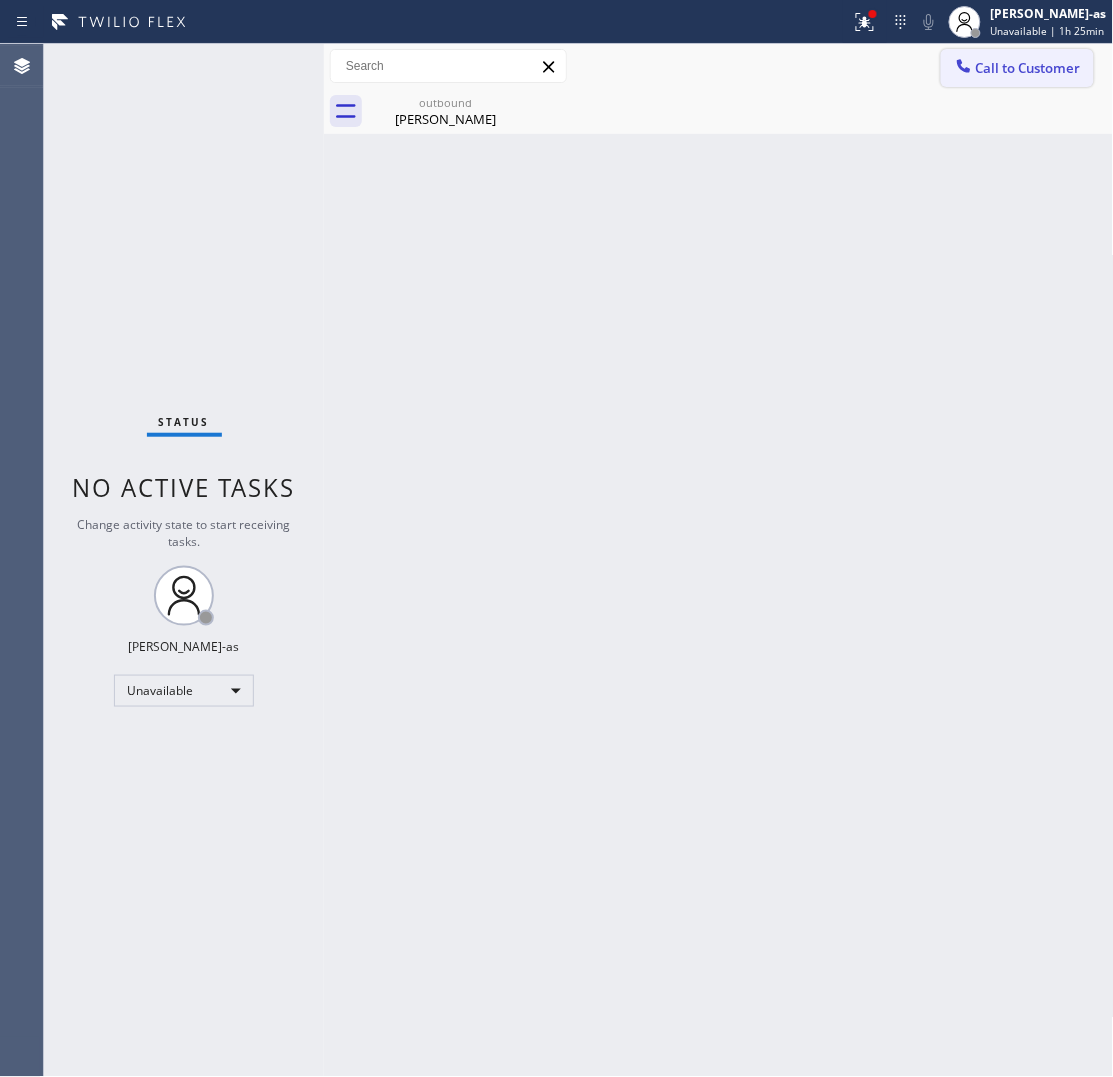 click on "Call to Customer" at bounding box center [1017, 68] 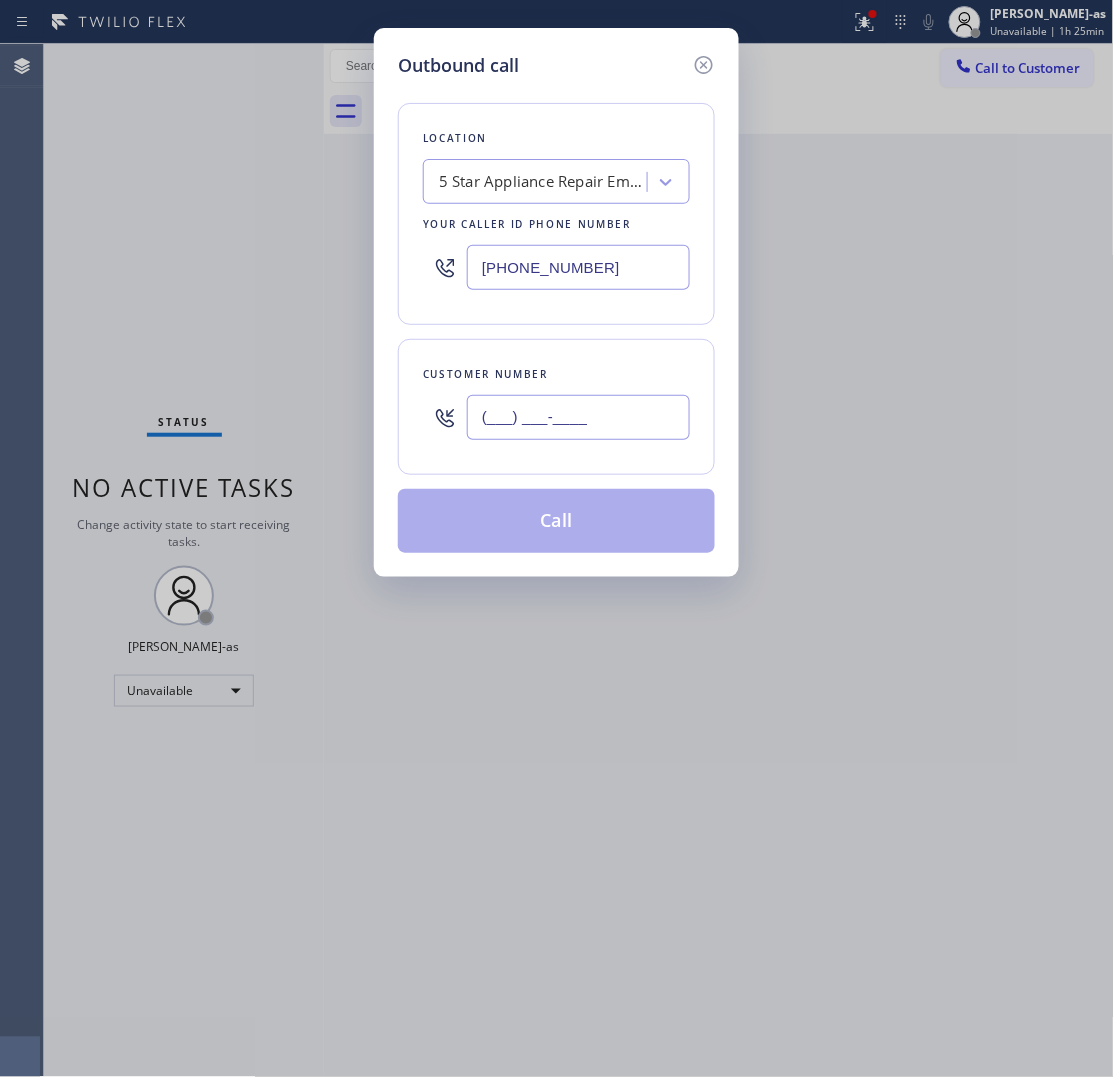 click on "(___) ___-____" at bounding box center (578, 417) 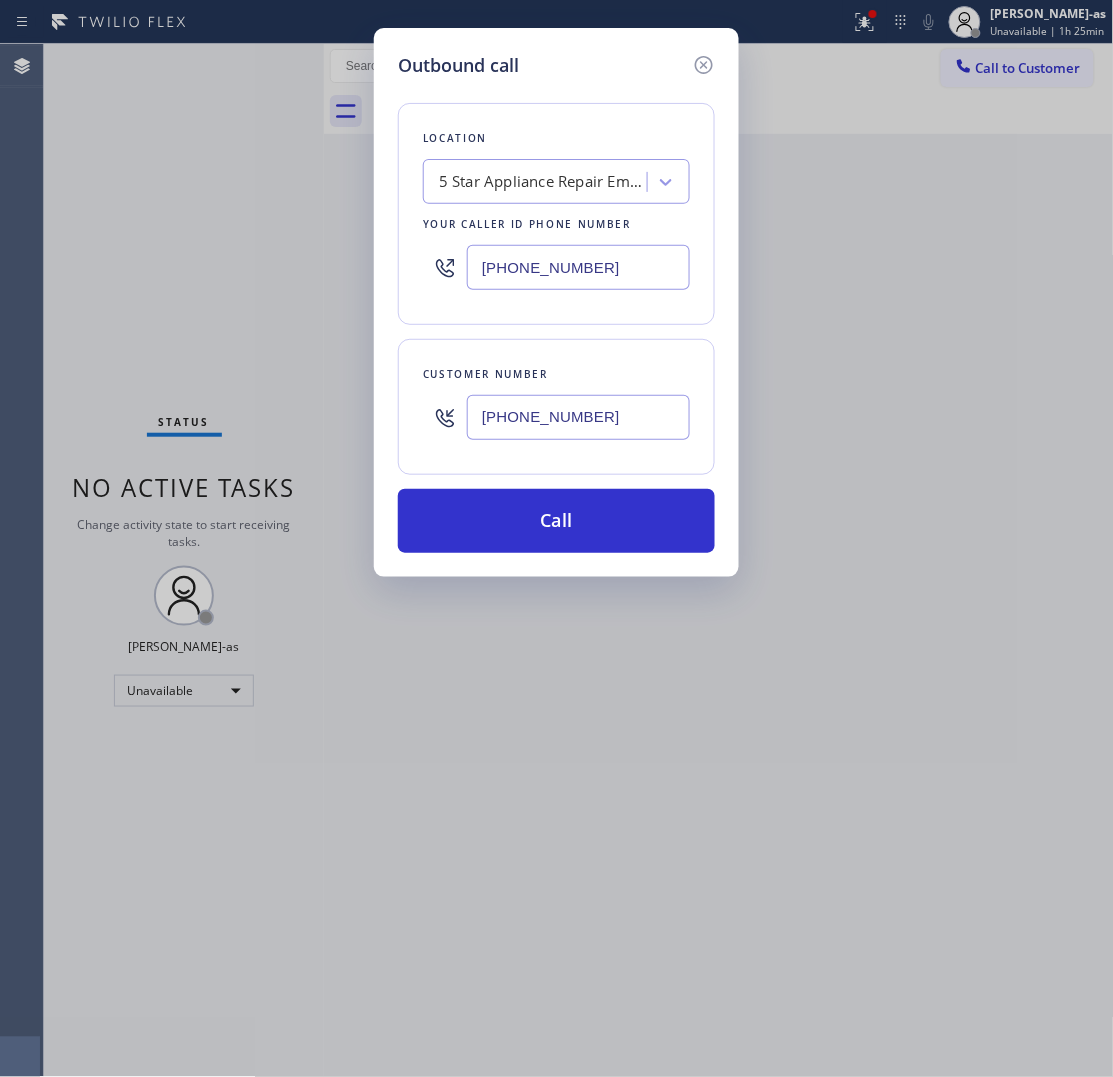 type on "[PHONE_NUMBER]" 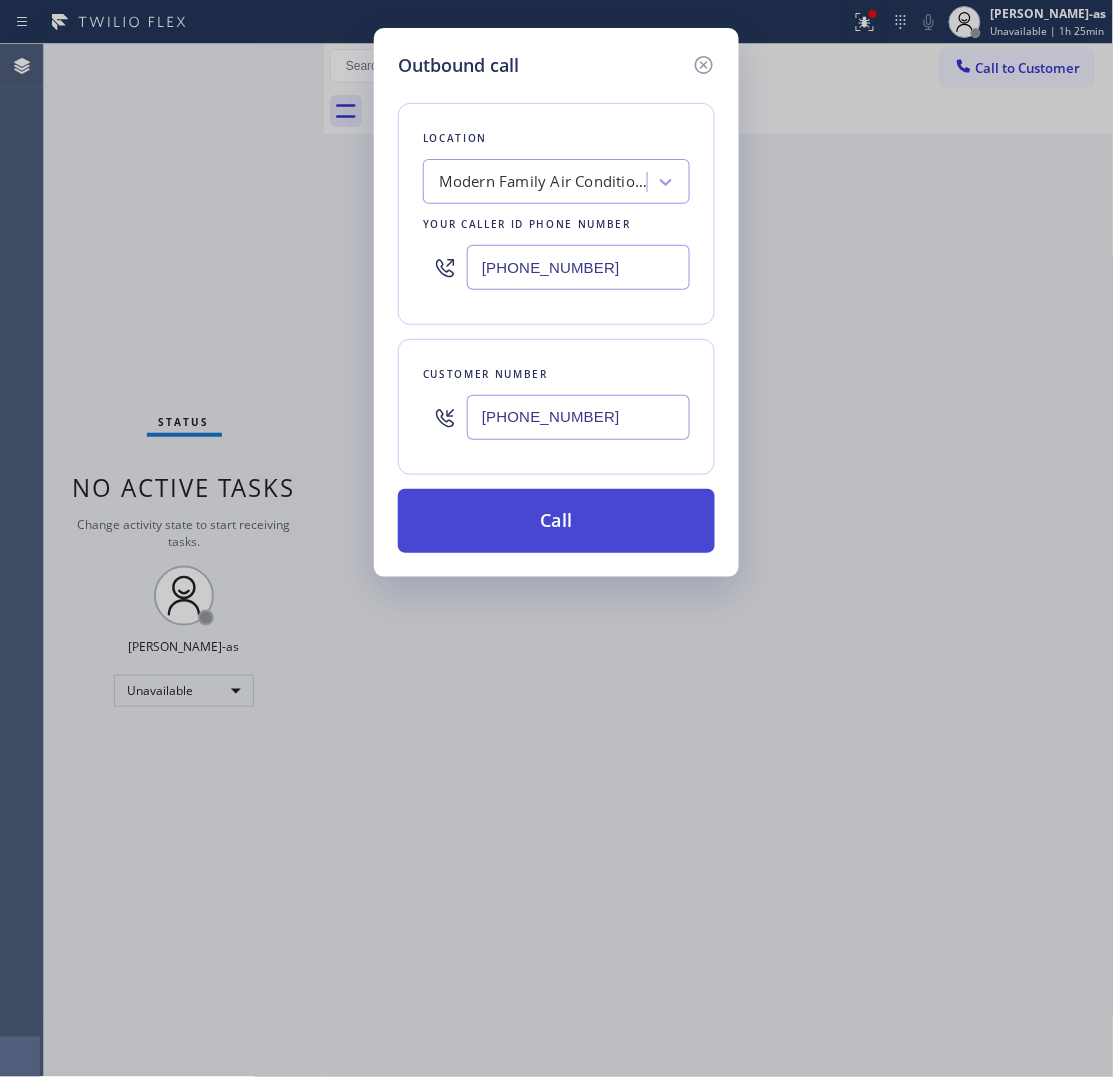 type on "[PHONE_NUMBER]" 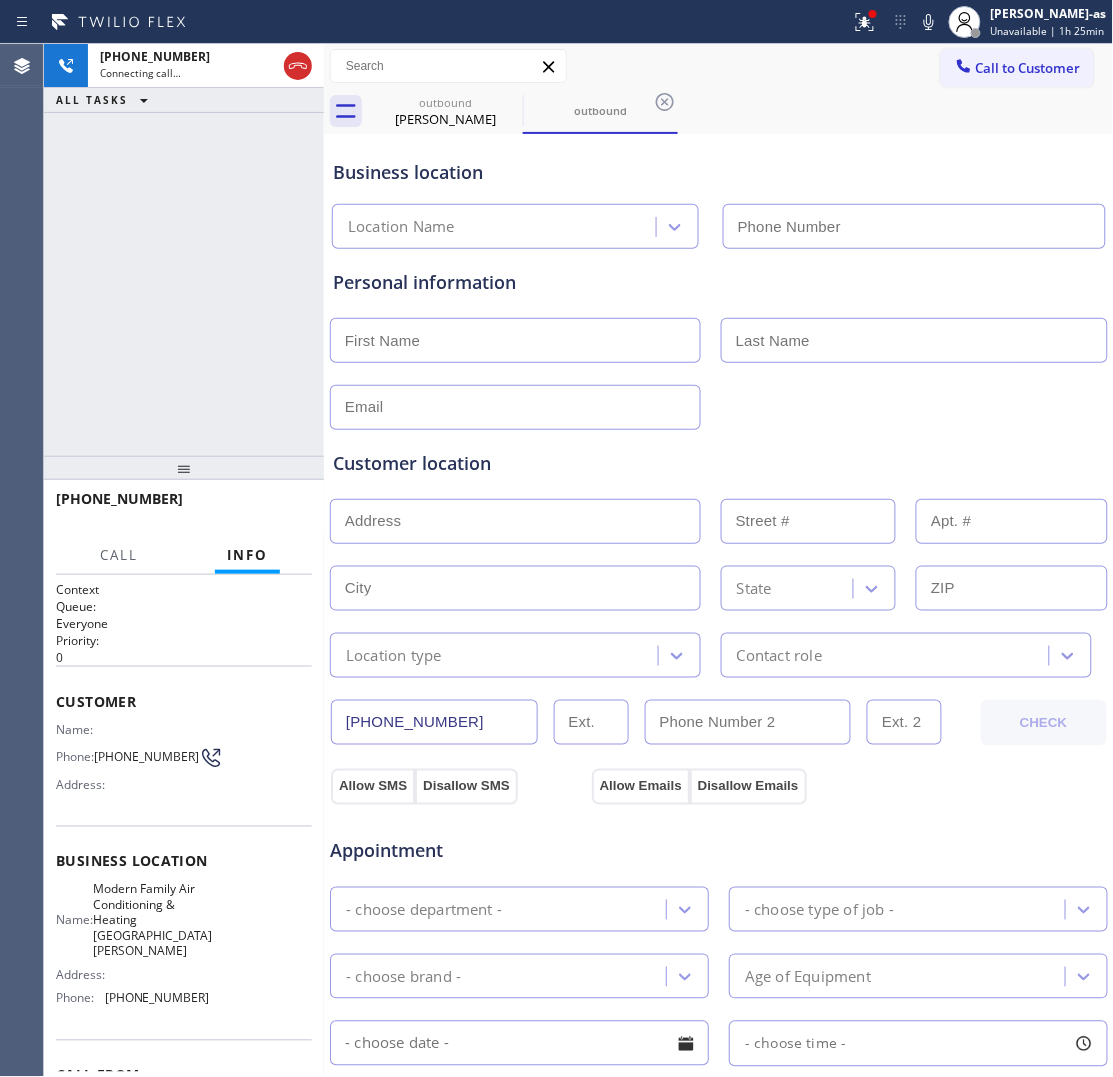 type on "[PHONE_NUMBER]" 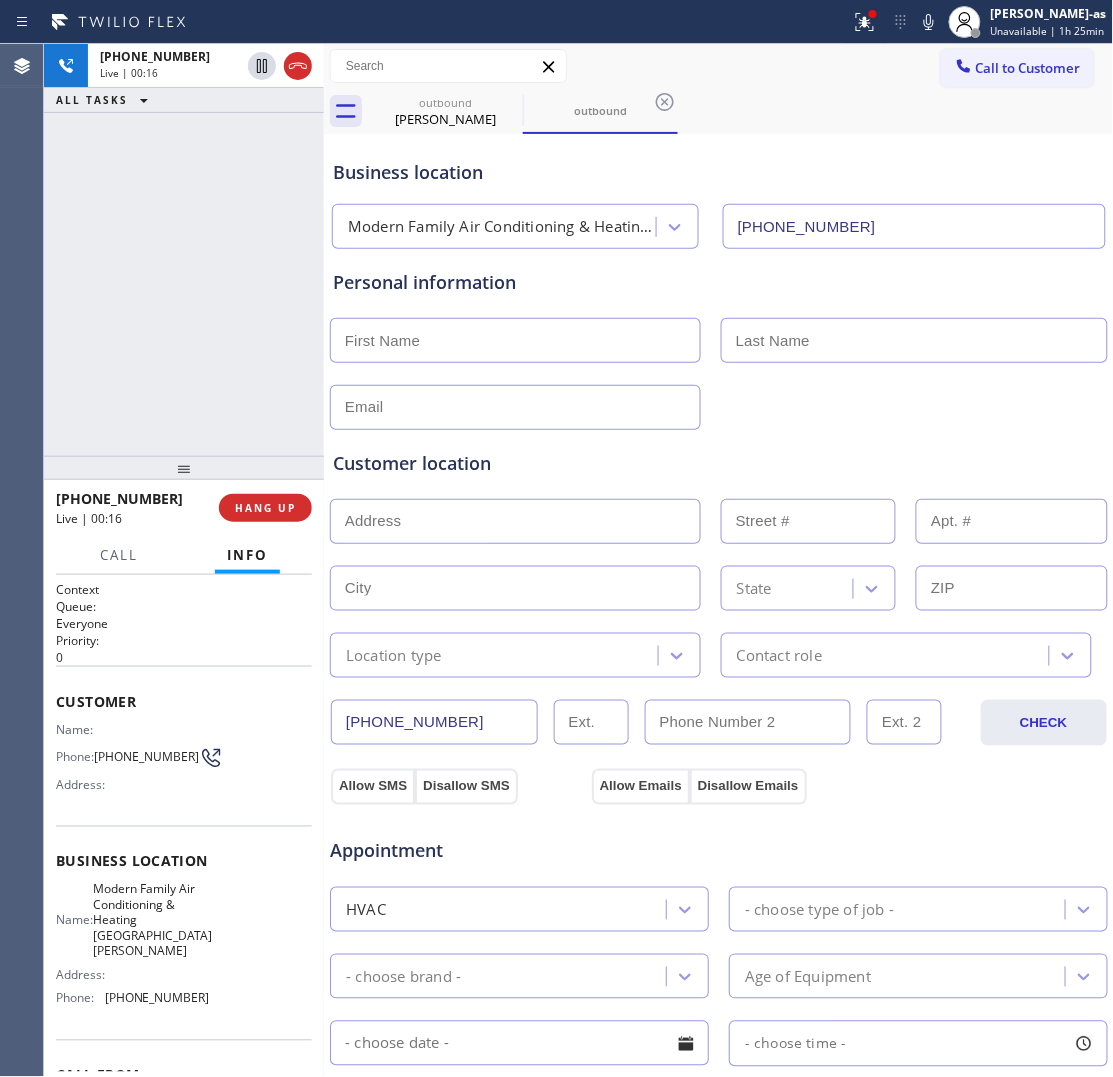click on "[PHONE_NUMBER] Live | 00:16 ALL TASKS ALL TASKS ACTIVE TASKS TASKS IN WRAP UP" at bounding box center (184, 250) 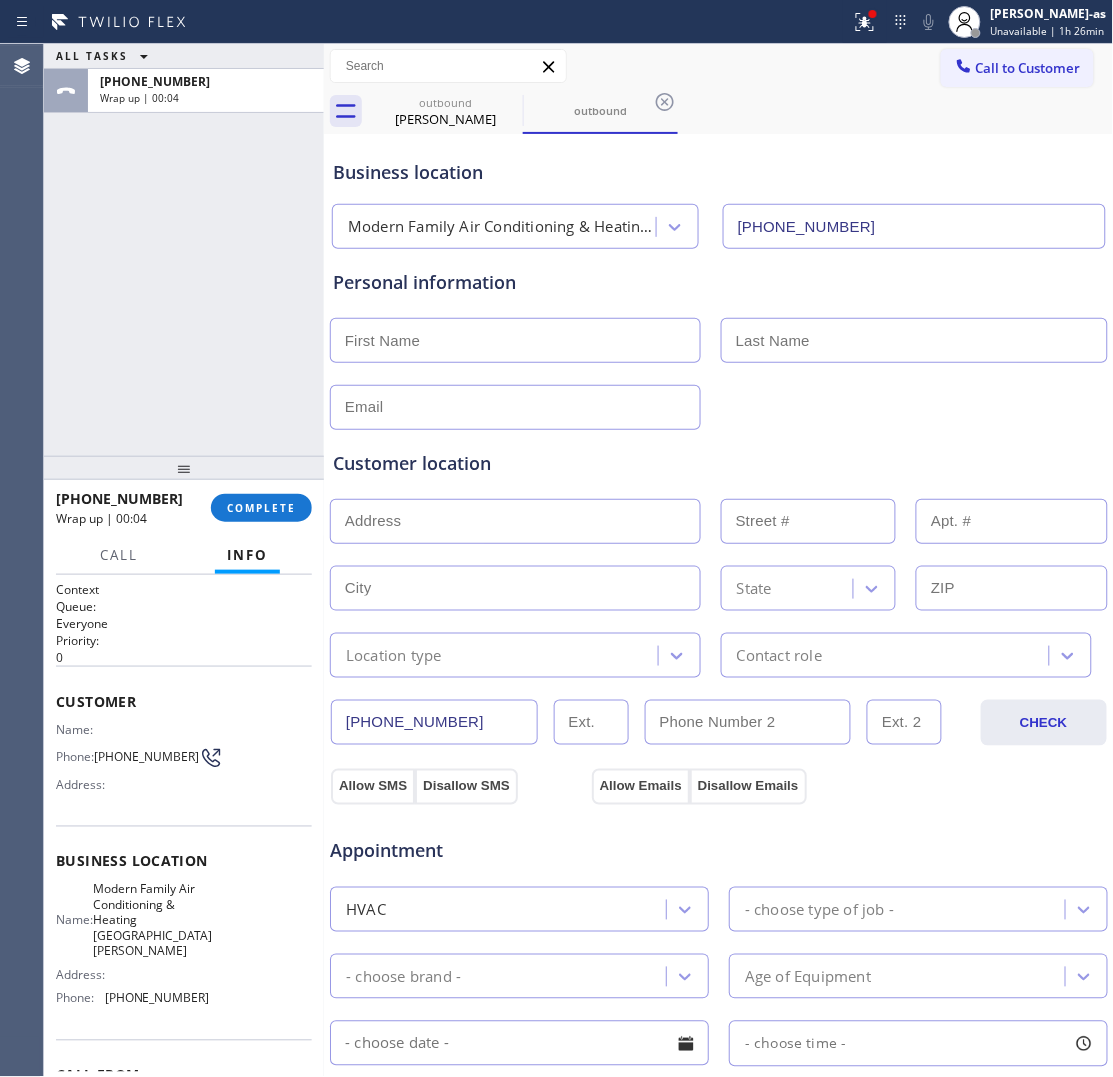 click on "ALL TASKS ALL TASKS ACTIVE TASKS TASKS IN WRAP UP [PHONE_NUMBER] Wrap up | 00:04" at bounding box center [184, 250] 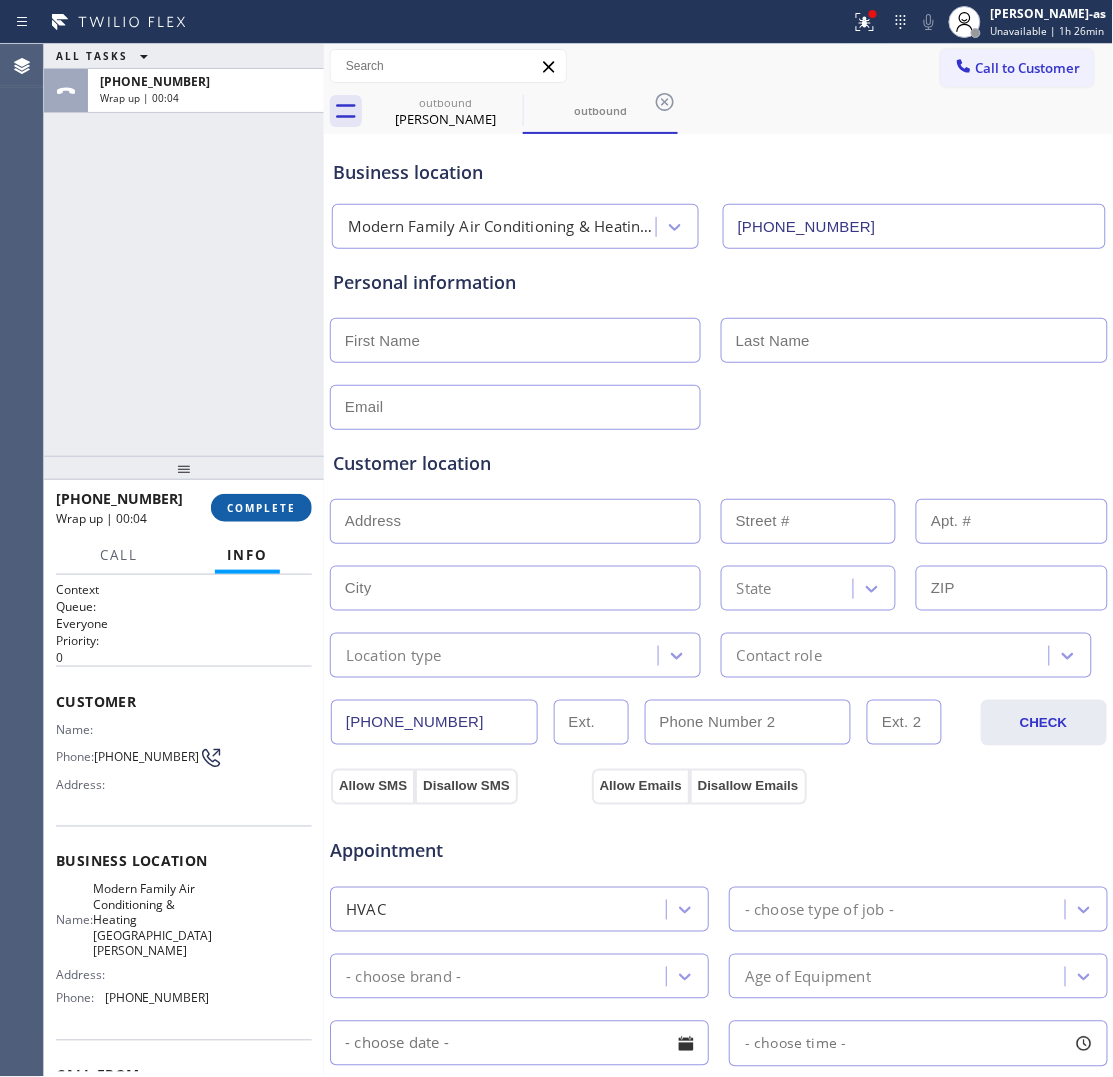 click on "COMPLETE" at bounding box center (261, 508) 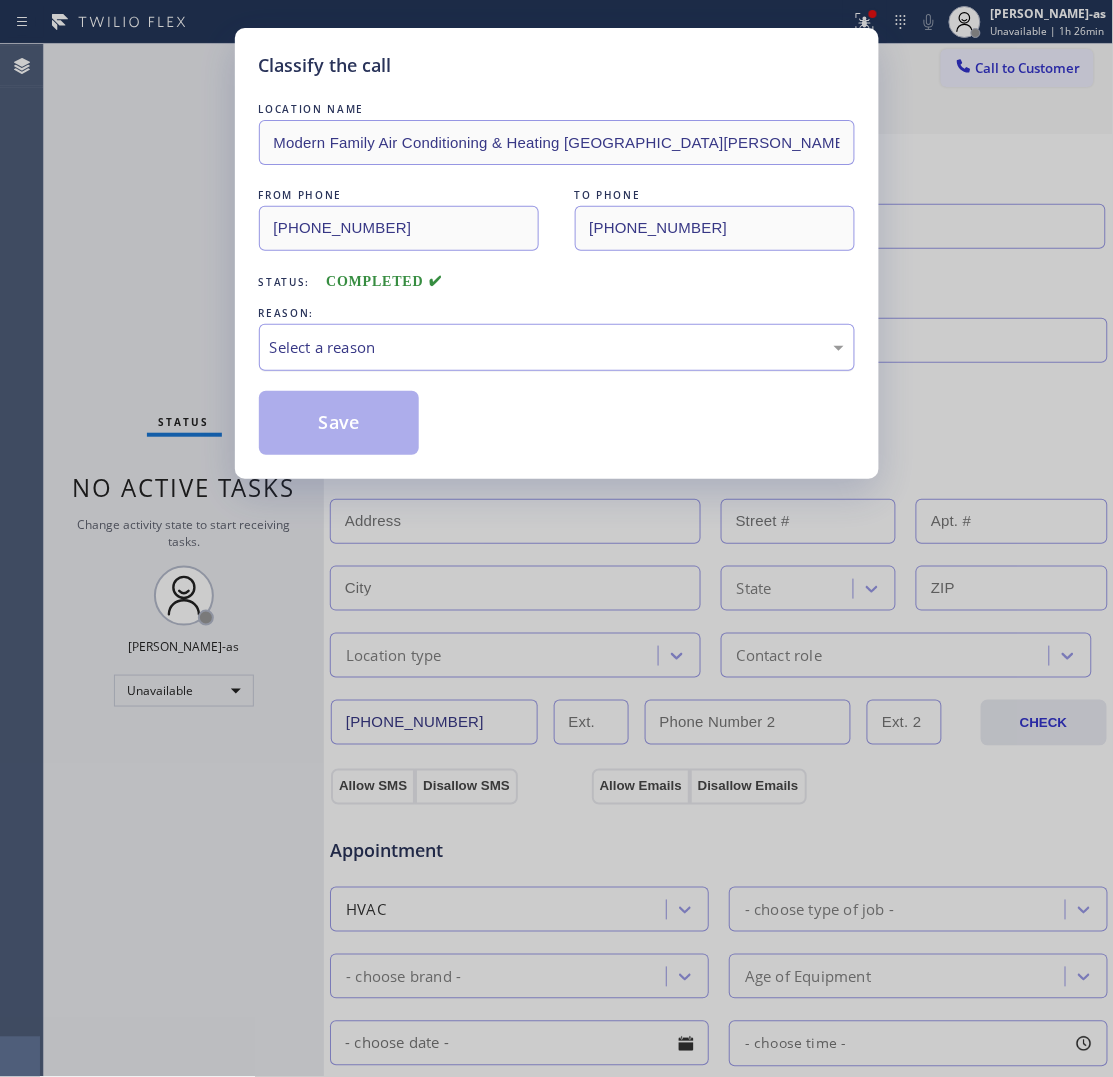 drag, startPoint x: 375, startPoint y: 348, endPoint x: 363, endPoint y: 357, distance: 15 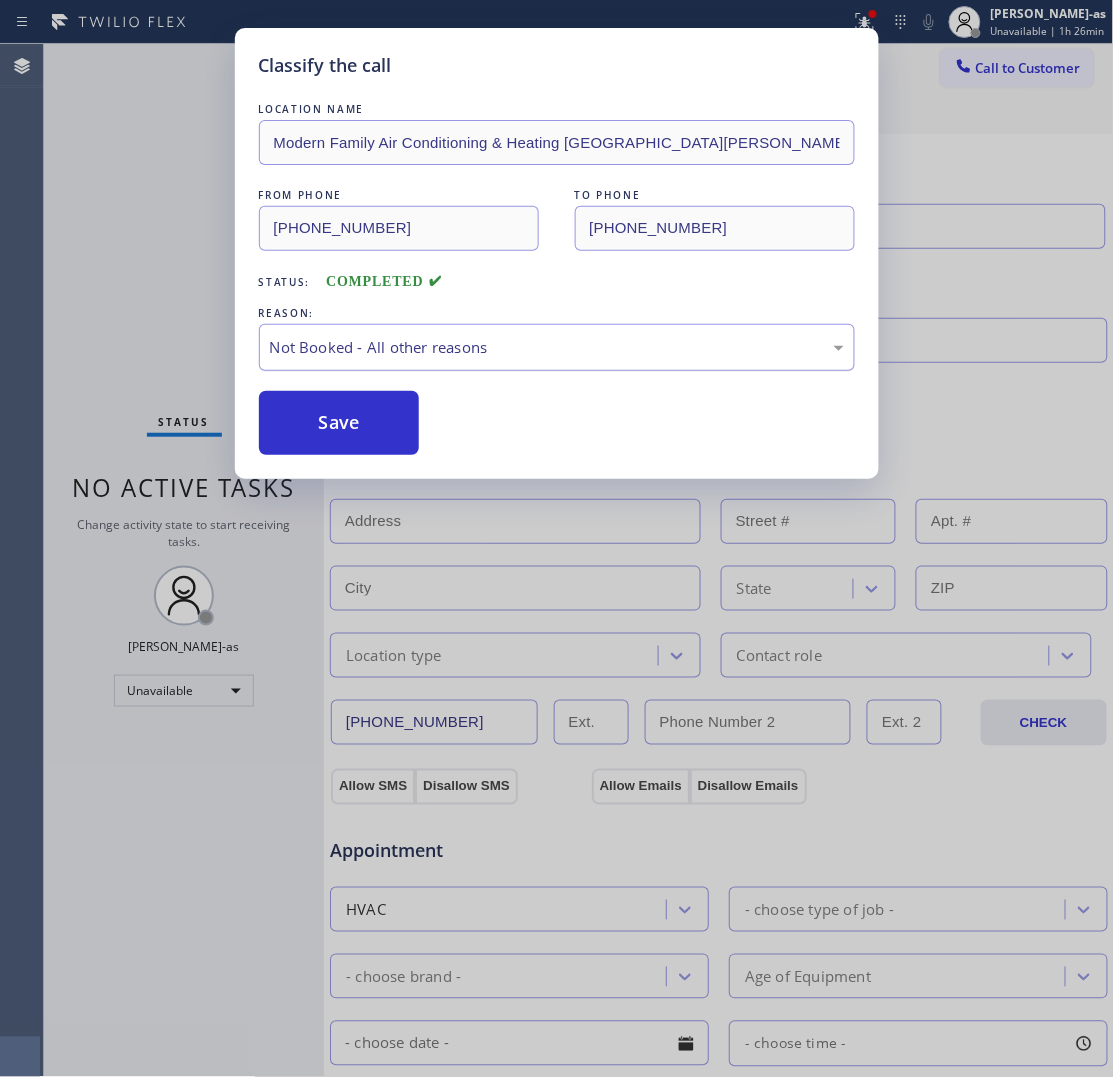 drag, startPoint x: 328, startPoint y: 351, endPoint x: 327, endPoint y: 367, distance: 16.03122 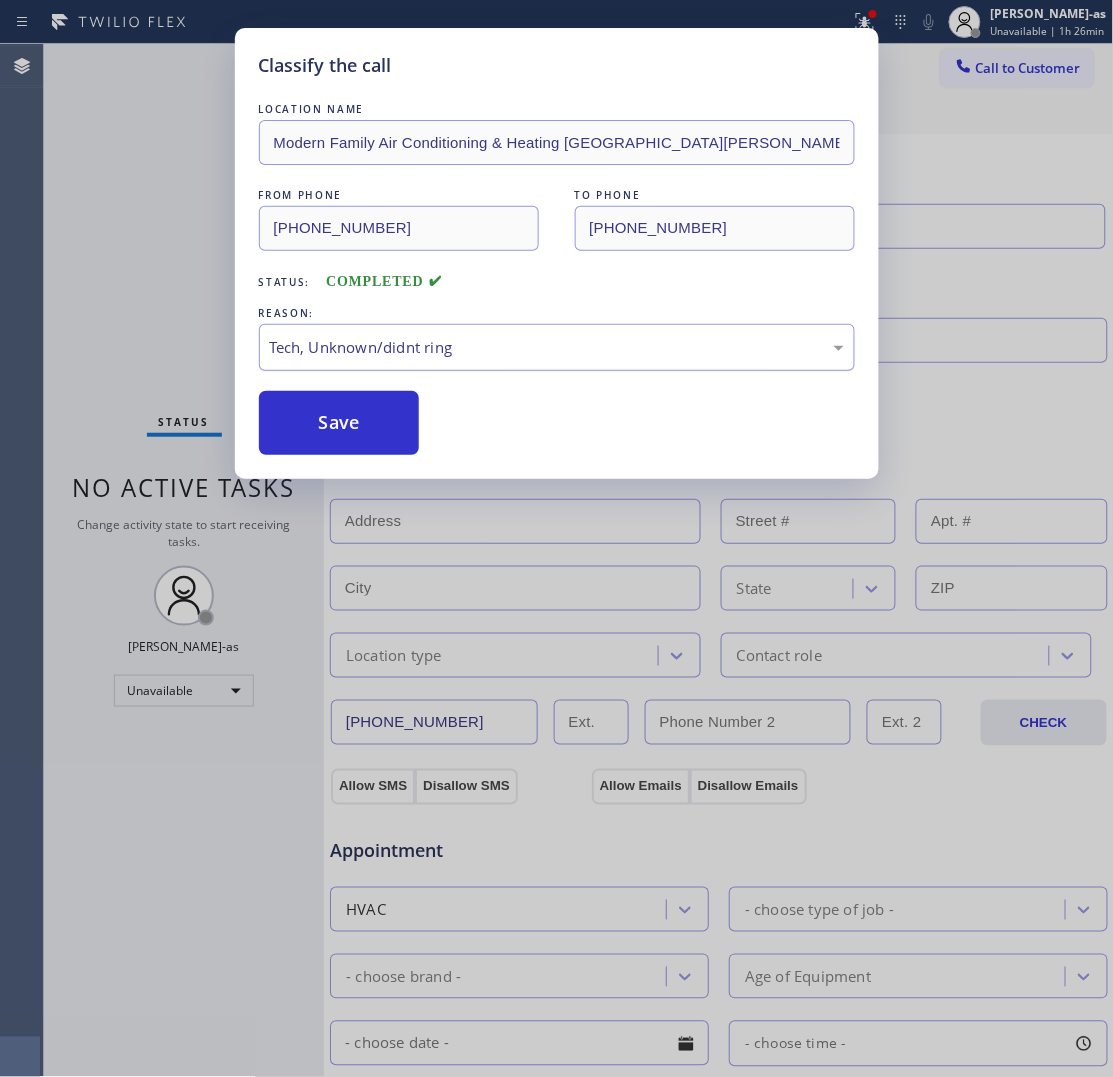click on "Tech, Unknown/didnt ring" at bounding box center (557, 347) 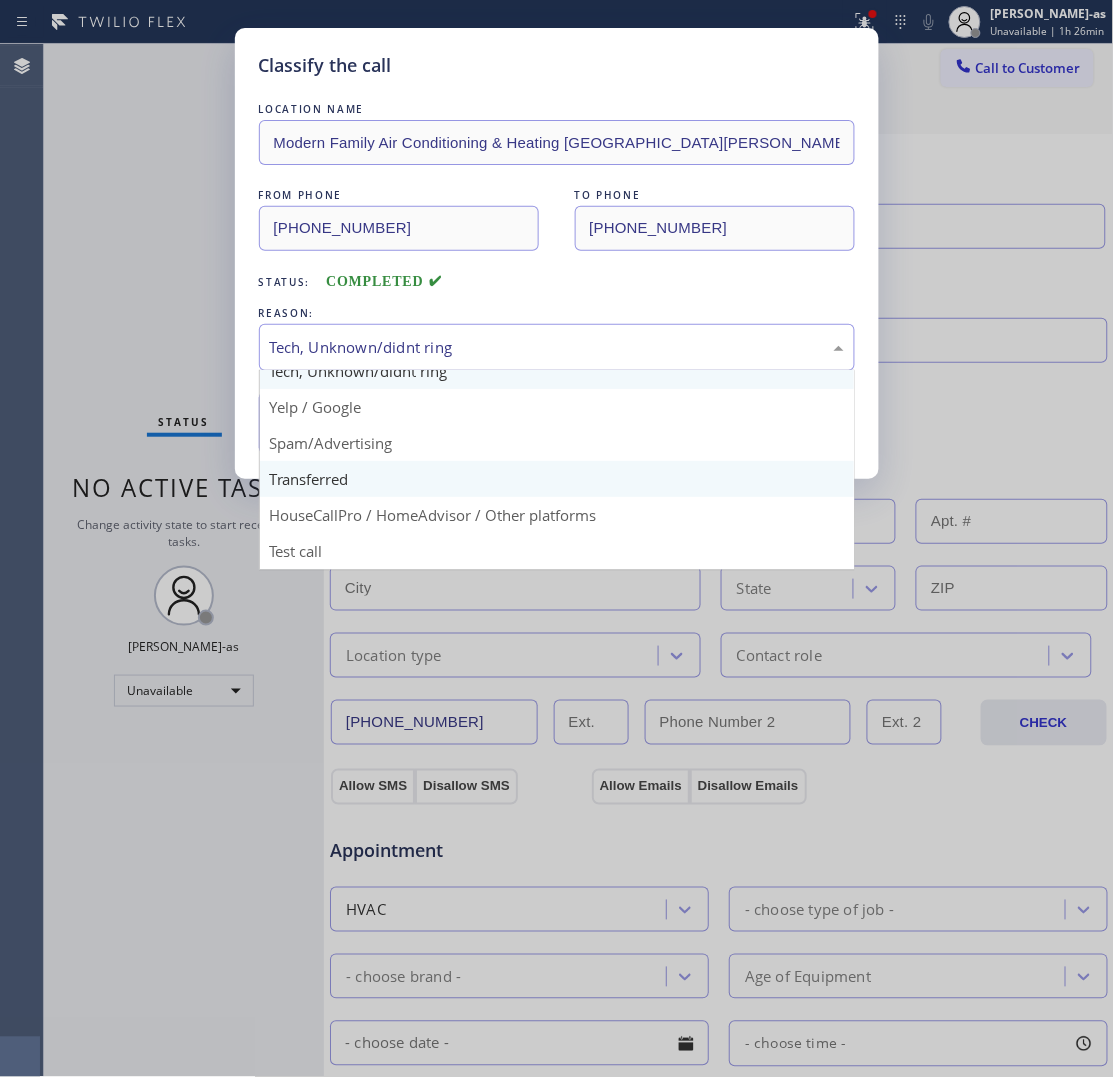 scroll, scrollTop: 137, scrollLeft: 0, axis: vertical 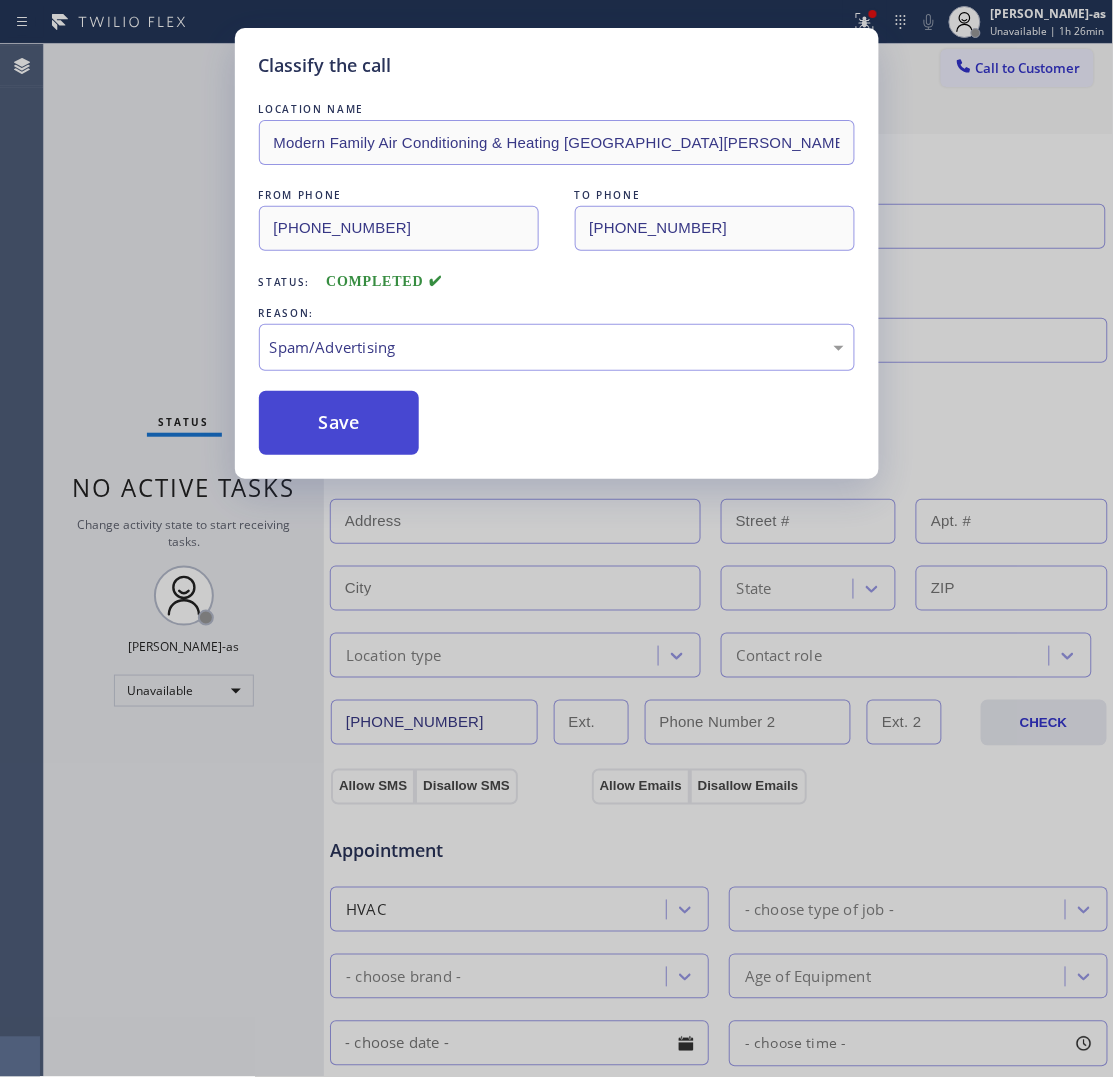 click on "Save" at bounding box center [339, 423] 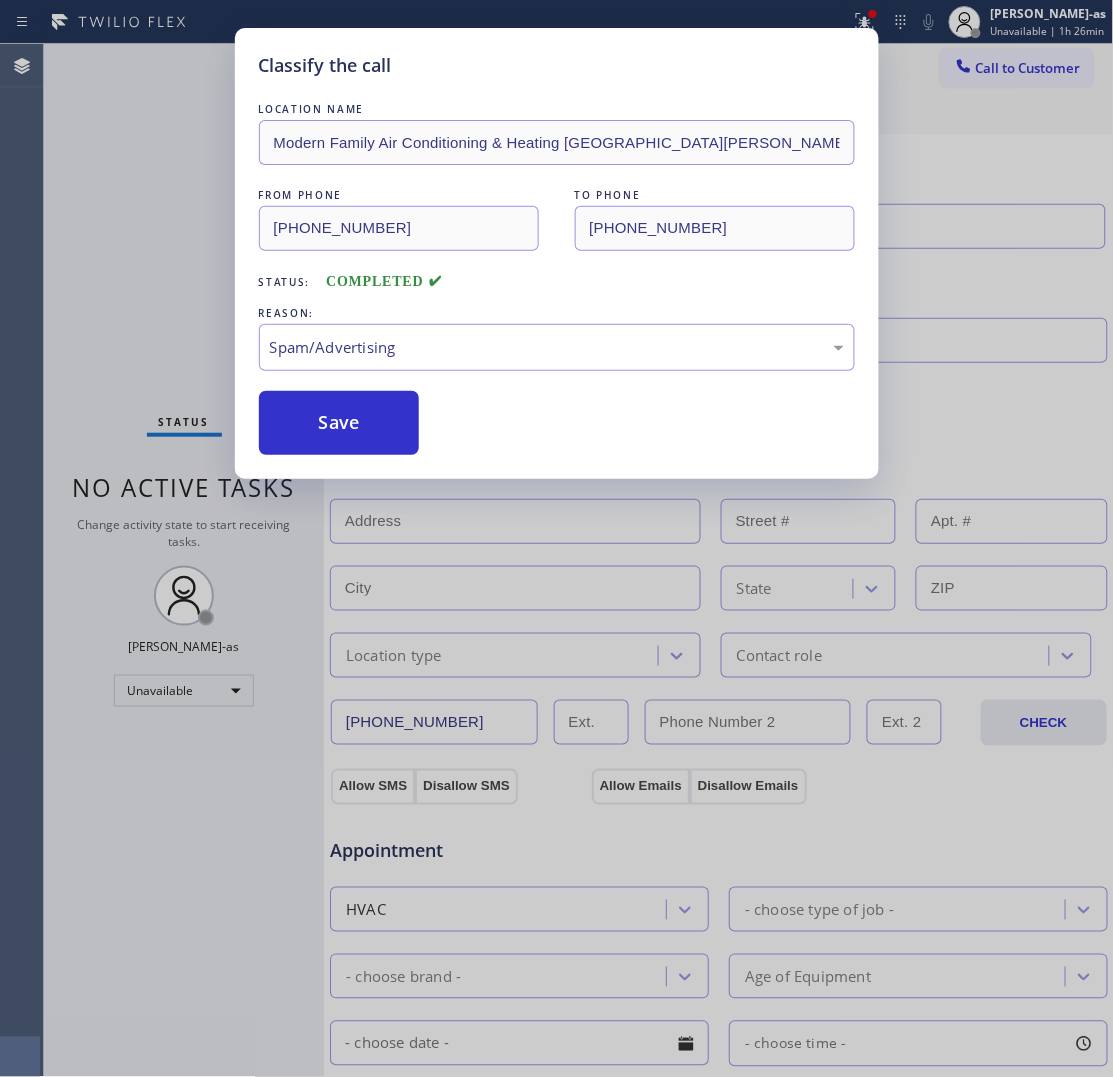 type on "[PHONE_NUMBER]" 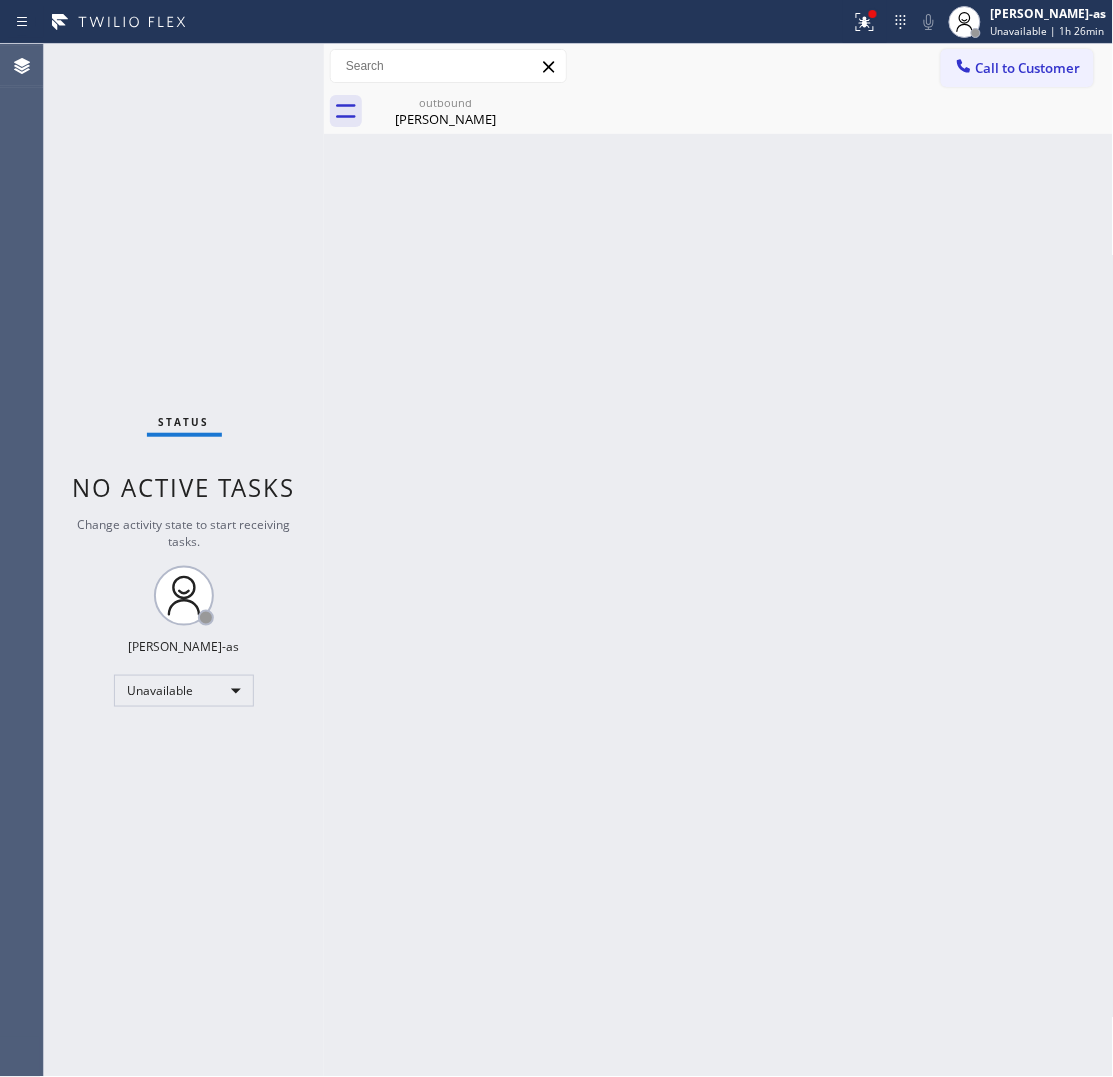 click on "Back to Dashboard Change Sender ID Customers Technicians Select a contact Outbound call Location Search location Your caller id phone number Customer number Call Customer info Name   Phone none Address none Change Sender ID HVAC [PHONE_NUMBER] 5 Star Appliance [PHONE_NUMBER] Appliance Repair [PHONE_NUMBER] Plumbing [PHONE_NUMBER] Air Duct Cleaning [PHONE_NUMBER]  Electricians [PHONE_NUMBER] Cancel Change Check personal SMS Reset Change outbound [PERSON_NAME] Call to Customer Outbound call Location Modern Family Air Conditioning & Heating [GEOGRAPHIC_DATA][PERSON_NAME] Your caller id phone number [PHONE_NUMBER] Customer number Call Outbound call Technician Search Technician Your caller id phone number Your caller id phone number Call outbound [PERSON_NAME] [PERSON_NAME] Since: [DATE] link to CRM copy Email [EMAIL_ADDRESS][DOMAIN_NAME]  Emails allowed Phone [PHONE_NUMBER] Phone2 none  SMS allowed Primary address  [STREET_ADDRESS] EDIT Outbound call Location [PHONE_NUMBER] Call Leads" at bounding box center (719, 560) 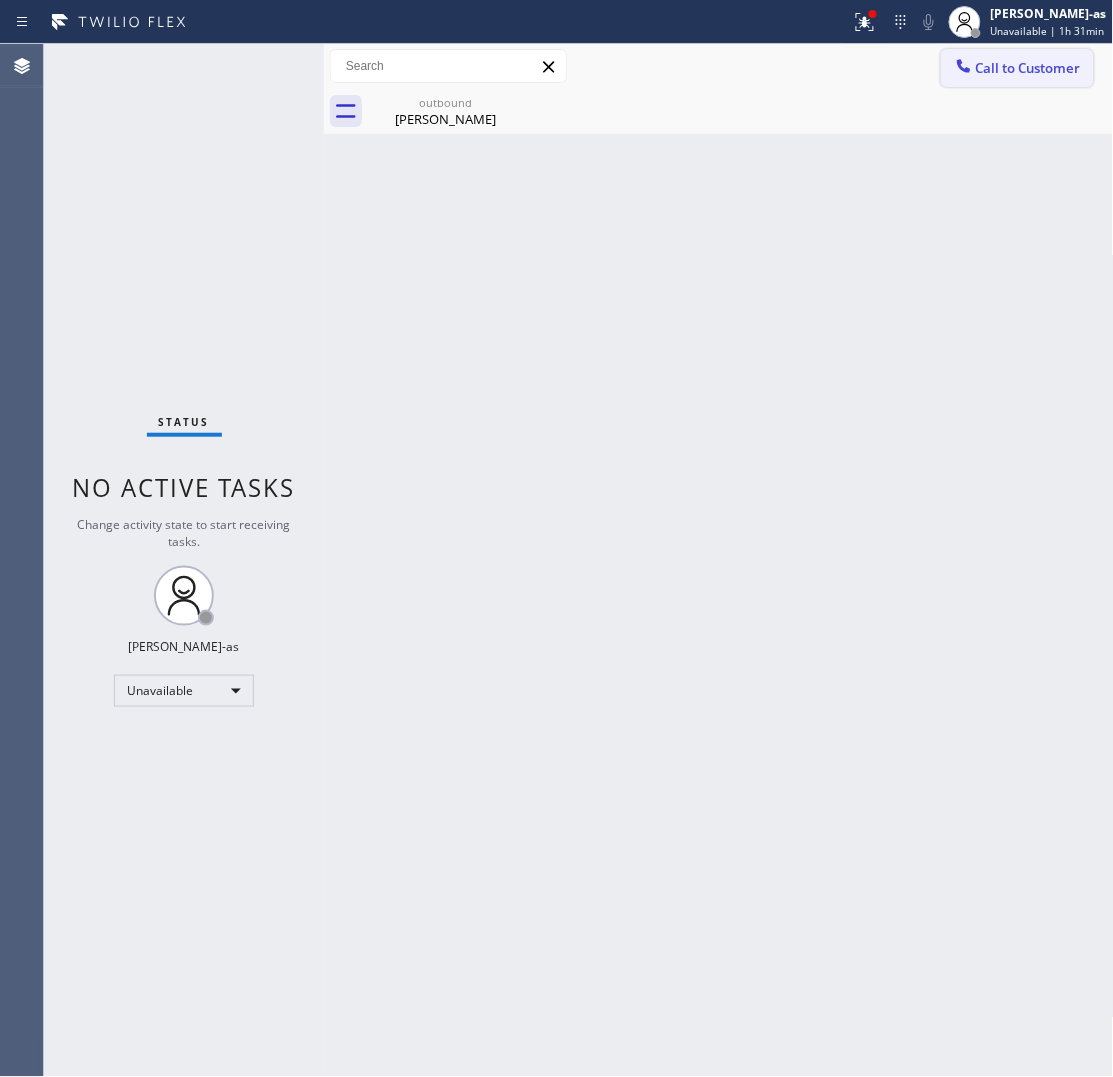 click on "Call to Customer" at bounding box center [1028, 68] 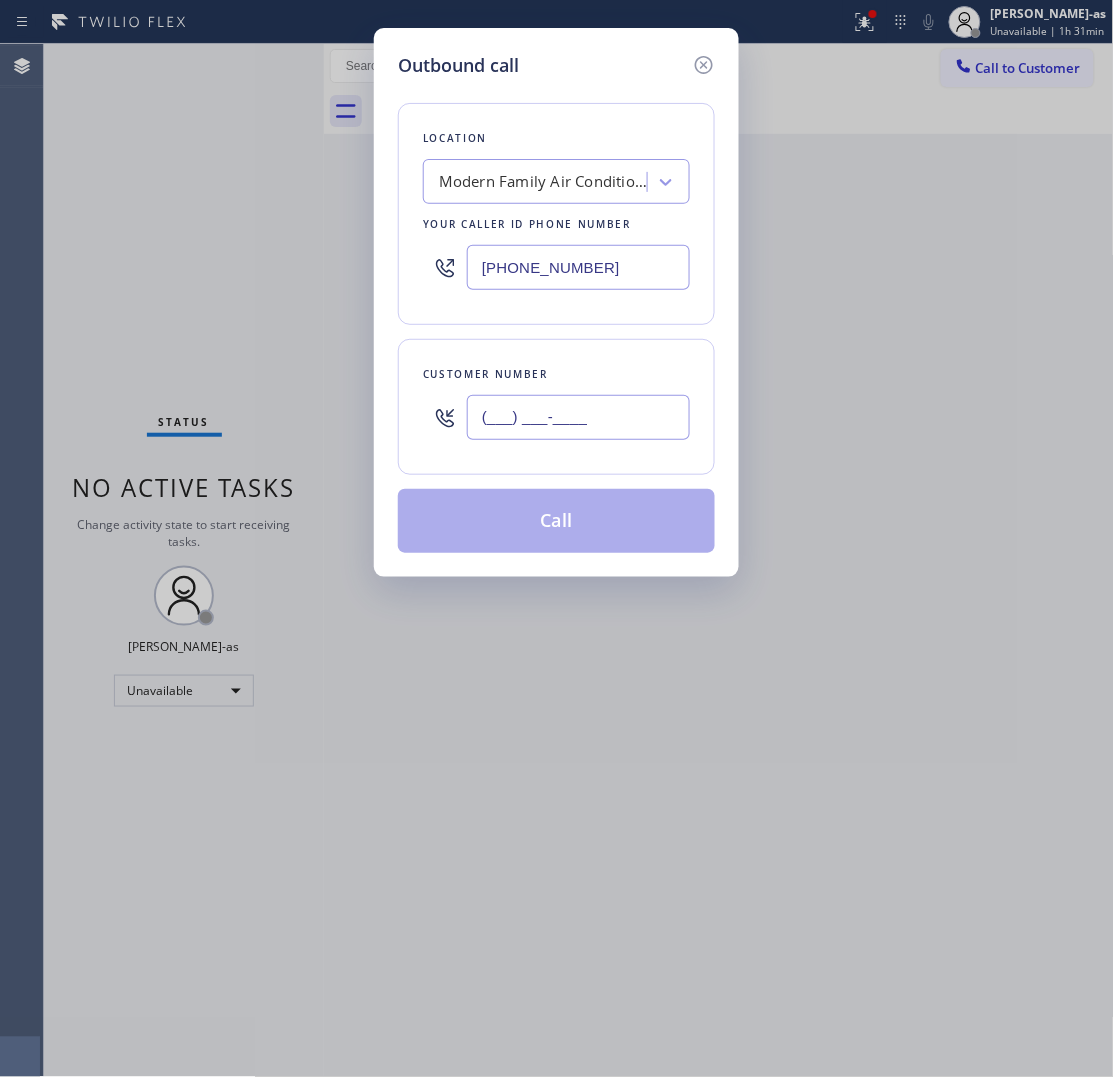 click on "(___) ___-____" at bounding box center (578, 417) 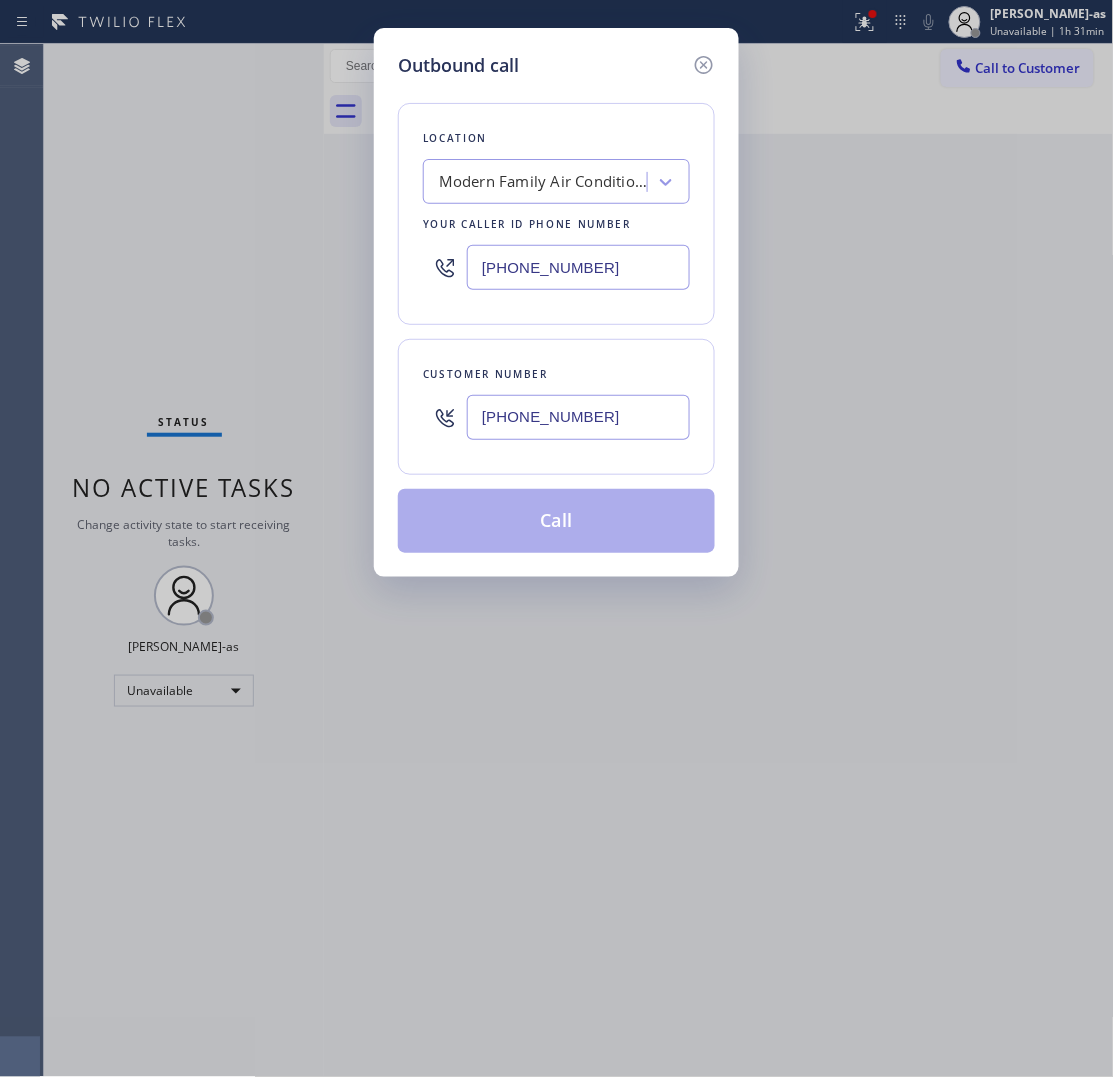 type on "[PHONE_NUMBER]" 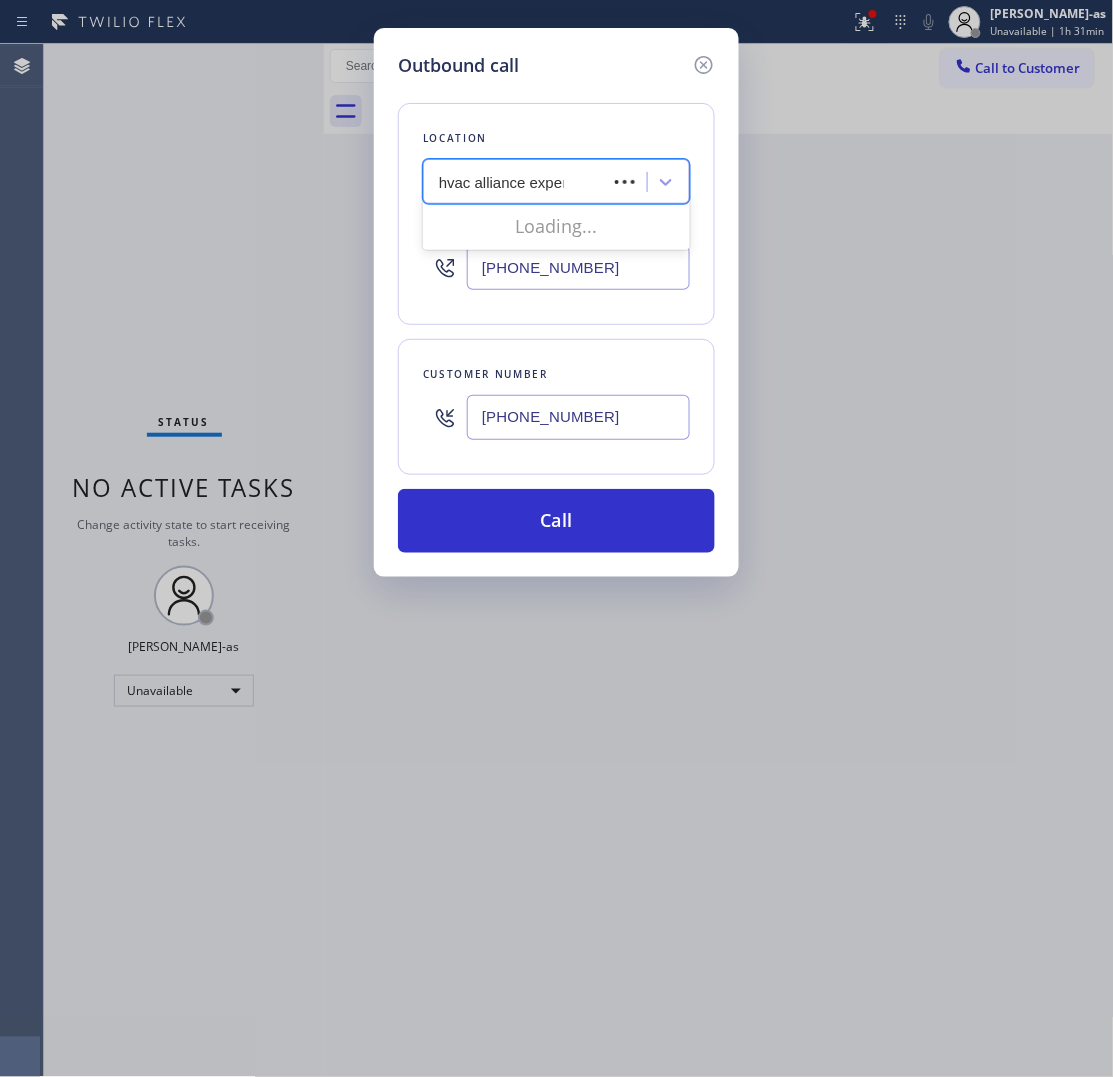 type on "hvac alliance expert" 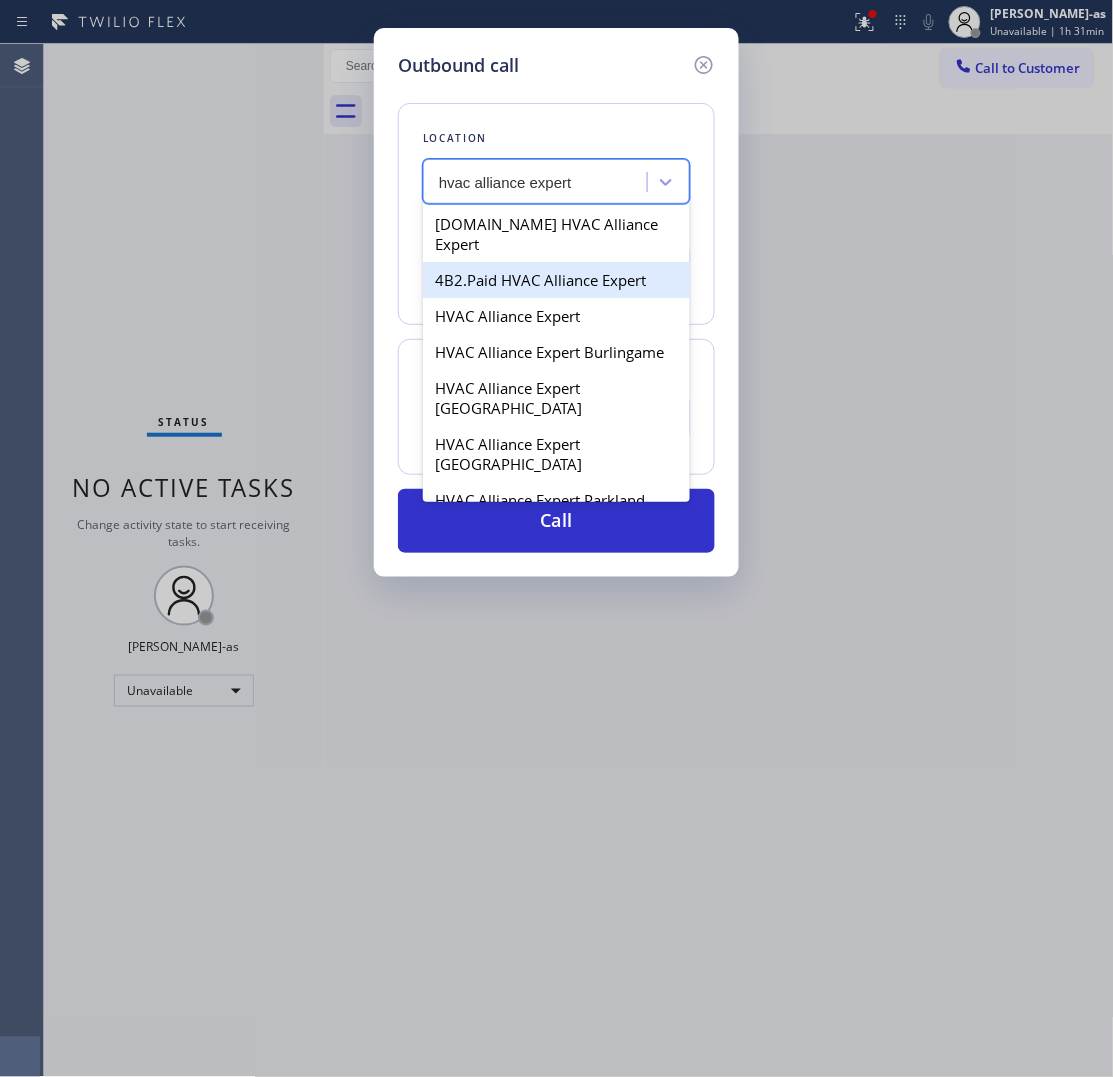 drag, startPoint x: 513, startPoint y: 273, endPoint x: 496, endPoint y: 556, distance: 283.51013 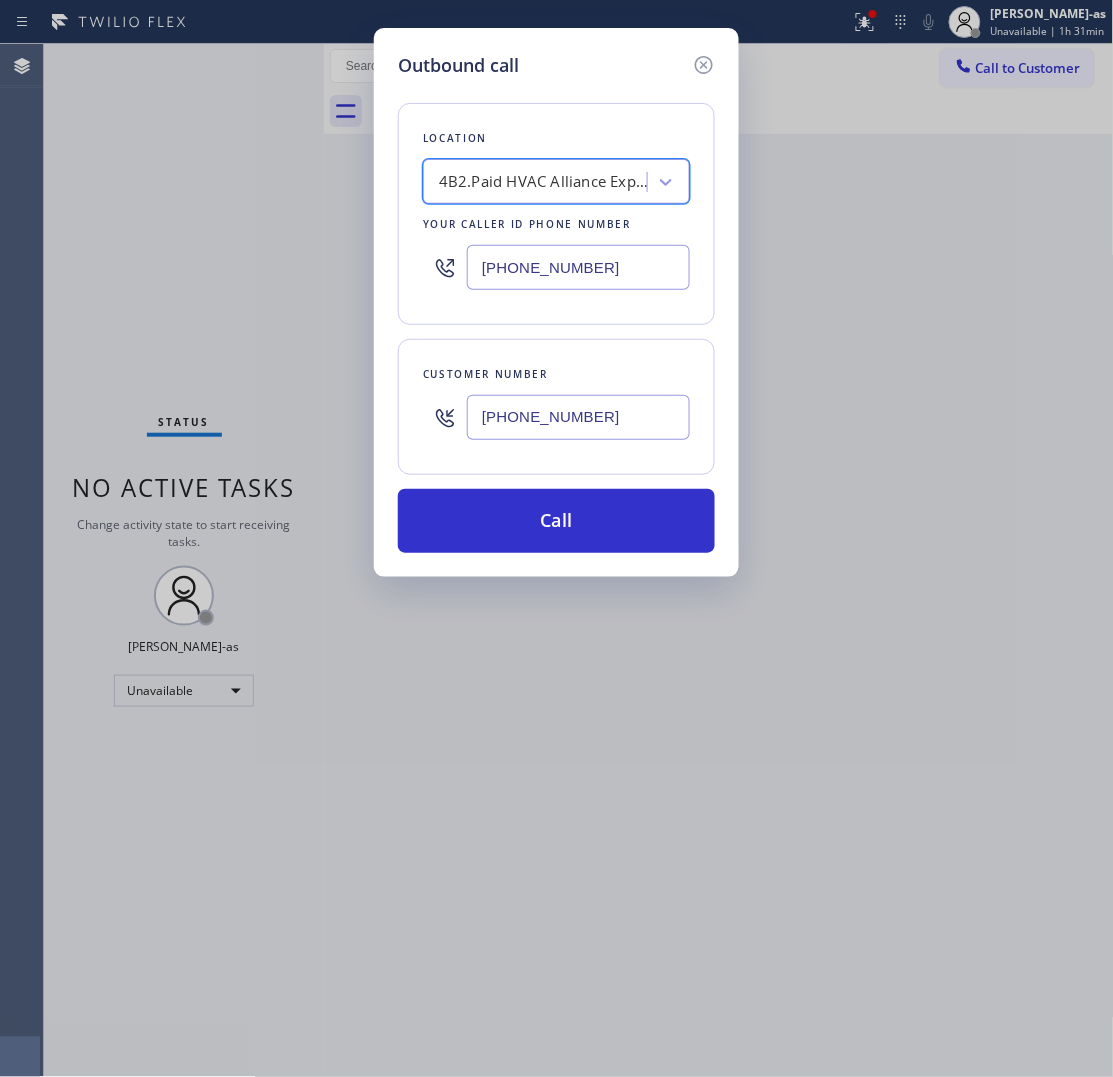 type 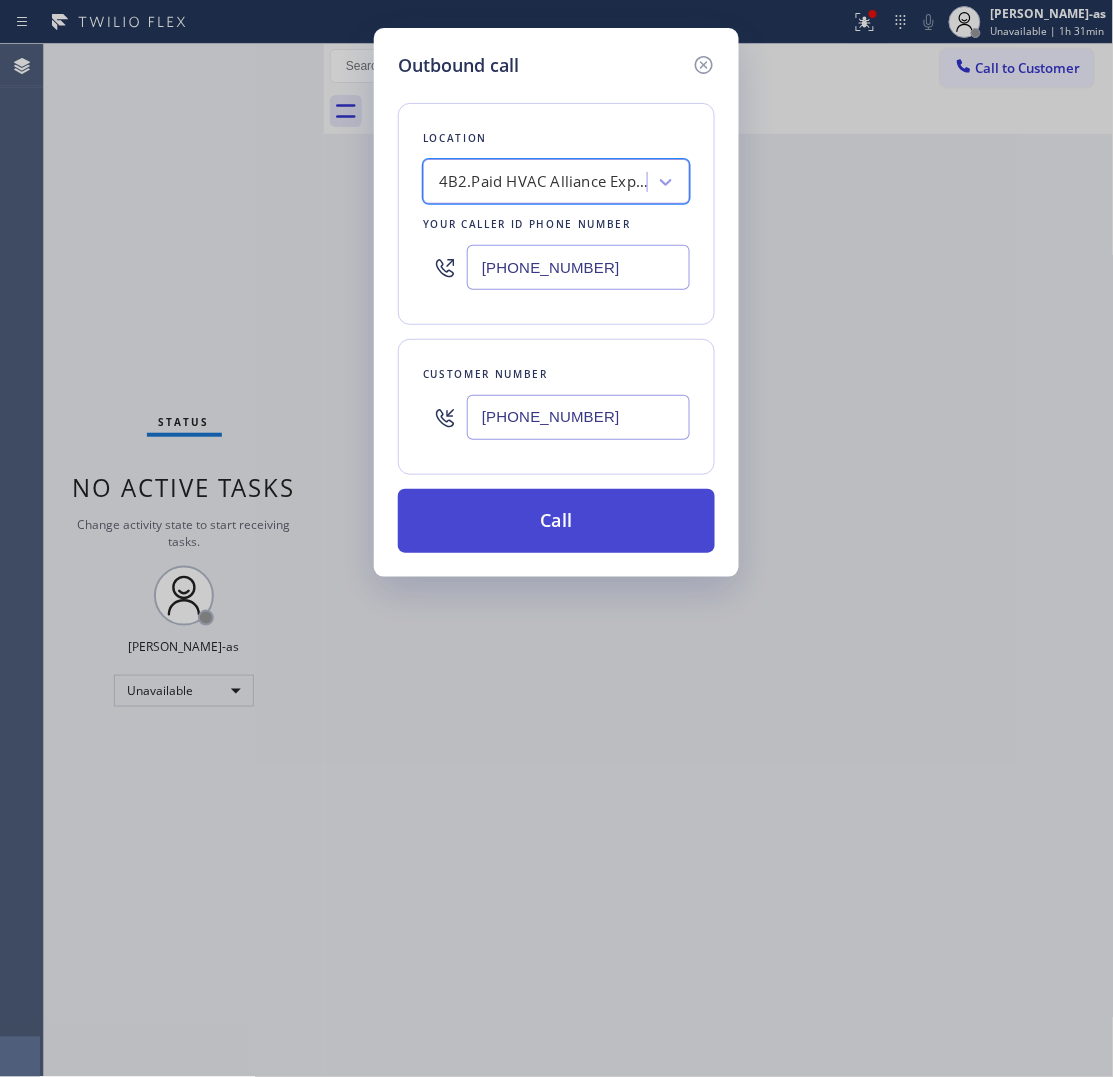click on "Call" at bounding box center [556, 521] 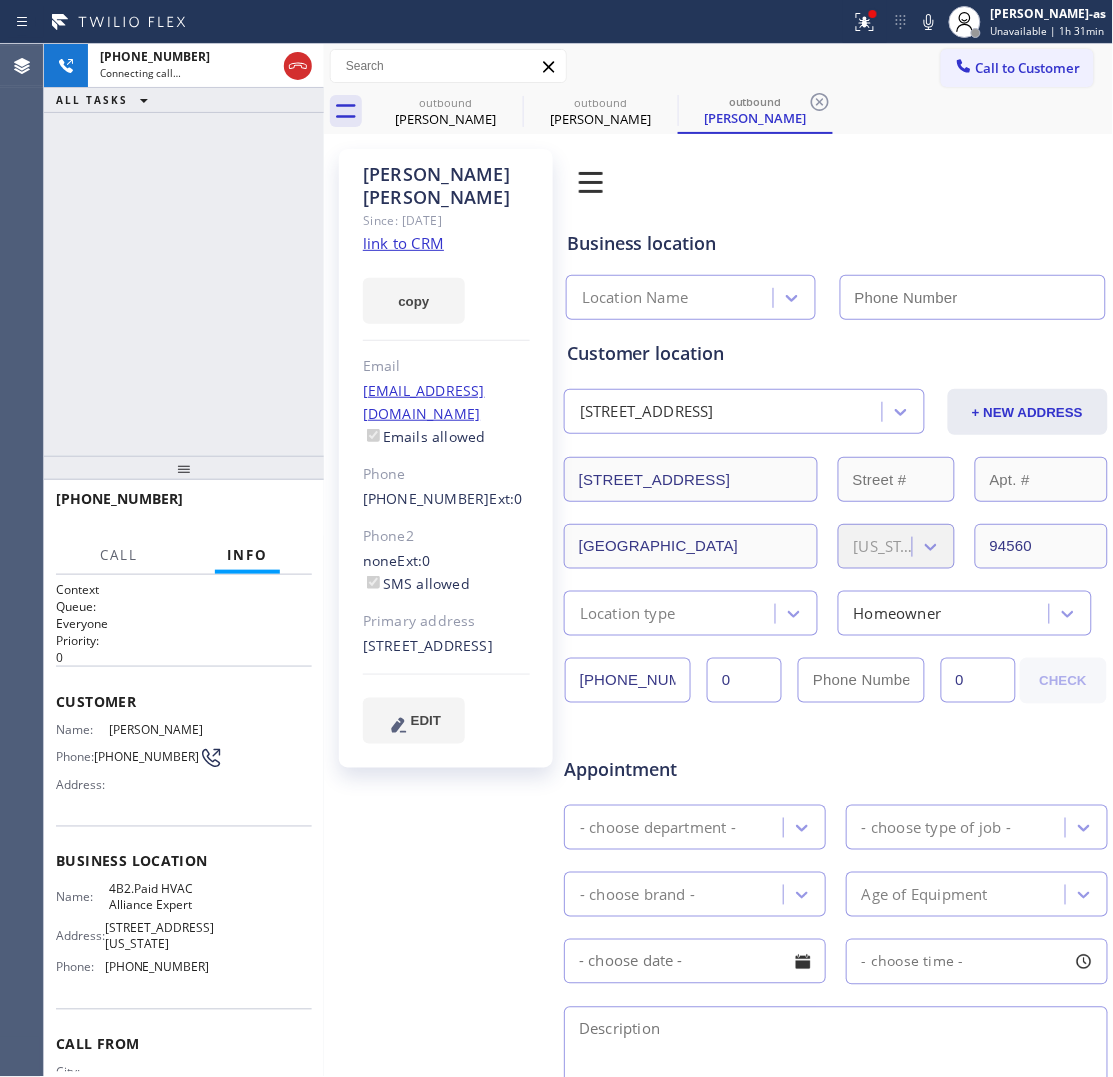 type on "[PHONE_NUMBER]" 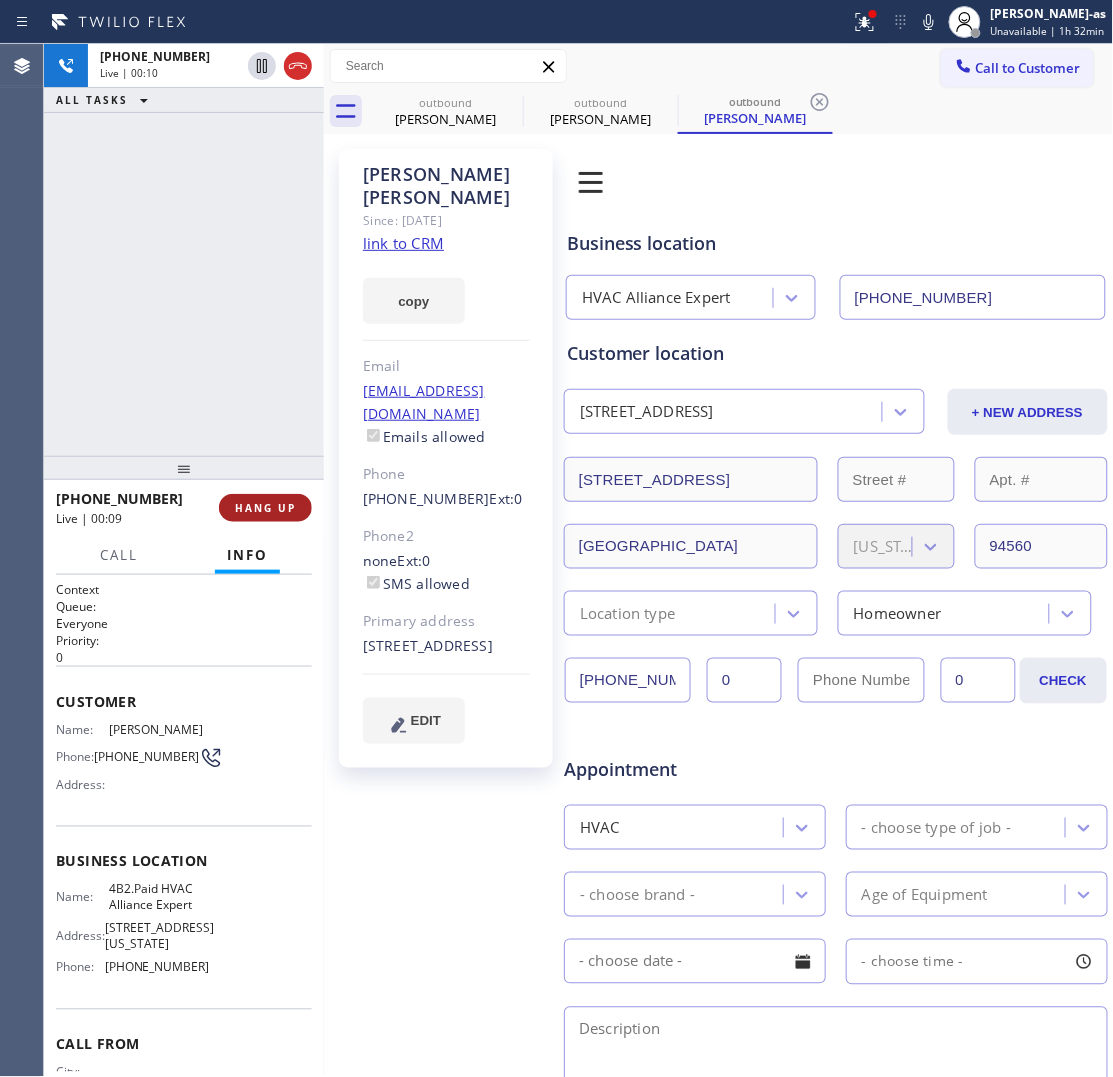 click at bounding box center [184, 468] 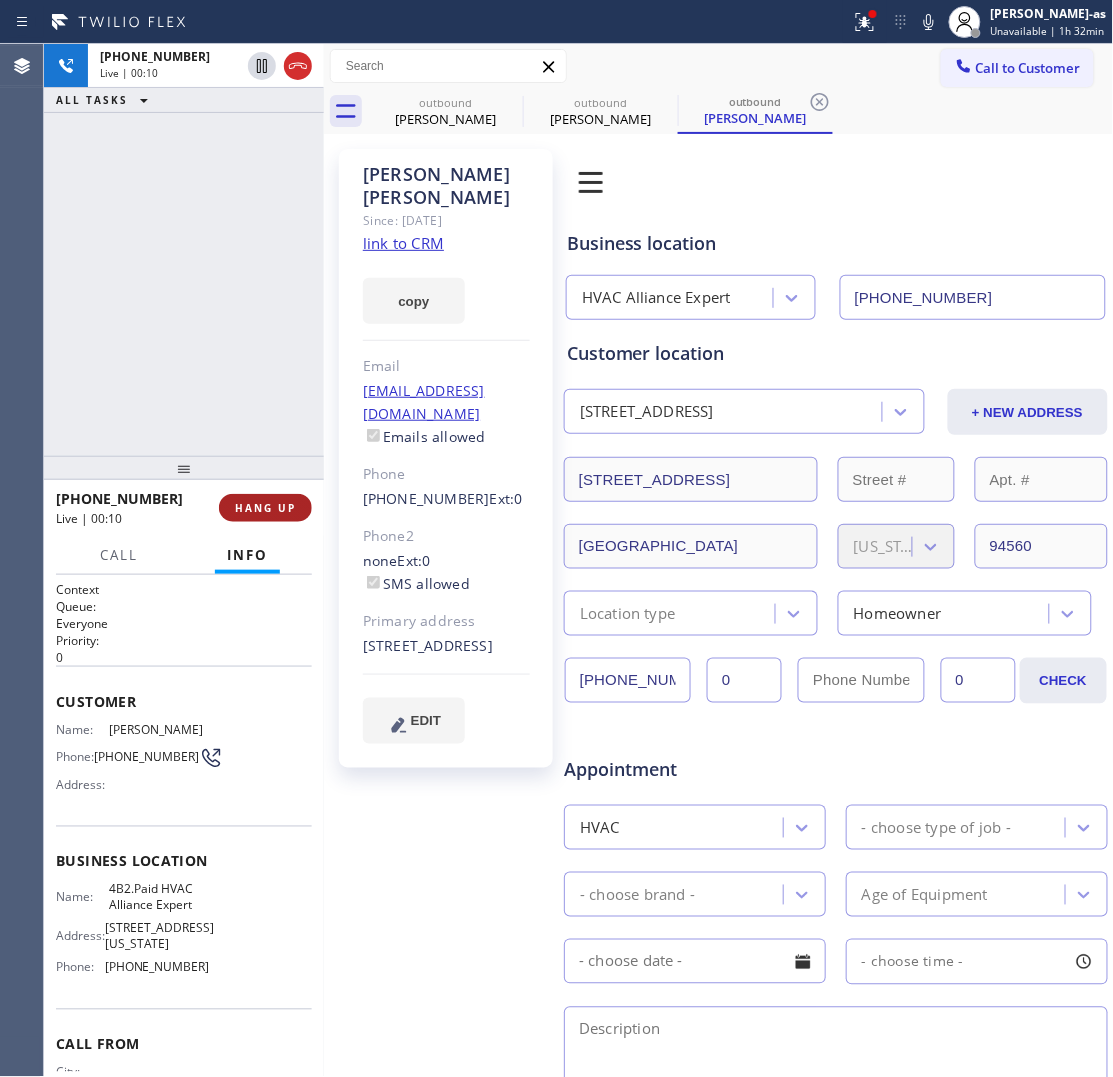 click on "HANG UP" at bounding box center (265, 508) 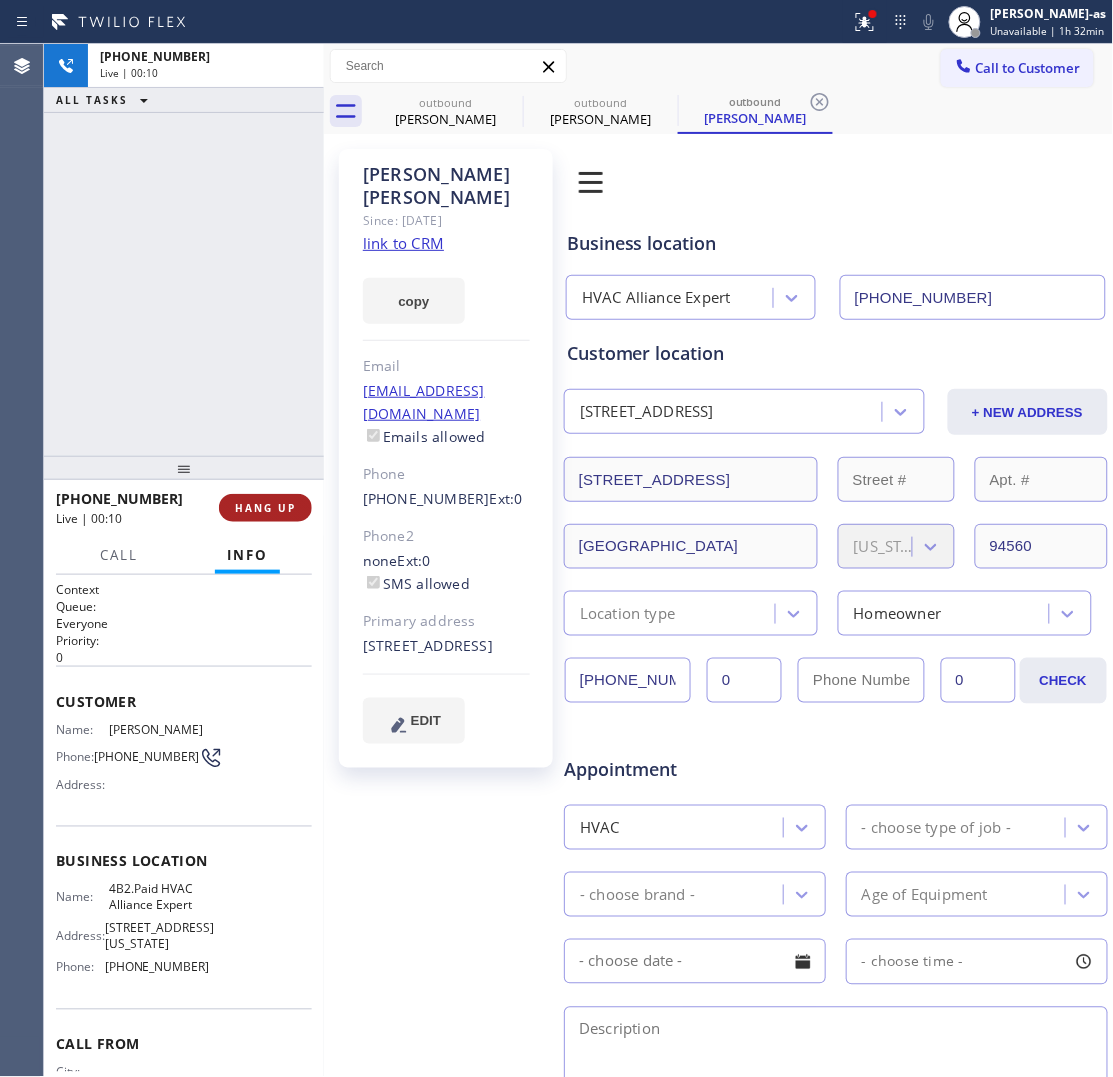 click on "HANG UP" at bounding box center [265, 508] 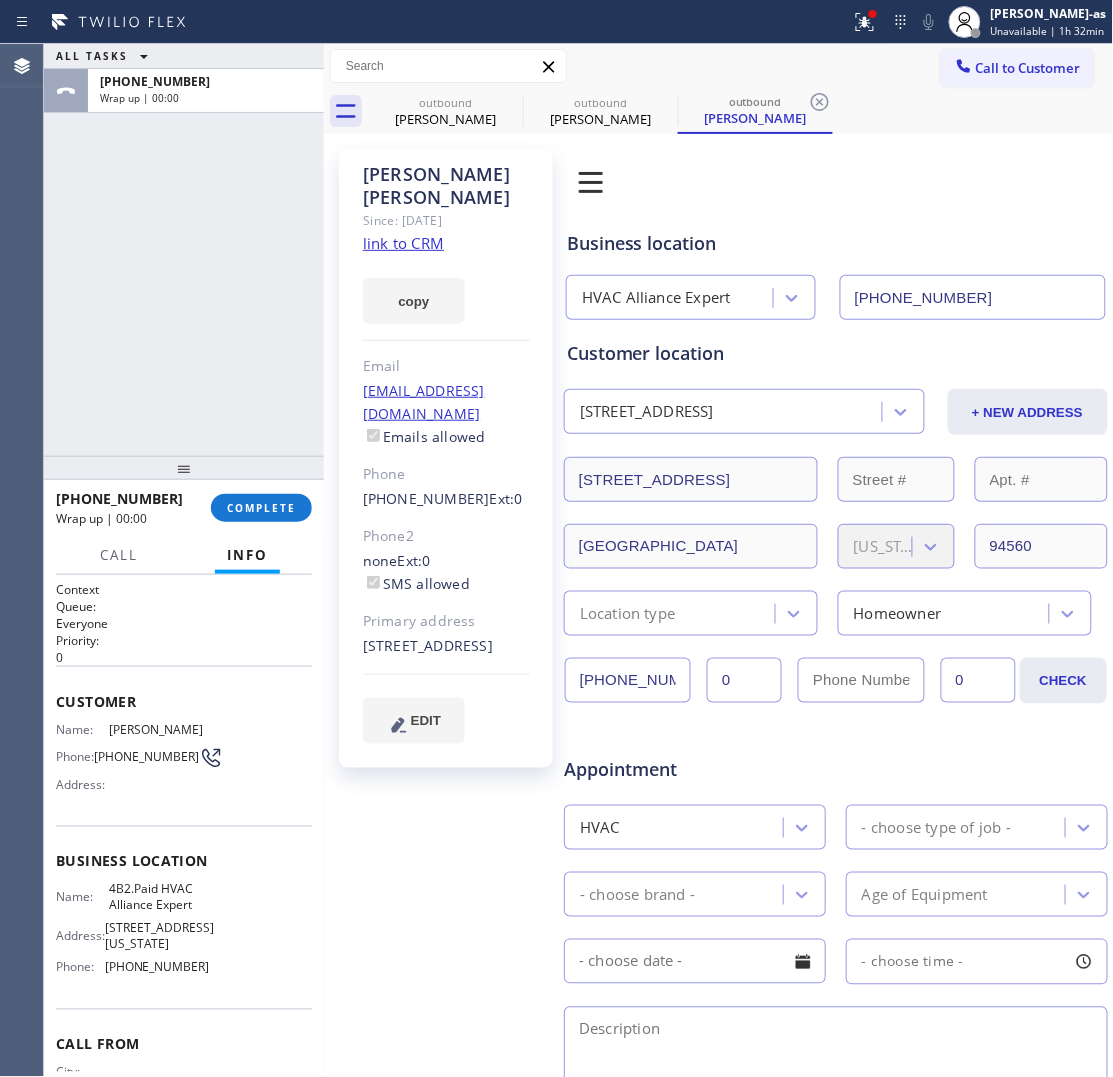 drag, startPoint x: 255, startPoint y: 507, endPoint x: 250, endPoint y: 556, distance: 49.25444 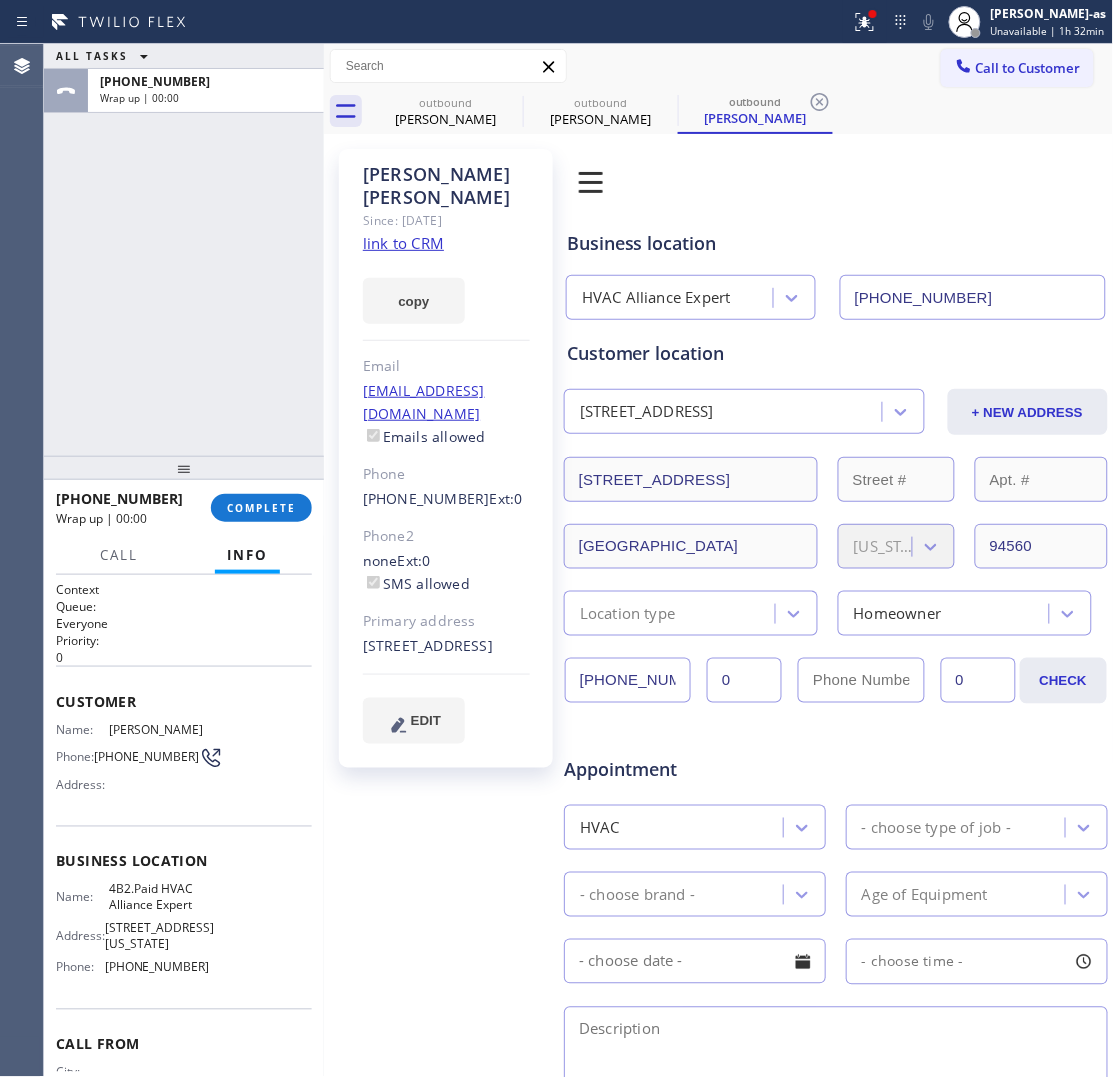 click on "COMPLETE" at bounding box center [261, 508] 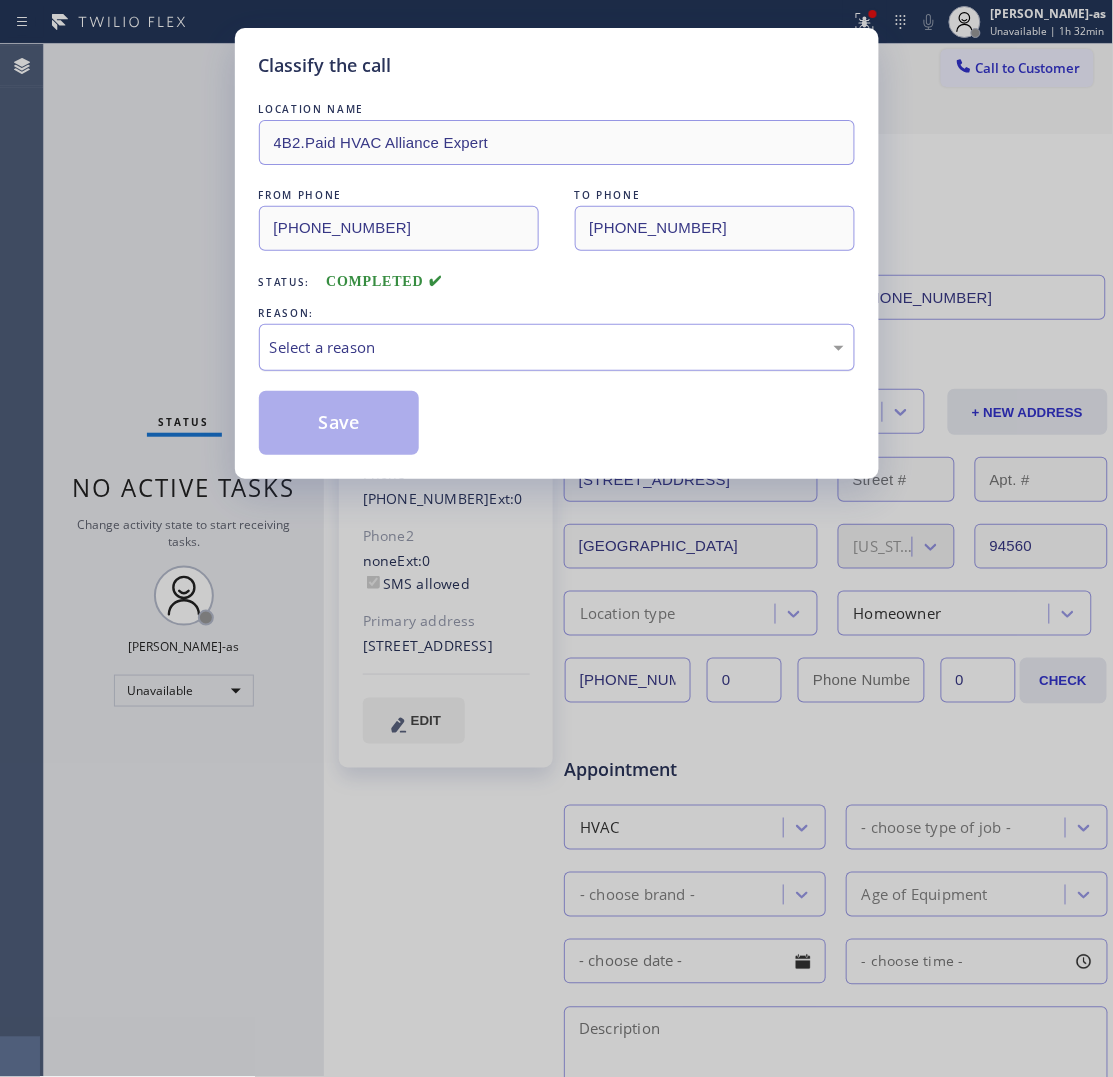 click on "Select a reason" at bounding box center [557, 347] 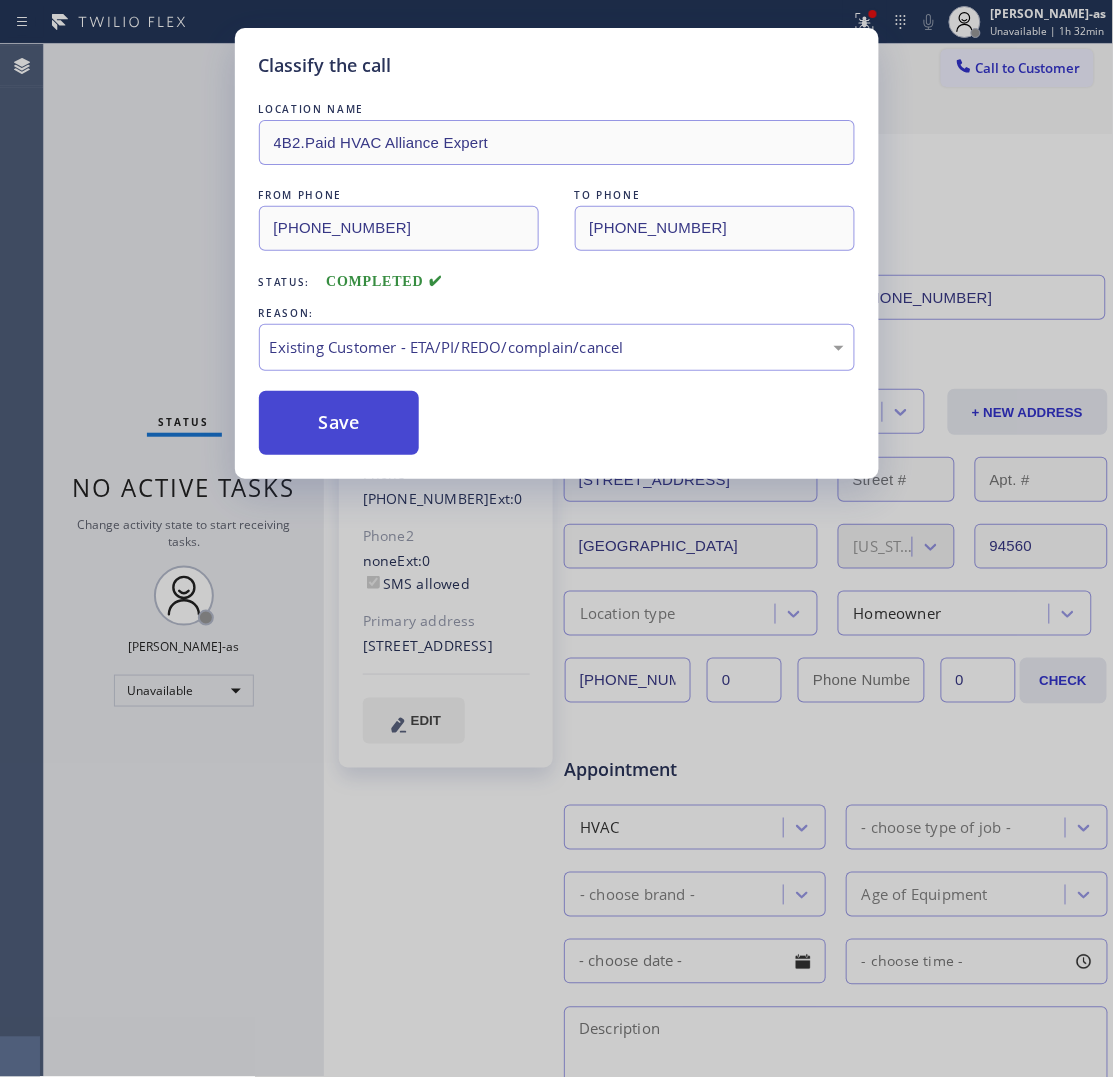 click on "Save" at bounding box center [339, 423] 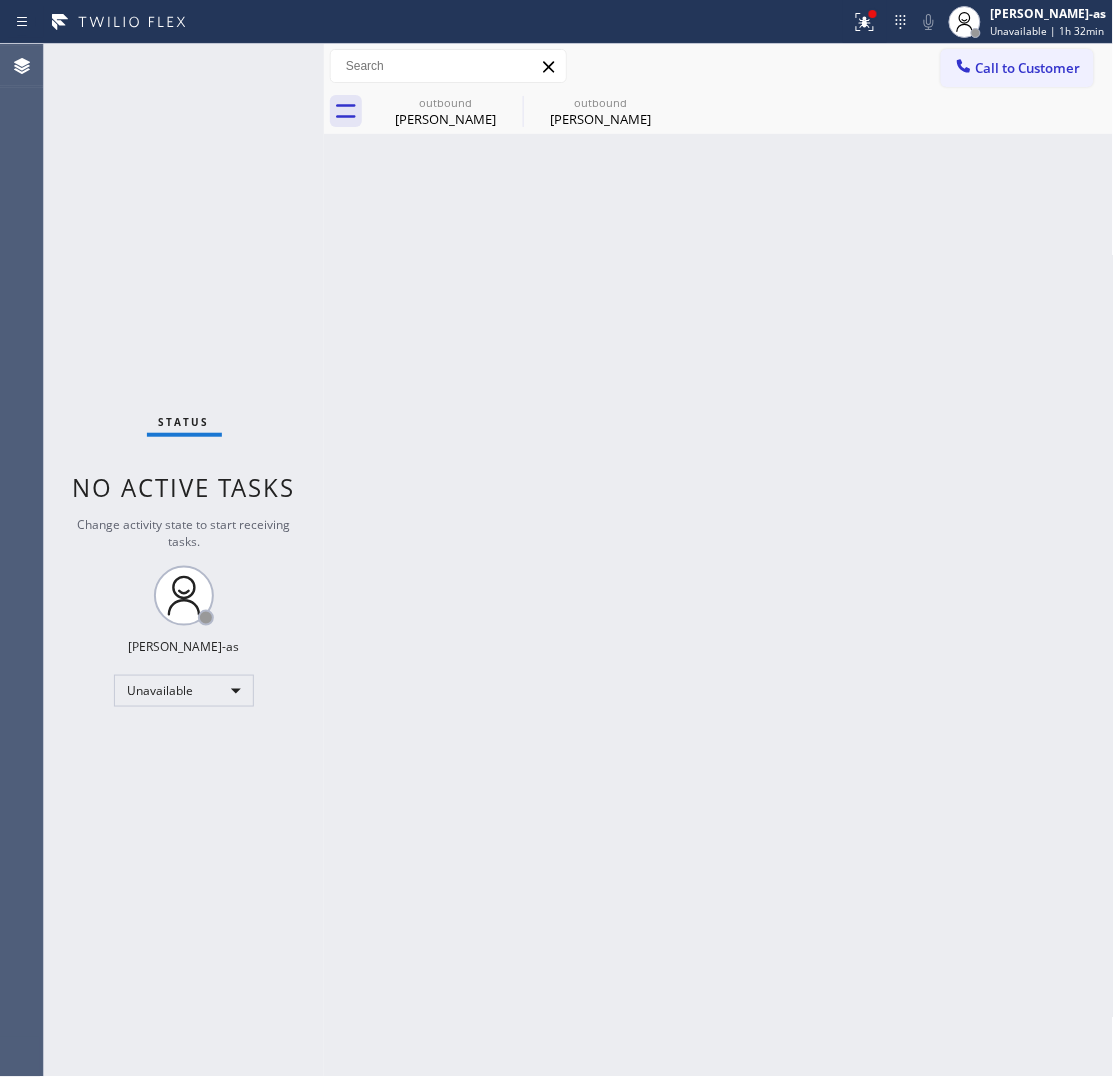 drag, startPoint x: 201, startPoint y: 203, endPoint x: 396, endPoint y: 155, distance: 200.82082 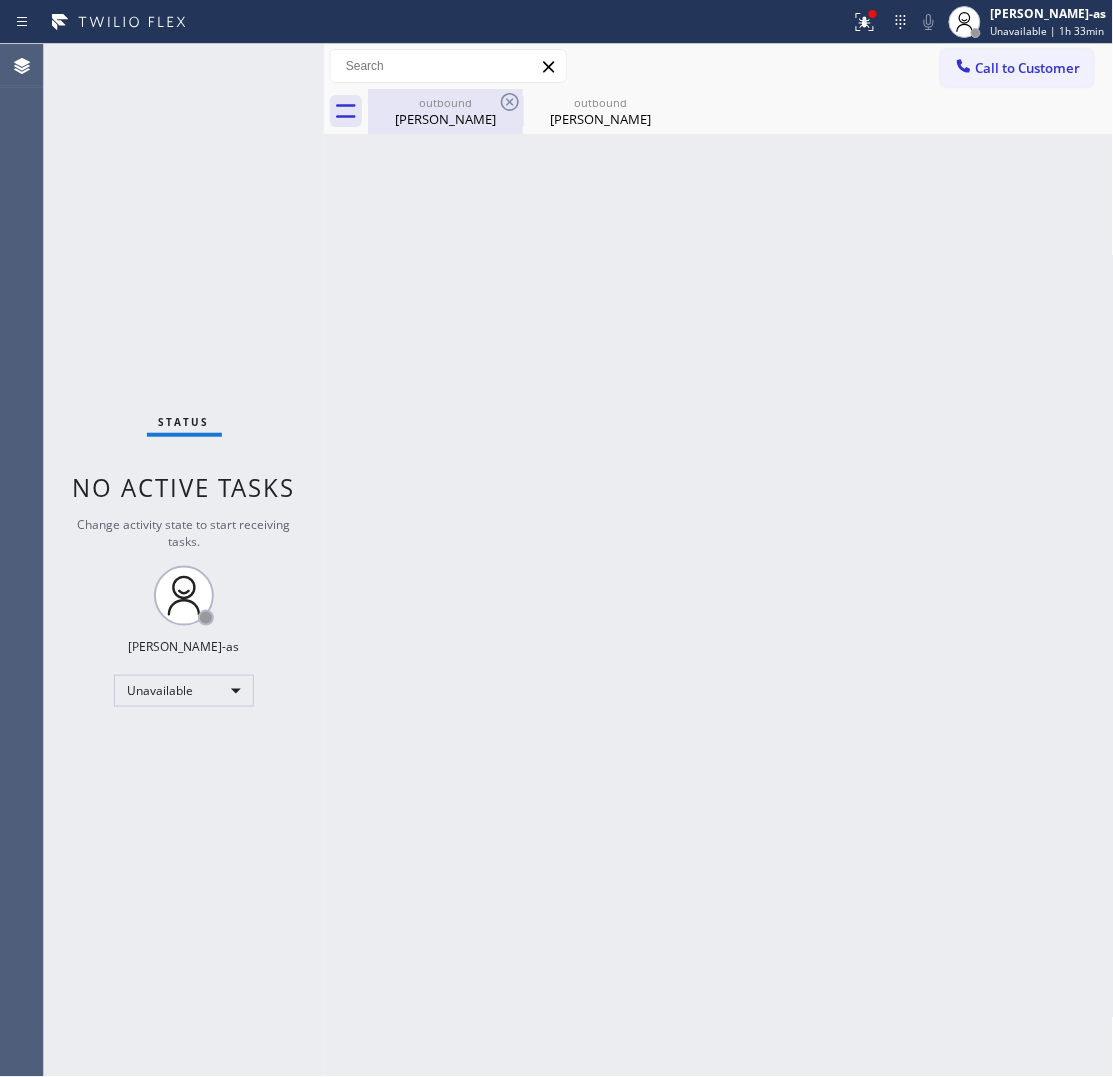drag, startPoint x: 406, startPoint y: 135, endPoint x: 473, endPoint y: 117, distance: 69.375786 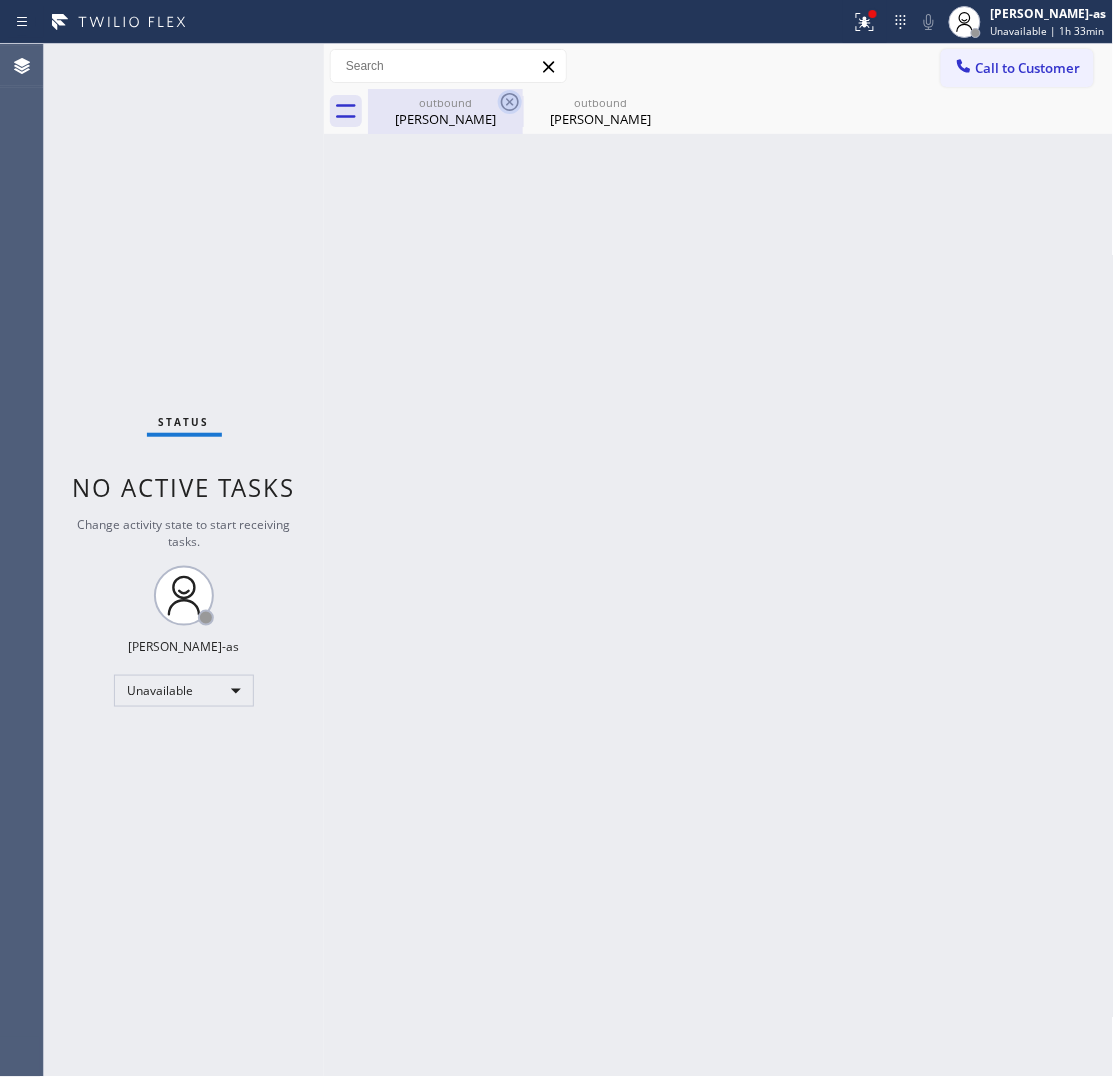 click 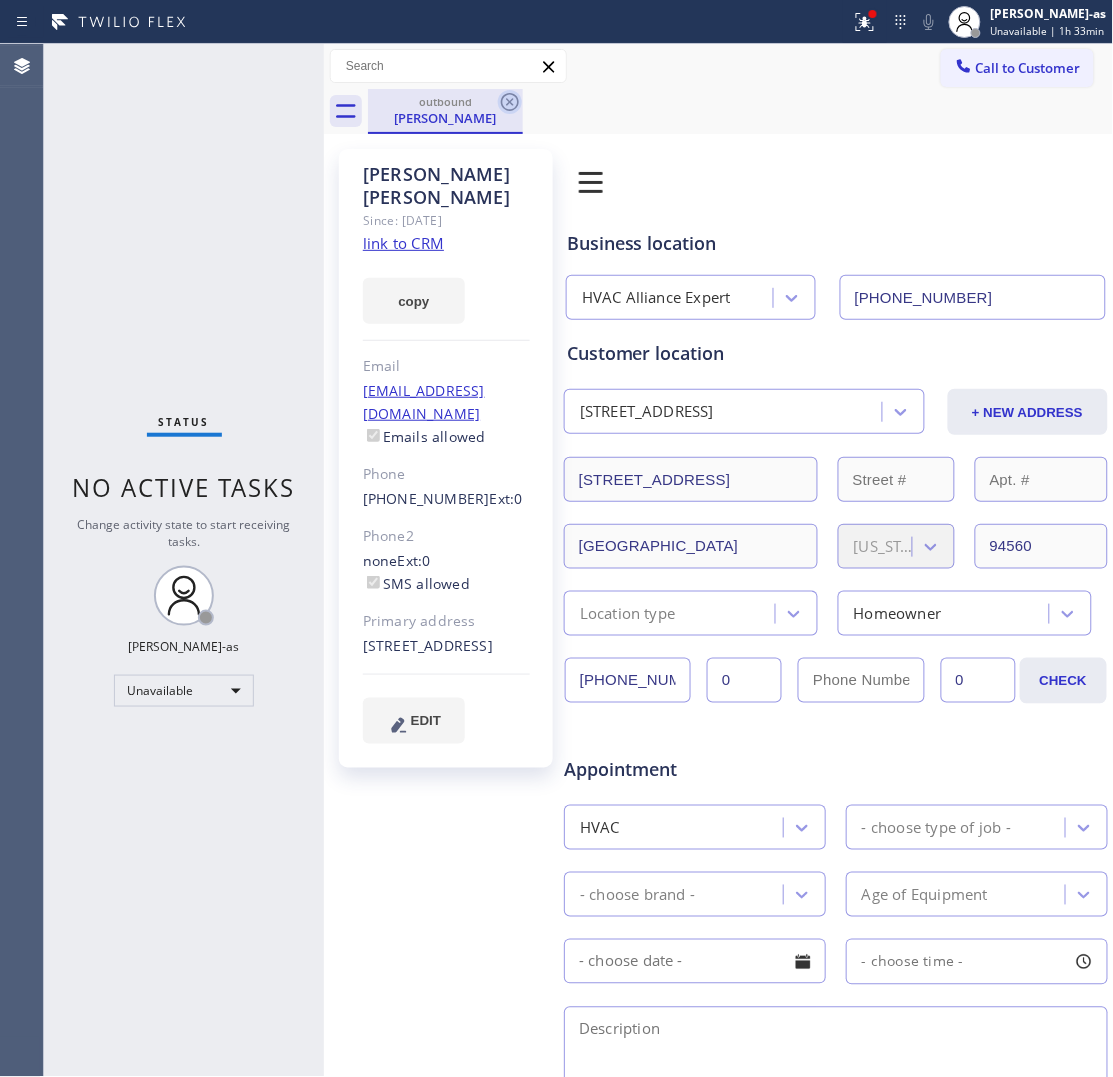 click 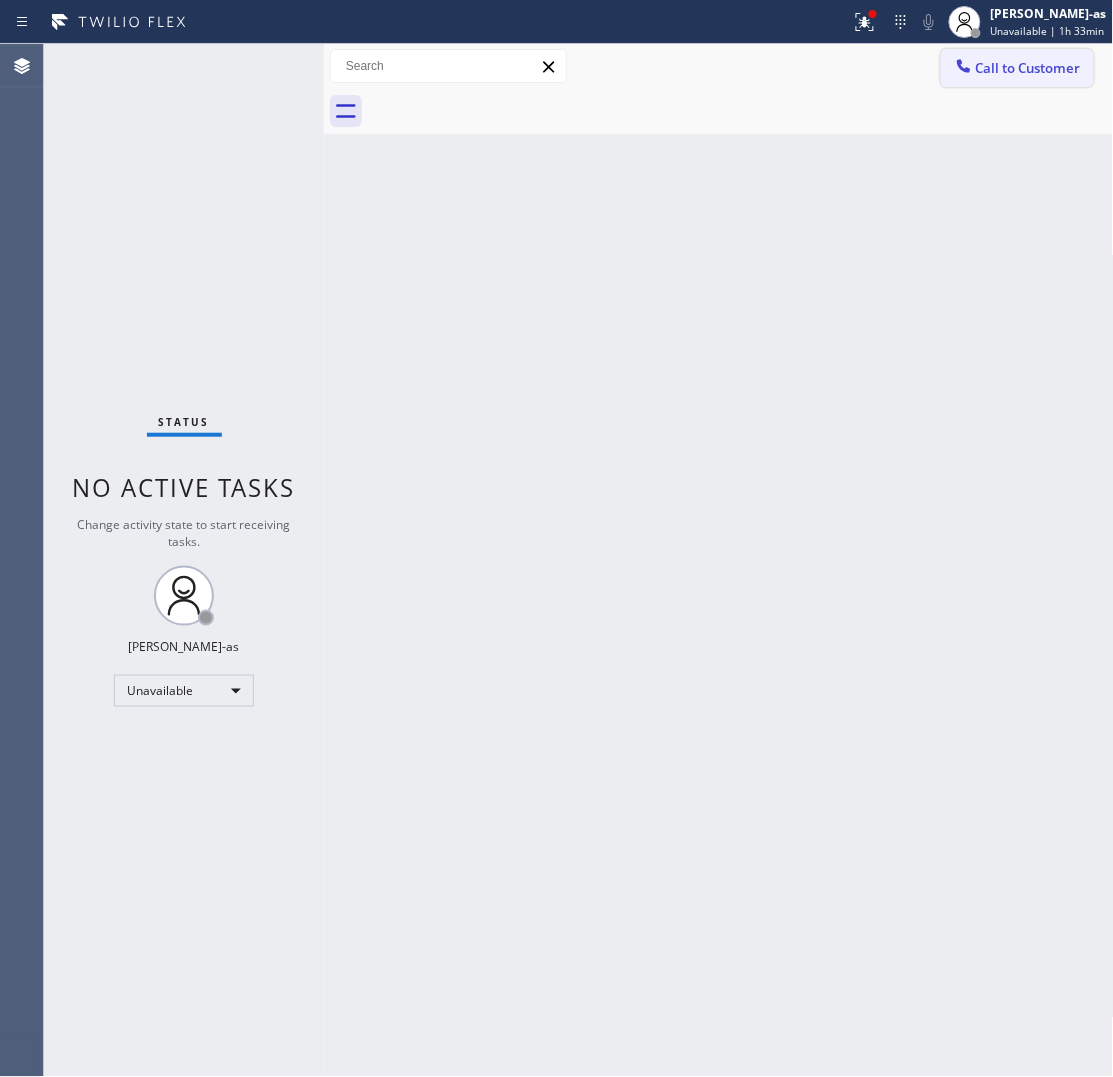 click on "Call to Customer" at bounding box center (1028, 68) 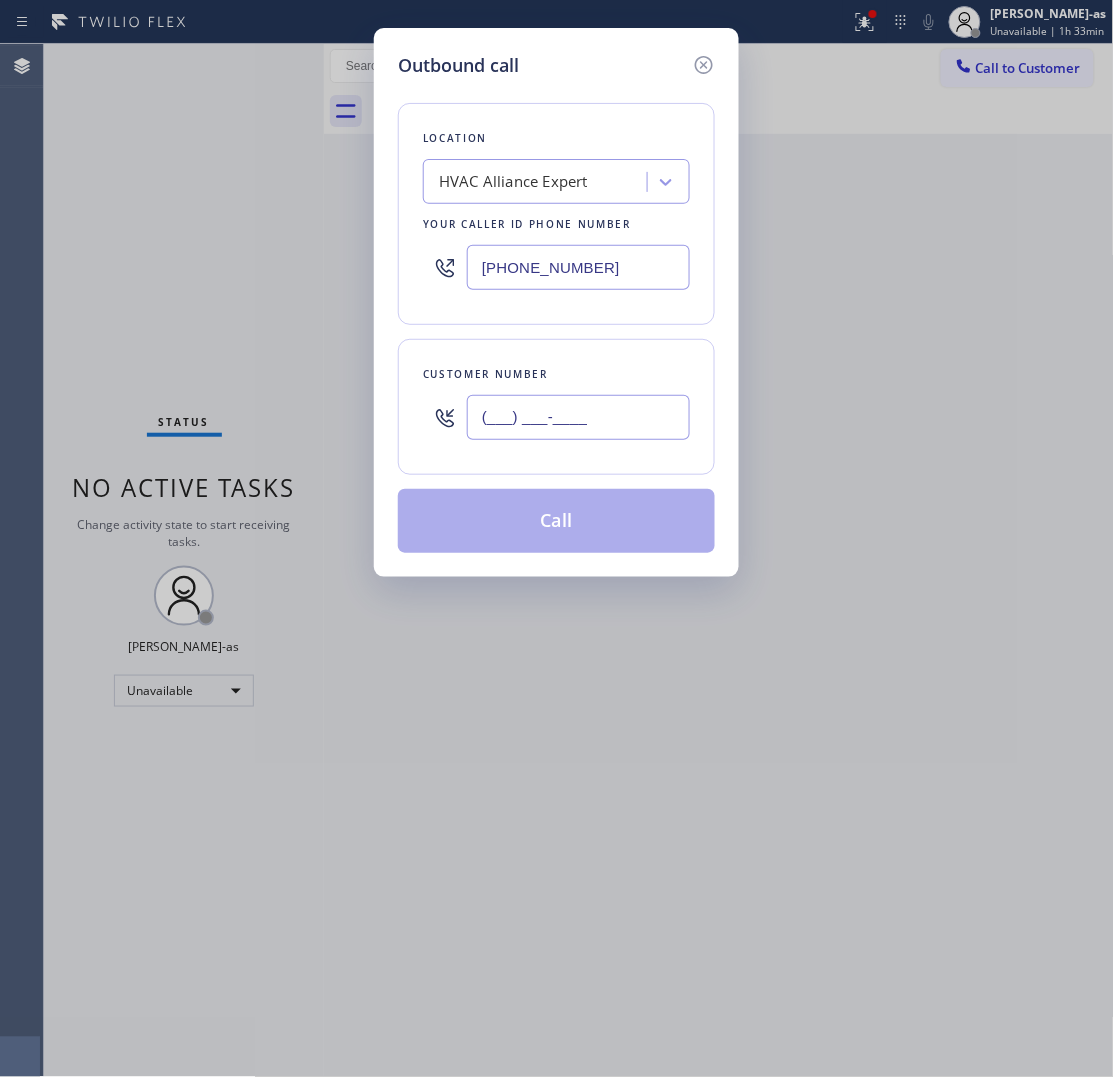click on "(___) ___-____" at bounding box center (578, 417) 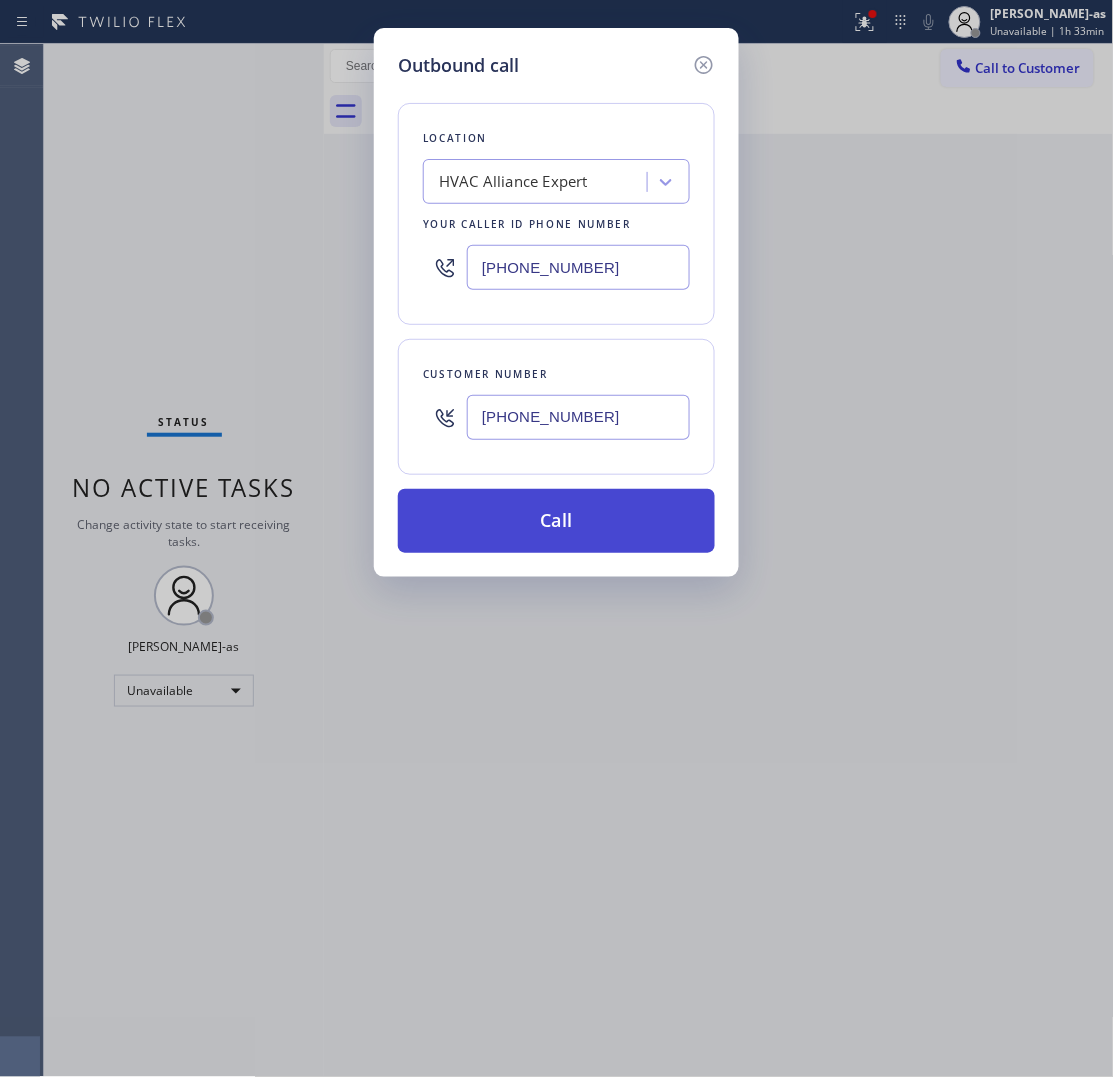 type on "[PHONE_NUMBER]" 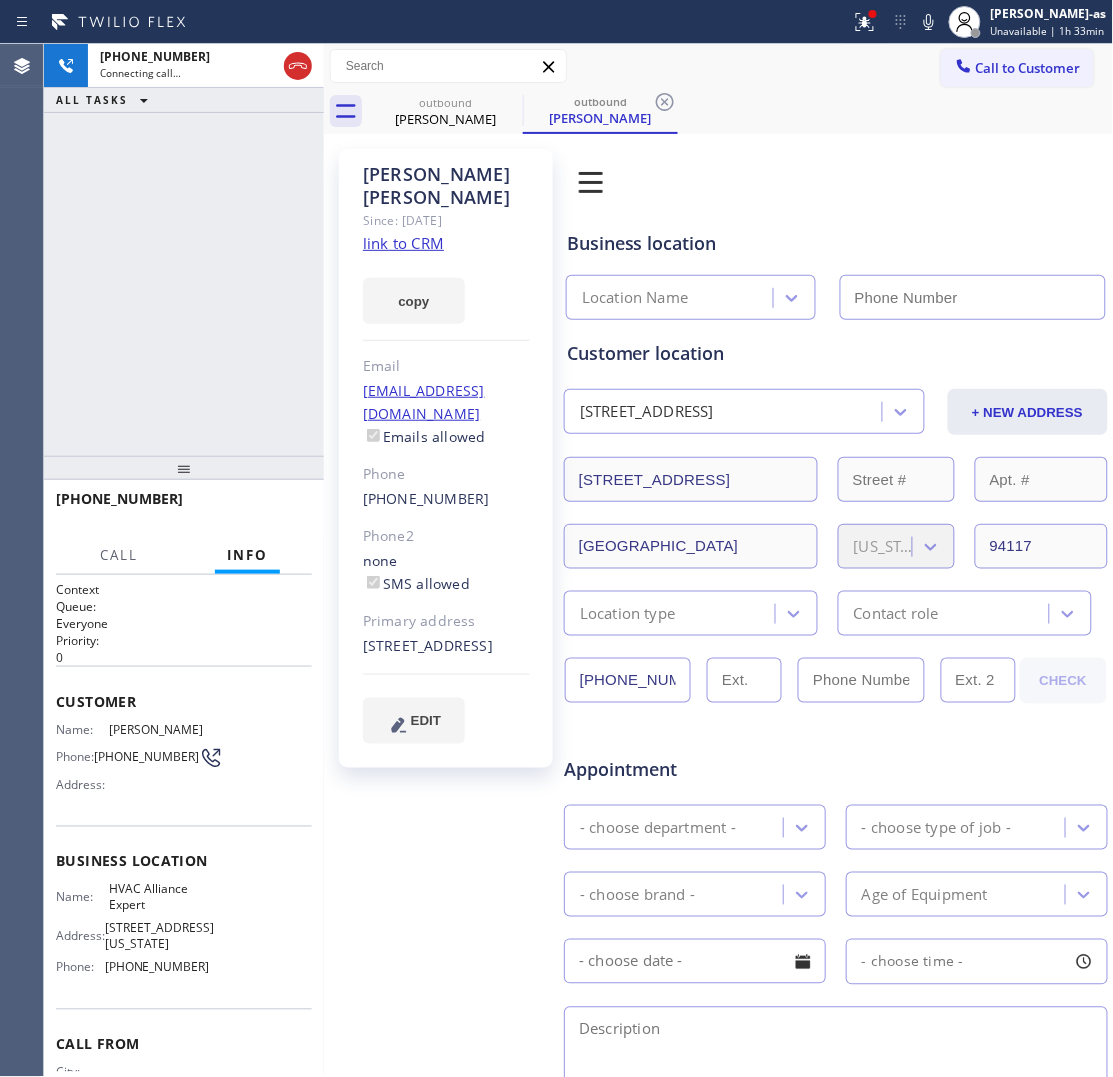 type on "[PHONE_NUMBER]" 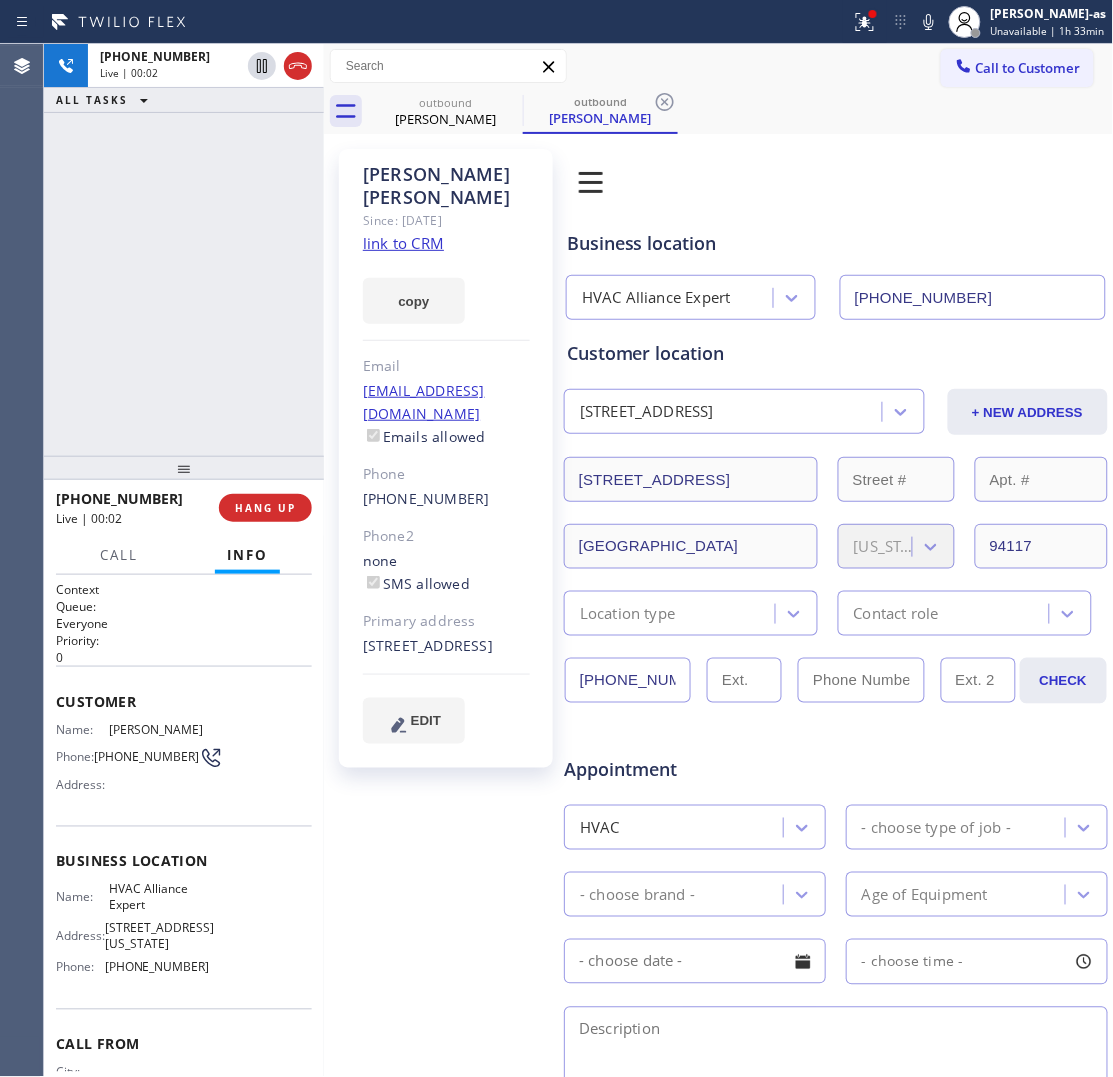 click on "link to CRM" 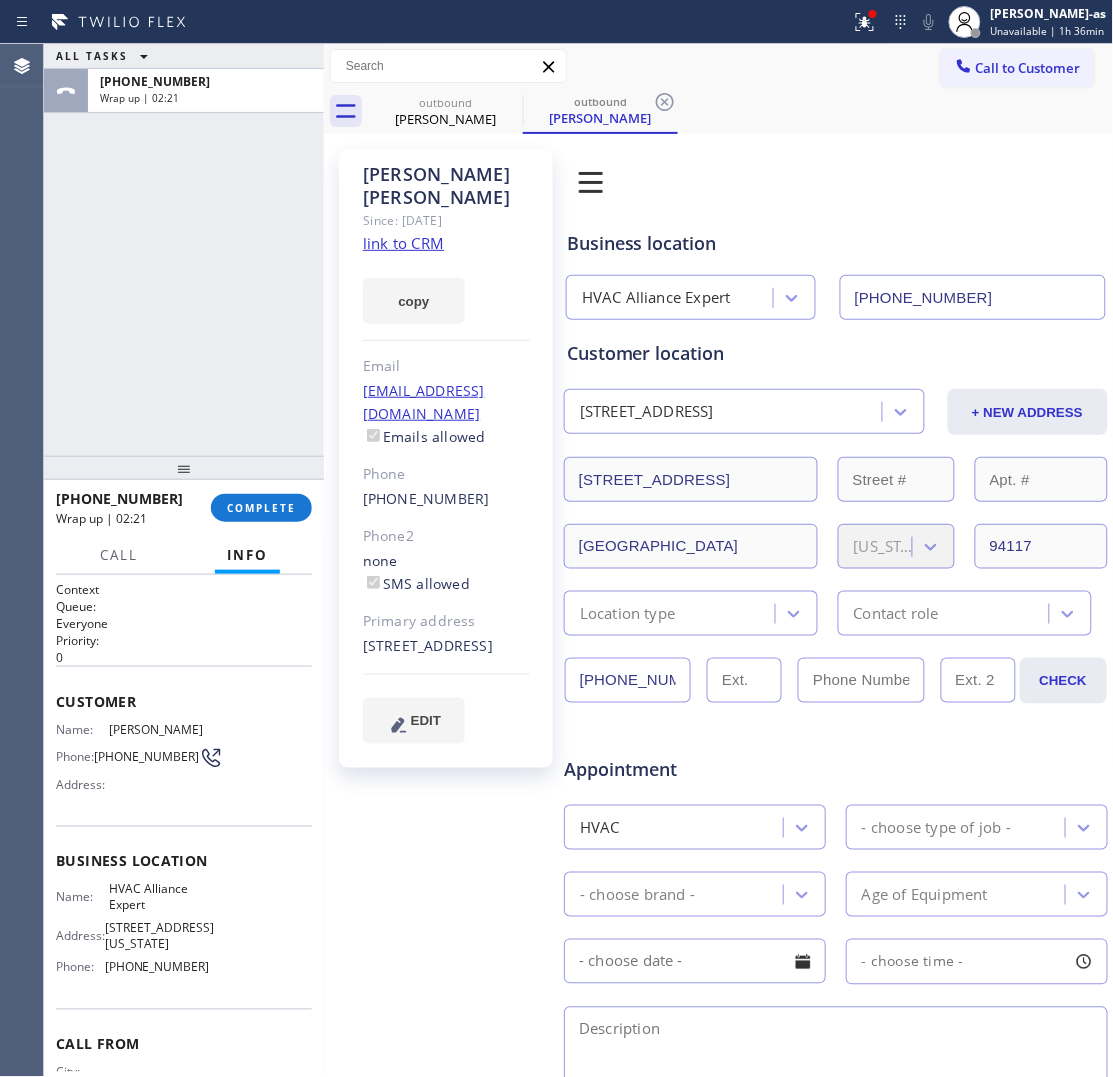 click on "ALL TASKS ALL TASKS ACTIVE TASKS TASKS IN WRAP UP [PHONE_NUMBER] Wrap up | 02:21" at bounding box center (184, 250) 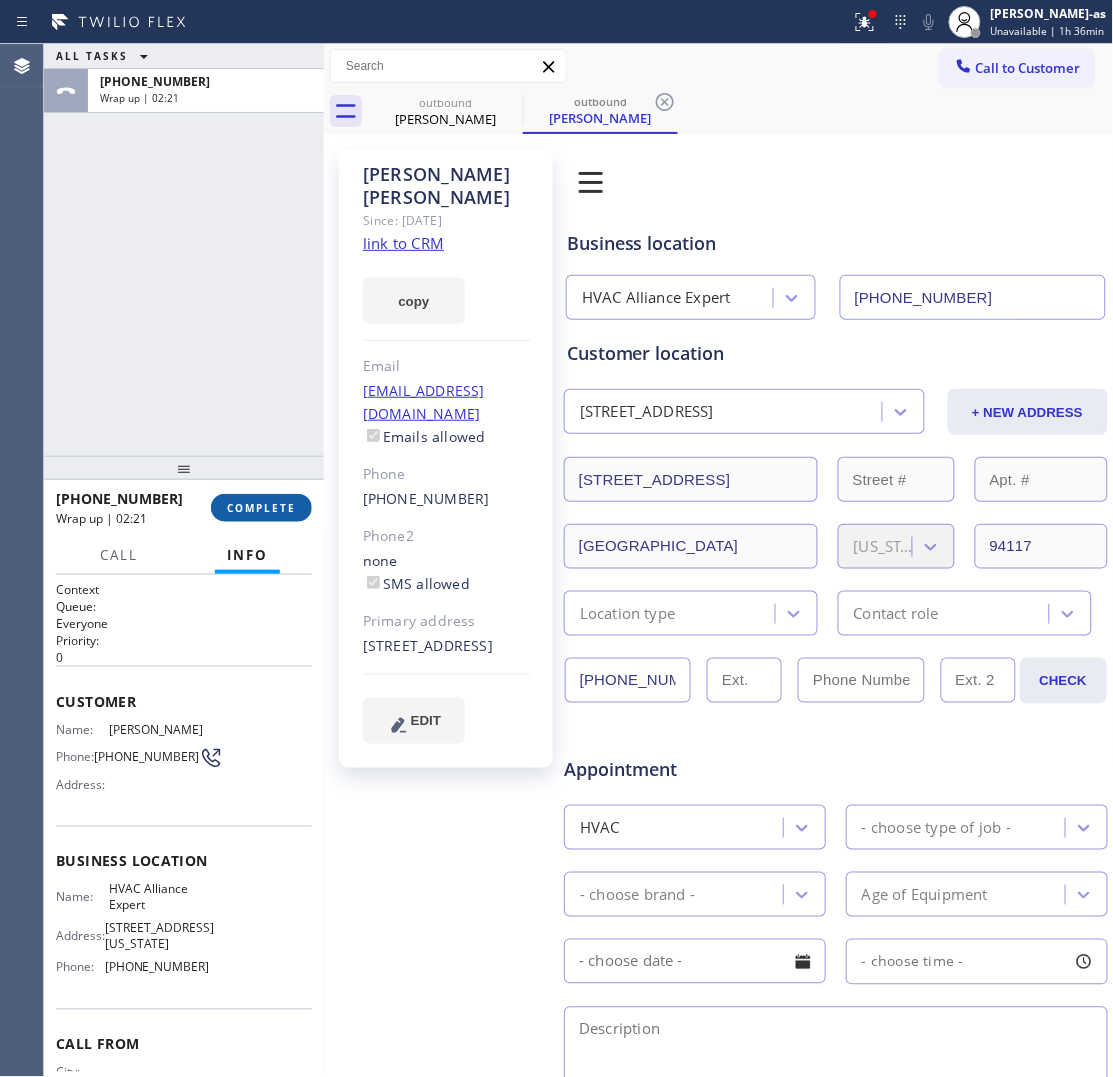 click on "COMPLETE" at bounding box center [261, 508] 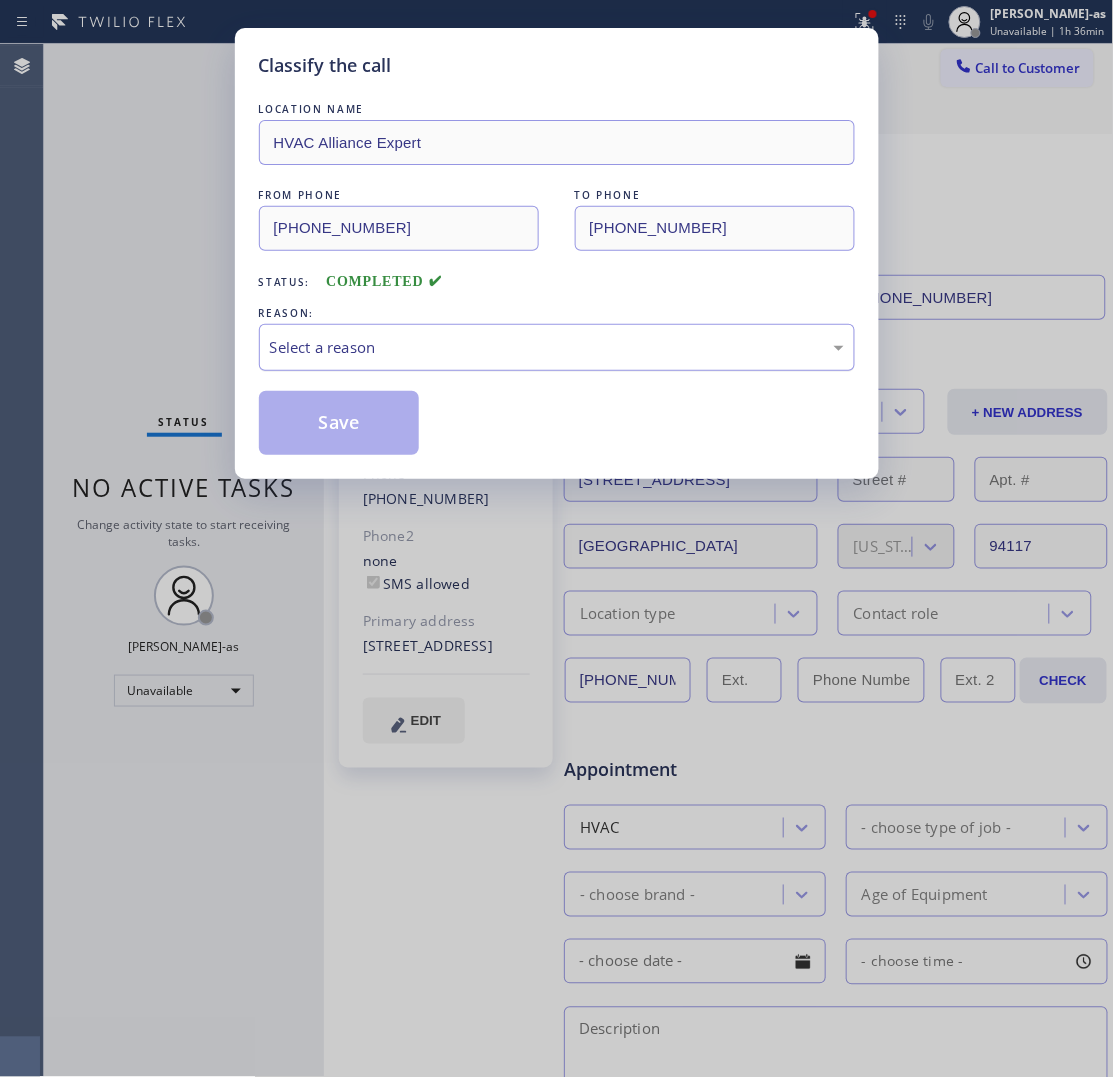 click on "Select a reason" at bounding box center [557, 347] 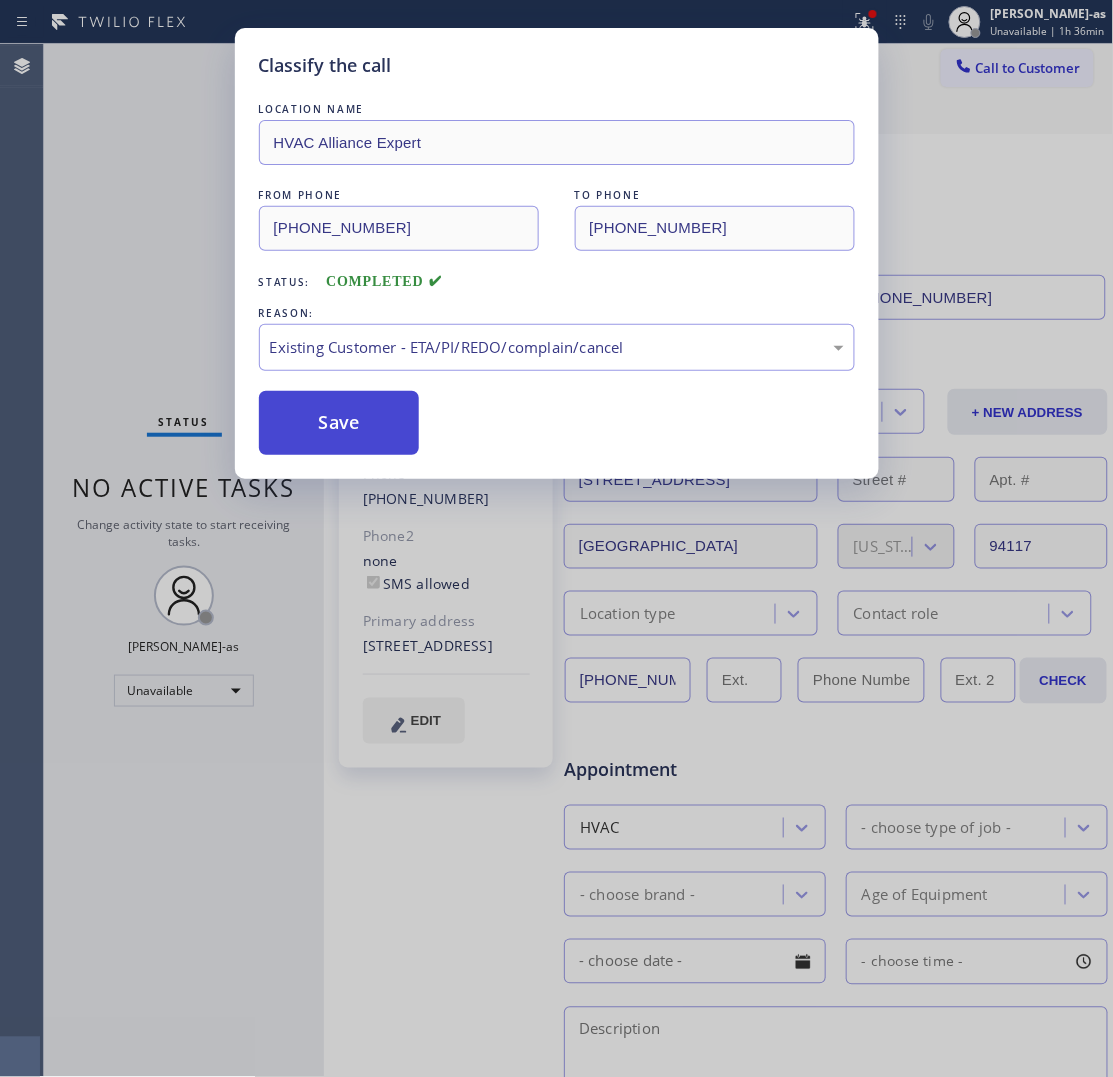 click on "Save" at bounding box center [339, 423] 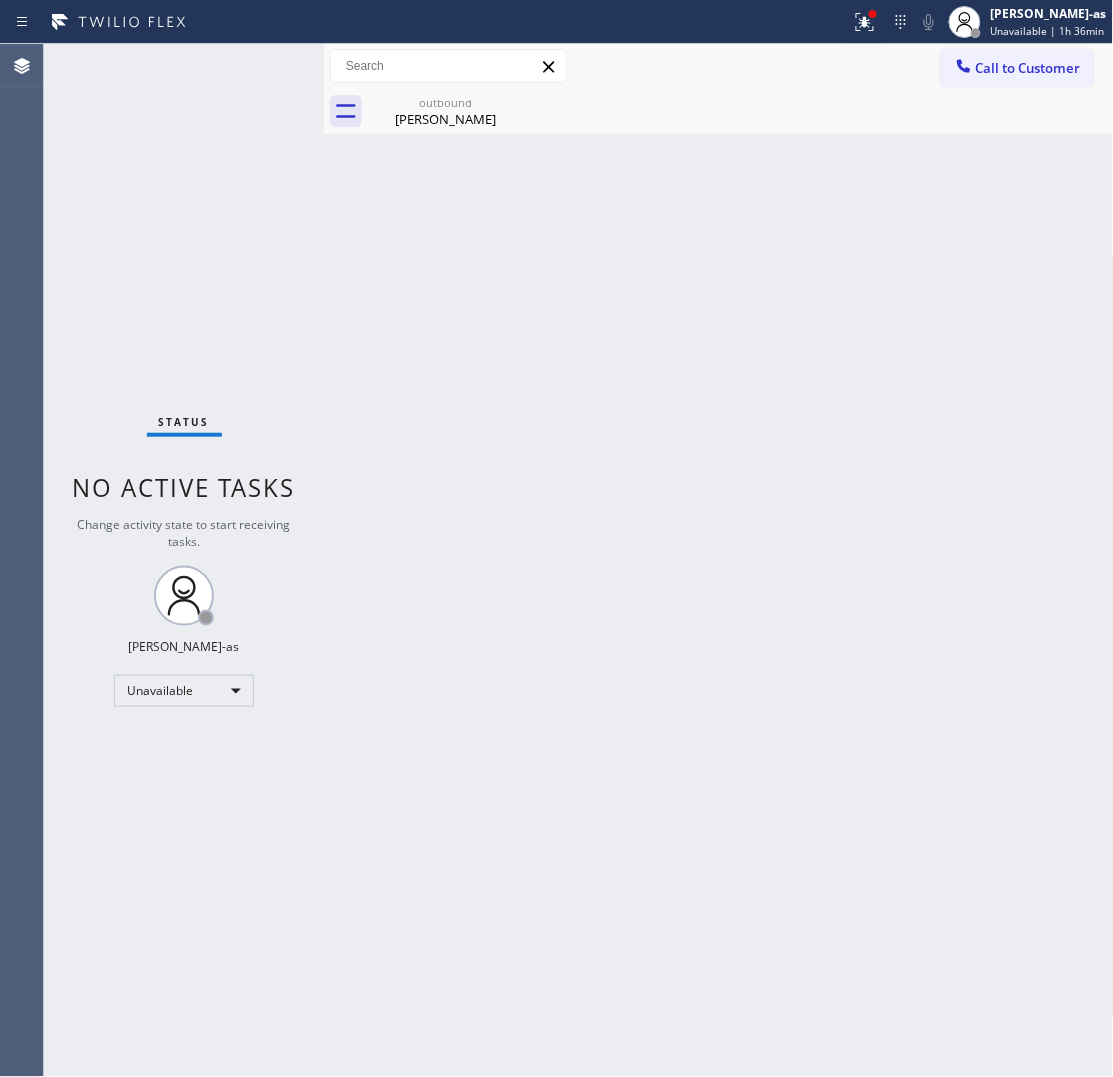 drag, startPoint x: 998, startPoint y: 71, endPoint x: 857, endPoint y: 142, distance: 157.86703 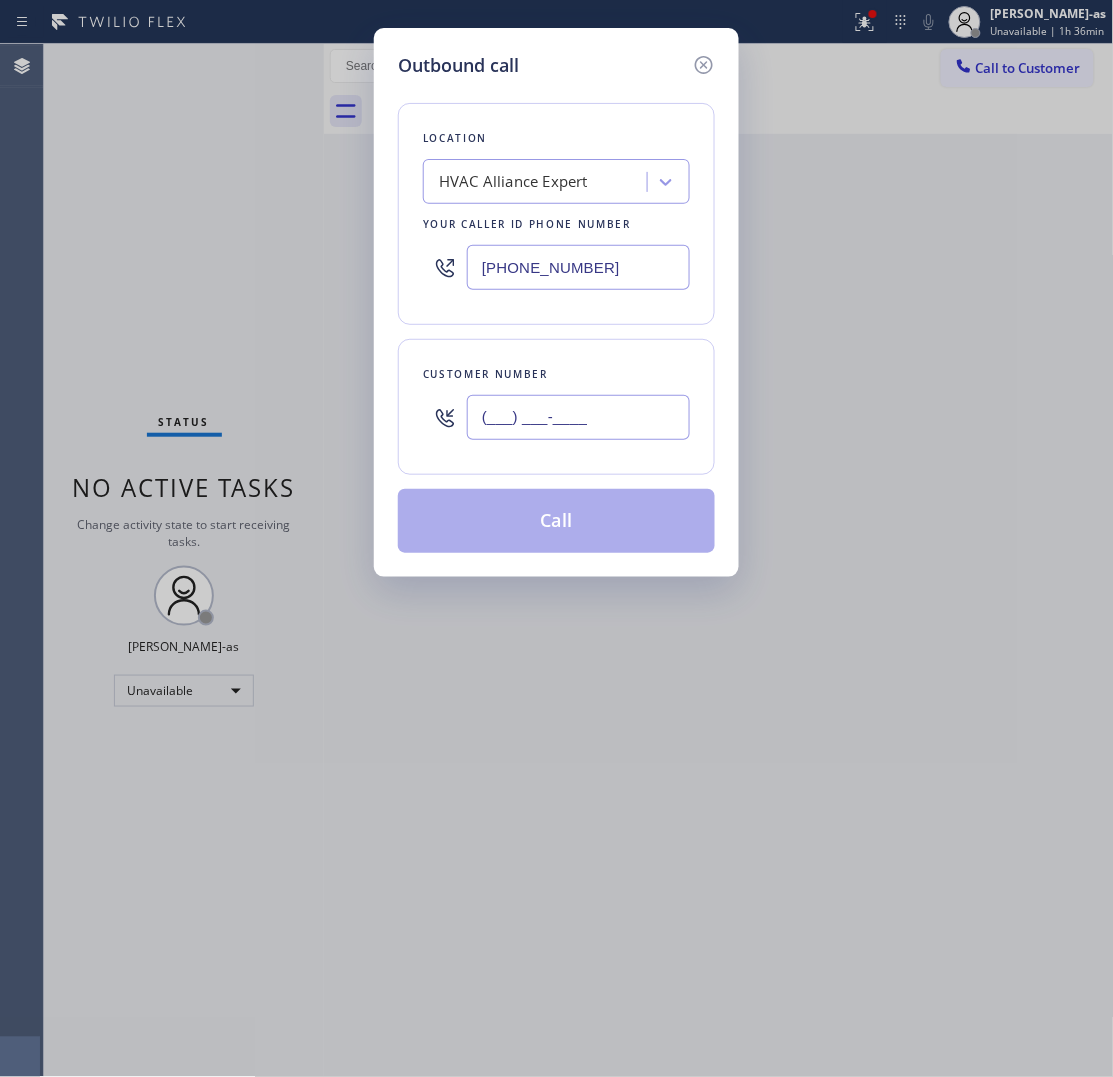 click on "(___) ___-____" at bounding box center [578, 417] 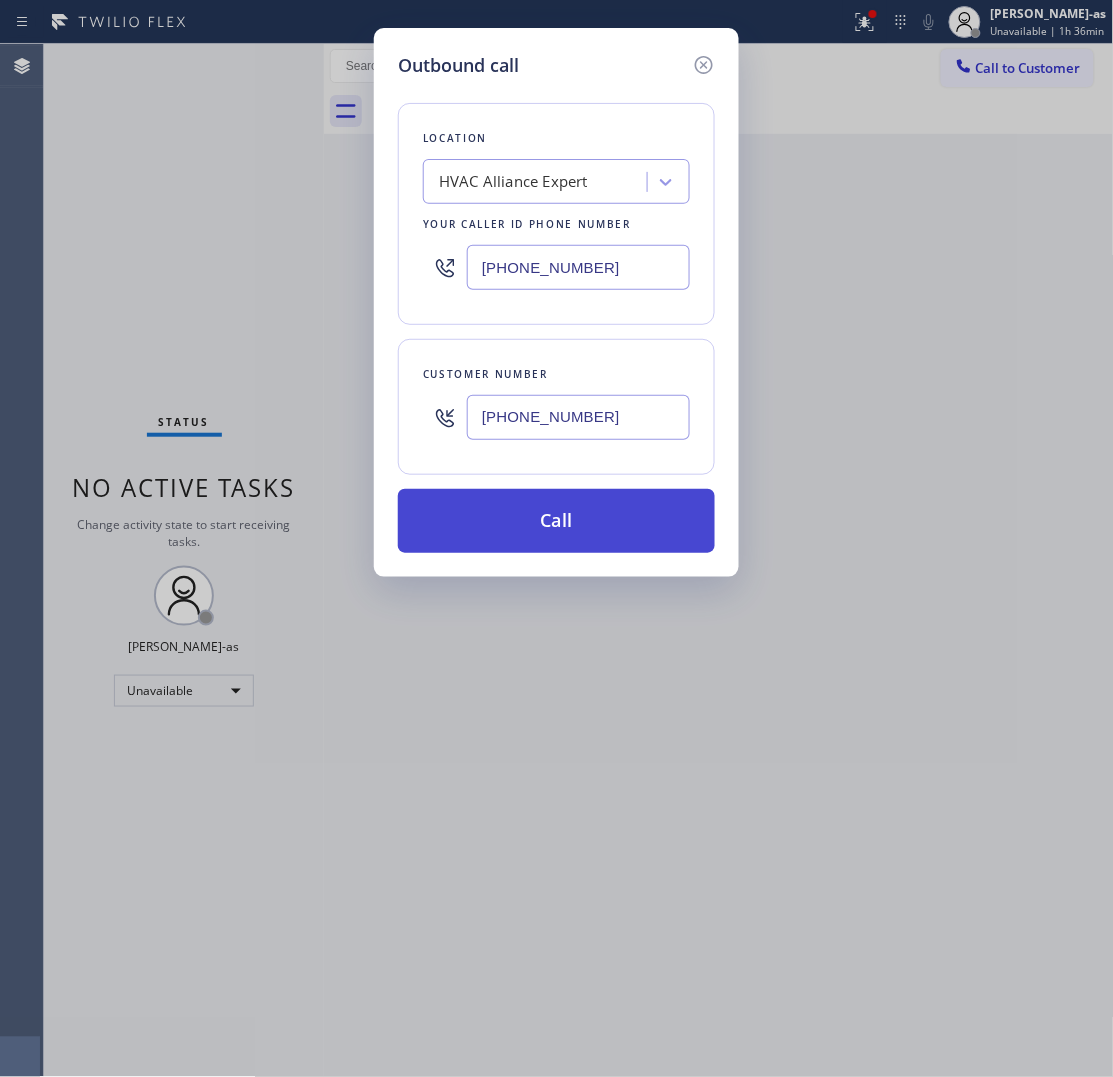 type on "[PHONE_NUMBER]" 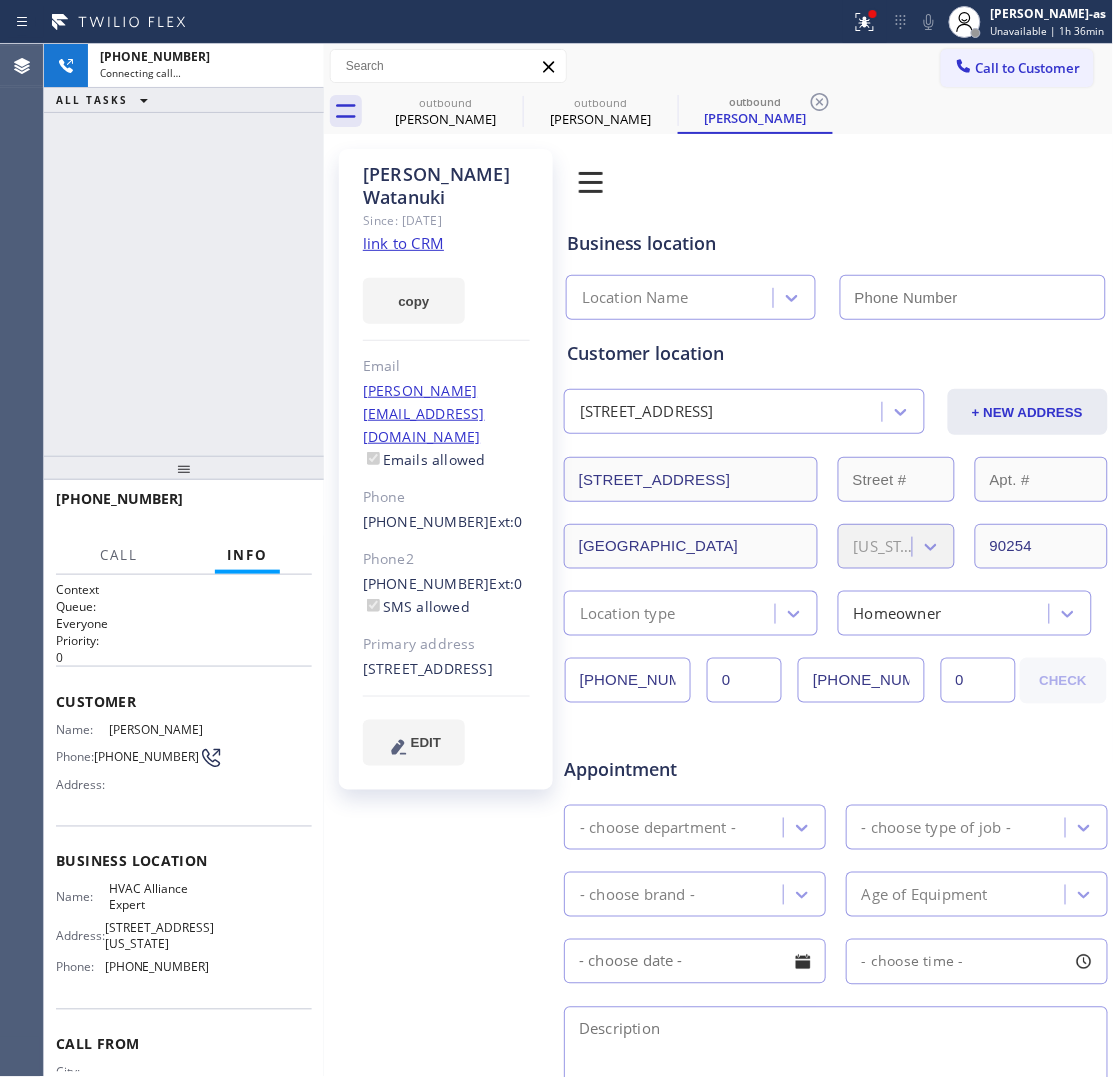 click on "[PHONE_NUMBER] Connecting call… ALL TASKS ALL TASKS ACTIVE TASKS TASKS IN WRAP UP" at bounding box center (184, 250) 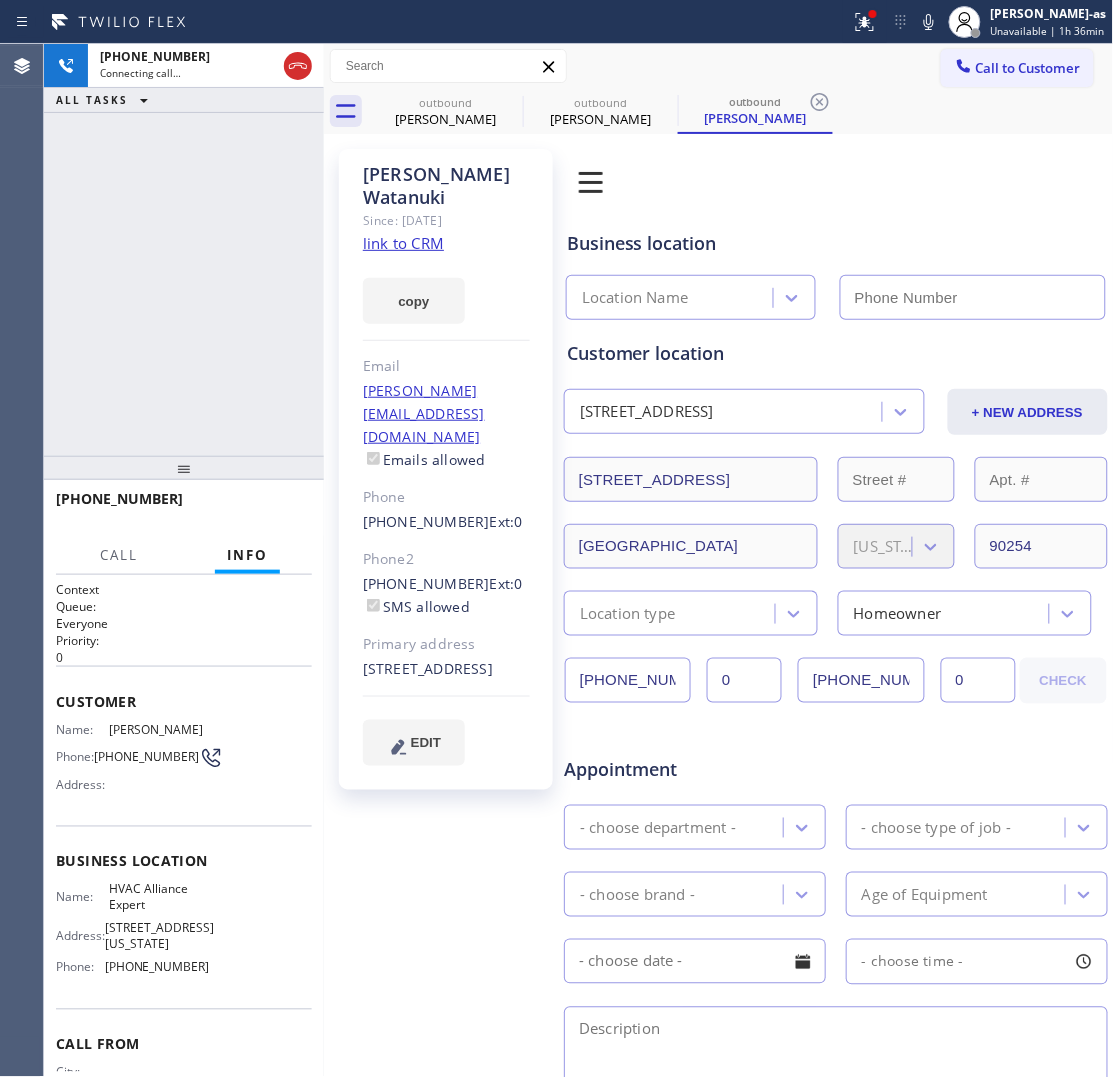click on "link to CRM" 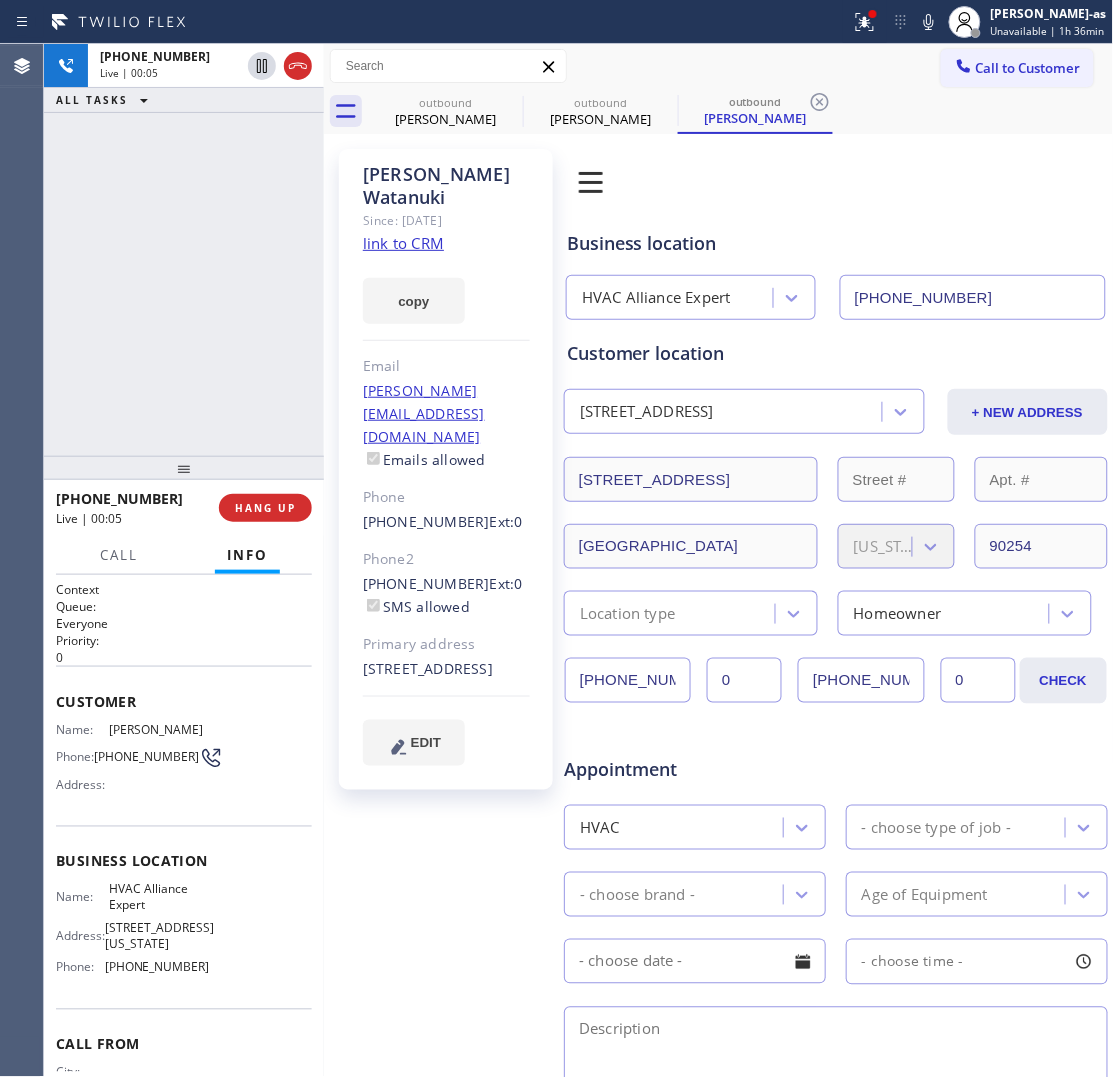 click on "[PHONE_NUMBER] Live | 00:05 ALL TASKS ALL TASKS ACTIVE TASKS TASKS IN WRAP UP" at bounding box center [184, 250] 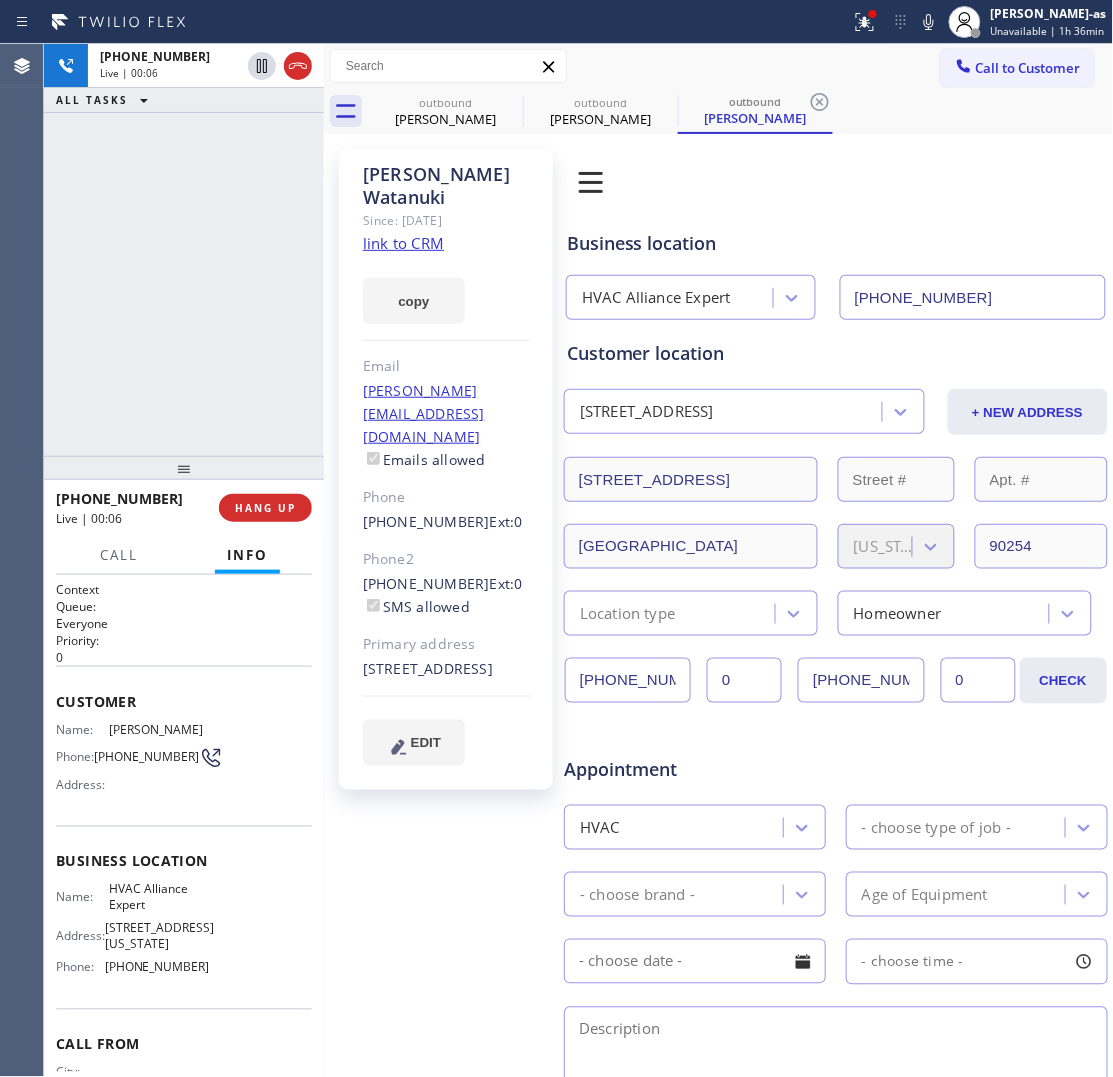drag, startPoint x: 280, startPoint y: 502, endPoint x: 257, endPoint y: 447, distance: 59.615433 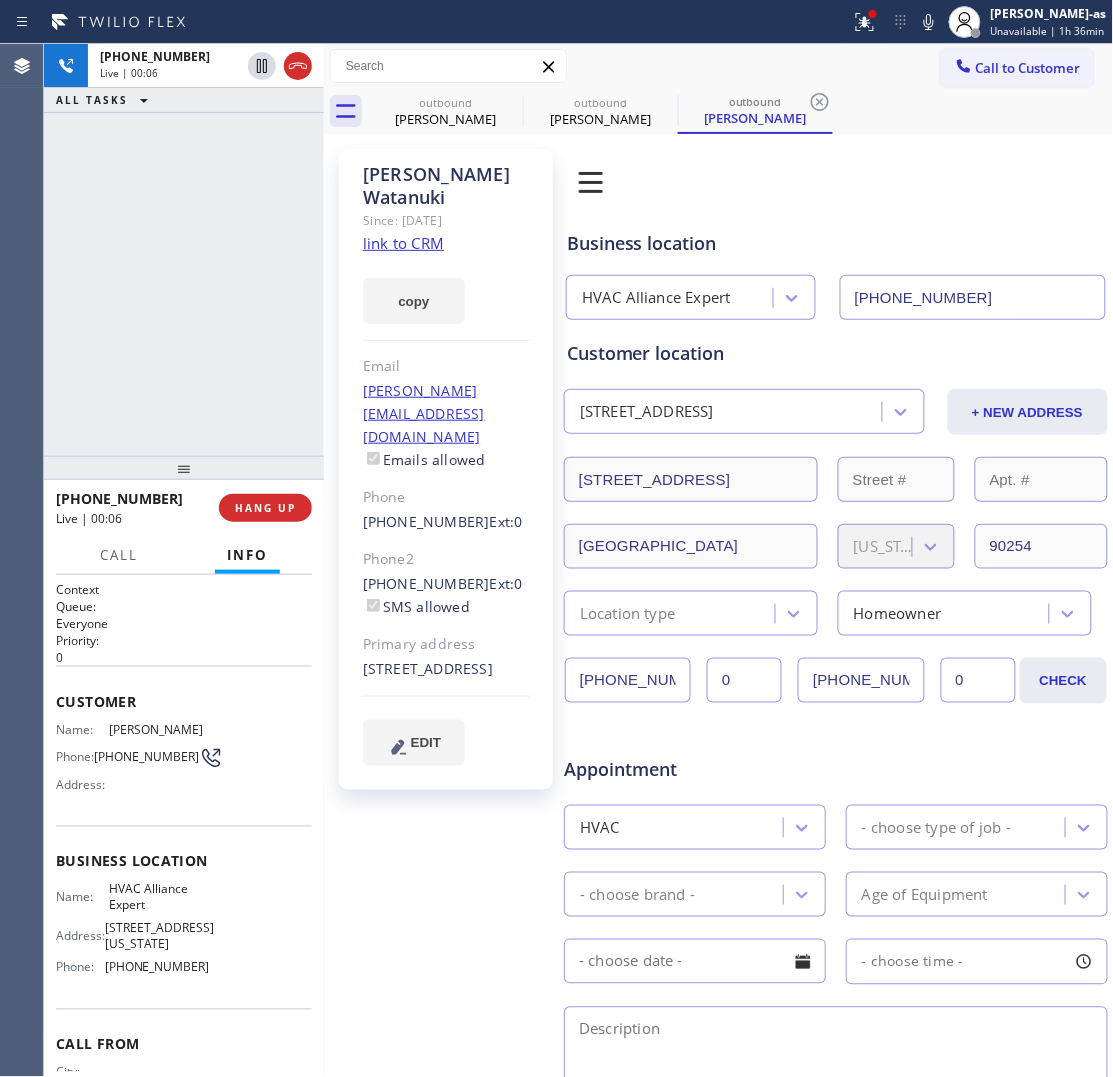 click on "HANG UP" at bounding box center (265, 508) 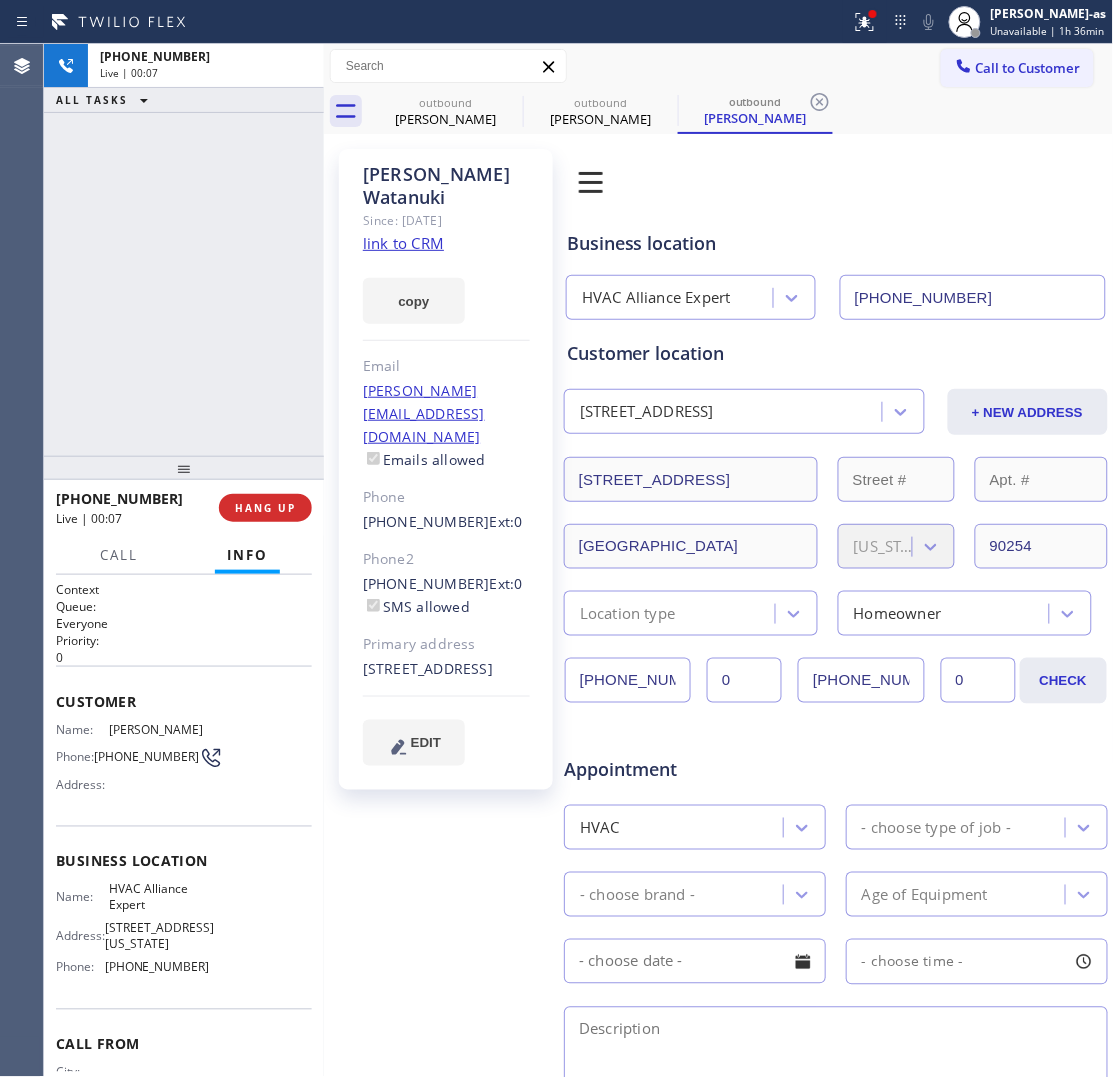 click on "[PHONE_NUMBER] Live | 00:07 ALL TASKS ALL TASKS ACTIVE TASKS TASKS IN WRAP UP" at bounding box center [184, 250] 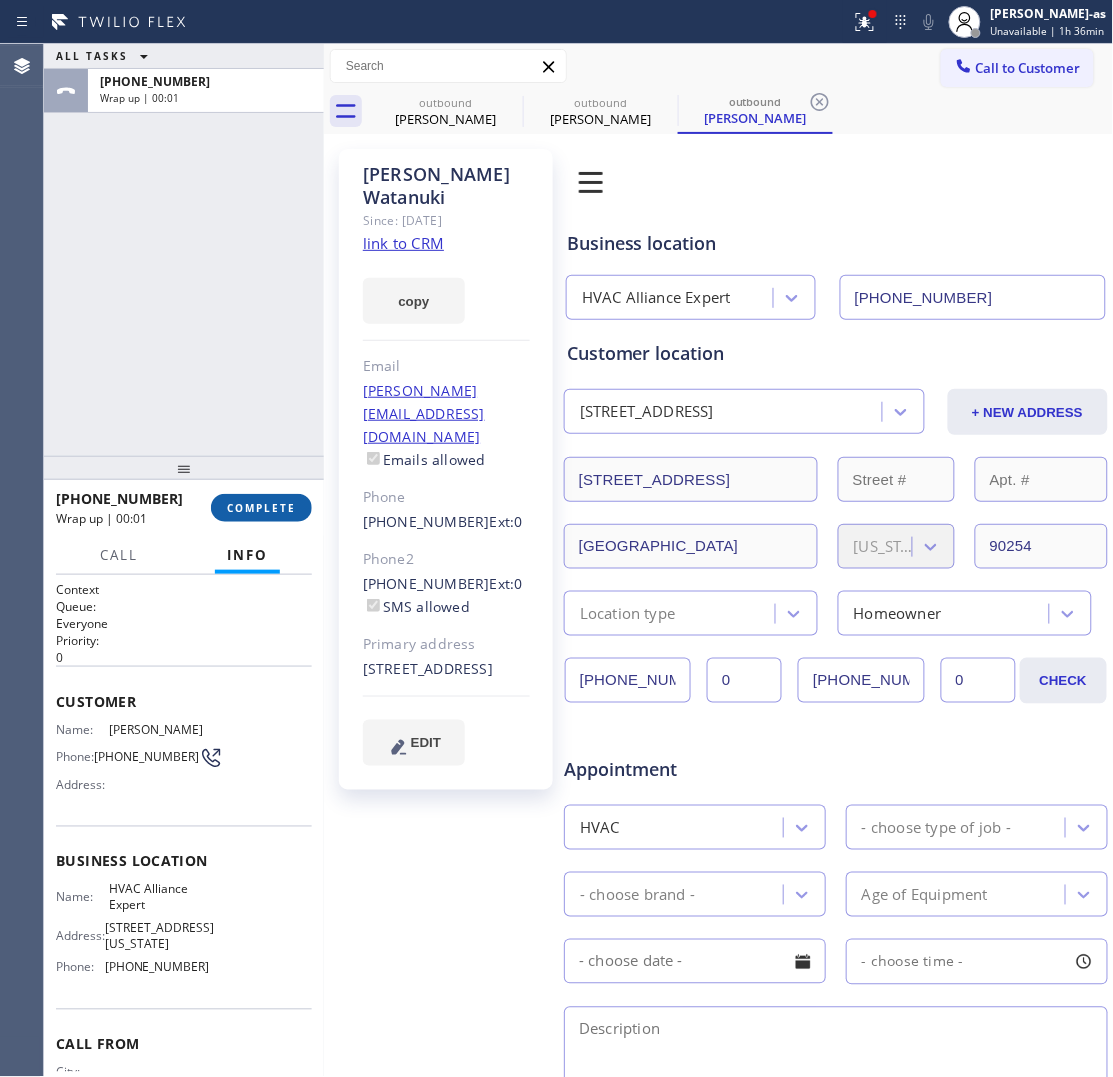click on "COMPLETE" at bounding box center (261, 508) 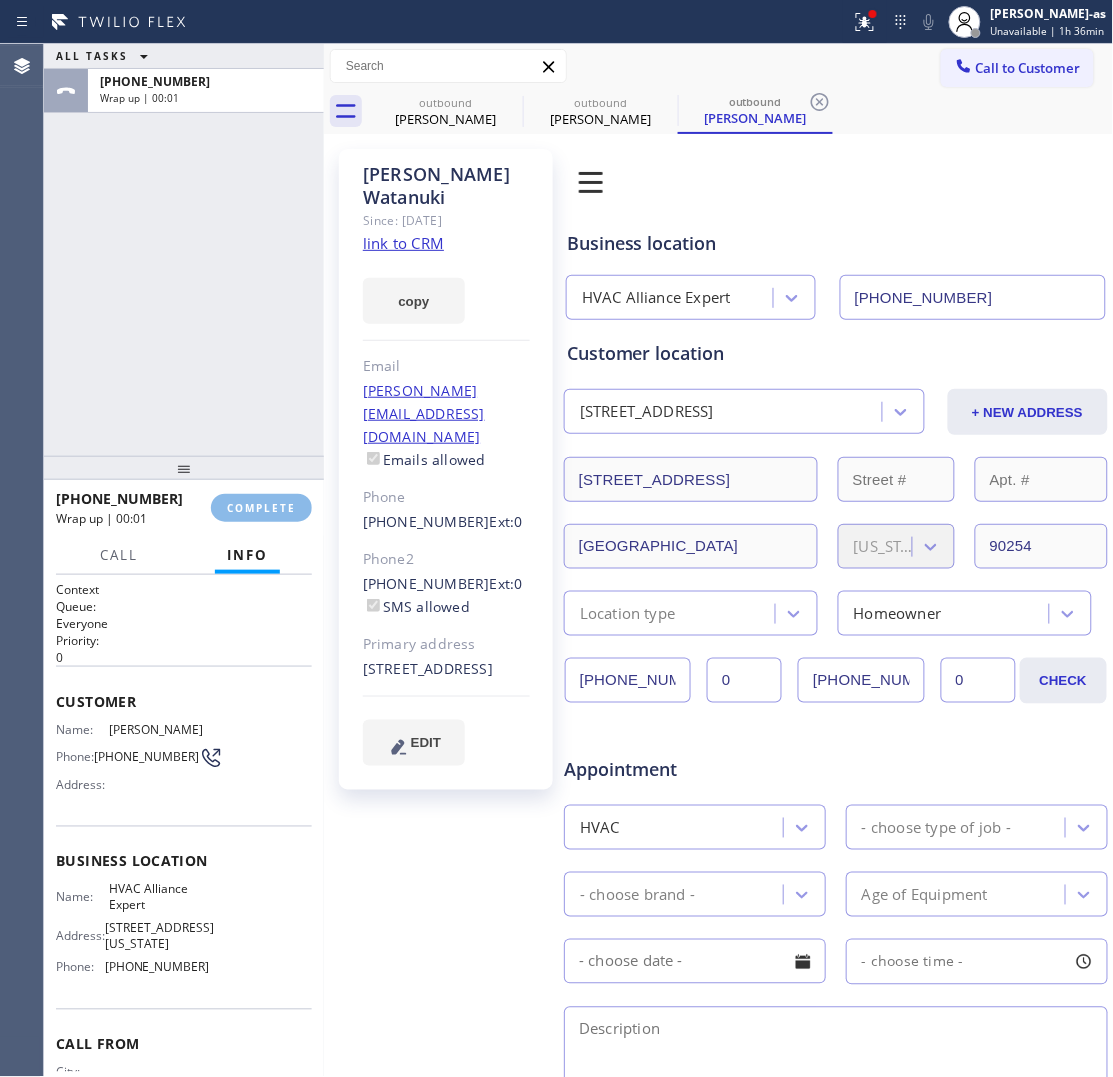 click on "ALL TASKS ALL TASKS ACTIVE TASKS TASKS IN WRAP UP [PHONE_NUMBER] Wrap up | 00:01" at bounding box center [184, 250] 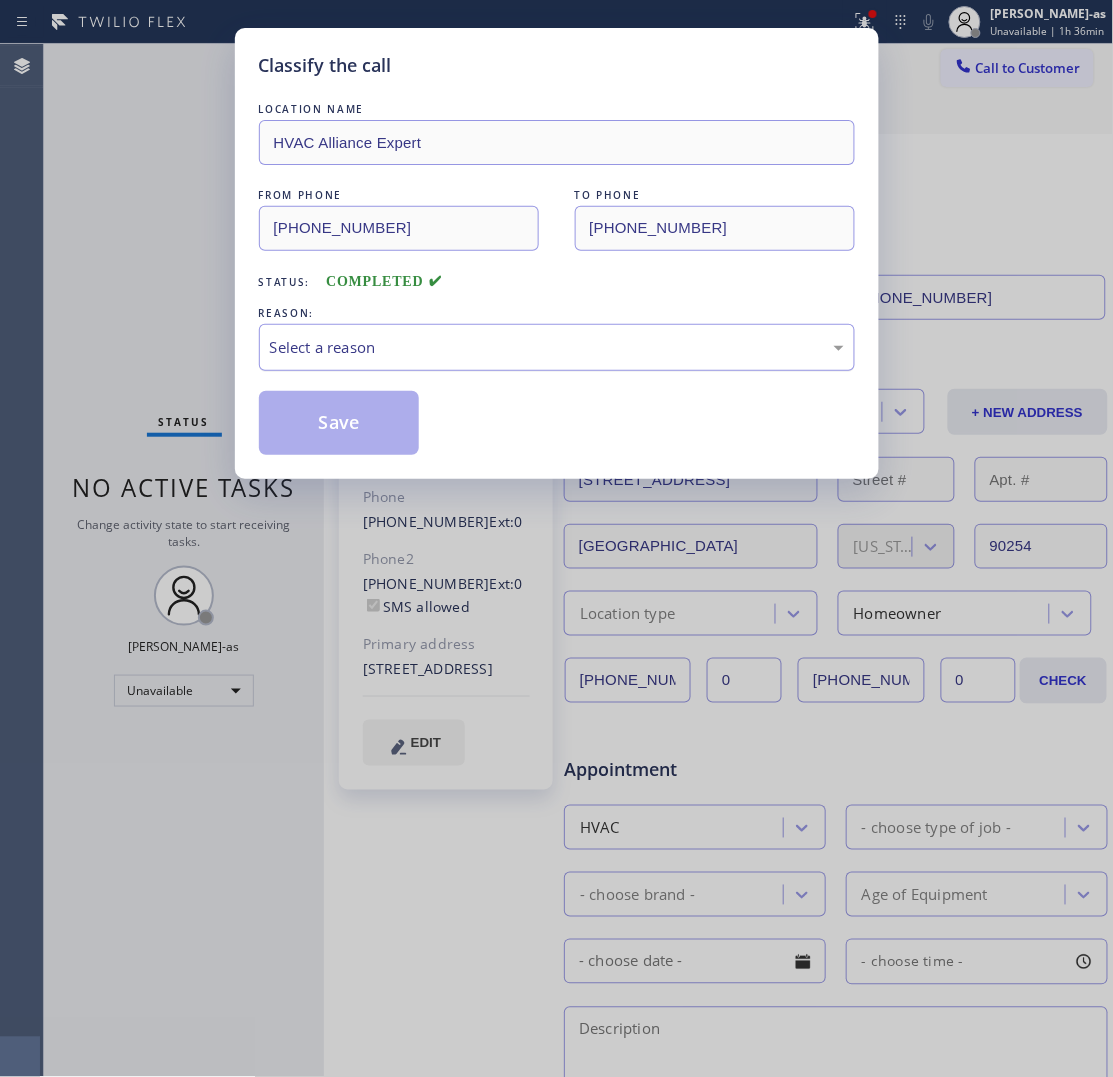 drag, startPoint x: 441, startPoint y: 341, endPoint x: 432, endPoint y: 348, distance: 11.401754 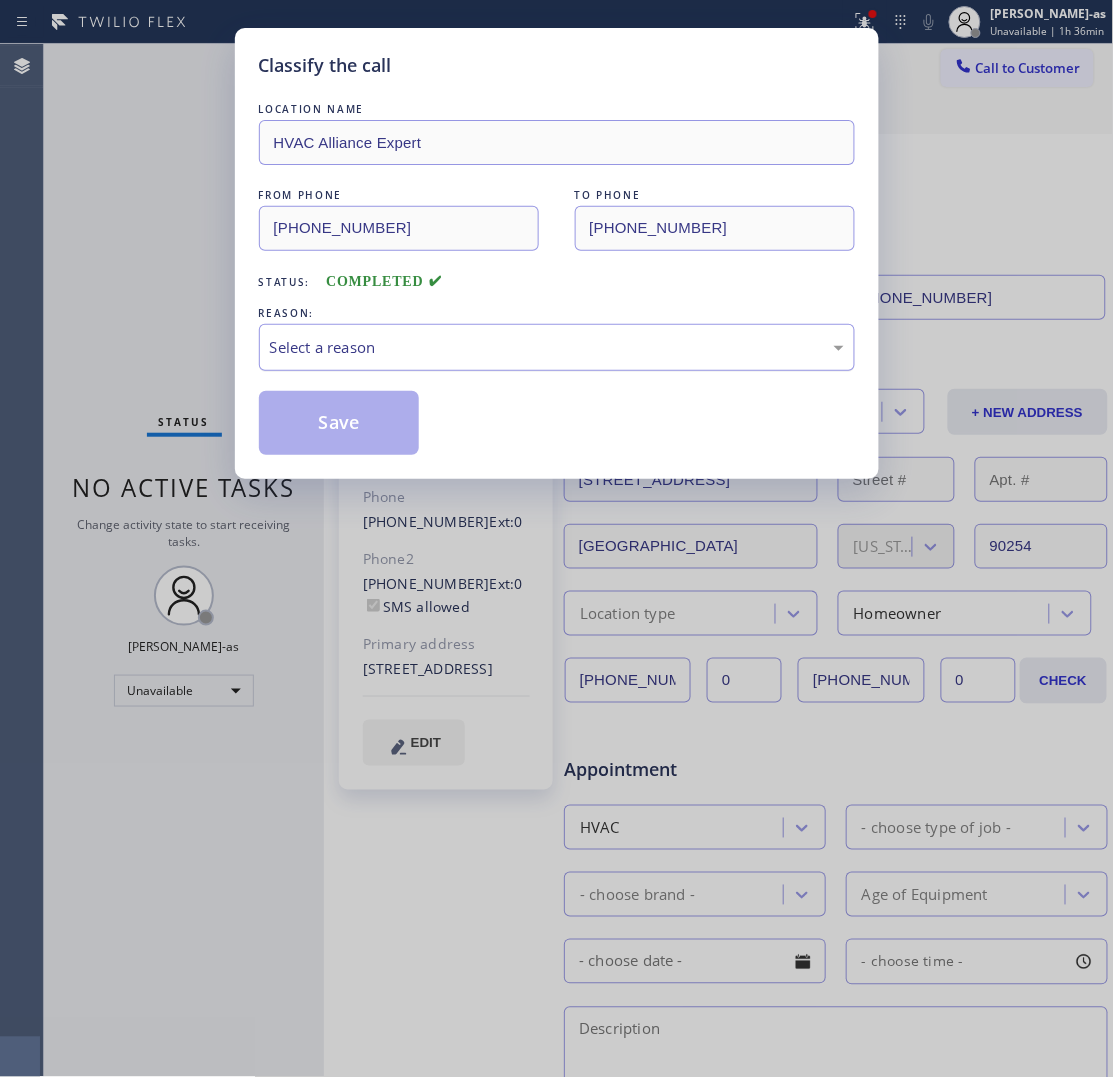 click on "Select a reason" at bounding box center [557, 347] 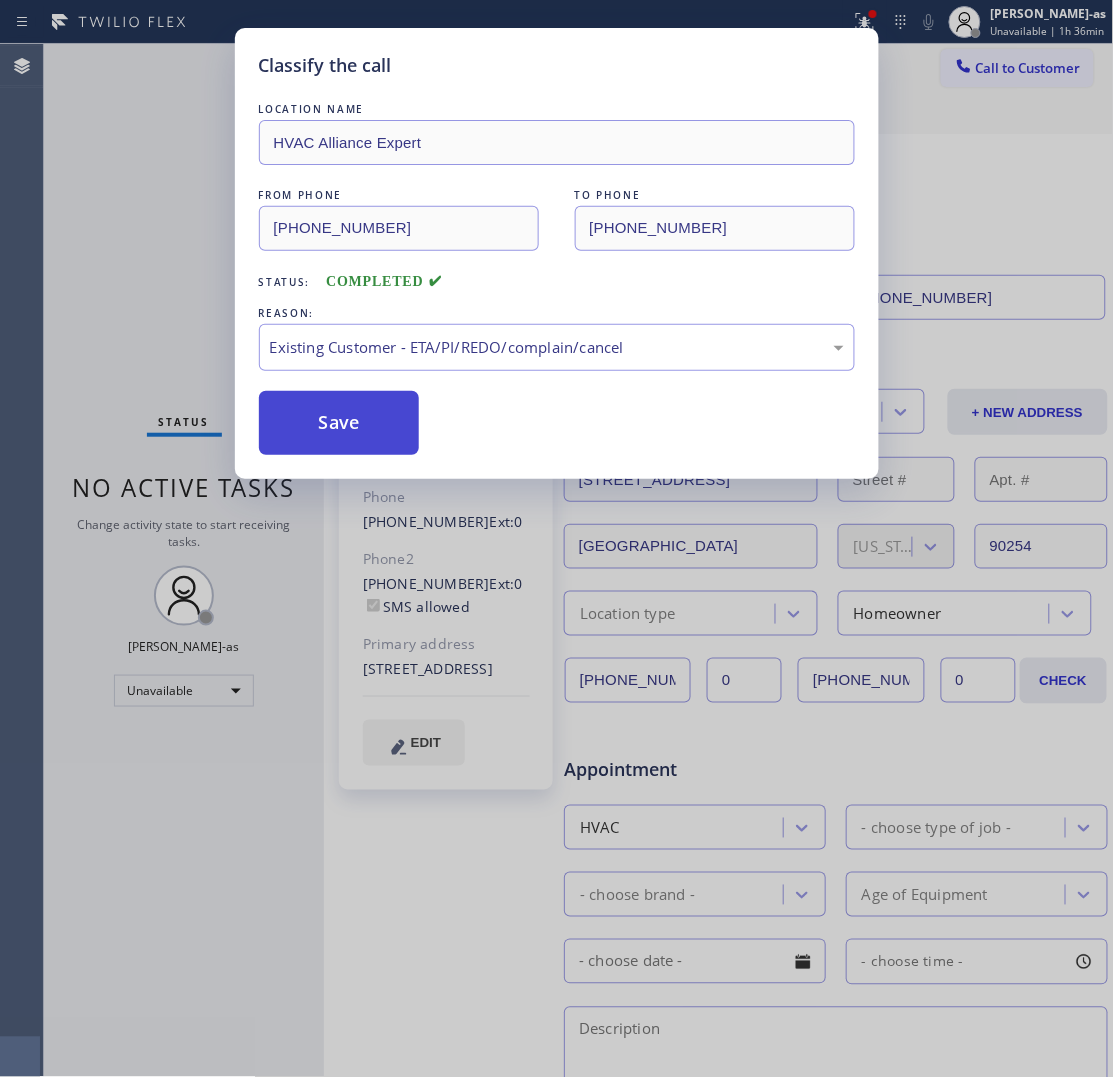 click on "Save" at bounding box center [339, 423] 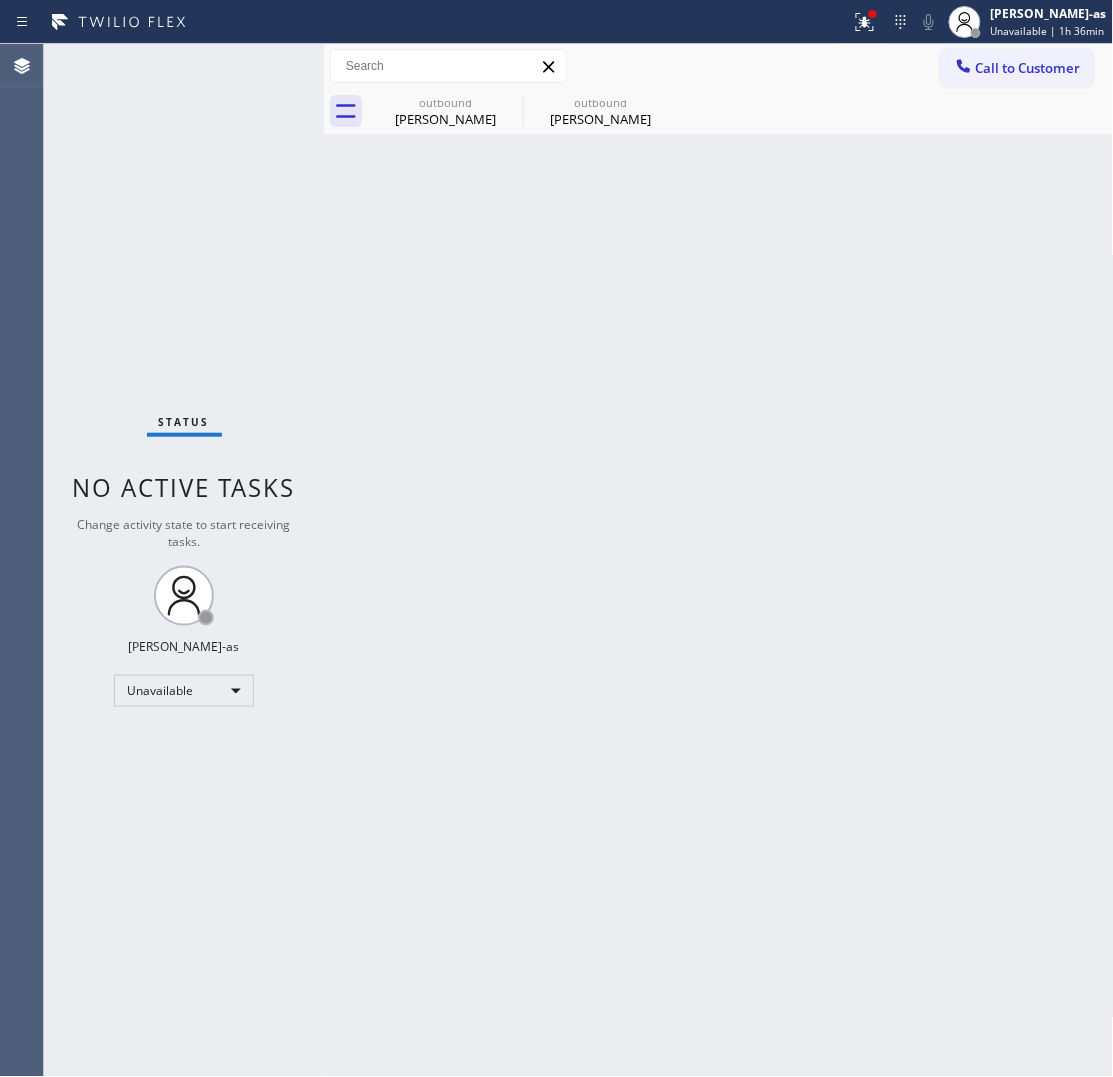 click on "Status   No active tasks     Change activity state to start receiving tasks.   [PERSON_NAME]-as Unavailable" at bounding box center [184, 560] 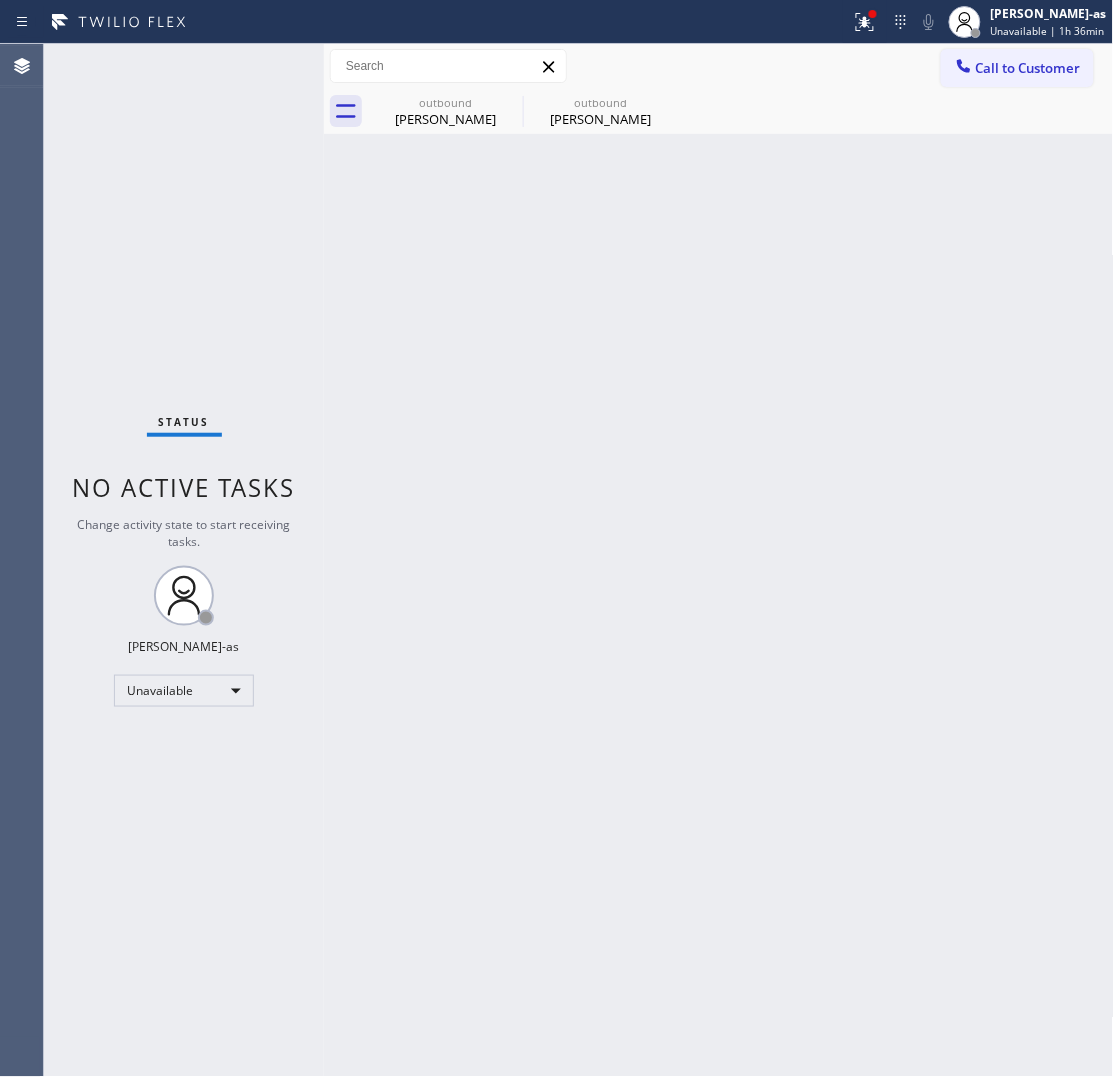 drag, startPoint x: 995, startPoint y: 86, endPoint x: 928, endPoint y: 126, distance: 78.03204 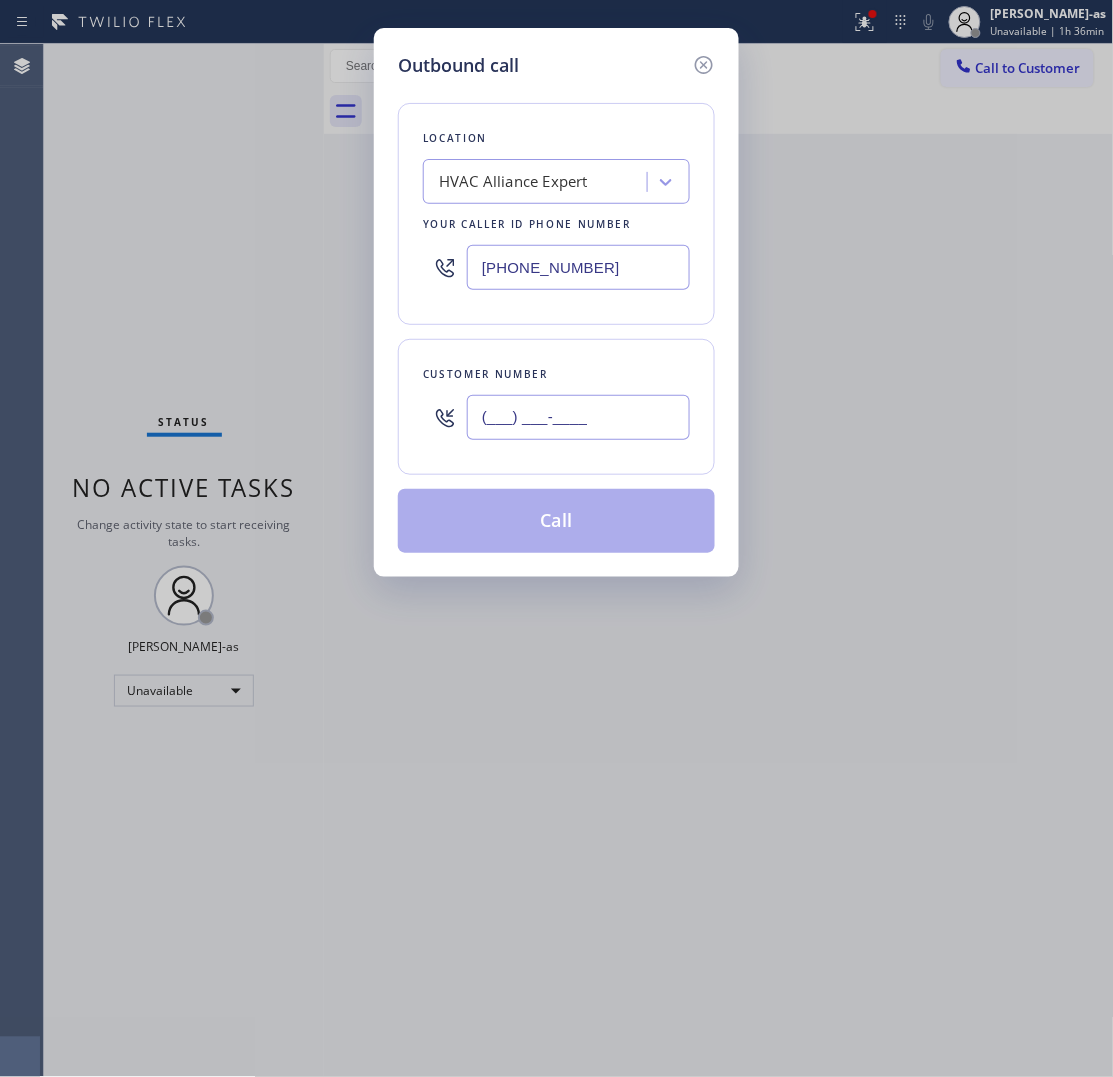 click on "(___) ___-____" at bounding box center (578, 417) 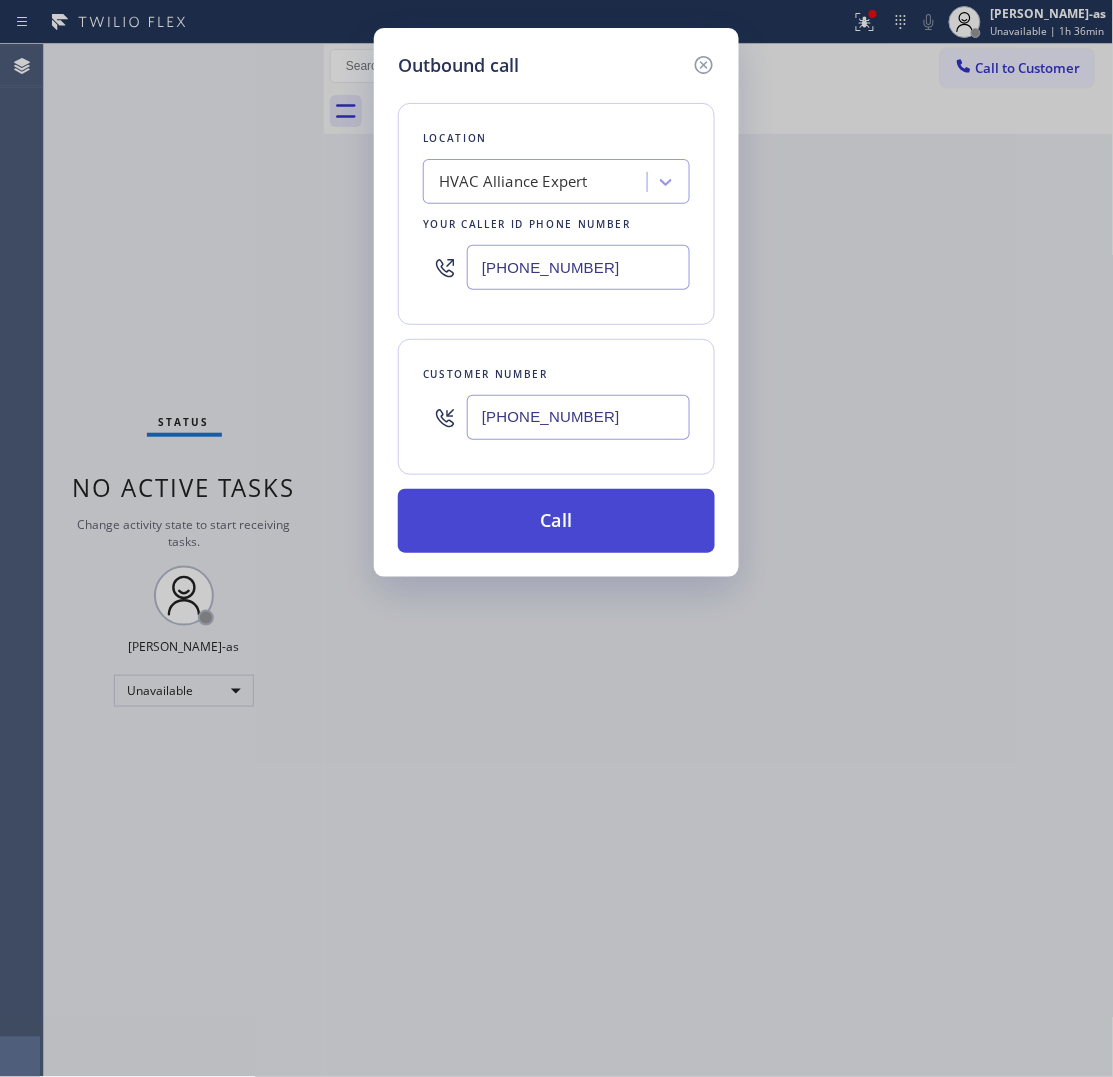 type on "[PHONE_NUMBER]" 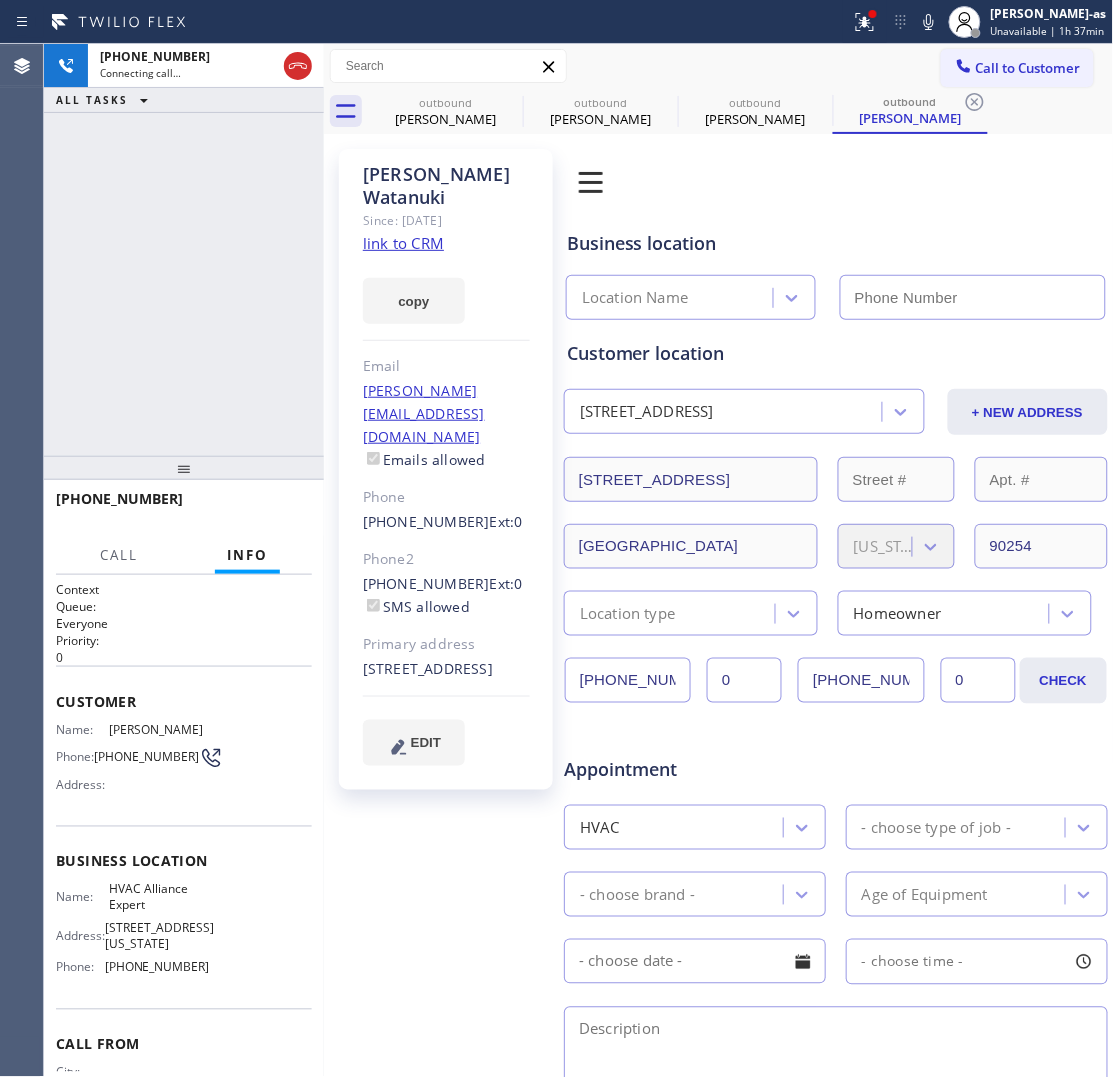 type on "[PHONE_NUMBER]" 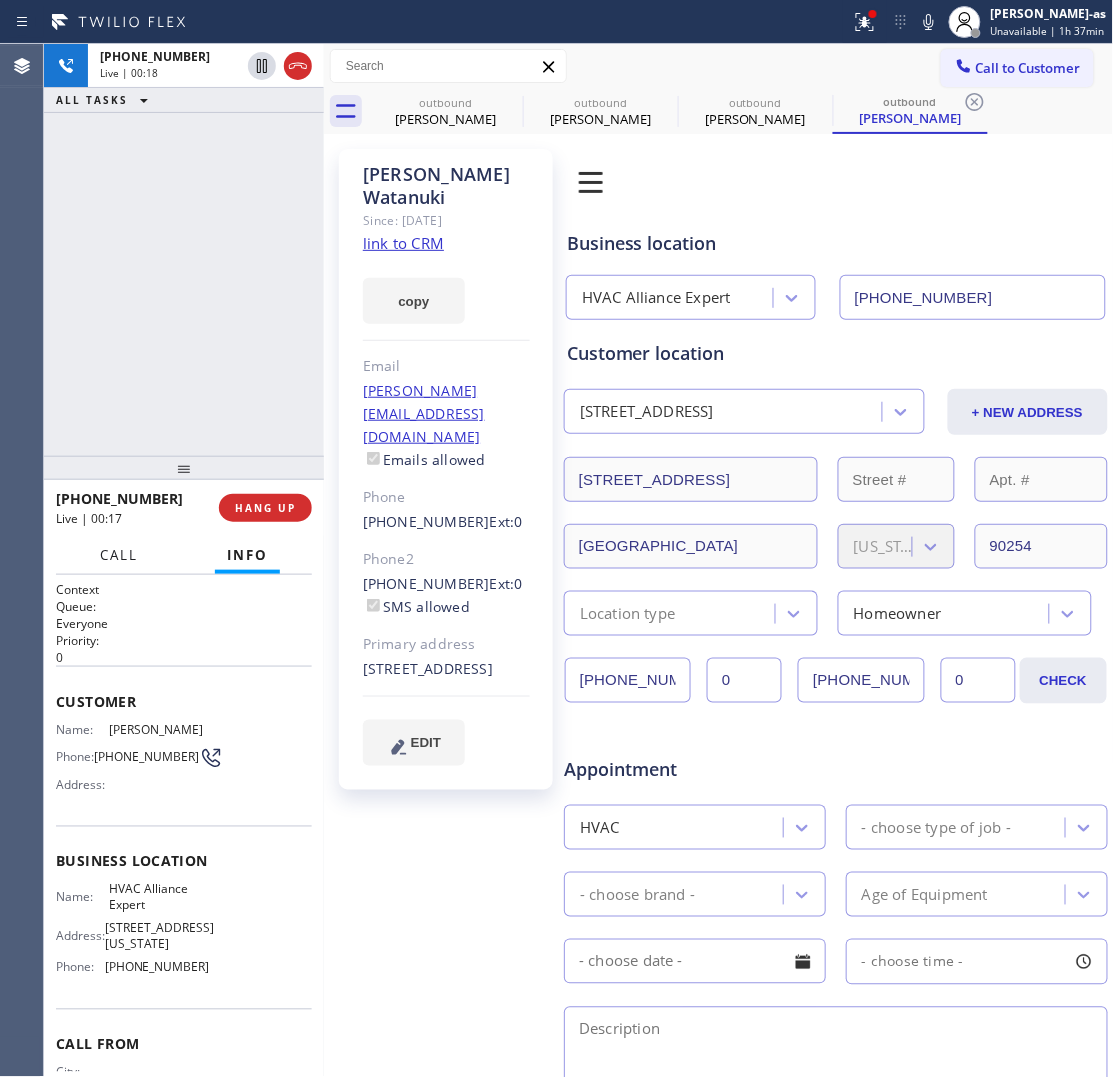 drag, startPoint x: 135, startPoint y: 553, endPoint x: 278, endPoint y: 1045, distance: 512.3602 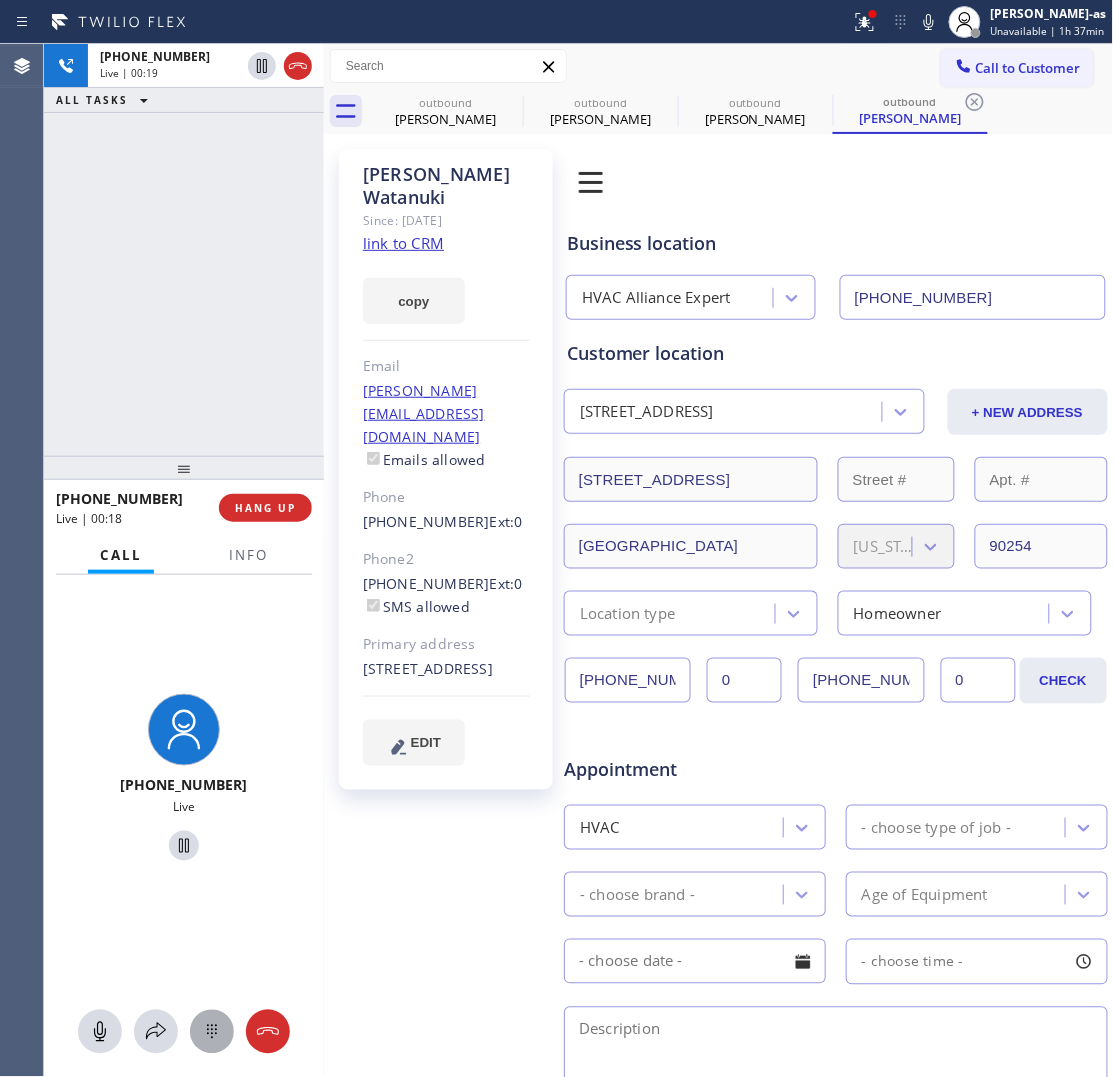 click at bounding box center [212, 1032] 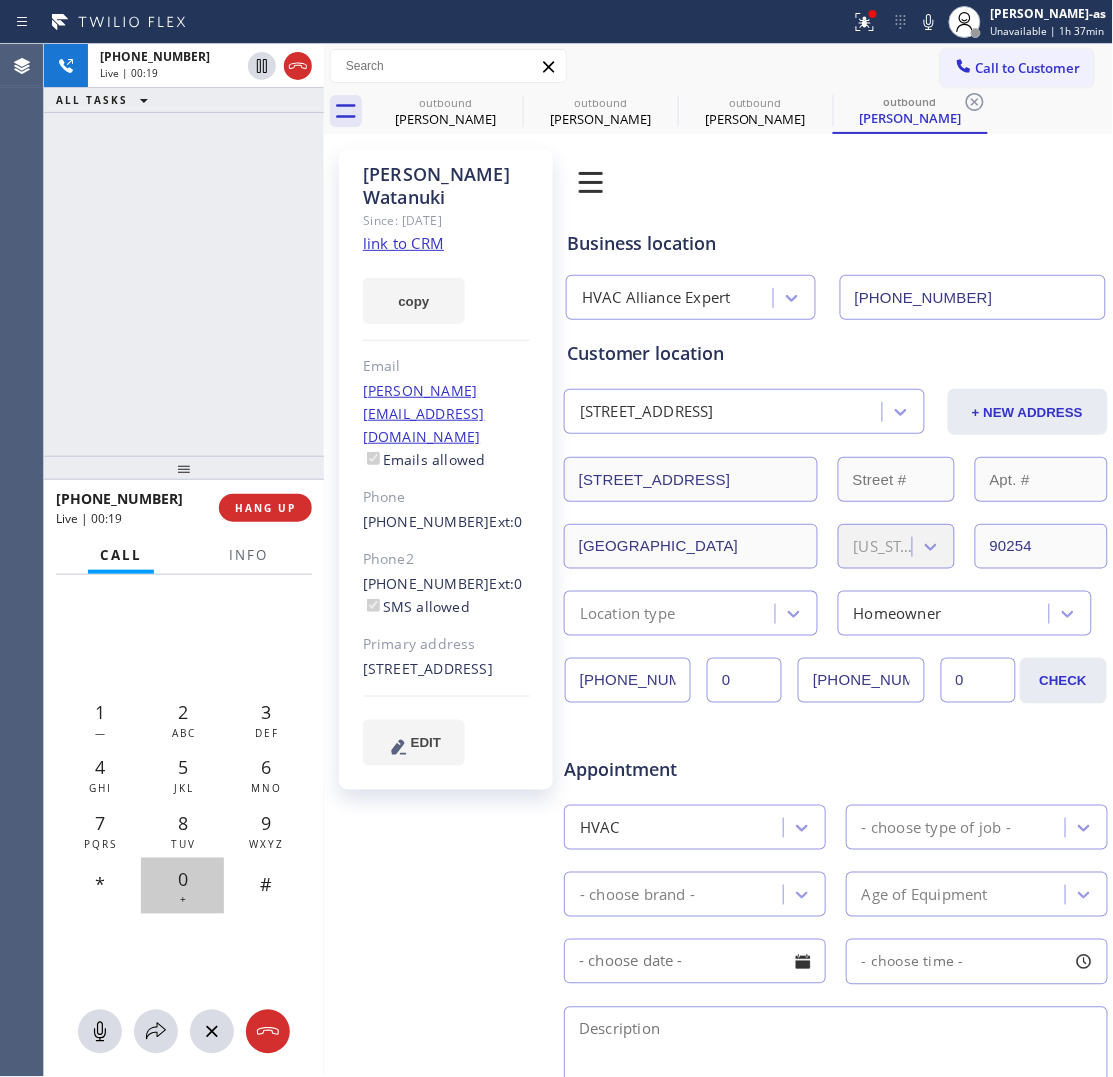 click on "0 +" at bounding box center (182, 886) 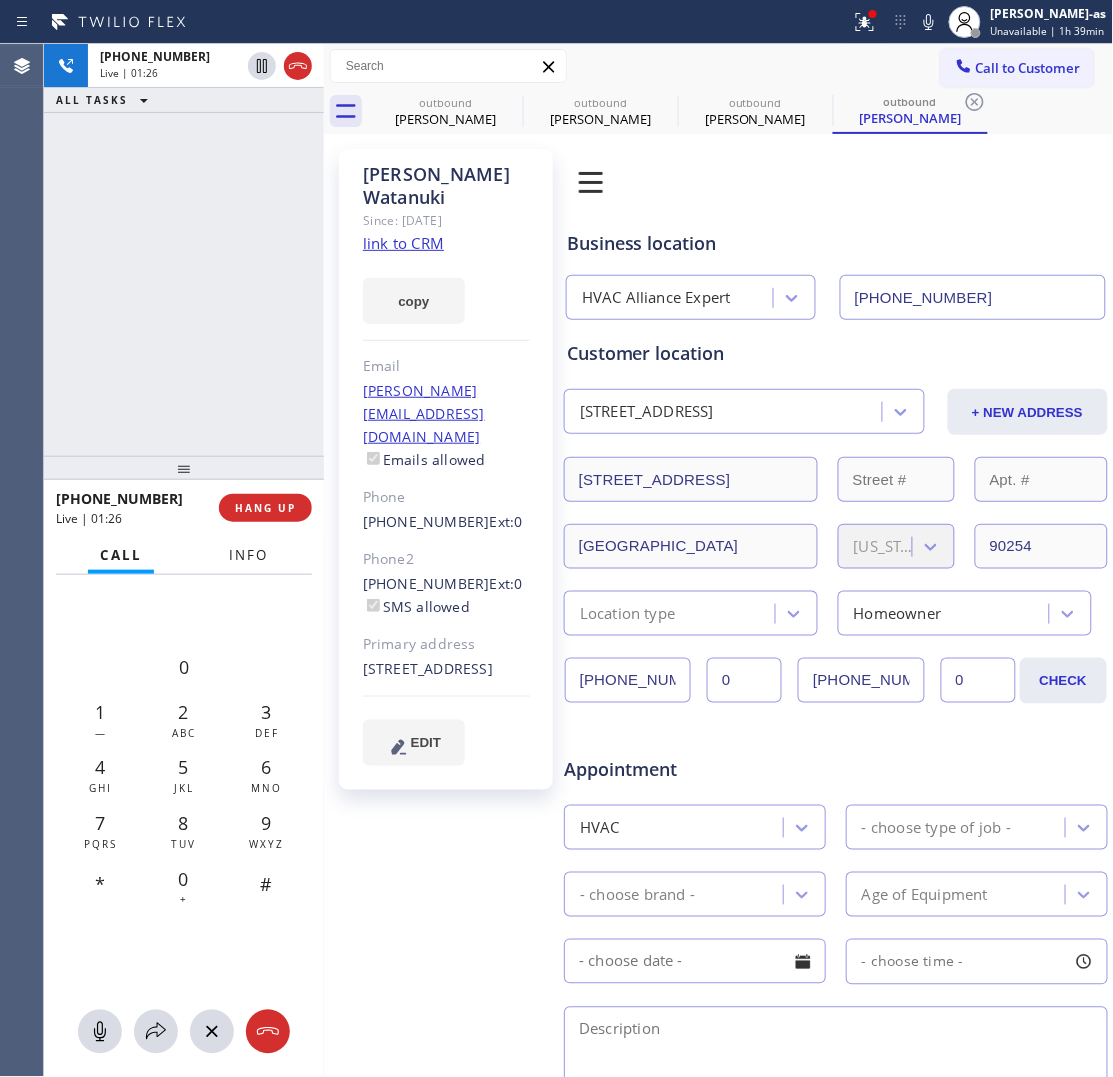 click on "Info" at bounding box center (248, 555) 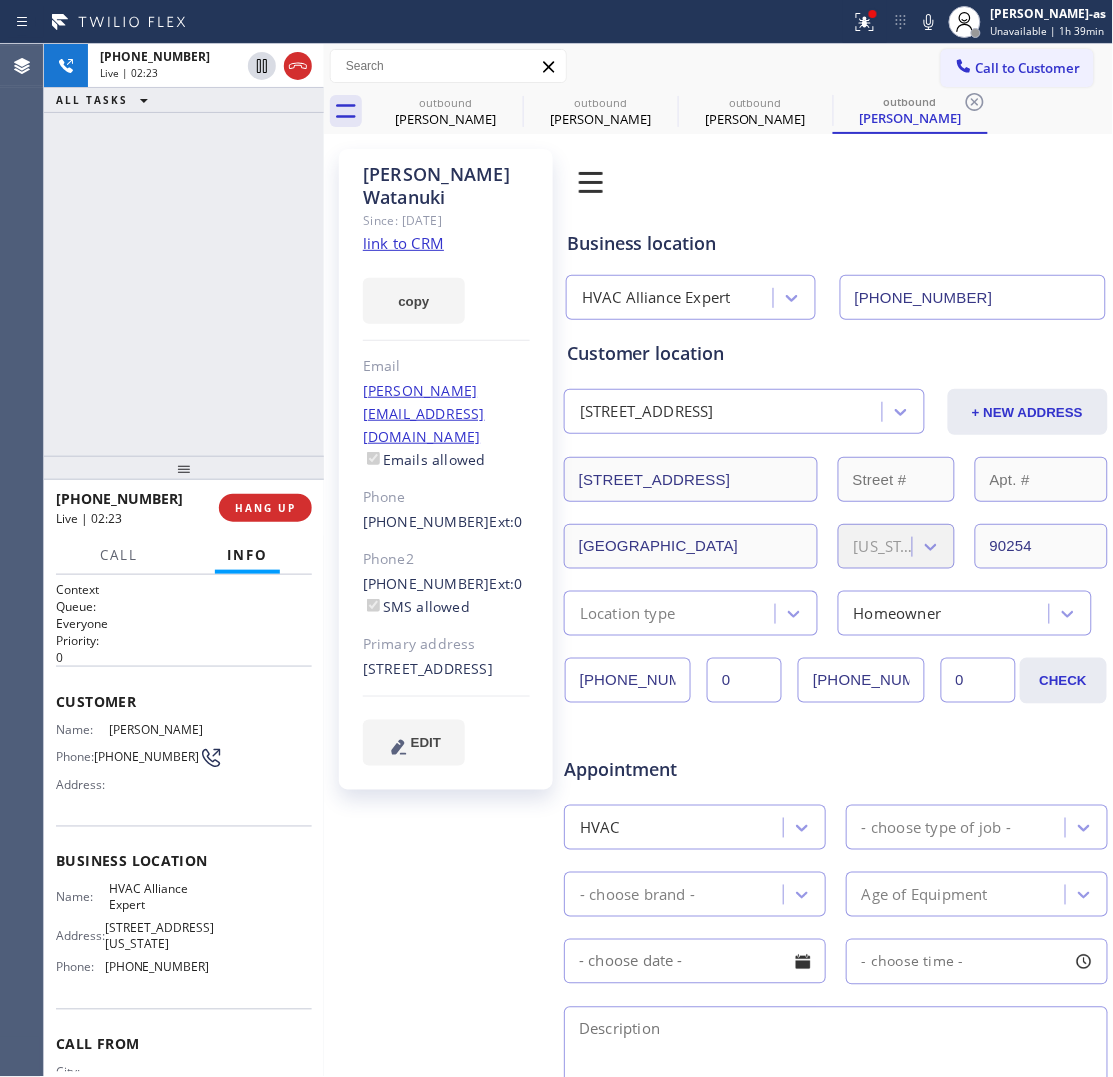 drag, startPoint x: 178, startPoint y: 156, endPoint x: 181, endPoint y: 191, distance: 35.128338 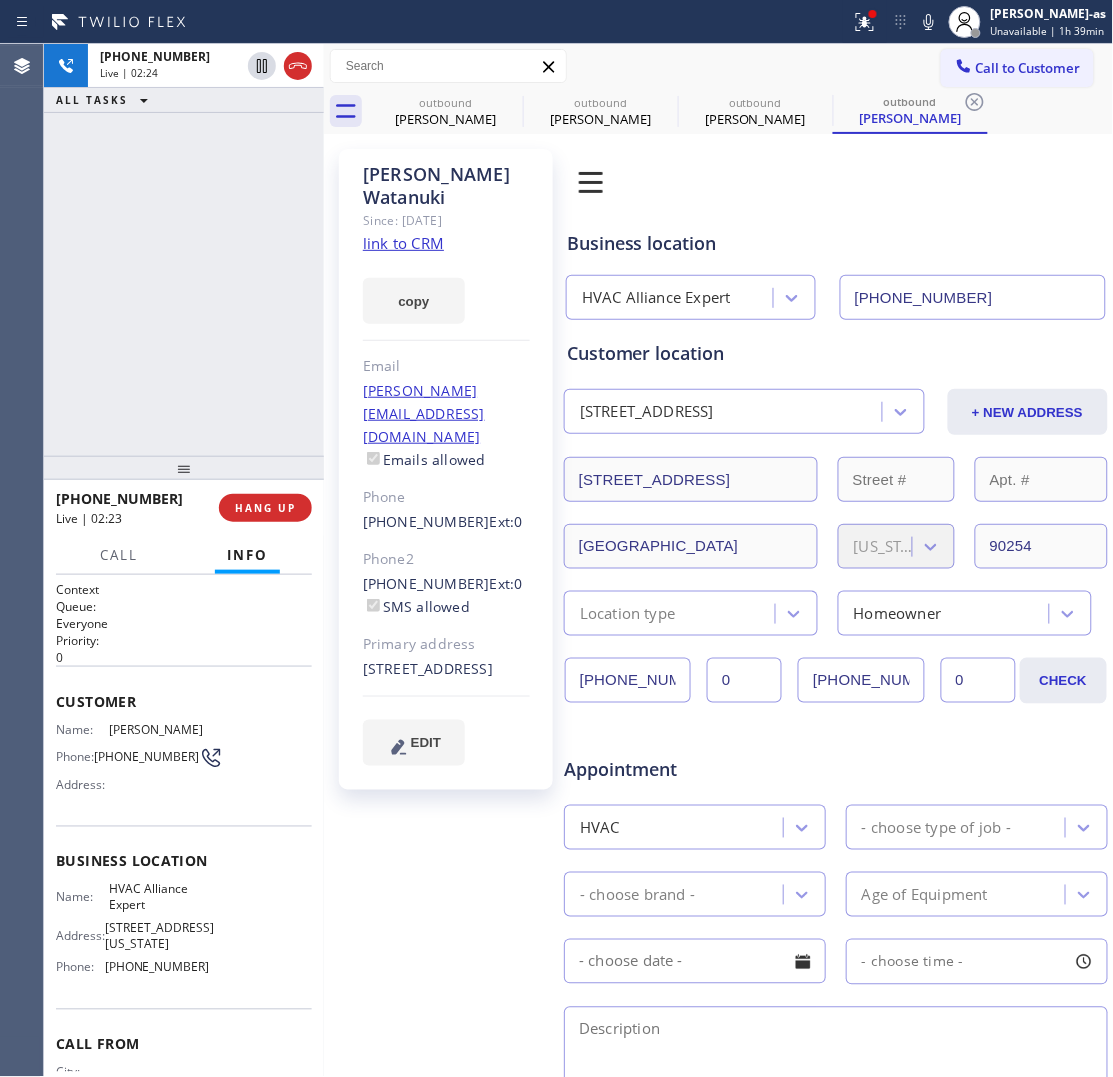 drag, startPoint x: 187, startPoint y: 331, endPoint x: 198, endPoint y: 332, distance: 11.045361 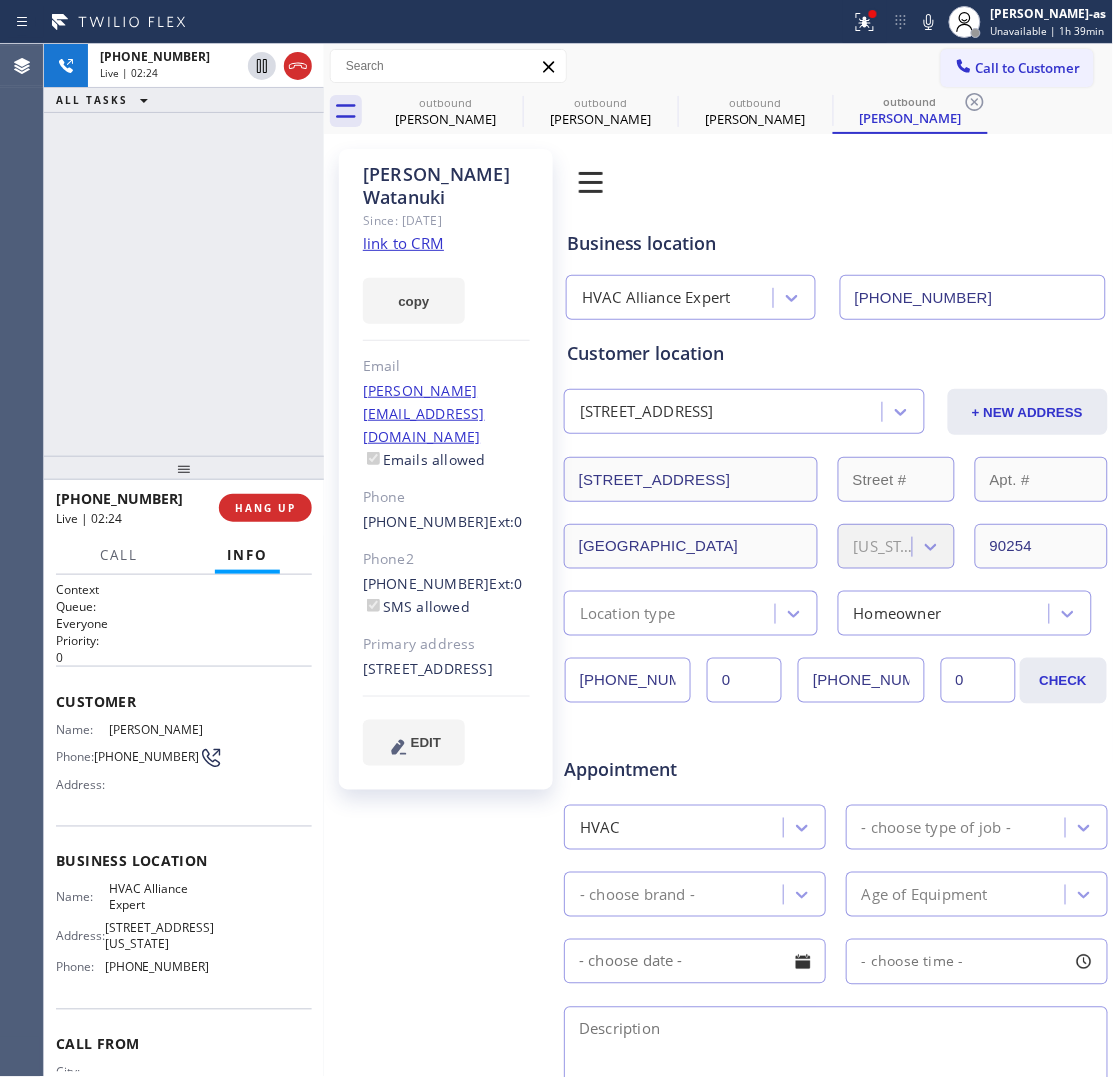 drag, startPoint x: 308, startPoint y: 411, endPoint x: 311, endPoint y: 432, distance: 21.213203 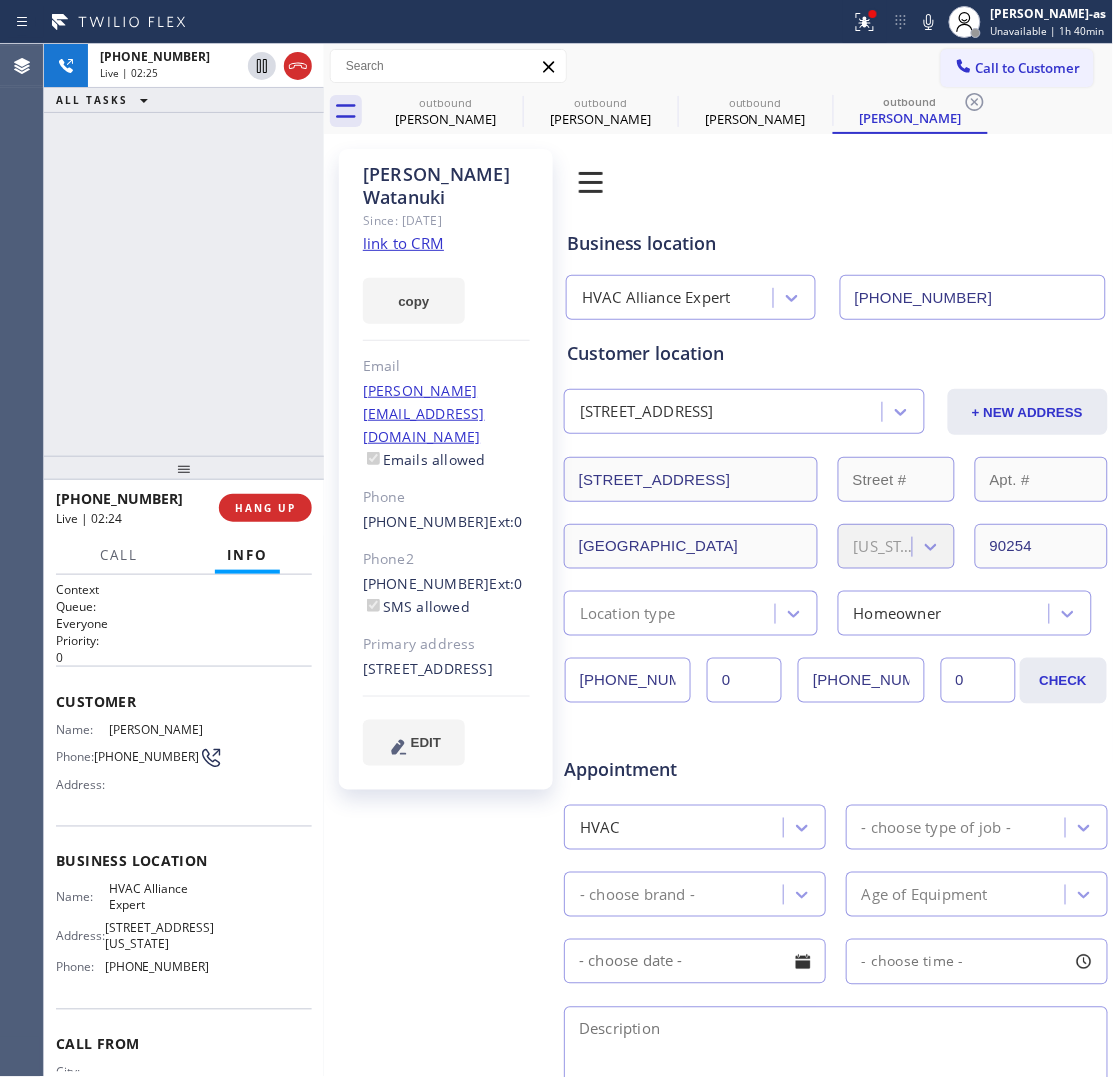 drag, startPoint x: 165, startPoint y: 356, endPoint x: 222, endPoint y: 421, distance: 86.4523 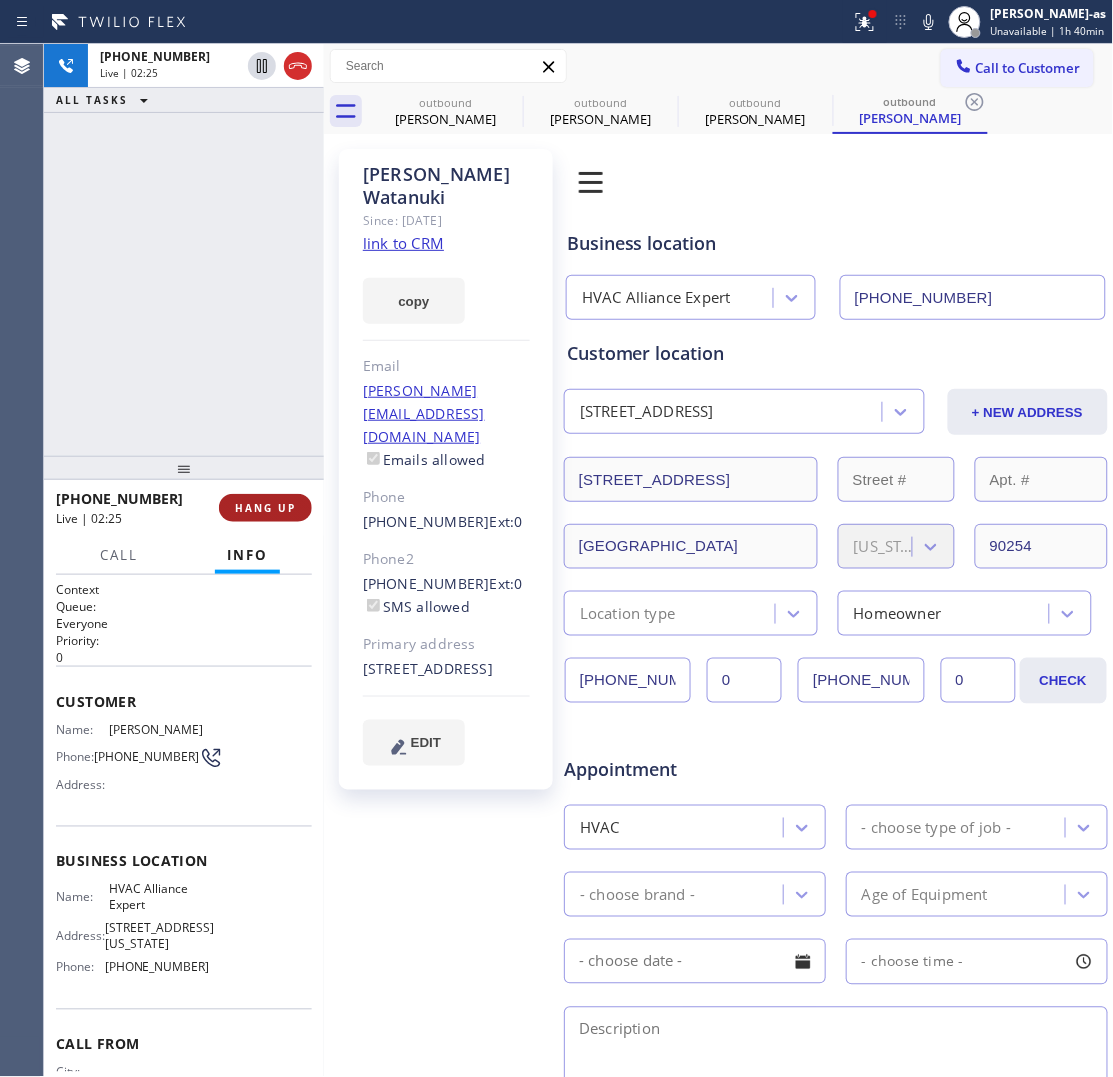 click on "HANG UP" at bounding box center (265, 508) 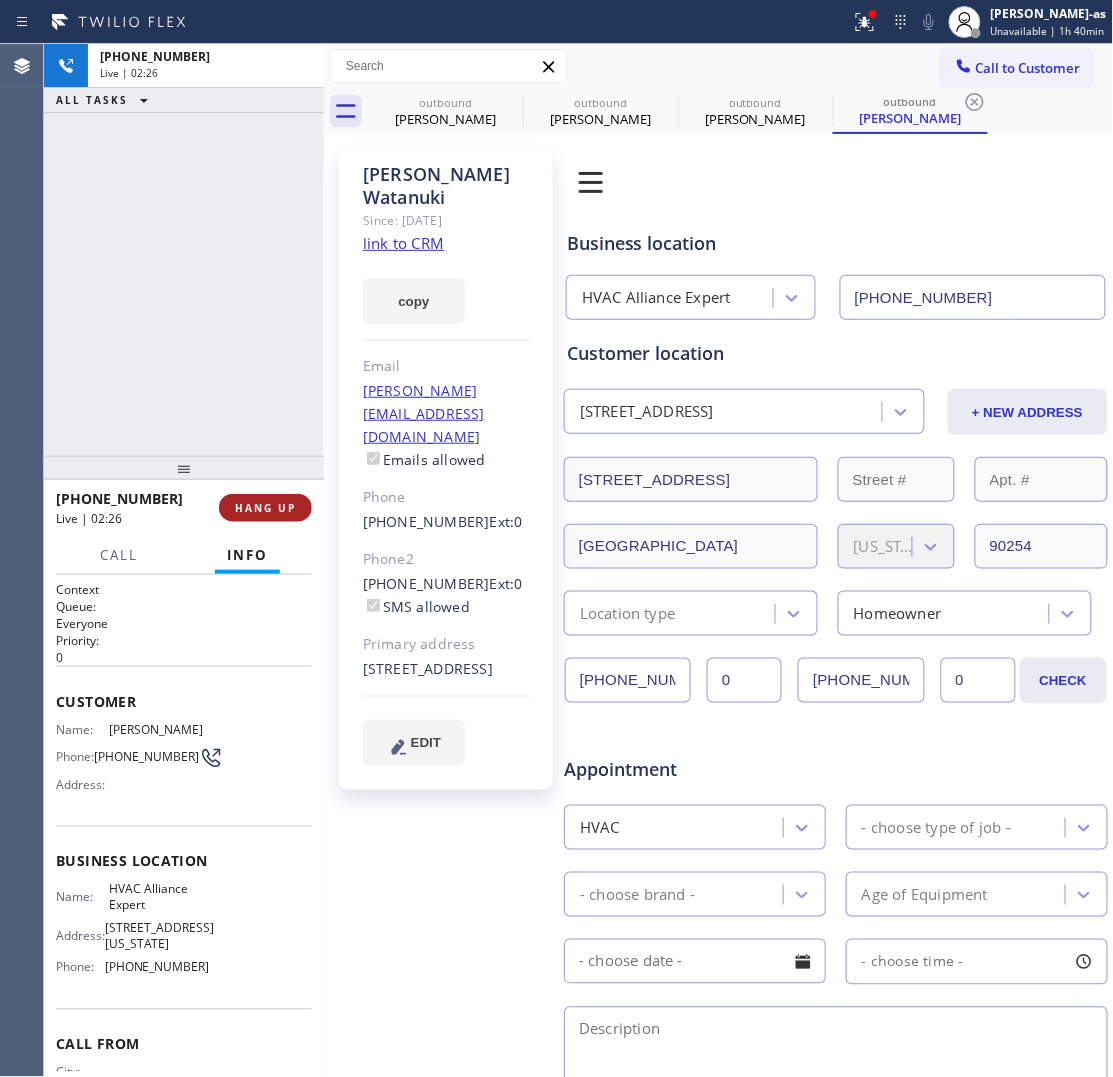 click on "HANG UP" at bounding box center (265, 508) 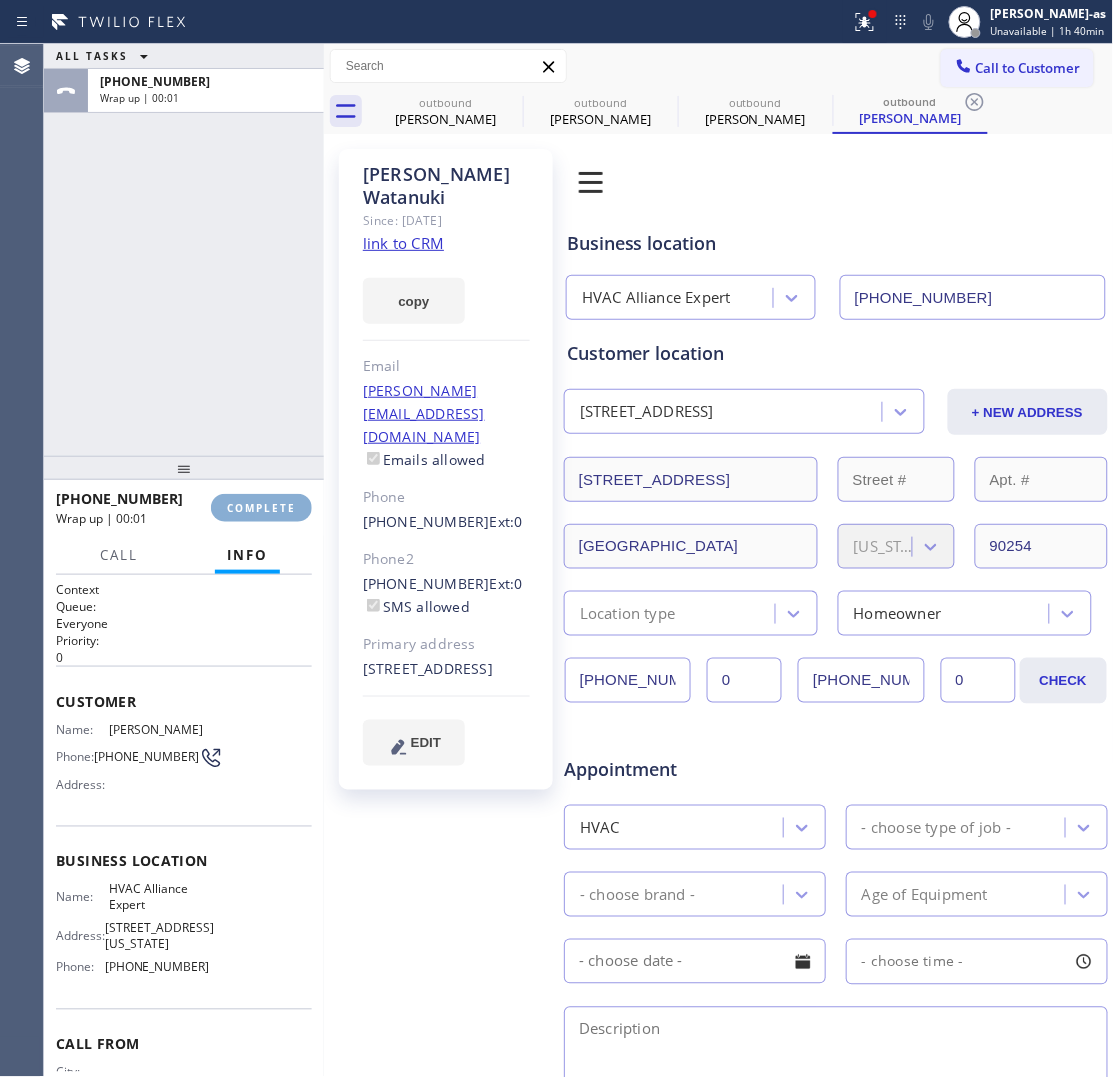 click on "COMPLETE" at bounding box center [261, 508] 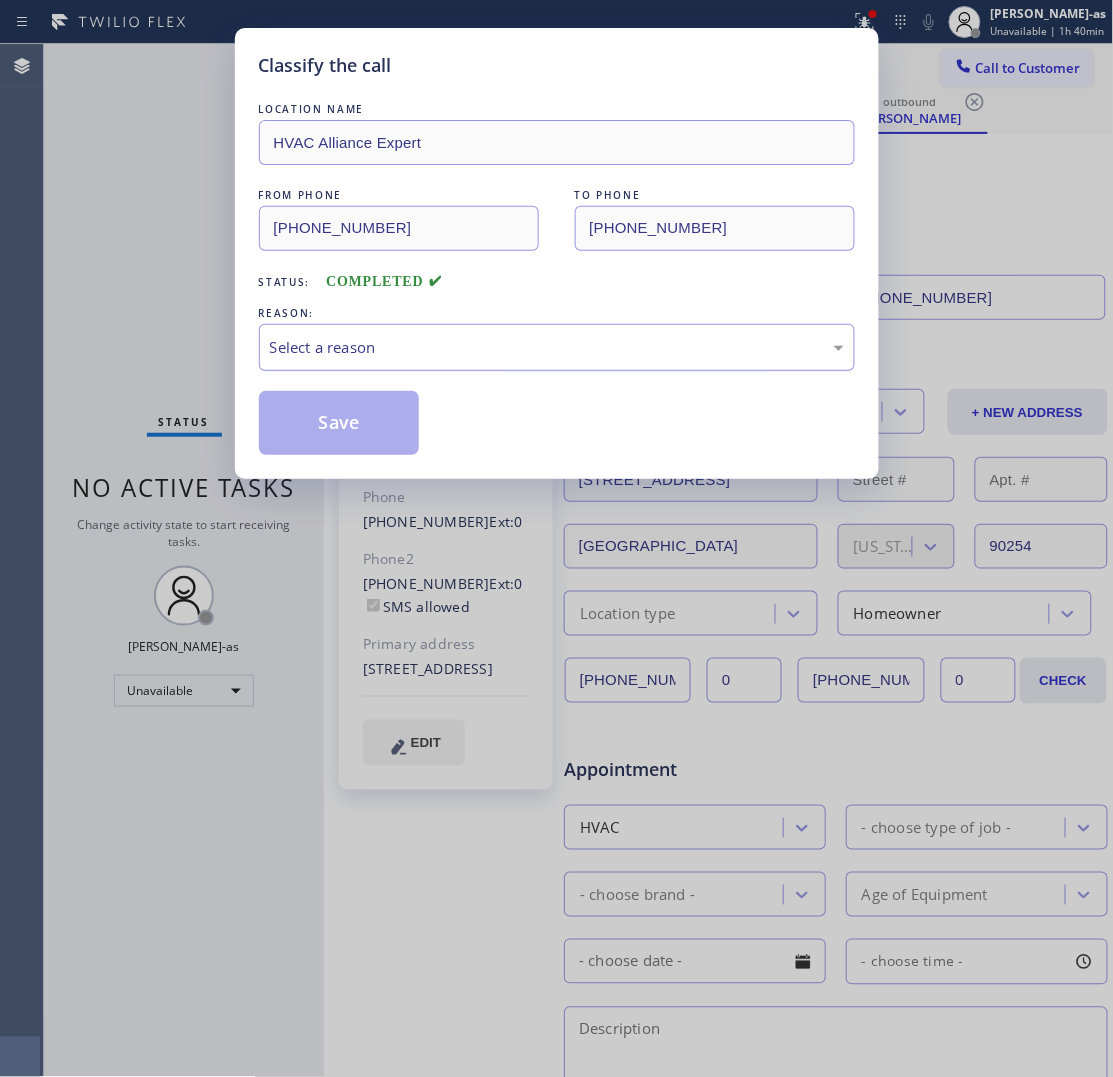 drag, startPoint x: 371, startPoint y: 346, endPoint x: 380, endPoint y: 363, distance: 19.235384 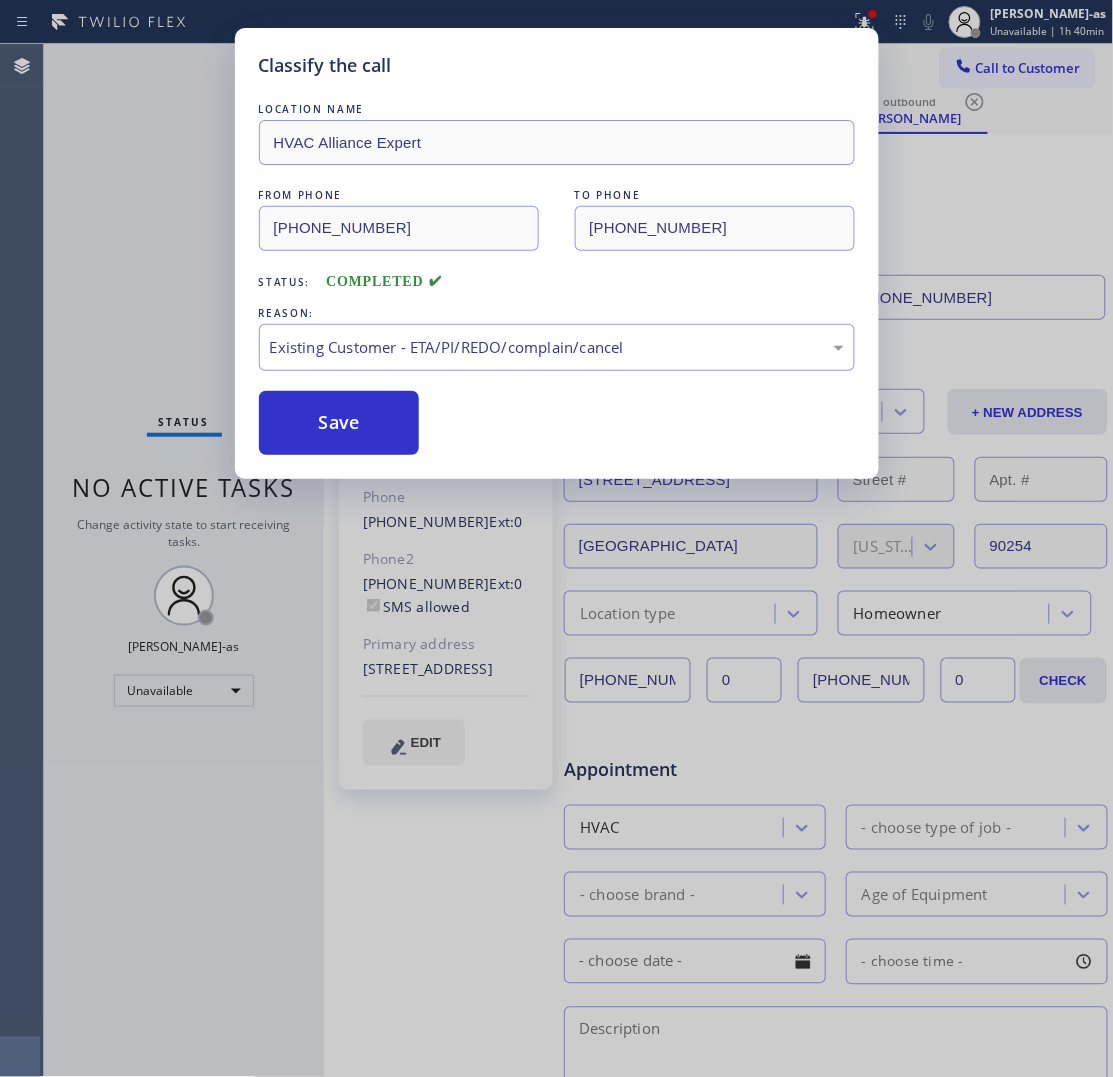 drag, startPoint x: 350, startPoint y: 427, endPoint x: 313, endPoint y: 141, distance: 288.38342 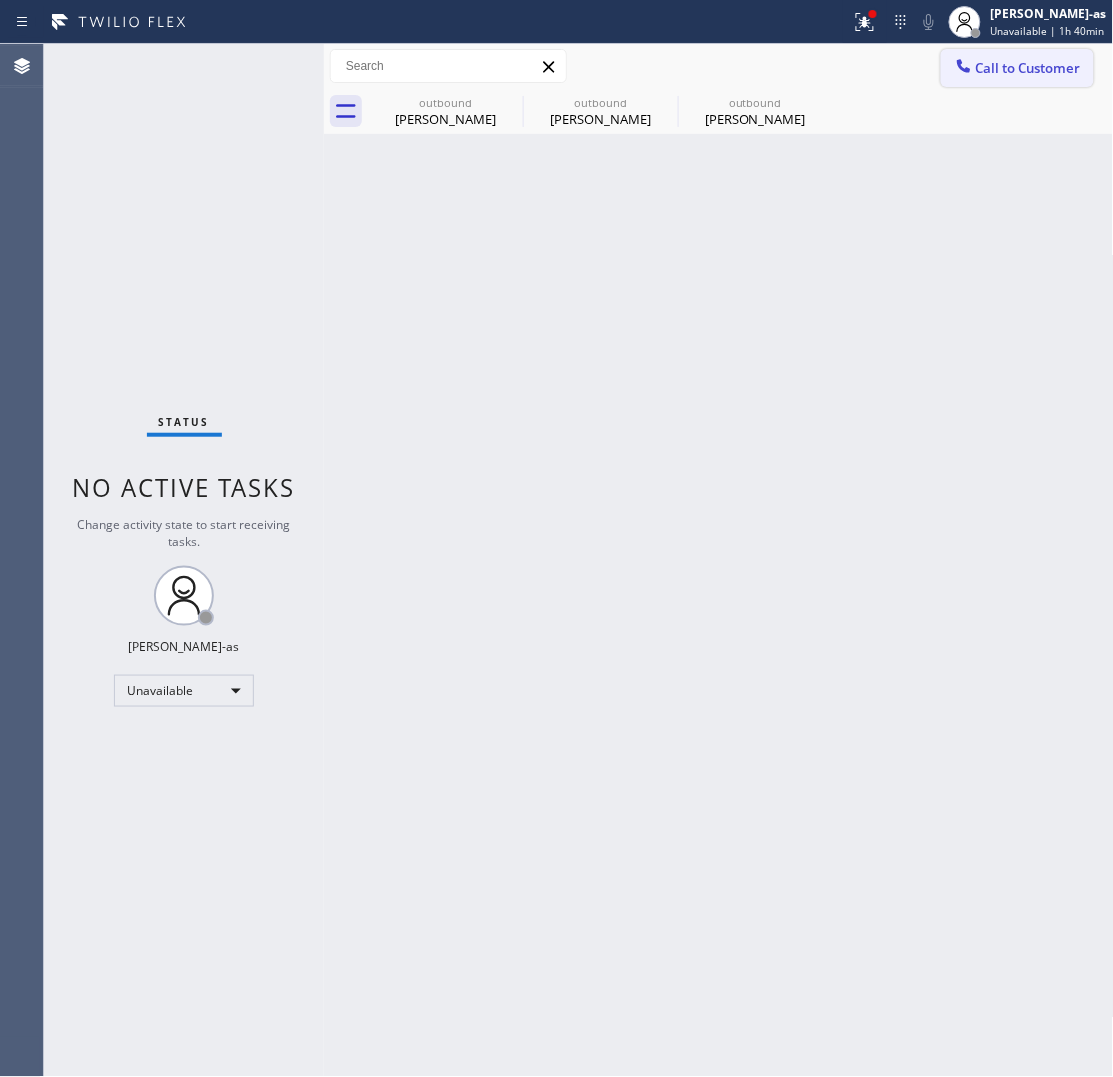 click on "Call to Customer" at bounding box center (1028, 68) 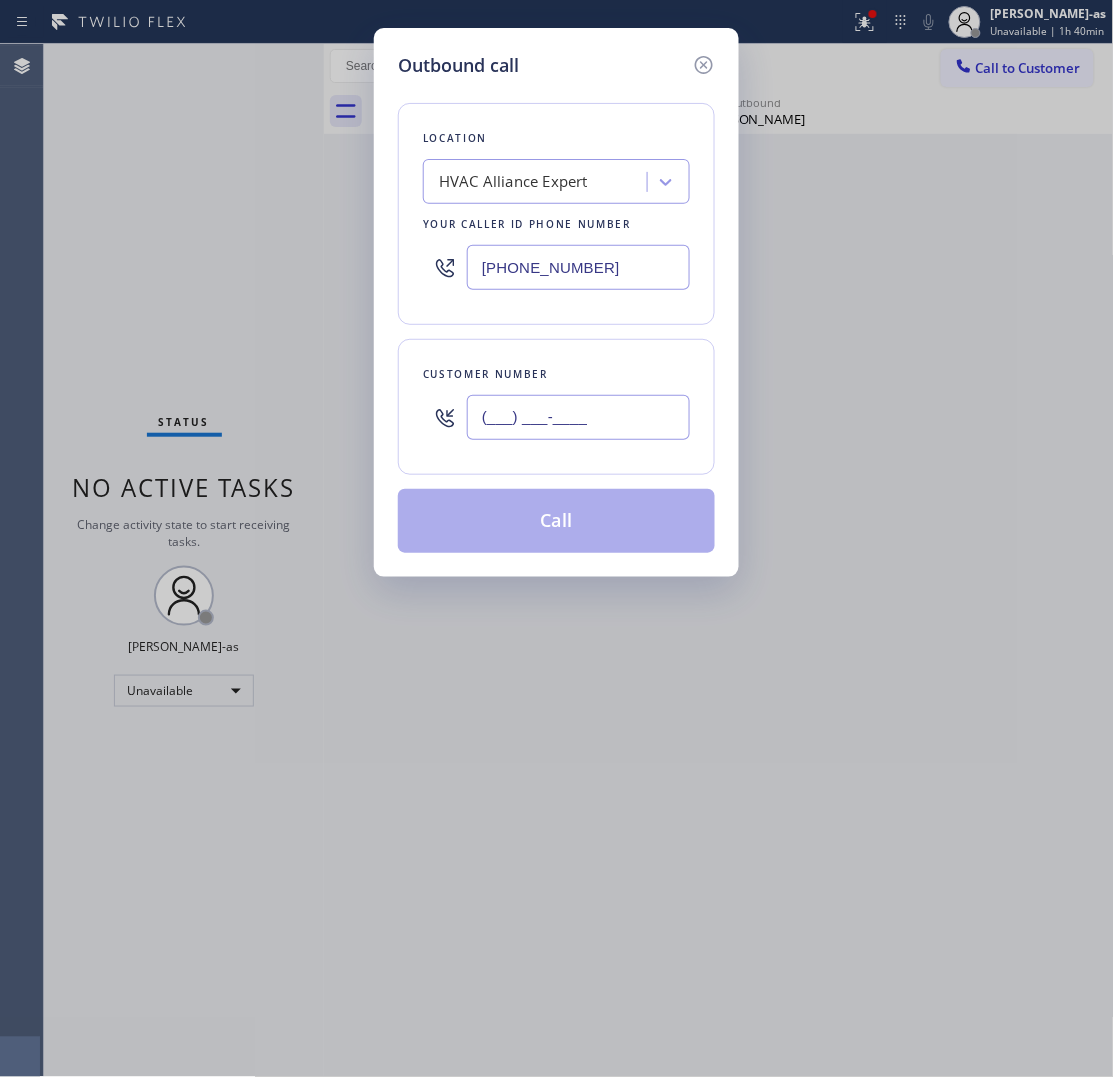 click on "(___) ___-____" at bounding box center [578, 417] 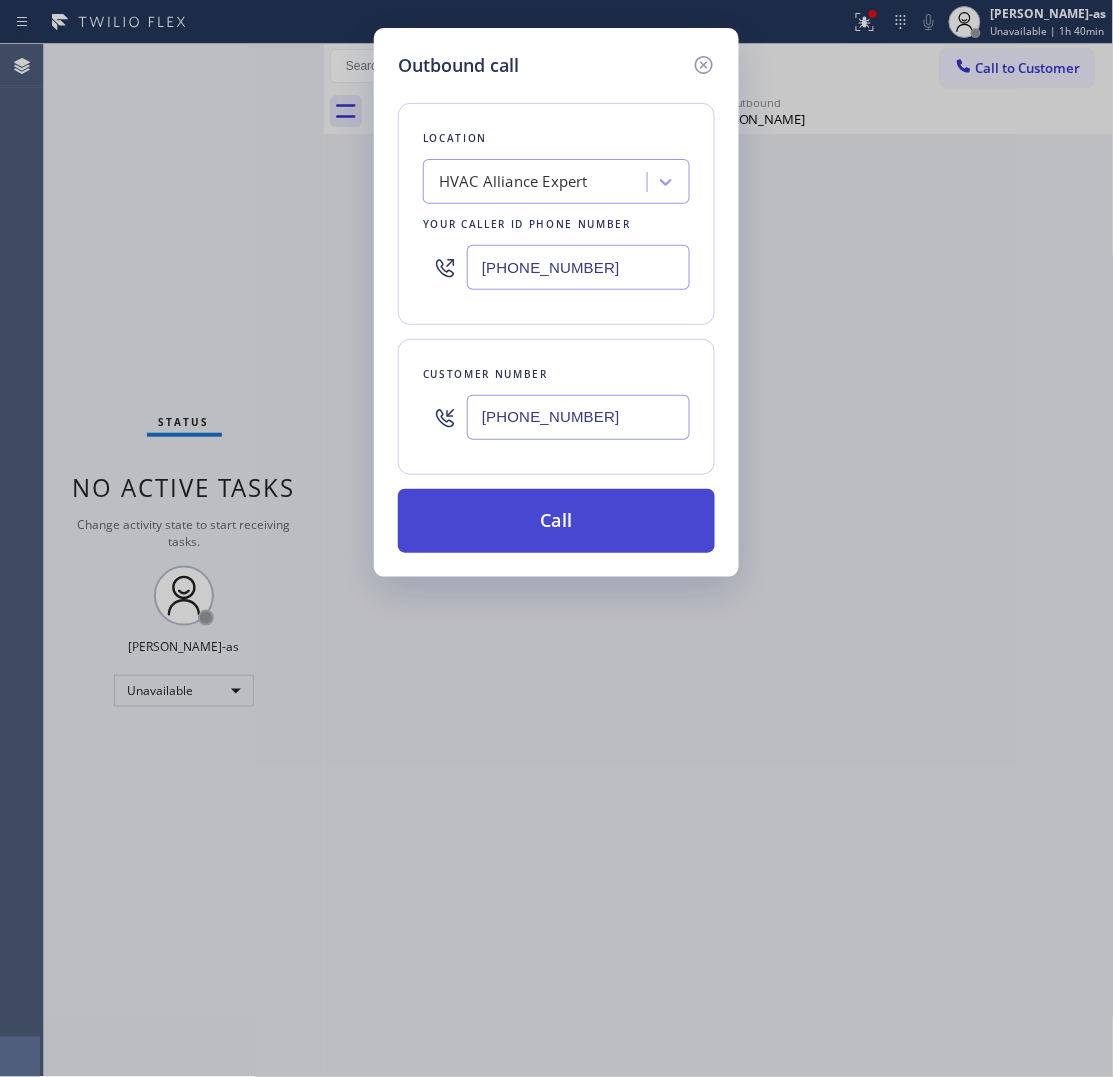 type on "[PHONE_NUMBER]" 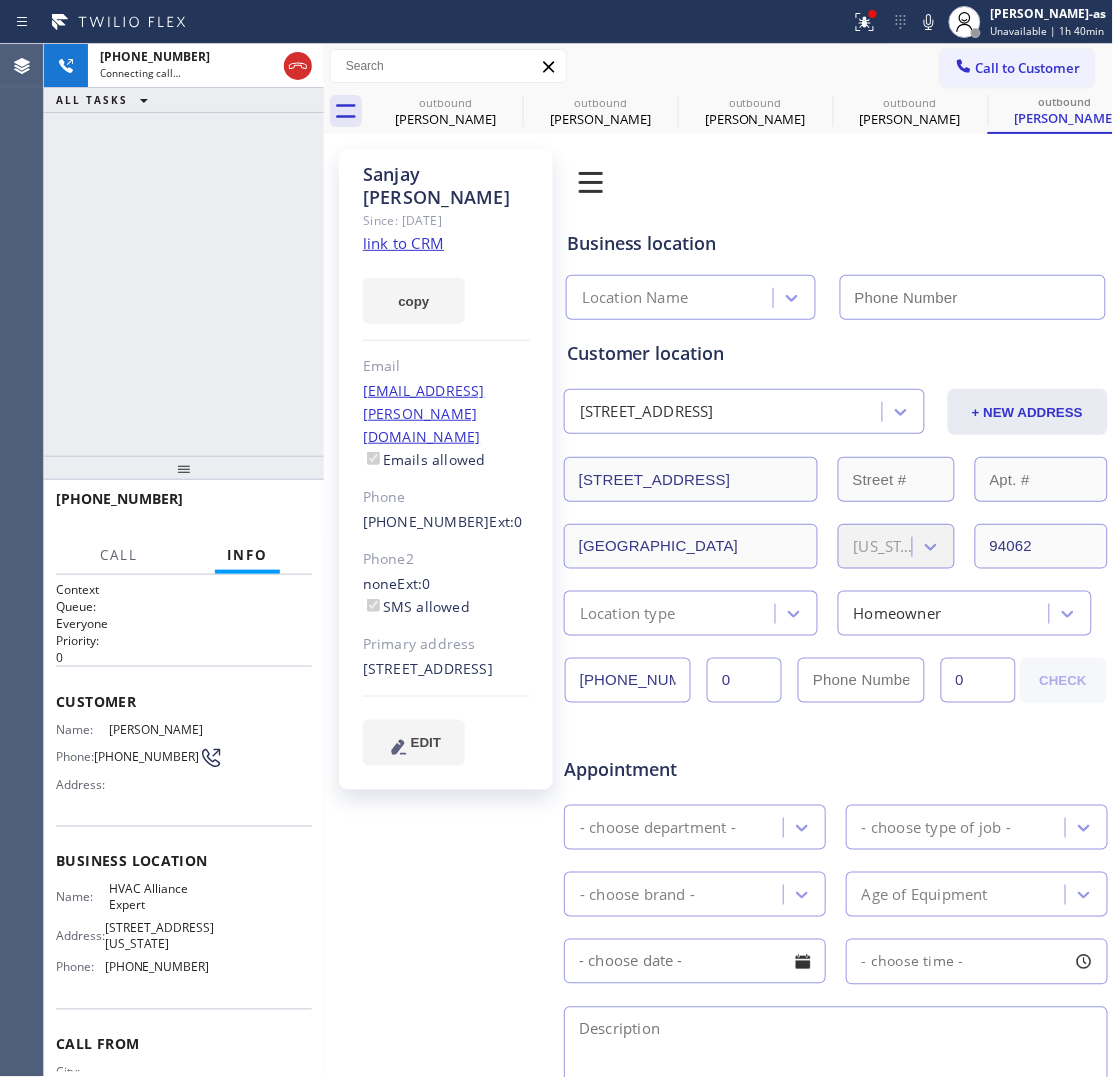 click on "[PHONE_NUMBER] Connecting call… ALL TASKS ALL TASKS ACTIVE TASKS TASKS IN WRAP UP" at bounding box center (184, 250) 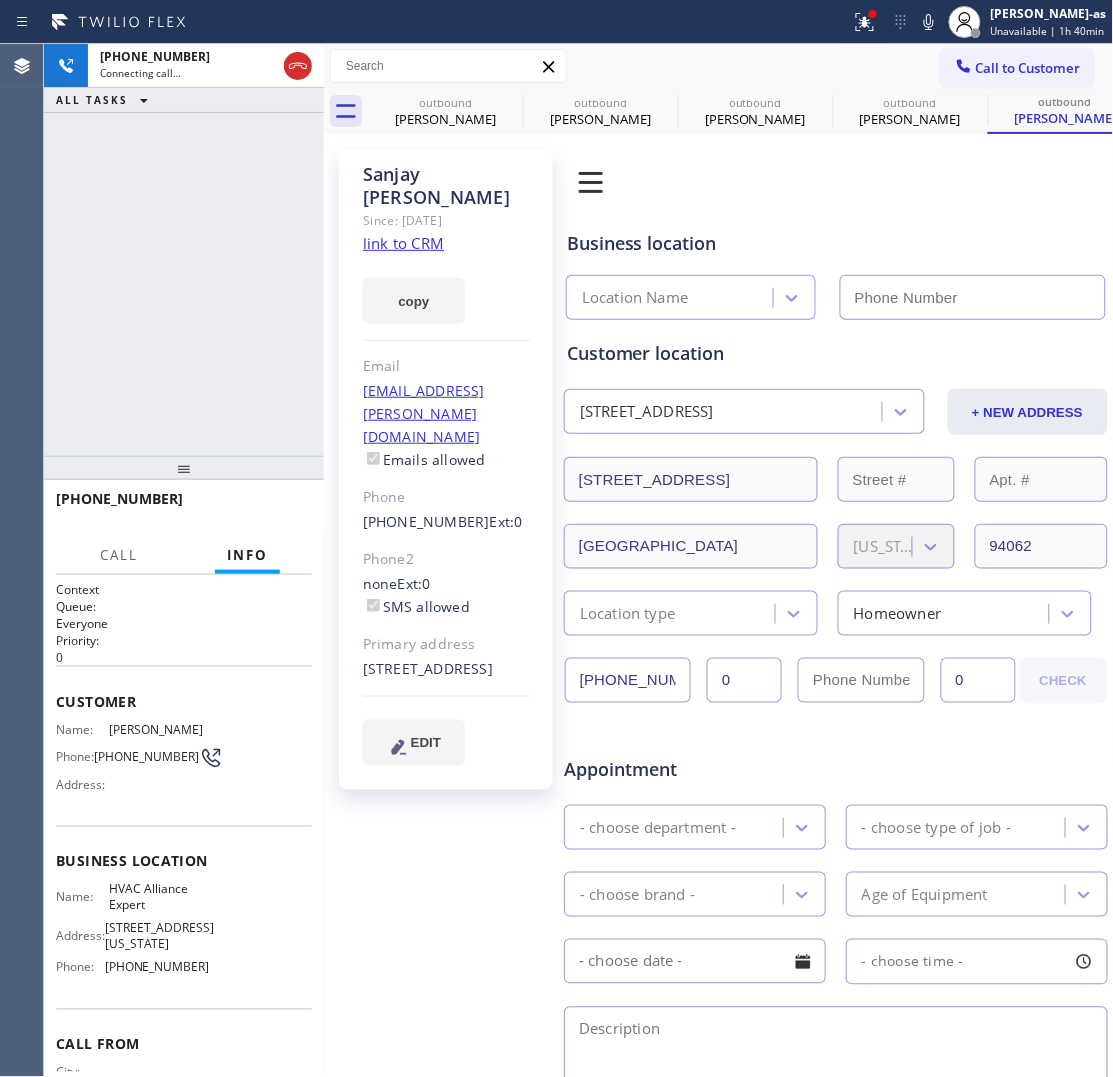 type on "[PHONE_NUMBER]" 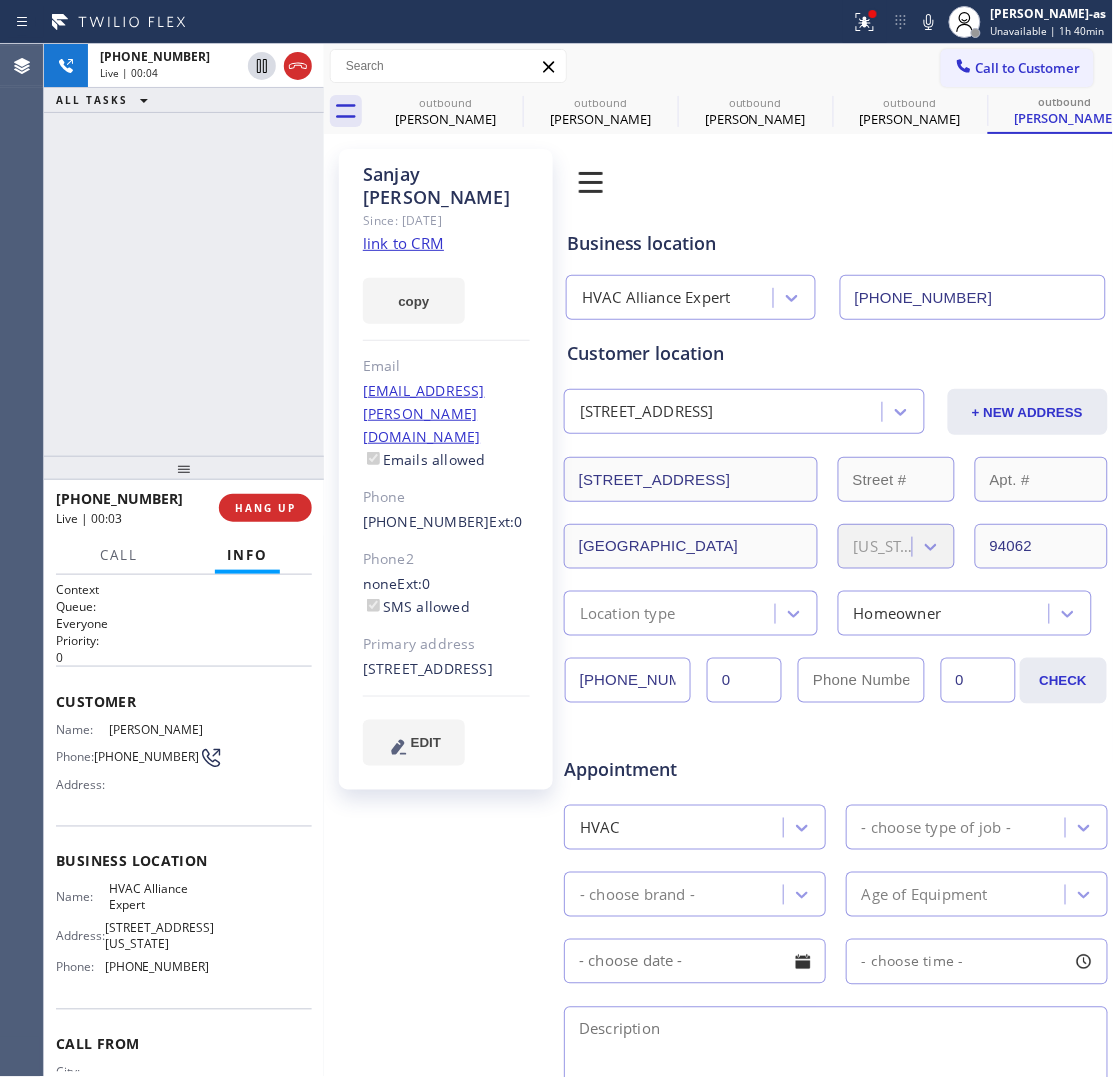 click on "[PHONE_NUMBER] Live | 00:04 ALL TASKS ALL TASKS ACTIVE TASKS TASKS IN WRAP UP" at bounding box center (184, 250) 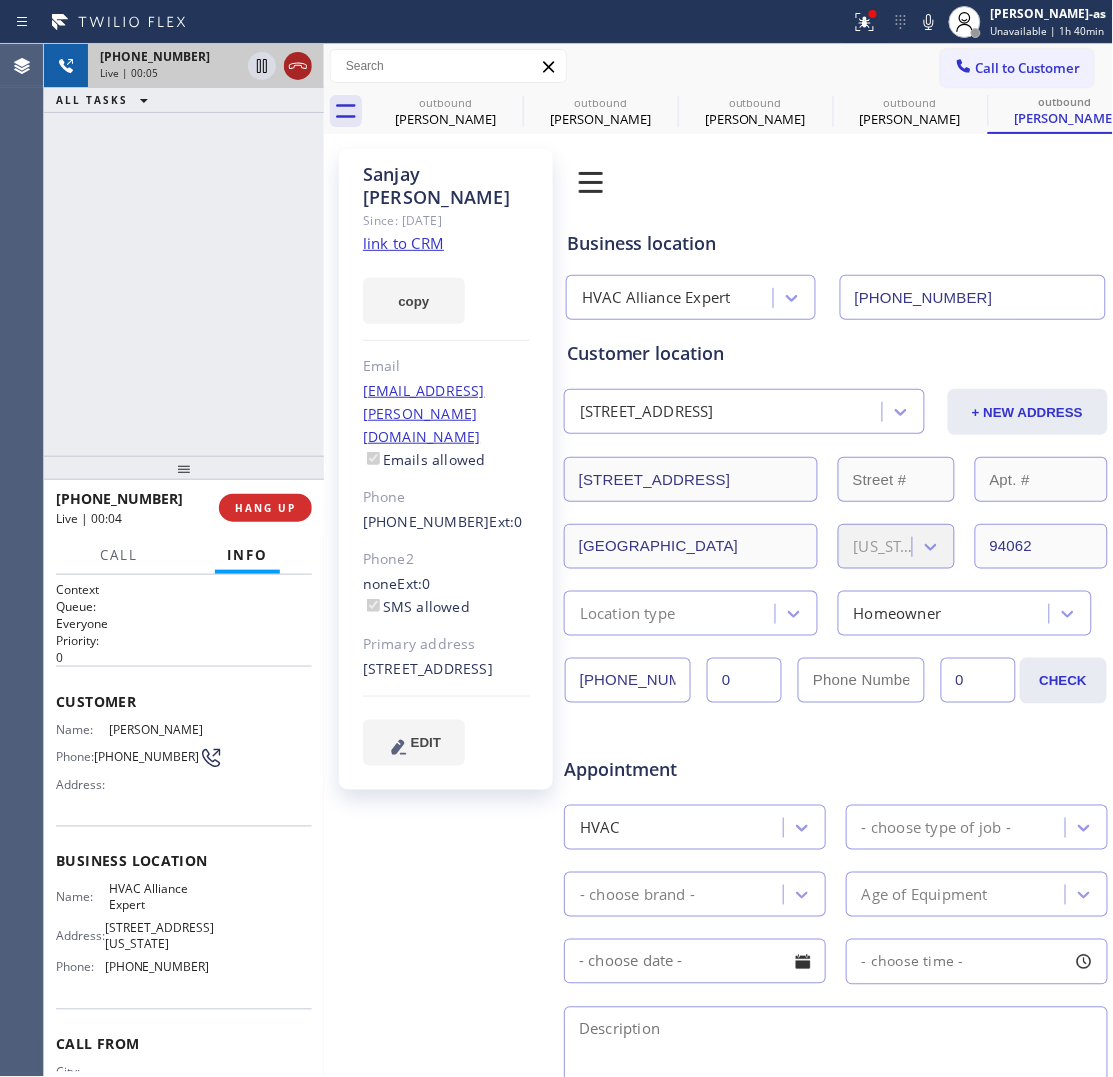 click 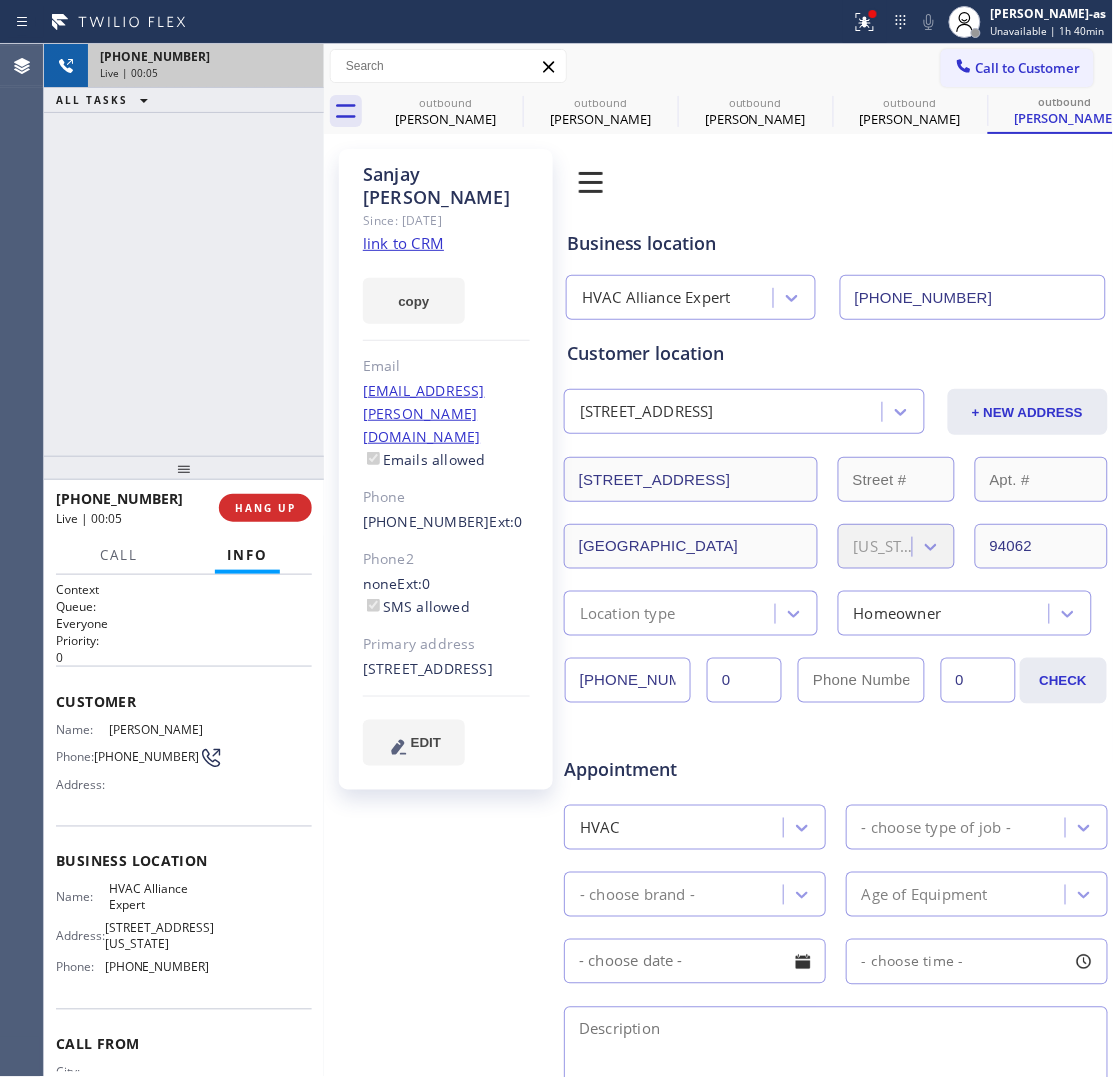 click on "[PHONE_NUMBER] Live | 00:05 ALL TASKS ALL TASKS ACTIVE TASKS TASKS IN WRAP UP" at bounding box center (184, 250) 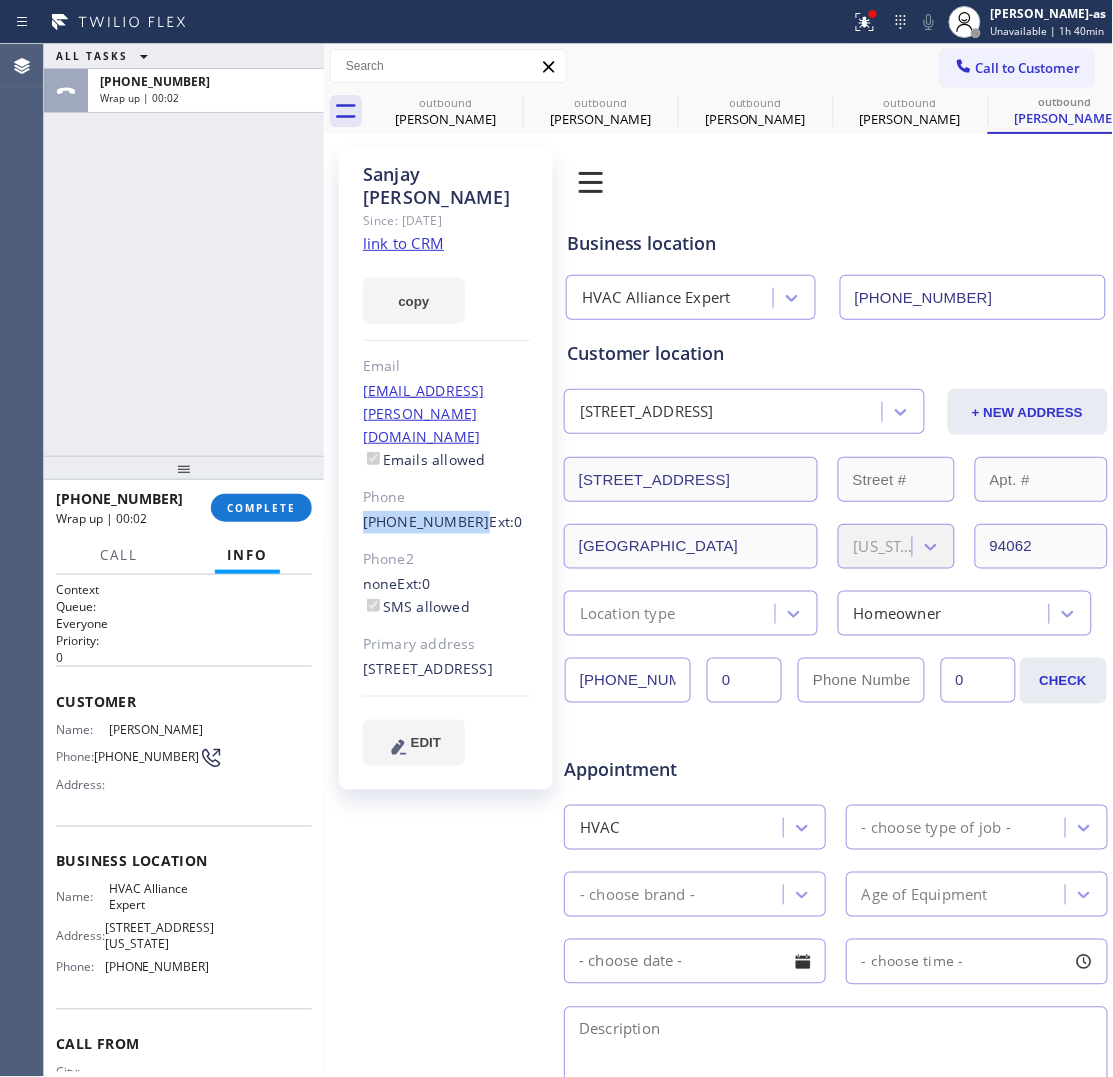 click on "[PERSON_NAME] Since: [DATE] link to CRM copy Email [EMAIL_ADDRESS][PERSON_NAME][DOMAIN_NAME]  Emails allowed Phone [PHONE_NUMBER]  Ext:  0 Phone2 none  Ext:  0  SMS allowed Primary address  [STREET_ADDRESS] EDIT" at bounding box center (446, 469) 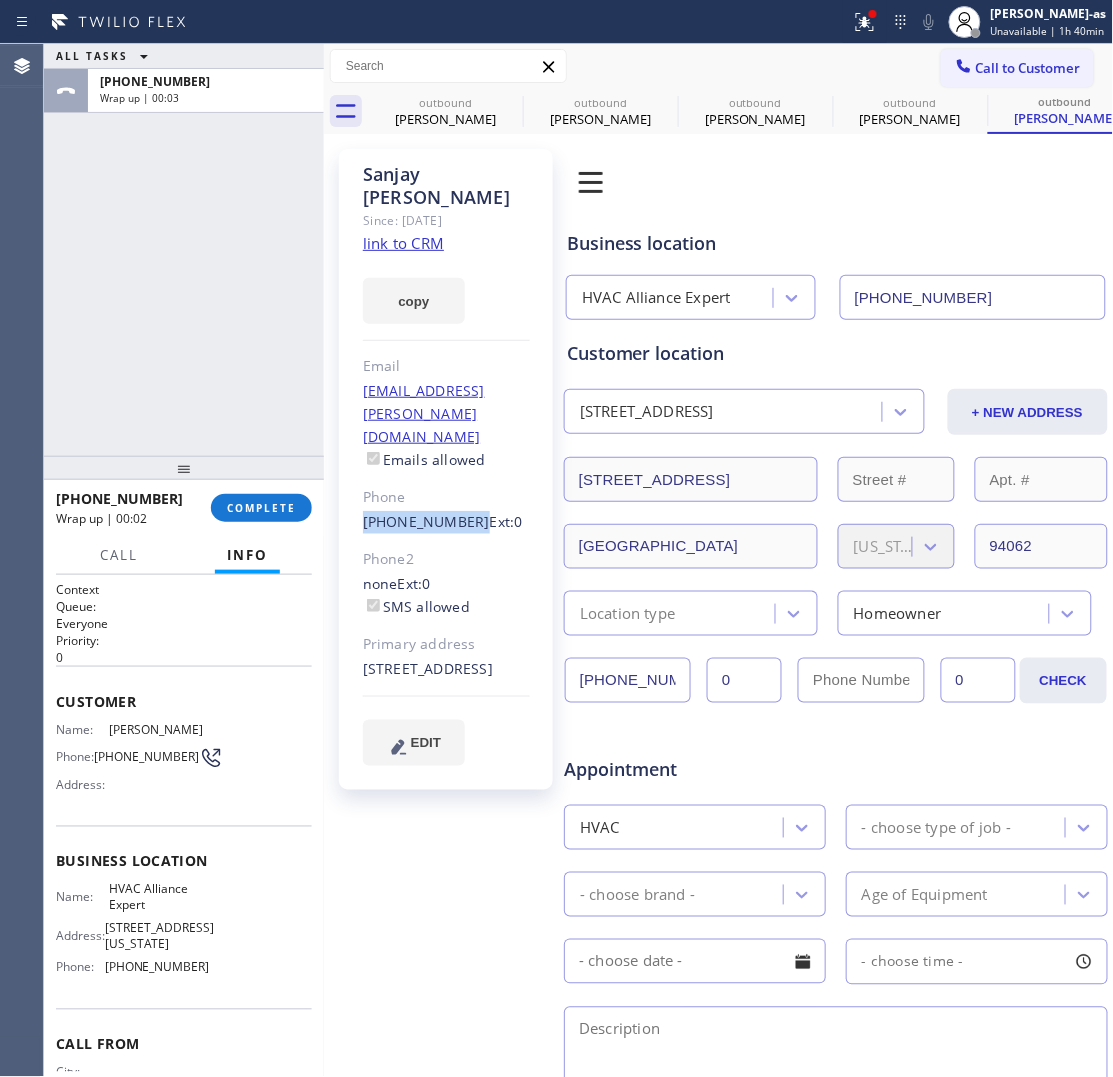 copy on "[PHONE_NUMBER]" 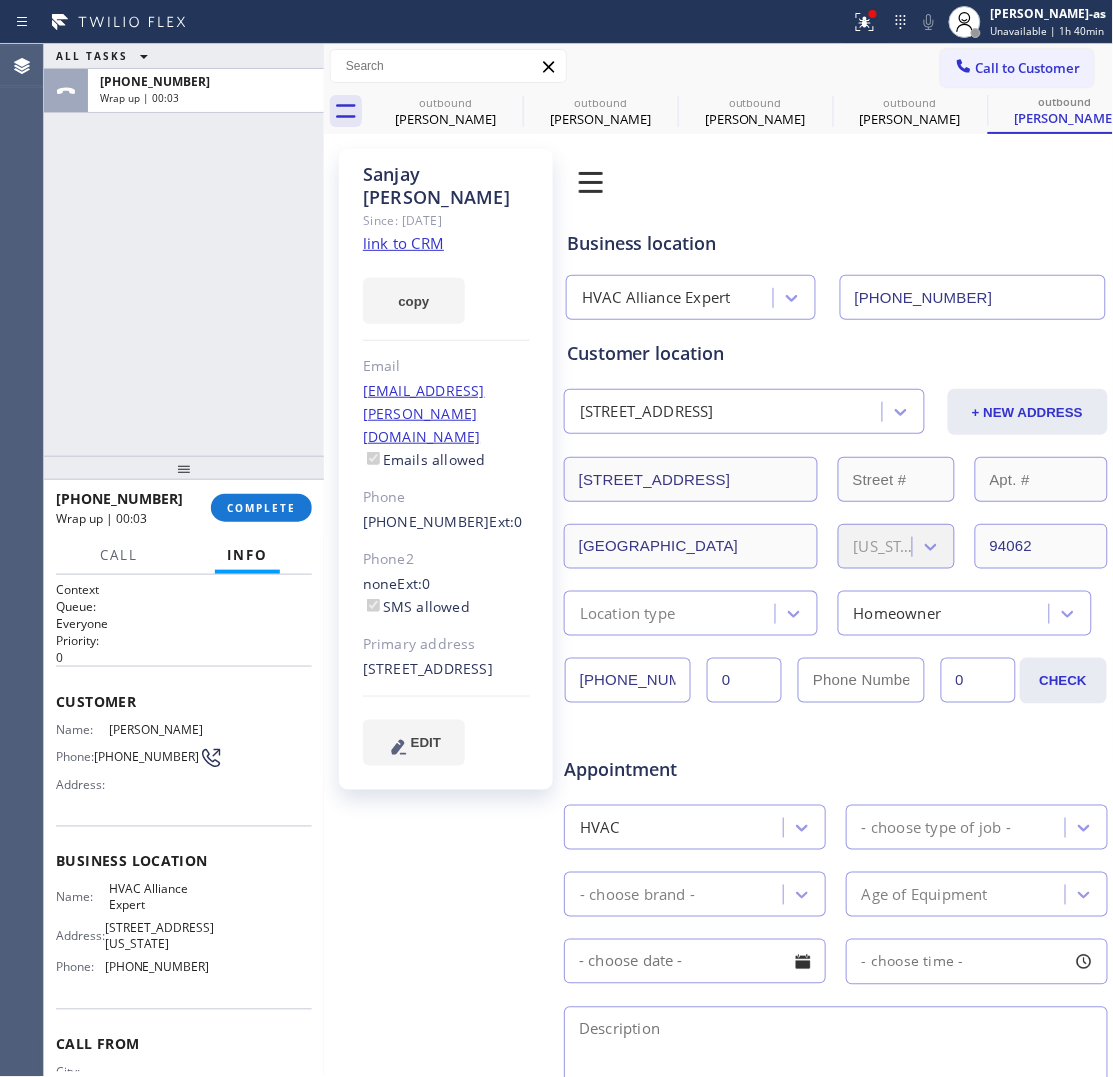 click on "[PHONE_NUMBER] Wrap up | 00:03 COMPLETE" at bounding box center (184, 508) 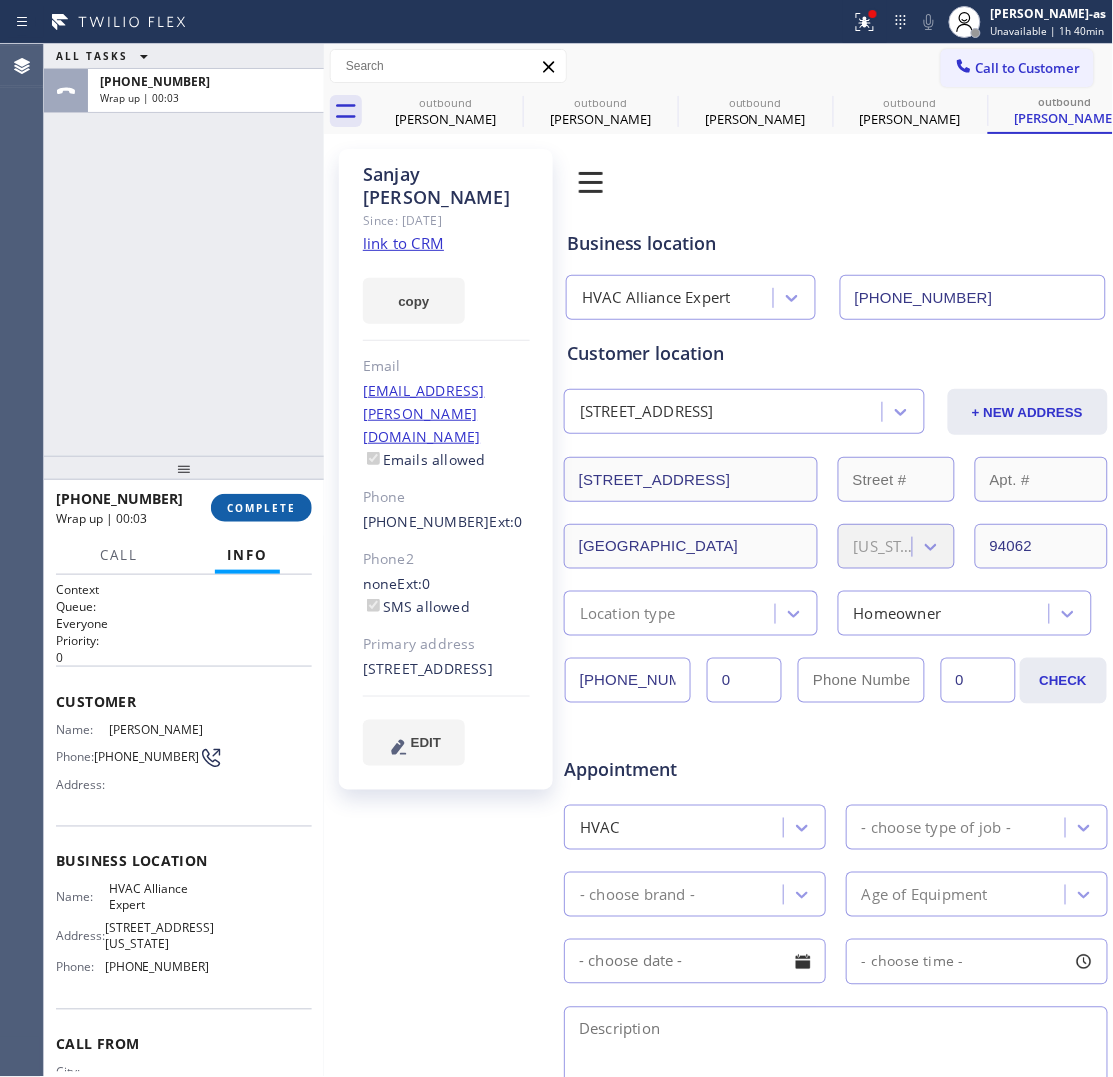 click on "COMPLETE" at bounding box center (261, 508) 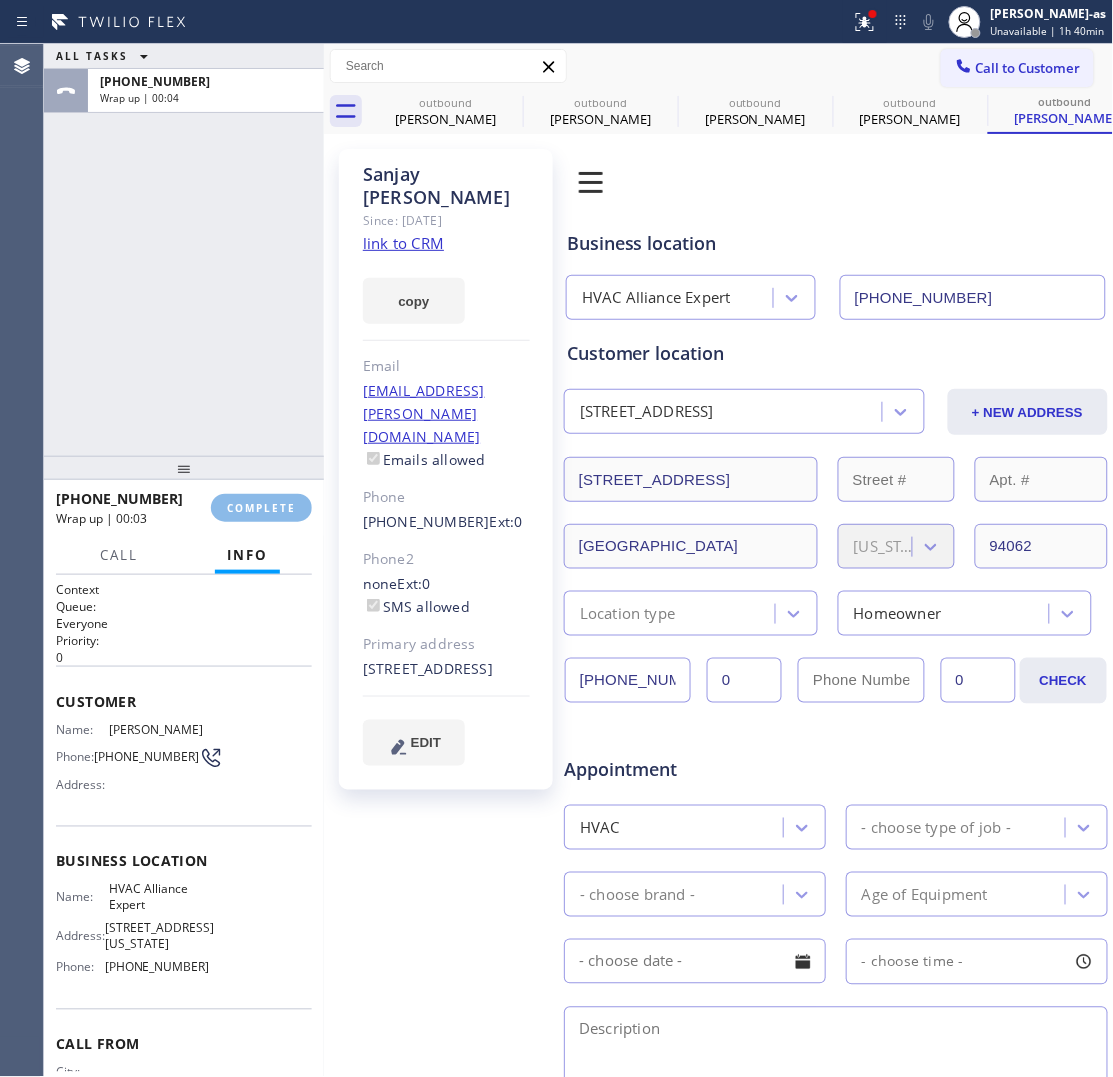 click on "ALL TASKS ALL TASKS ACTIVE TASKS TASKS IN WRAP UP [PHONE_NUMBER] Wrap up | 00:04" at bounding box center (184, 250) 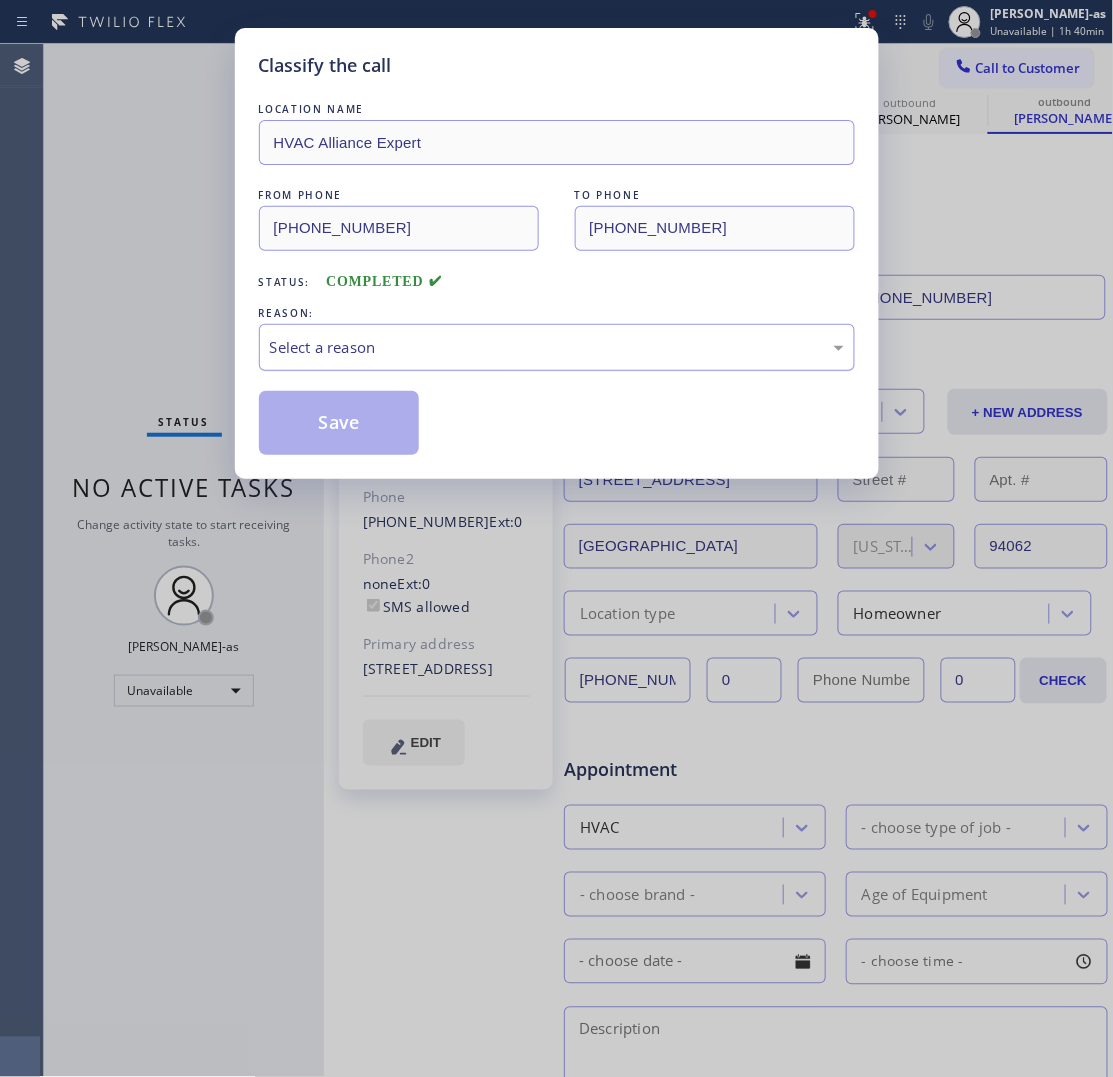 click on "Select a reason" at bounding box center (557, 347) 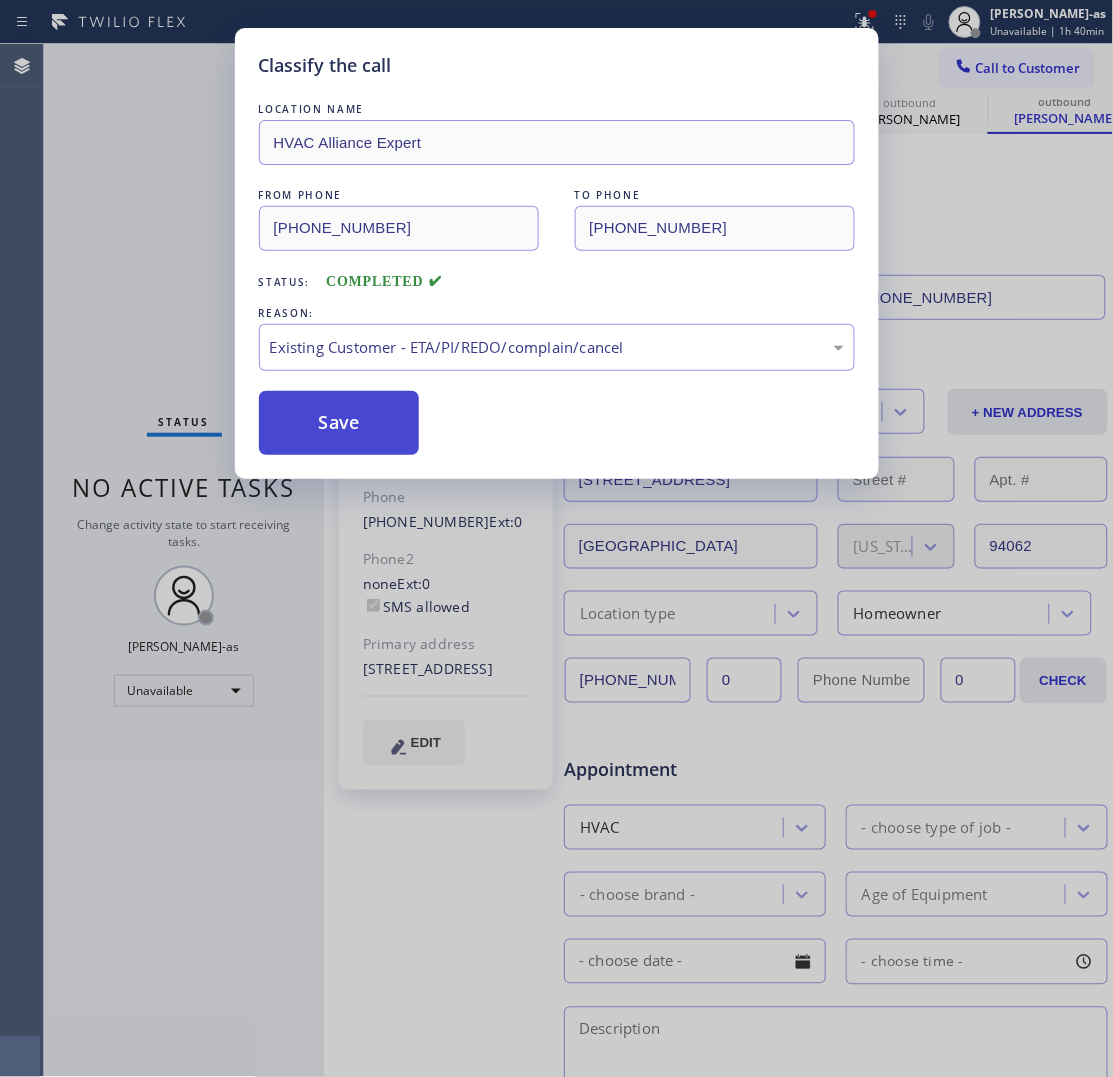 drag, startPoint x: 491, startPoint y: 470, endPoint x: 390, endPoint y: 425, distance: 110.57124 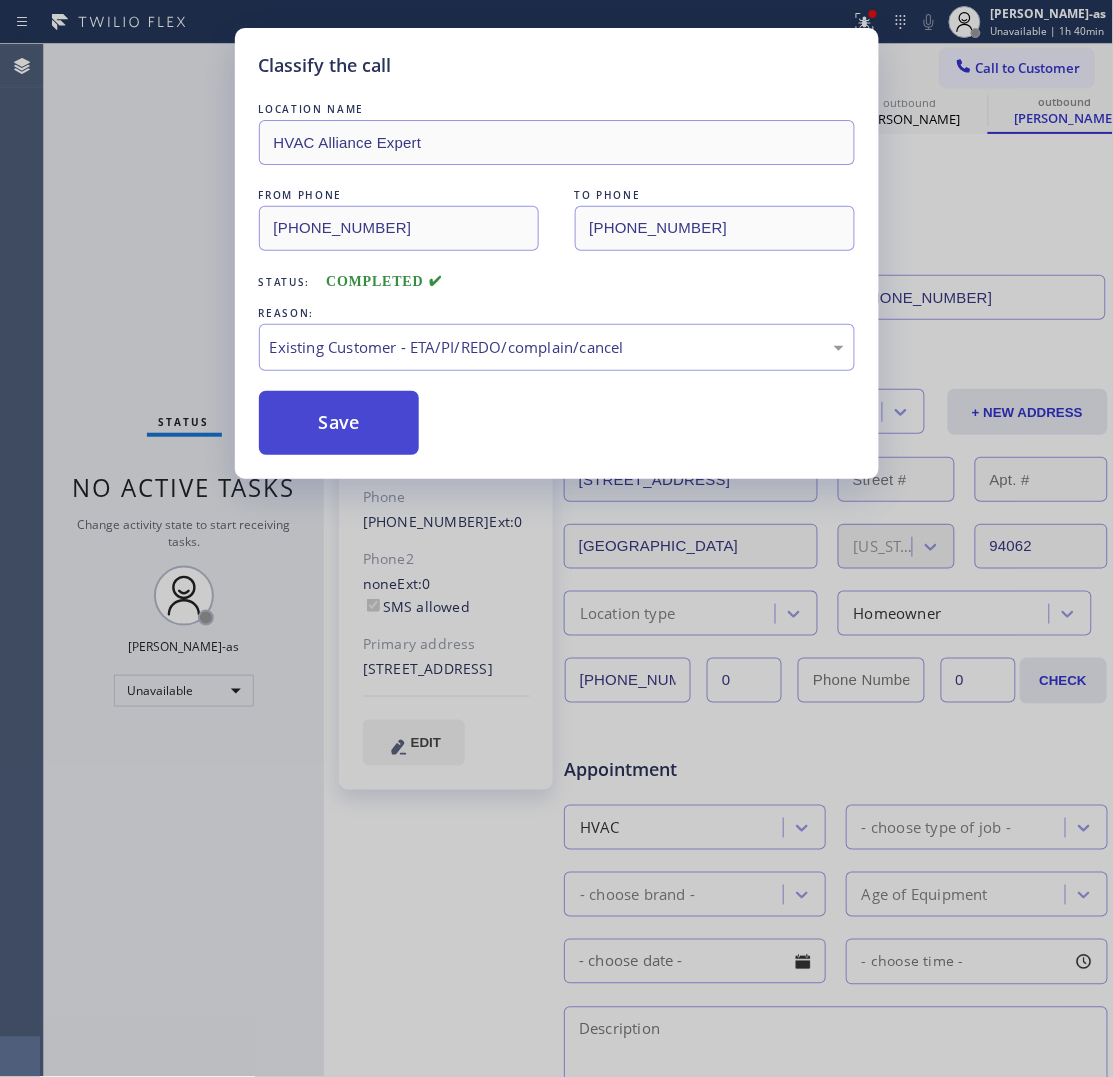 drag, startPoint x: 348, startPoint y: 398, endPoint x: 1007, endPoint y: 185, distance: 692.5677 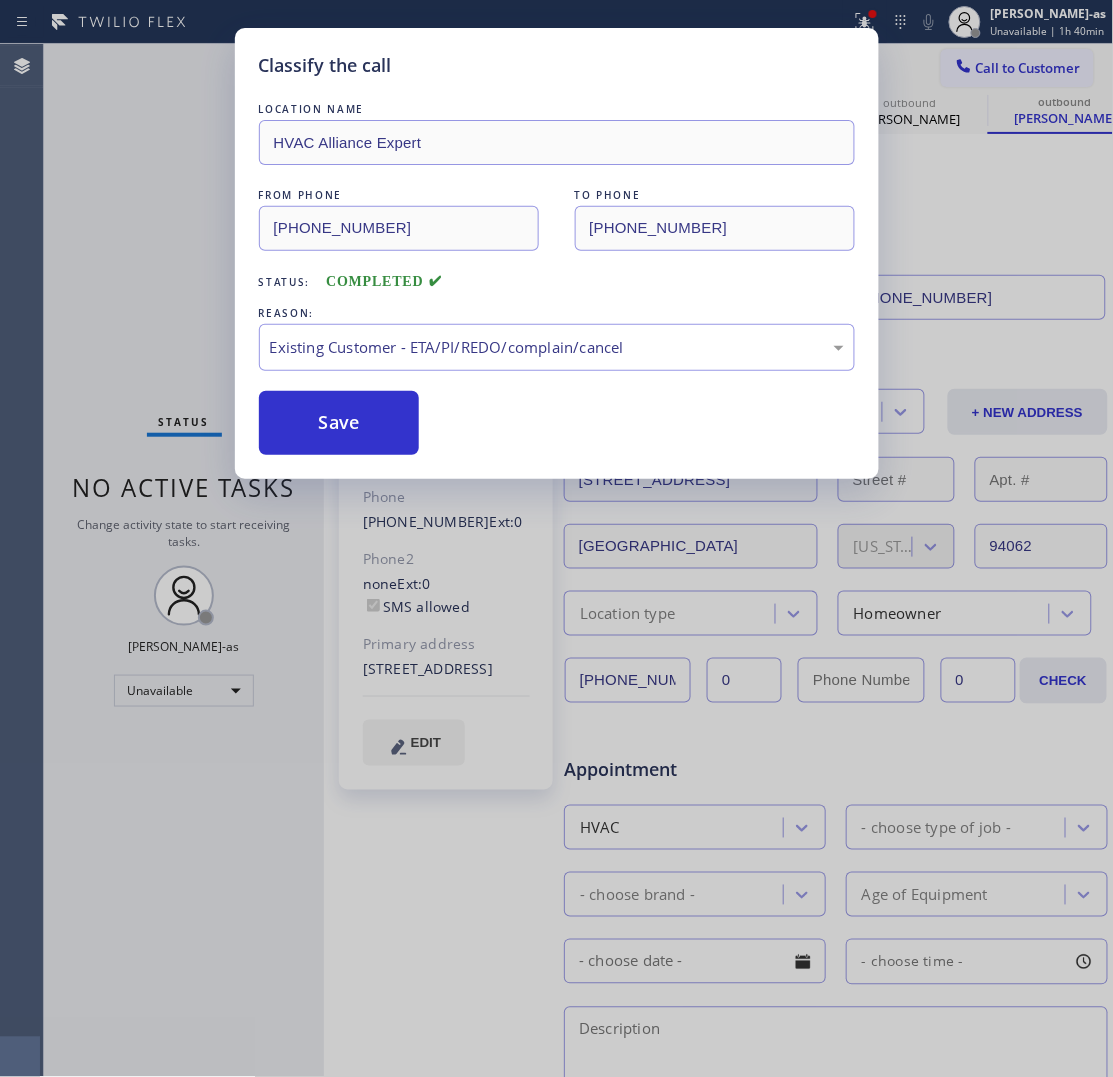 click on "Save" at bounding box center [339, 423] 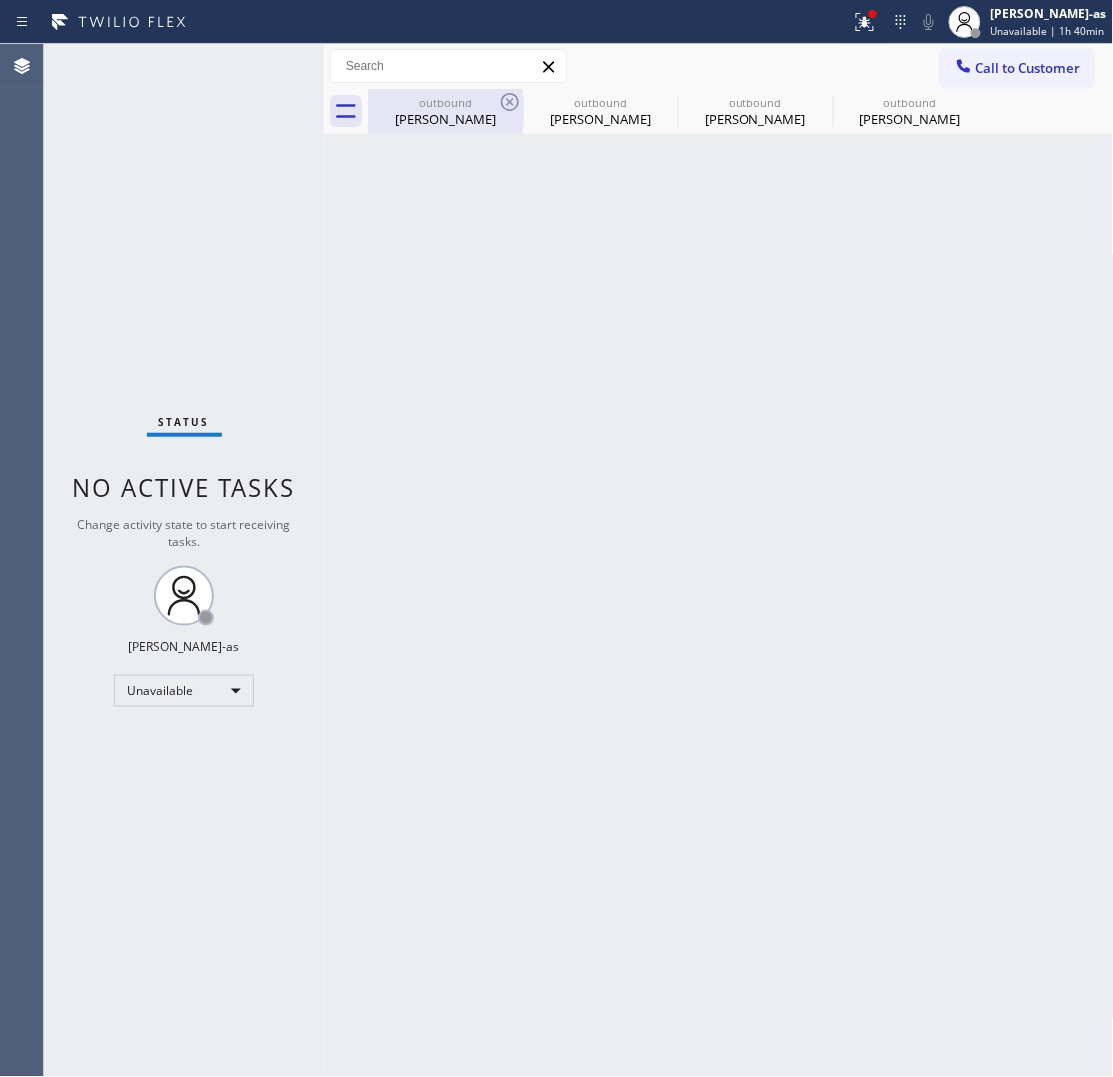 click on "[PERSON_NAME]" at bounding box center [445, 119] 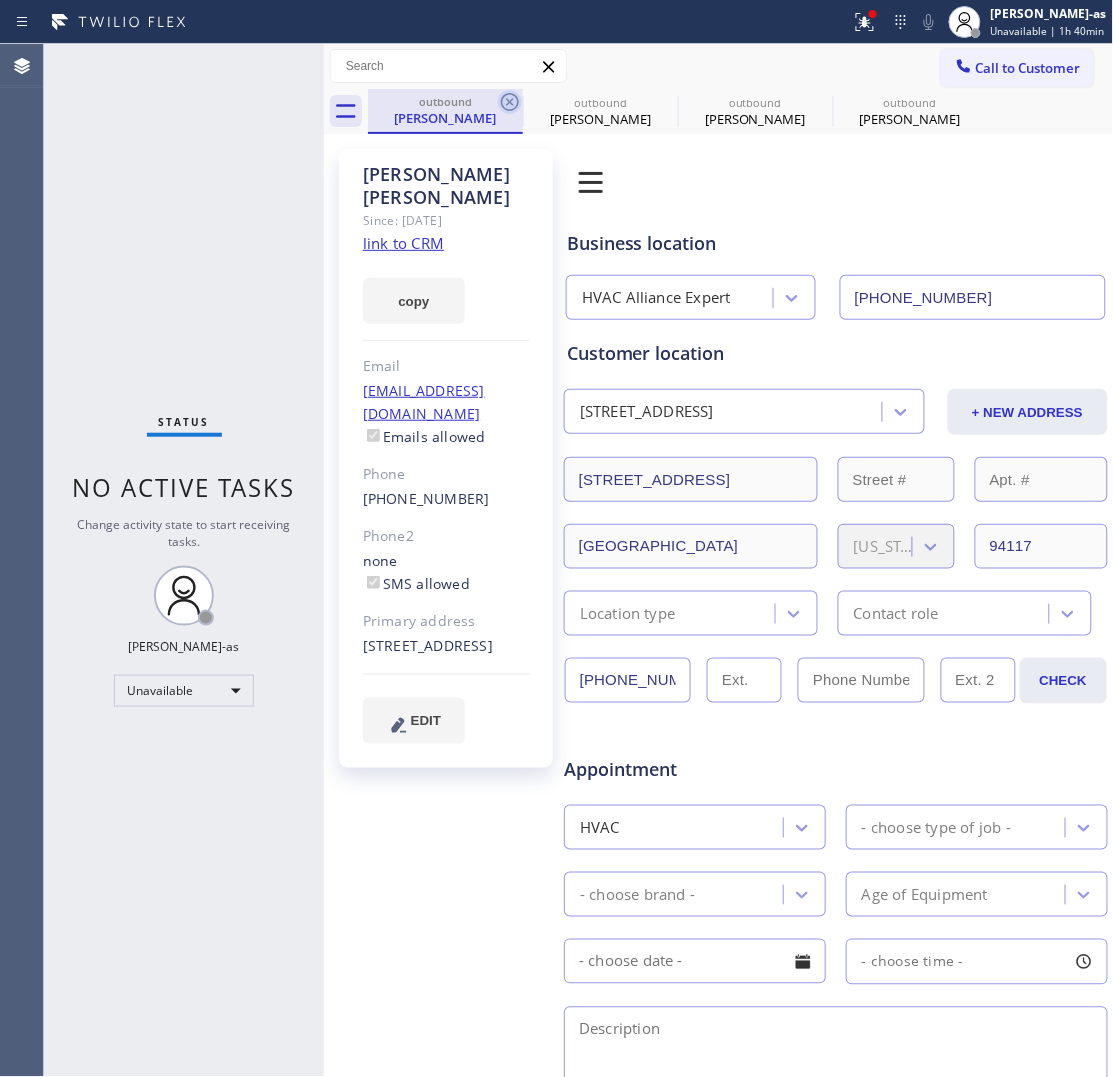 click 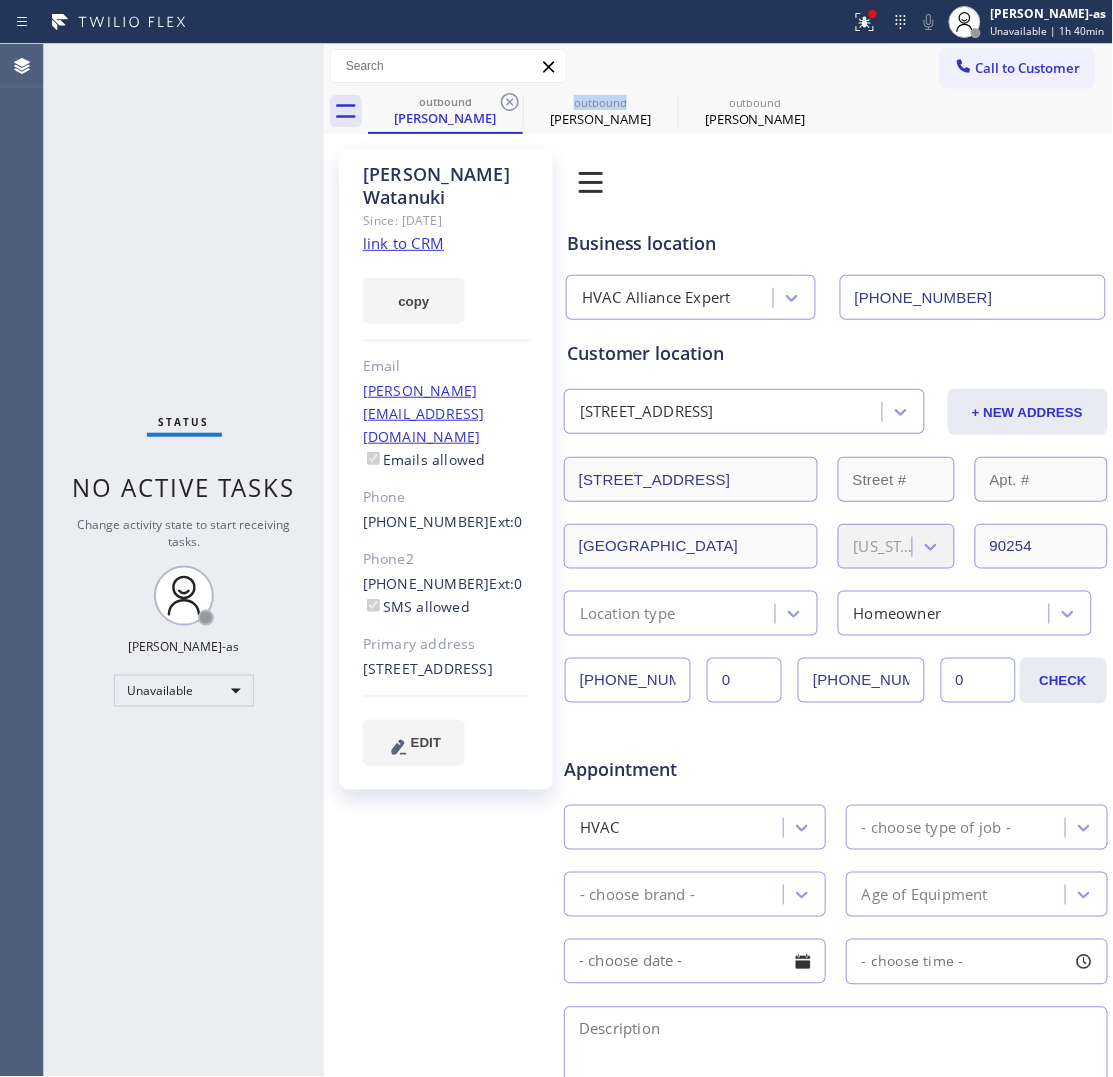 click 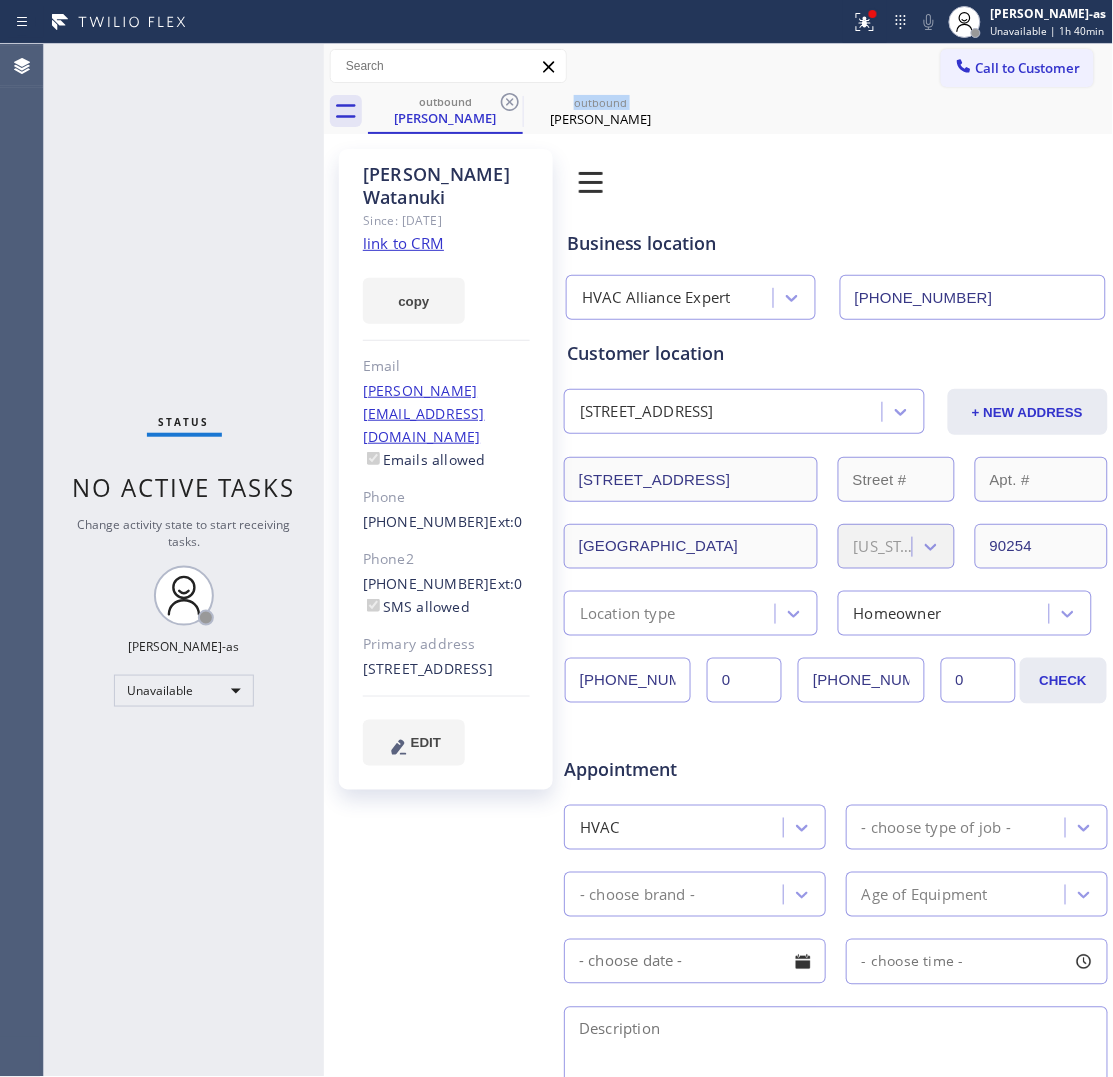 click 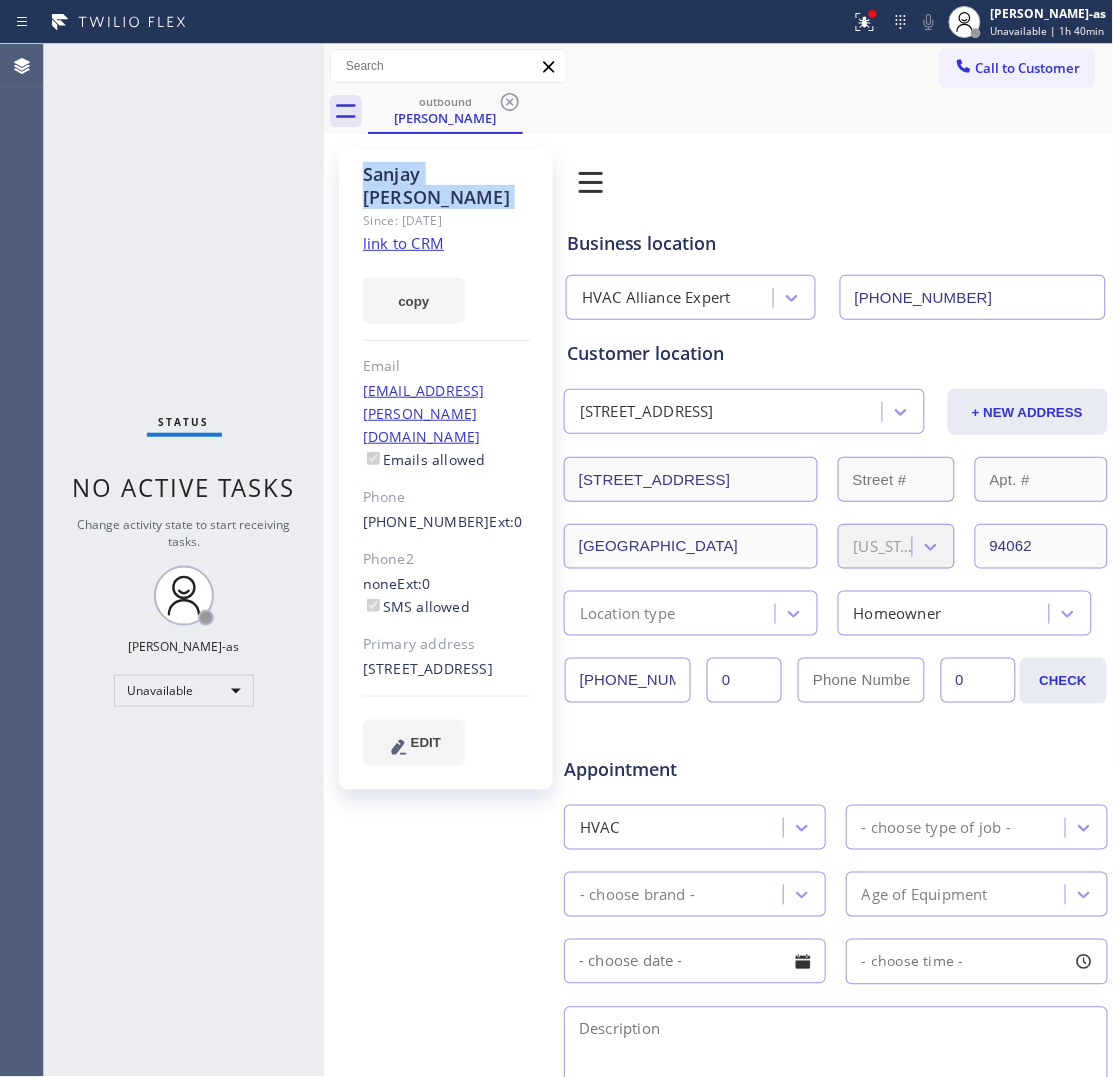 click 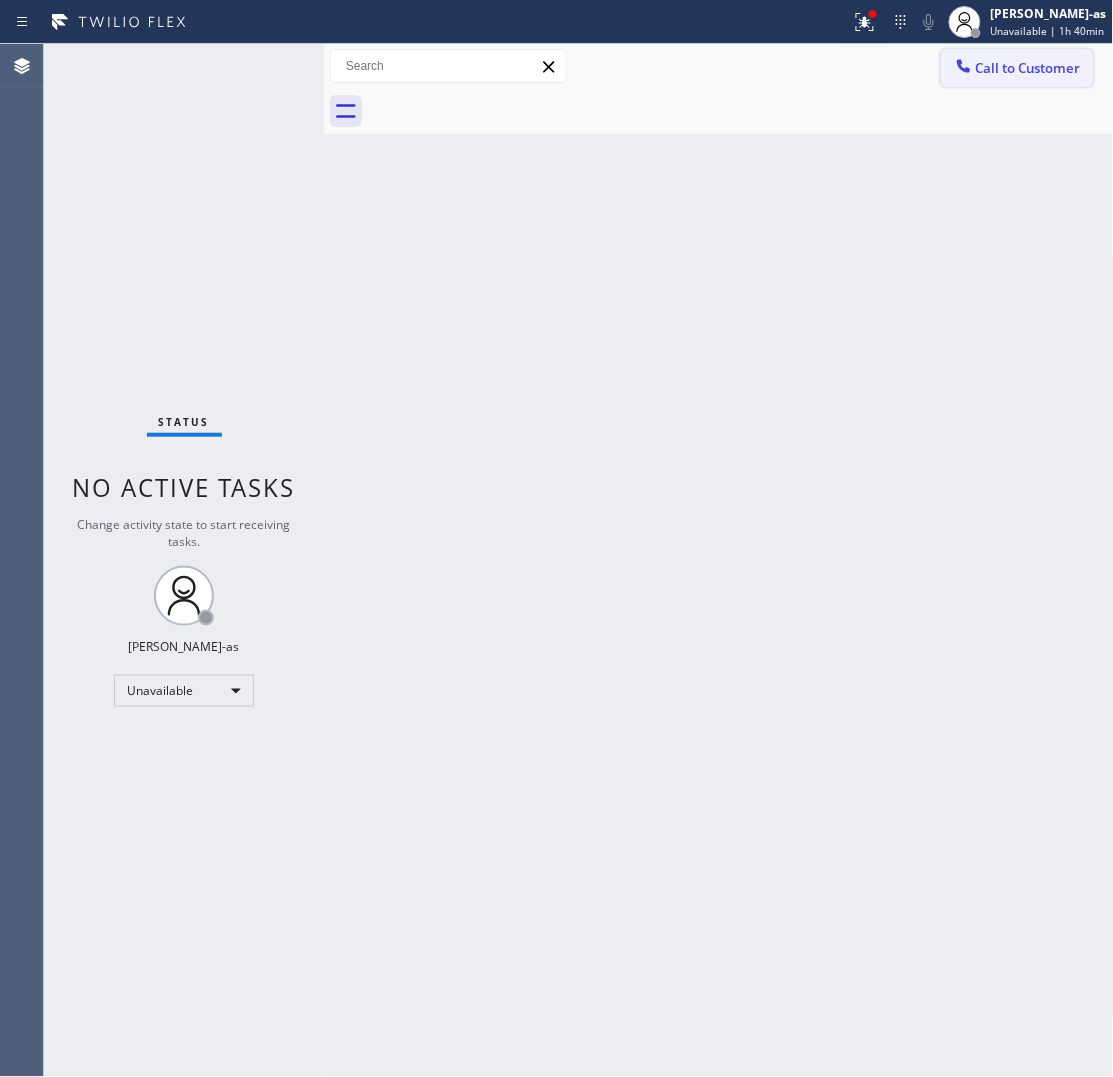 click on "Call to Customer" at bounding box center (1028, 68) 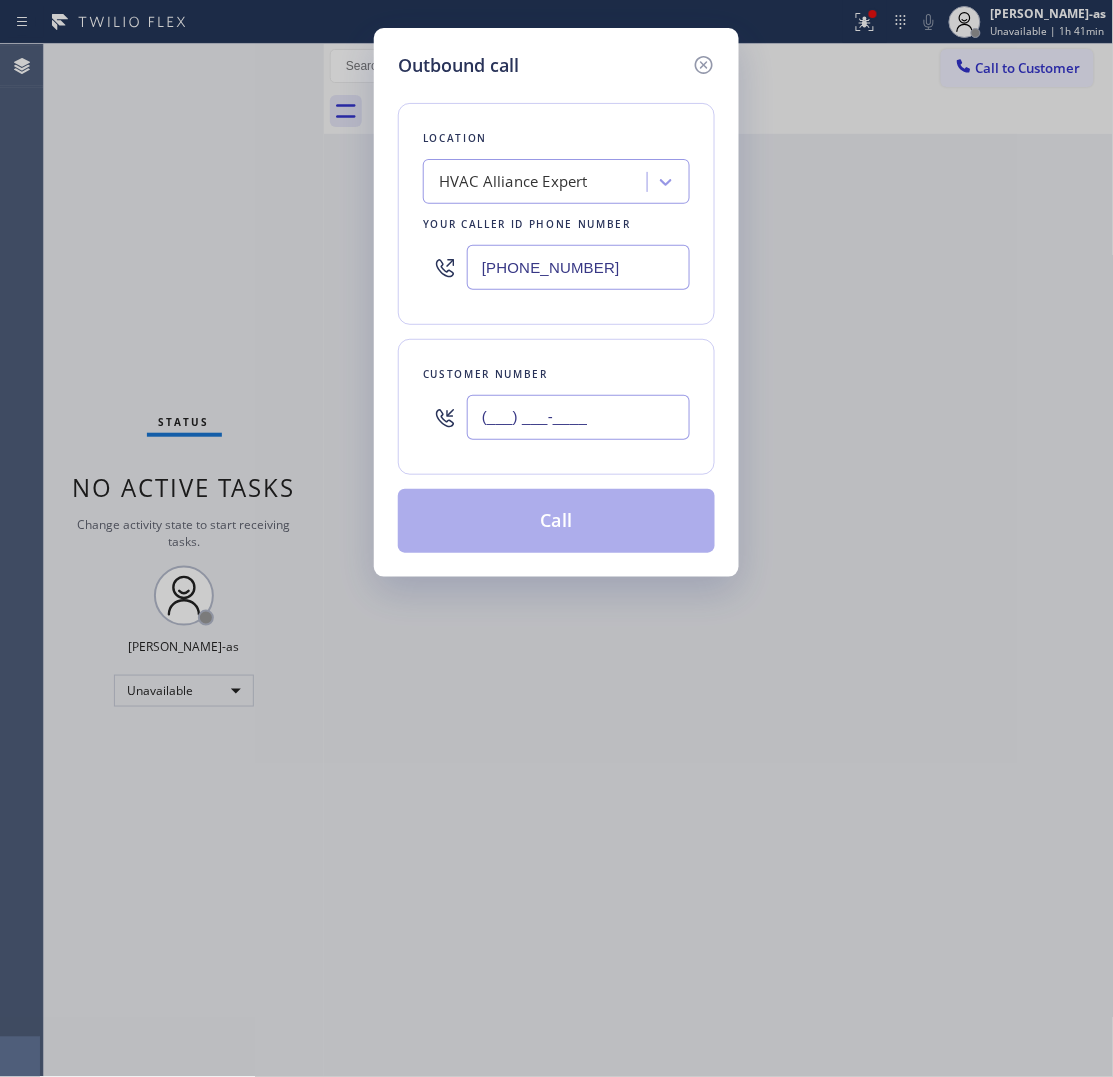 click on "(___) ___-____" at bounding box center [578, 417] 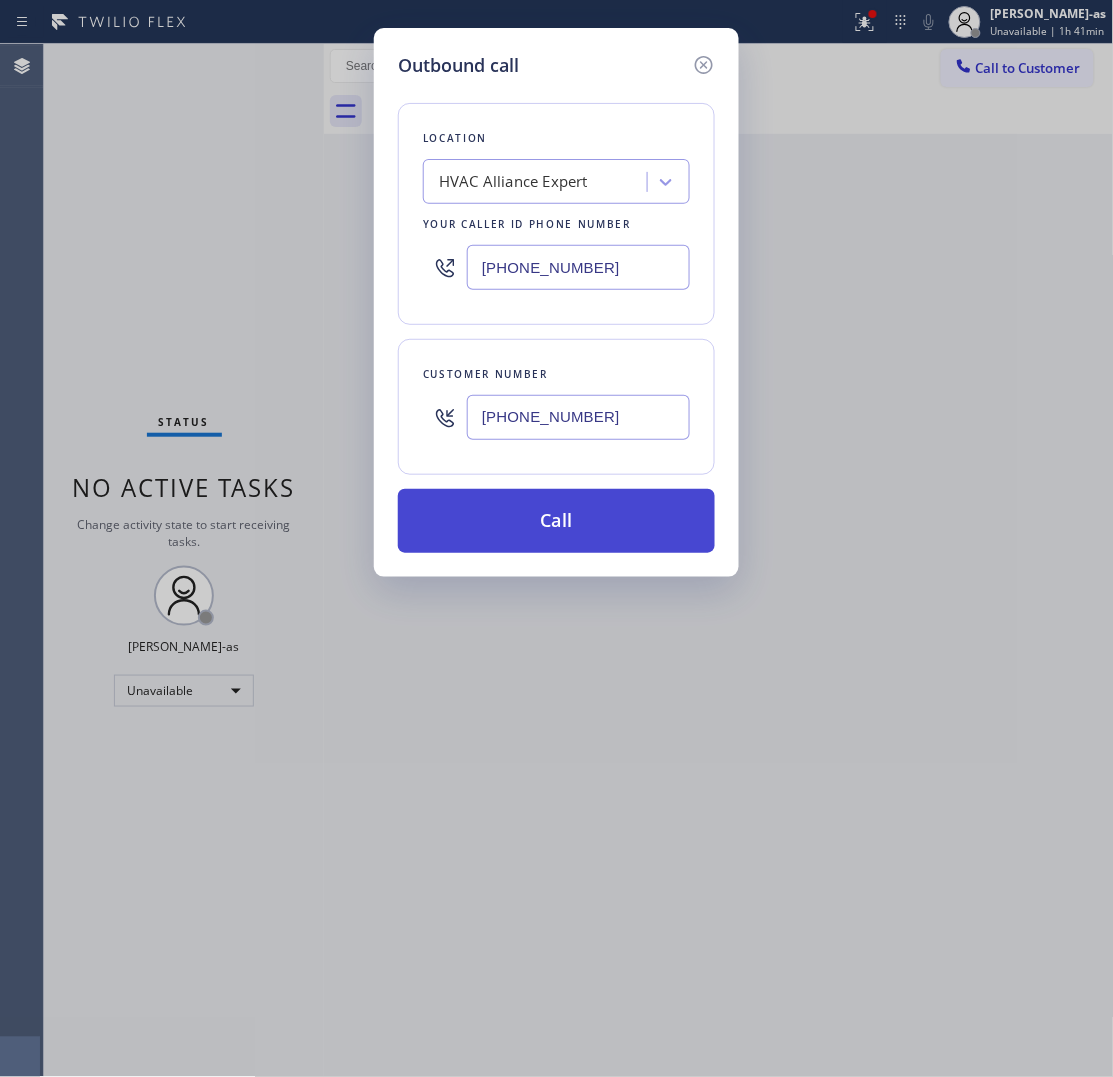 type on "[PHONE_NUMBER]" 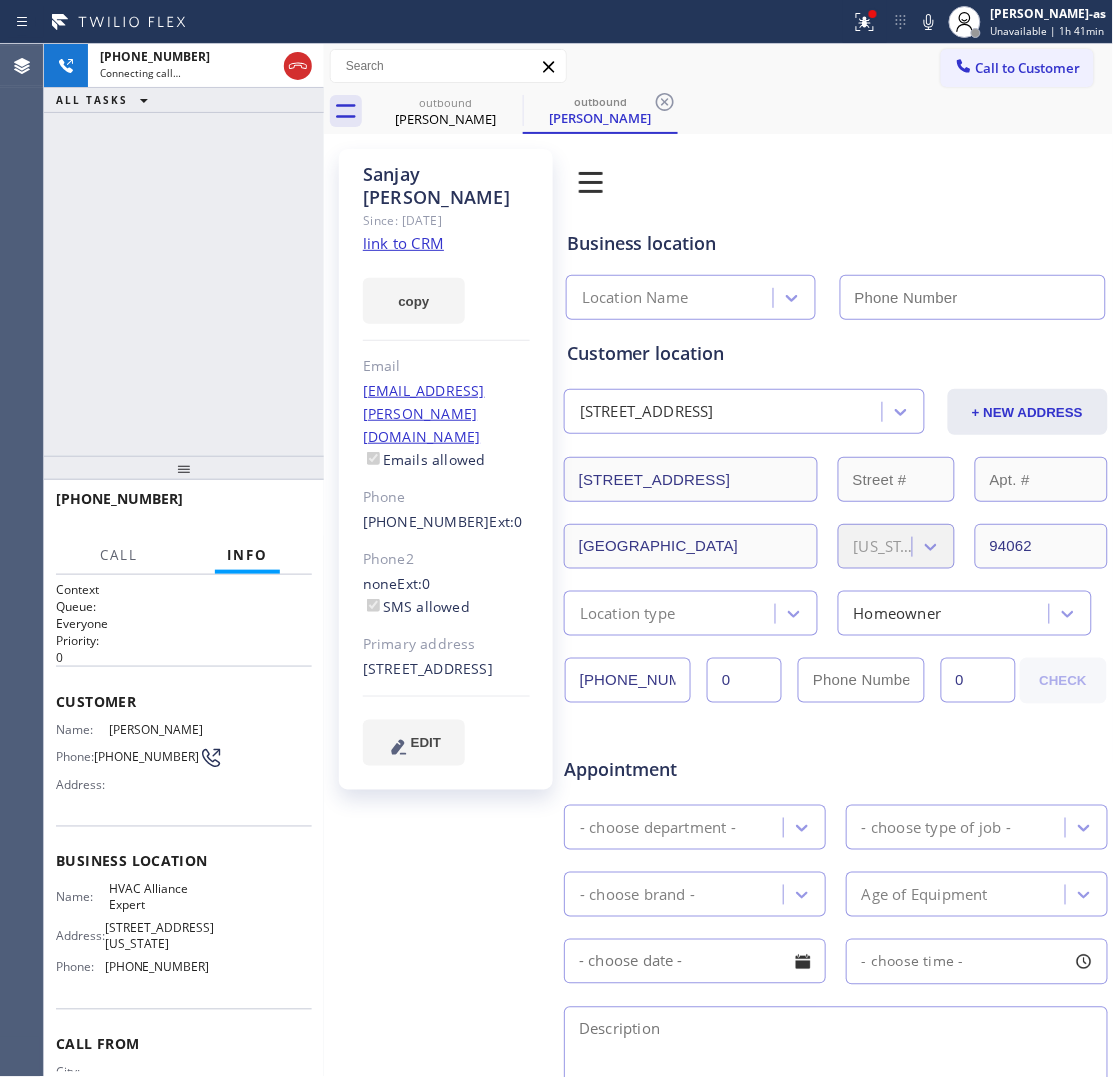 type on "[PHONE_NUMBER]" 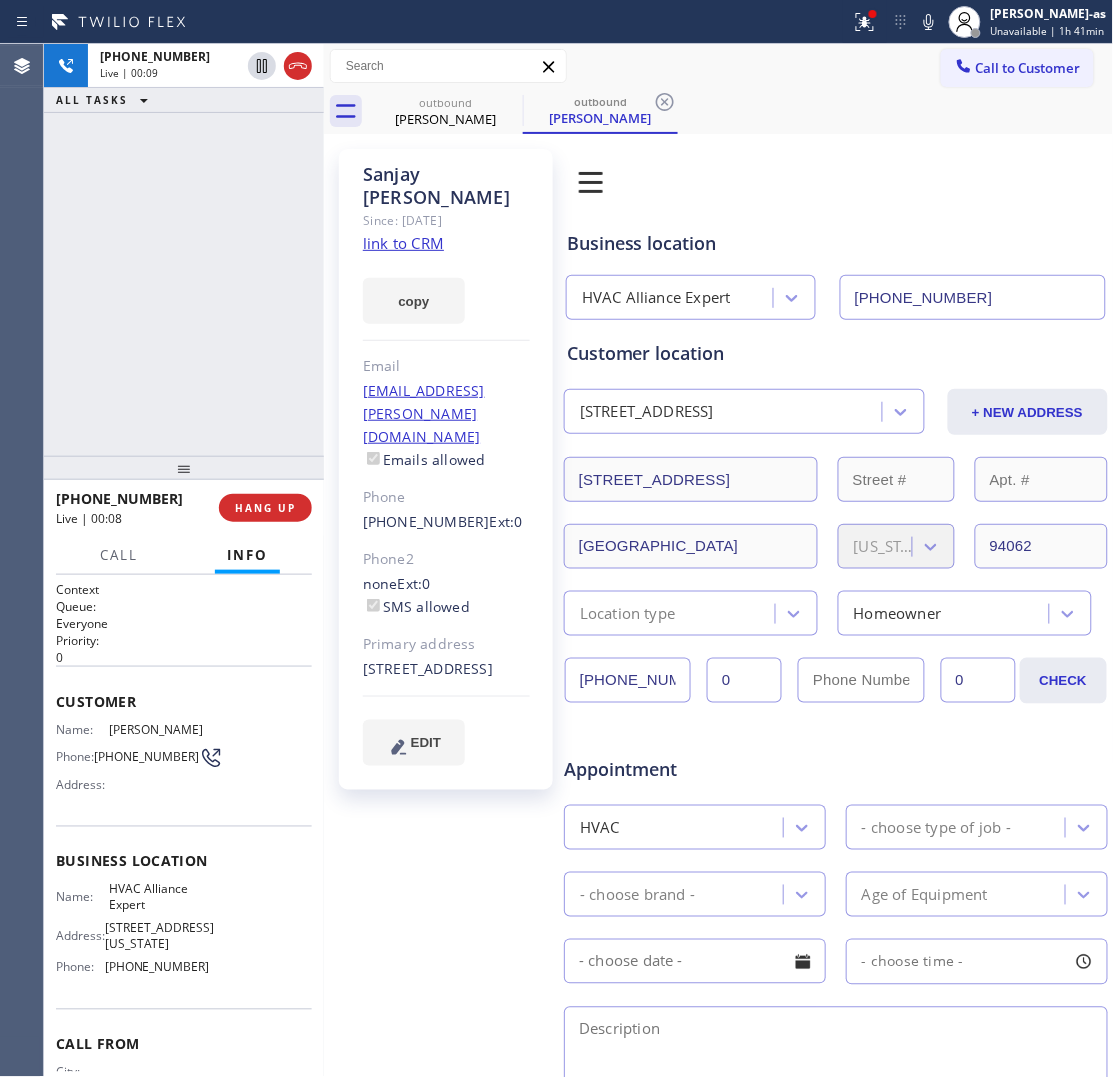 drag, startPoint x: 127, startPoint y: 170, endPoint x: 491, endPoint y: 2, distance: 400.899 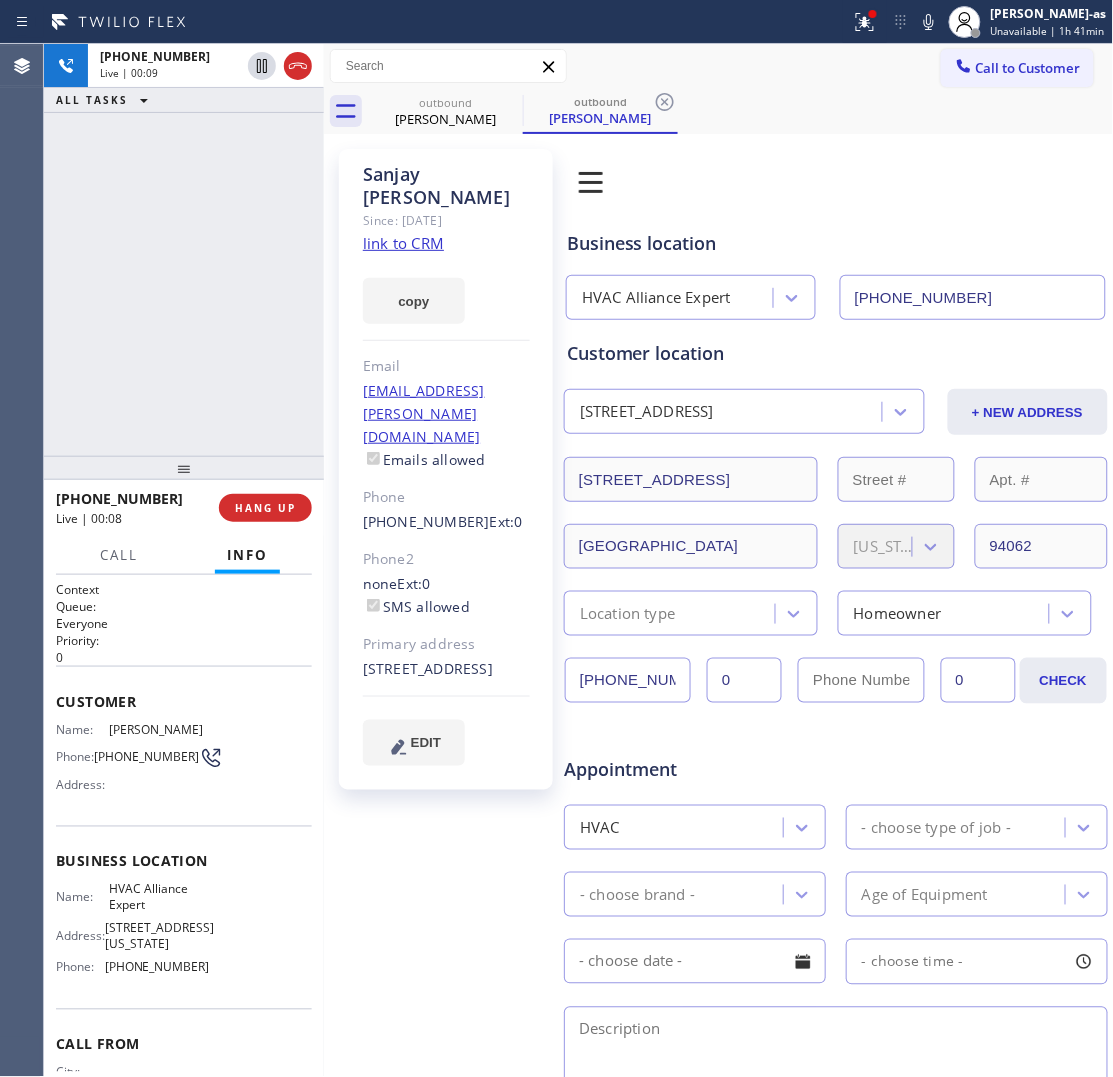 click on "[PHONE_NUMBER] Live | 00:09 ALL TASKS ALL TASKS ACTIVE TASKS TASKS IN WRAP UP" at bounding box center [184, 250] 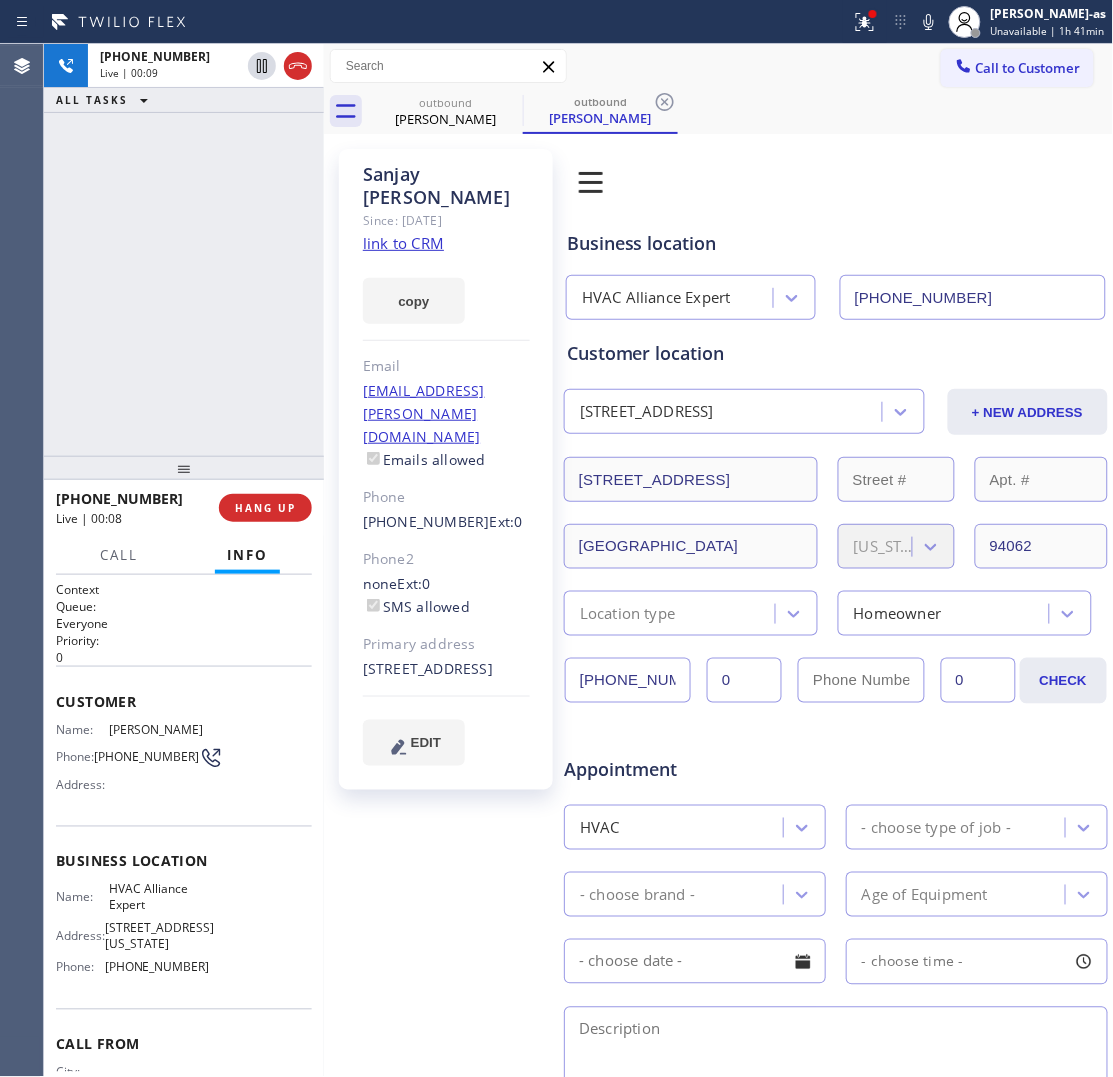 click on "[PHONE_NUMBER] Live | 00:09 ALL TASKS ALL TASKS ACTIVE TASKS TASKS IN WRAP UP" at bounding box center [184, 250] 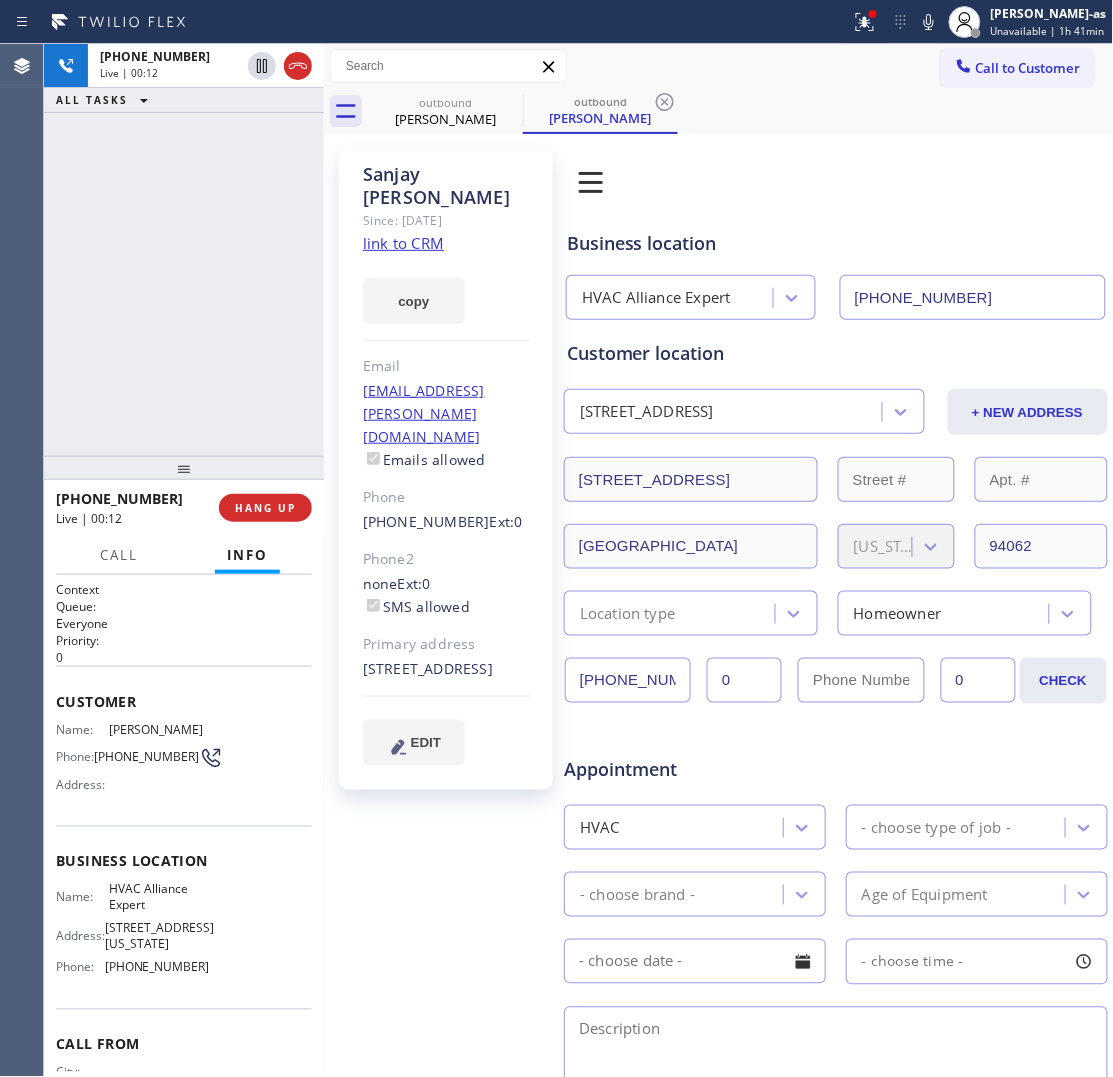 click on "link to CRM" 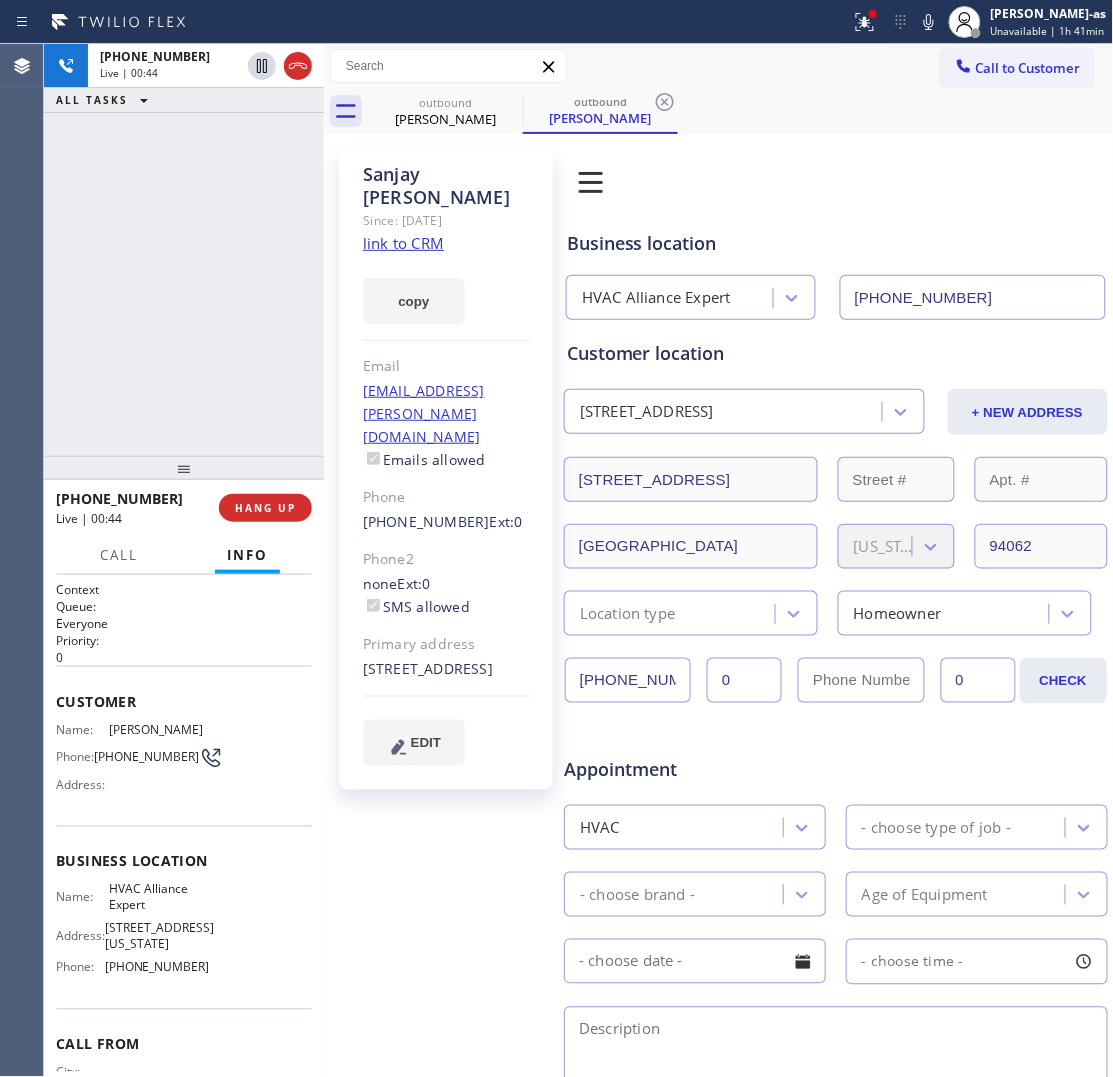 click on "[PHONE_NUMBER] Live | 00:44 ALL TASKS ALL TASKS ACTIVE TASKS TASKS IN WRAP UP" at bounding box center (184, 250) 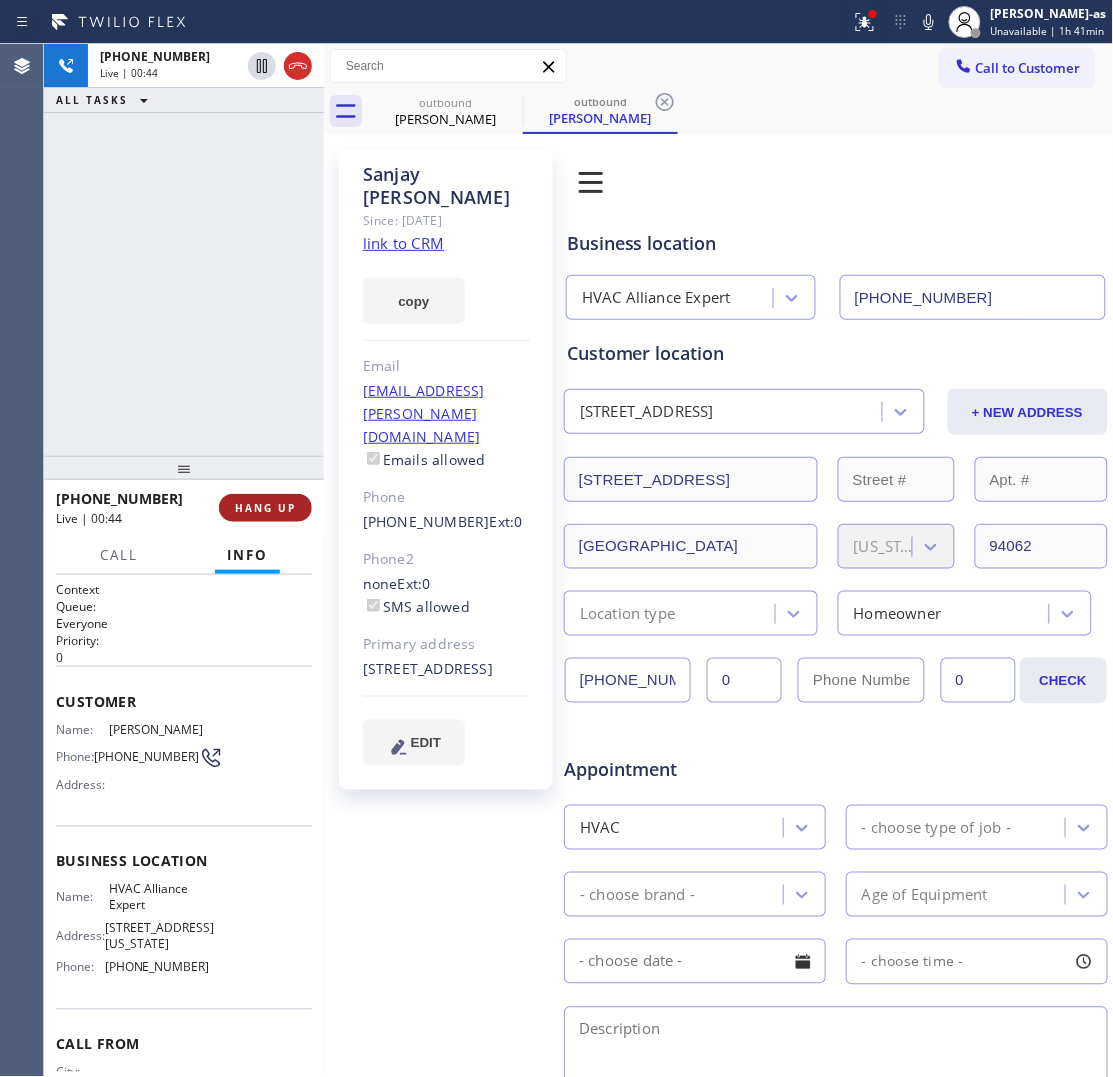 click on "HANG UP" at bounding box center (265, 508) 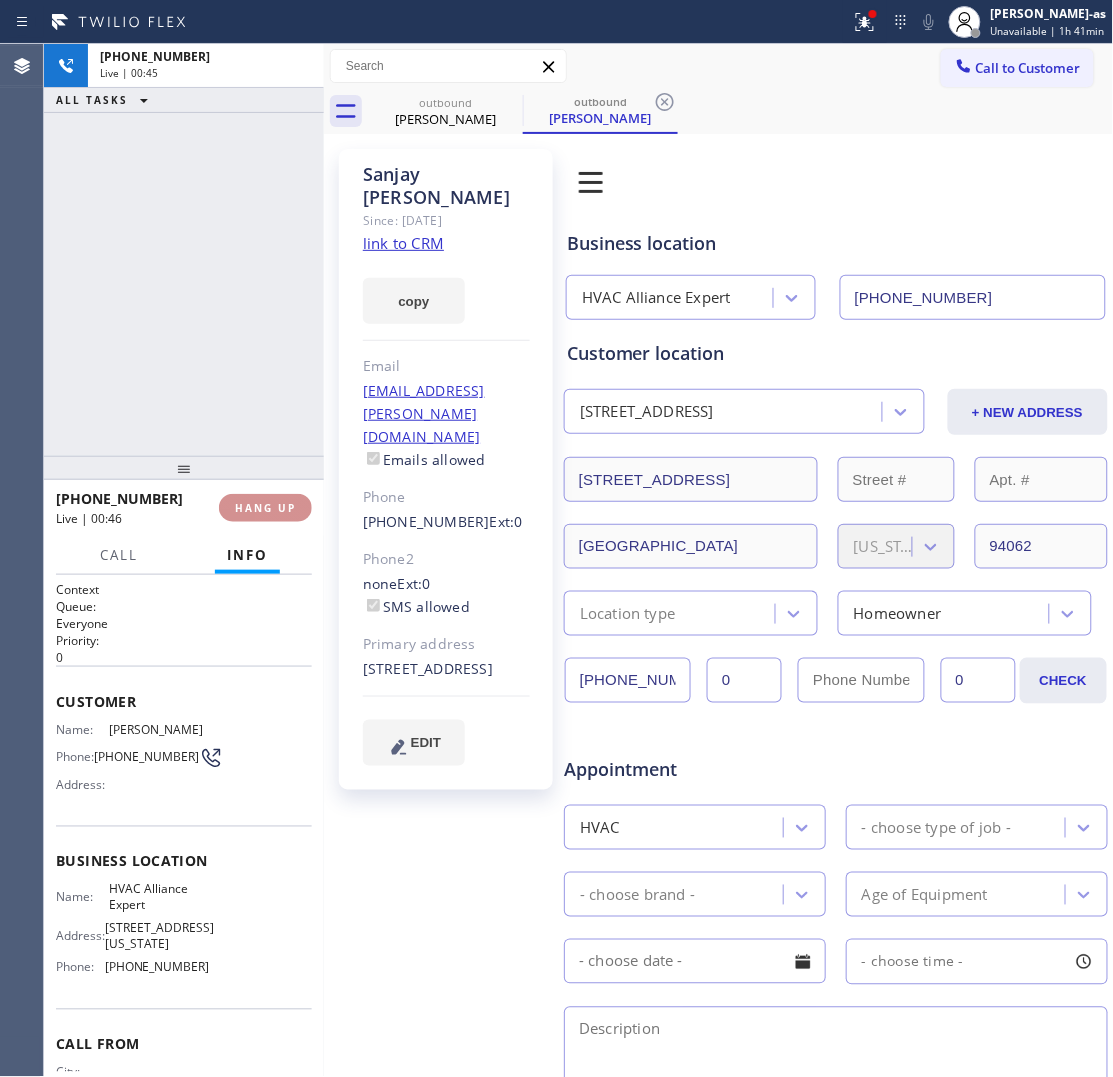 click on "HANG UP" at bounding box center (265, 508) 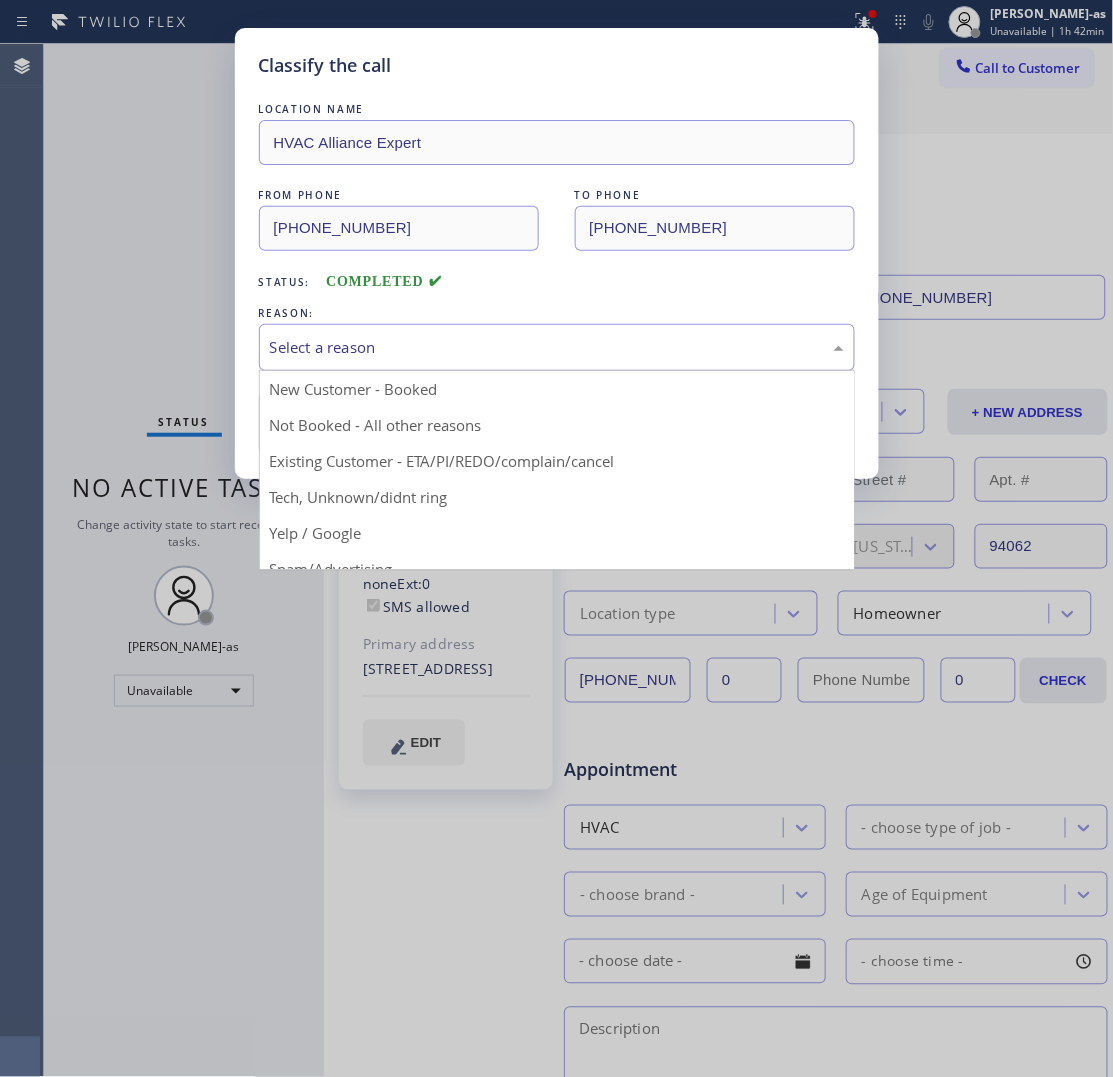 click on "Select a reason" at bounding box center (557, 347) 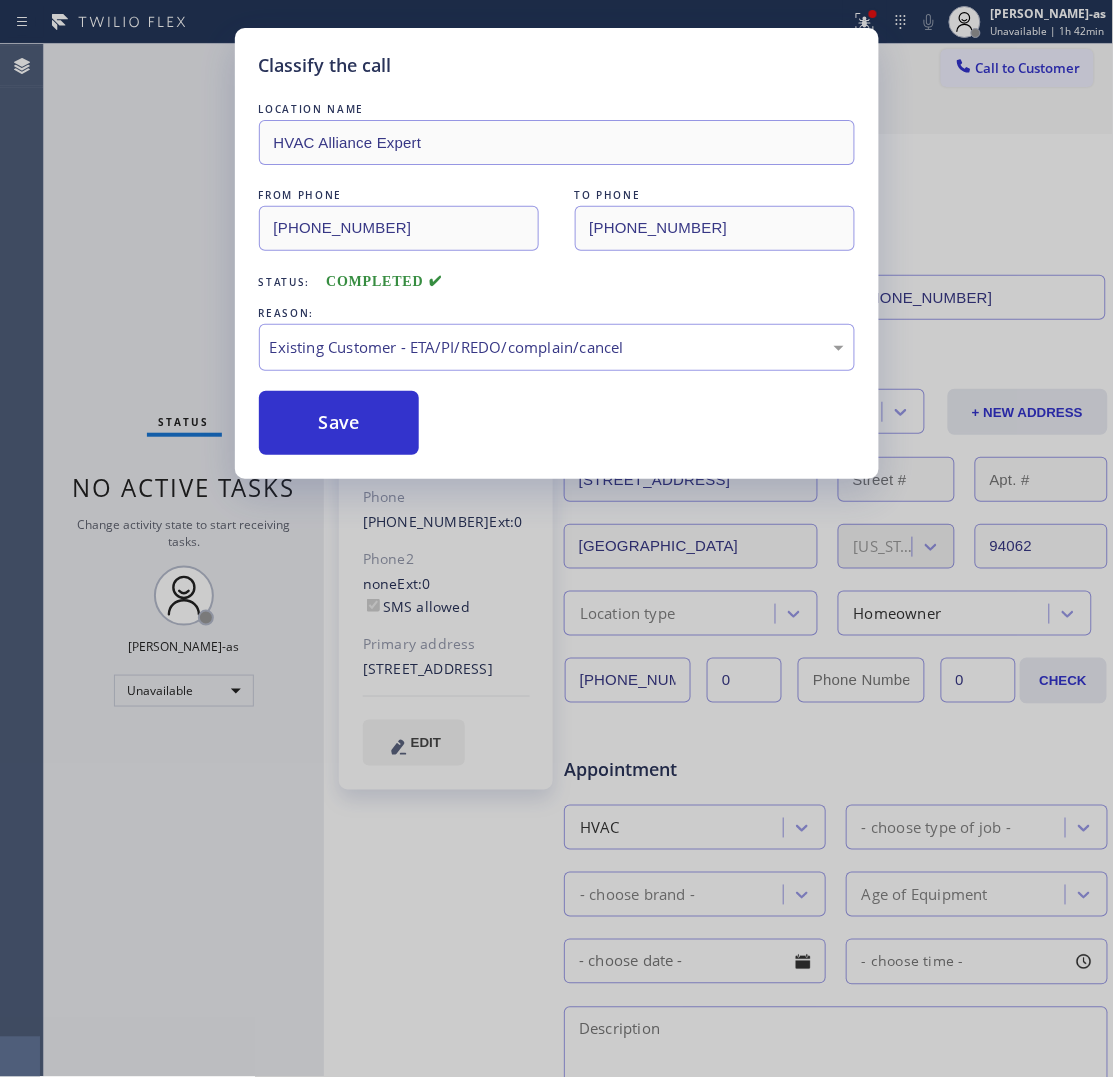 drag, startPoint x: 487, startPoint y: 475, endPoint x: 473, endPoint y: 458, distance: 22.022715 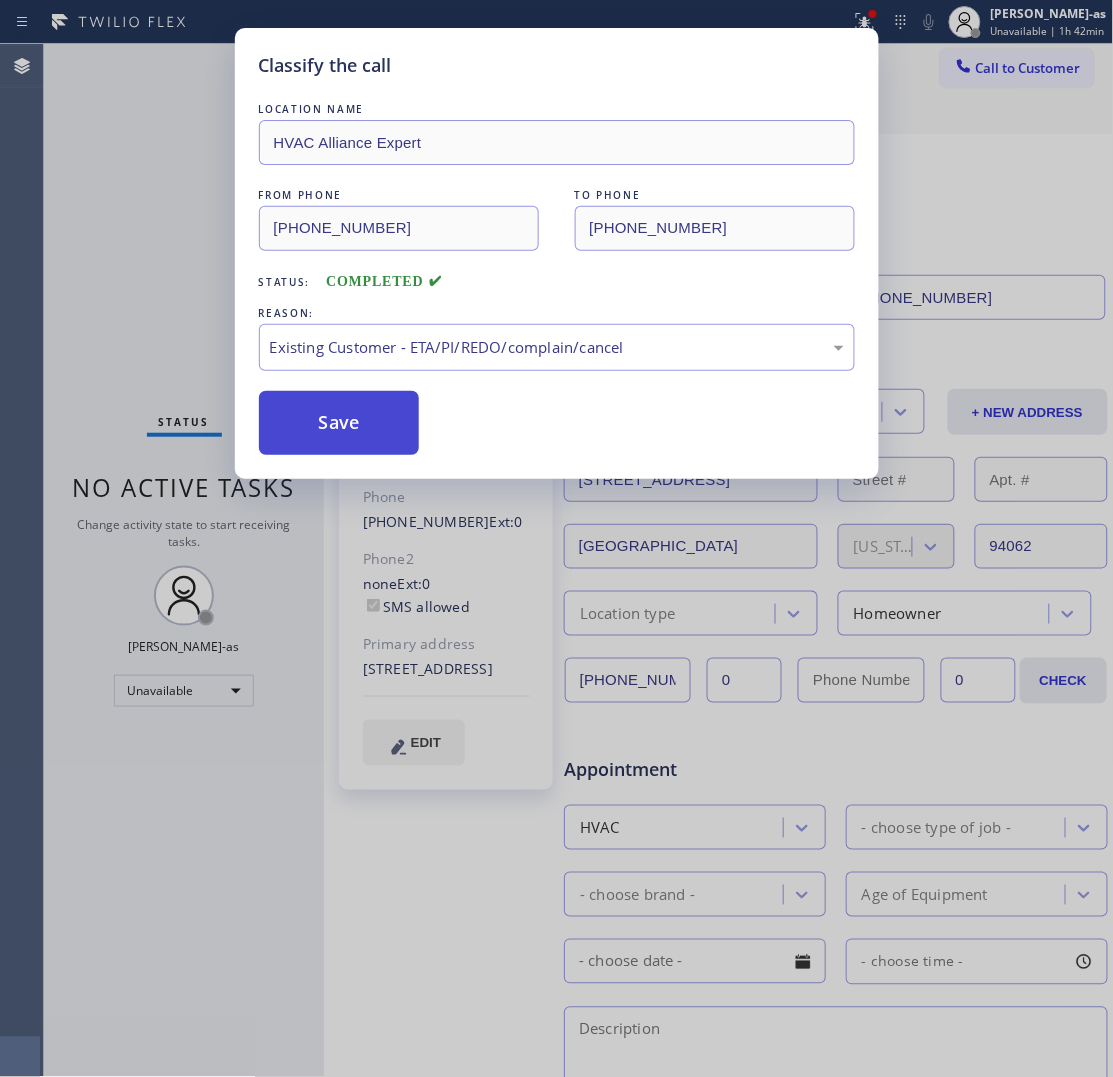 click on "Save" at bounding box center [339, 423] 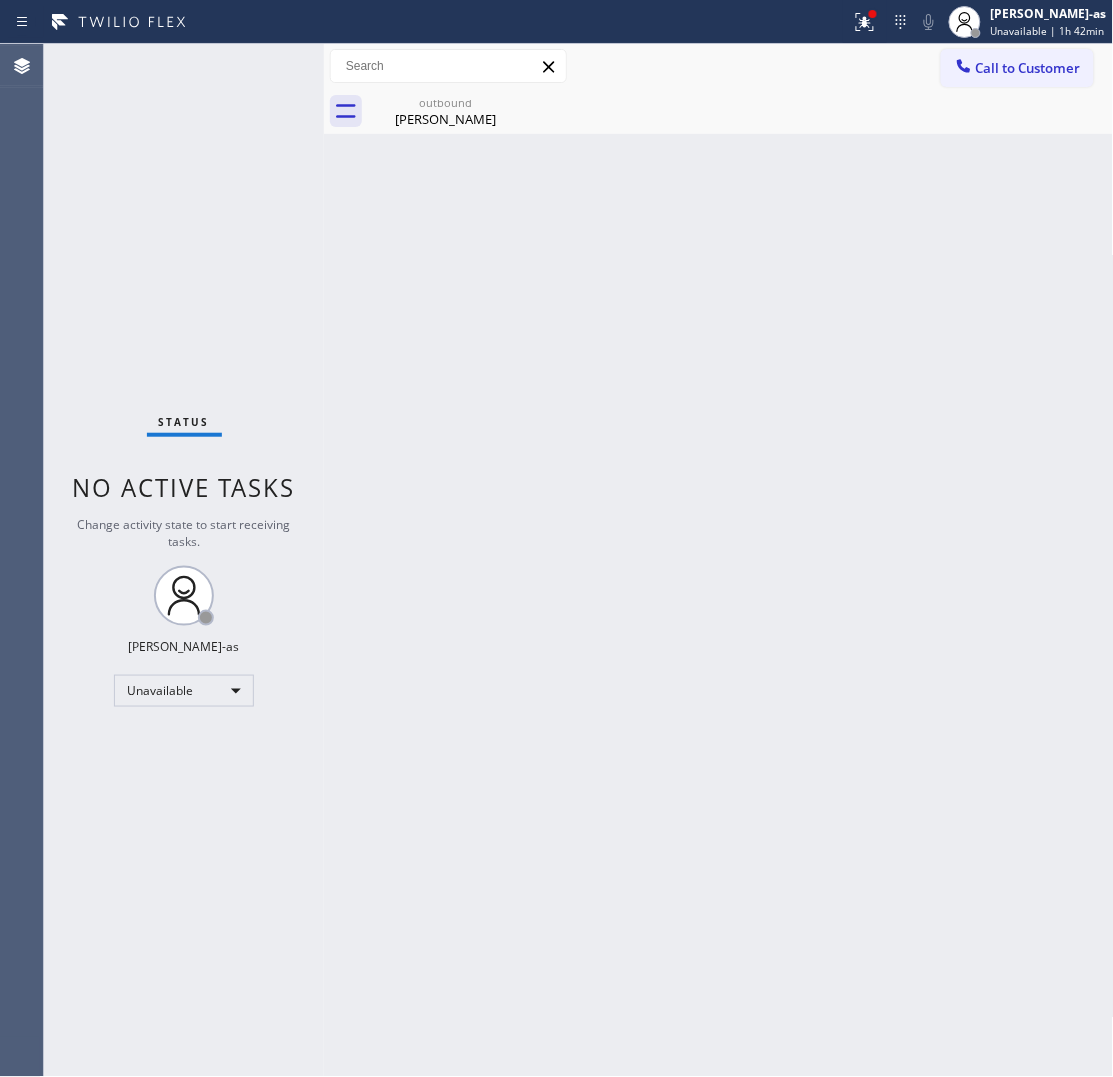 drag, startPoint x: 271, startPoint y: 401, endPoint x: 390, endPoint y: 197, distance: 236.17155 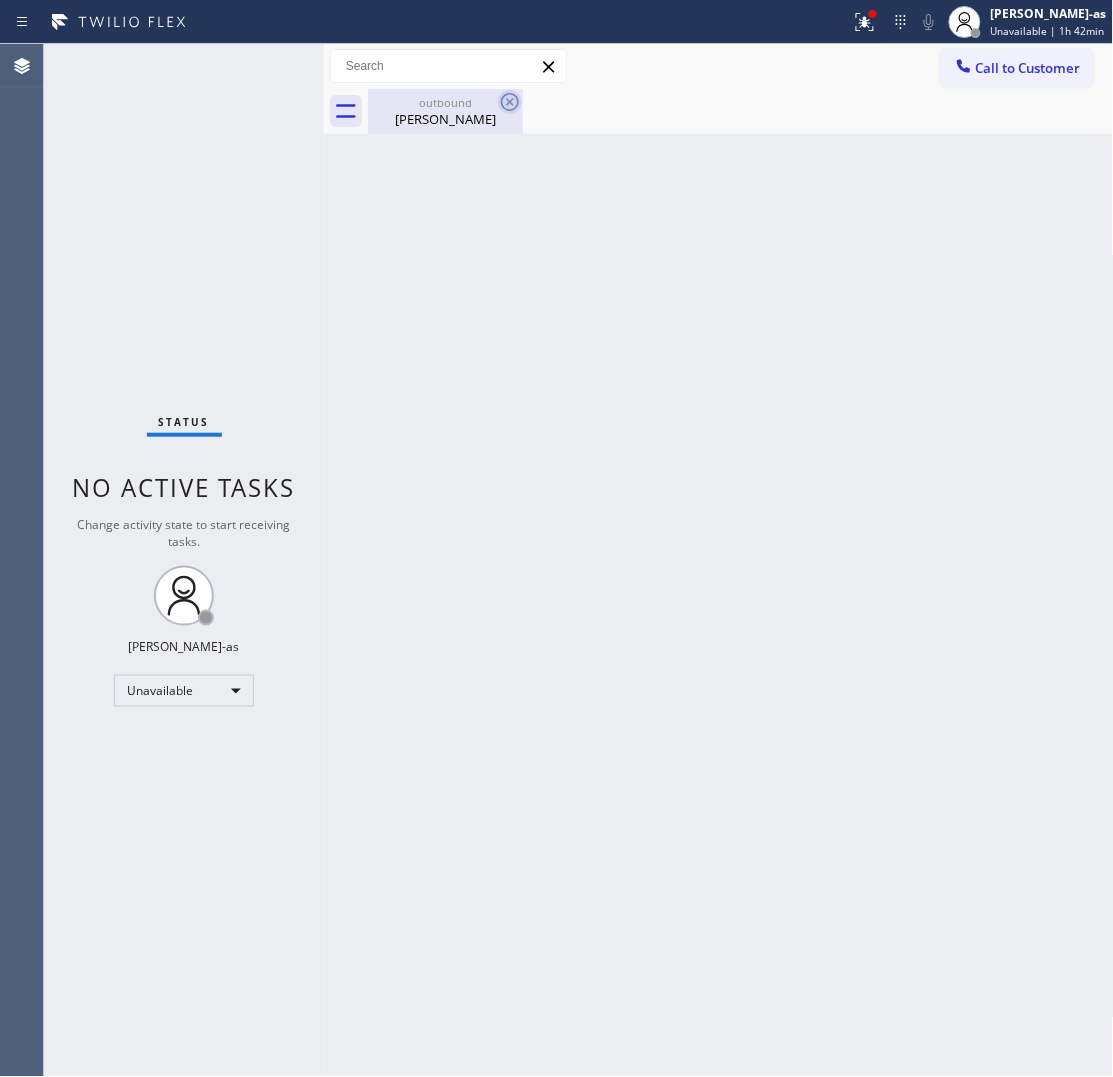 drag, startPoint x: 427, startPoint y: 127, endPoint x: 503, endPoint y: 102, distance: 80.00625 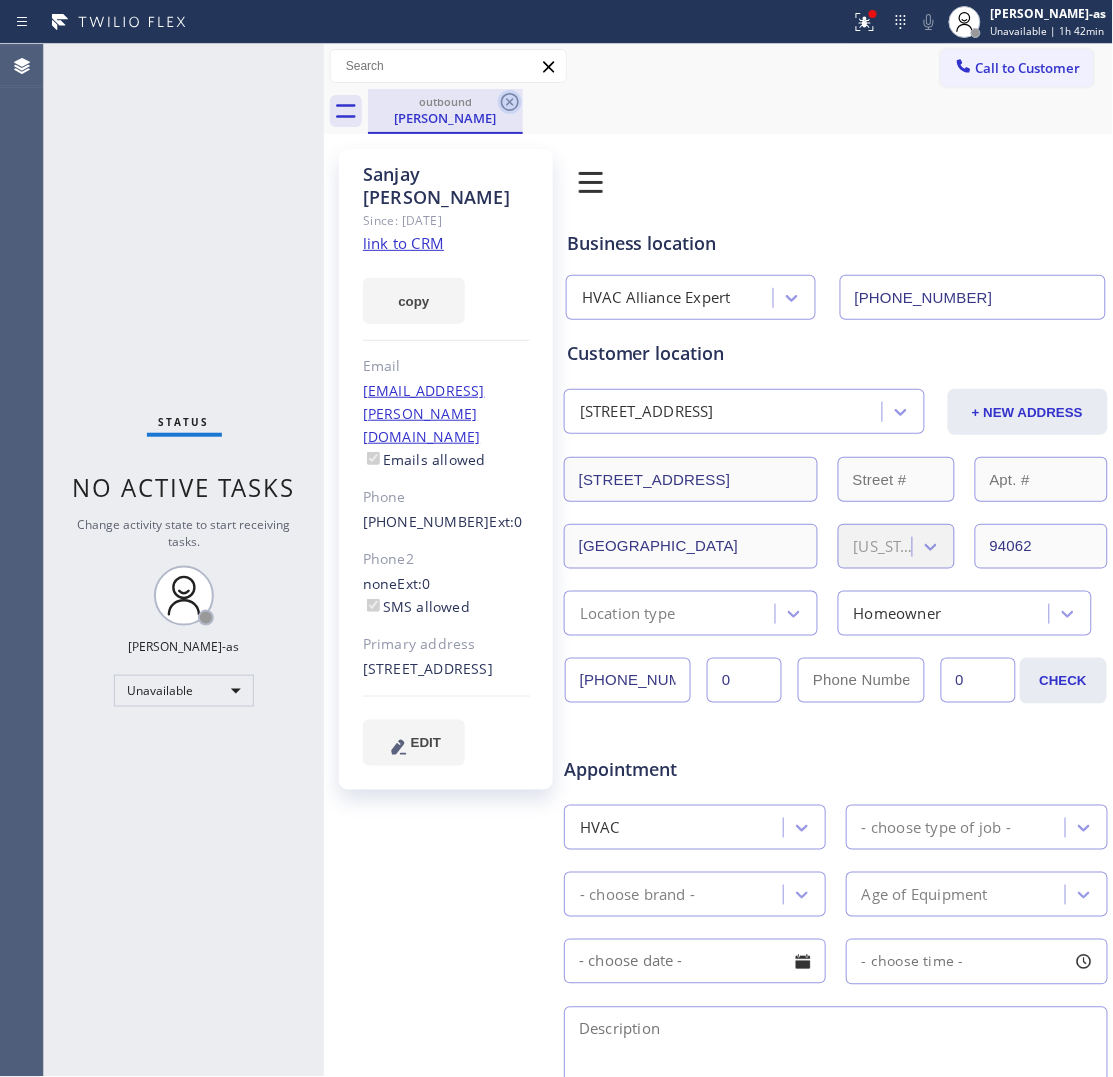 click 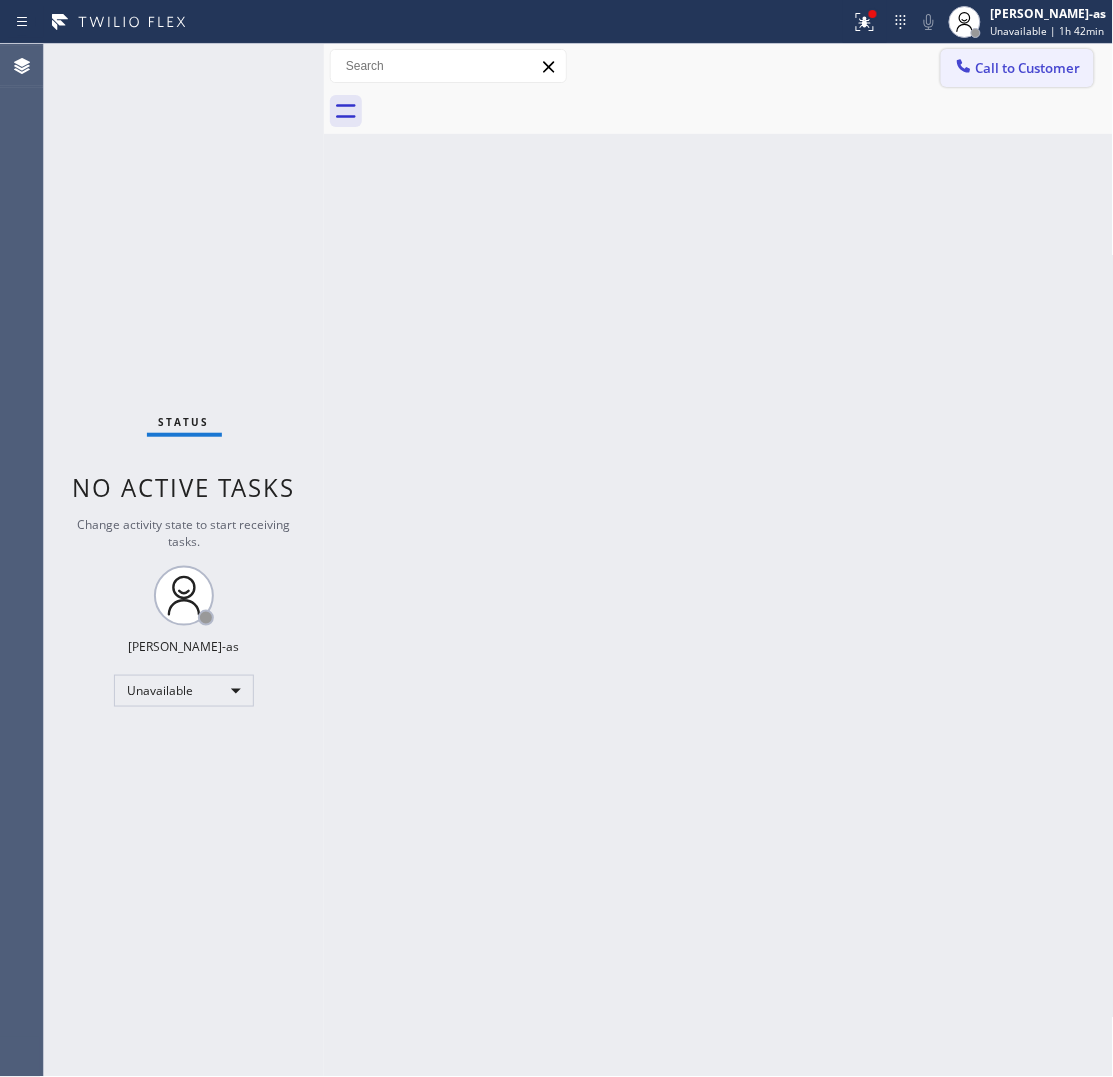 click on "Call to Customer" at bounding box center [1017, 68] 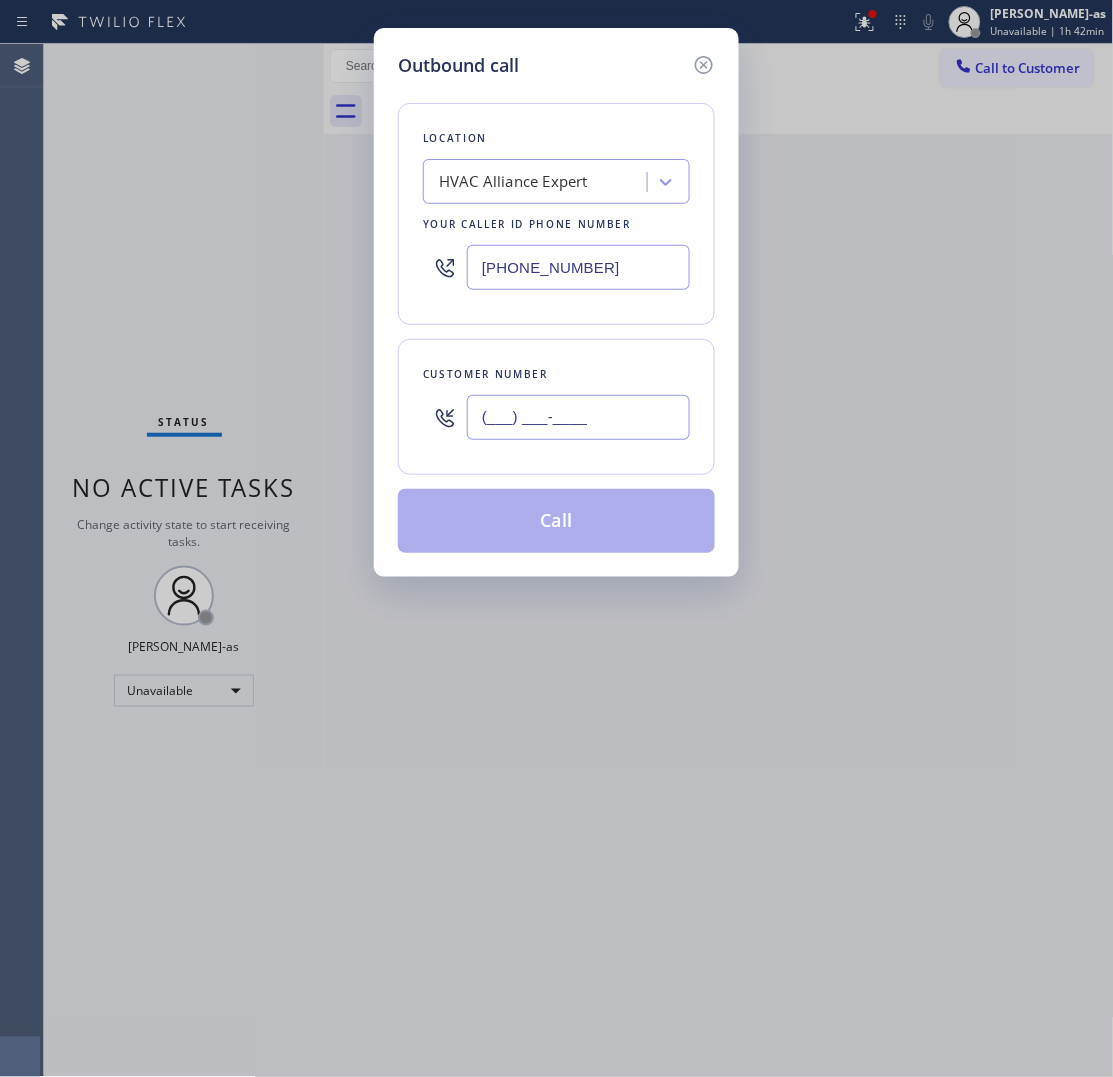 click on "(___) ___-____" at bounding box center (578, 417) 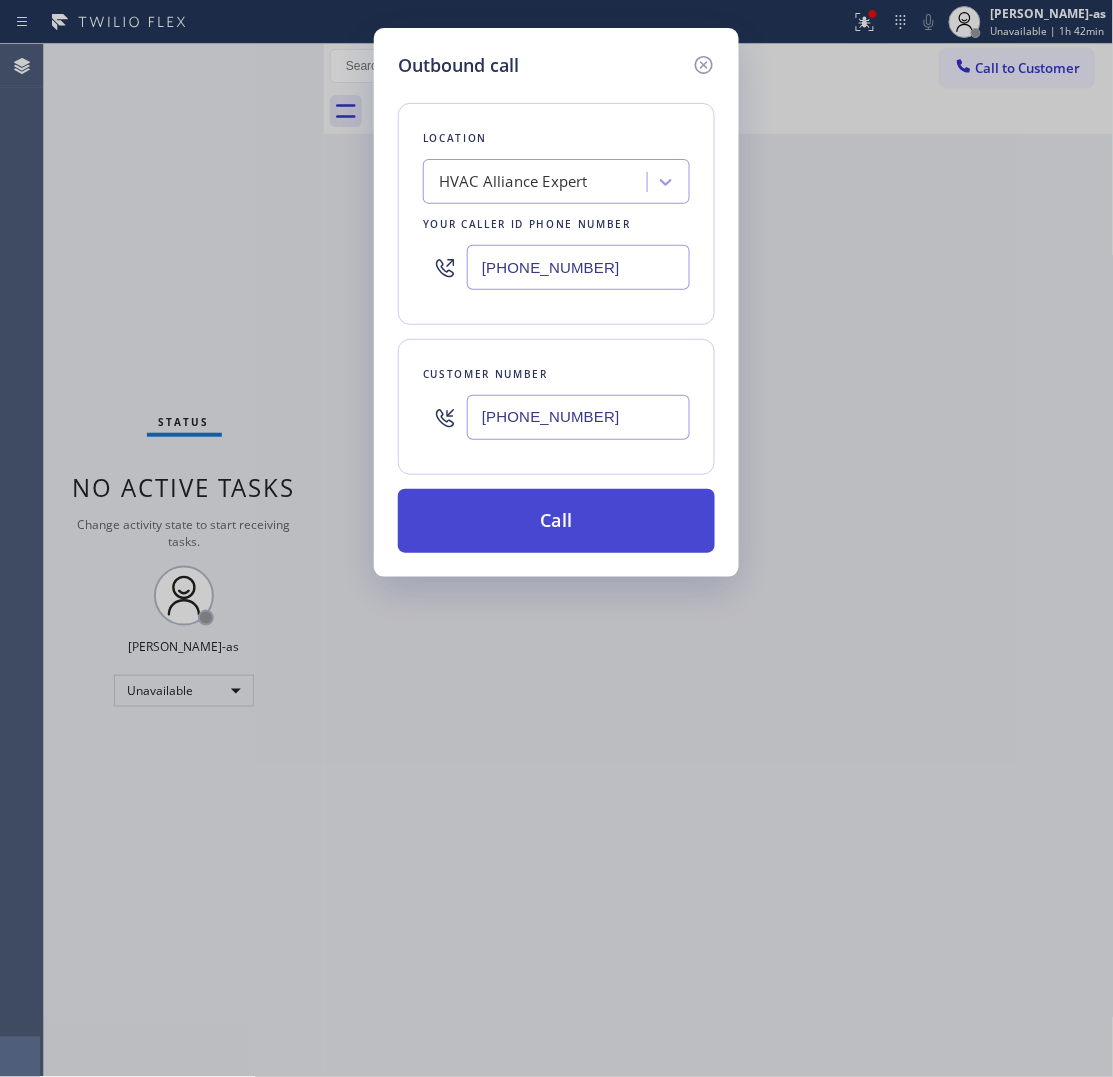 type on "[PHONE_NUMBER]" 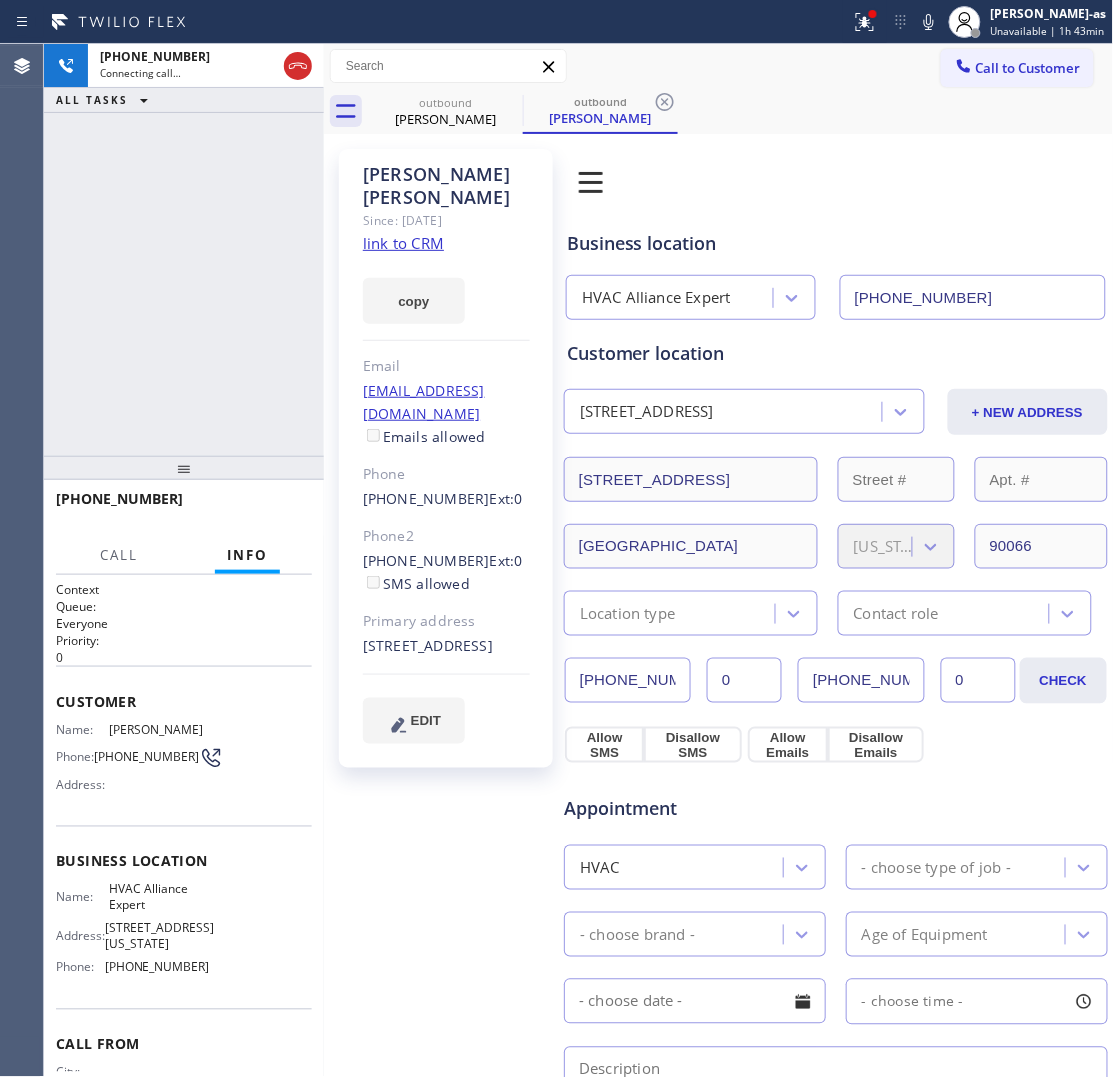 type on "[PHONE_NUMBER]" 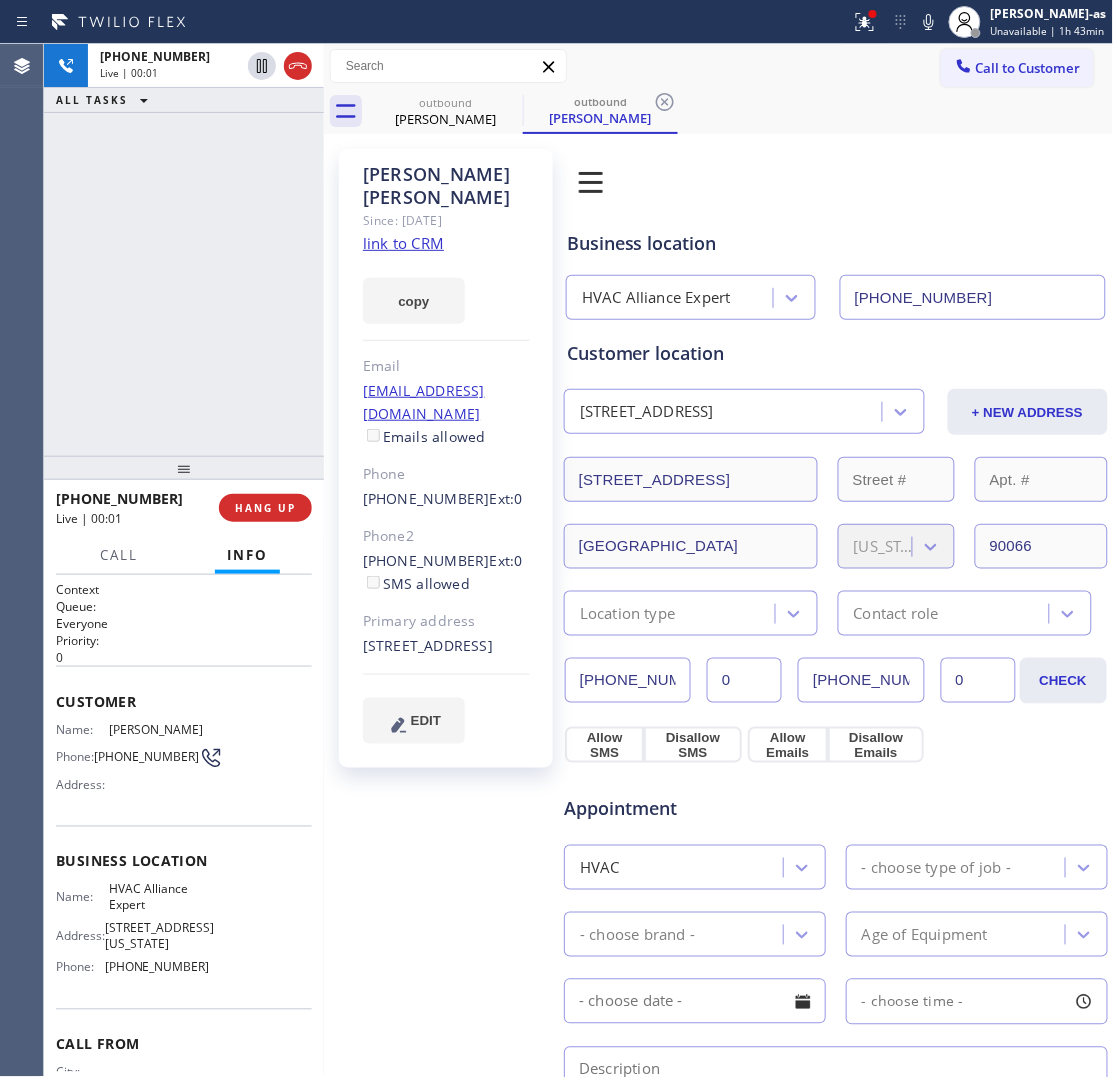 click on "[PHONE_NUMBER] Live | 00:01 ALL TASKS ALL TASKS ACTIVE TASKS TASKS IN WRAP UP" at bounding box center (184, 250) 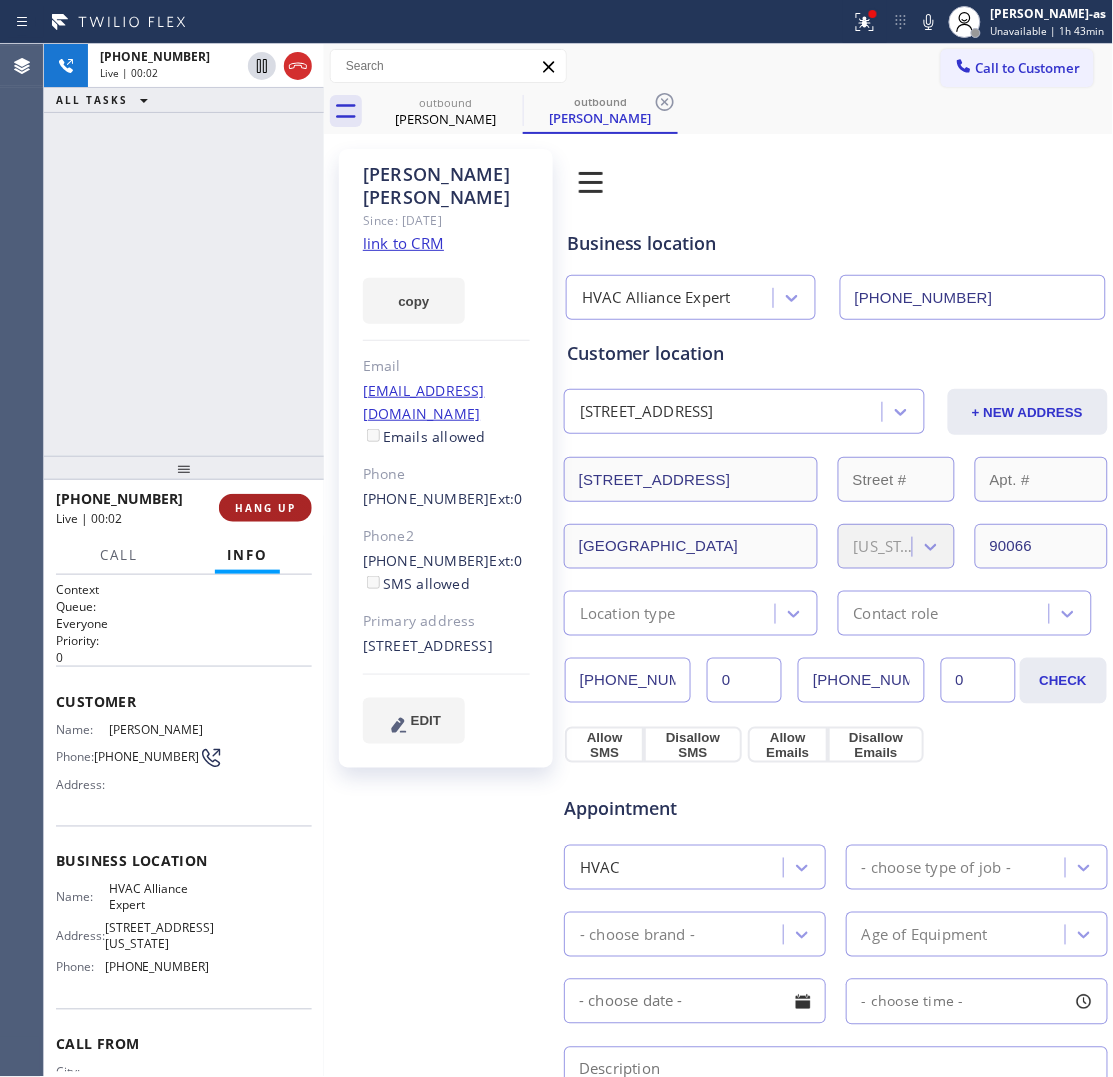 click on "HANG UP" at bounding box center [265, 508] 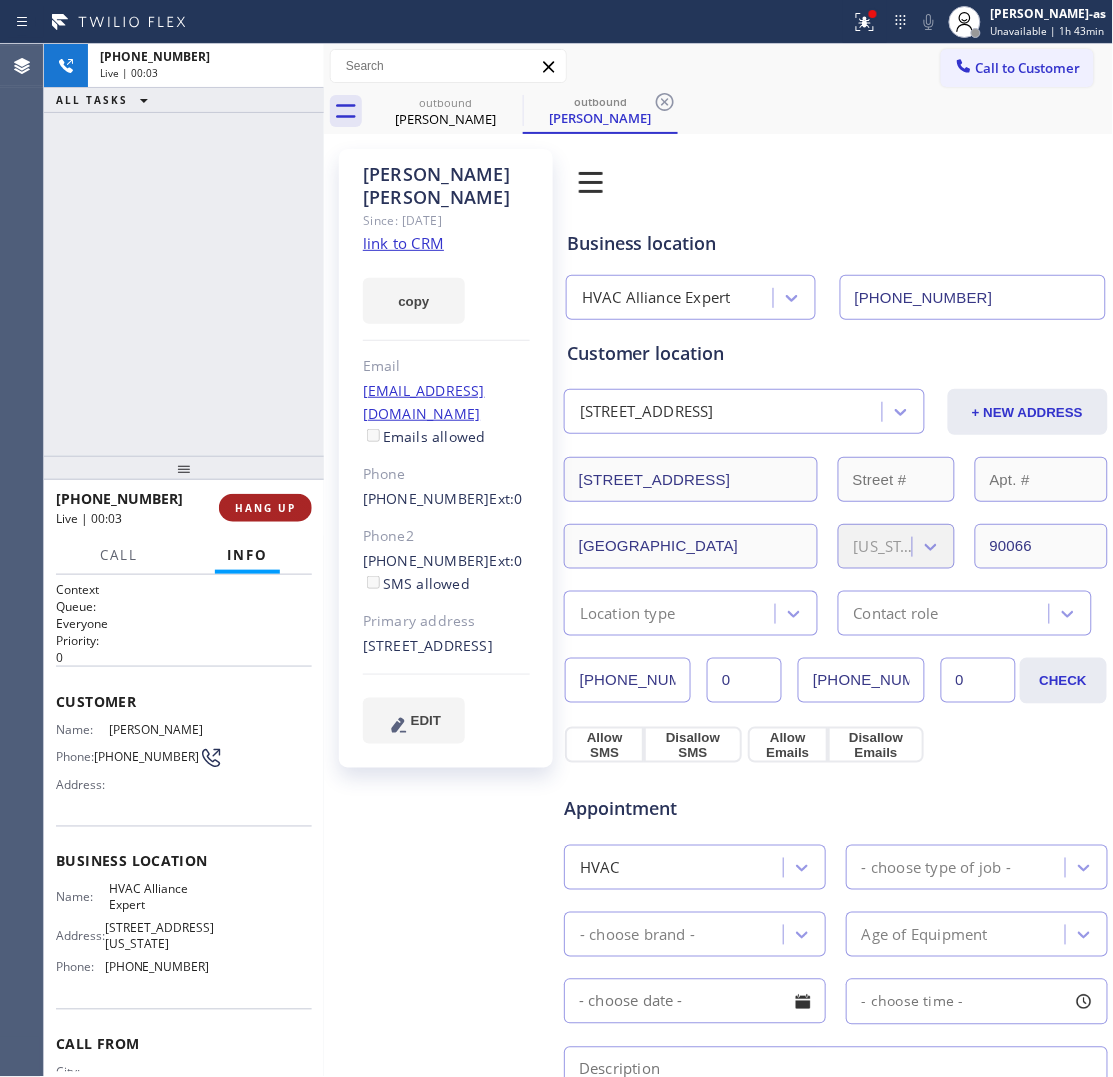 click on "HANG UP" at bounding box center [265, 508] 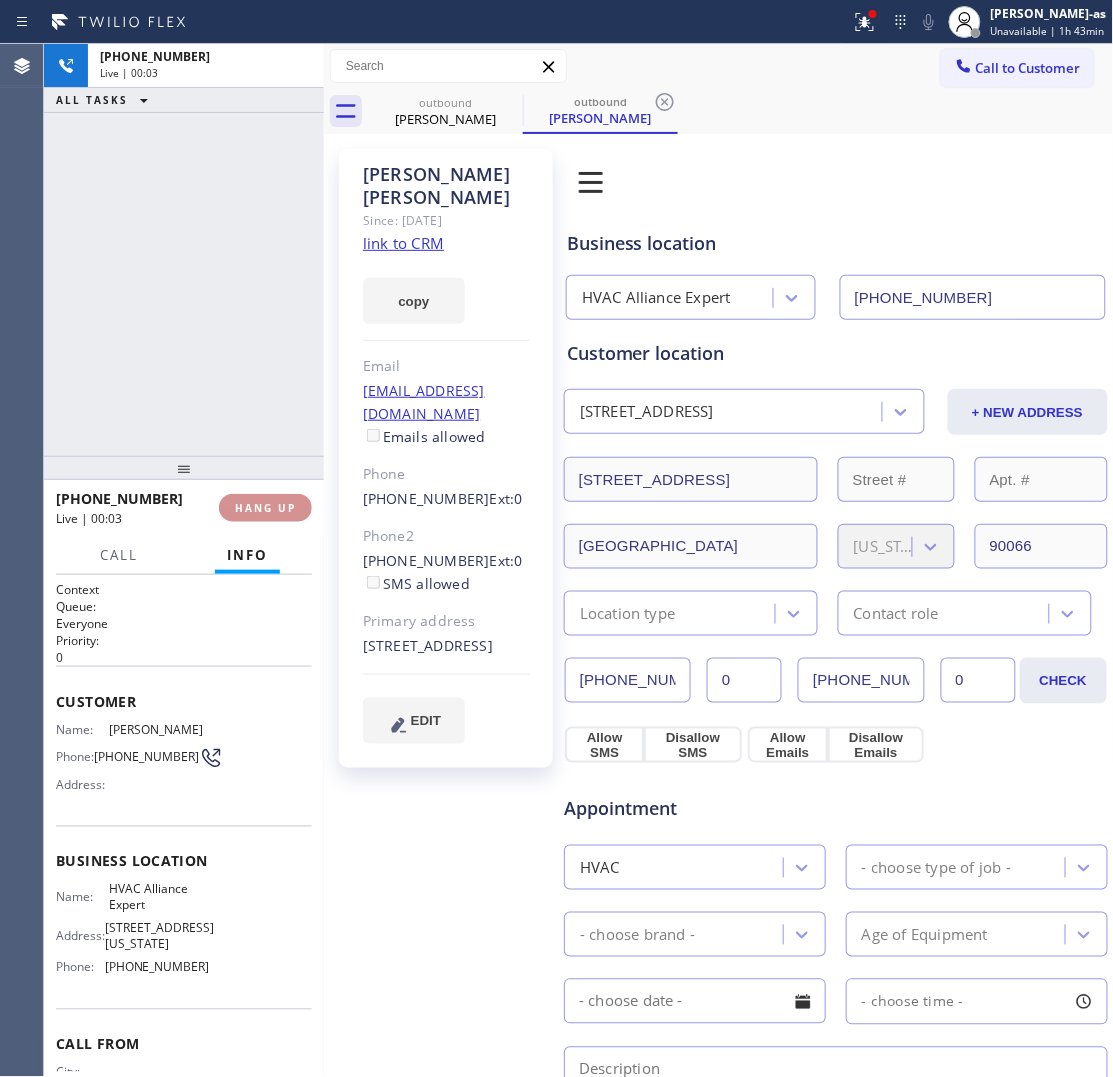 click on "HANG UP" at bounding box center [265, 508] 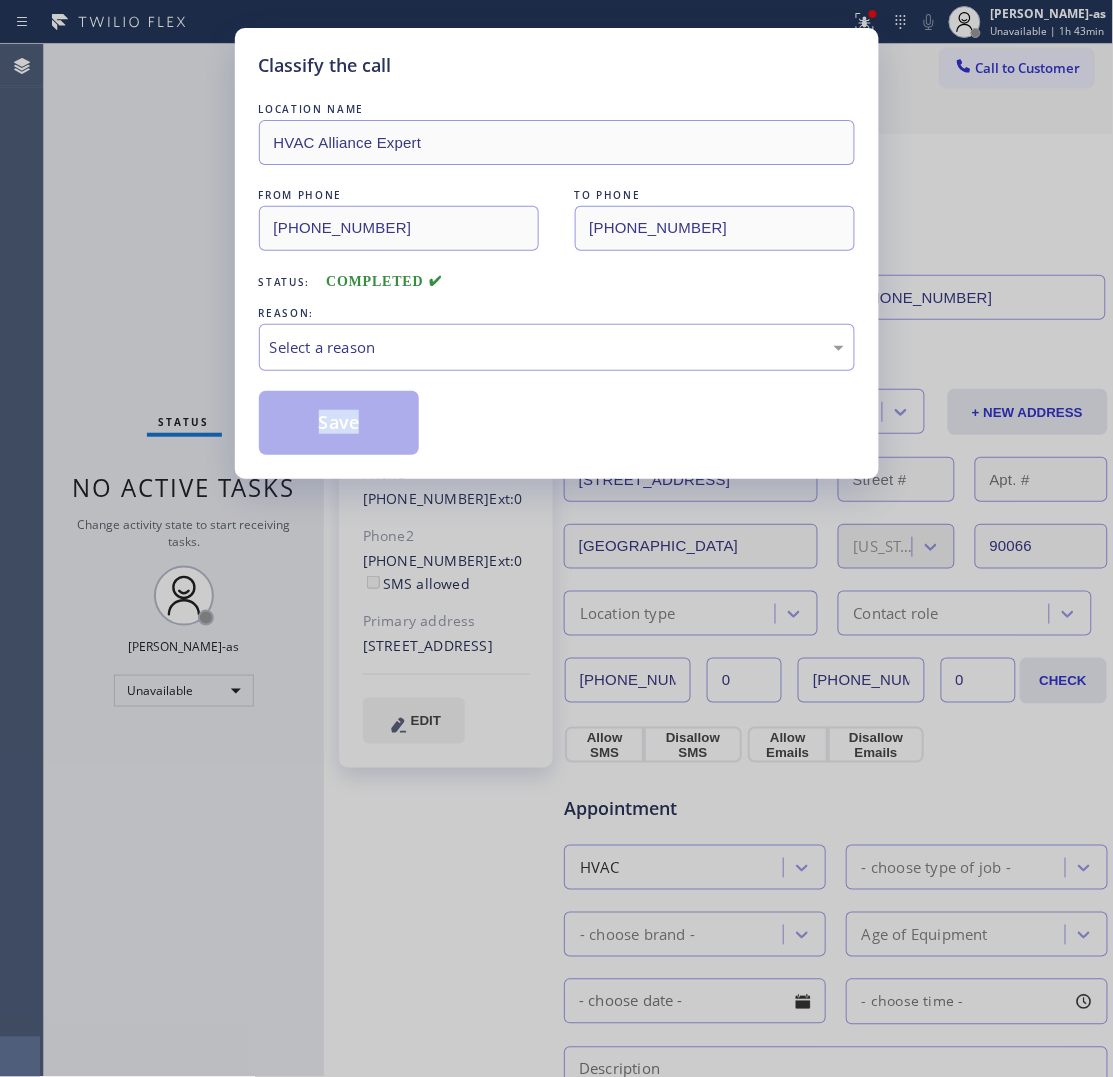 click on "Classify the call LOCATION NAME HVAC Alliance Expert FROM PHONE [PHONE_NUMBER] TO PHONE [PHONE_NUMBER] Status: COMPLETED REASON: Select a reason Save" at bounding box center [556, 538] 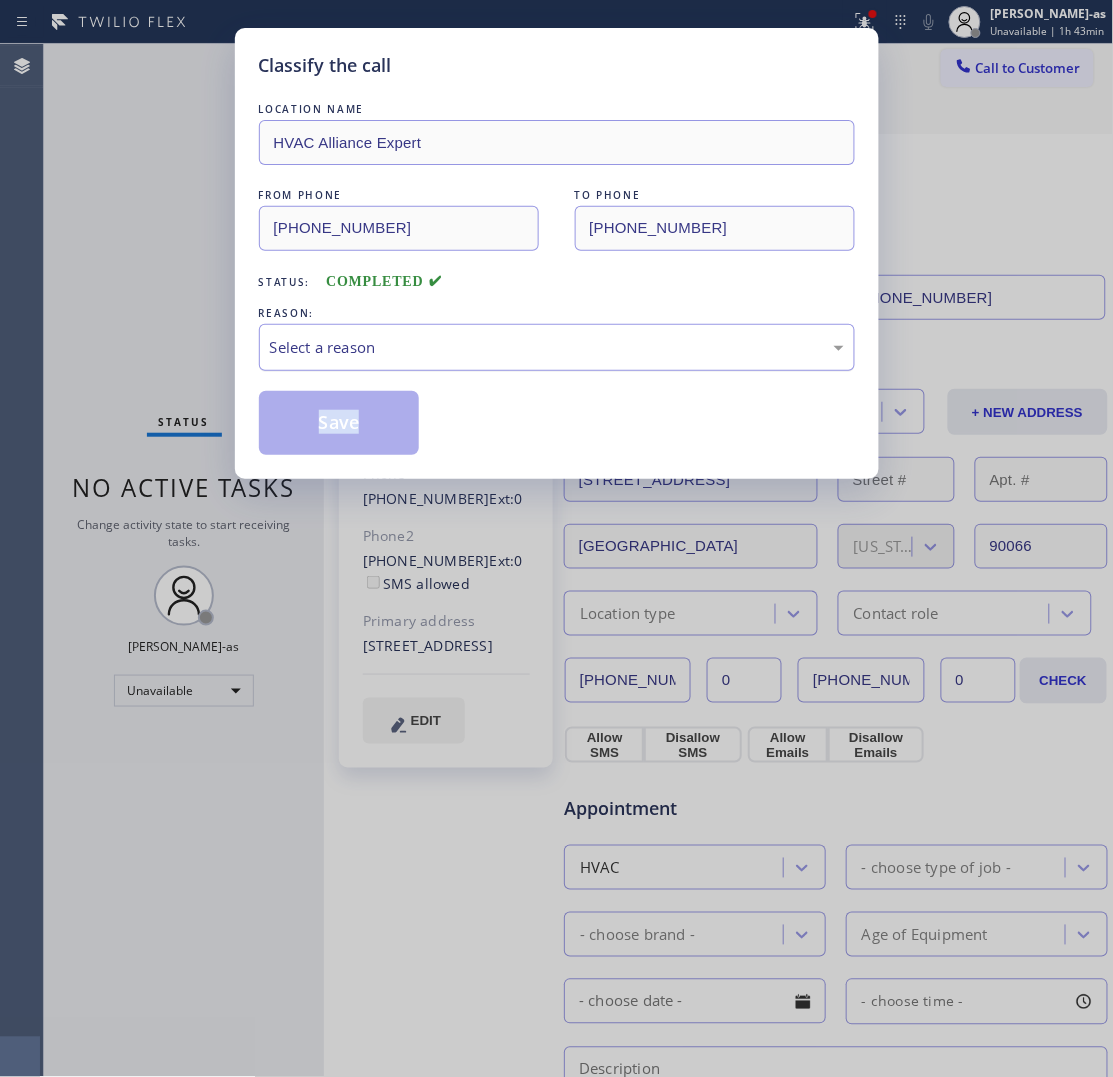 click on "Select a reason" at bounding box center [557, 347] 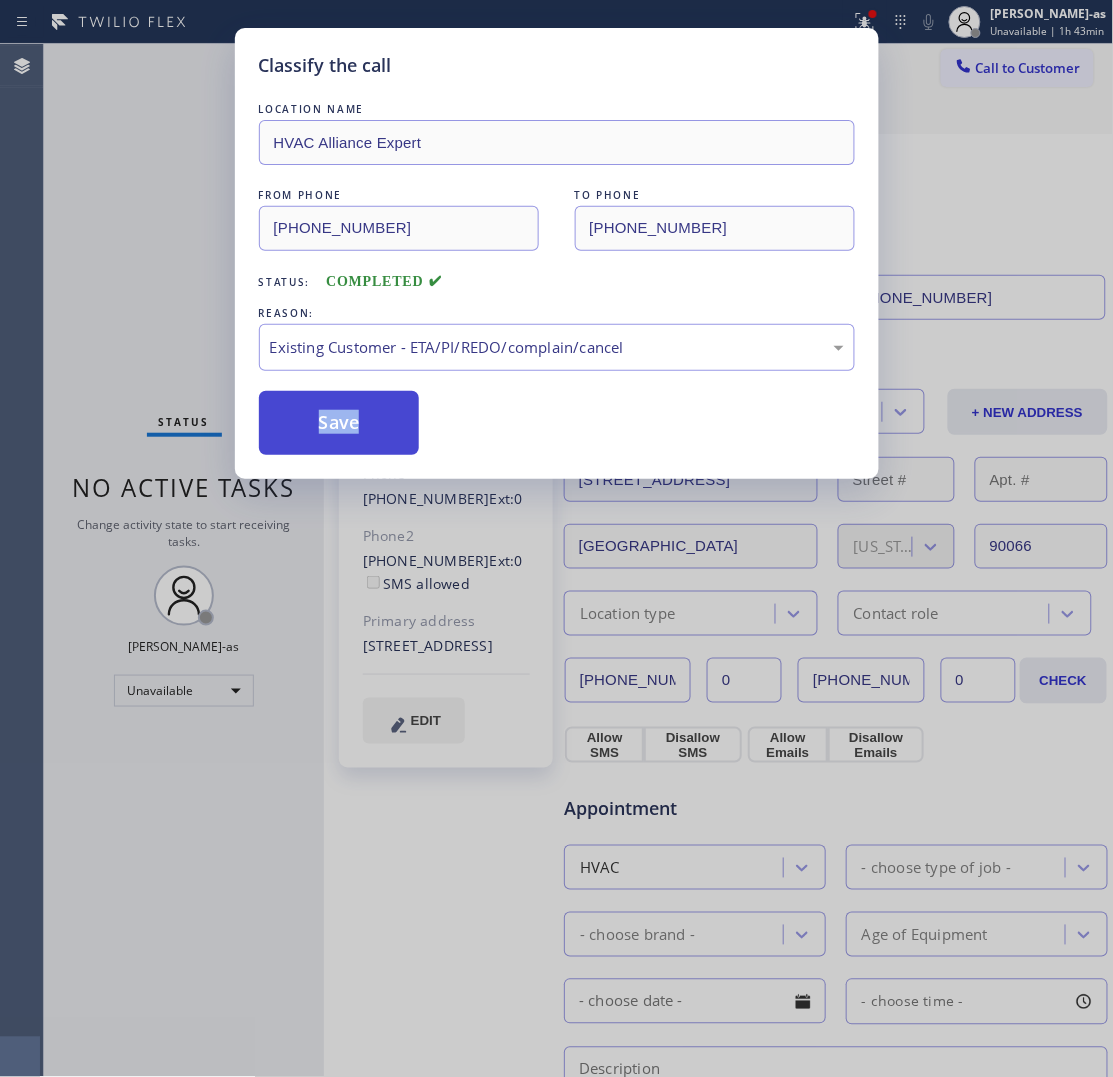 click on "Save" at bounding box center [339, 423] 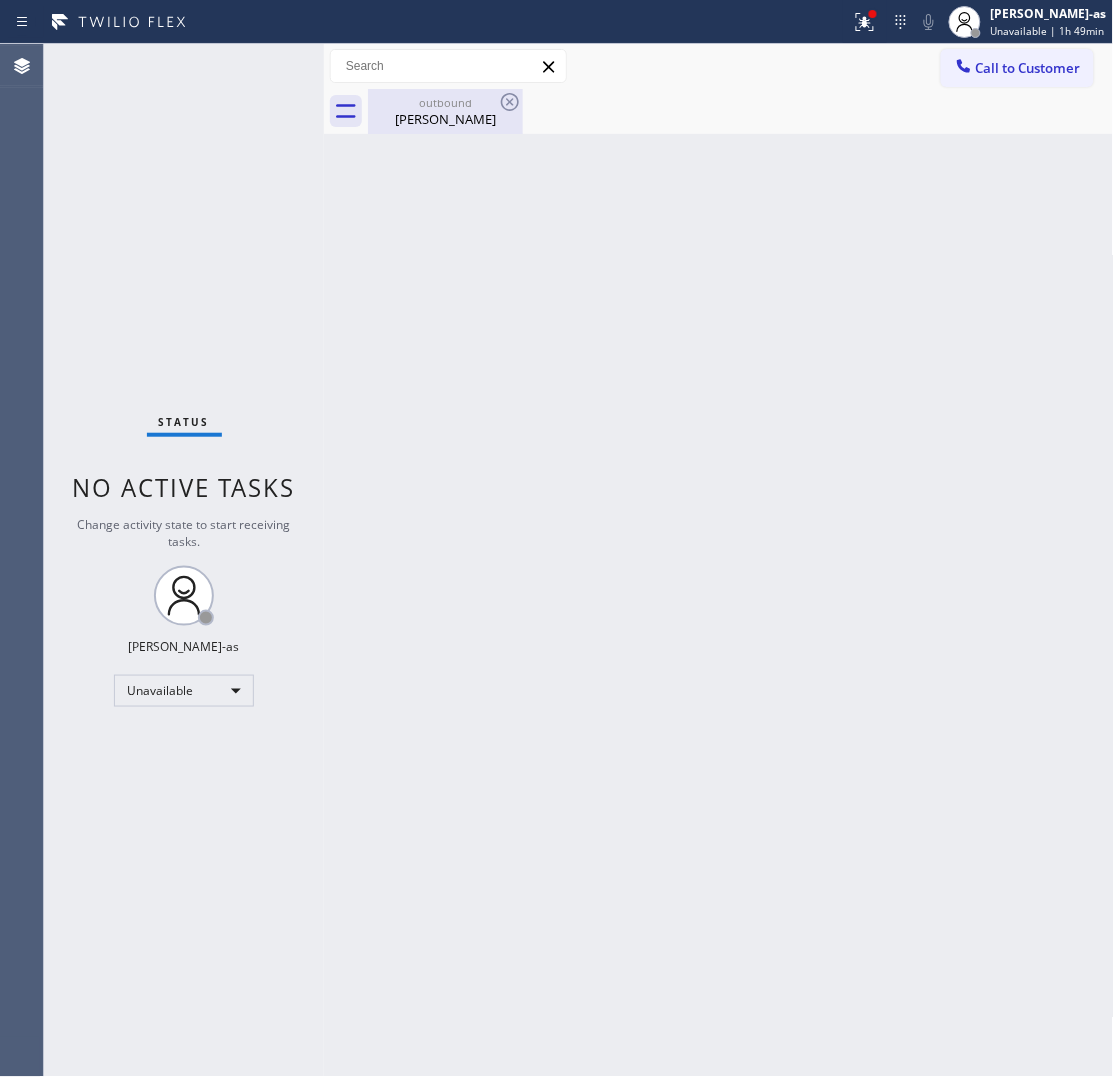 click on "[PERSON_NAME]" at bounding box center [445, 119] 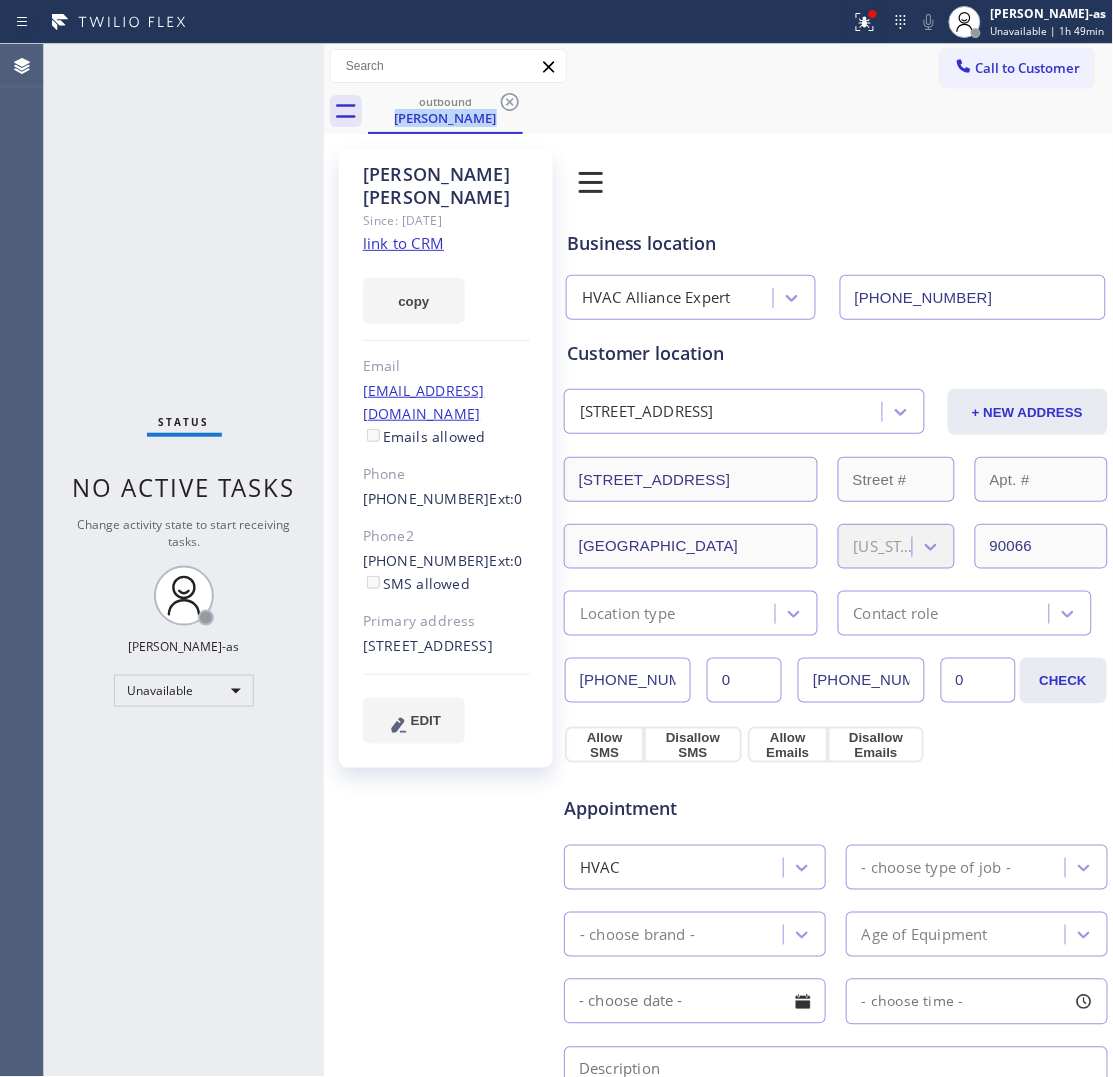 click on "outbound [PERSON_NAME]" at bounding box center [445, 111] 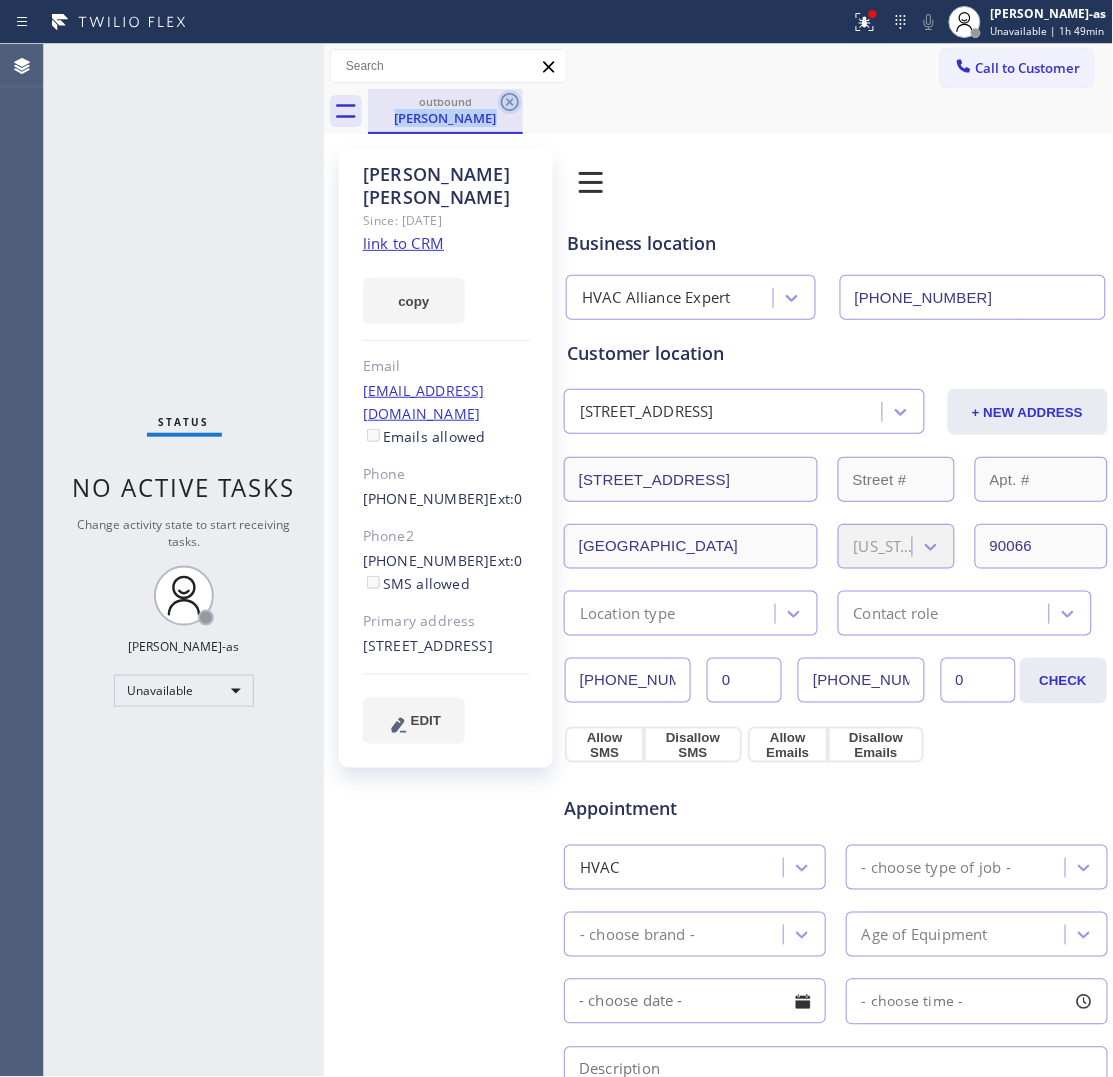click 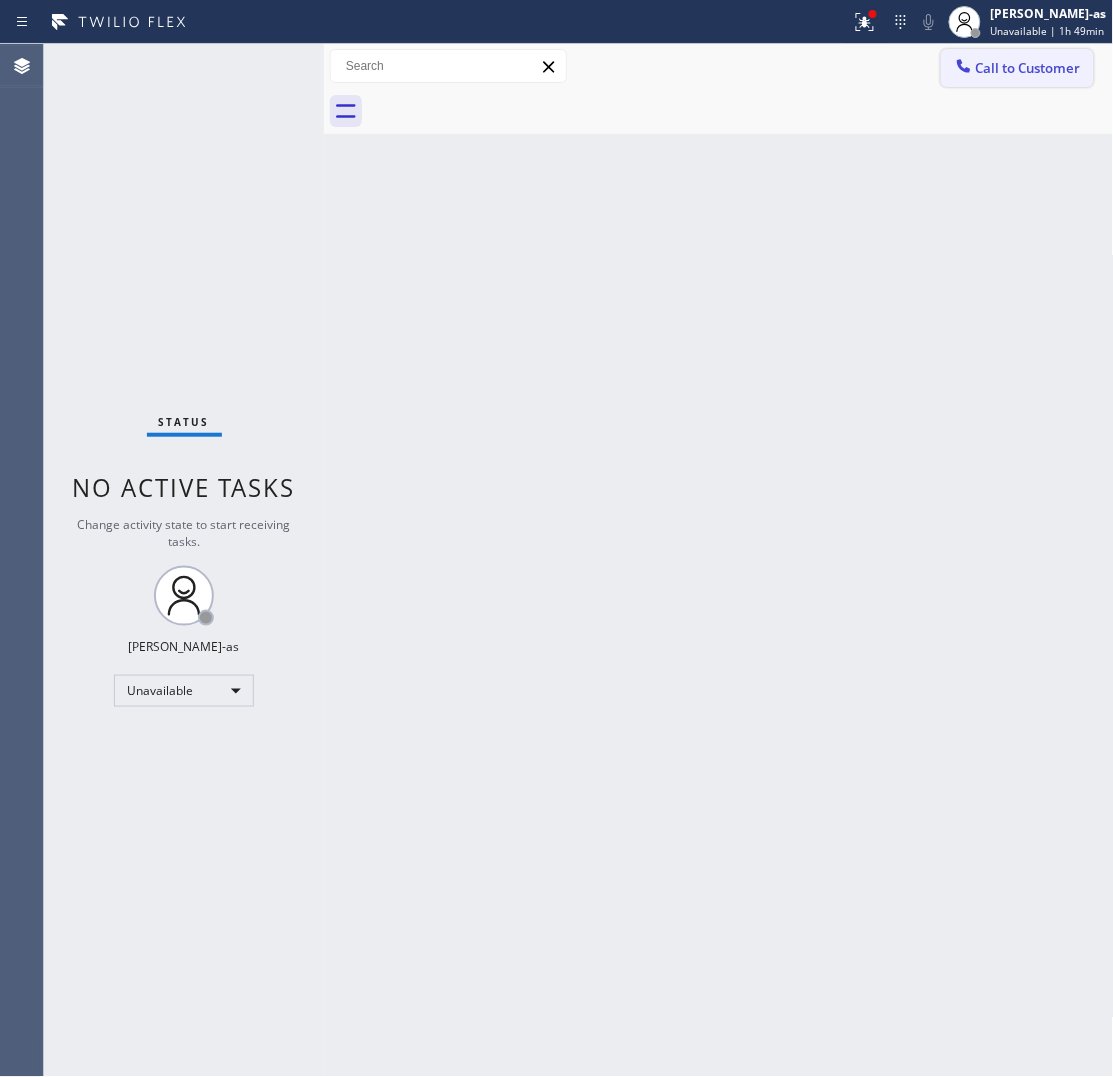 click on "Call to Customer" at bounding box center (1028, 68) 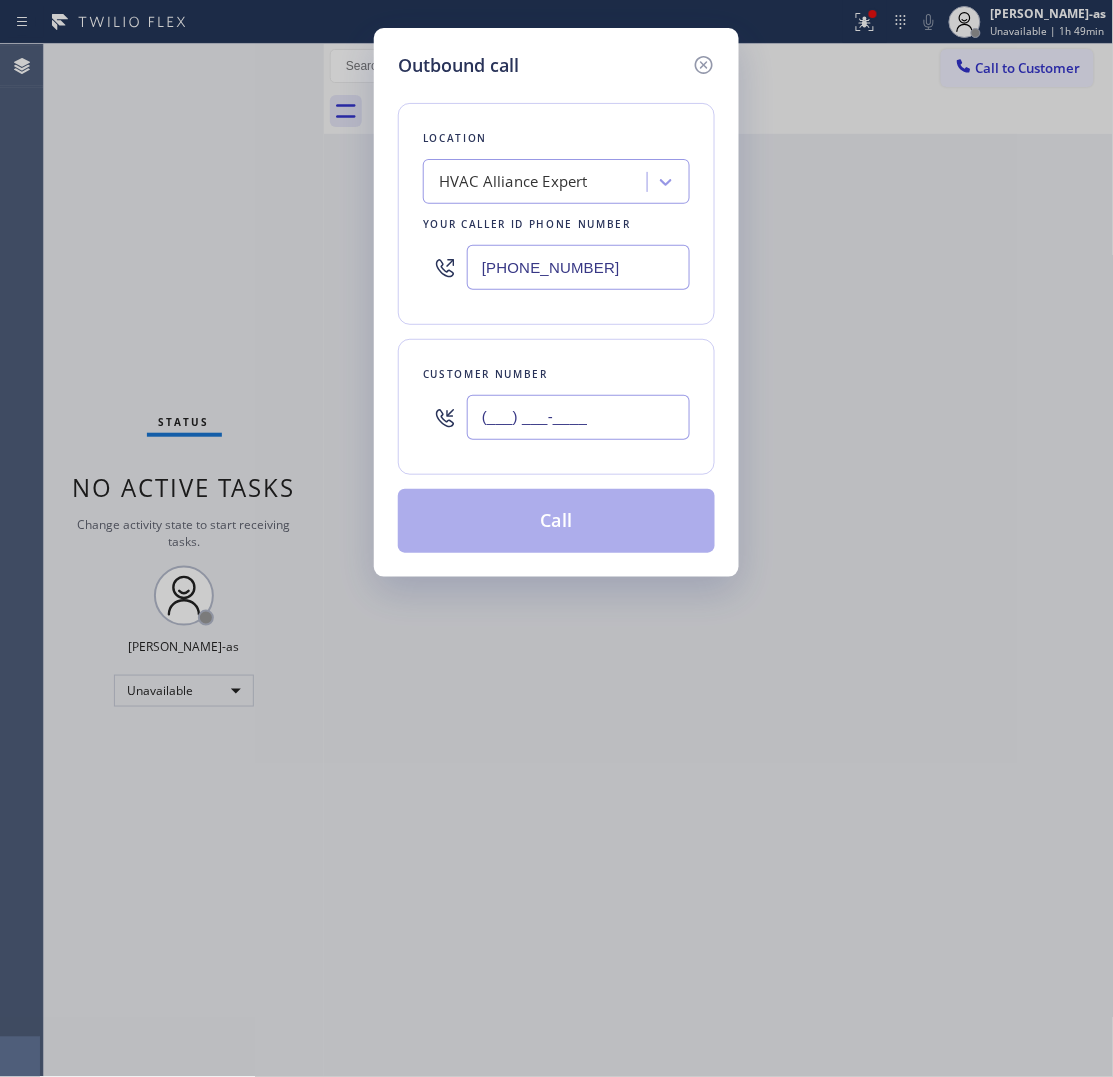 click on "(___) ___-____" at bounding box center [578, 417] 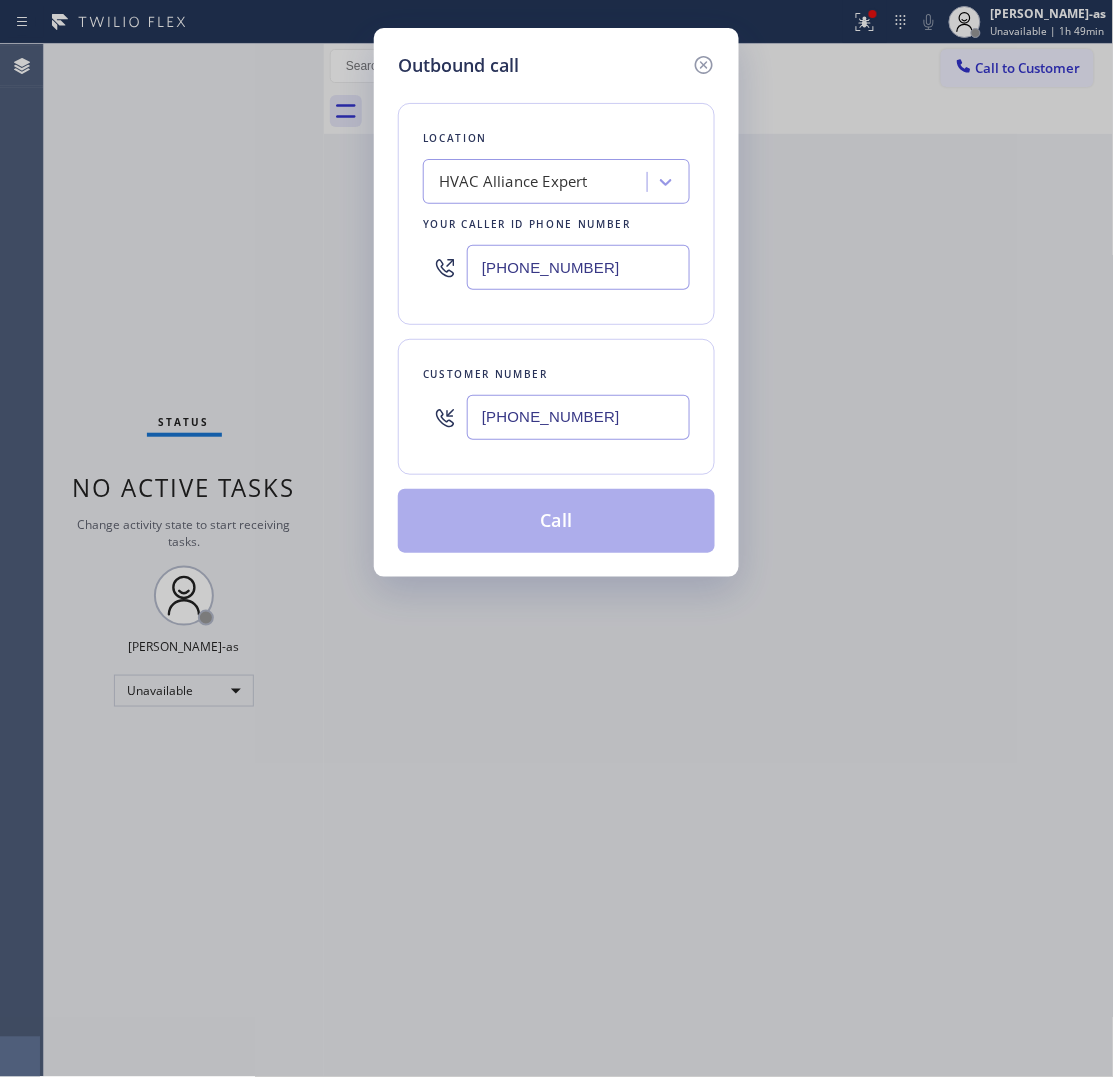 type on "[PHONE_NUMBER]" 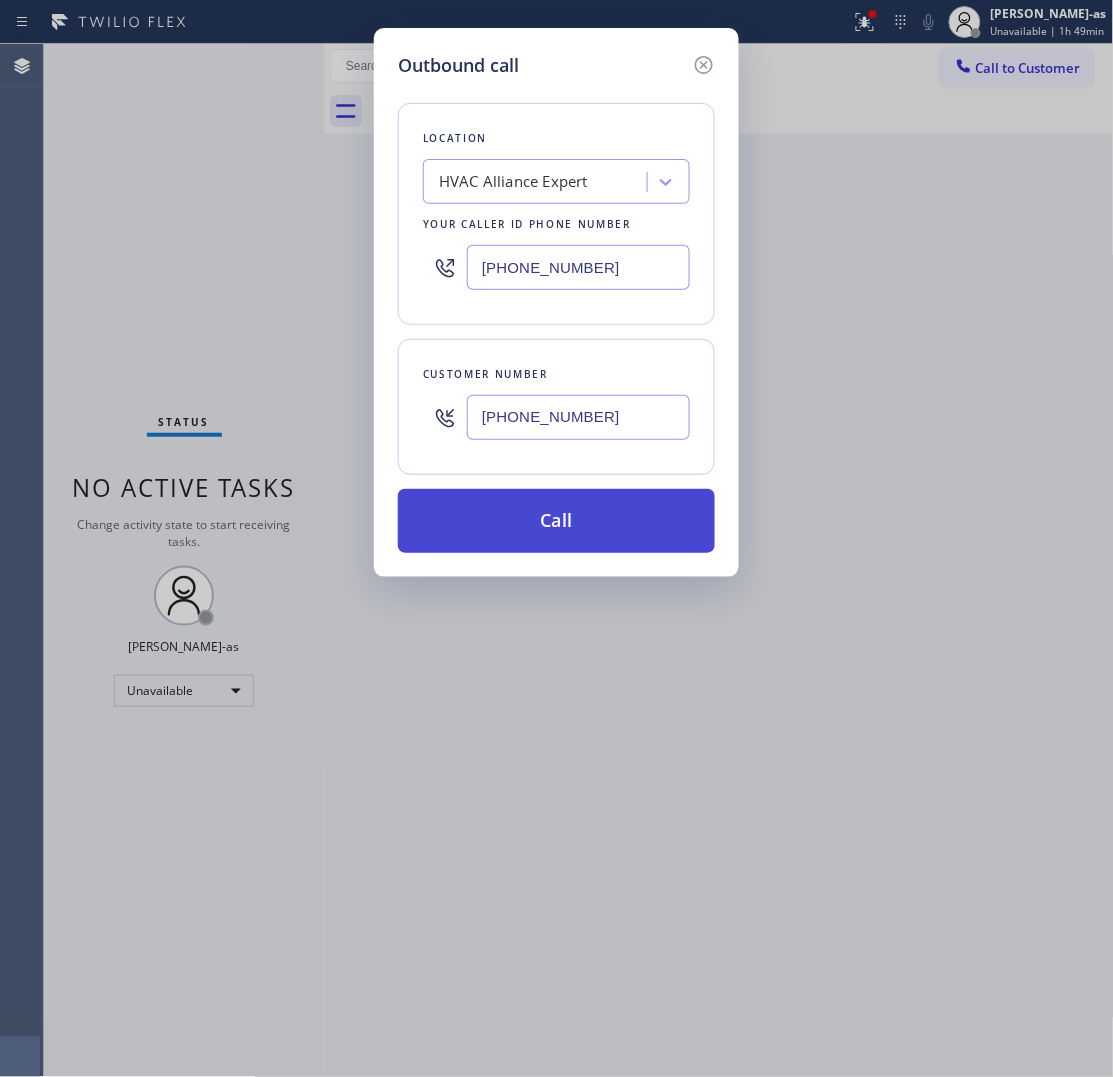 click on "Call" at bounding box center (556, 521) 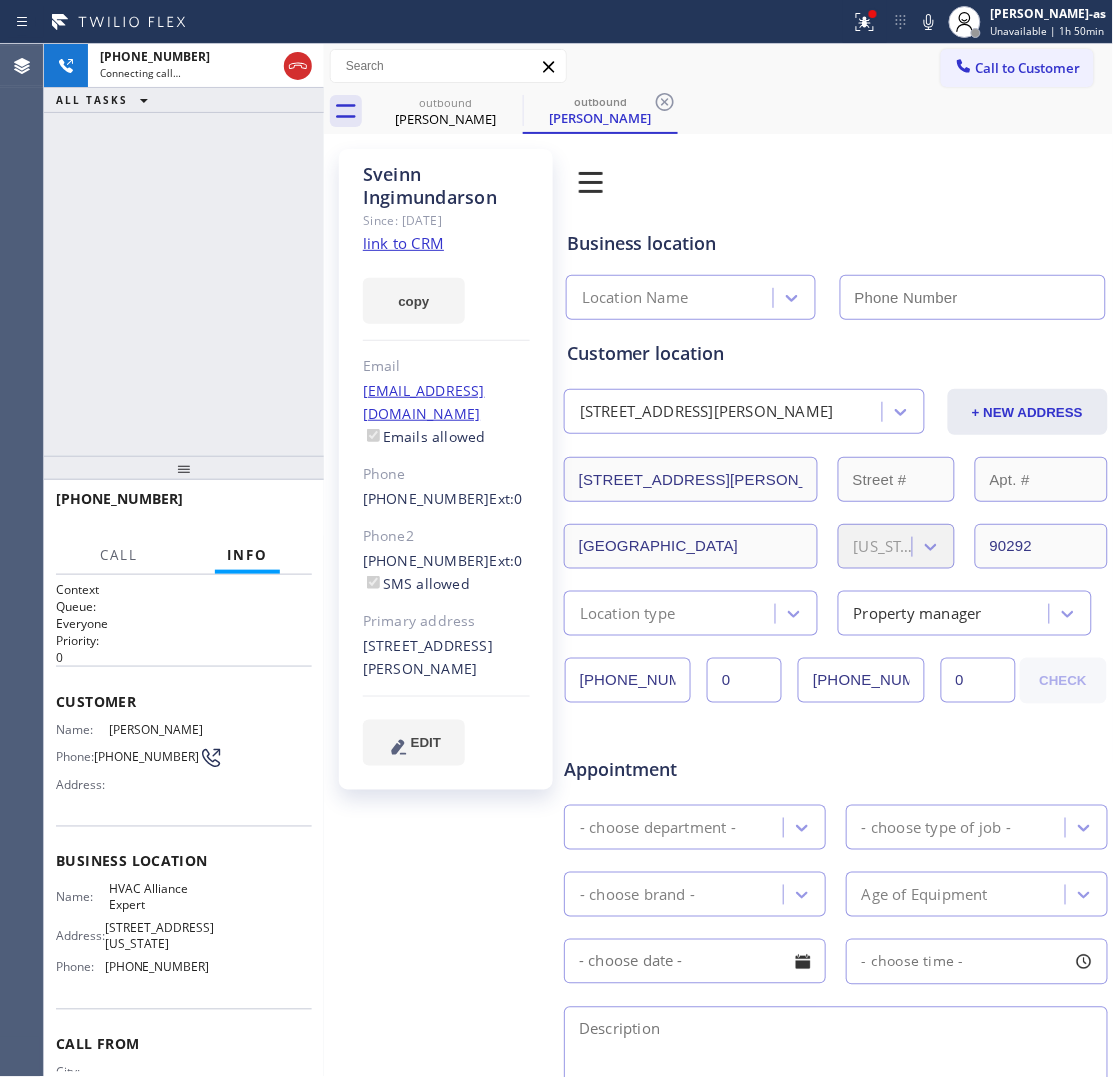 type on "[PHONE_NUMBER]" 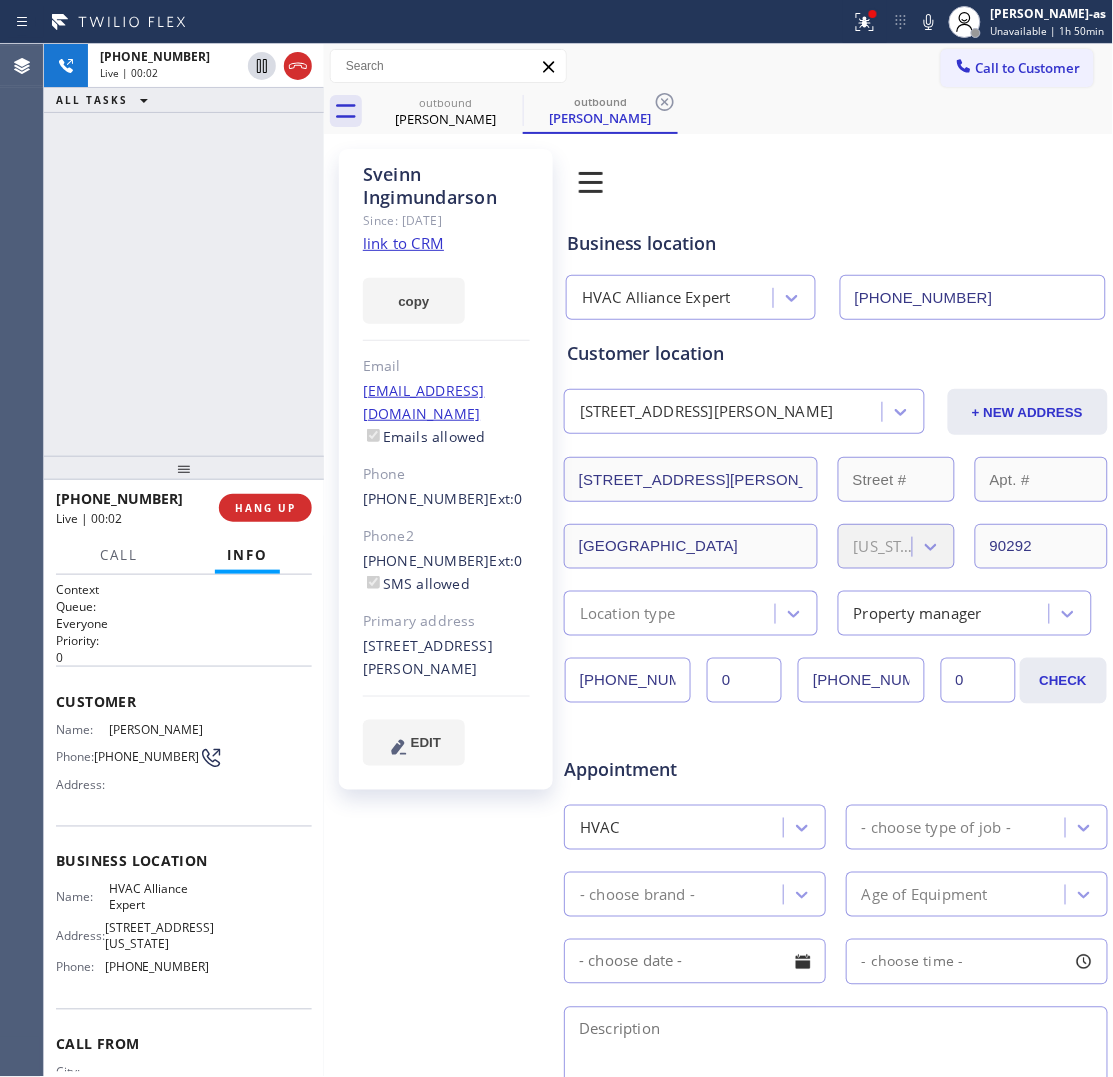 click on "[PHONE_NUMBER] Live | 00:02 ALL TASKS ALL TASKS ACTIVE TASKS TASKS IN WRAP UP" at bounding box center (184, 250) 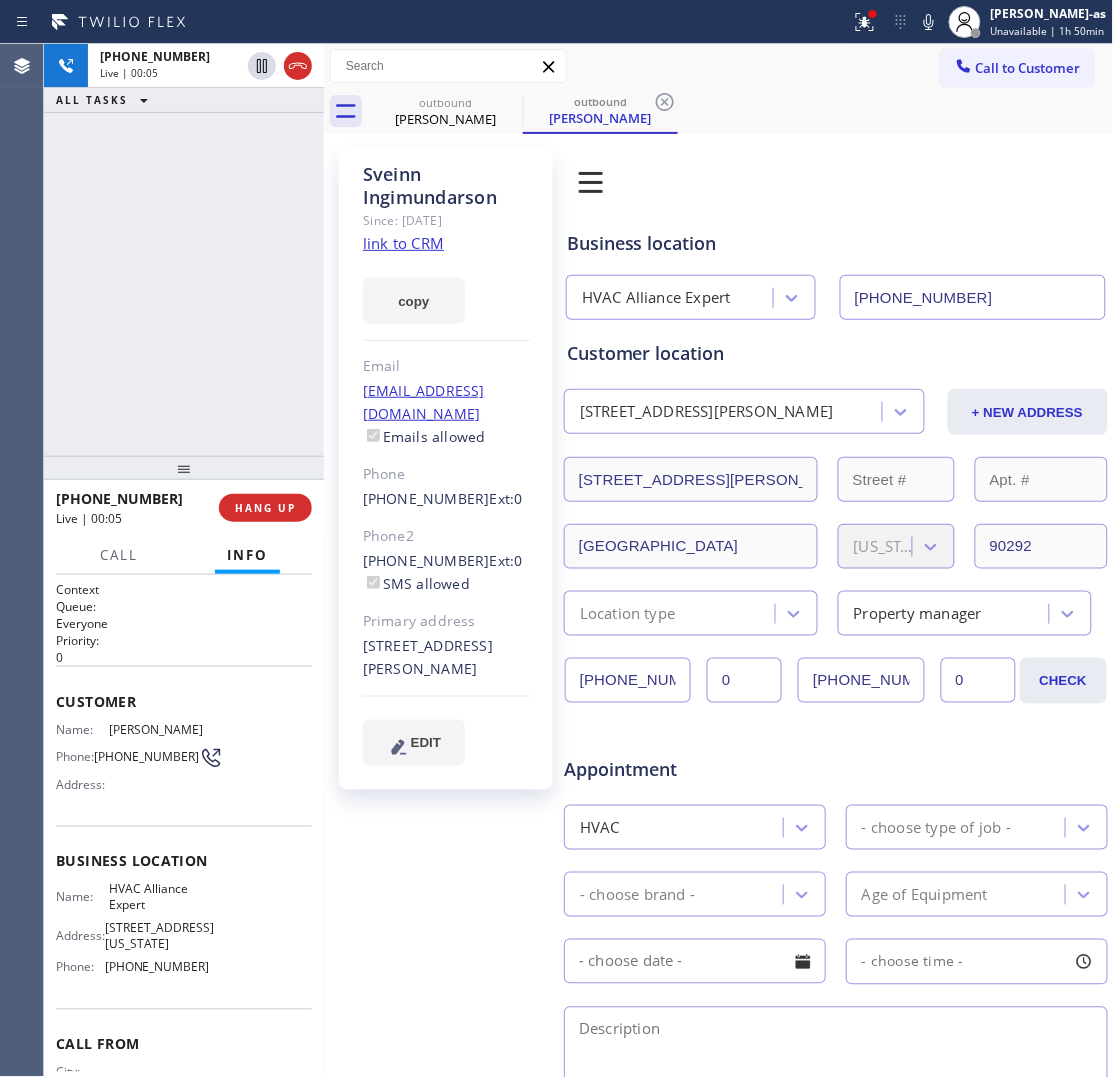 click on "link to CRM" 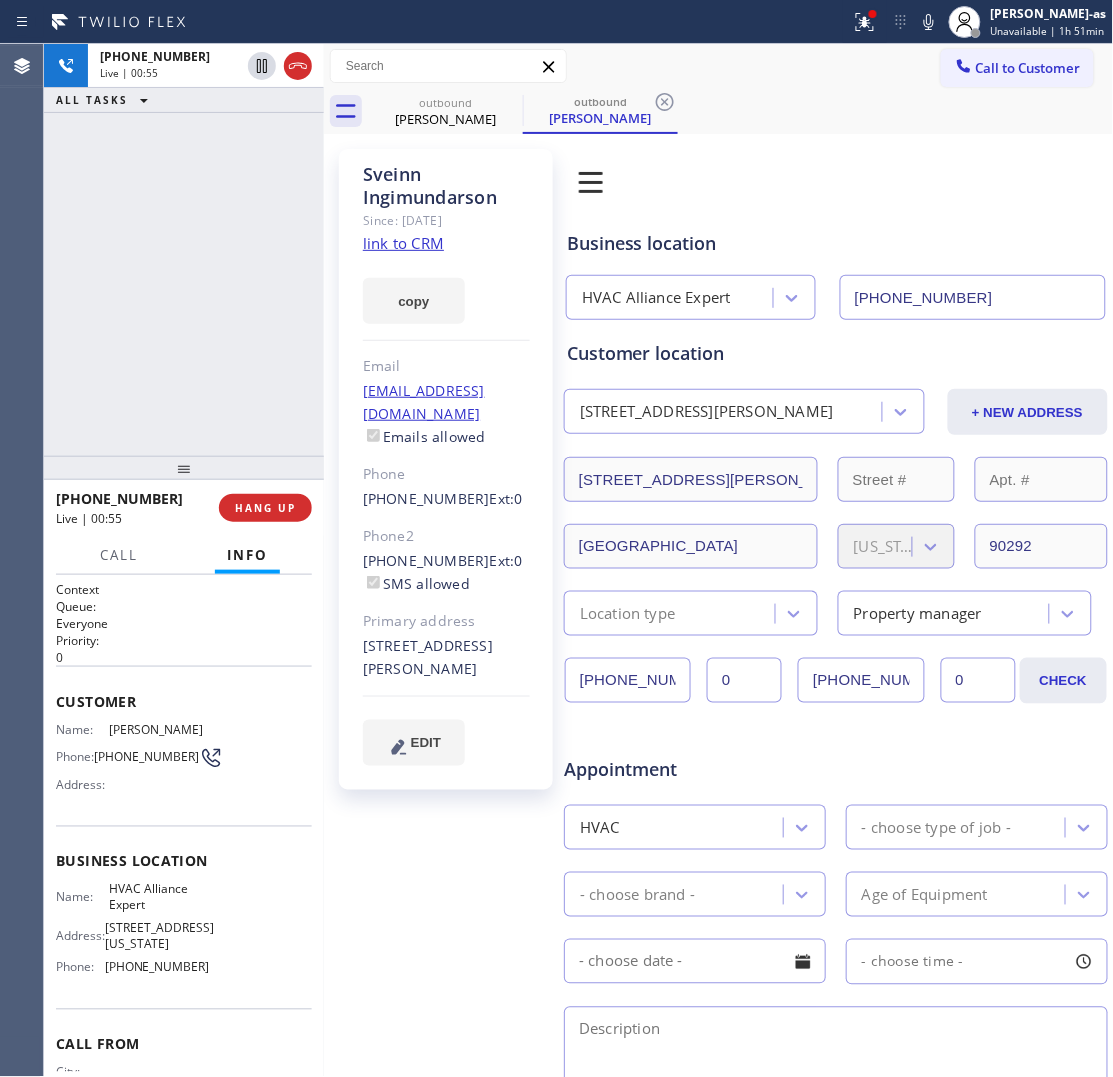 drag, startPoint x: 146, startPoint y: 300, endPoint x: 206, endPoint y: 292, distance: 60.530983 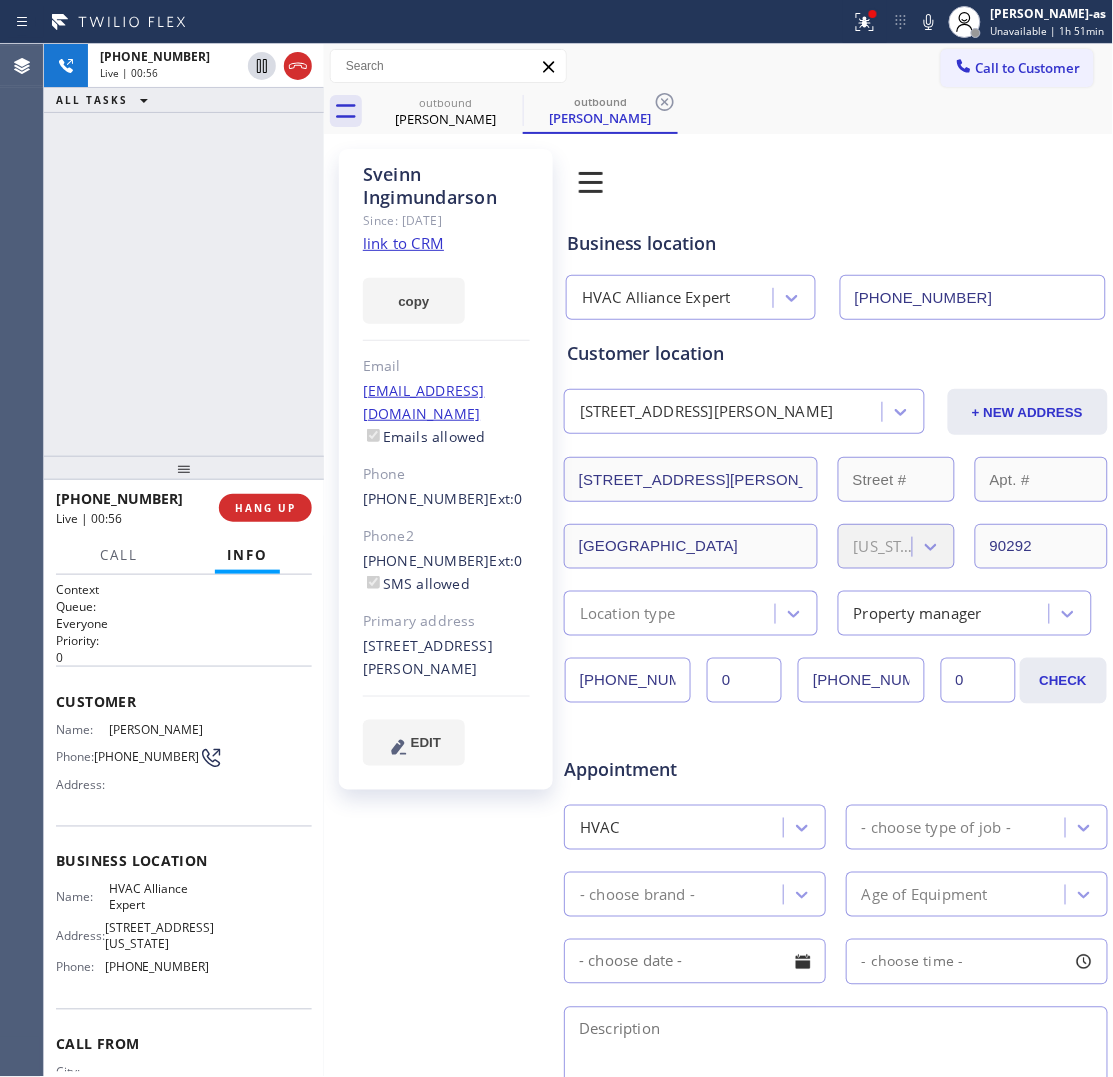 click on "[PHONE_NUMBER] Live | 00:56 ALL TASKS ALL TASKS ACTIVE TASKS TASKS IN WRAP UP" at bounding box center (184, 250) 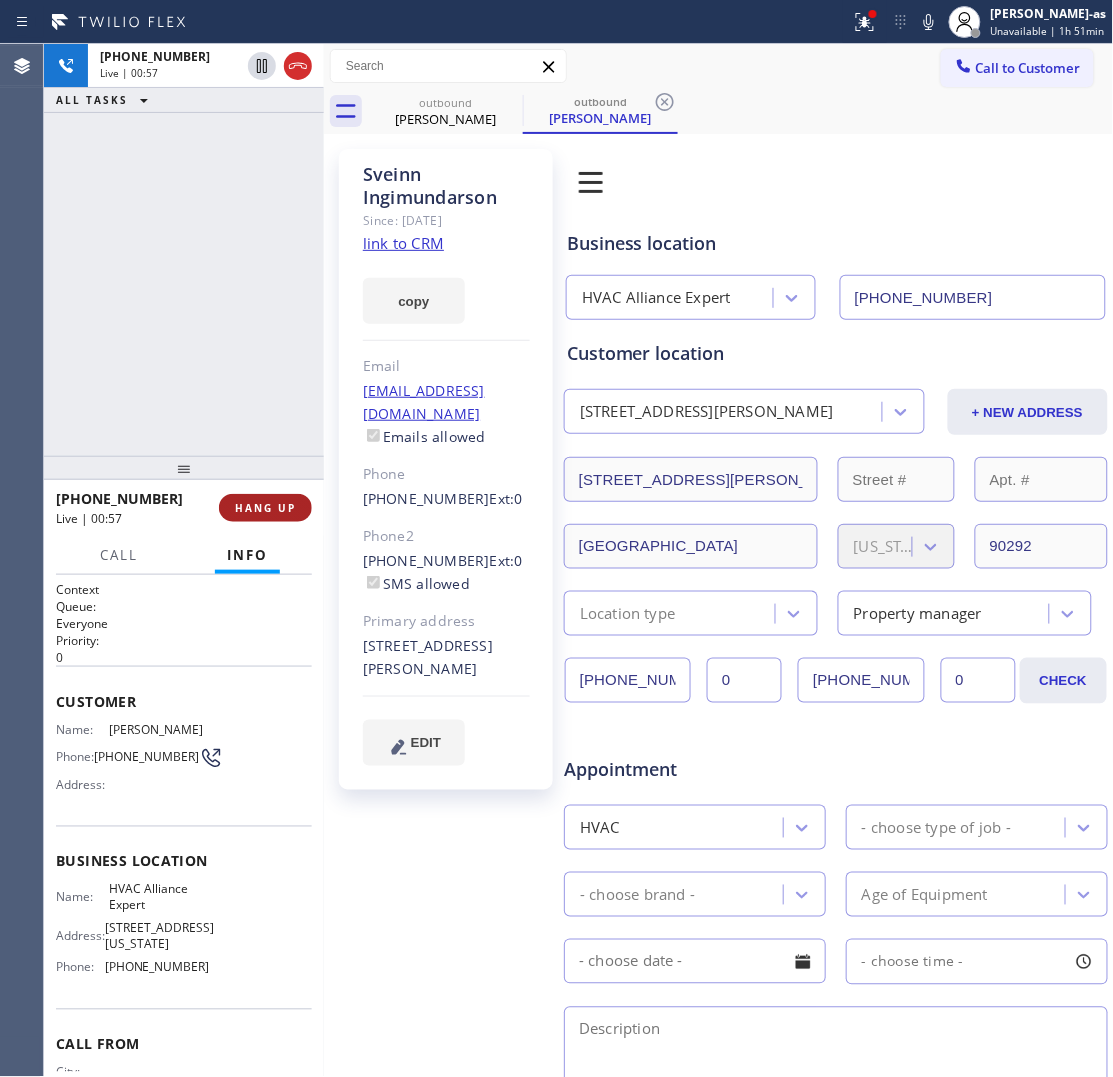 click on "HANG UP" at bounding box center (265, 508) 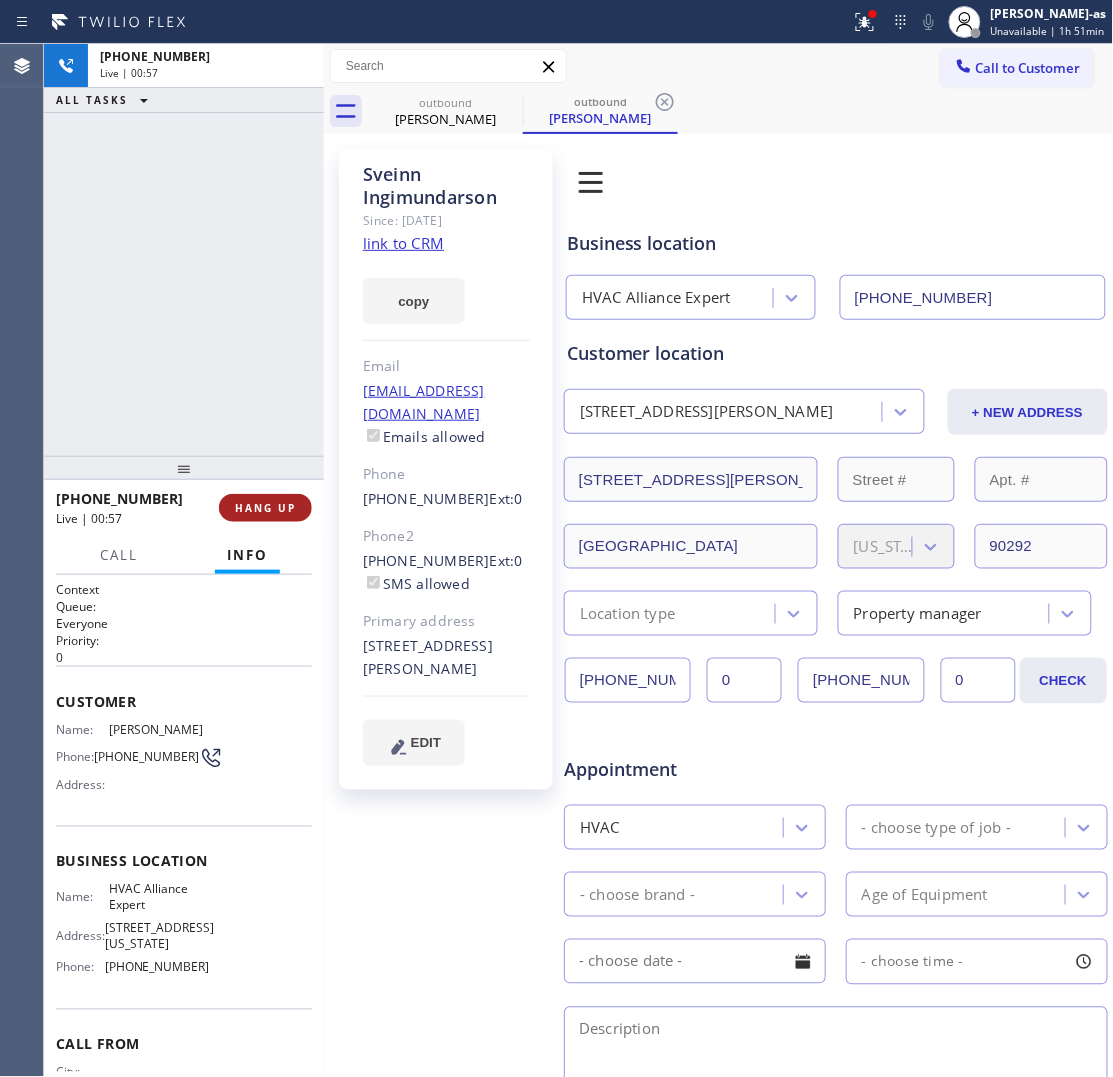 click on "HANG UP" at bounding box center [265, 508] 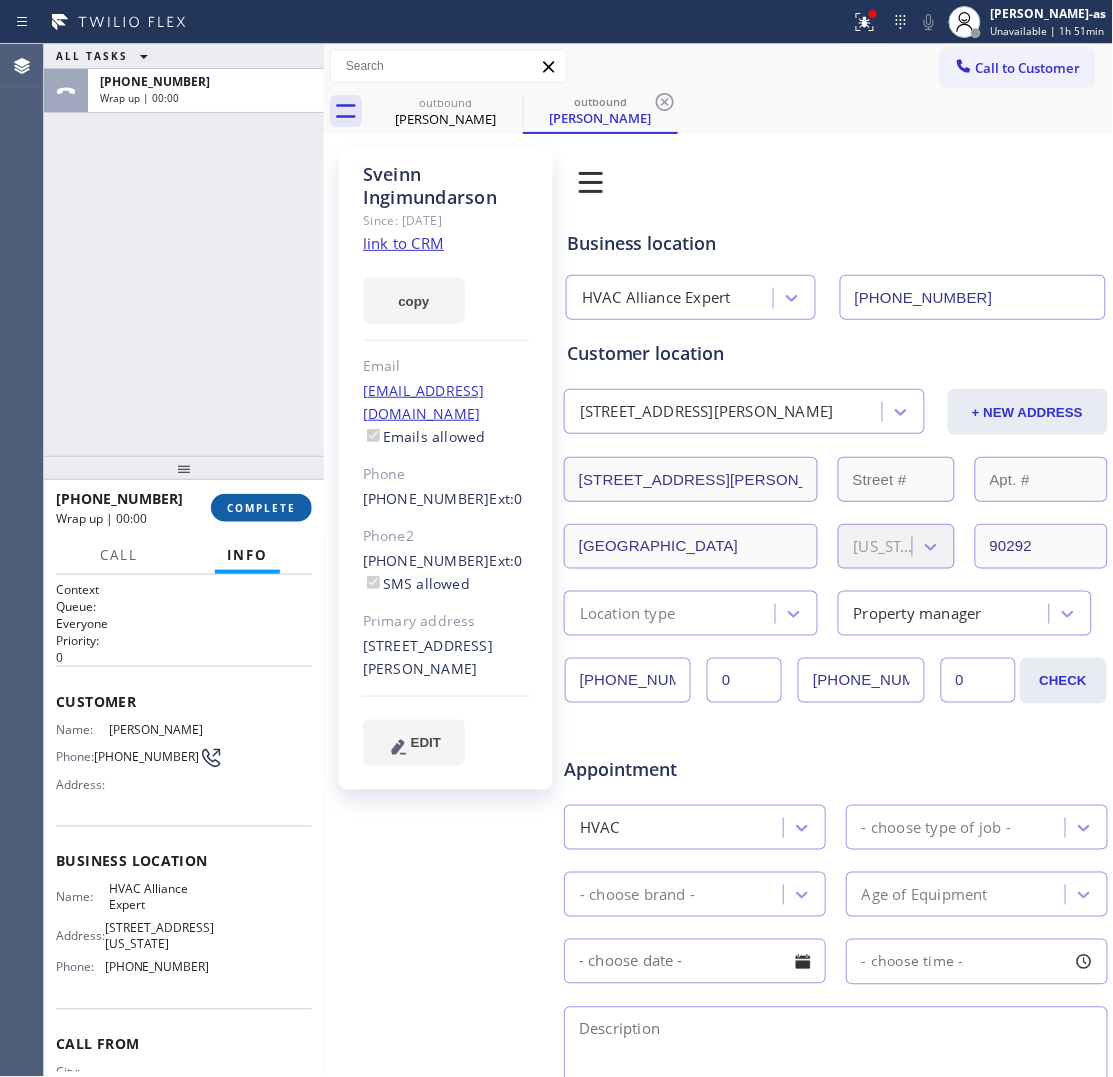 click on "COMPLETE" at bounding box center (261, 508) 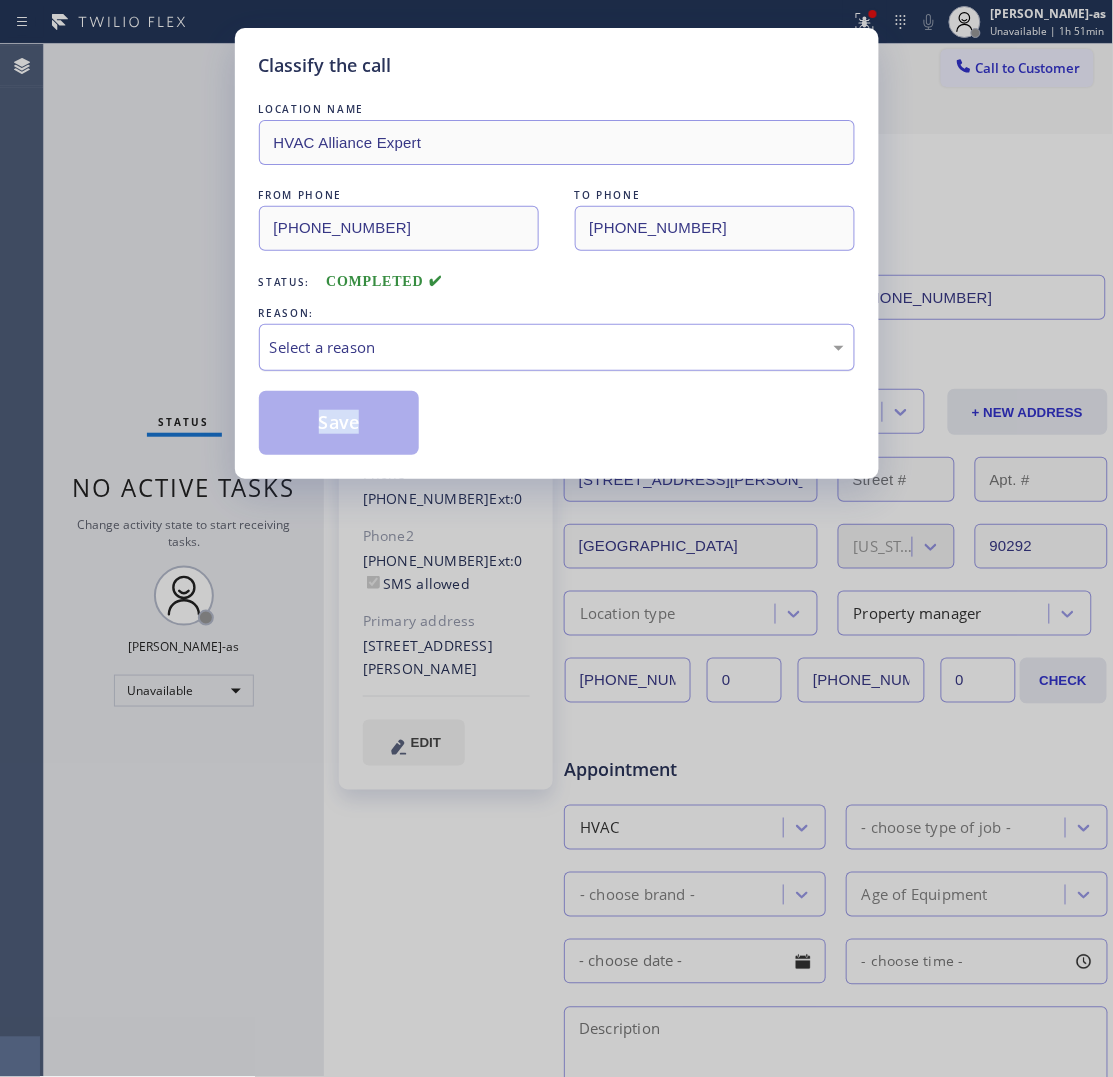 click on "Select a reason" at bounding box center [557, 347] 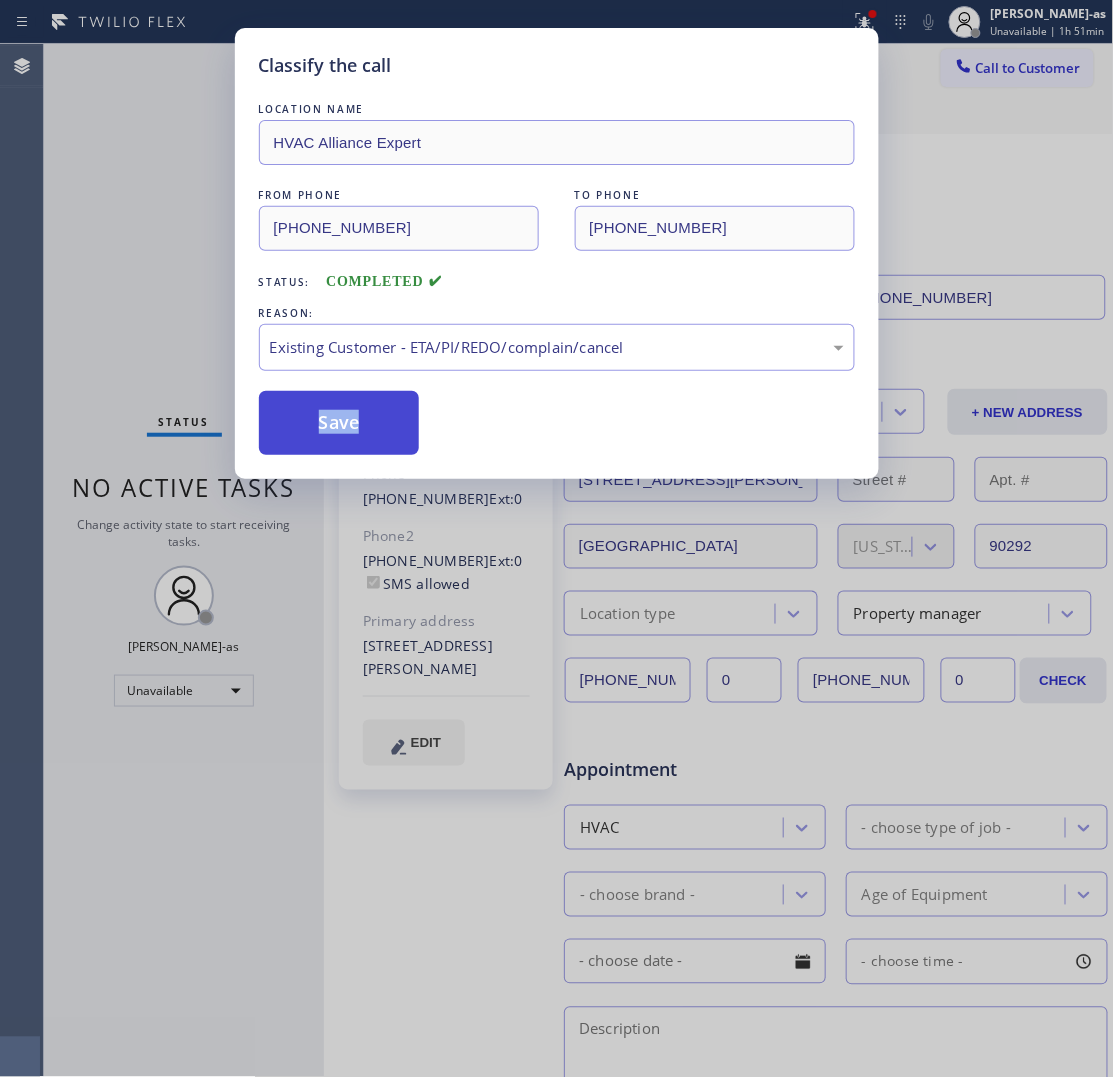 click on "Save" at bounding box center [339, 423] 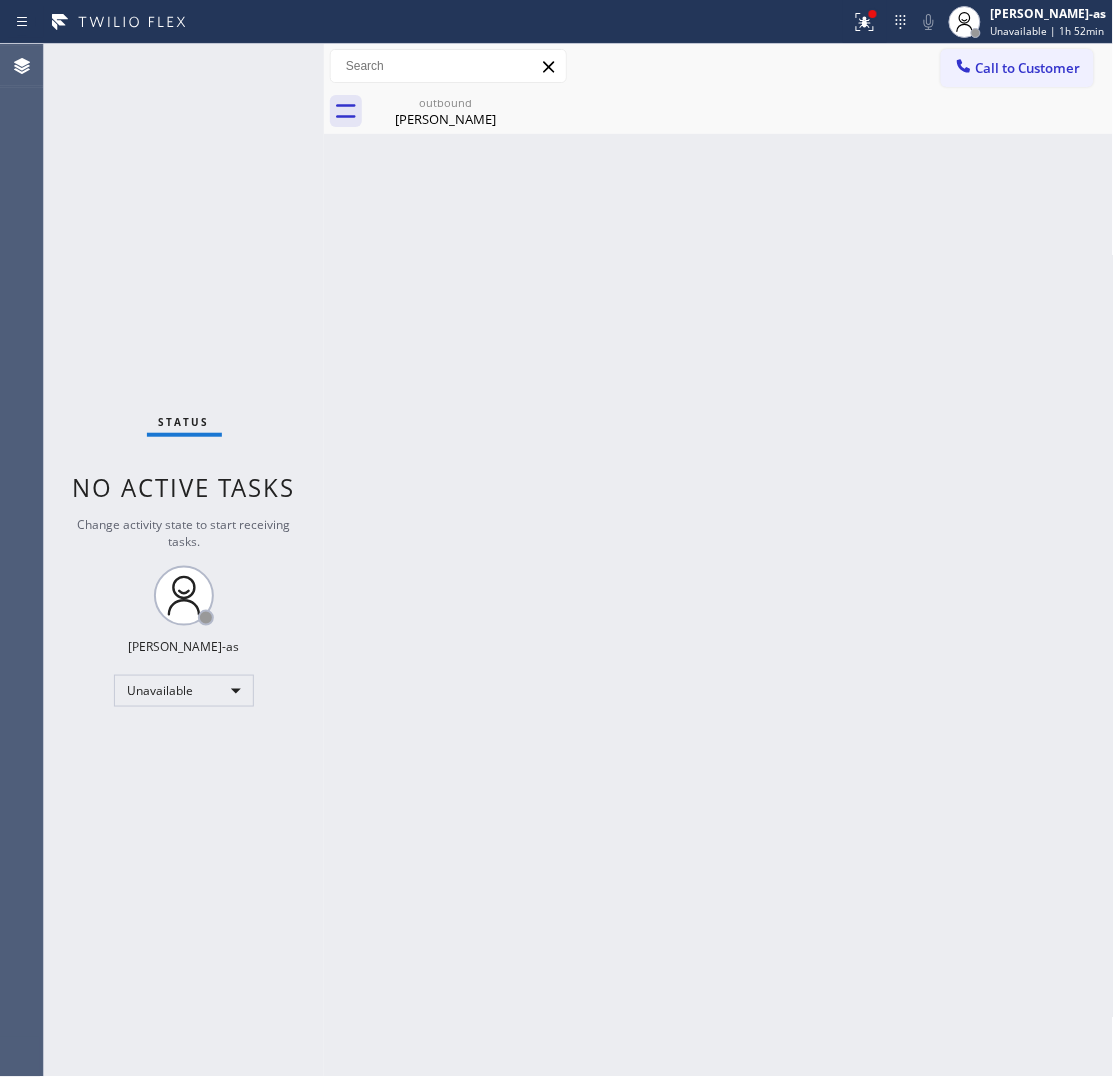 click on "Status   No active tasks     Change activity state to start receiving tasks.   [PERSON_NAME]-as Unavailable" at bounding box center [184, 560] 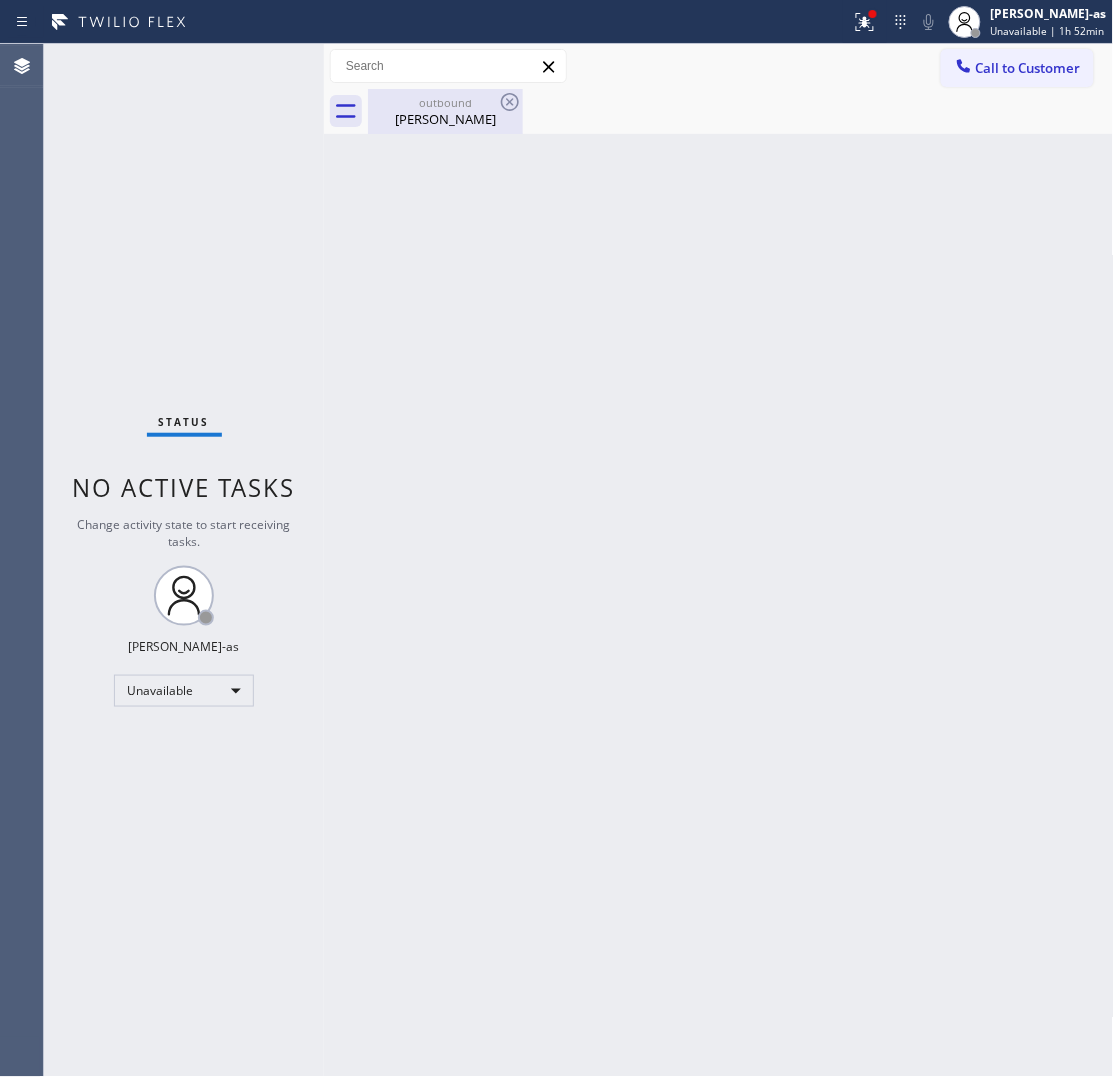 drag, startPoint x: 426, startPoint y: 85, endPoint x: 490, endPoint y: 100, distance: 65.734314 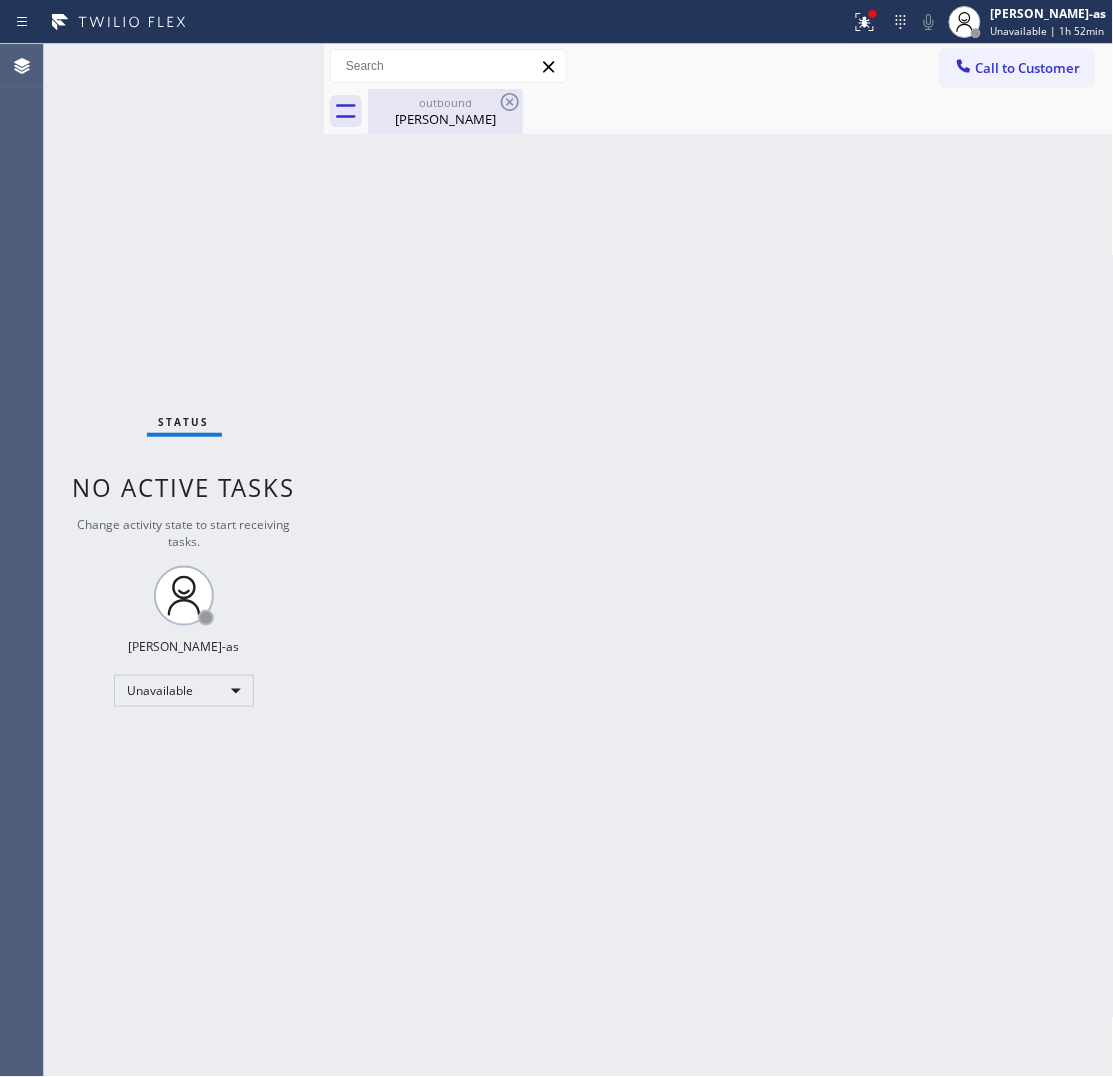click on "outbound" at bounding box center [445, 102] 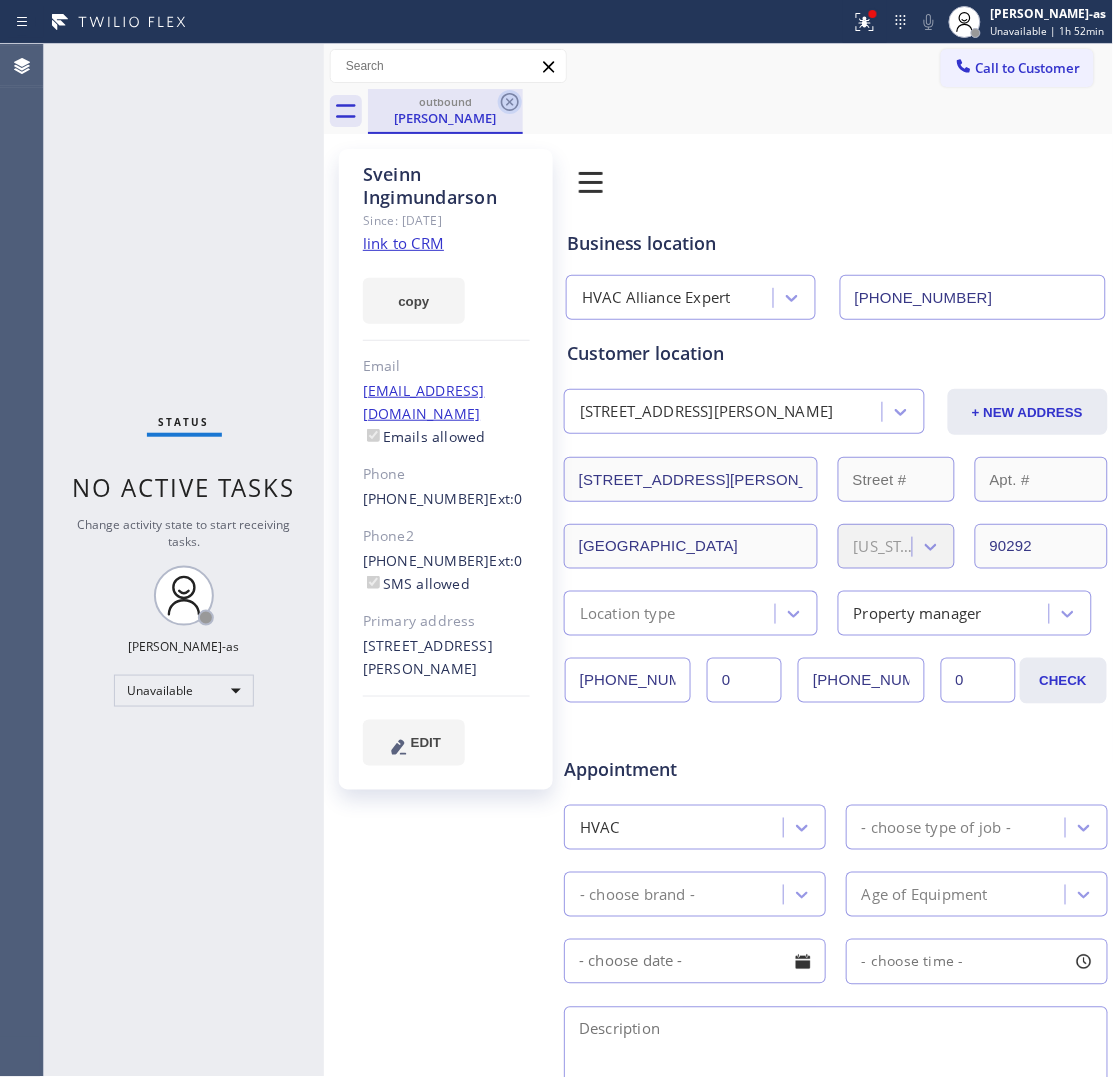 click 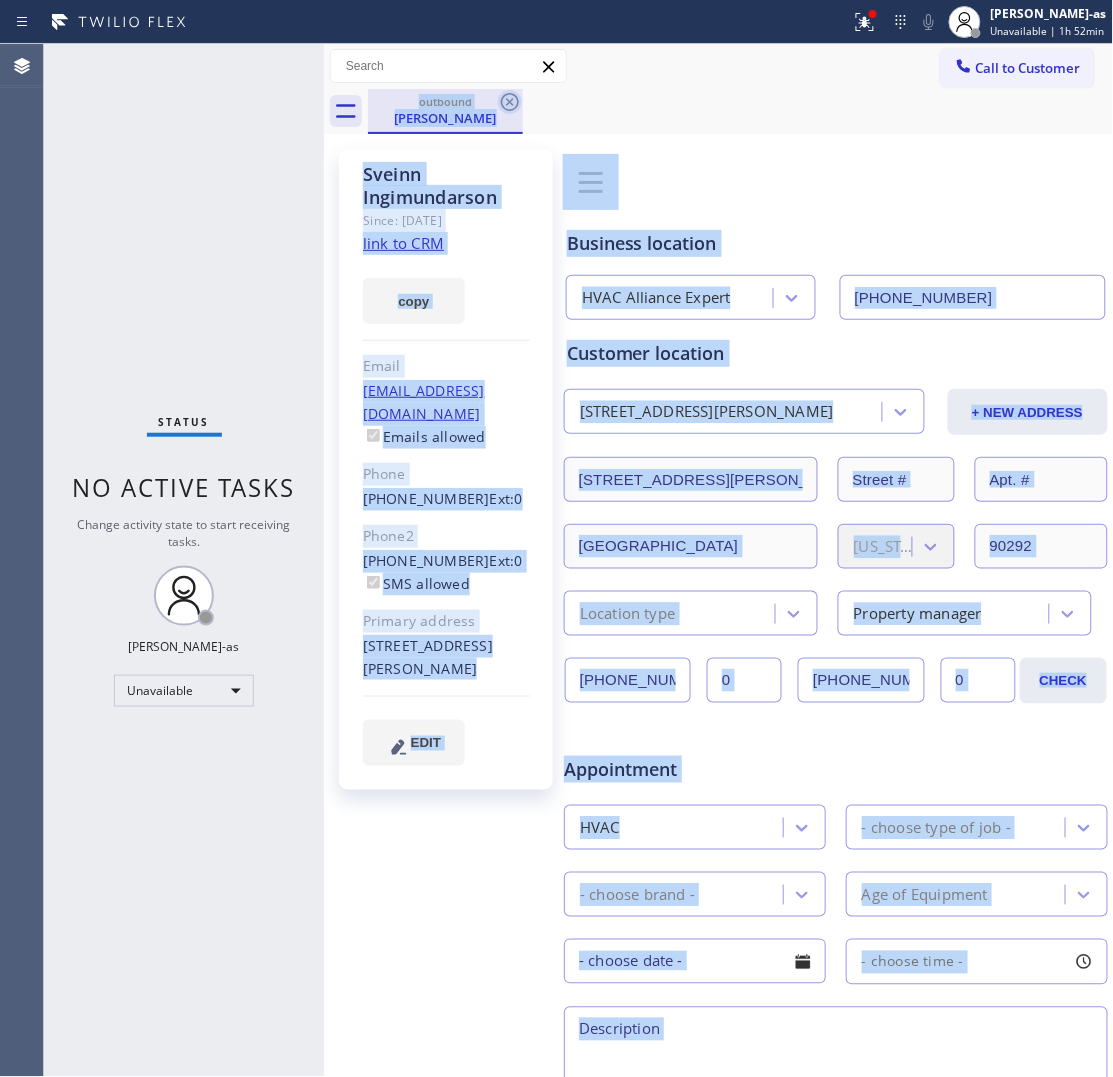 click on "outbound [PERSON_NAME]" at bounding box center [741, 111] 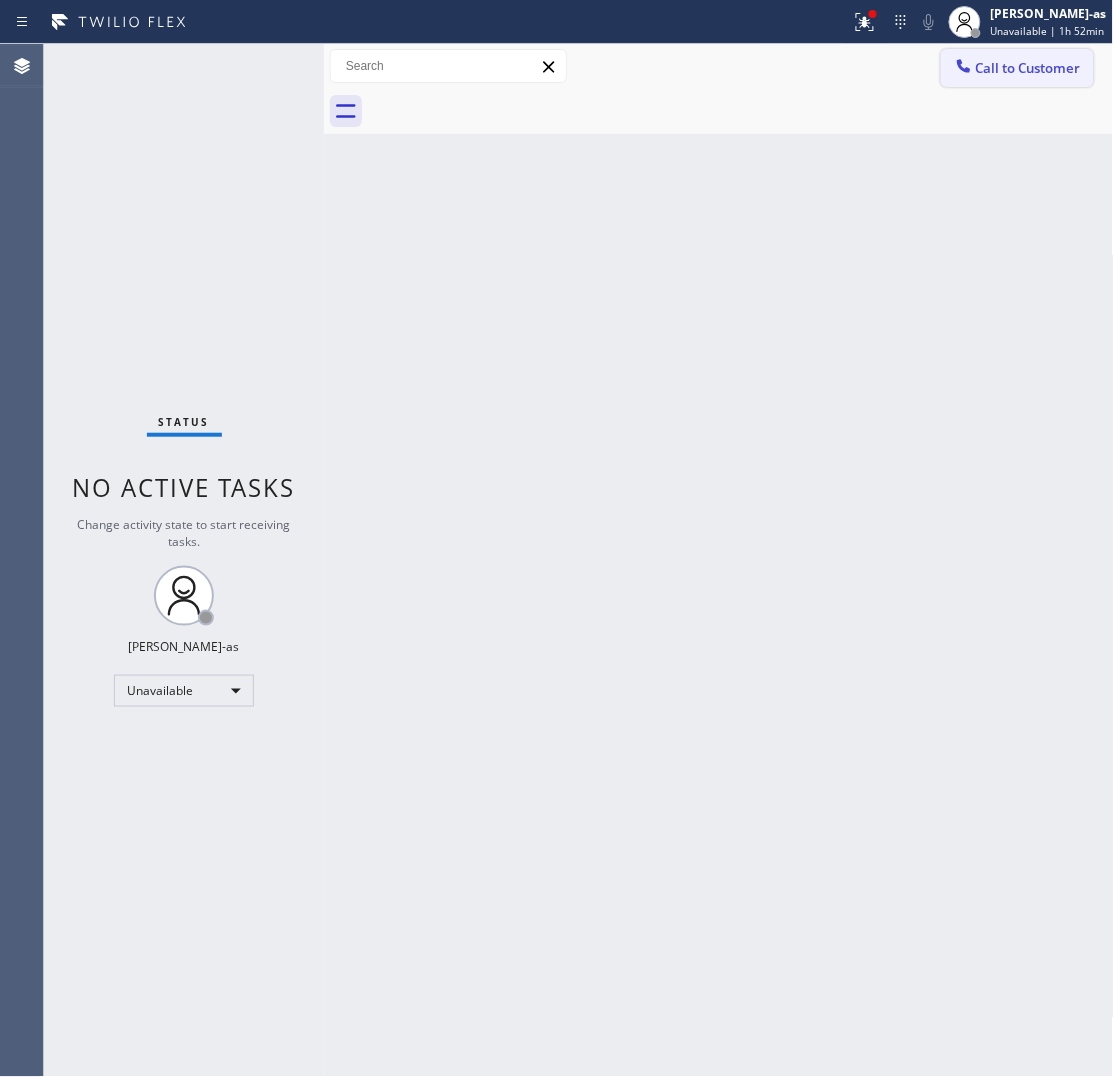 click on "Call to Customer" at bounding box center (1028, 68) 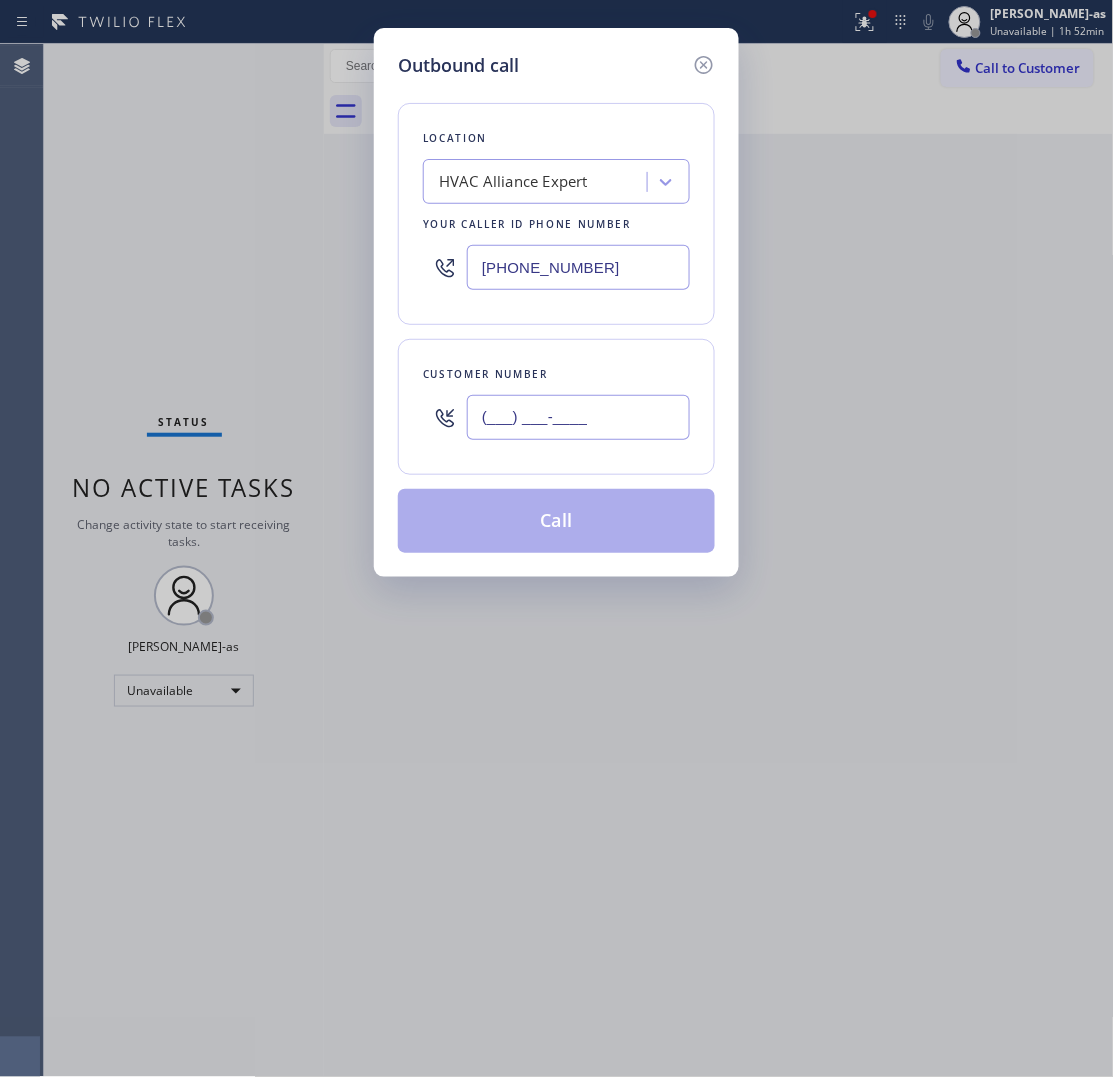 click on "(___) ___-____" at bounding box center (578, 417) 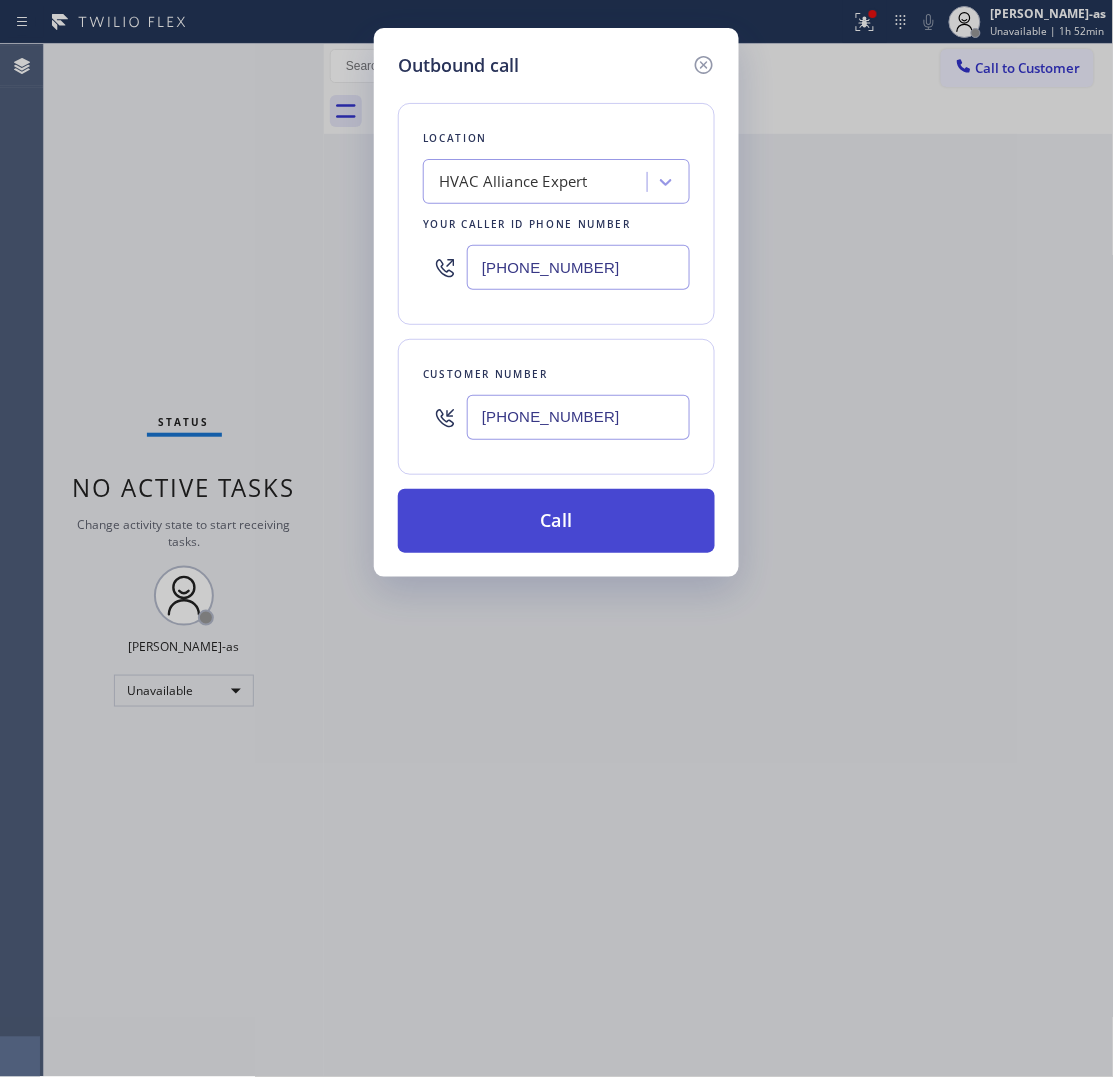 type on "[PHONE_NUMBER]" 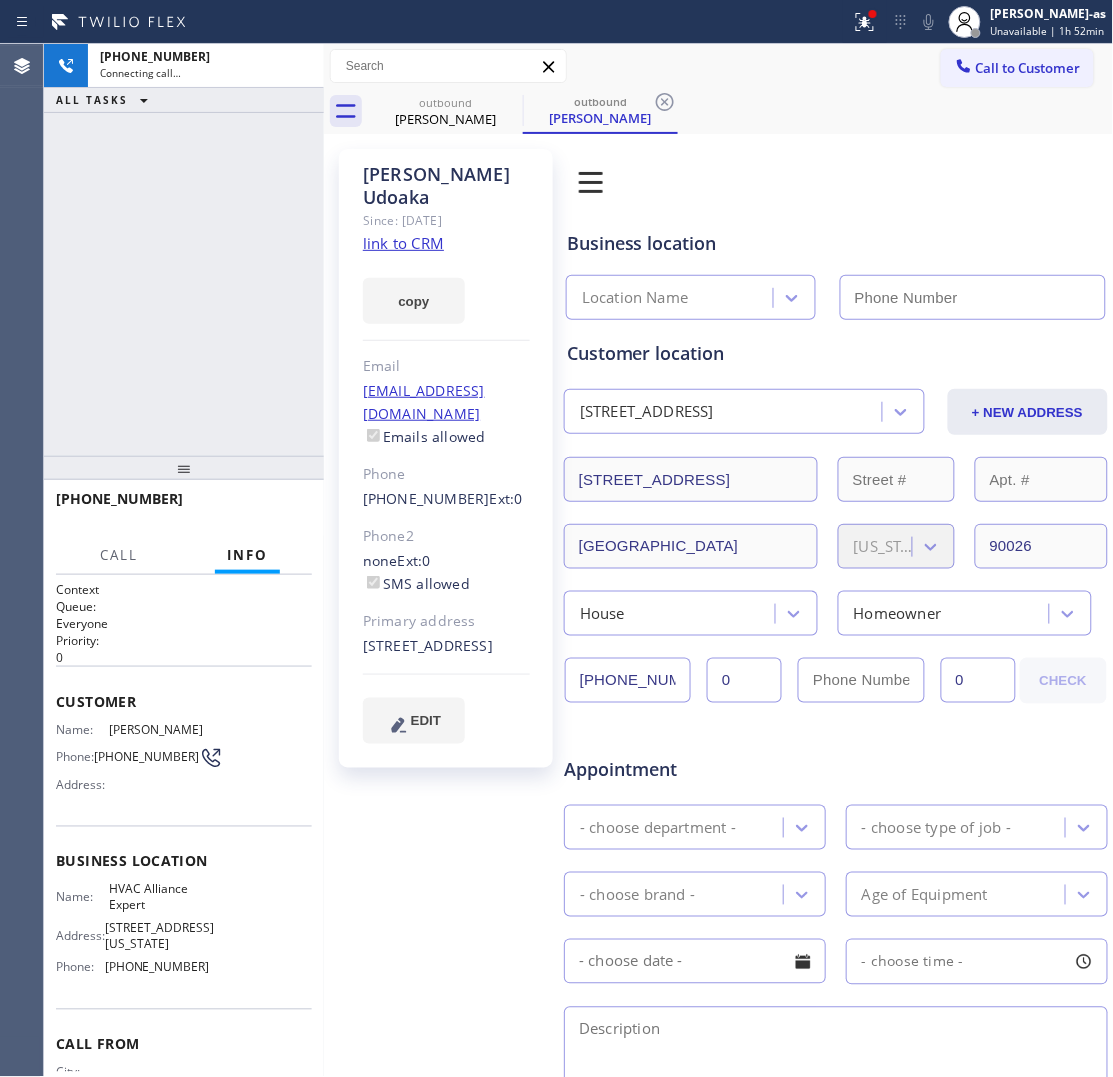 click on "link to CRM" 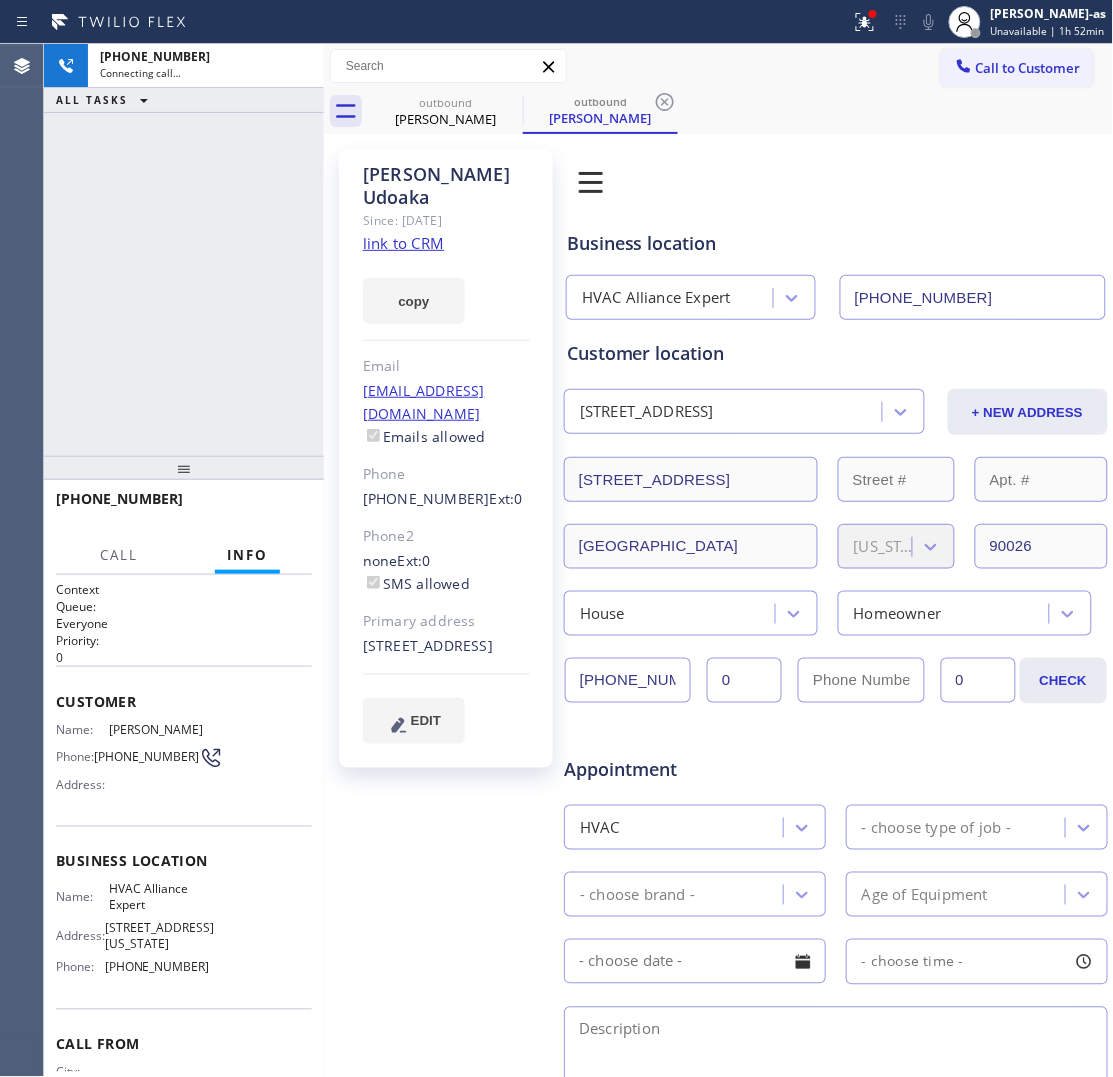 type on "[PHONE_NUMBER]" 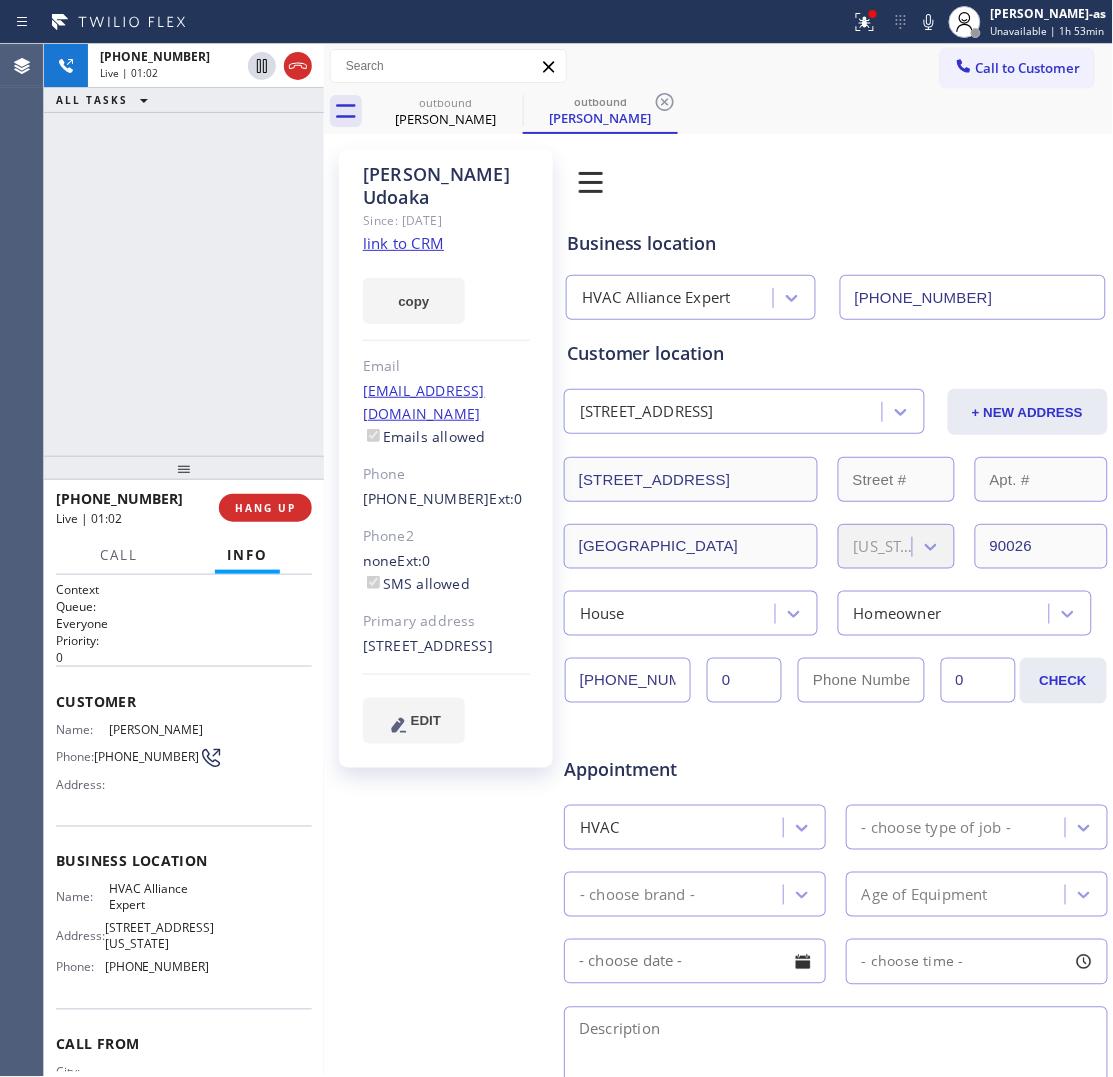 click on "[PHONE_NUMBER] Live | 01:02 ALL TASKS ALL TASKS ACTIVE TASKS TASKS IN WRAP UP" at bounding box center [184, 250] 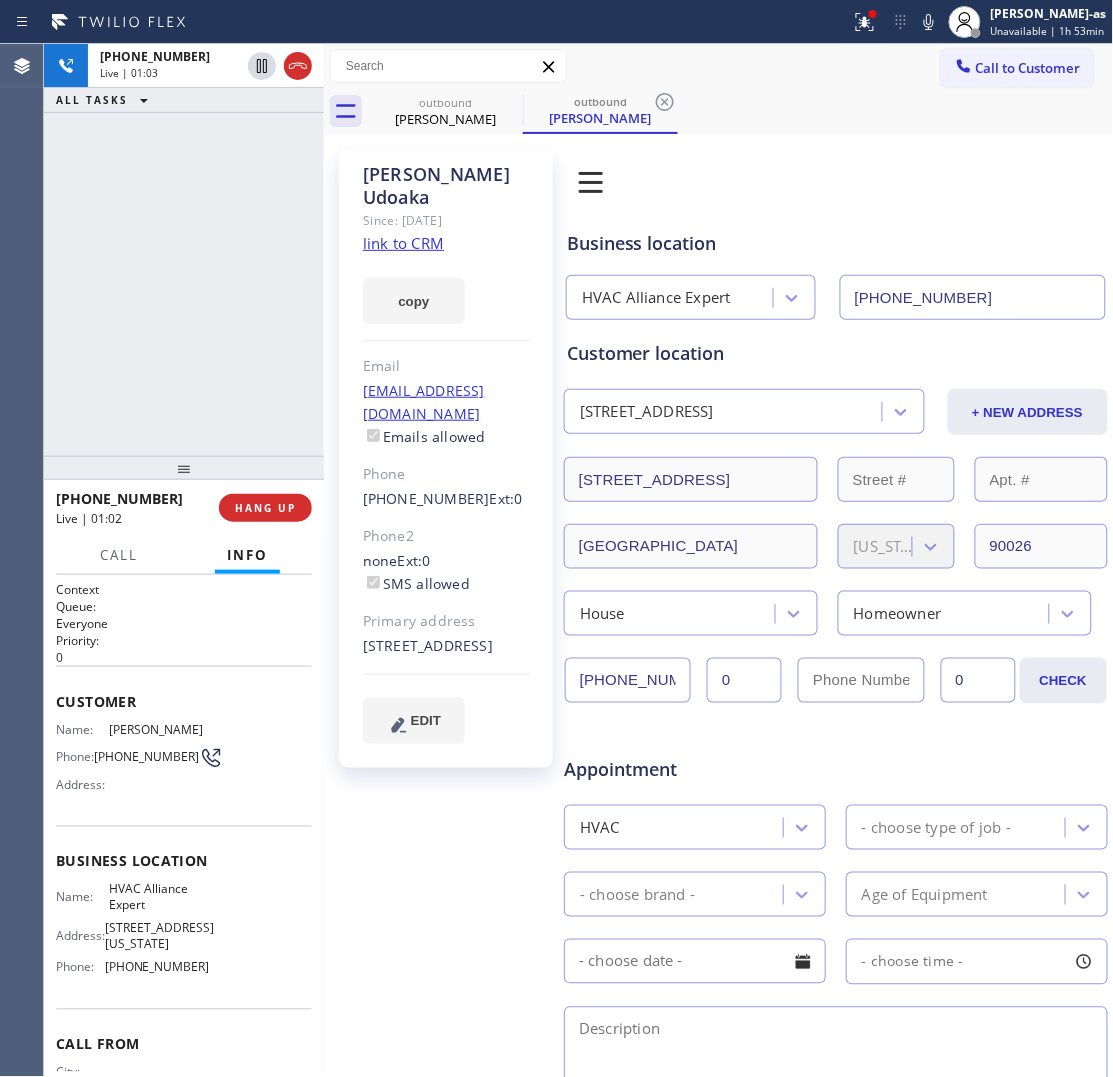 drag, startPoint x: 216, startPoint y: 287, endPoint x: 232, endPoint y: 550, distance: 263.48624 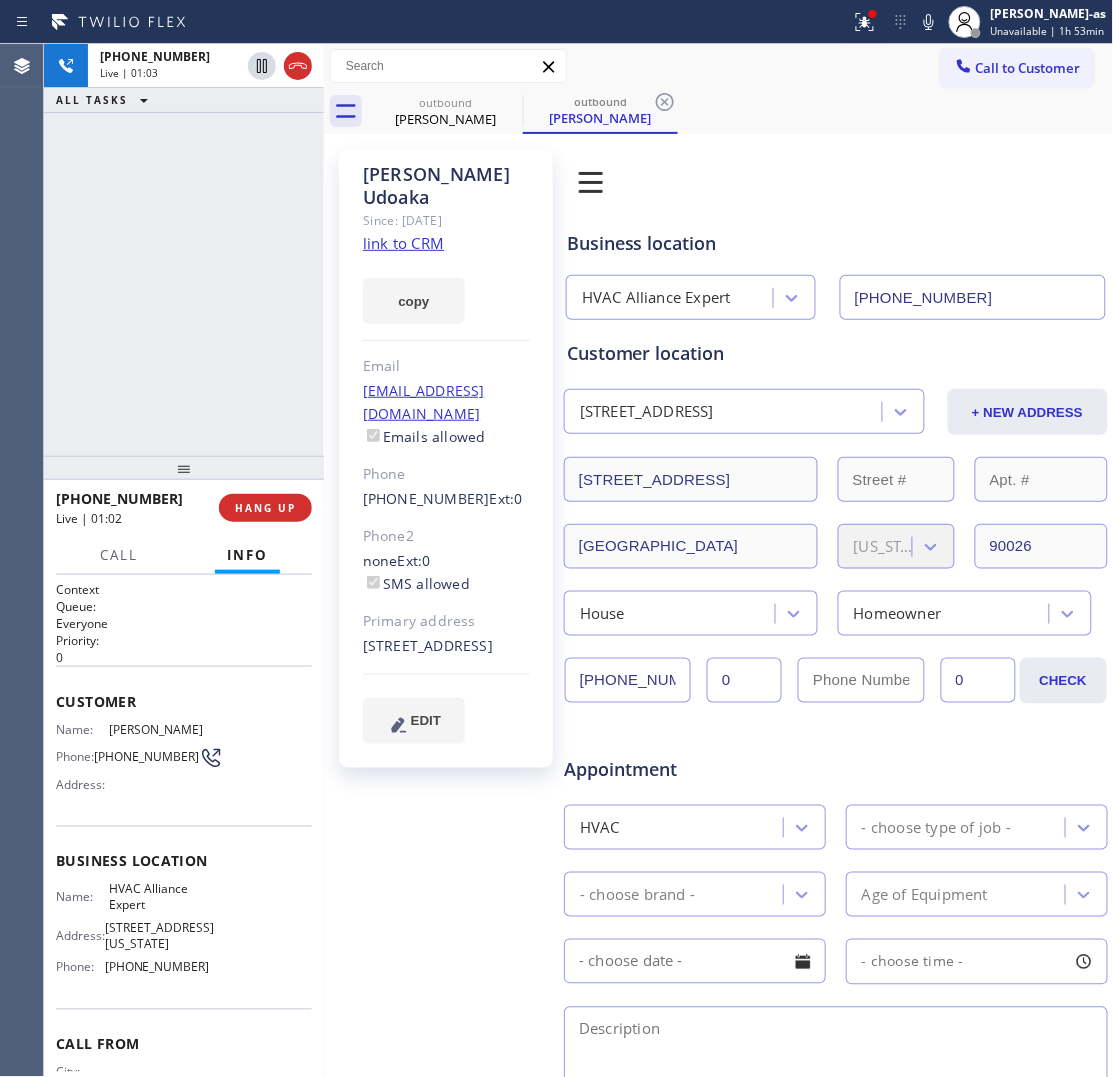 click on "[PHONE_NUMBER] Live | 01:03 ALL TASKS ALL TASKS ACTIVE TASKS TASKS IN WRAP UP" at bounding box center (184, 250) 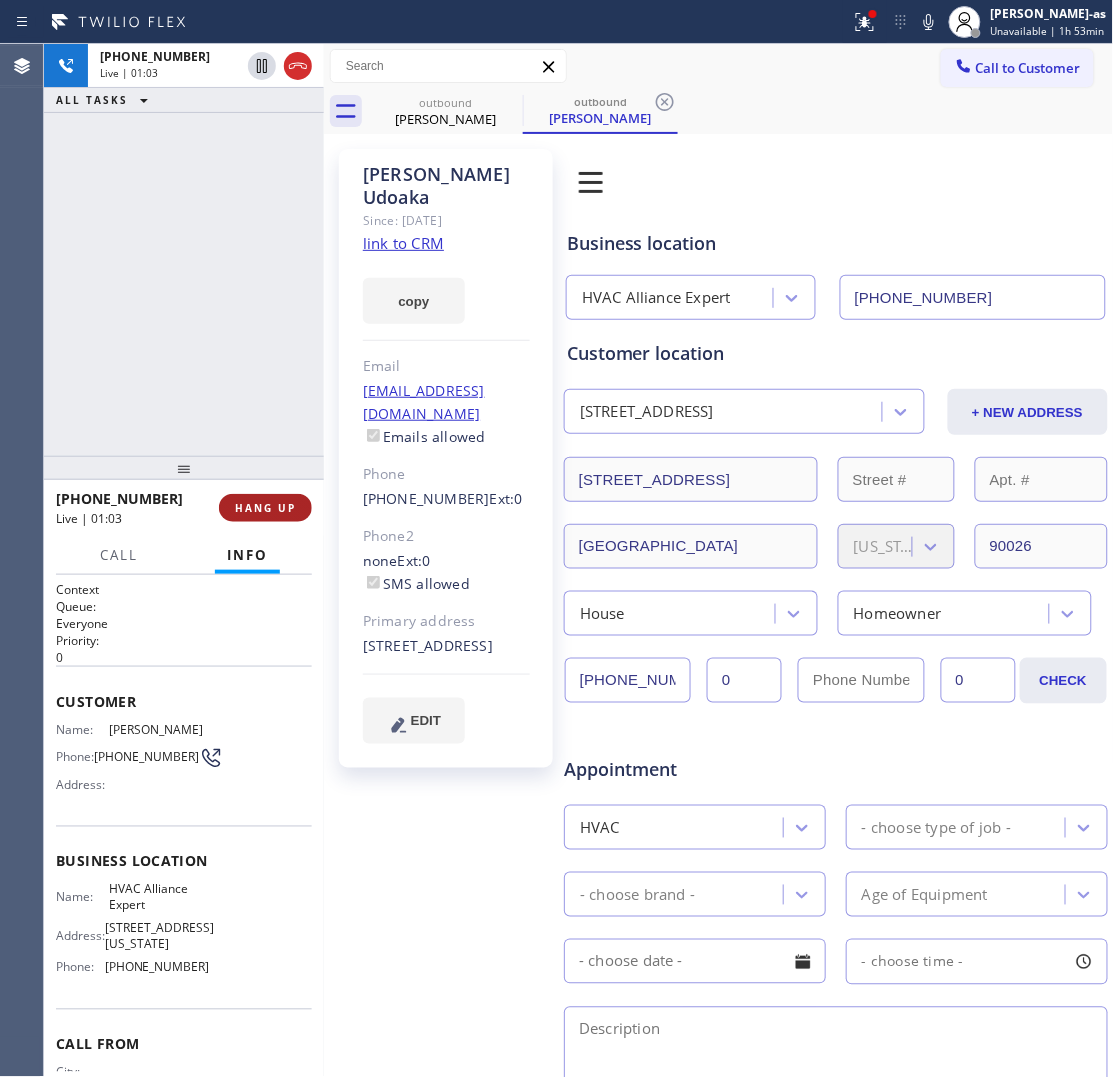 click on "HANG UP" at bounding box center (265, 508) 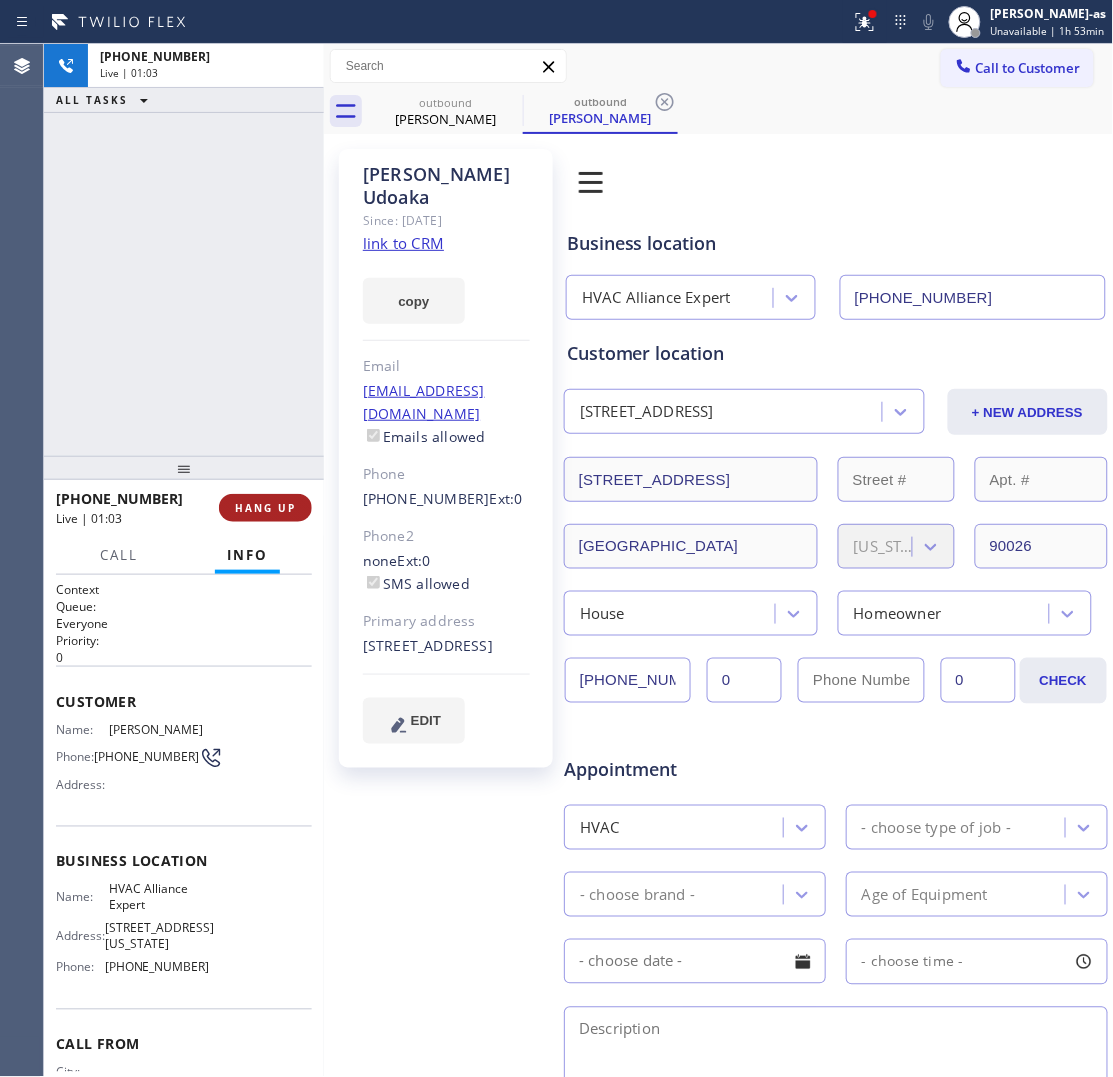 click on "HANG UP" at bounding box center (265, 508) 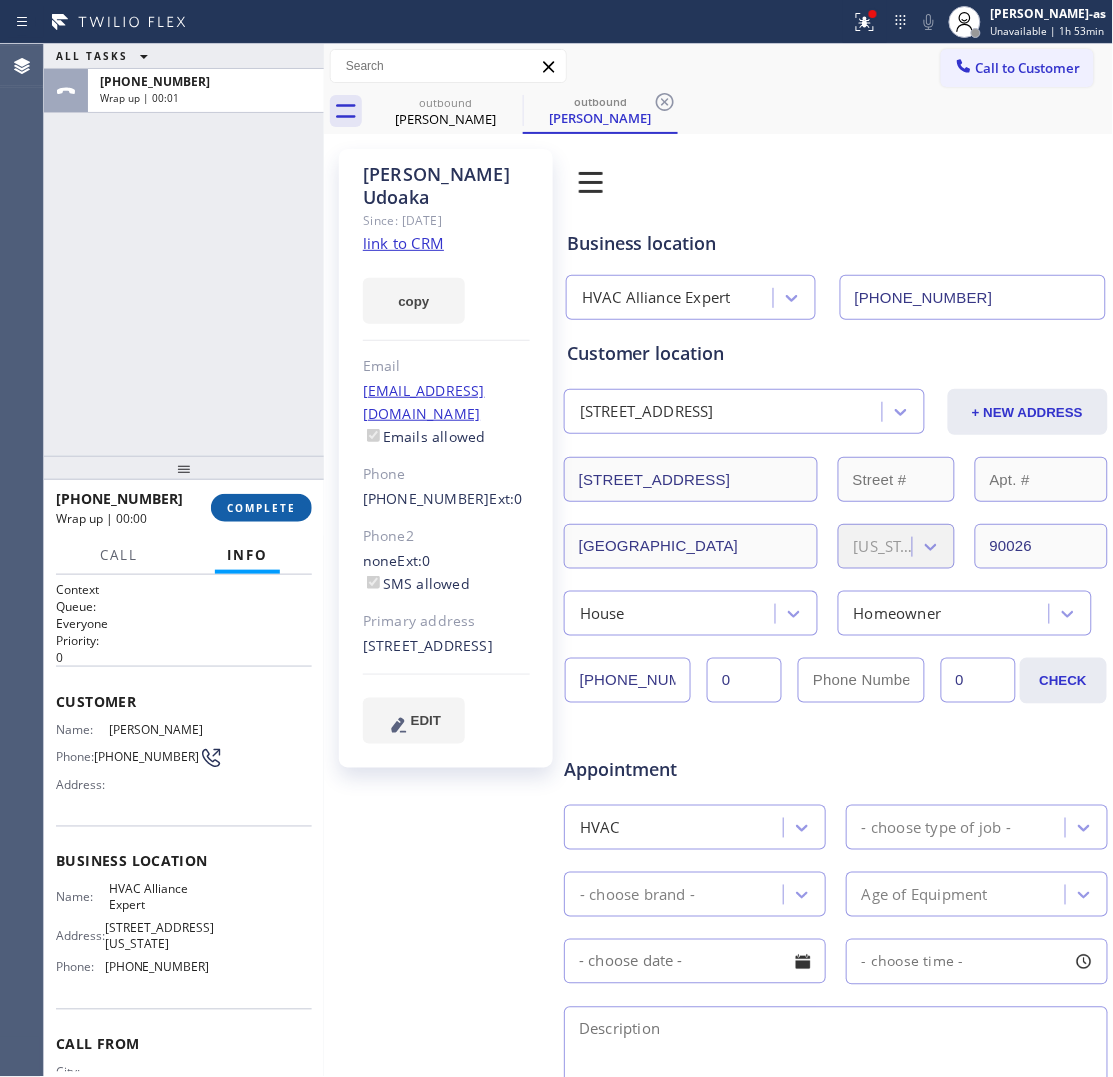 click on "COMPLETE" at bounding box center (261, 508) 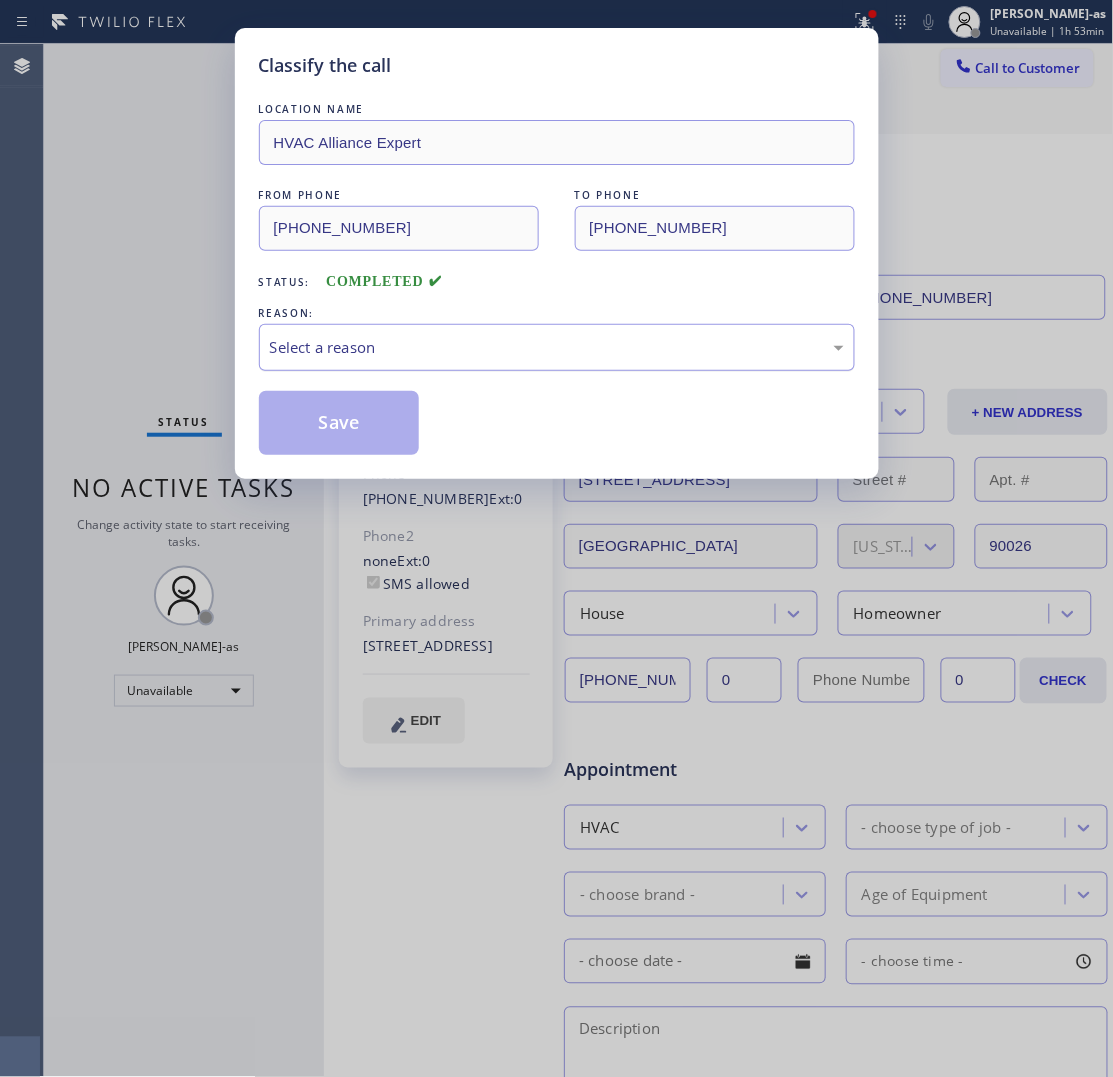 click on "Select a reason" at bounding box center [557, 347] 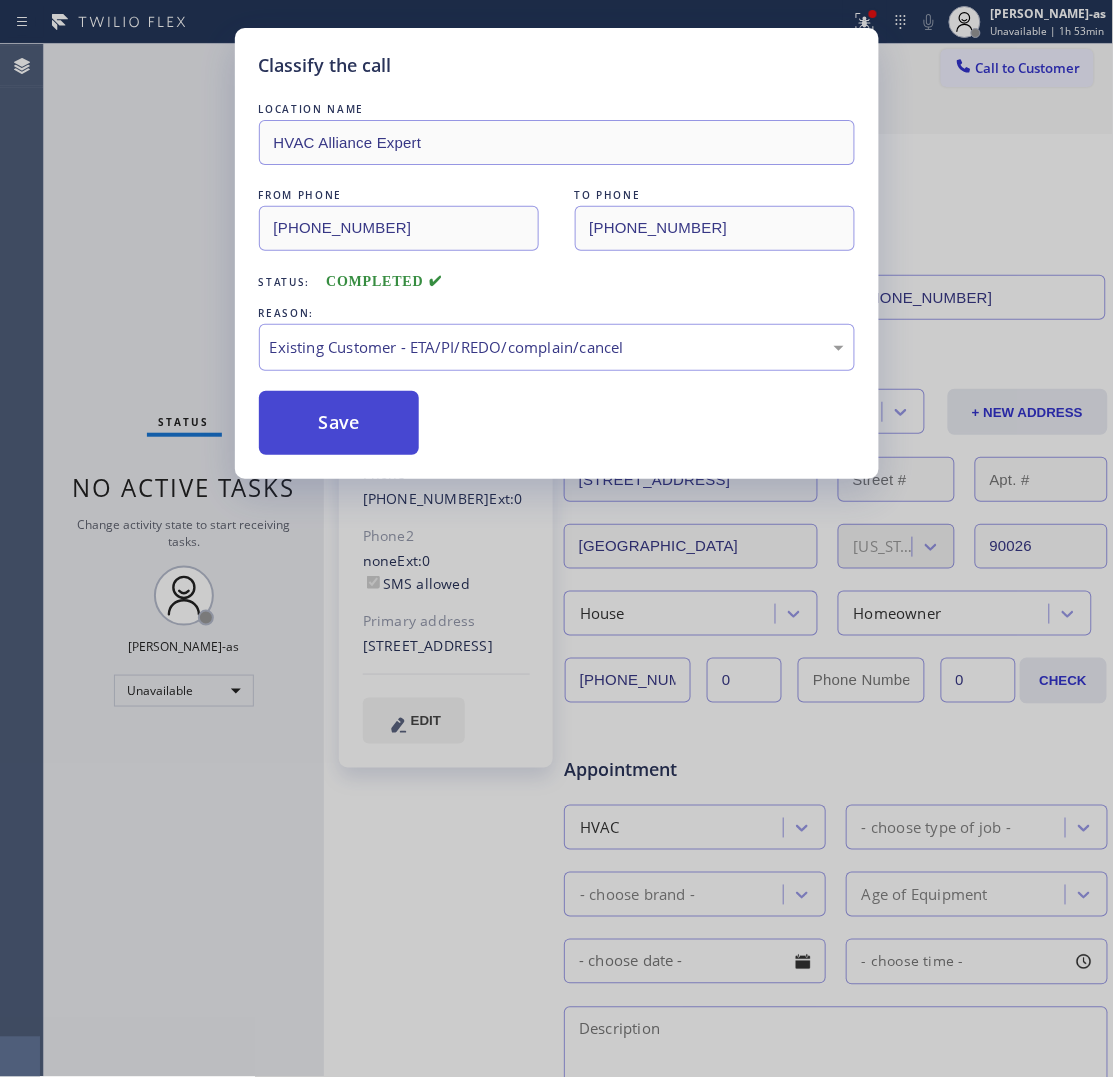 drag, startPoint x: 386, startPoint y: 425, endPoint x: 371, endPoint y: 421, distance: 15.524175 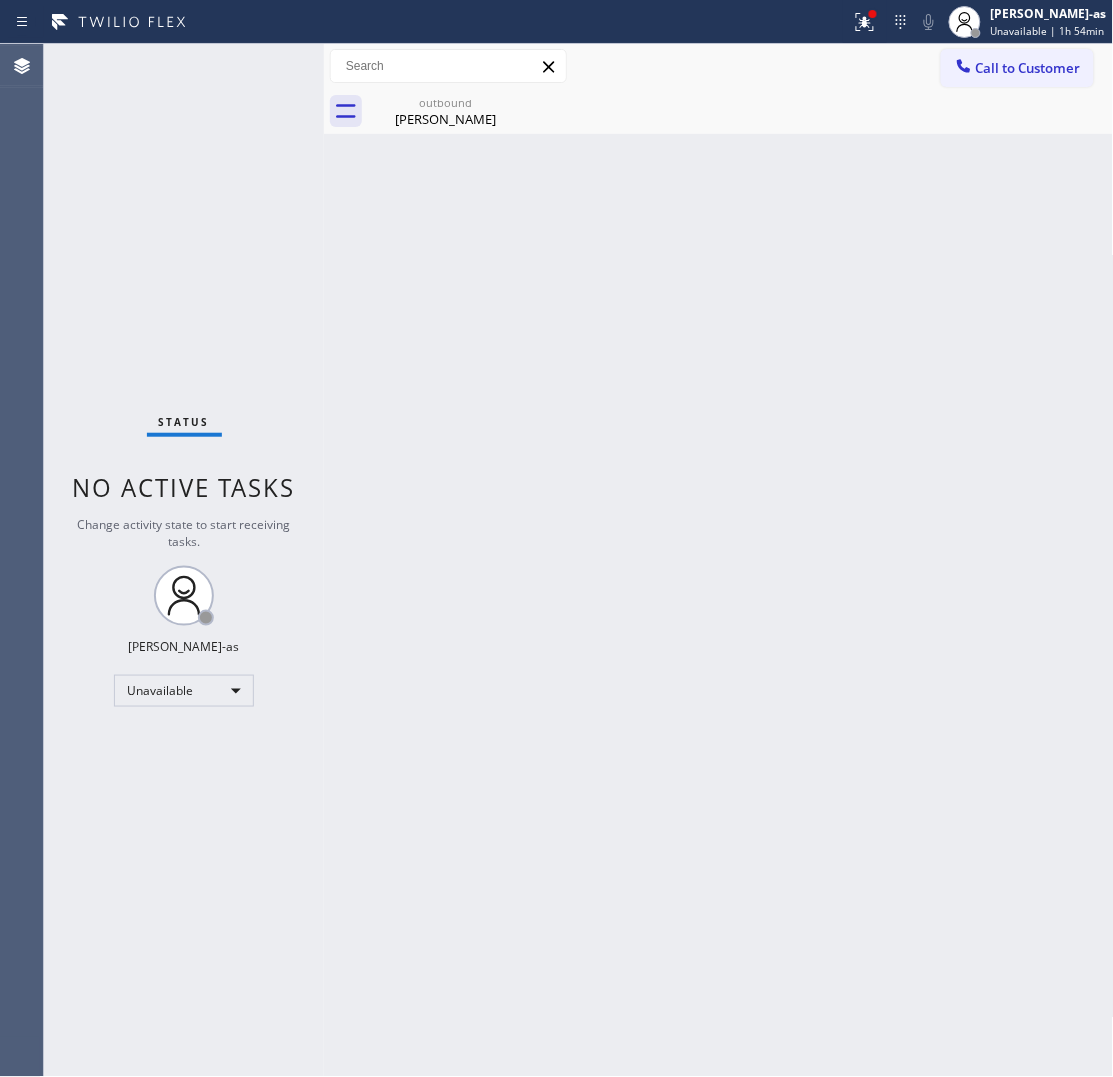 click on "Status   No active tasks     Change activity state to start receiving tasks.   [PERSON_NAME]-as Unavailable" at bounding box center (184, 560) 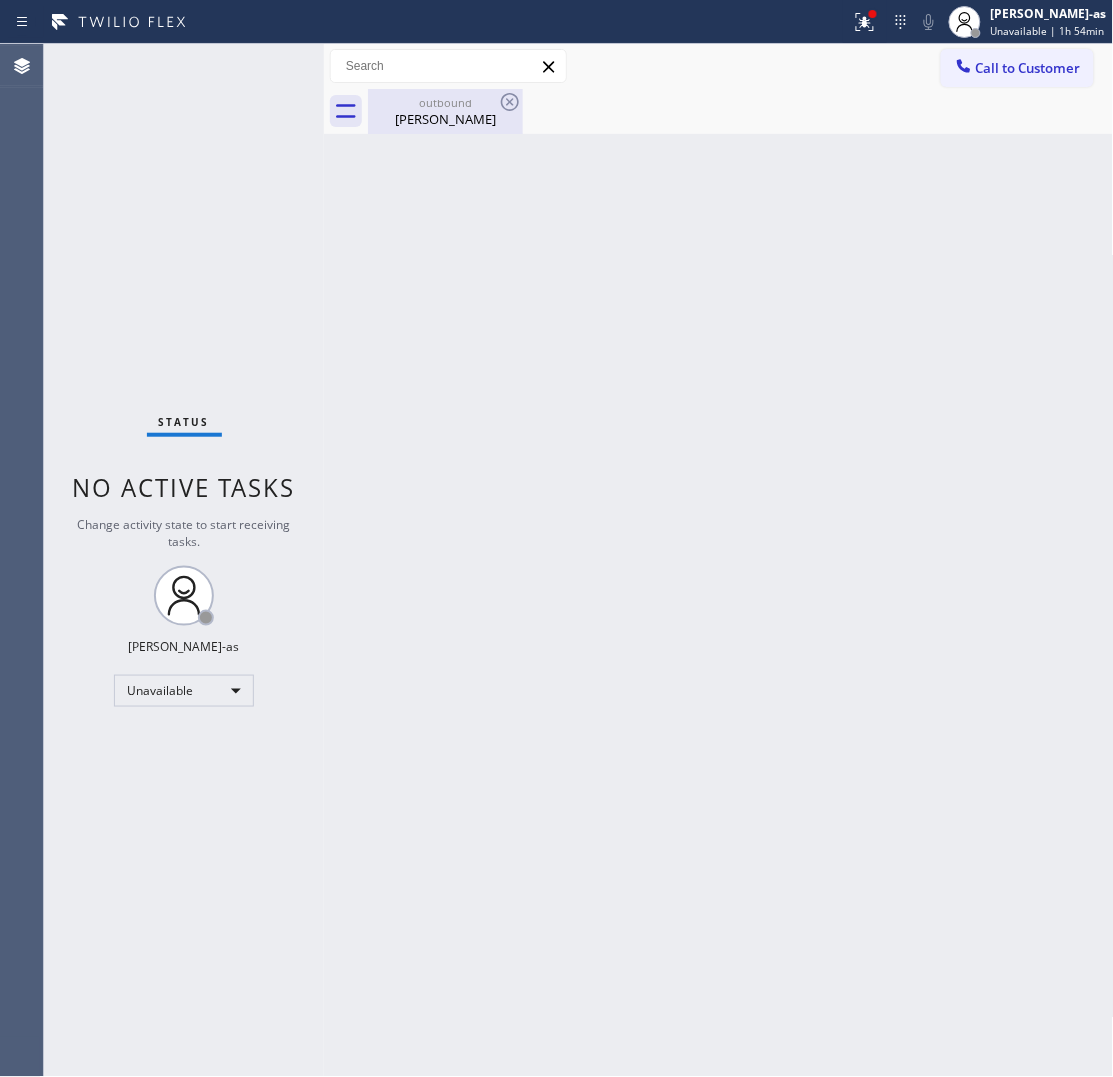 click on "[PERSON_NAME]" at bounding box center [445, 119] 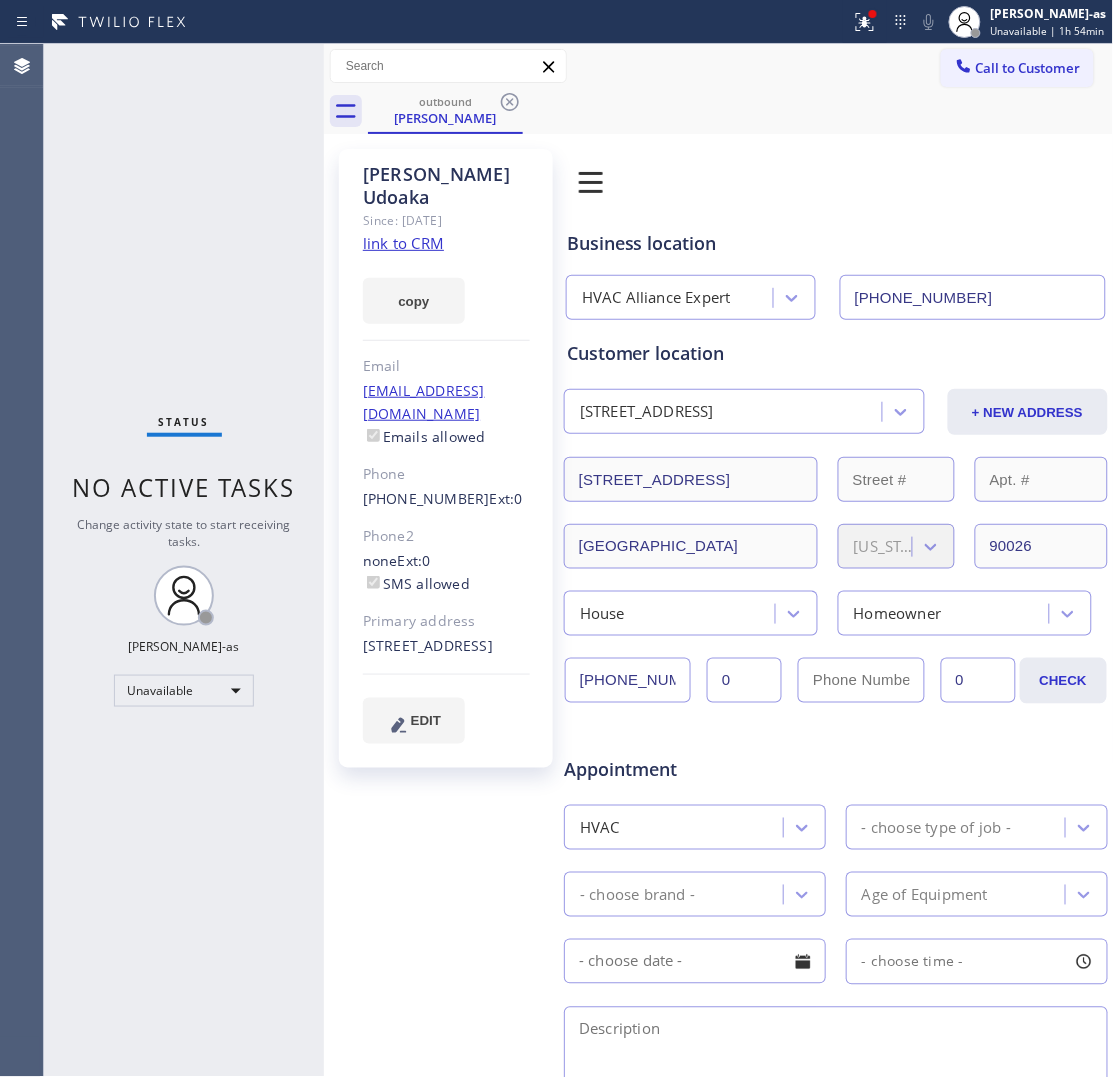 drag, startPoint x: 506, startPoint y: 97, endPoint x: 771, endPoint y: 93, distance: 265.03018 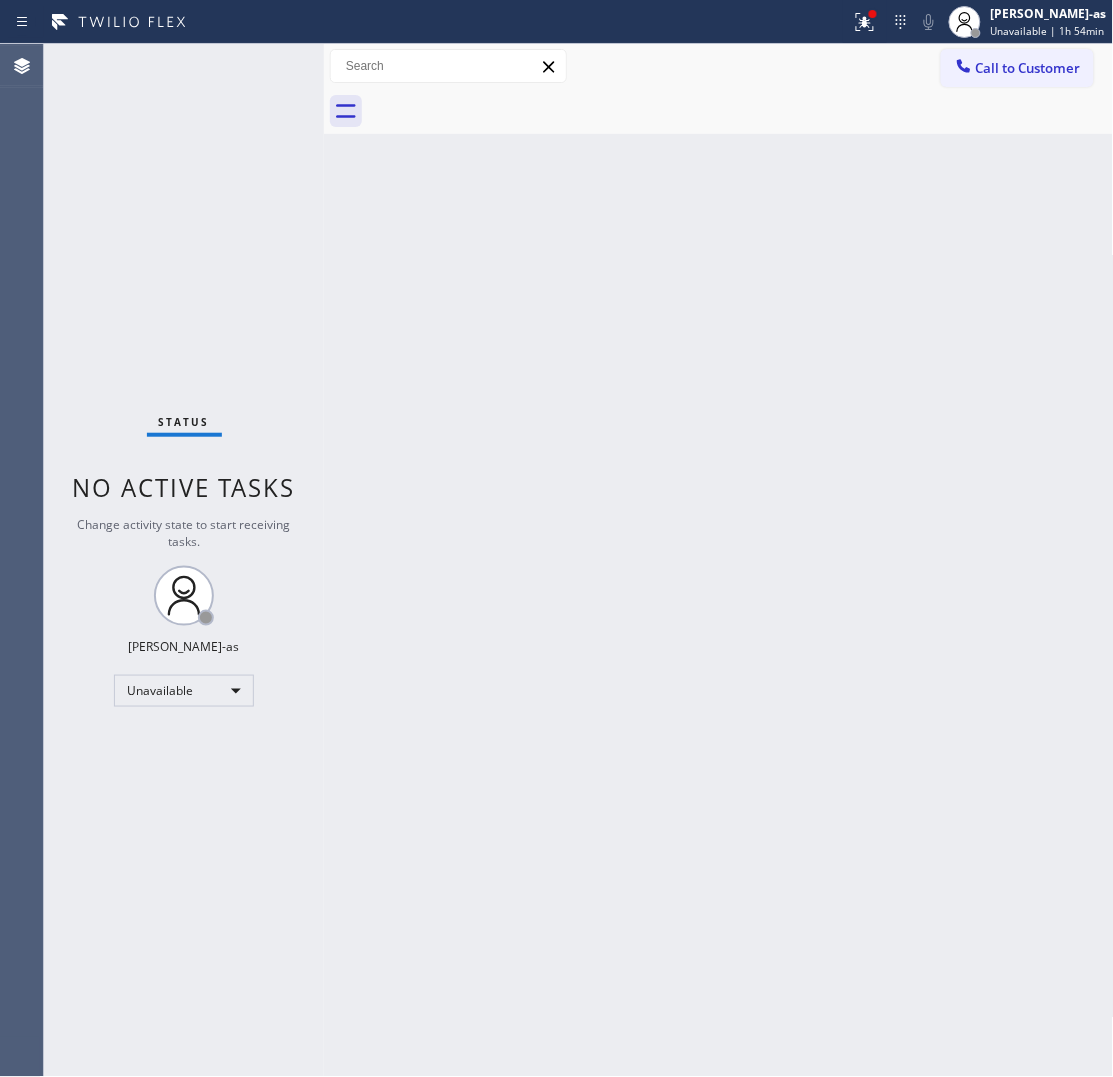 click on "Call to Customer" at bounding box center [1028, 68] 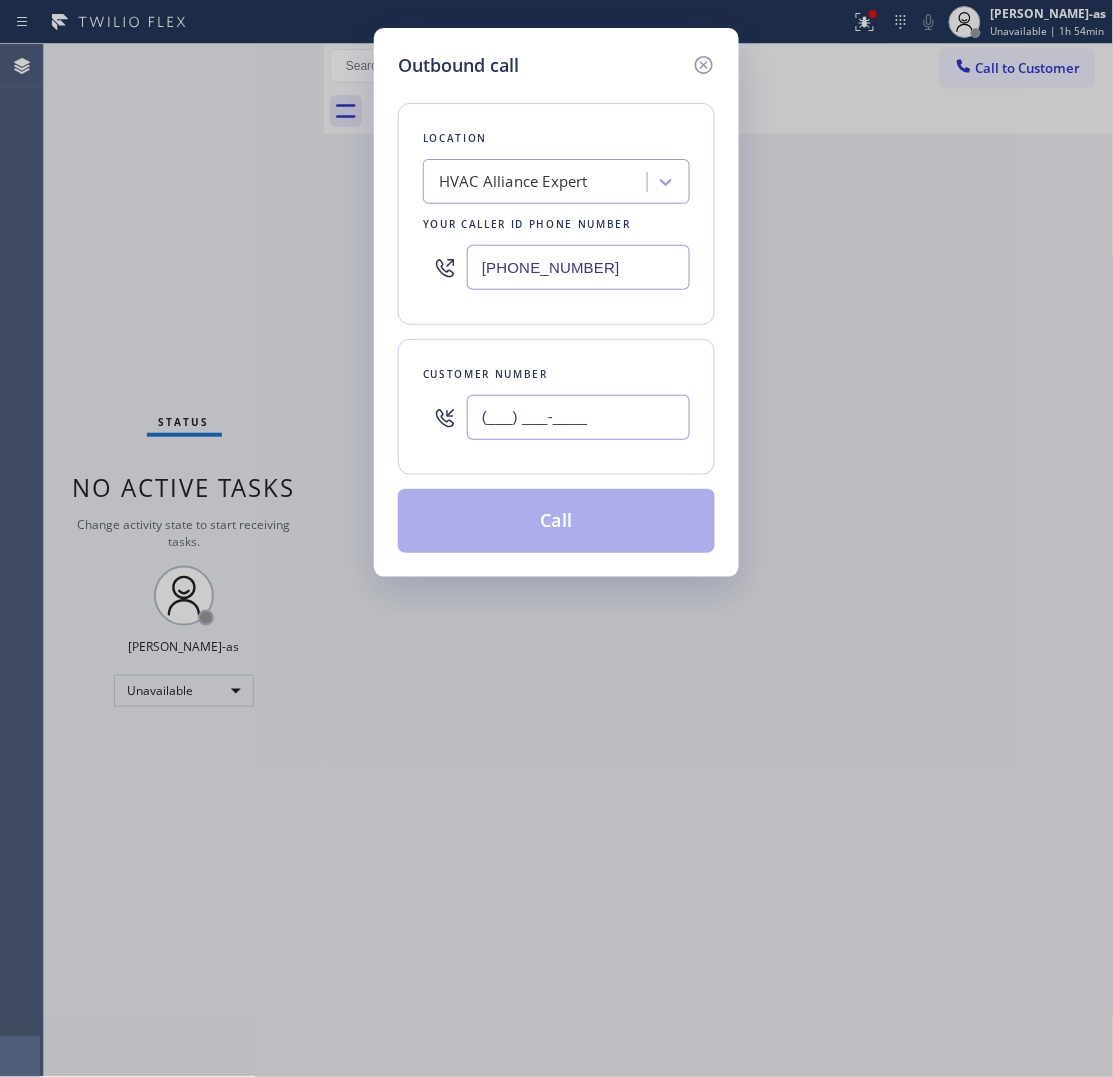 click on "(___) ___-____" at bounding box center [578, 417] 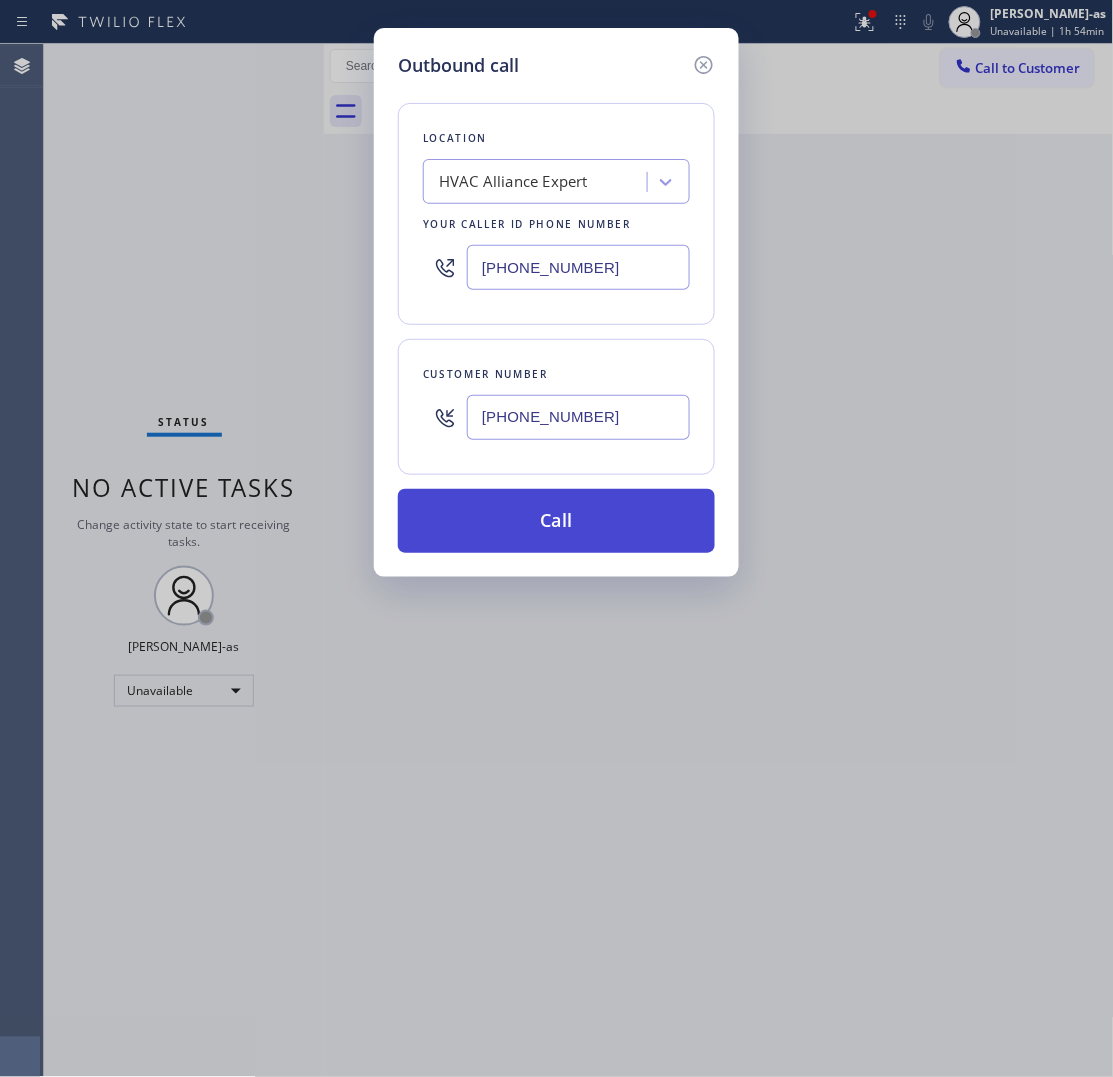 type on "[PHONE_NUMBER]" 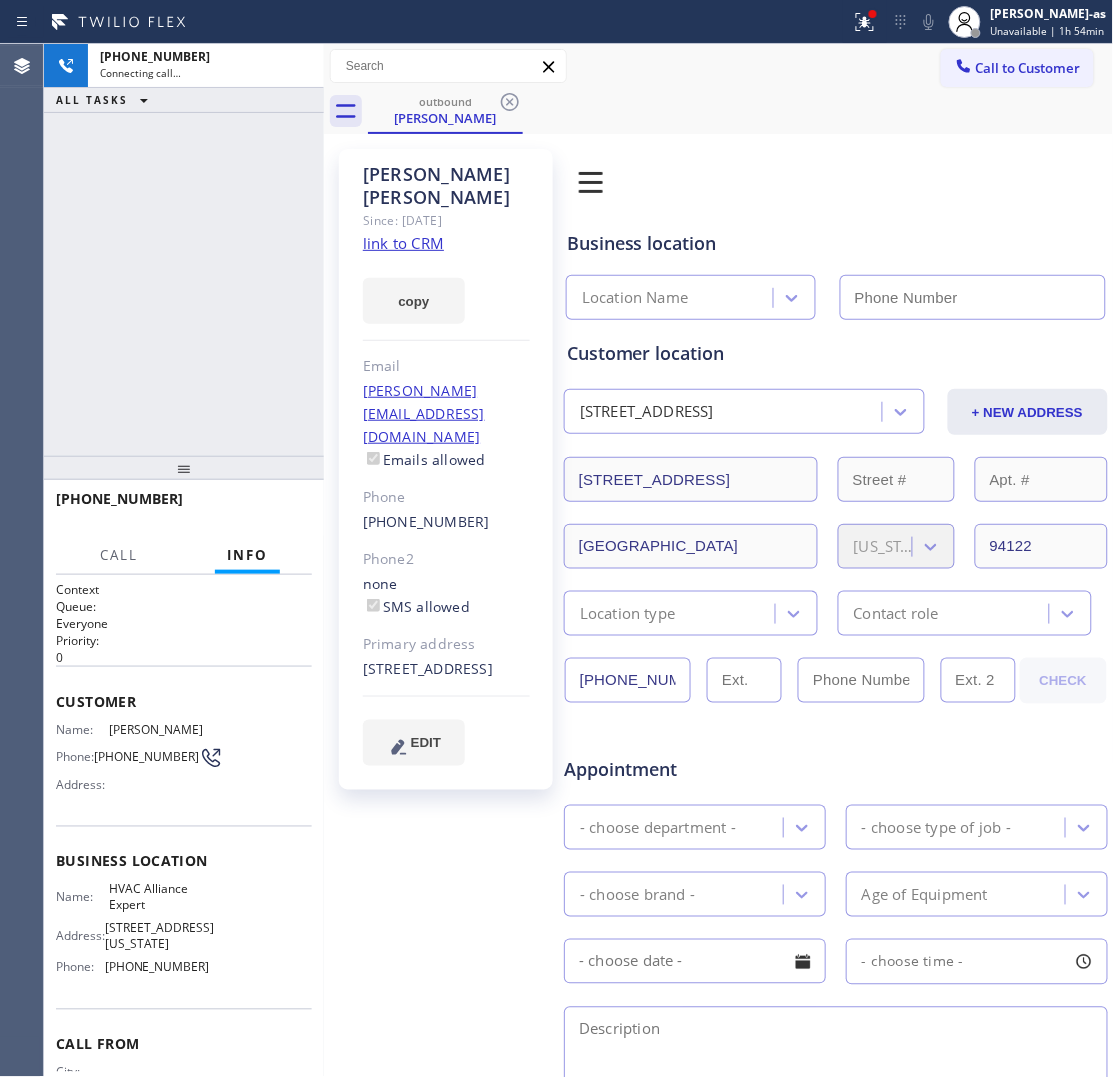 click on "[PHONE_NUMBER] Connecting call… ALL TASKS ALL TASKS ACTIVE TASKS TASKS IN WRAP UP" at bounding box center (184, 250) 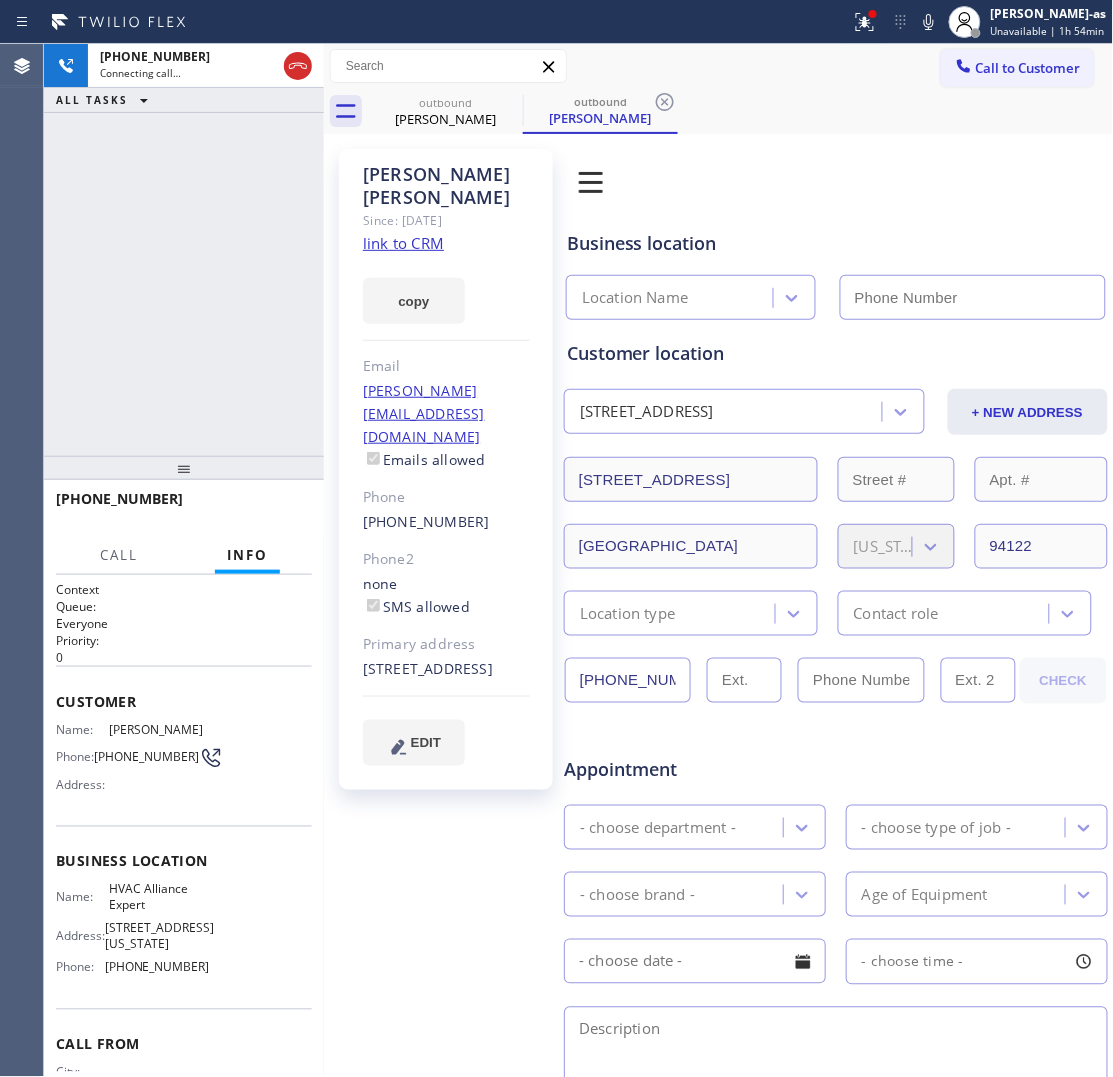 type on "[PHONE_NUMBER]" 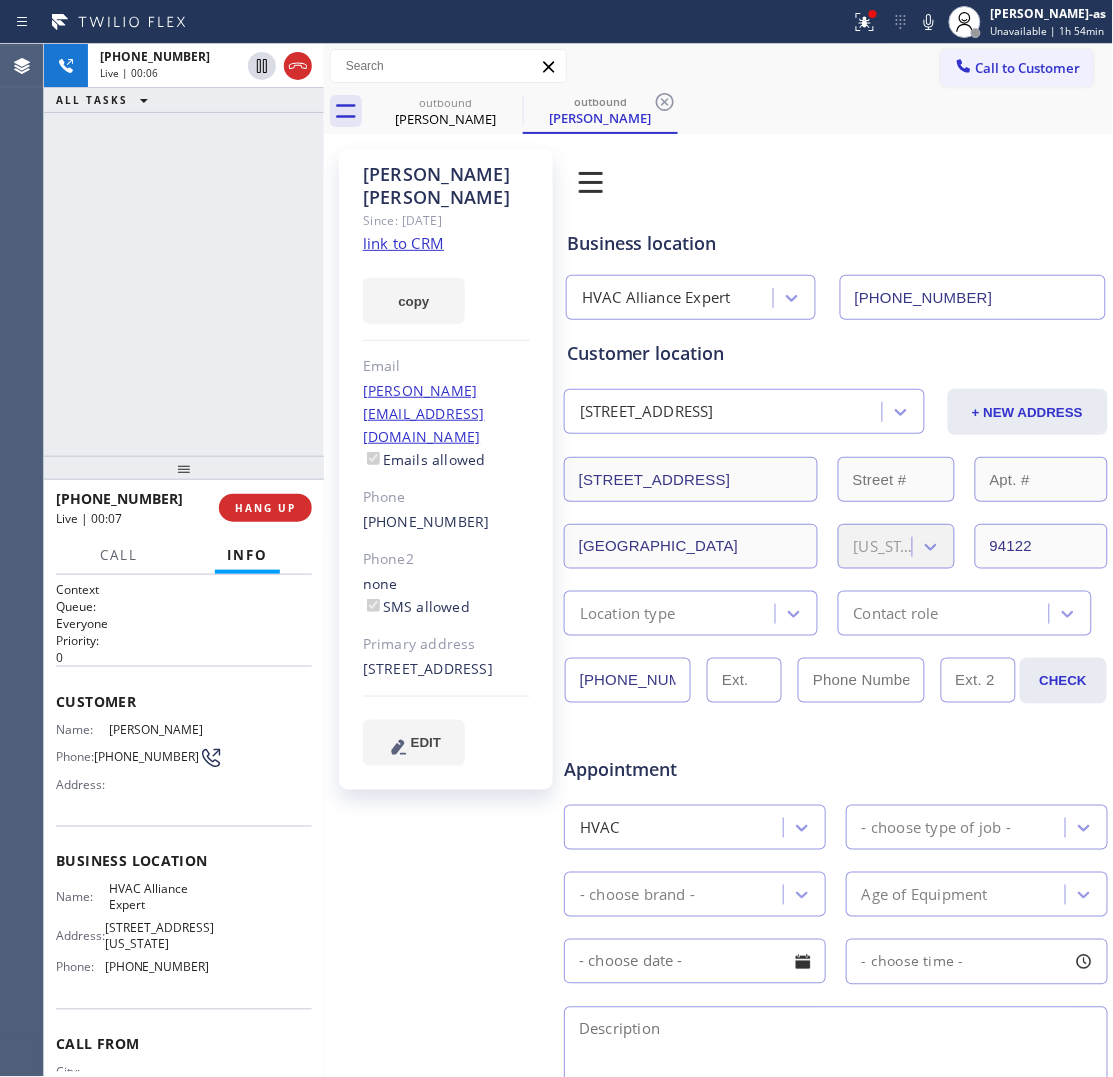 drag, startPoint x: 217, startPoint y: 372, endPoint x: 262, endPoint y: 257, distance: 123.49089 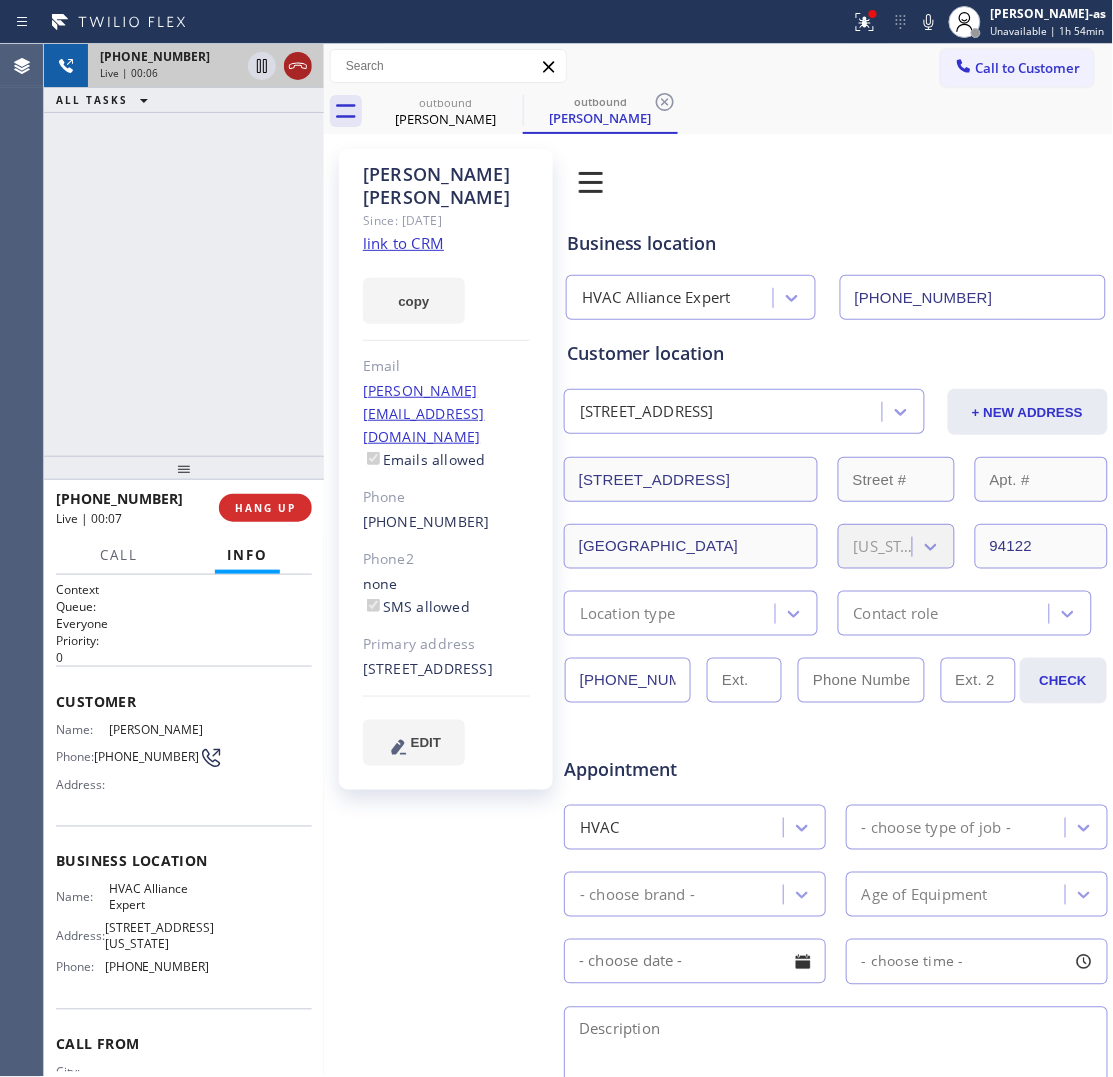click 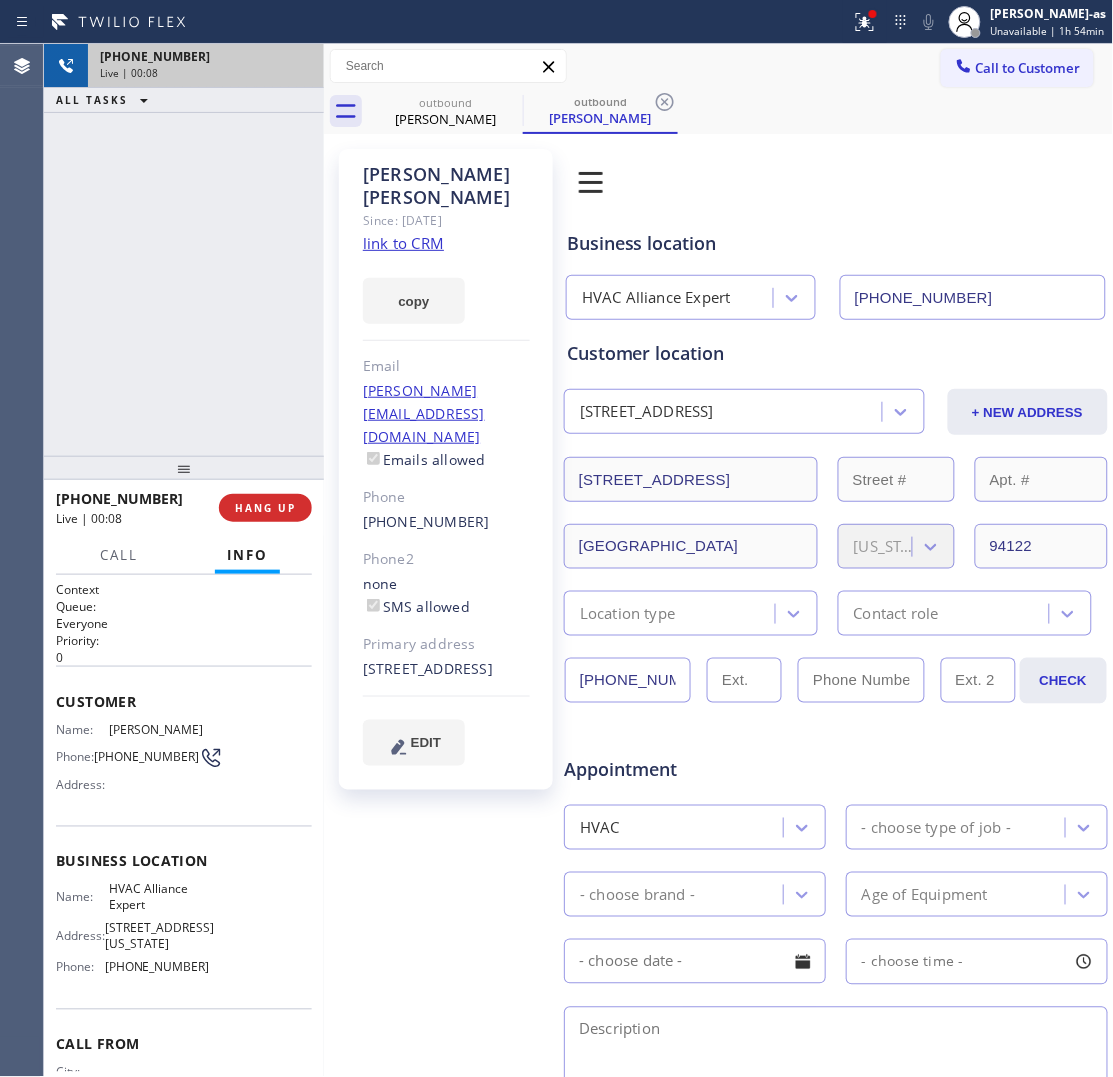 drag, startPoint x: 203, startPoint y: 302, endPoint x: 208, endPoint y: 311, distance: 10.29563 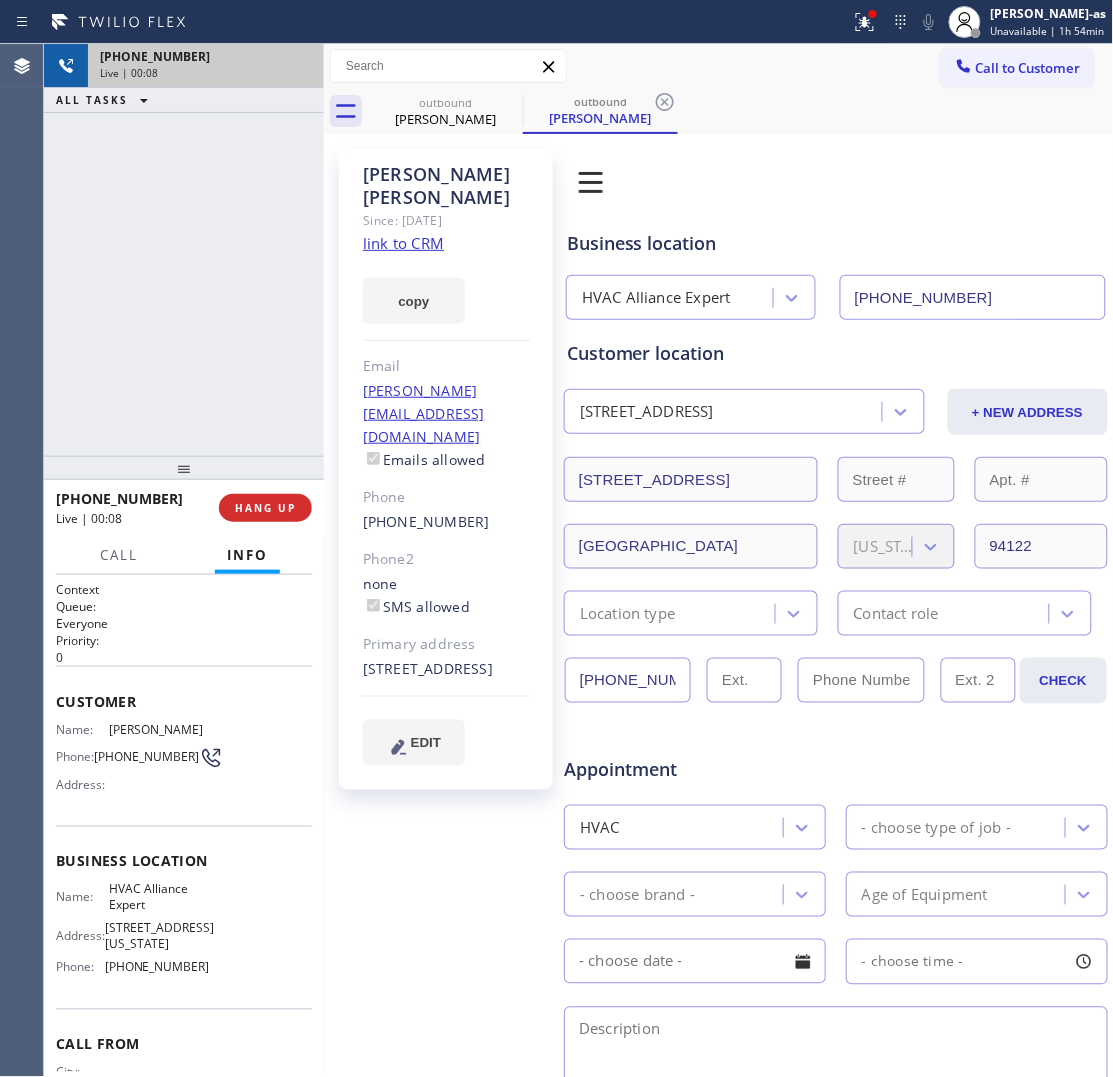 click on "[PHONE_NUMBER] Live | 00:08 ALL TASKS ALL TASKS ACTIVE TASKS TASKS IN WRAP UP" at bounding box center [184, 250] 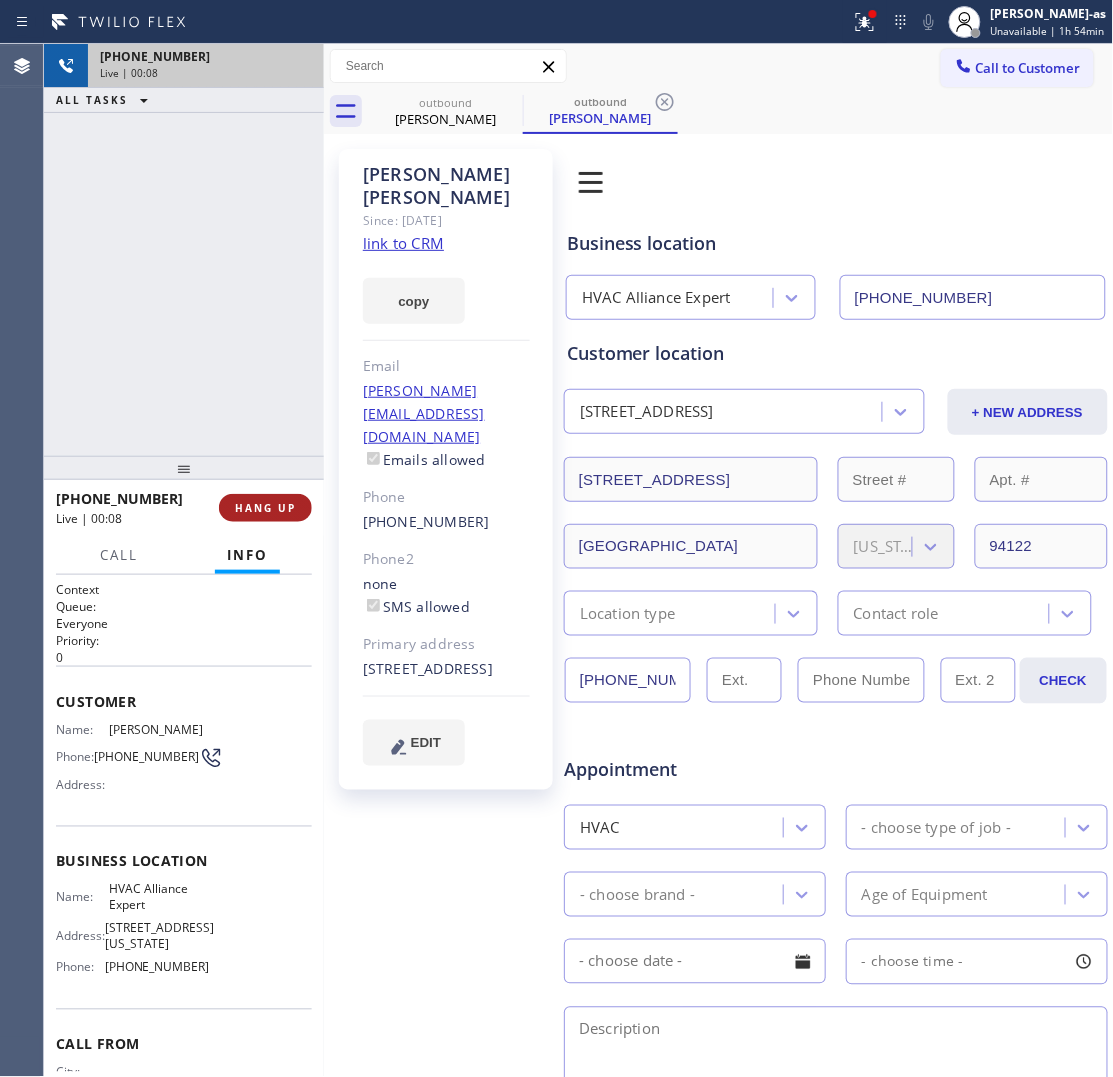click on "HANG UP" at bounding box center (265, 508) 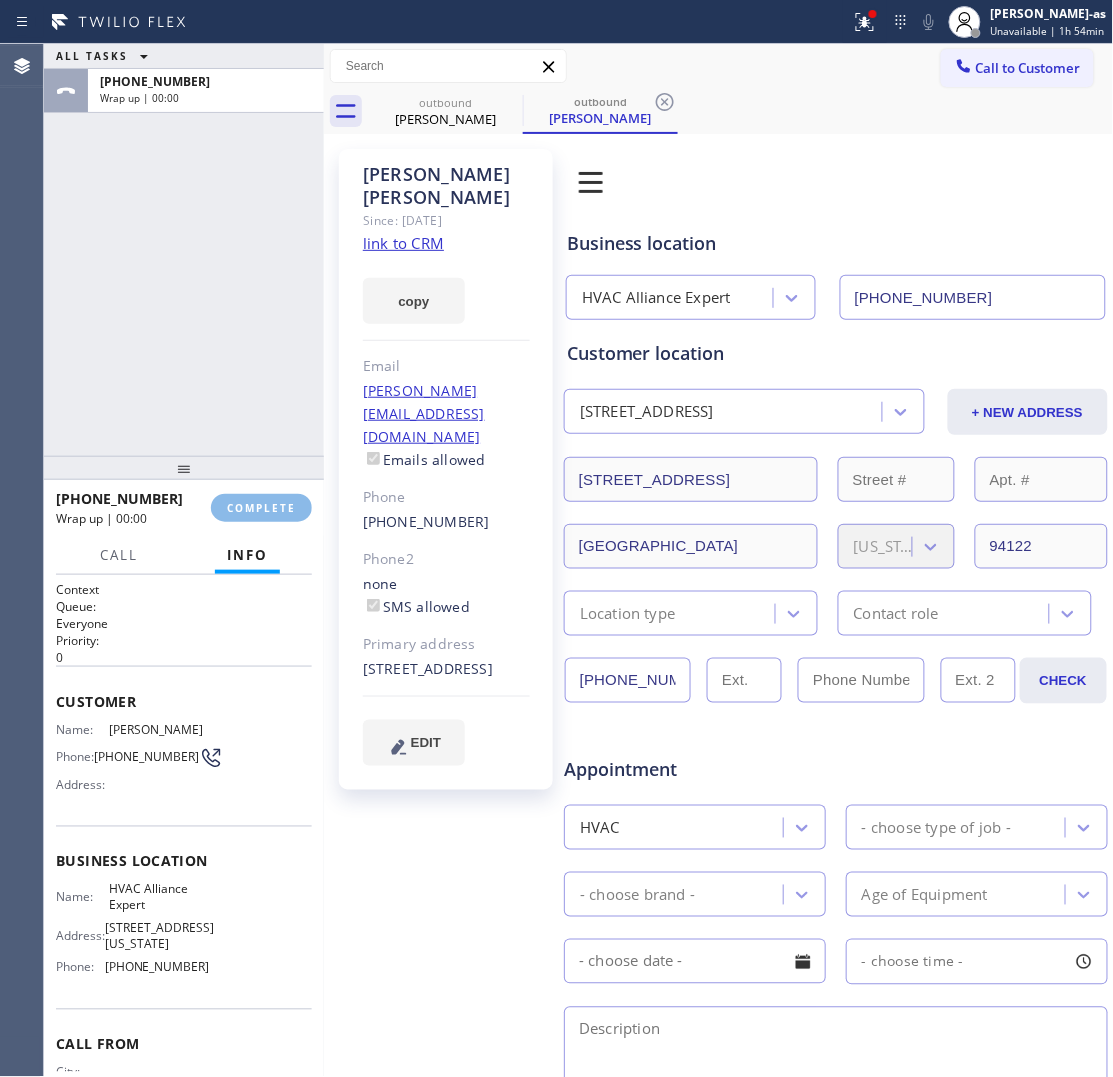 click on "ALL TASKS ALL TASKS ACTIVE TASKS TASKS IN WRAP UP [PHONE_NUMBER] Wrap up | 00:00" at bounding box center (184, 250) 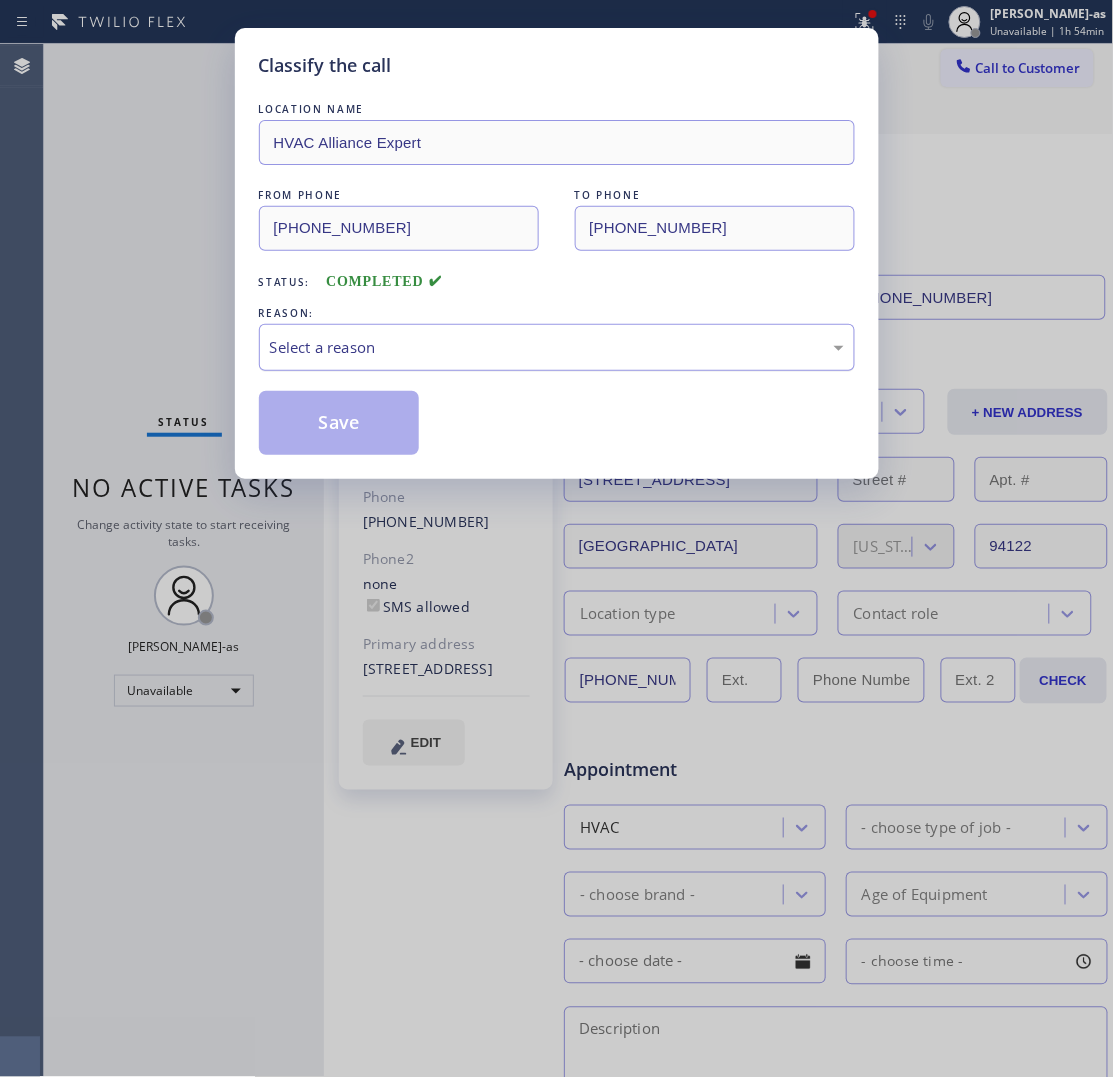 click on "Select a reason" at bounding box center [557, 347] 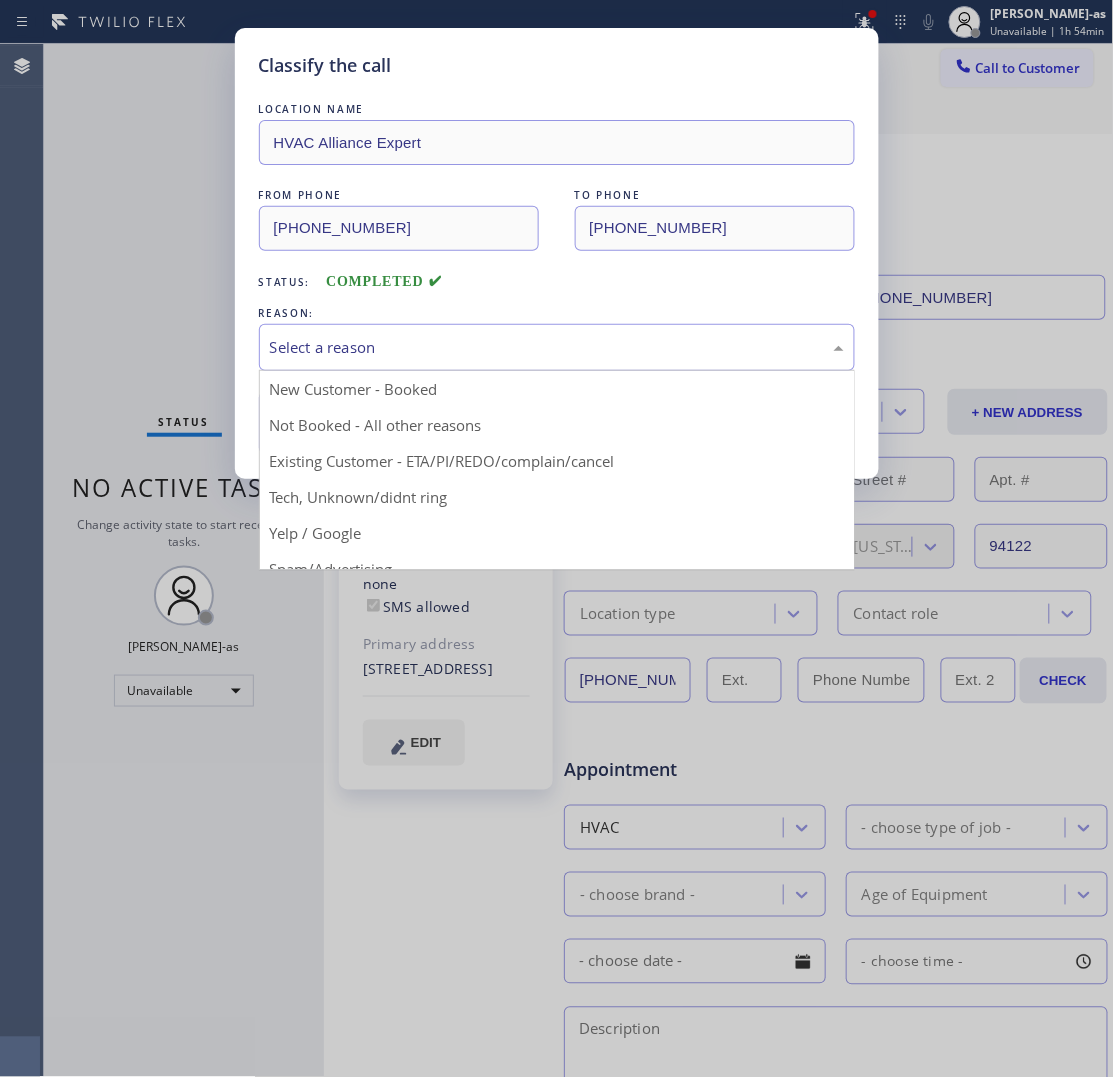 drag, startPoint x: 403, startPoint y: 435, endPoint x: 356, endPoint y: 450, distance: 49.335587 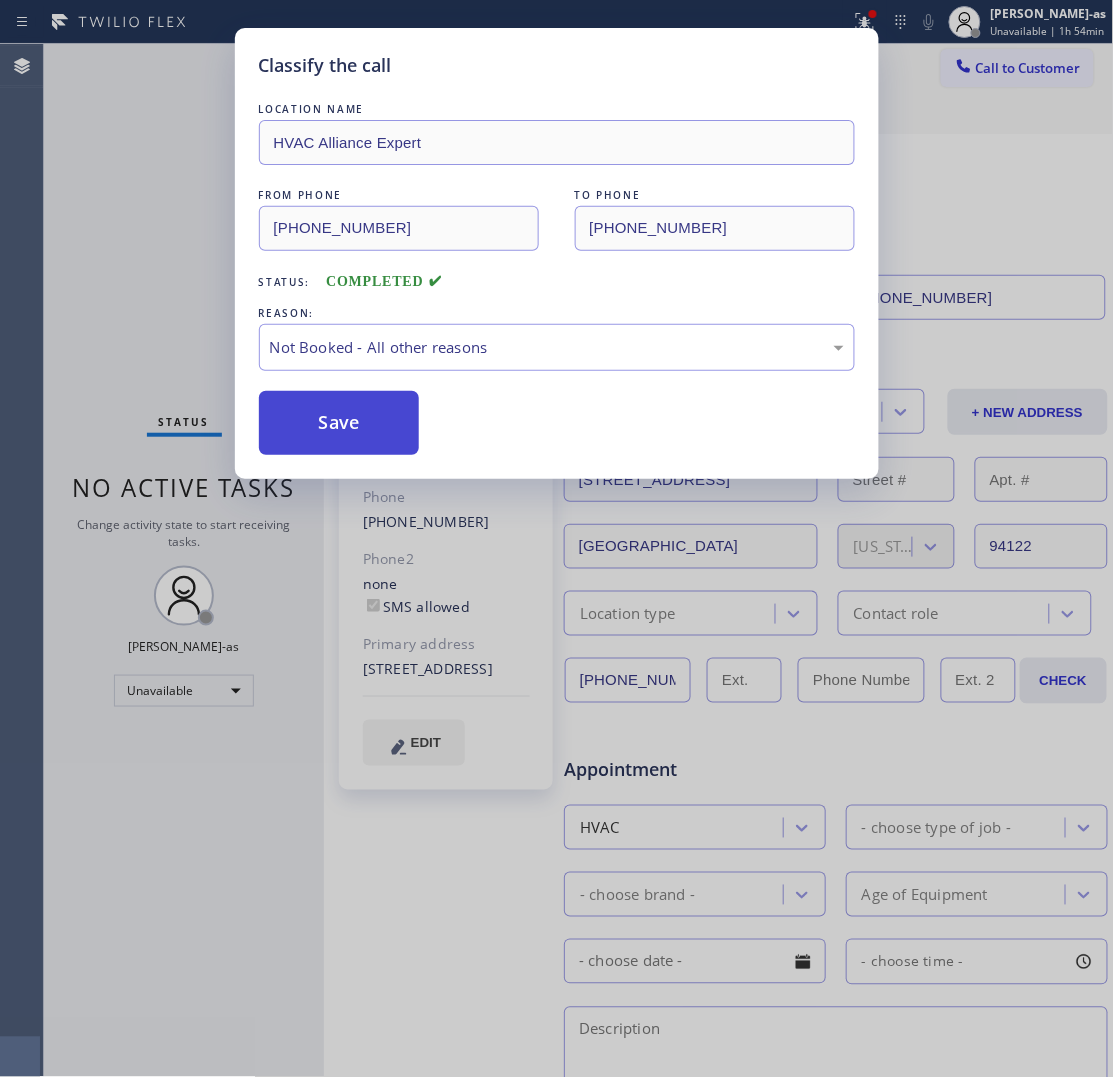 click on "Save" at bounding box center (339, 423) 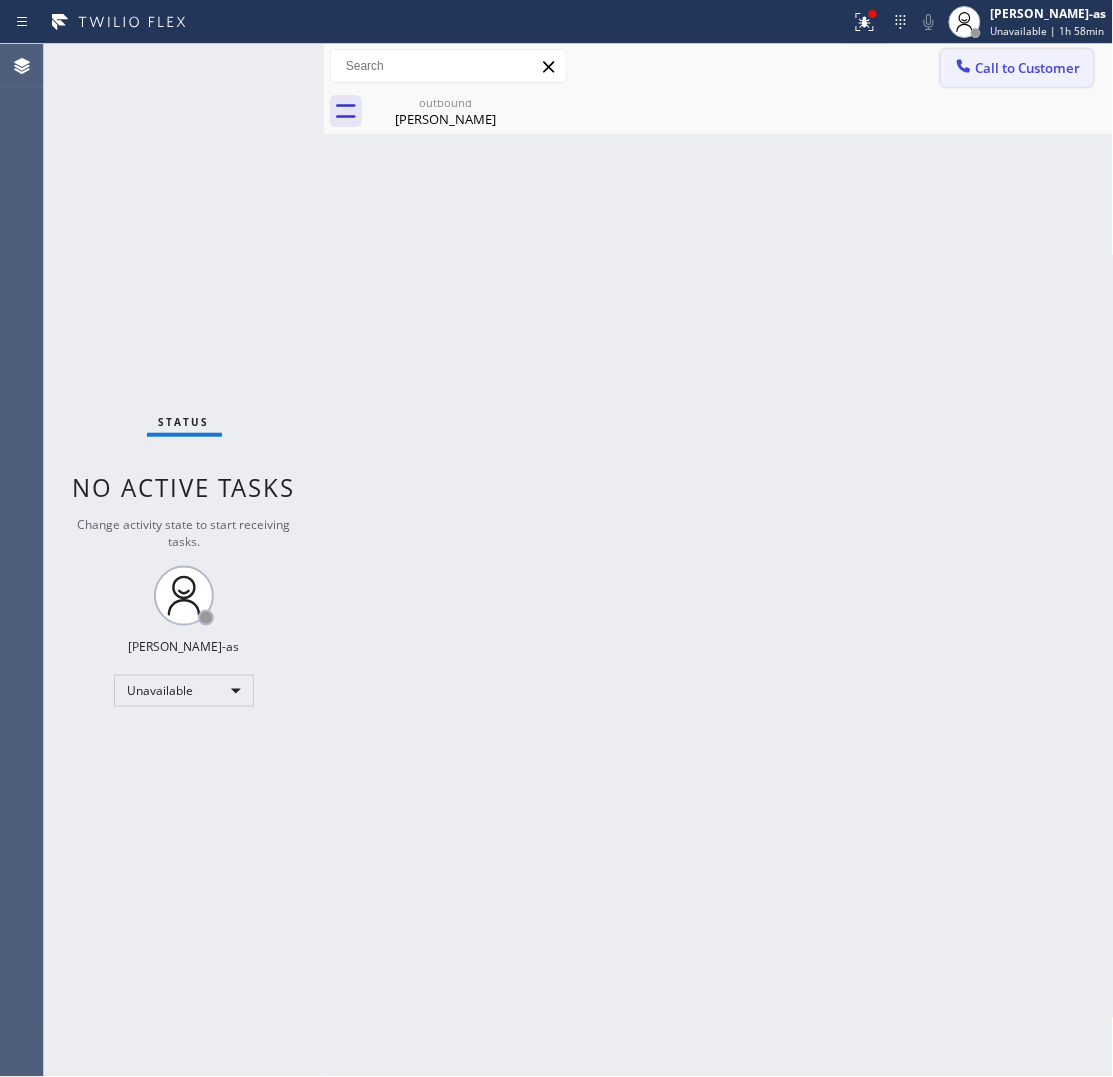 click on "Call to Customer" at bounding box center (1017, 68) 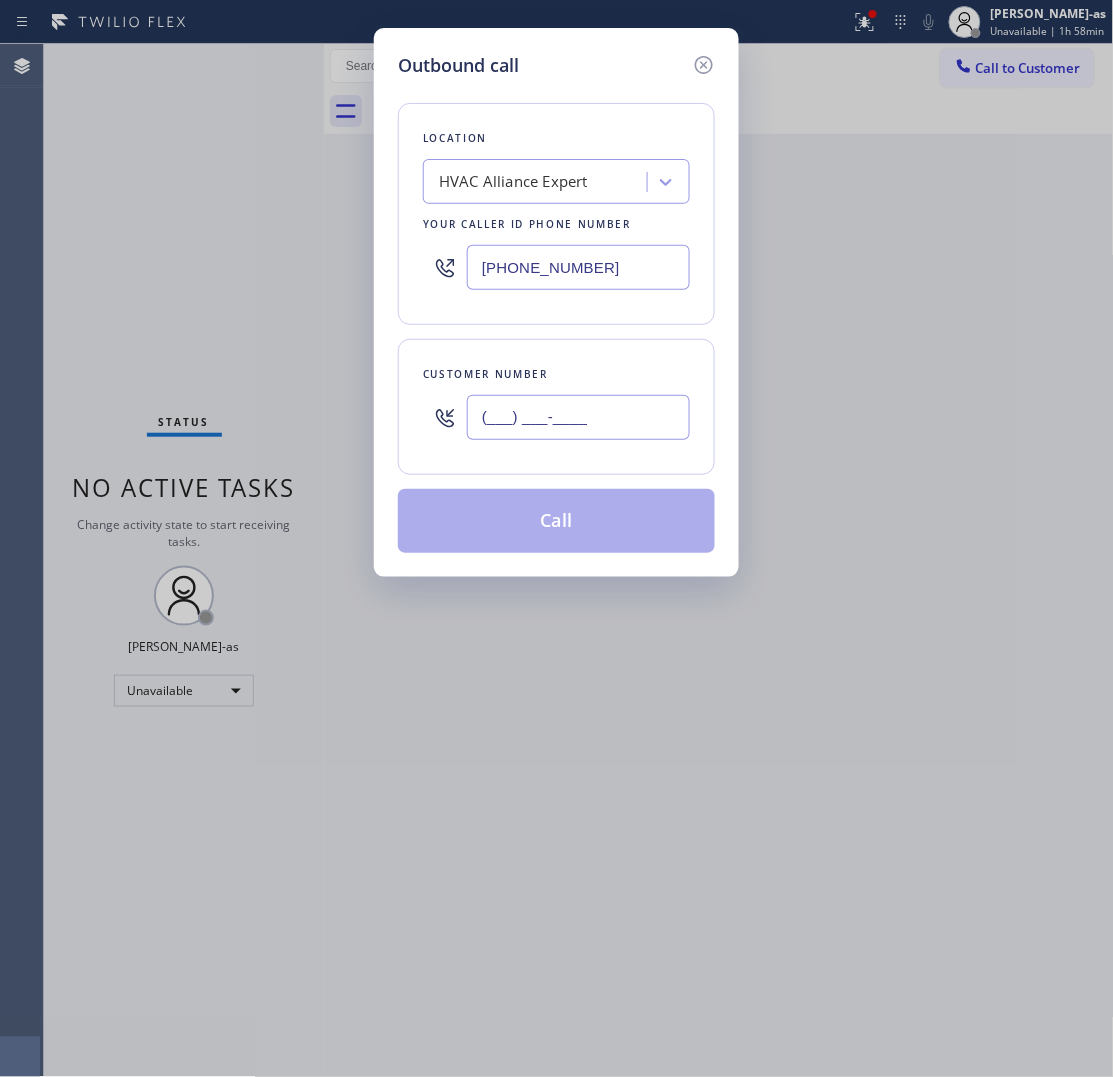 click on "(___) ___-____" at bounding box center [578, 417] 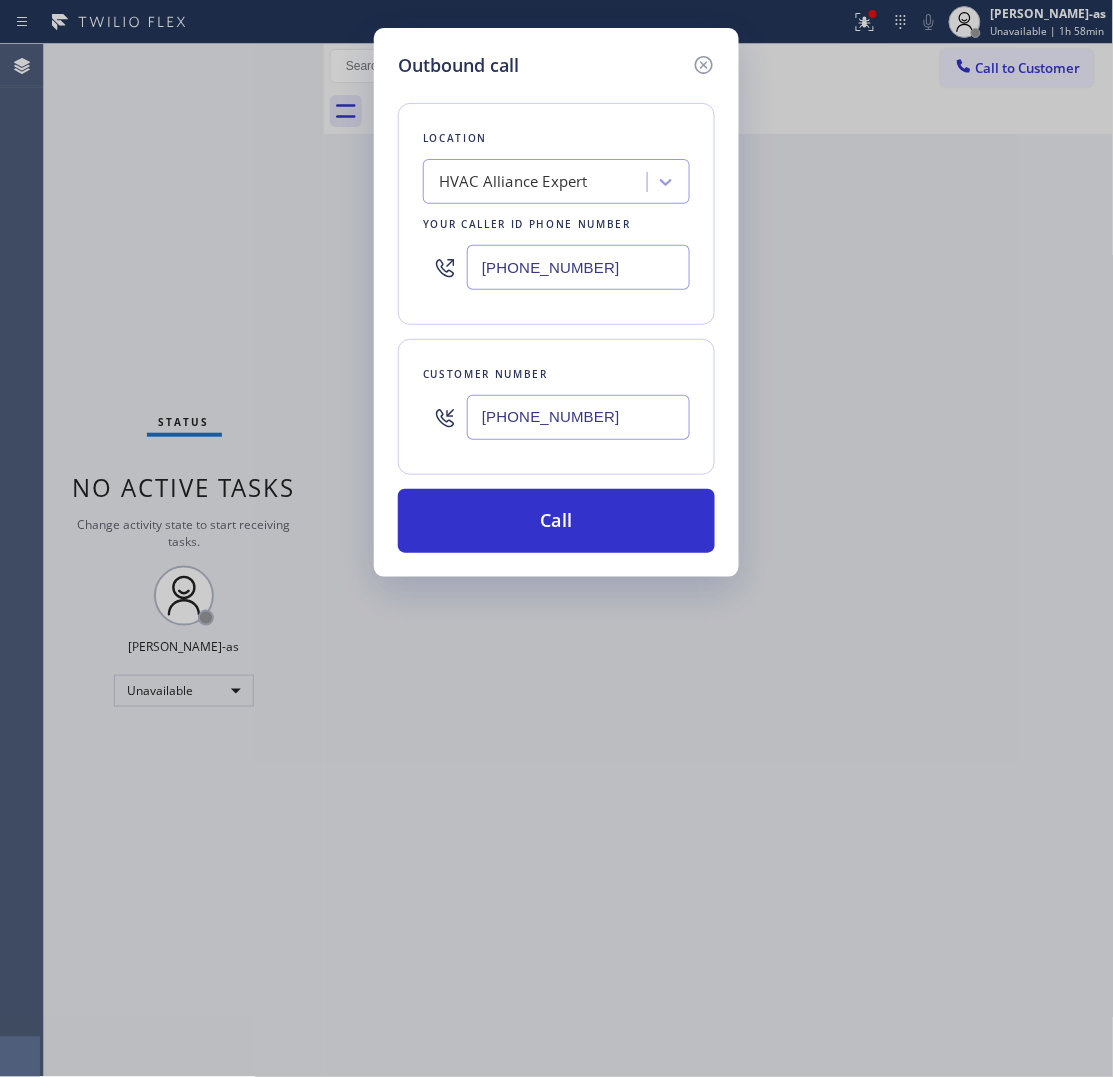 type on "[PHONE_NUMBER]" 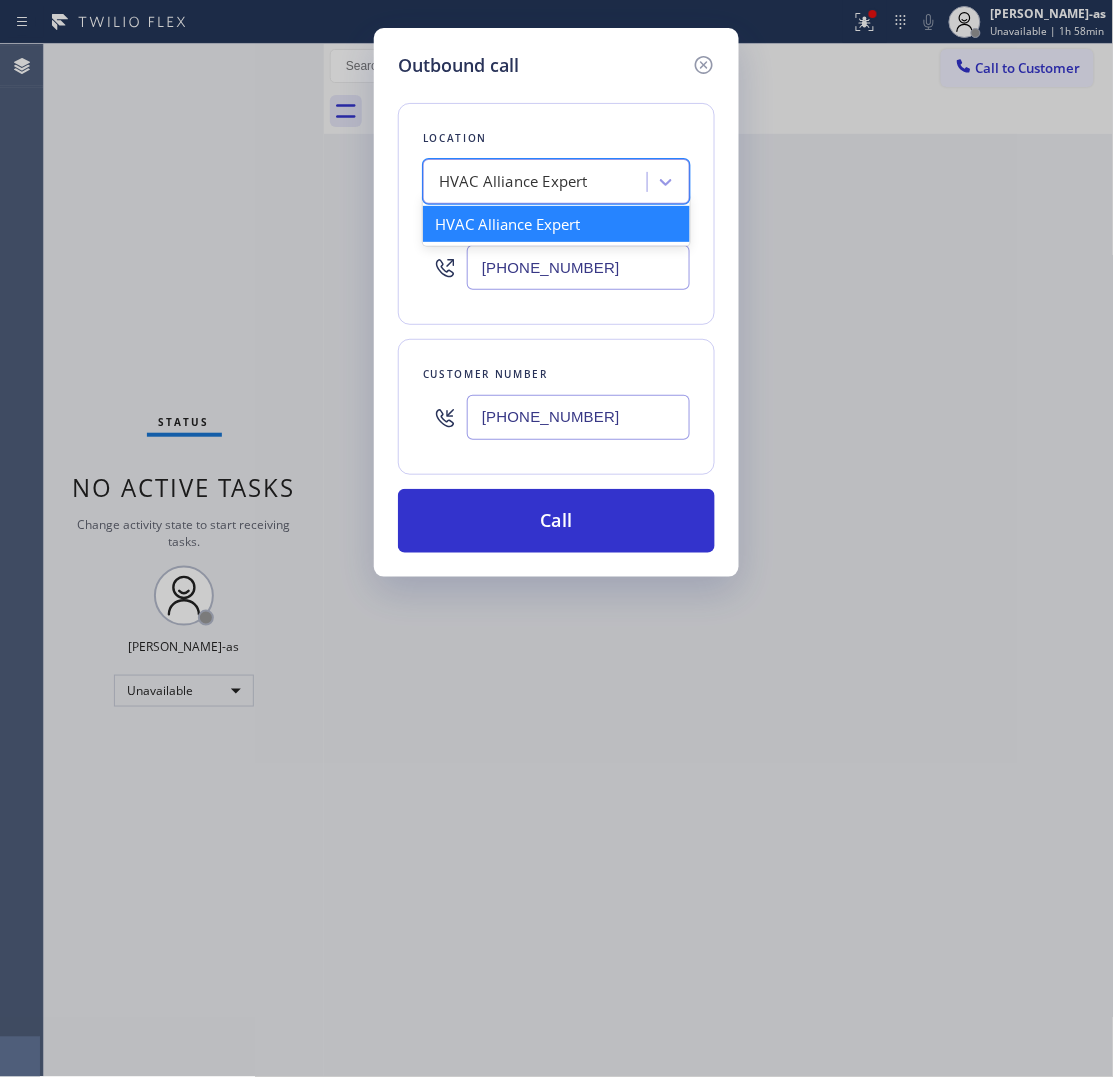 paste on "Electric Star Brea Team" 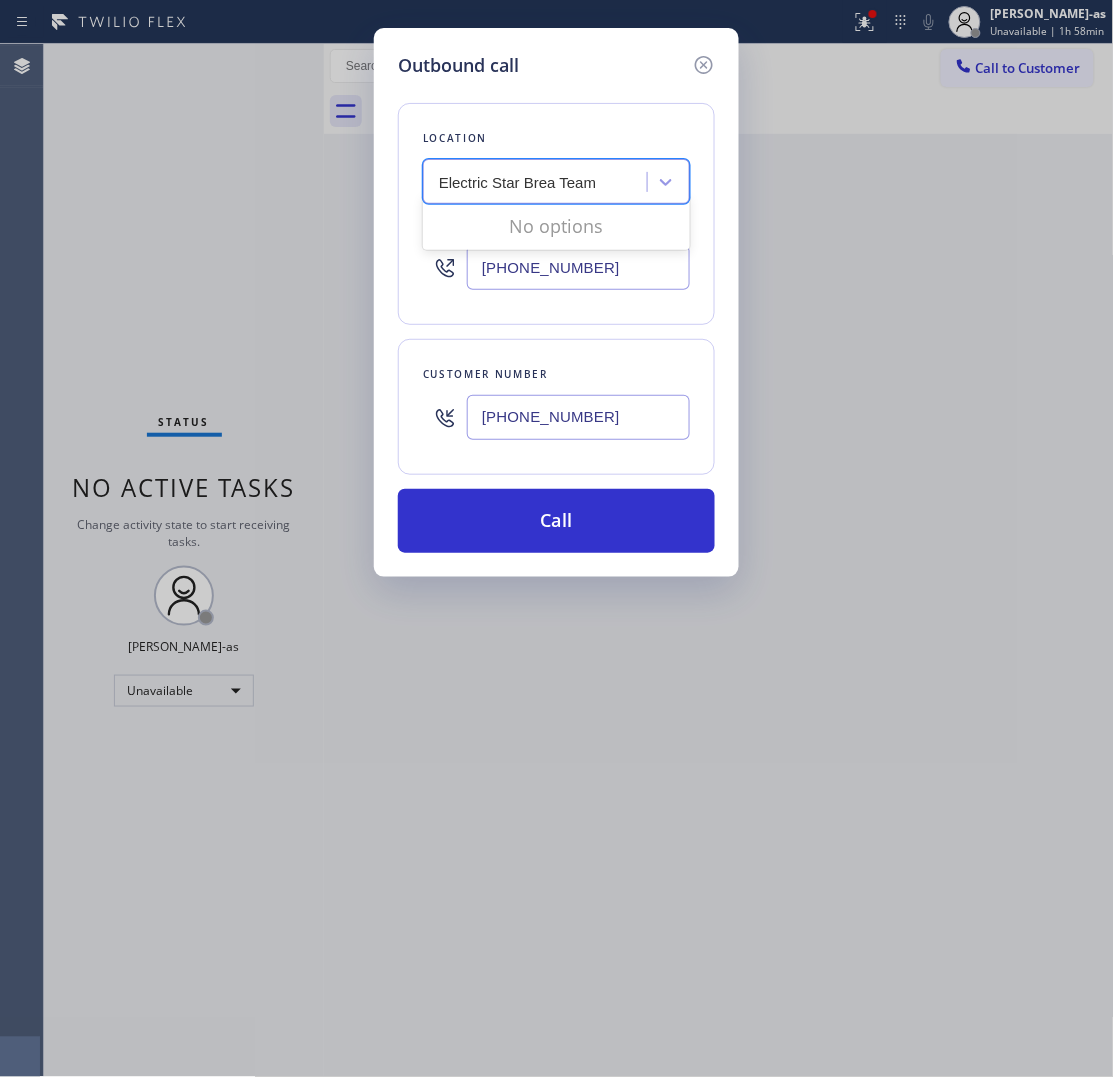 type on "Electric Star Brea Team" 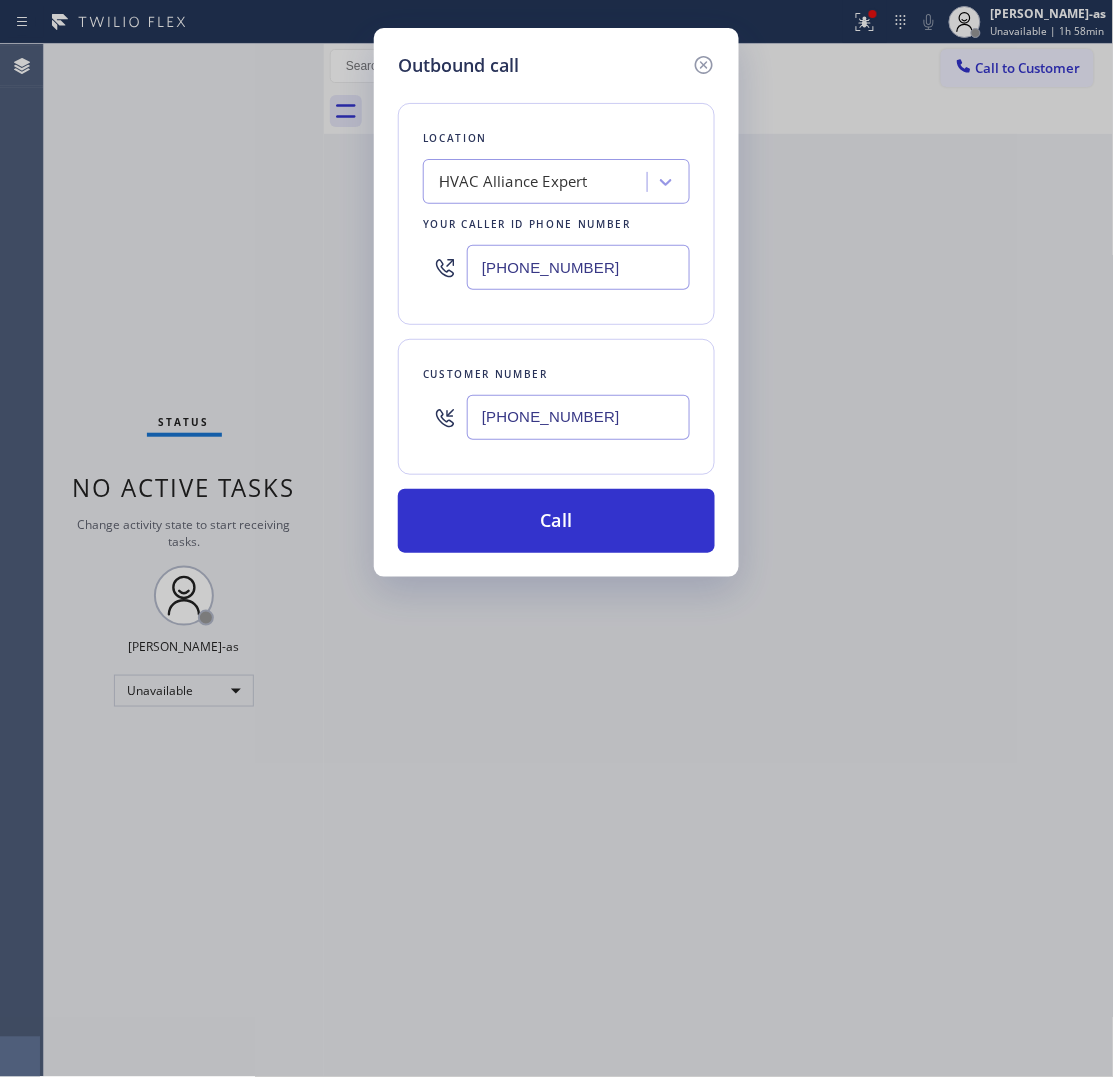 type 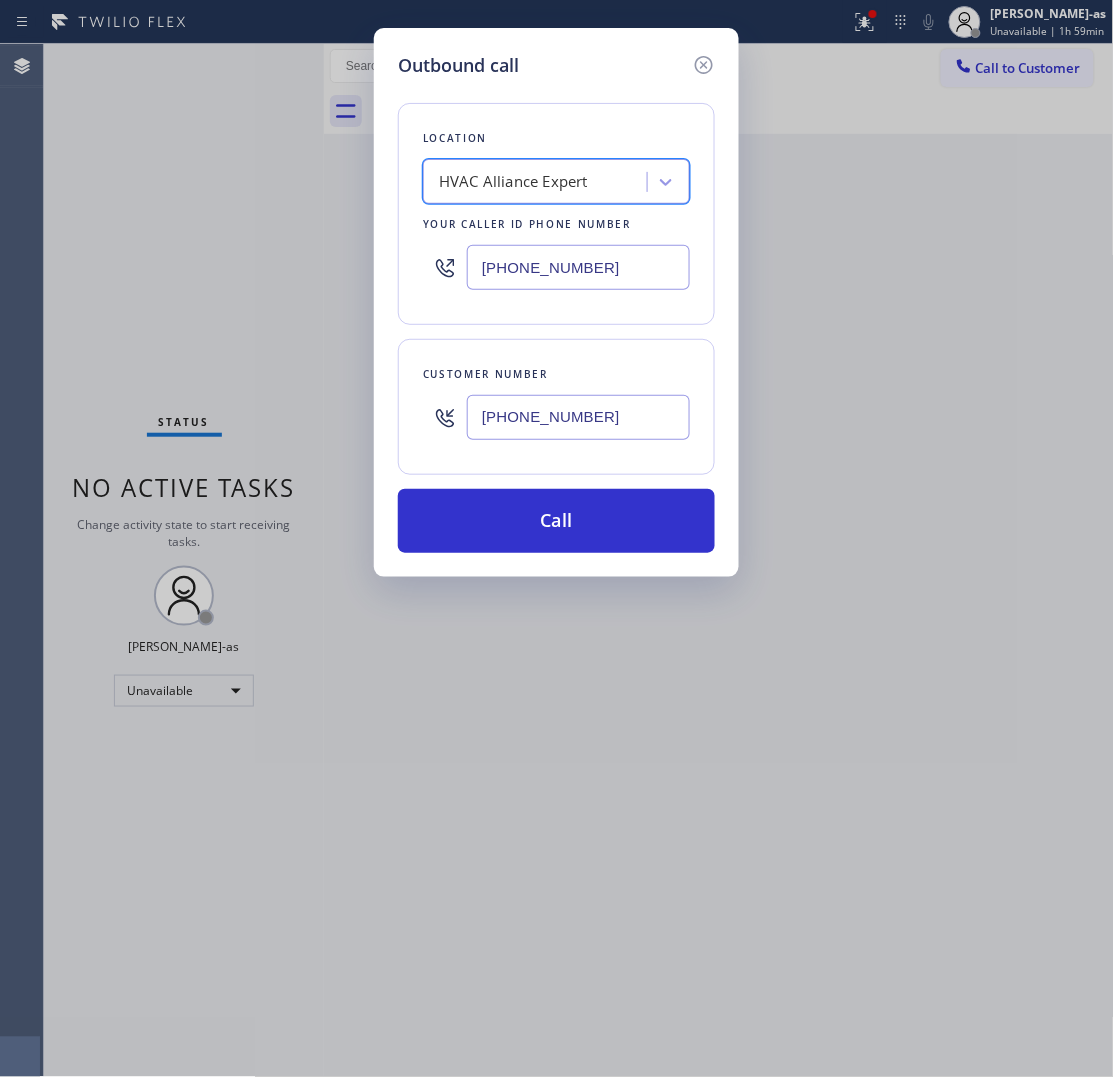 click on "[PHONE_NUMBER]" at bounding box center (578, 267) 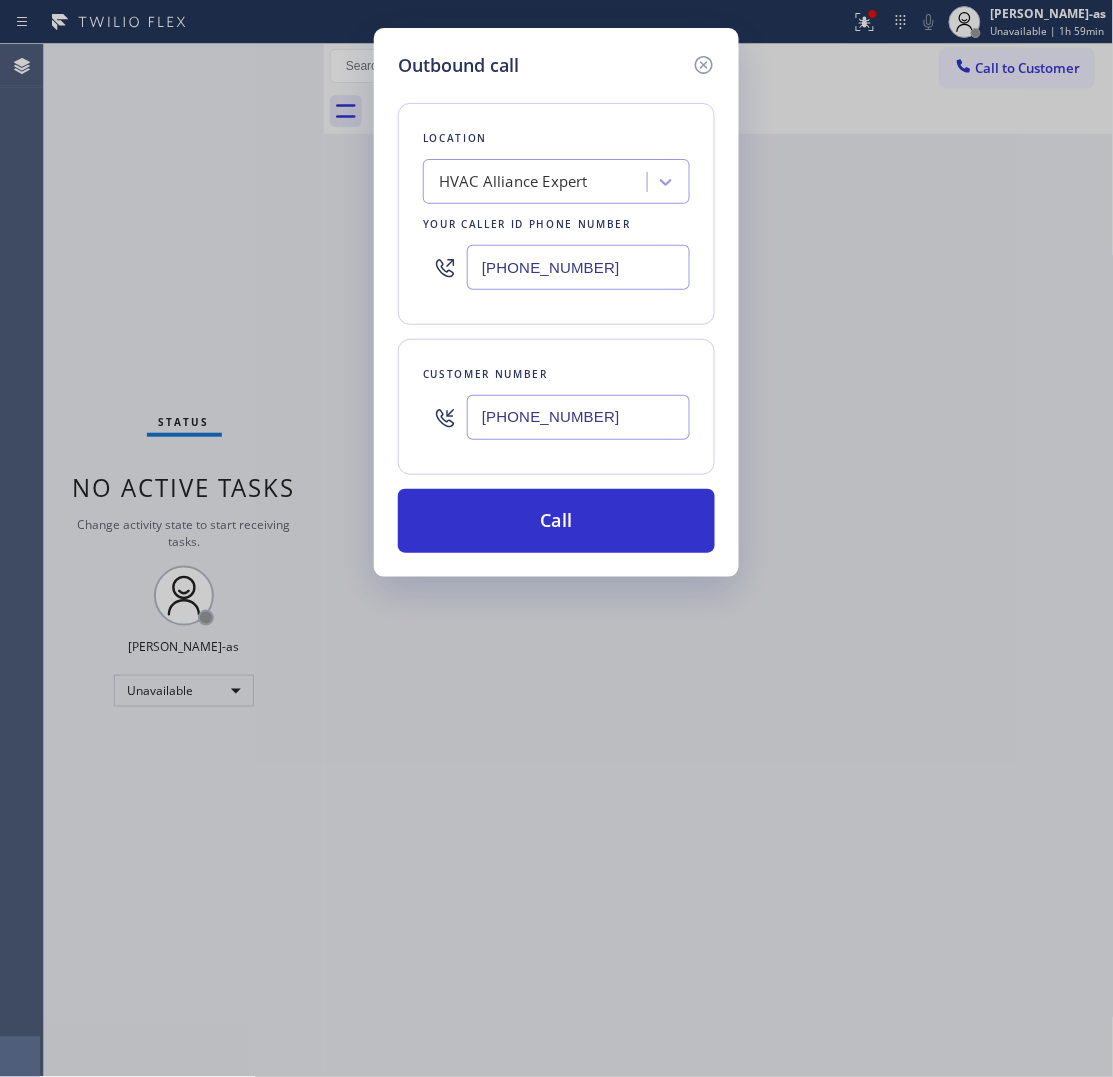 click on "[PHONE_NUMBER]" at bounding box center [578, 267] 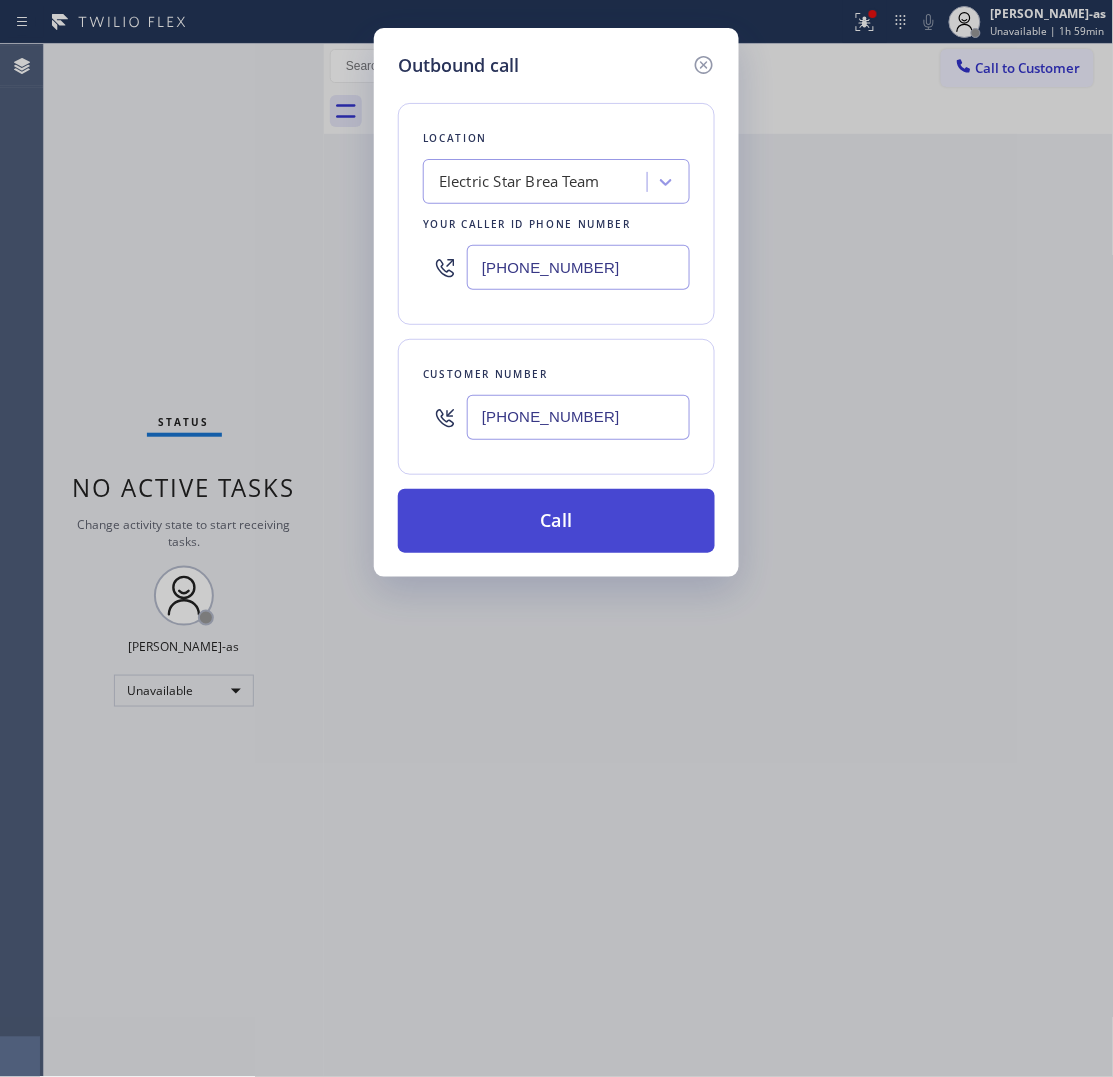 type on "[PHONE_NUMBER]" 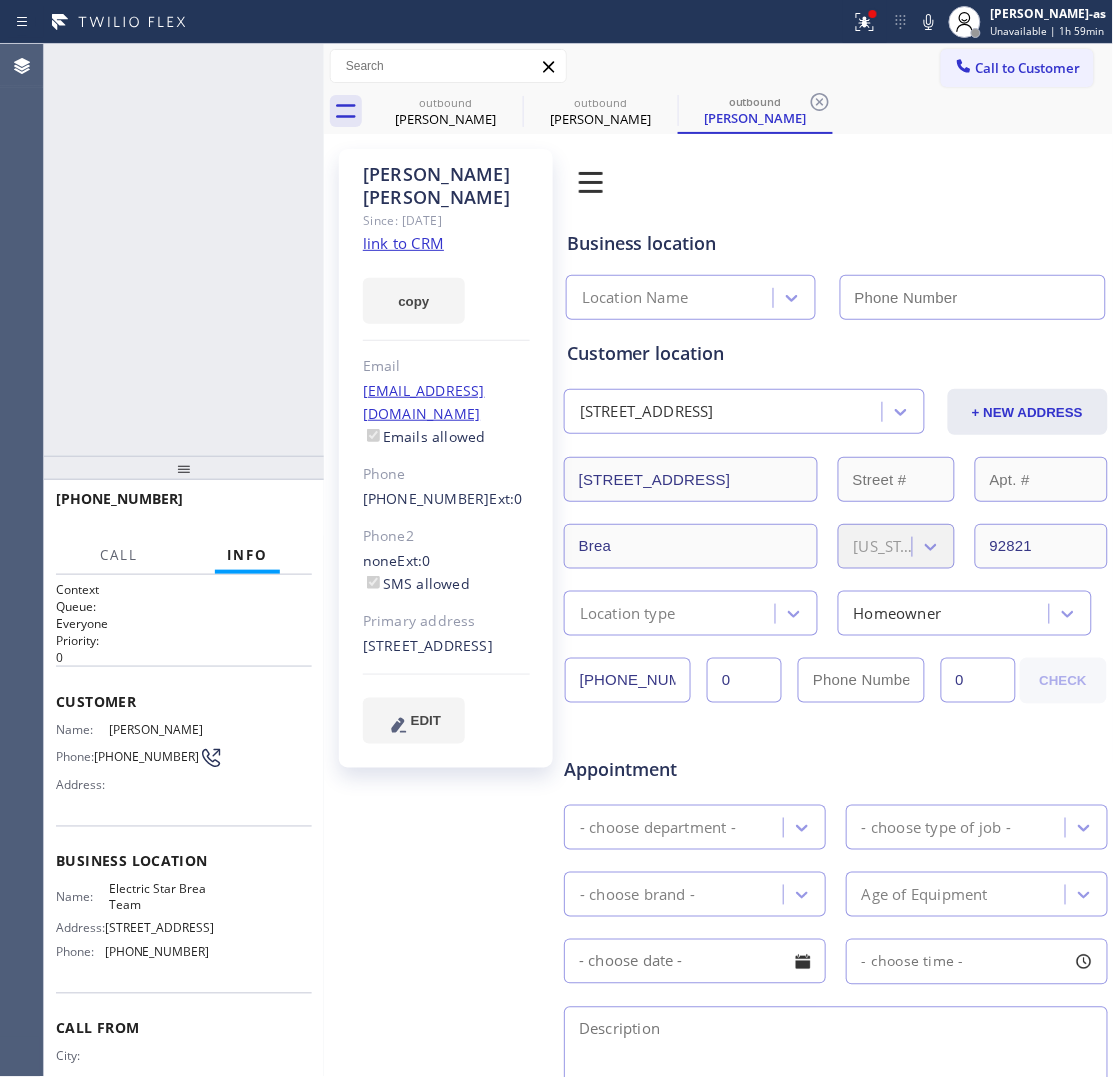 type on "[PHONE_NUMBER]" 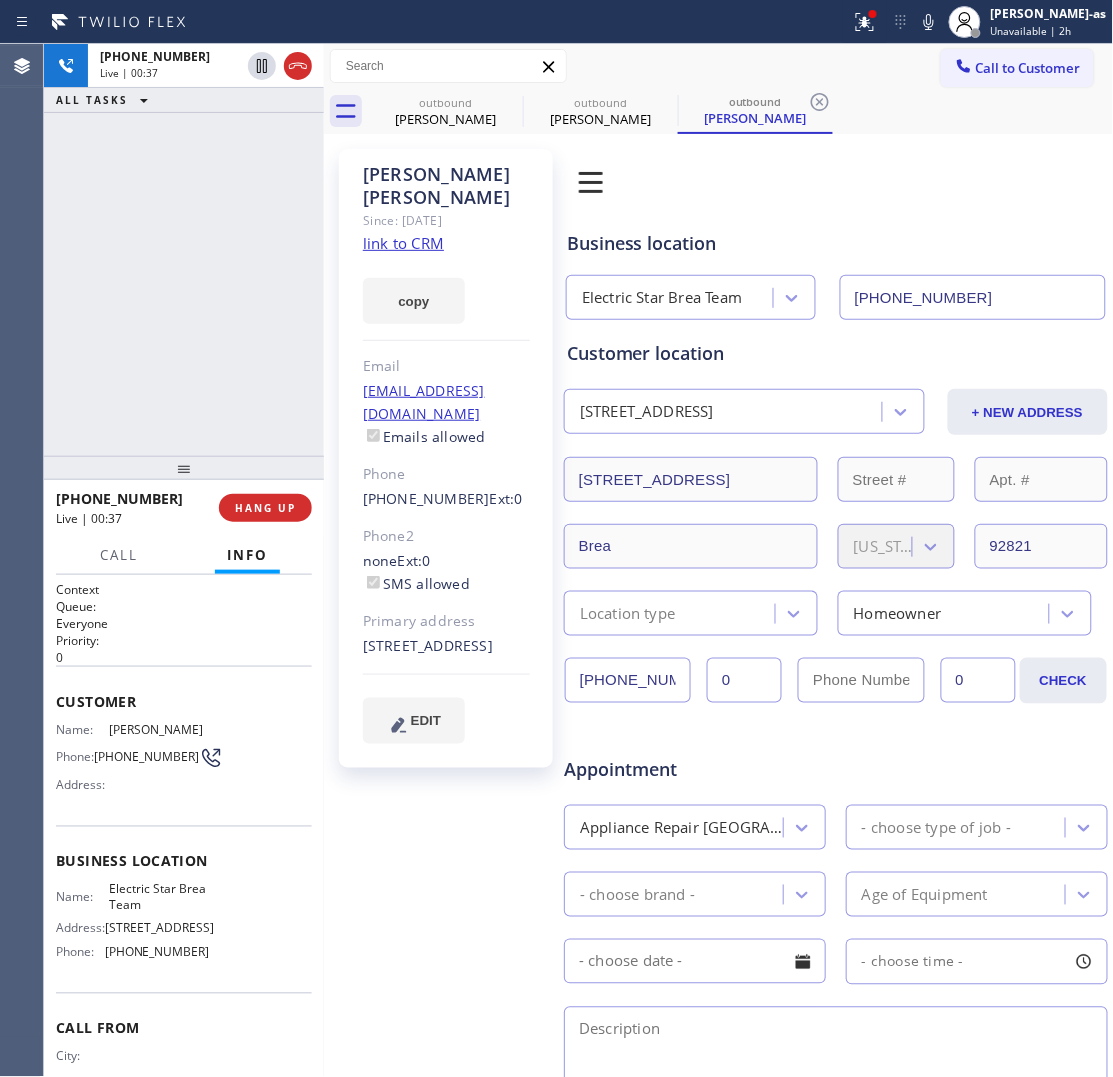 click on "link to CRM" 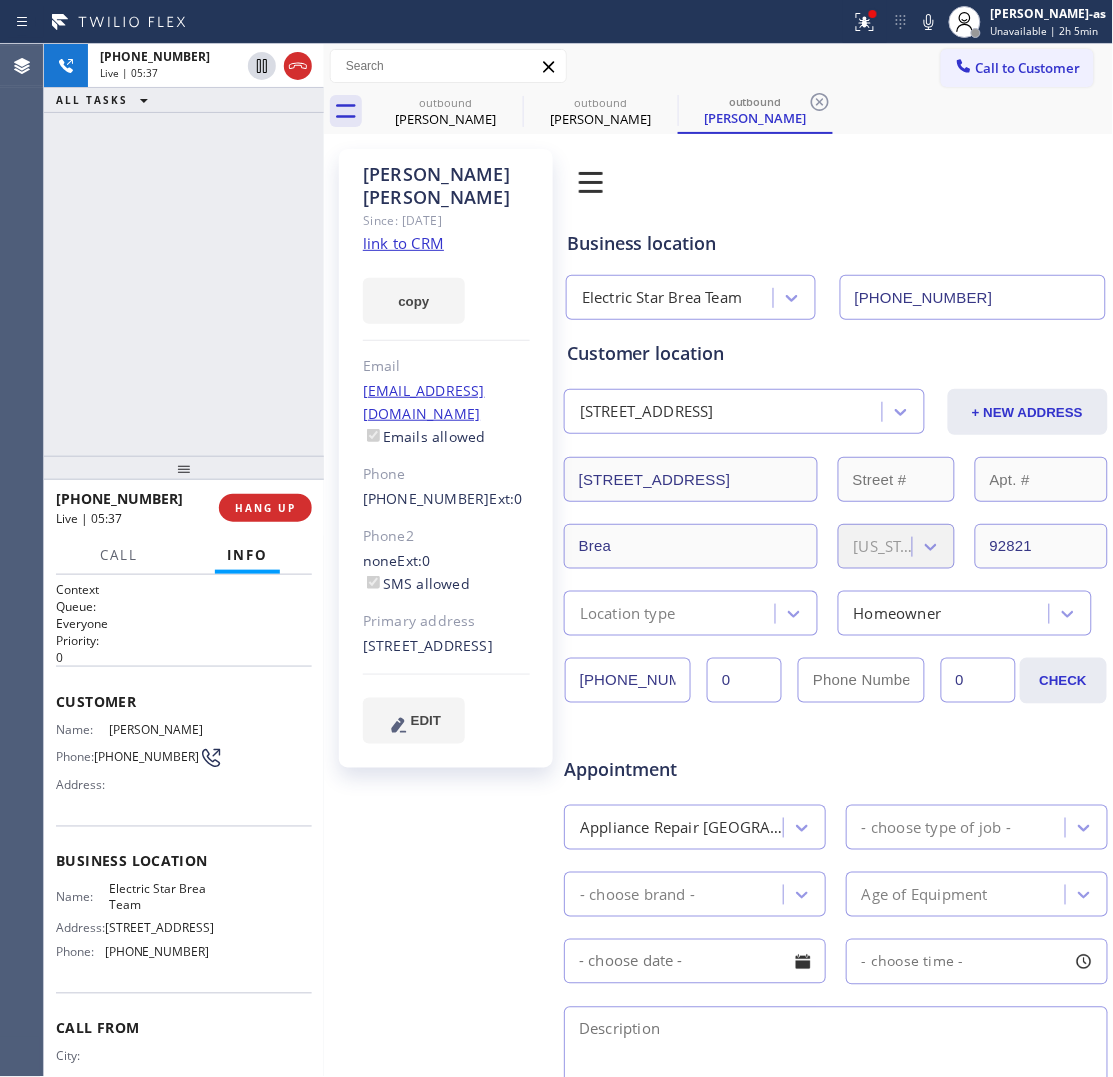 click on "[PHONE_NUMBER] Live | 05:37 ALL TASKS ALL TASKS ACTIVE TASKS TASKS IN WRAP UP" at bounding box center (184, 250) 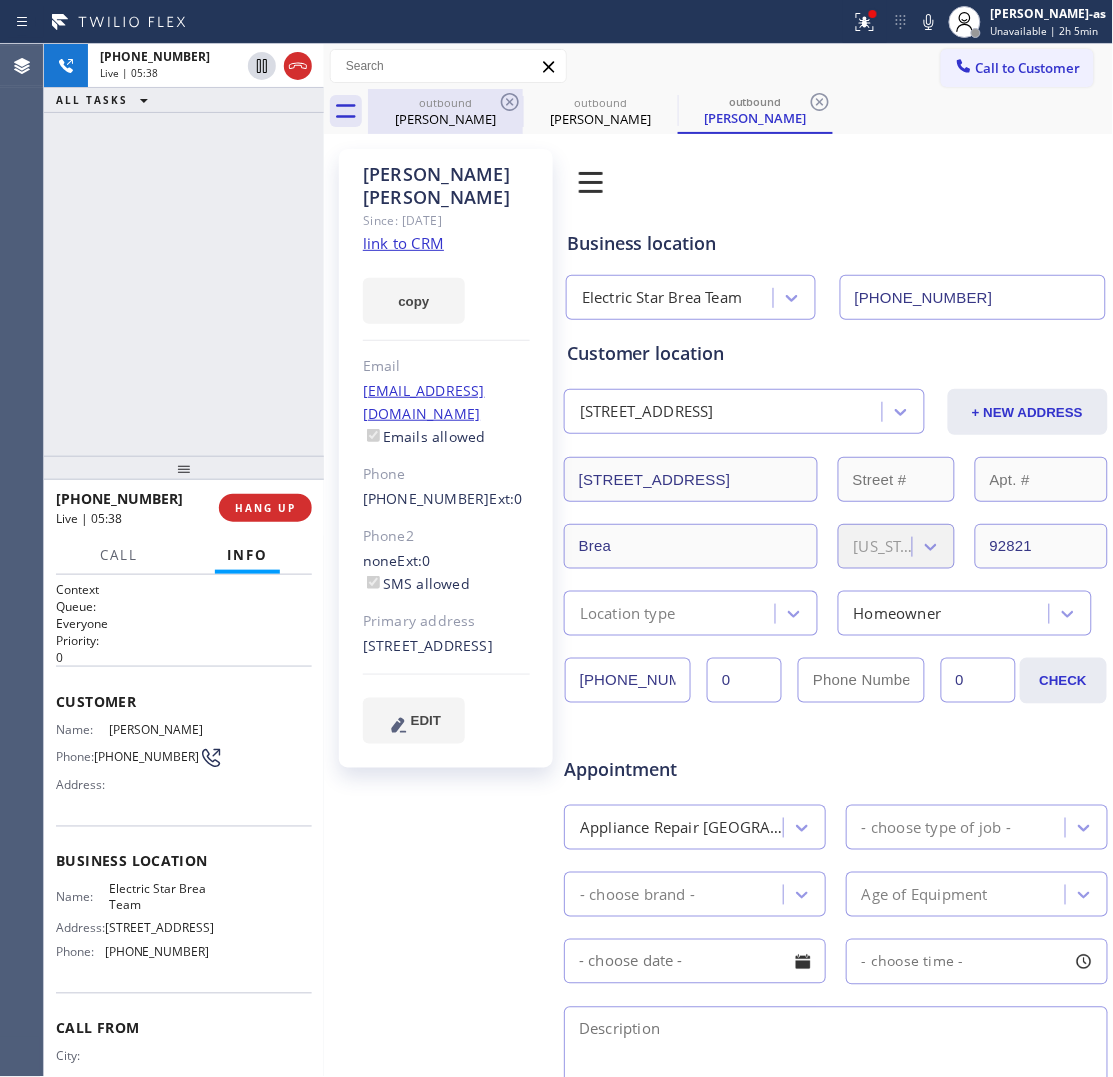 click on "outbound" at bounding box center (445, 102) 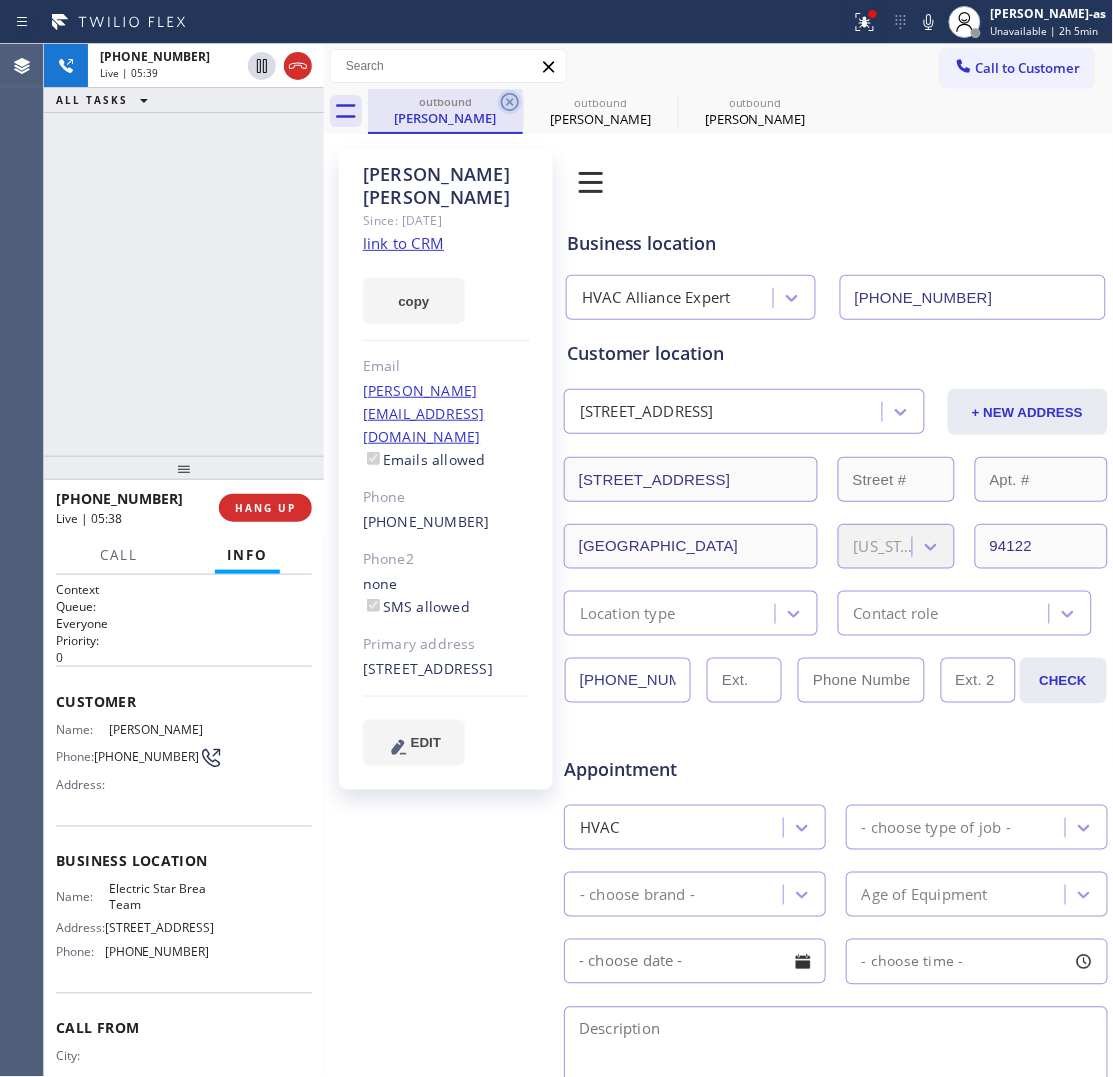 click 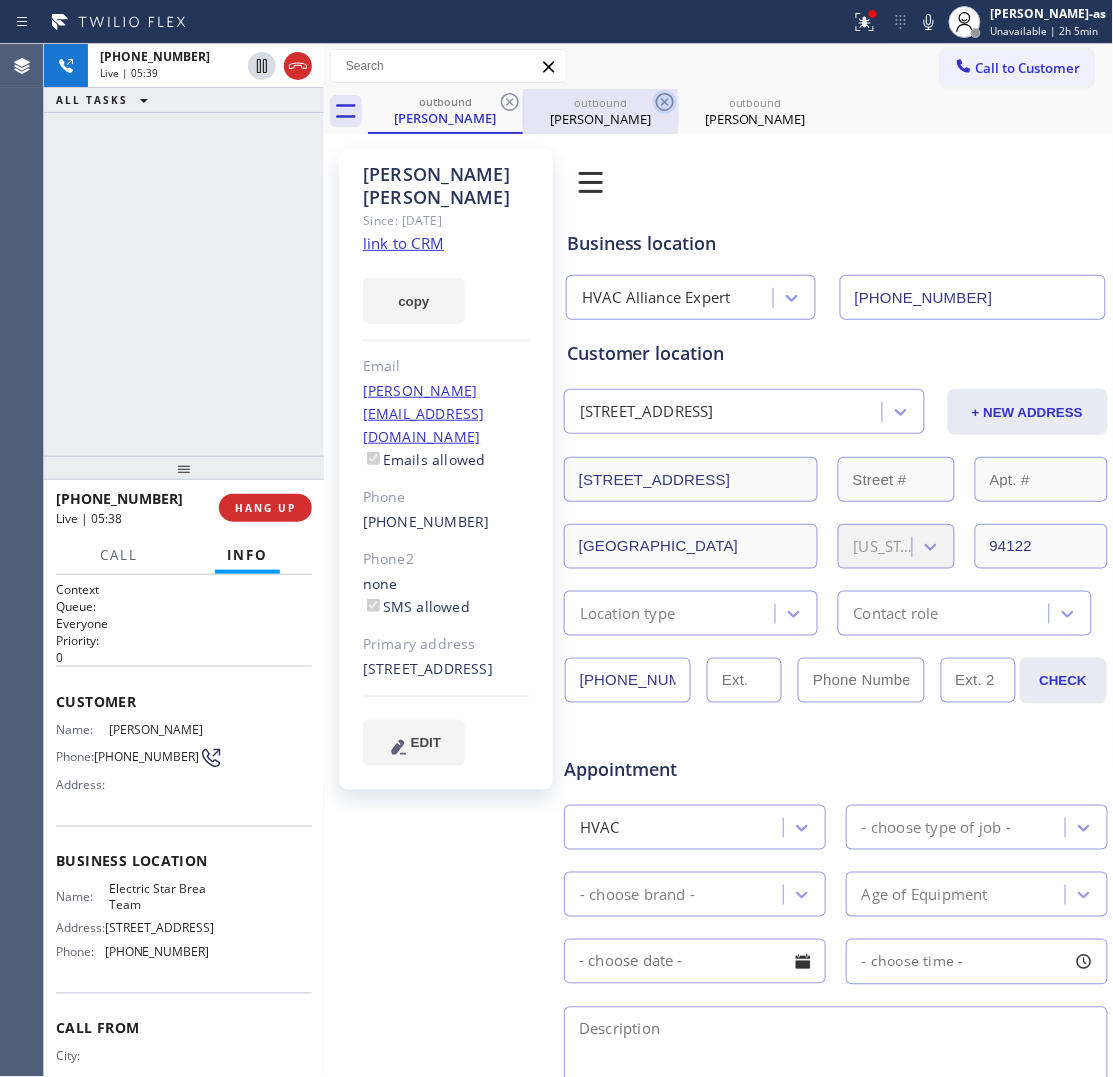 type on "[PHONE_NUMBER]" 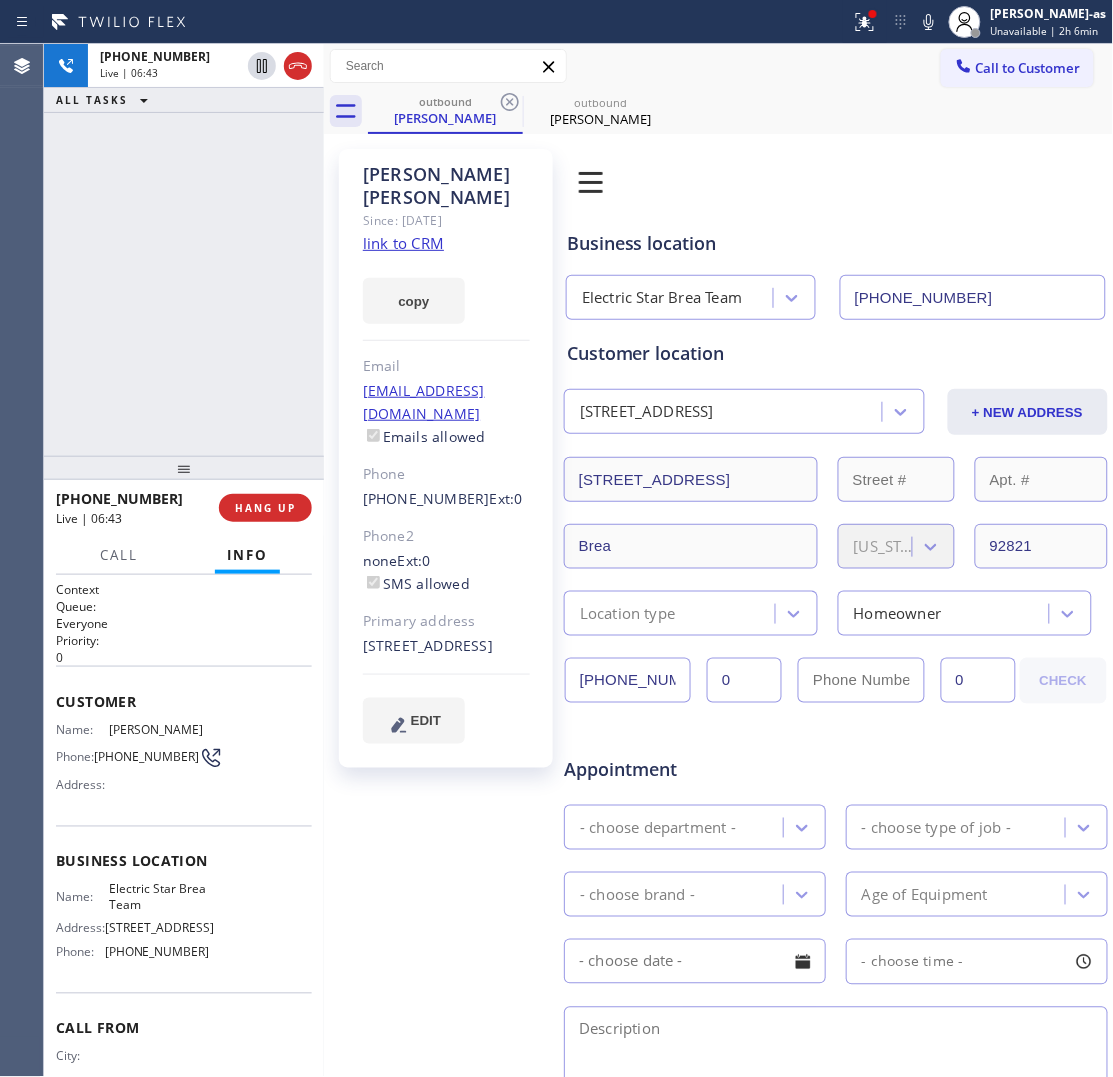click on "[PHONE_NUMBER] Live | 06:43 ALL TASKS ALL TASKS ACTIVE TASKS TASKS IN WRAP UP" at bounding box center [184, 250] 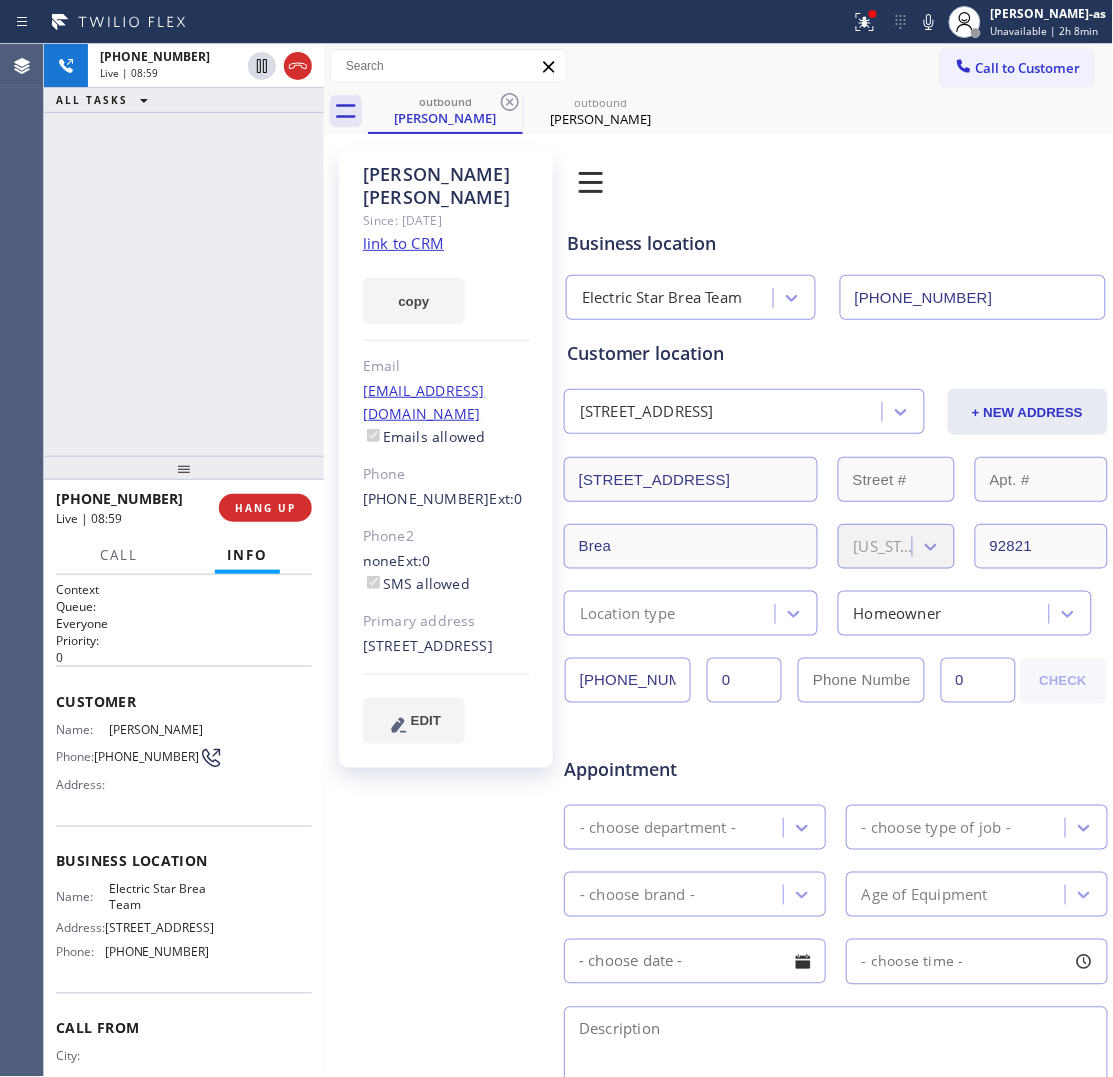 click on "[PHONE_NUMBER] Live | 08:59 ALL TASKS ALL TASKS ACTIVE TASKS TASKS IN WRAP UP" at bounding box center [184, 250] 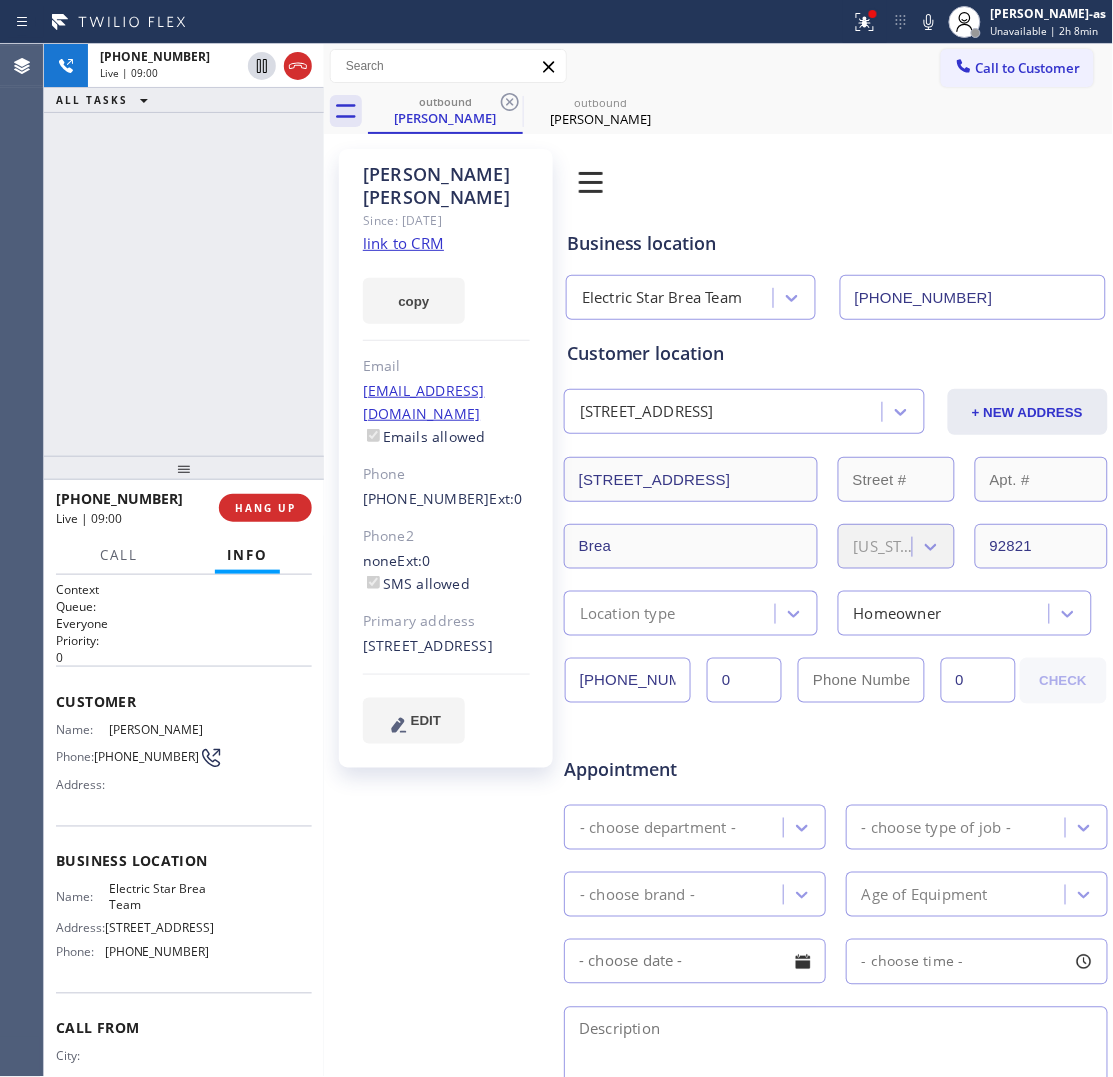 click on "[PHONE_NUMBER] Live | 09:00 ALL TASKS ALL TASKS ACTIVE TASKS TASKS IN WRAP UP" at bounding box center [184, 250] 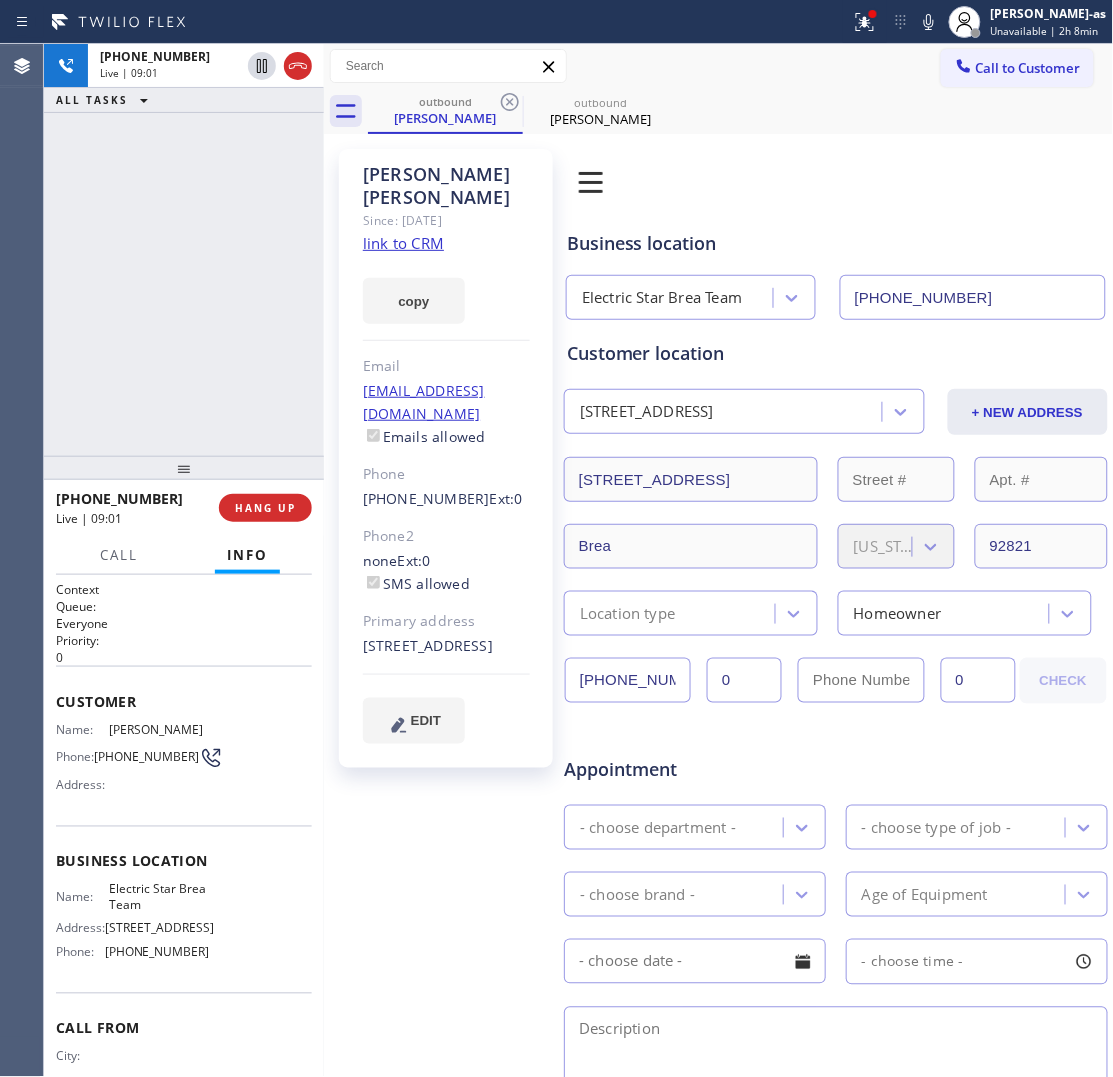 click on "[PHONE_NUMBER] Live | 09:01 ALL TASKS ALL TASKS ACTIVE TASKS TASKS IN WRAP UP" at bounding box center [184, 250] 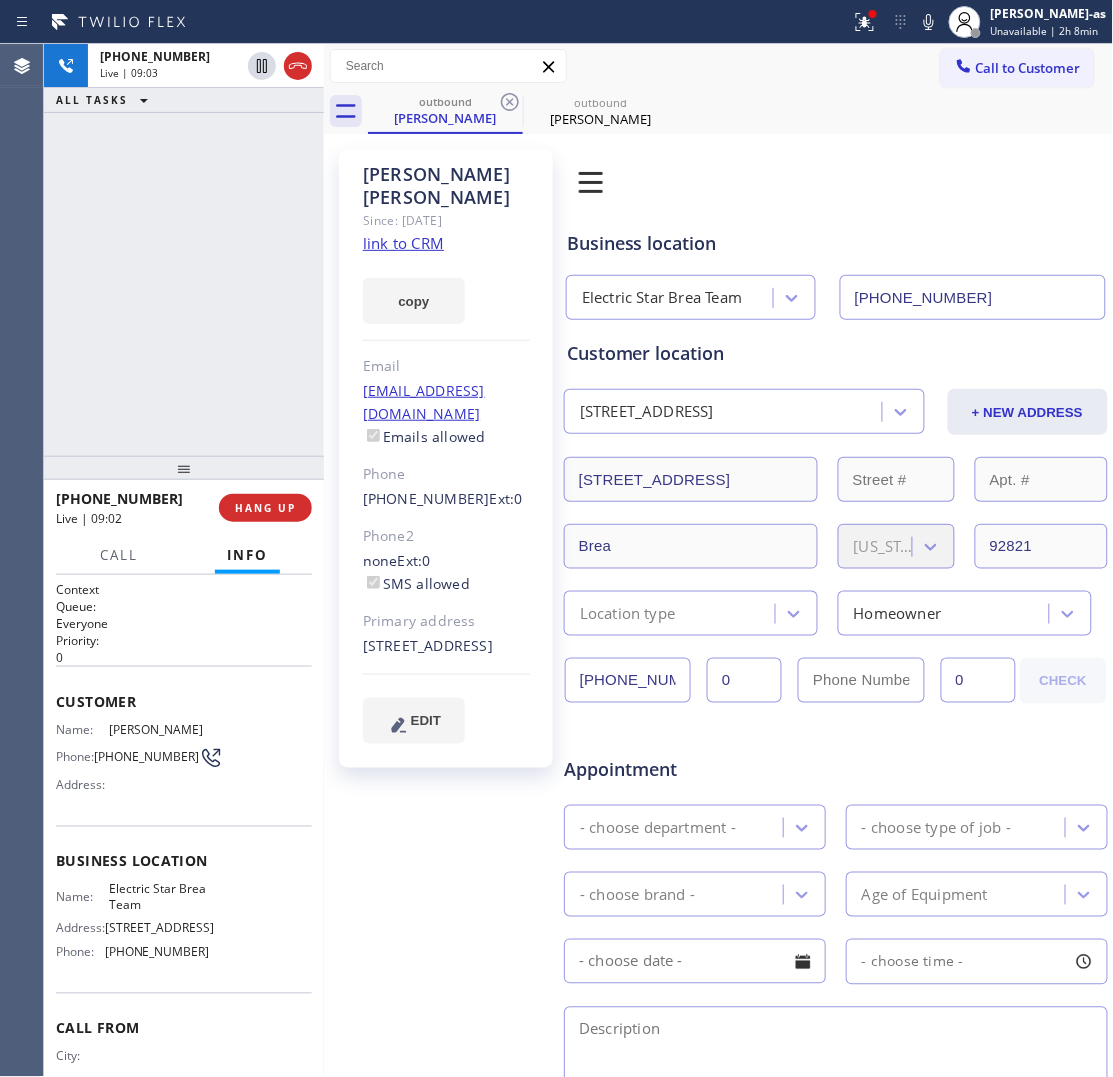 click on "[PHONE_NUMBER] Live | 09:03 ALL TASKS ALL TASKS ACTIVE TASKS TASKS IN WRAP UP" at bounding box center [184, 250] 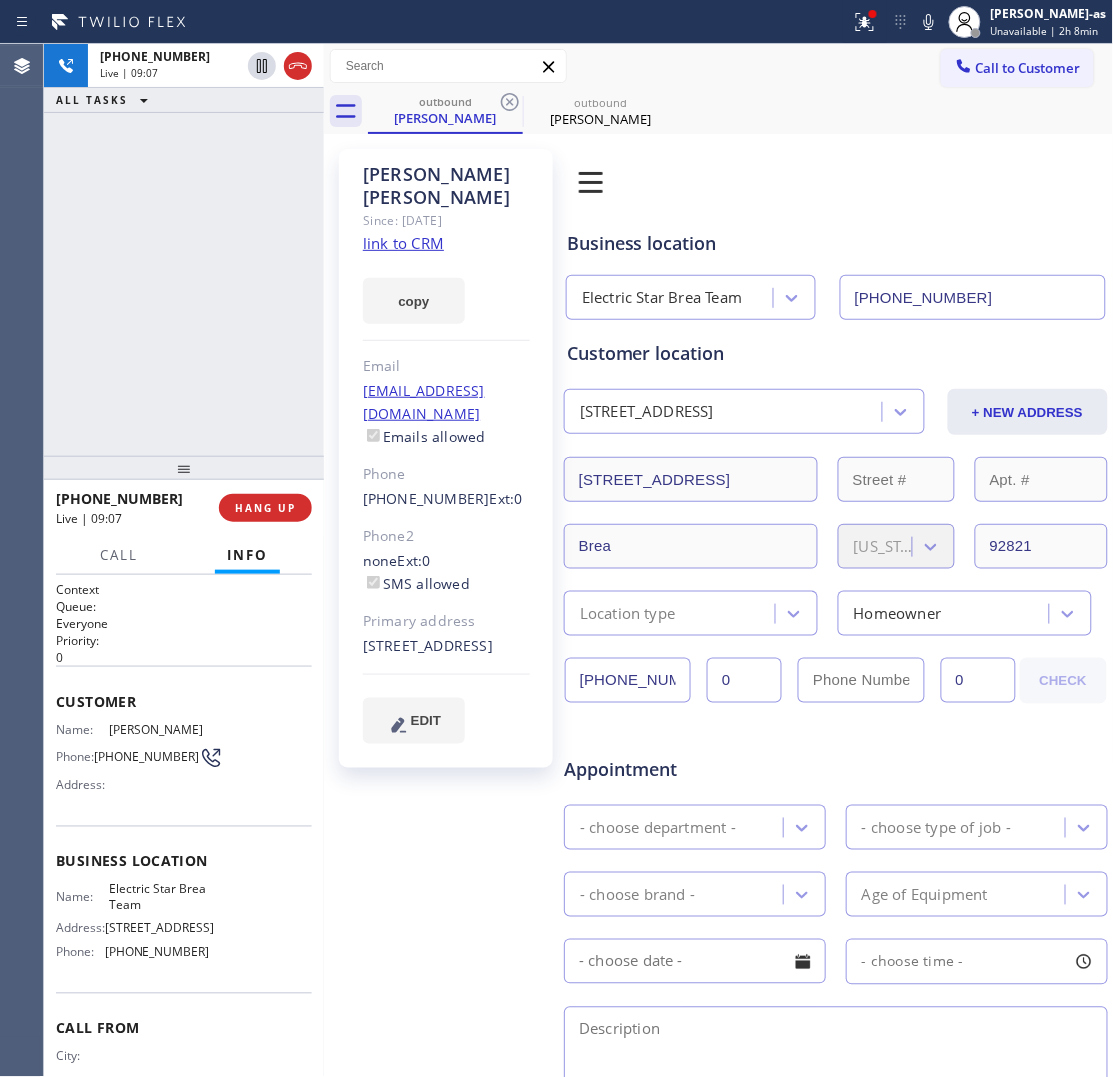 drag, startPoint x: 162, startPoint y: 347, endPoint x: 175, endPoint y: 342, distance: 13.928389 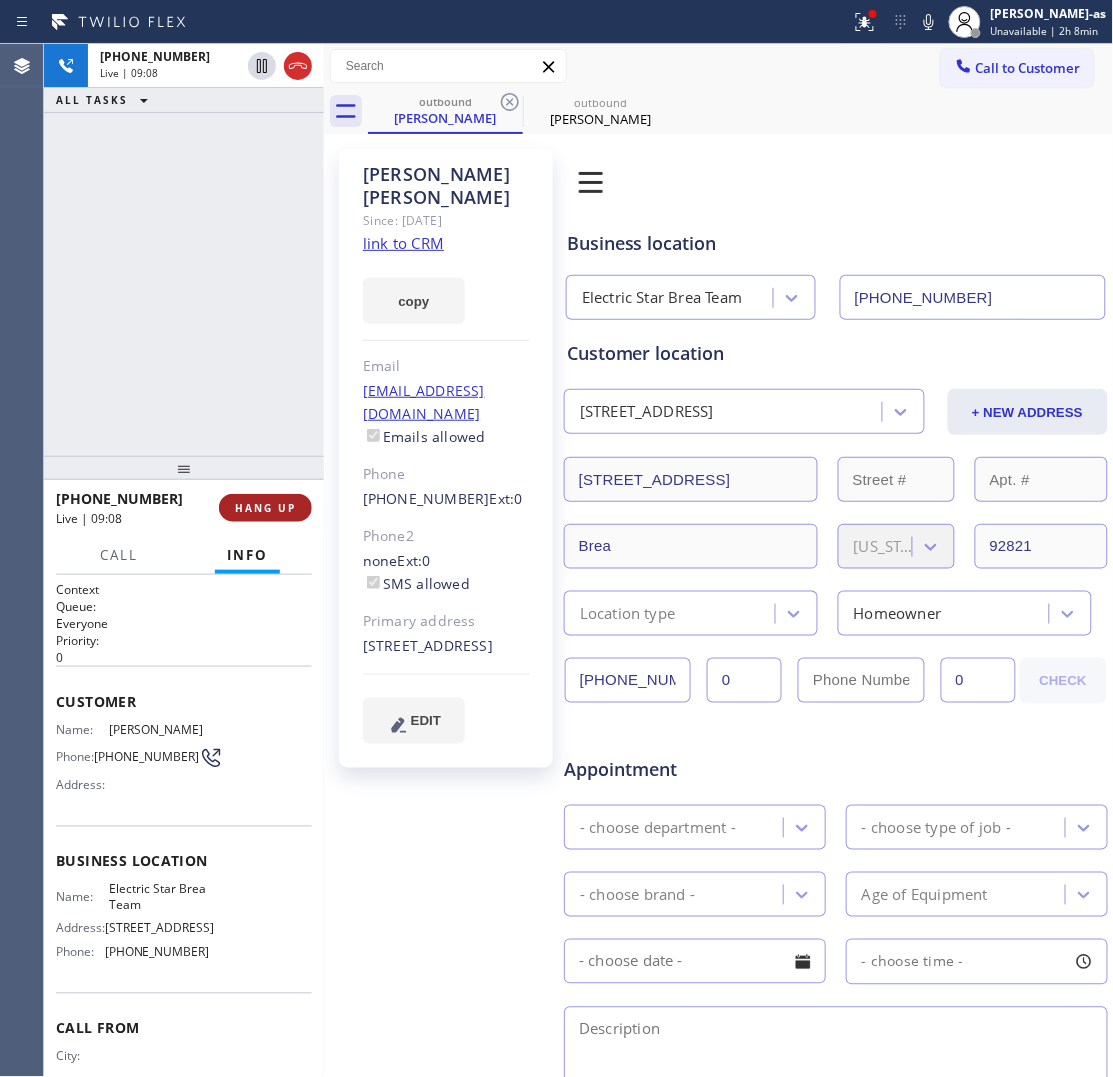 click on "HANG UP" at bounding box center [265, 508] 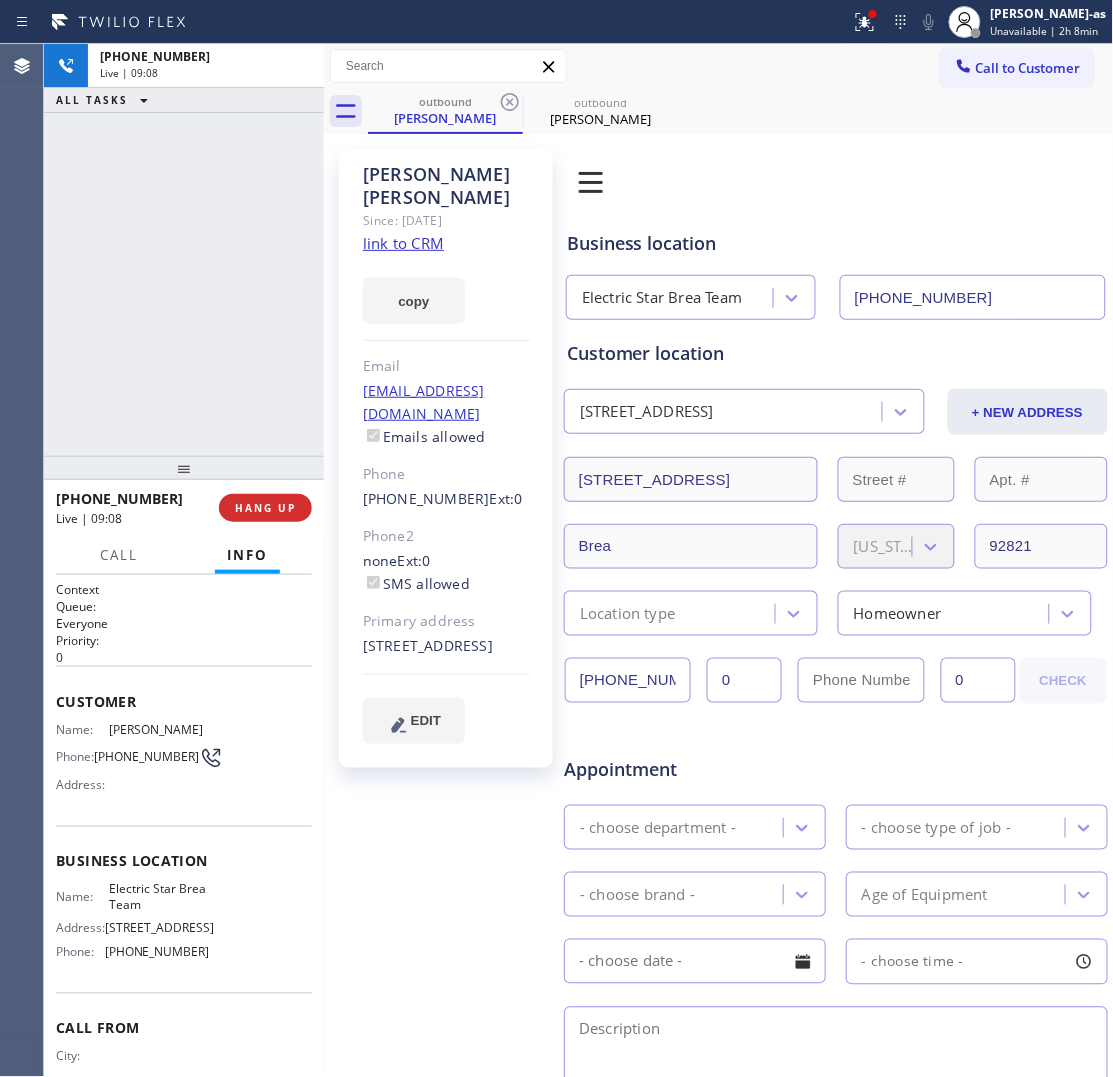 click on "[PHONE_NUMBER] Live | 09:08 ALL TASKS ALL TASKS ACTIVE TASKS TASKS IN WRAP UP" at bounding box center [184, 250] 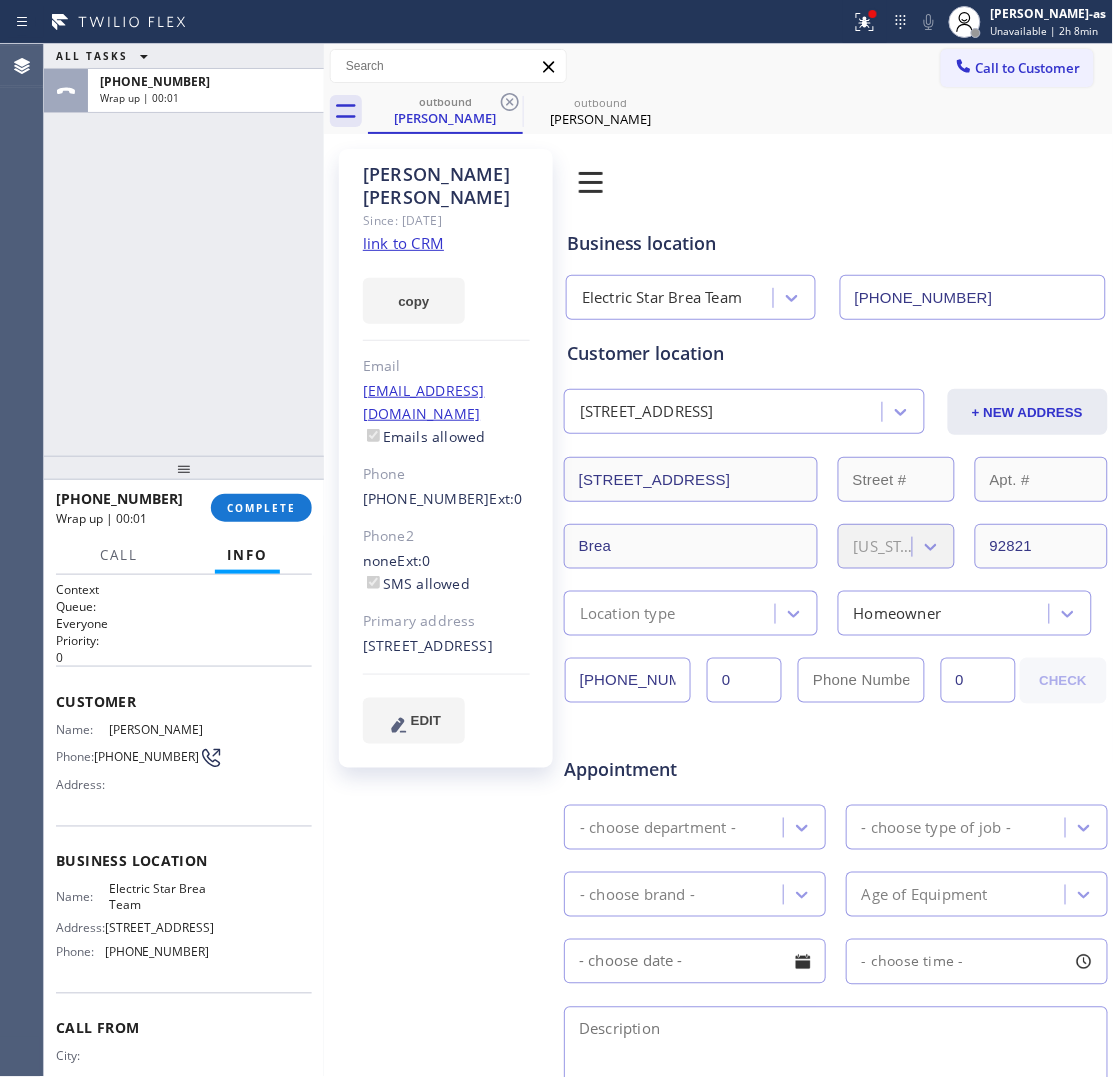 click on "[PHONE_NUMBER] Wrap up | 00:01 COMPLETE" at bounding box center (184, 508) 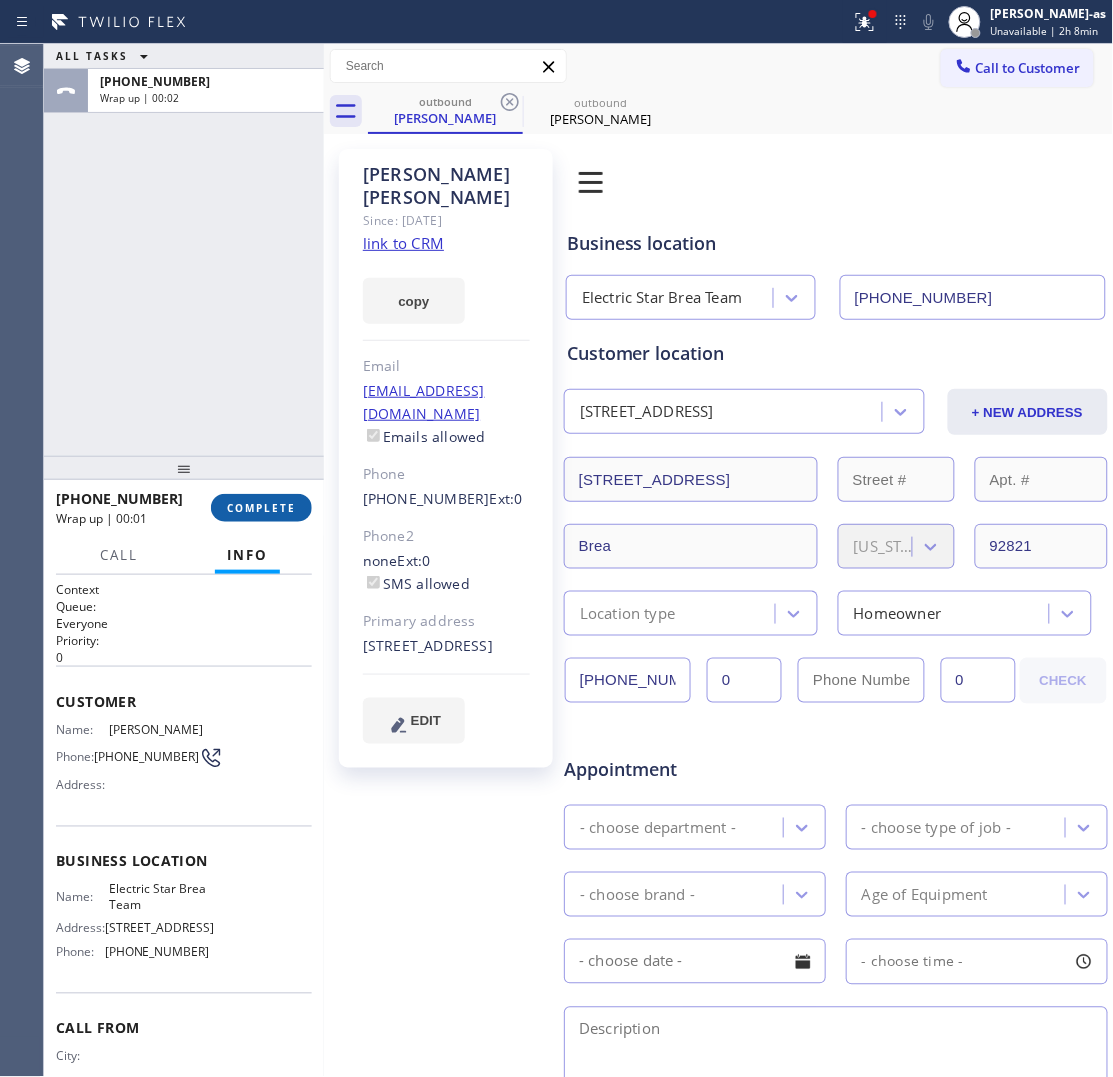 click on "COMPLETE" at bounding box center [261, 508] 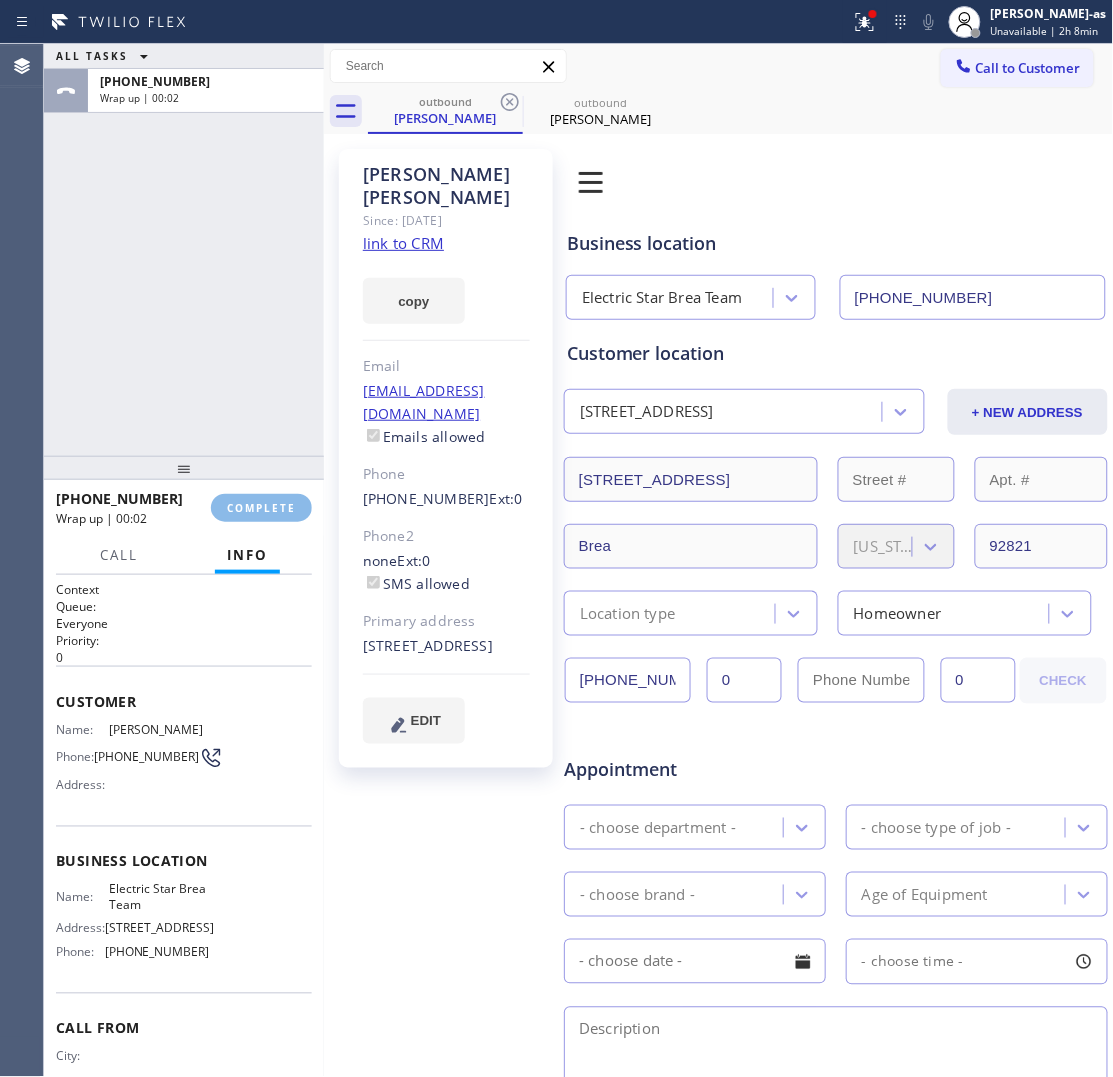 click on "ALL TASKS ALL TASKS ACTIVE TASKS TASKS IN WRAP UP [PHONE_NUMBER] Wrap up | 00:02" at bounding box center (184, 250) 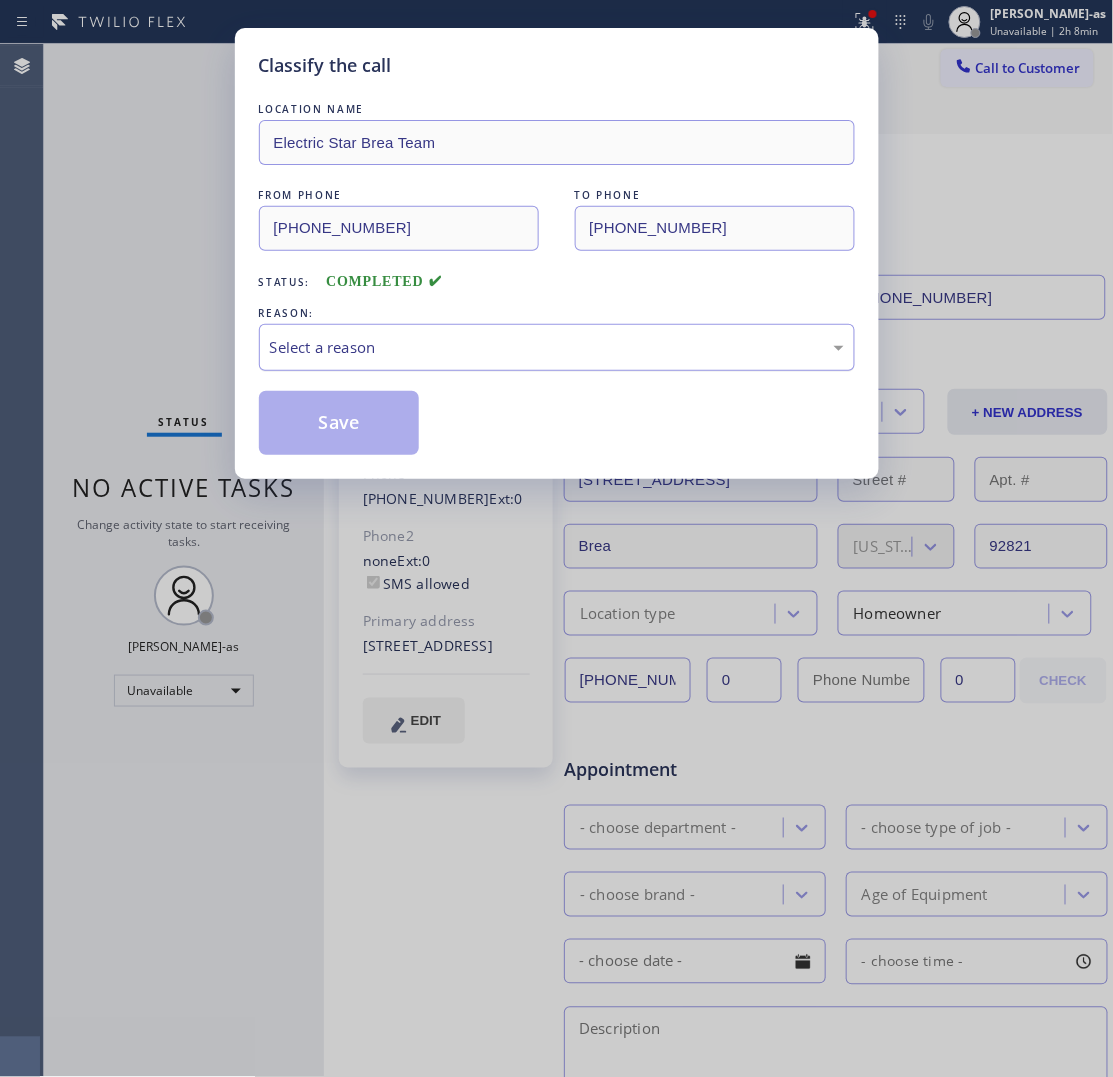 click on "Select a reason" at bounding box center [557, 347] 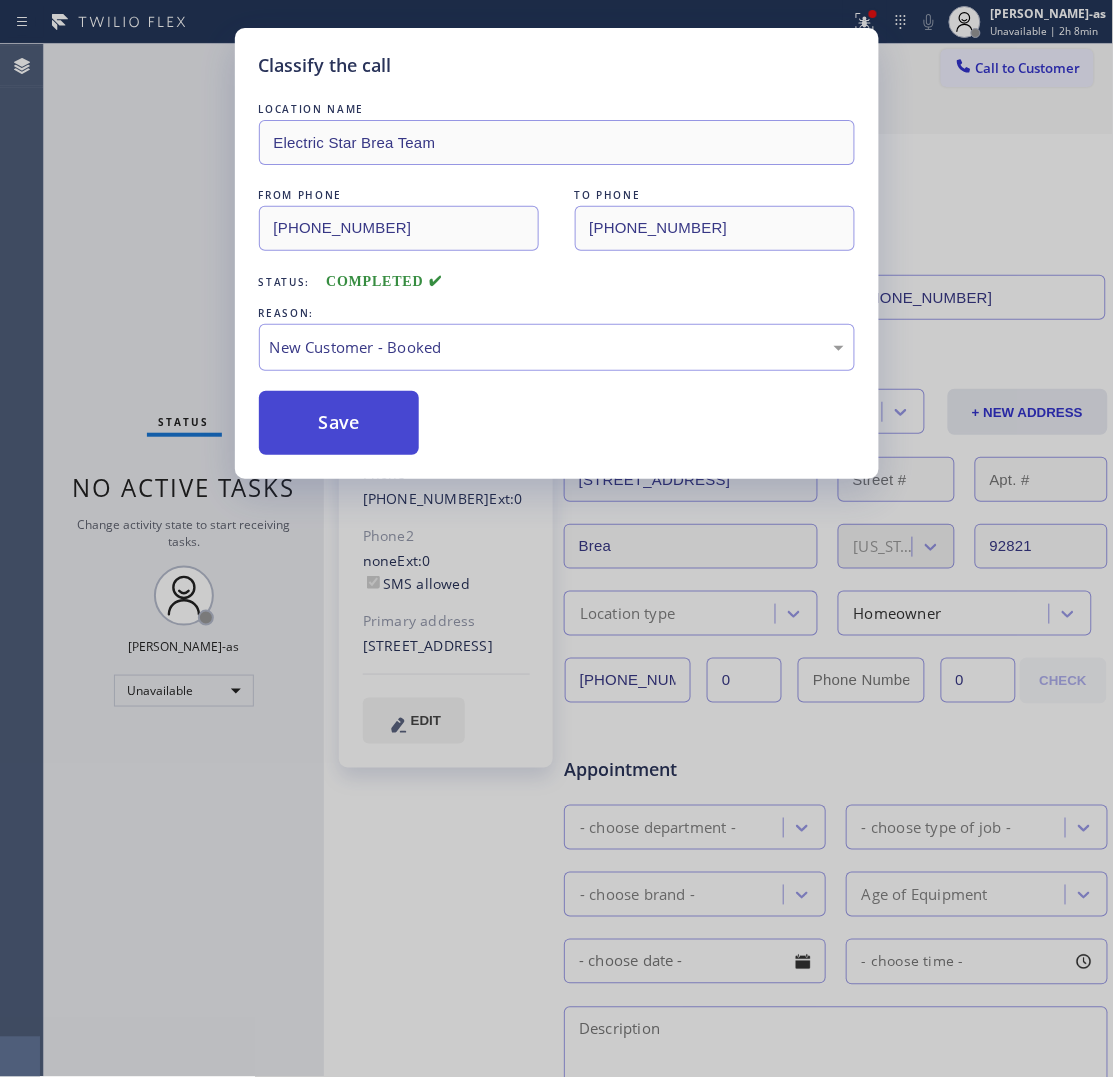 click on "Save" at bounding box center [339, 423] 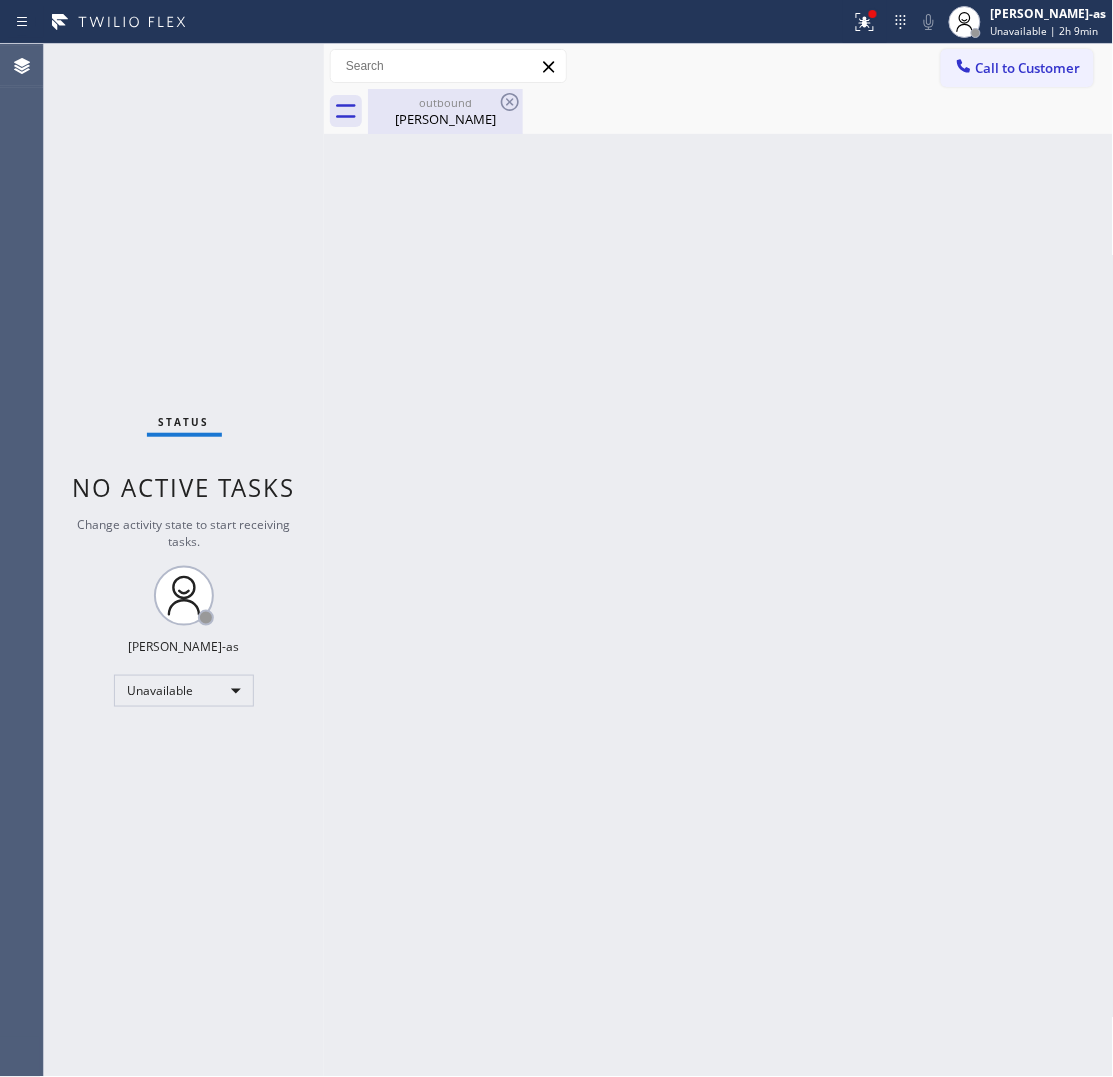 click on "[PERSON_NAME]" at bounding box center [445, 119] 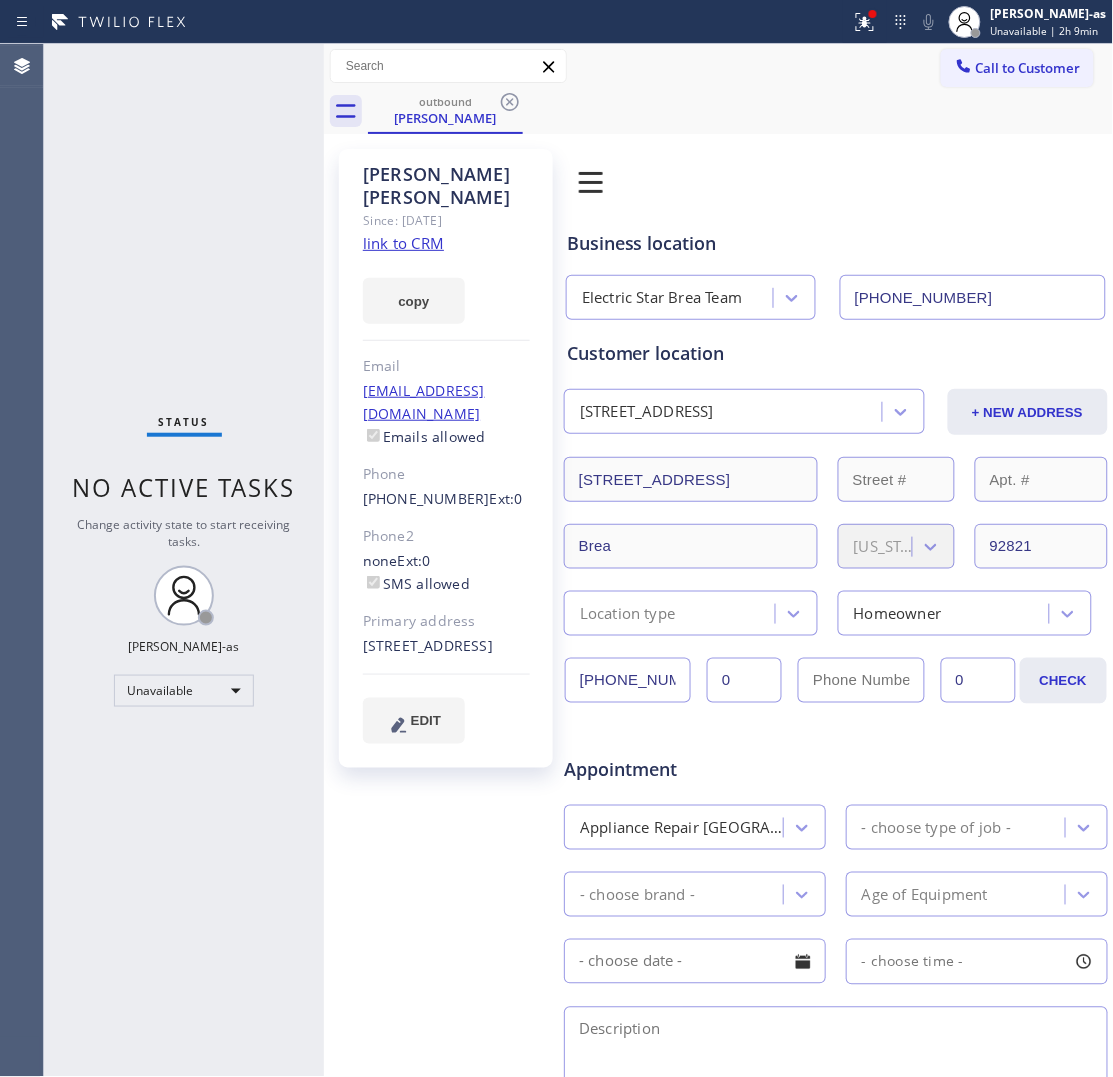 click on "[PHONE_NUMBER]" at bounding box center [973, 297] 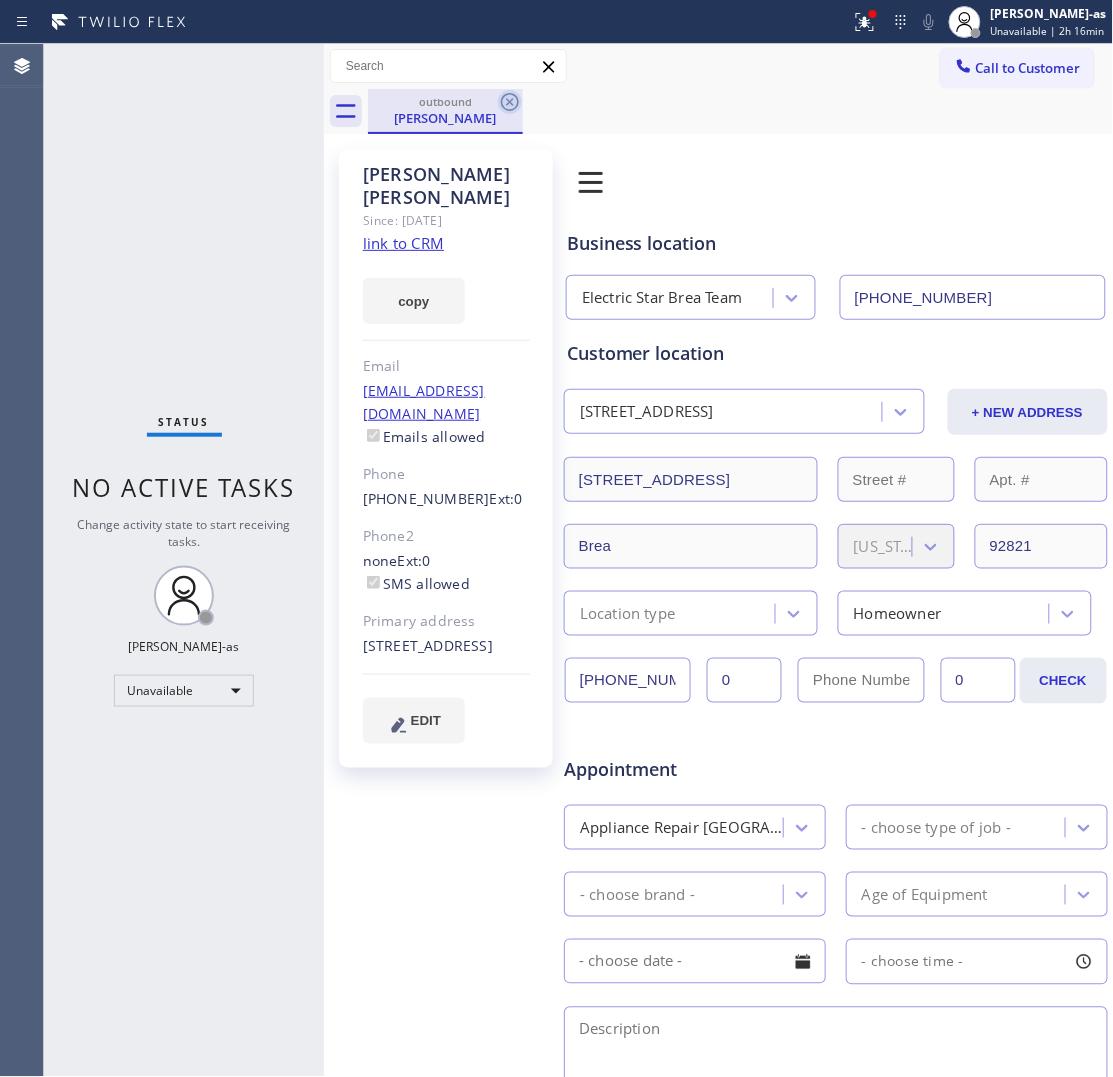 drag, startPoint x: 451, startPoint y: 113, endPoint x: 515, endPoint y: 110, distance: 64.070274 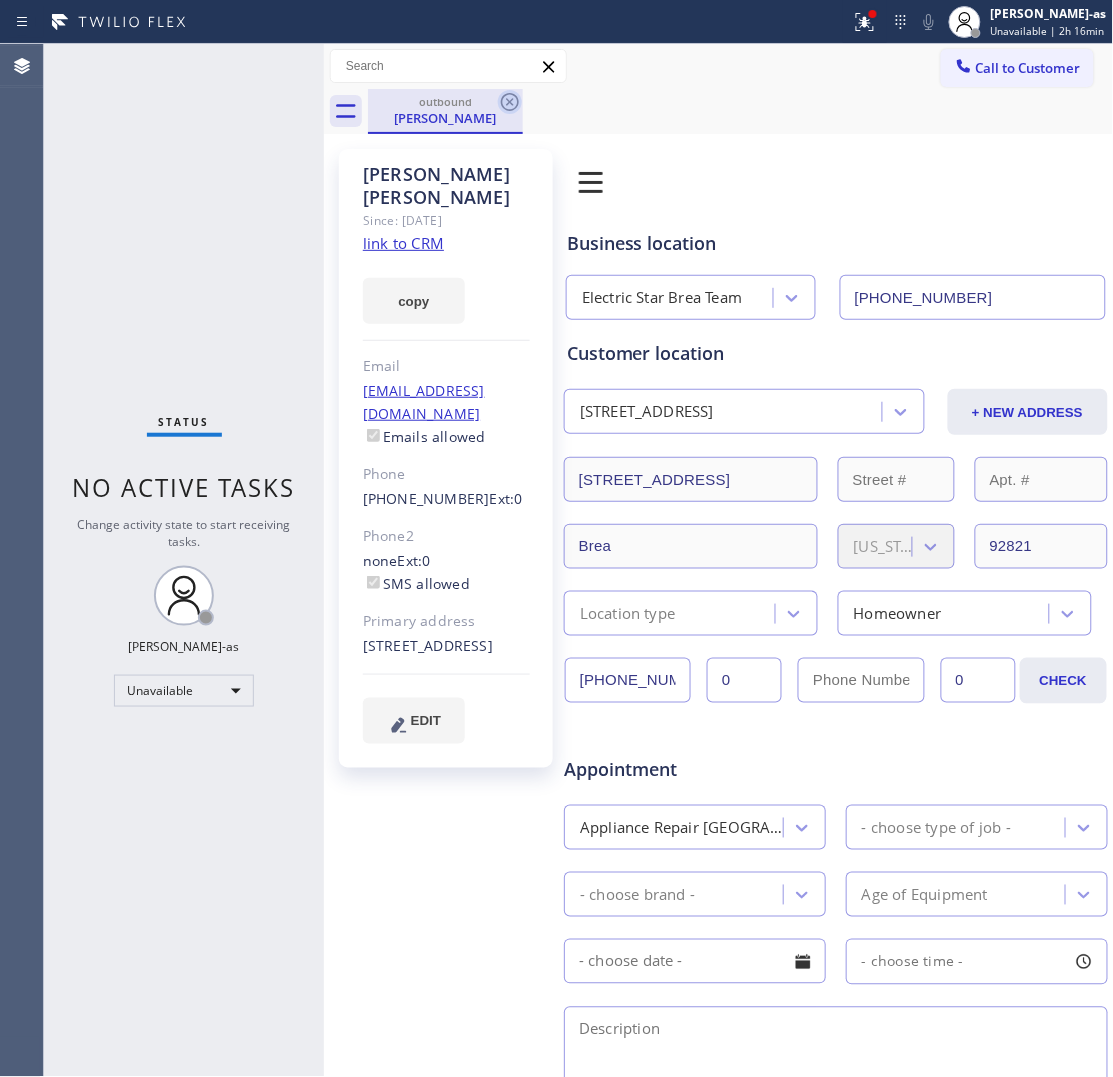 click 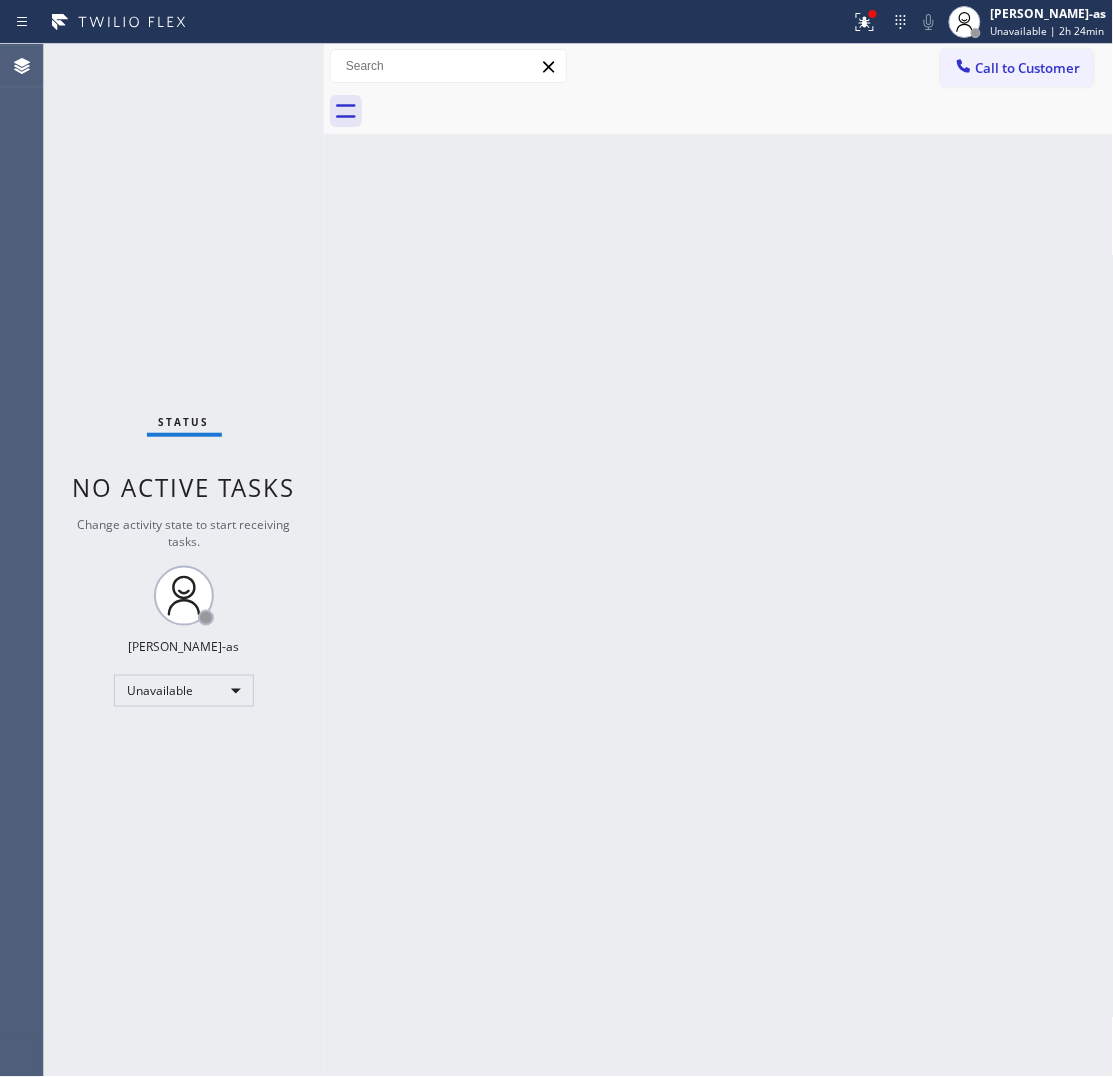 drag, startPoint x: 463, startPoint y: 517, endPoint x: 461, endPoint y: 506, distance: 11.18034 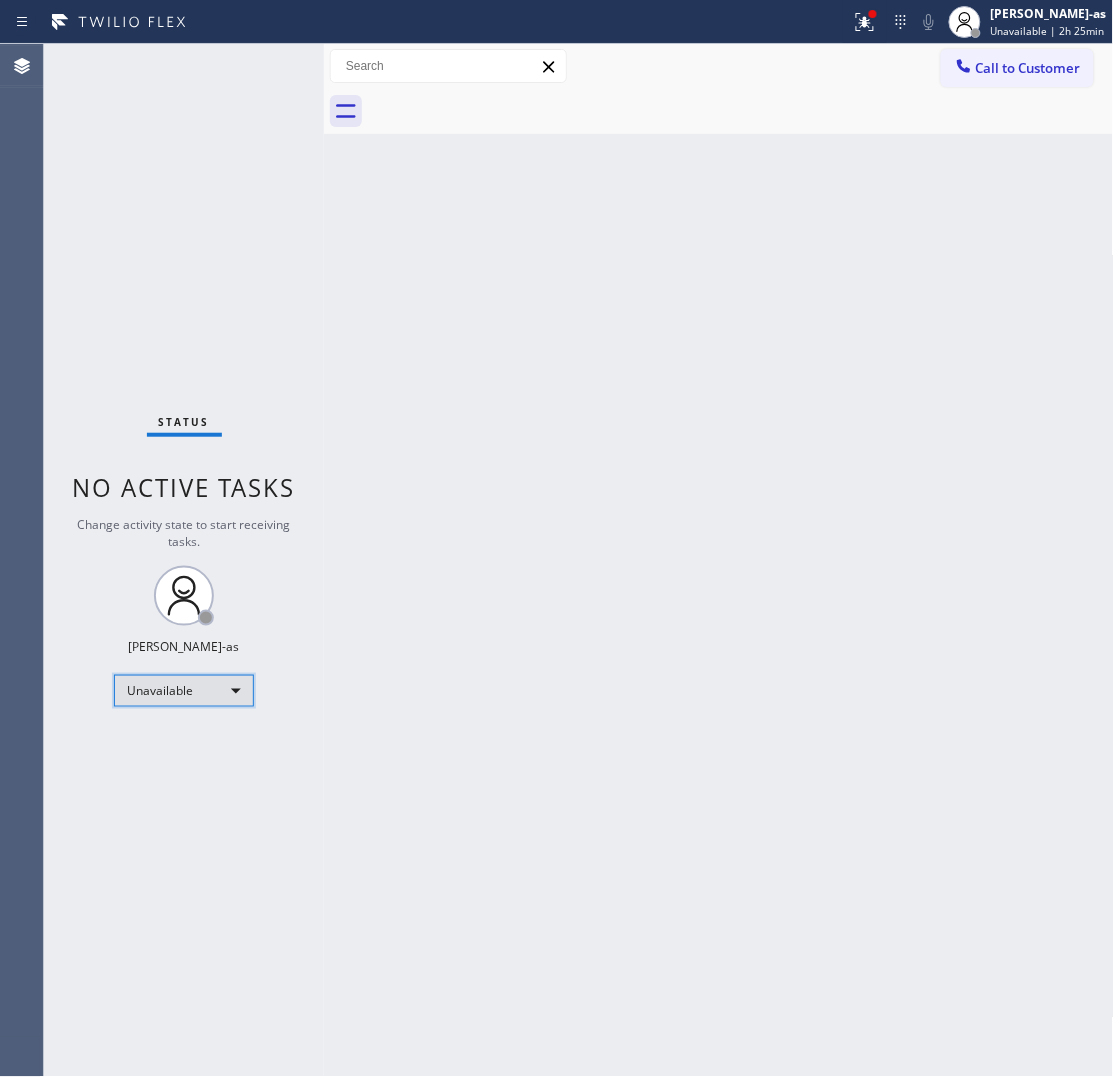 click on "Unavailable" at bounding box center (184, 691) 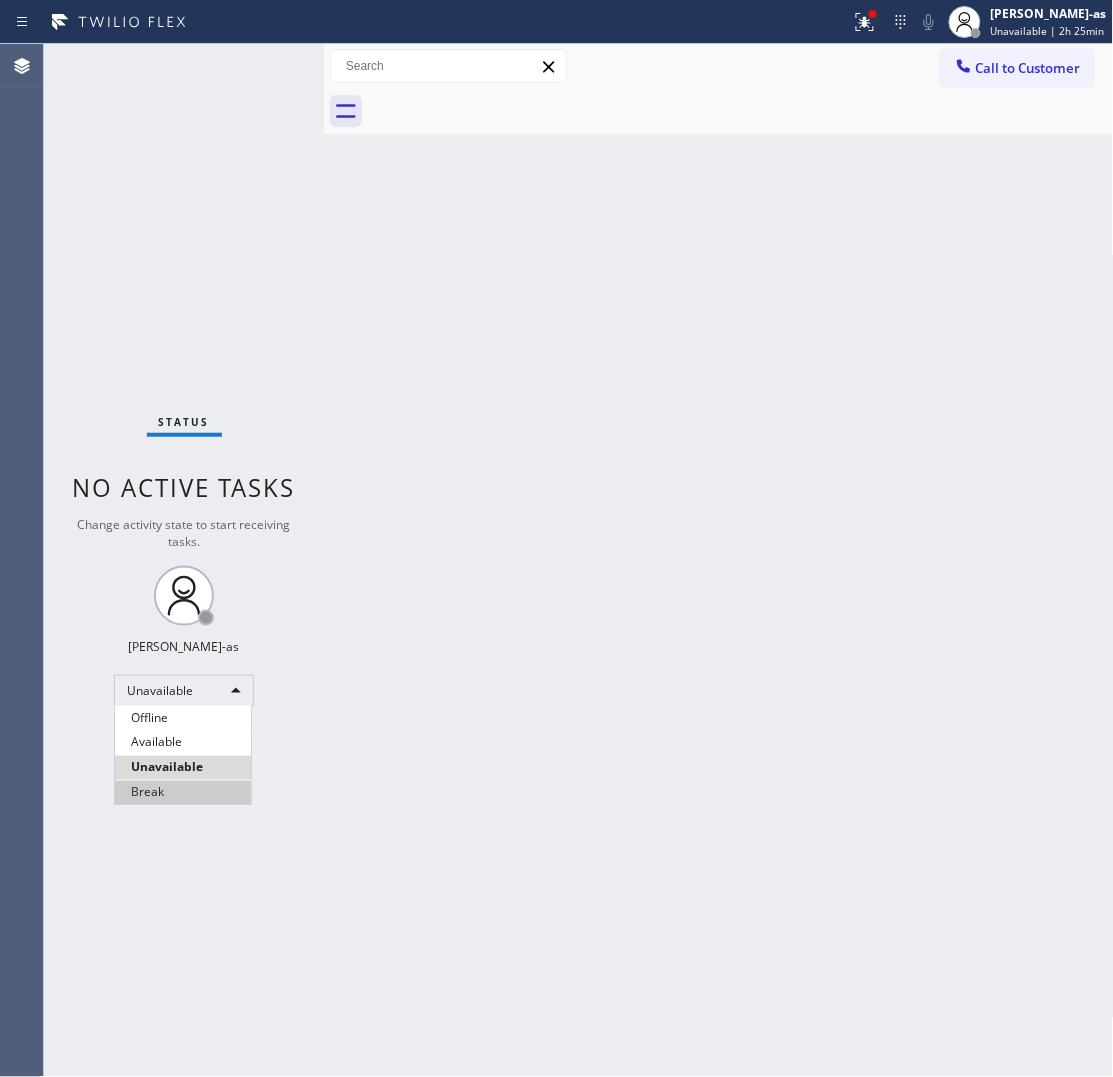 click on "Break" at bounding box center (183, 793) 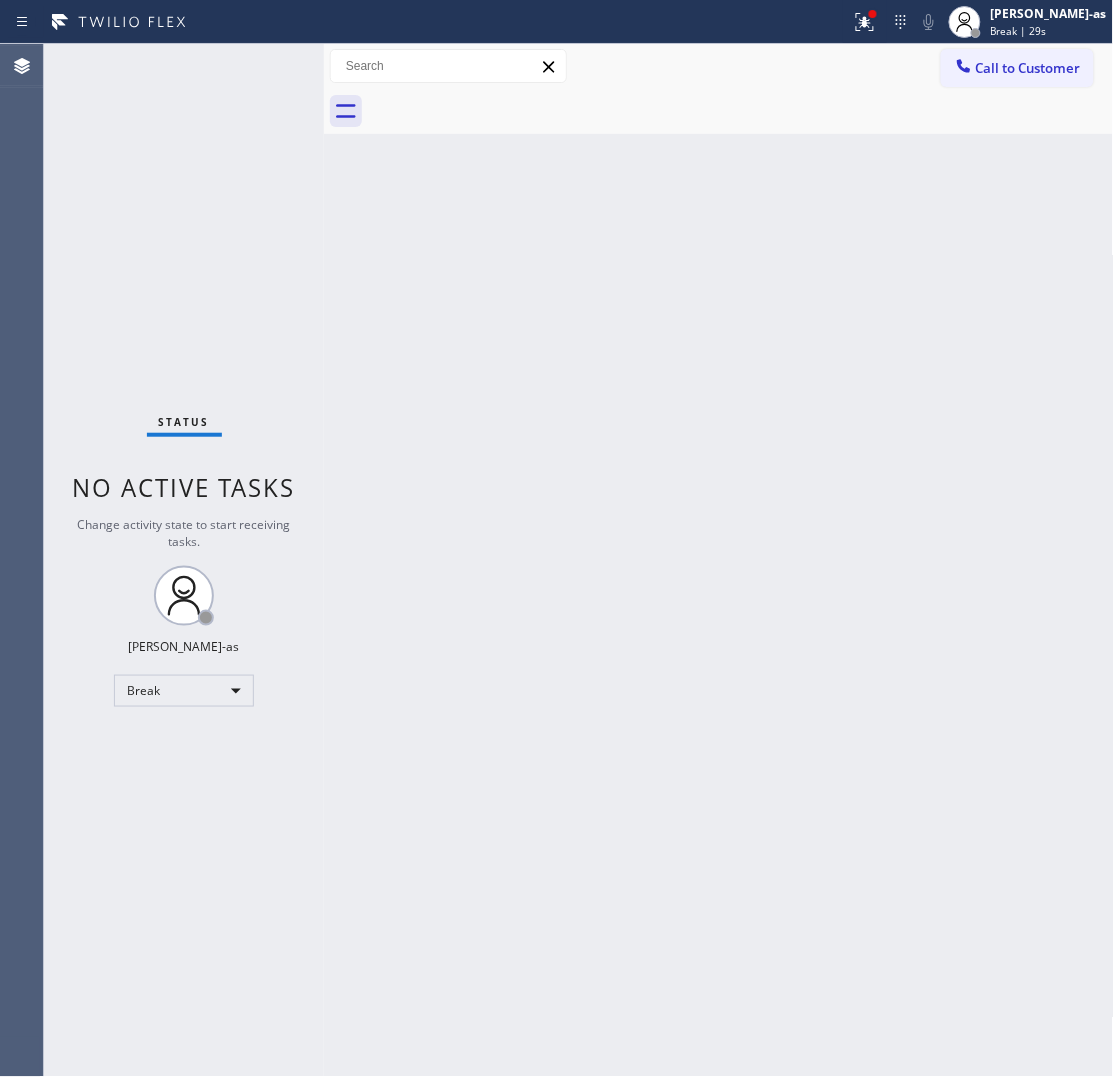 click on "Status   No active tasks     Change activity state to start receiving tasks.   [PERSON_NAME]-as Break" at bounding box center [184, 560] 